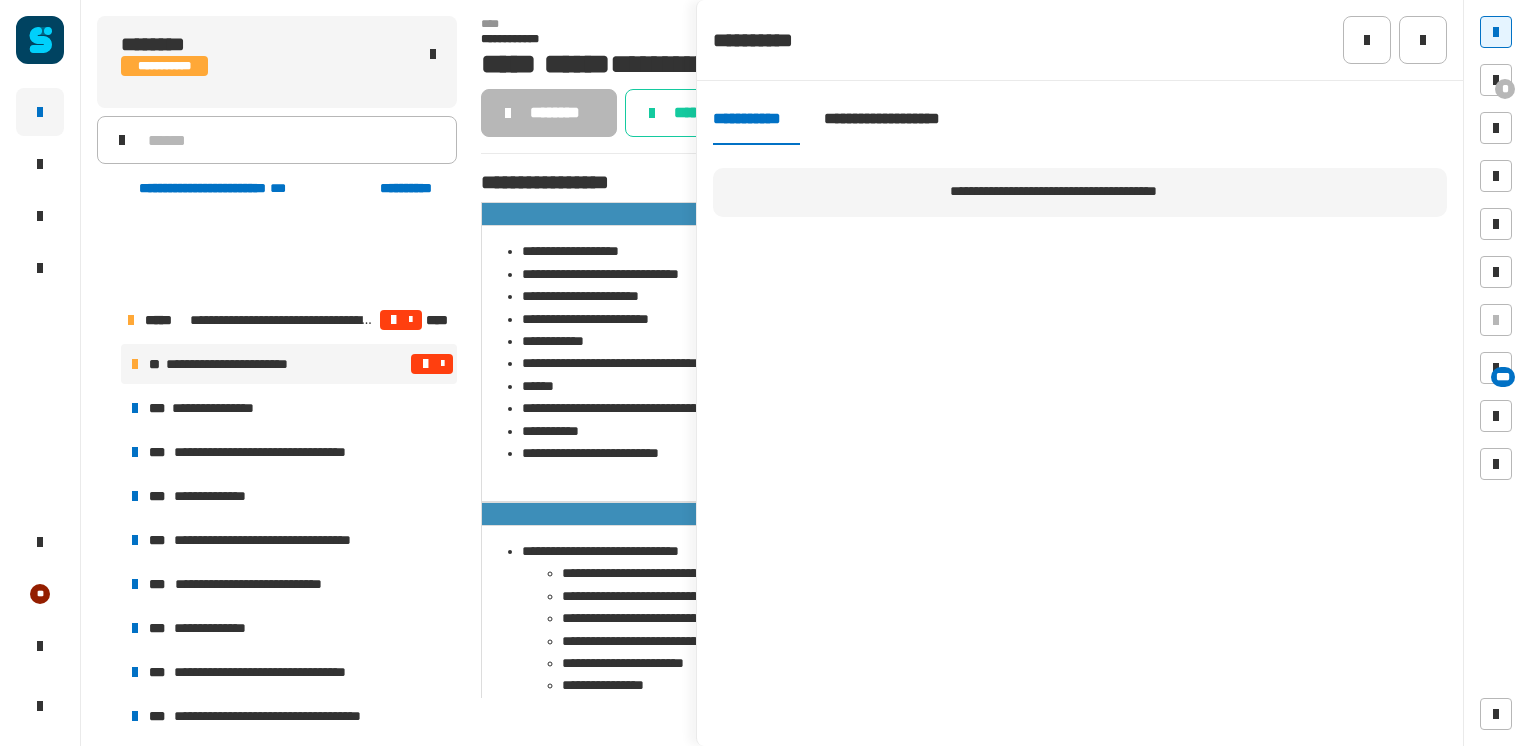 scroll, scrollTop: 0, scrollLeft: 0, axis: both 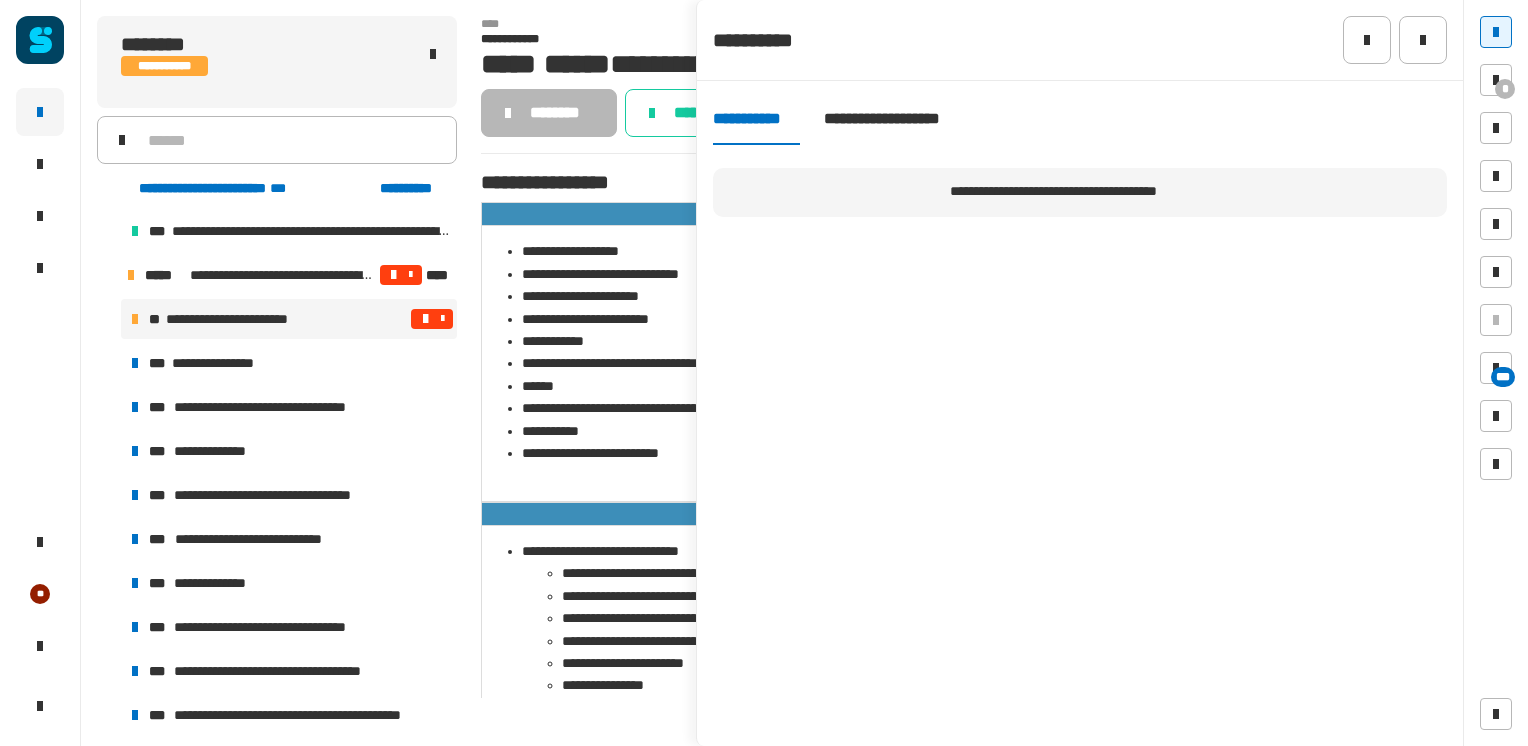 click at bounding box center (425, 319) 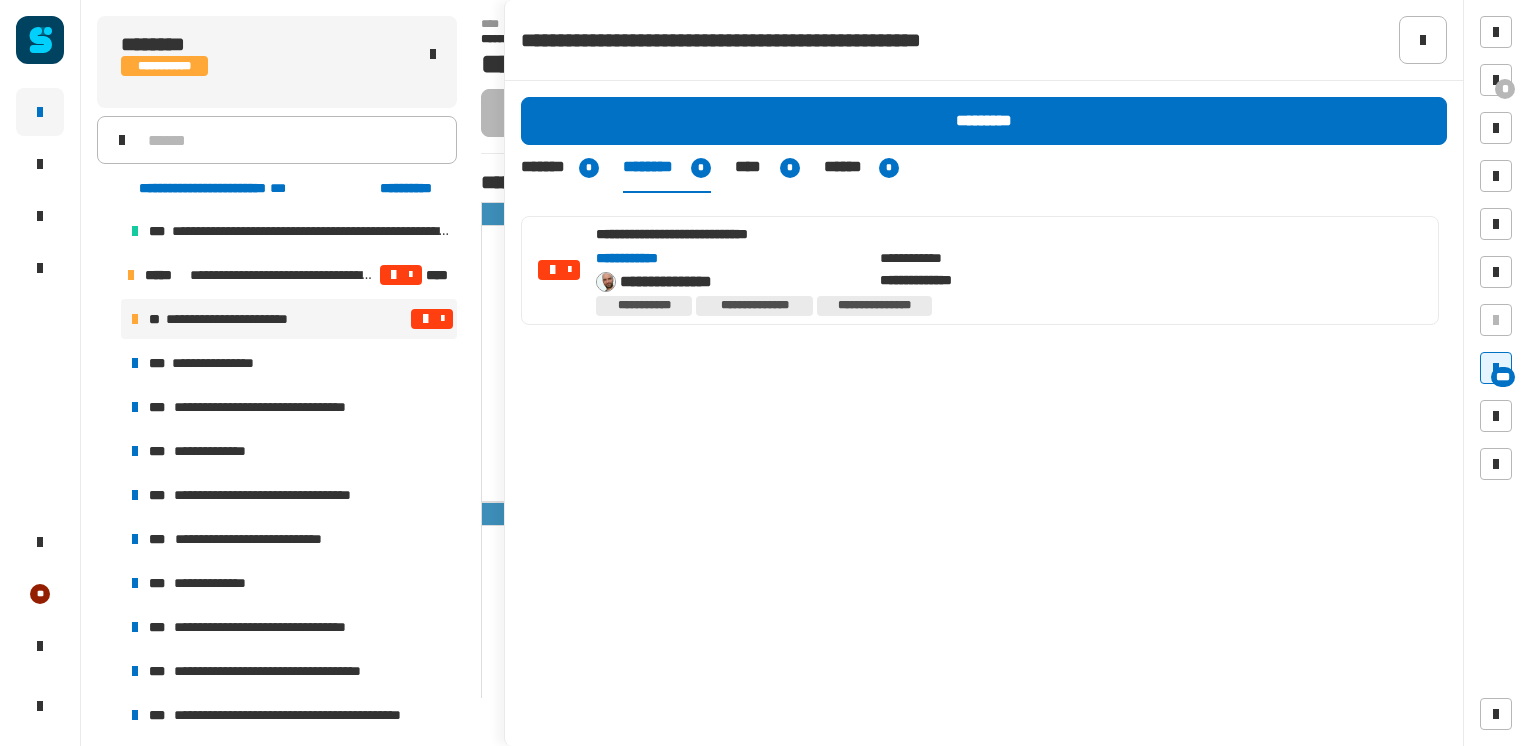 click on "**********" 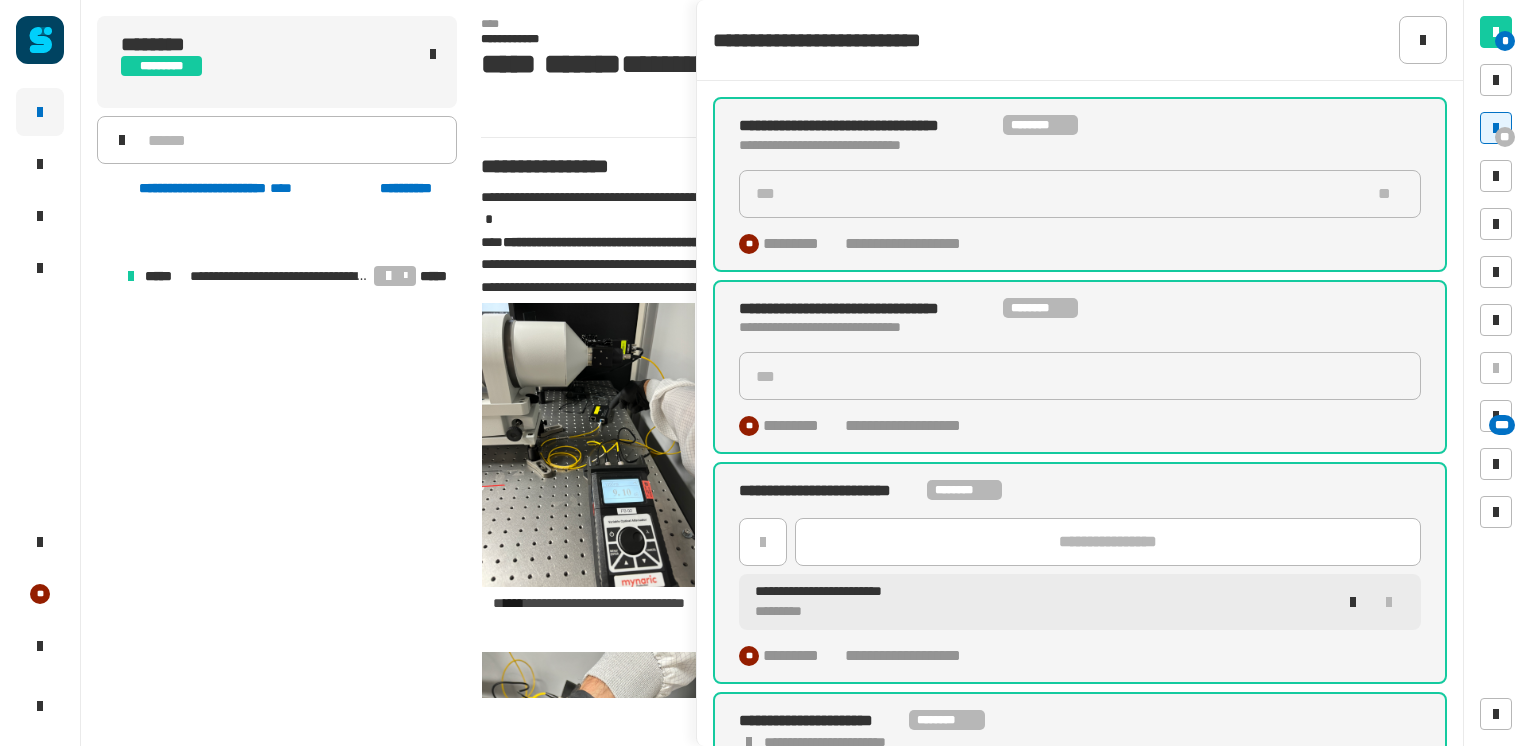 scroll, scrollTop: 0, scrollLeft: 0, axis: both 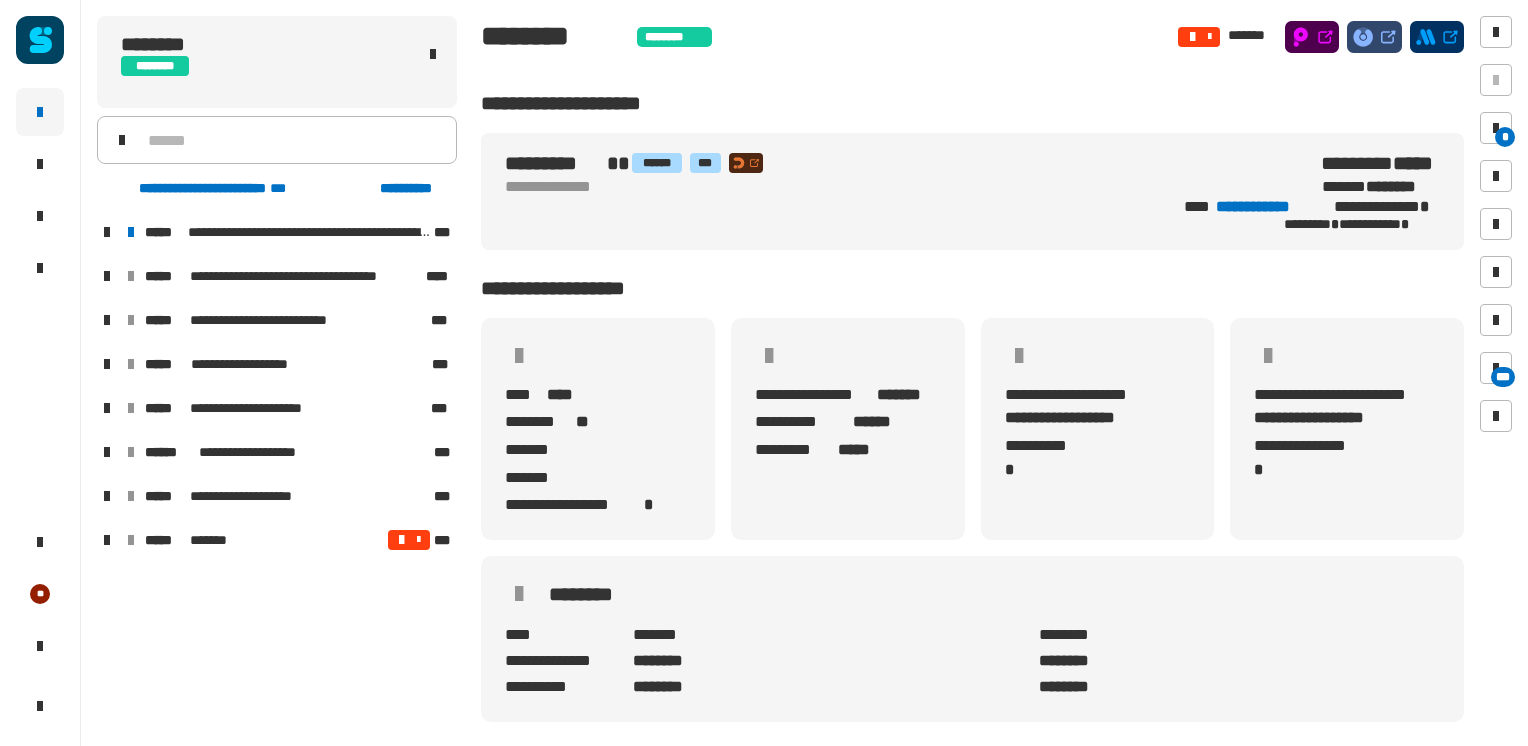 click at bounding box center [107, 232] 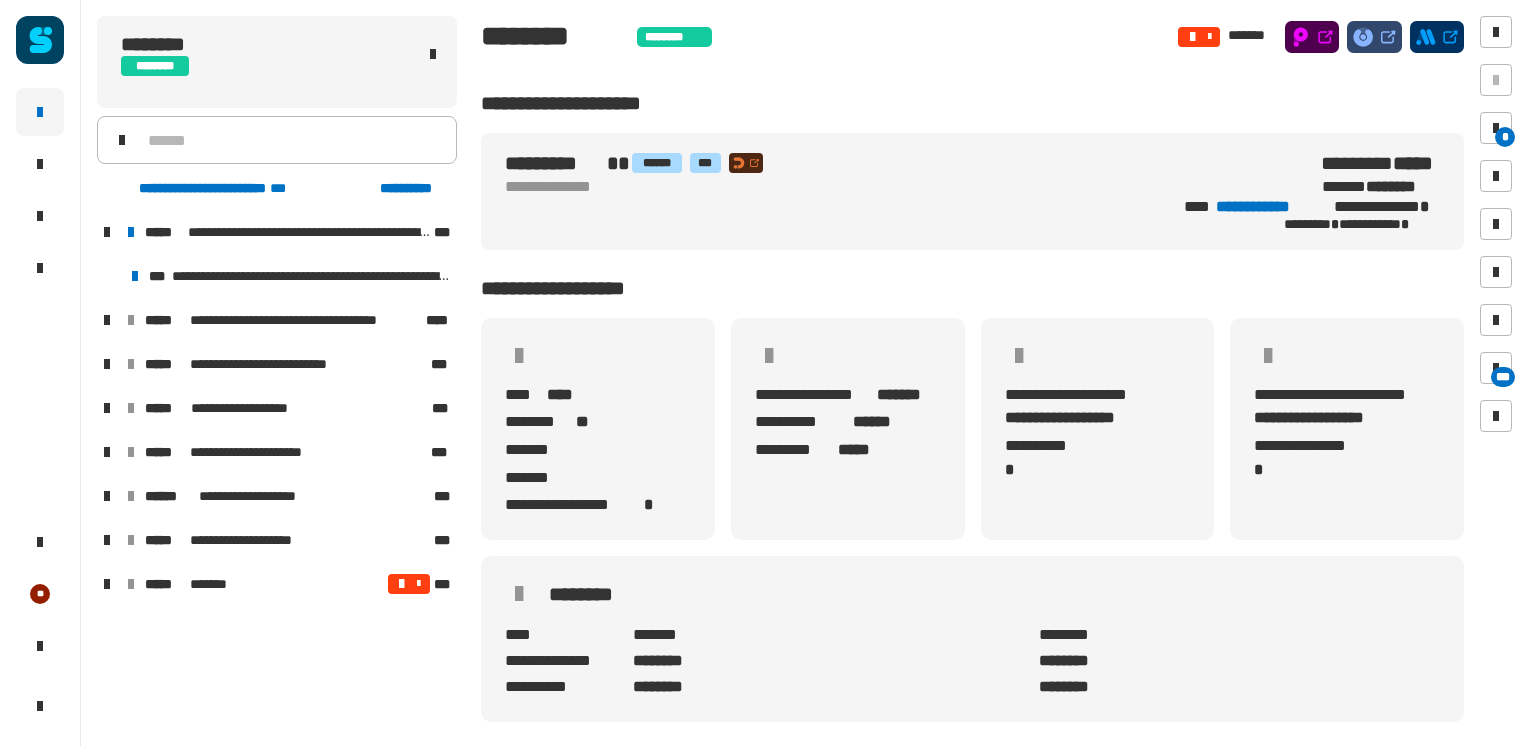 click at bounding box center (107, 232) 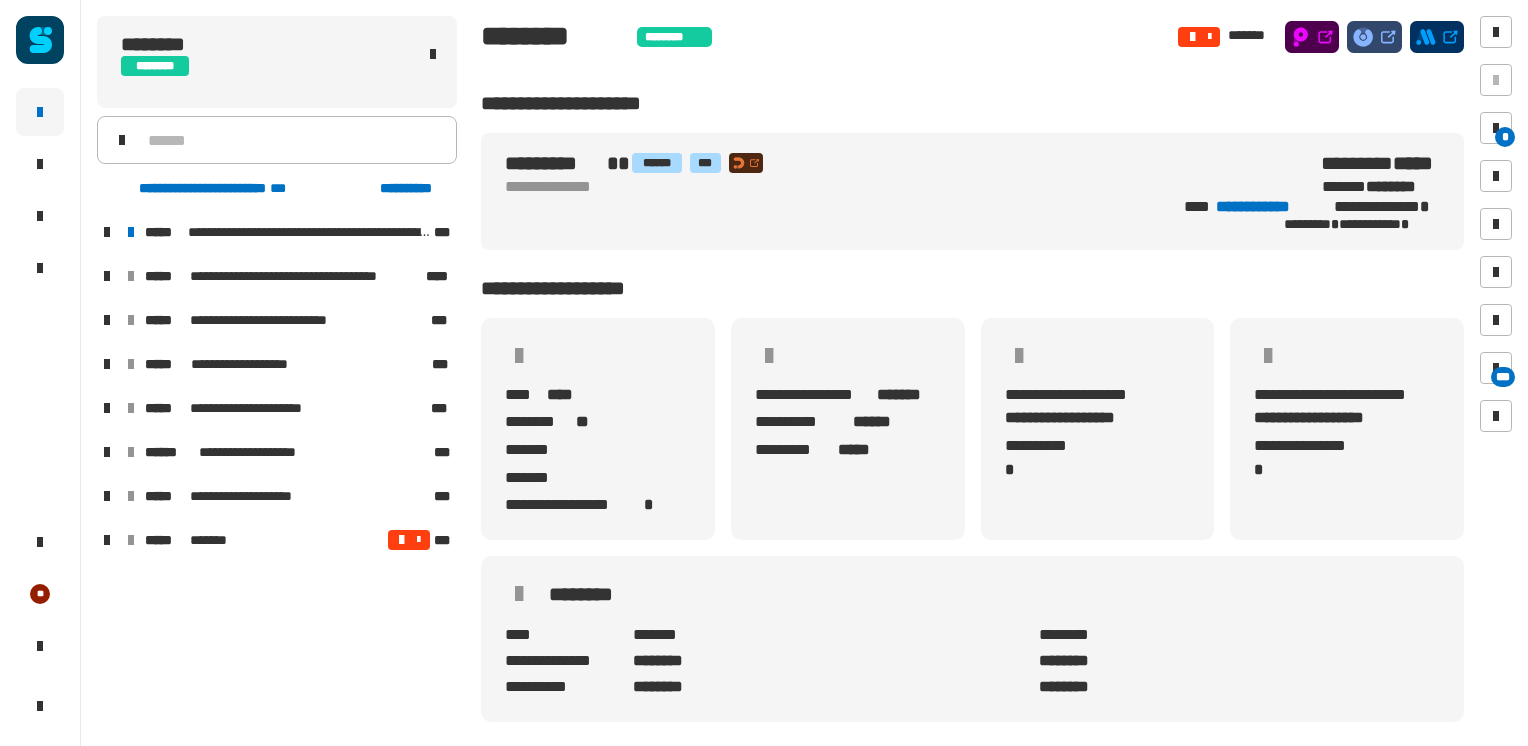 click at bounding box center [107, 232] 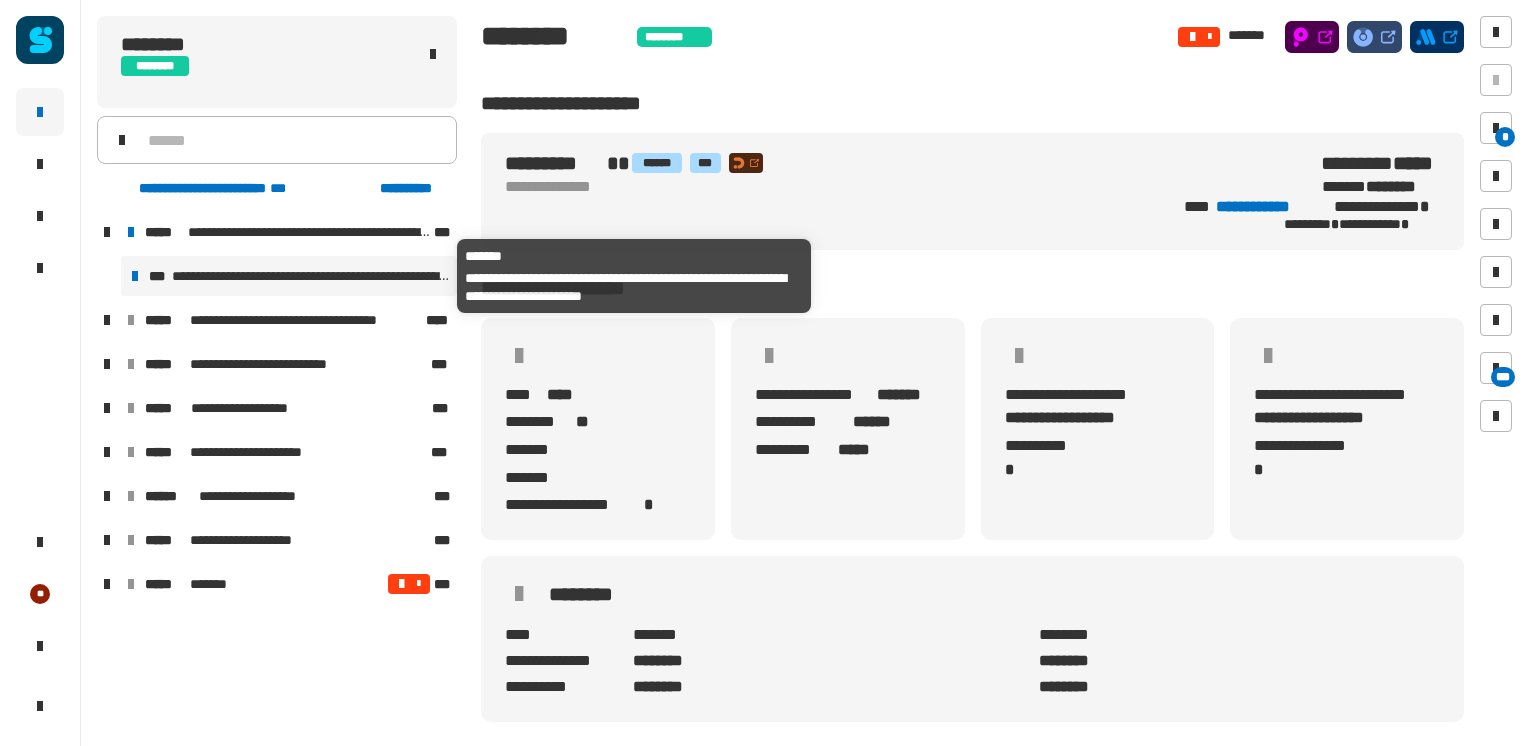 click on "**********" at bounding box center [310, 276] 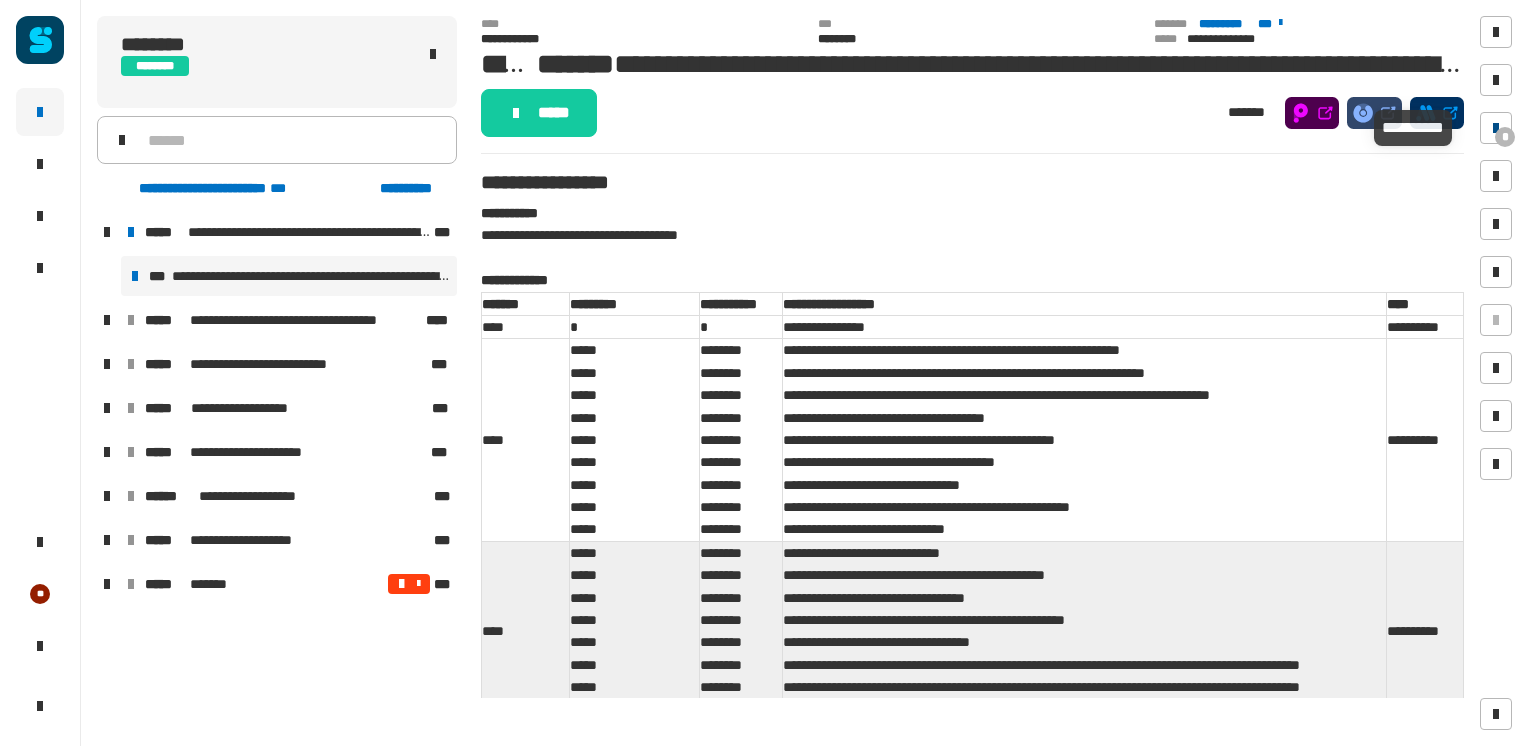 click at bounding box center [1496, 128] 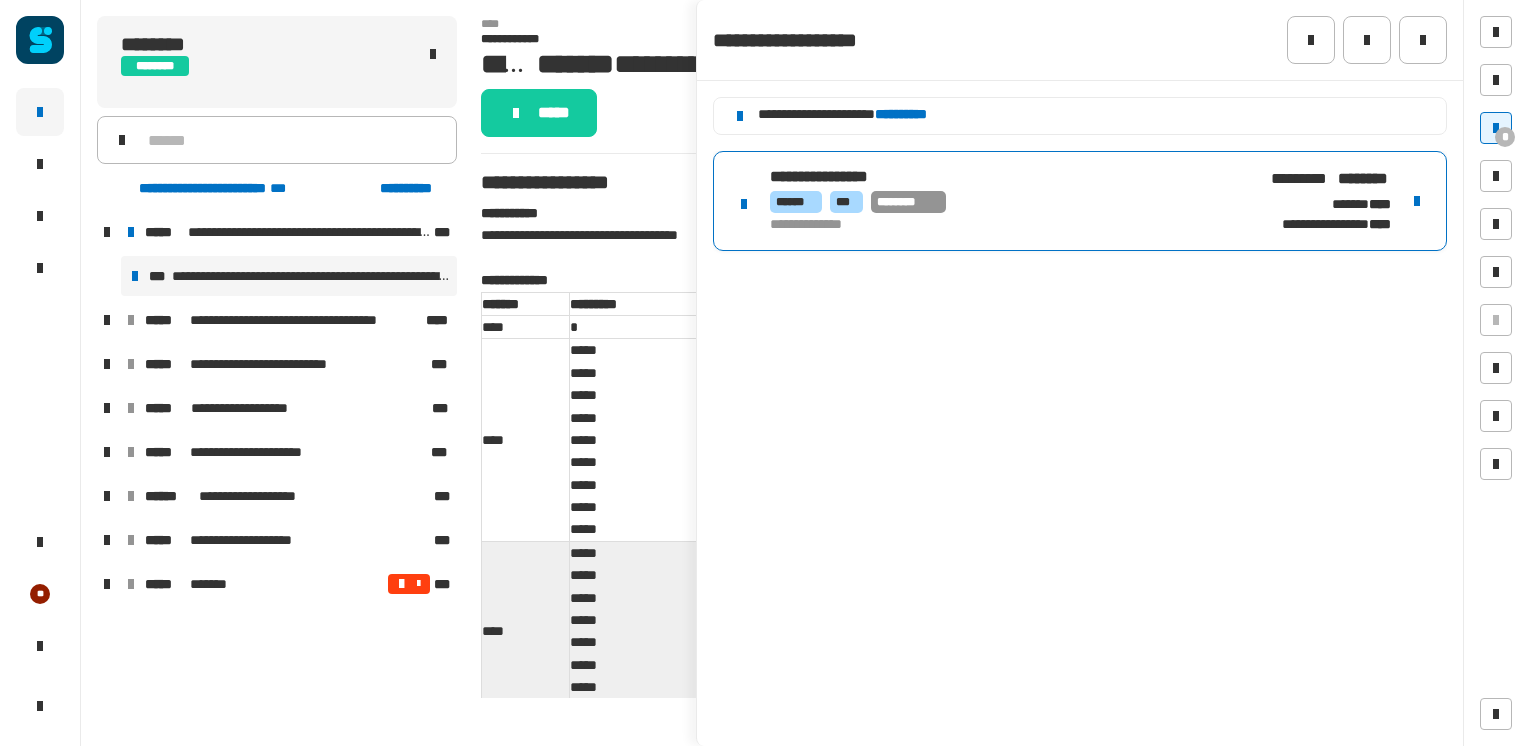 click on "**********" at bounding box center [1006, 225] 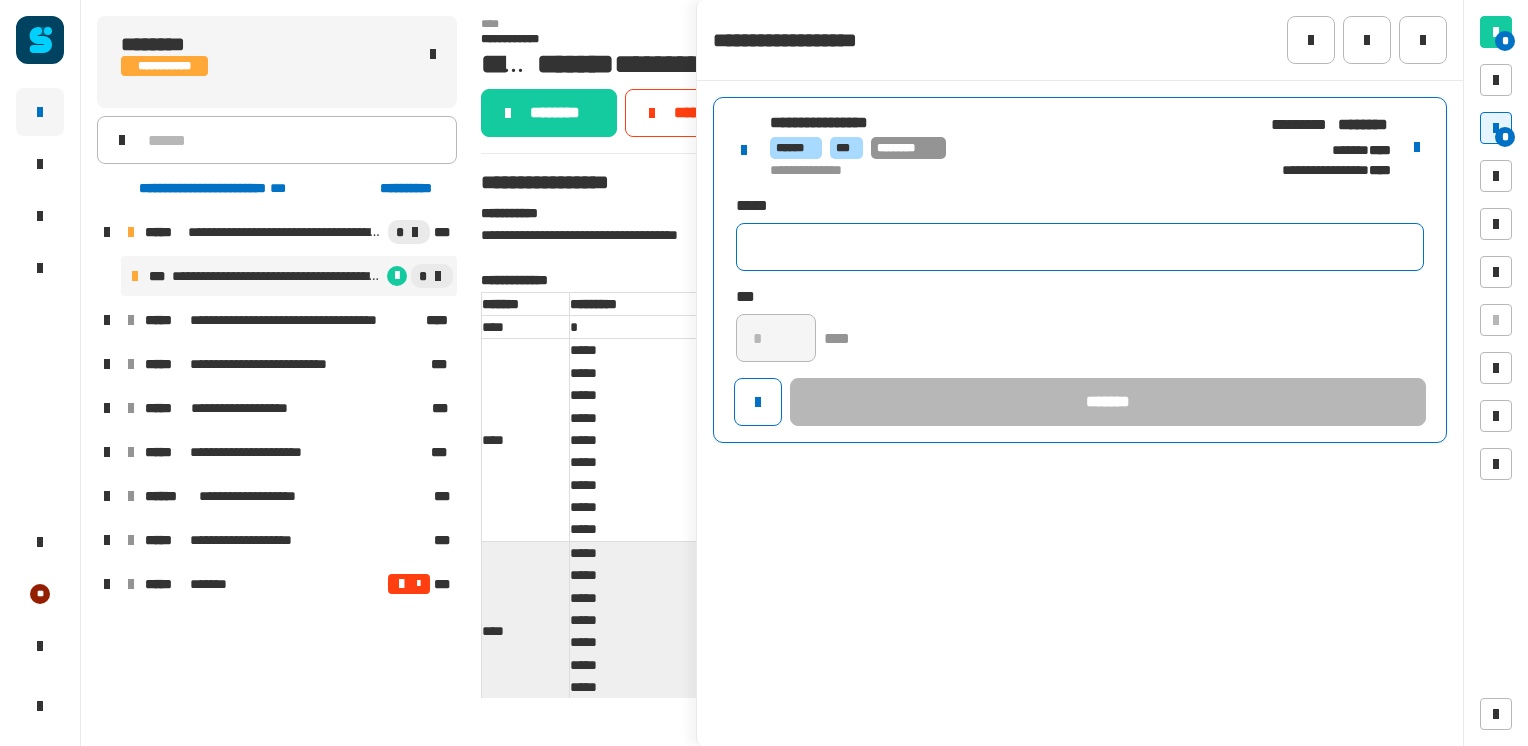 click 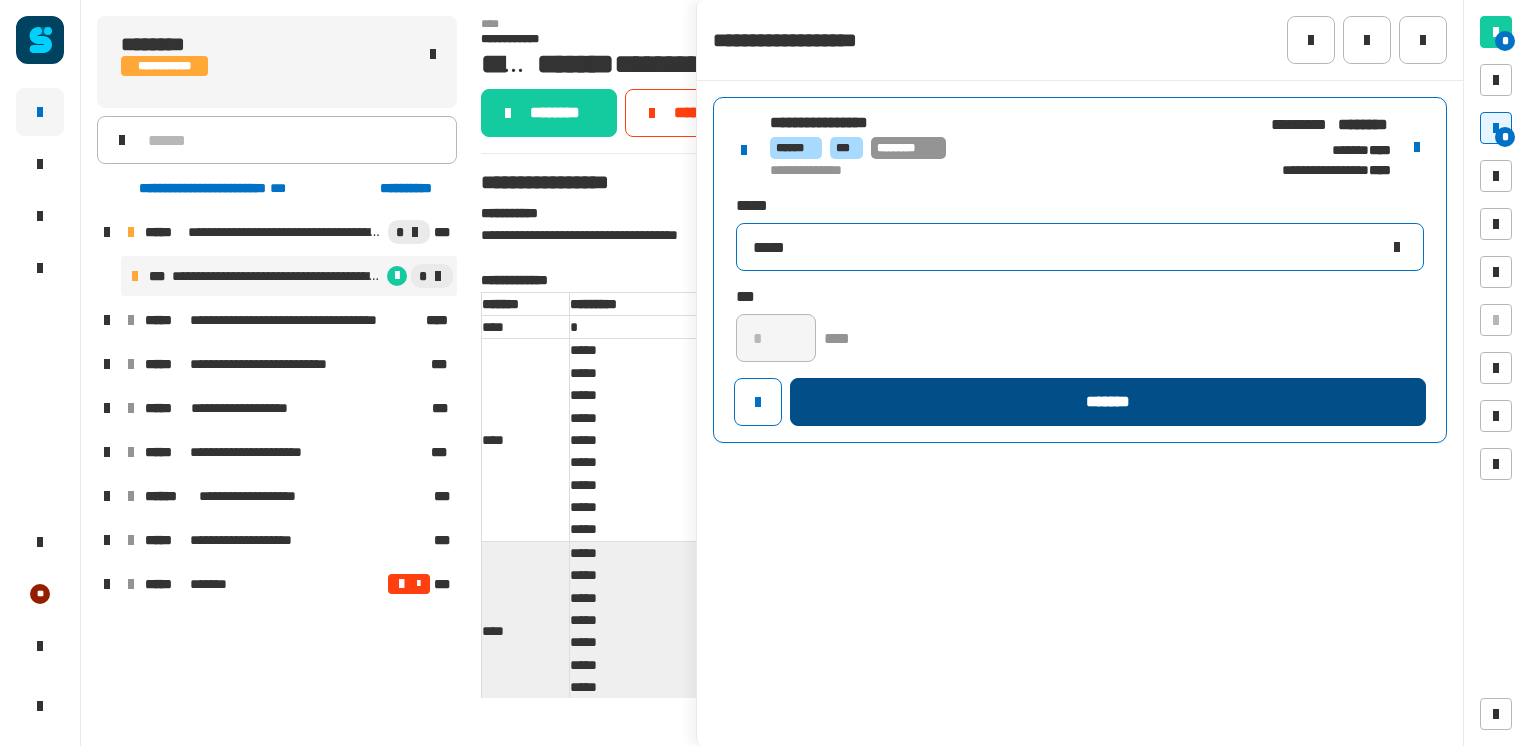 type on "*****" 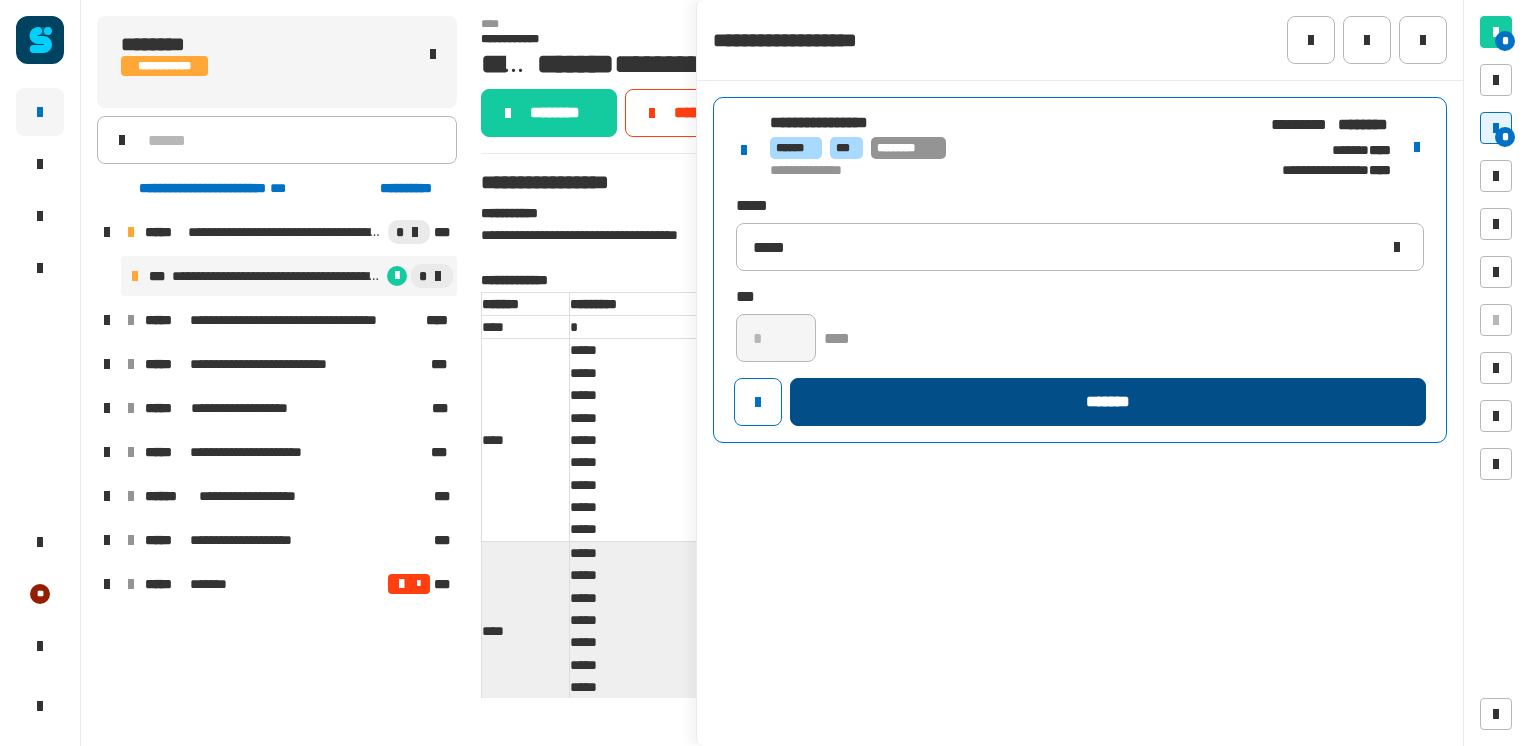 click on "*******" 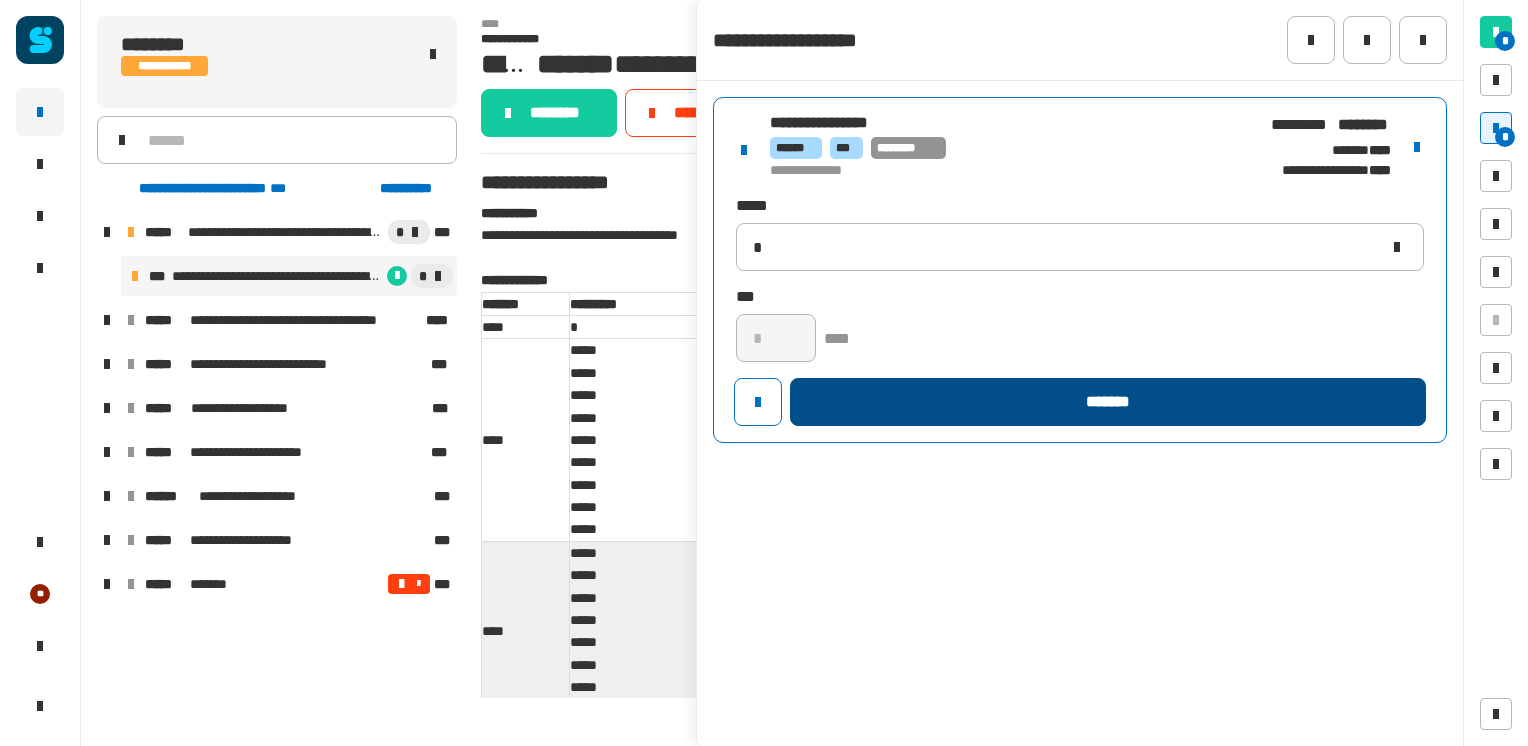 type 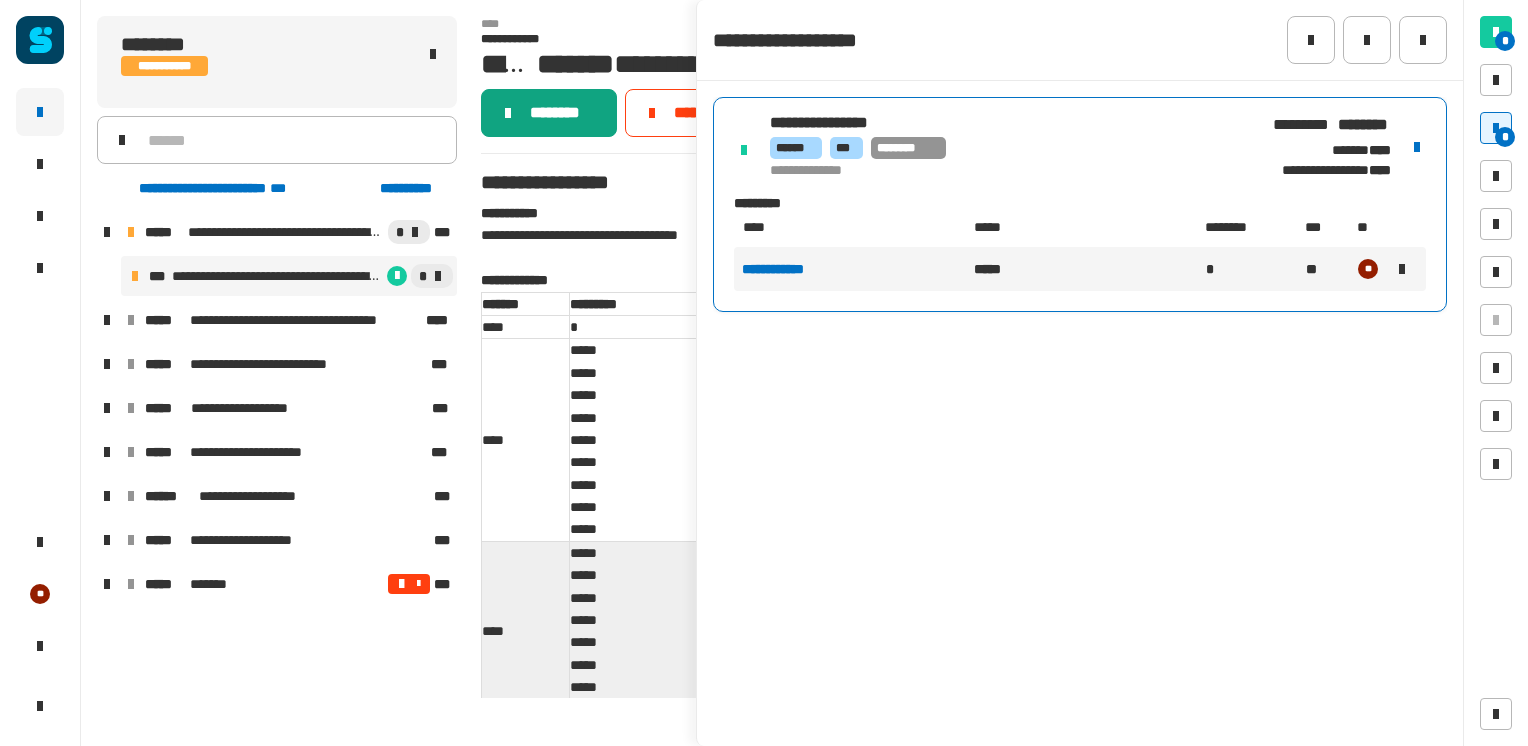 click on "********" 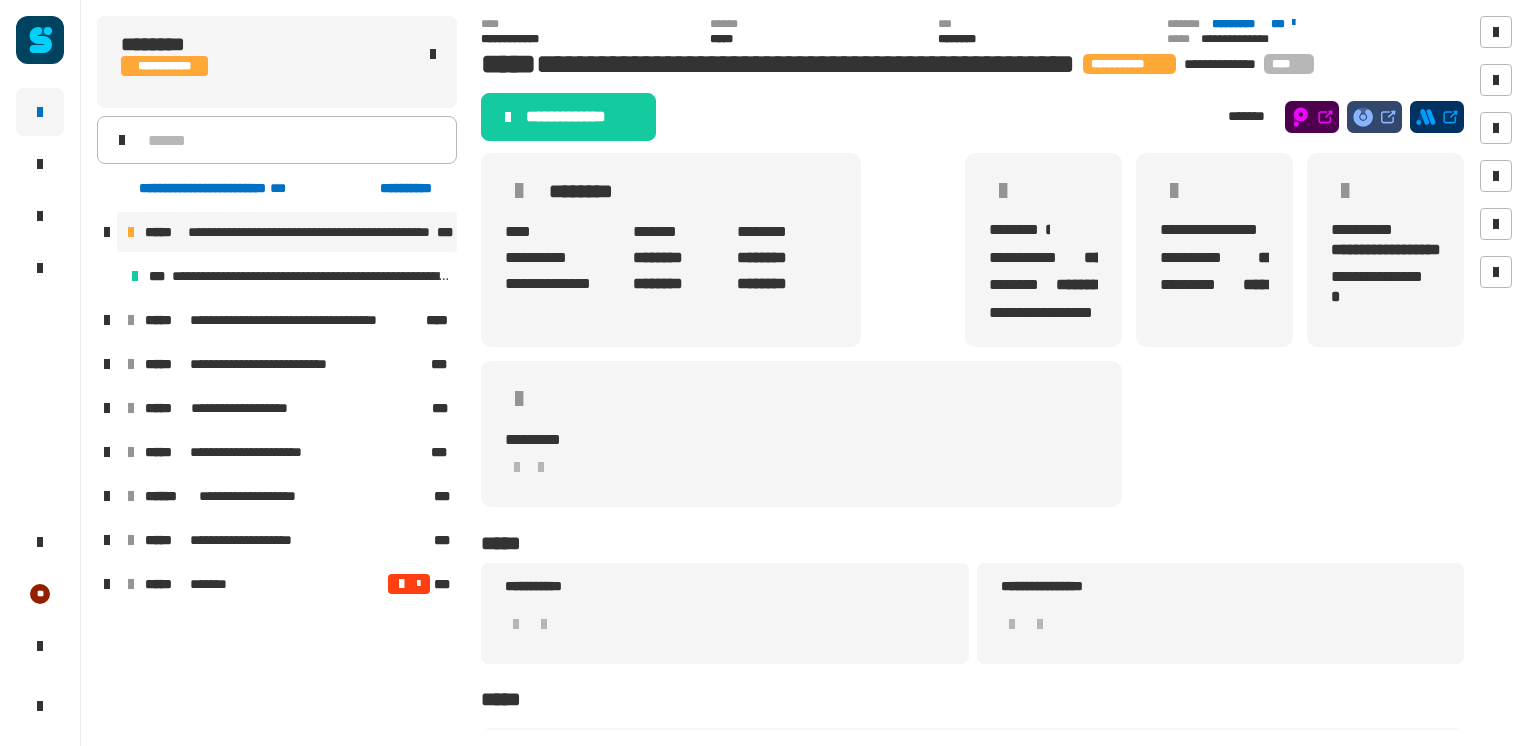 click on "**********" 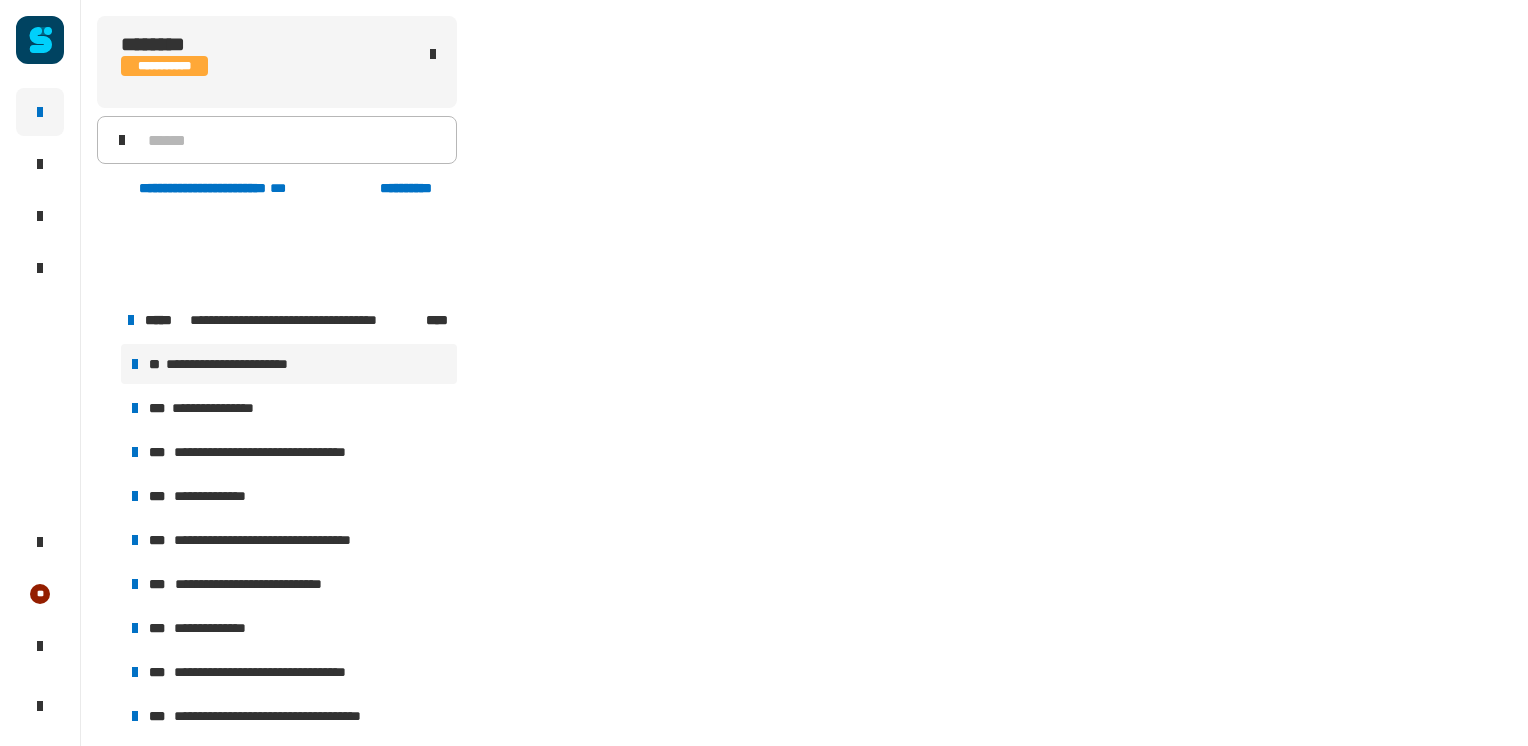 scroll, scrollTop: 159, scrollLeft: 0, axis: vertical 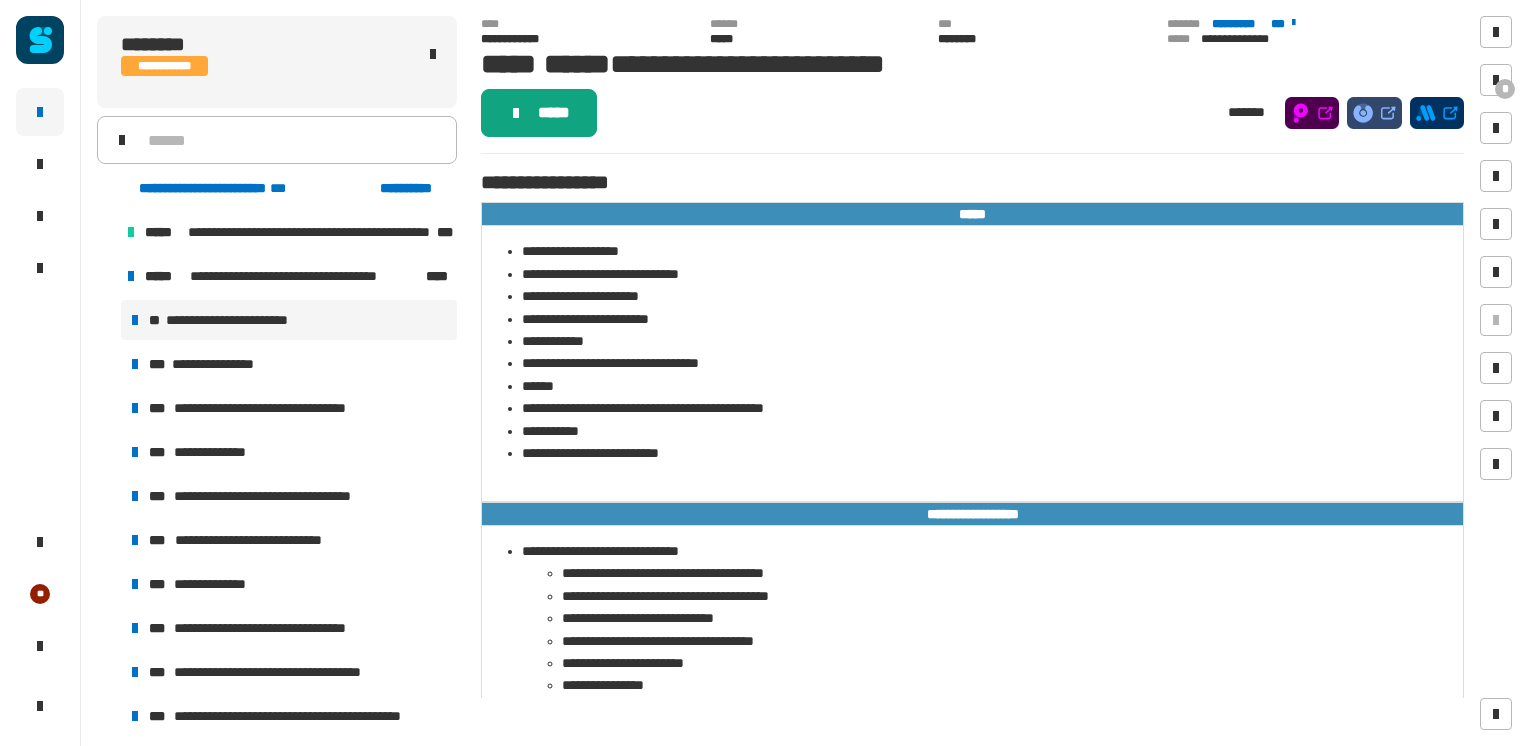 click on "*****" 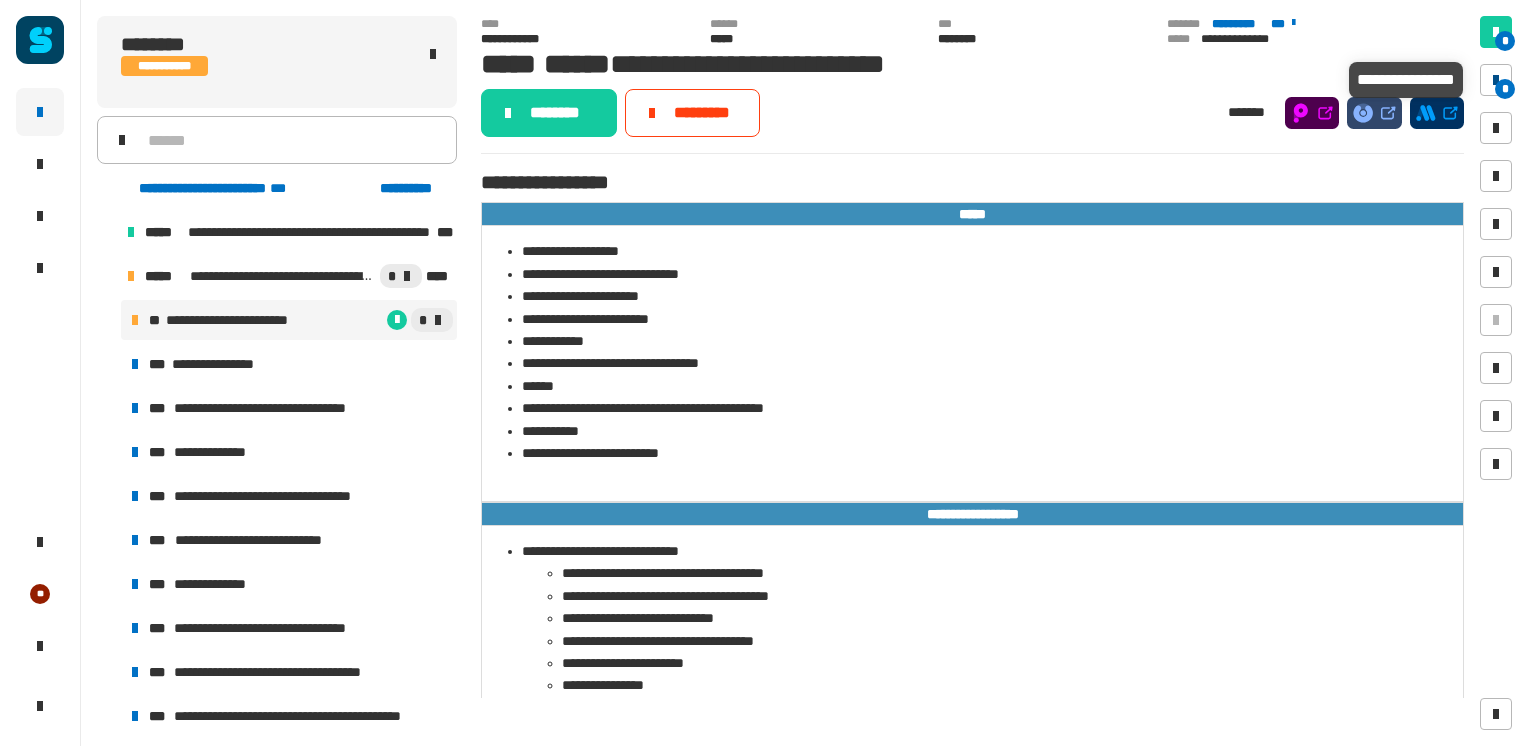 click on "*" at bounding box center (1505, 89) 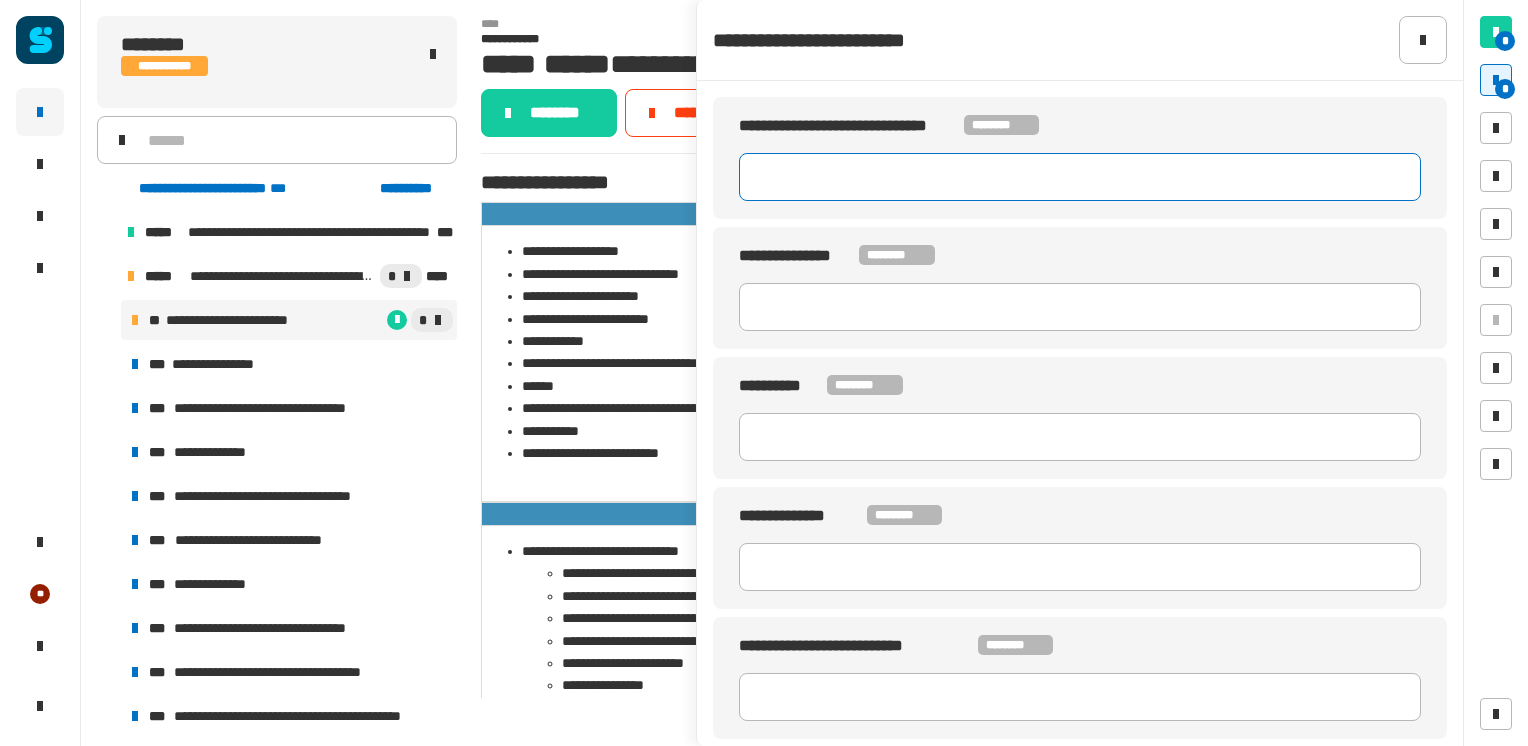 click 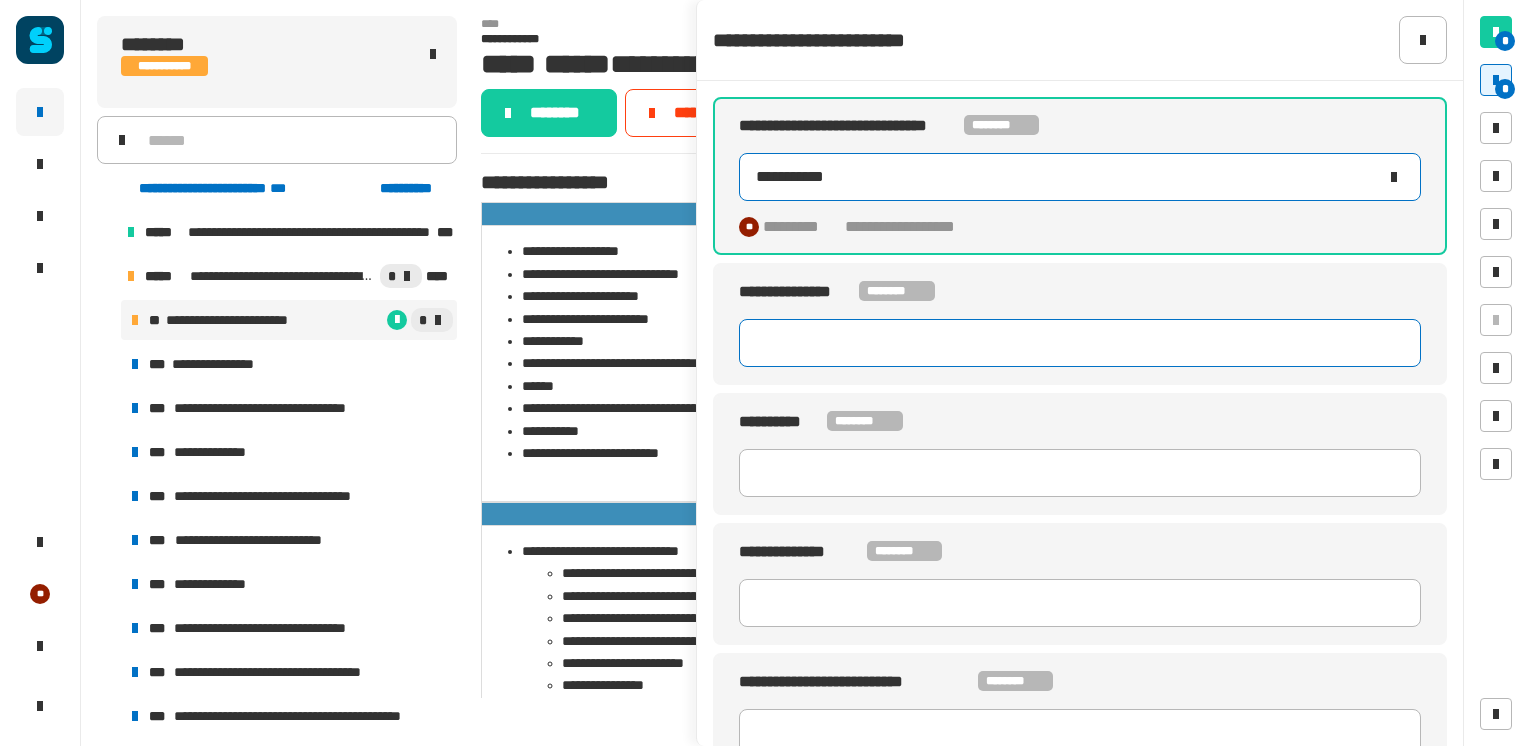 type on "**********" 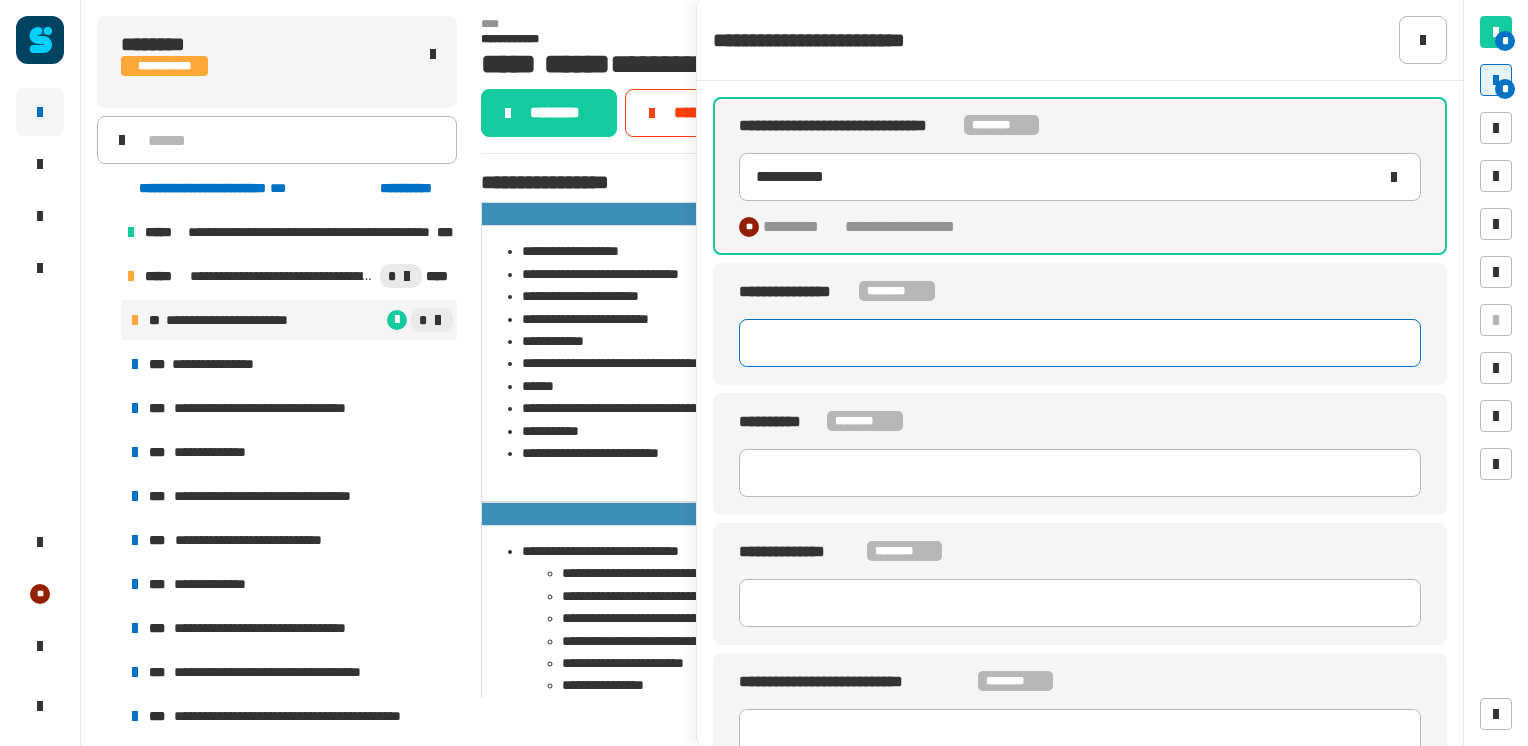 click 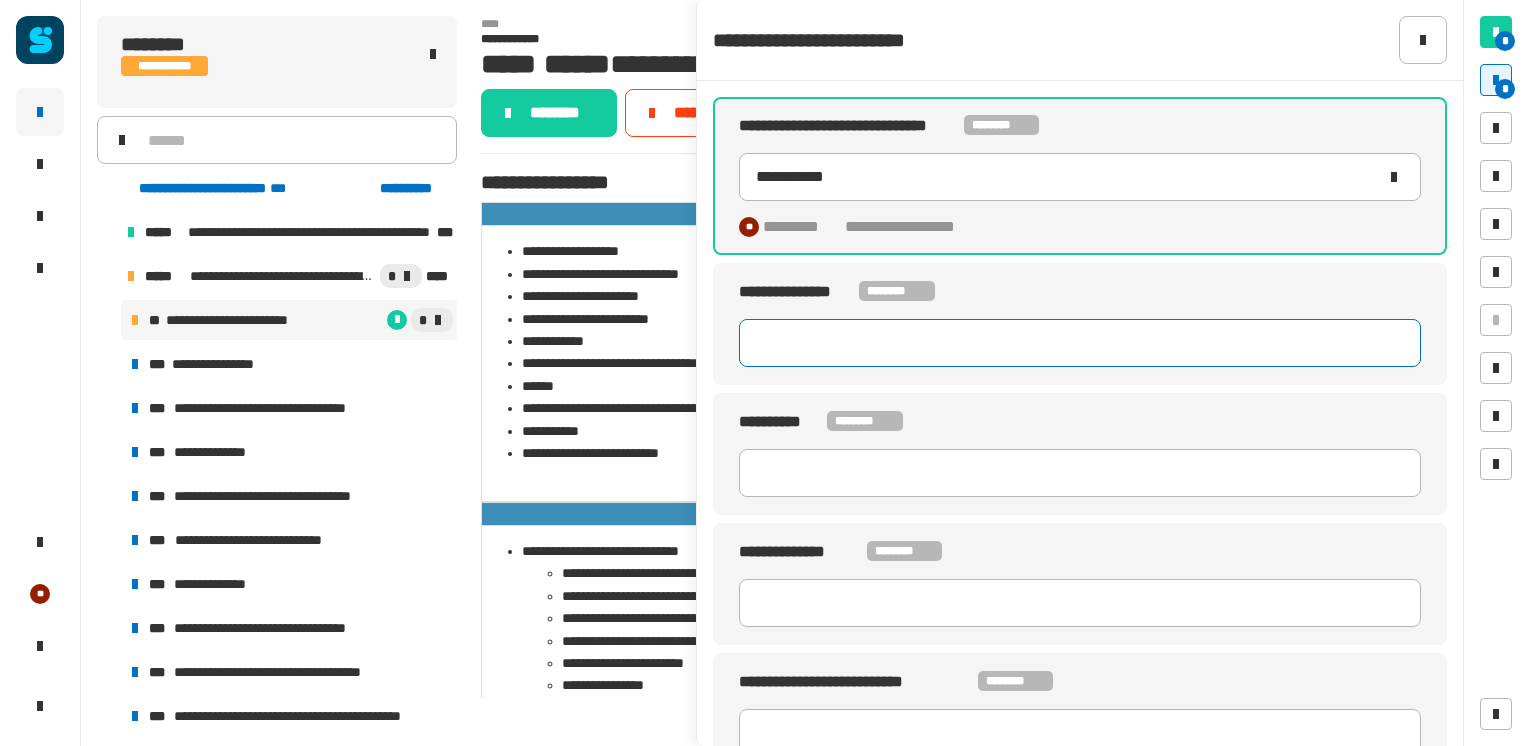 paste on "********" 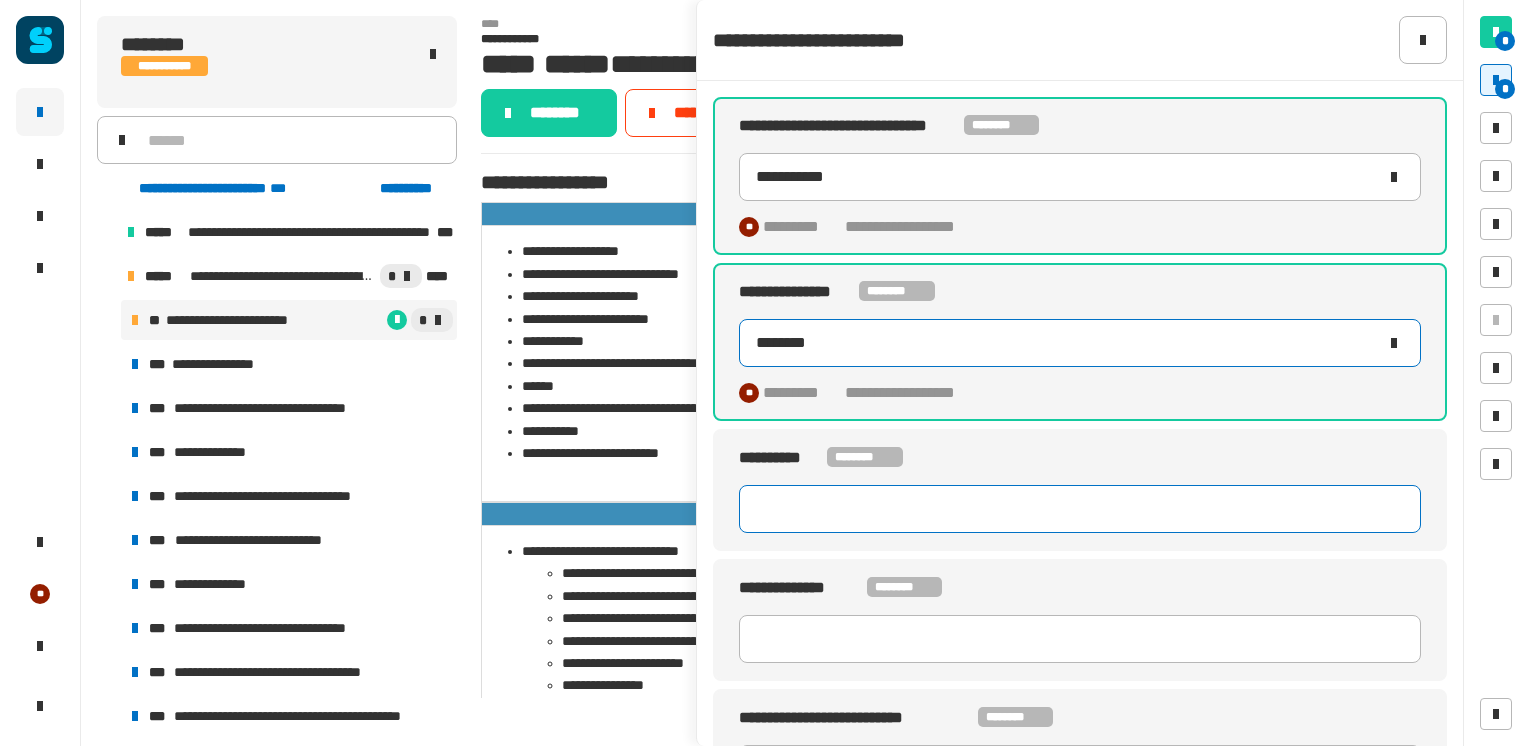 type on "********" 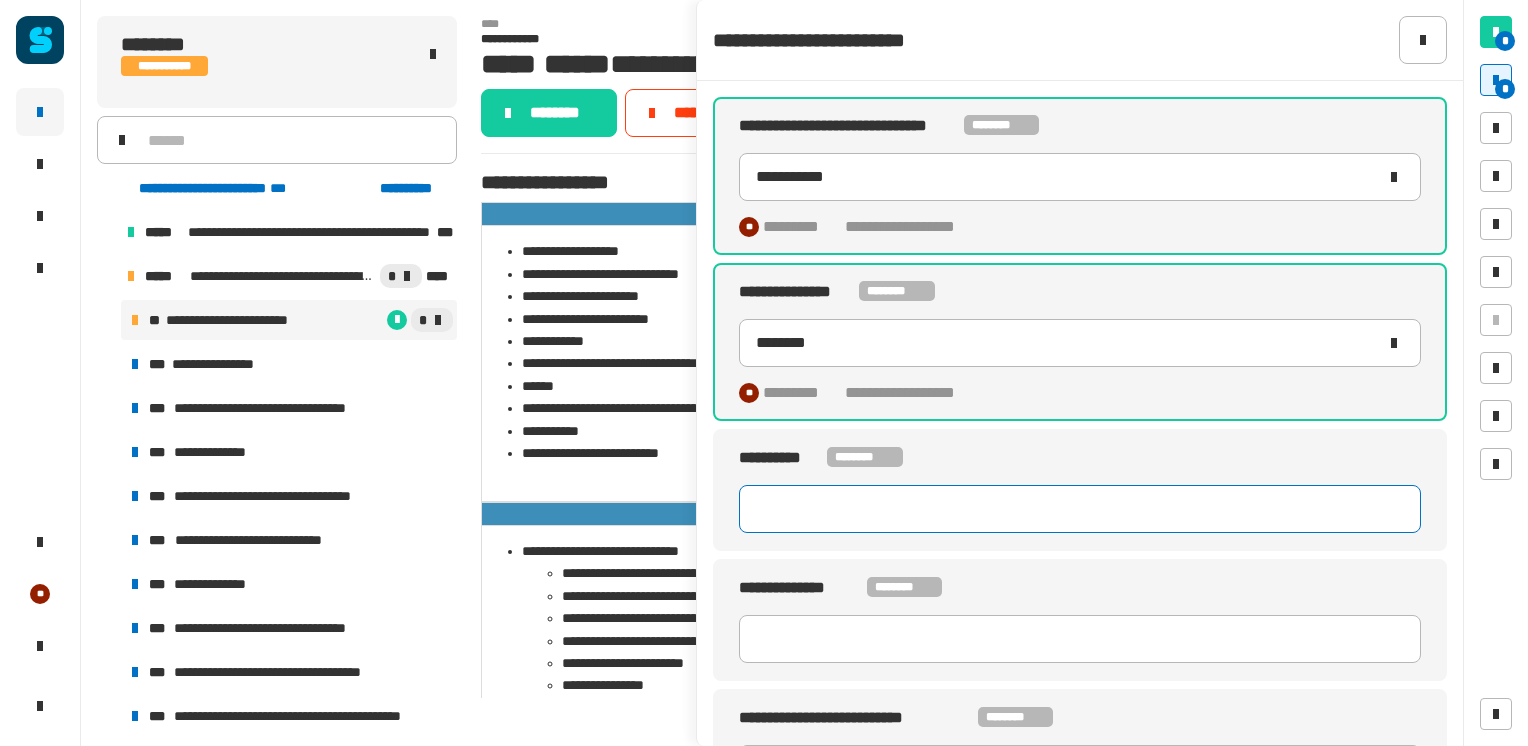 click 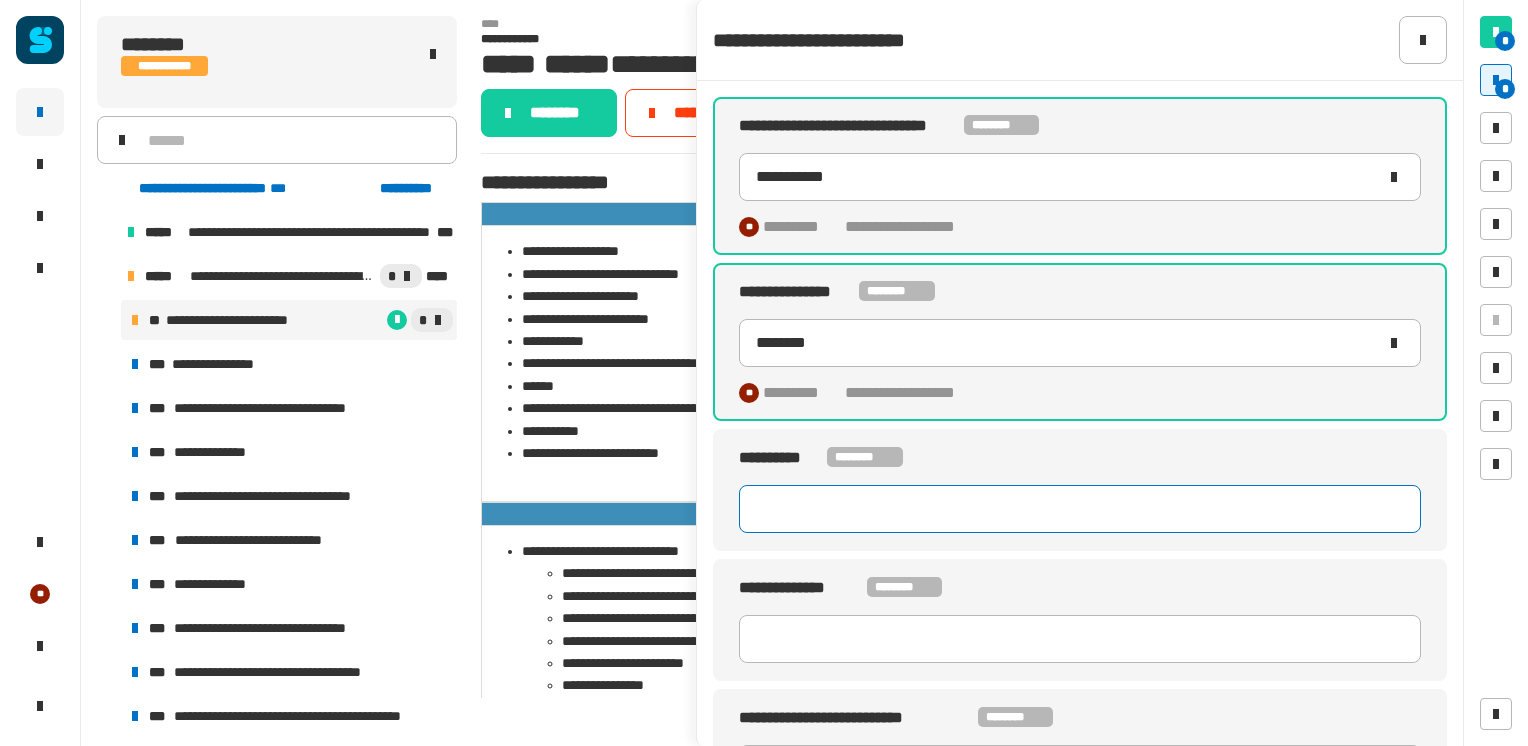 paste on "******" 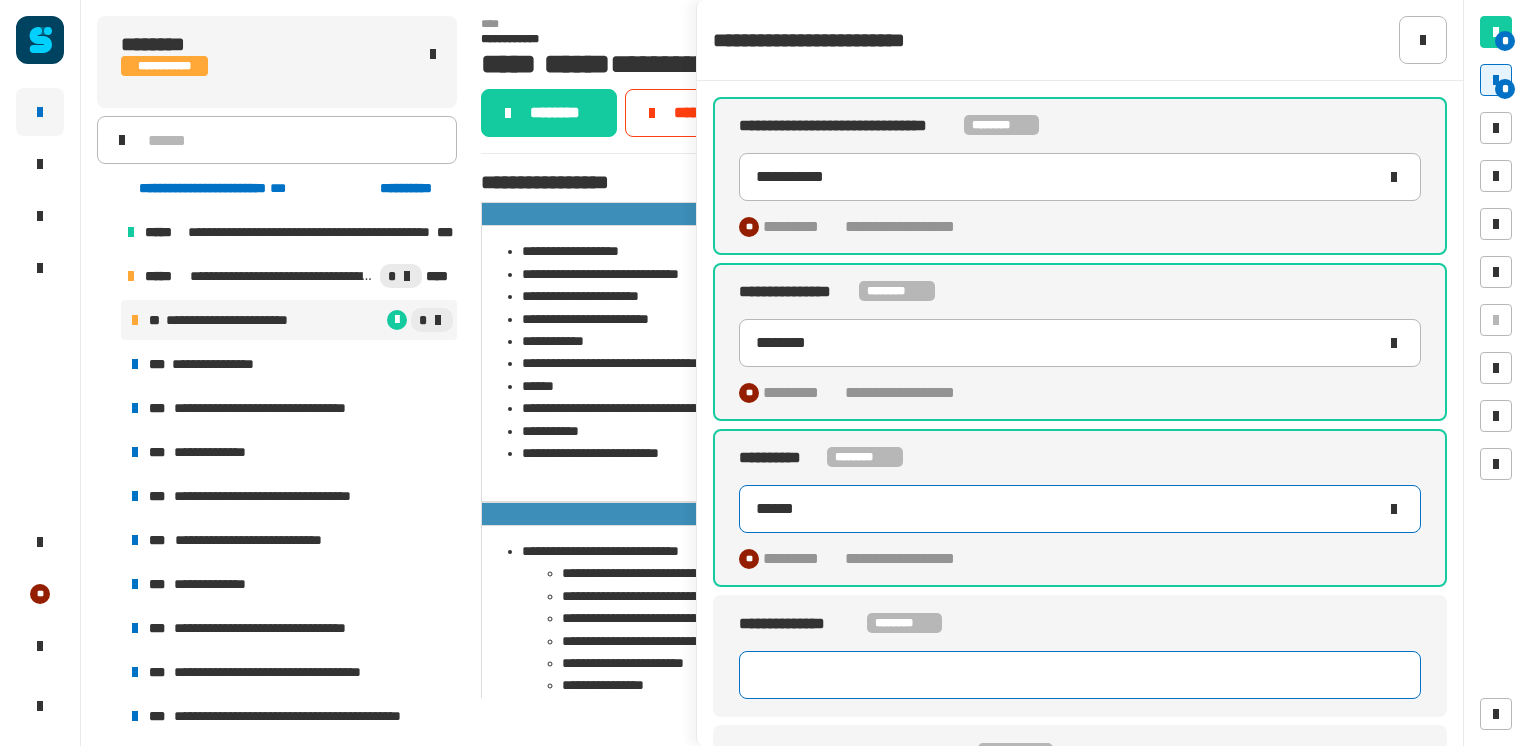type on "******" 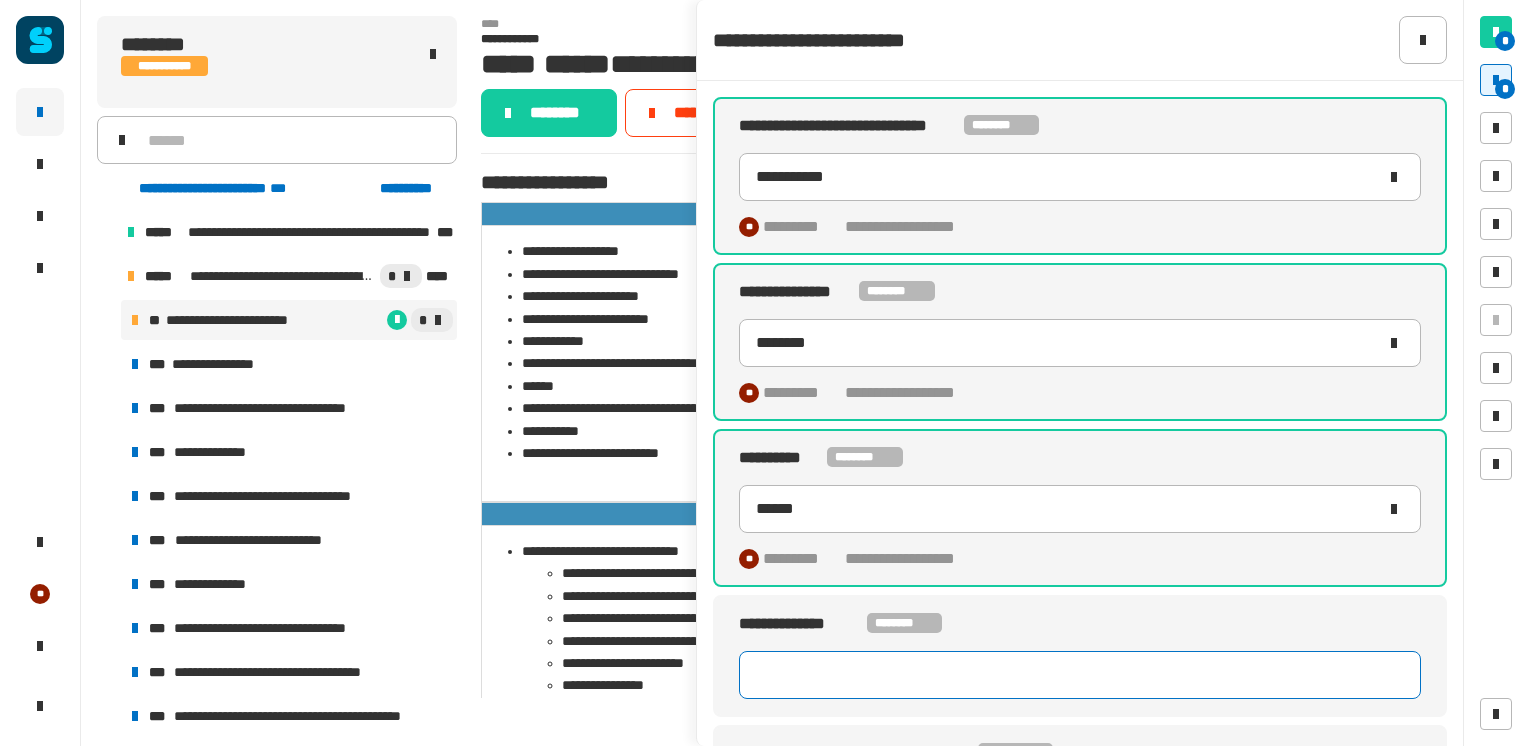 click 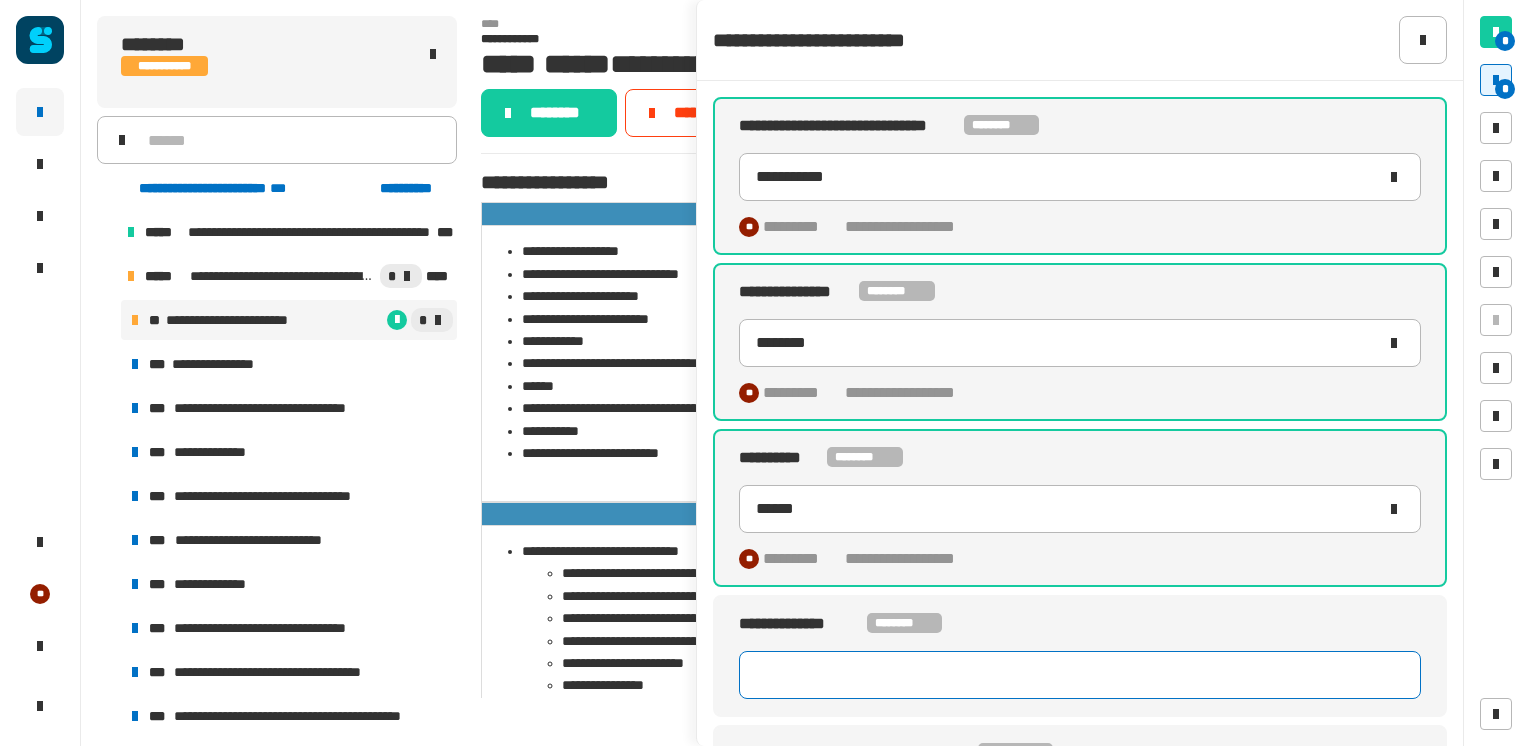 paste on "*********" 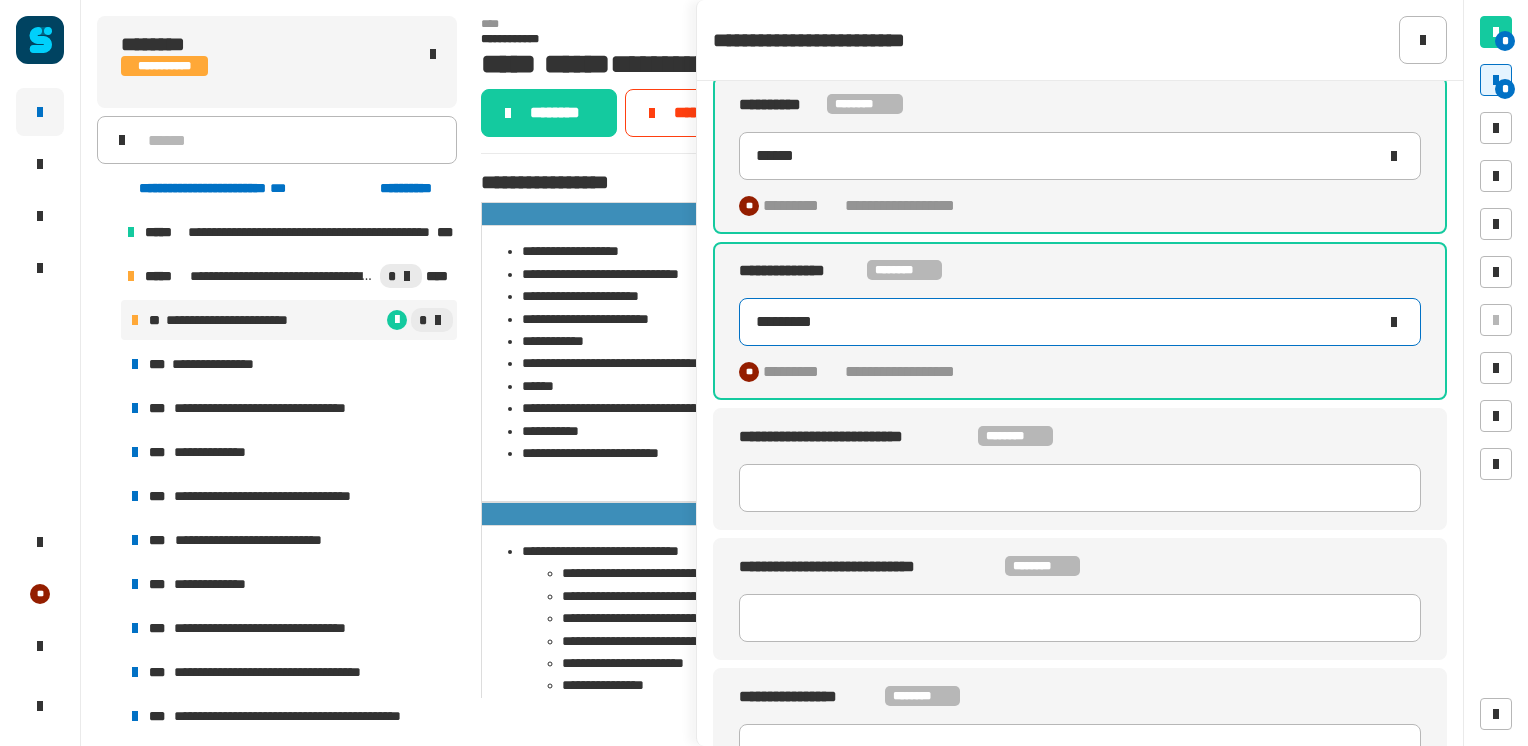 scroll, scrollTop: 396, scrollLeft: 0, axis: vertical 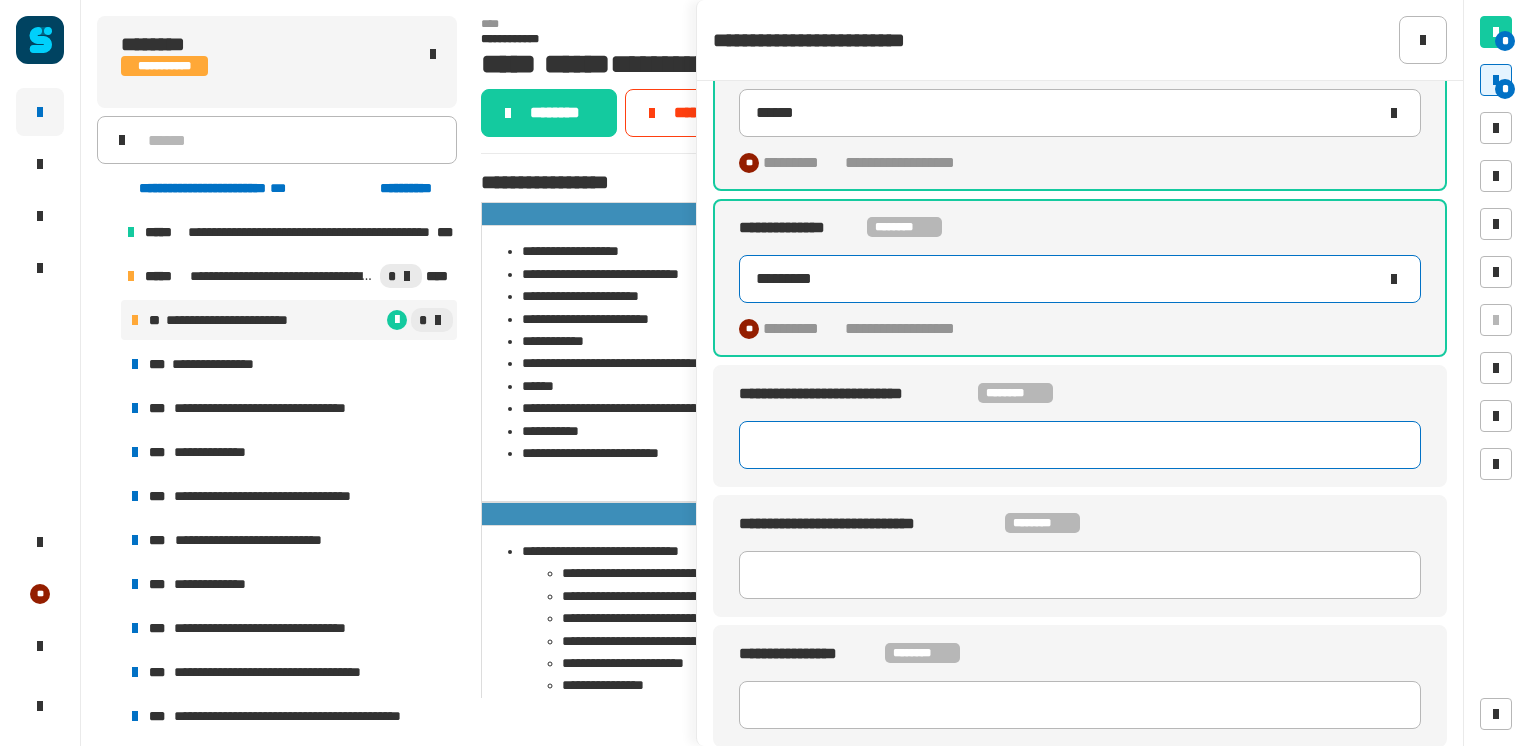 type on "*********" 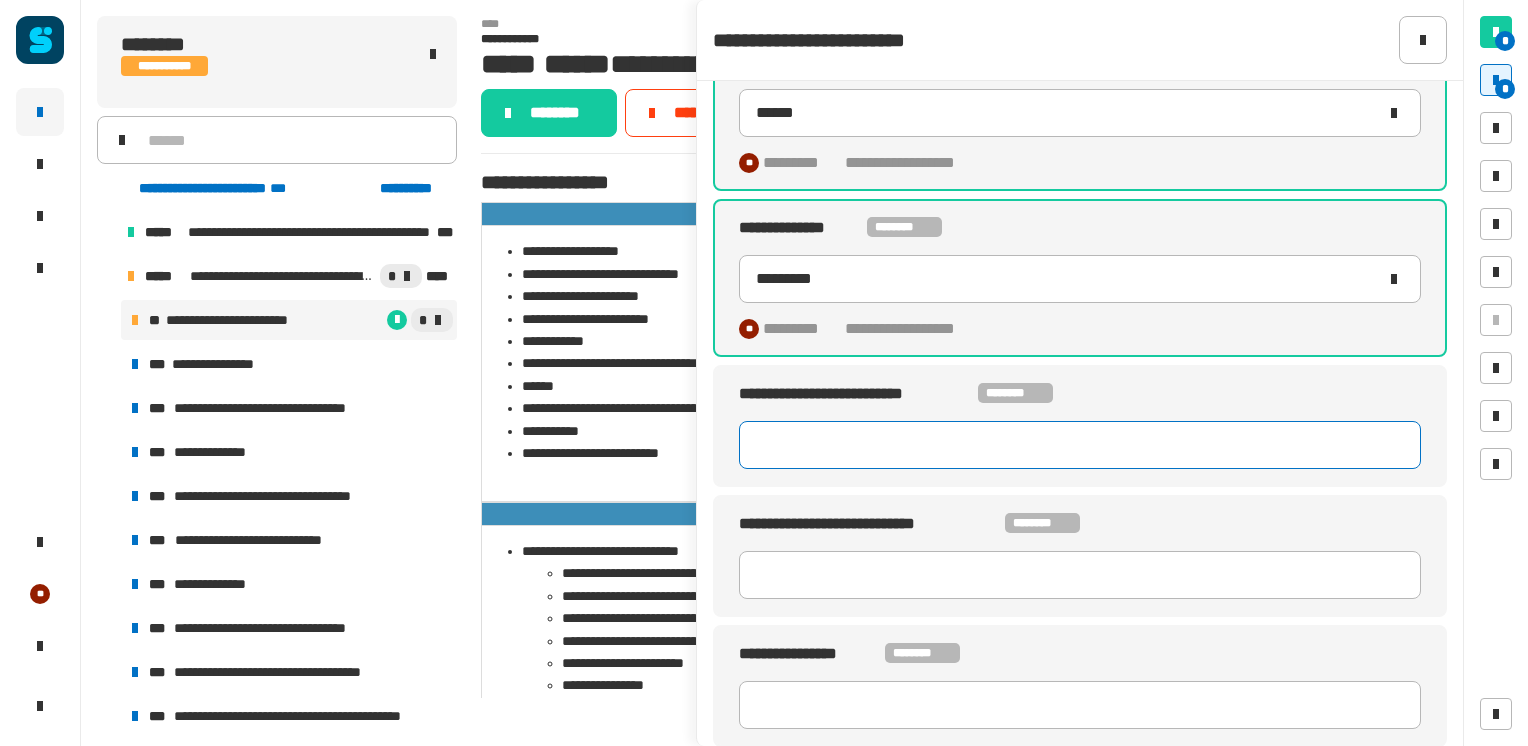 click 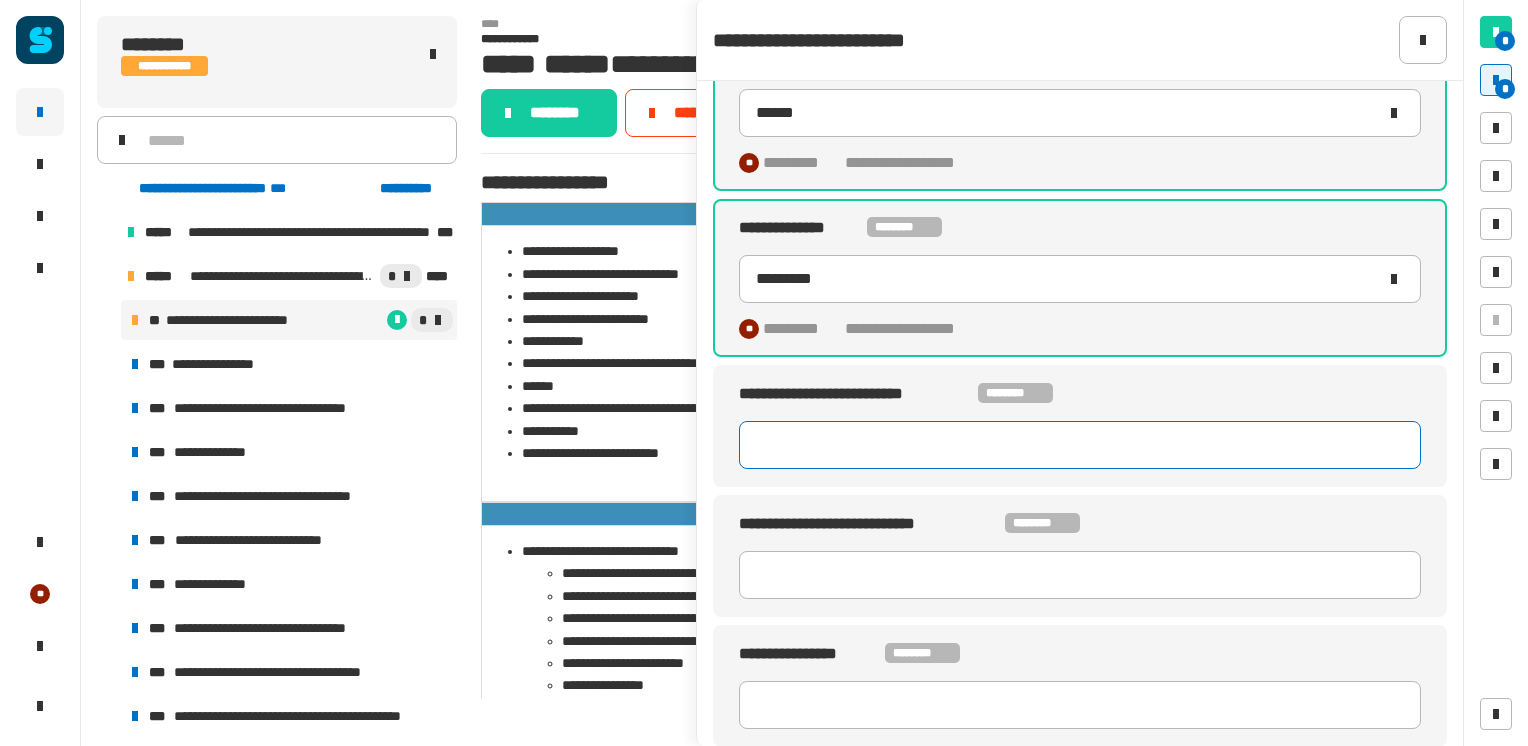 paste on "********" 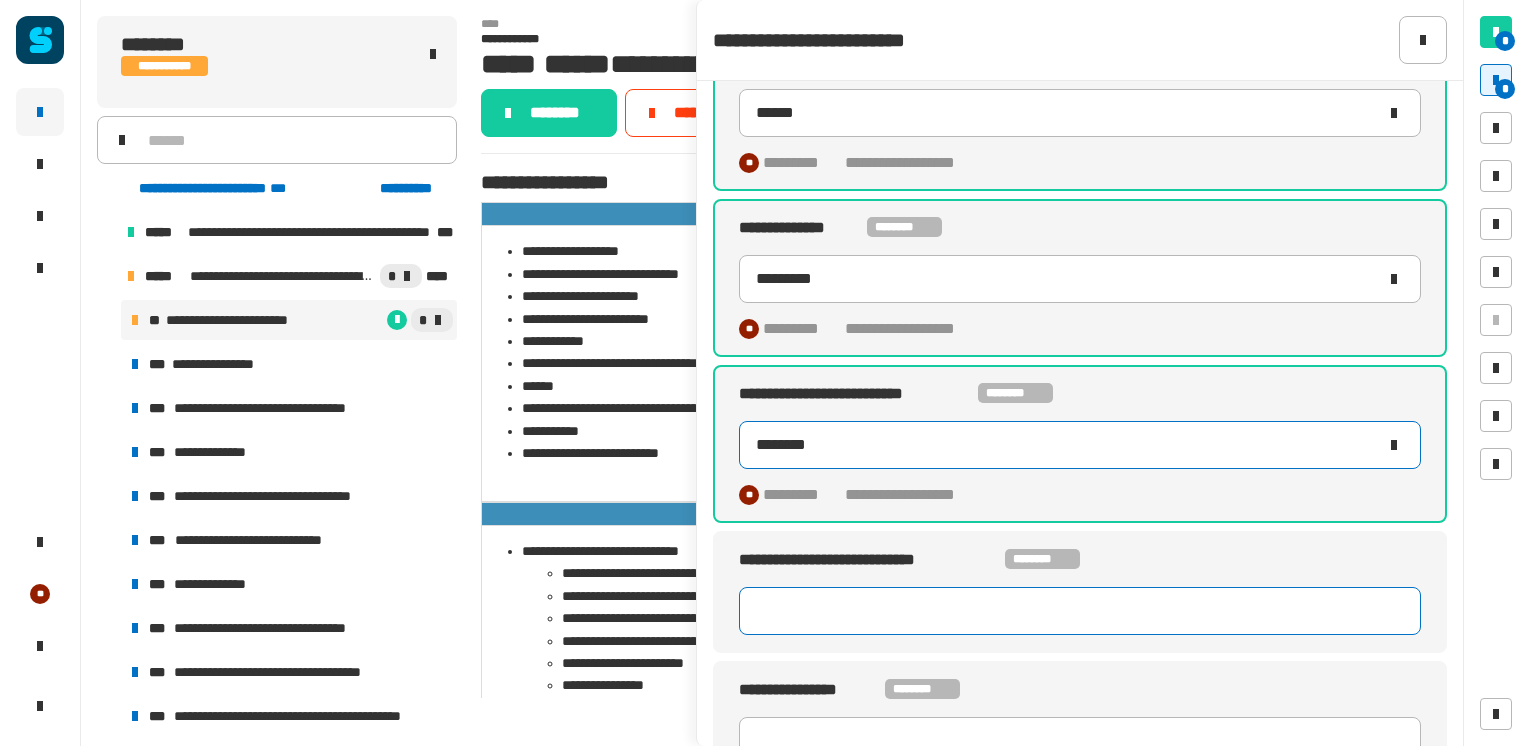 type on "********" 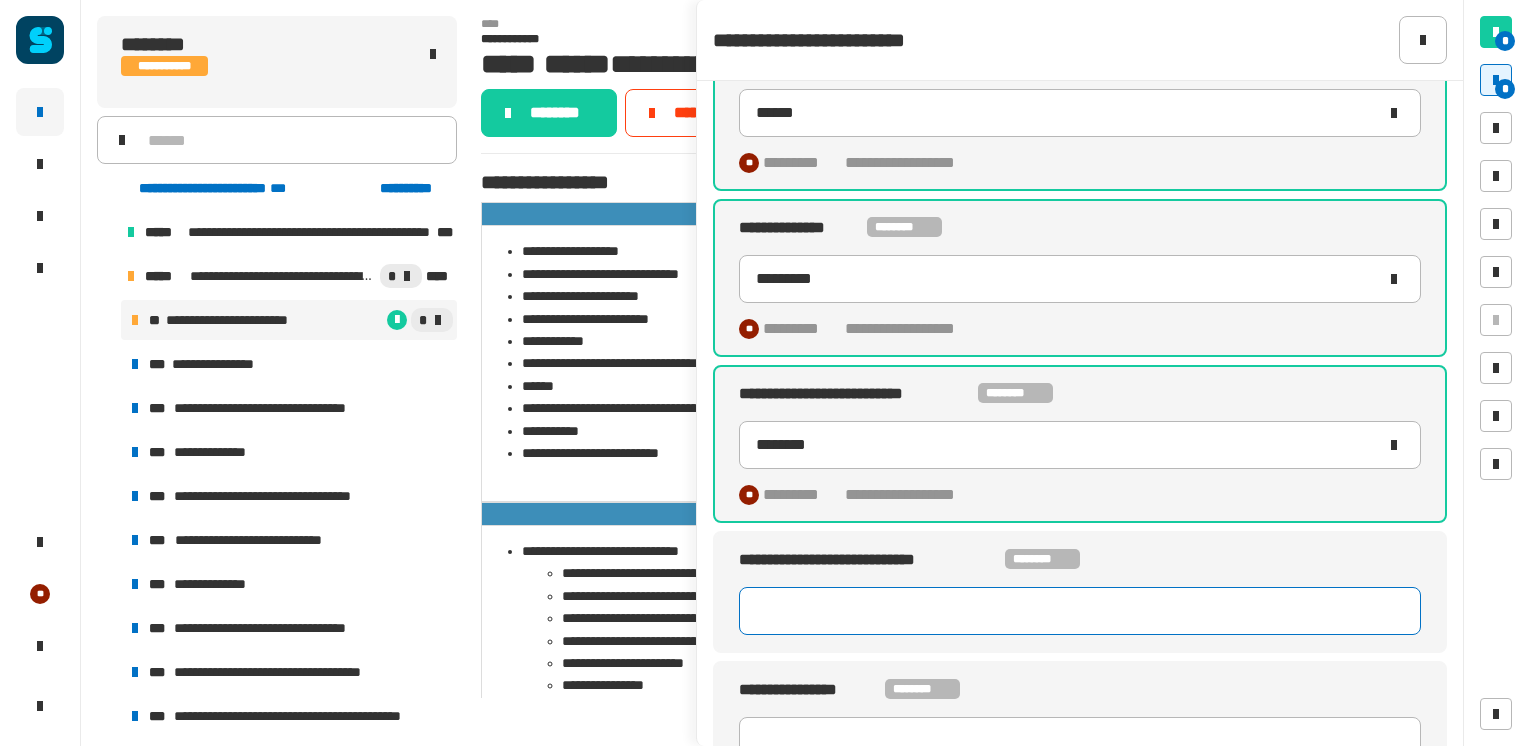 click 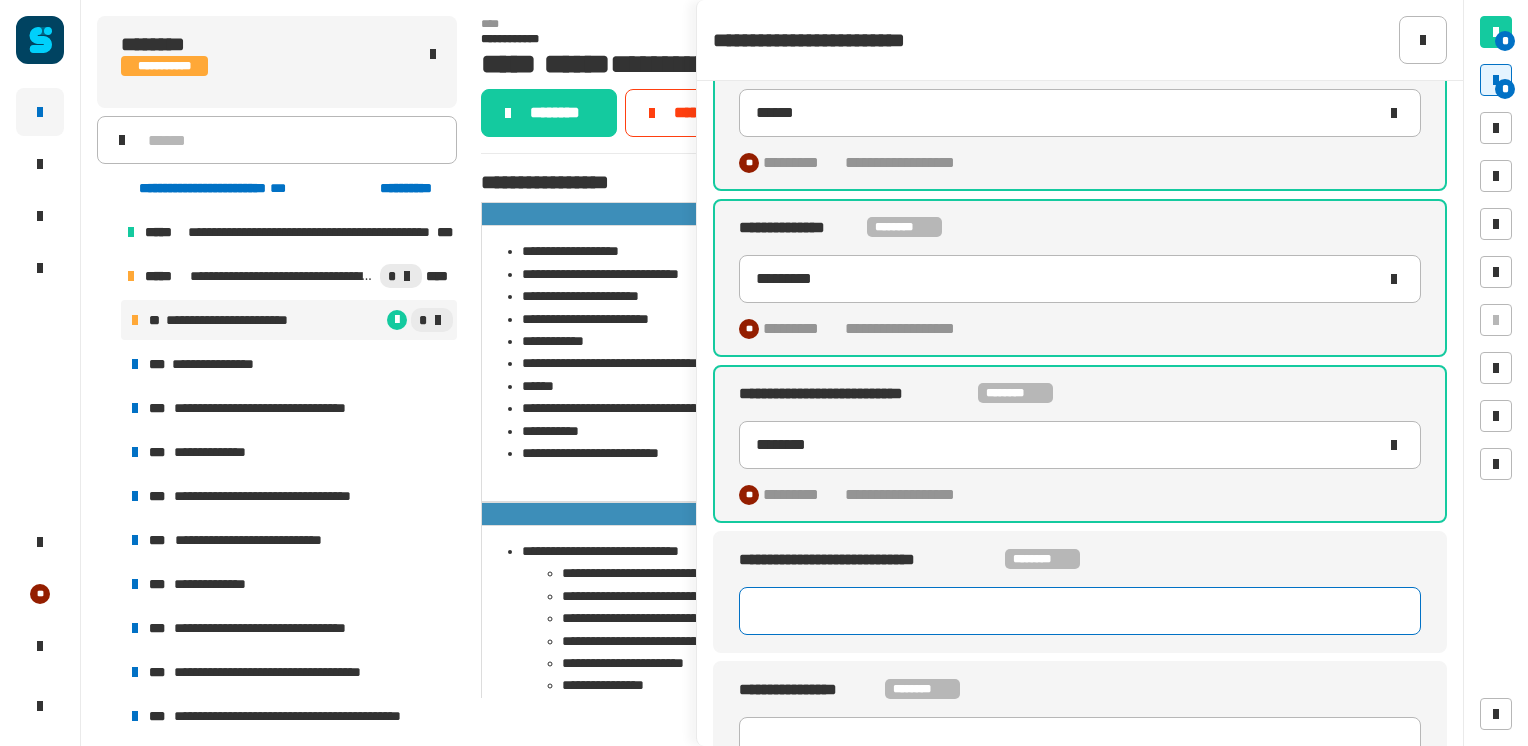 paste on "********" 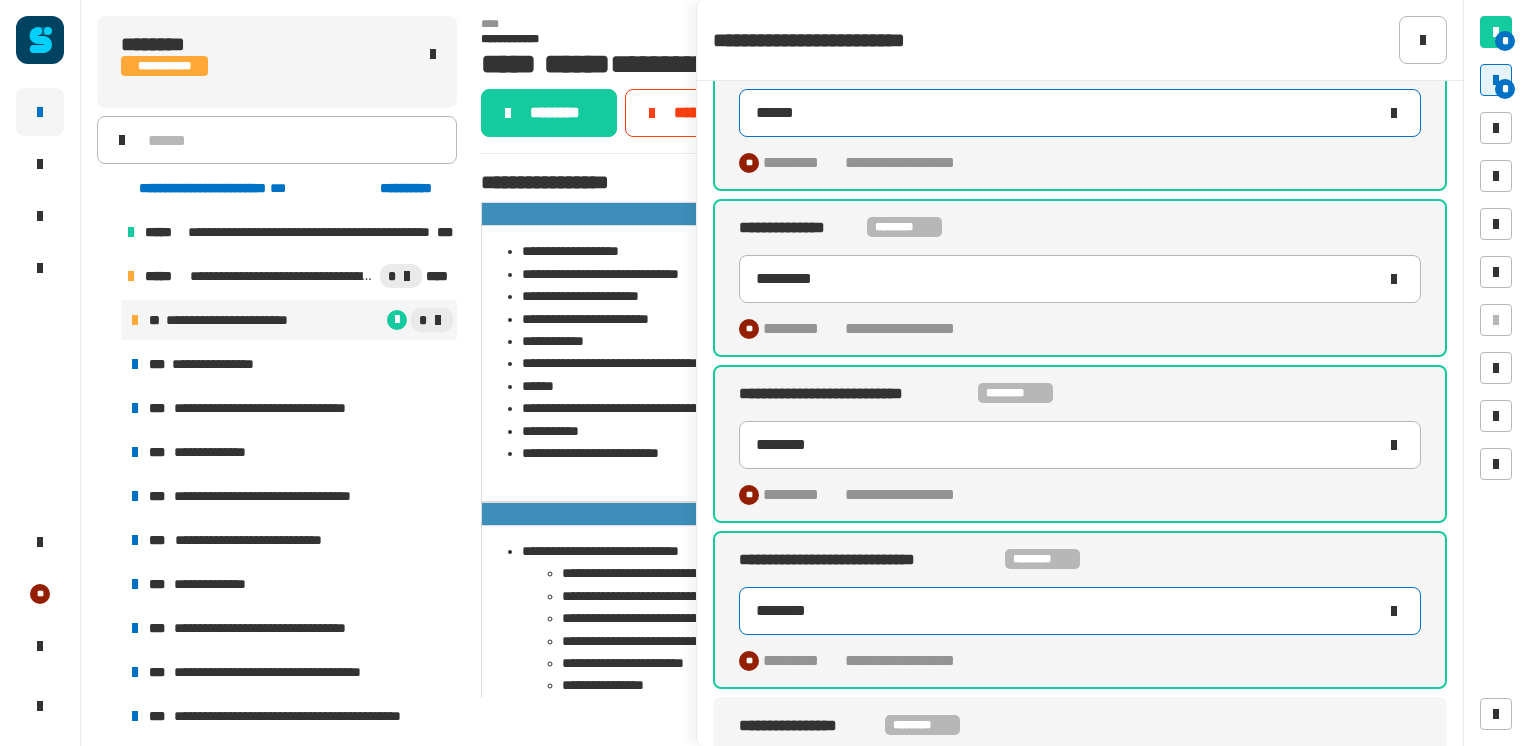 scroll, scrollTop: 468, scrollLeft: 0, axis: vertical 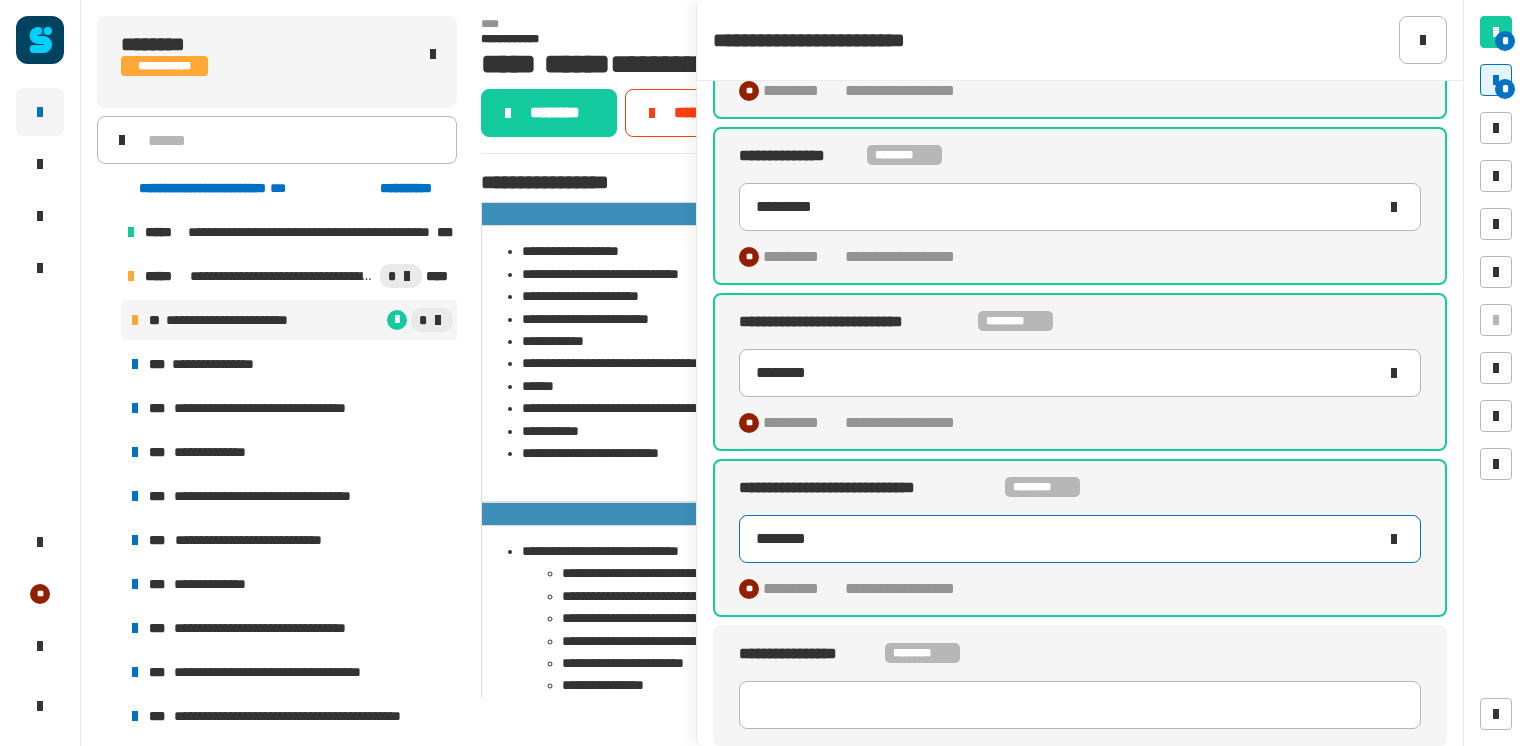 type on "********" 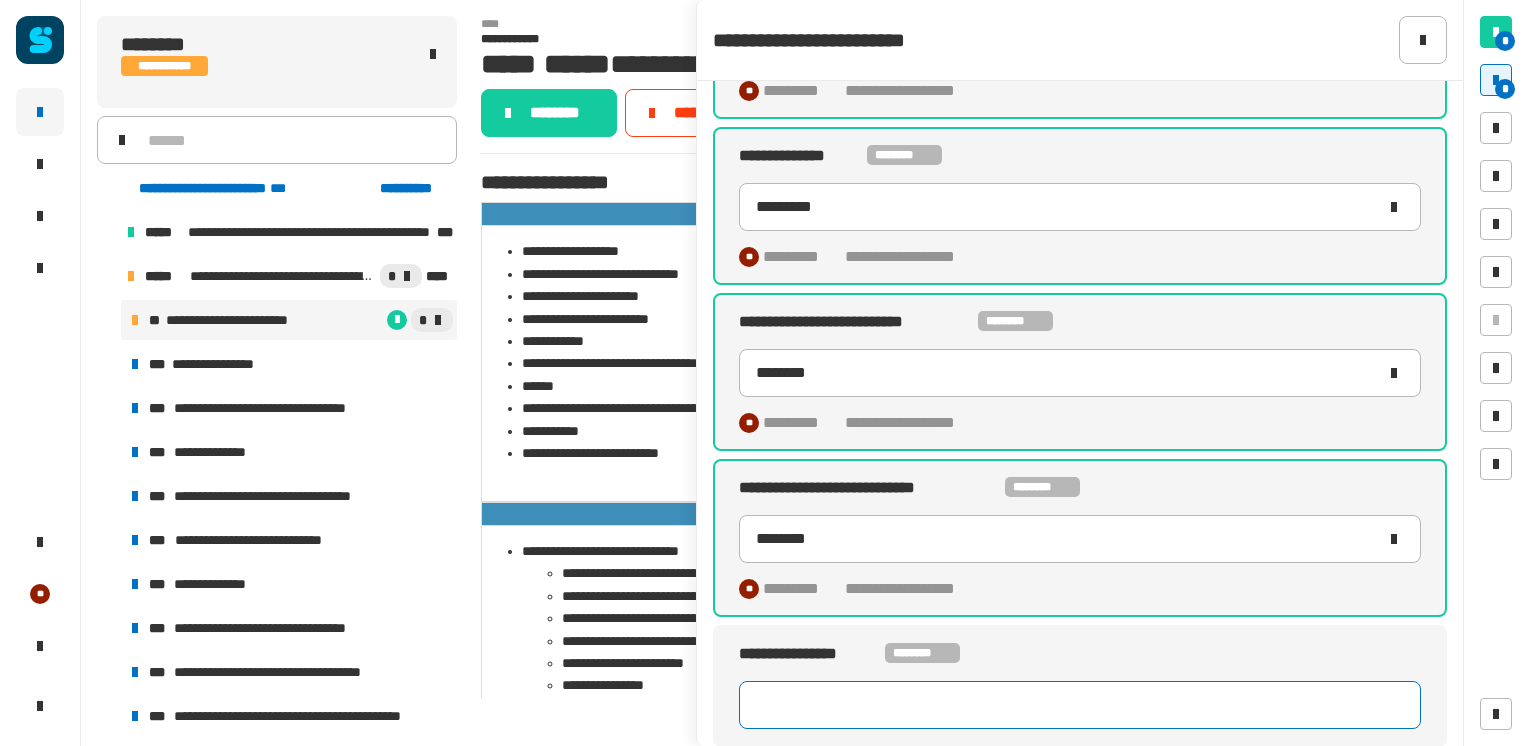 click 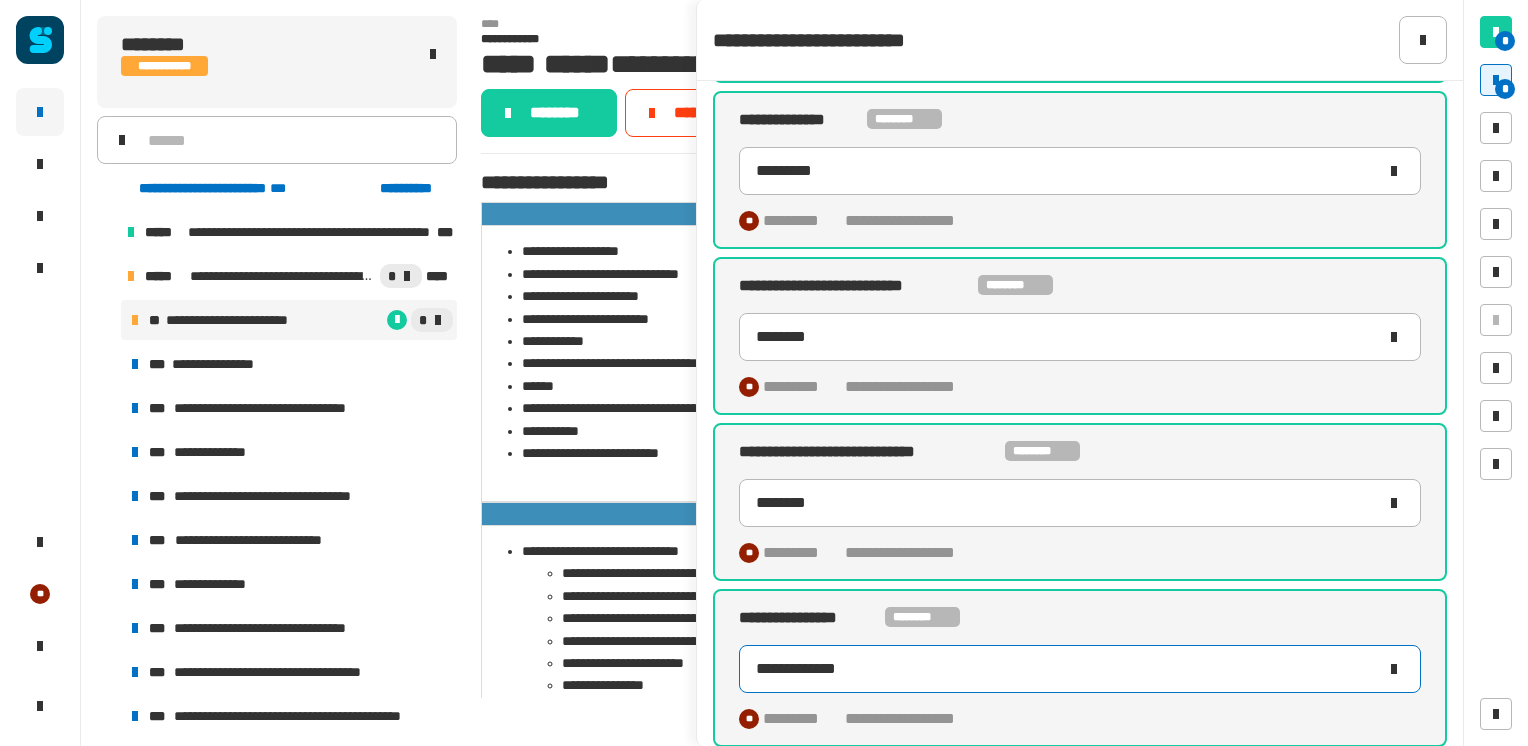 scroll, scrollTop: 0, scrollLeft: 0, axis: both 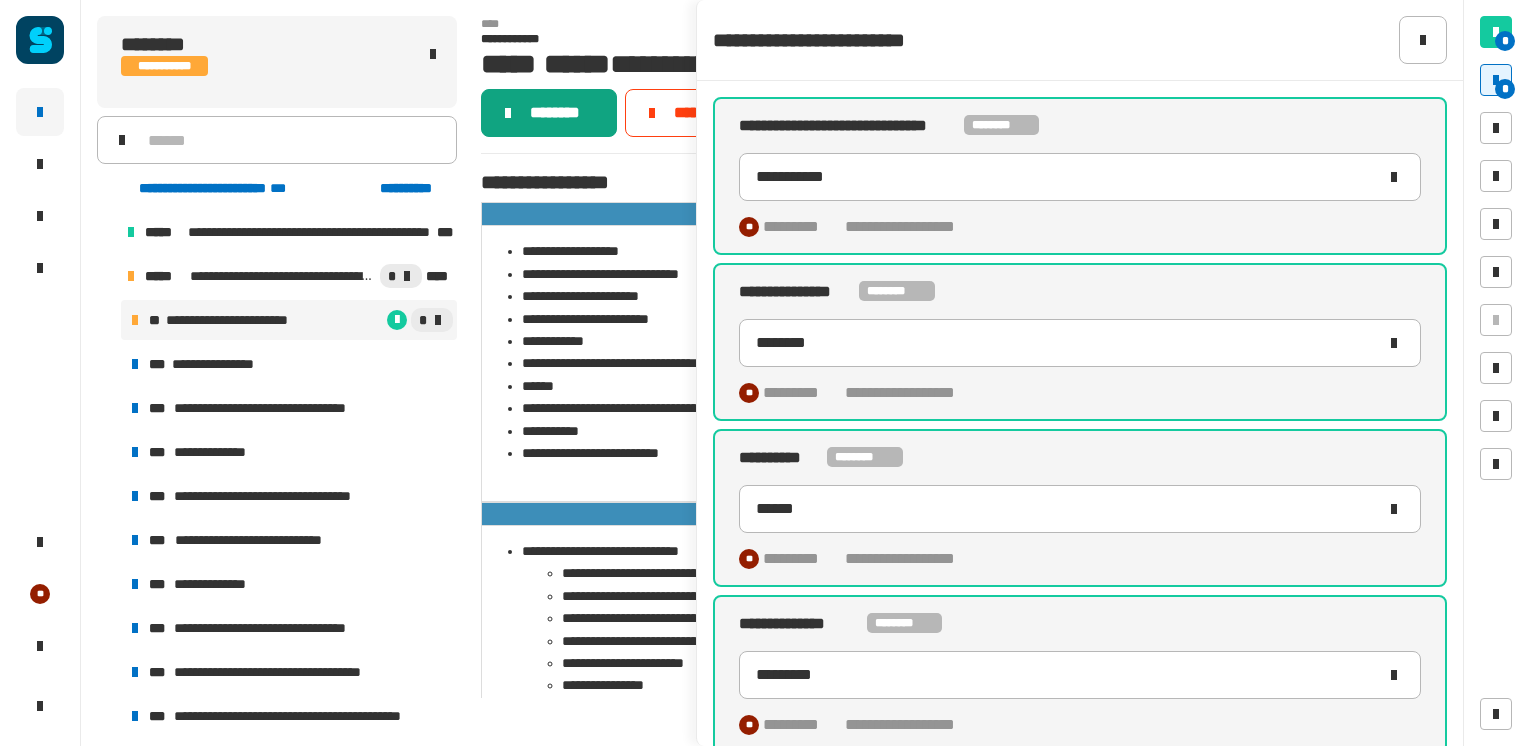 type on "**********" 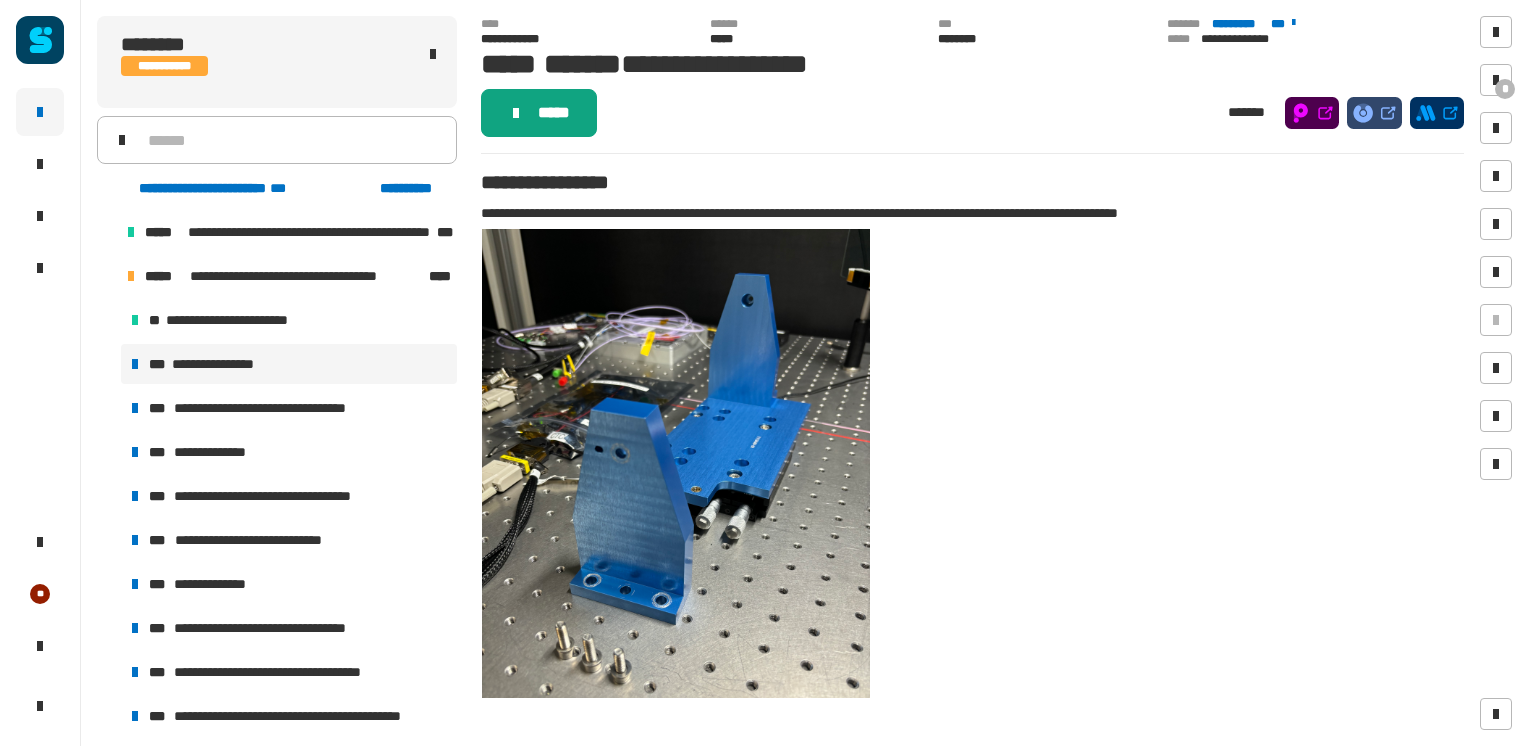 click on "*****" 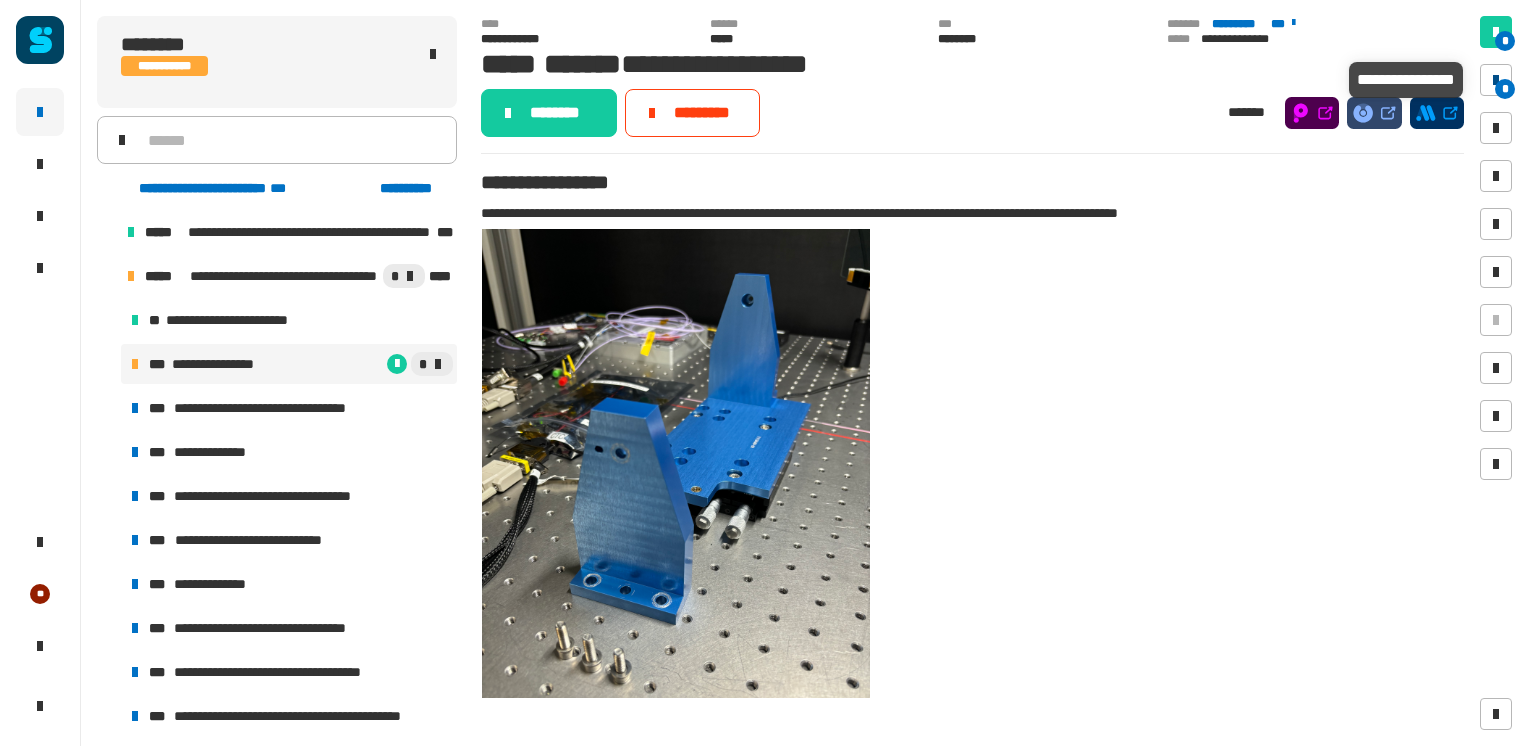 click on "*" at bounding box center [1505, 89] 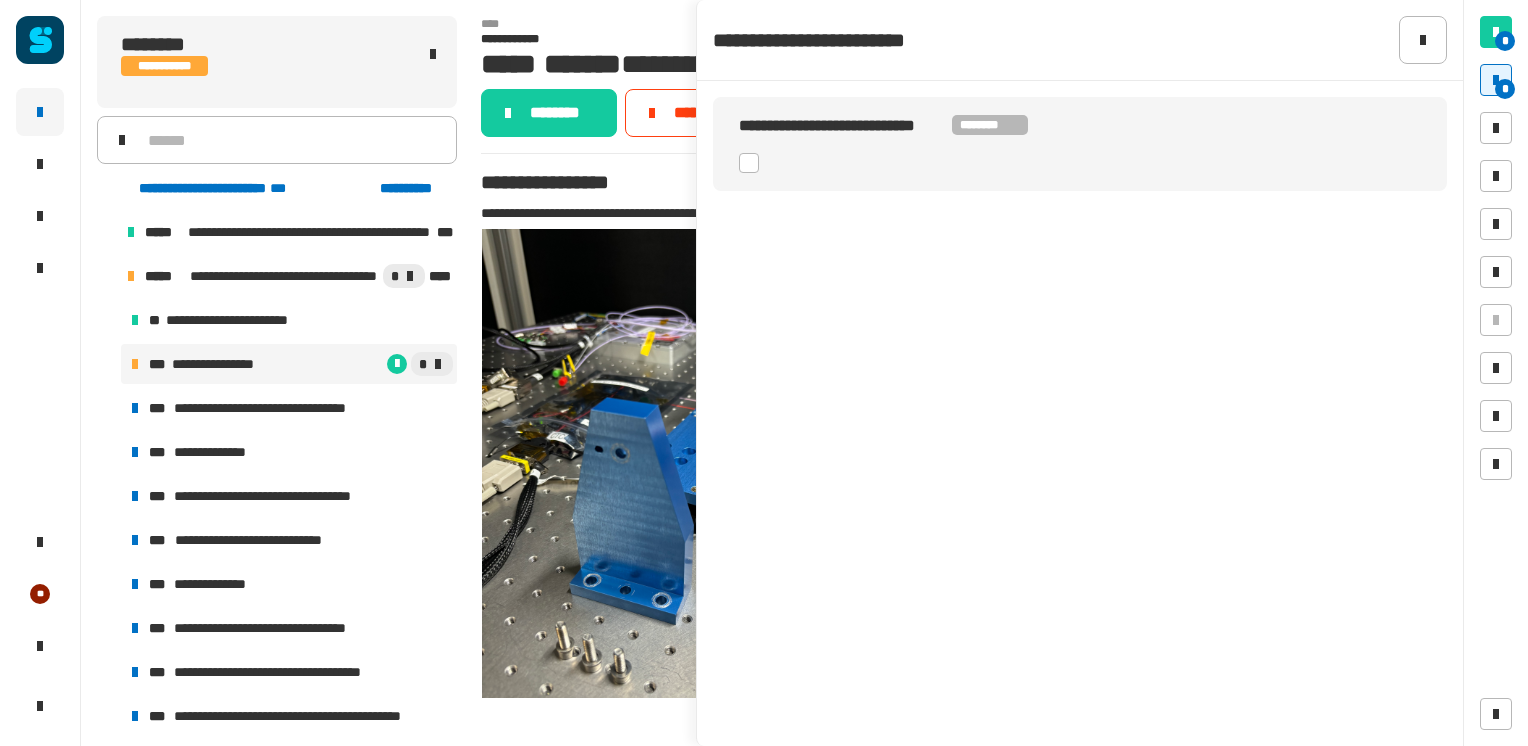 click 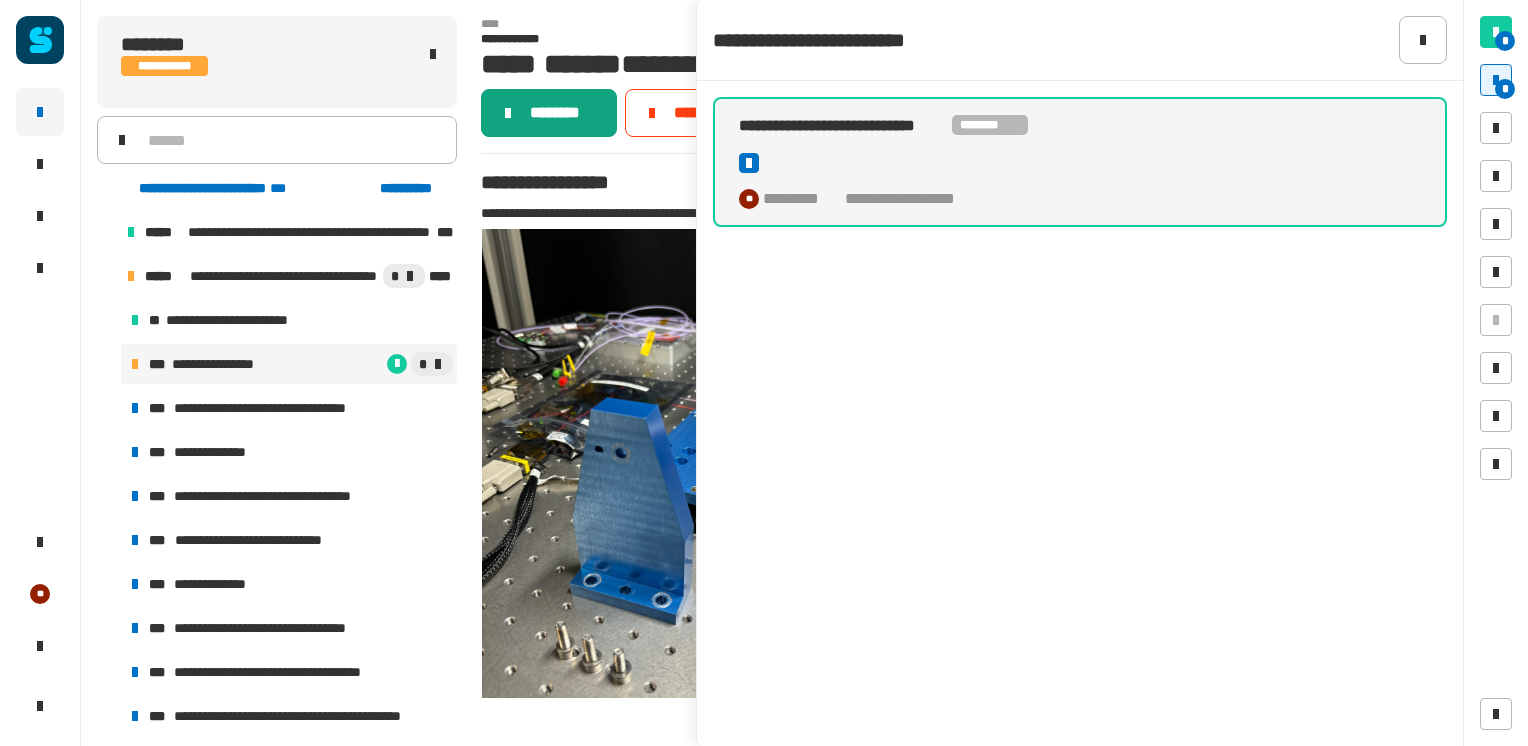 click on "********" 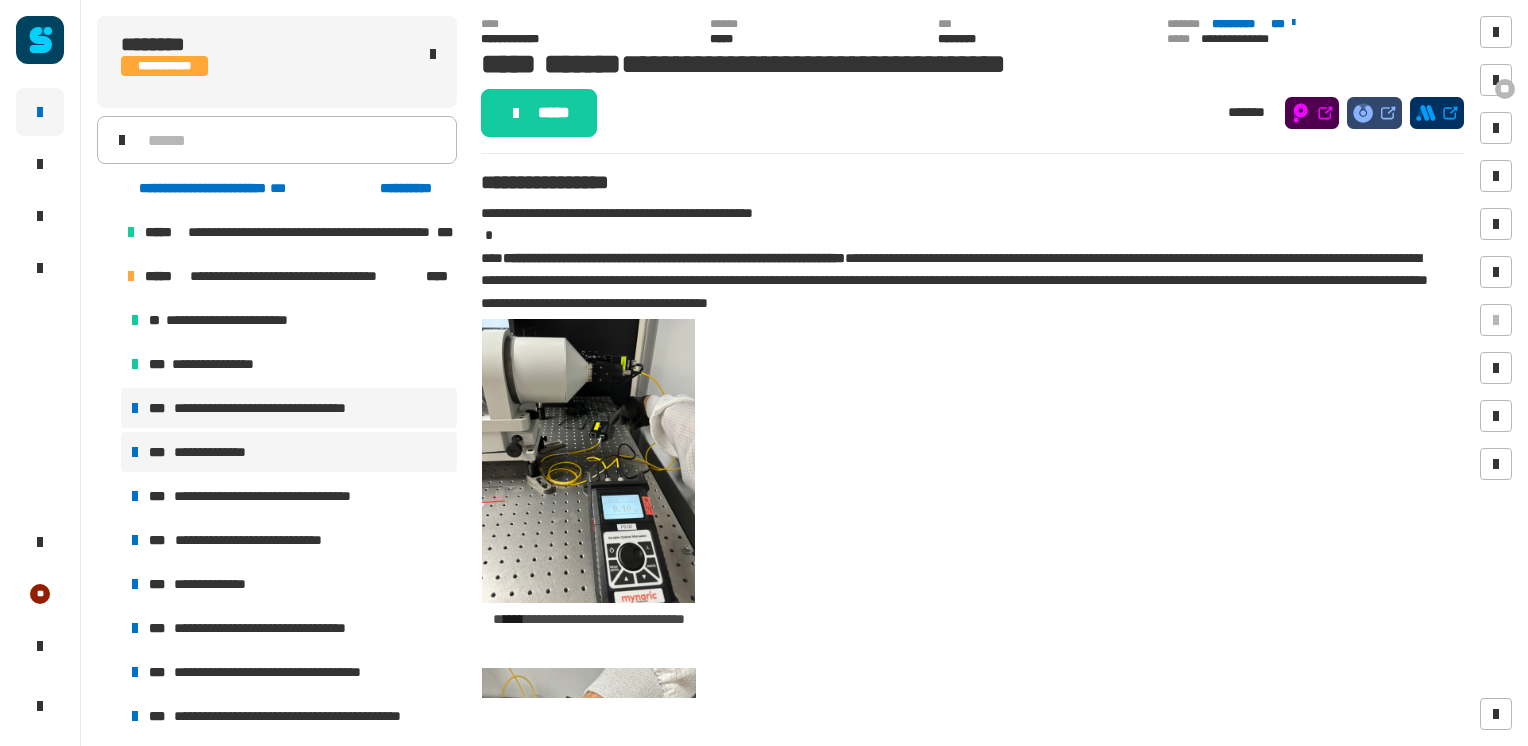 click on "**********" at bounding box center [221, 452] 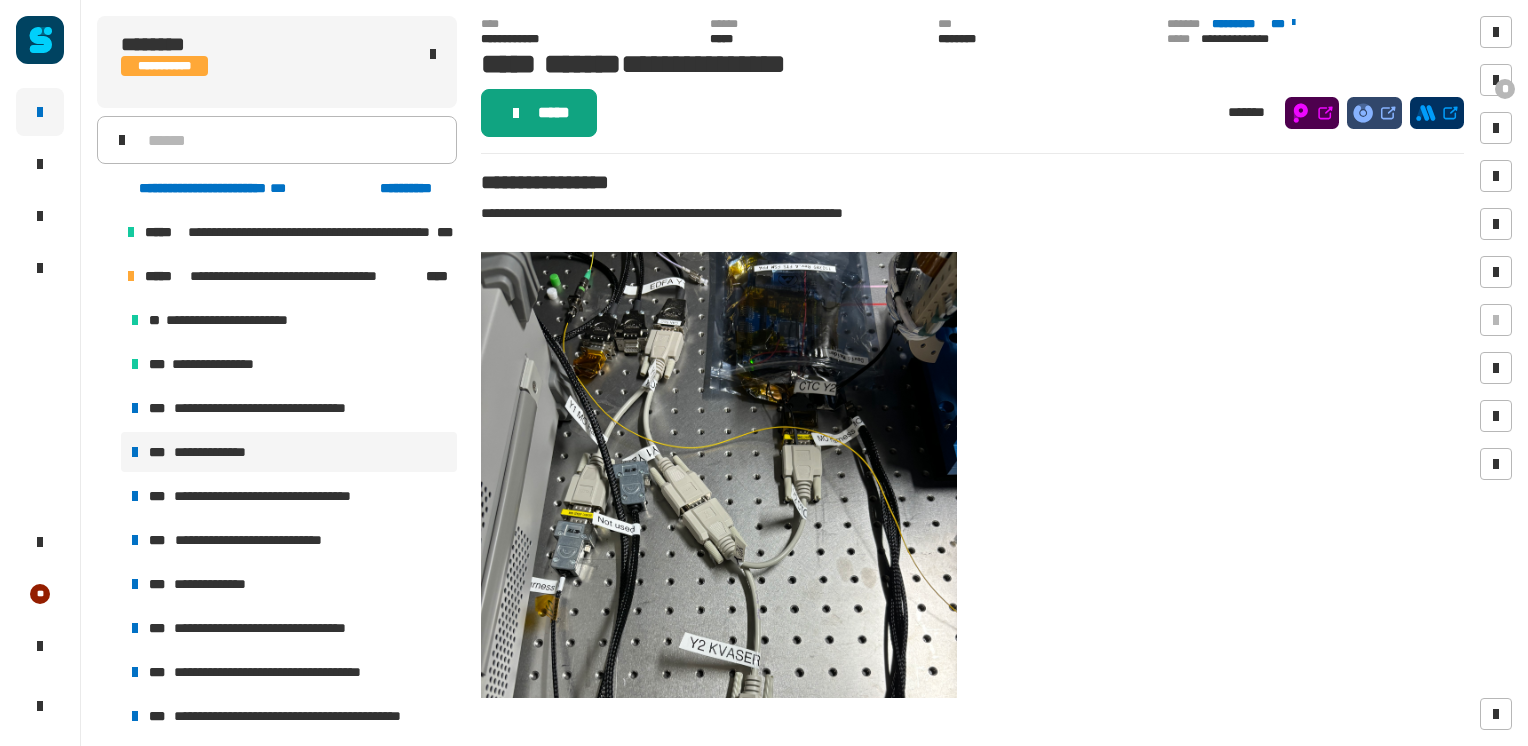 click on "*****" 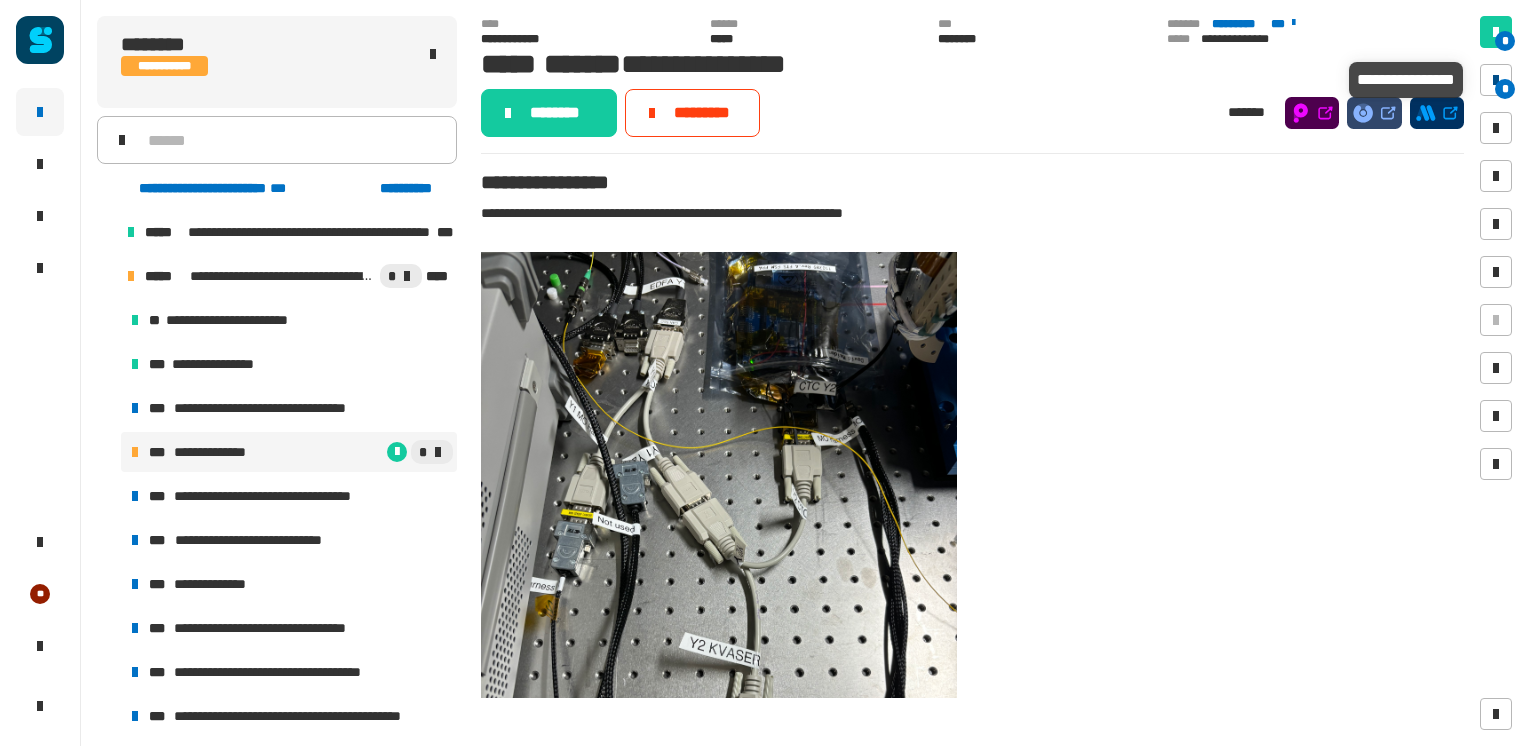 click on "*" at bounding box center (1505, 89) 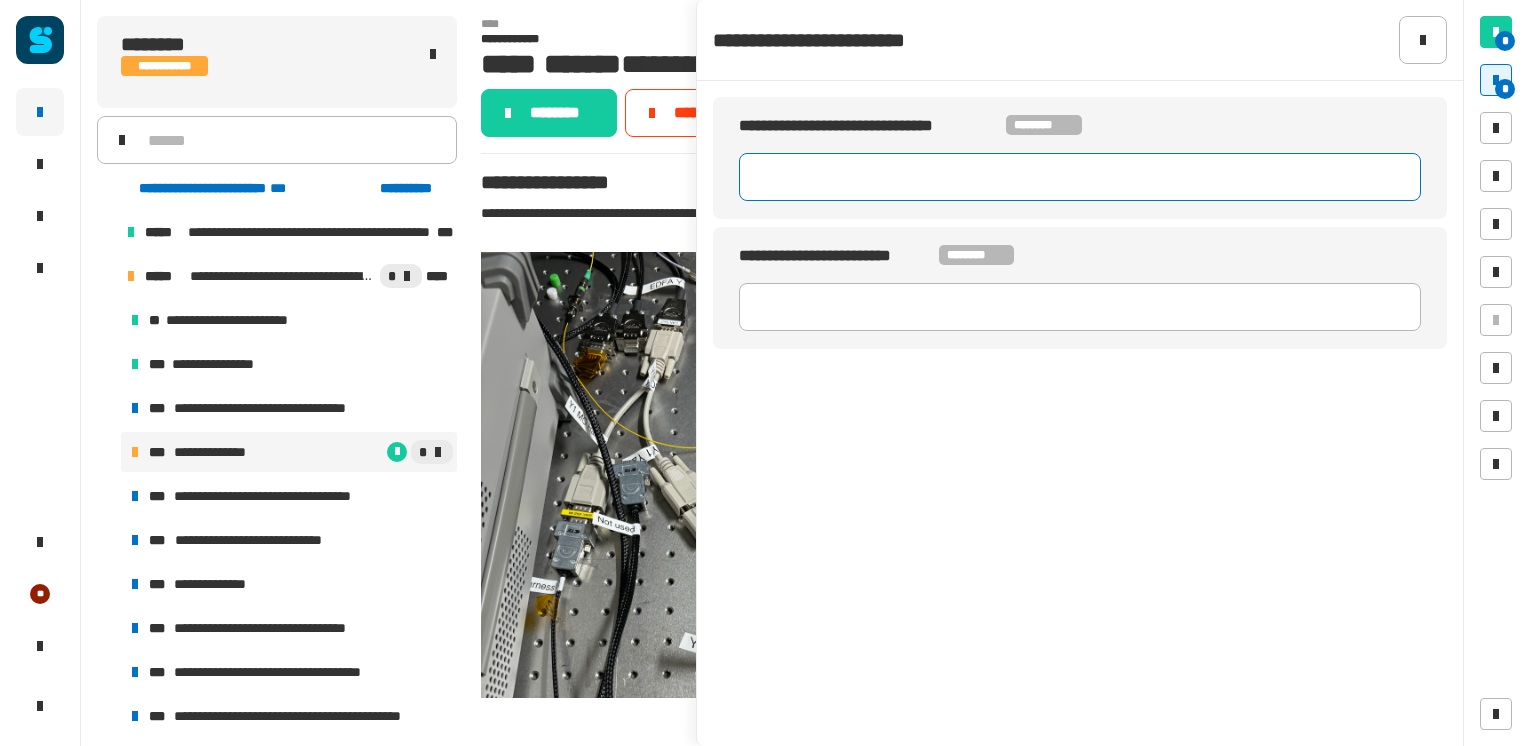 click 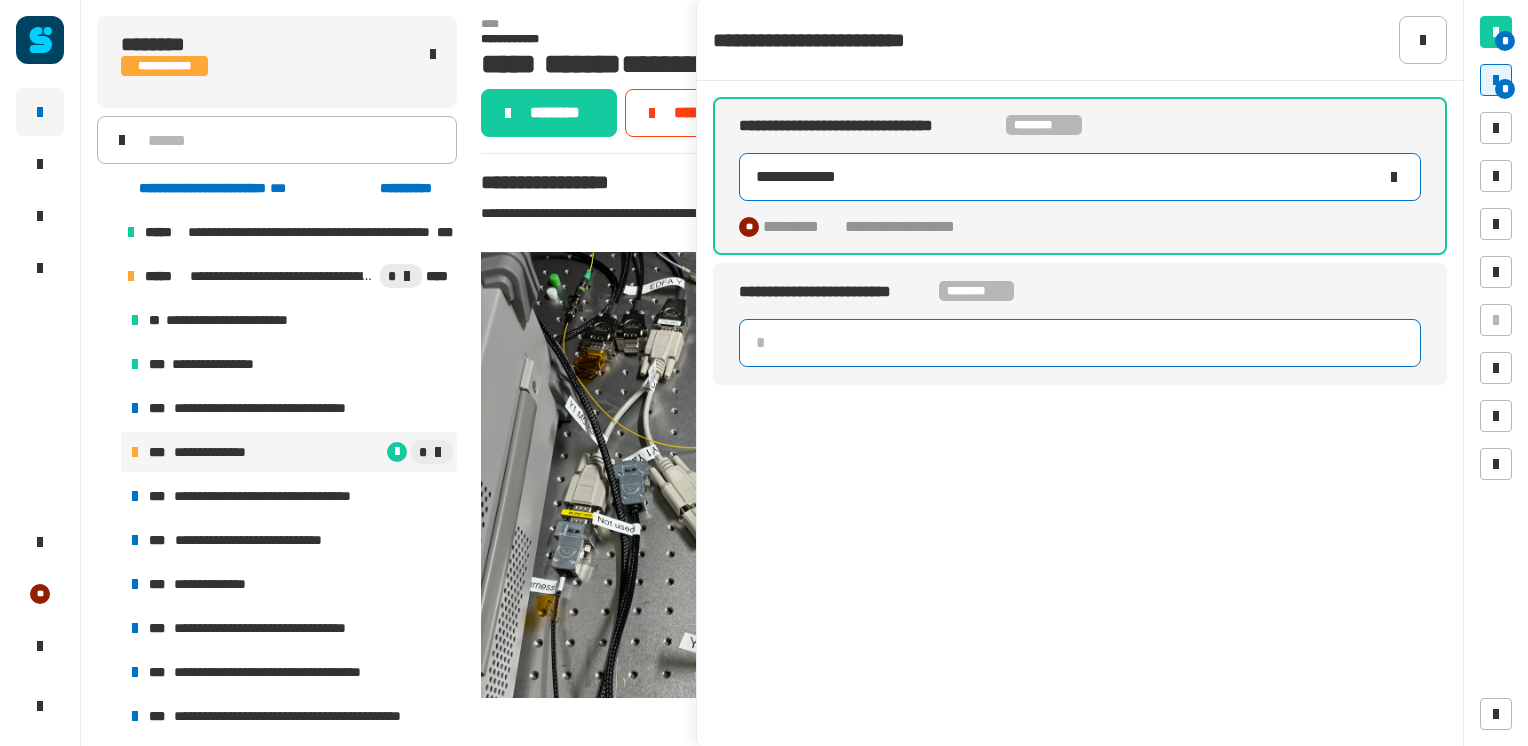 type on "**********" 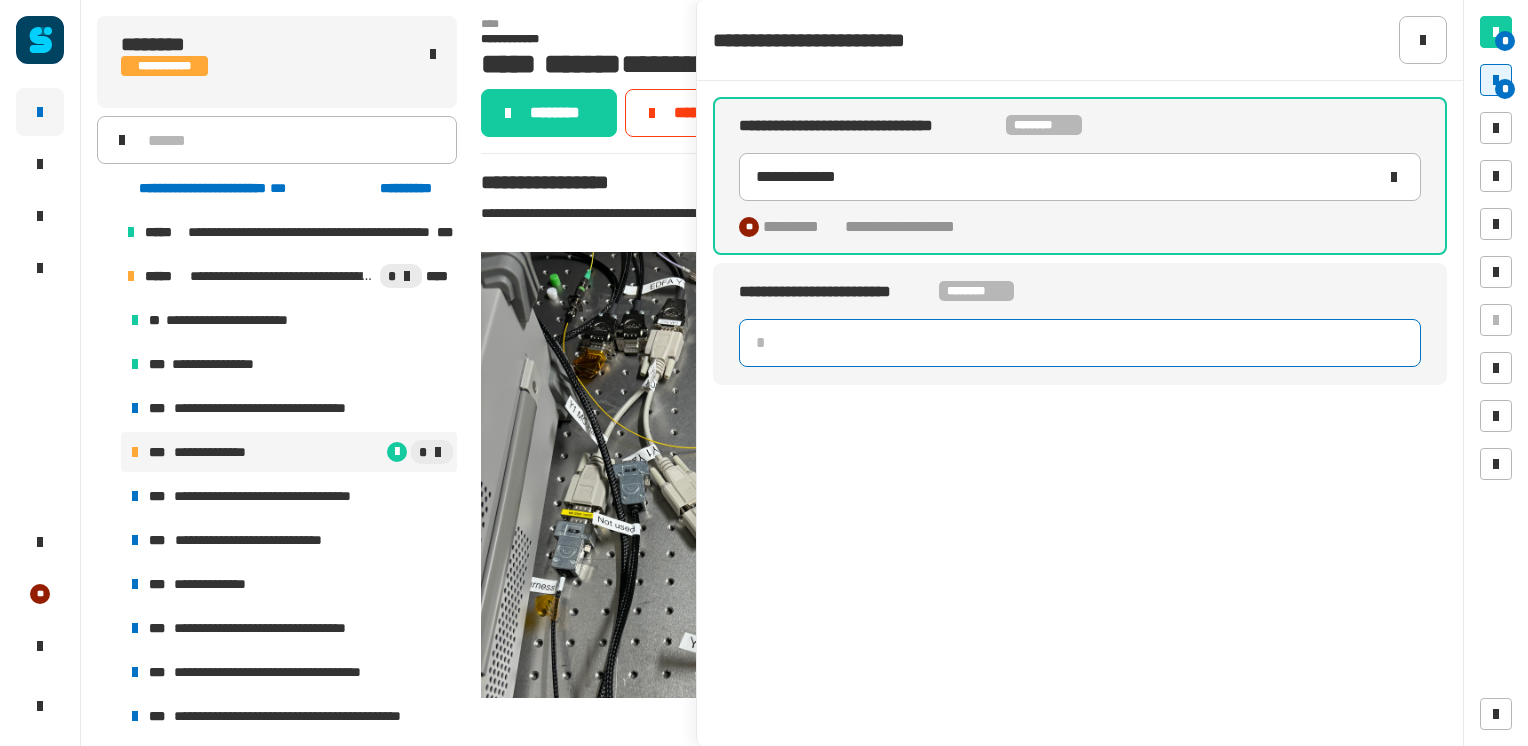 click 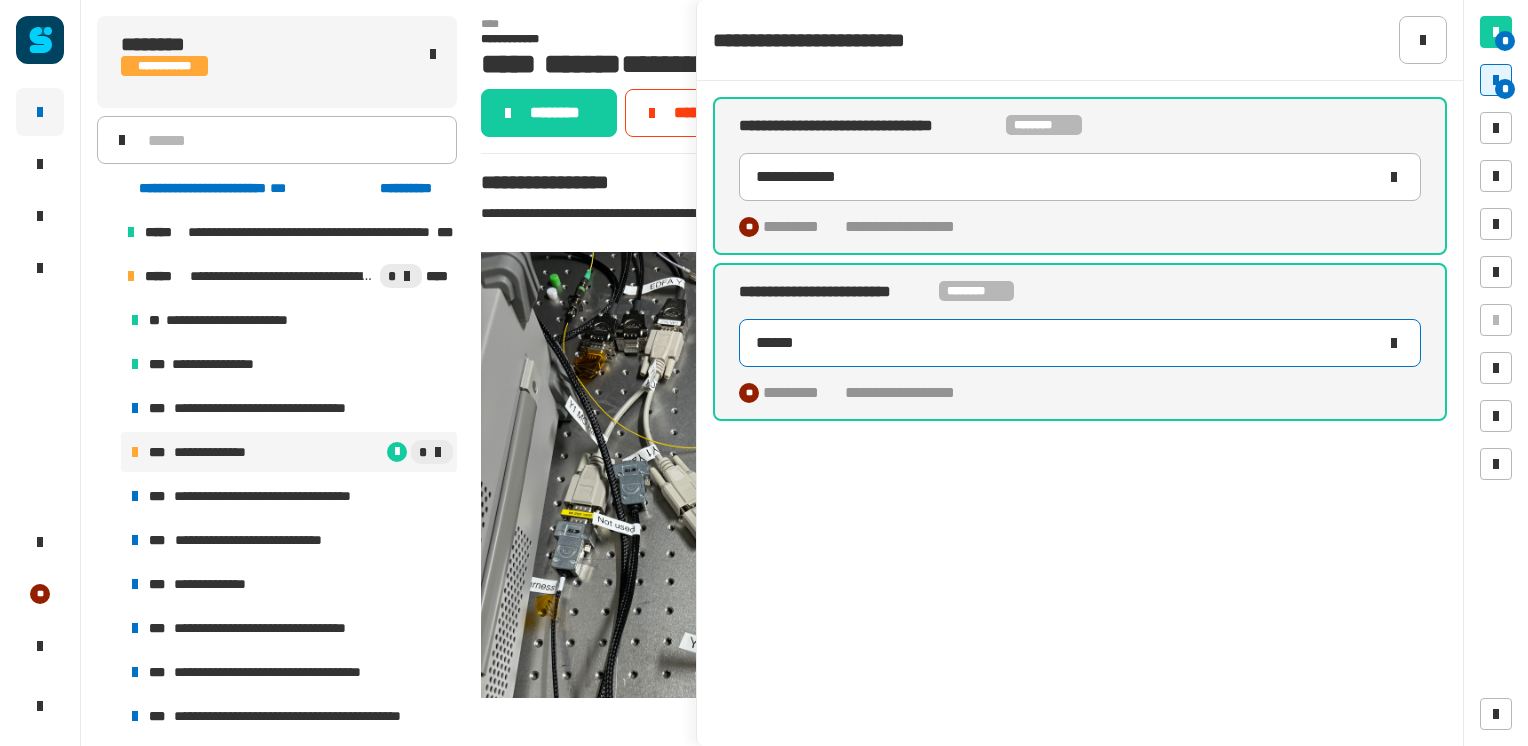 type on "*****" 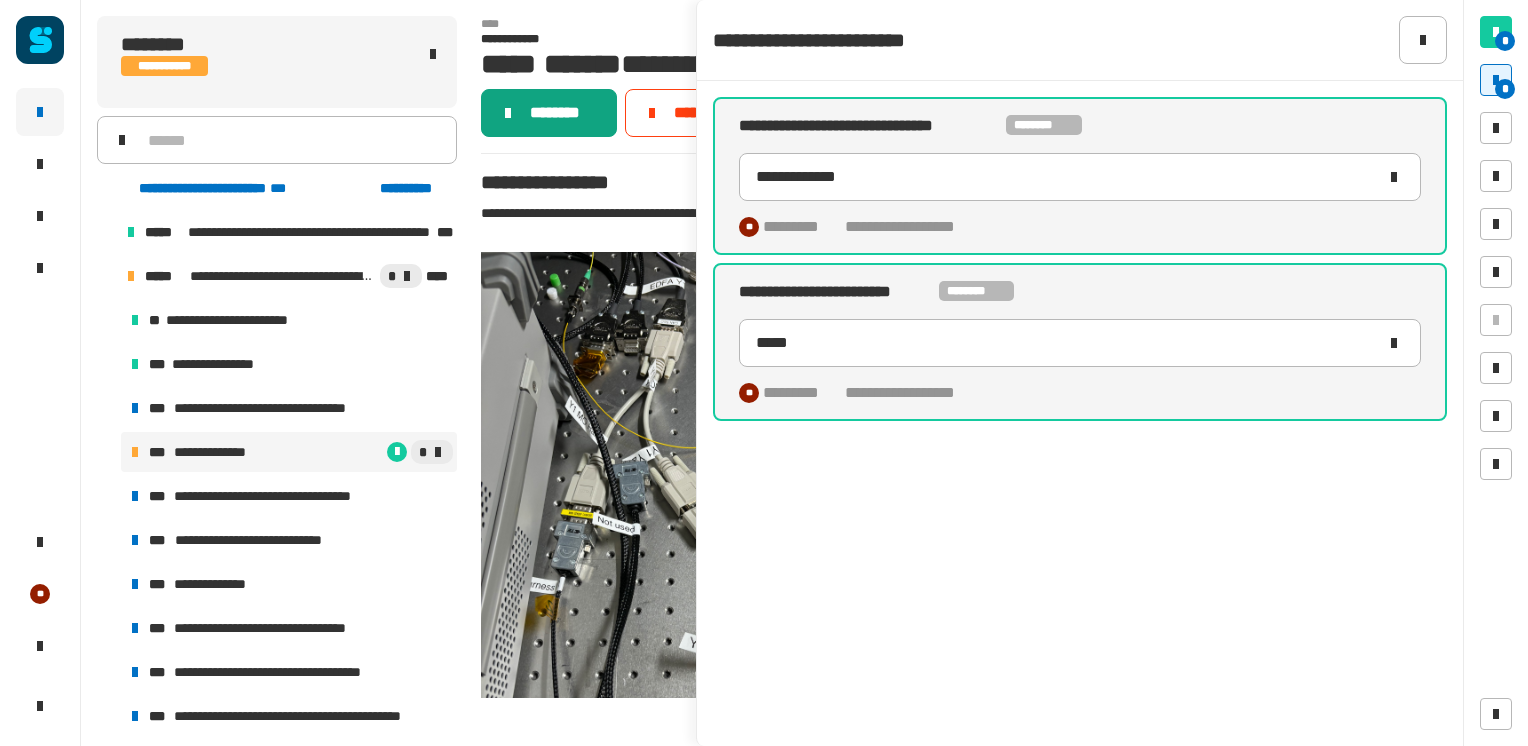 click on "********" 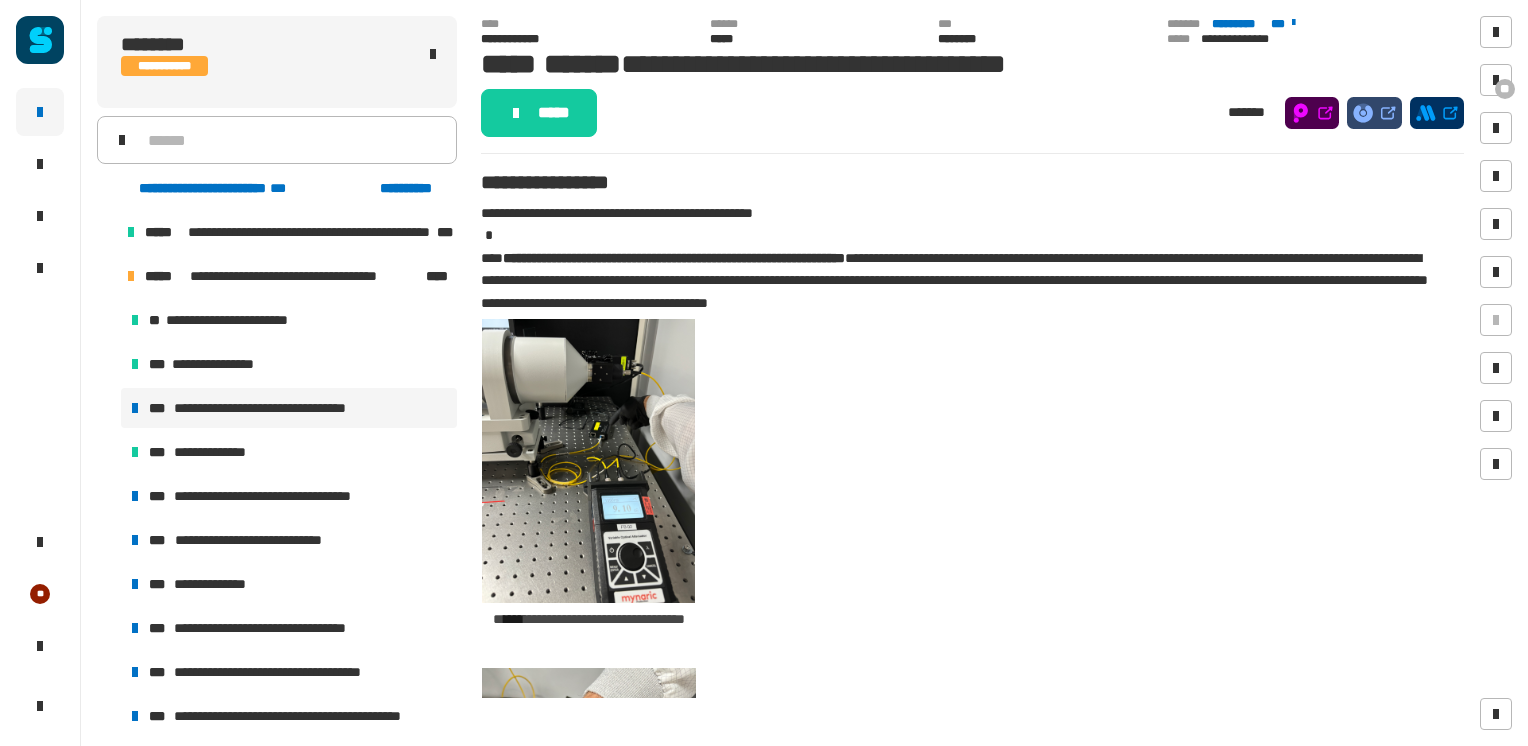 click on "**********" at bounding box center (277, 408) 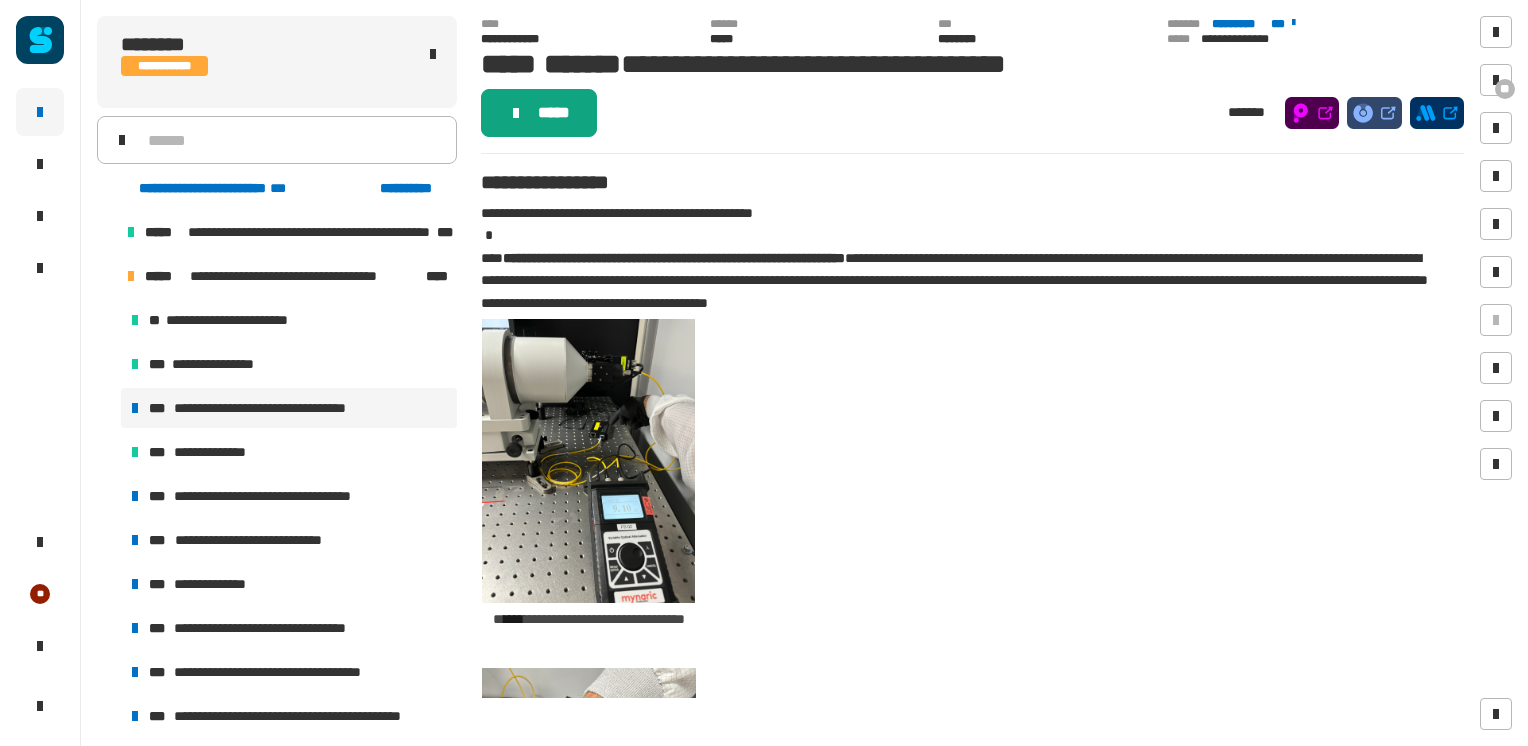 click on "*****" 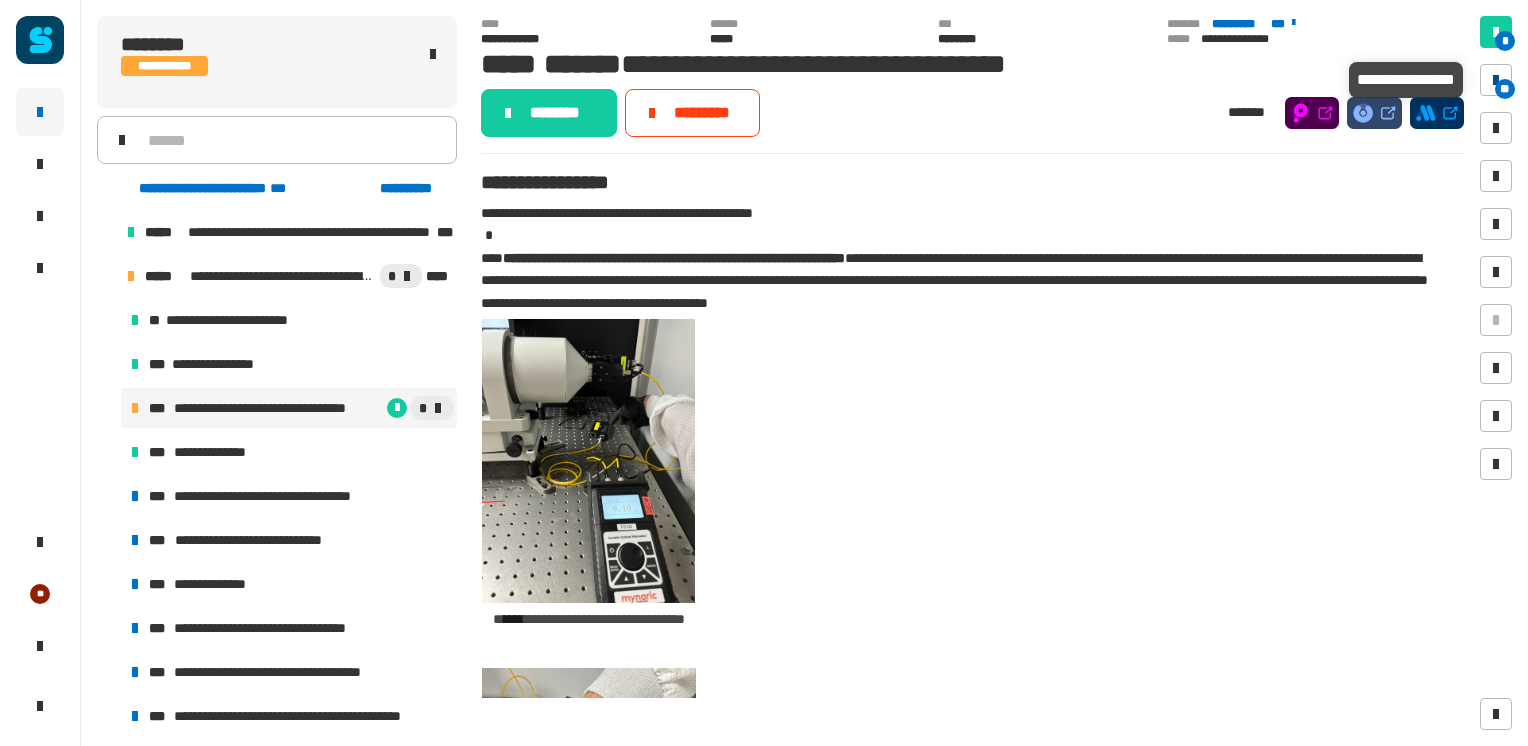 click at bounding box center [1496, 80] 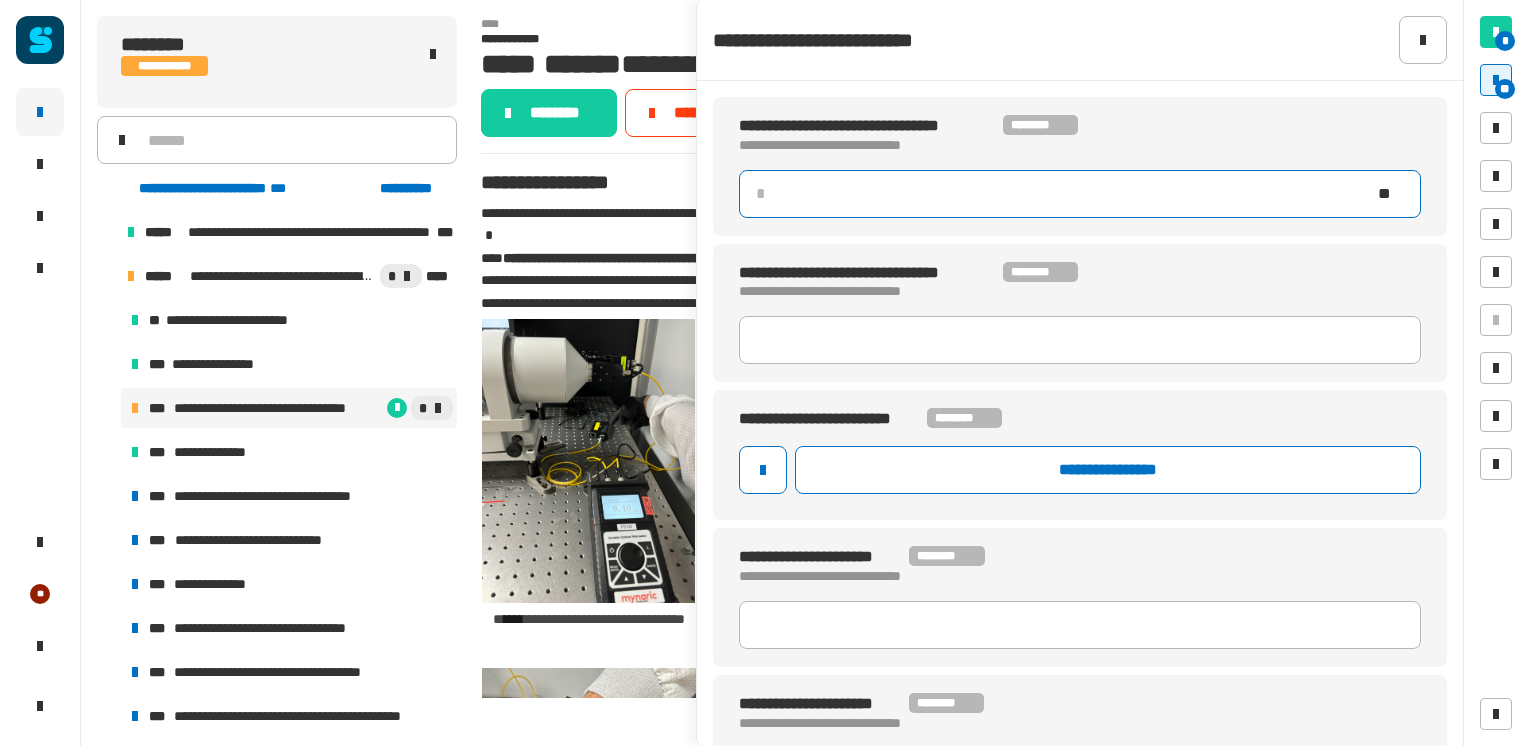 click 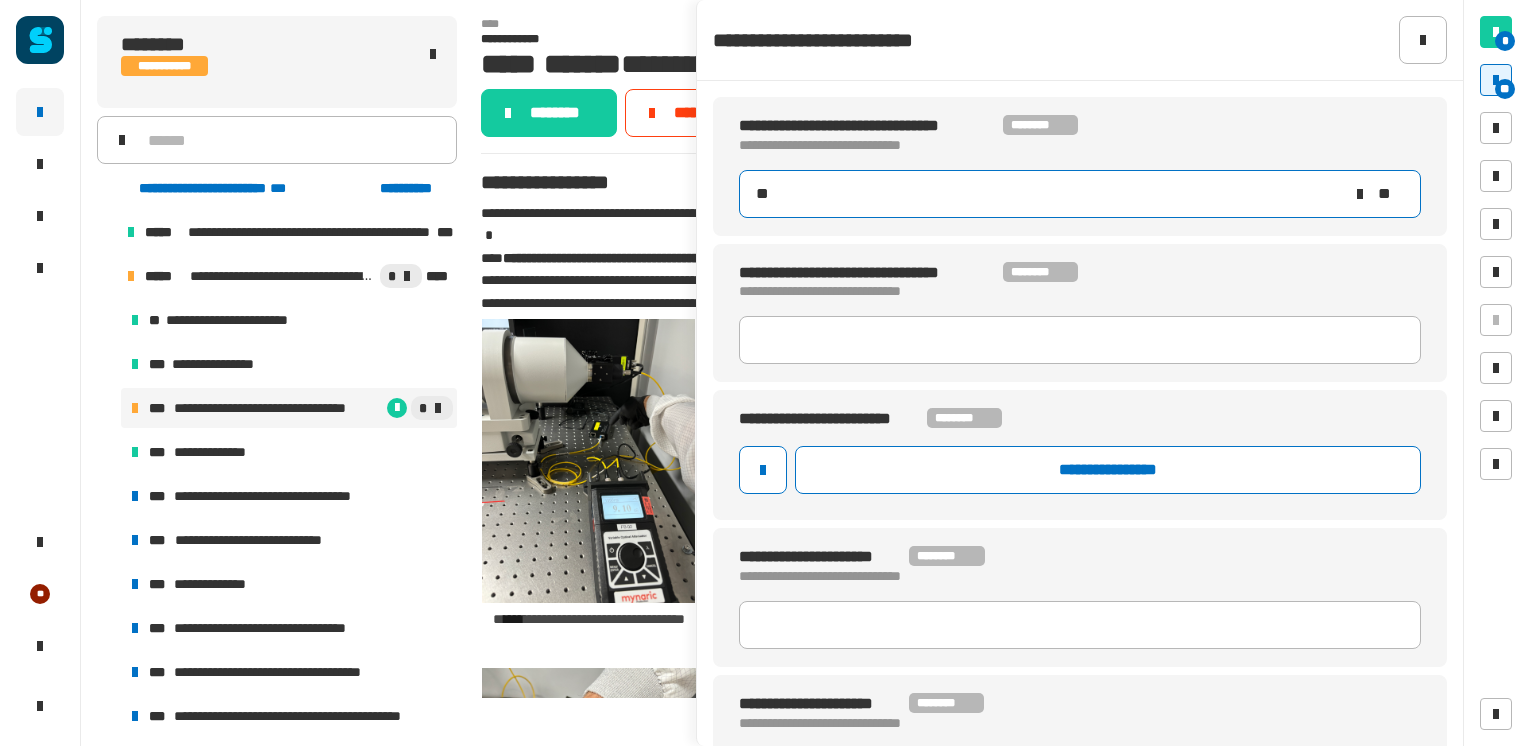type on "***" 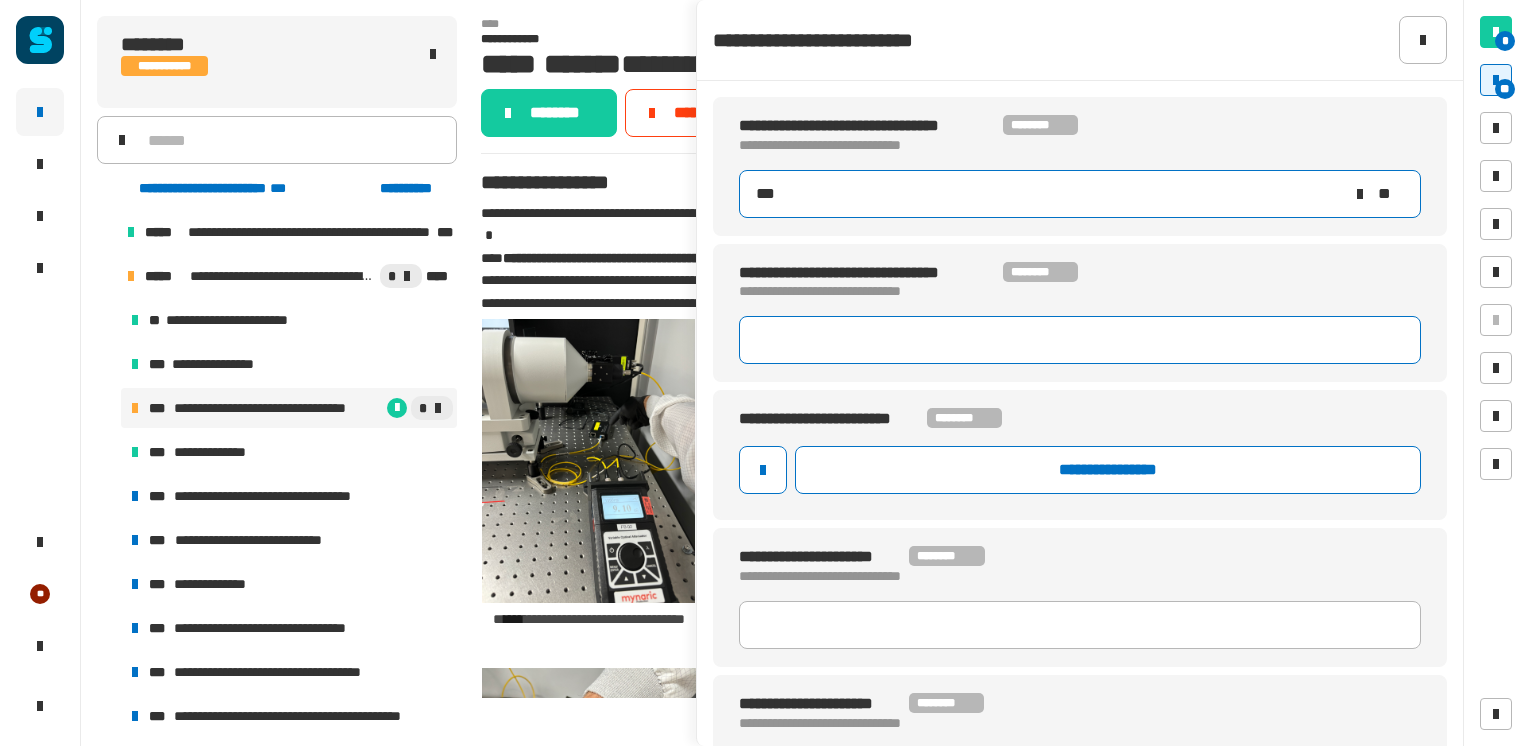 type 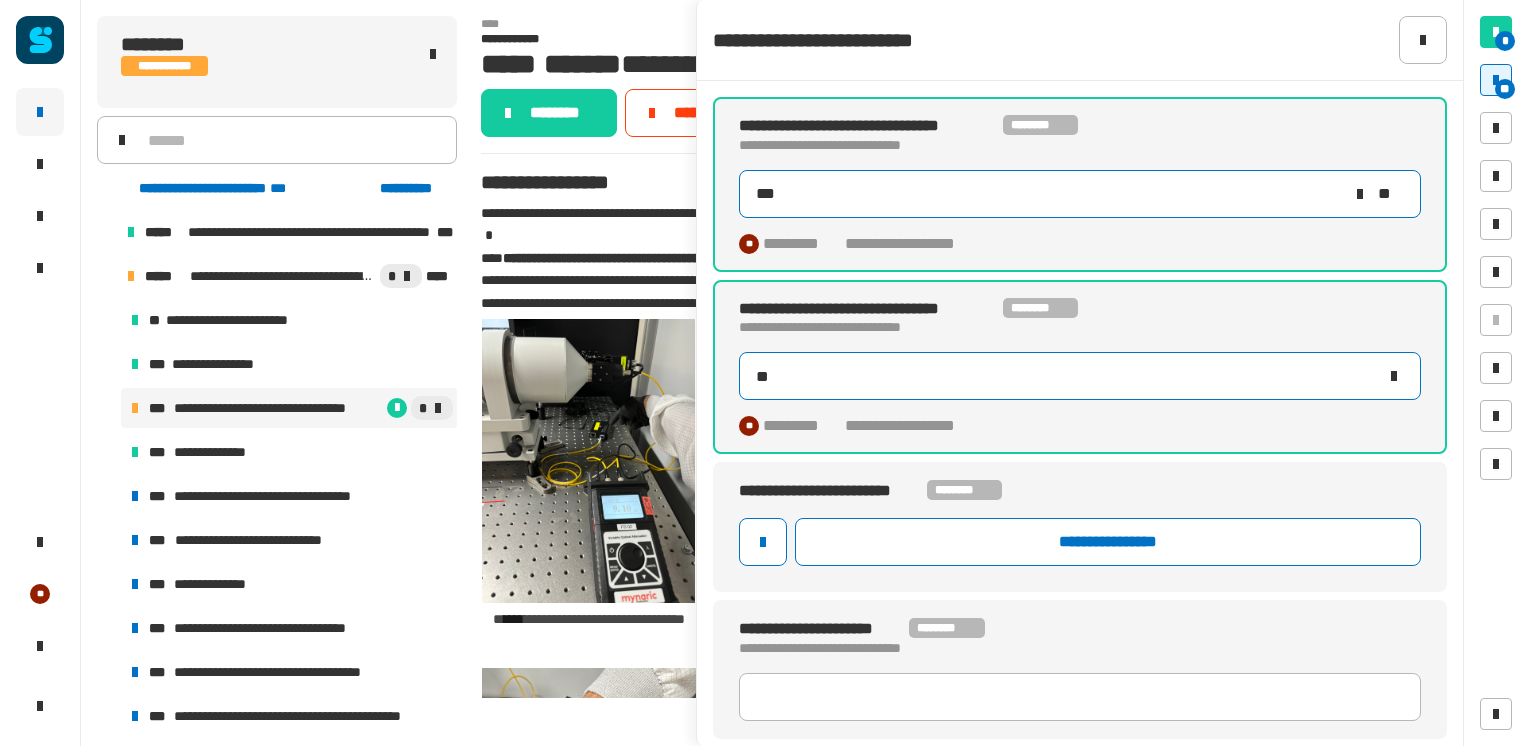 type on "***" 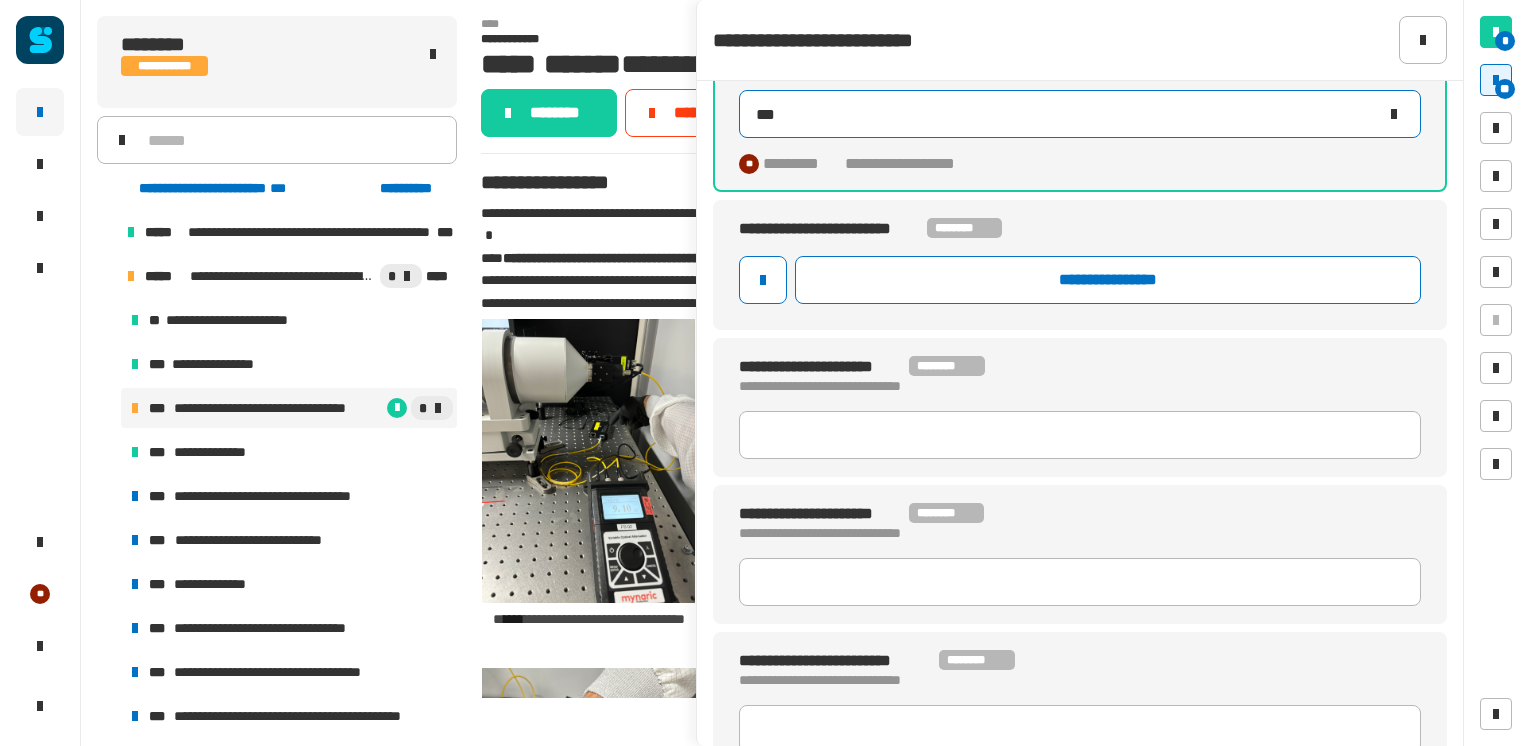 scroll, scrollTop: 260, scrollLeft: 0, axis: vertical 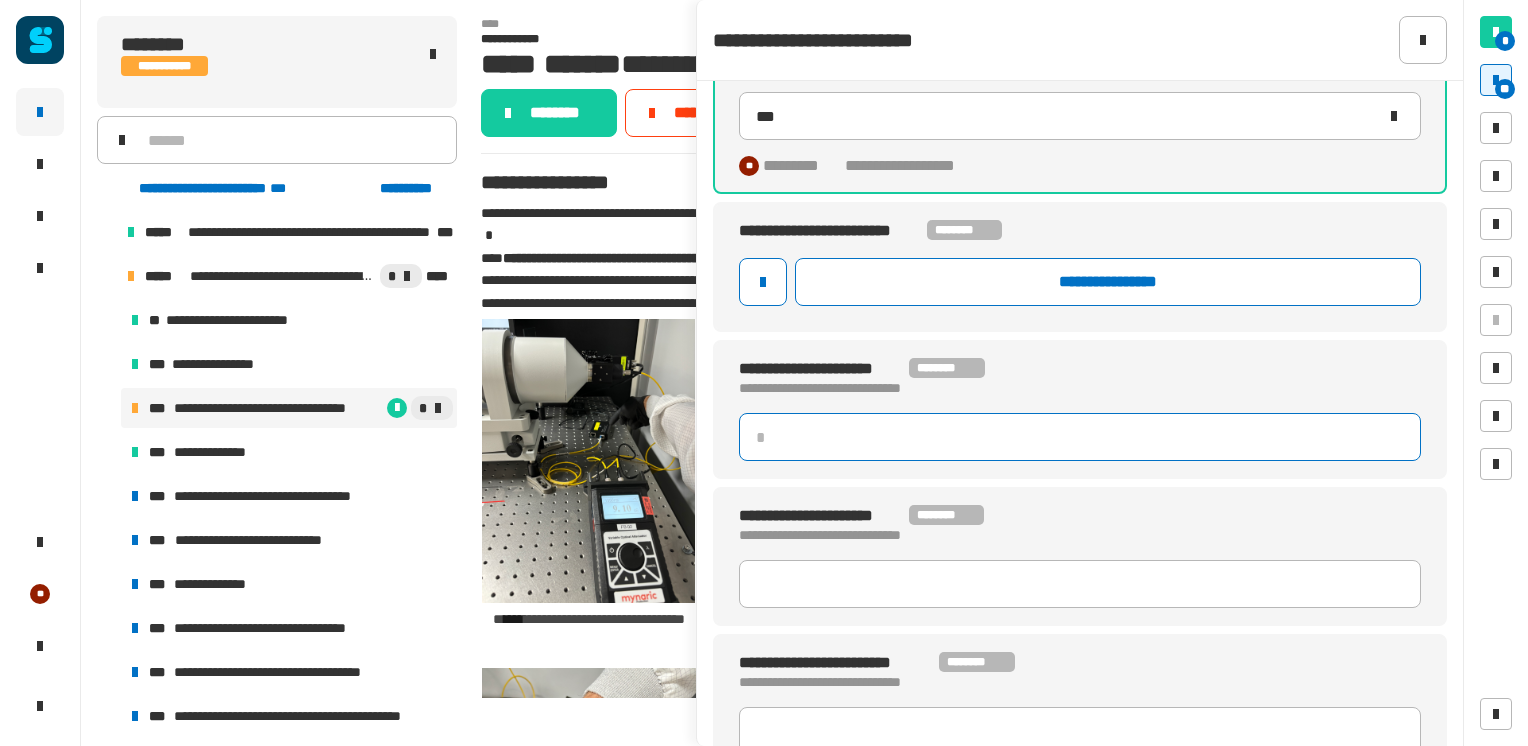 click 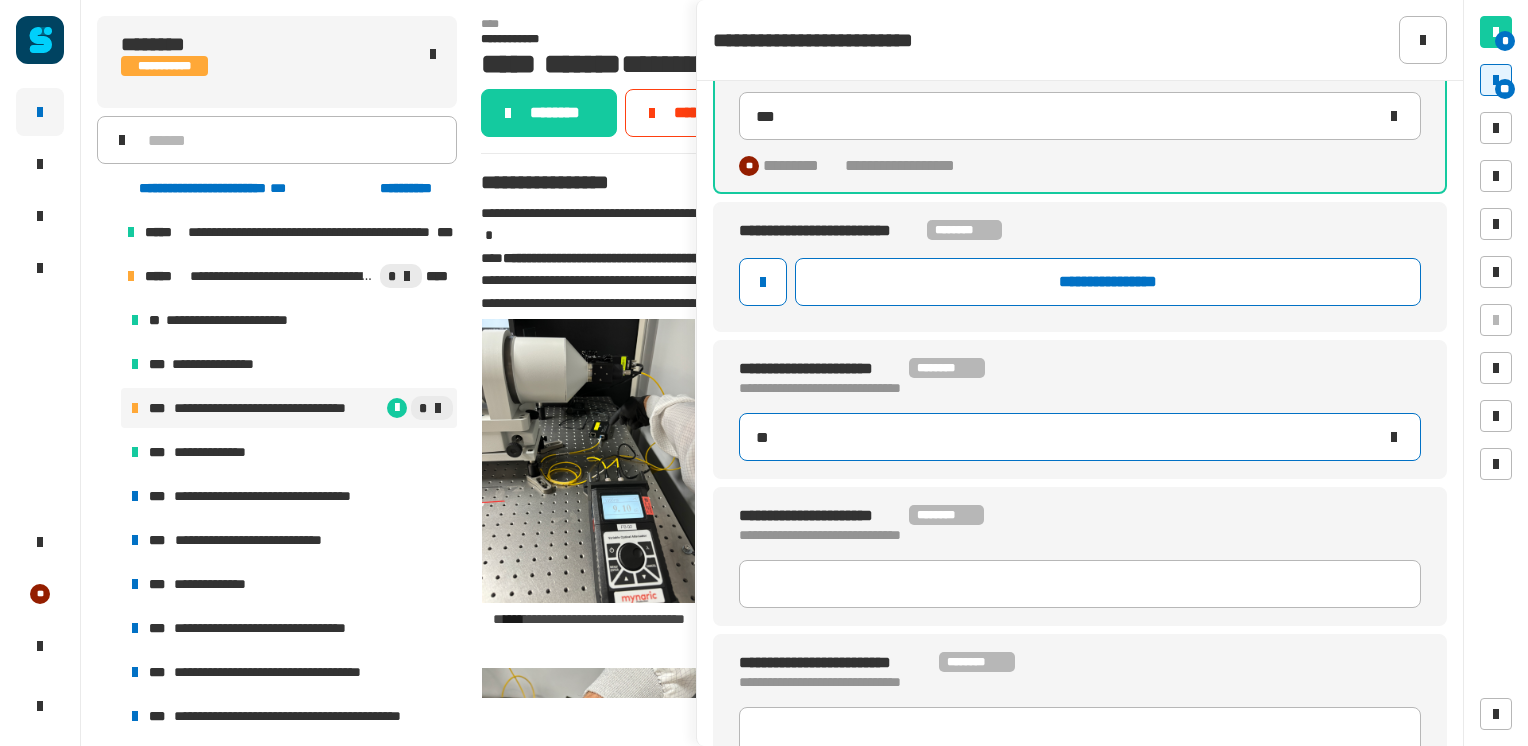 type on "***" 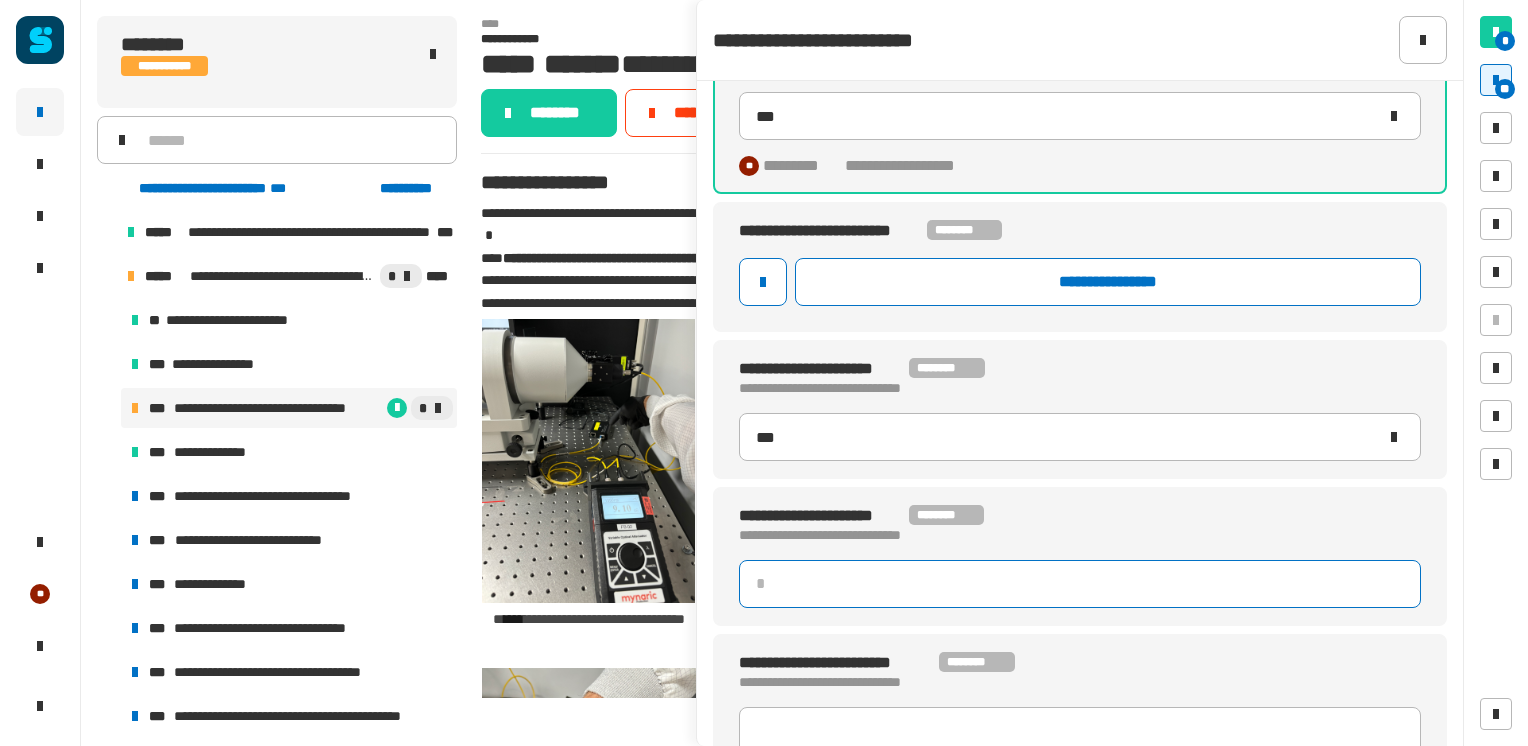 type 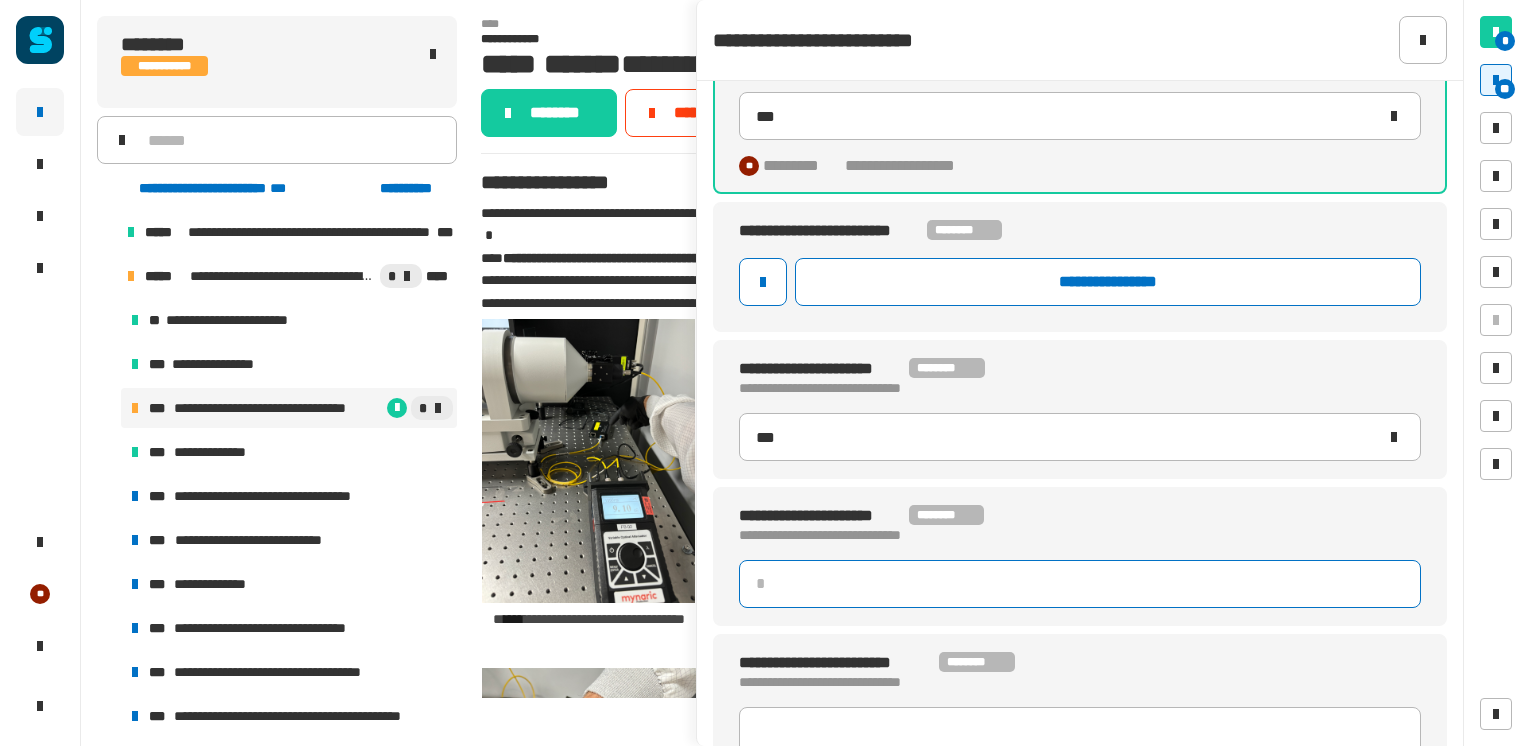 type on "***" 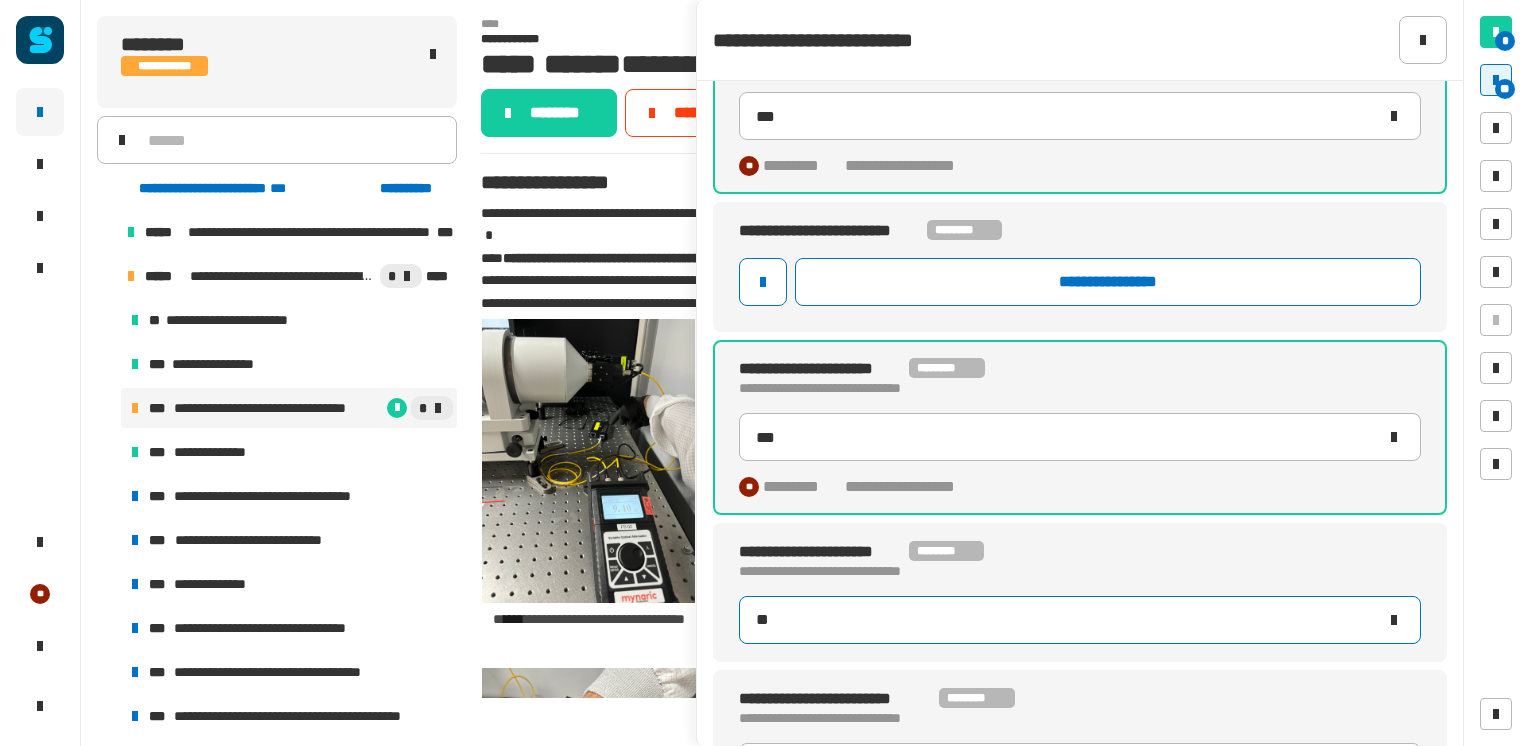 type on "***" 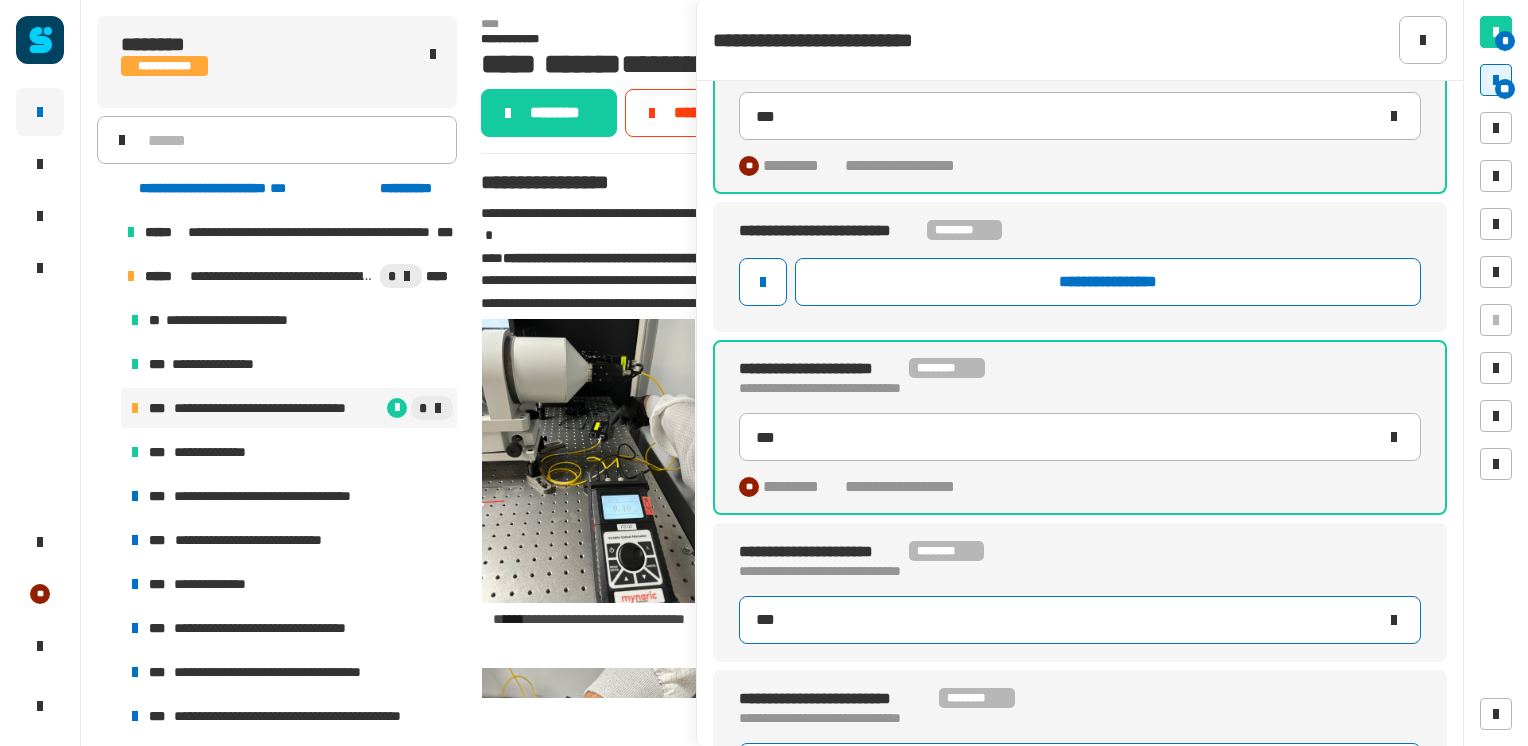 type 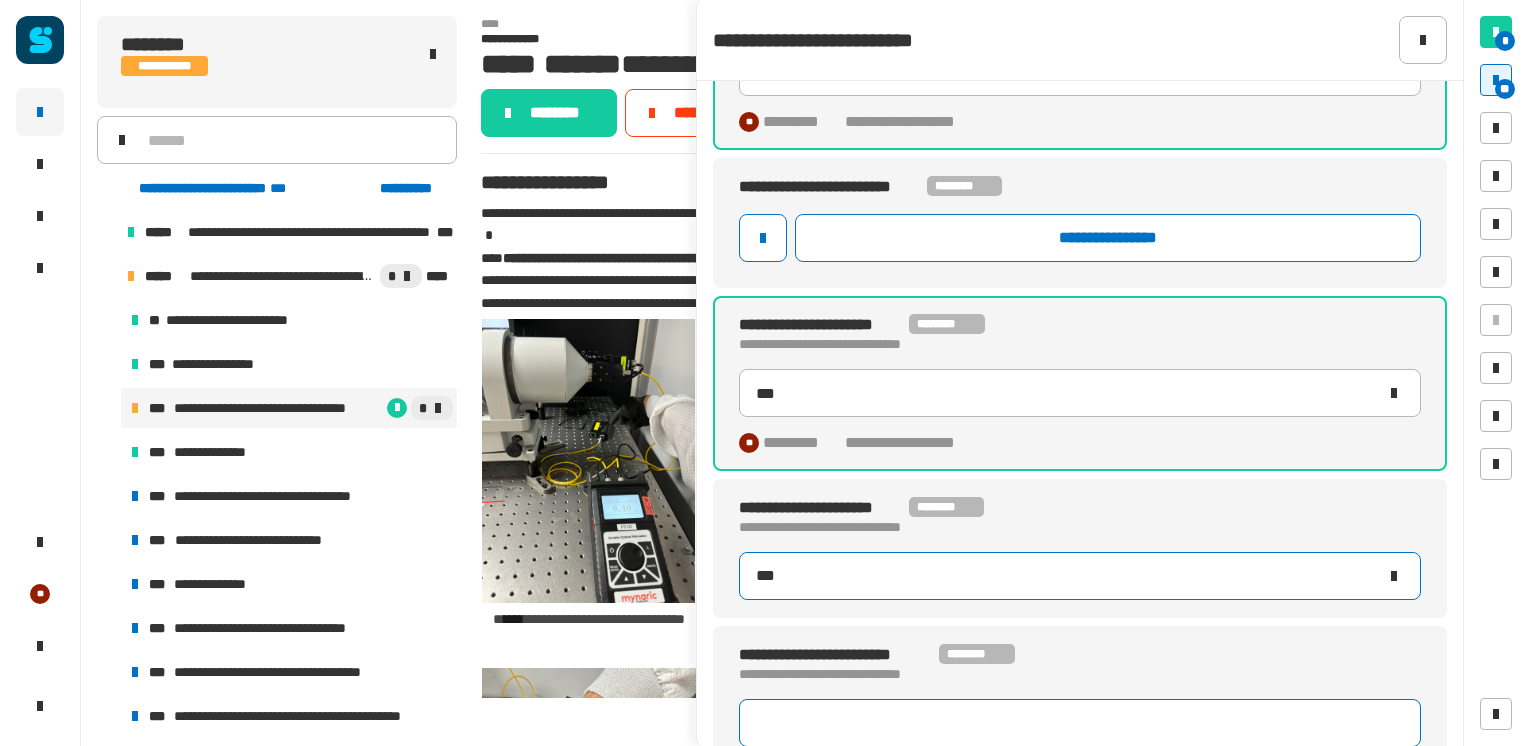 type on "***" 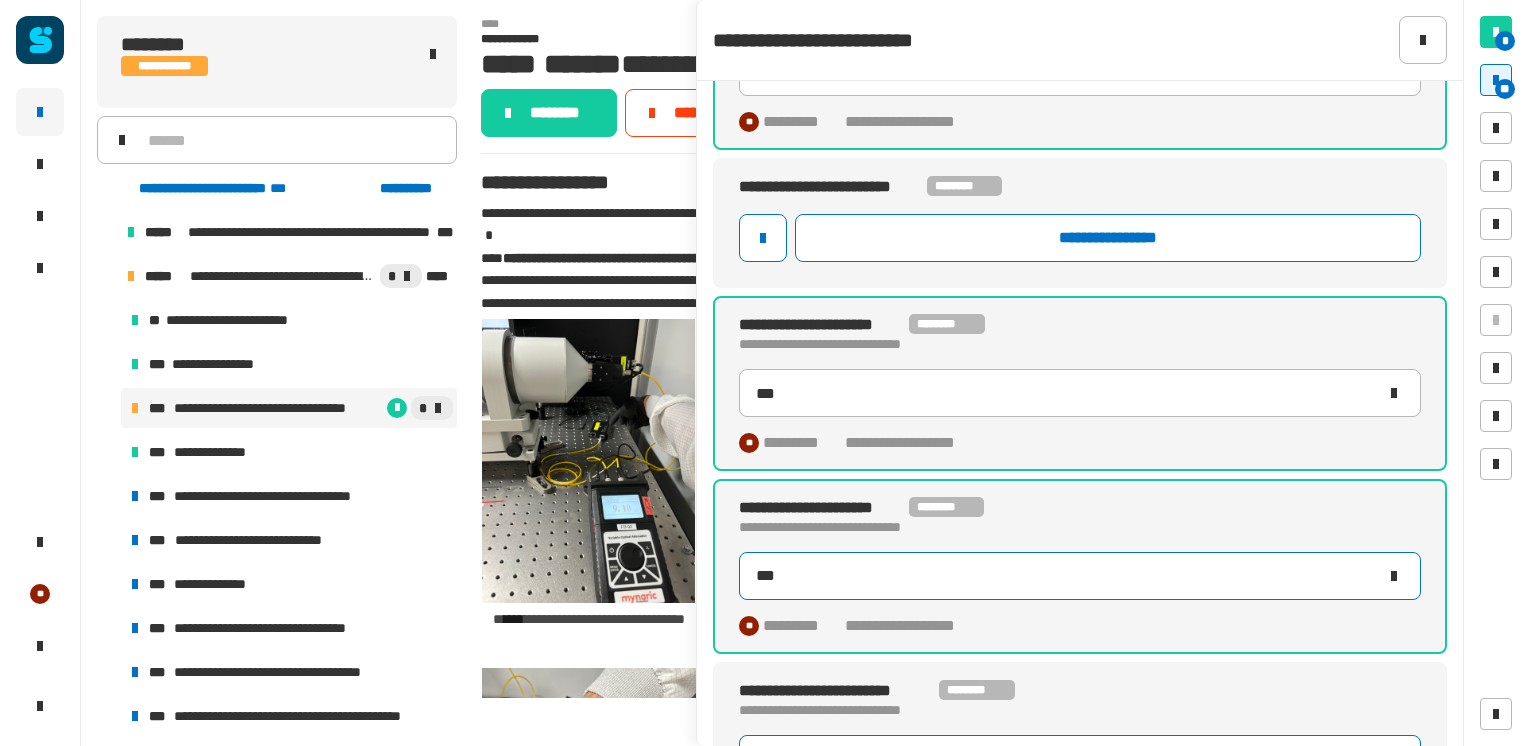 type on "***" 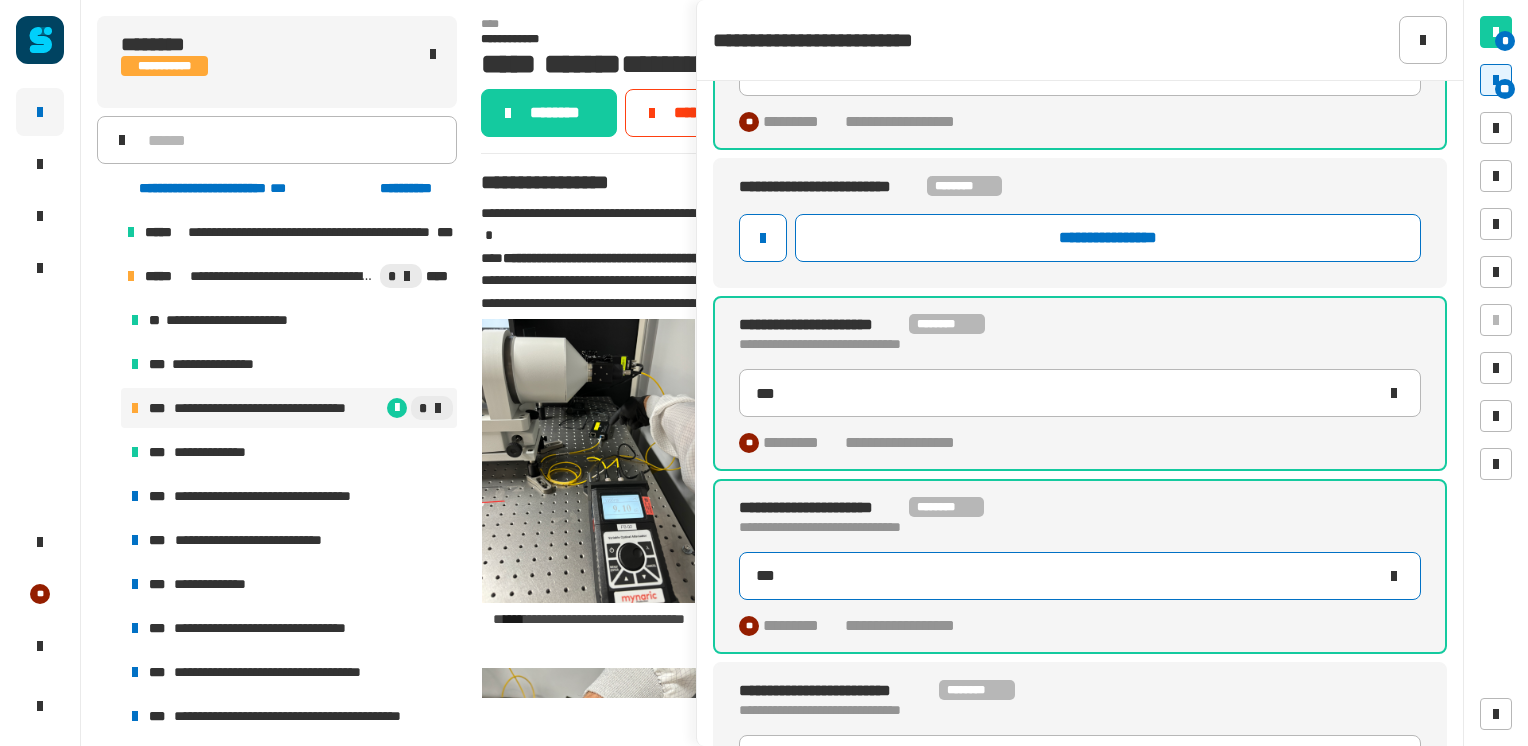 type 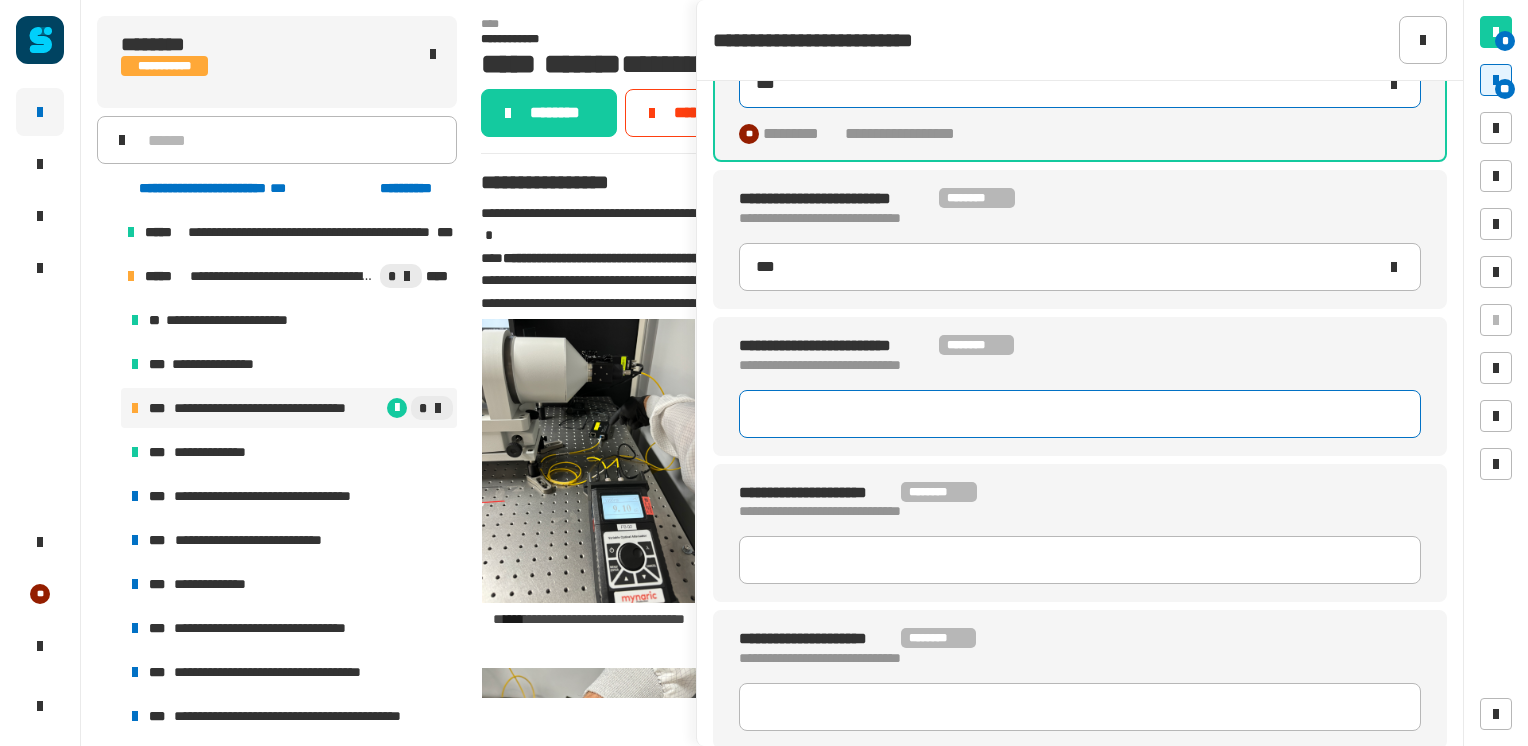 type on "***" 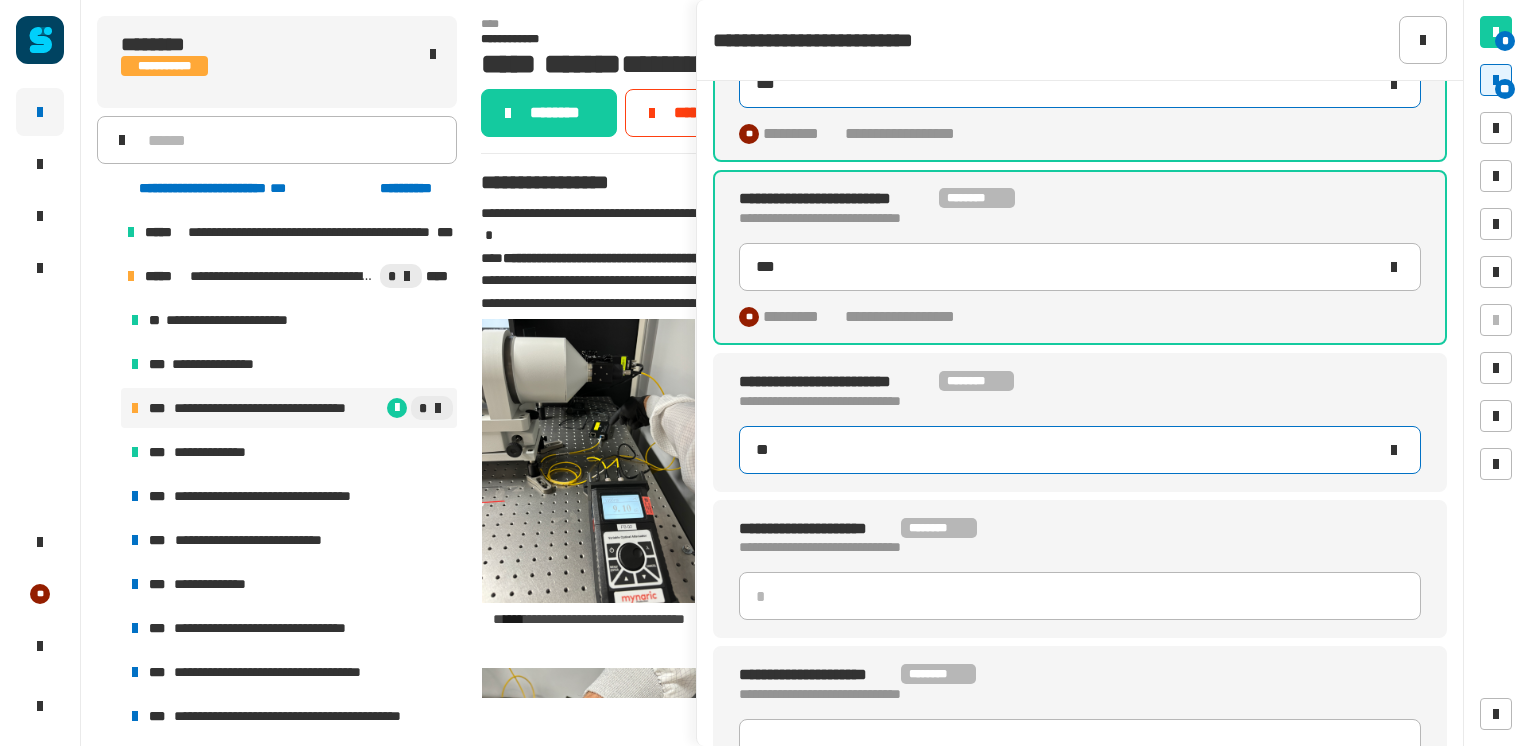 type on "***" 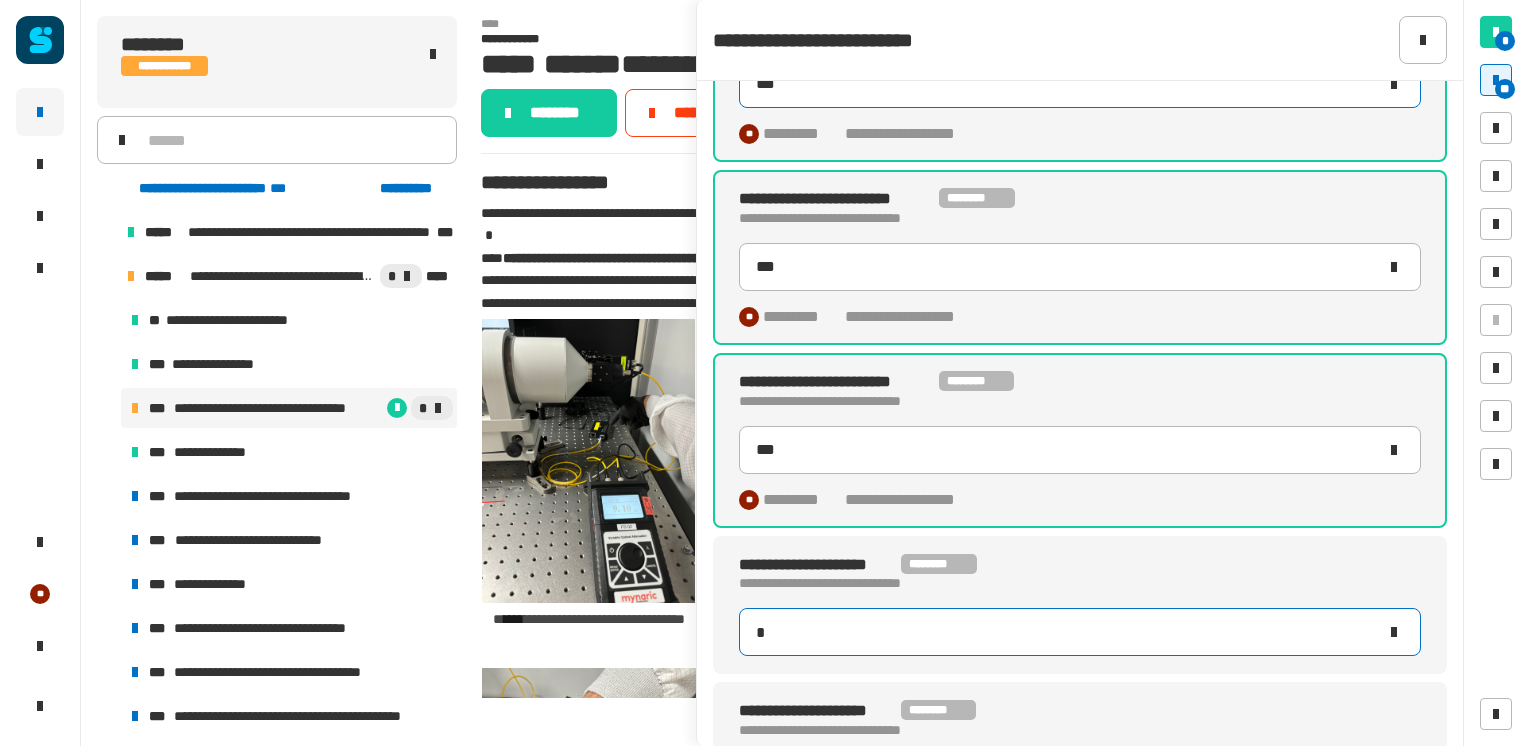 type on "**" 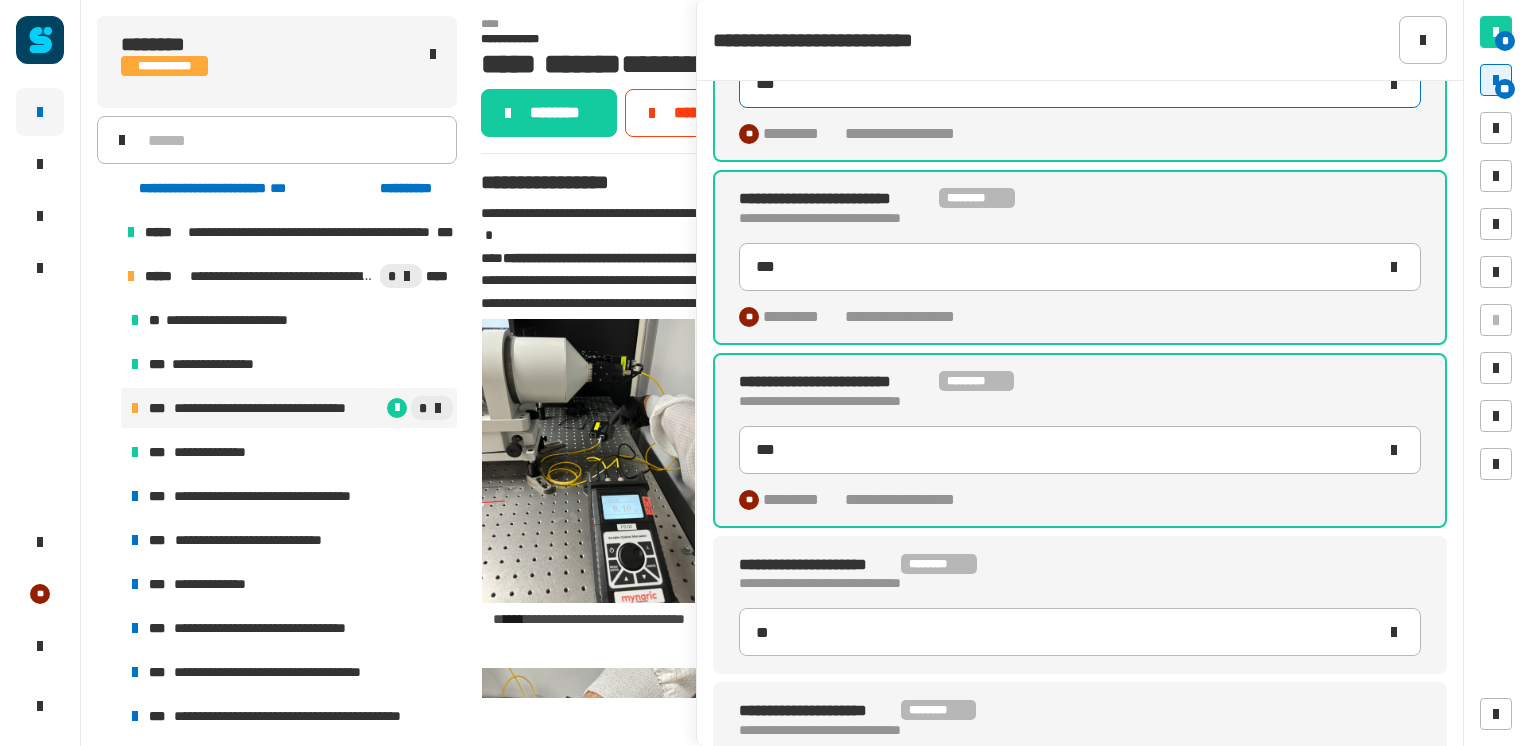 type 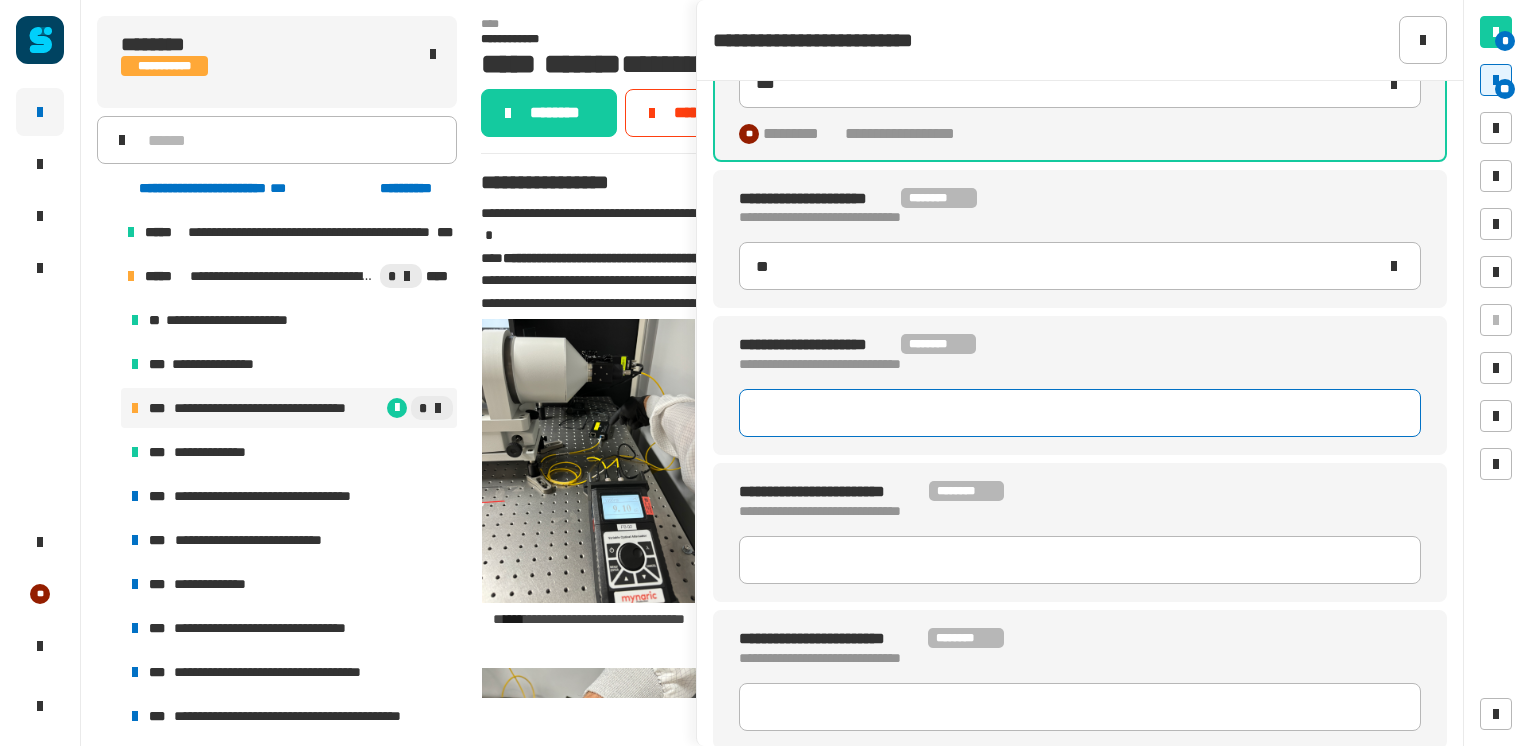 type on "***" 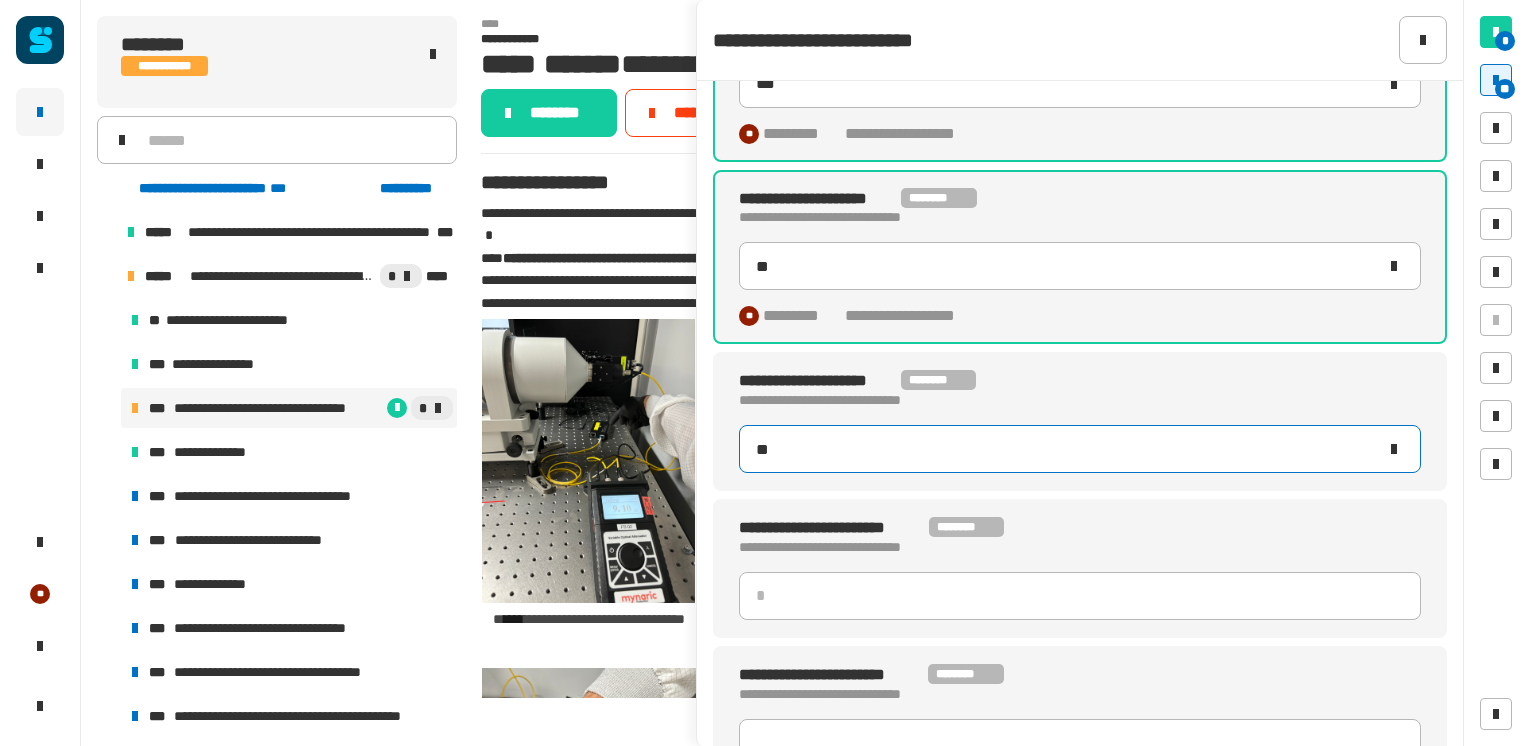 type on "***" 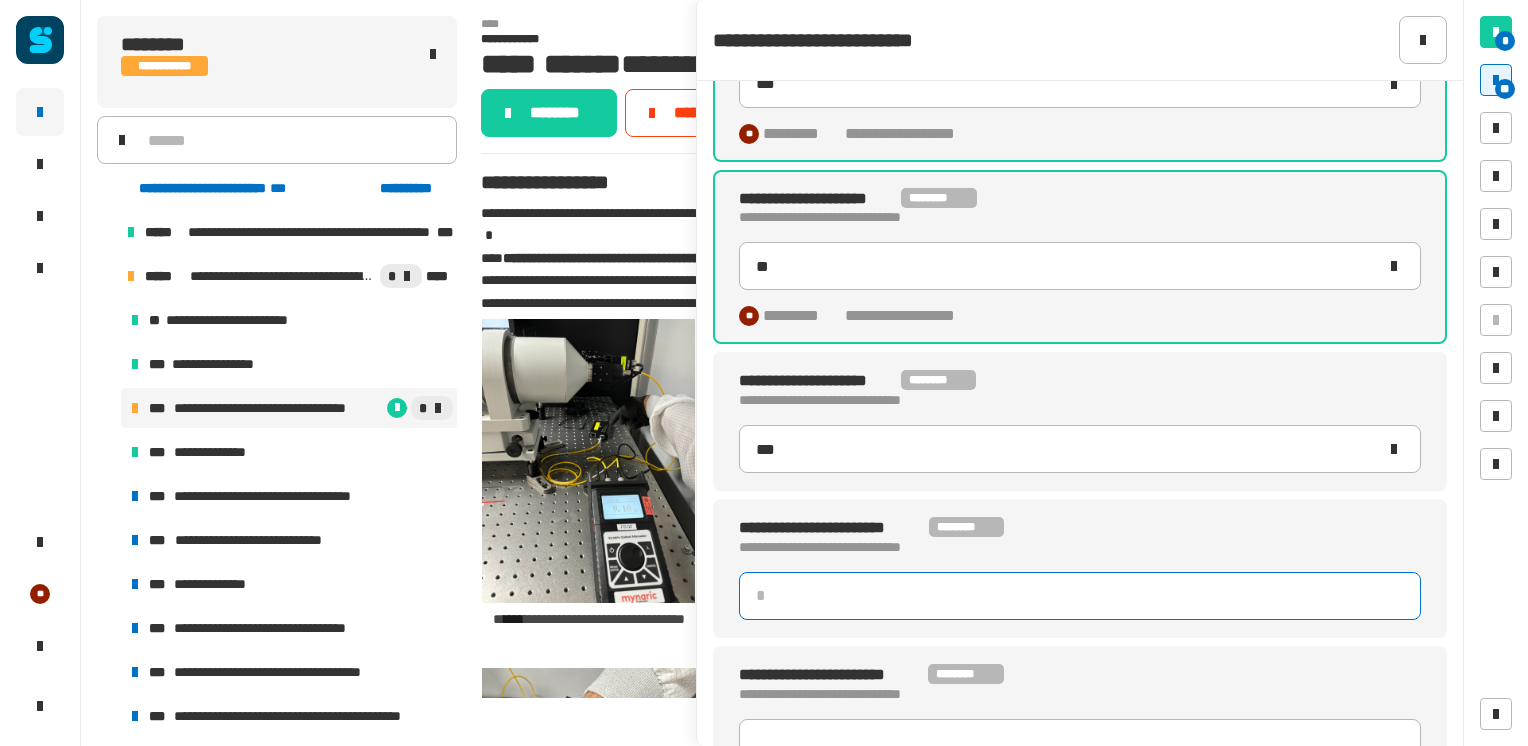 type 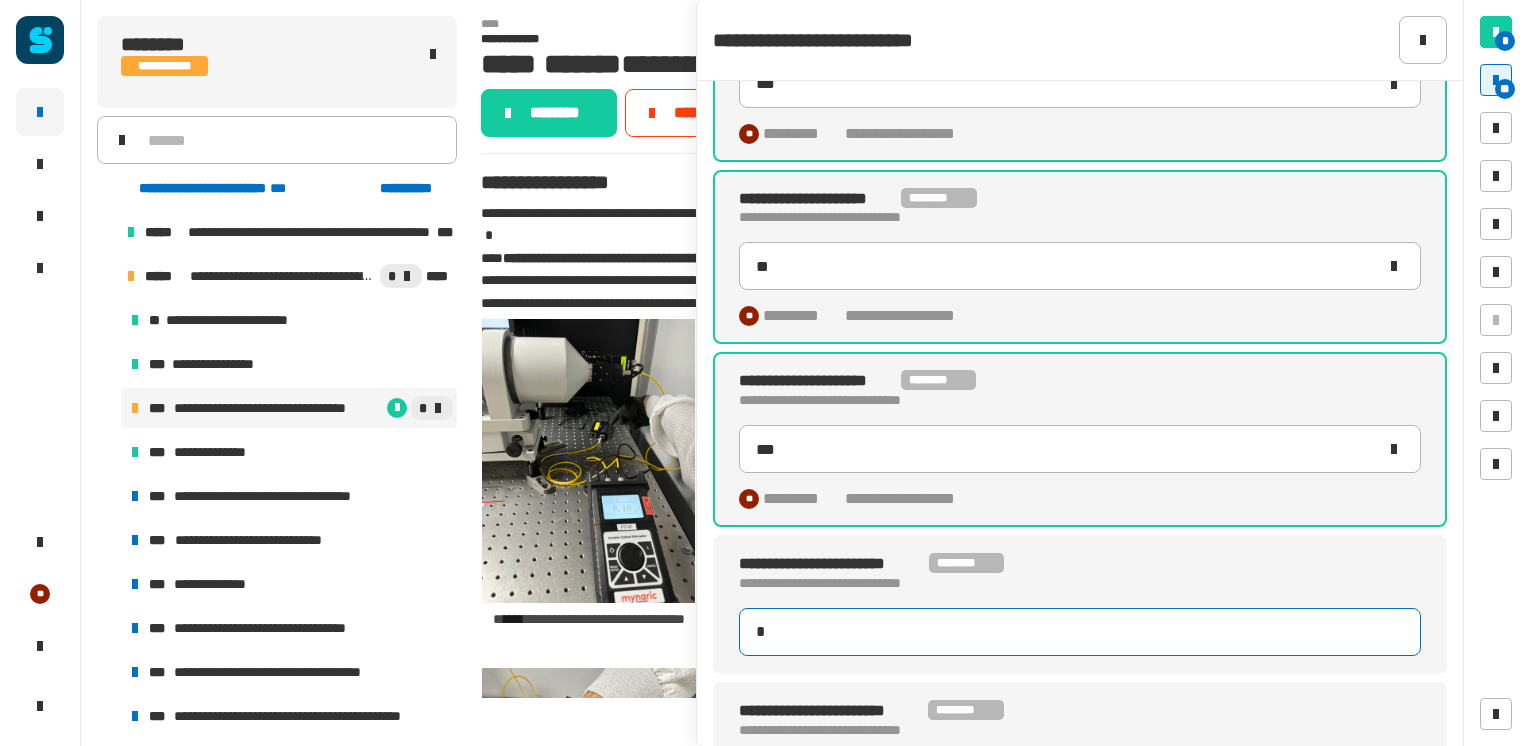 type on "**" 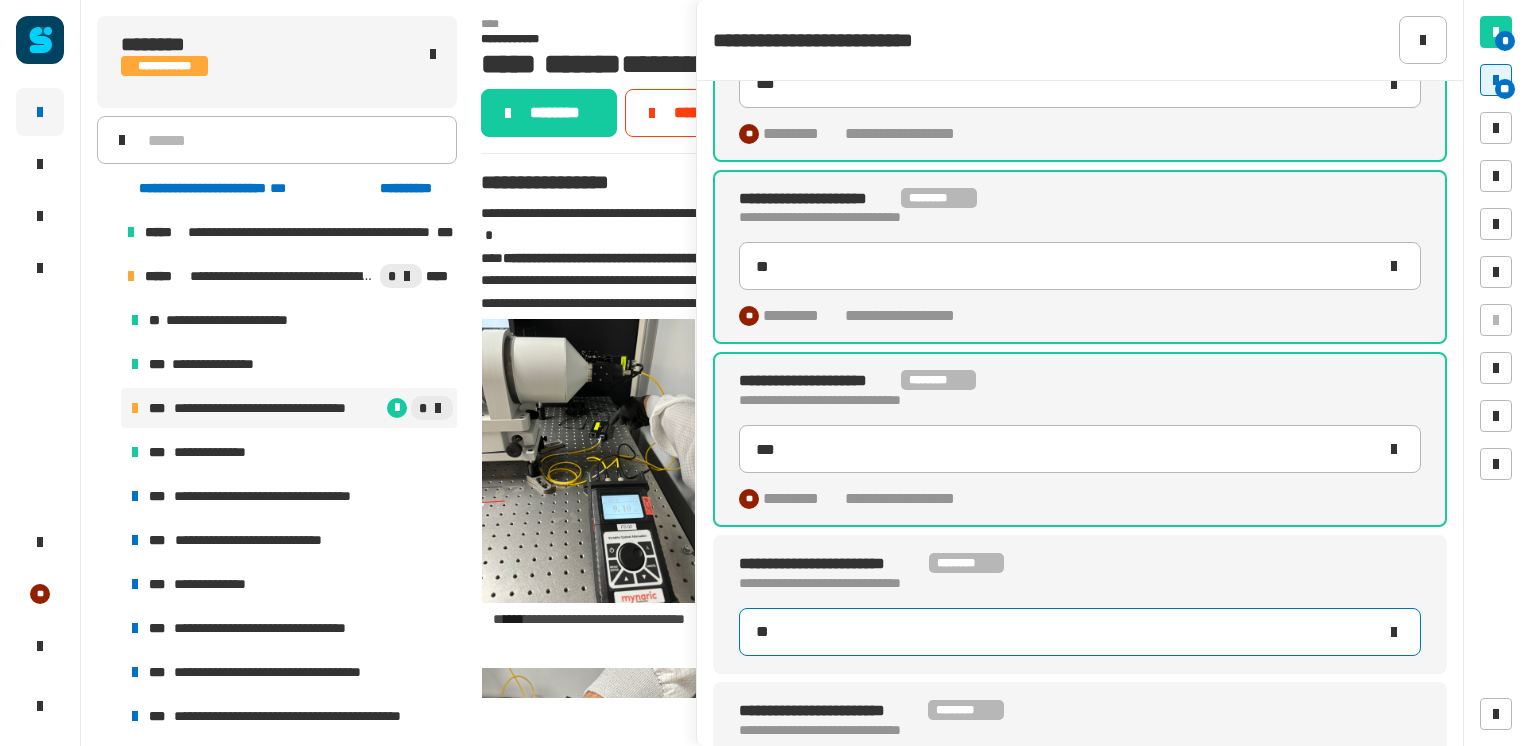 type 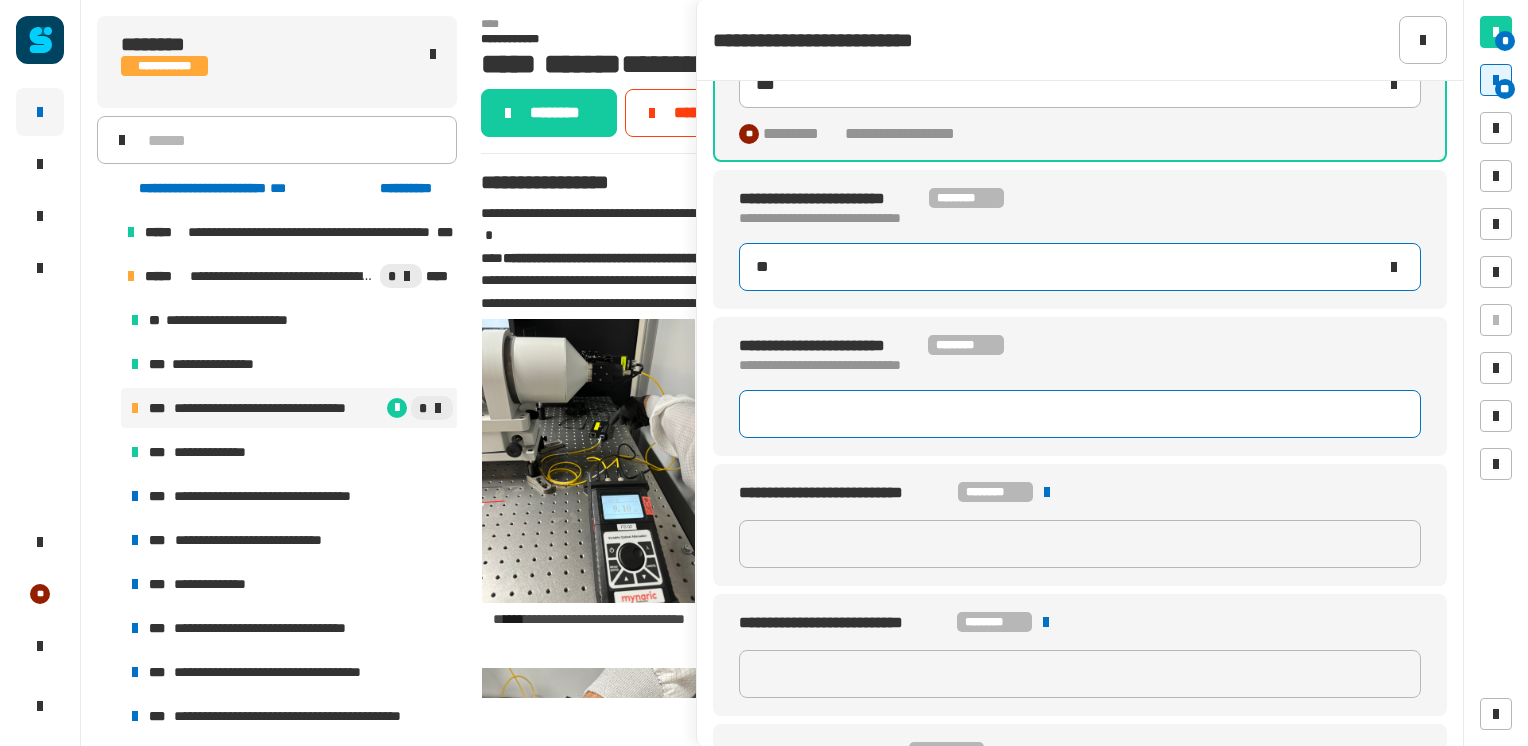 type on "**" 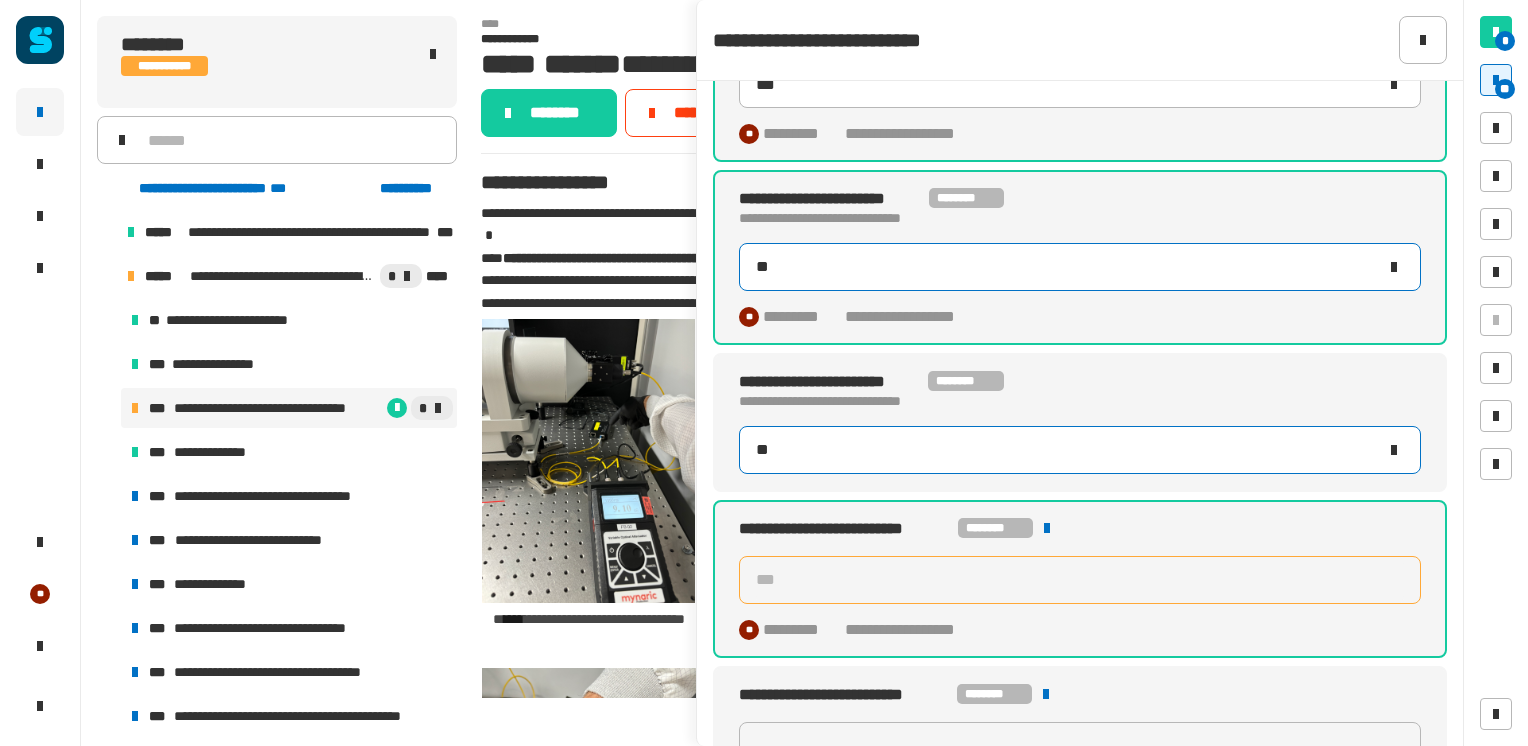 type on "***" 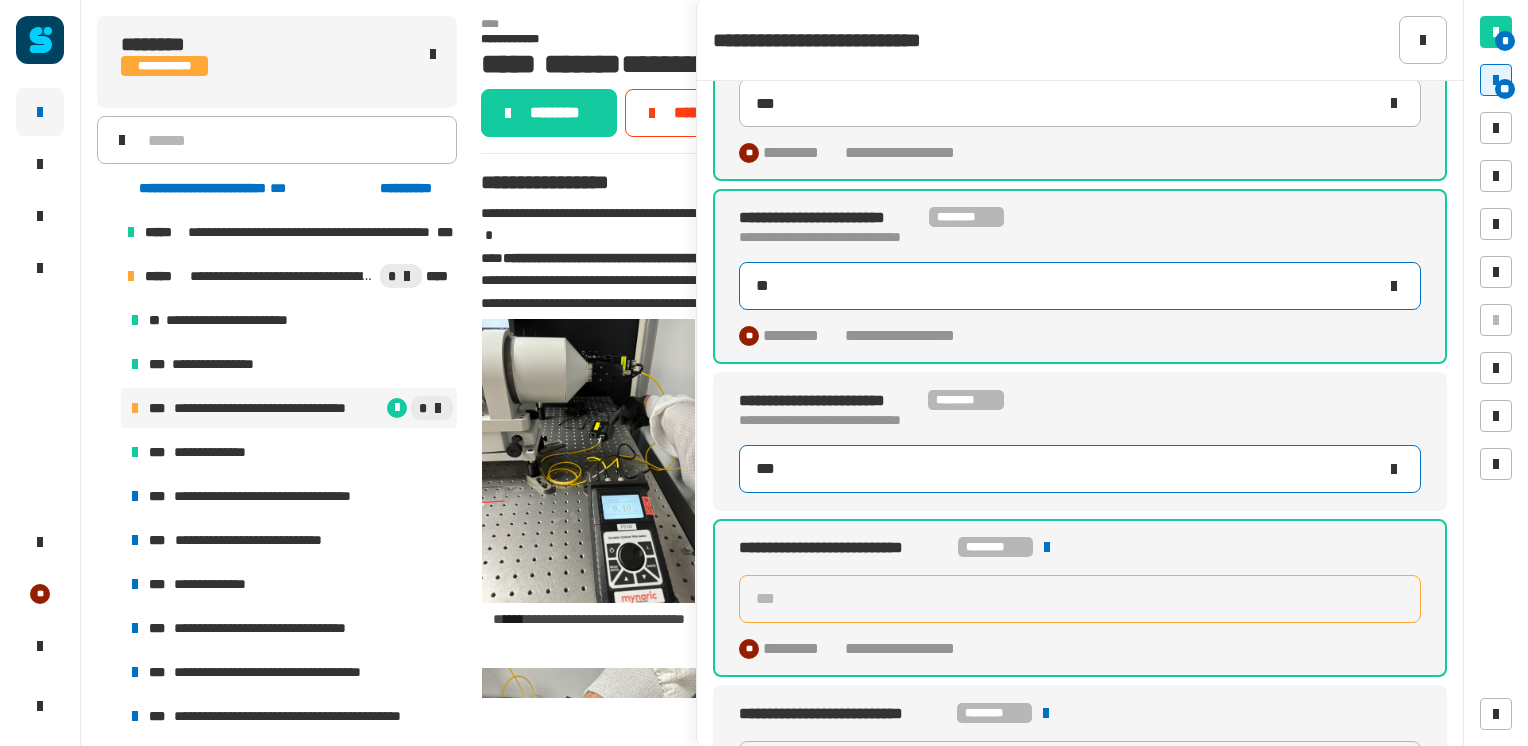 scroll, scrollTop: 1808, scrollLeft: 0, axis: vertical 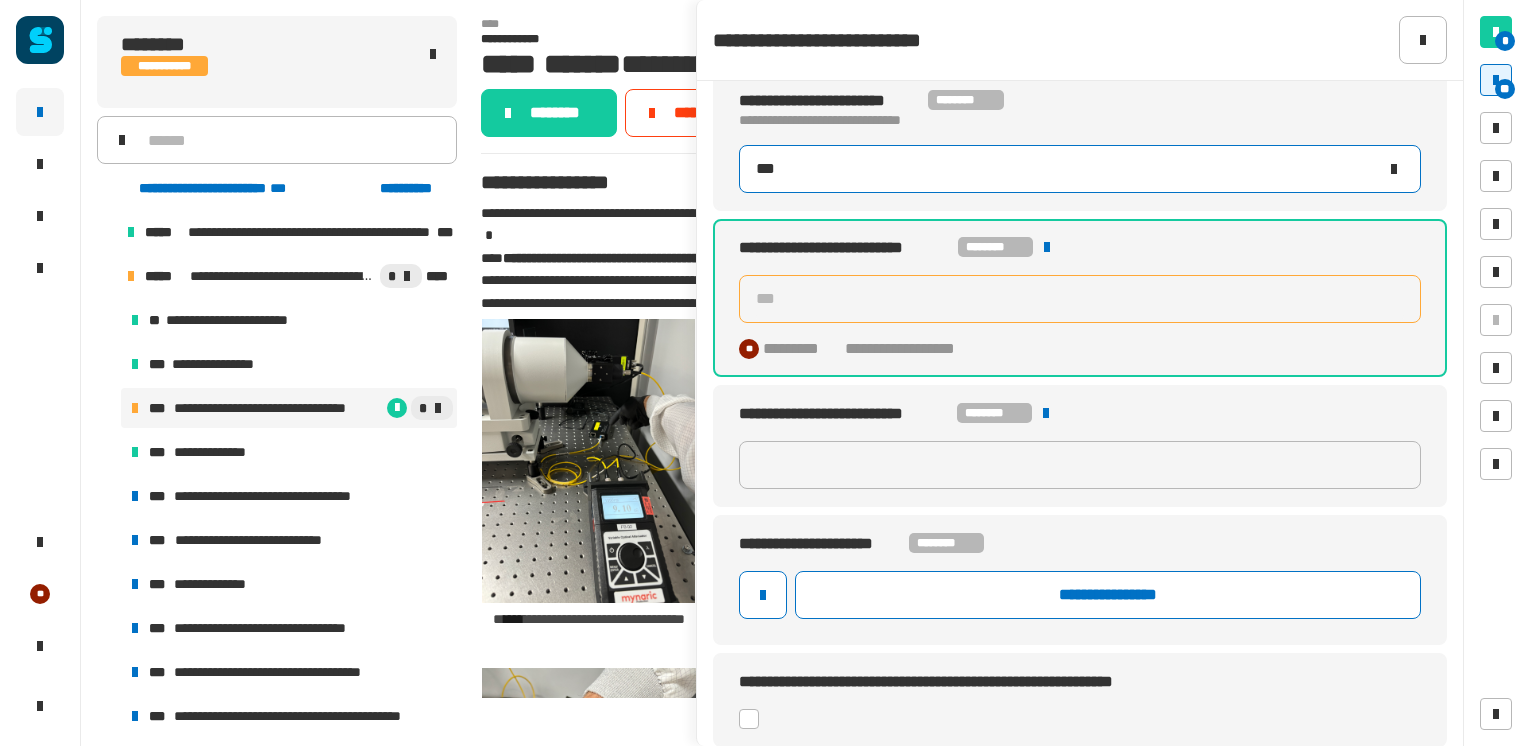 type on "***" 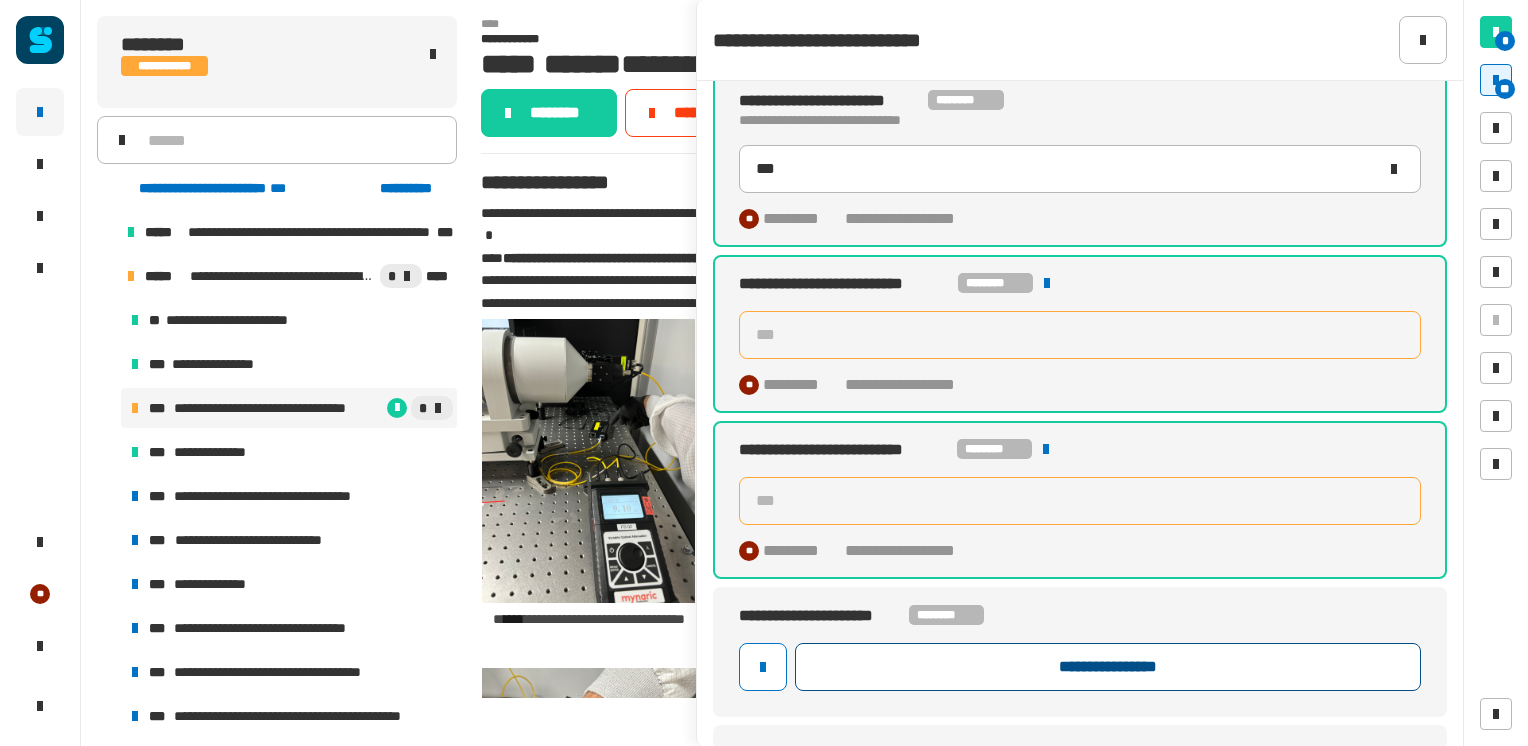 click on "**********" 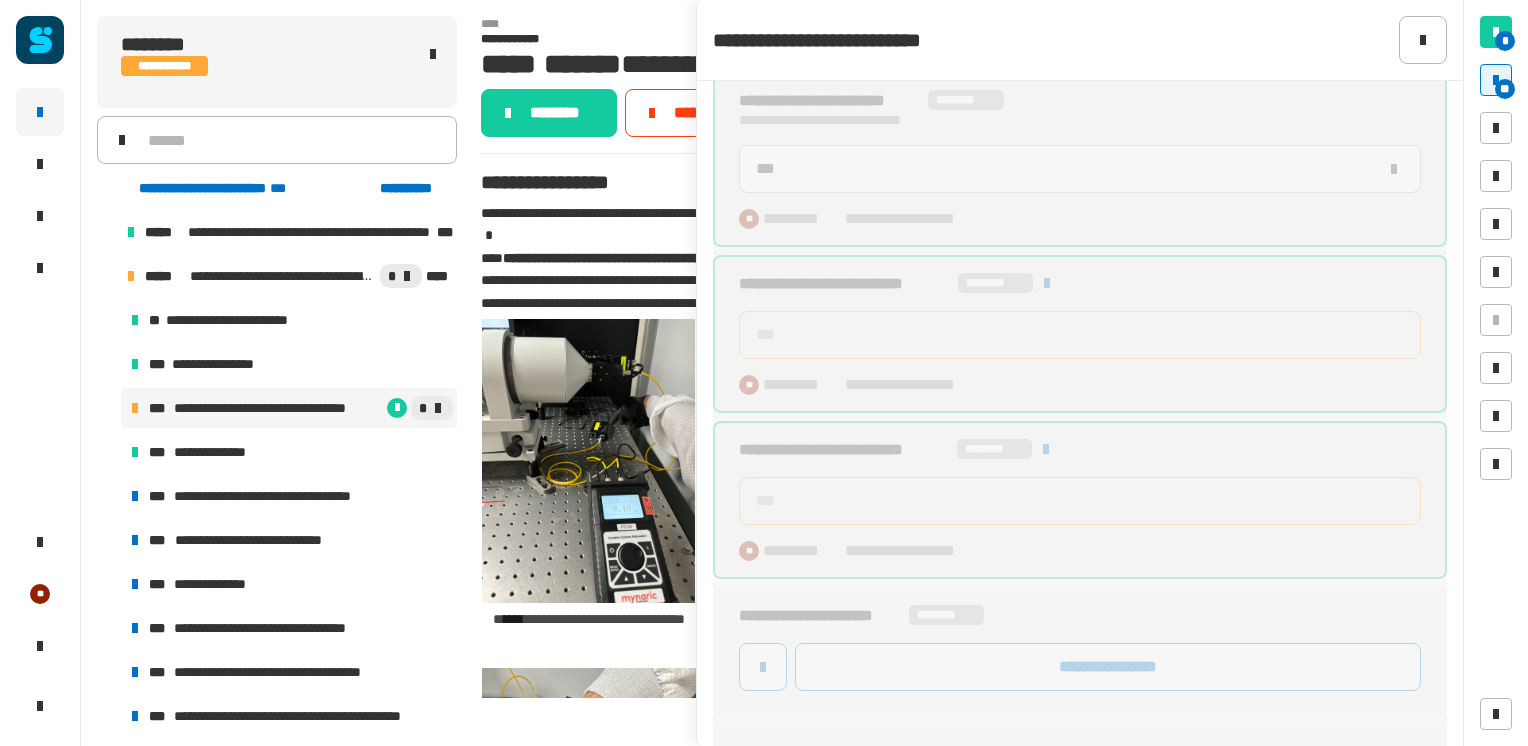 type on "***" 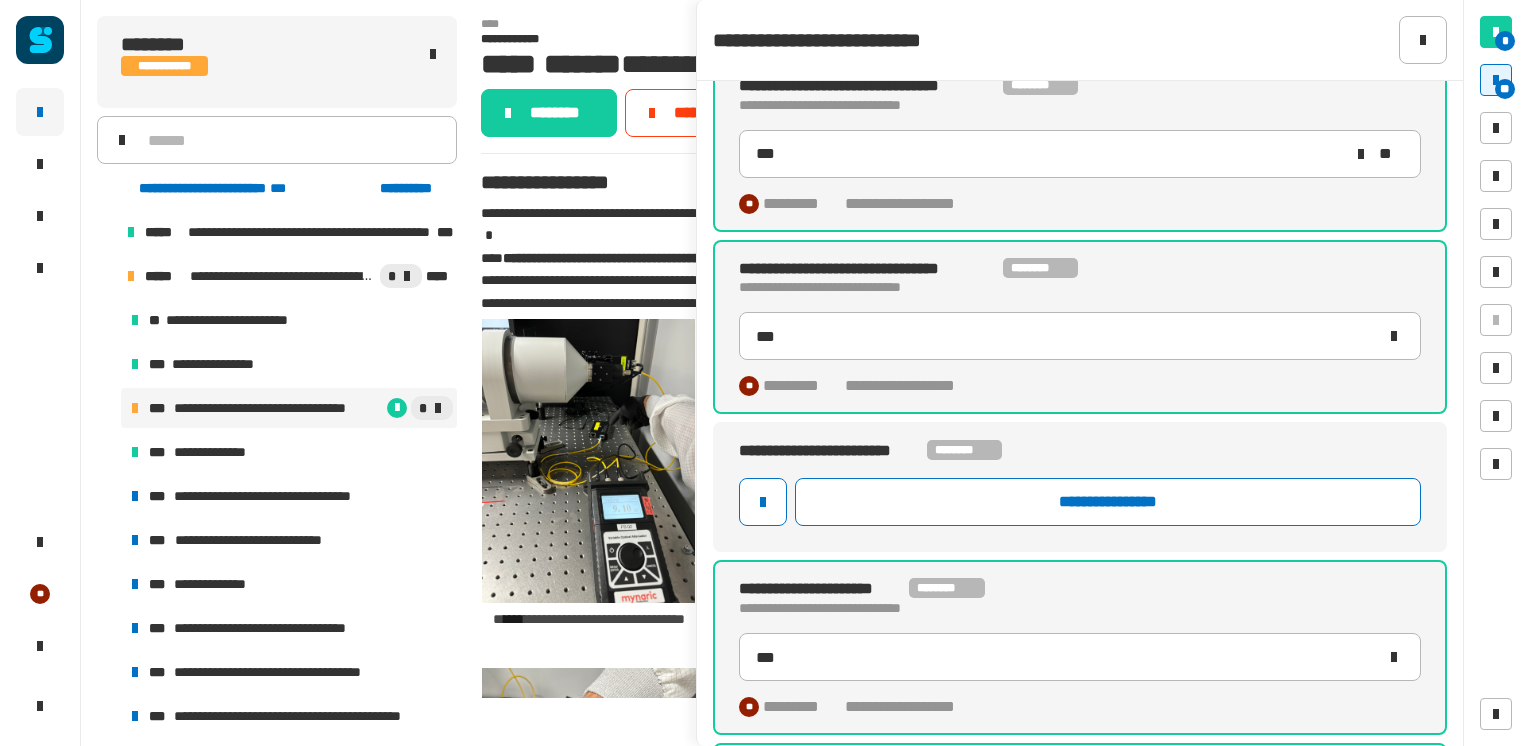scroll, scrollTop: 0, scrollLeft: 0, axis: both 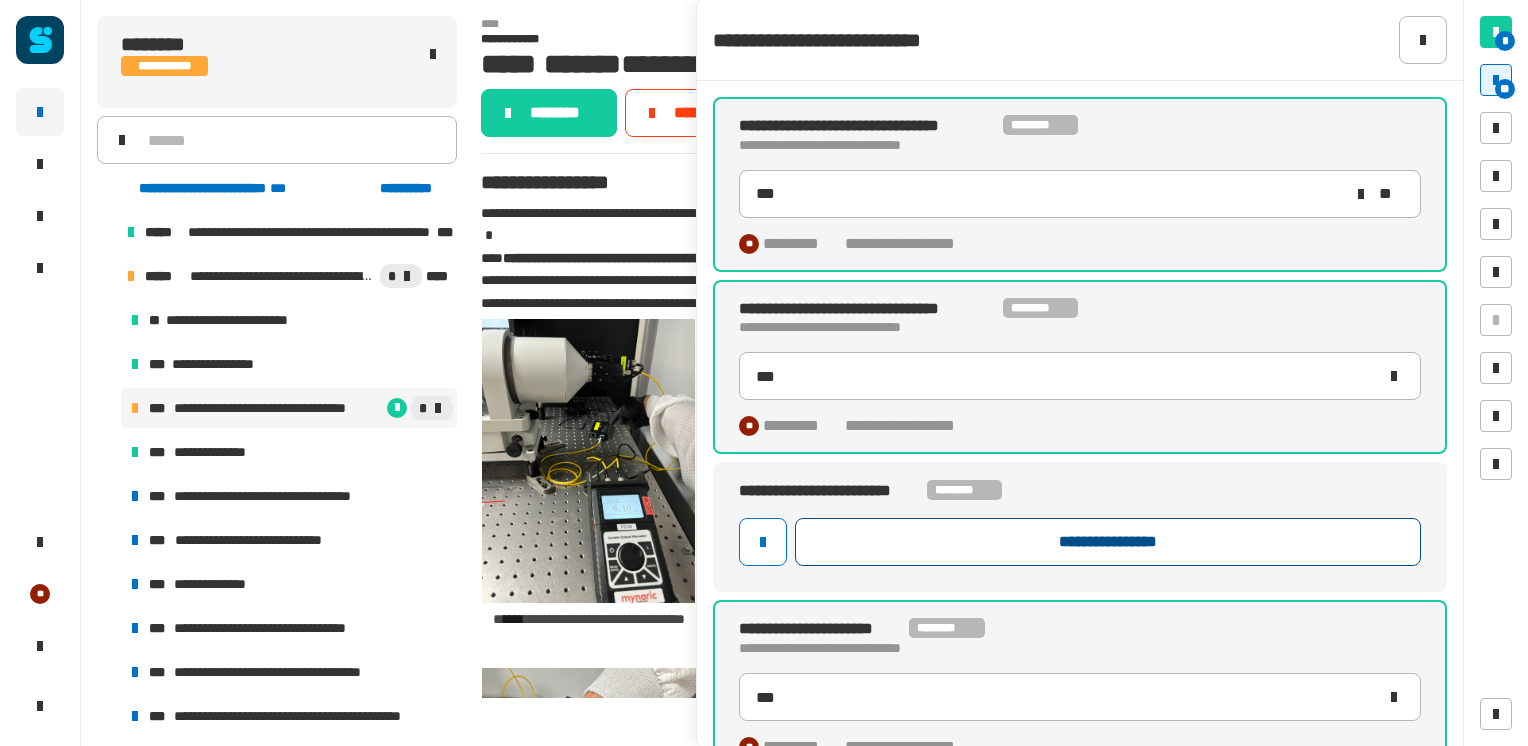 click on "**********" 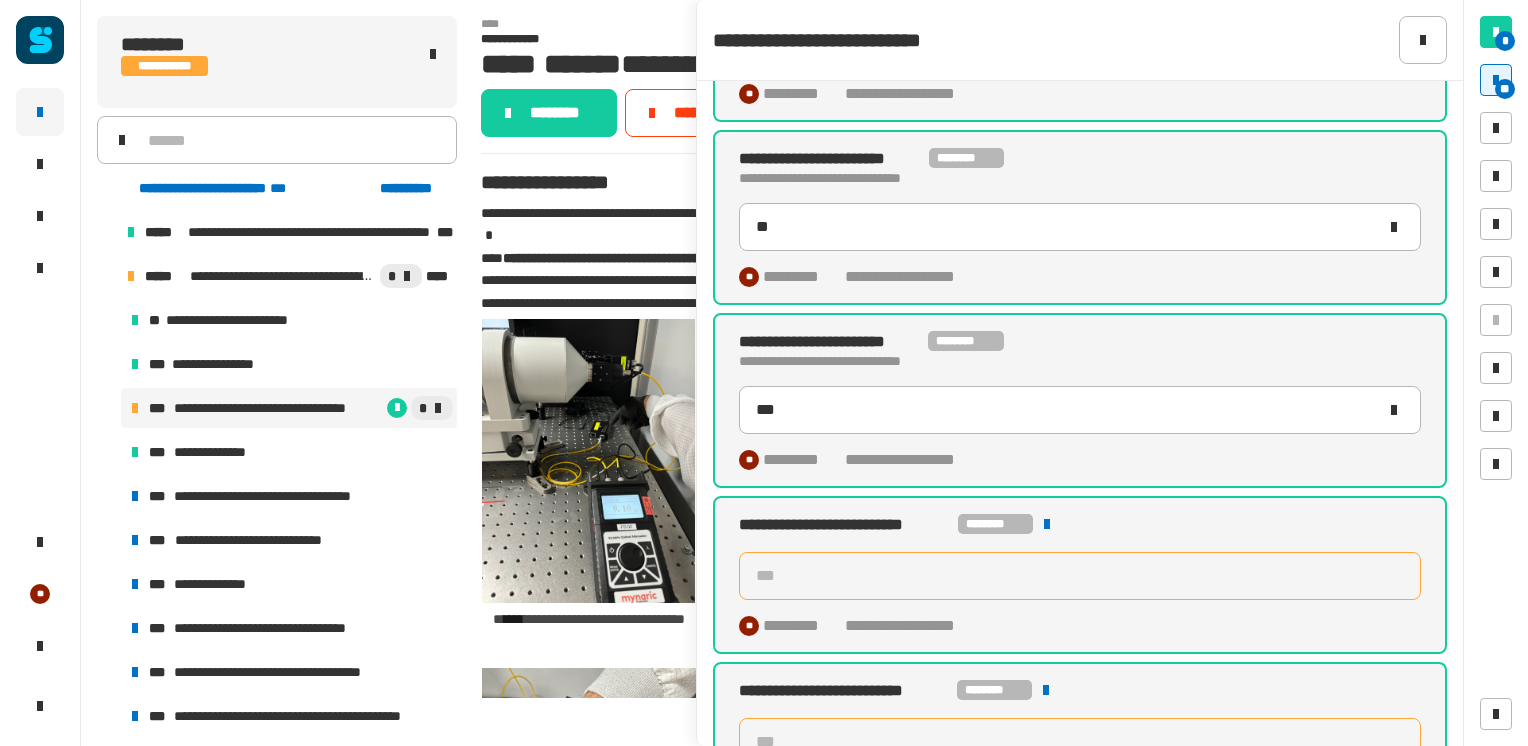 scroll, scrollTop: 2064, scrollLeft: 0, axis: vertical 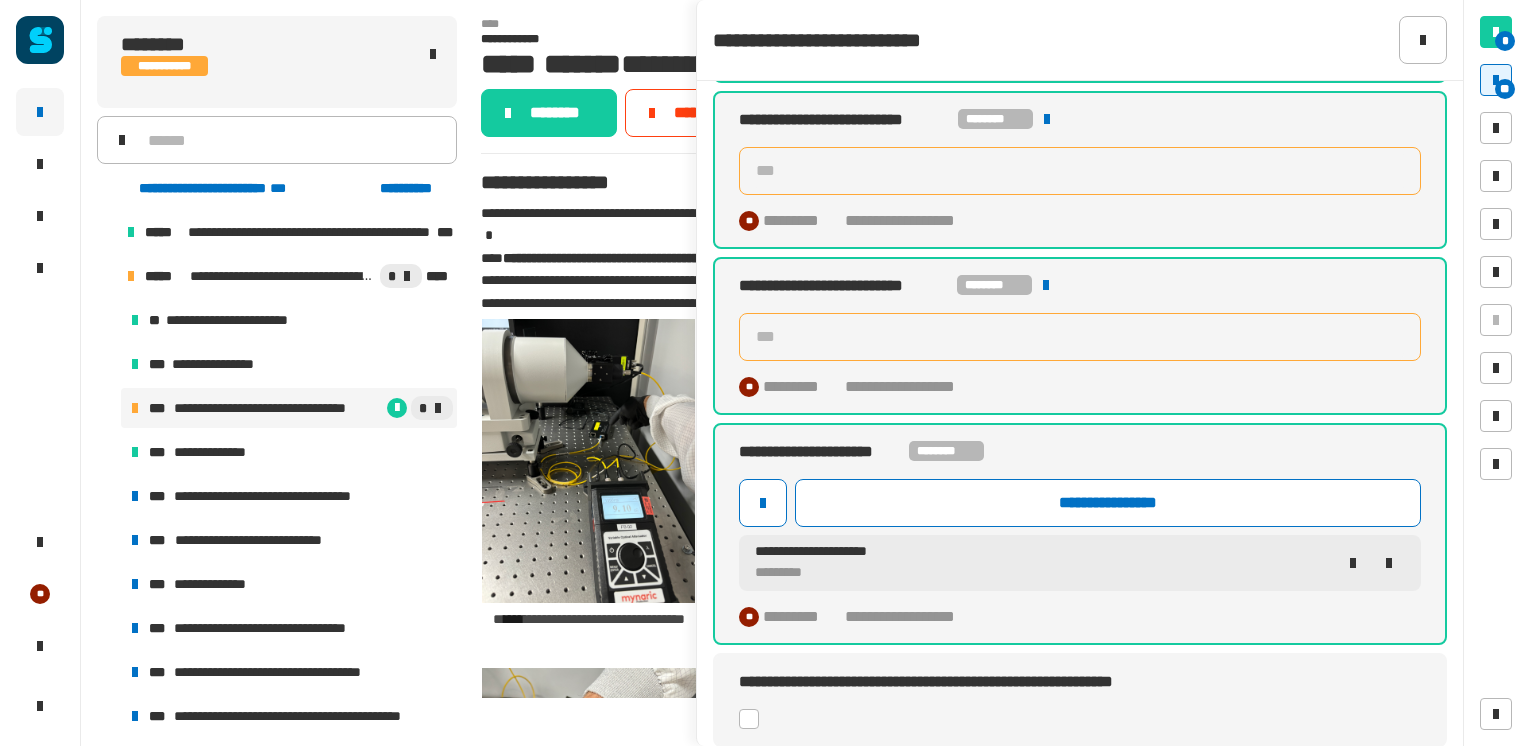 click 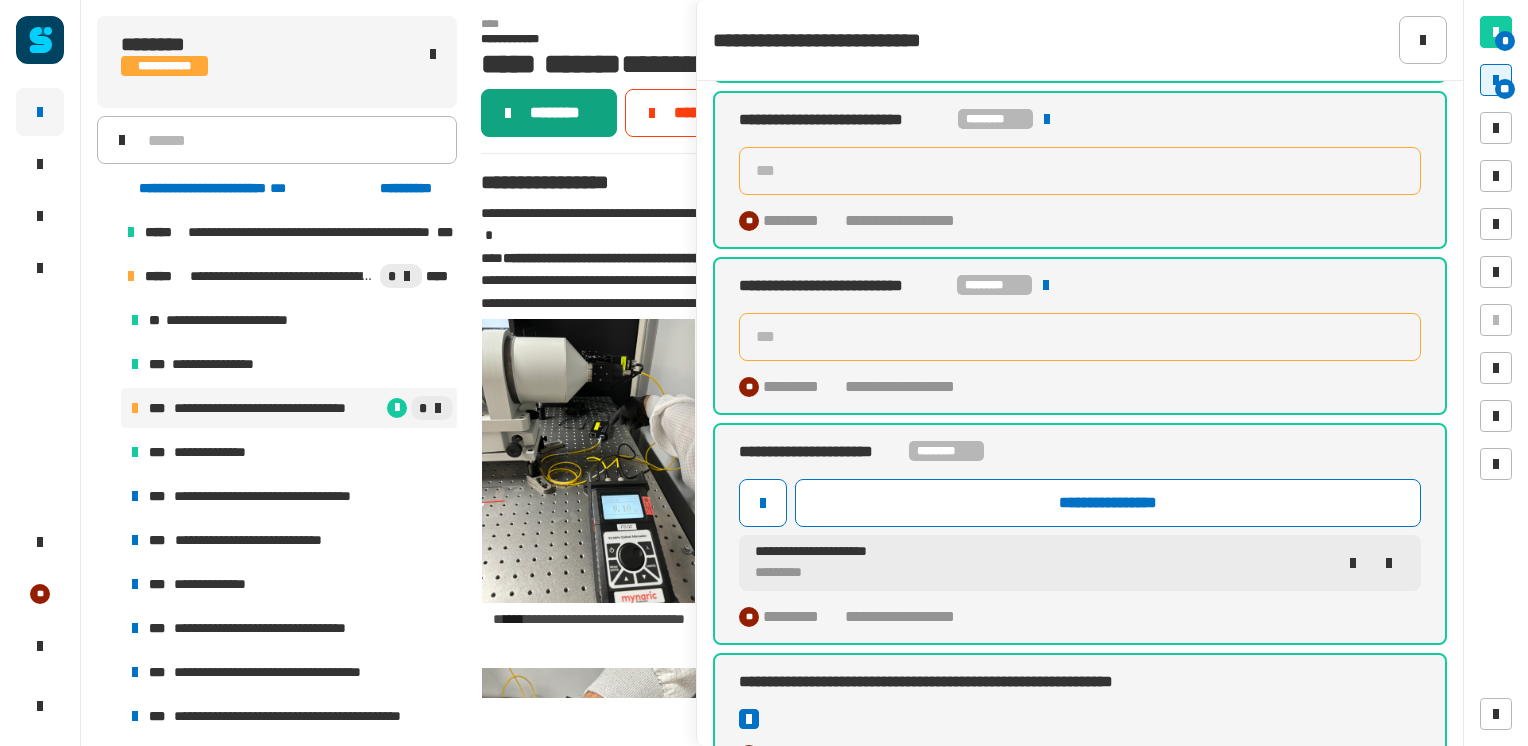 click on "********" 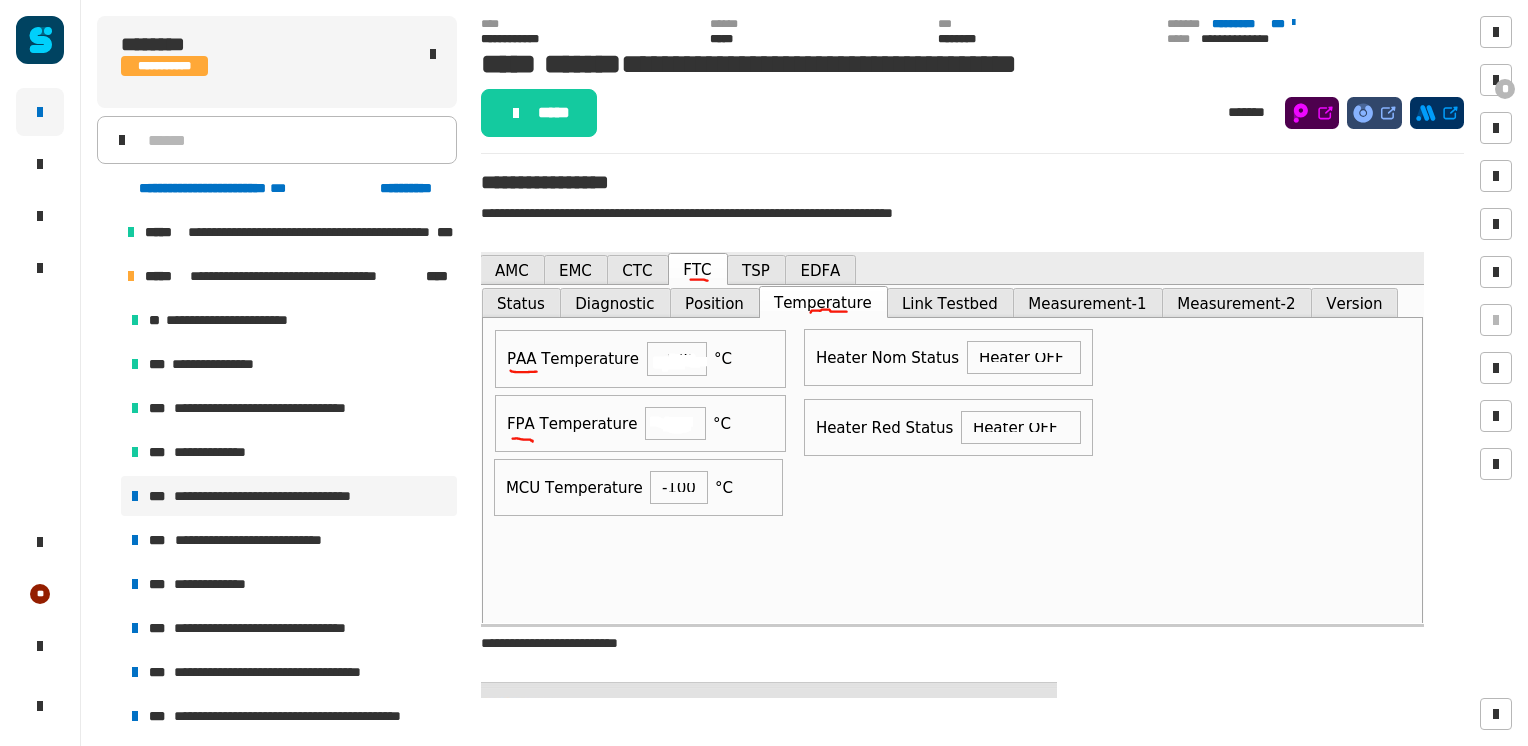 click on "**********" at bounding box center [293, 496] 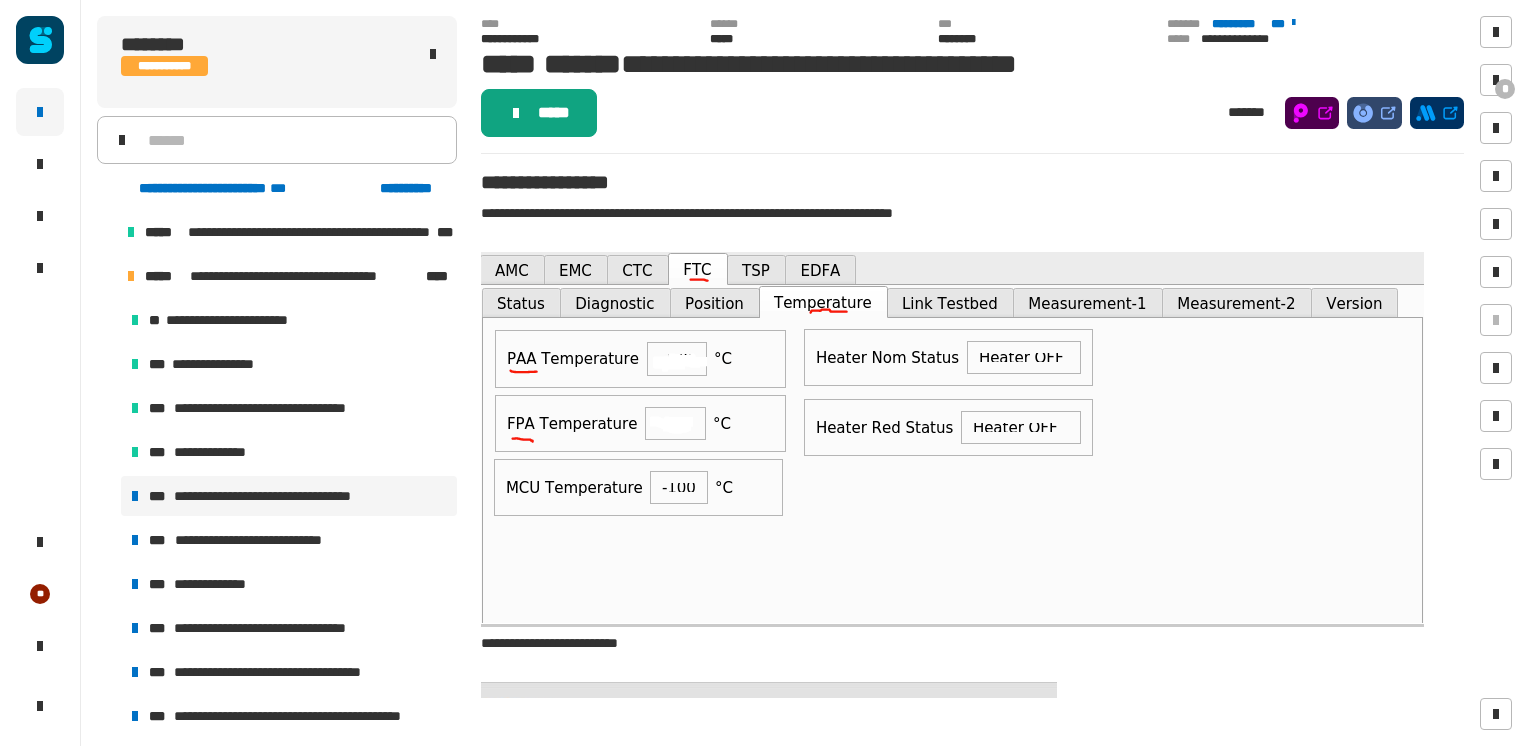 click 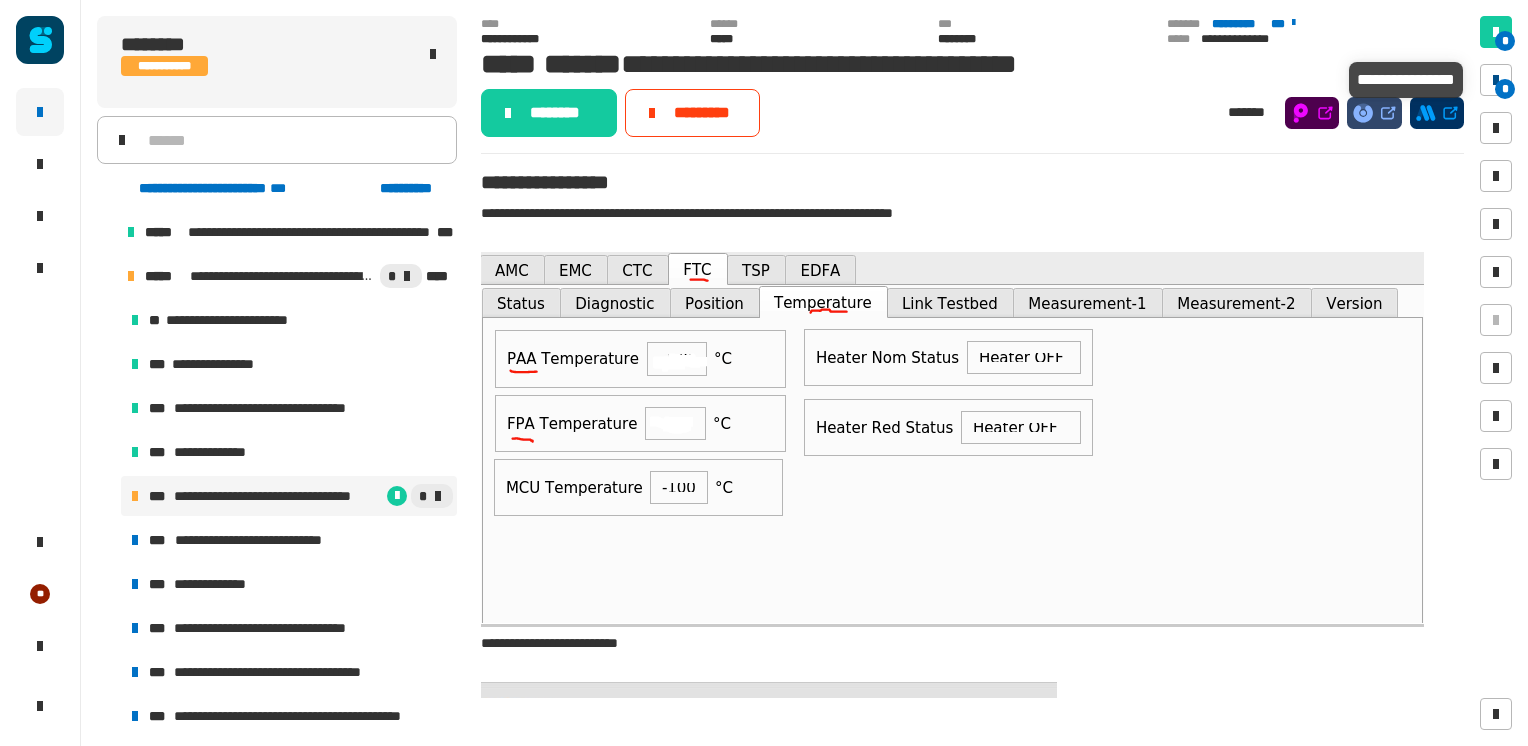 click on "*" at bounding box center [1496, 80] 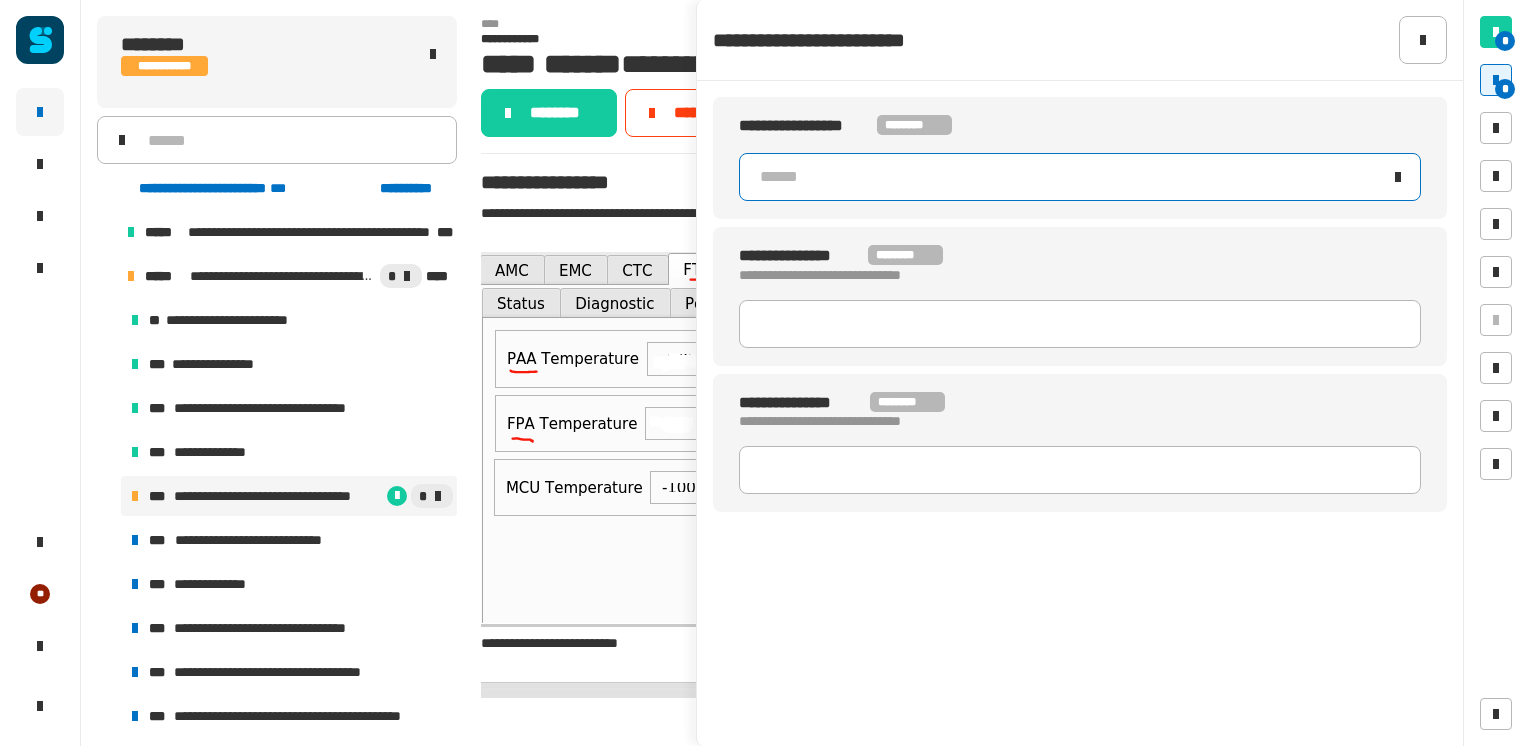 click on "******" 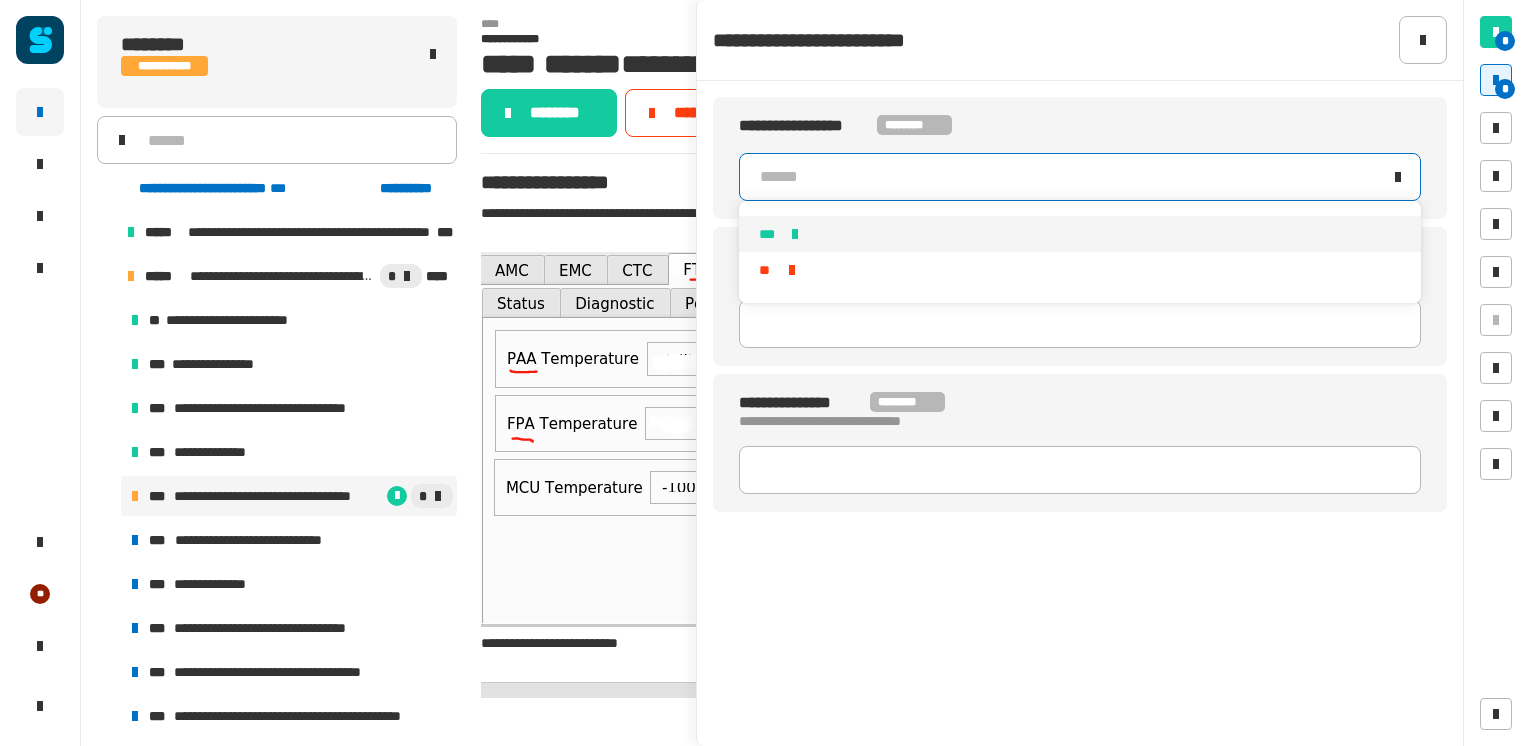 click on "***" at bounding box center [1080, 234] 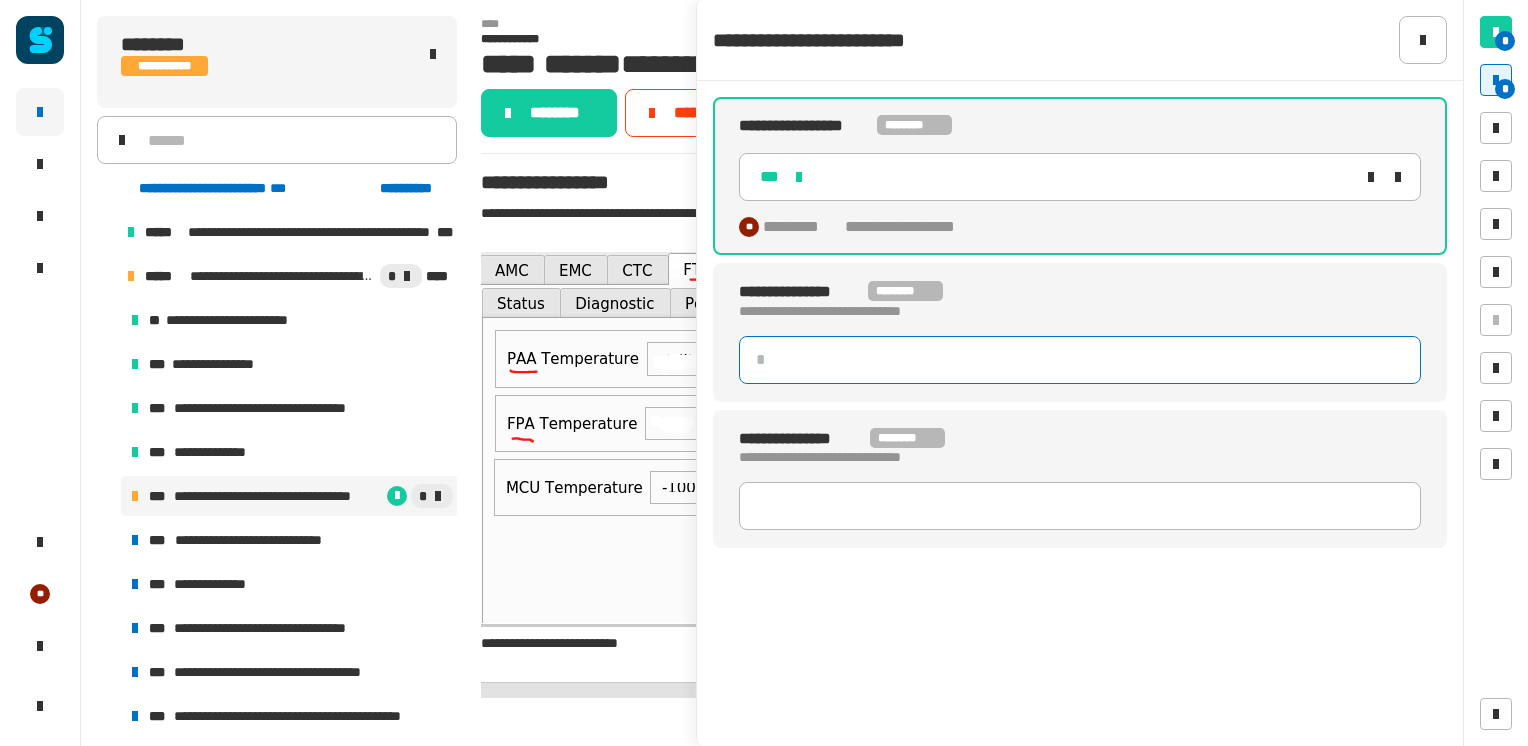 click 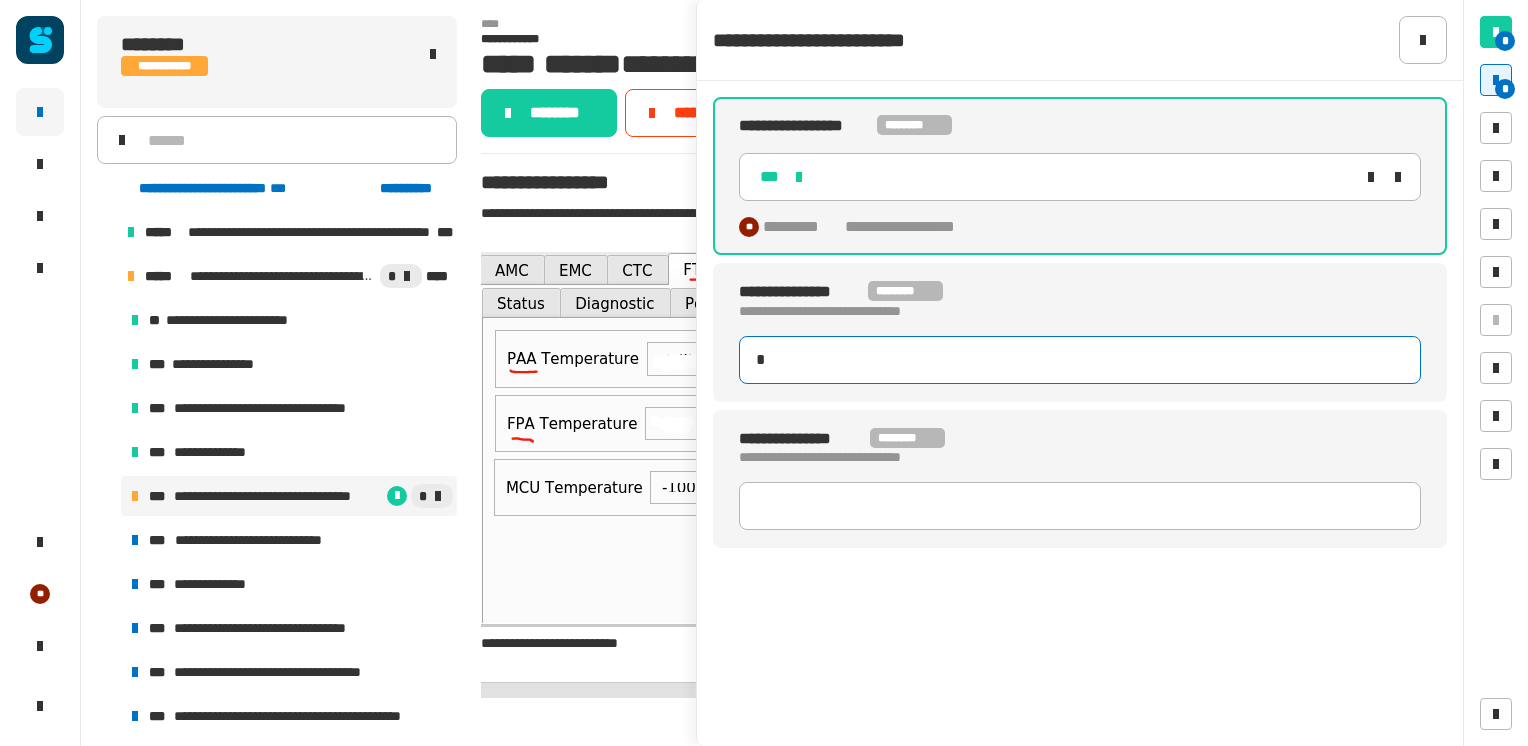type on "**" 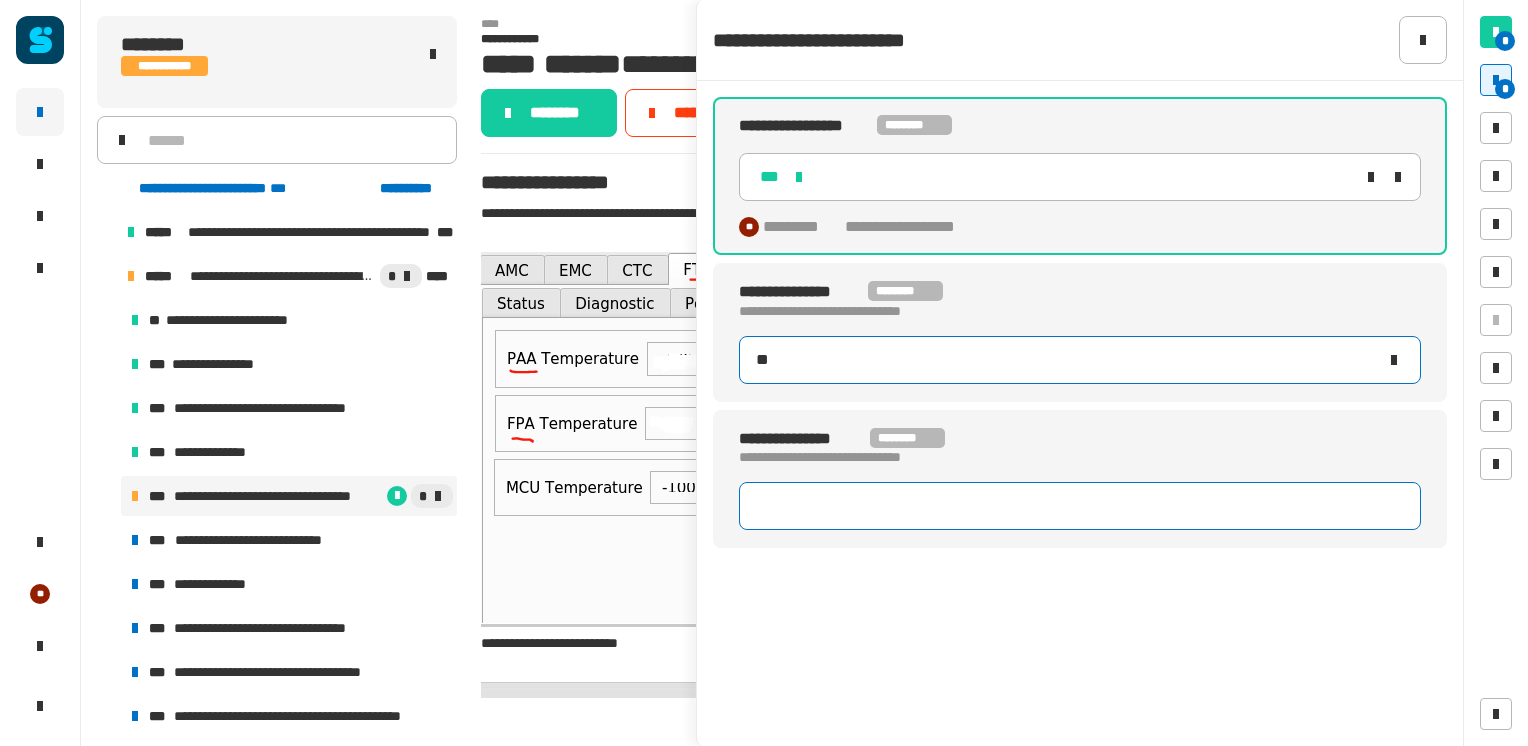 type 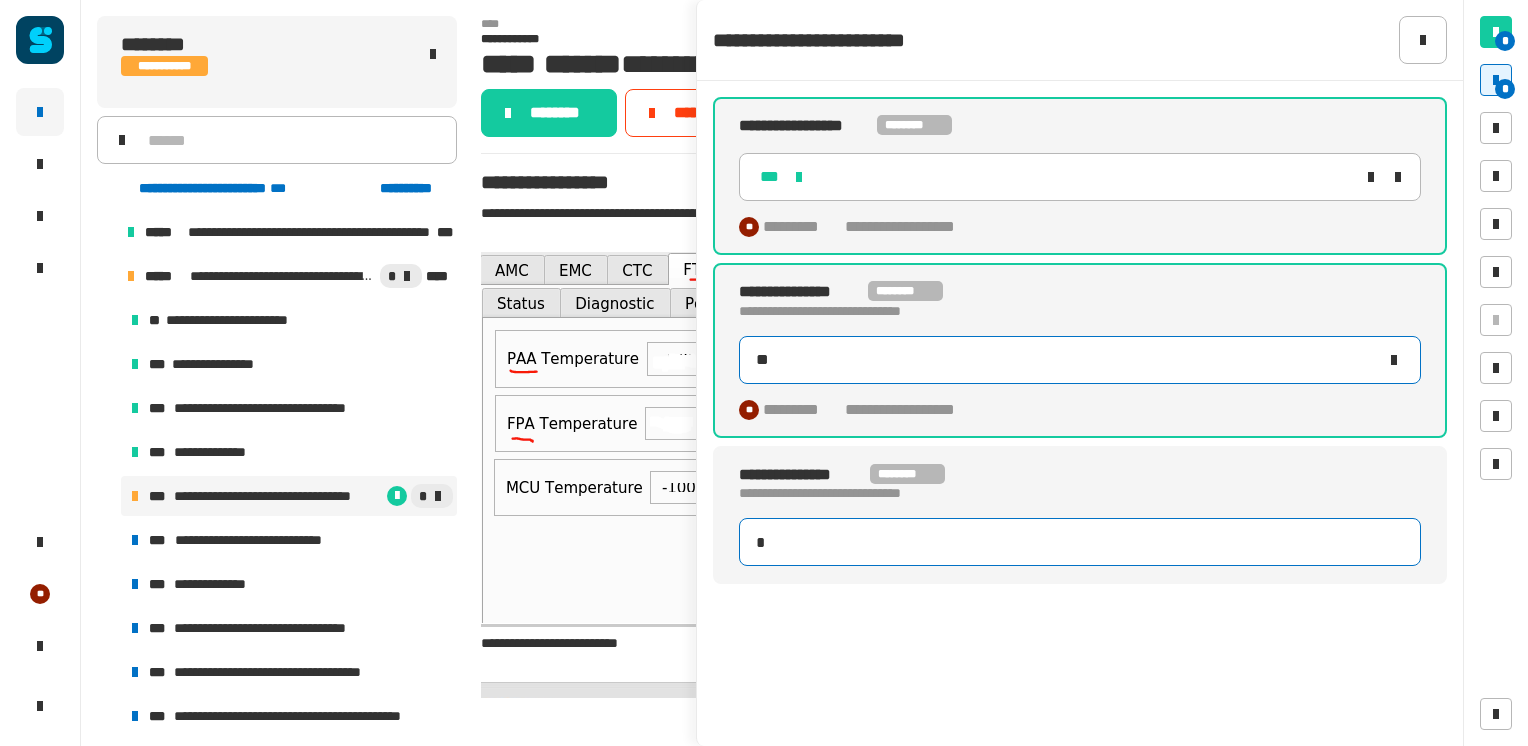 type on "**" 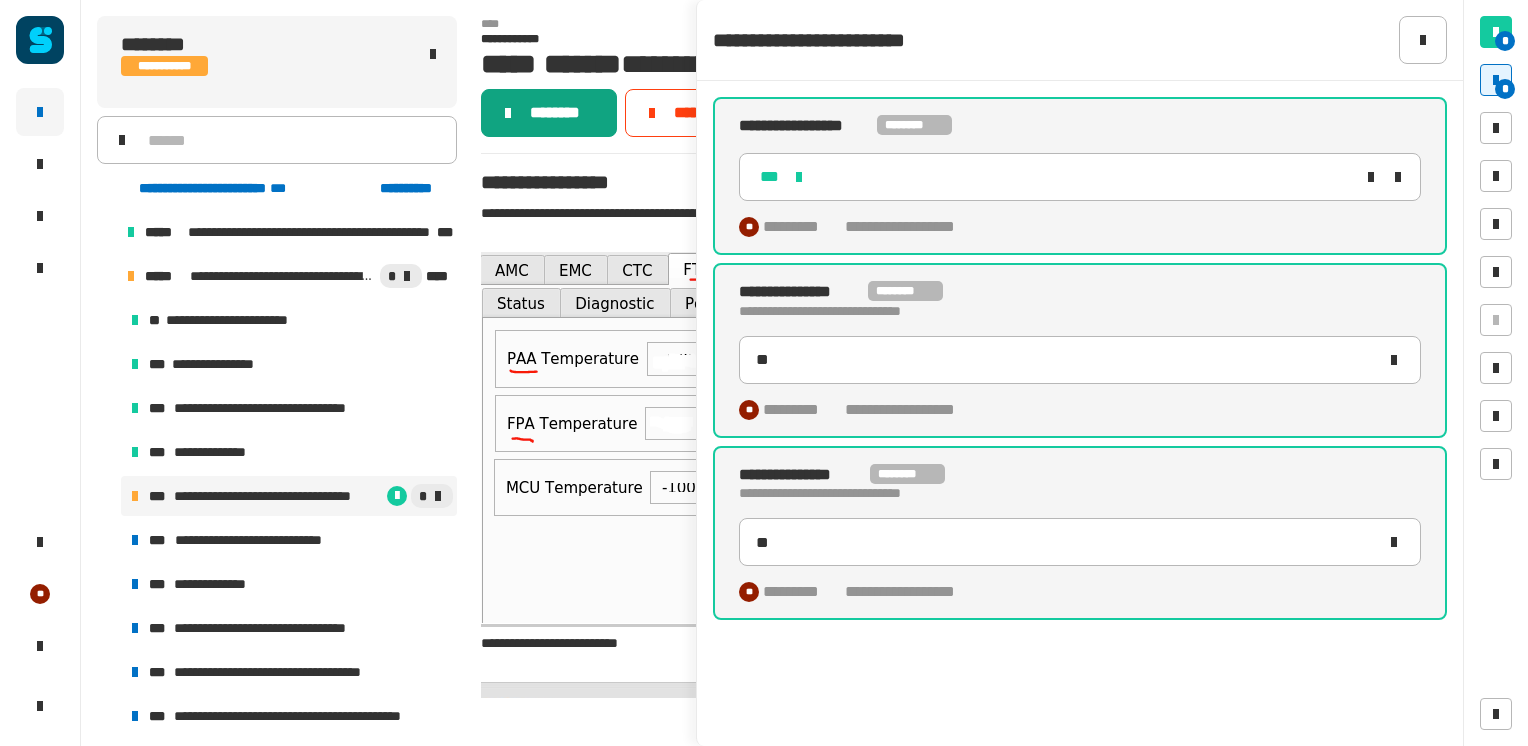 click 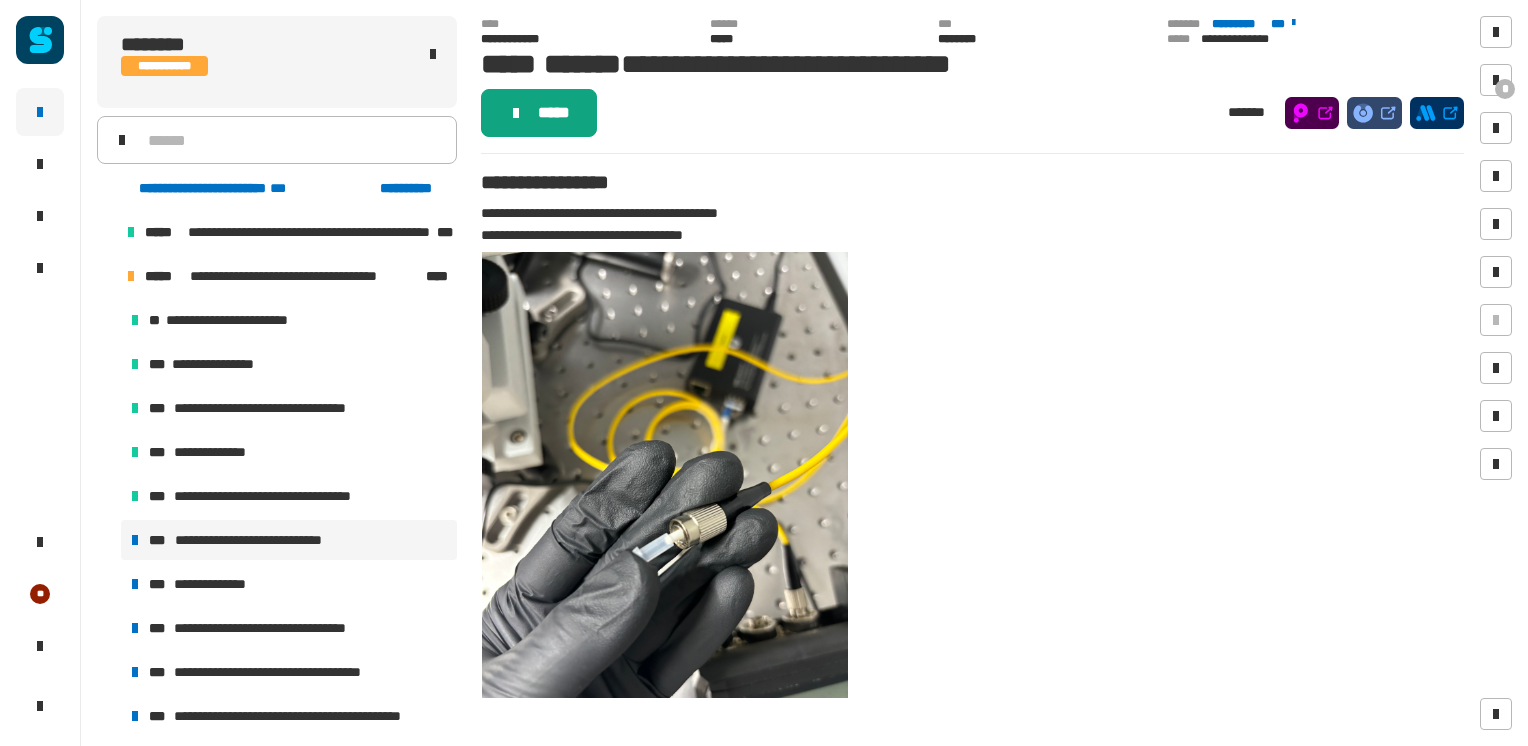 click on "*****" 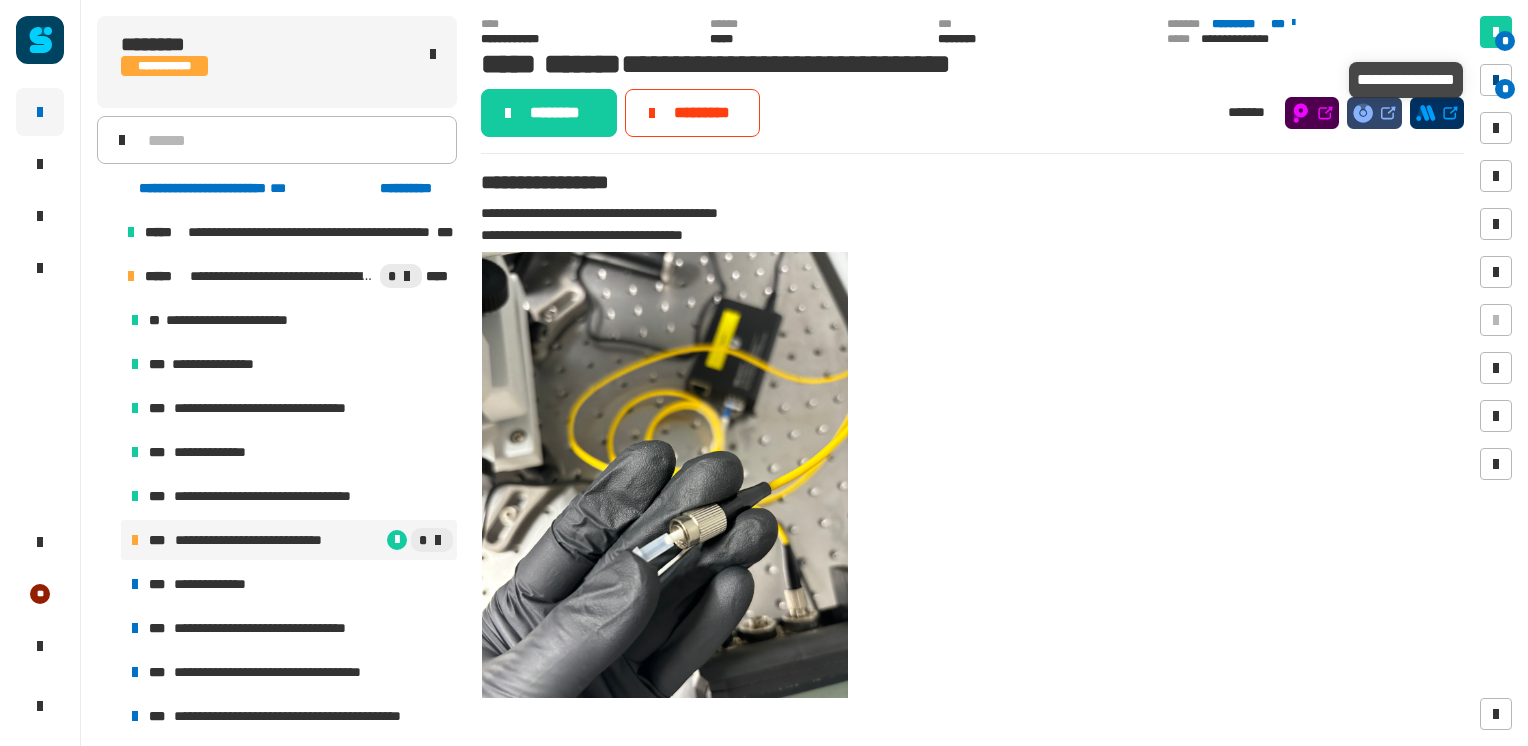 click on "*" at bounding box center [1496, 80] 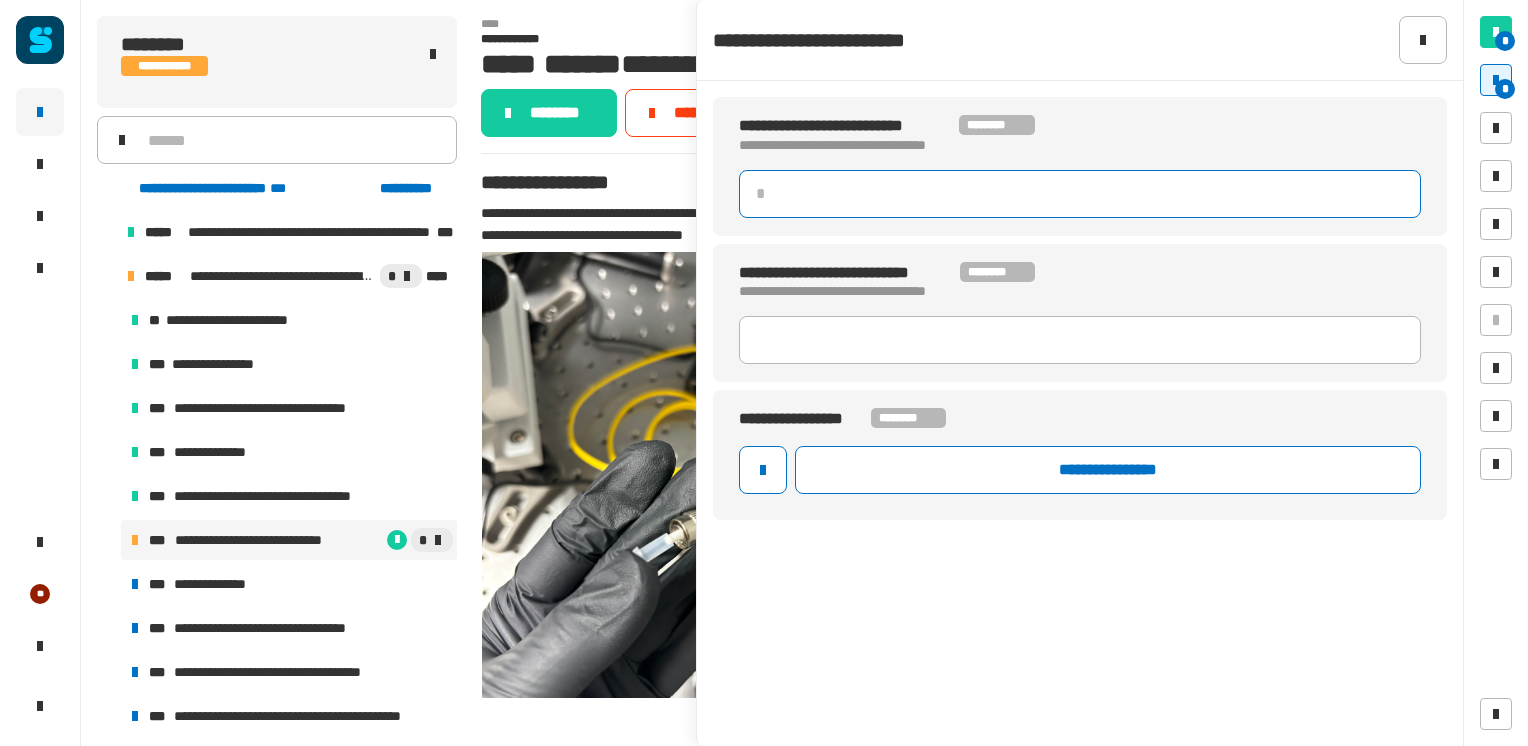 click 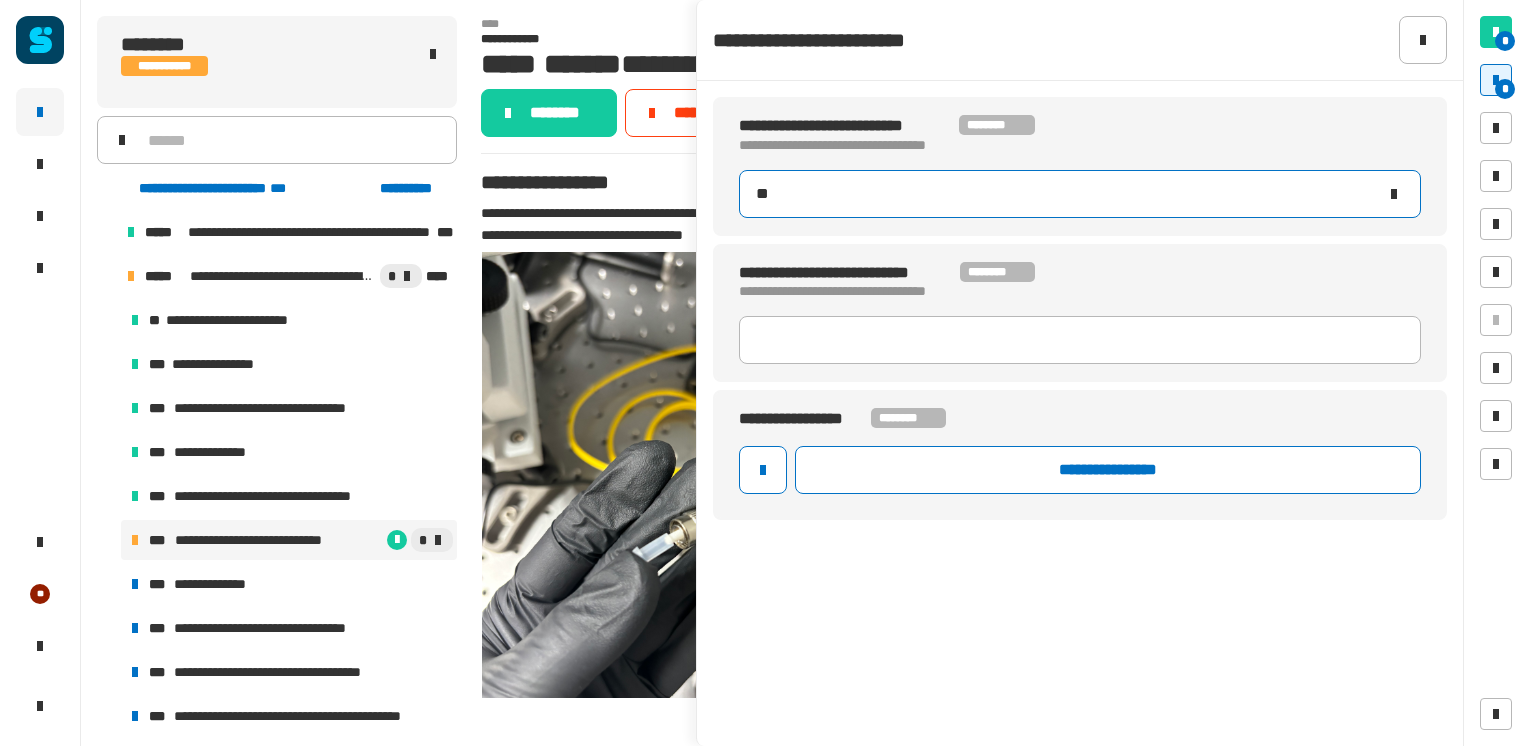 type on "***" 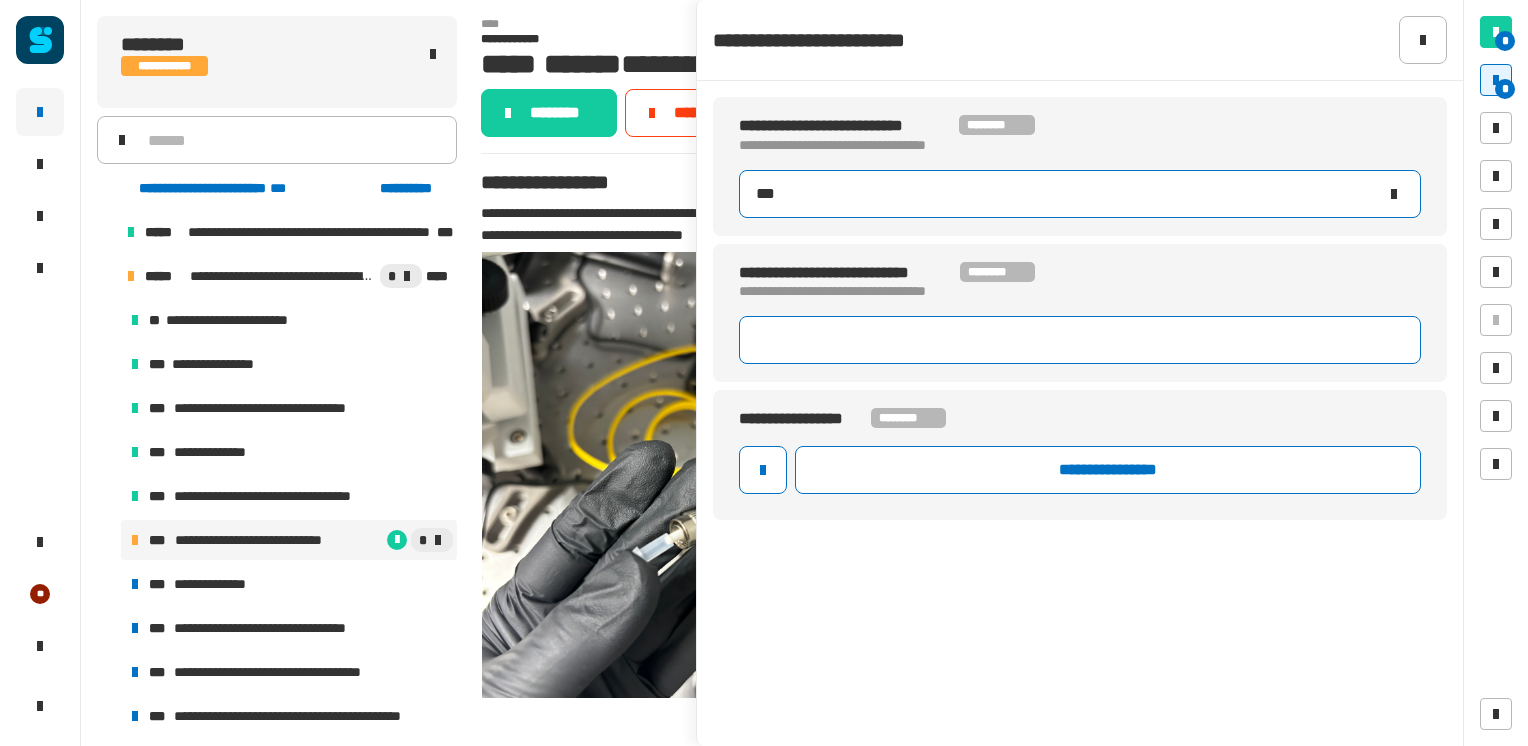 type 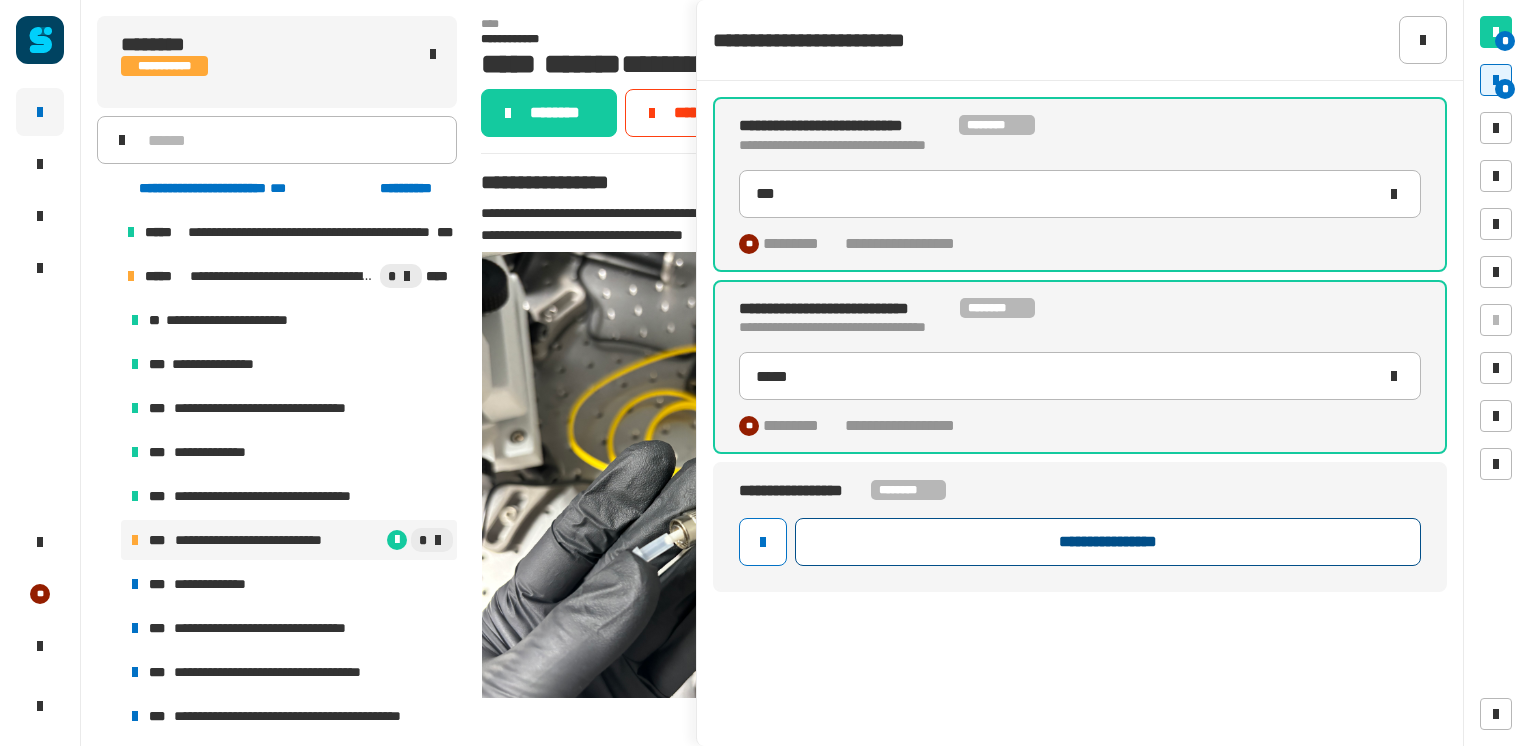 click on "**********" 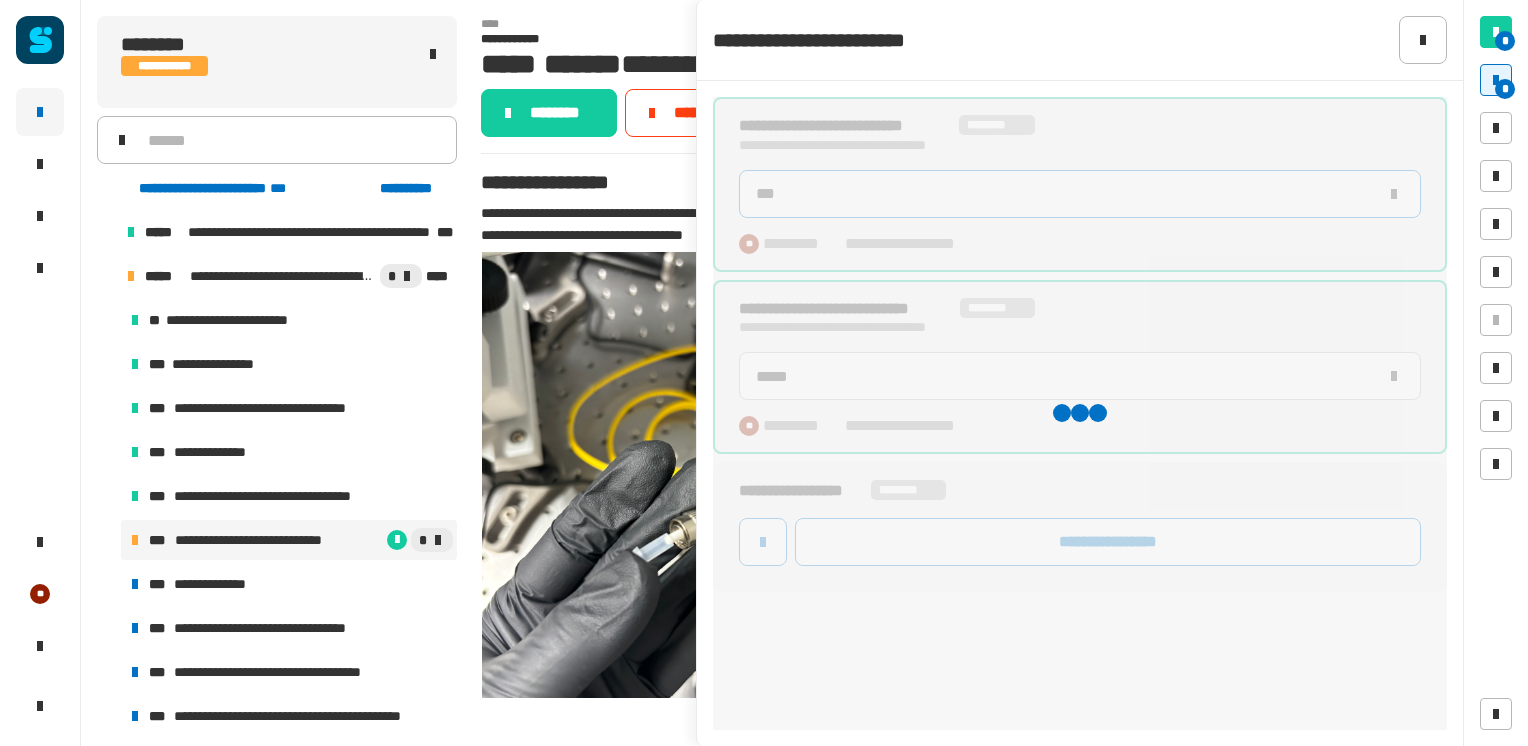 type on "*****" 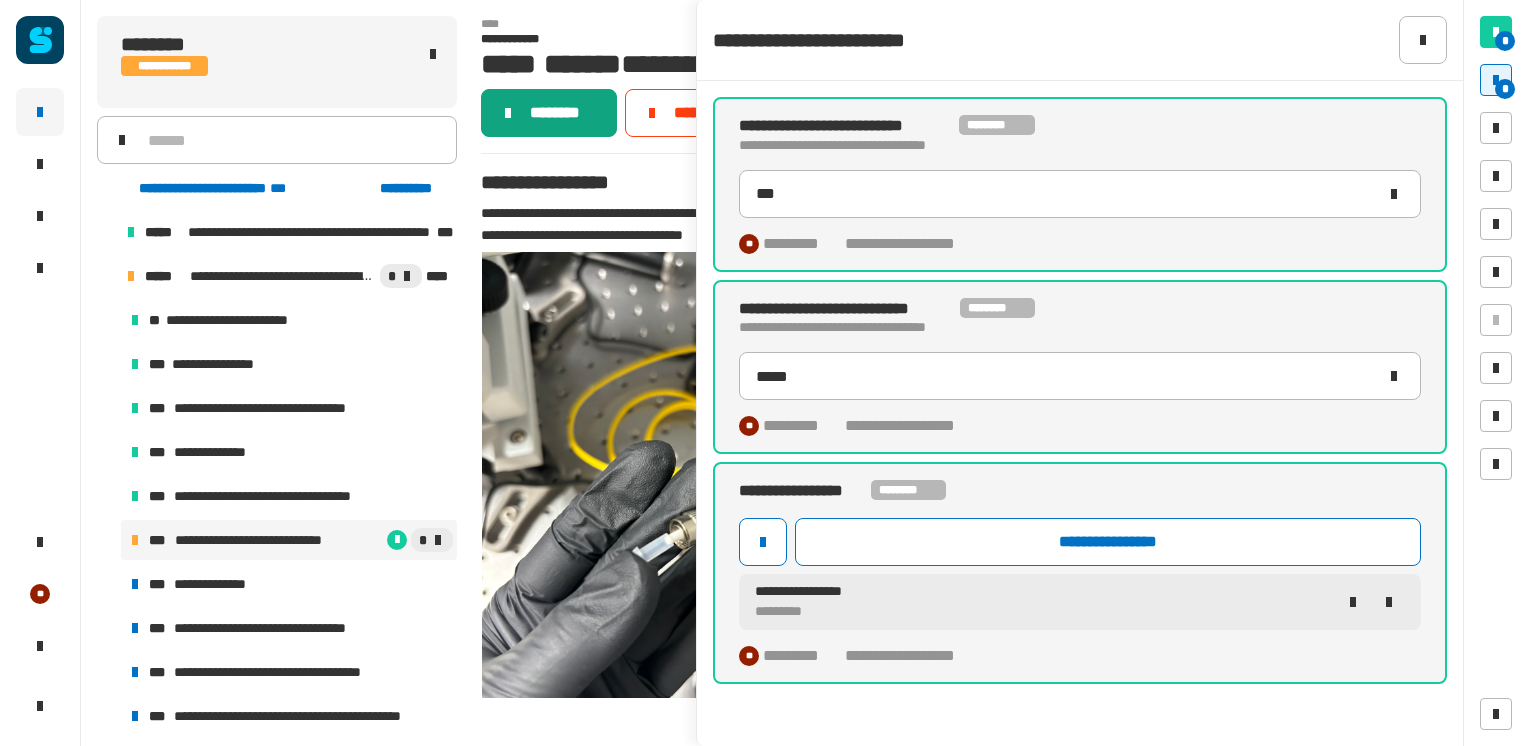 click on "********" 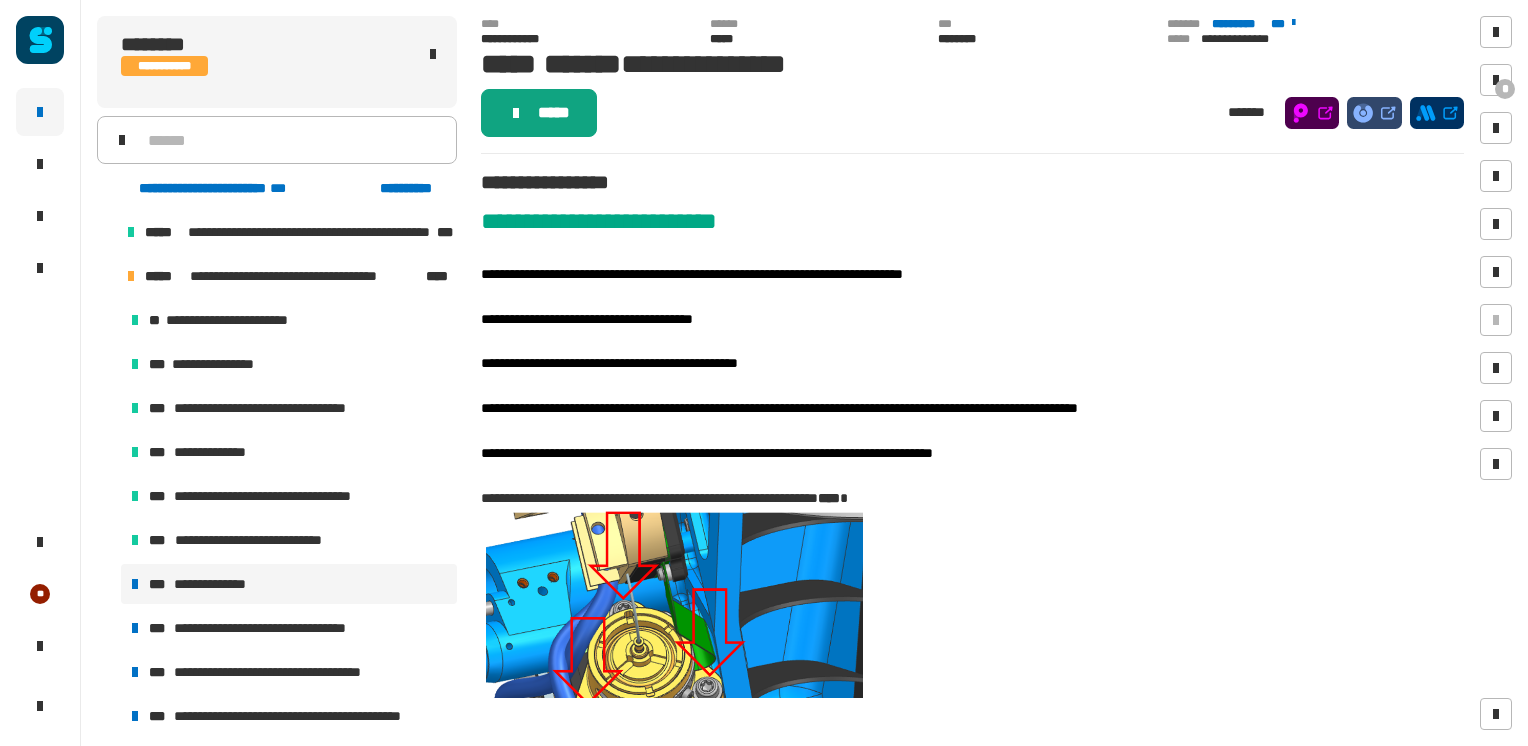 click on "*****" 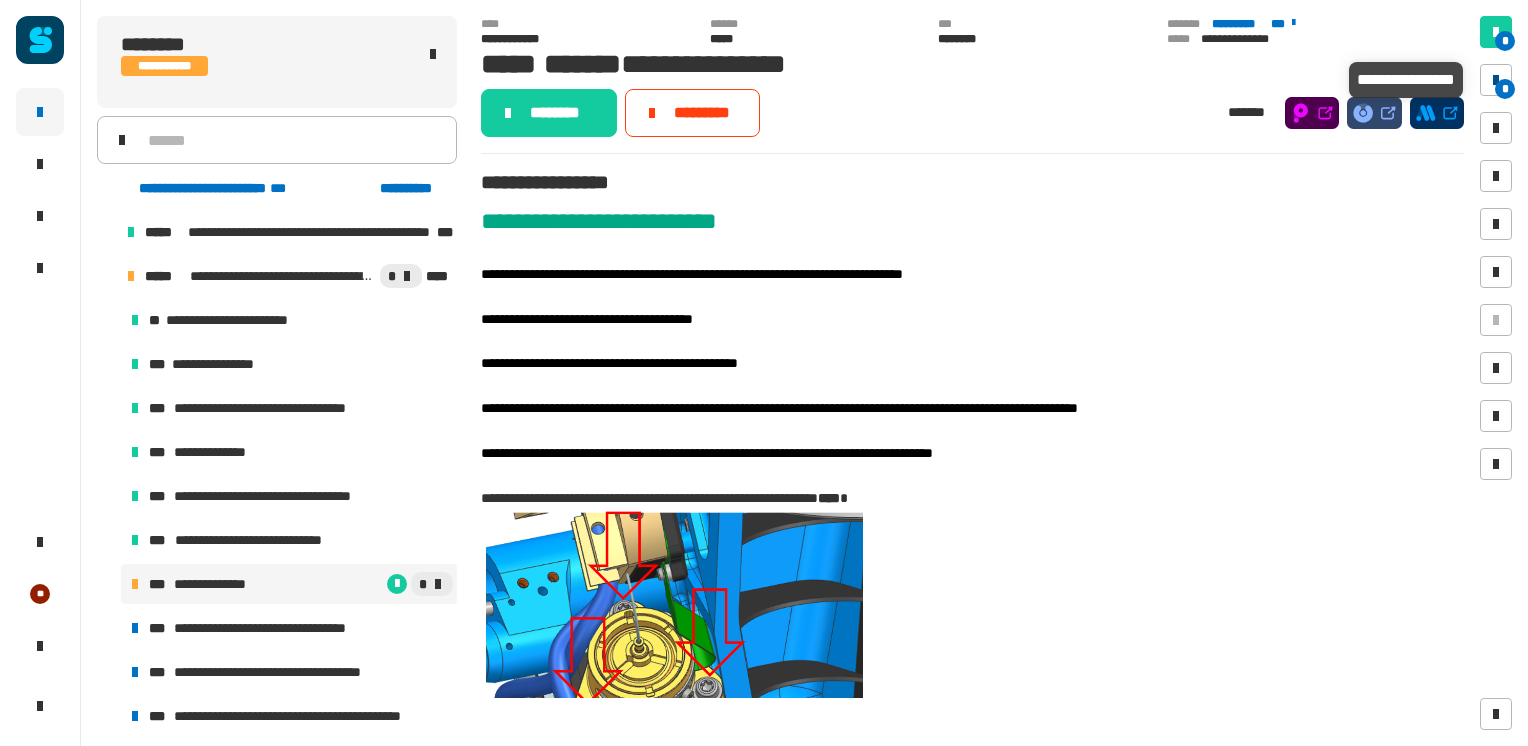 click at bounding box center [1496, 80] 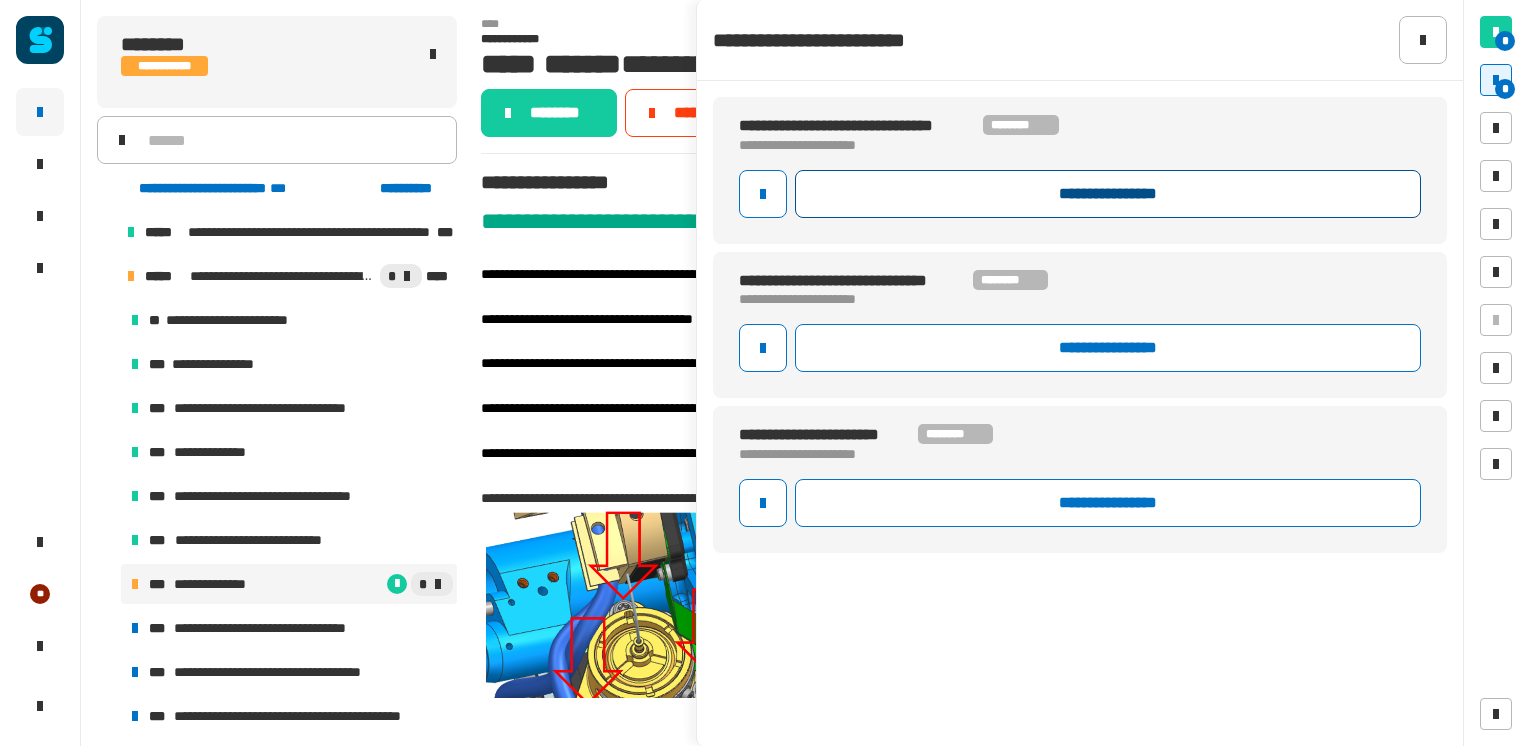 click on "**********" 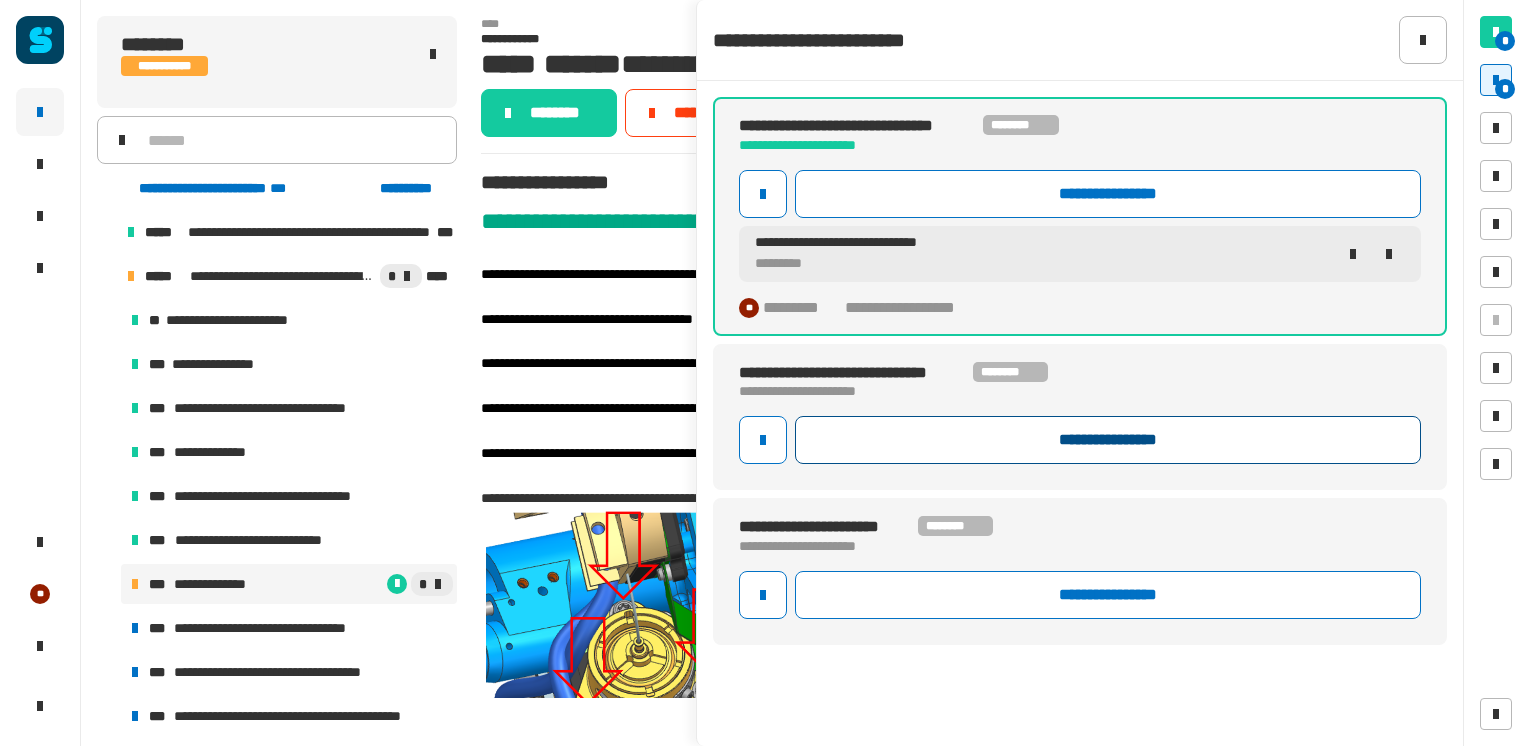 click on "**********" 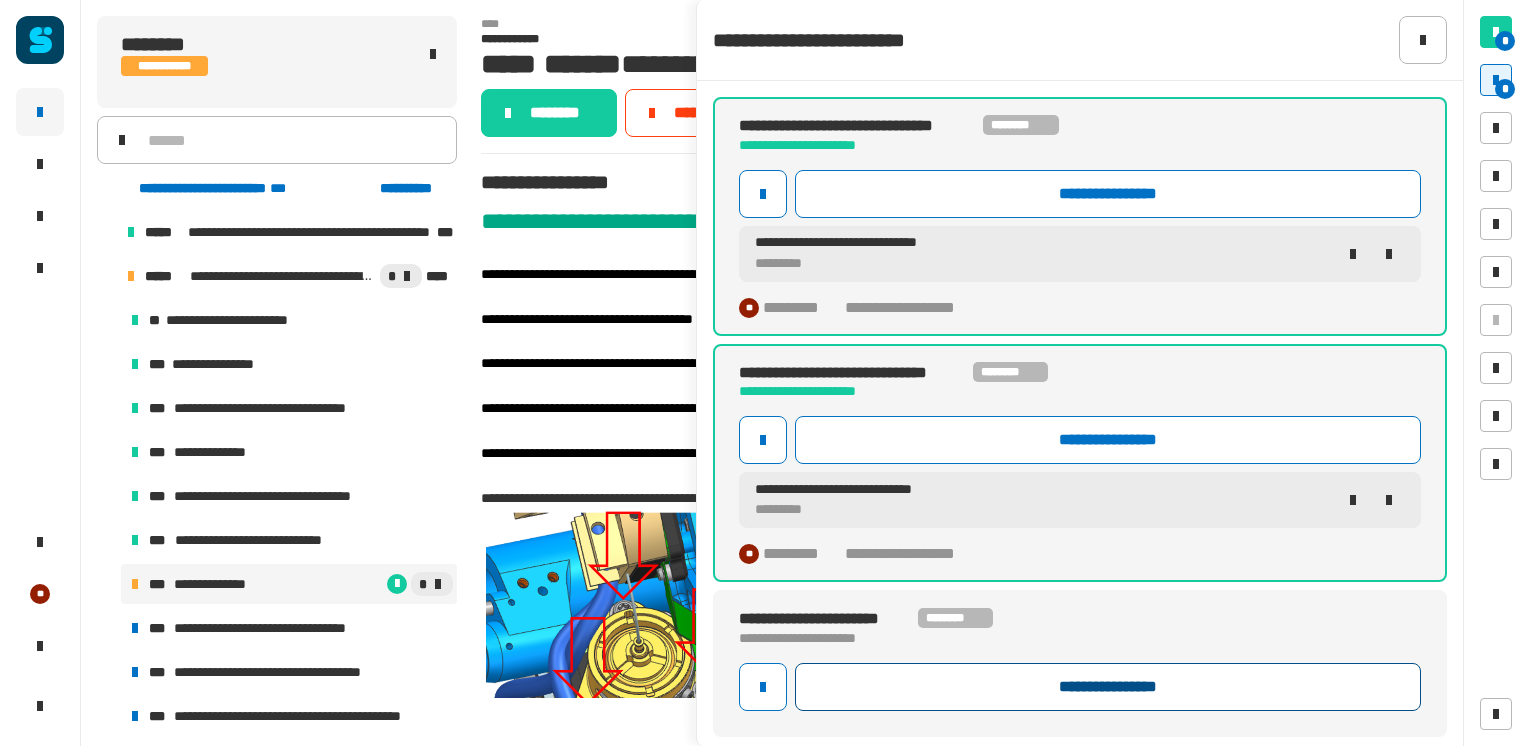 click on "**********" 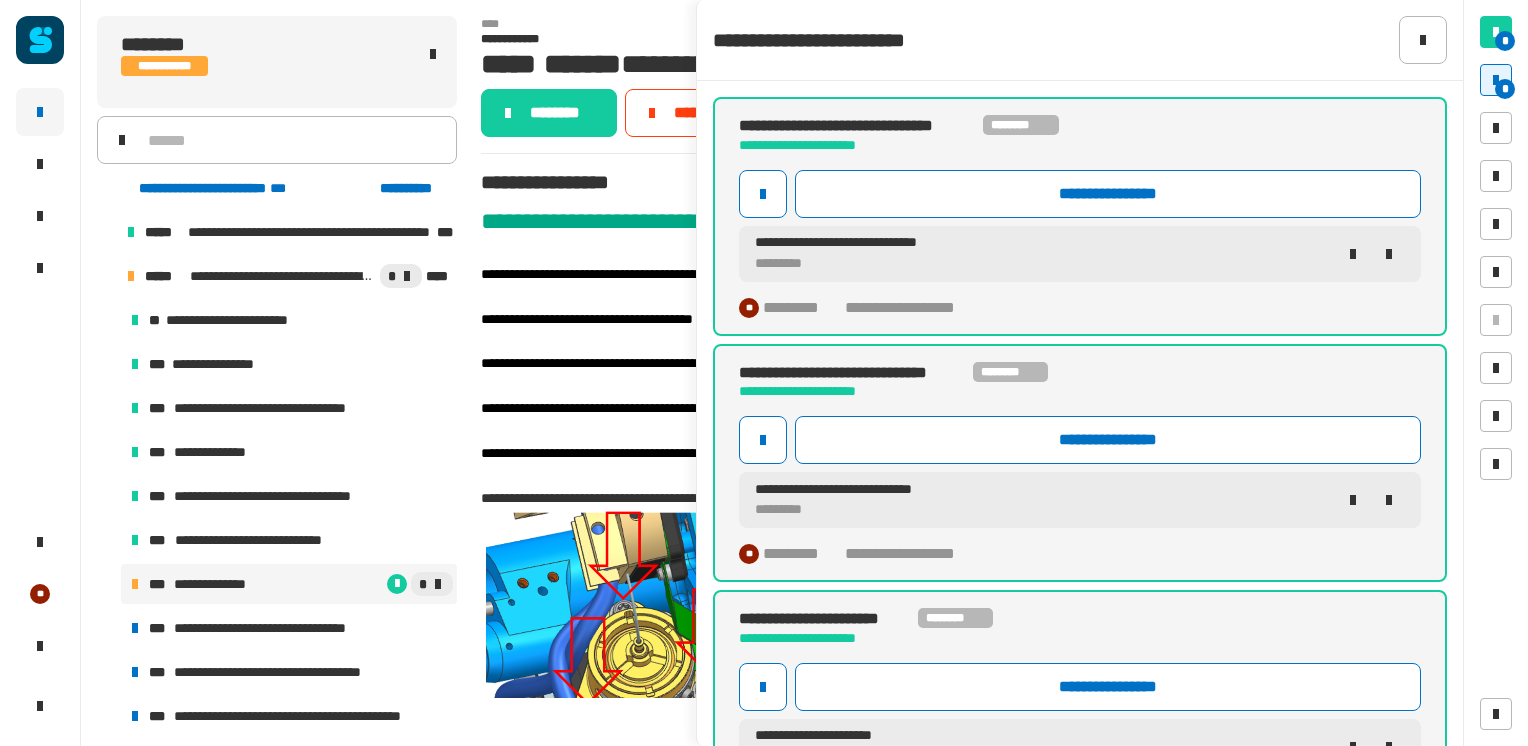 scroll, scrollTop: 83, scrollLeft: 0, axis: vertical 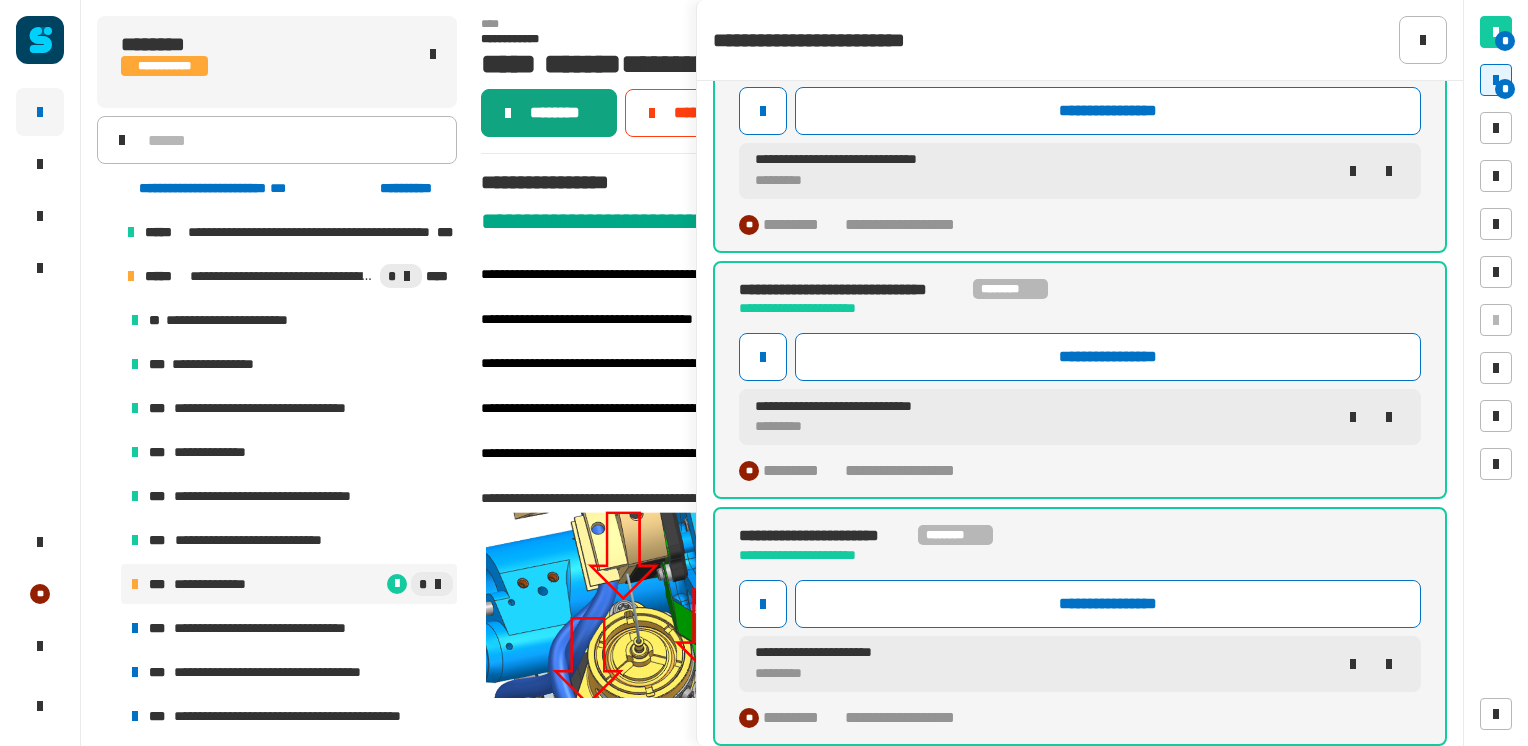 click on "********" 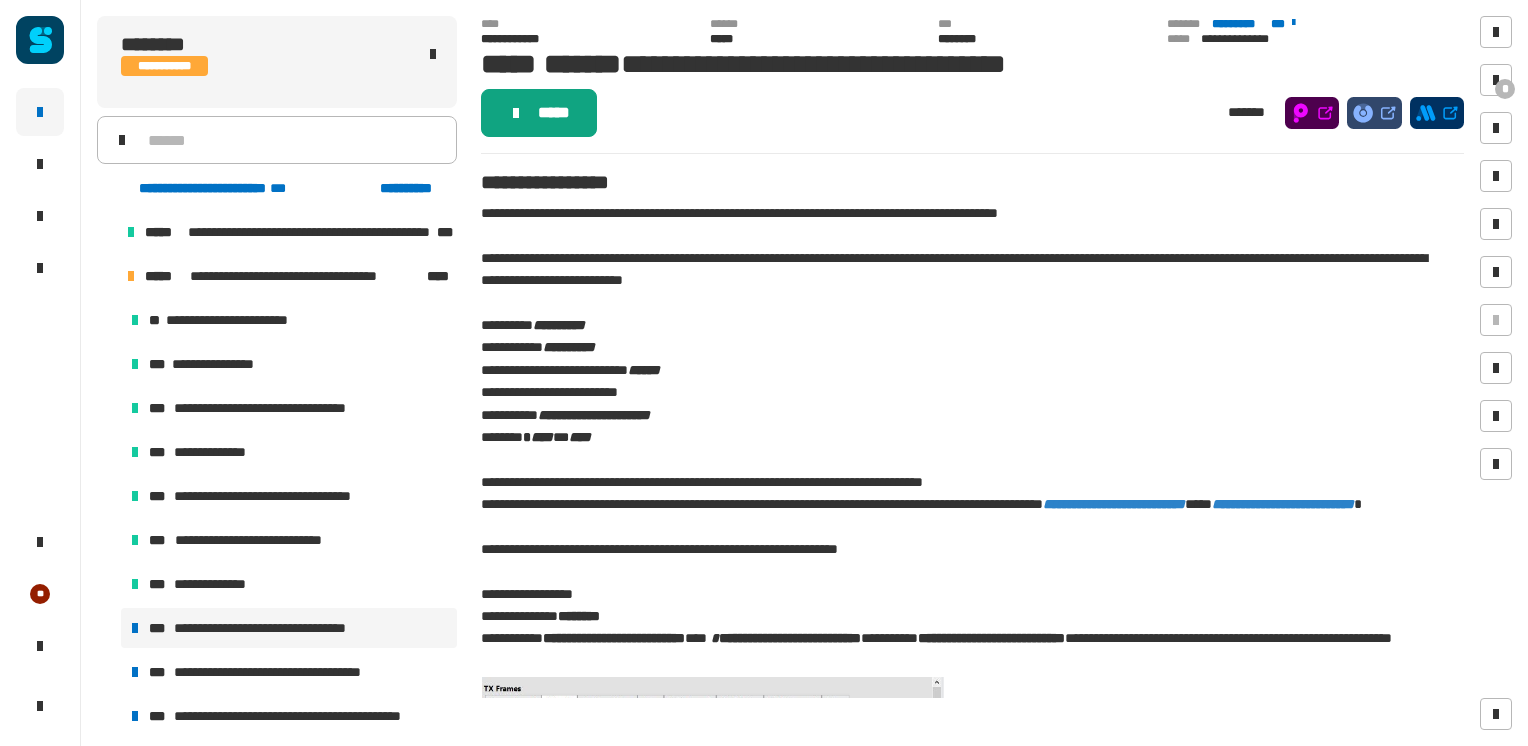 click on "*****" 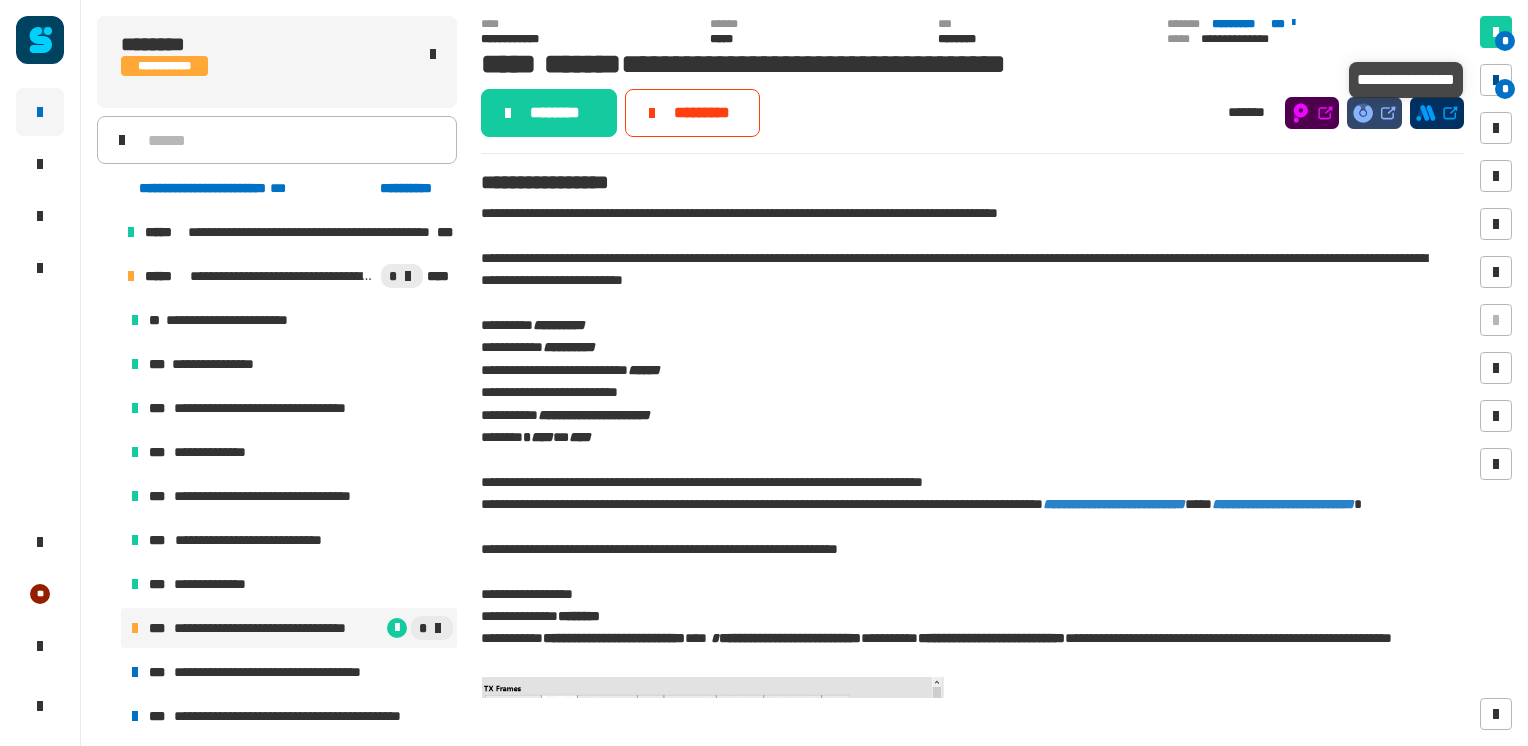 click at bounding box center (1496, 80) 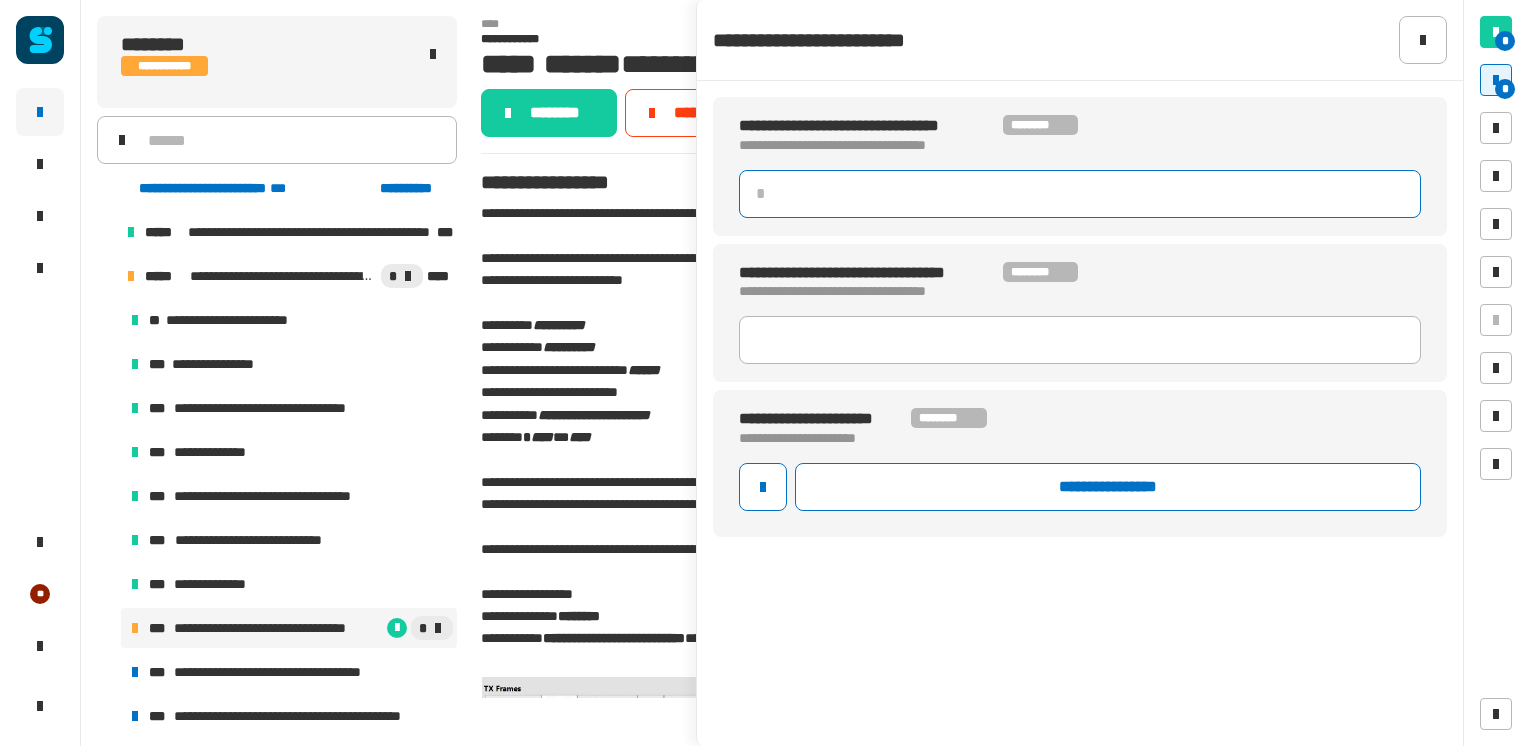 click 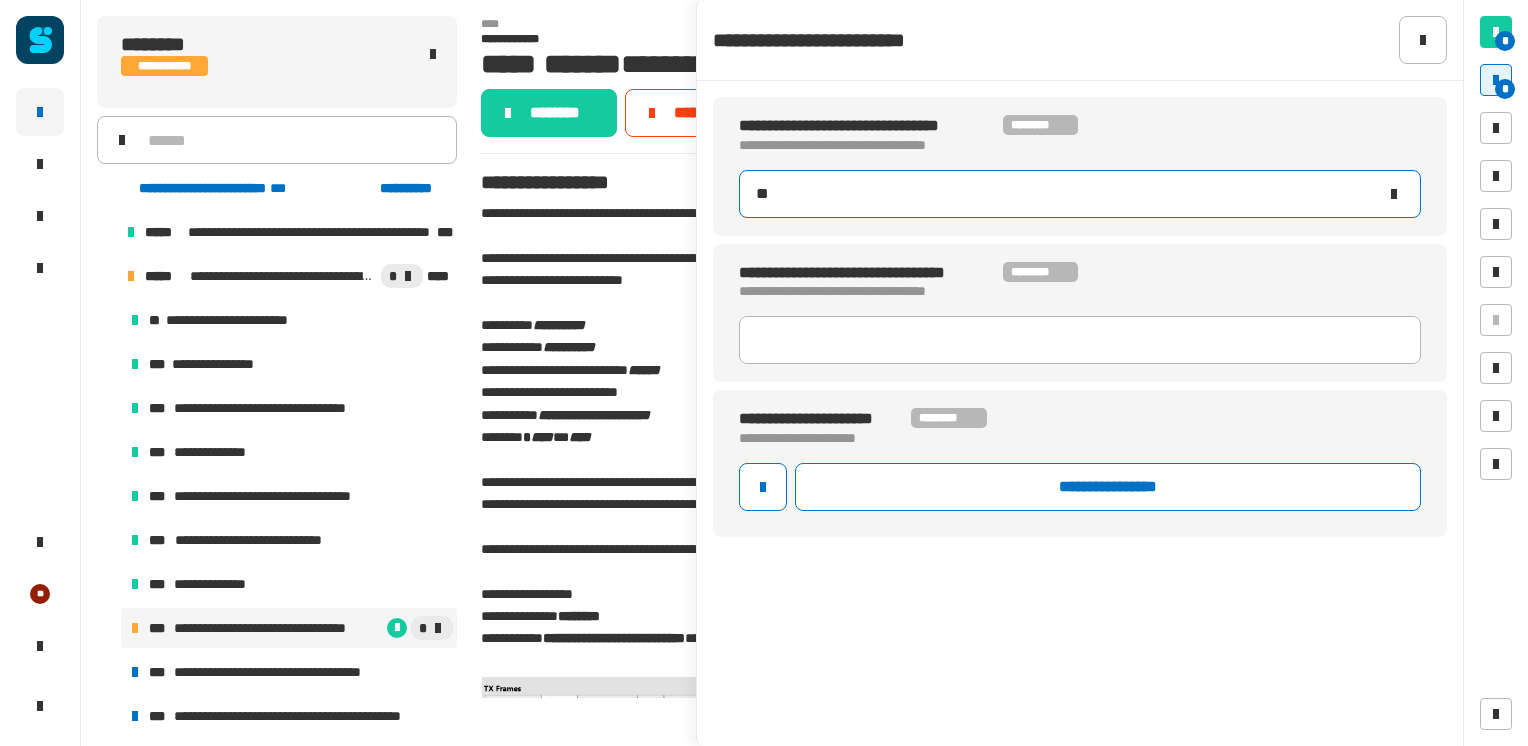 type on "***" 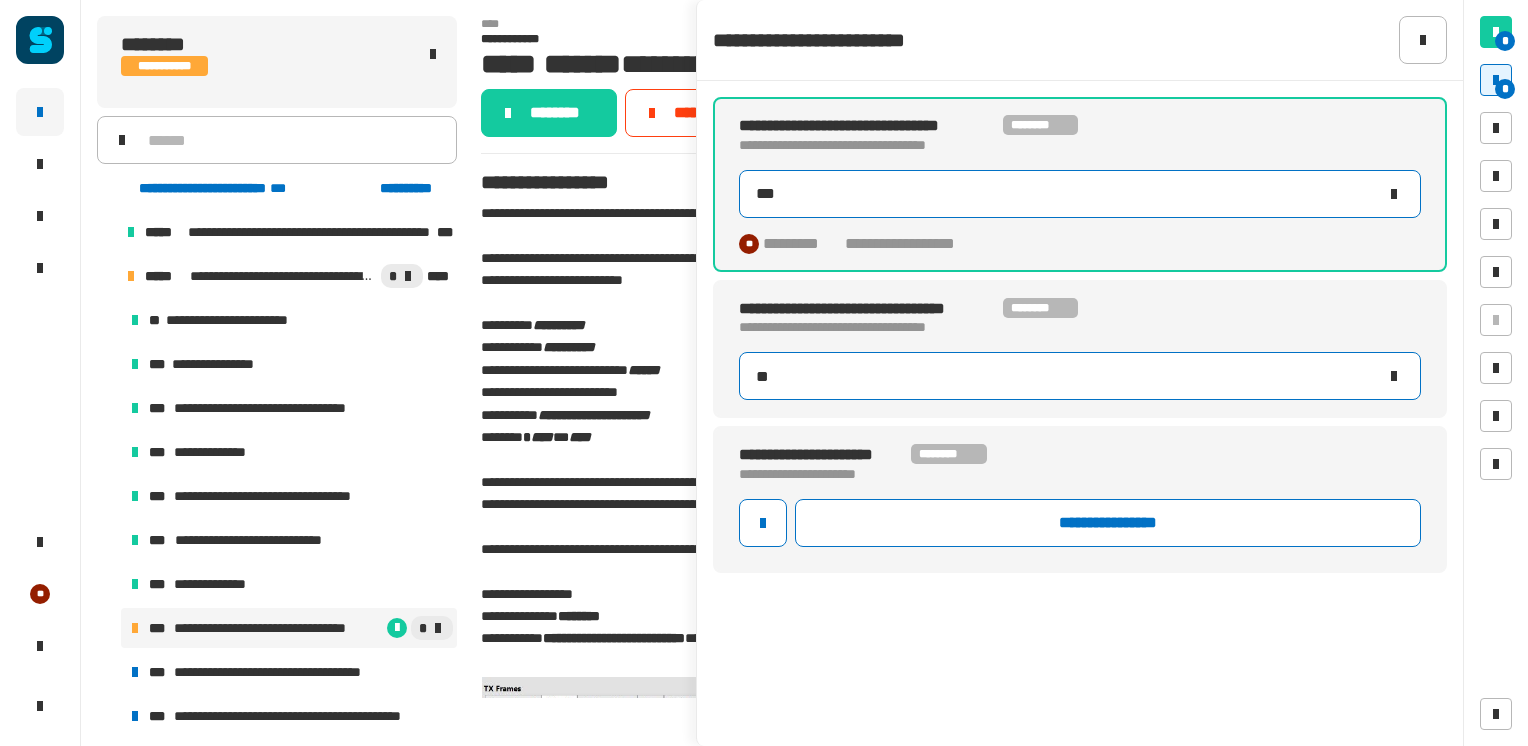type on "**" 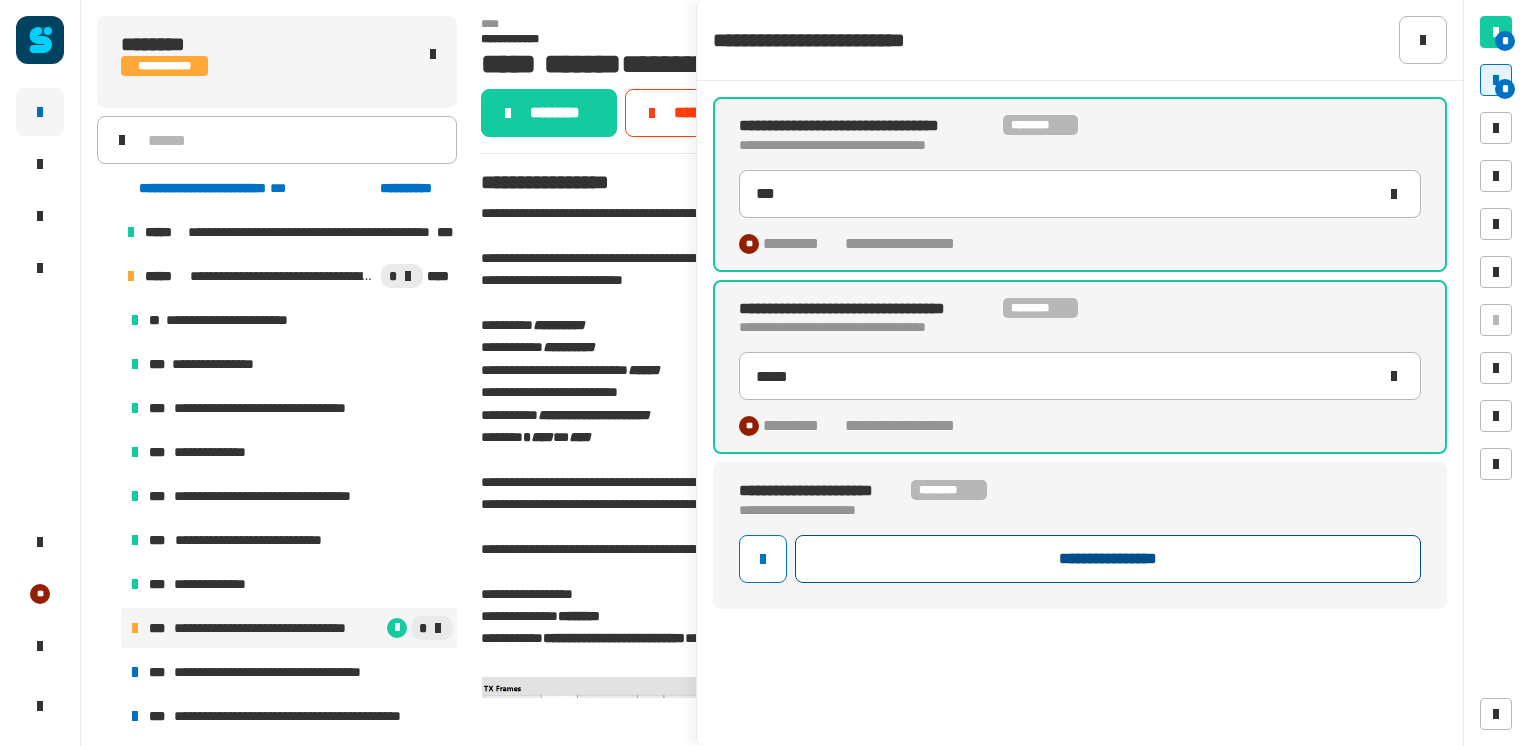 click on "**********" 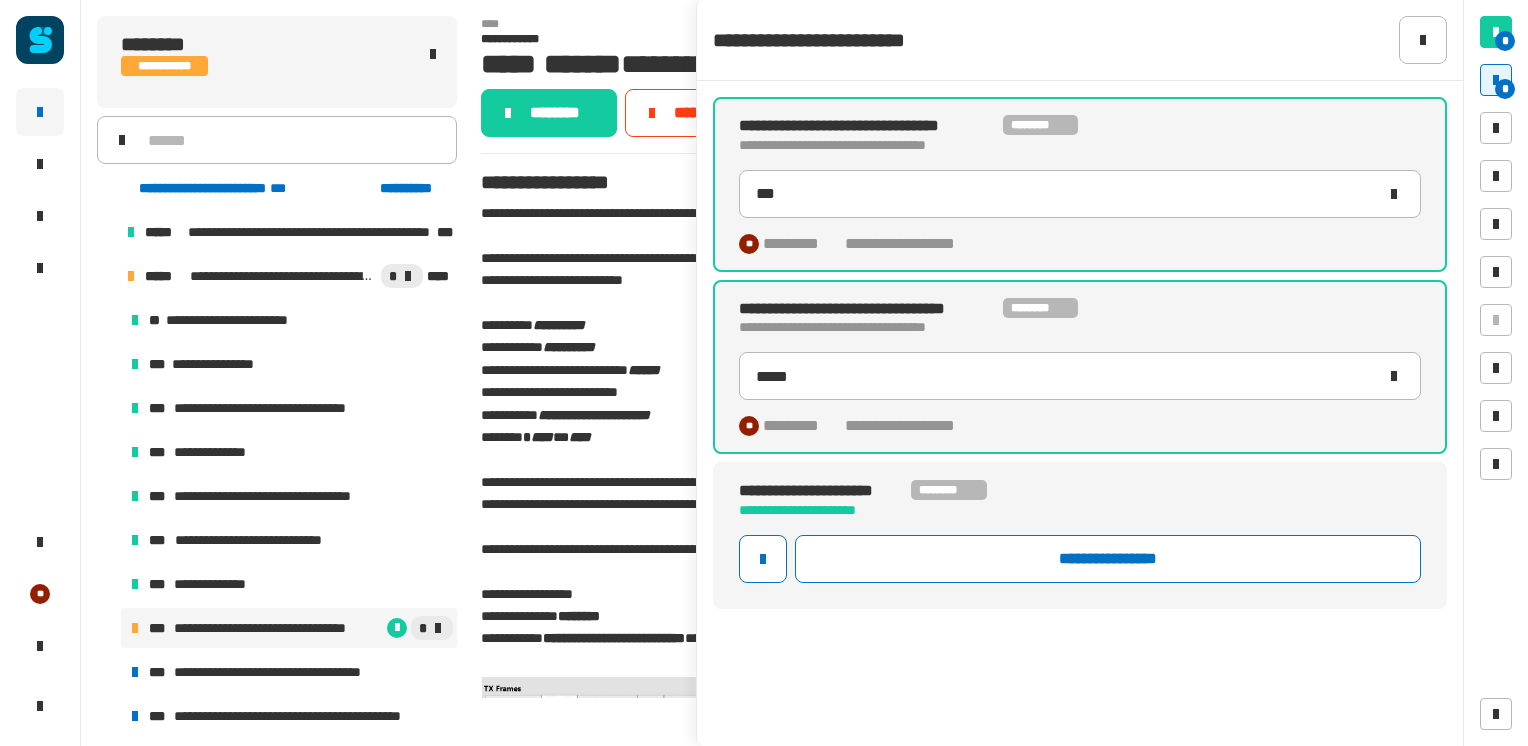 type on "*****" 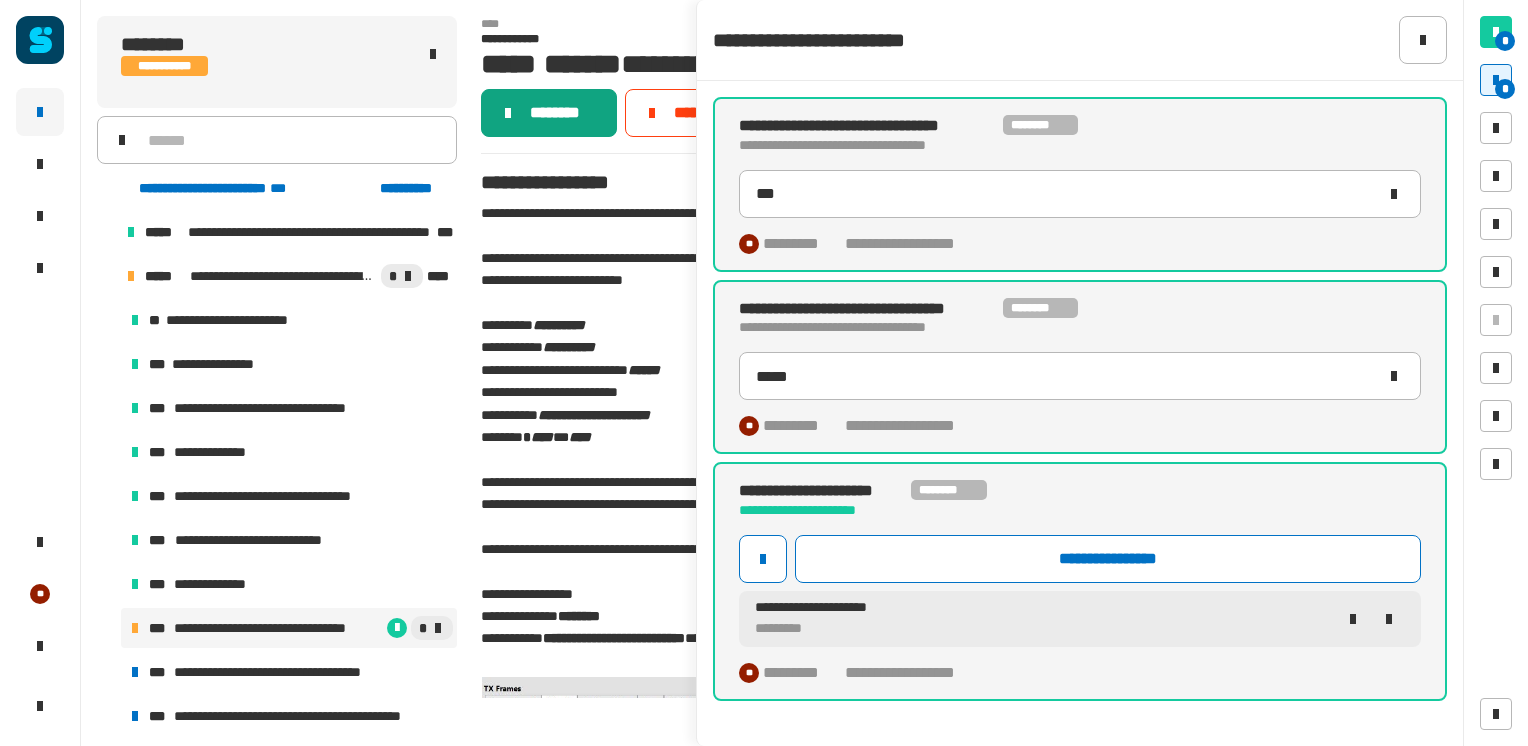 click on "********" 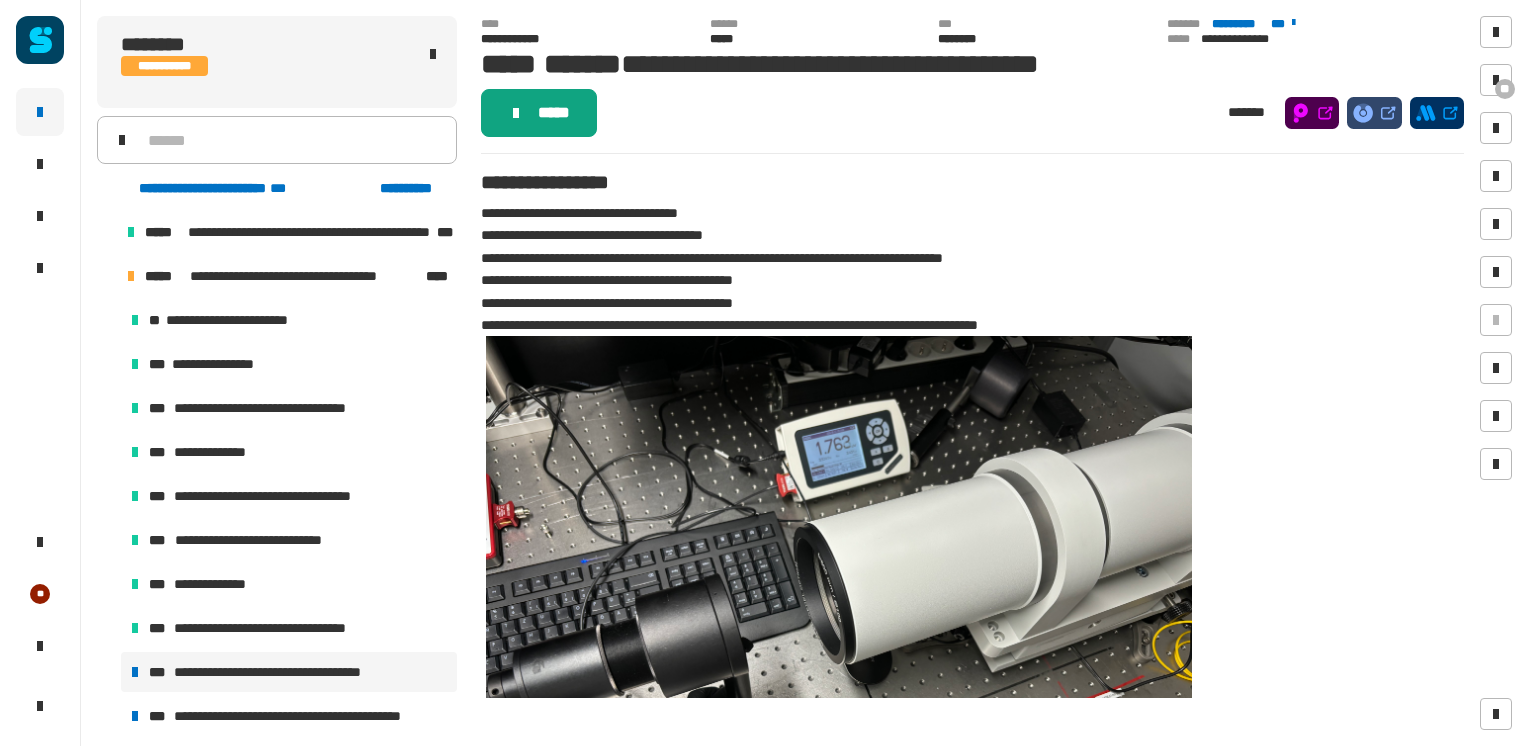 click on "*****" 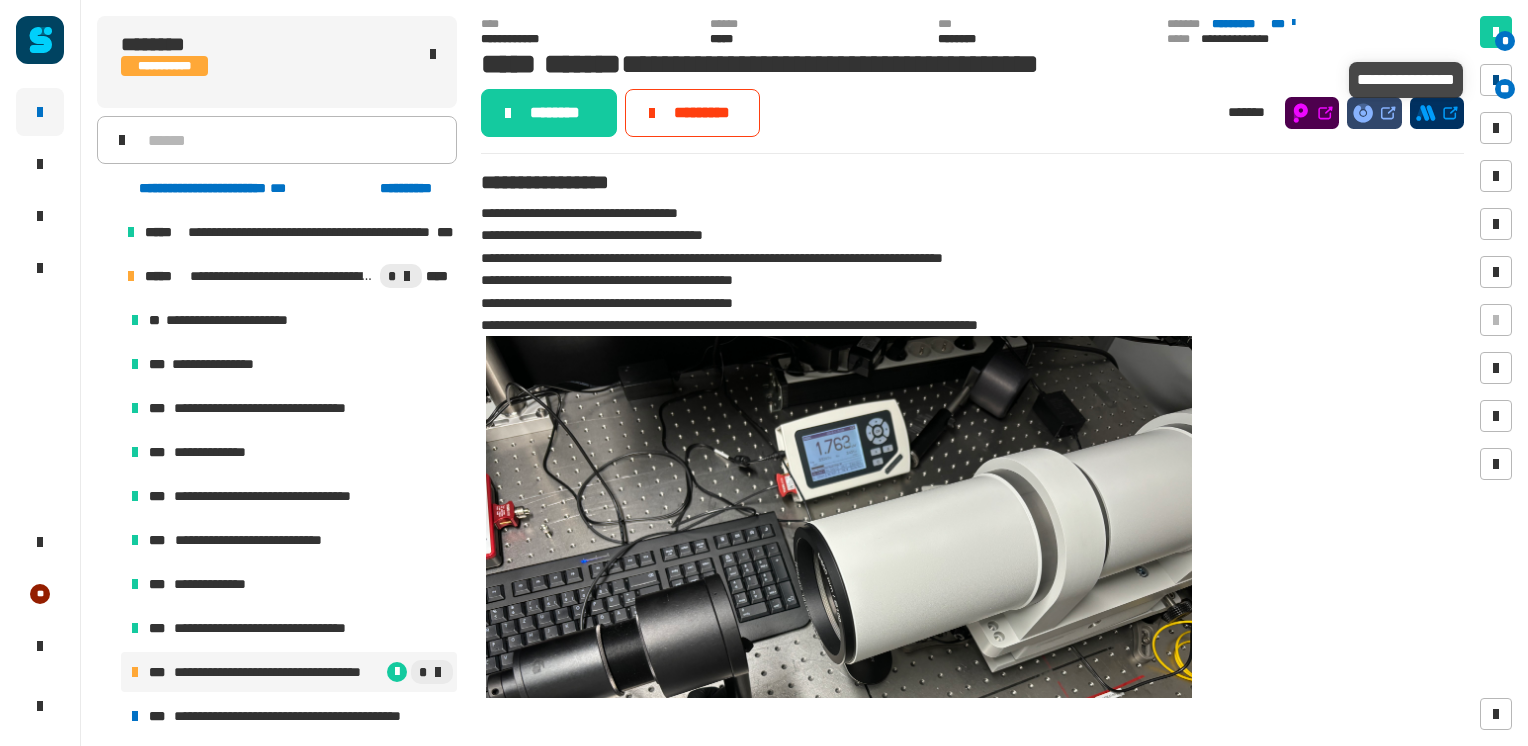 click at bounding box center [1496, 80] 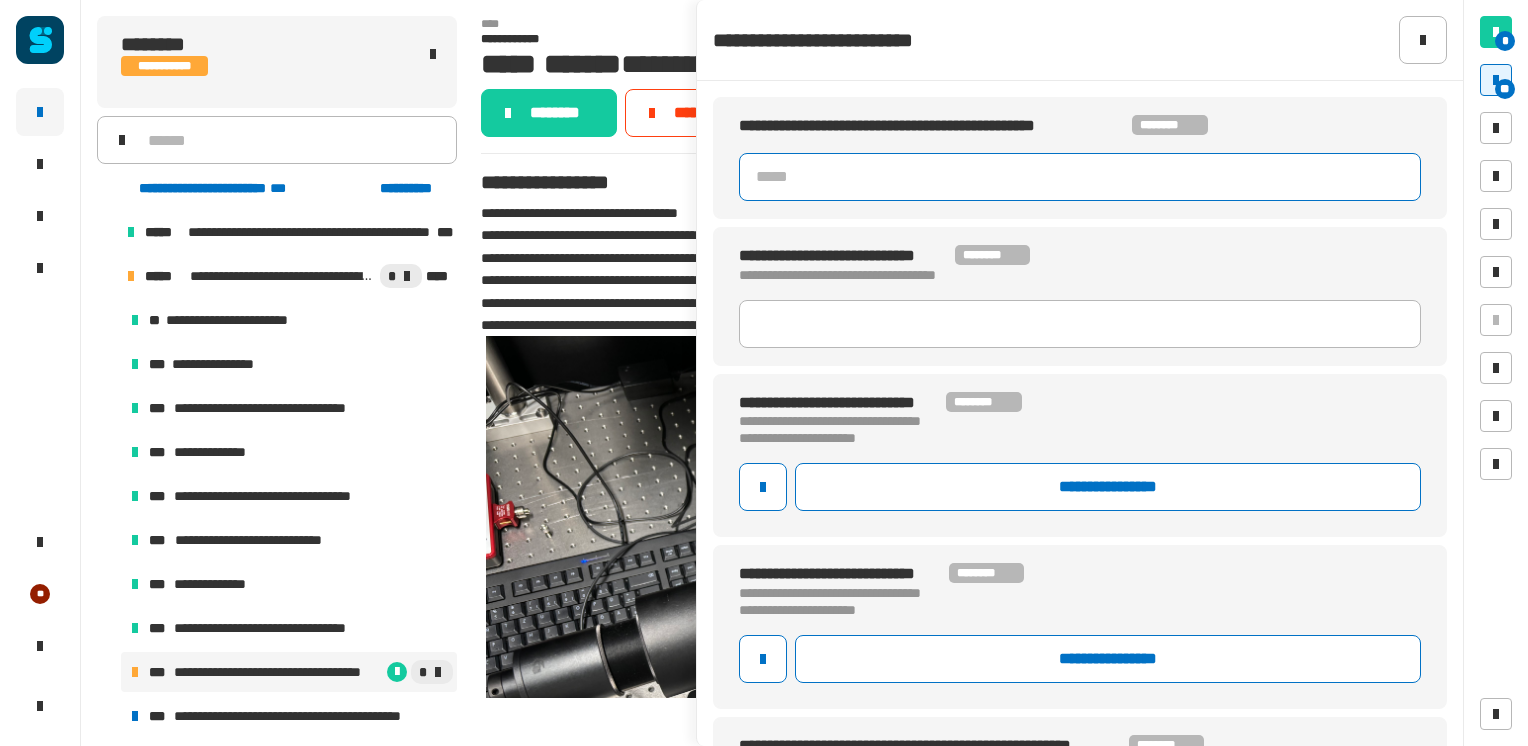 click 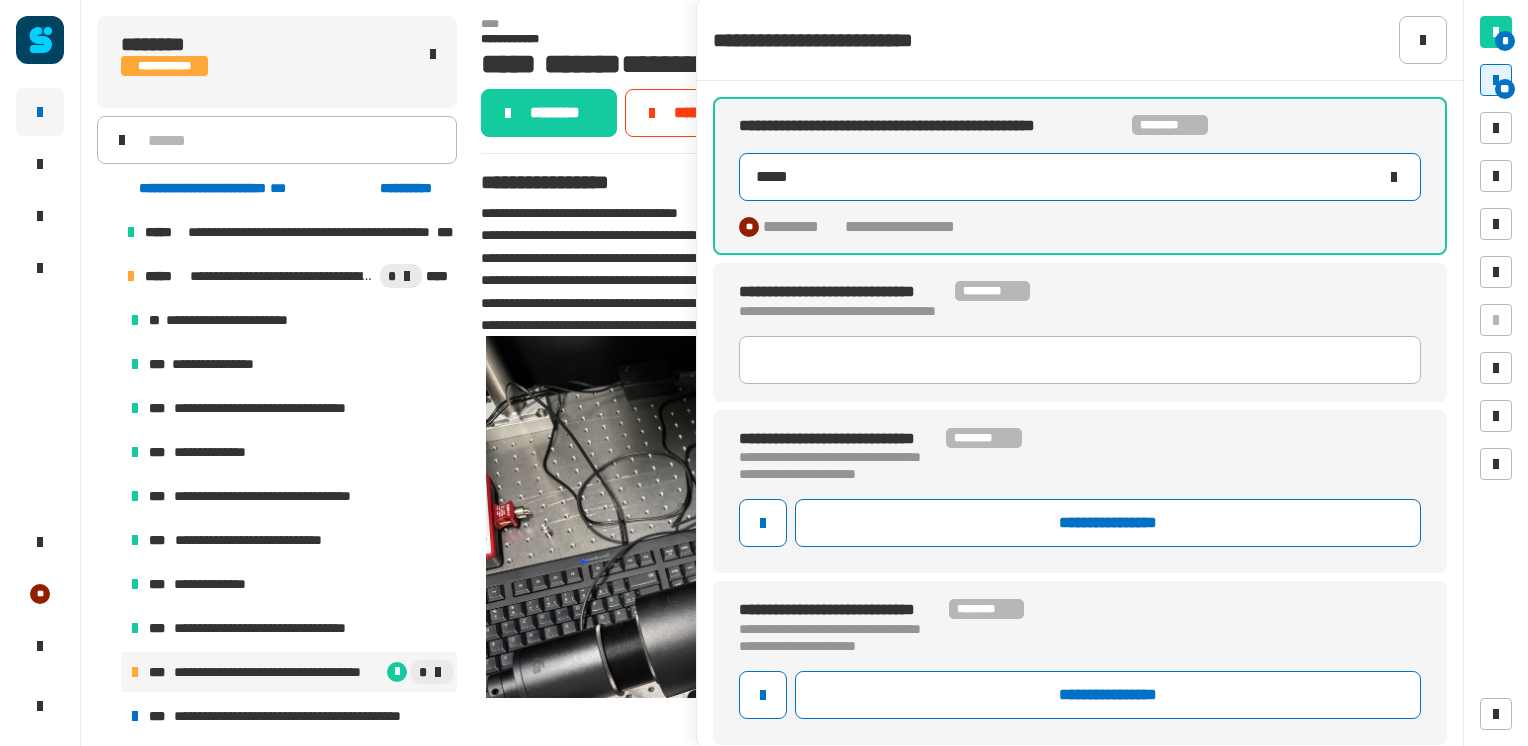 type on "*****" 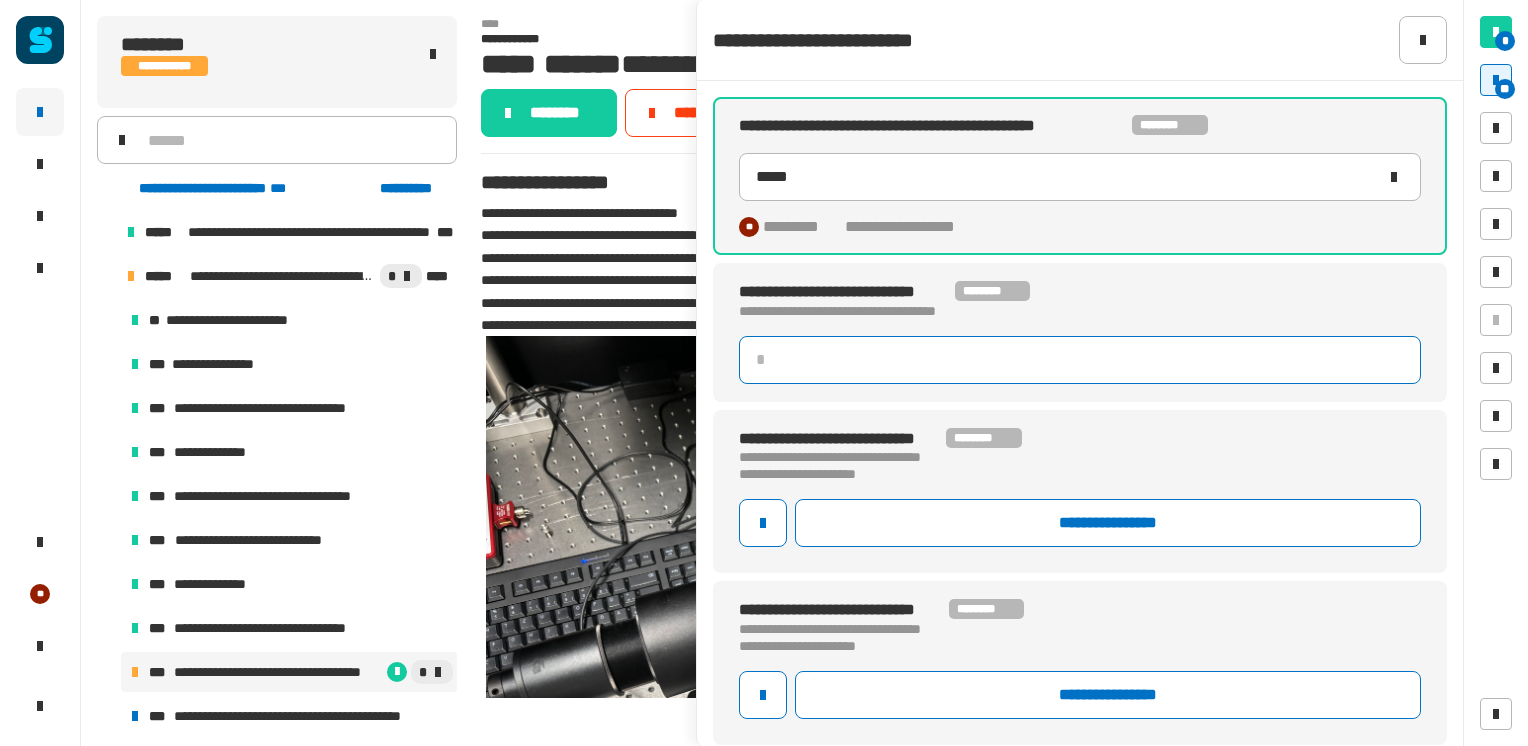 click 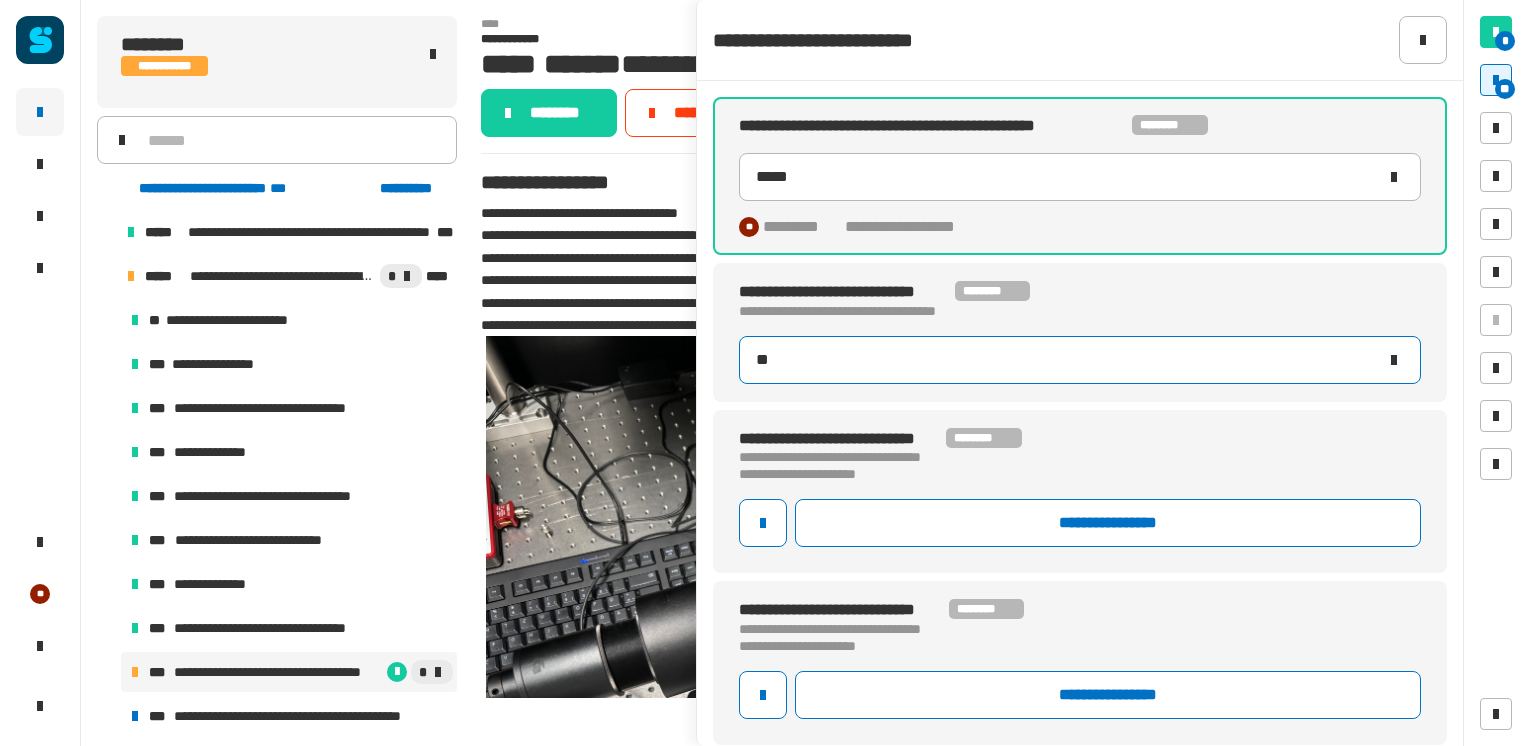 type on "***" 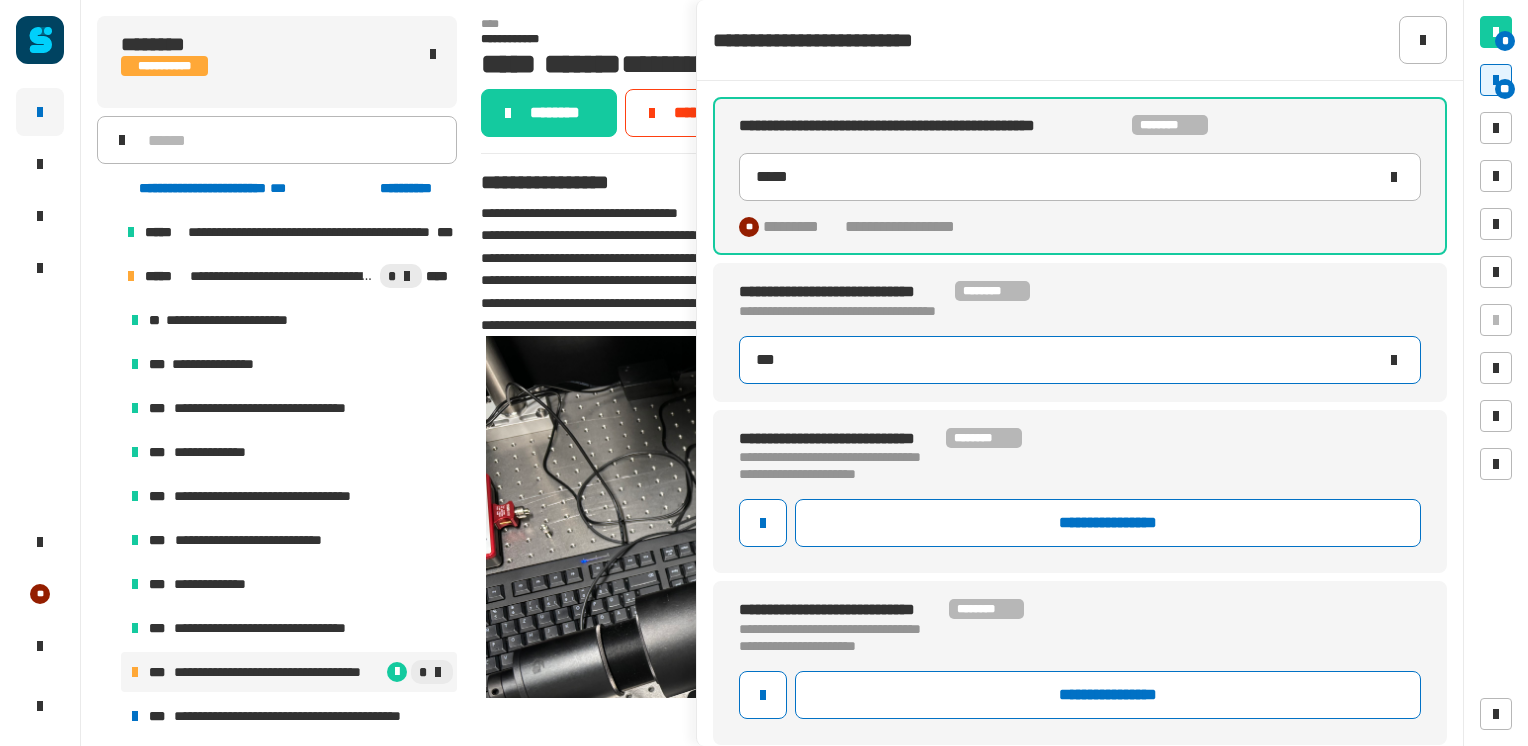 type on "*****" 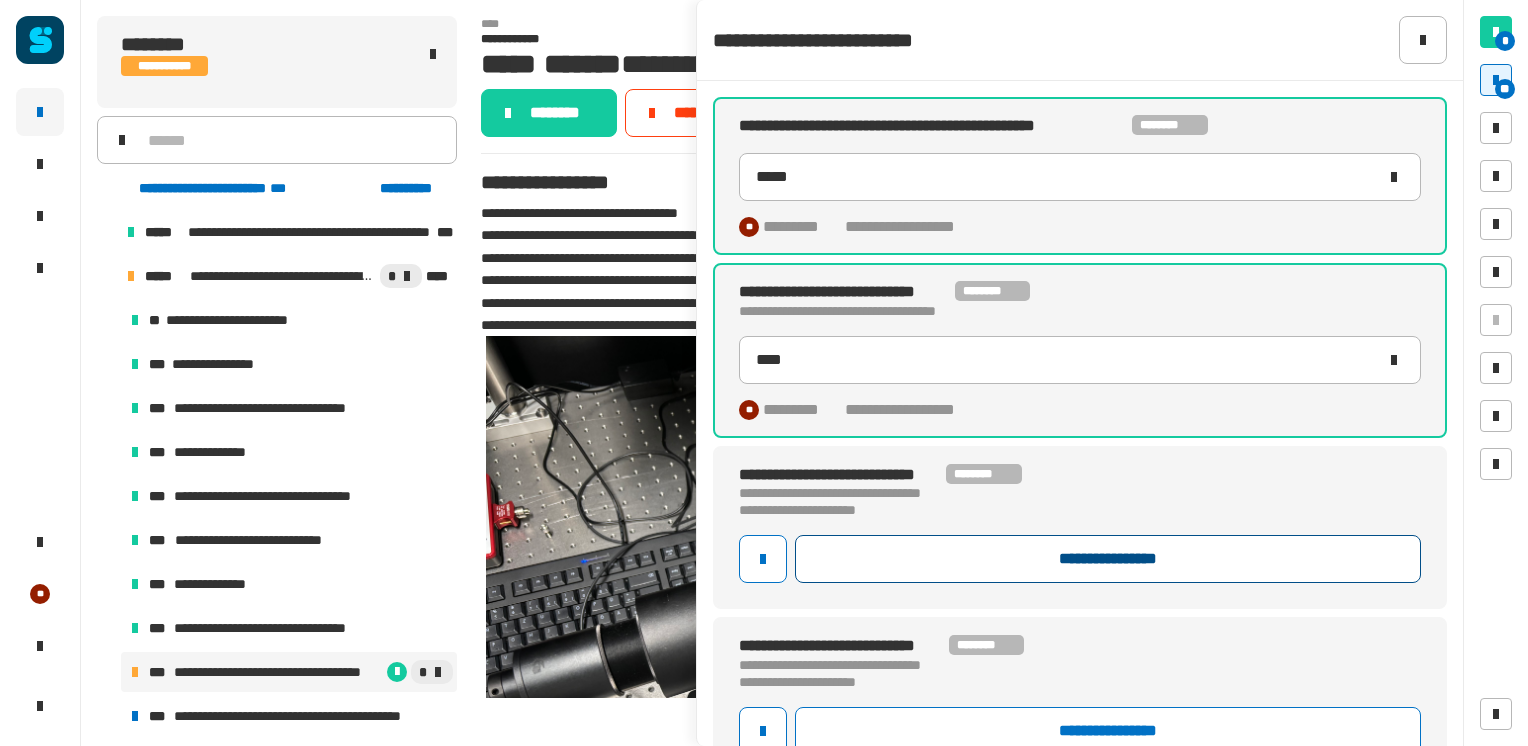 click on "**********" 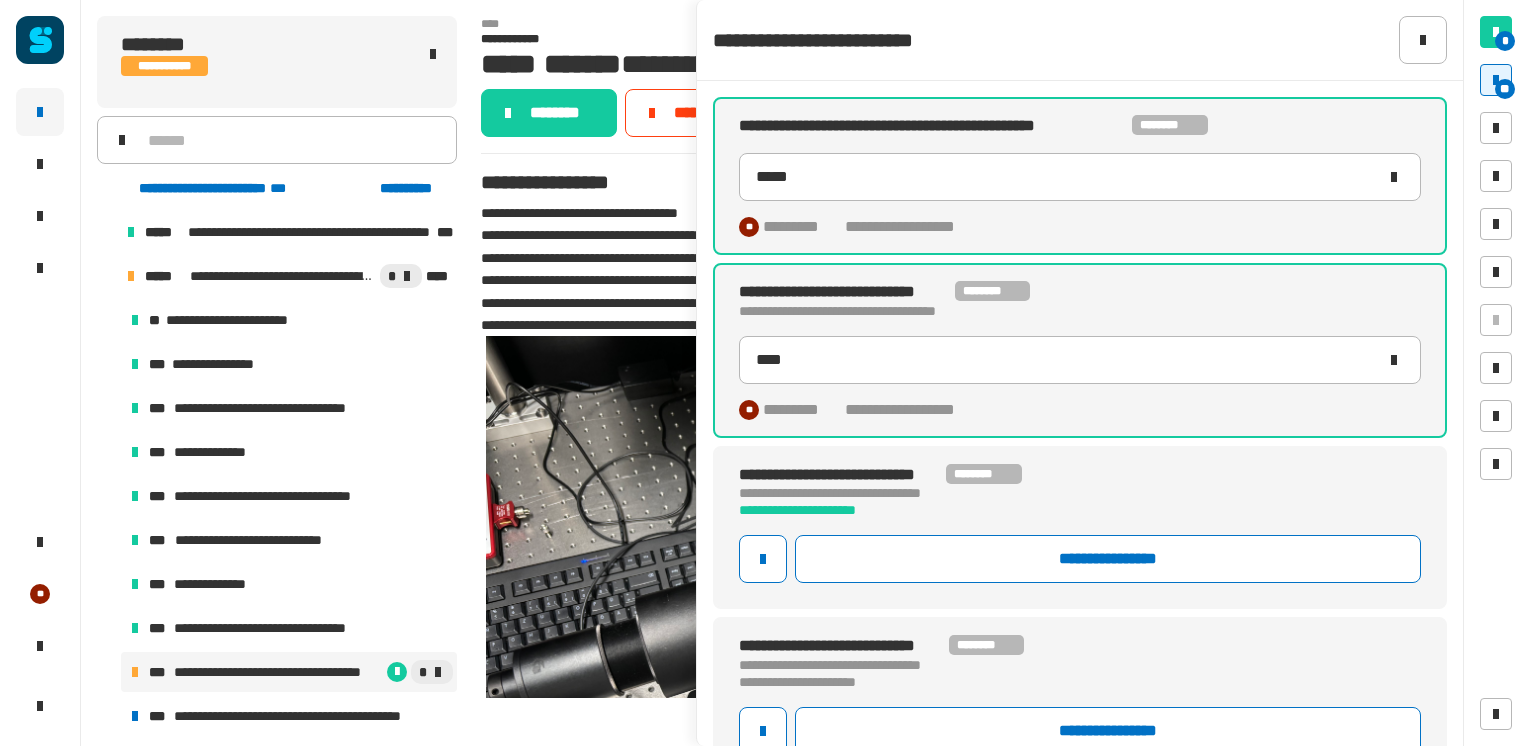 type on "****" 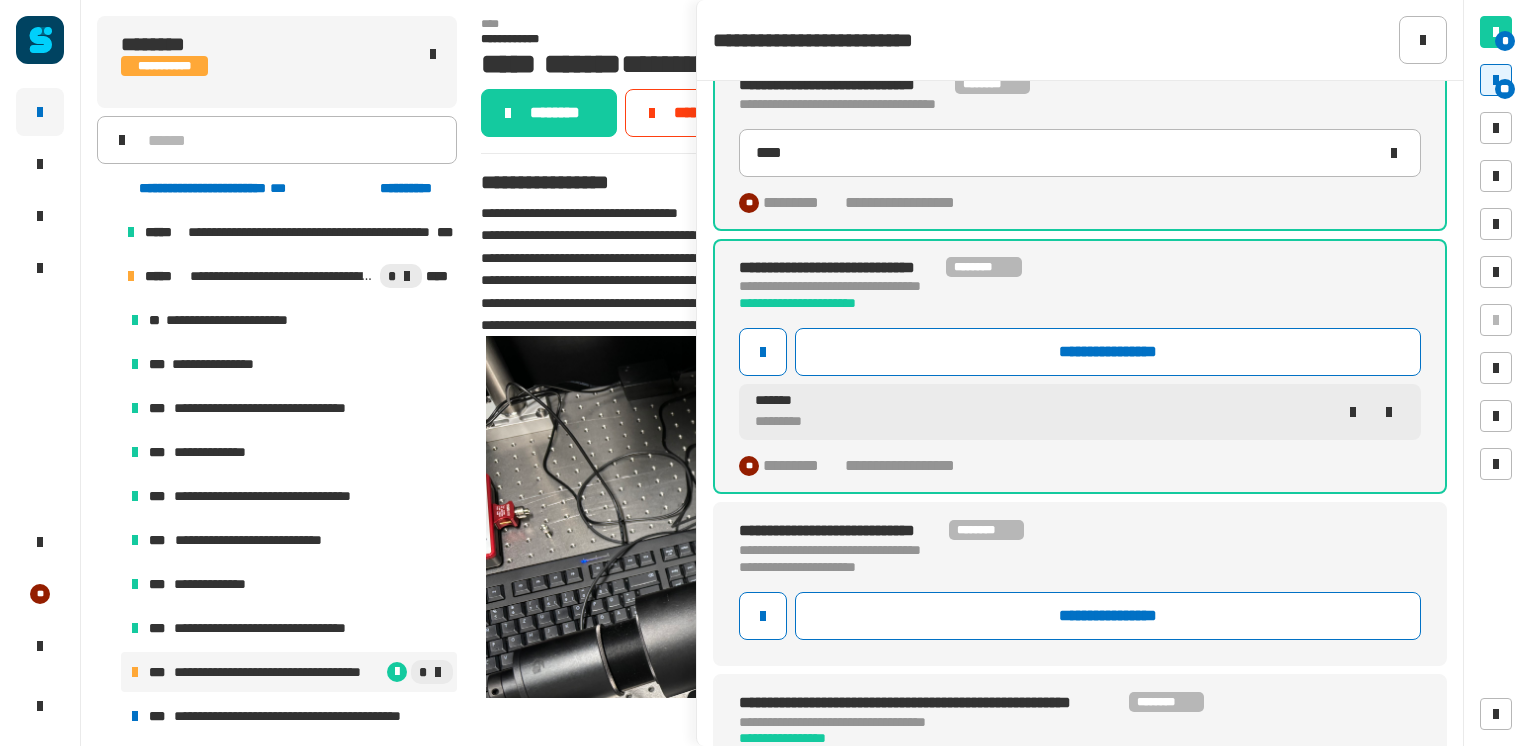 scroll, scrollTop: 212, scrollLeft: 0, axis: vertical 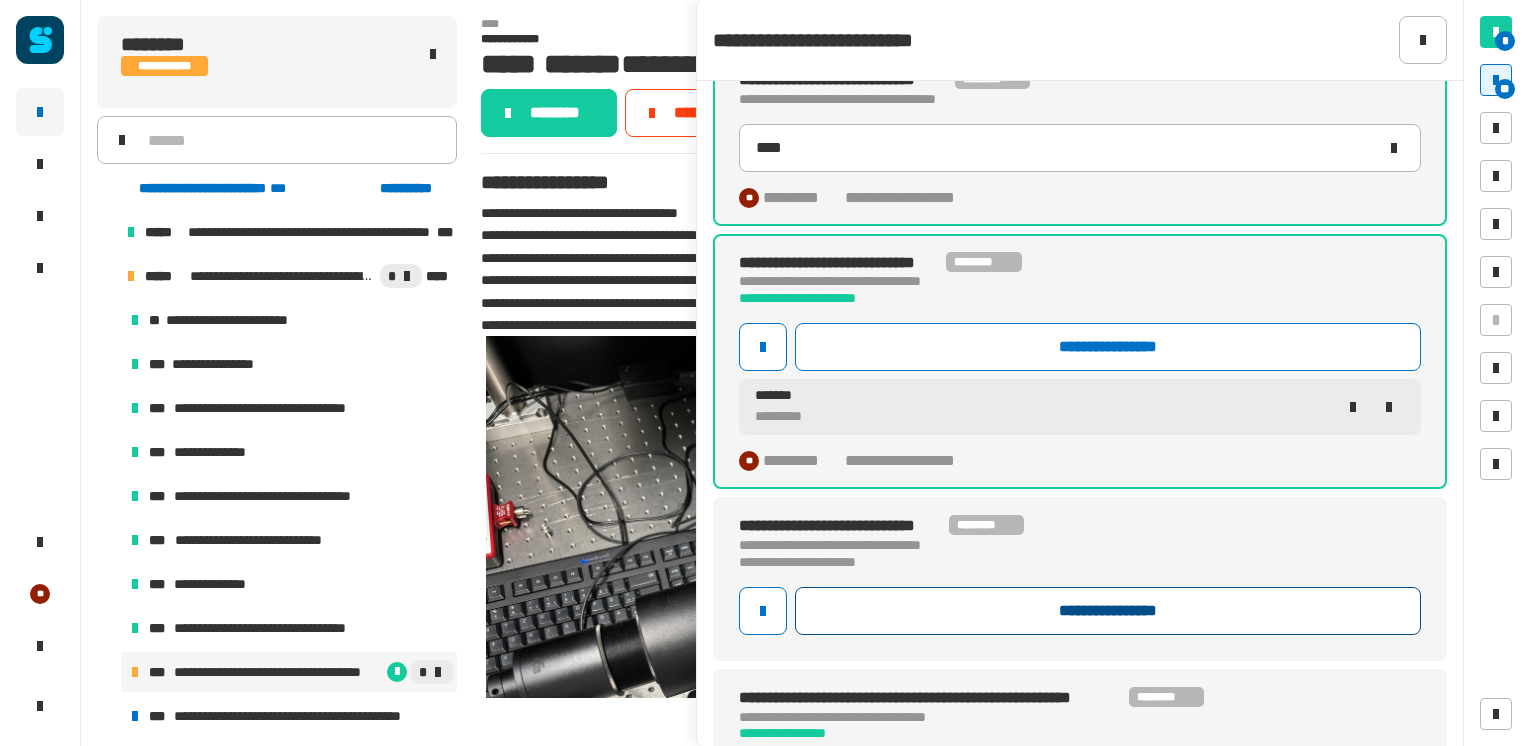 click on "**********" 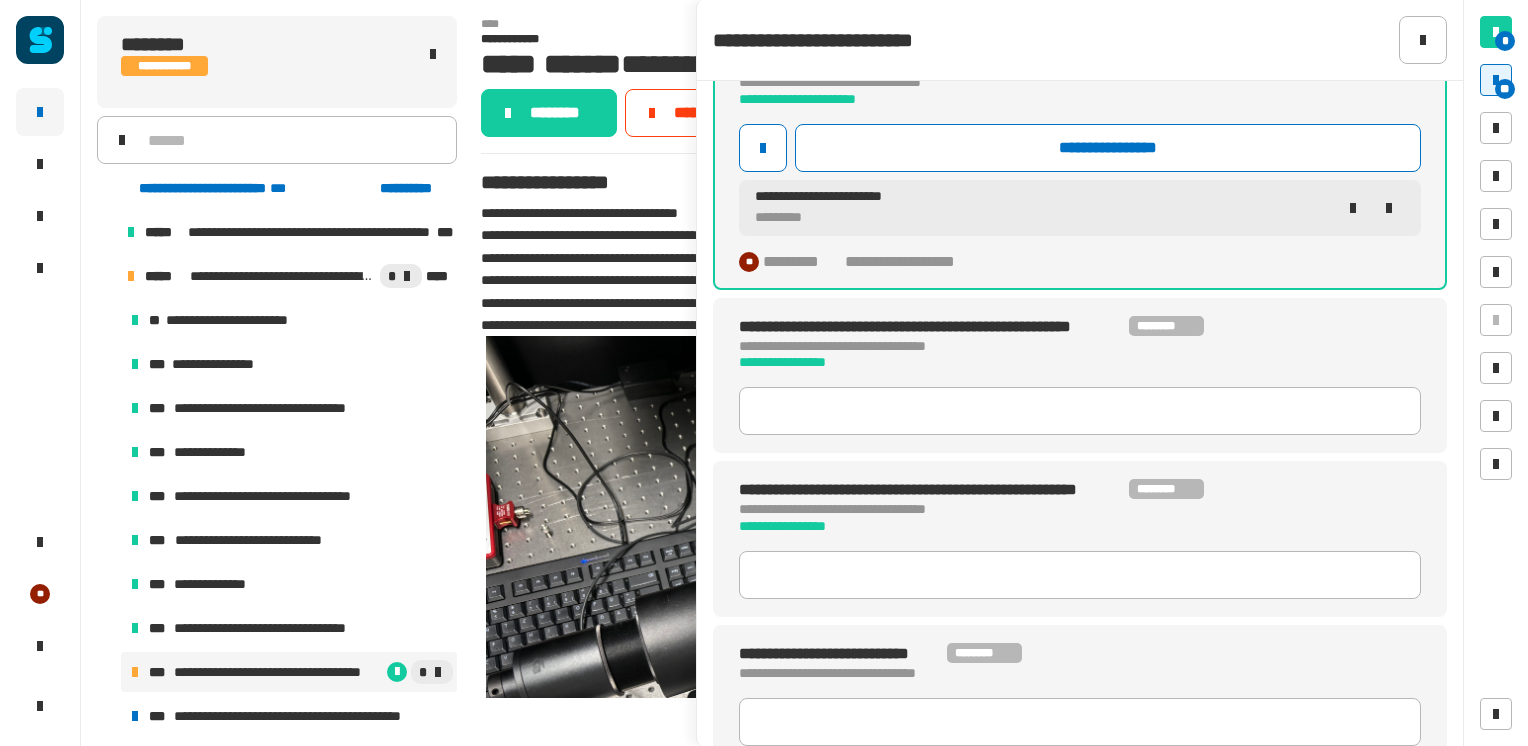scroll, scrollTop: 678, scrollLeft: 0, axis: vertical 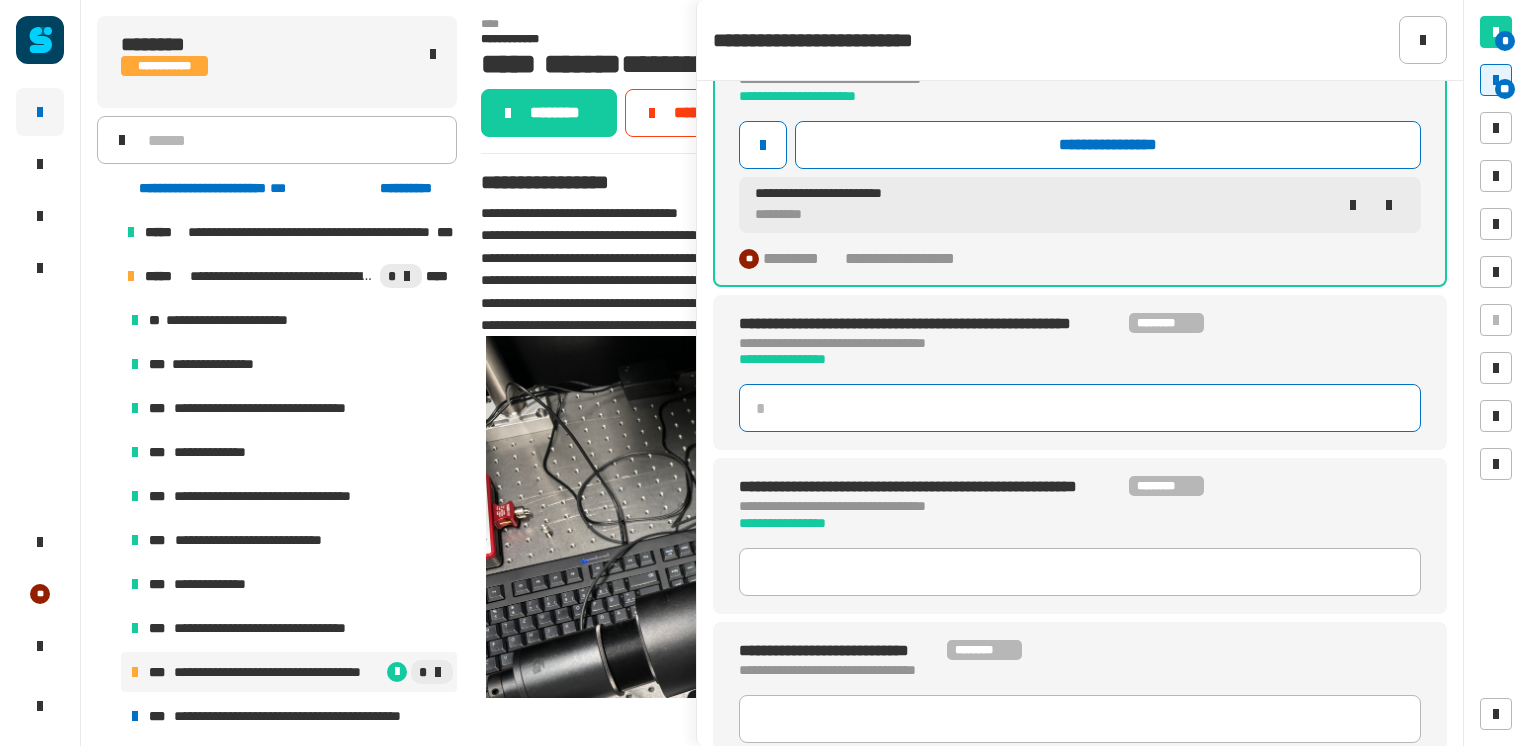 click 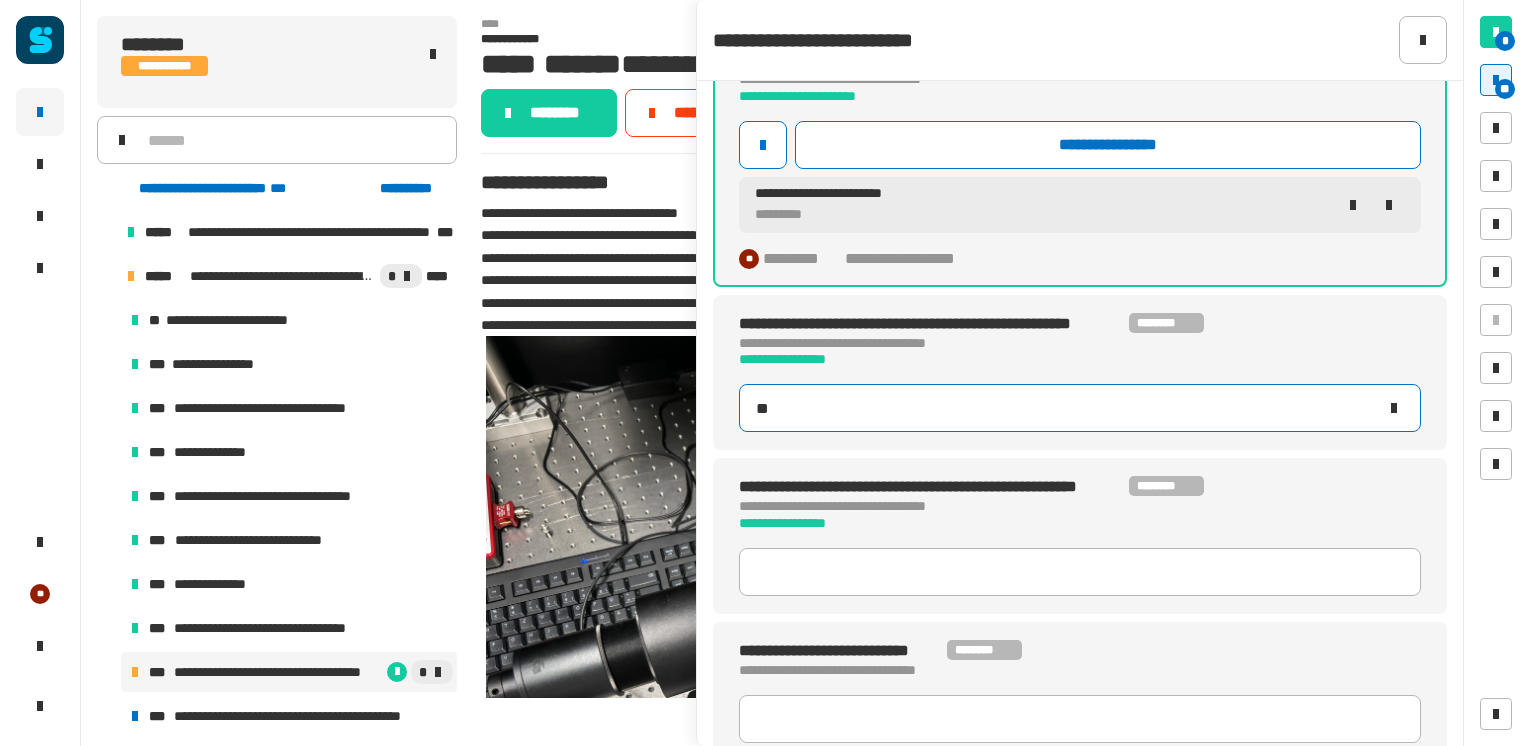 type on "***" 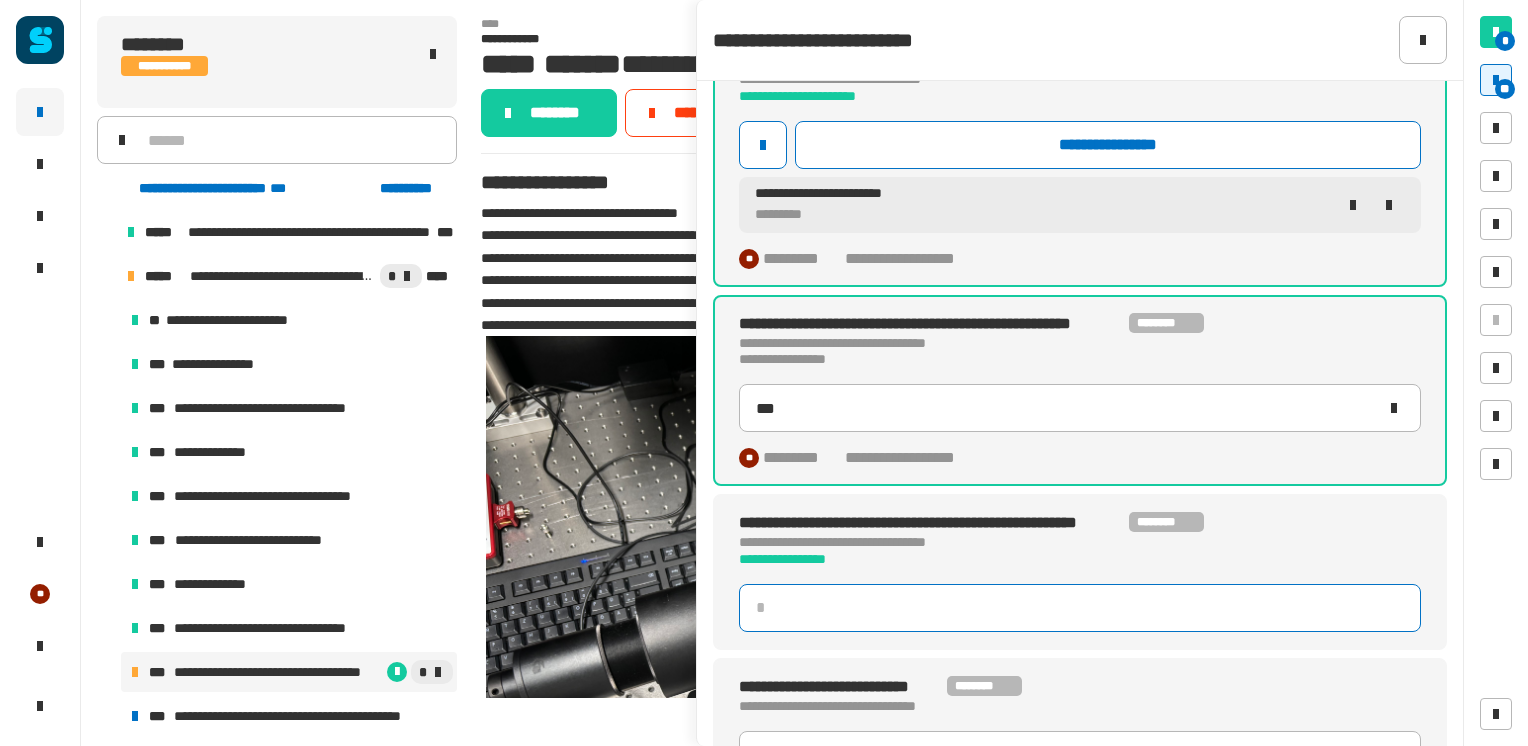 click 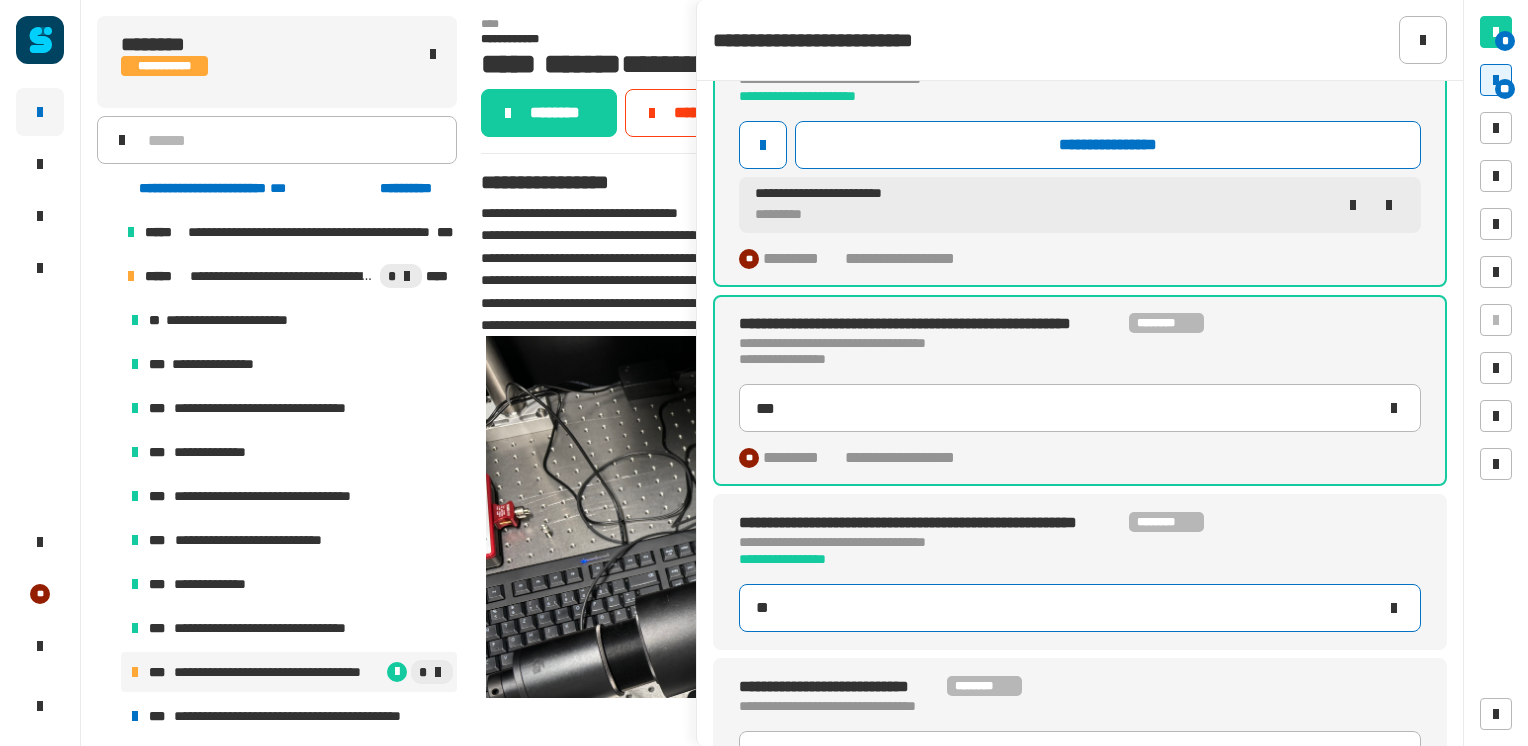 type on "**" 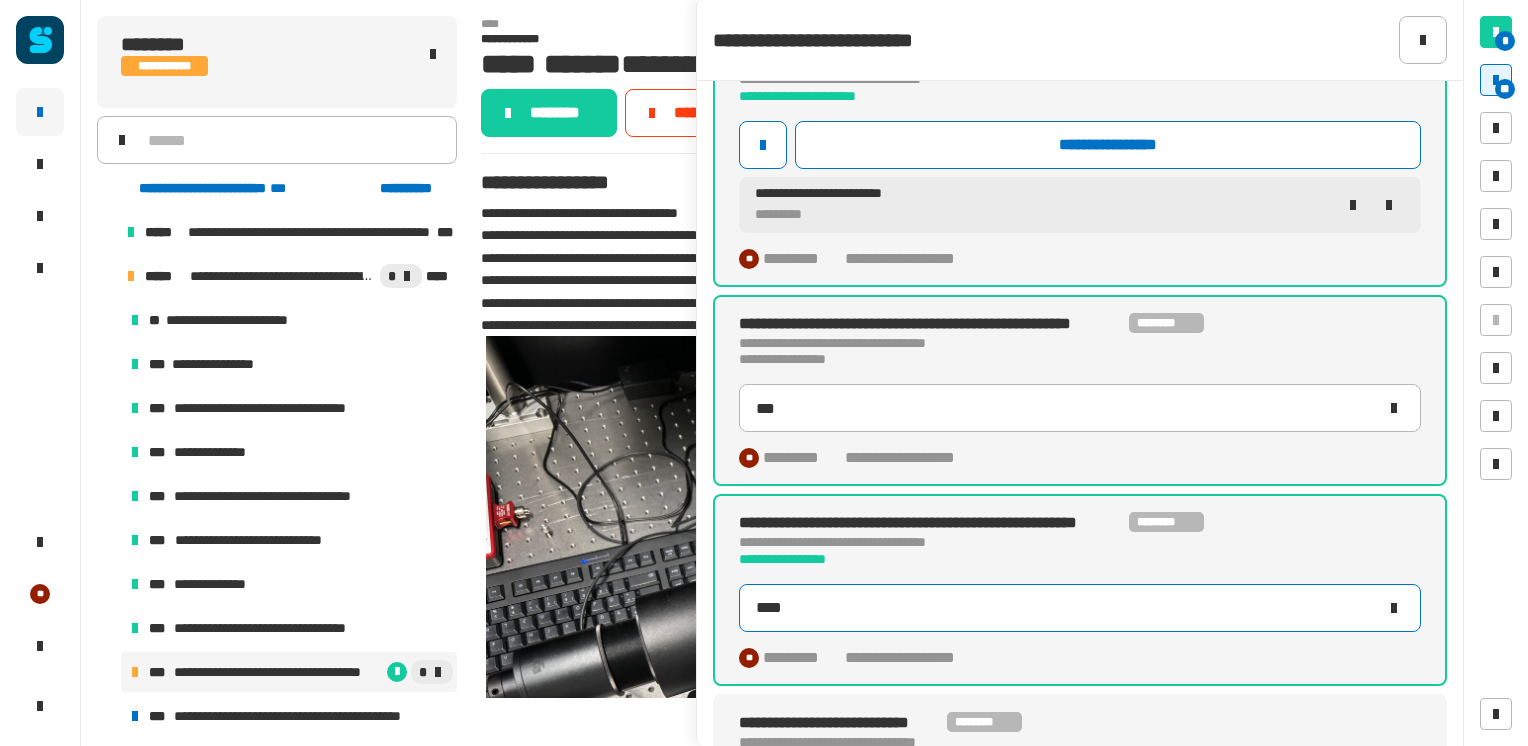 type on "*****" 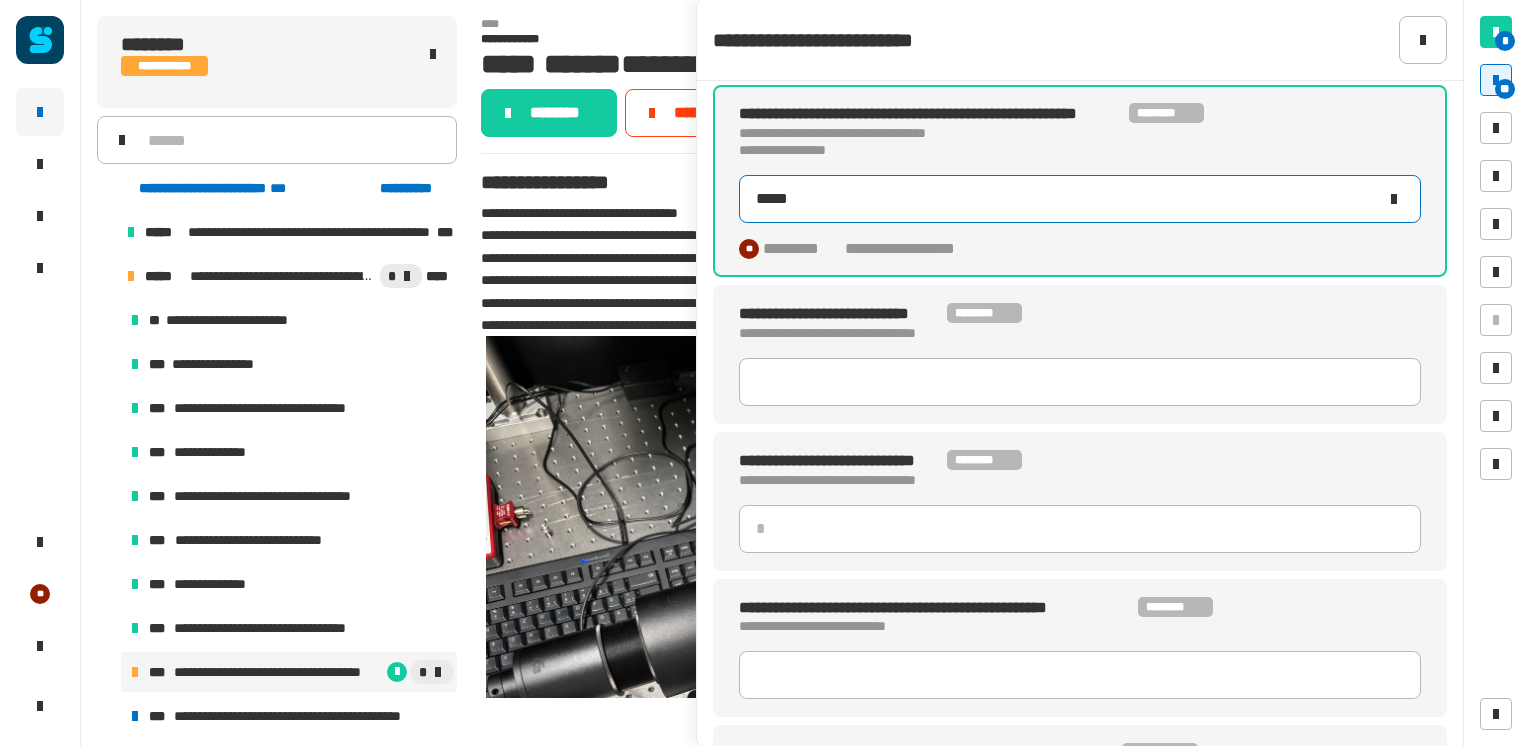 scroll, scrollTop: 1093, scrollLeft: 0, axis: vertical 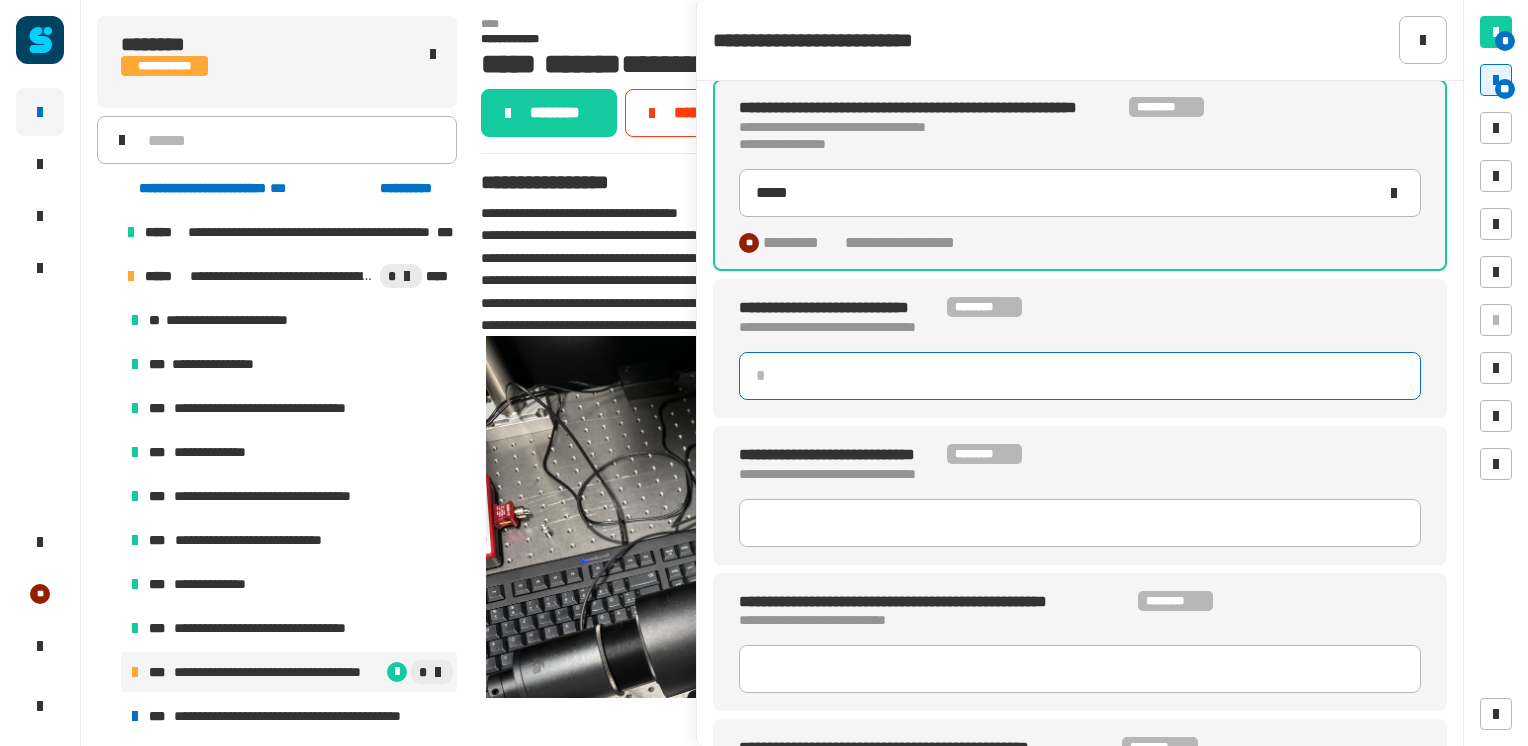 click 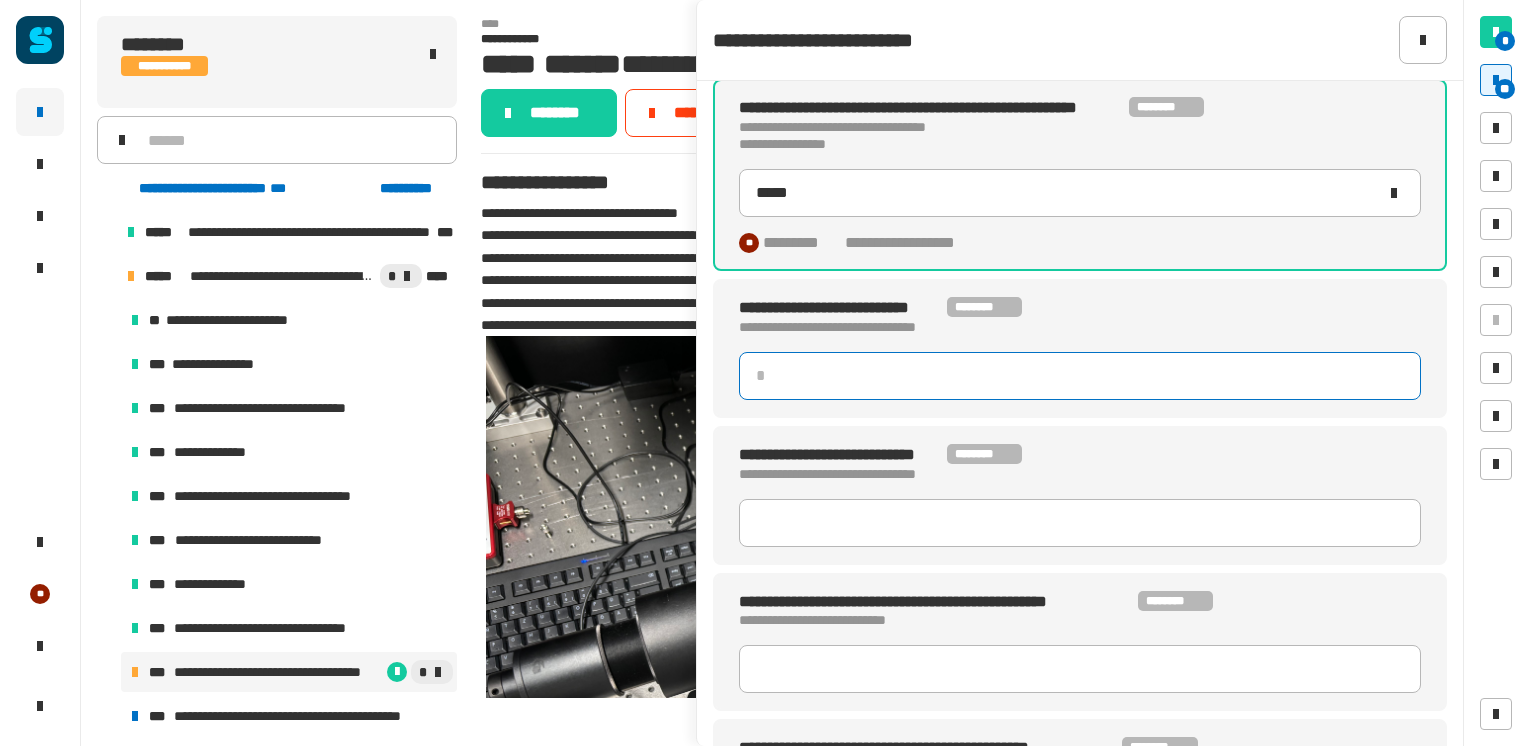 type on "*" 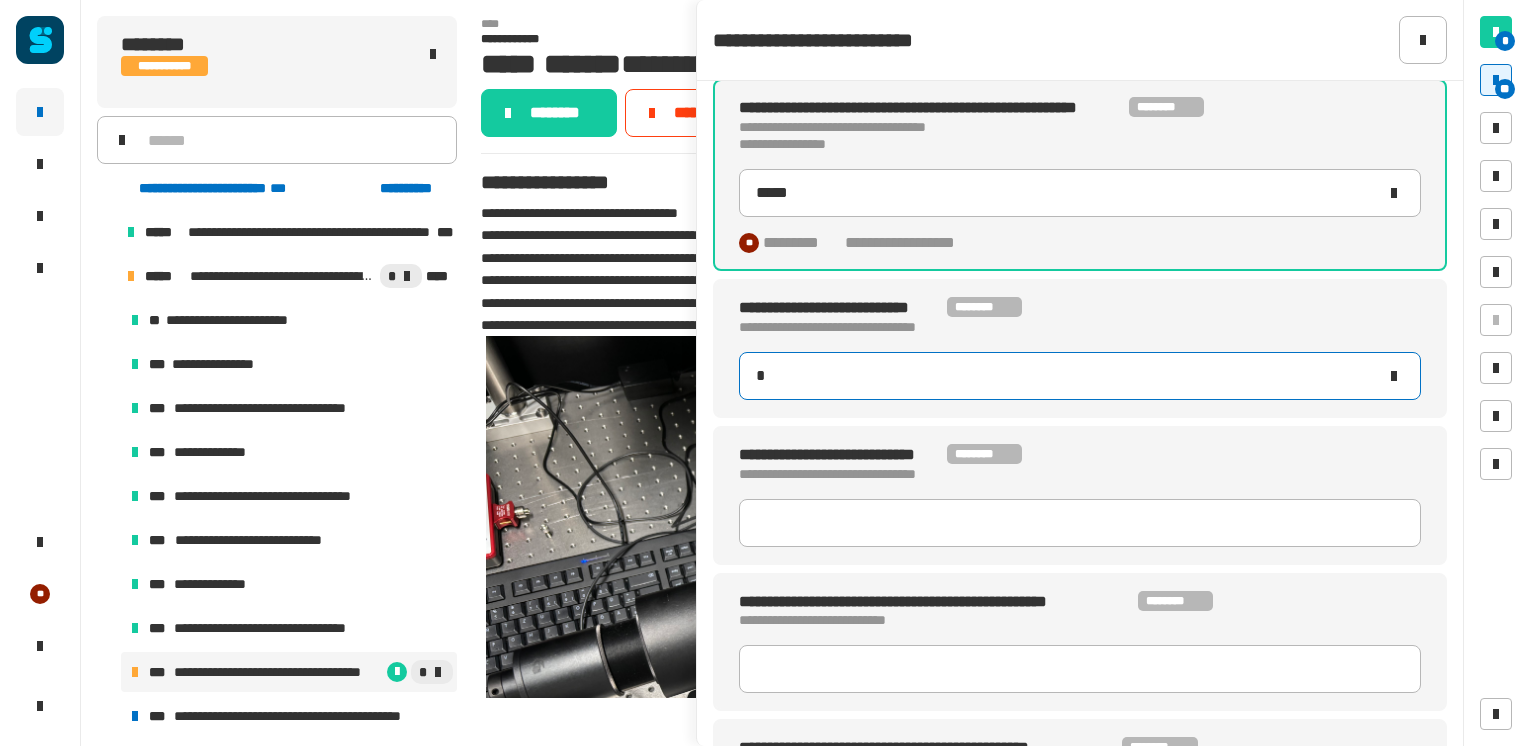 type on "*****" 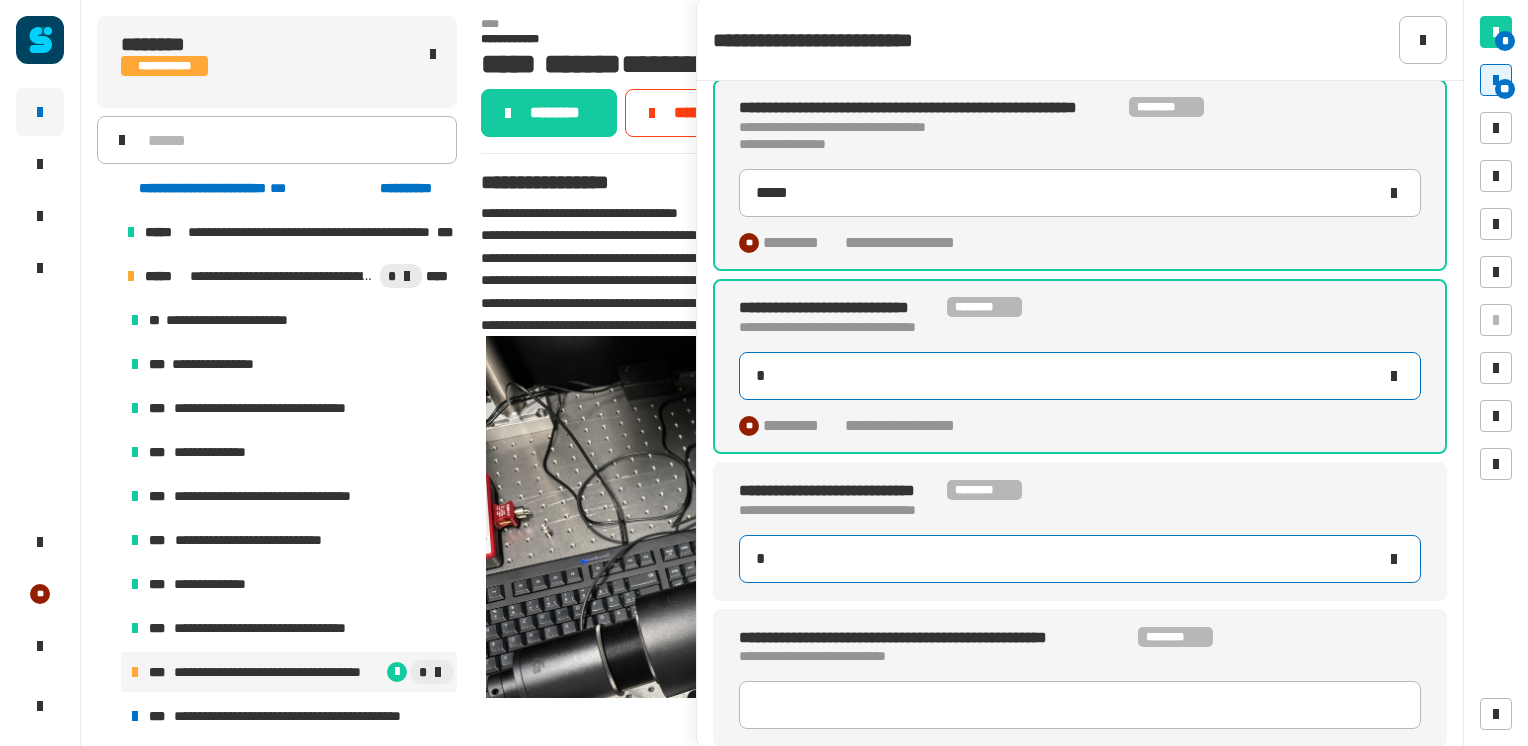 type on "**" 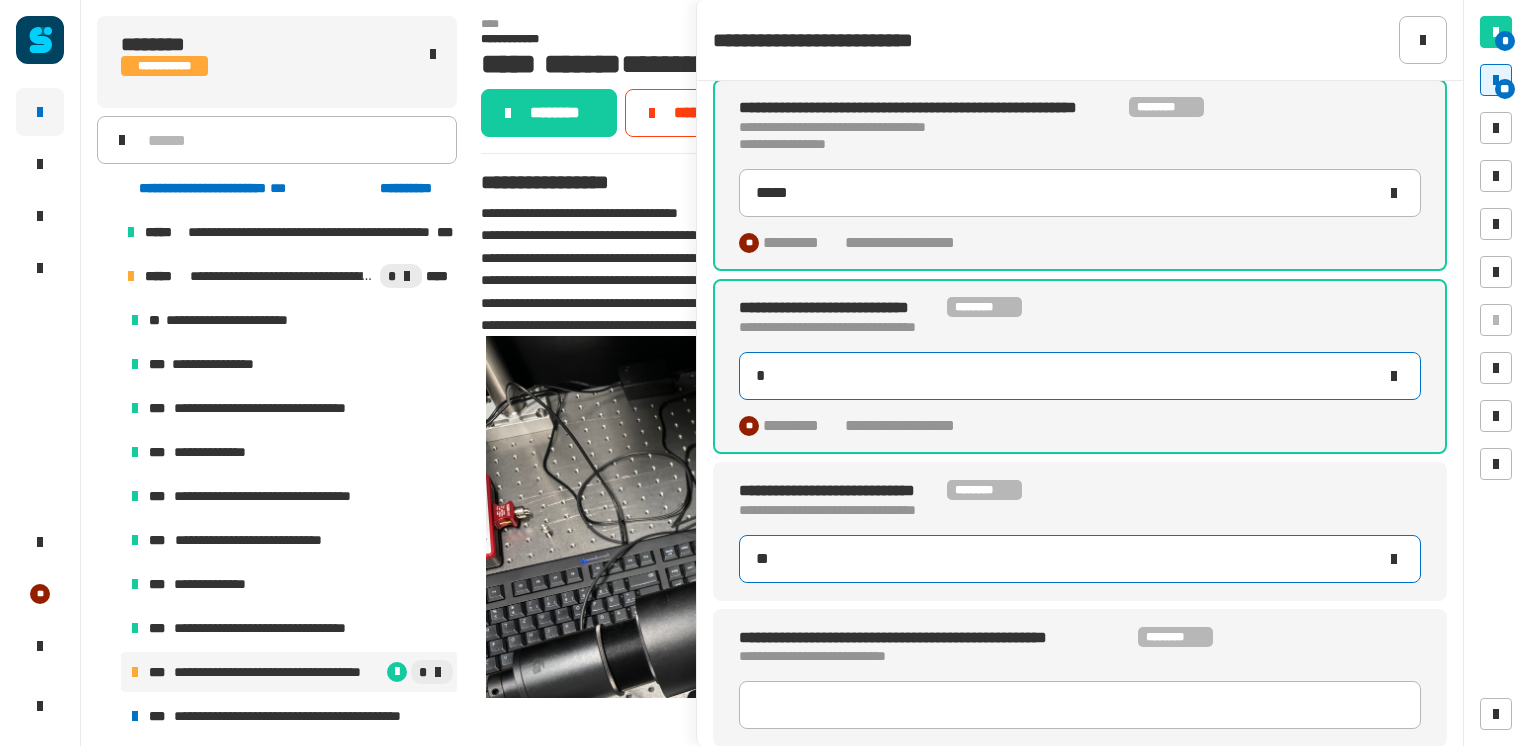type on "*" 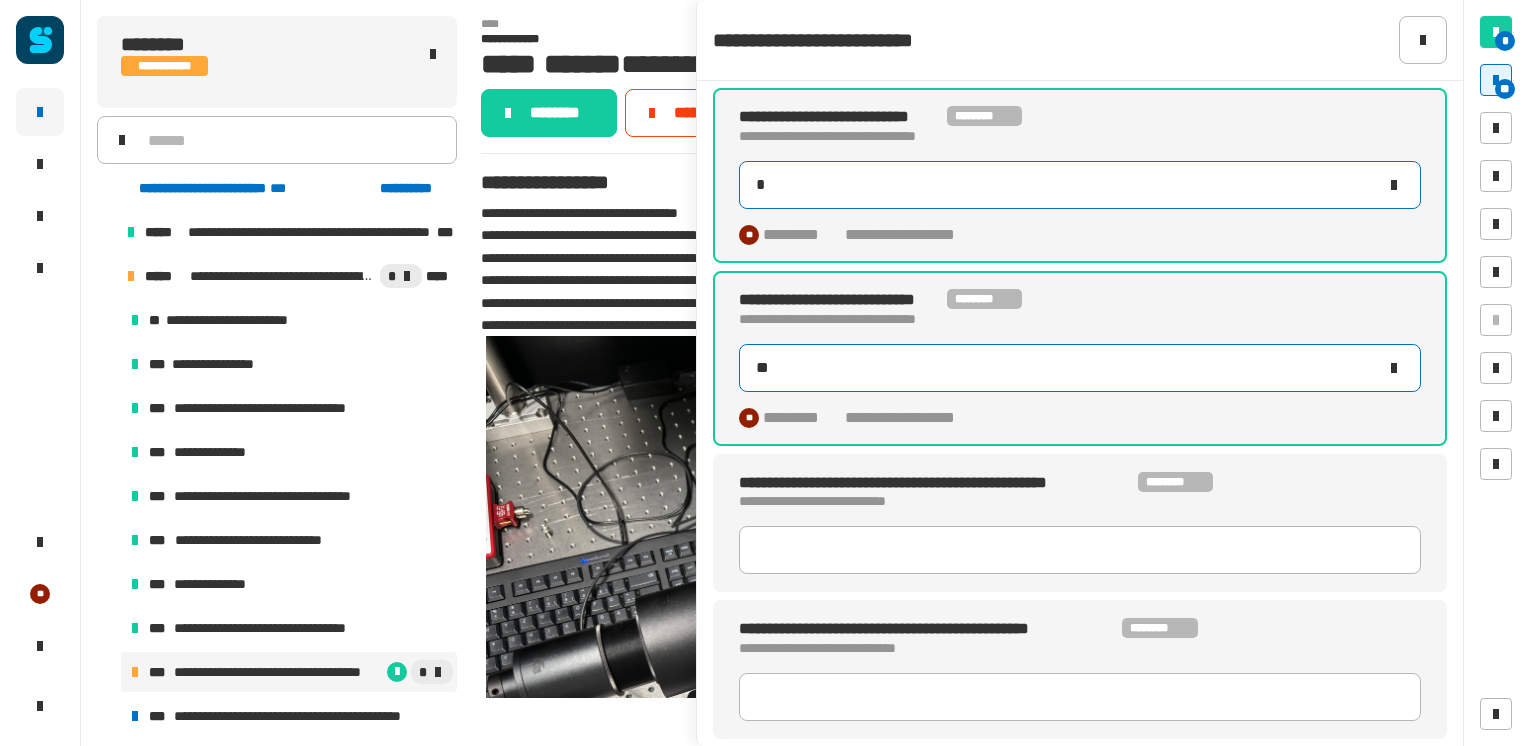 scroll, scrollTop: 1419, scrollLeft: 0, axis: vertical 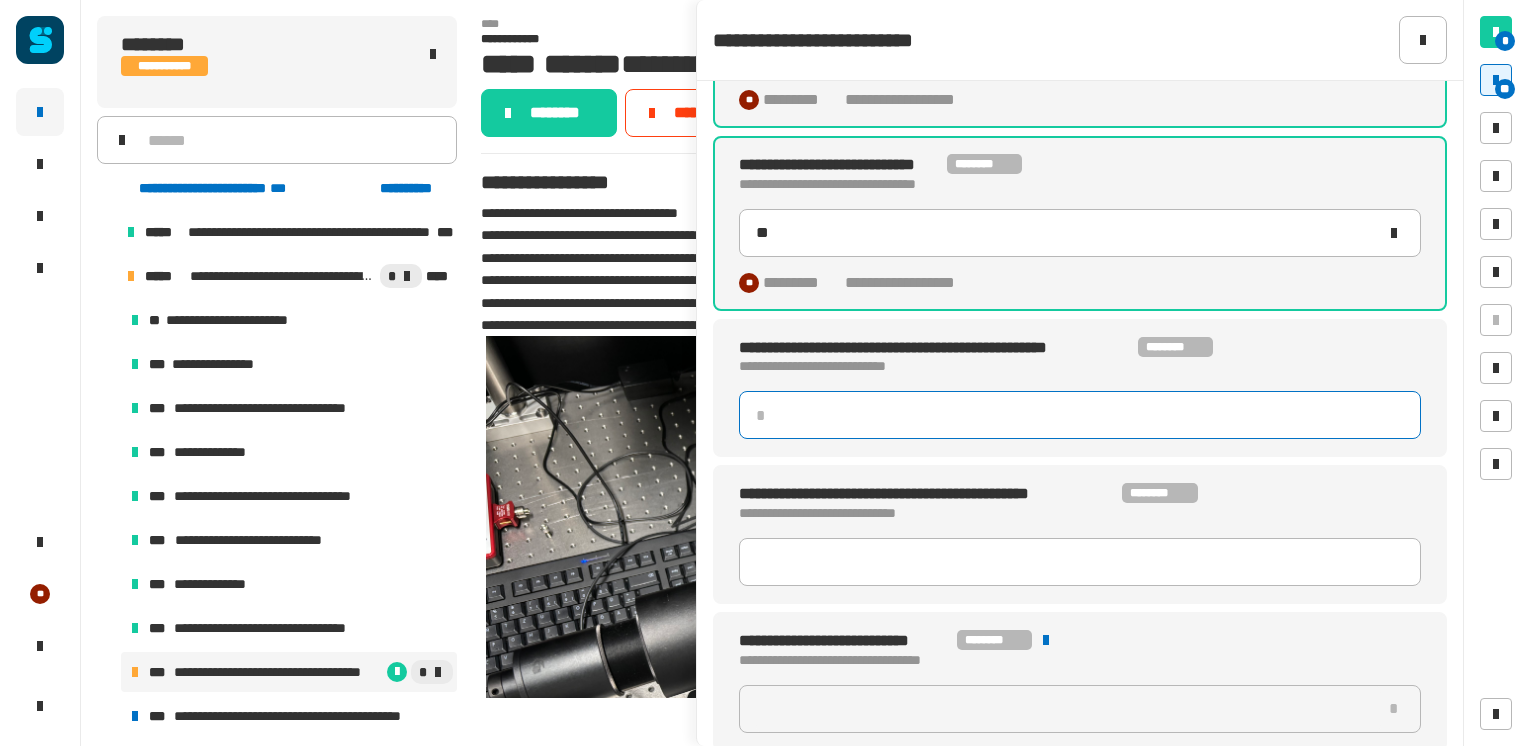 click 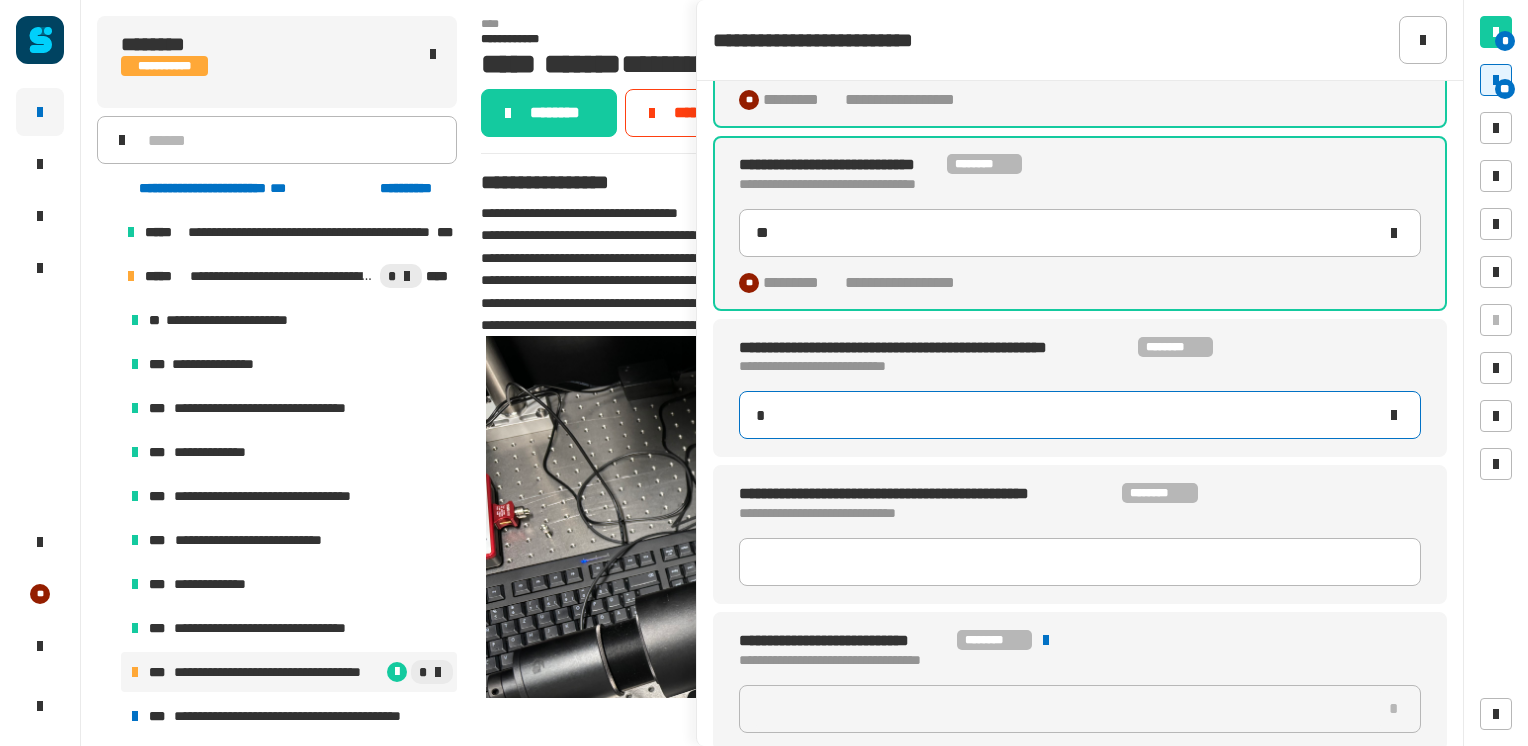 type on "**" 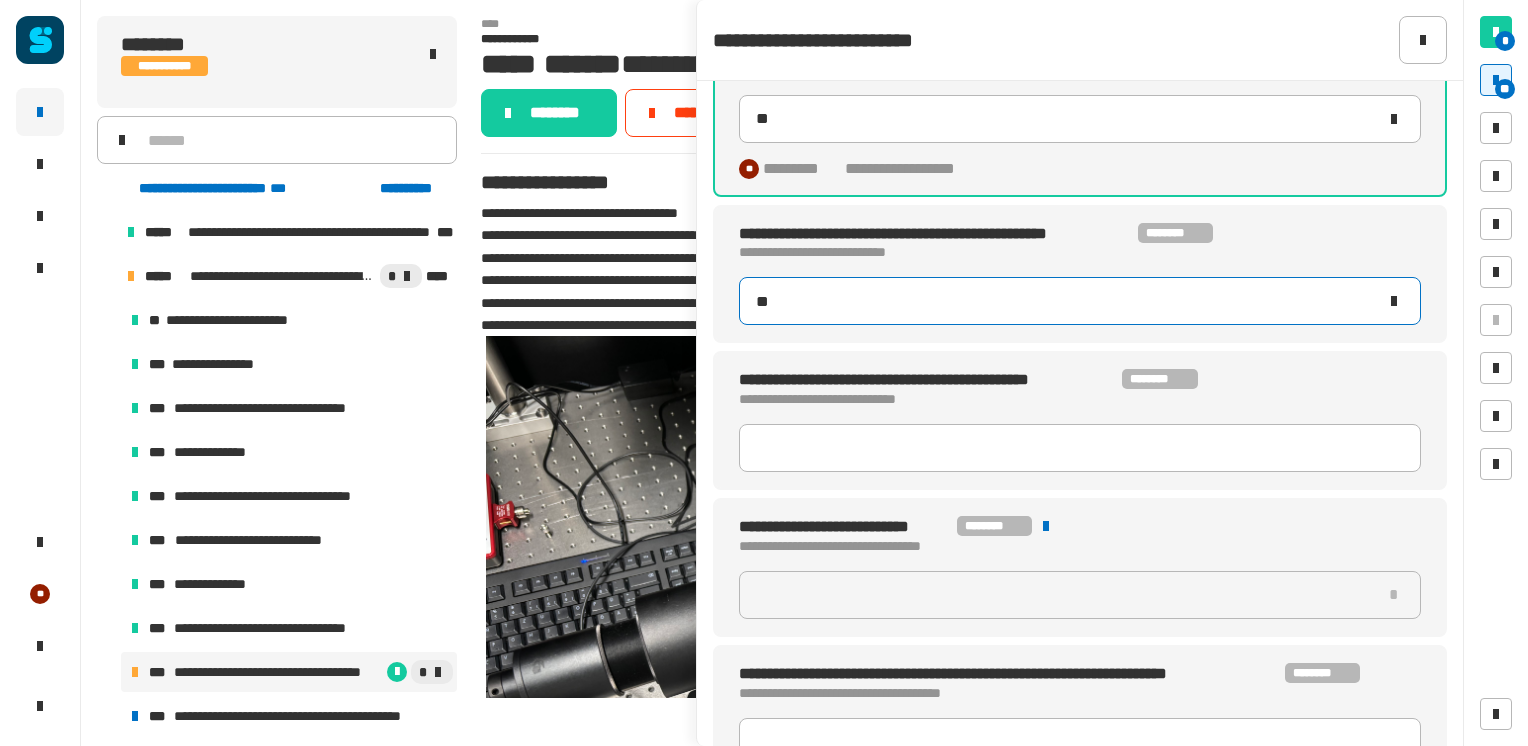 scroll, scrollTop: 1534, scrollLeft: 0, axis: vertical 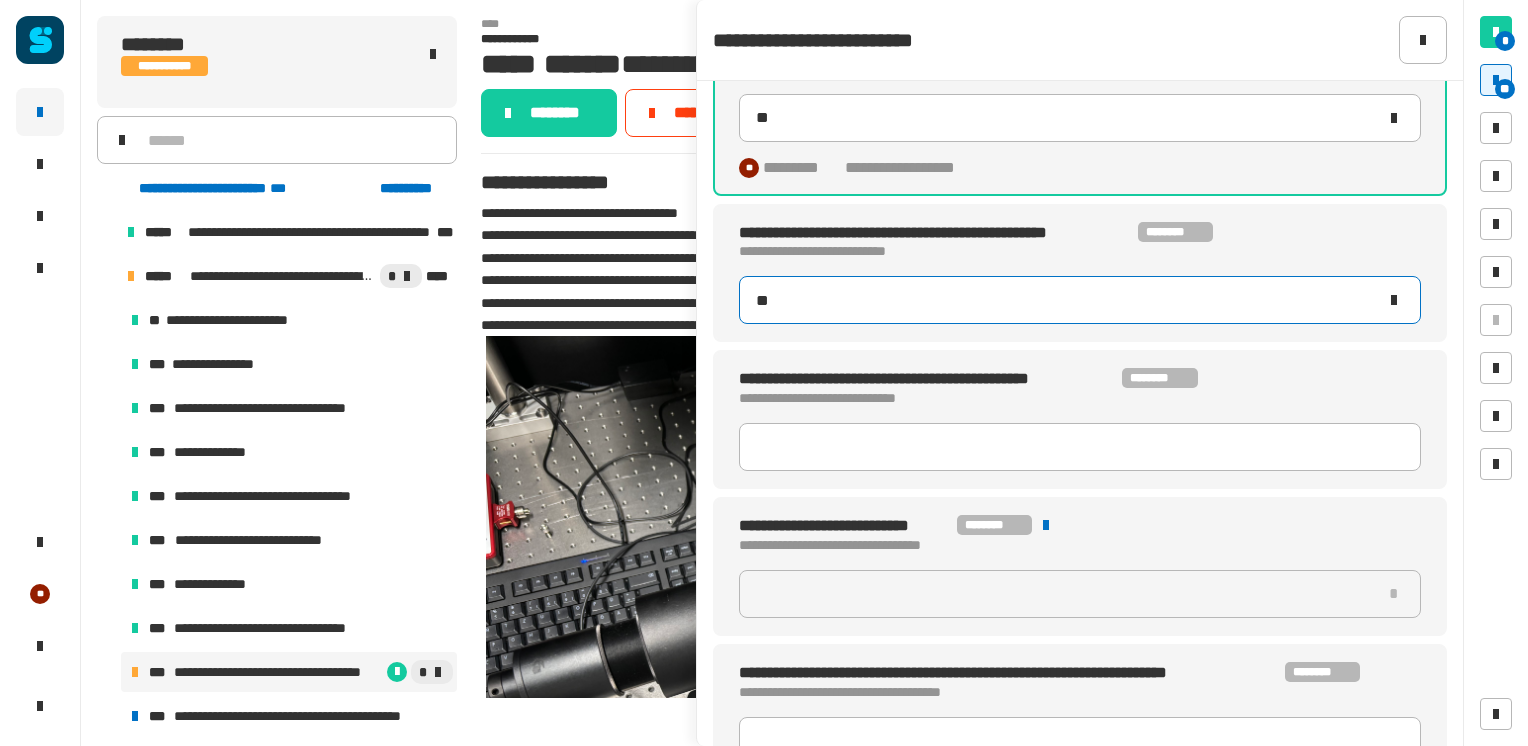 type on "**" 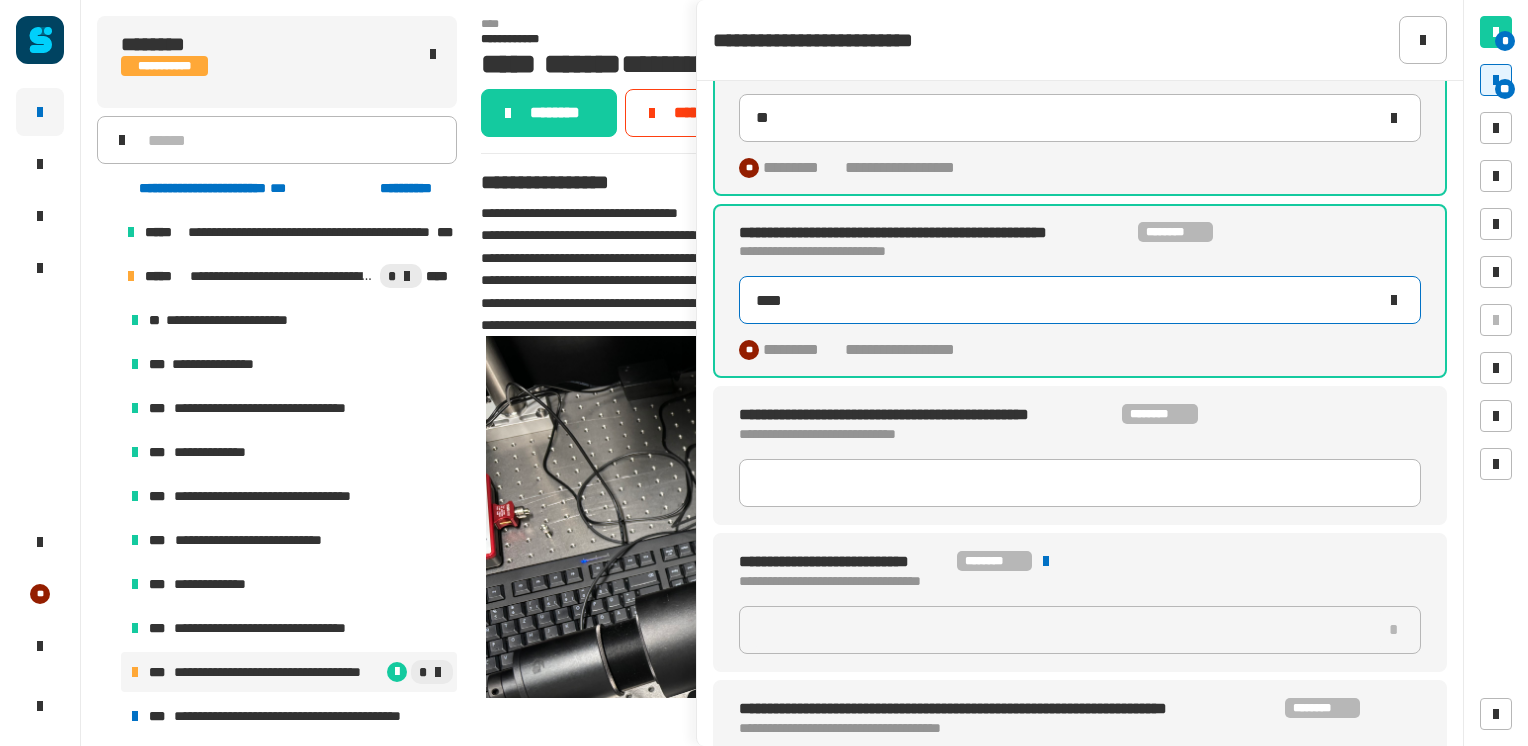type on "****" 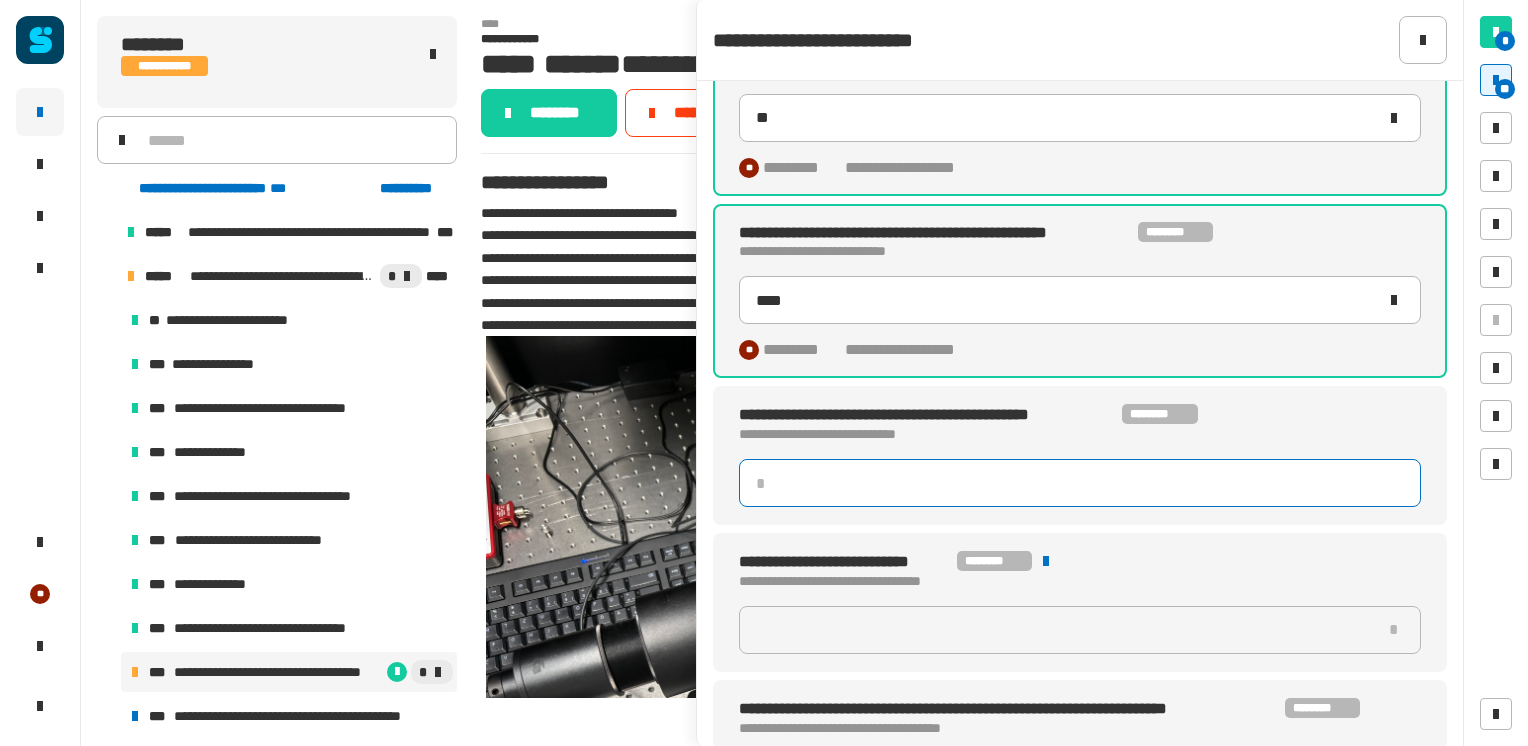click 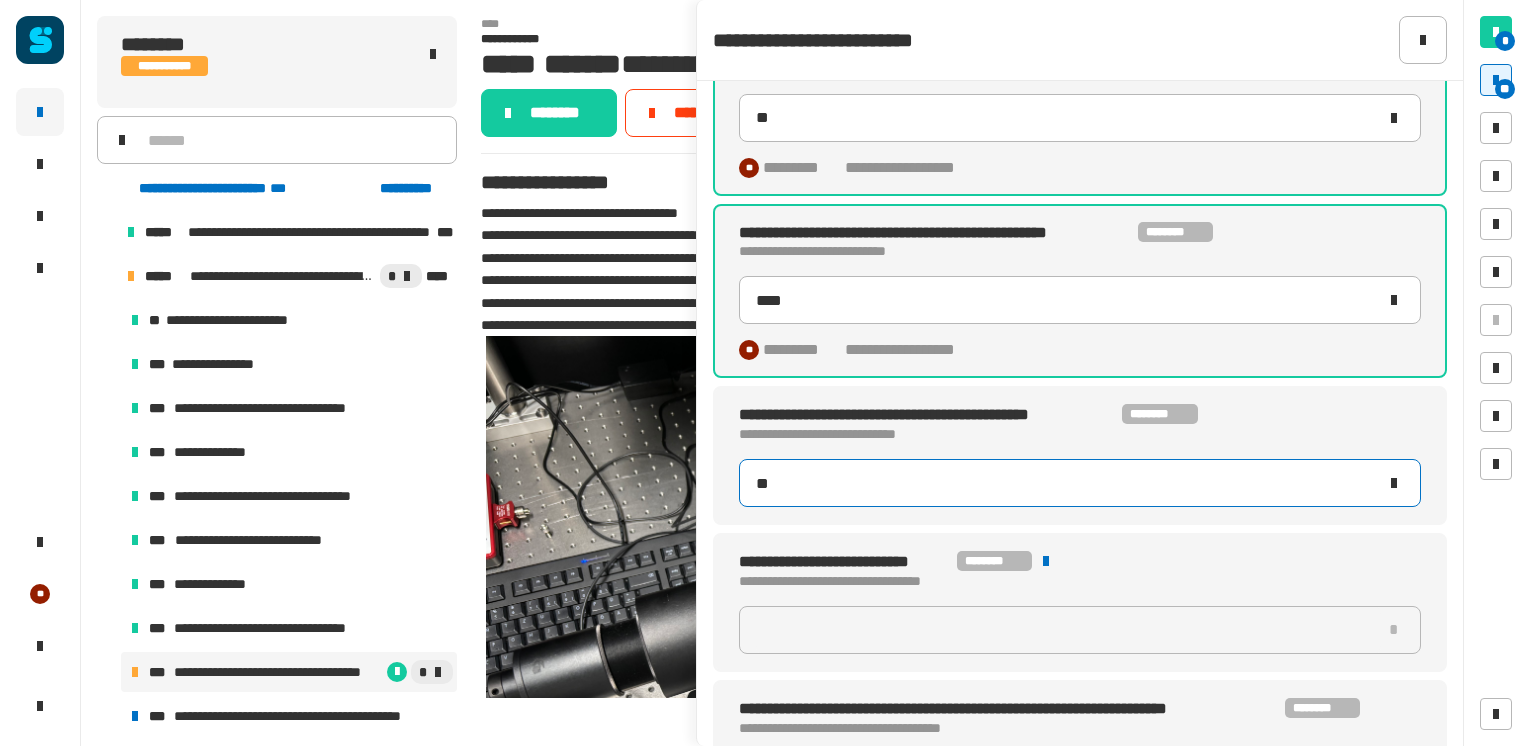 type on "***" 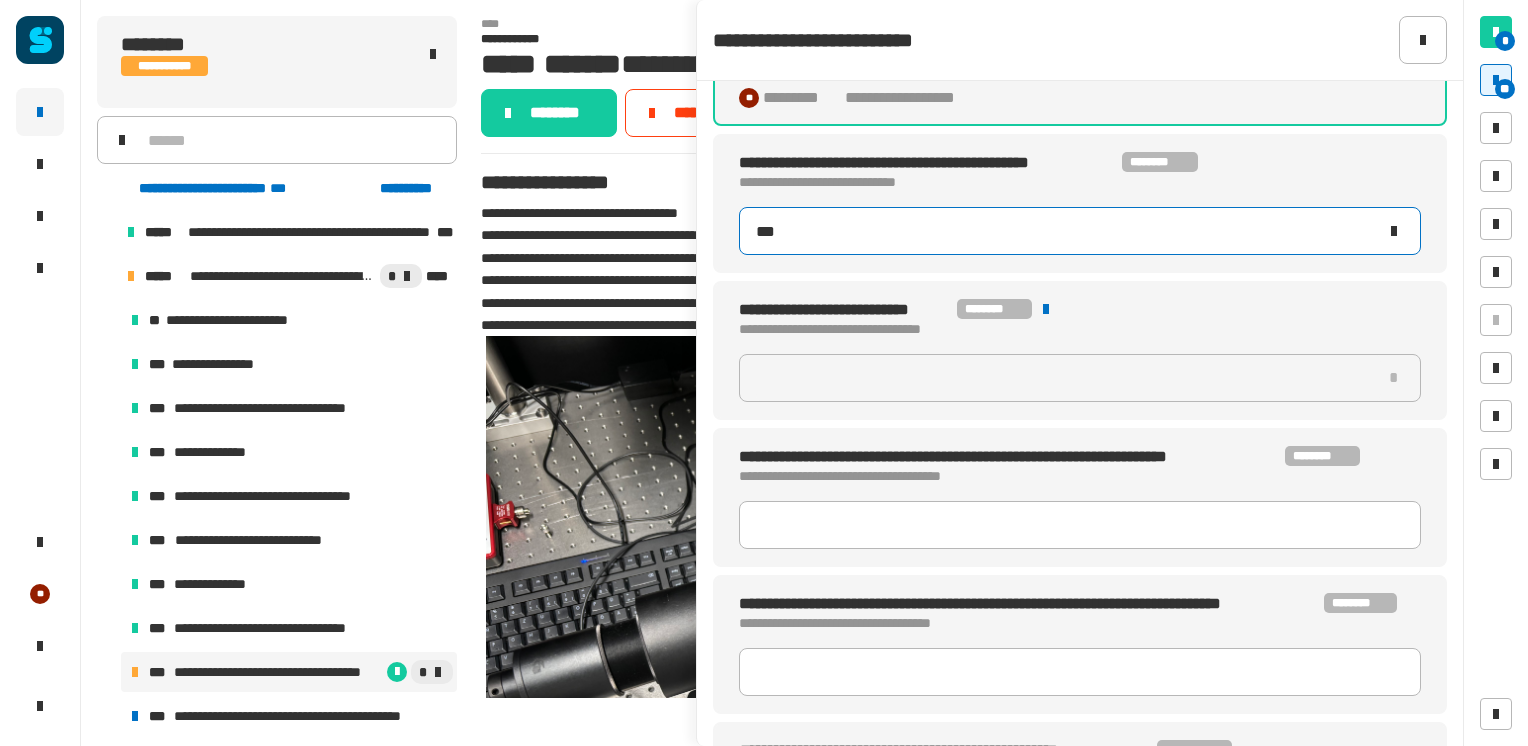 scroll, scrollTop: 1789, scrollLeft: 0, axis: vertical 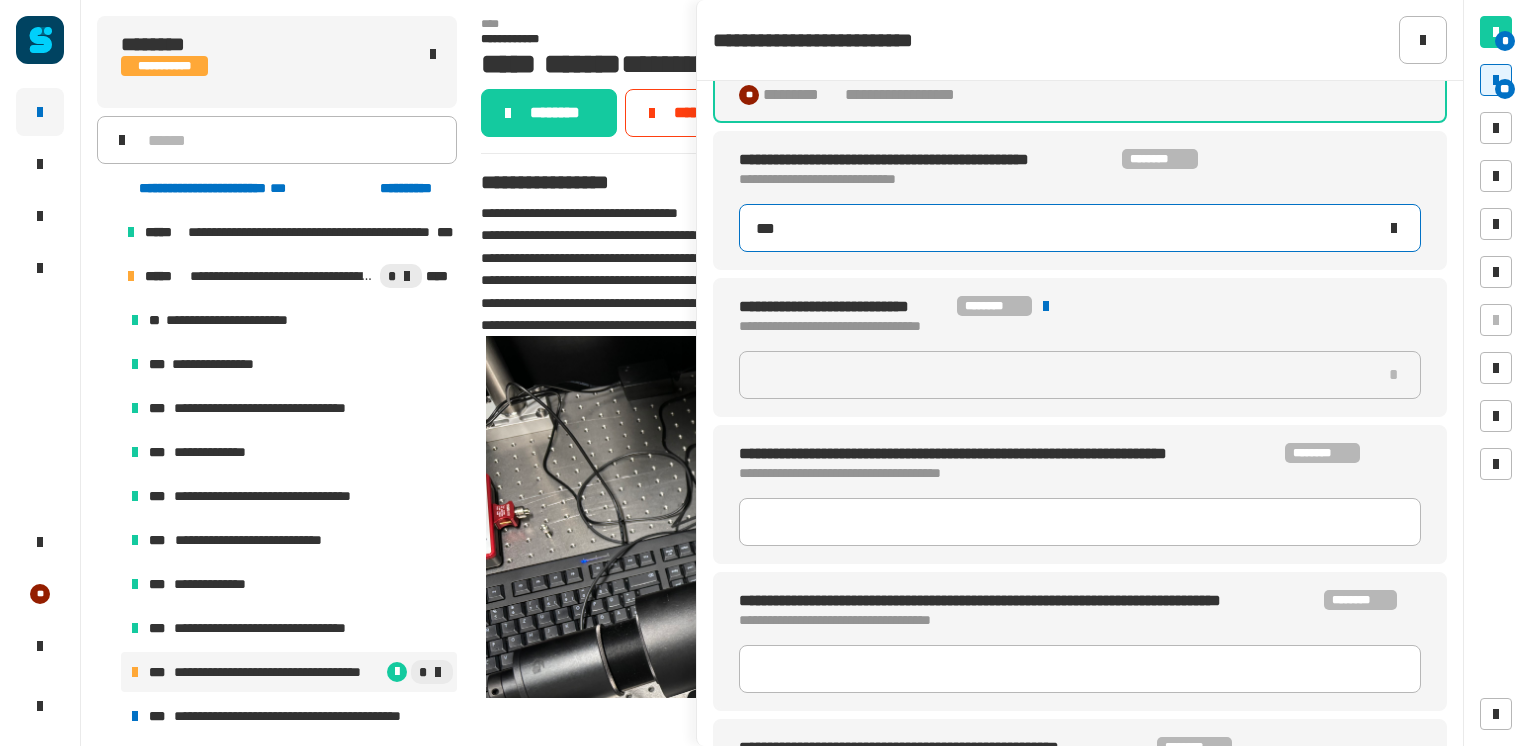 type on "****" 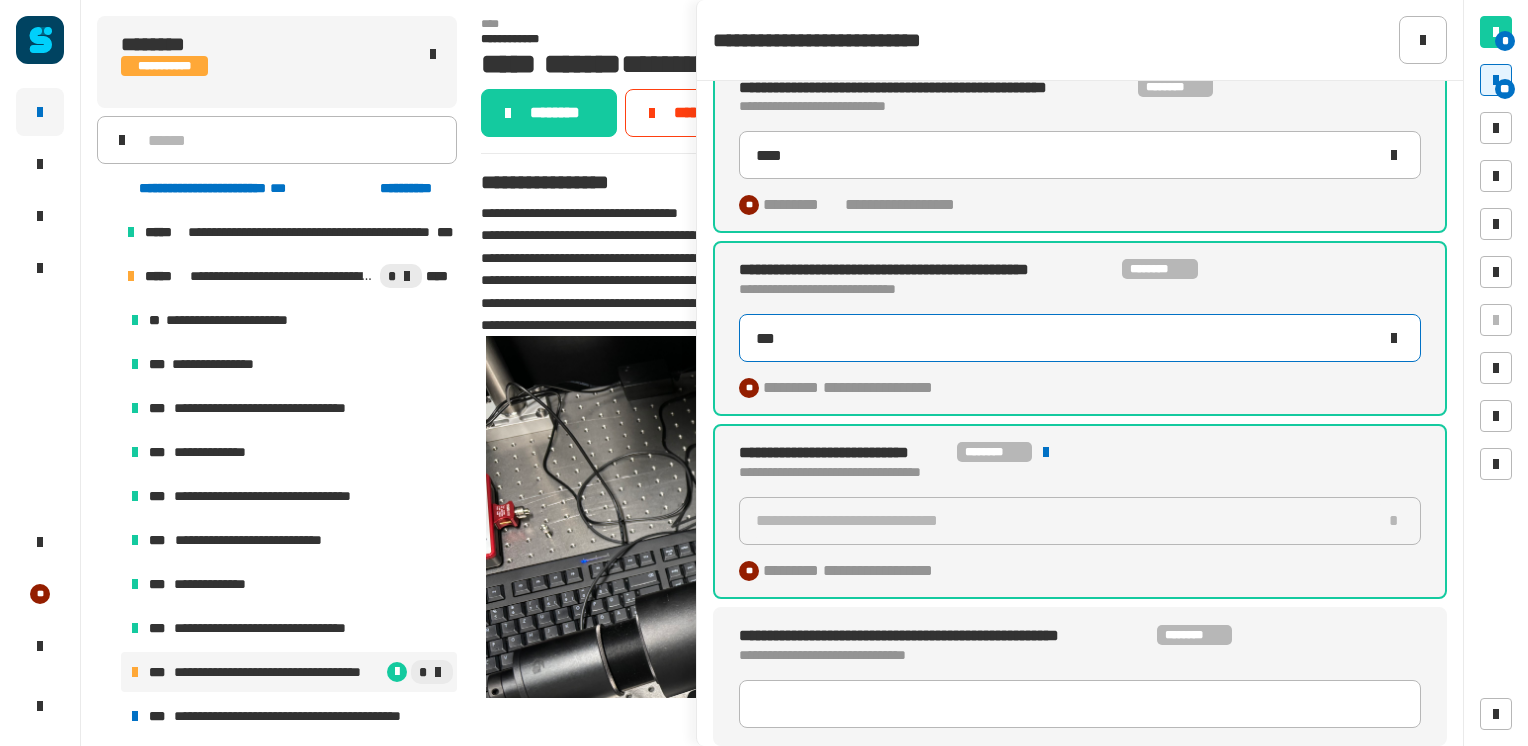 scroll, scrollTop: 1678, scrollLeft: 0, axis: vertical 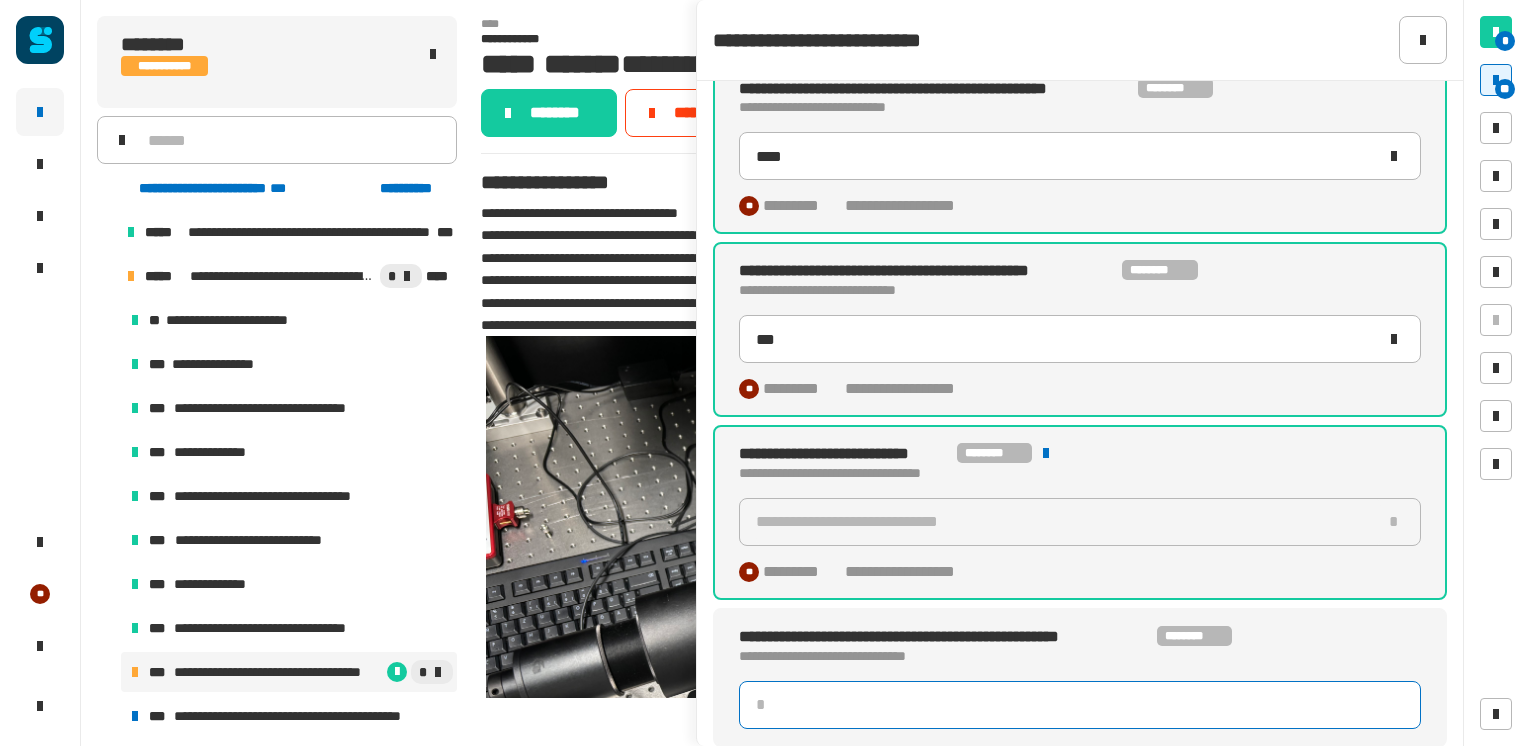 click 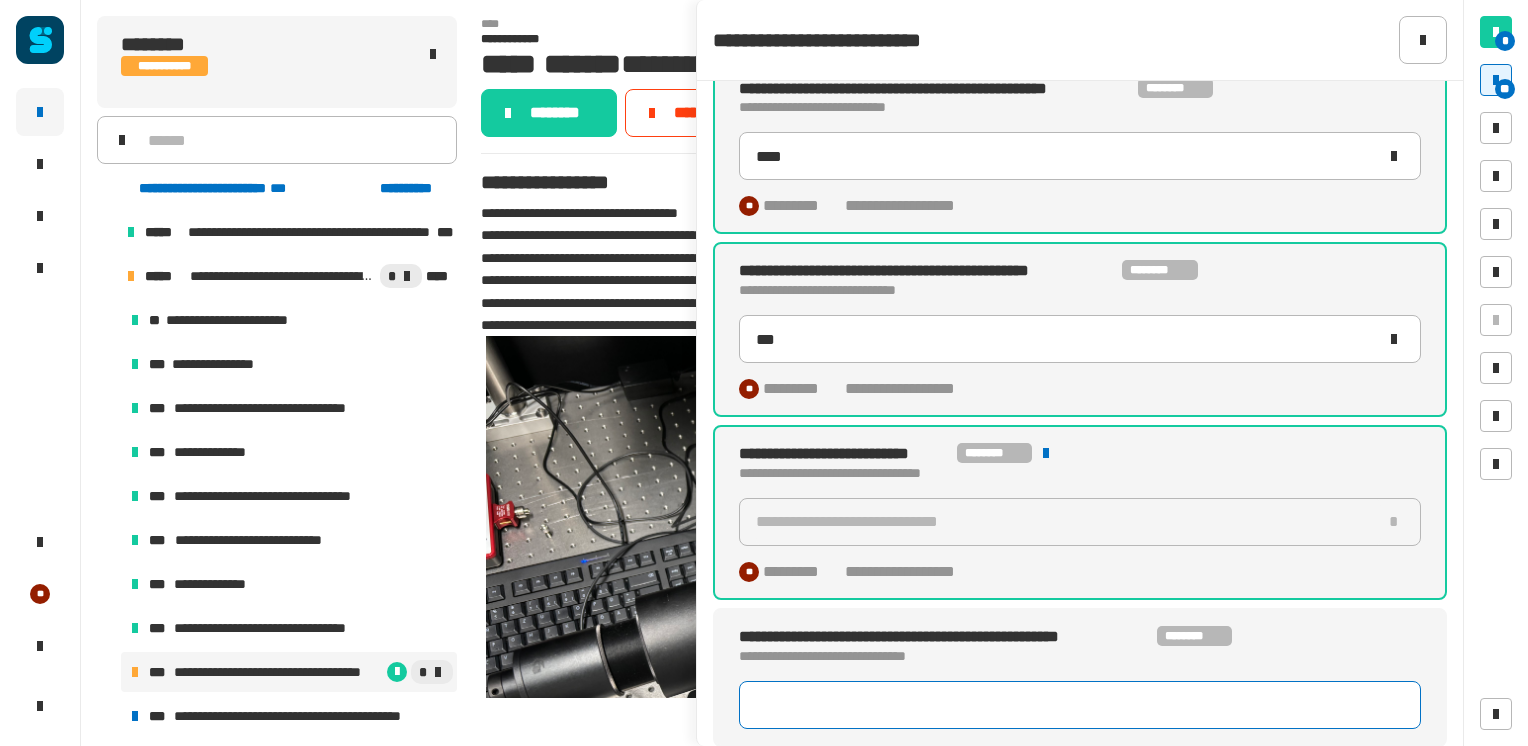 click 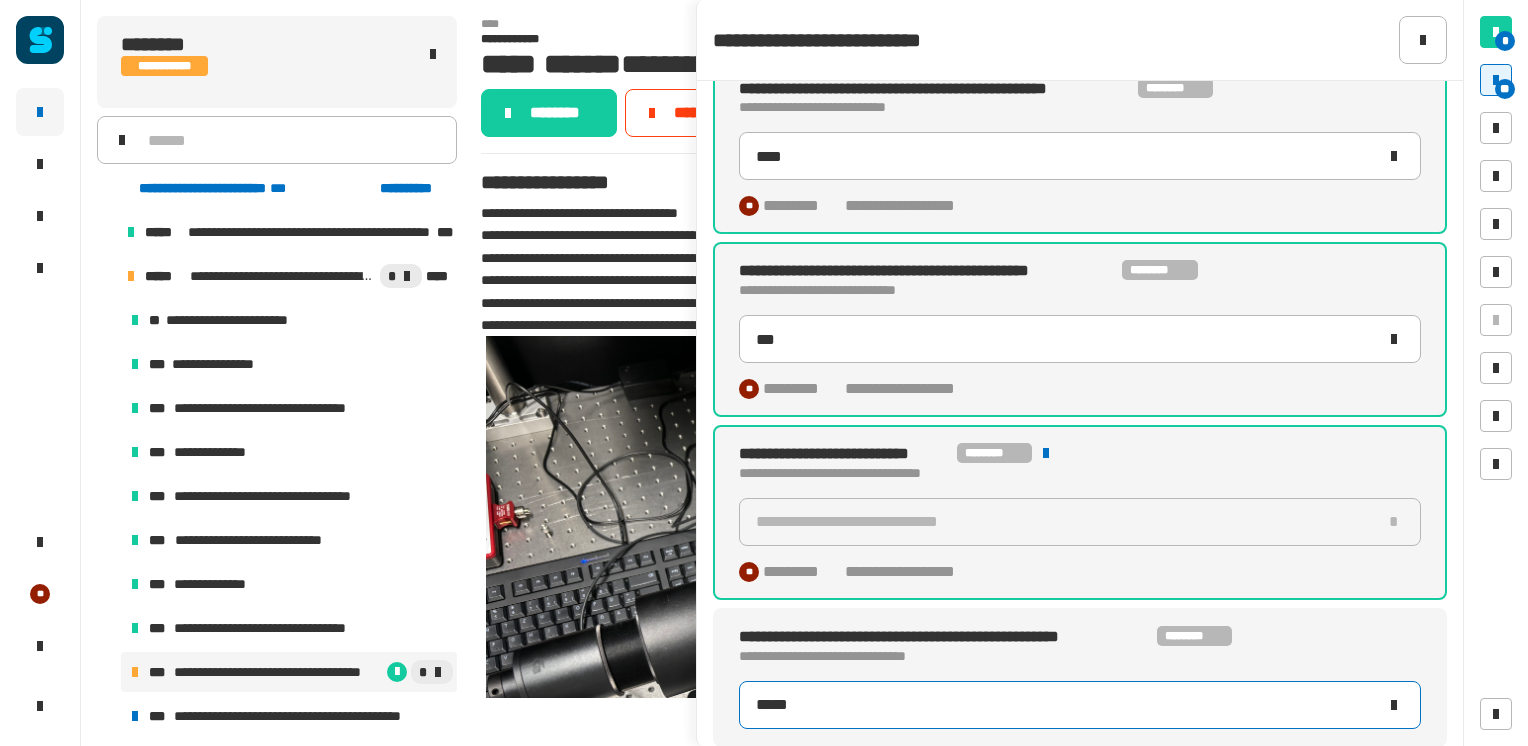 type on "******" 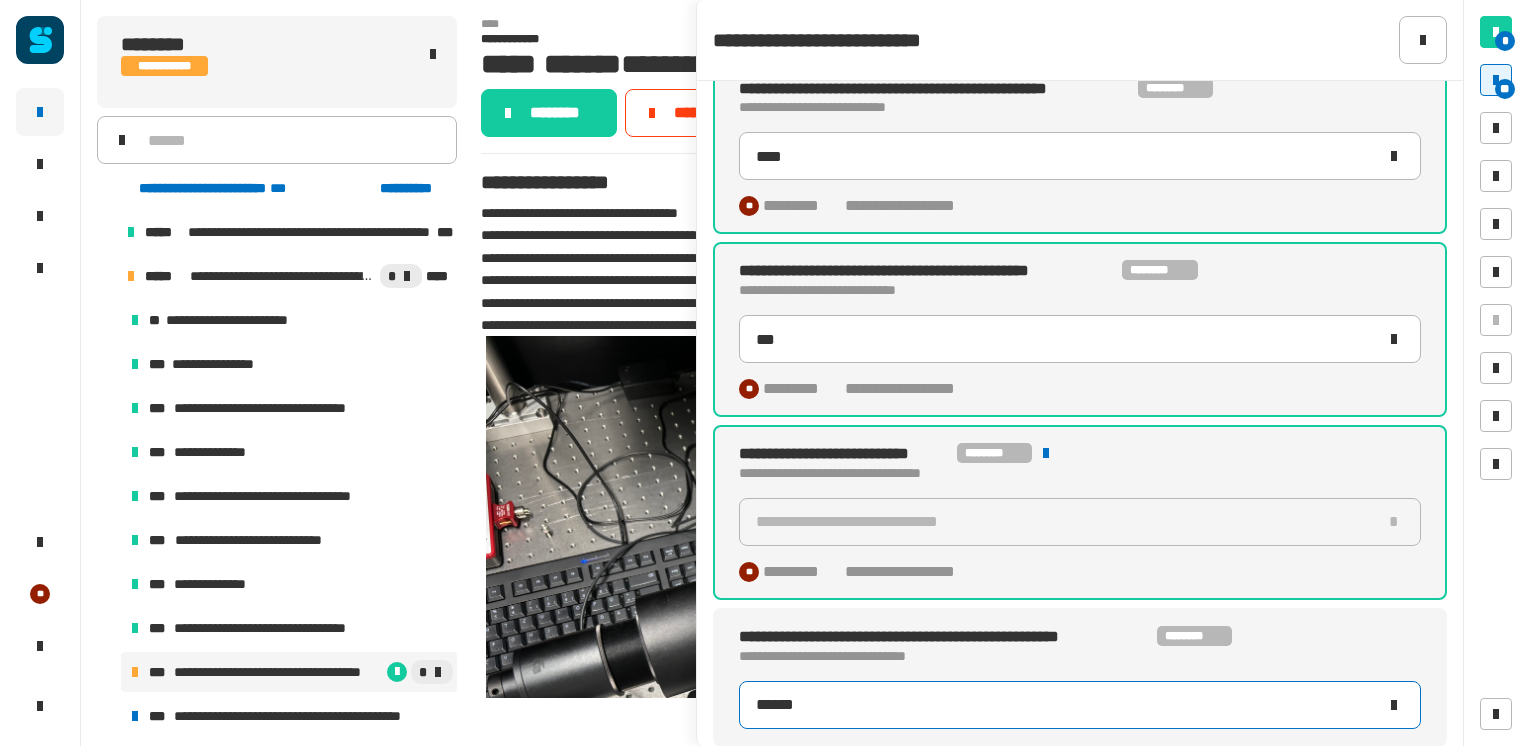 type on "***" 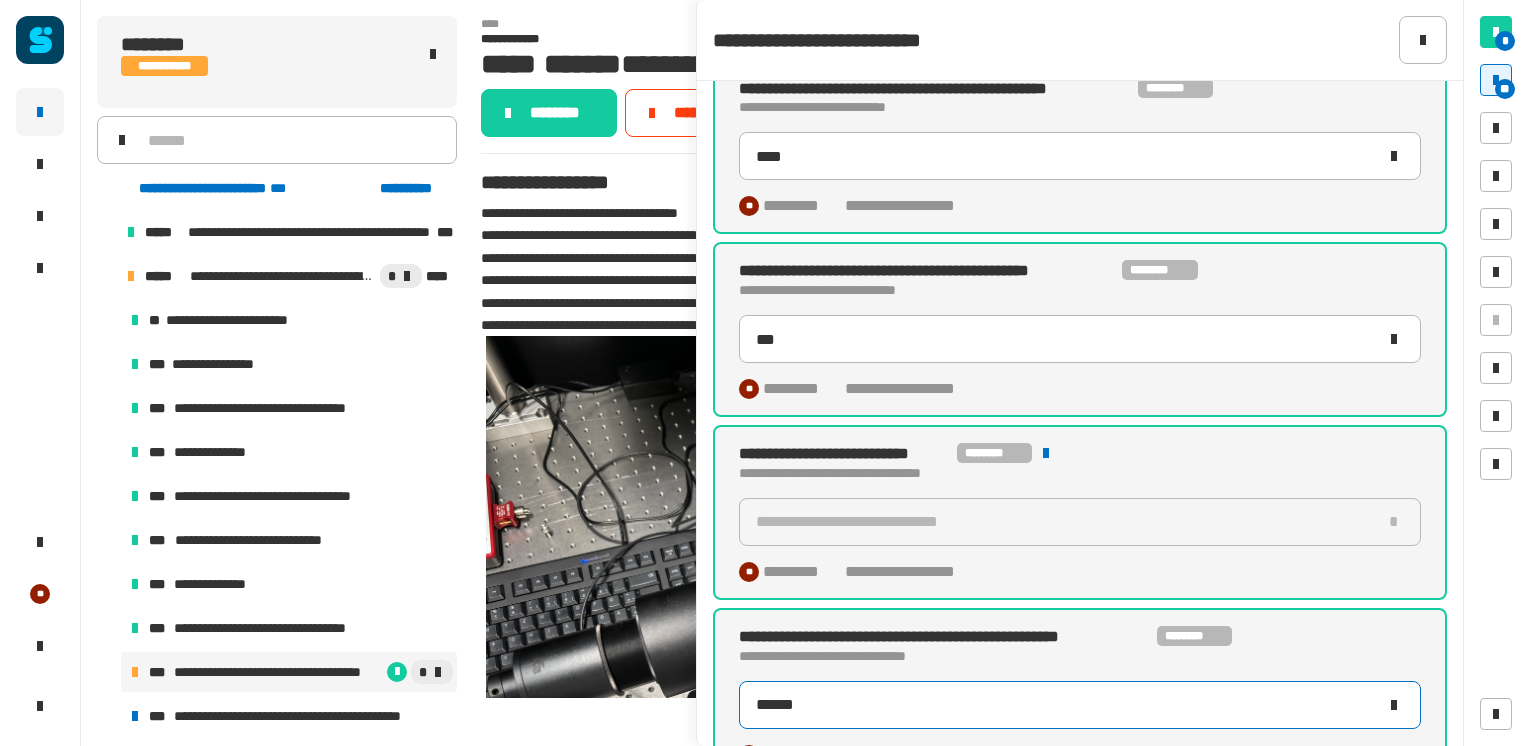 scroll, scrollTop: 1714, scrollLeft: 0, axis: vertical 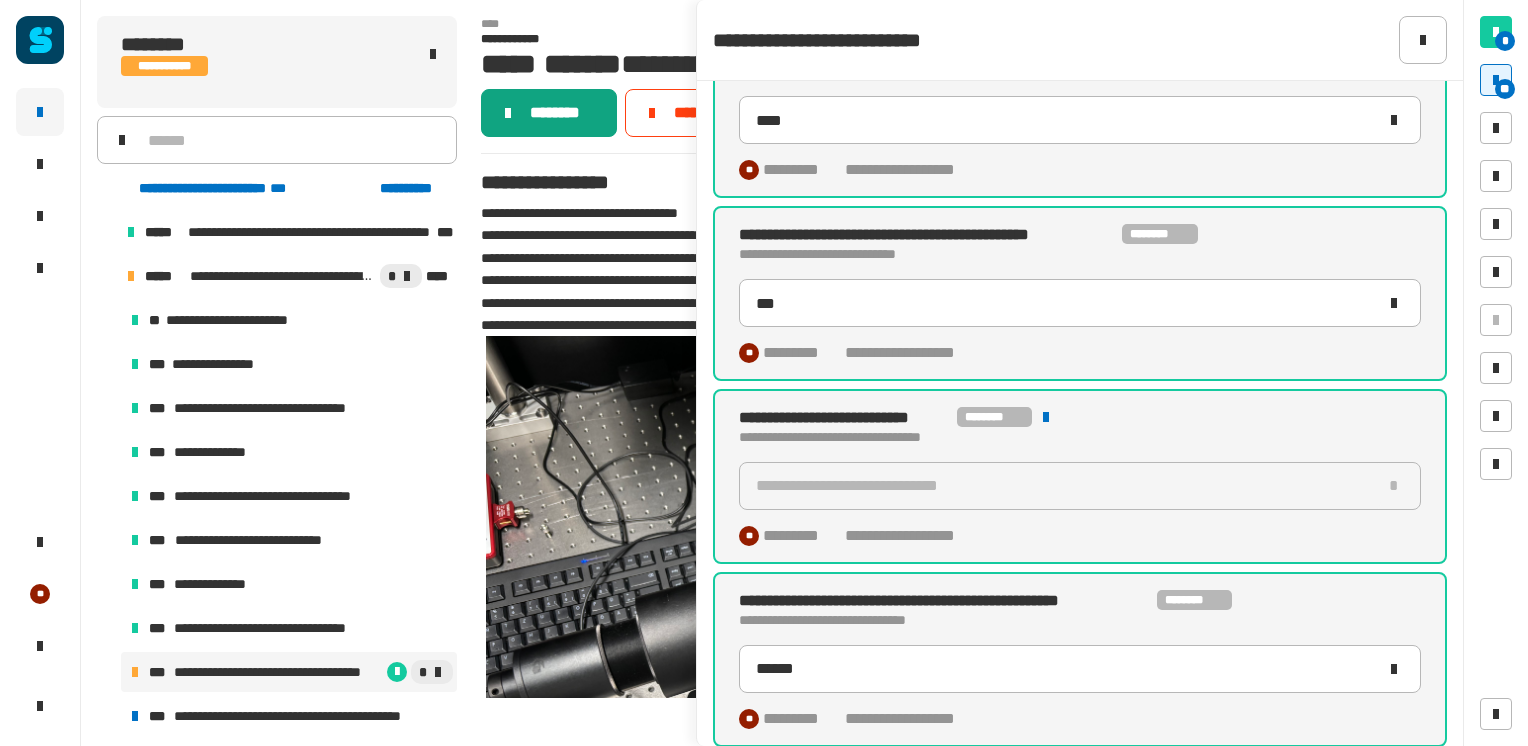 click on "********" 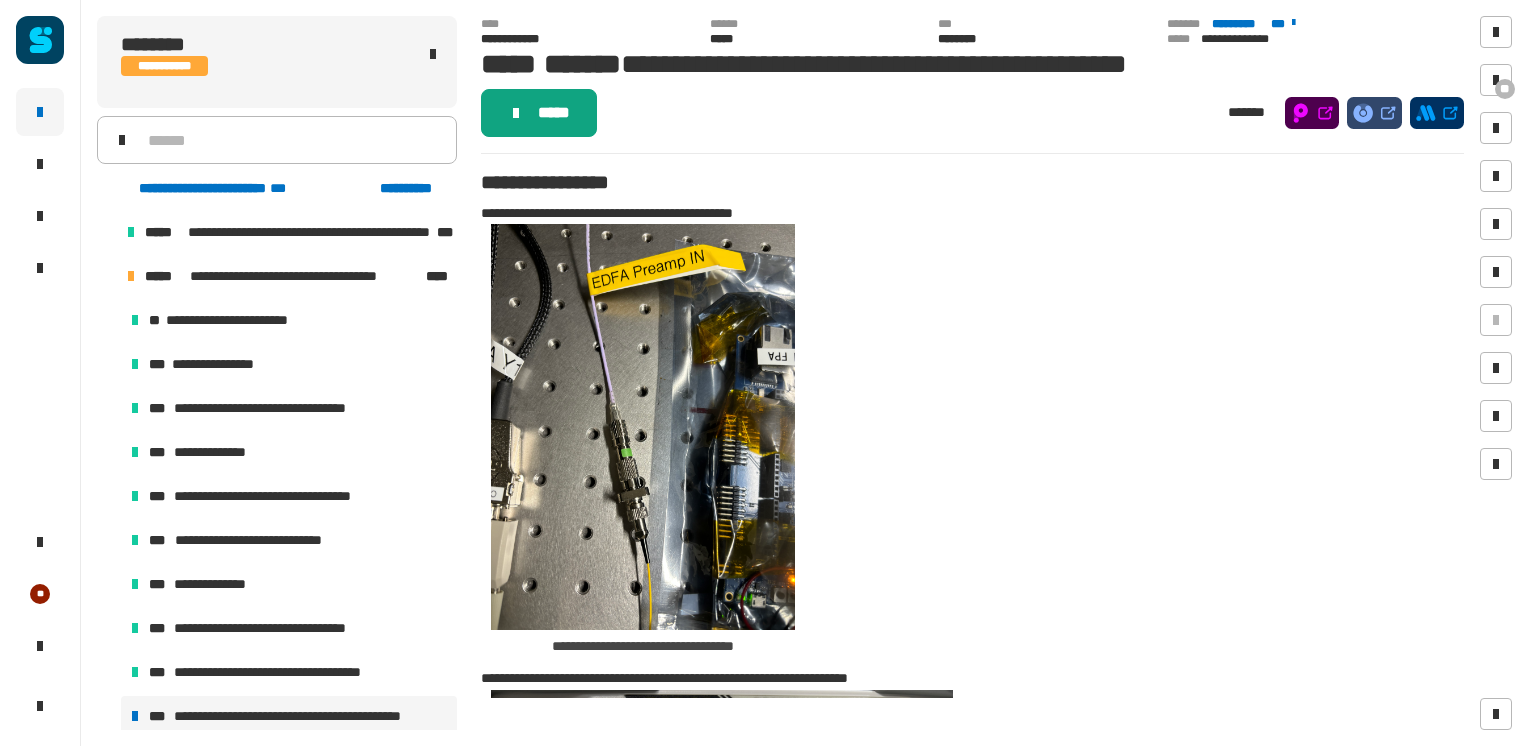 click on "*****" 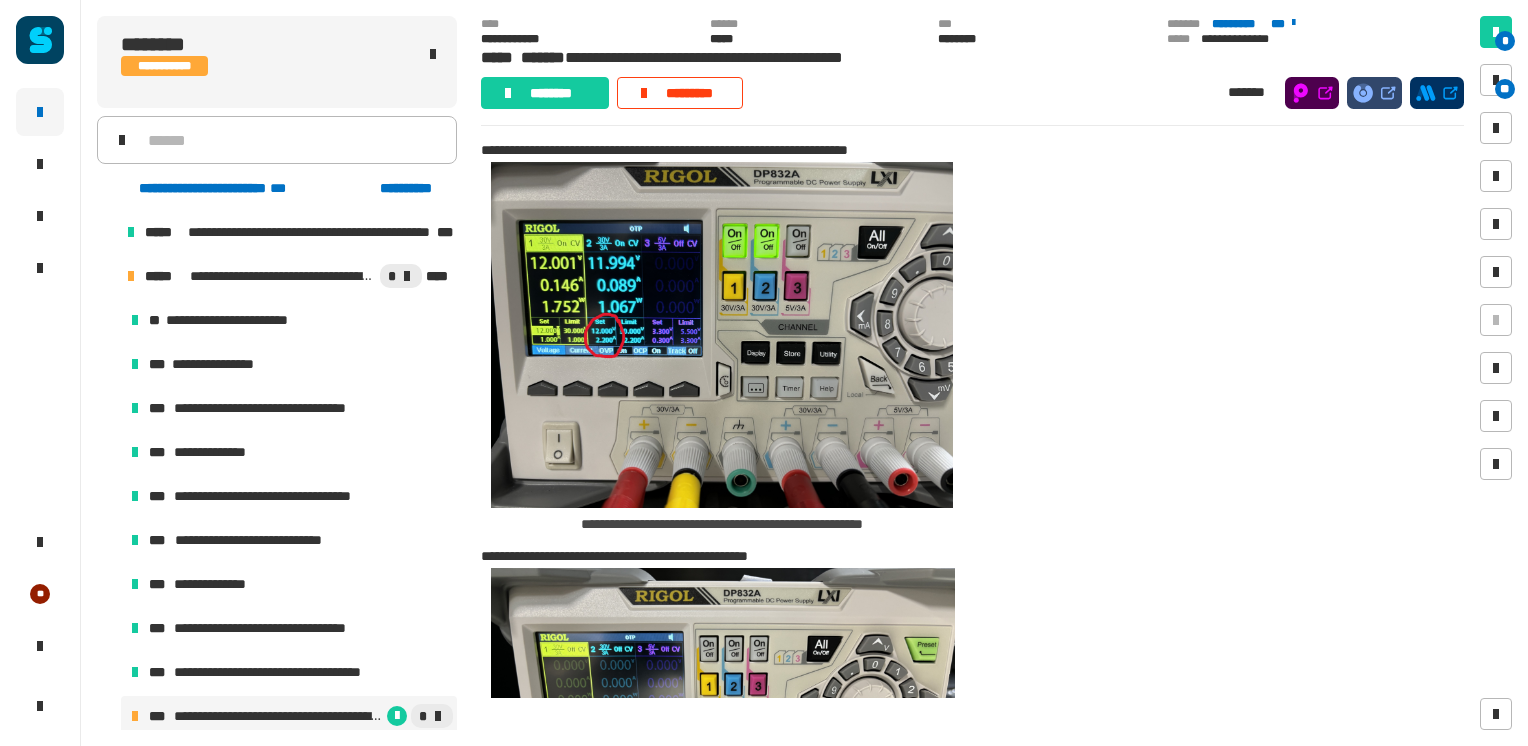 scroll, scrollTop: 501, scrollLeft: 0, axis: vertical 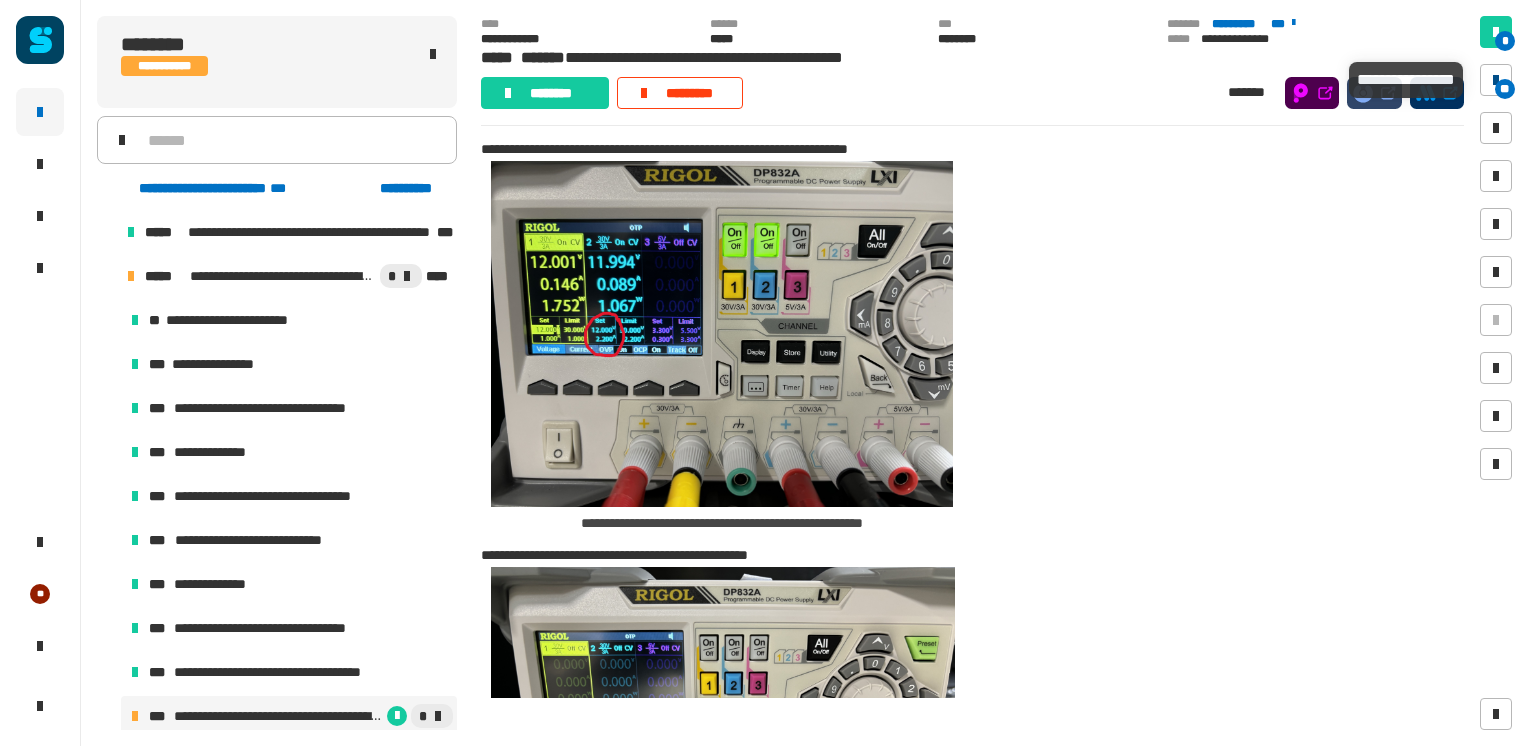 click on "**" at bounding box center (1505, 89) 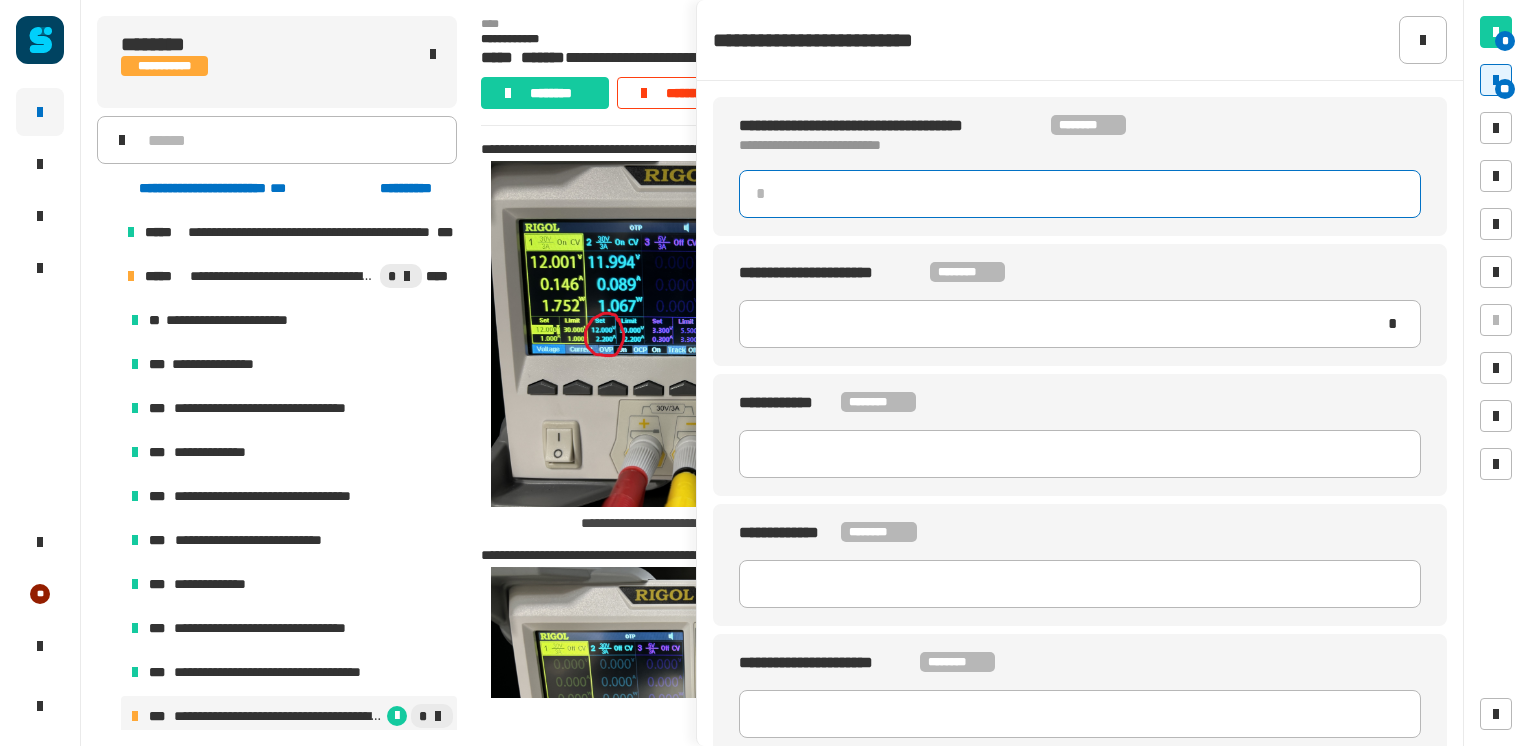 click 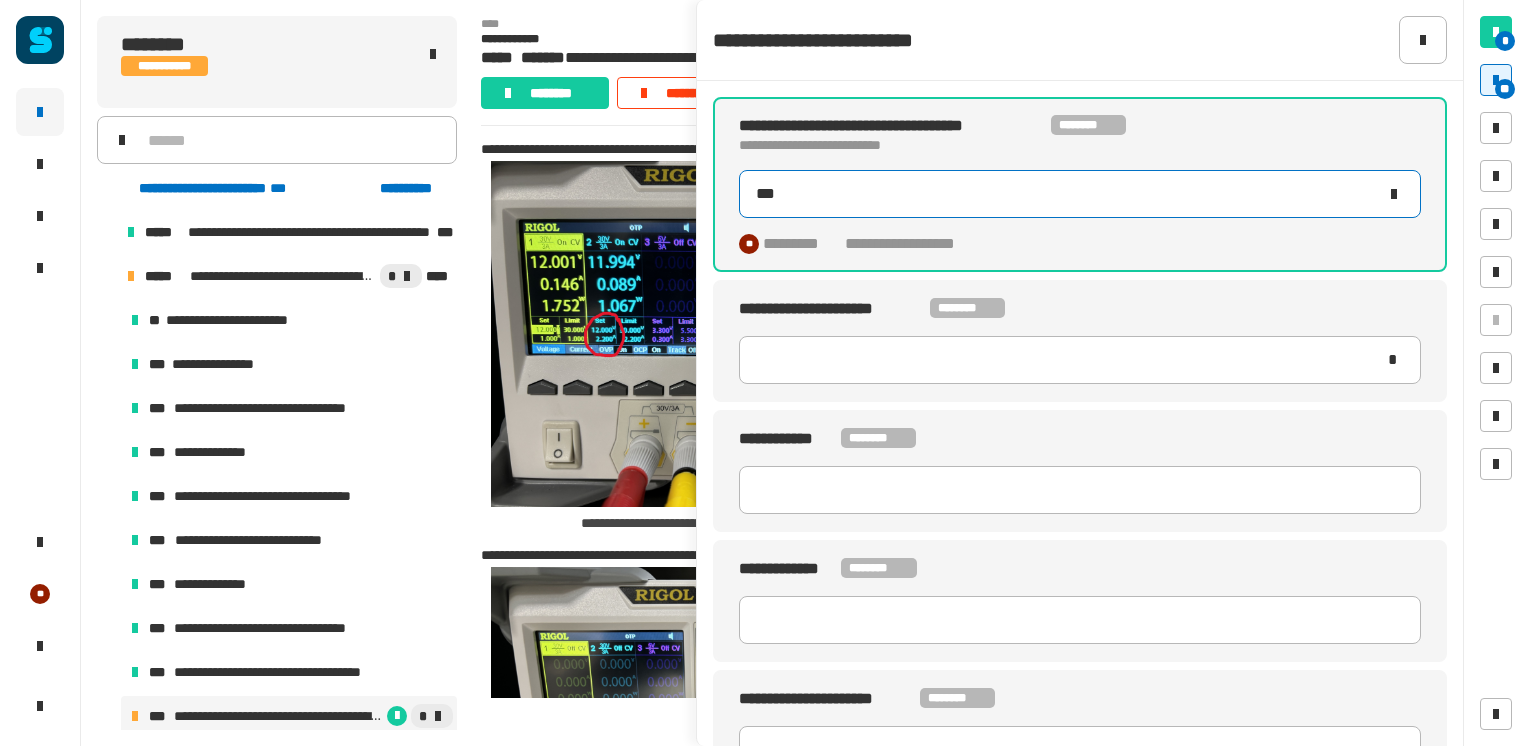 type on "***" 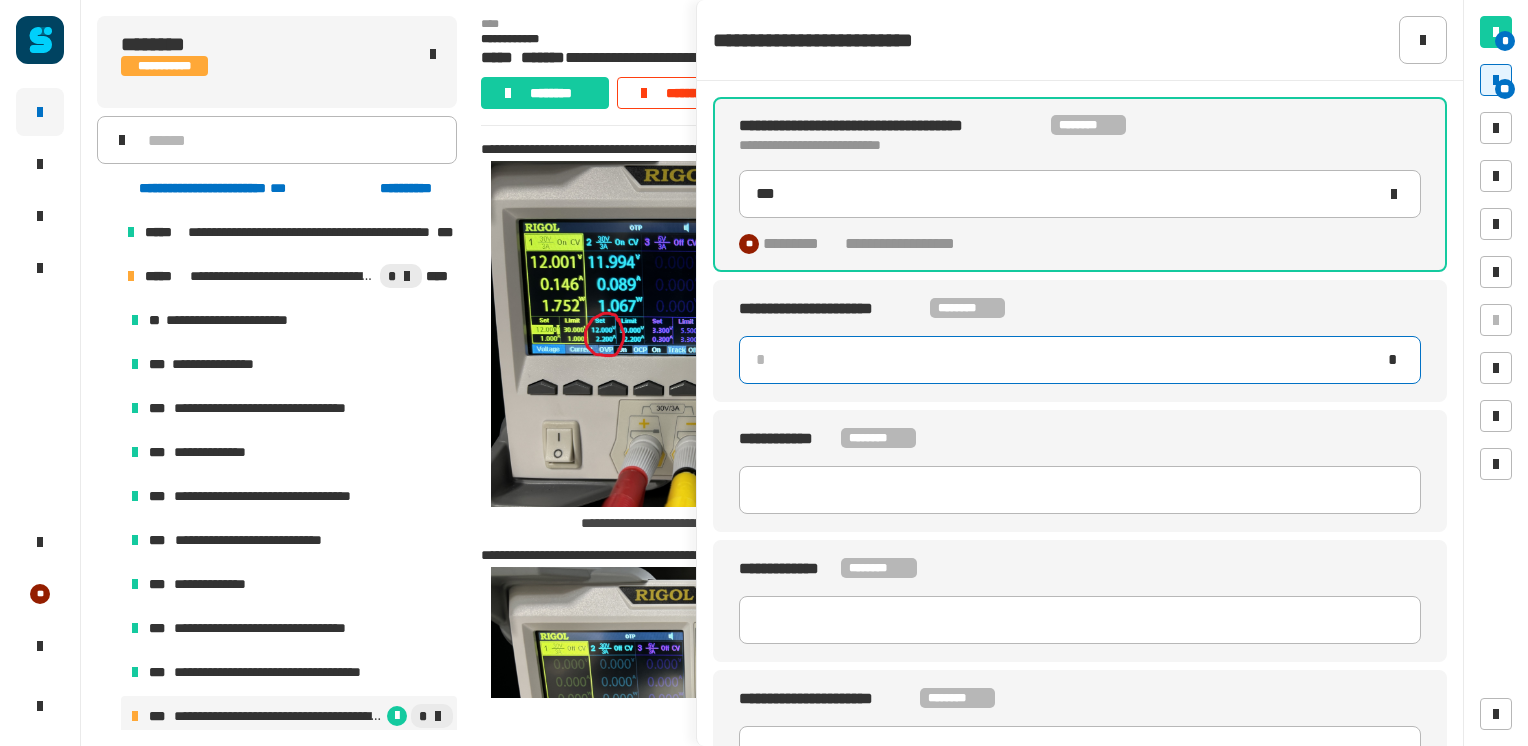 click 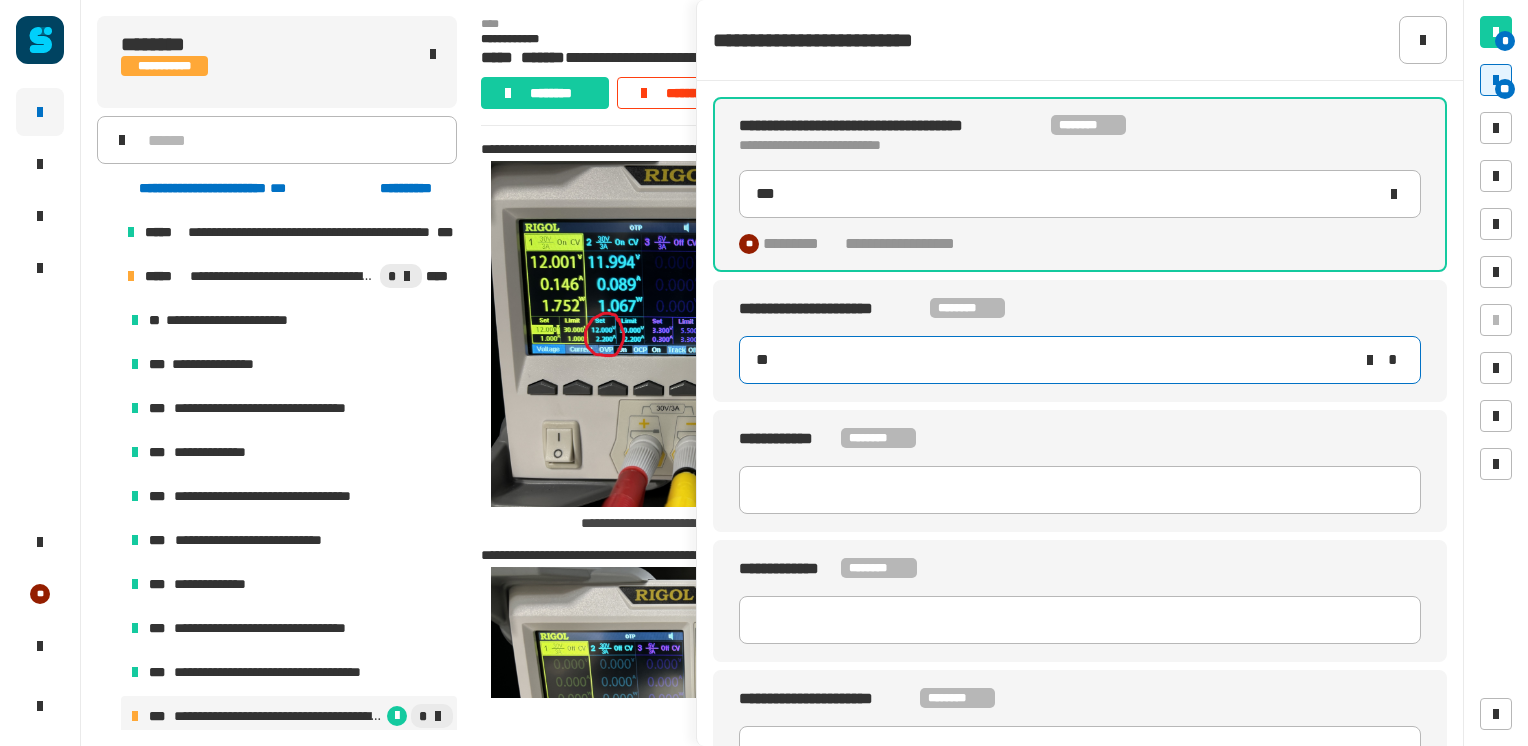type on "***" 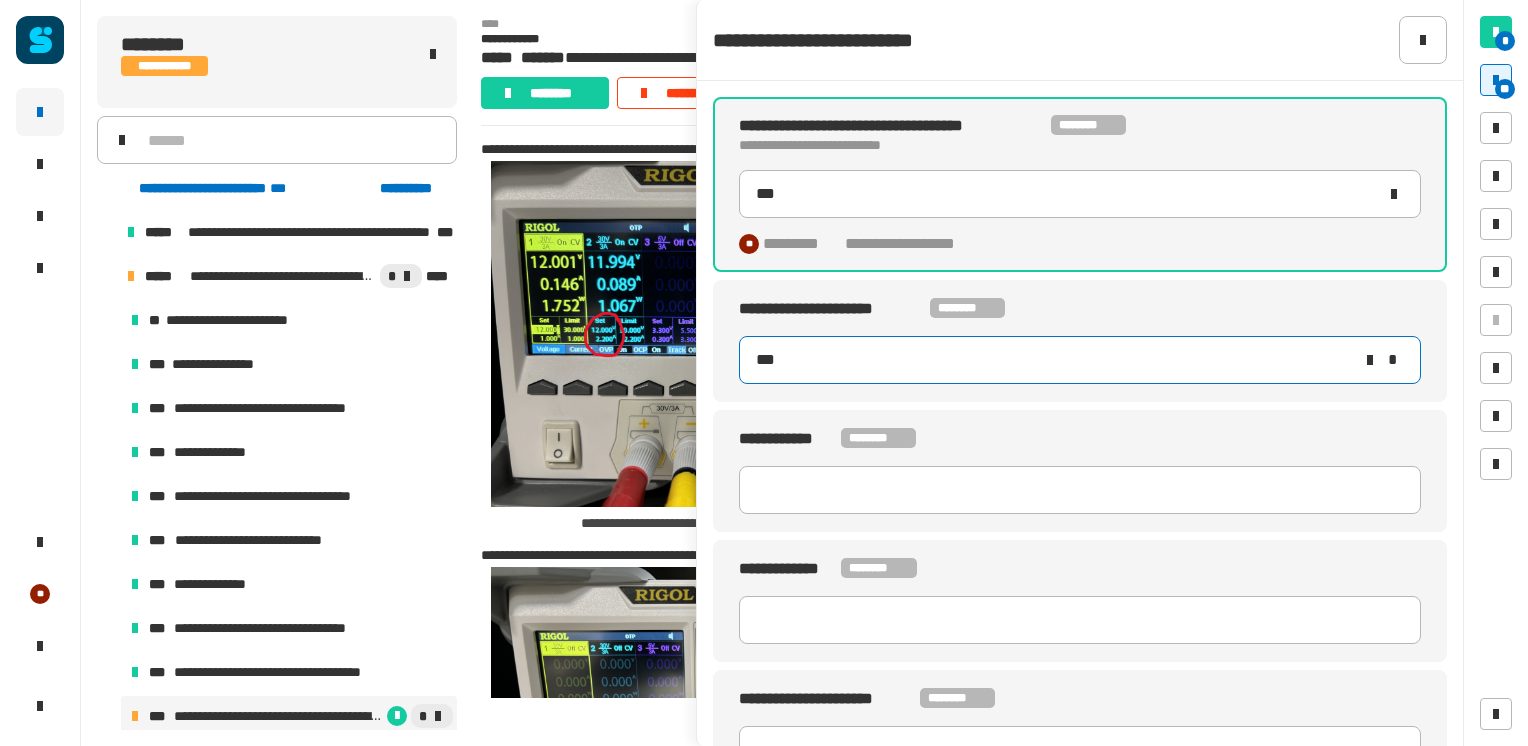 type on "***" 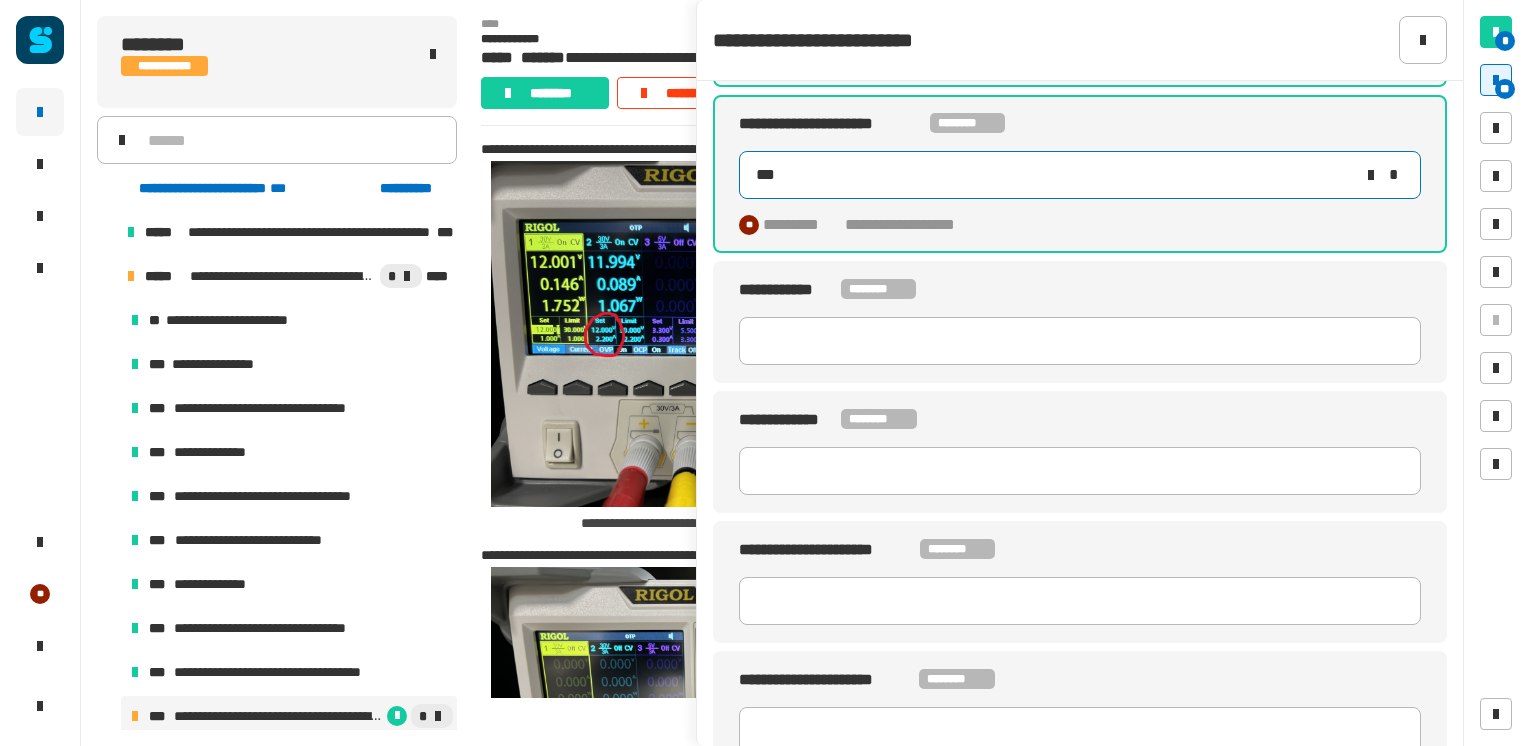 scroll, scrollTop: 189, scrollLeft: 0, axis: vertical 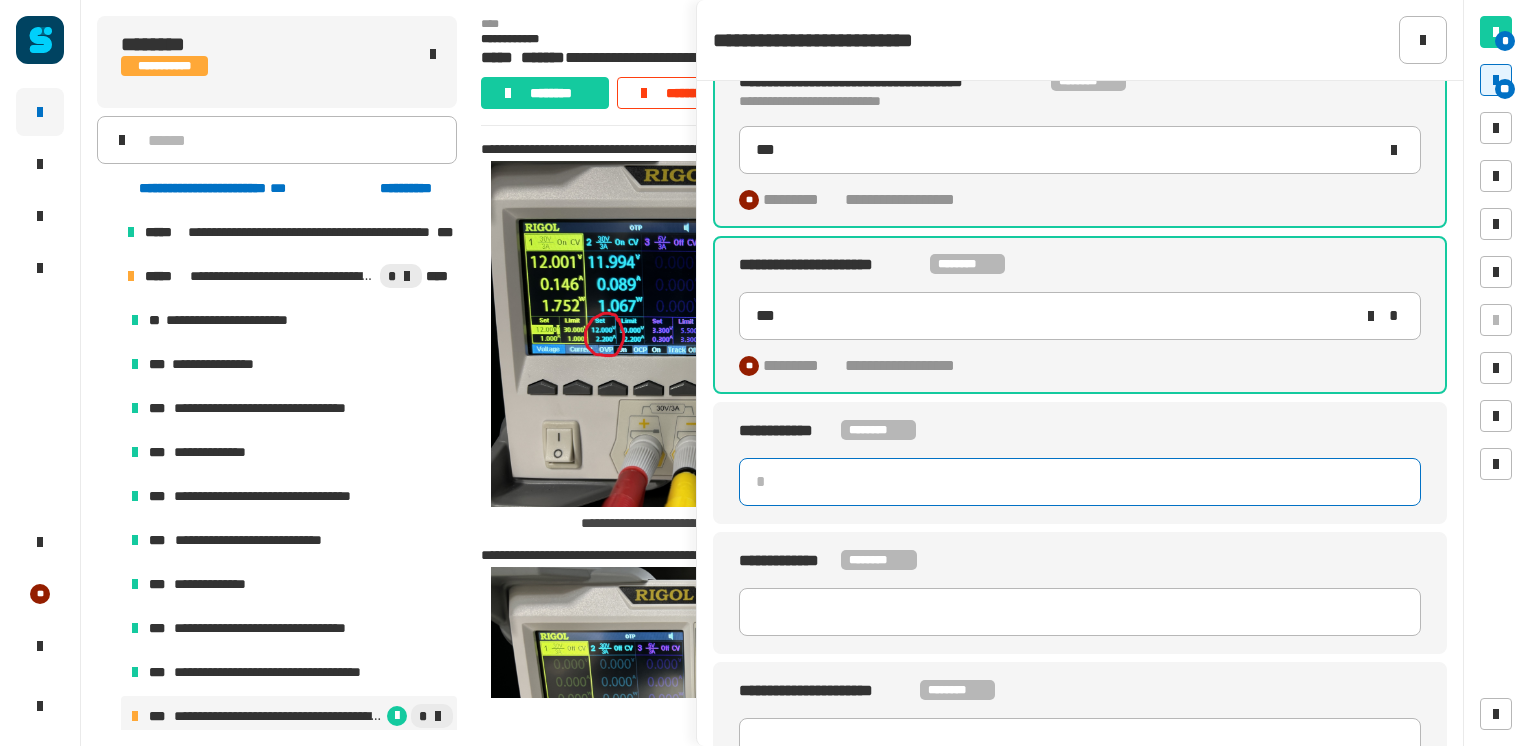 click 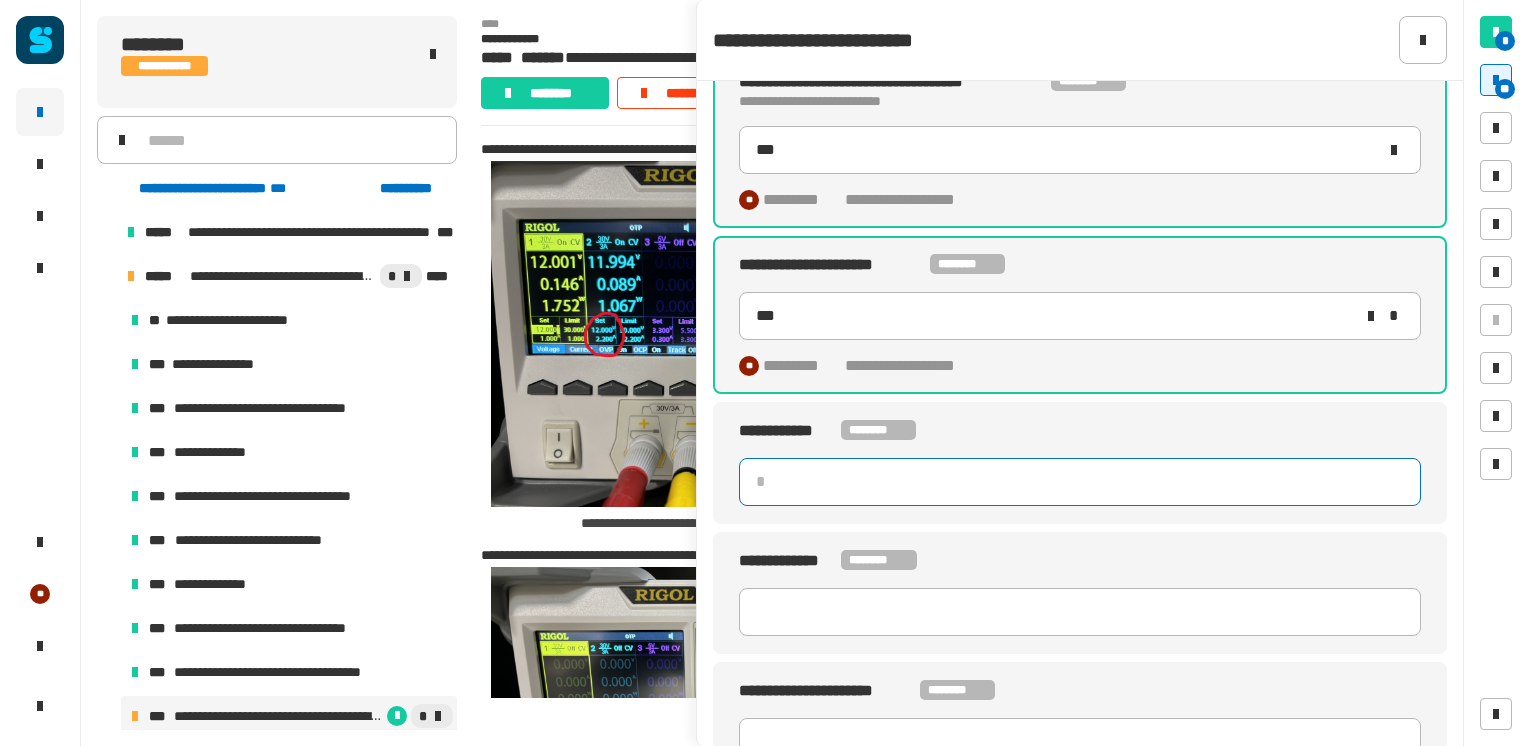 type on "*" 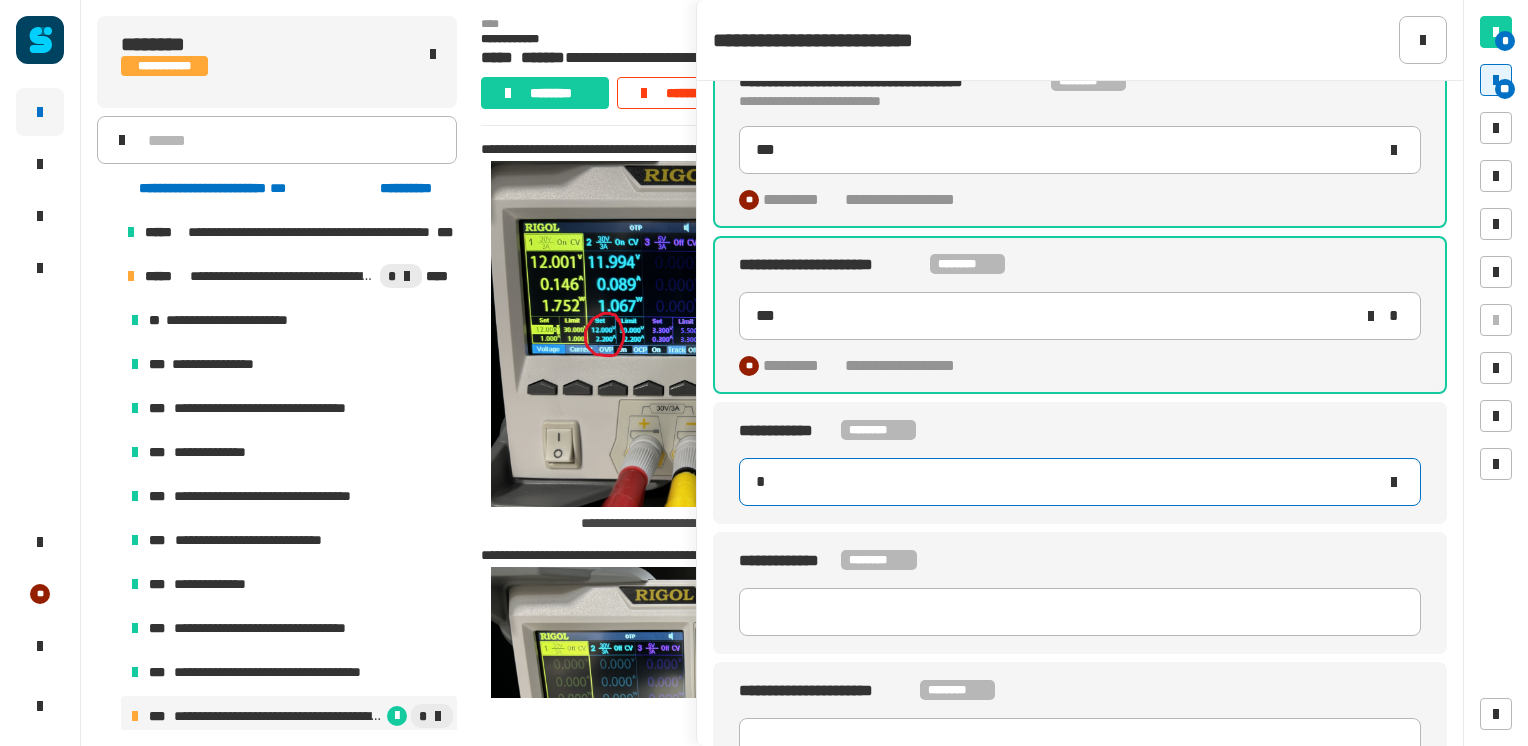 type on "***" 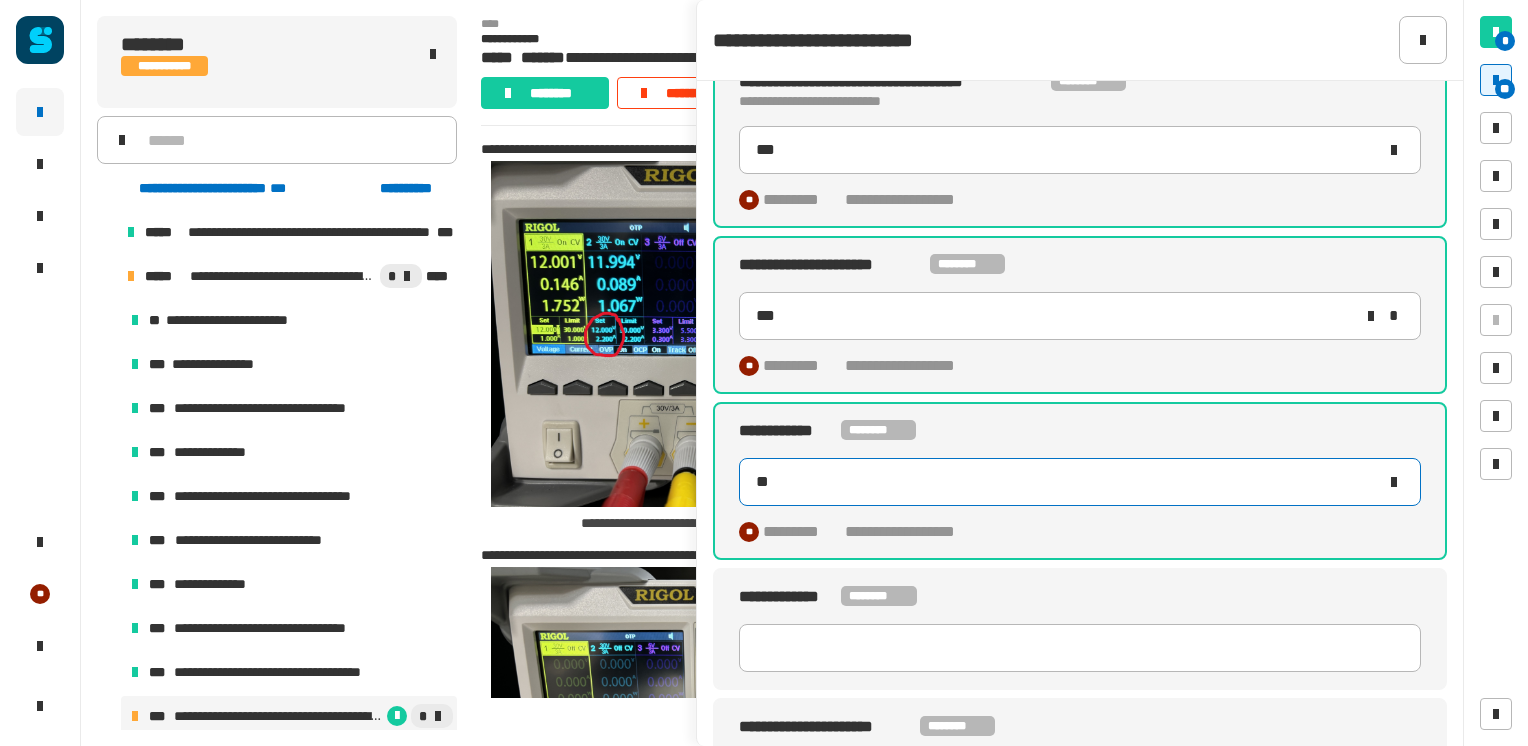 type on "***" 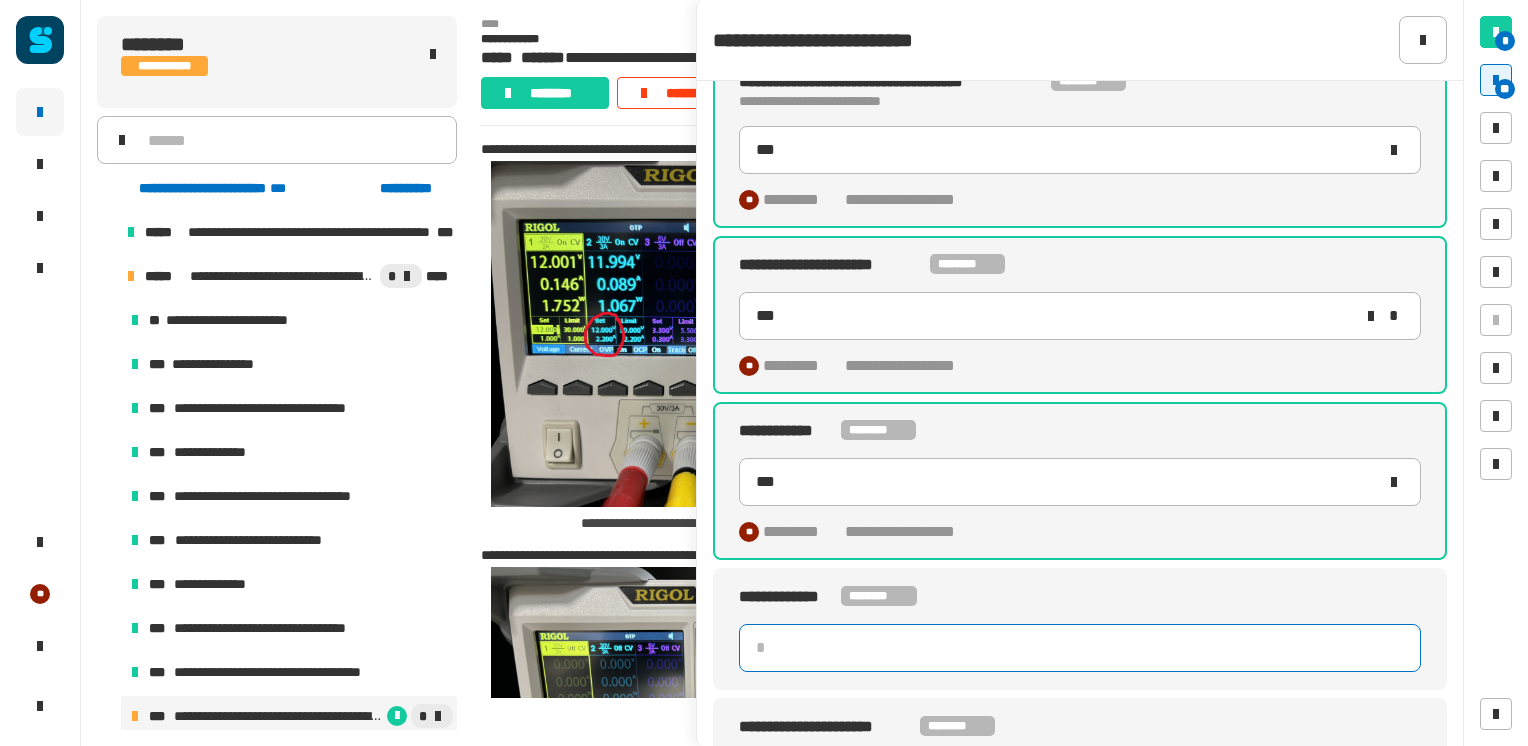 click 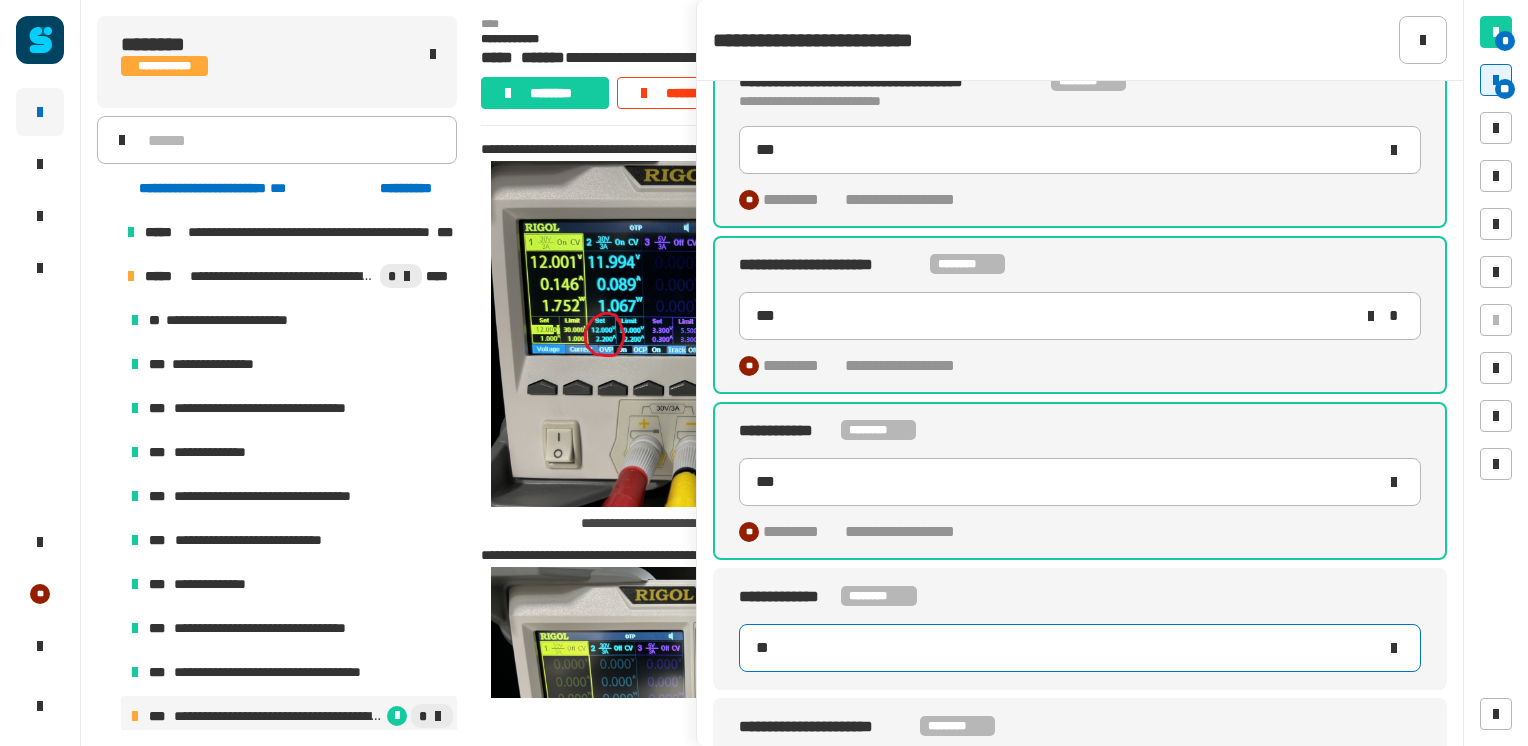 type on "**" 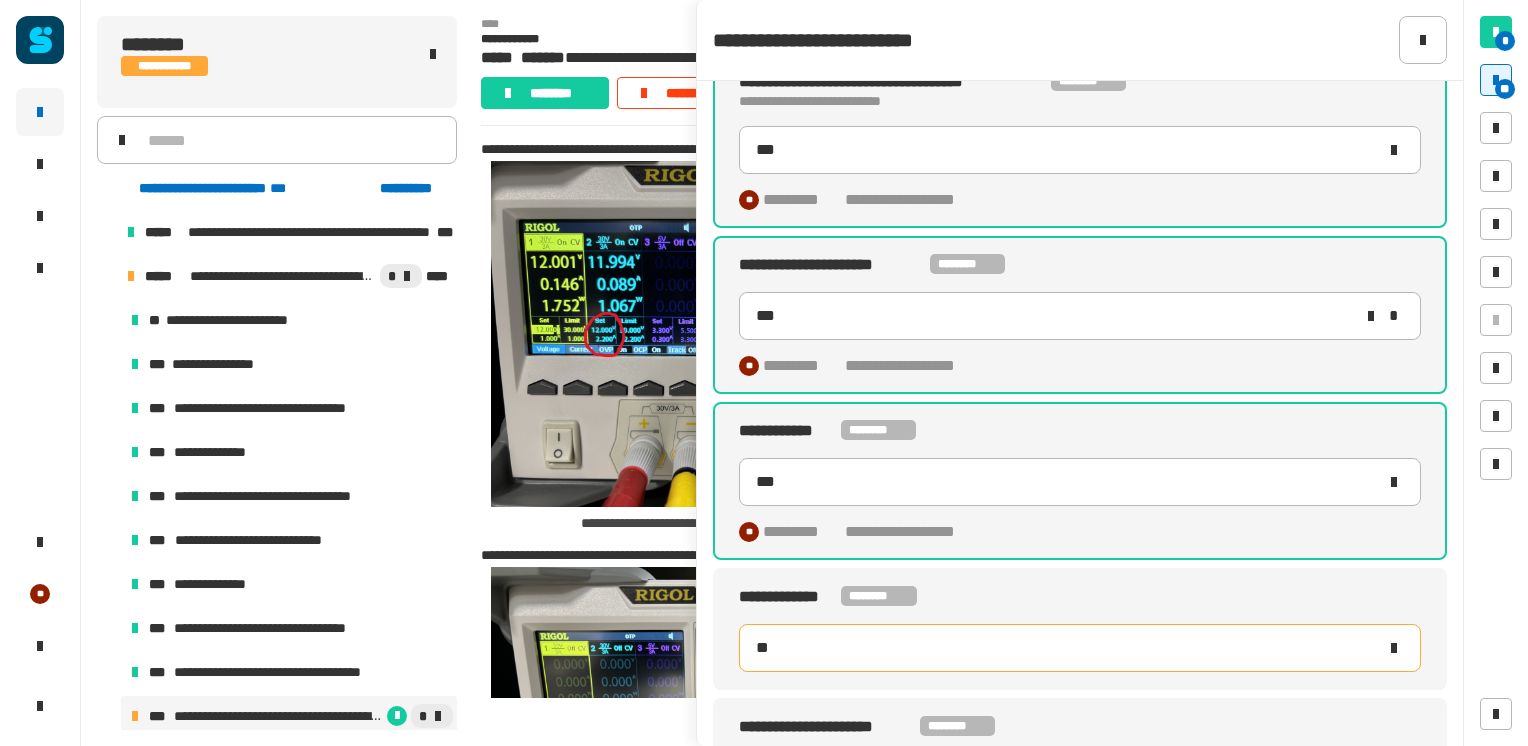 type on "***" 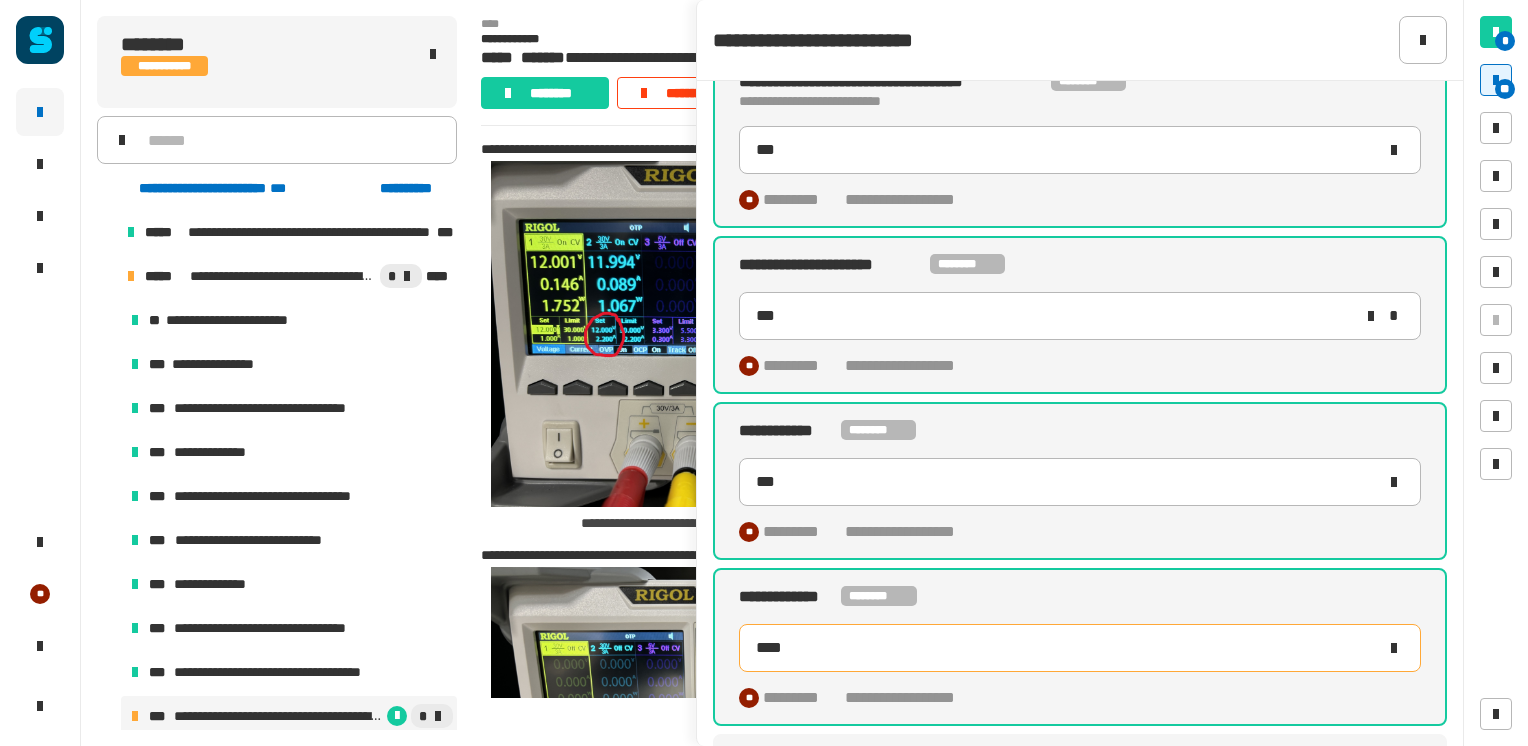type on "*****" 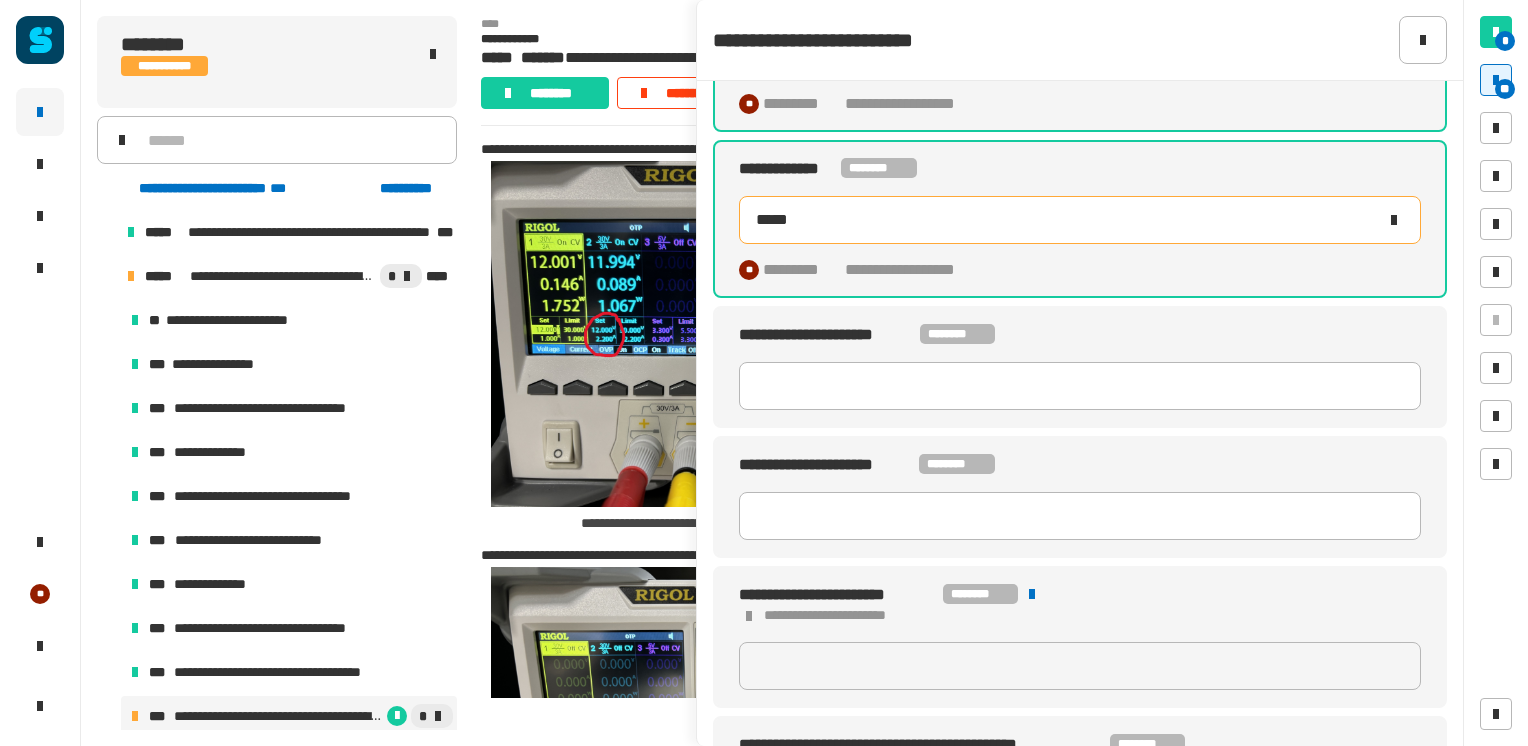 scroll, scrollTop: 478, scrollLeft: 0, axis: vertical 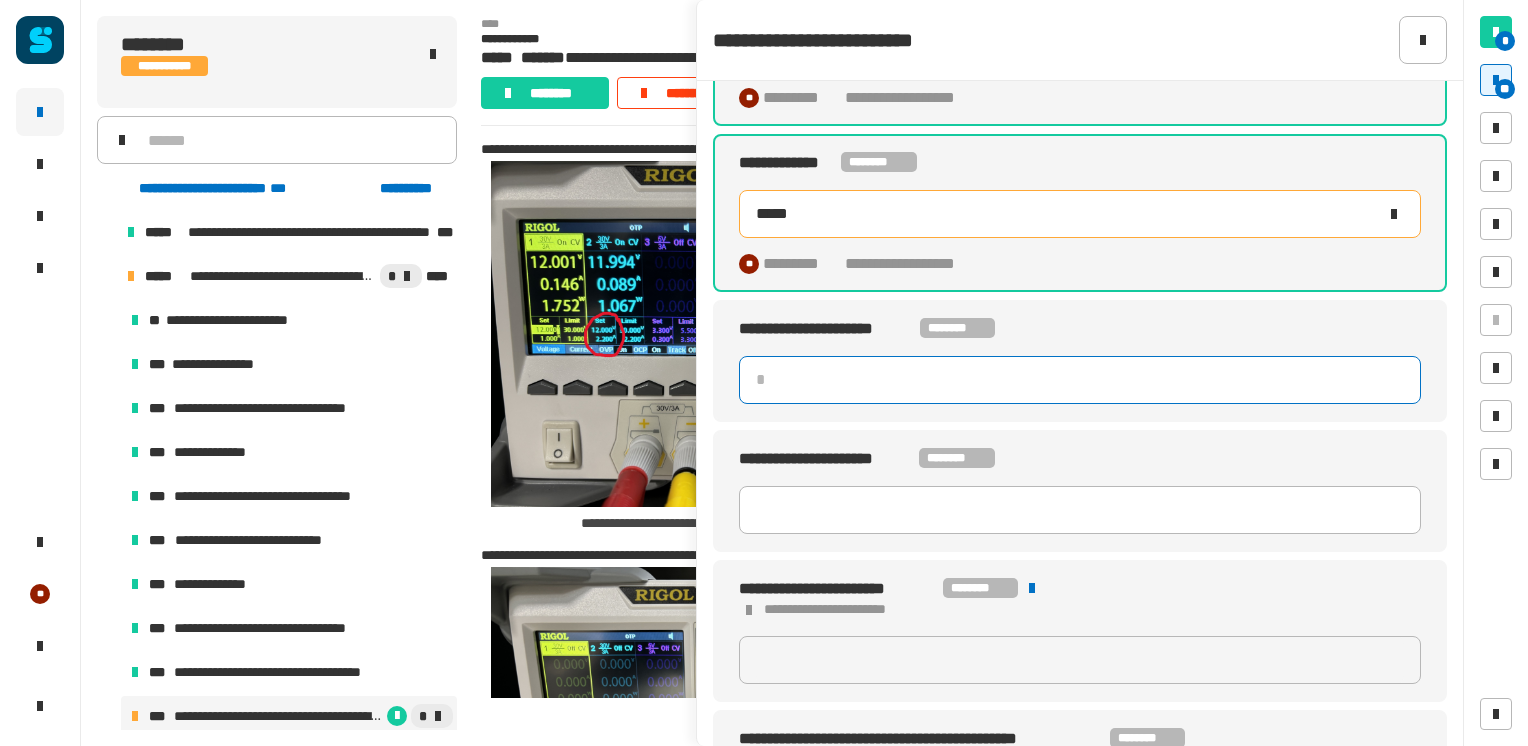 click 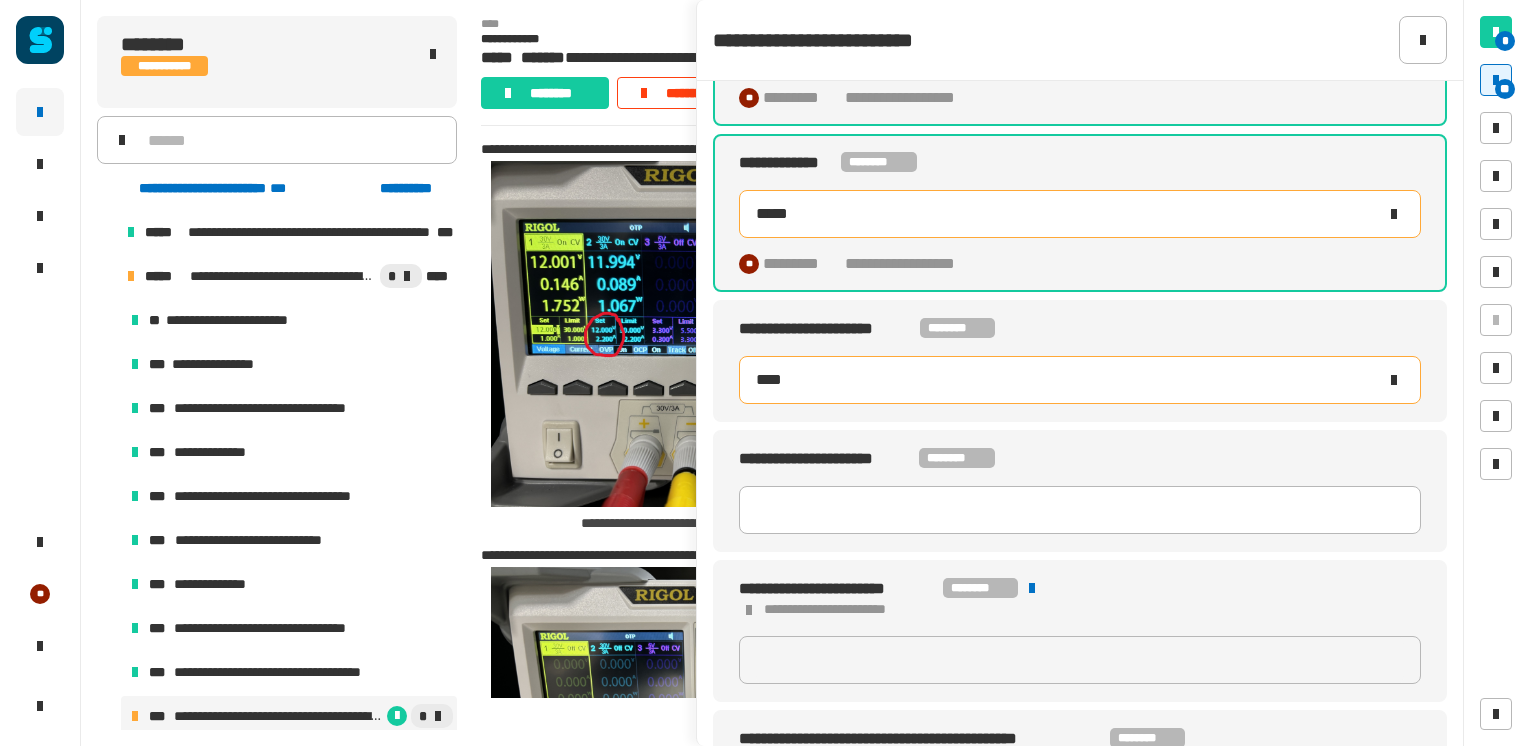 type on "****" 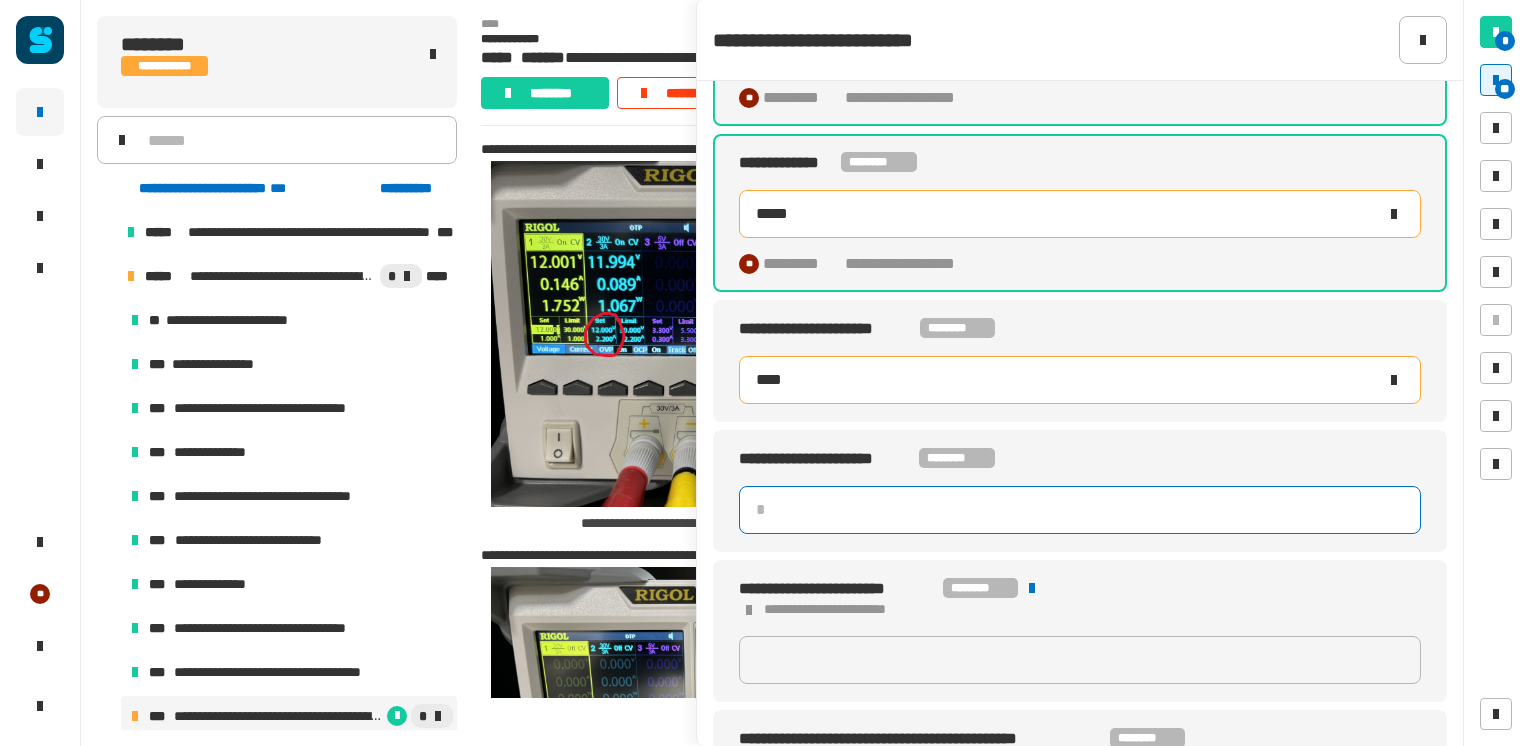 type 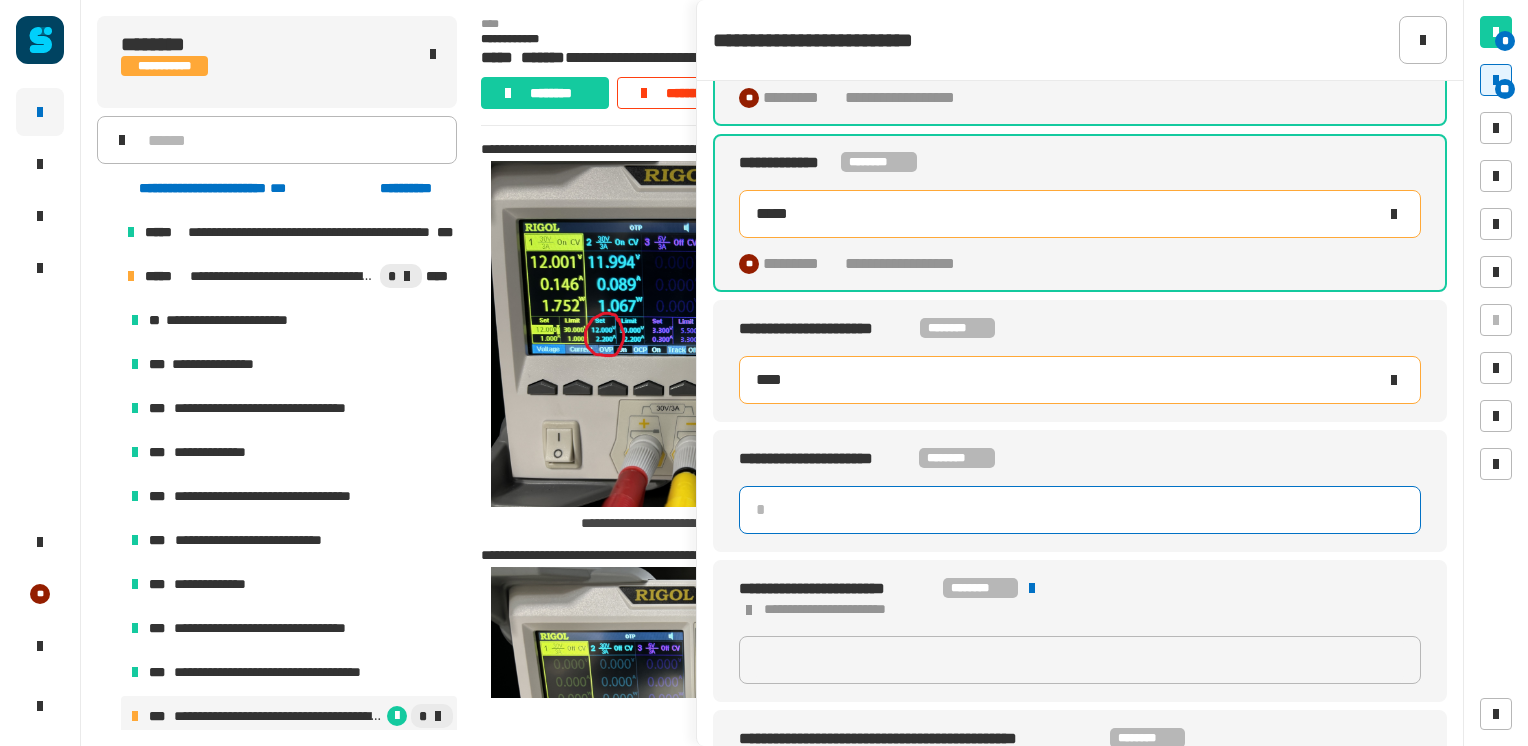 type on "*****" 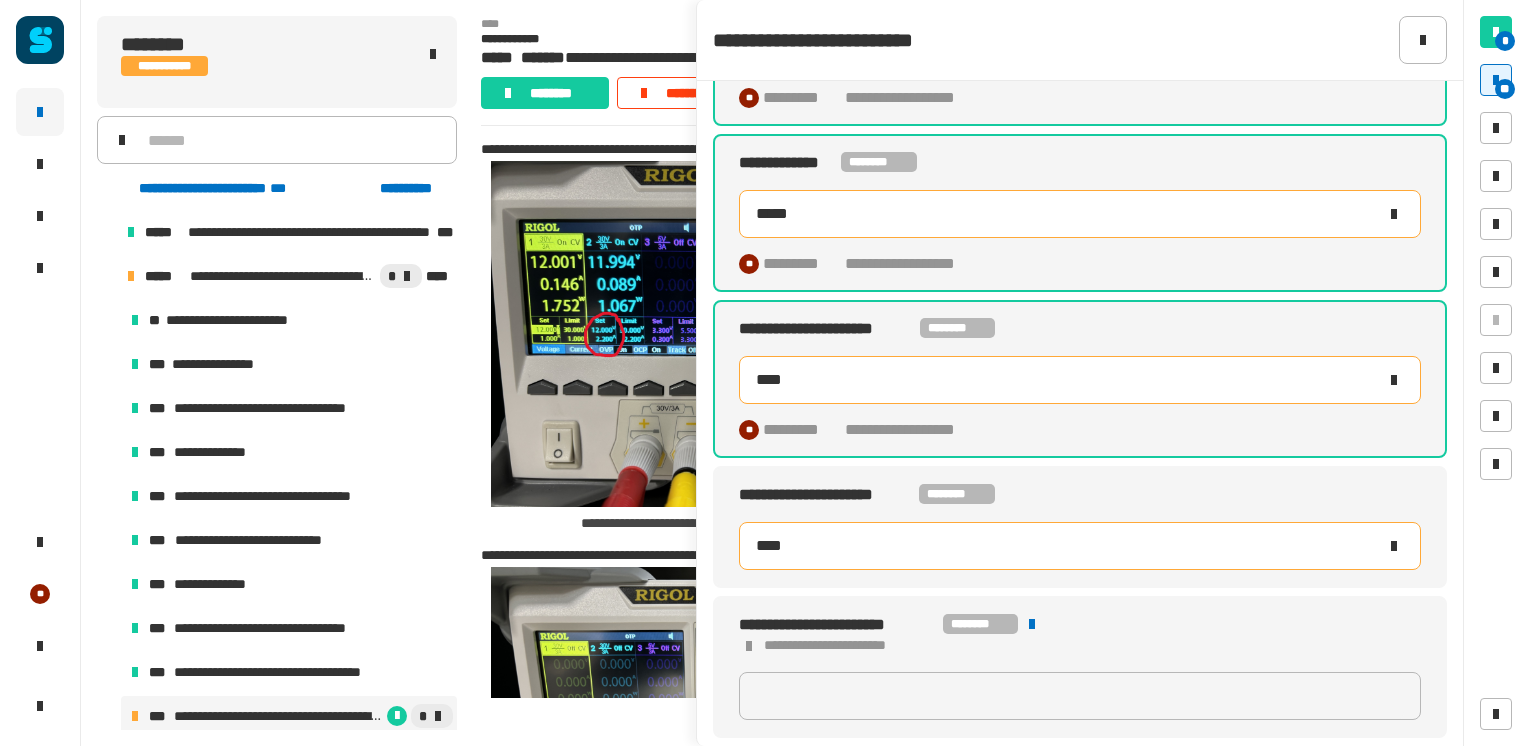 type on "****" 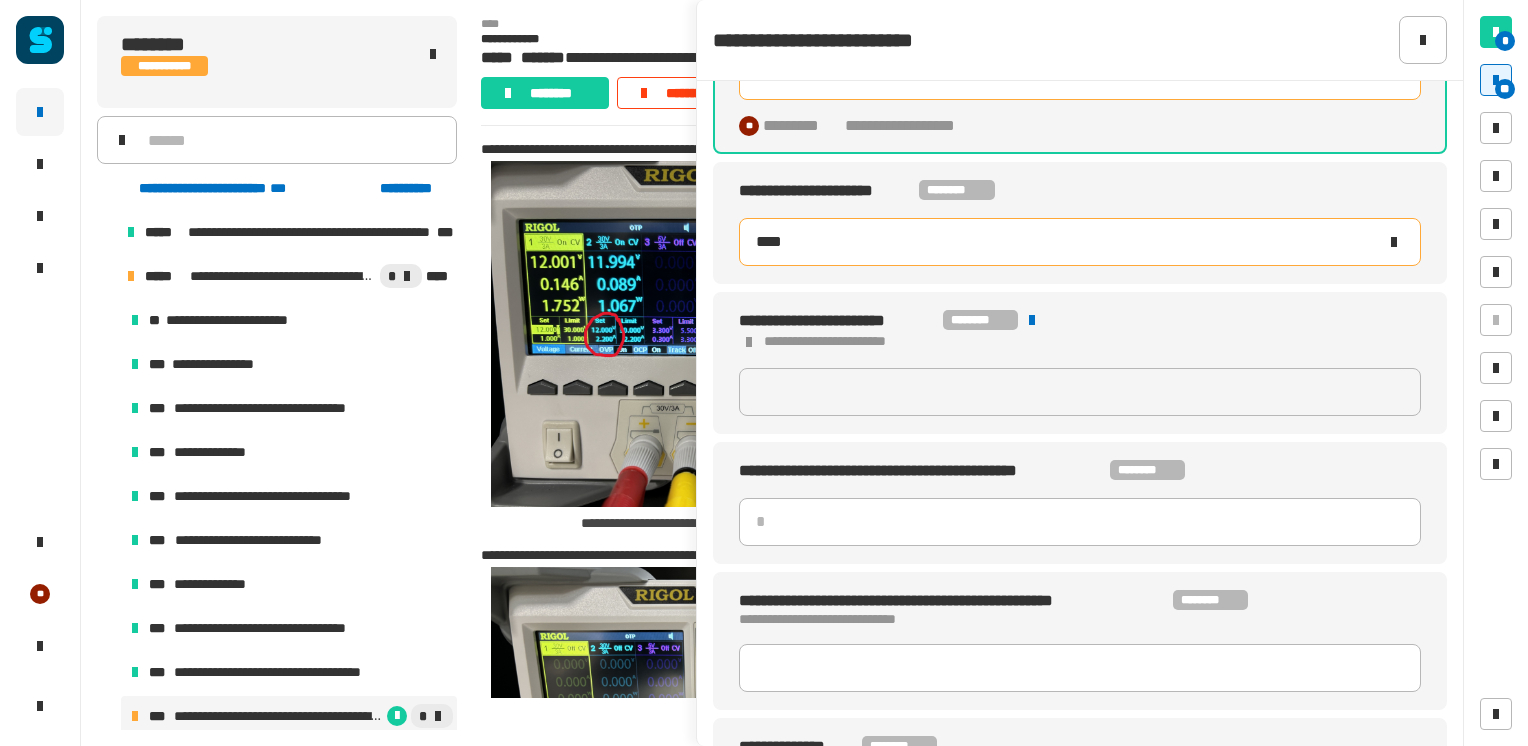 scroll, scrollTop: 782, scrollLeft: 0, axis: vertical 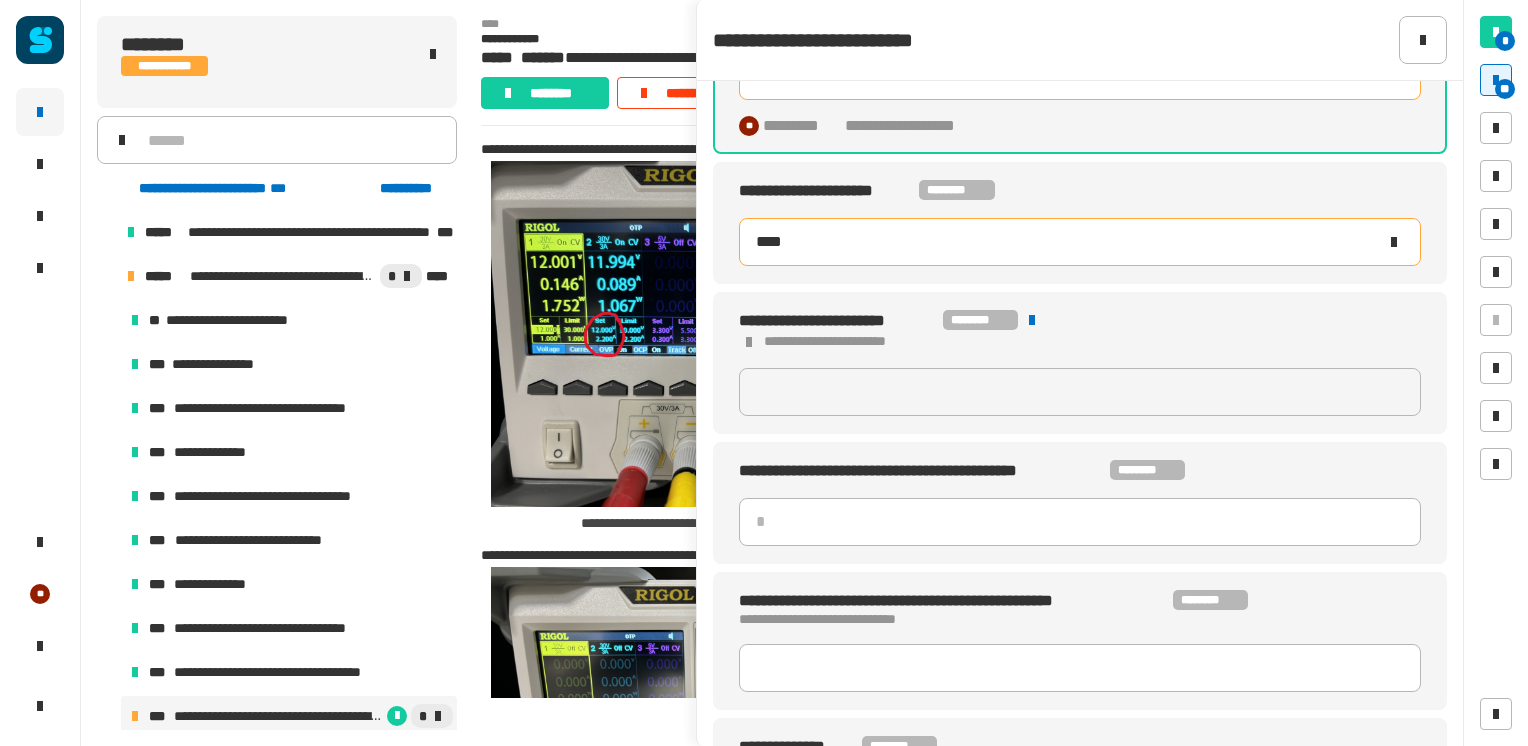 type on "*****" 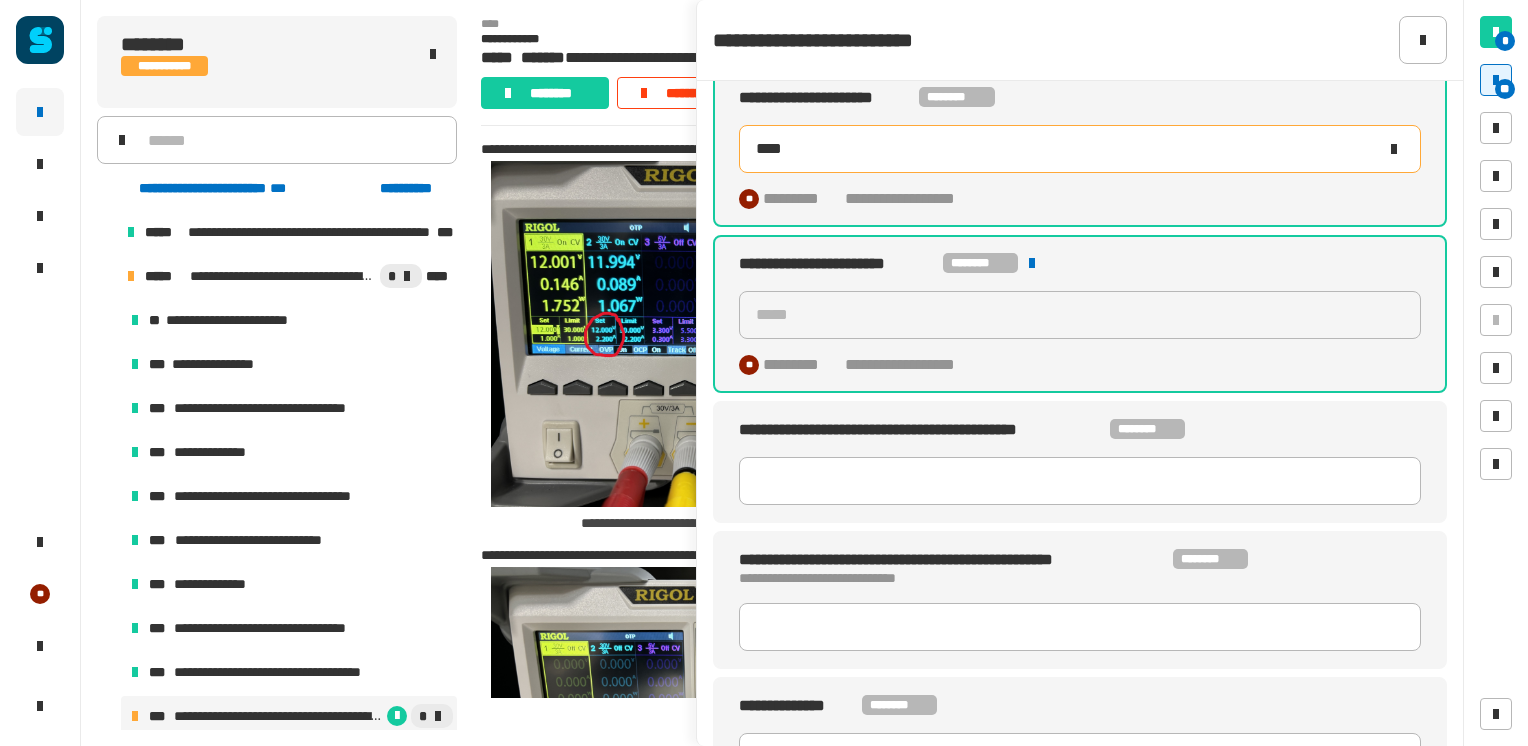 scroll, scrollTop: 917, scrollLeft: 0, axis: vertical 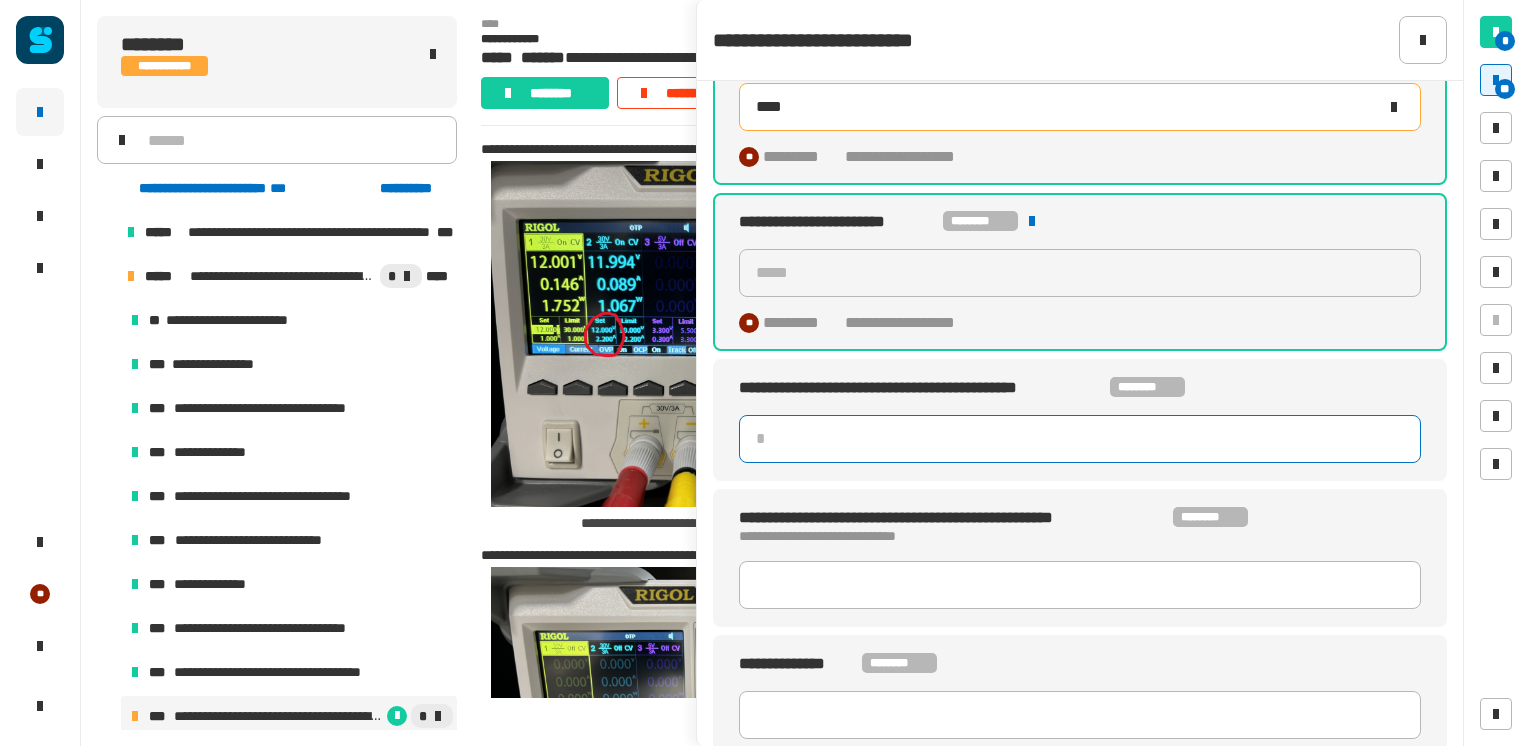 click 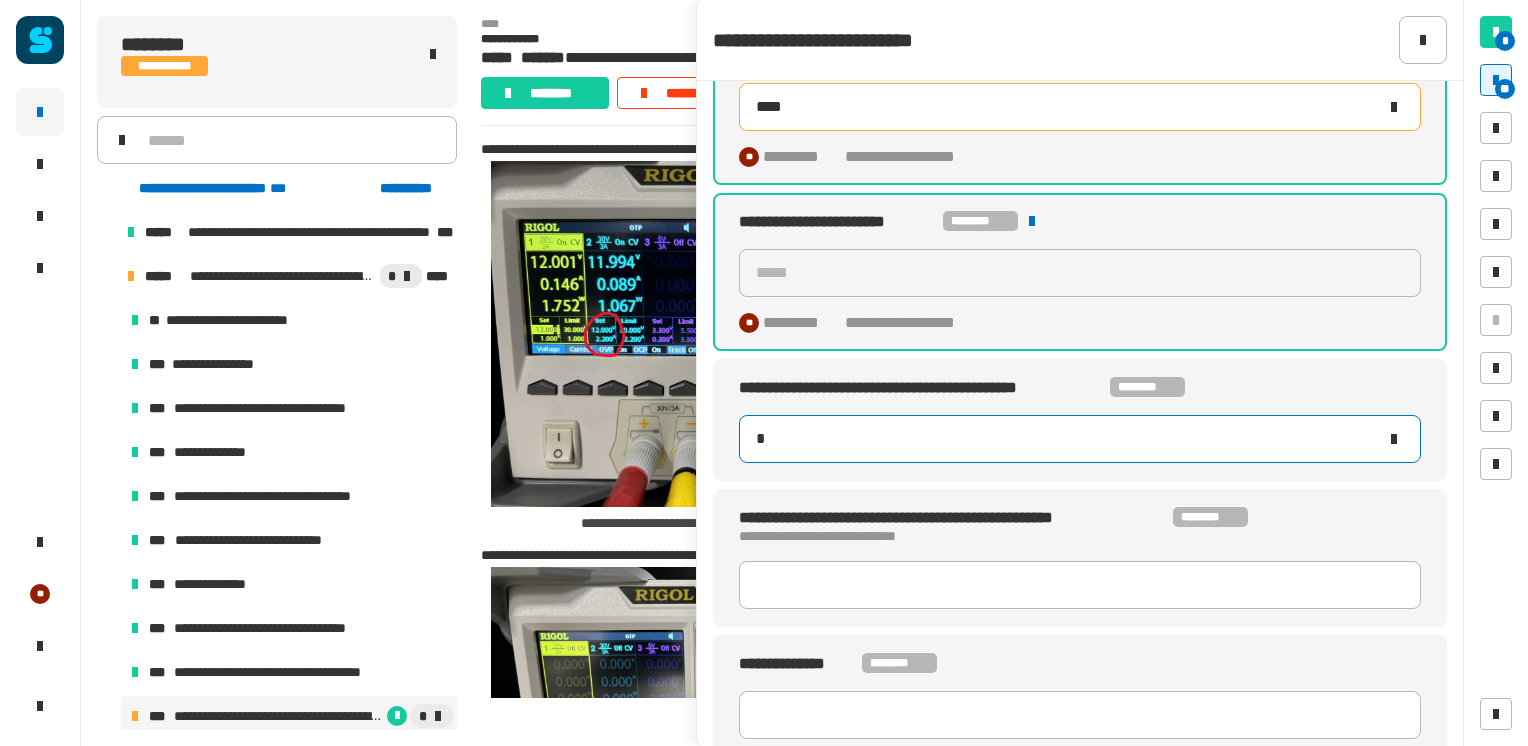 type on "***" 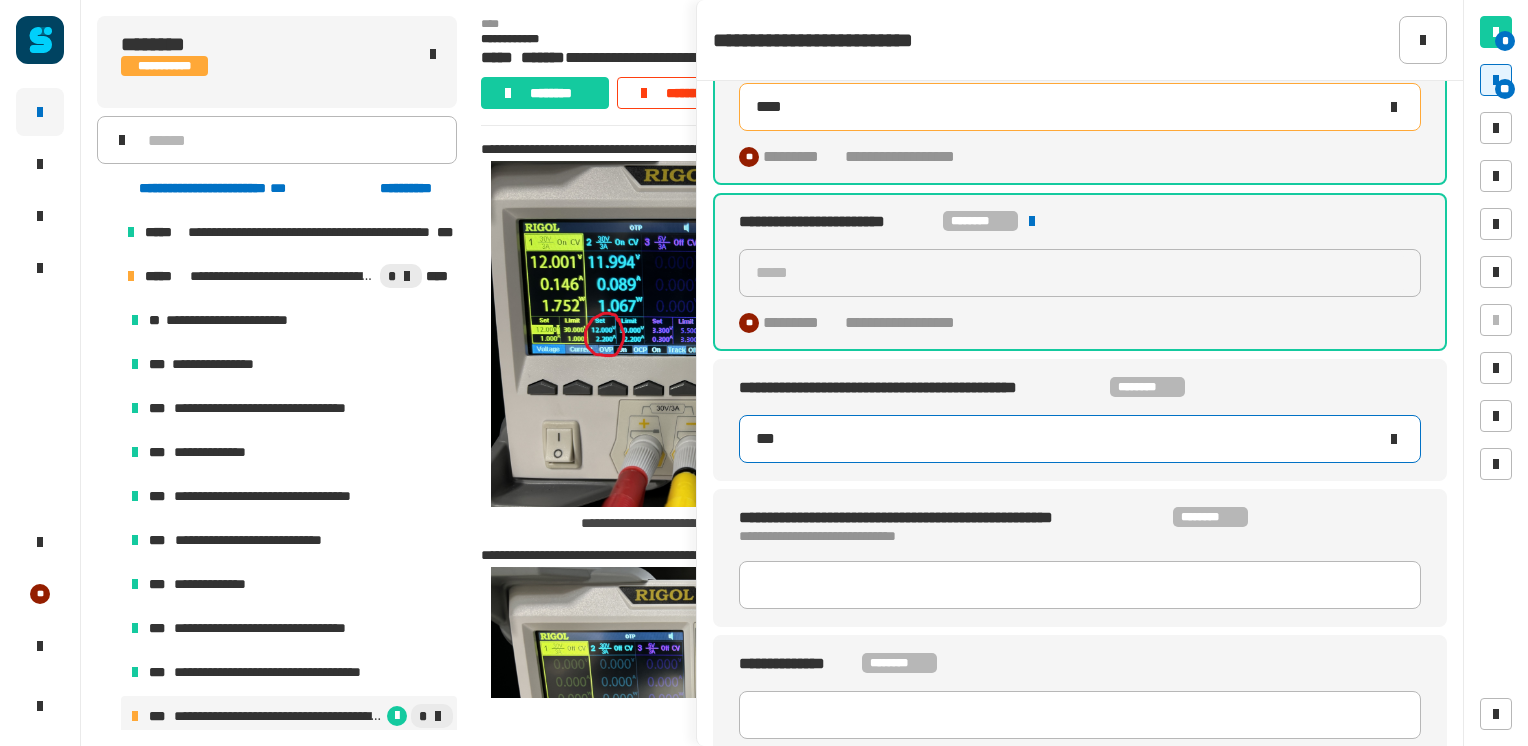 type on "****" 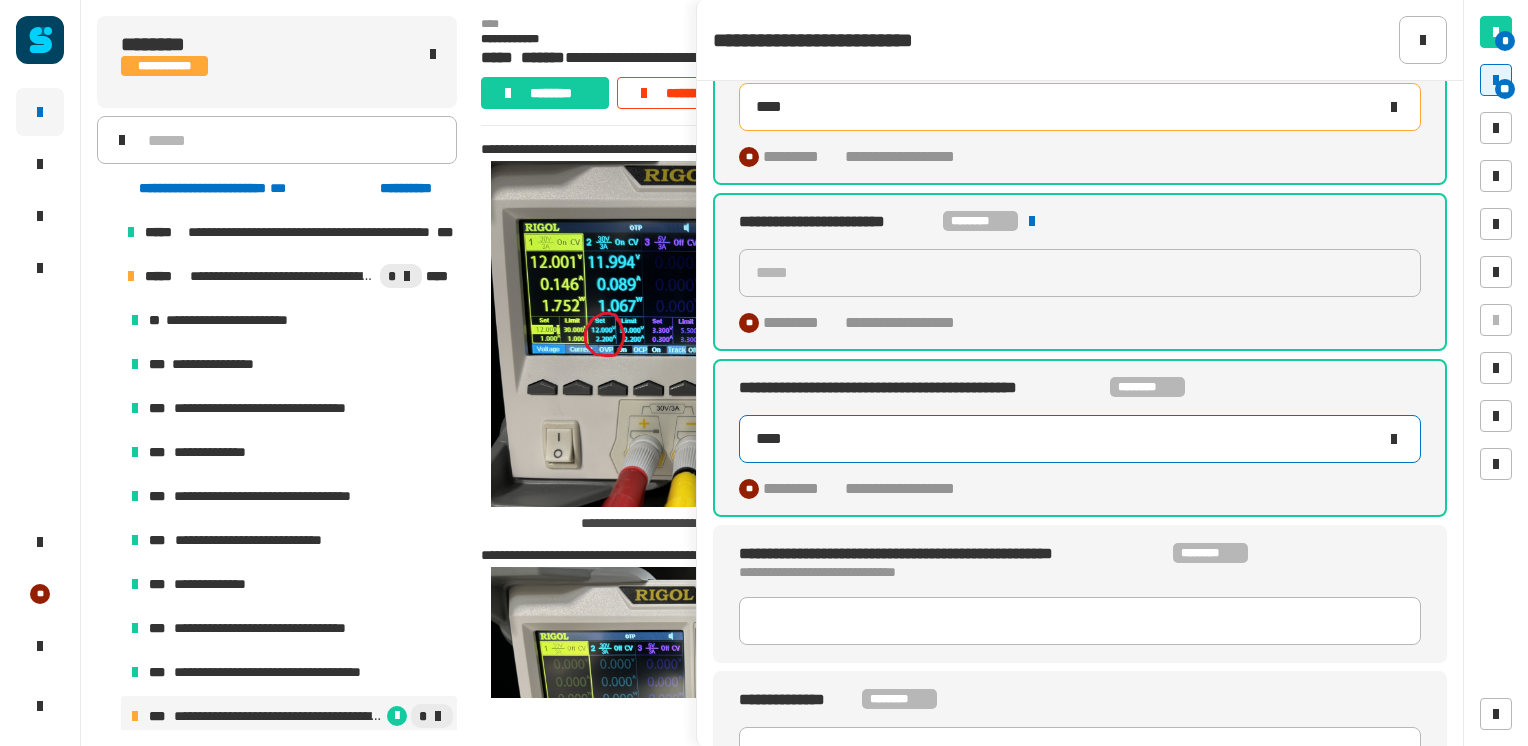 type on "*****" 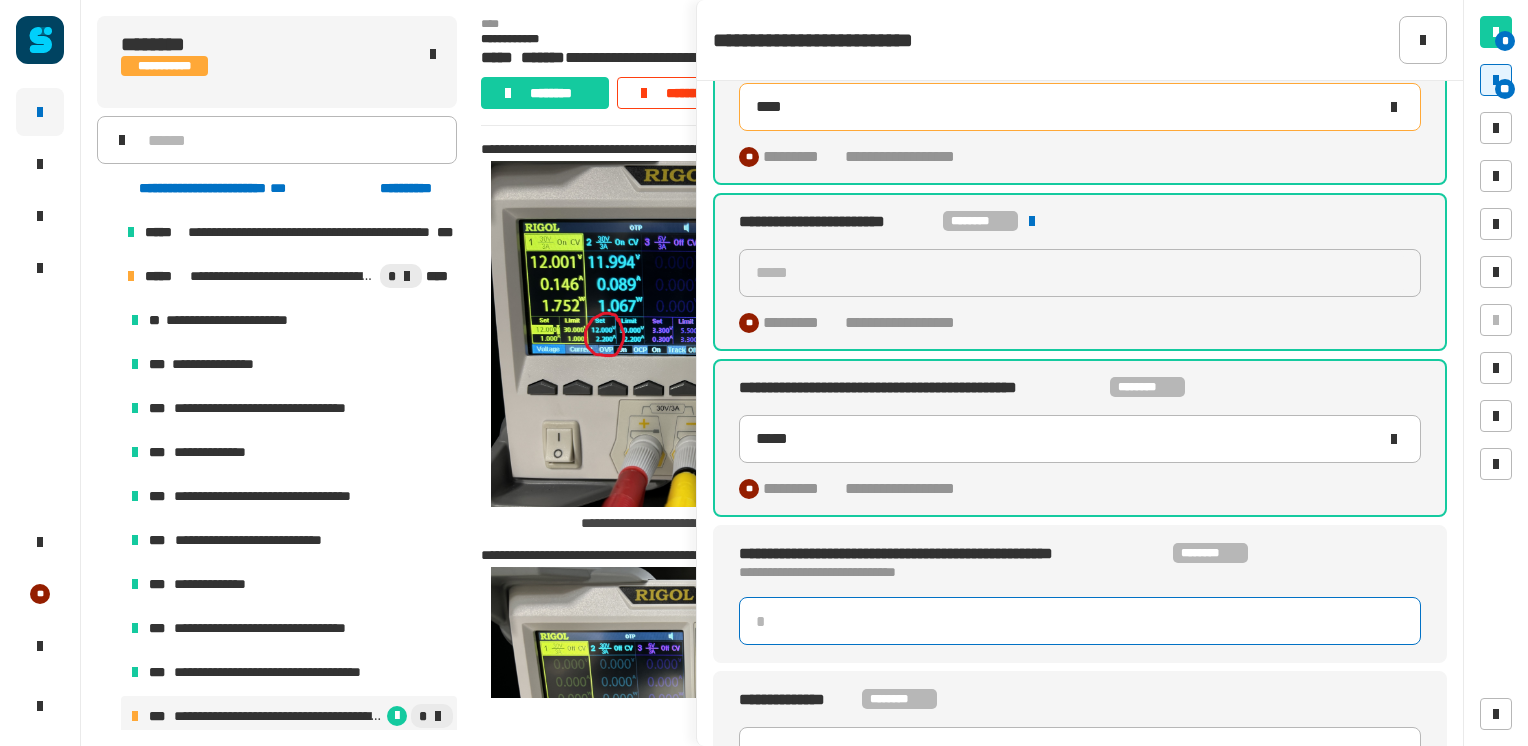 click 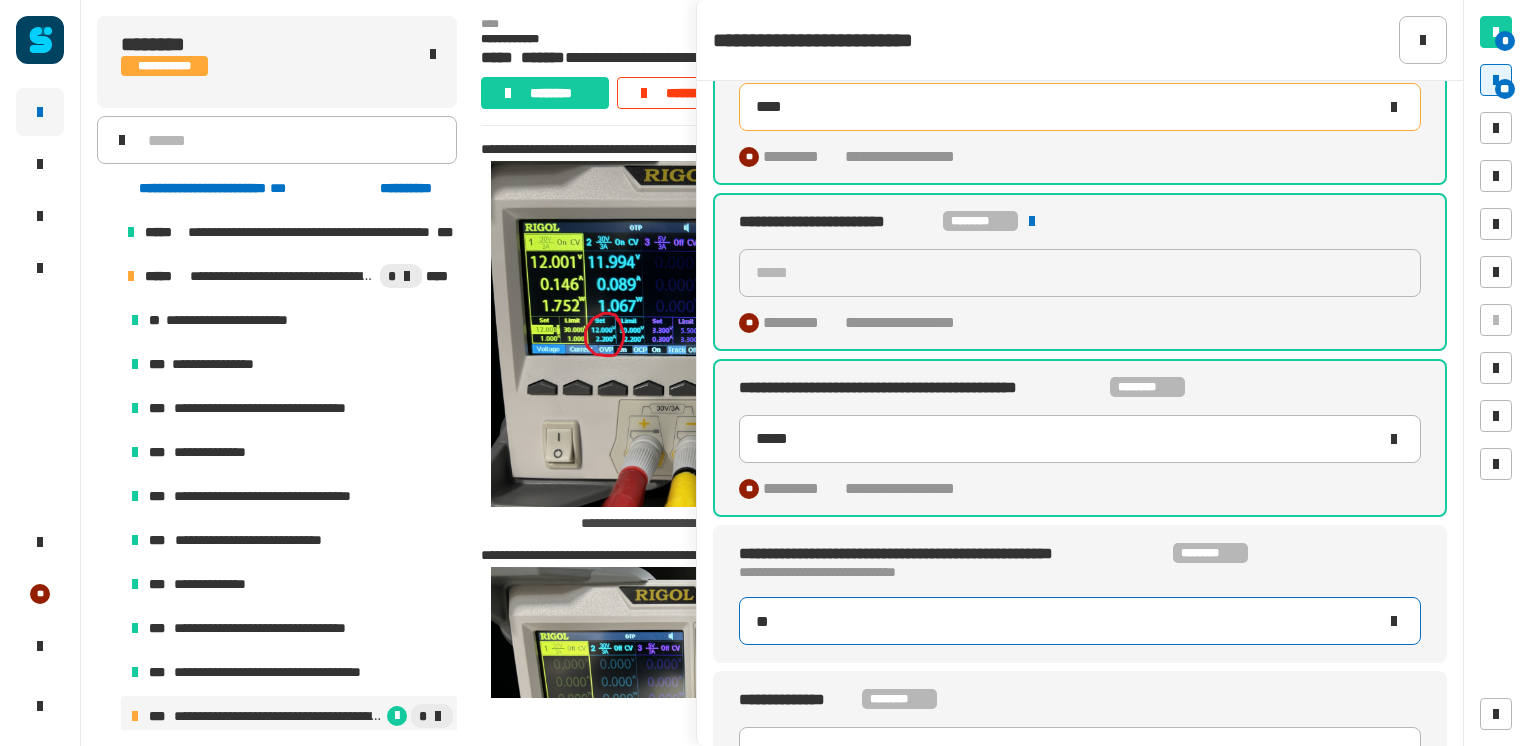 type on "**" 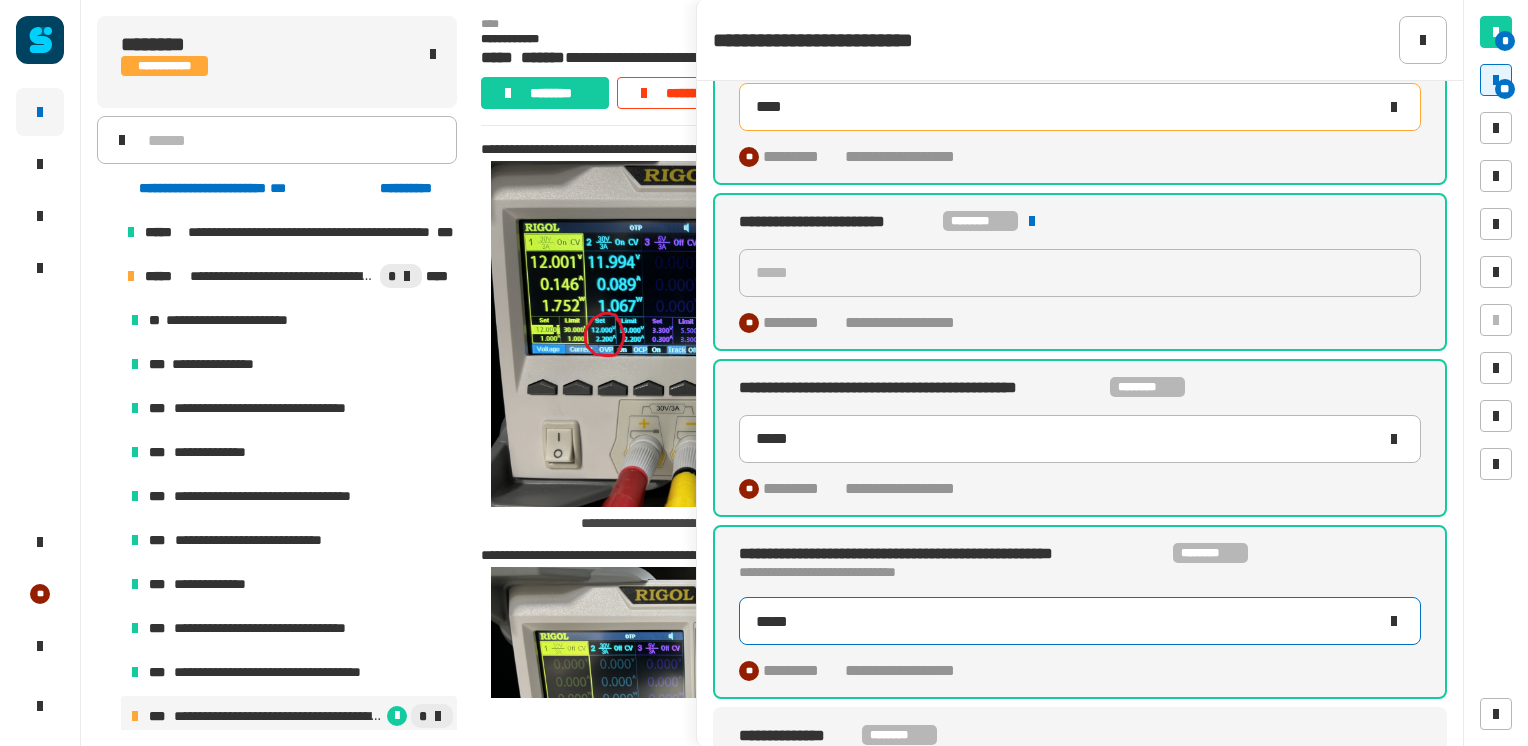 type on "*****" 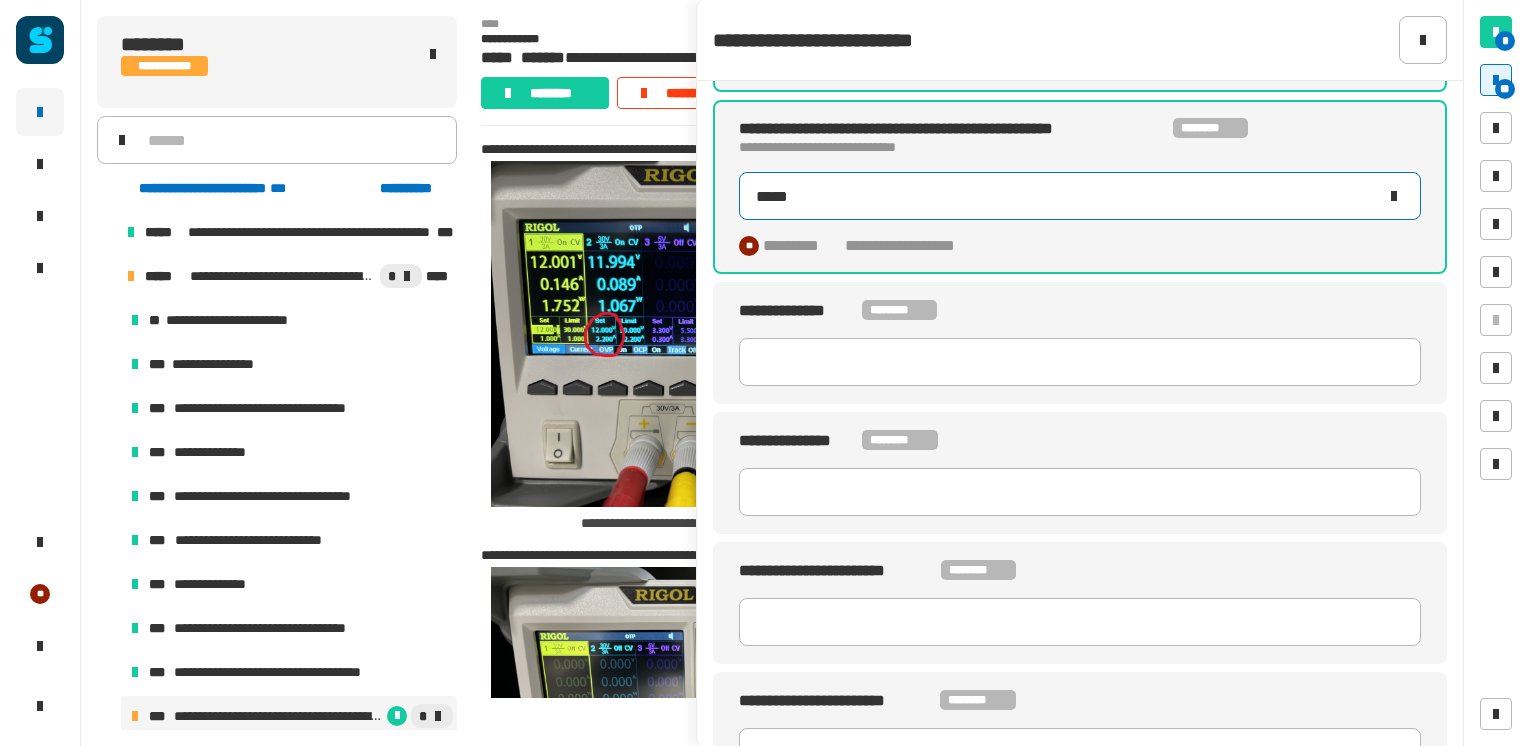 scroll, scrollTop: 1368, scrollLeft: 0, axis: vertical 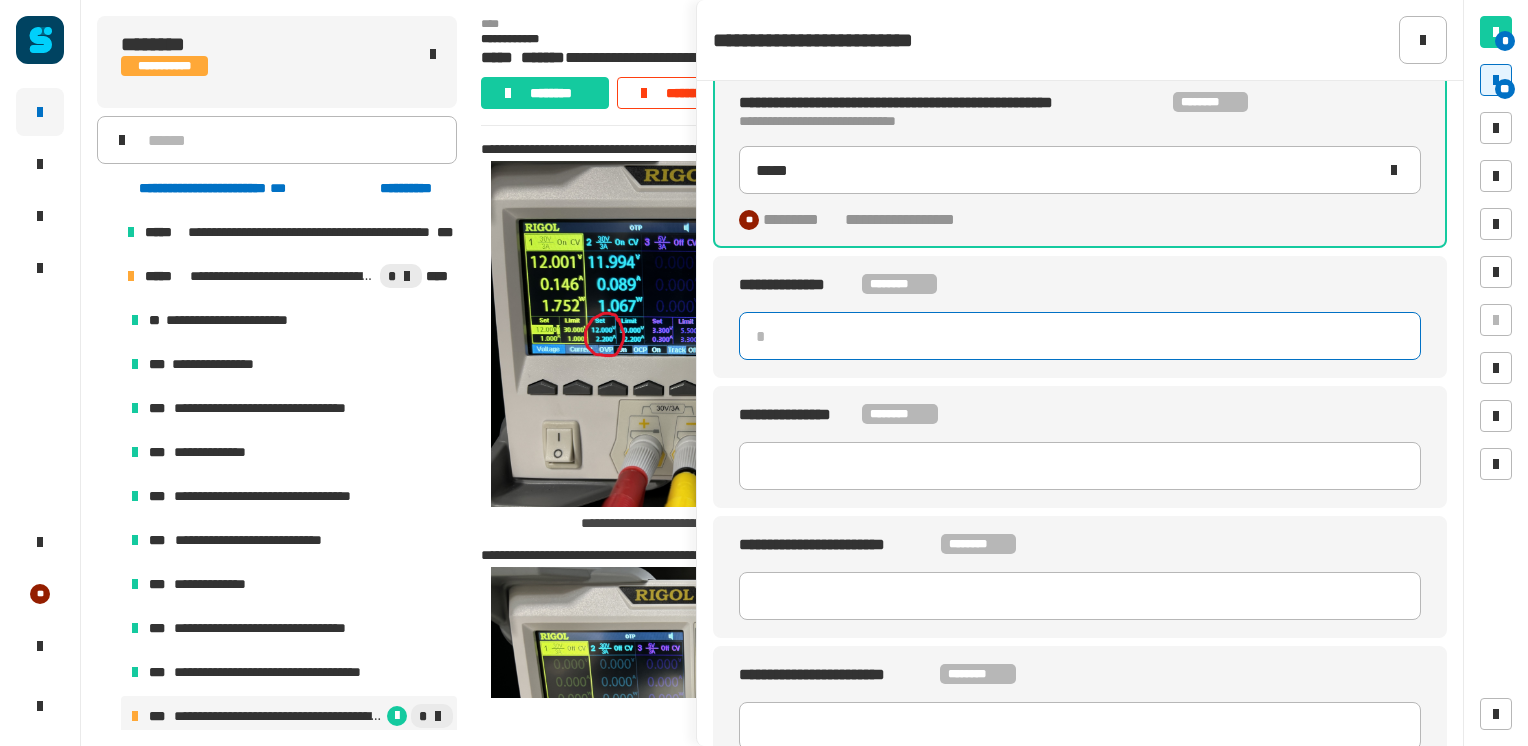 click 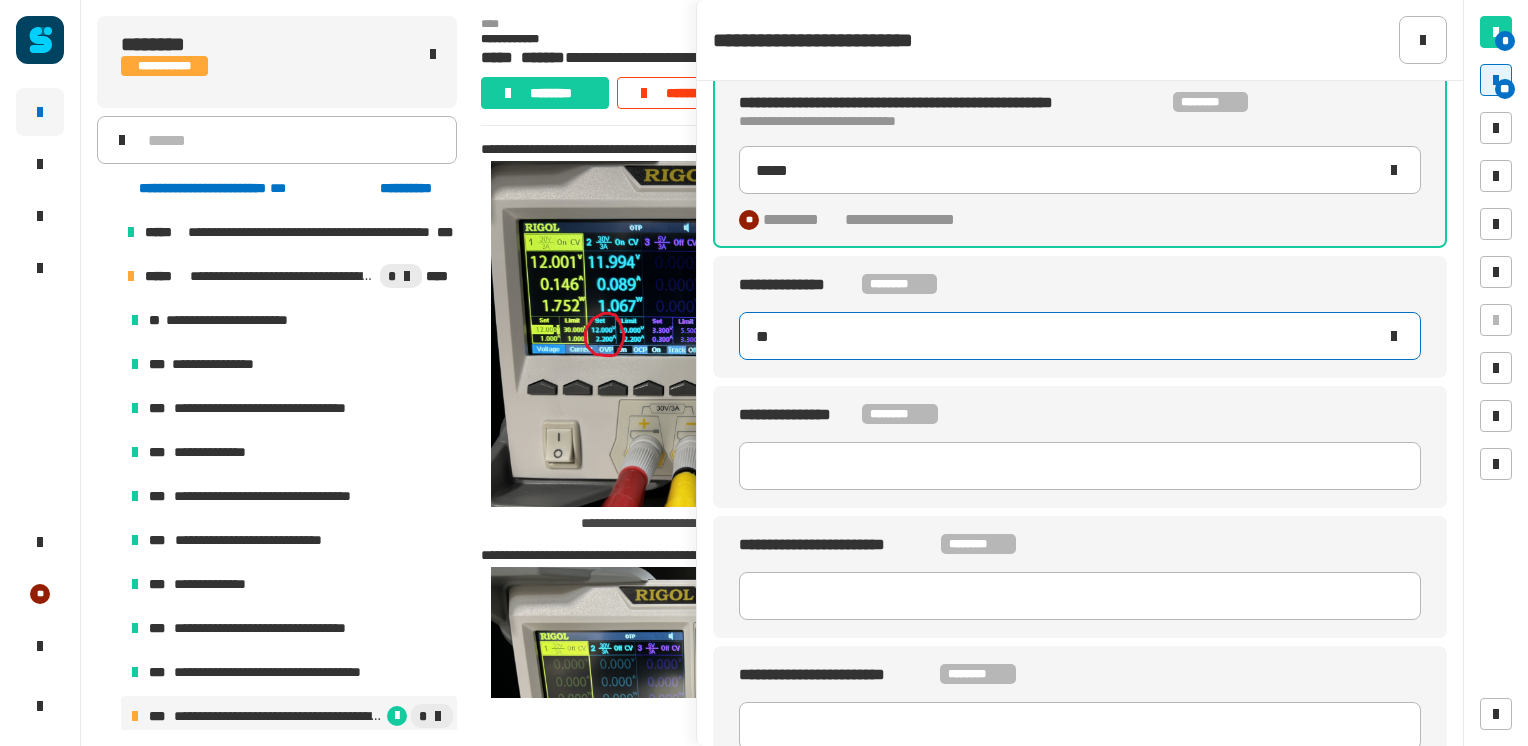 type on "***" 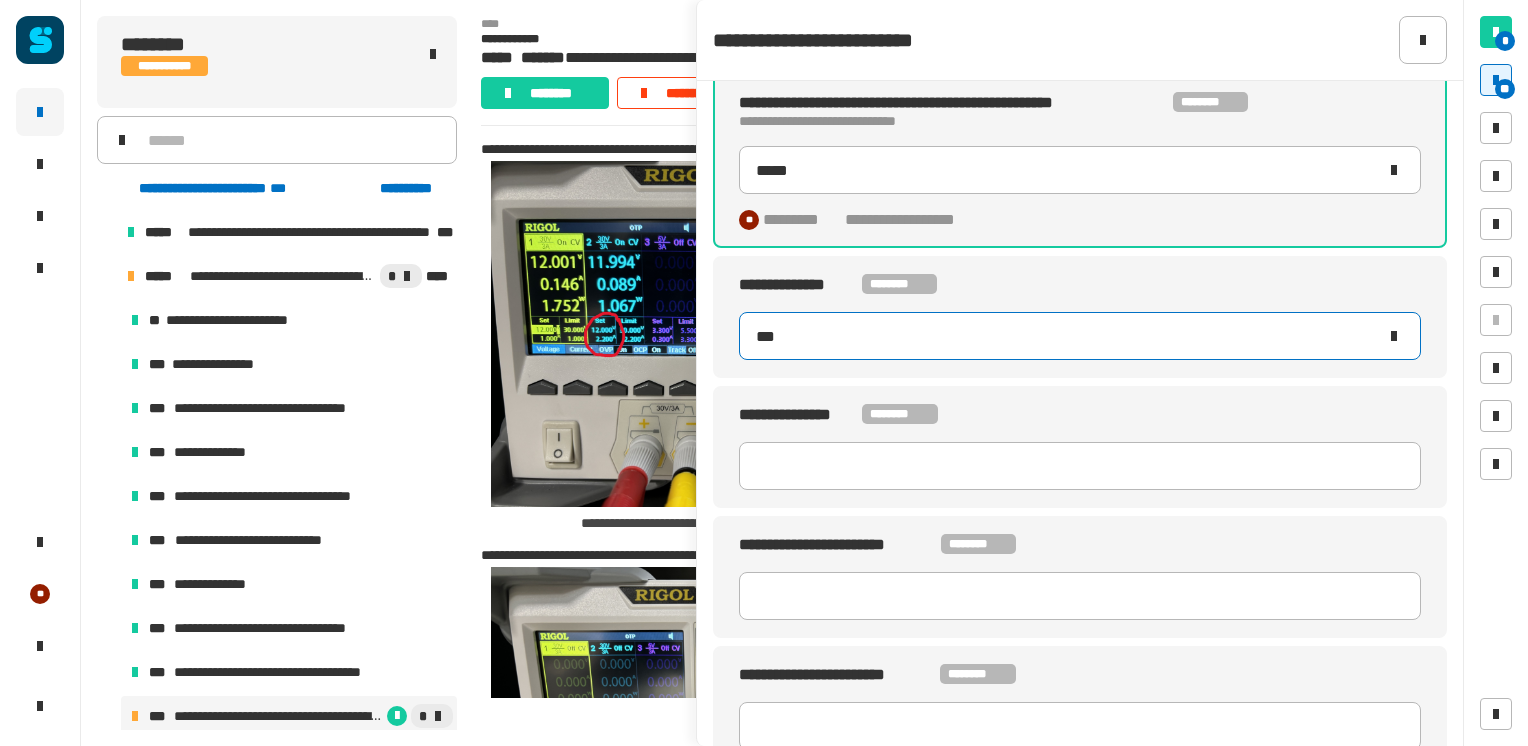 type on "*****" 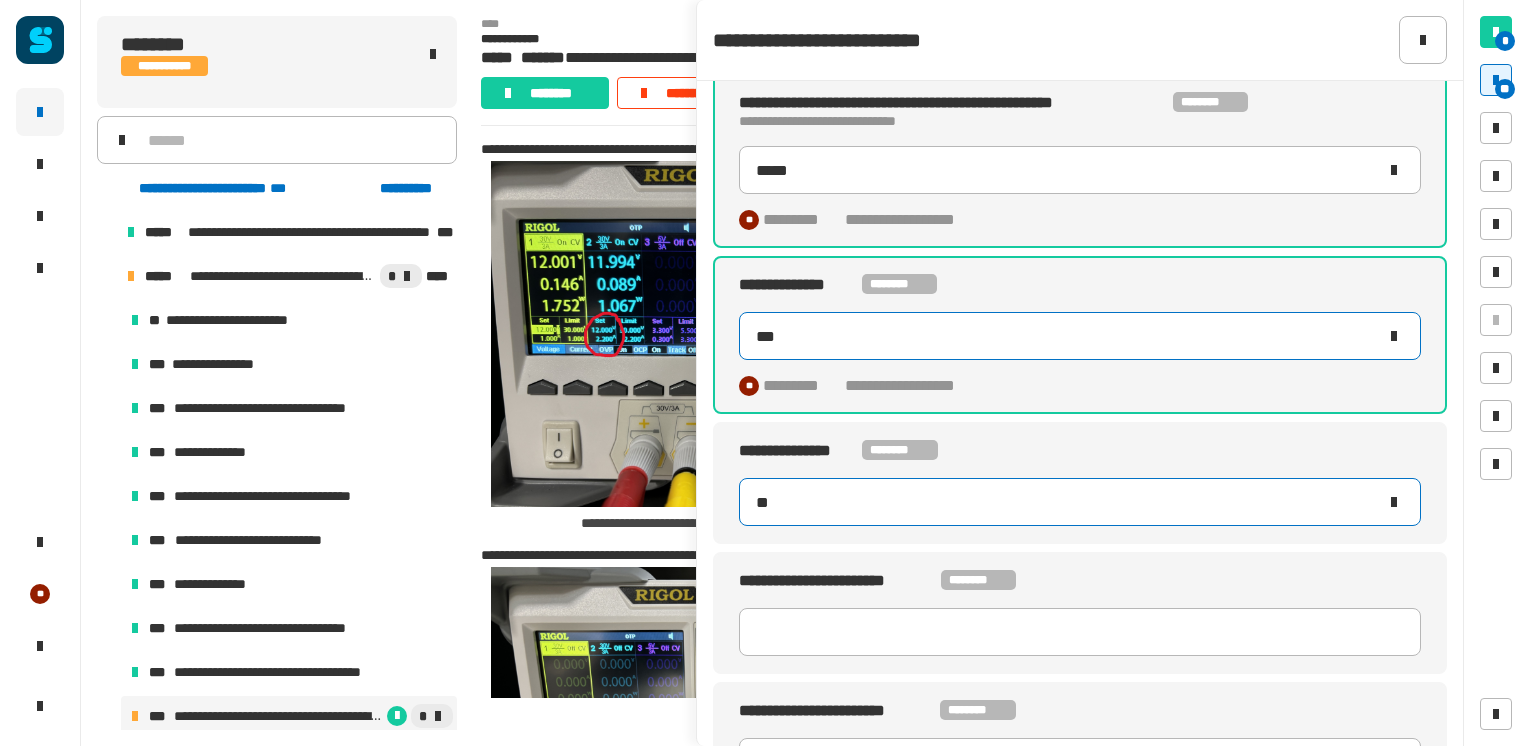 type on "**" 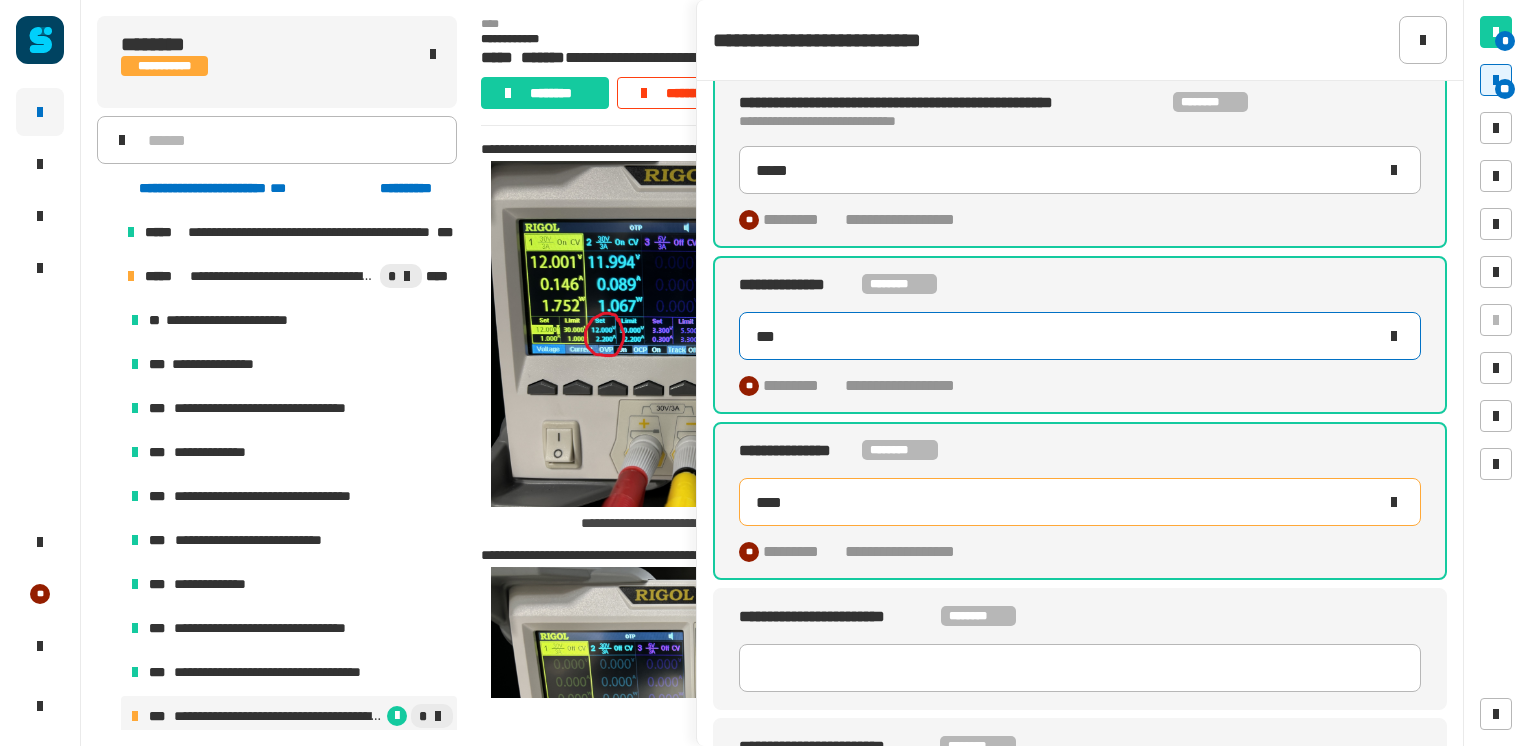 type on "*****" 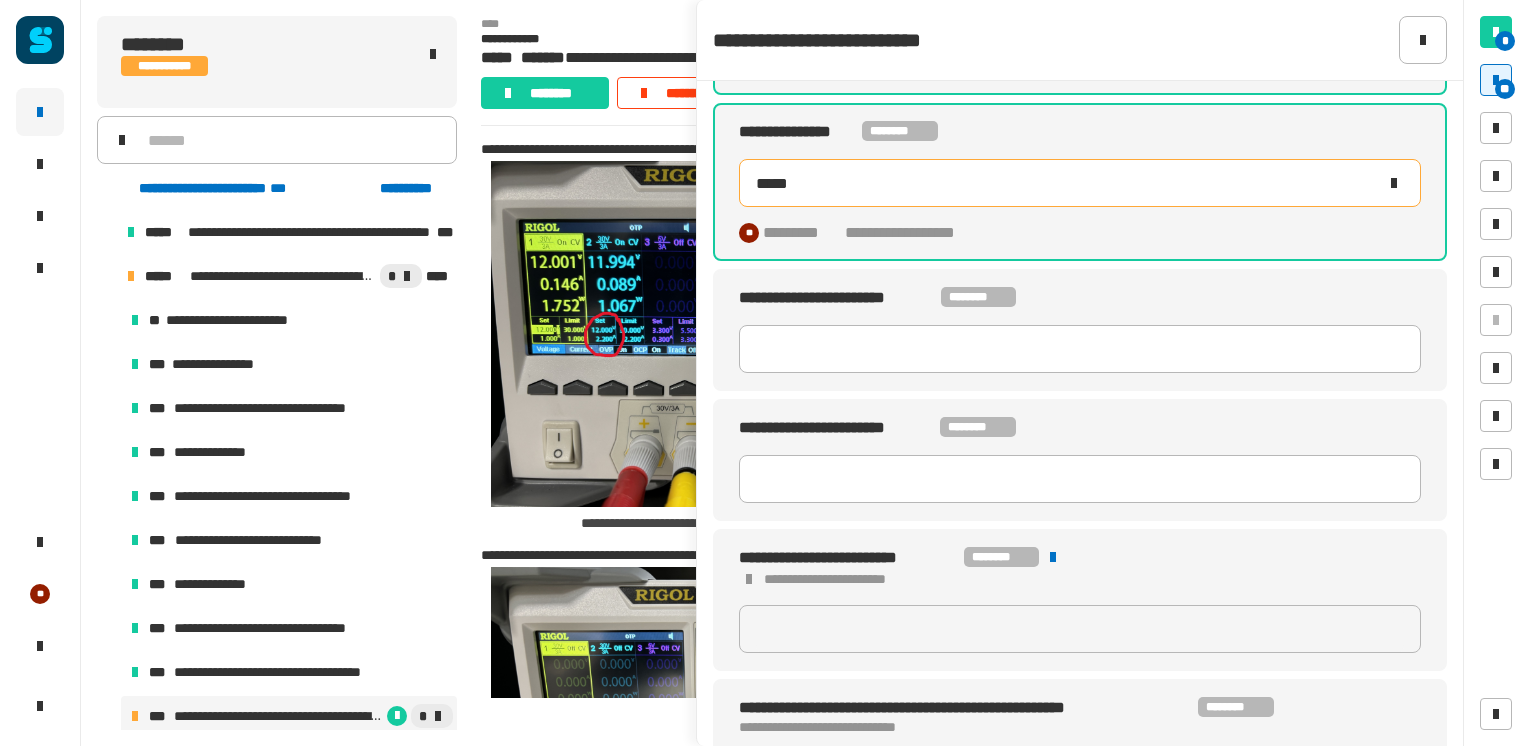 scroll, scrollTop: 1686, scrollLeft: 0, axis: vertical 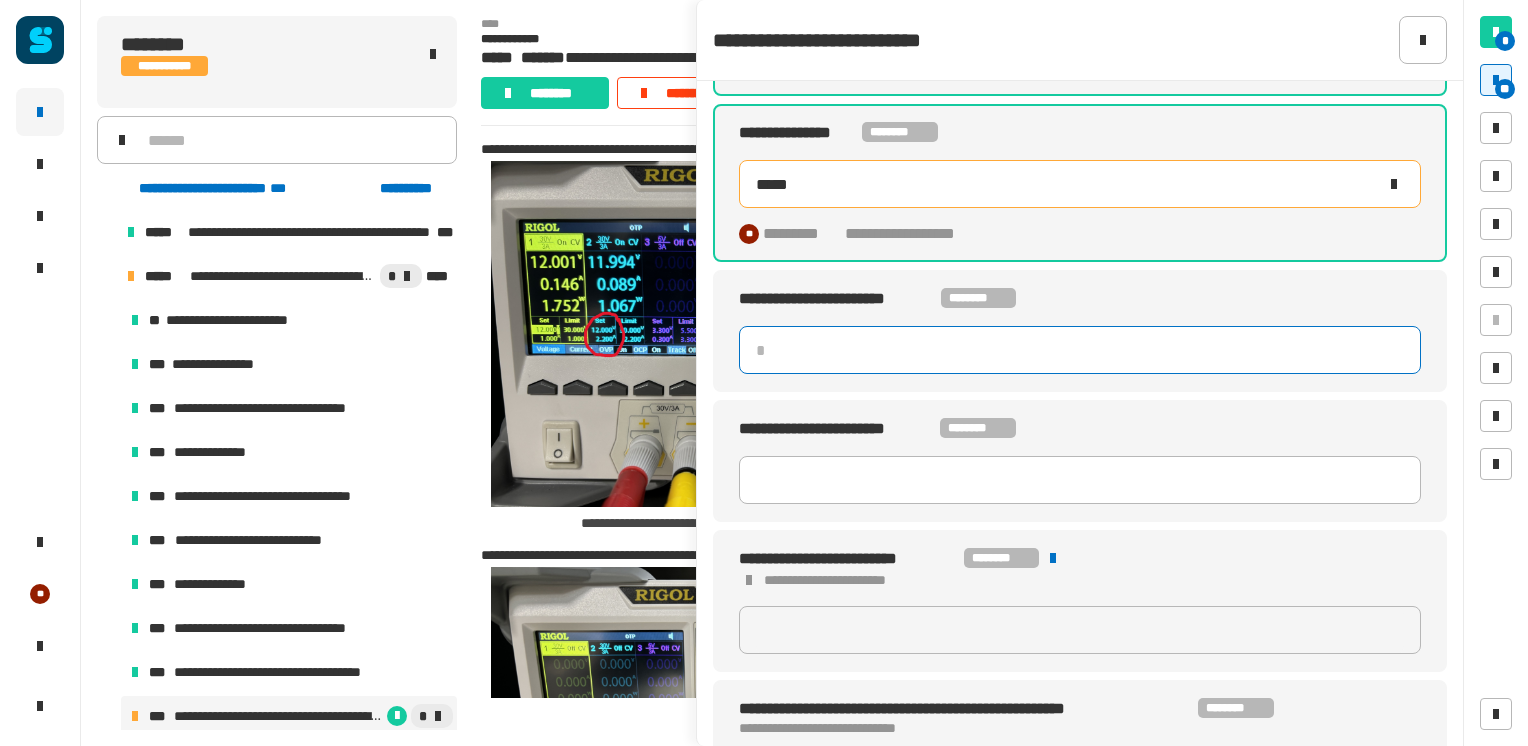 click 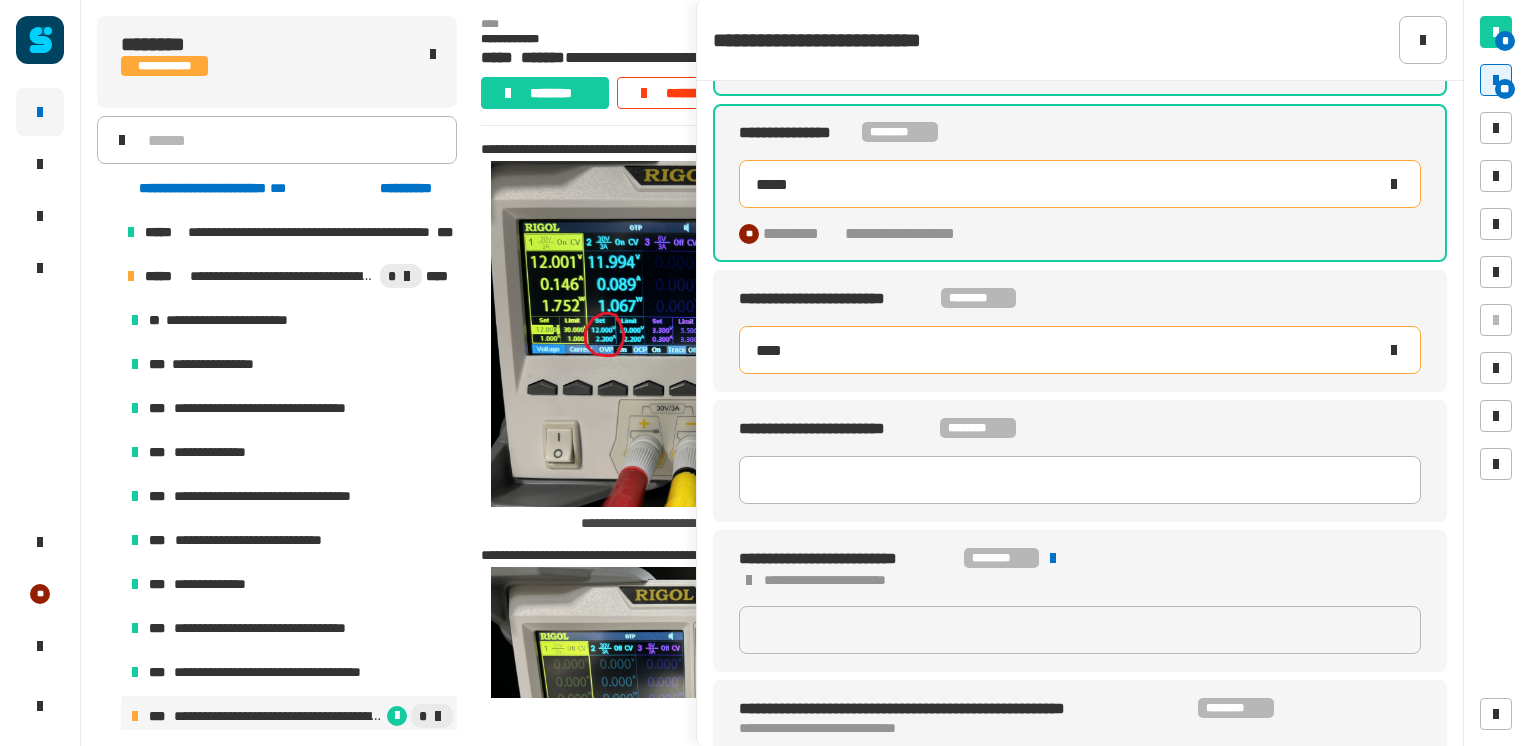type on "****" 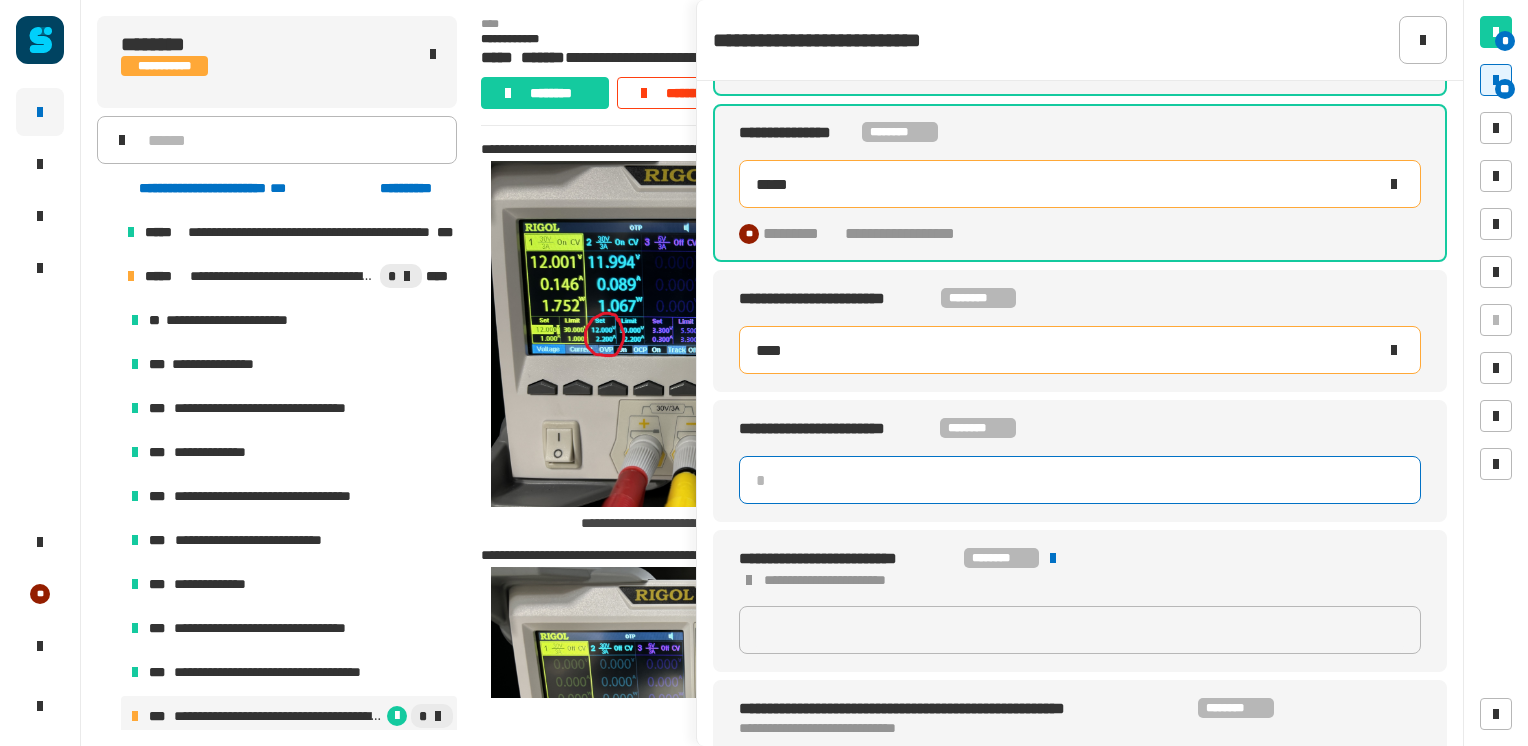 type 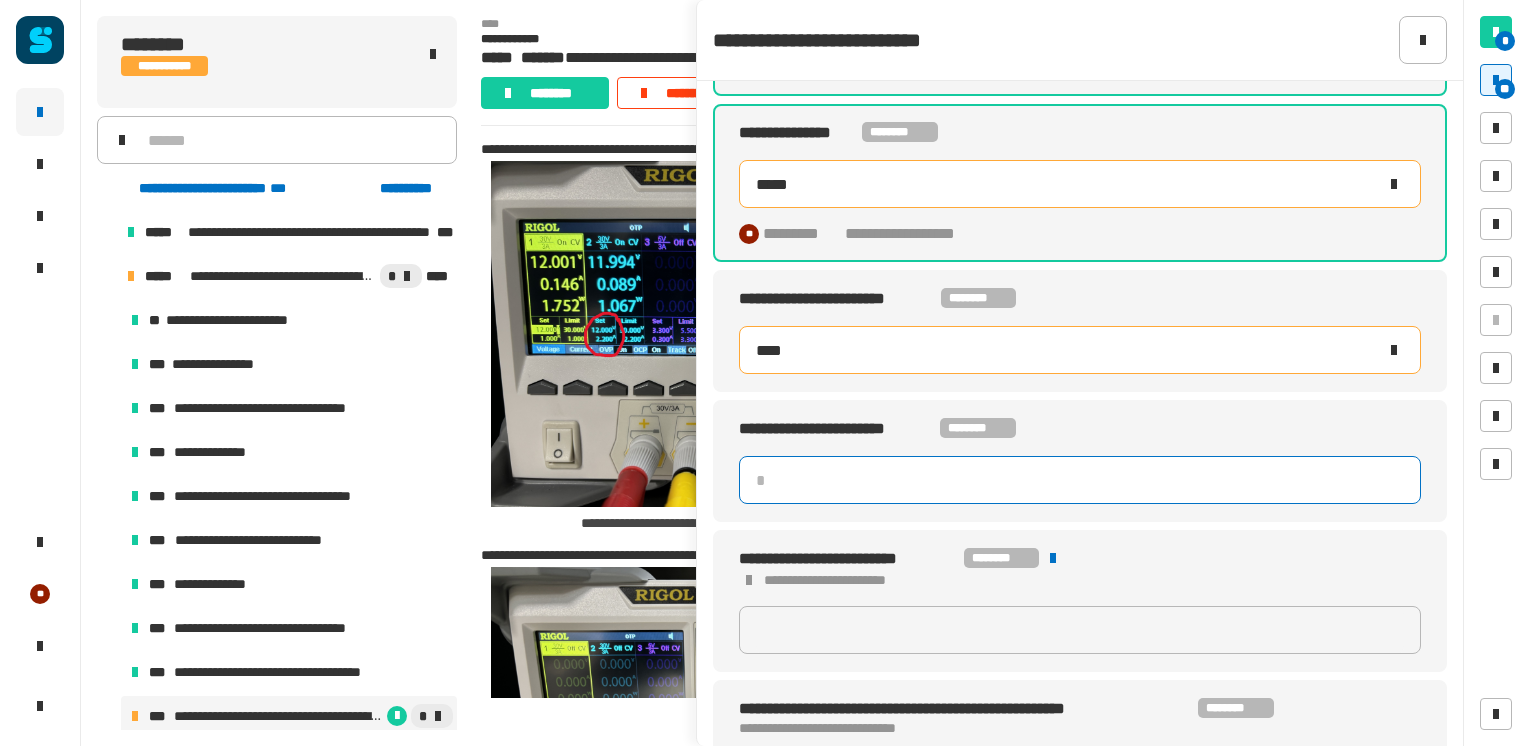 type on "*****" 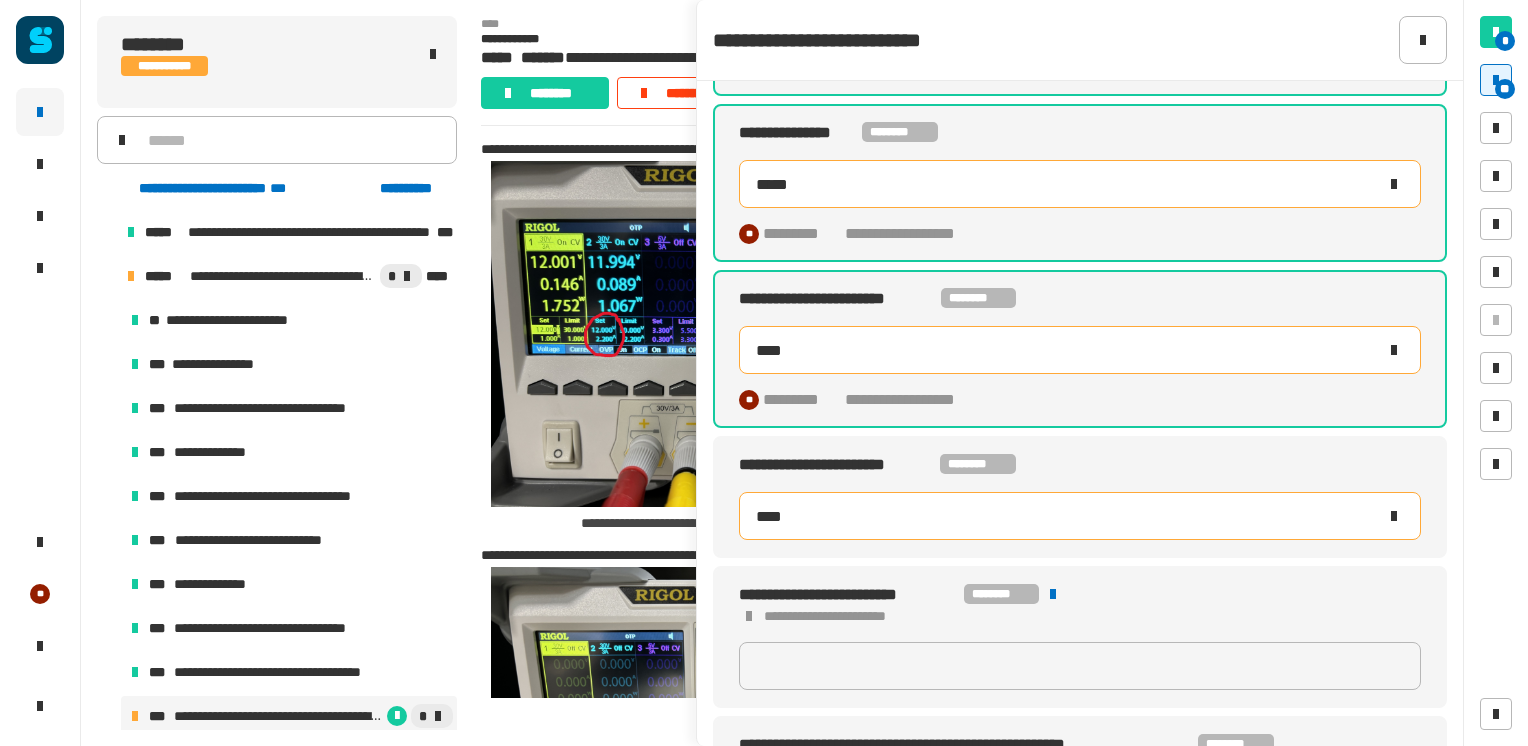 type on "****" 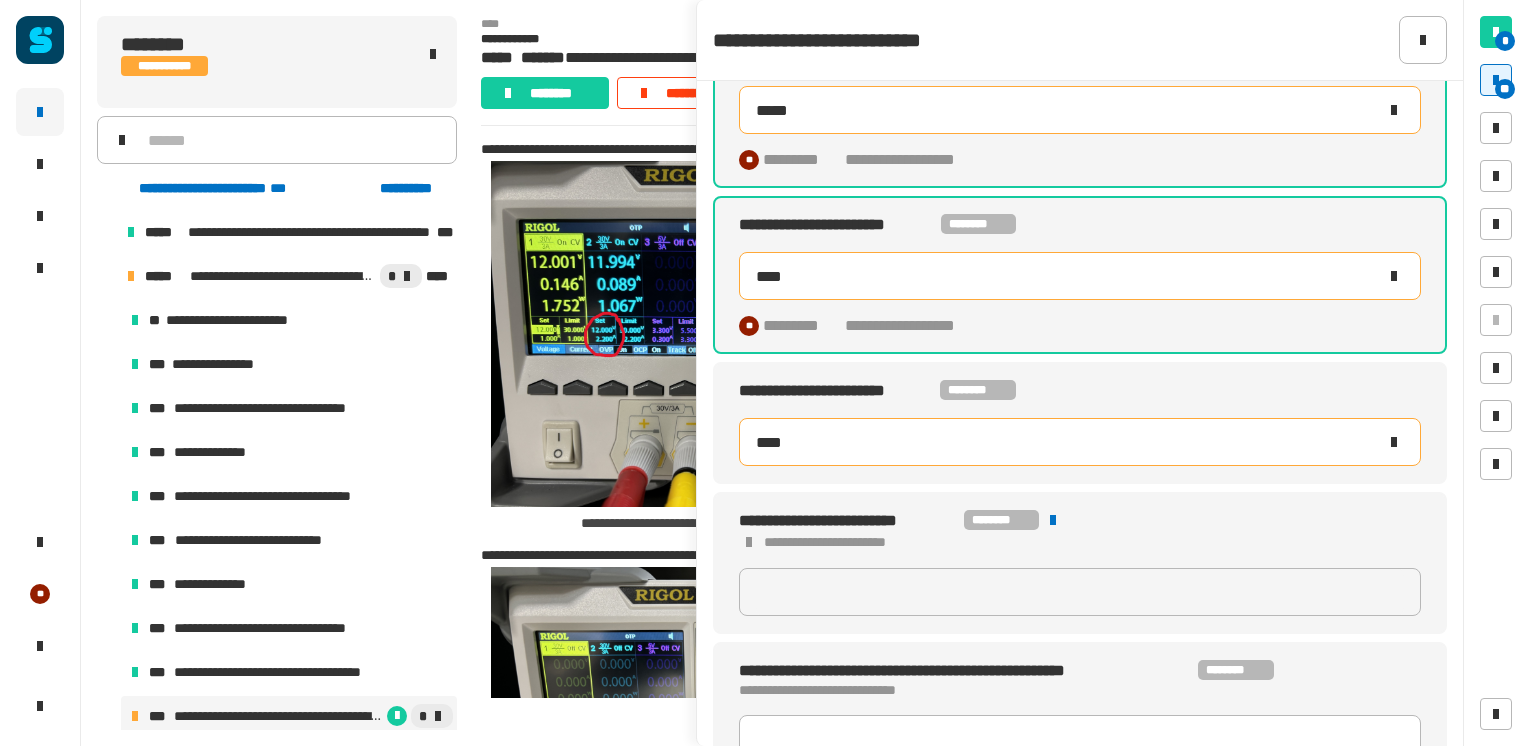 scroll, scrollTop: 1795, scrollLeft: 0, axis: vertical 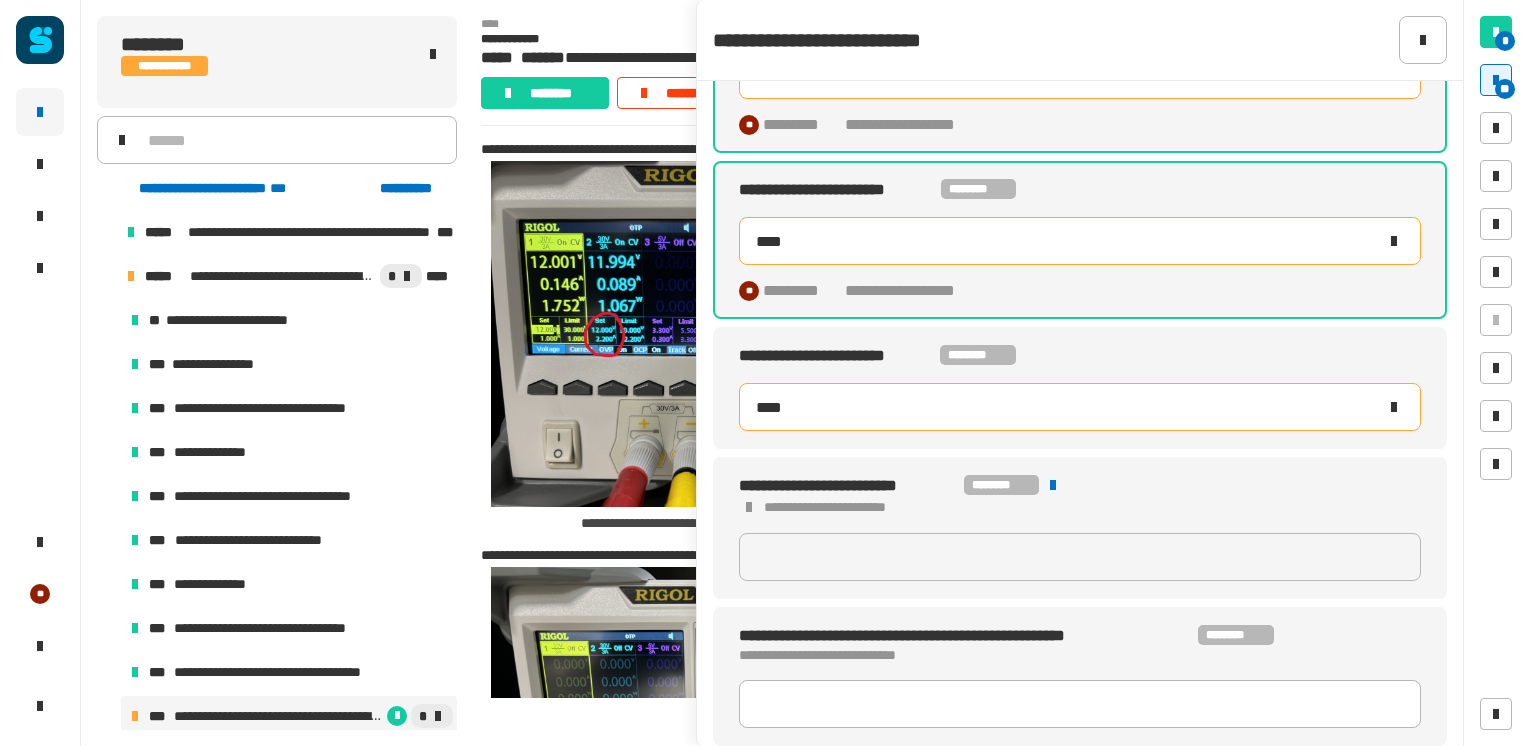 type on "*****" 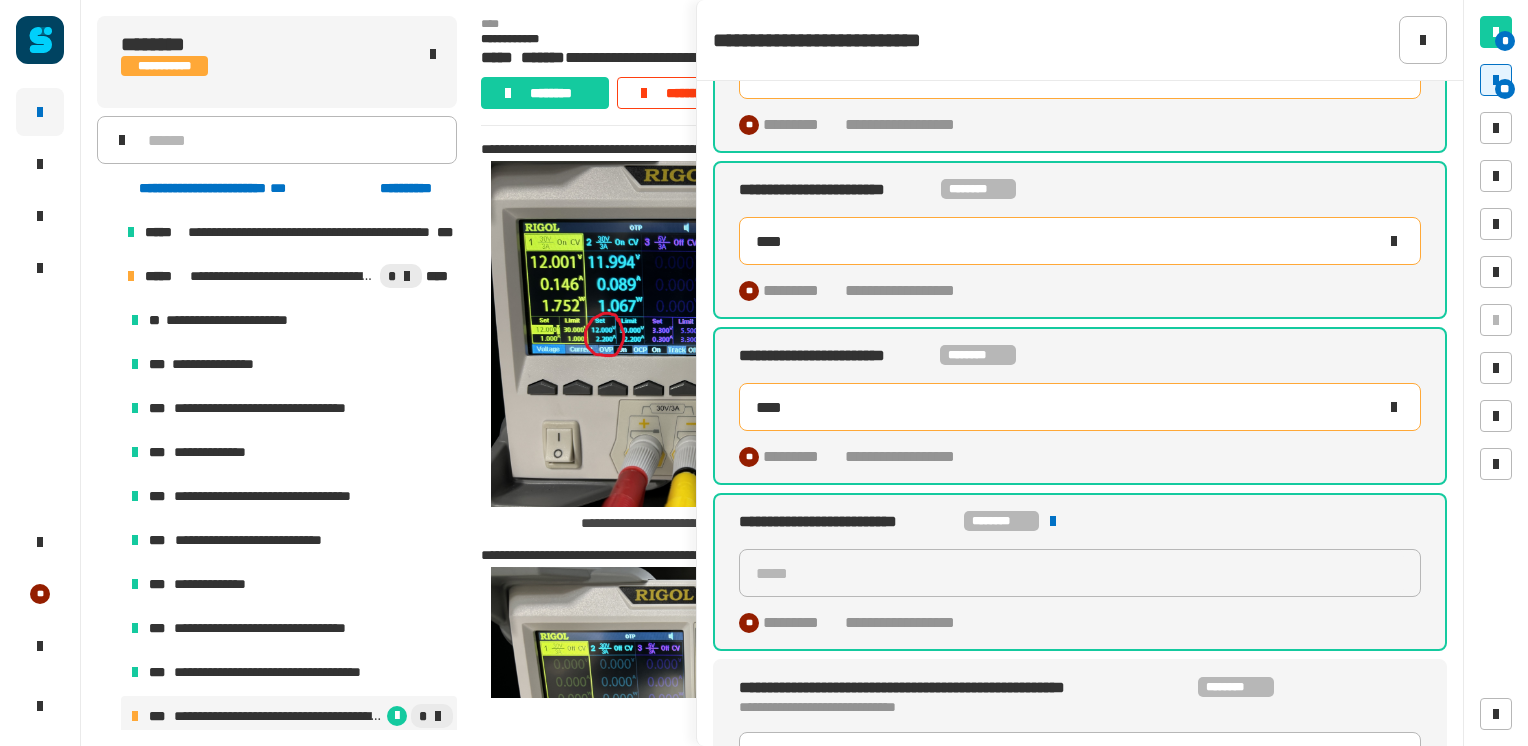 scroll, scrollTop: 1847, scrollLeft: 0, axis: vertical 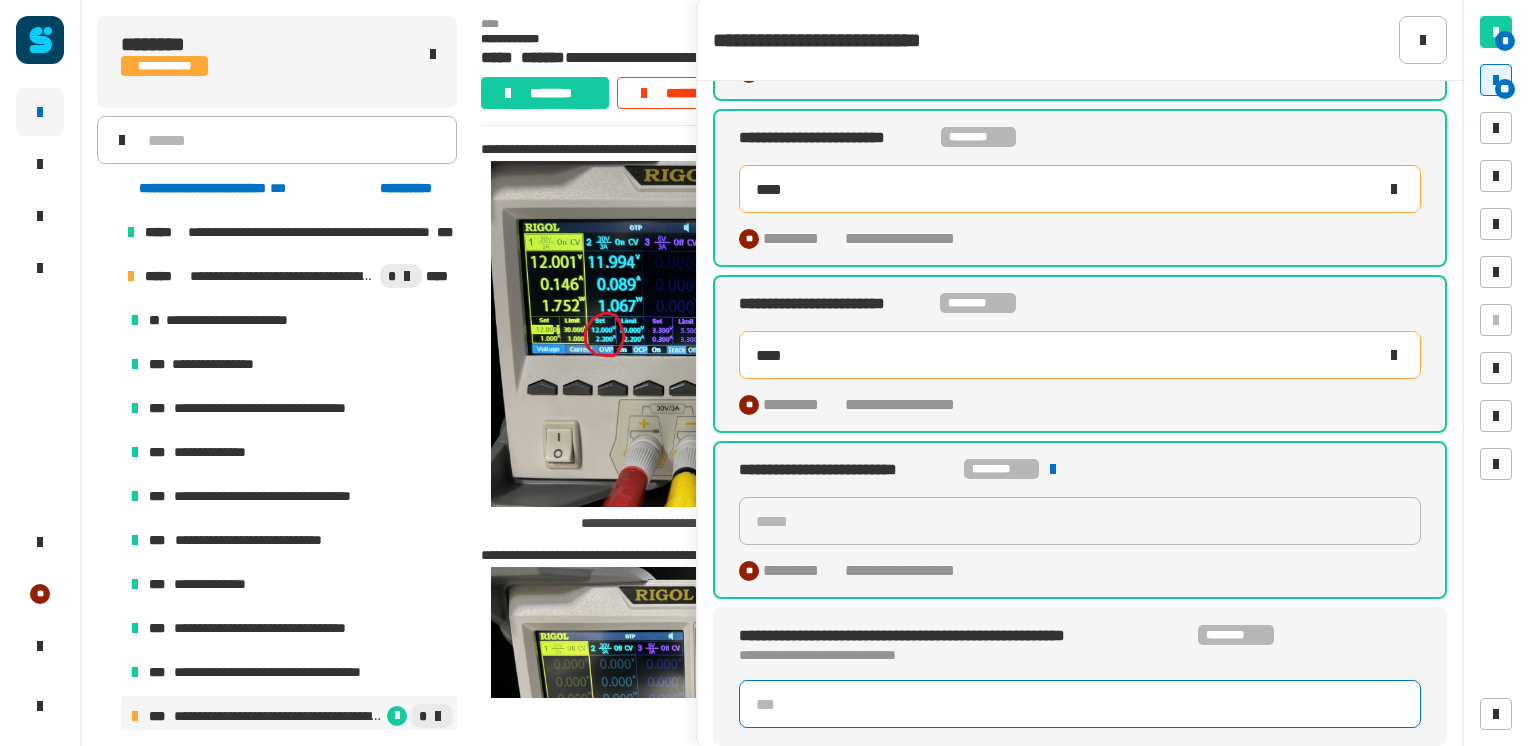 click 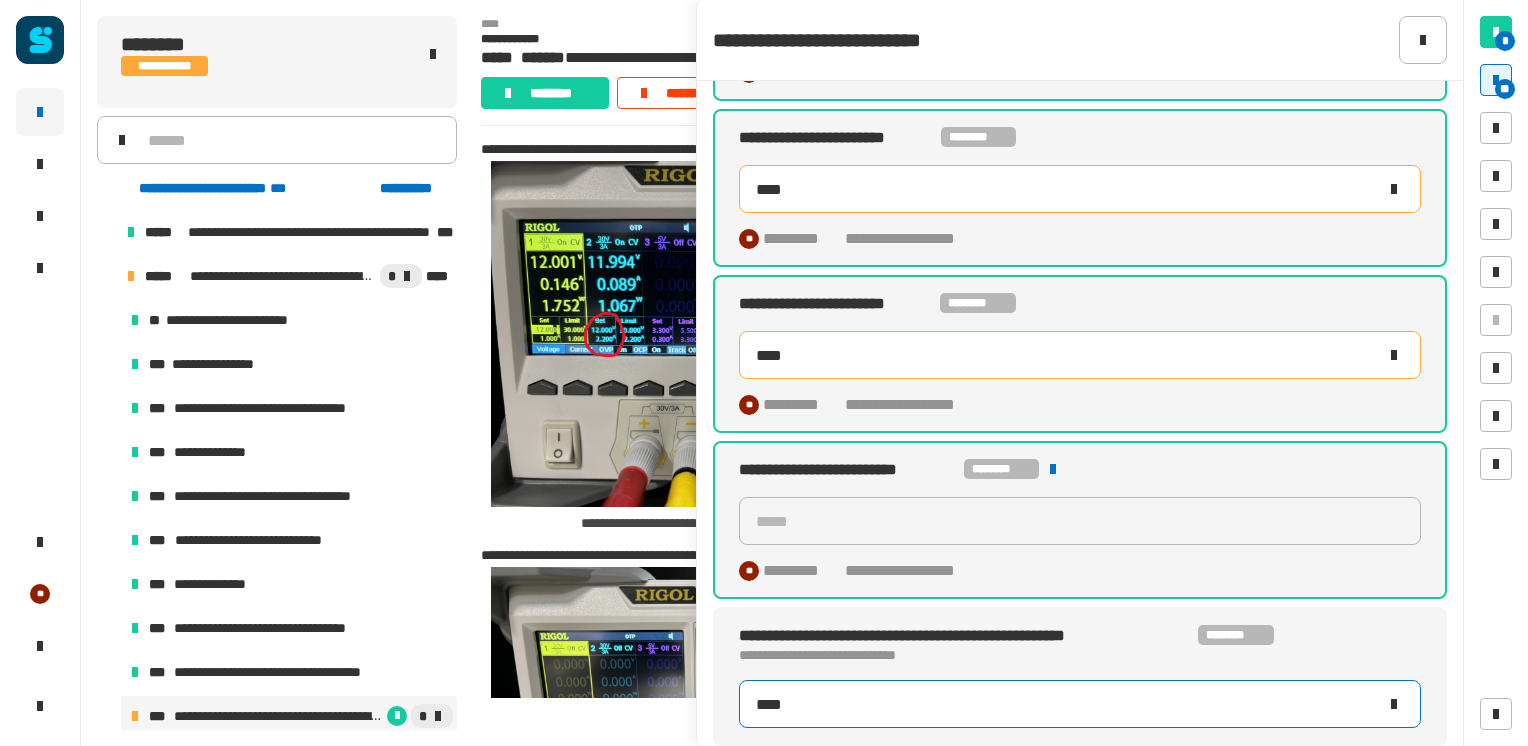 type on "****" 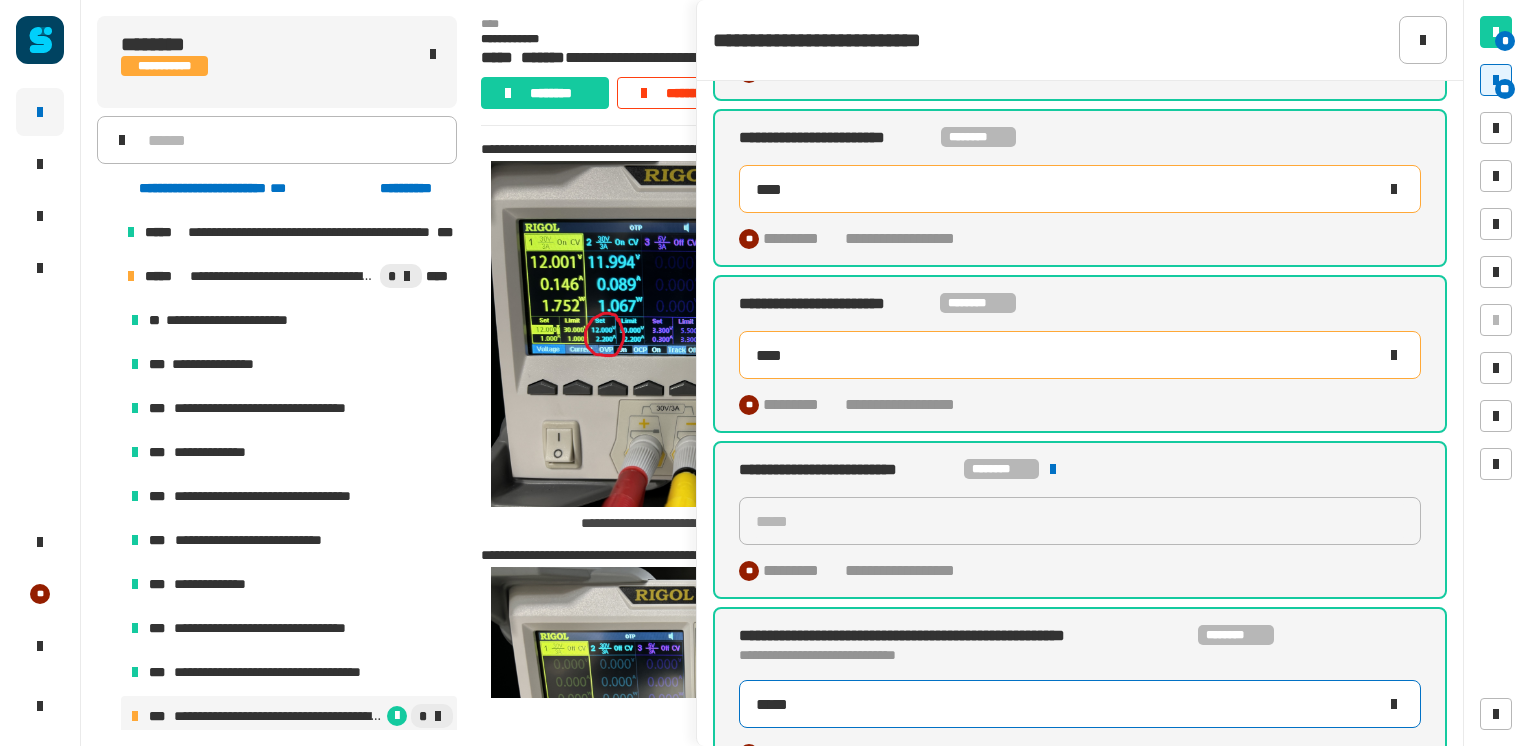 type on "*****" 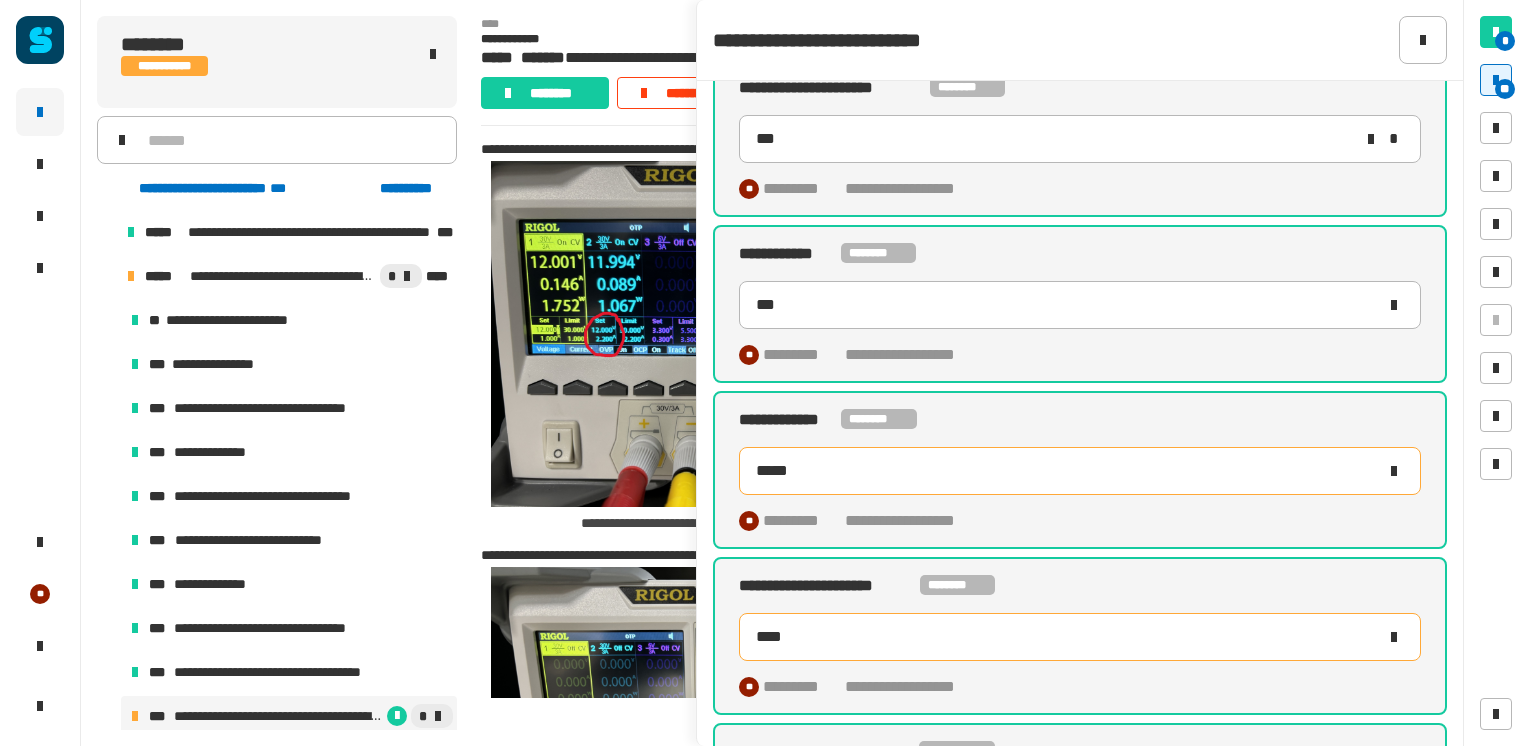 scroll, scrollTop: 0, scrollLeft: 0, axis: both 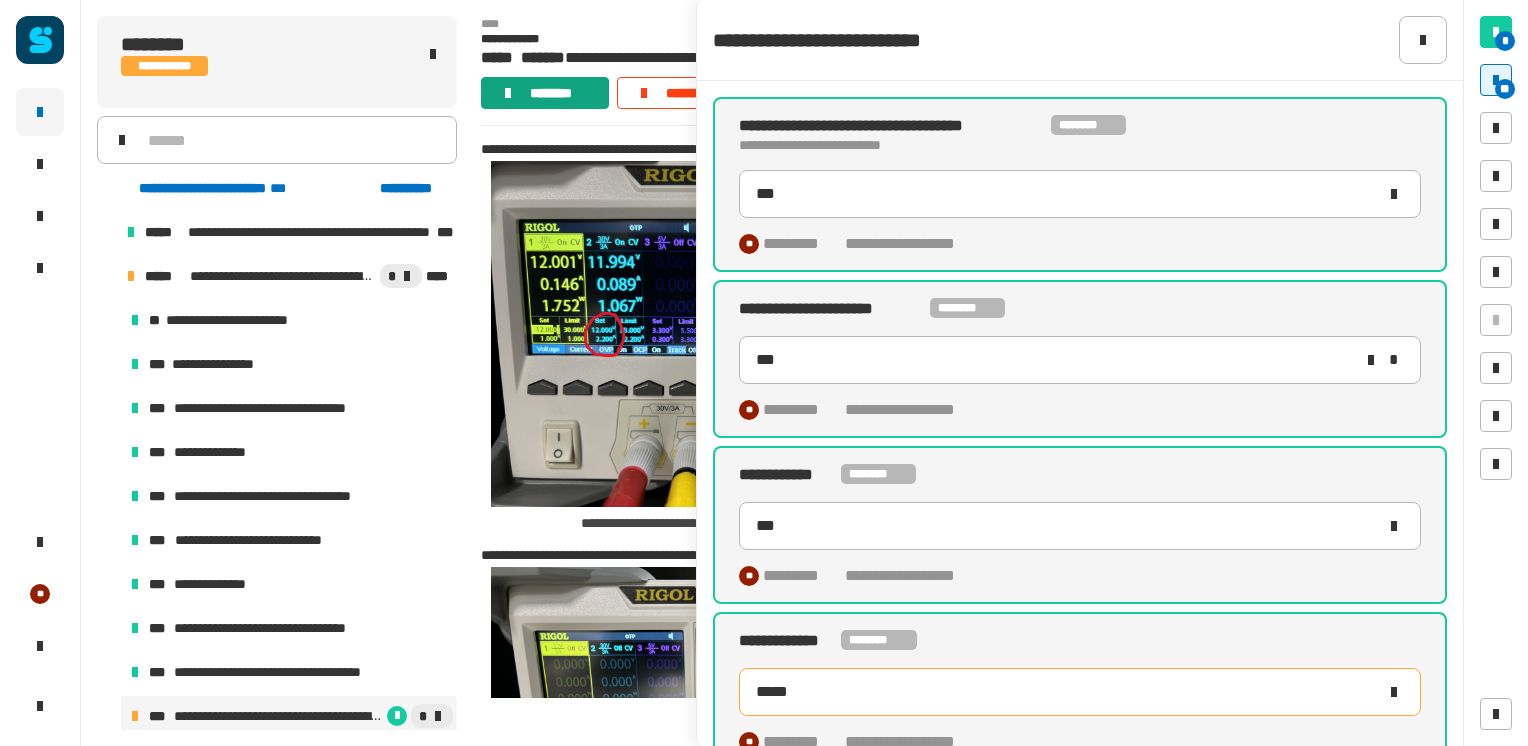 click on "********" 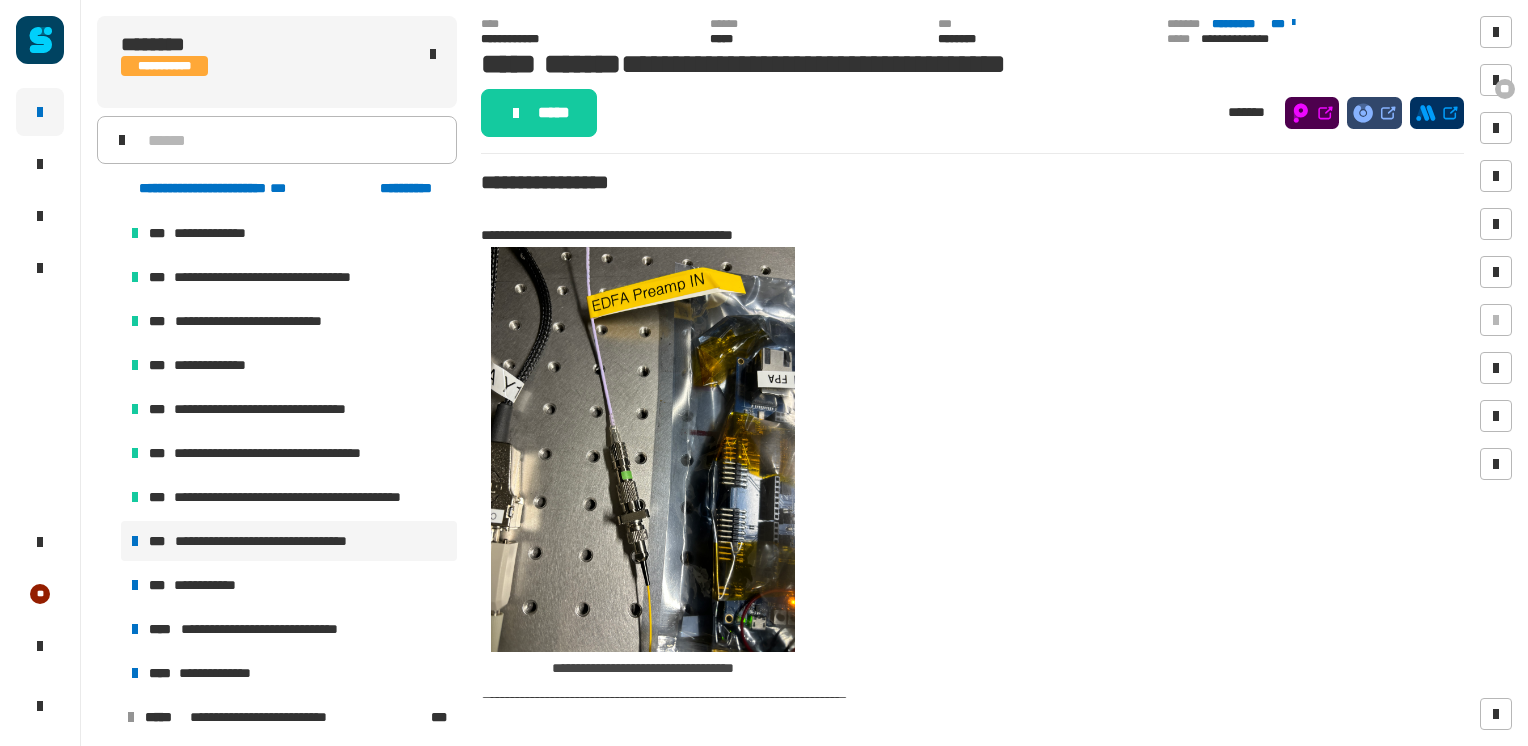scroll, scrollTop: 222, scrollLeft: 0, axis: vertical 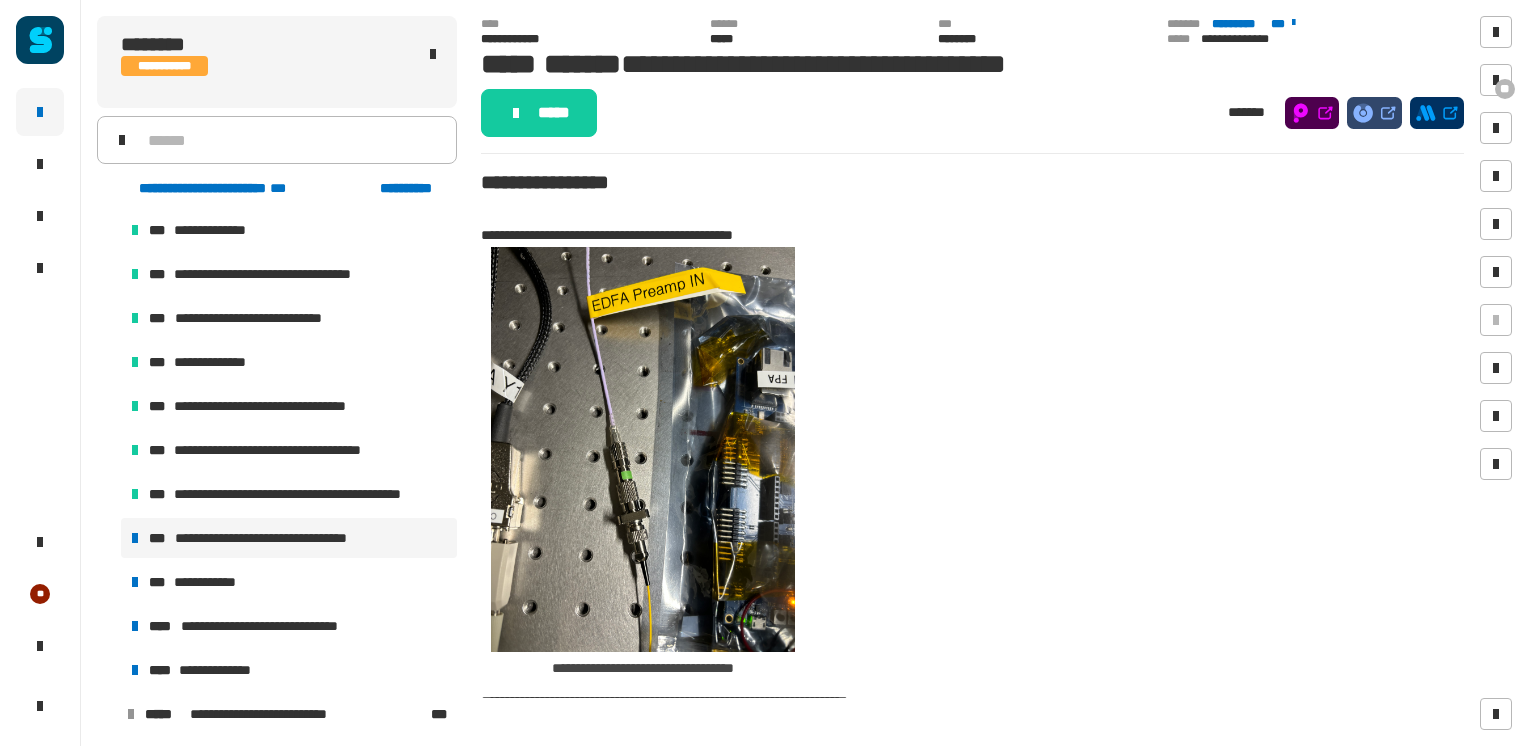 click on "**********" at bounding box center [278, 538] 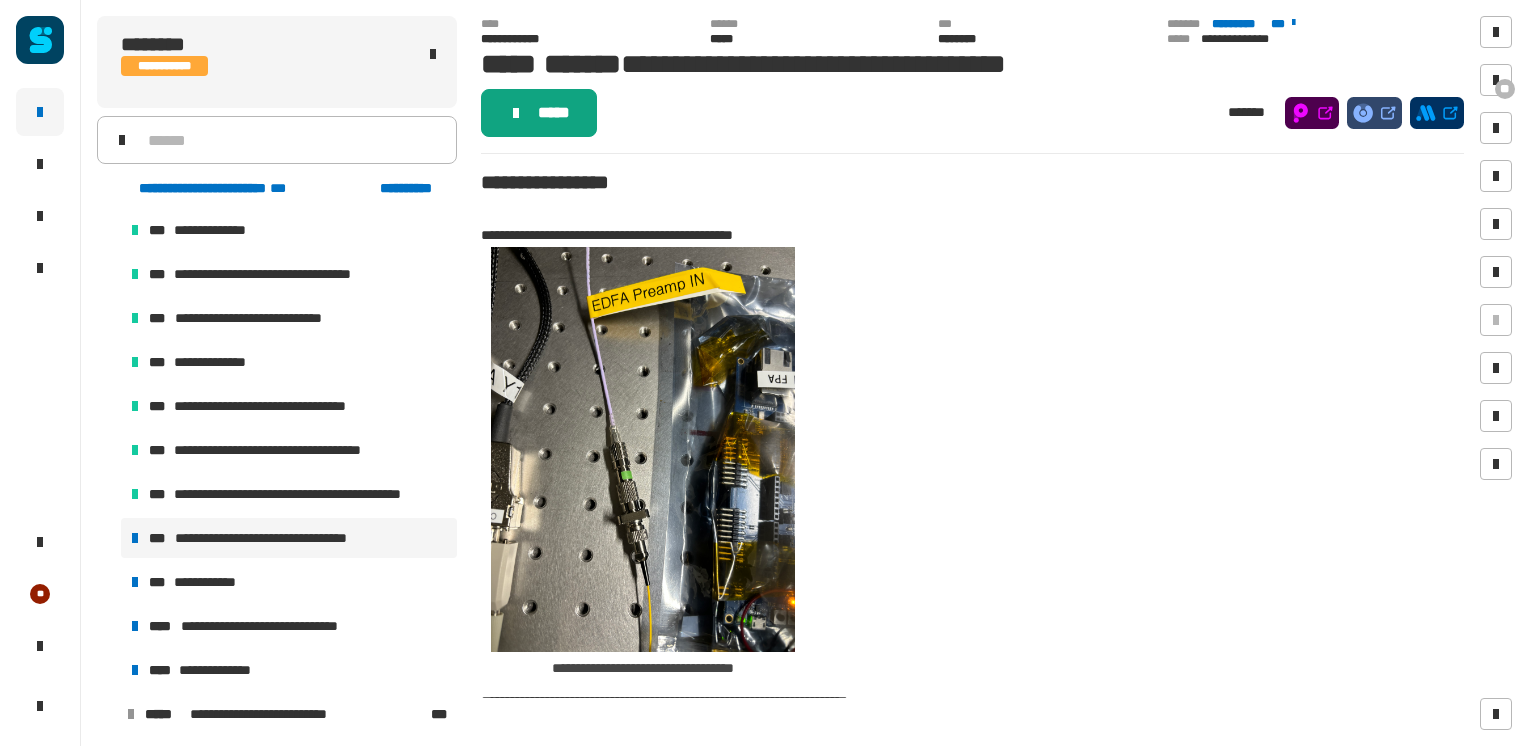 click on "*****" 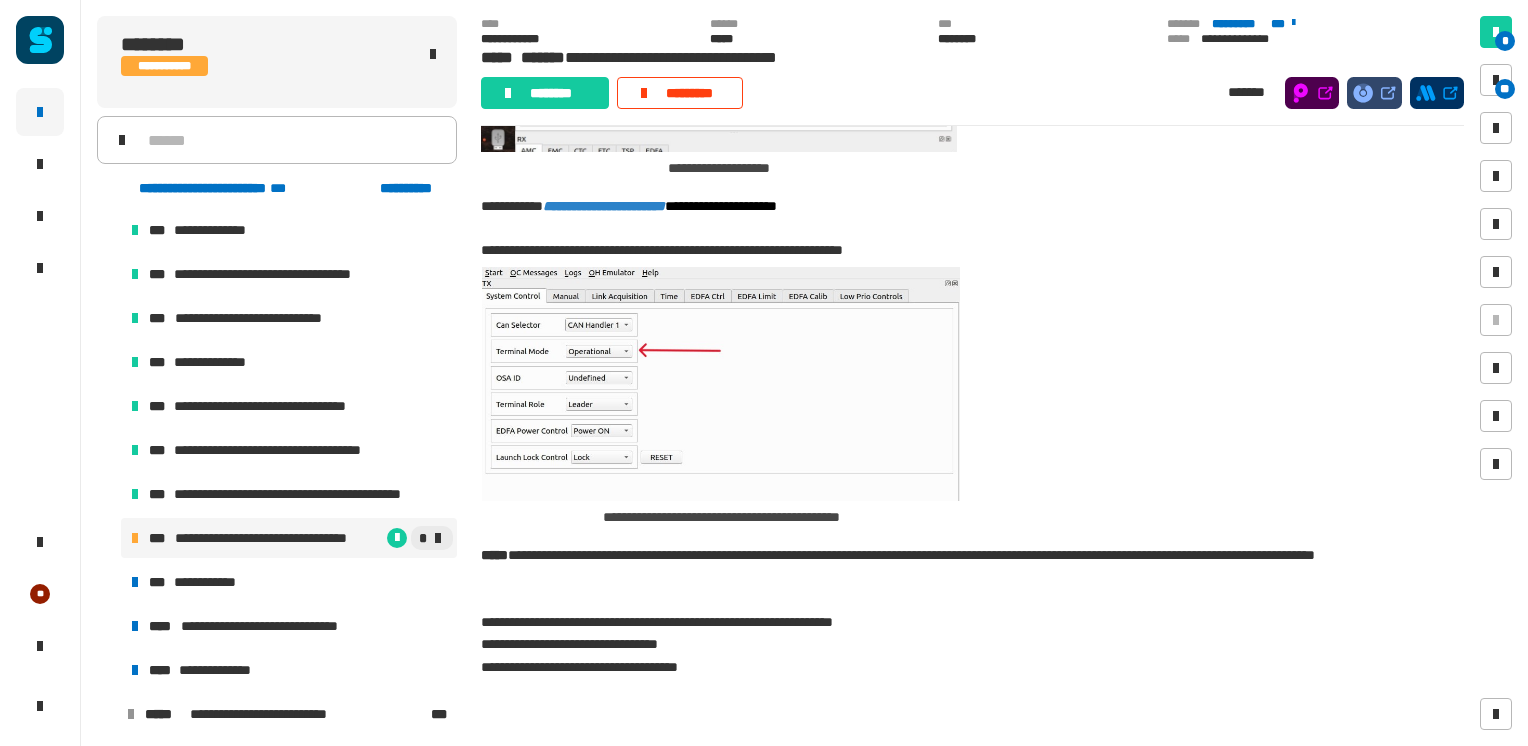 scroll, scrollTop: 3367, scrollLeft: 0, axis: vertical 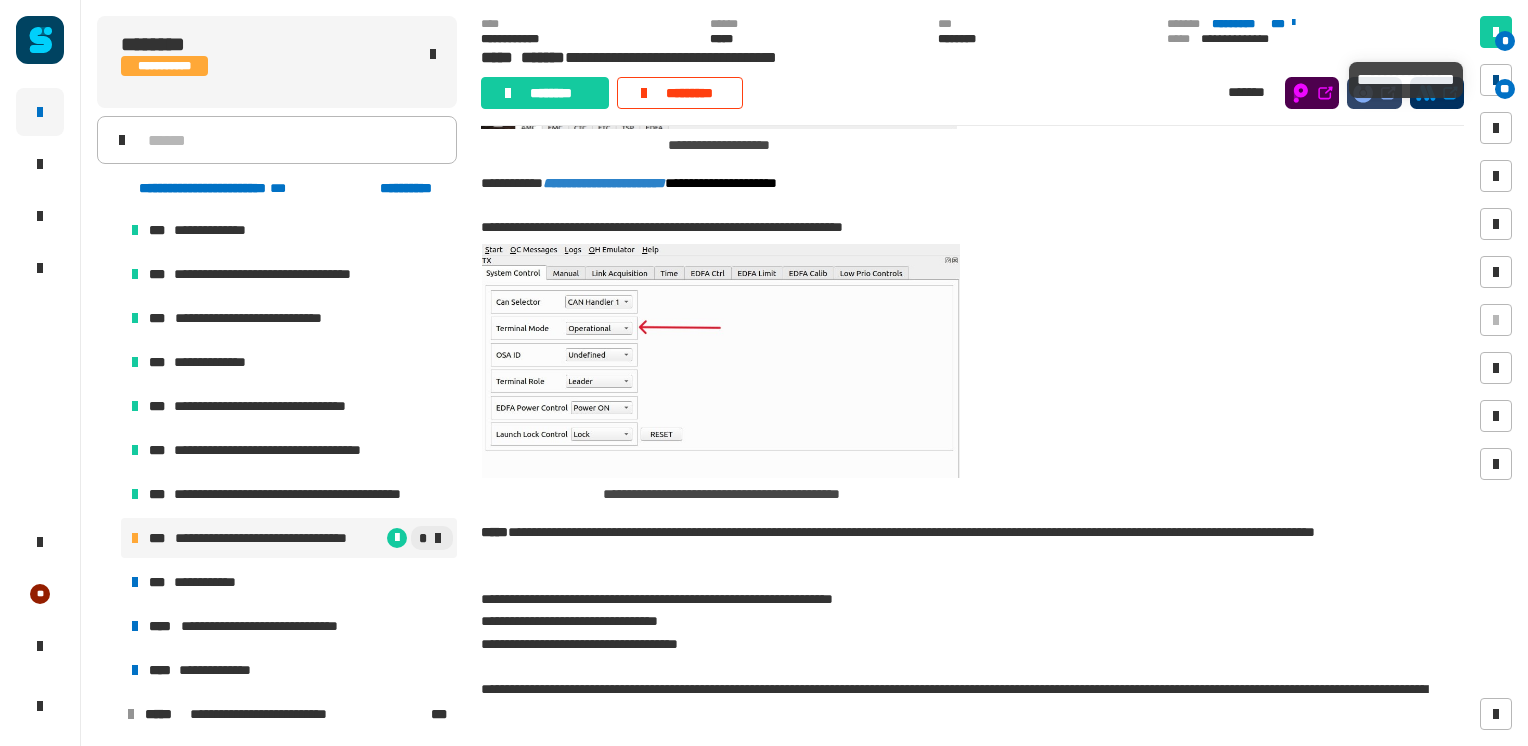 click at bounding box center (1496, 80) 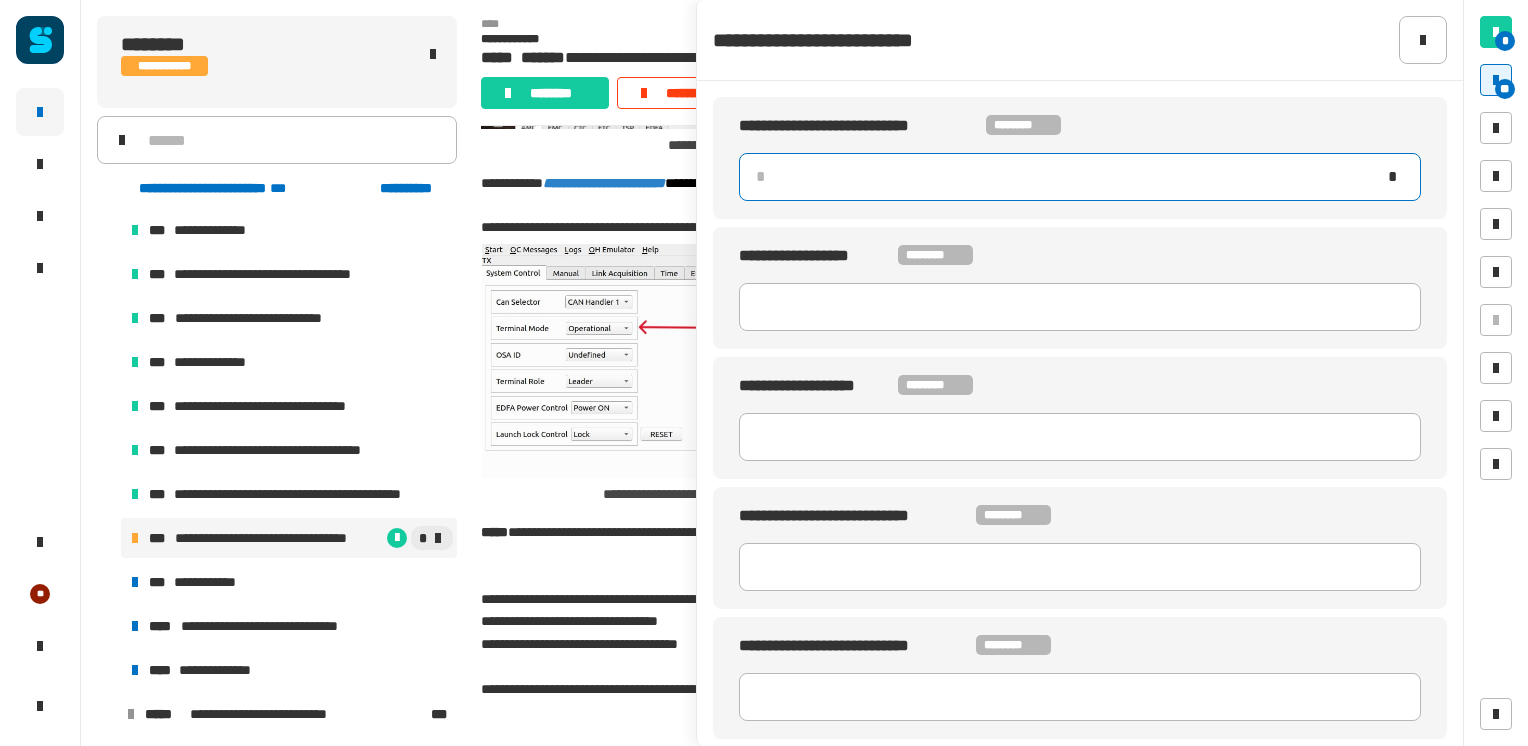 click 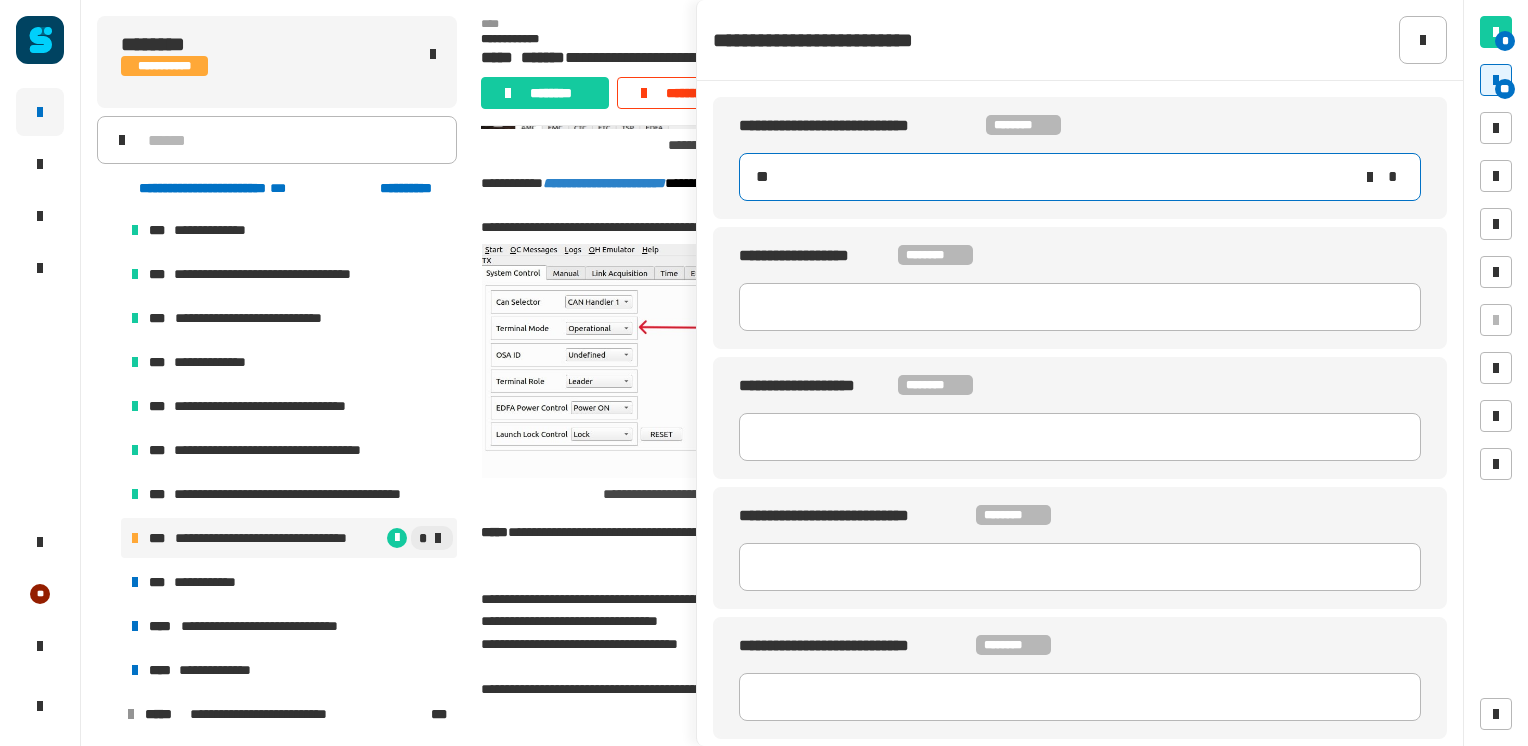 type on "***" 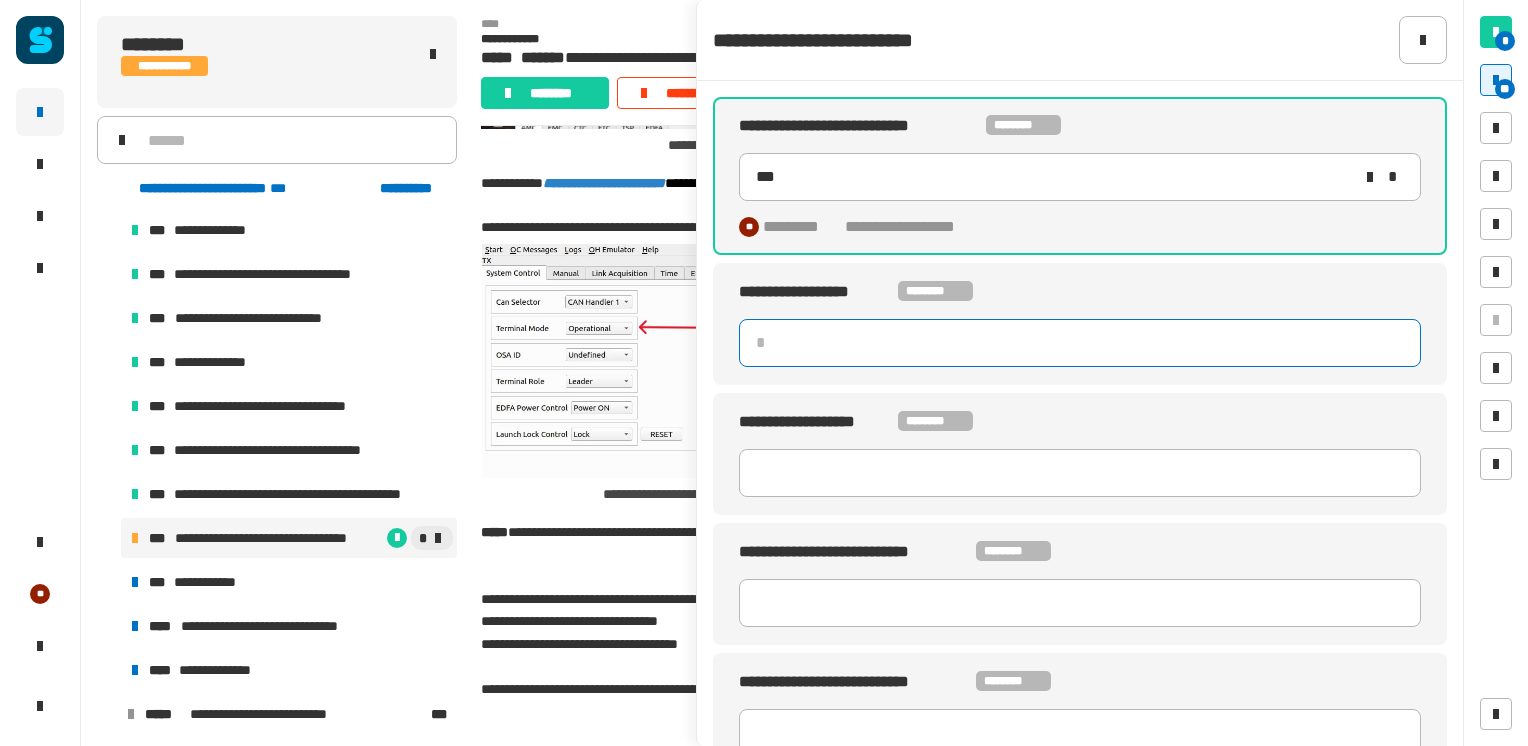 click 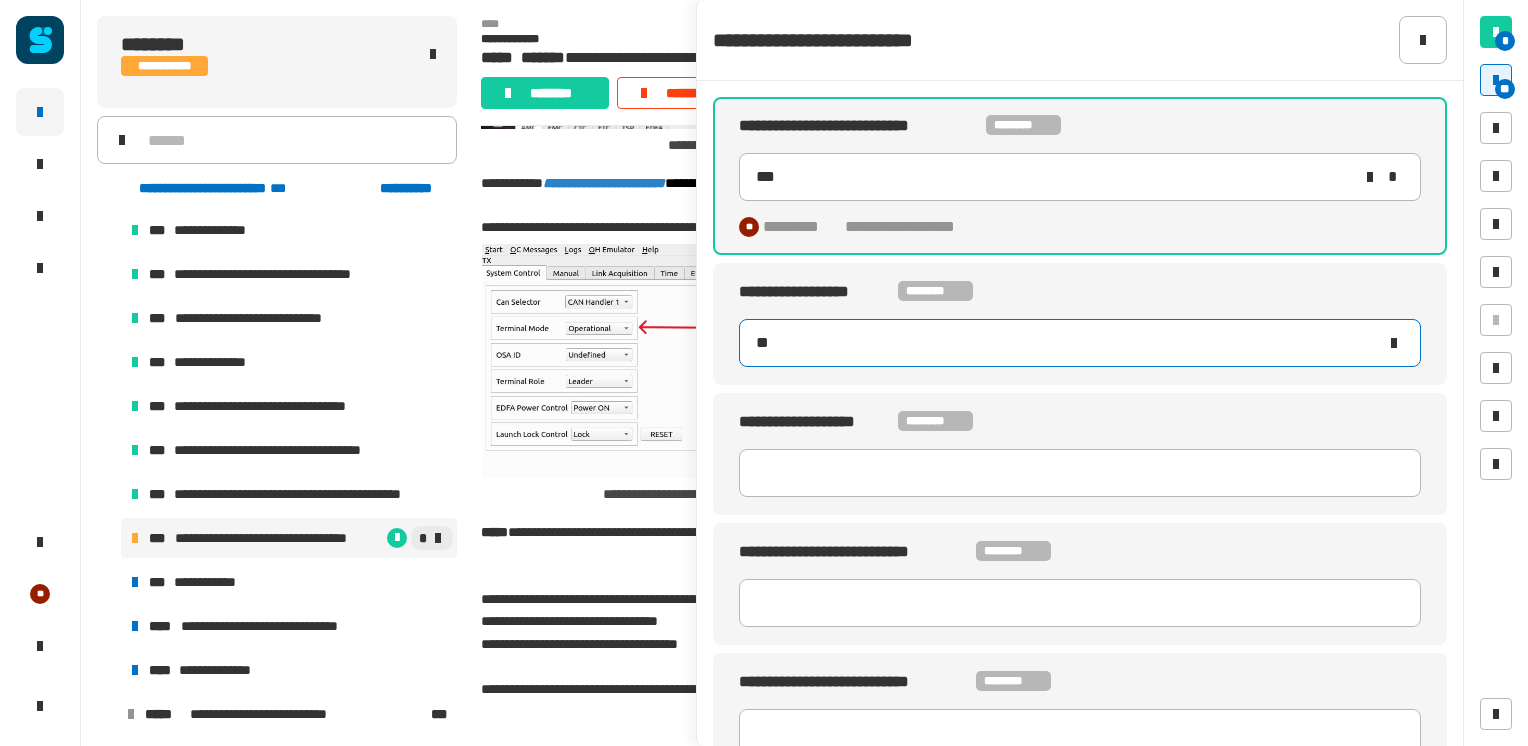type on "***" 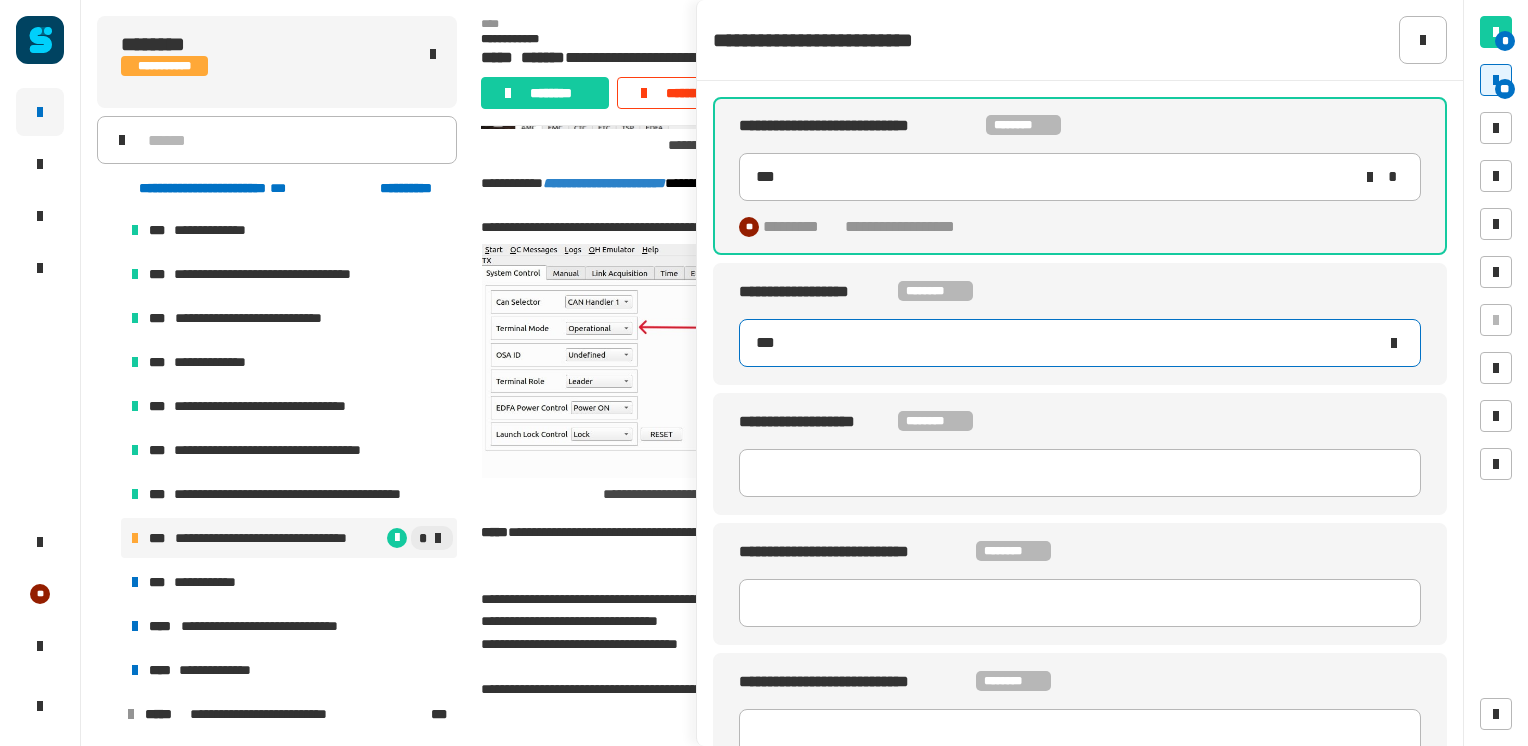 type on "***" 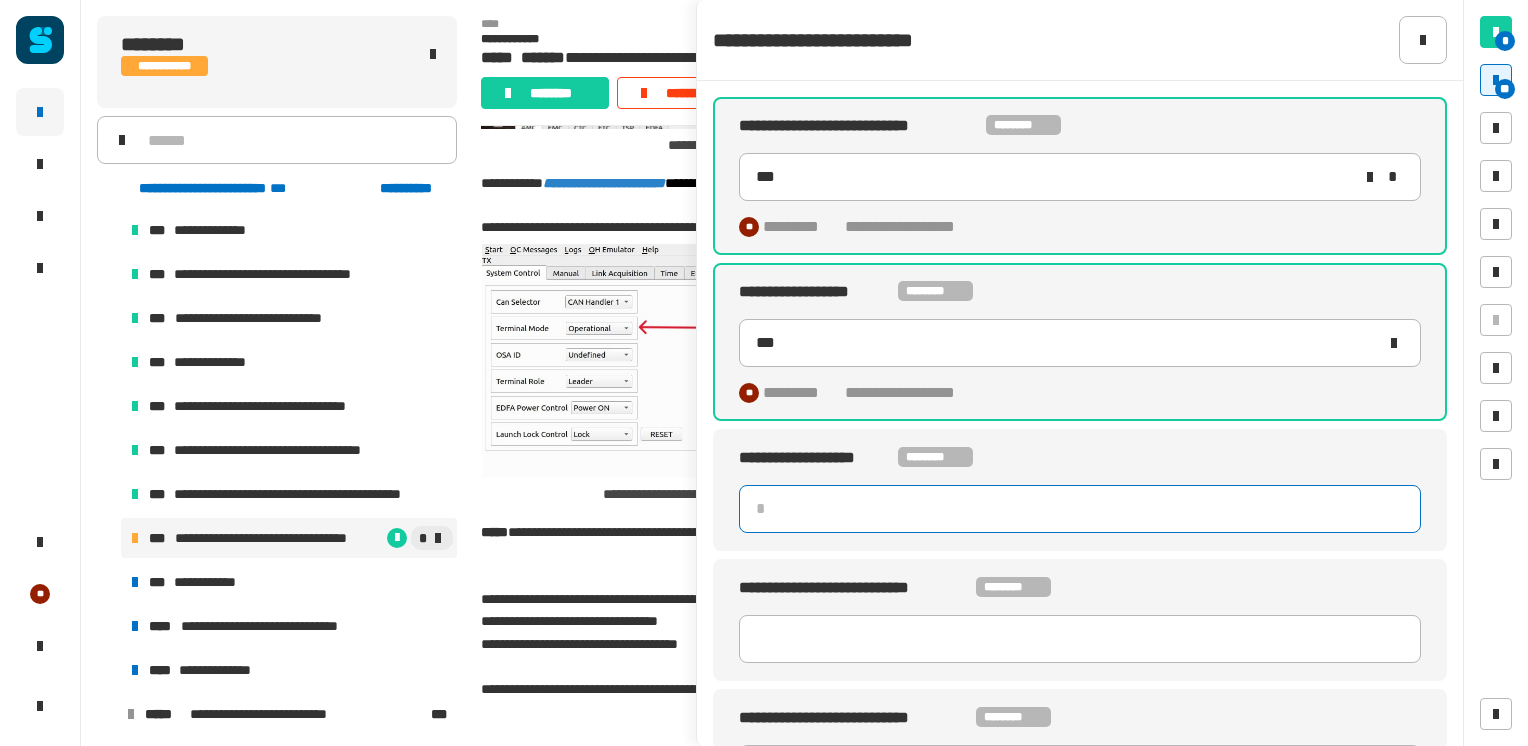 click 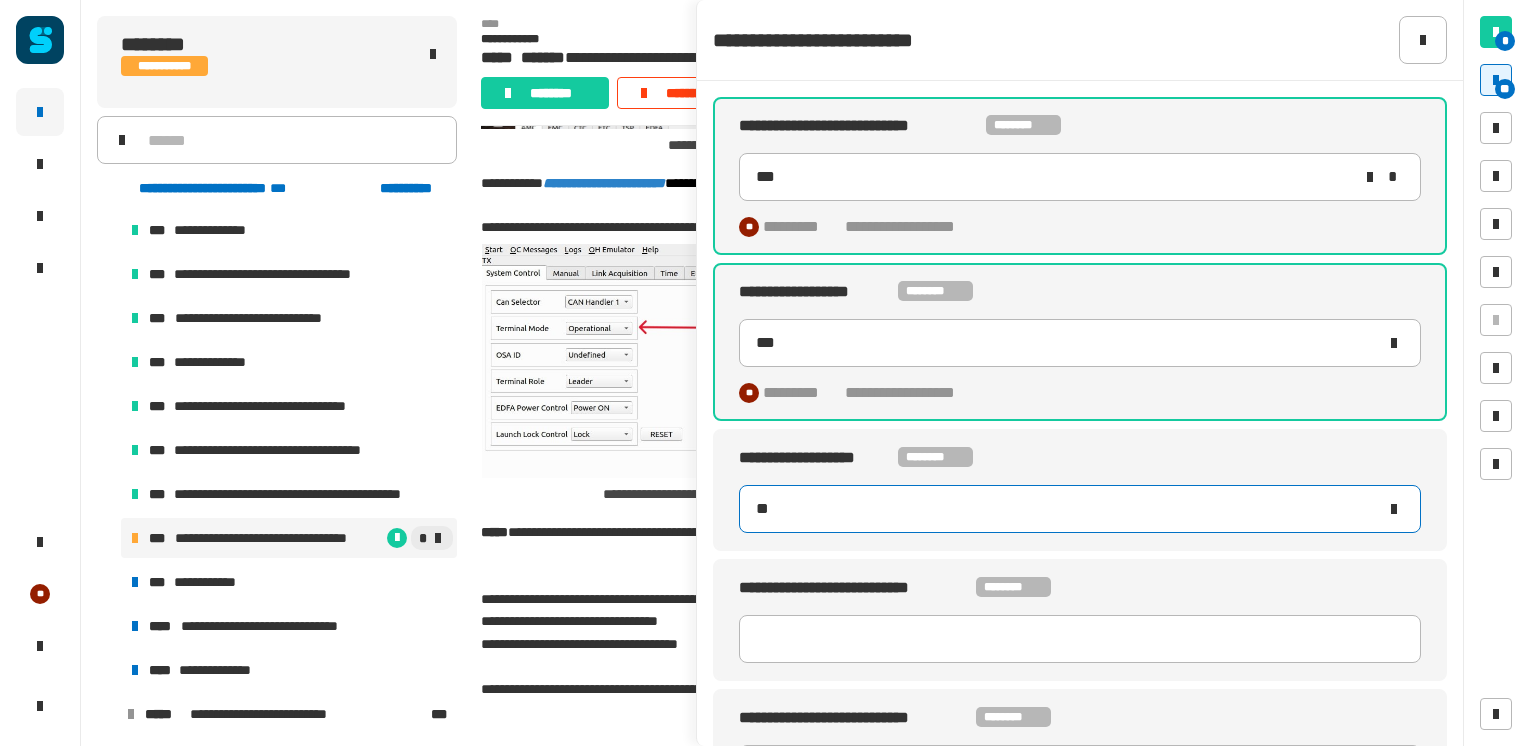 type on "**" 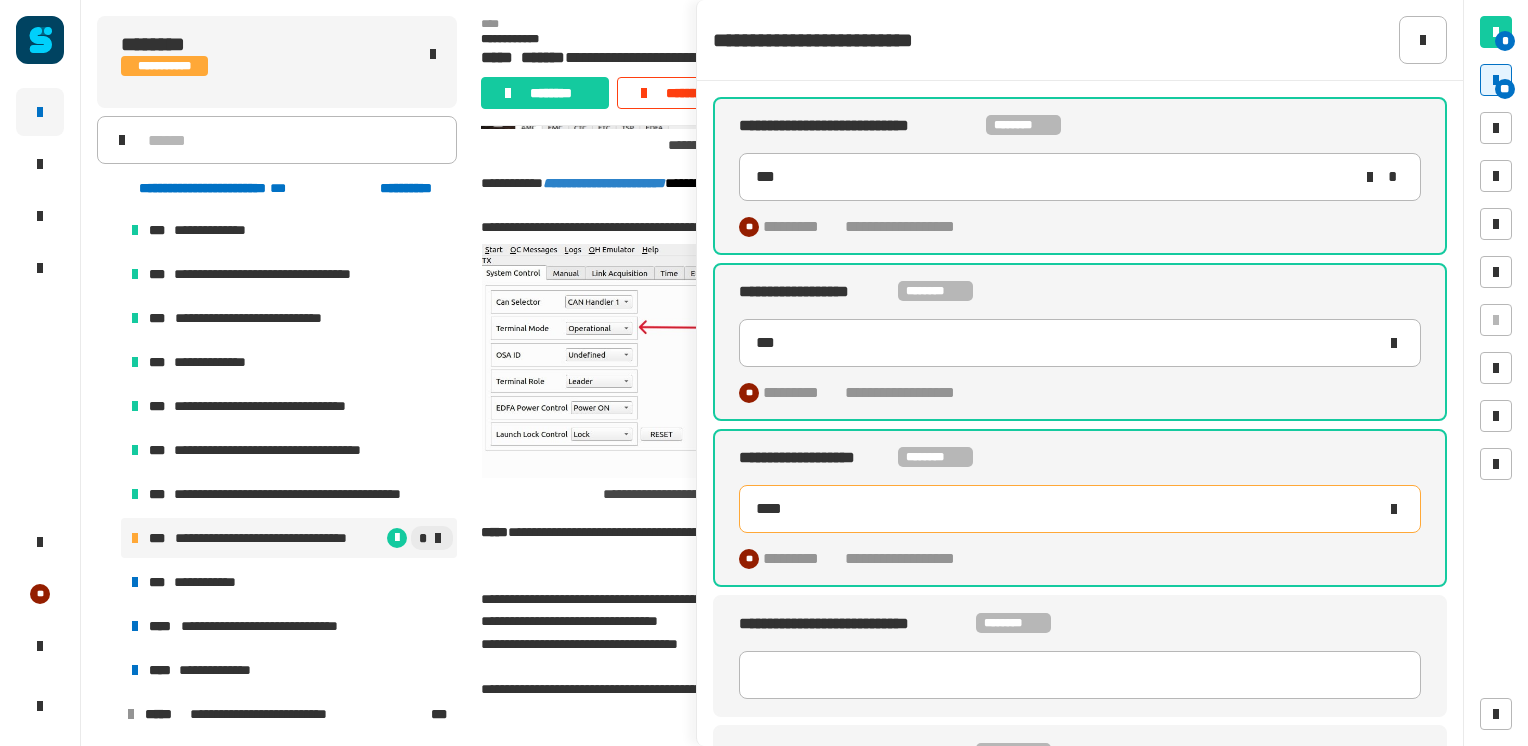 type on "*****" 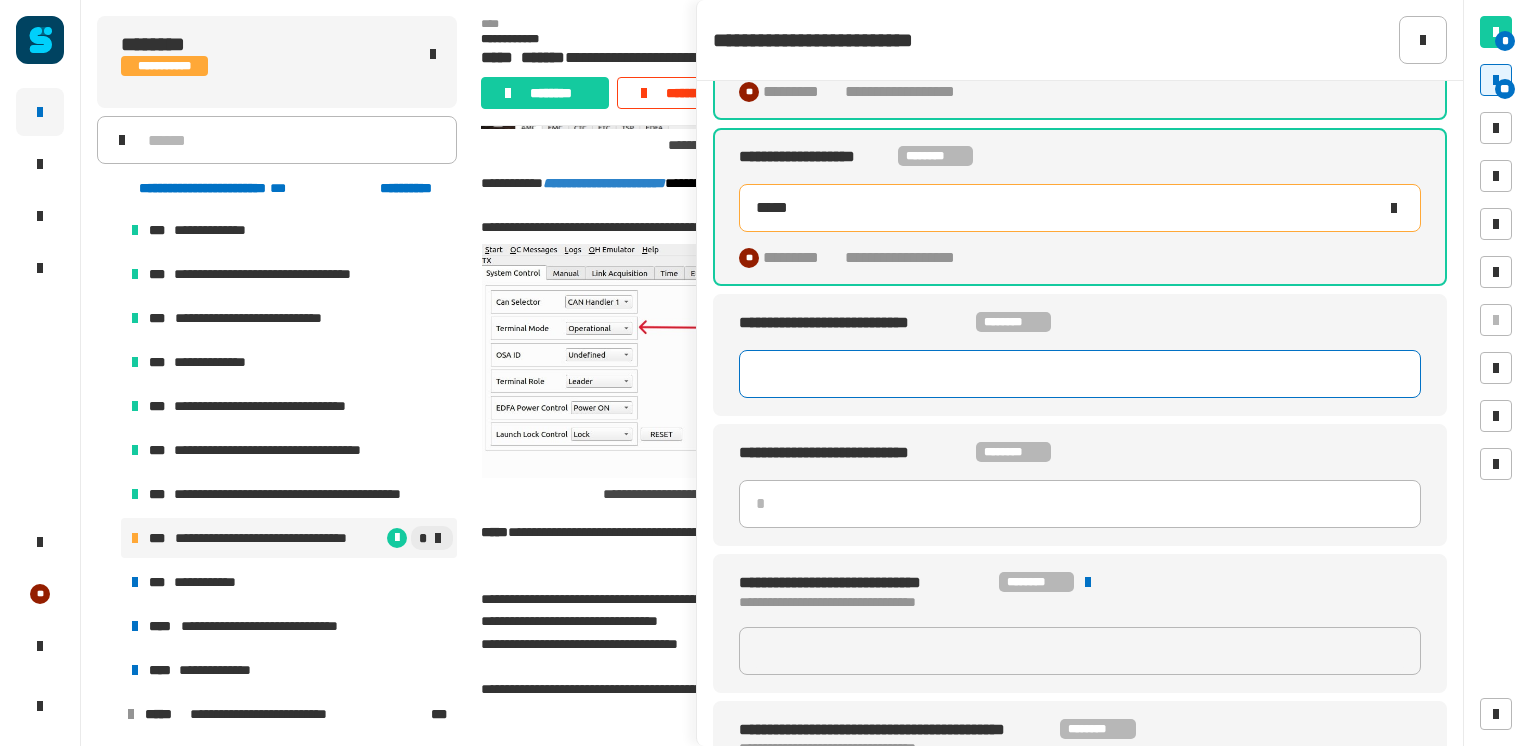 scroll, scrollTop: 308, scrollLeft: 0, axis: vertical 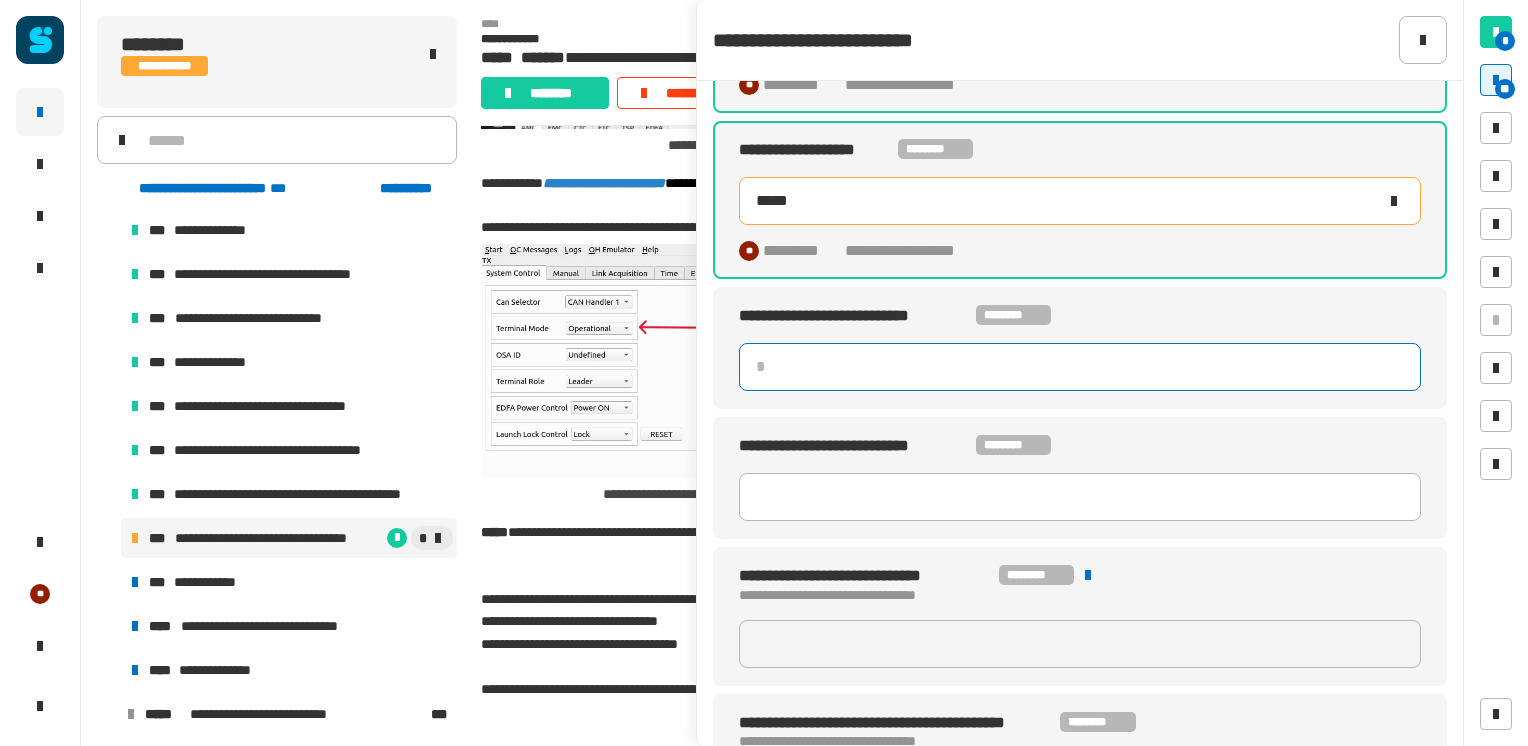 click 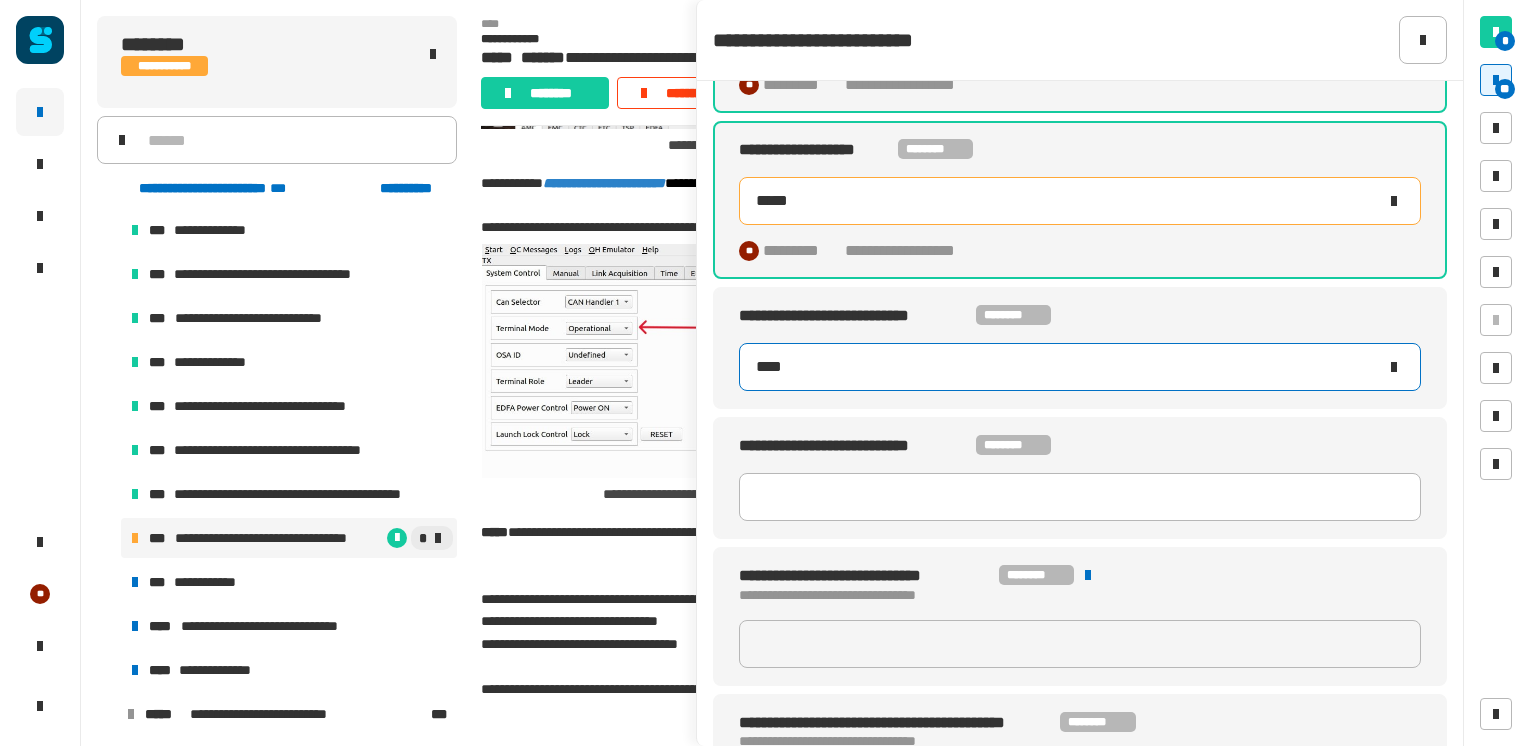 type on "****" 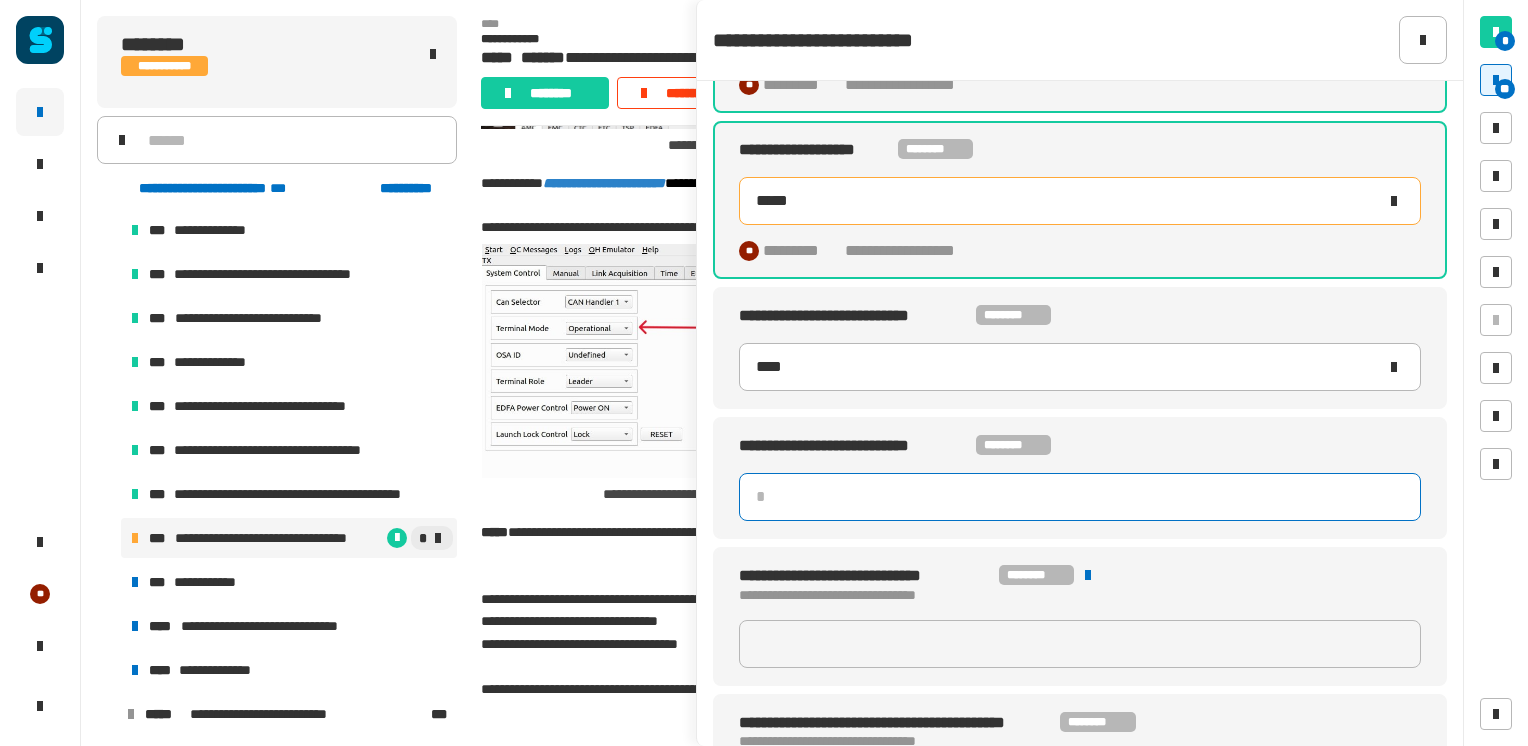type 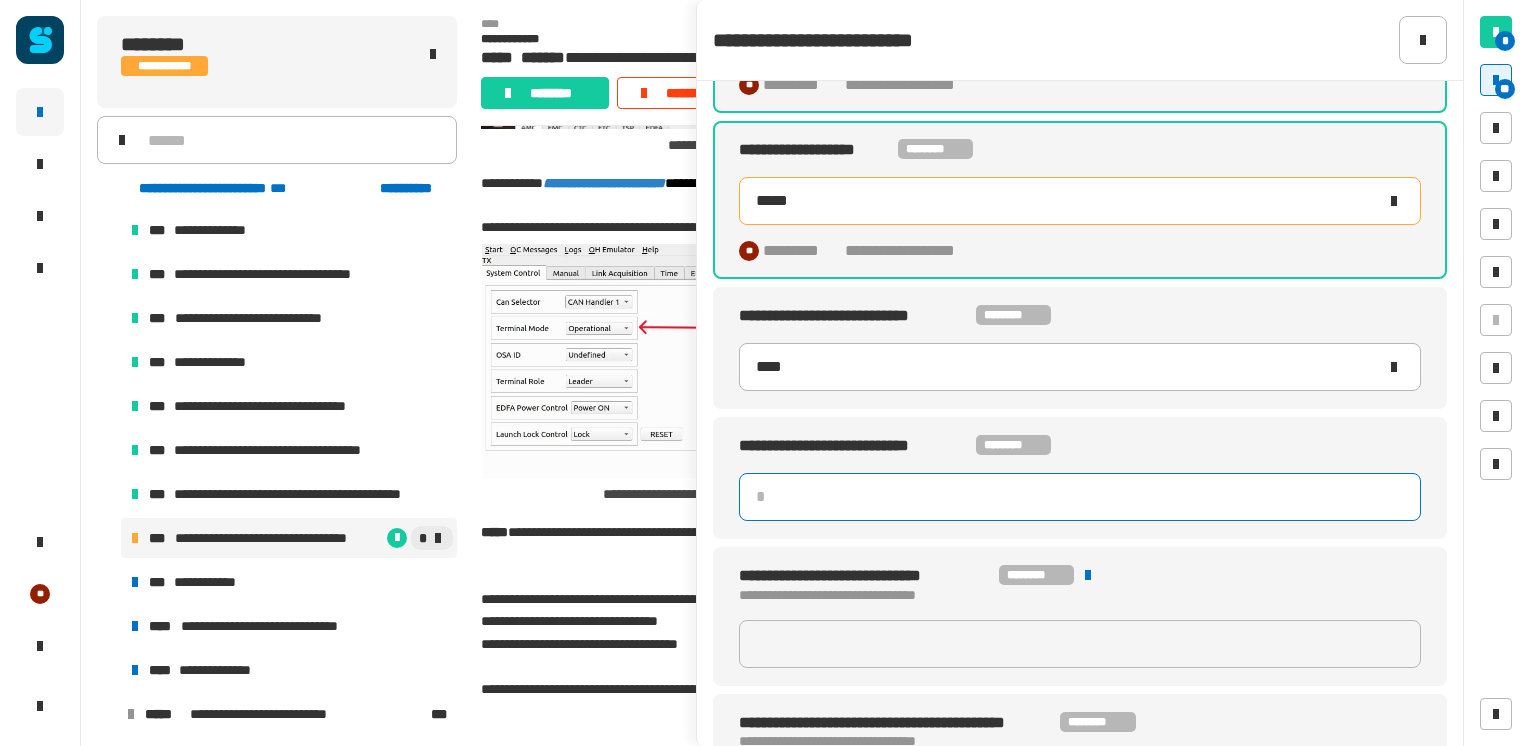 type on "*****" 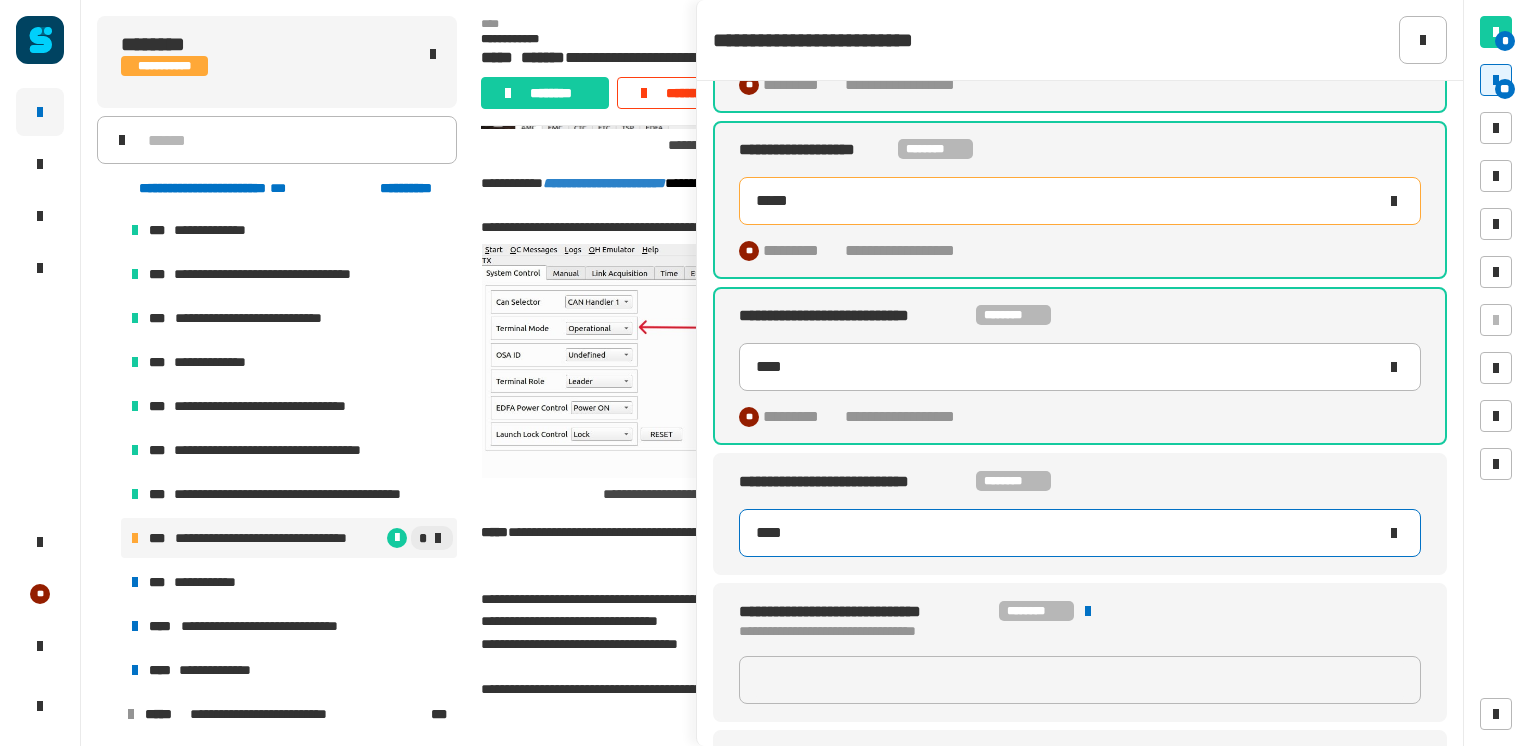 type on "****" 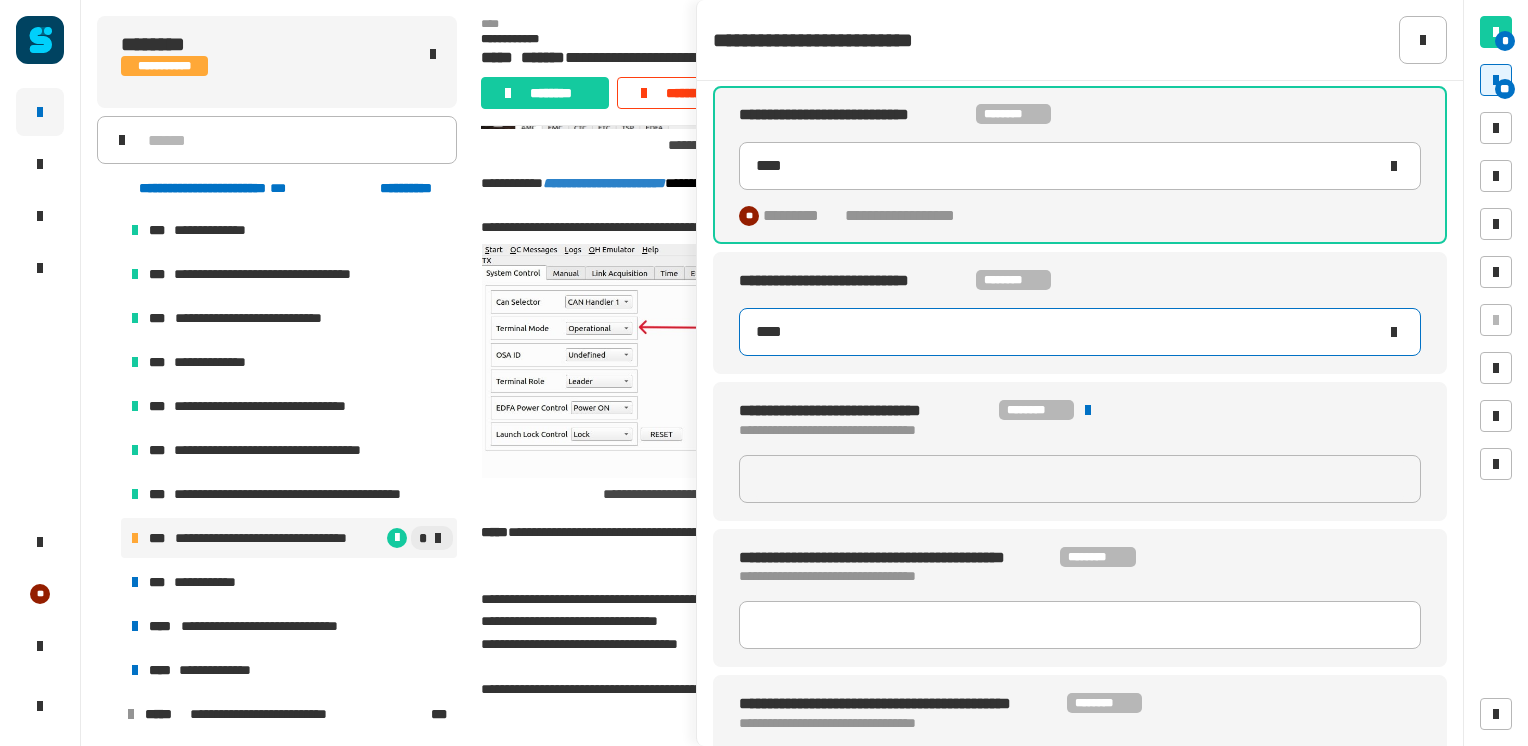 scroll, scrollTop: 510, scrollLeft: 0, axis: vertical 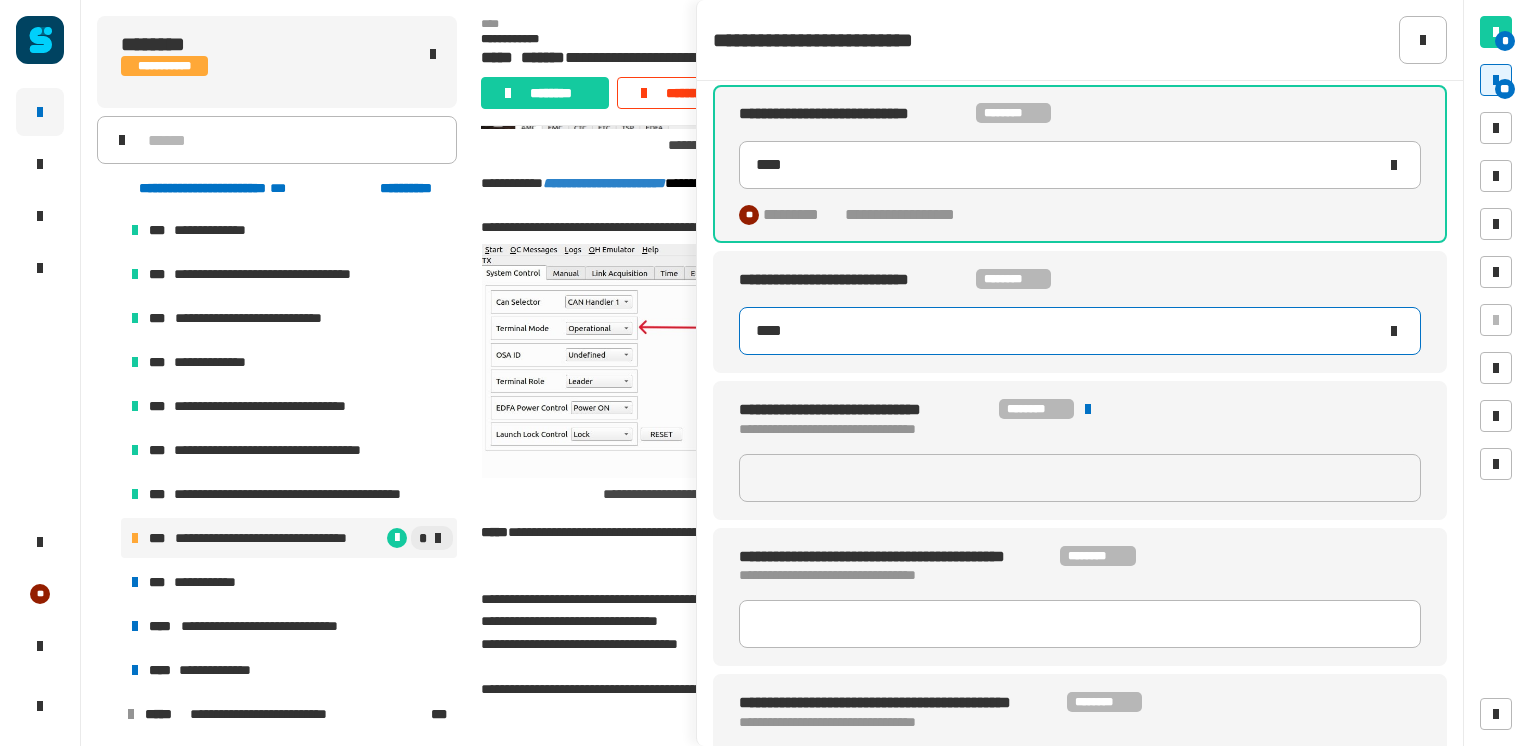 type on "**********" 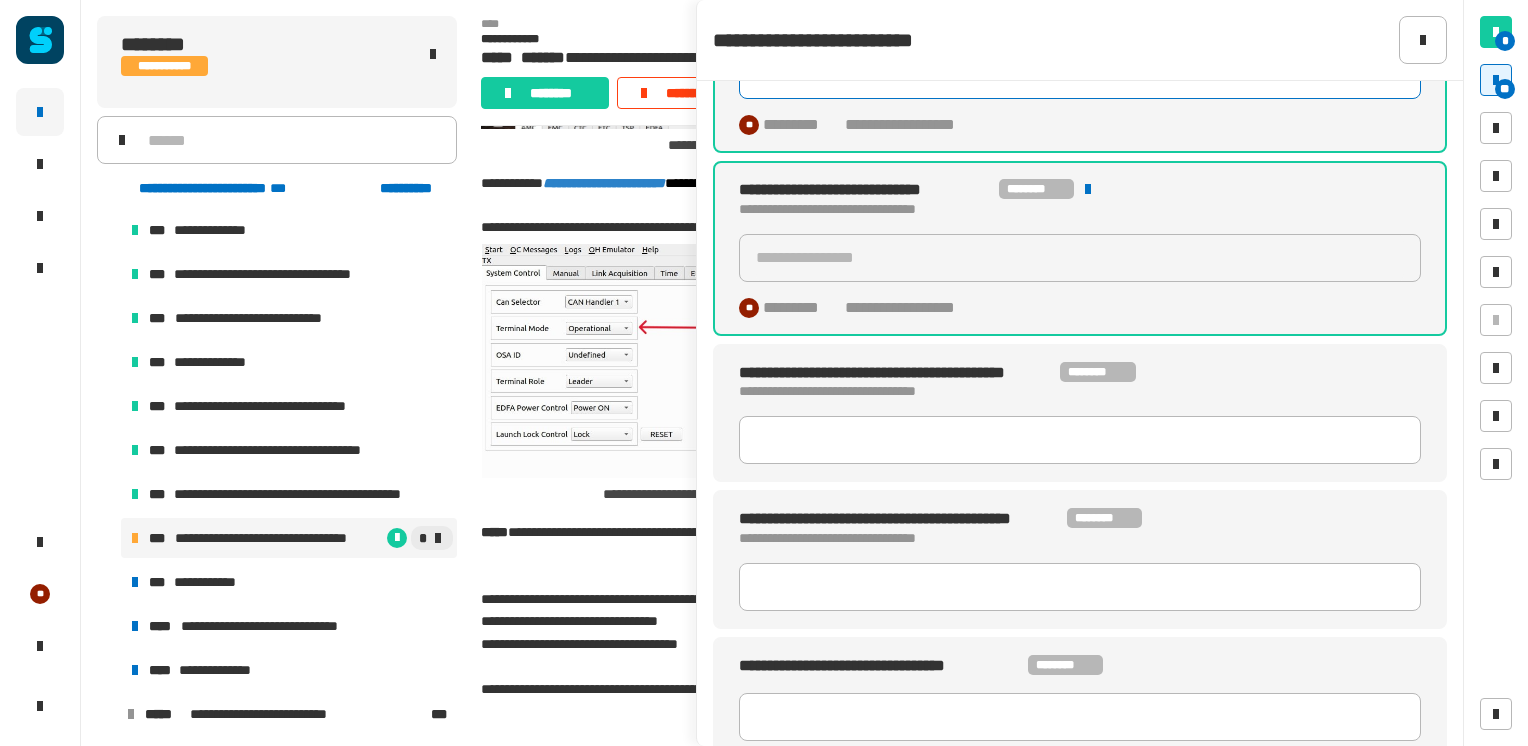 scroll, scrollTop: 767, scrollLeft: 0, axis: vertical 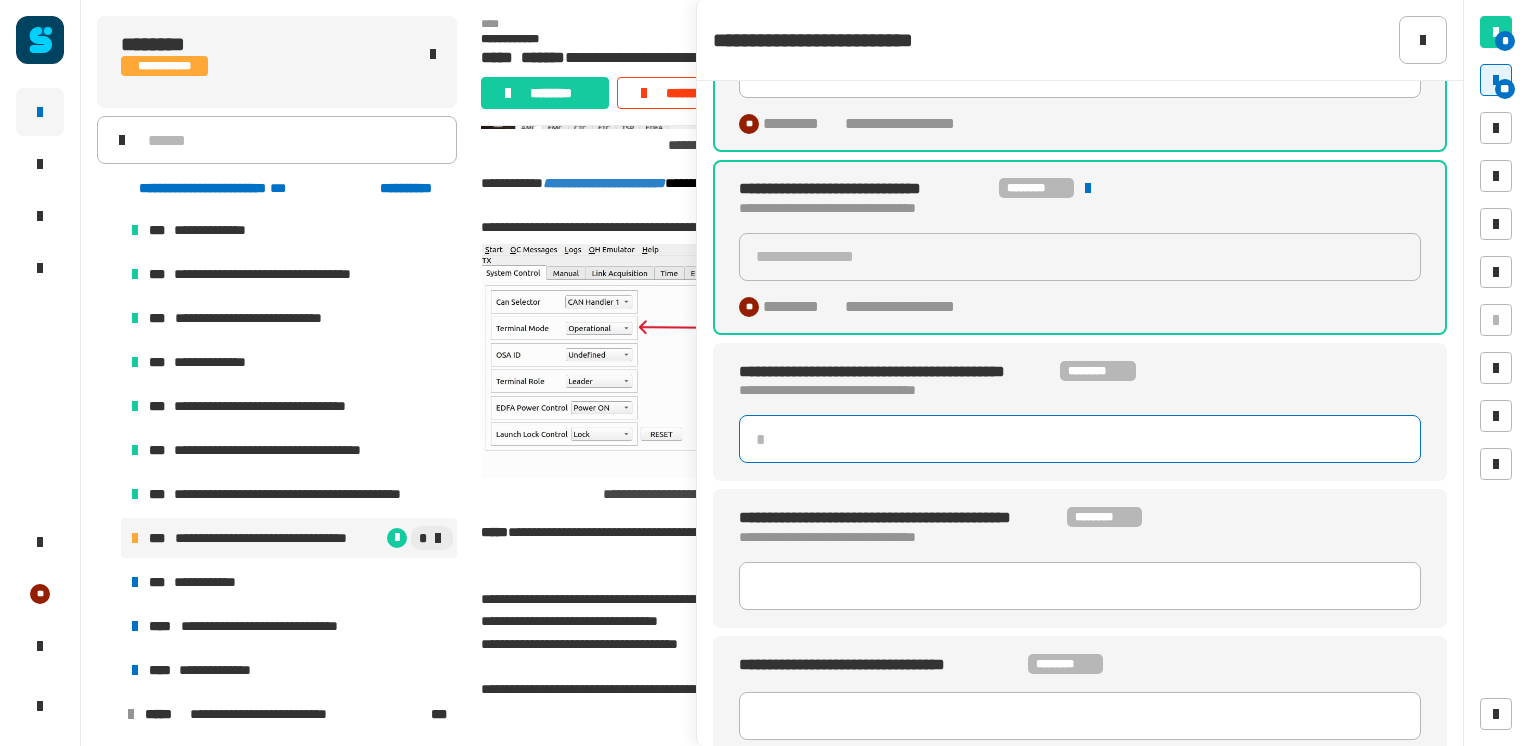 click 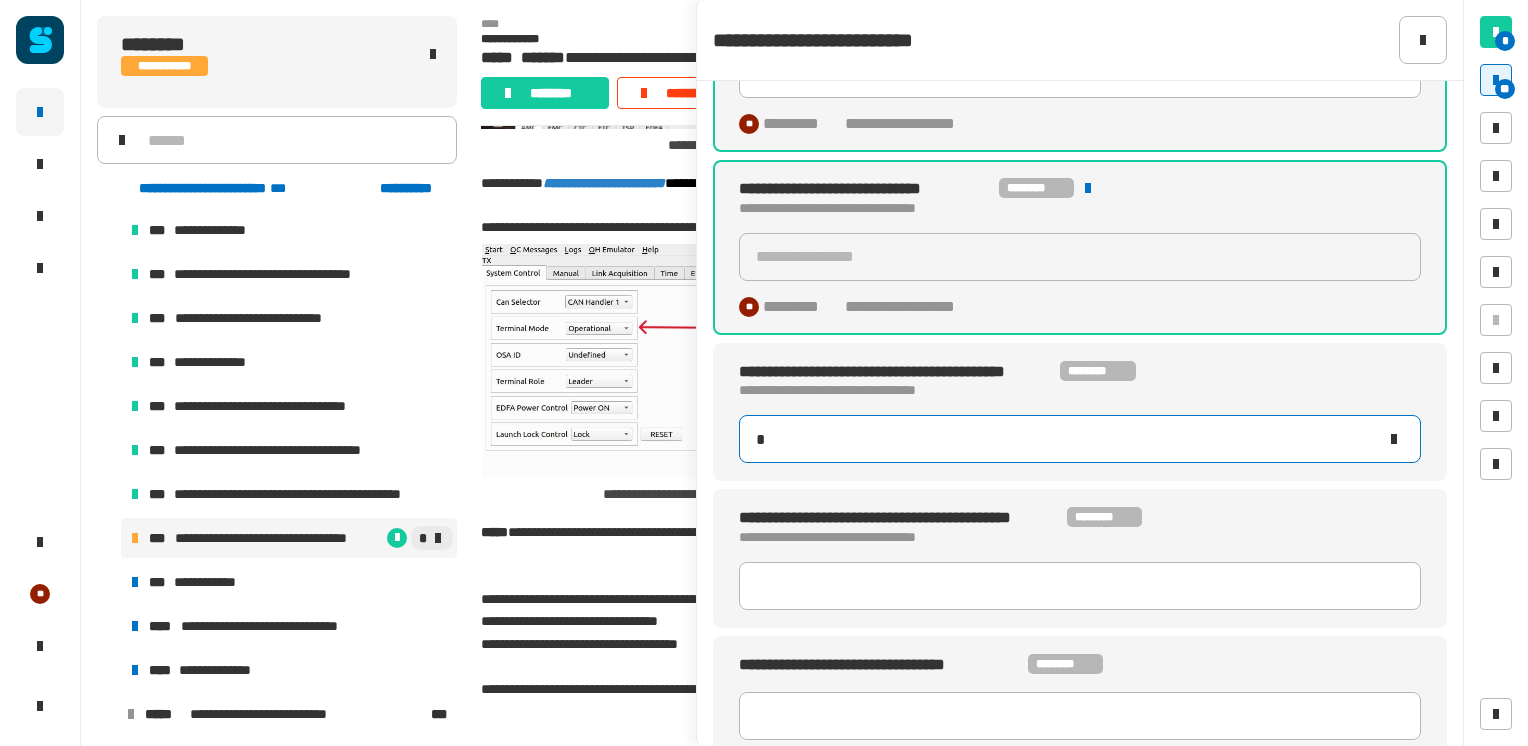 type on "****" 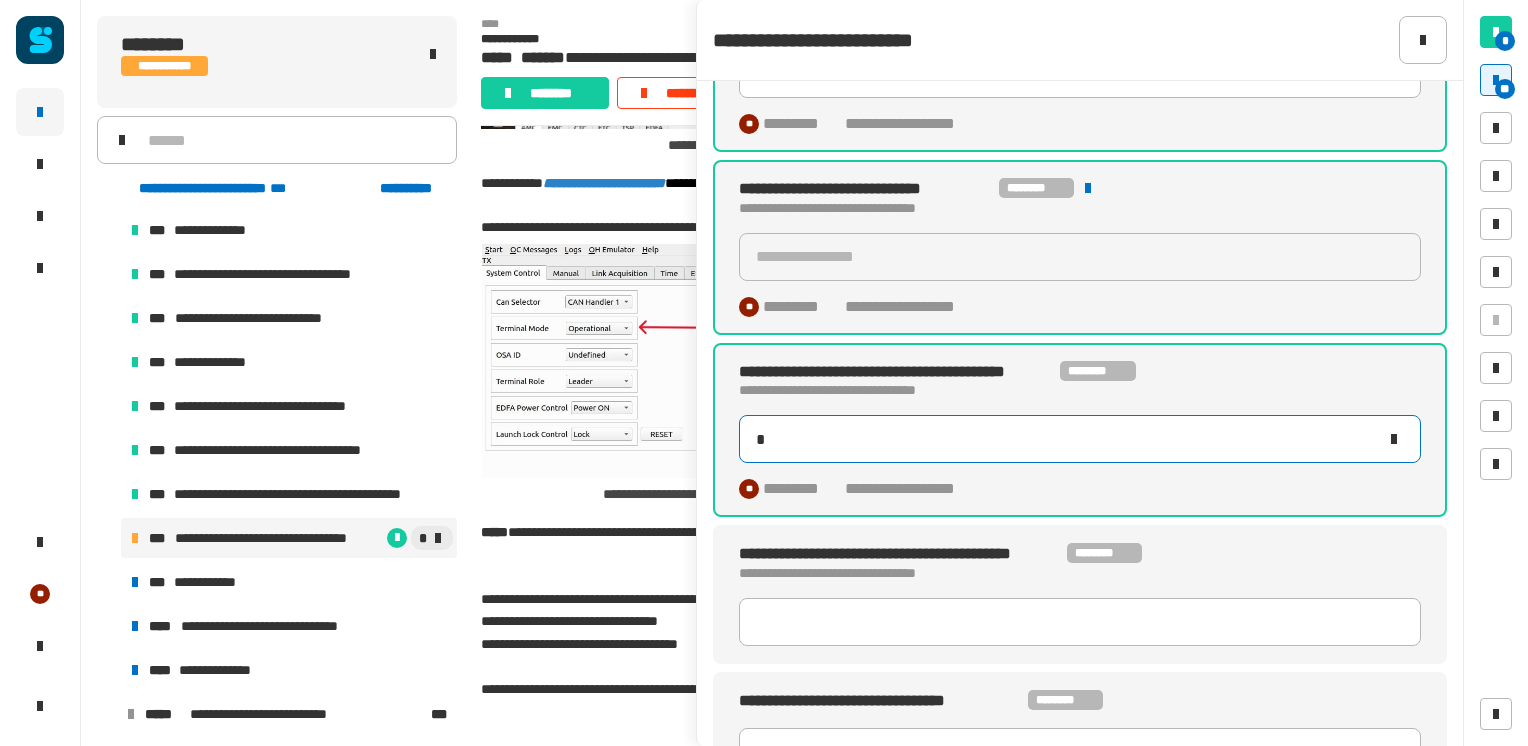 type on "**" 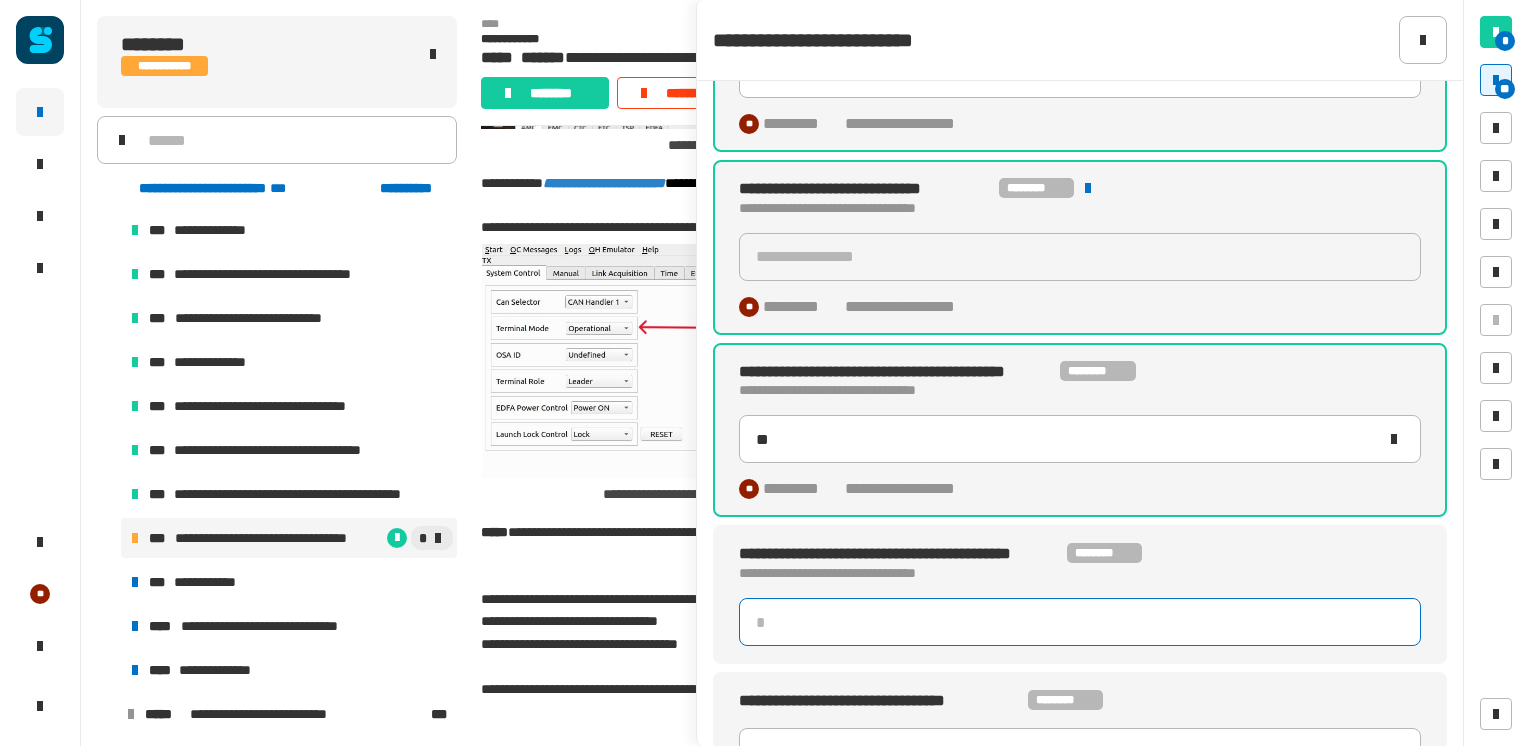 click 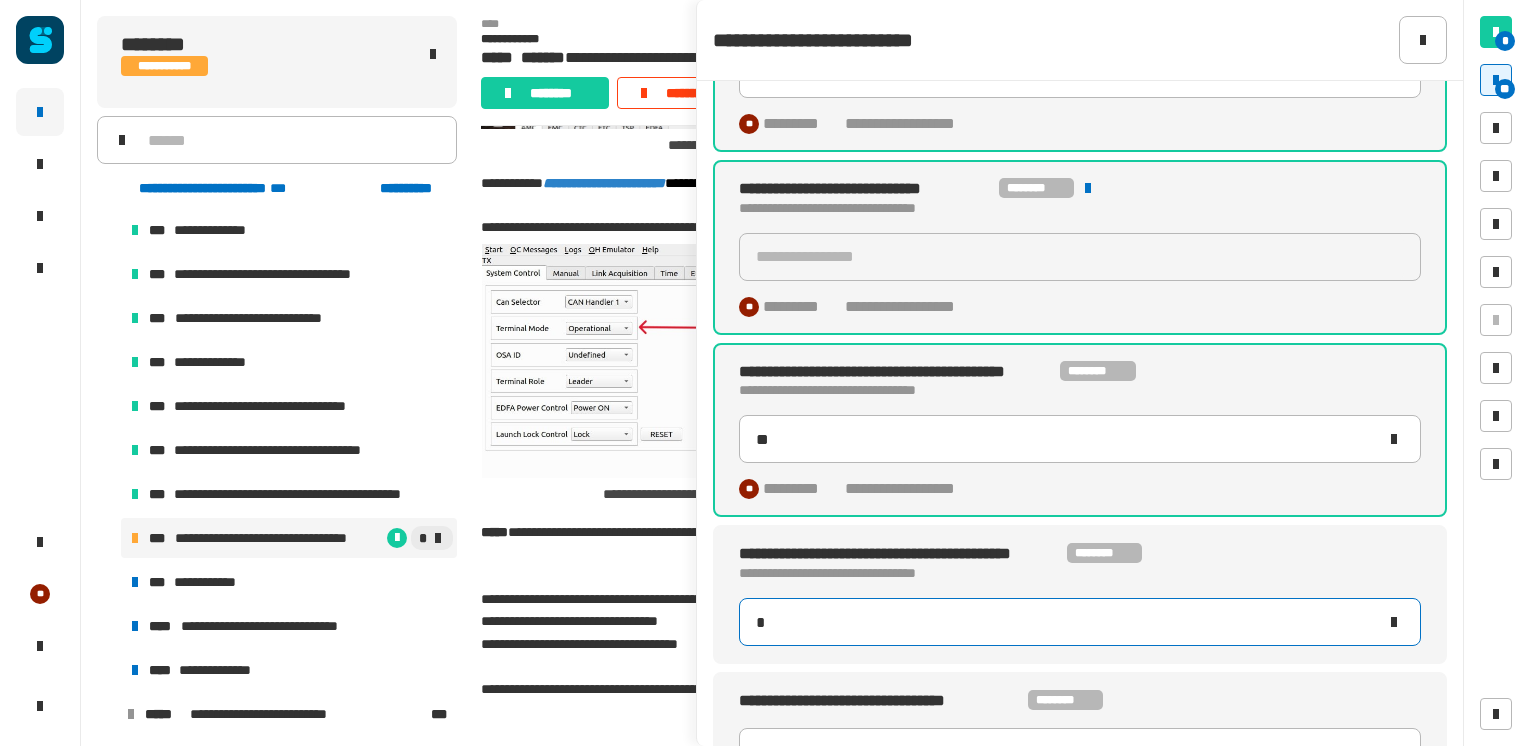 type on "**" 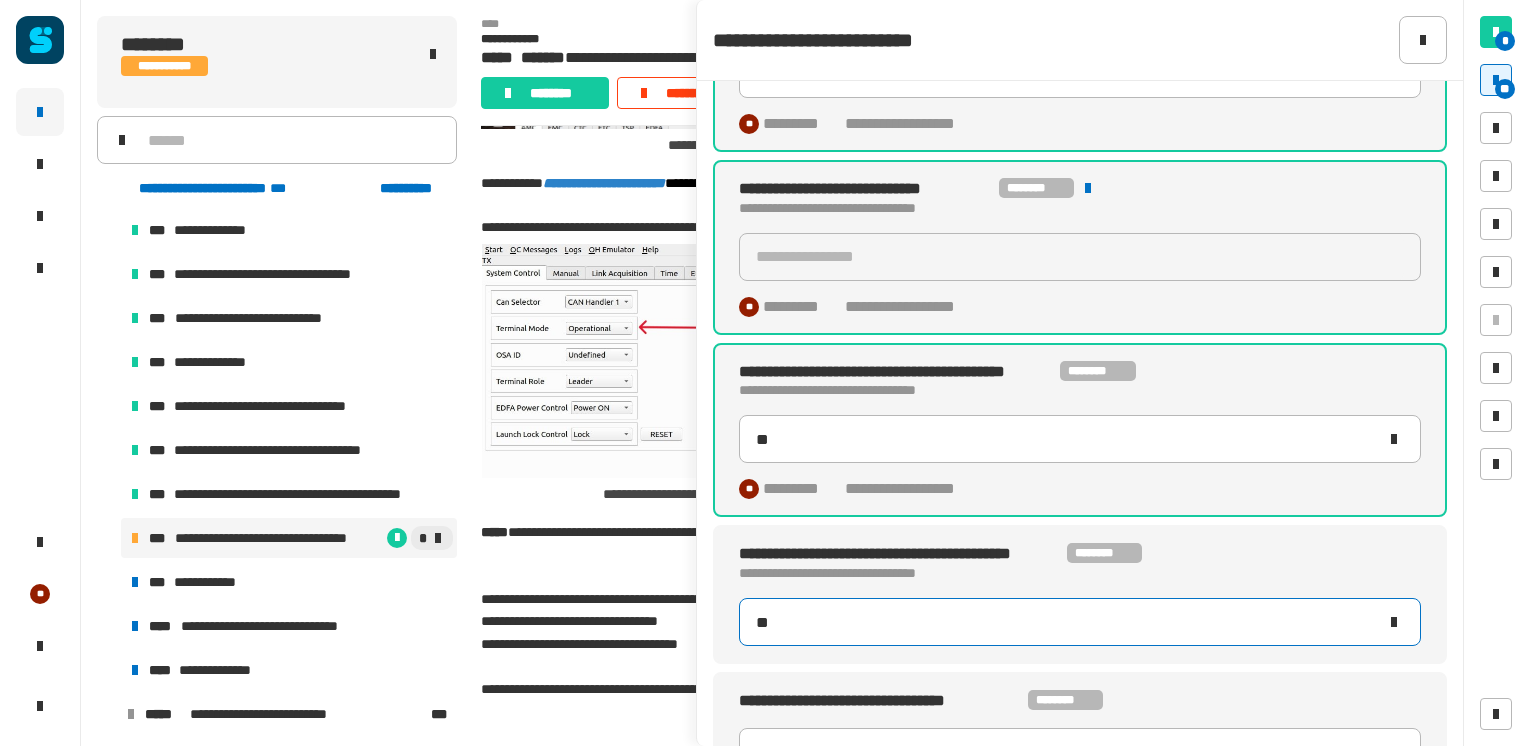 type on "**" 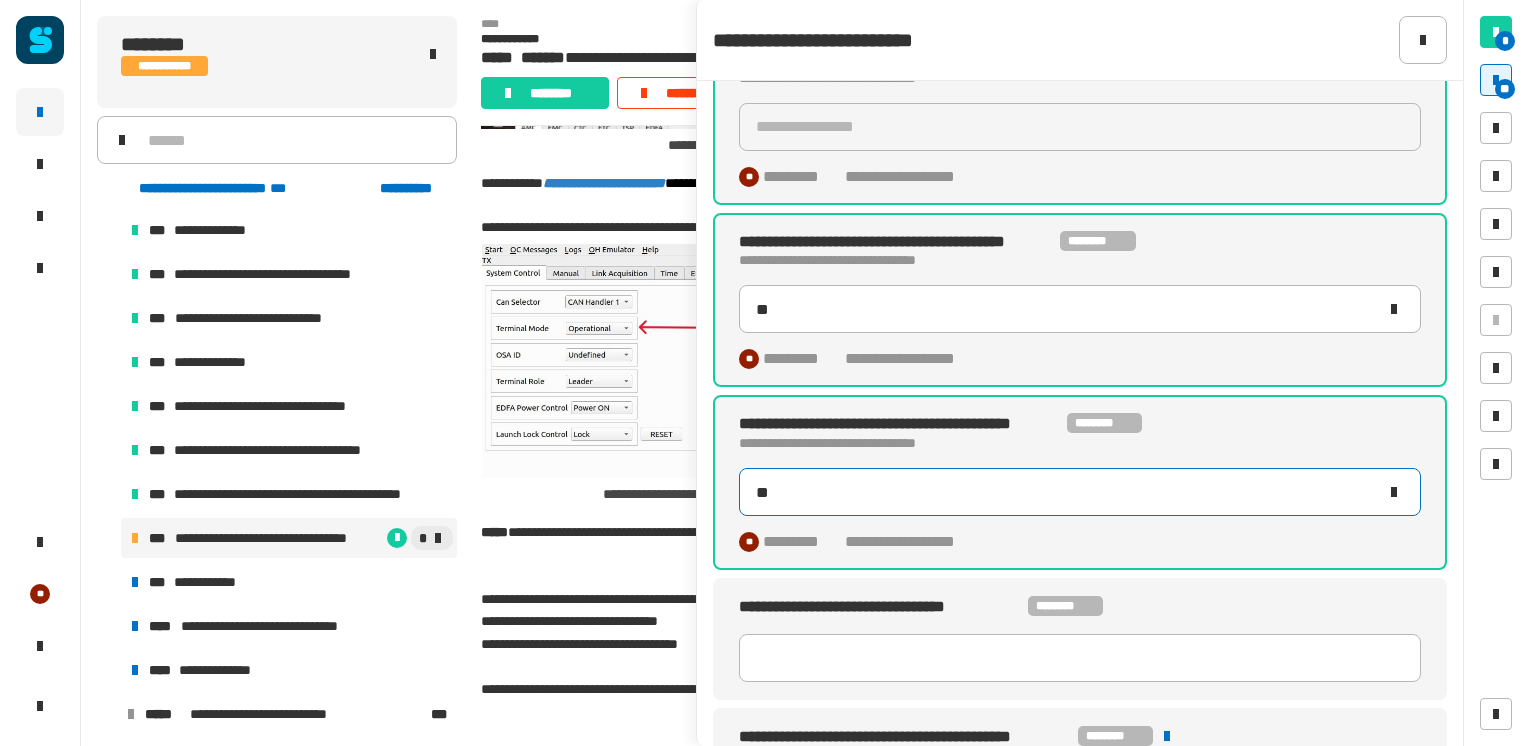 scroll, scrollTop: 926, scrollLeft: 0, axis: vertical 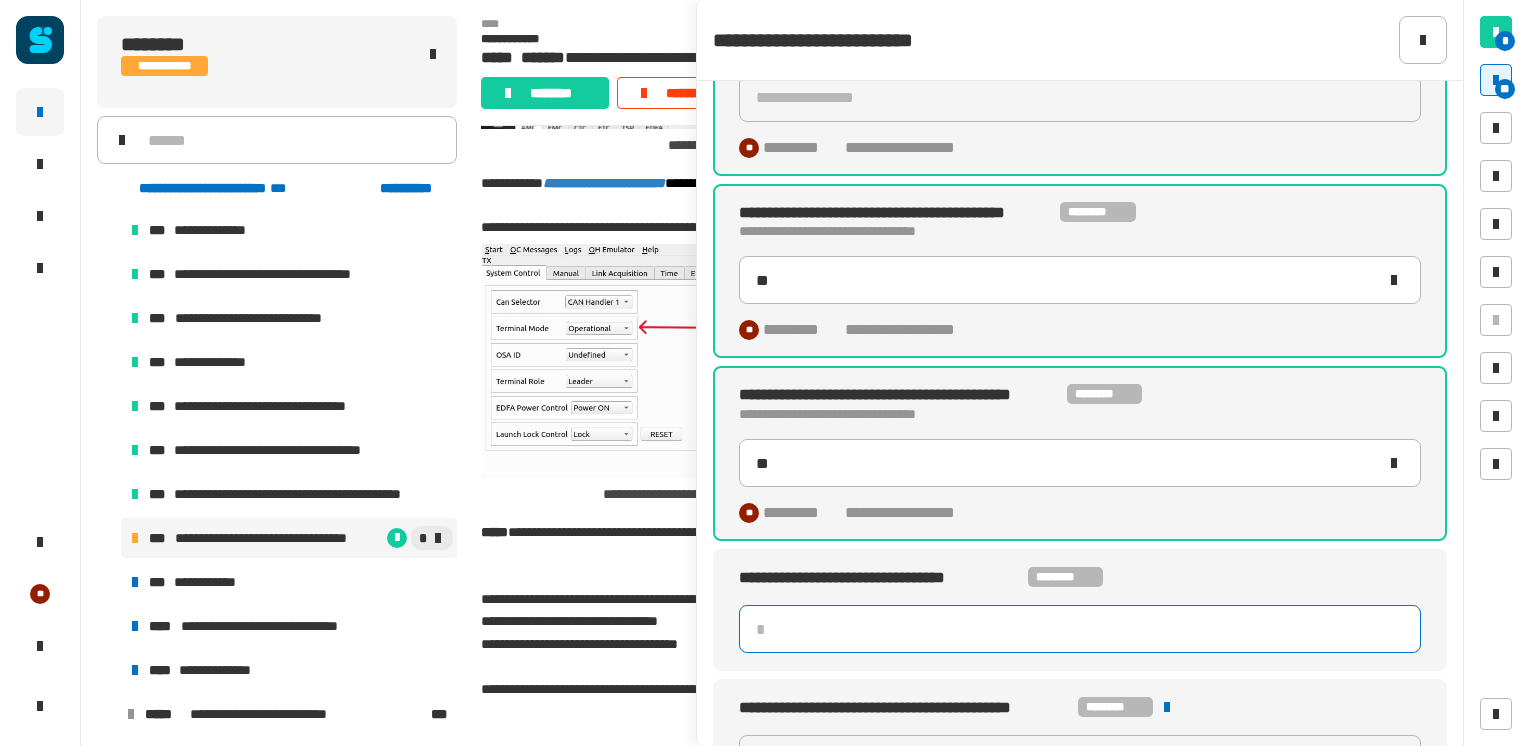 click 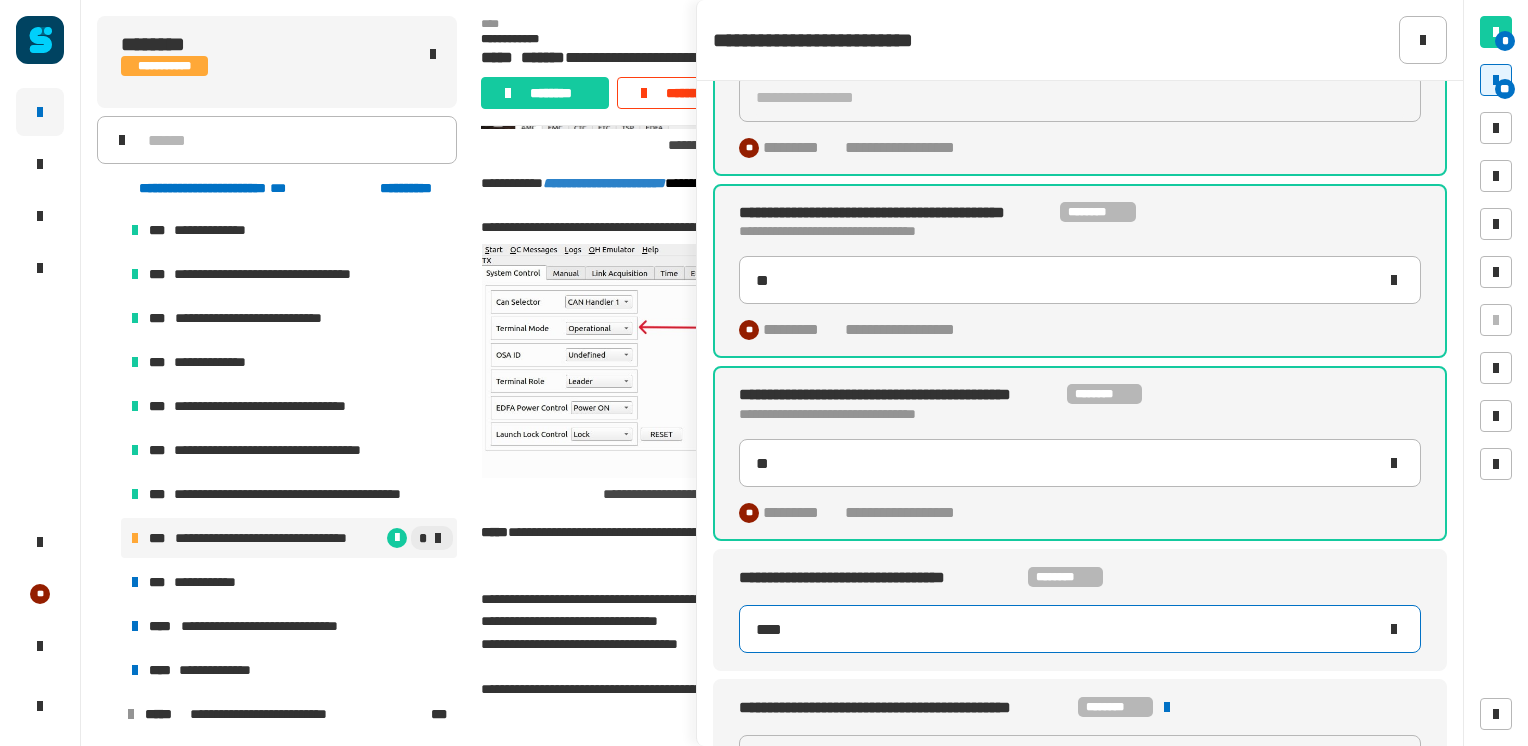 type on "*****" 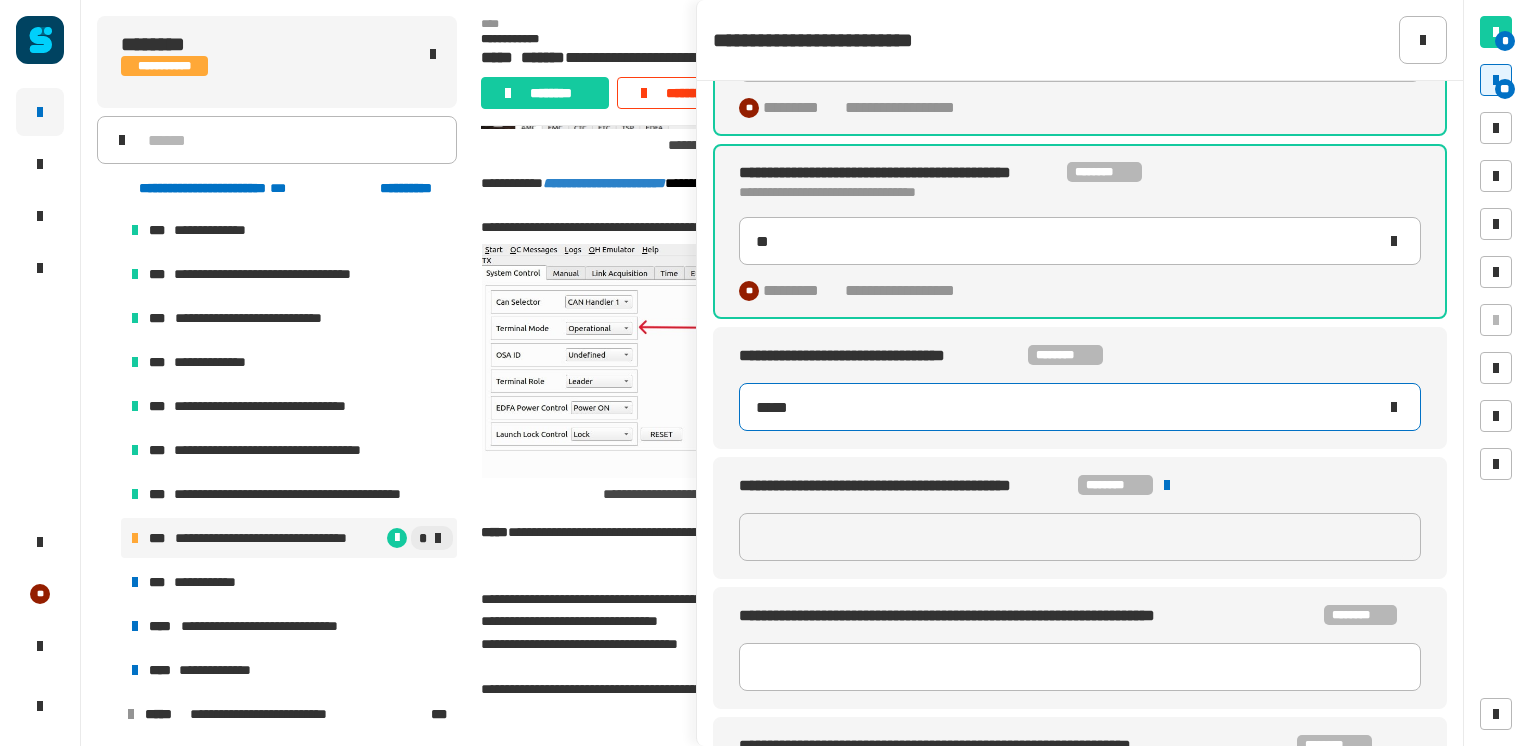 scroll, scrollTop: 1183, scrollLeft: 0, axis: vertical 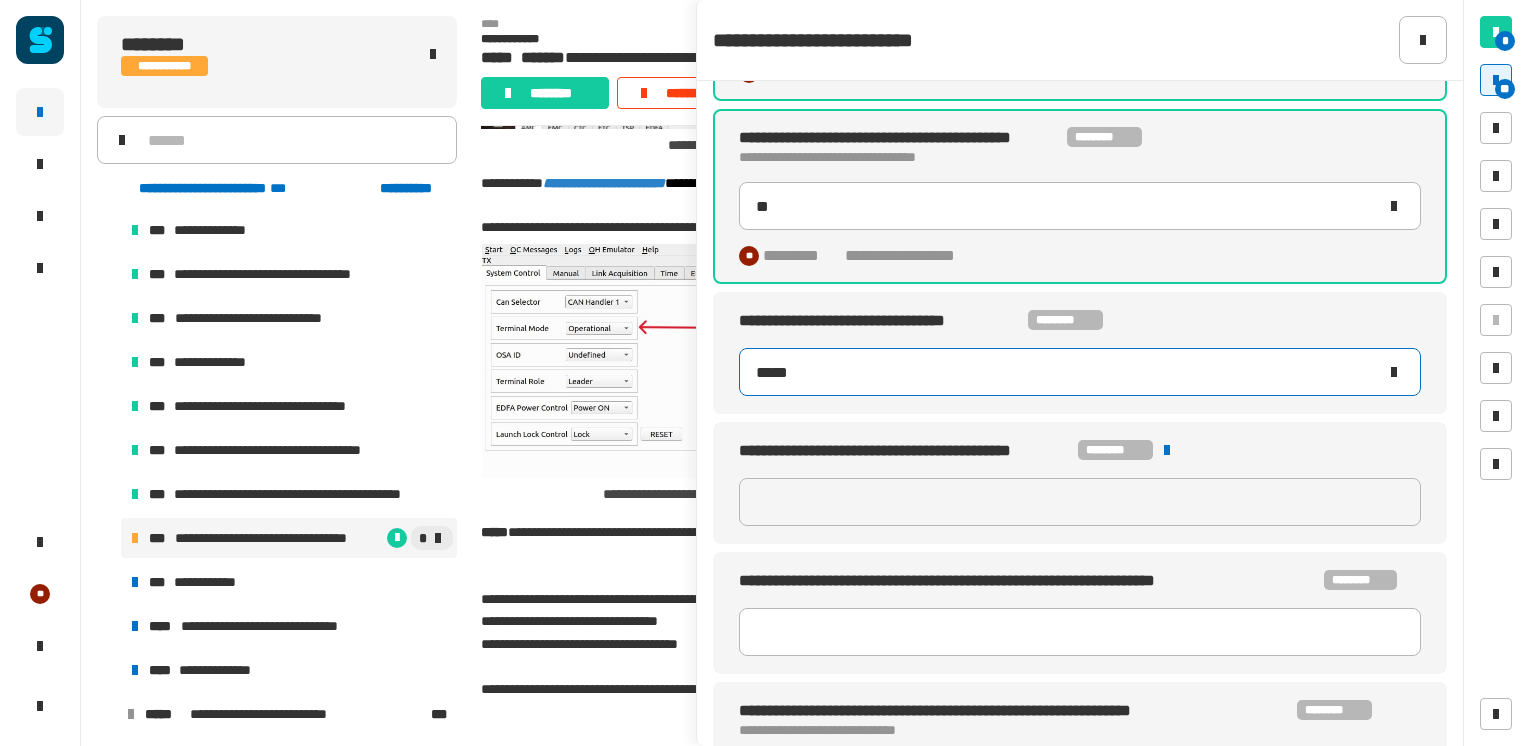type on "**" 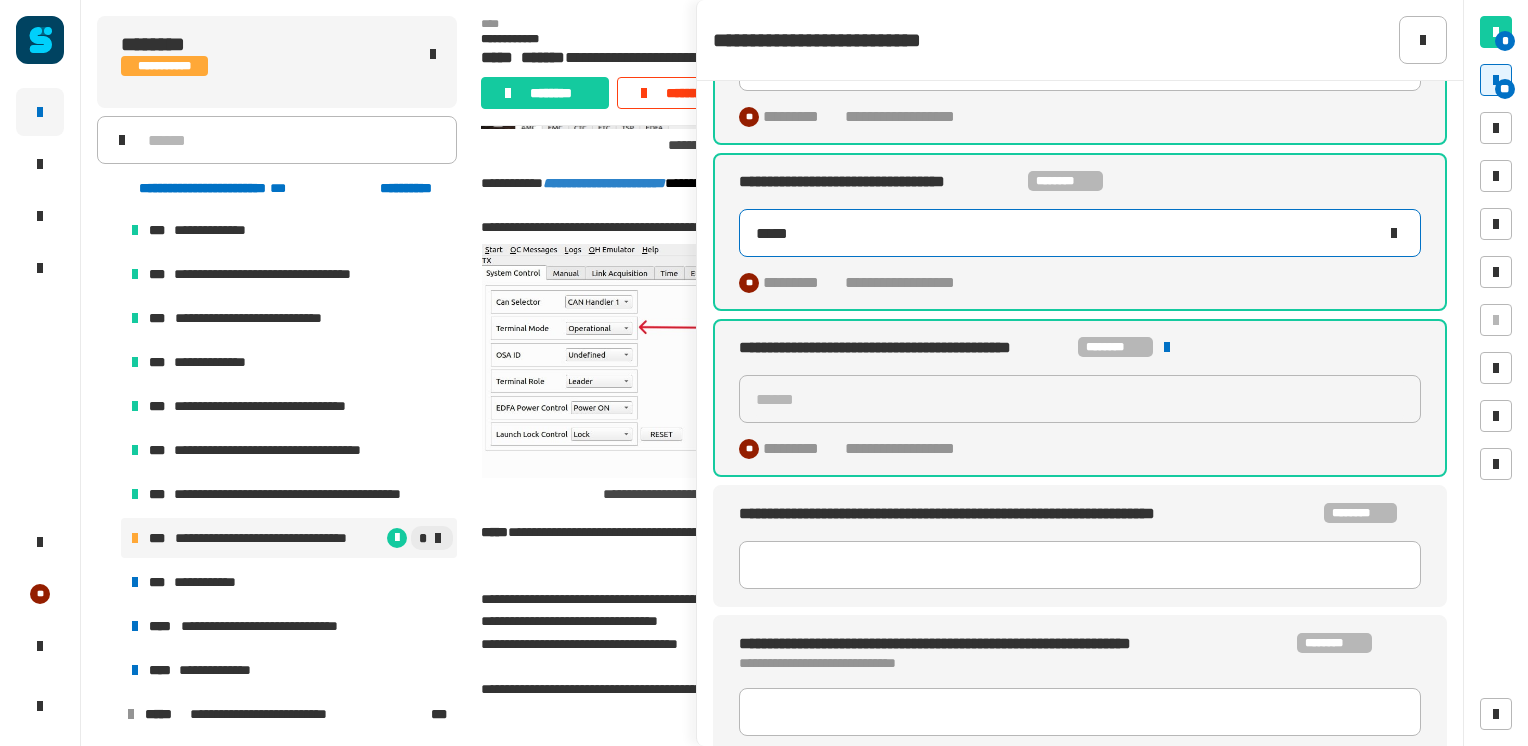 scroll, scrollTop: 1330, scrollLeft: 0, axis: vertical 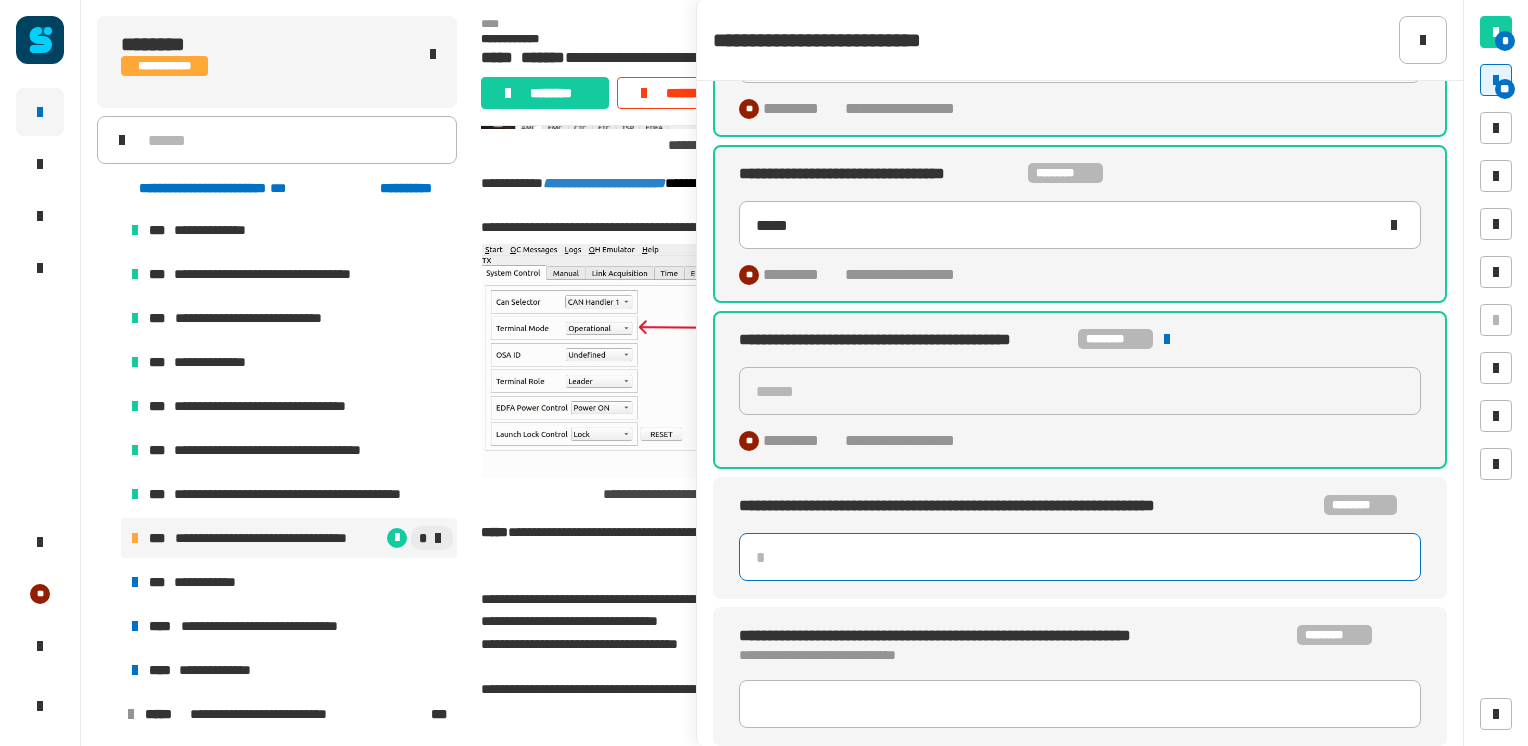 click 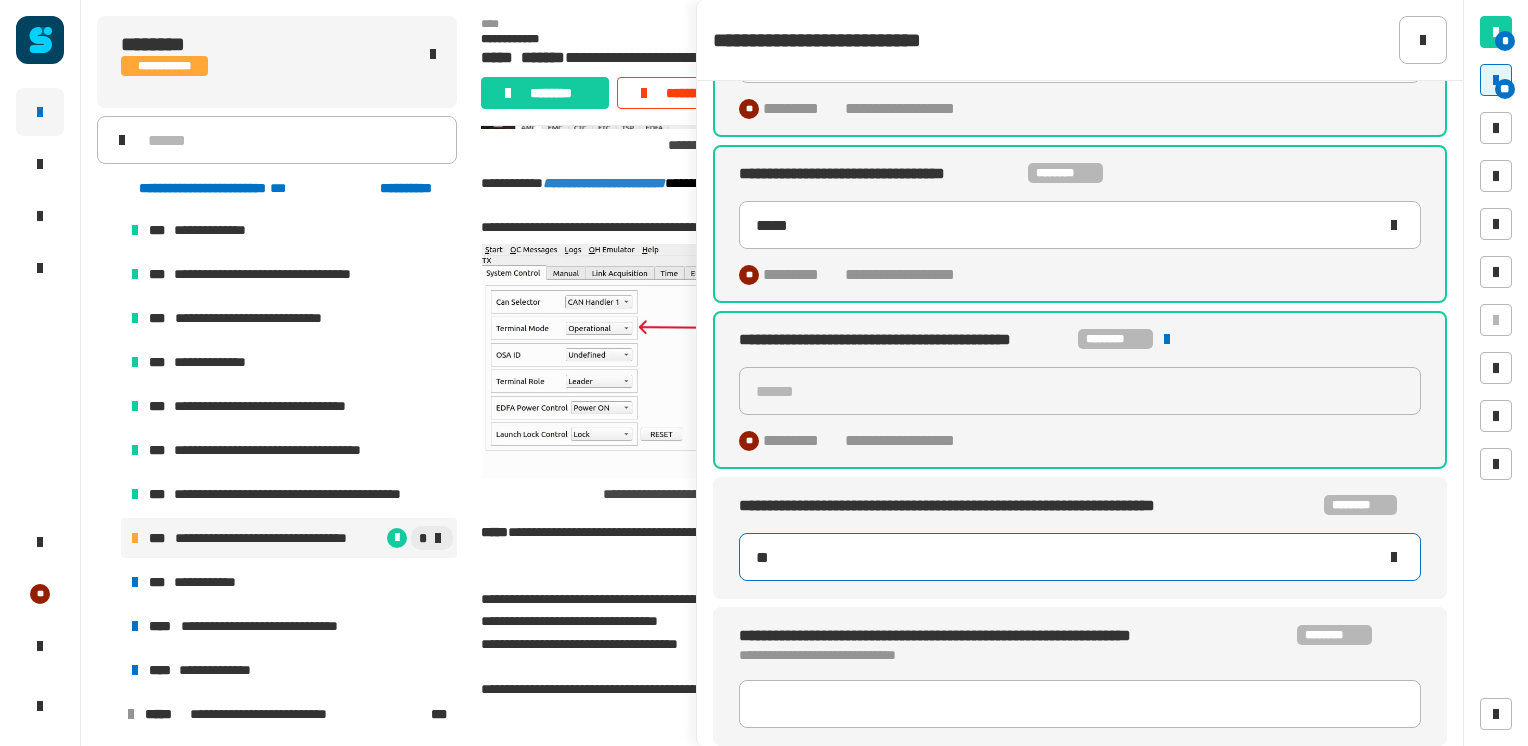 type on "**" 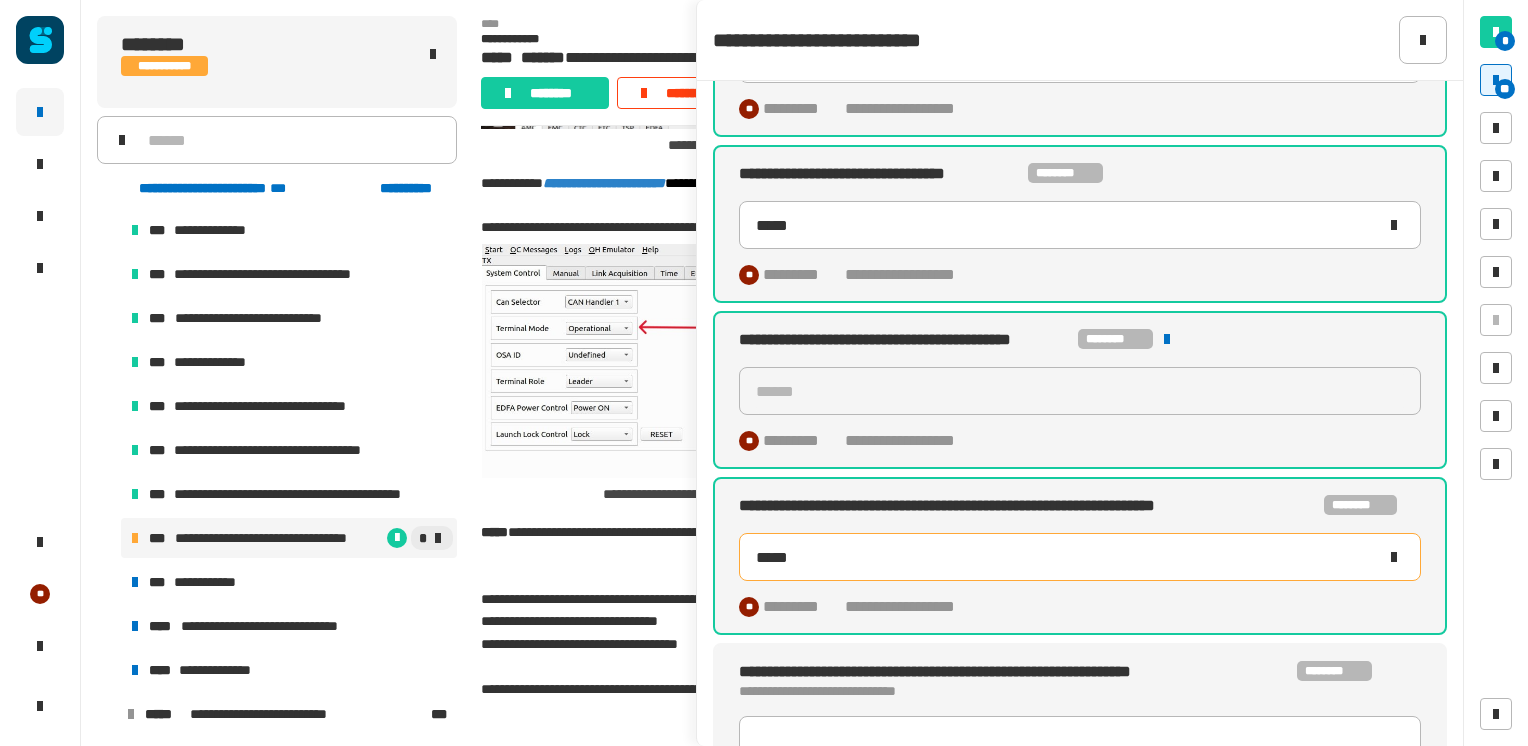 type on "*****" 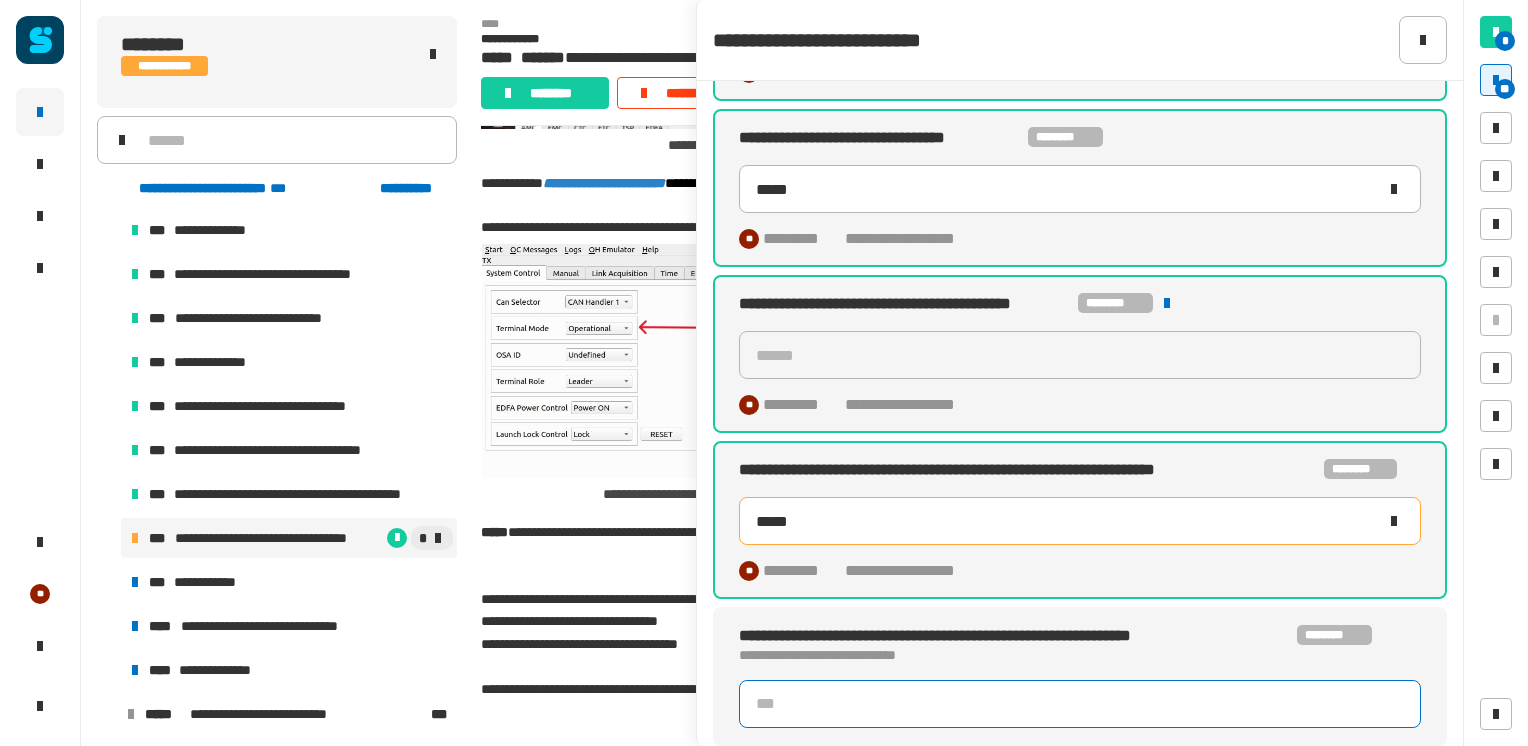 click 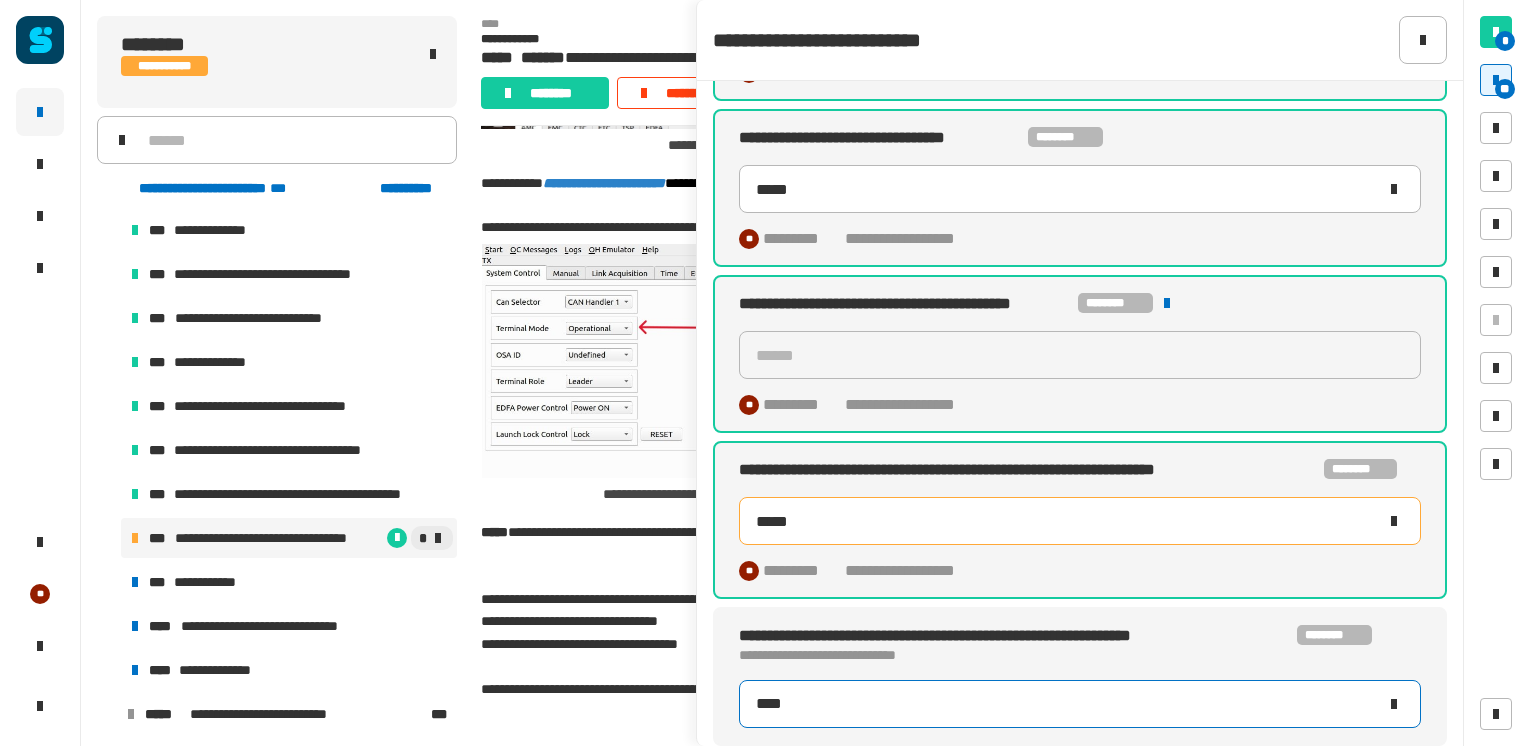 type on "****" 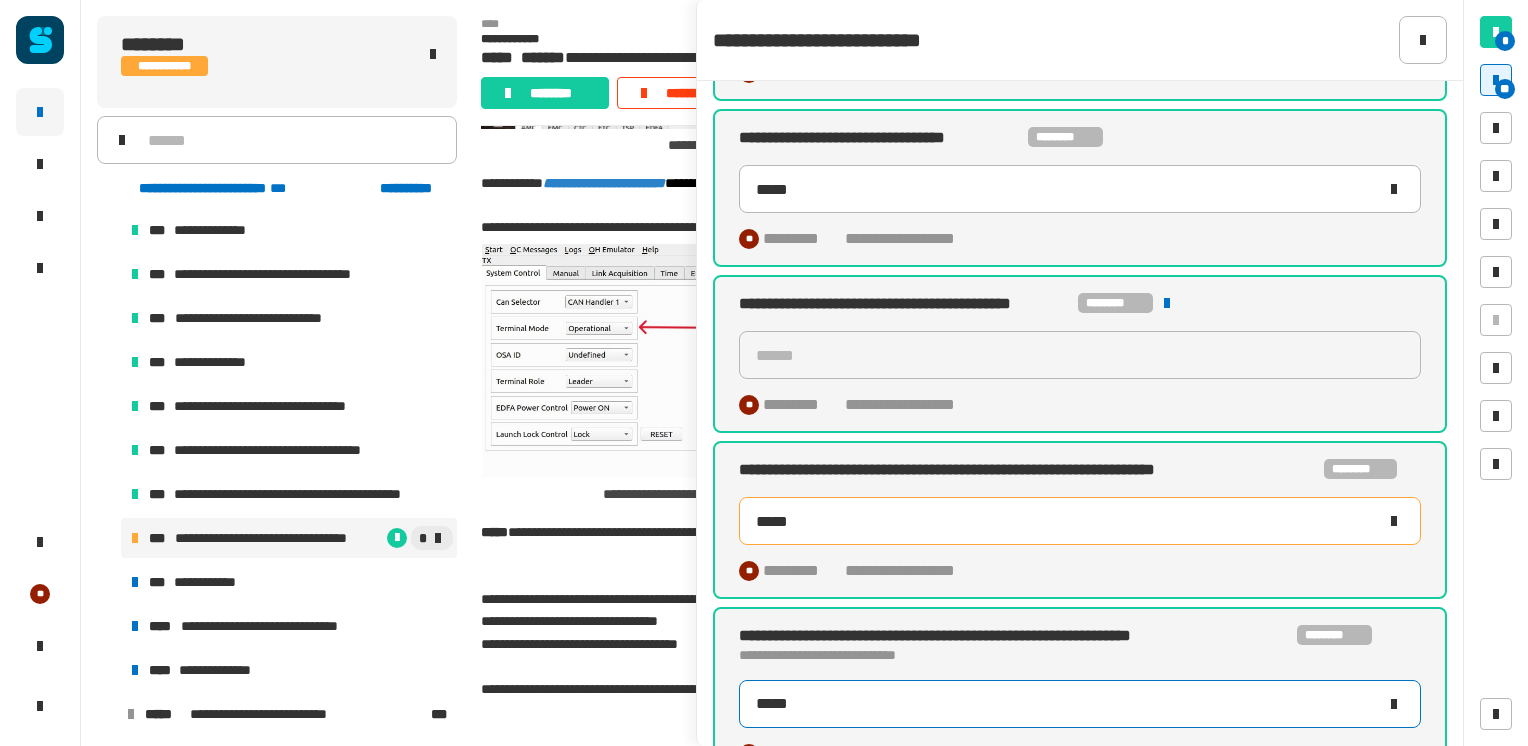 type on "*****" 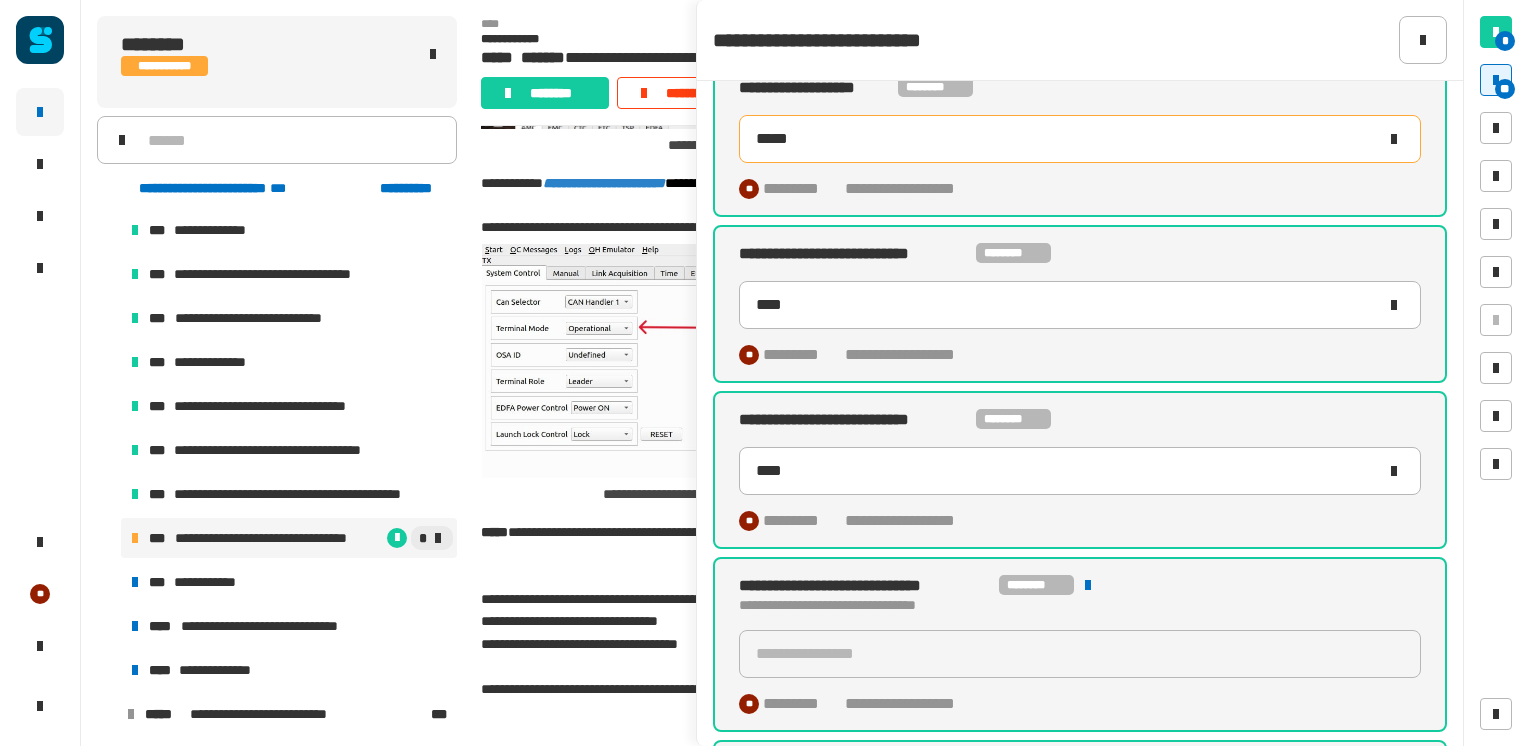 scroll, scrollTop: 0, scrollLeft: 0, axis: both 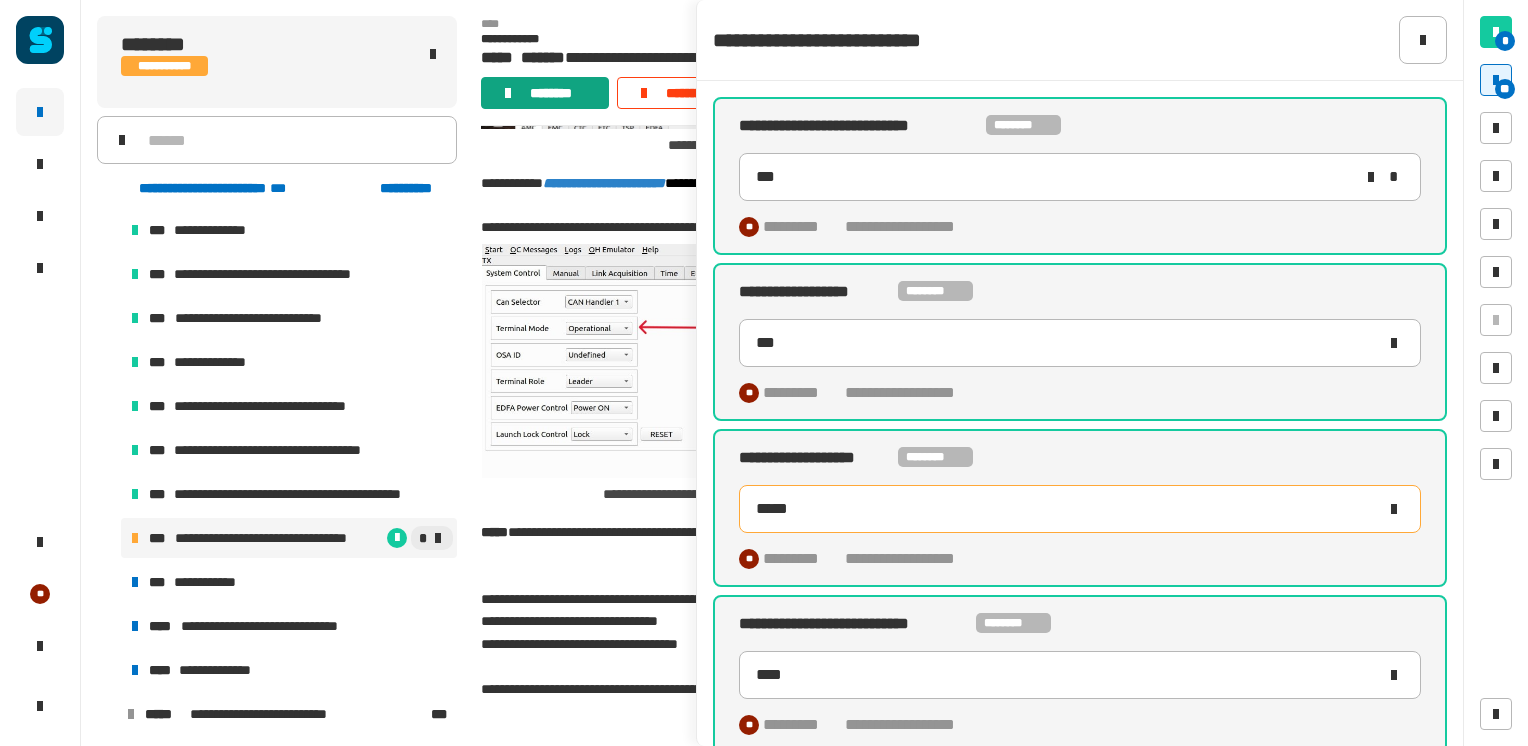 click on "********" 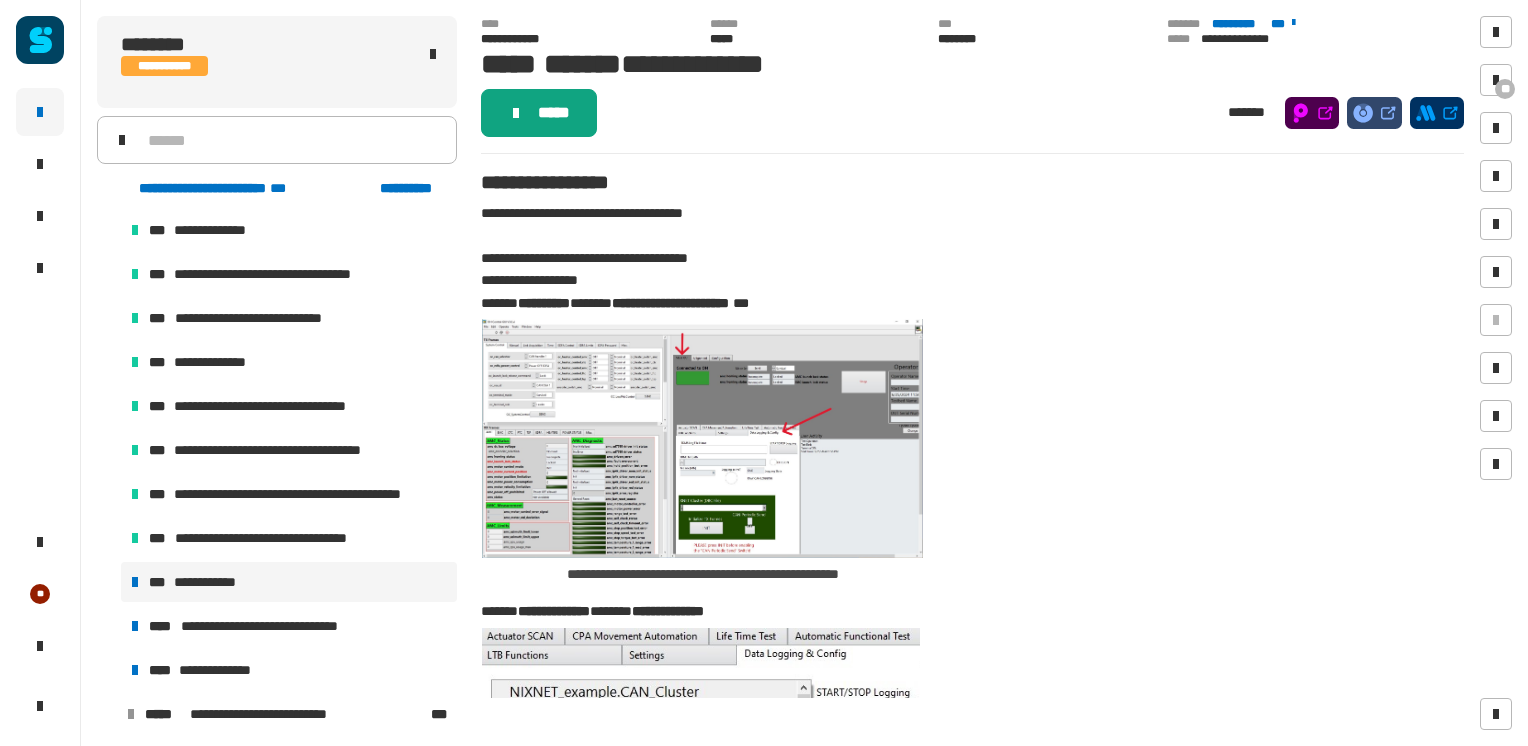 click on "*****" 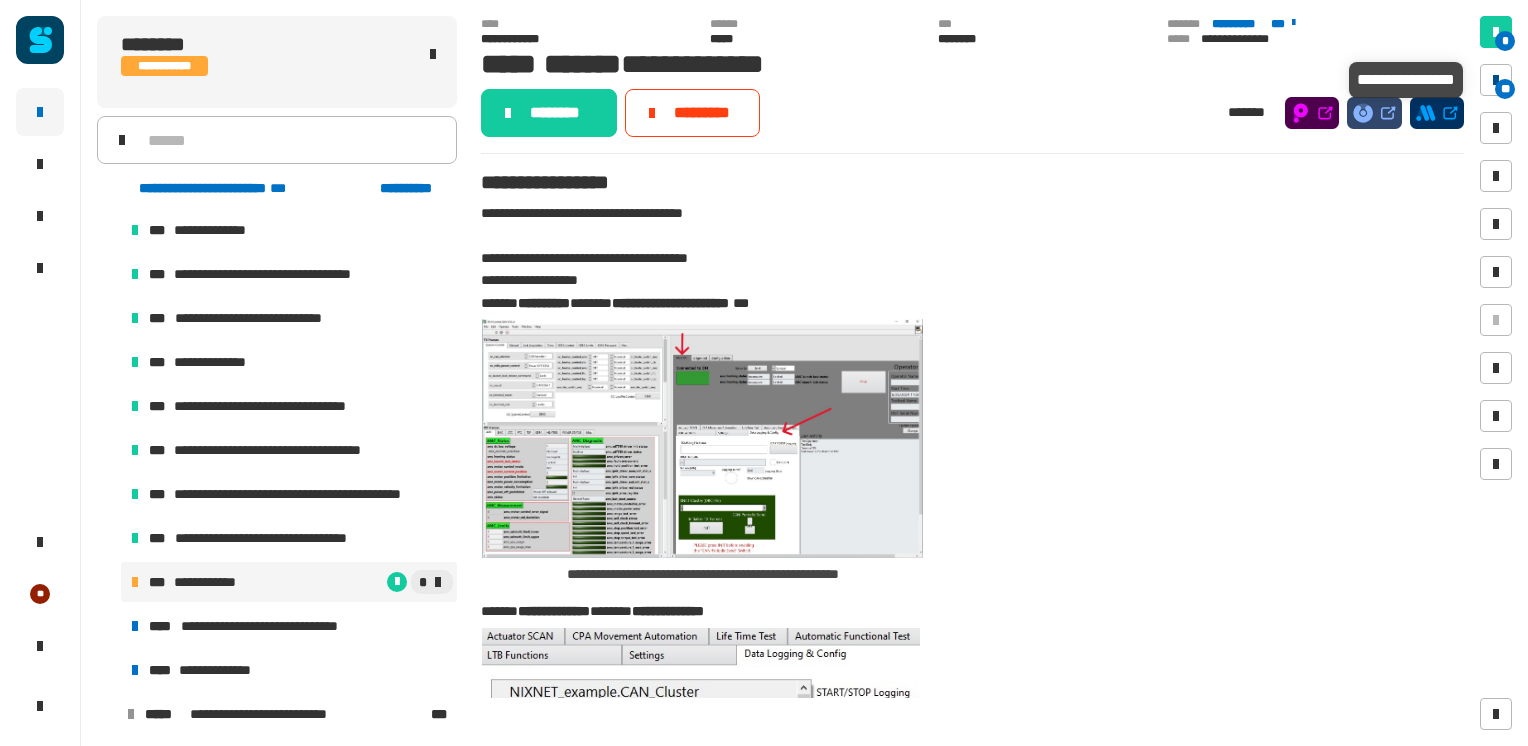 click at bounding box center [1496, 80] 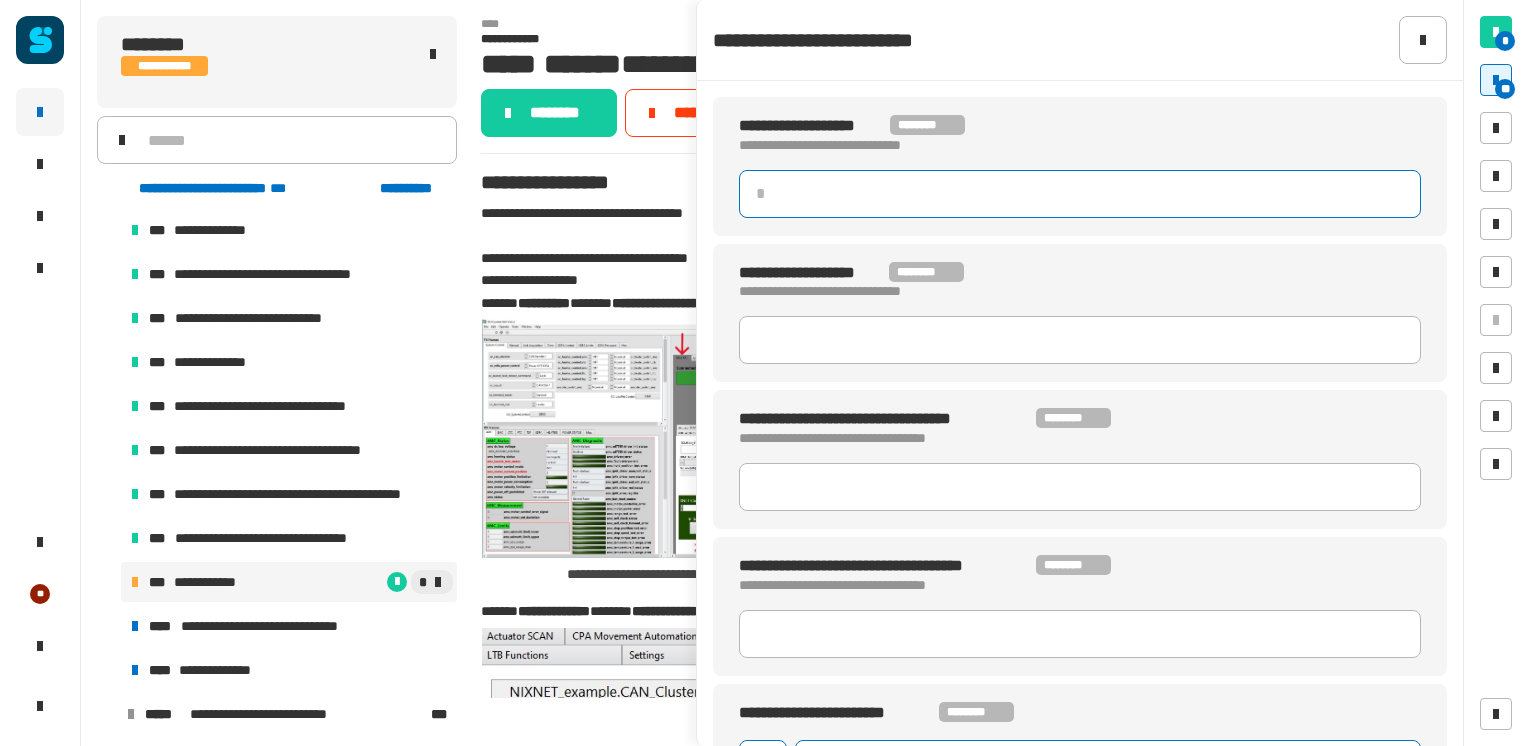 click 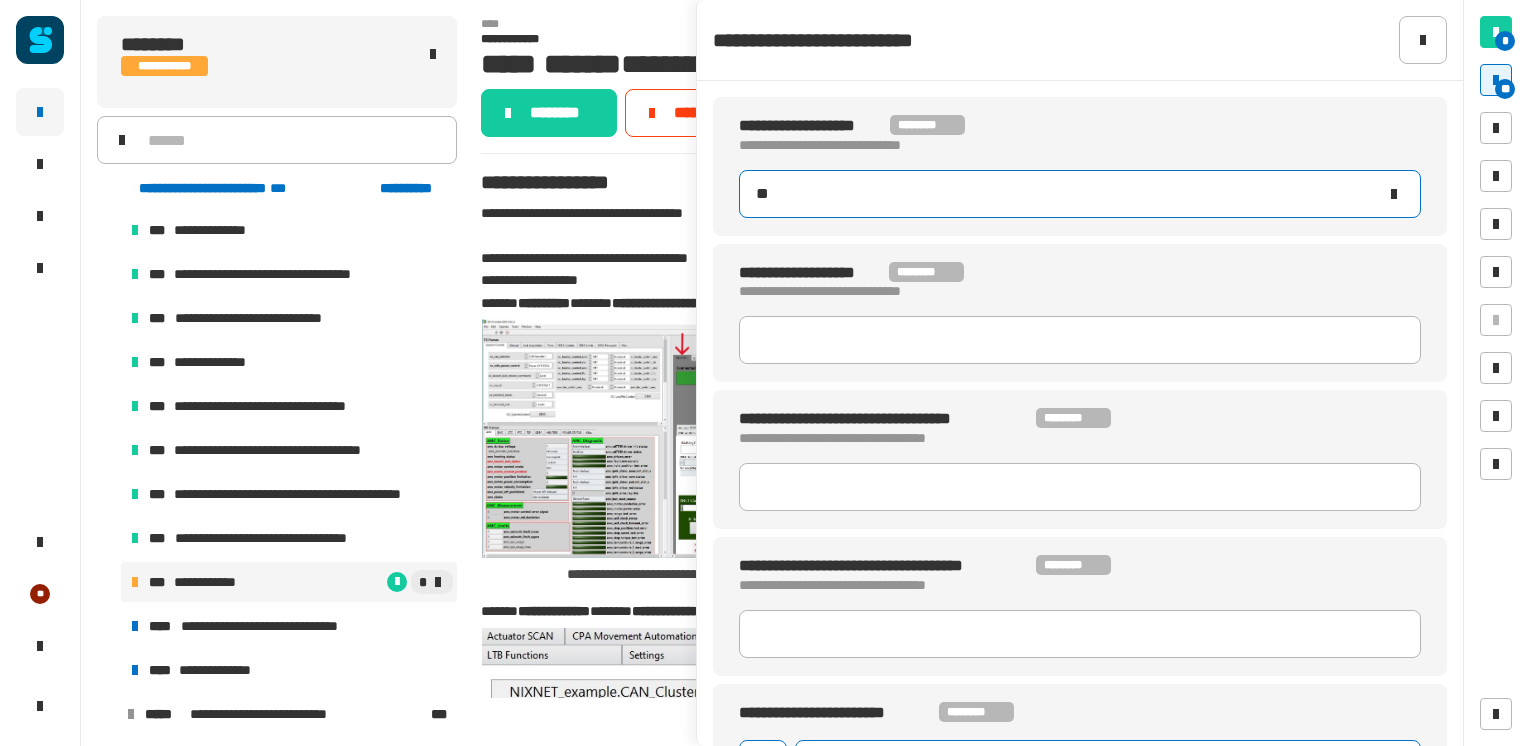 type on "***" 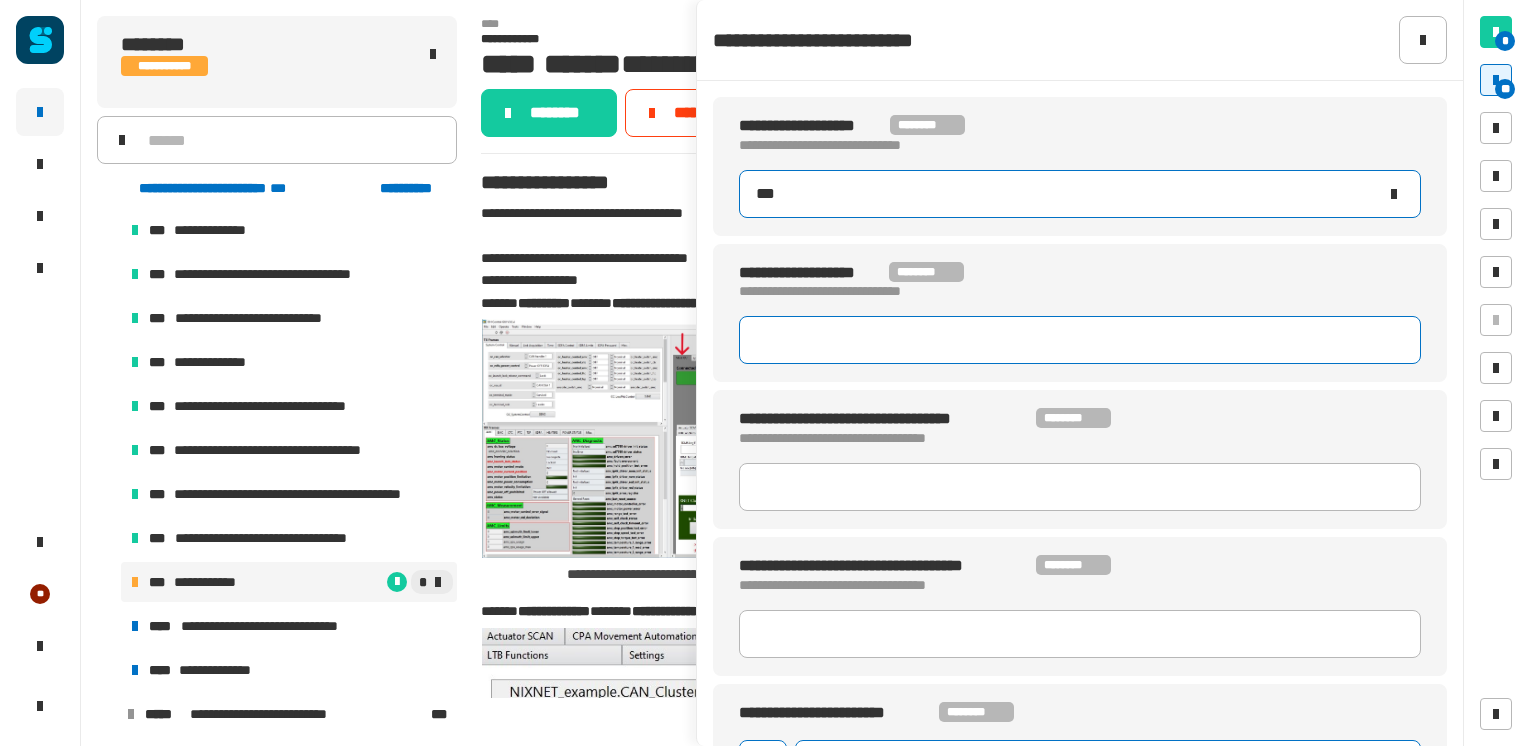 type 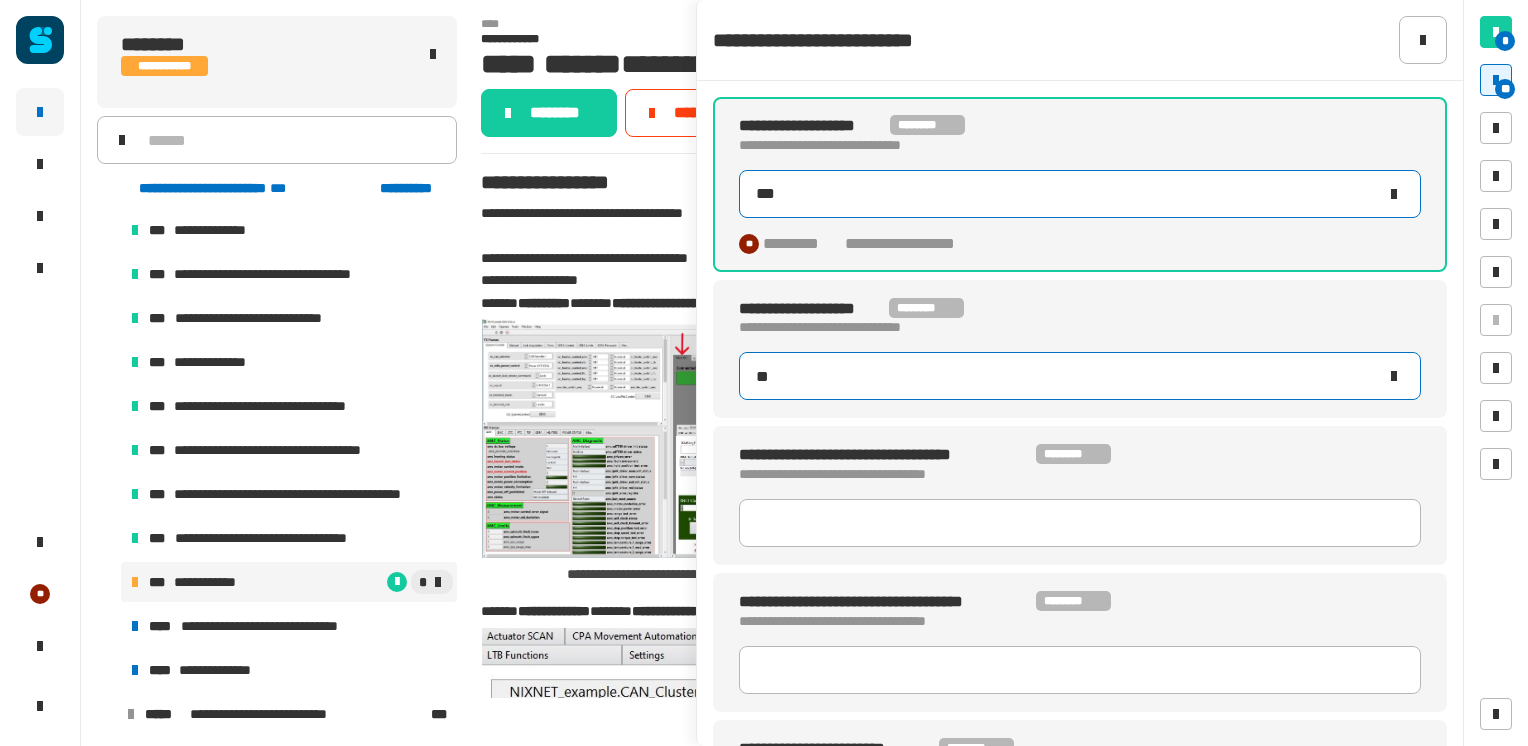 type on "***" 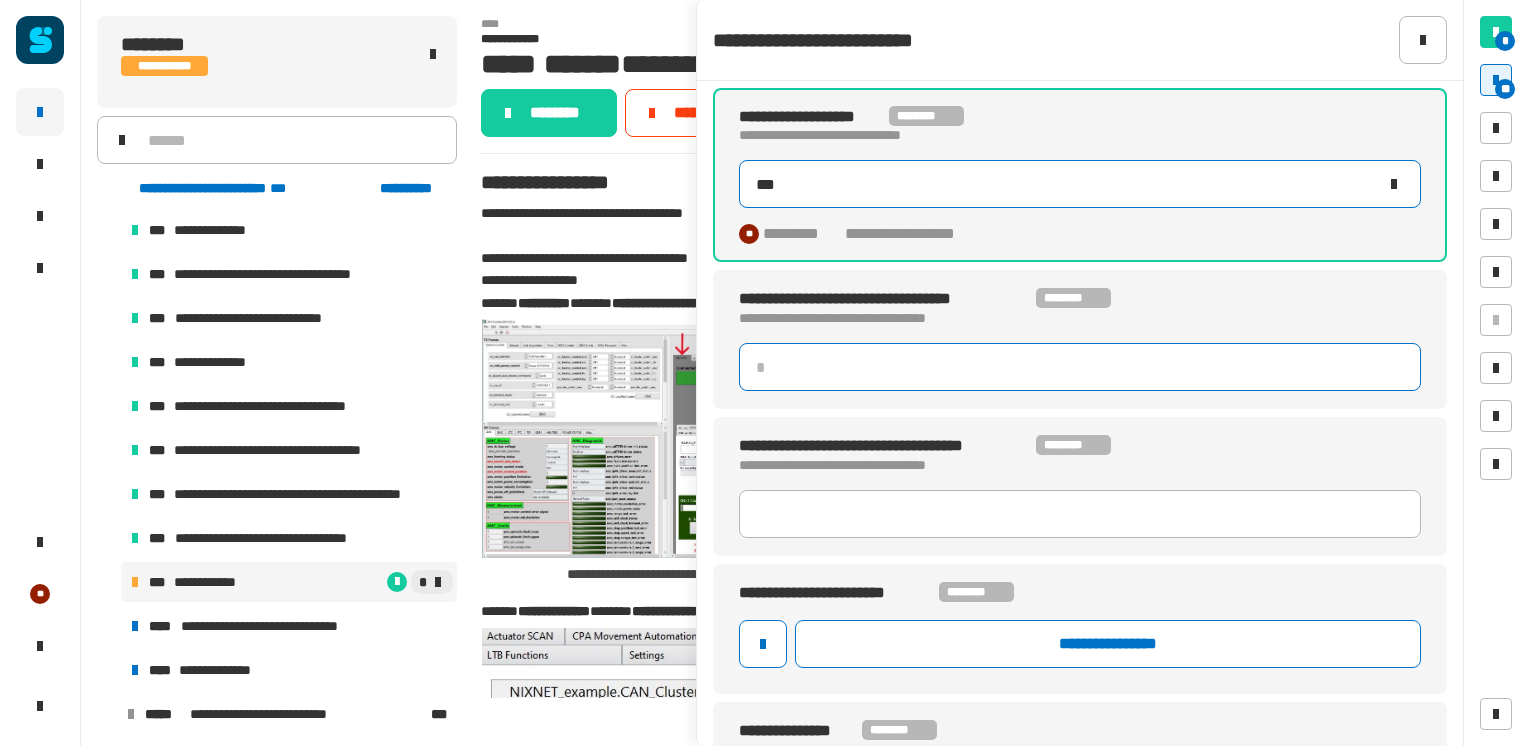 scroll, scrollTop: 202, scrollLeft: 0, axis: vertical 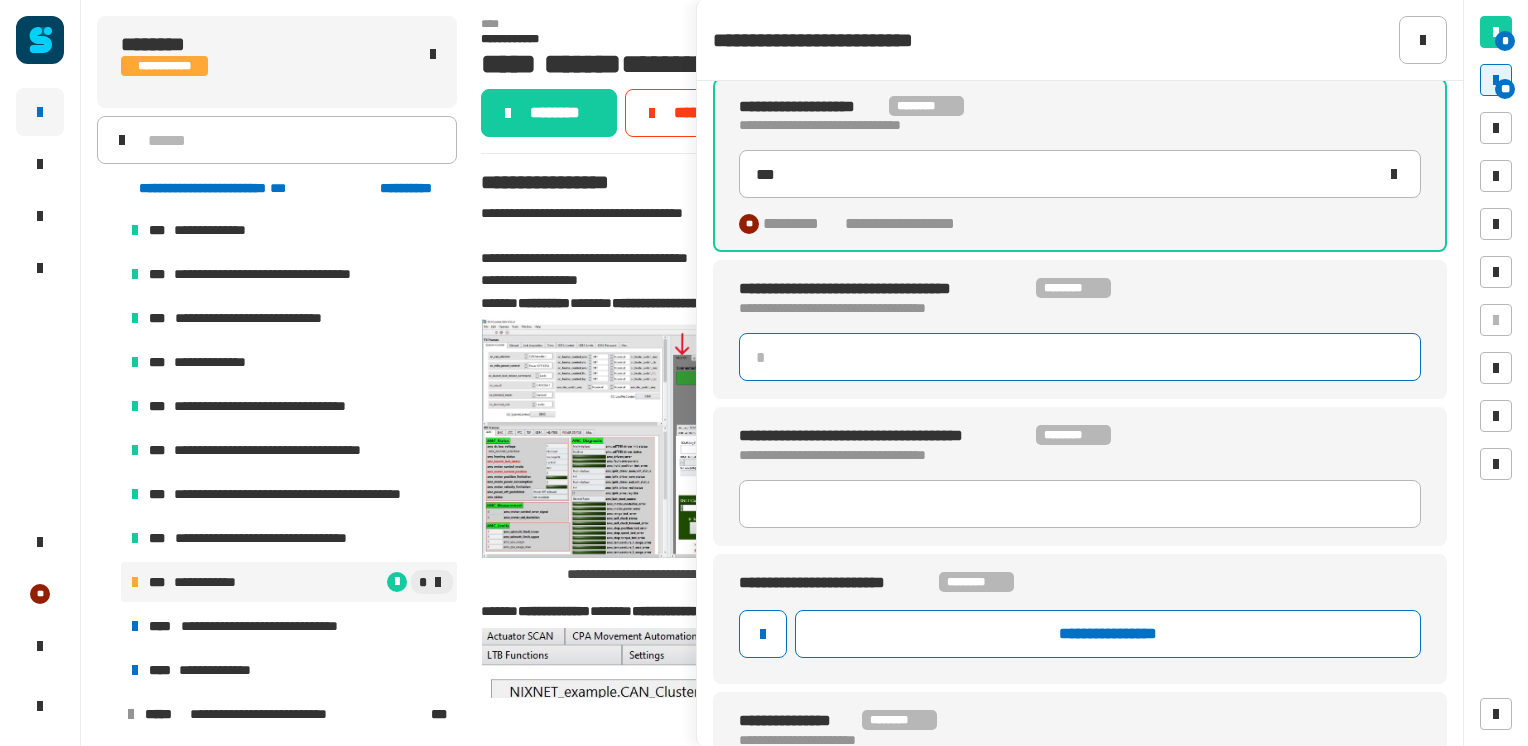 click 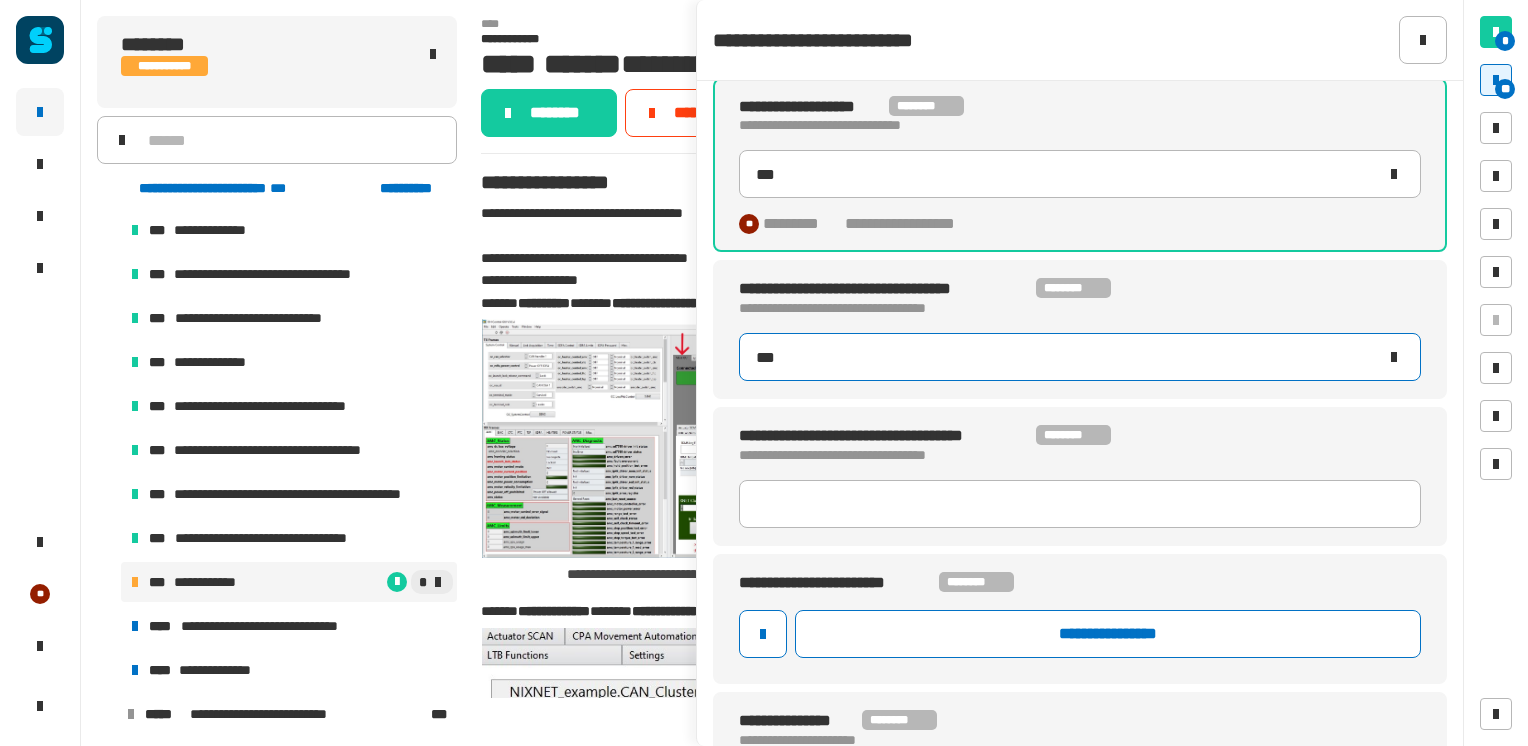 type on "****" 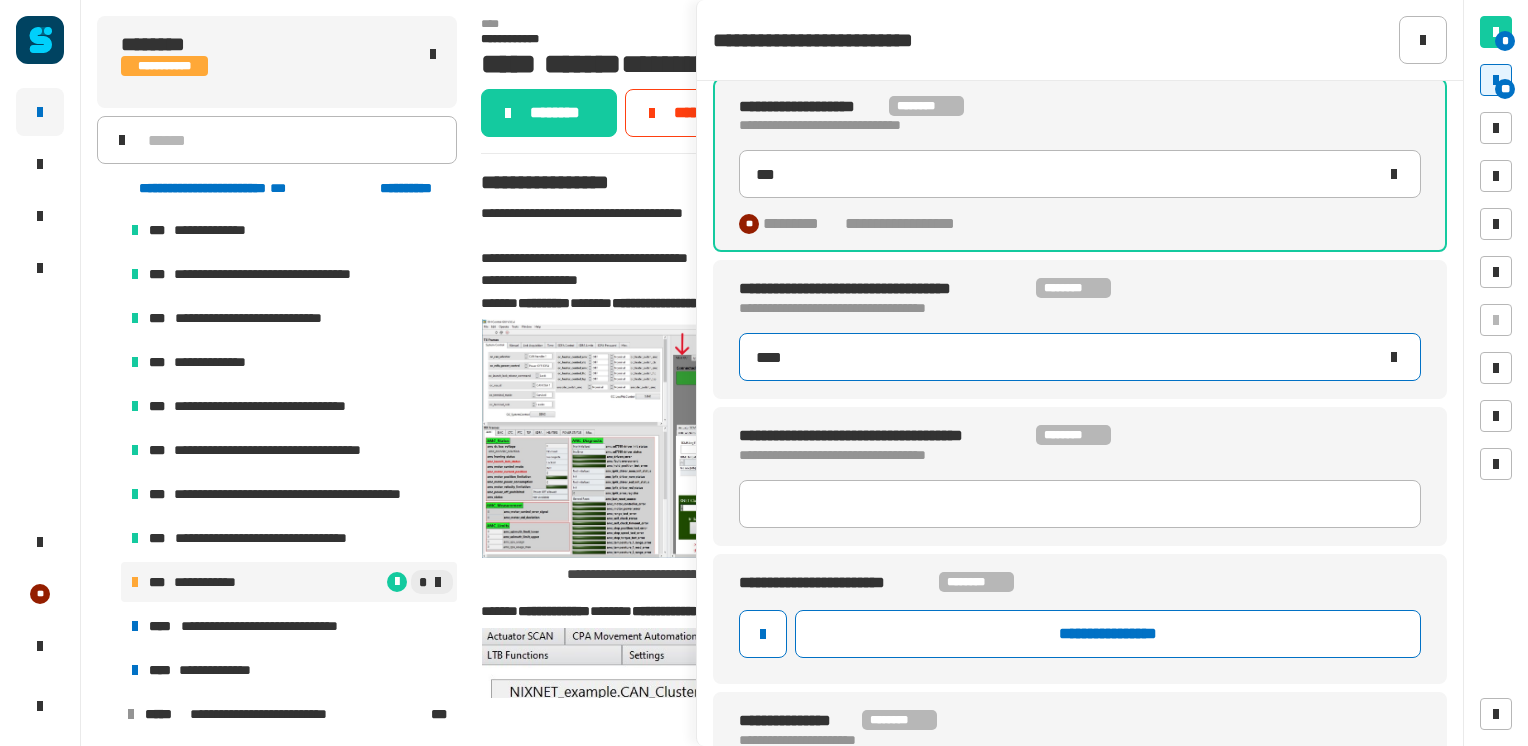 type on "***" 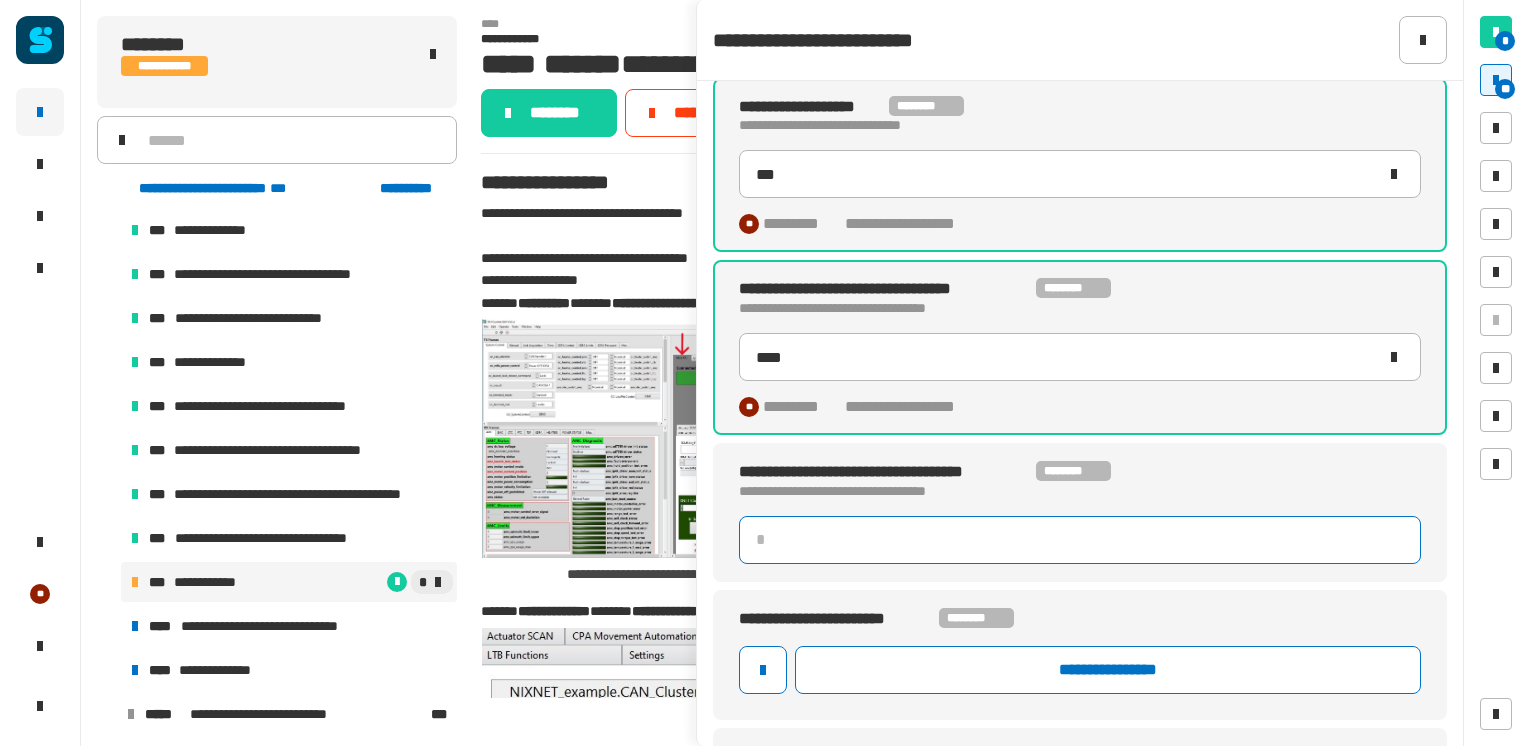 click 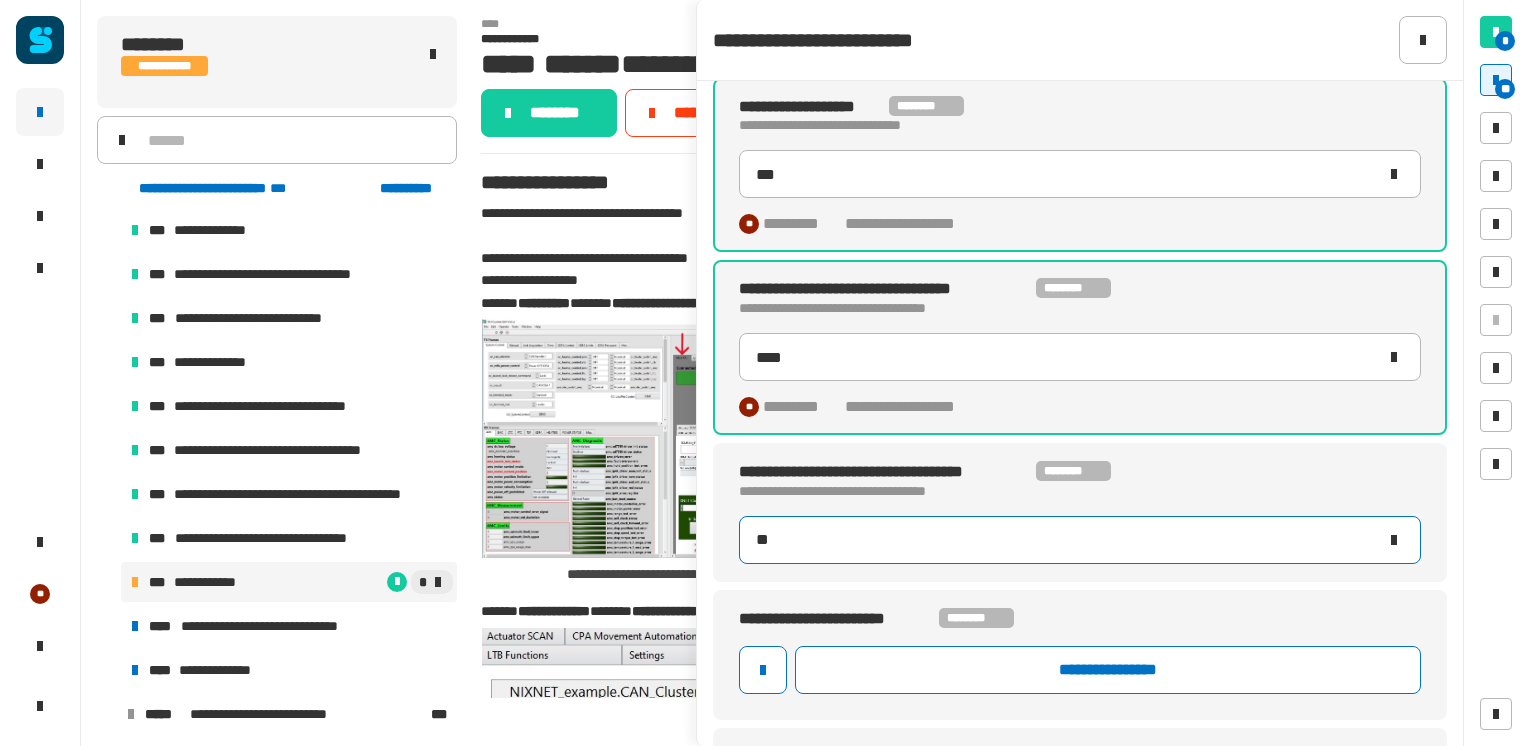 type on "**" 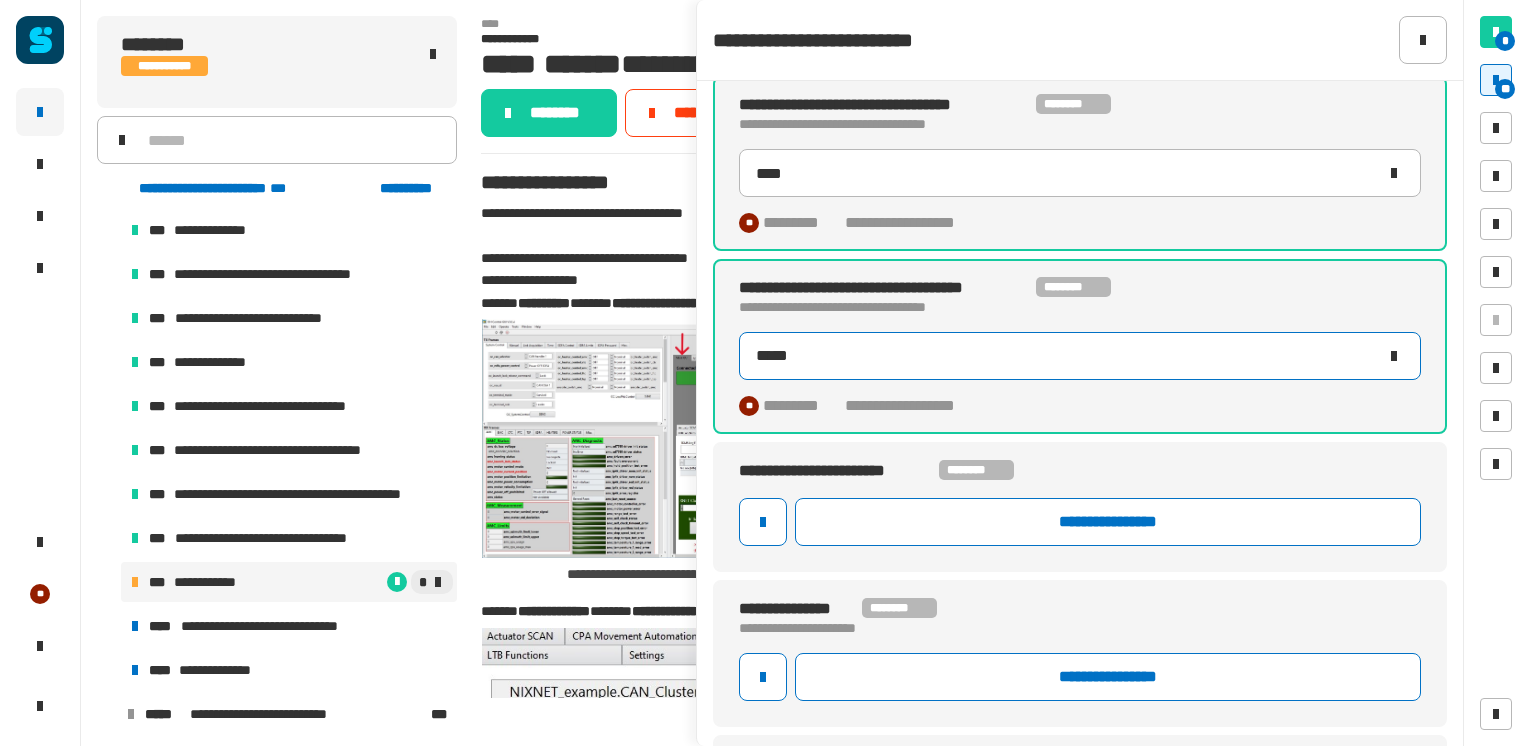 scroll, scrollTop: 394, scrollLeft: 0, axis: vertical 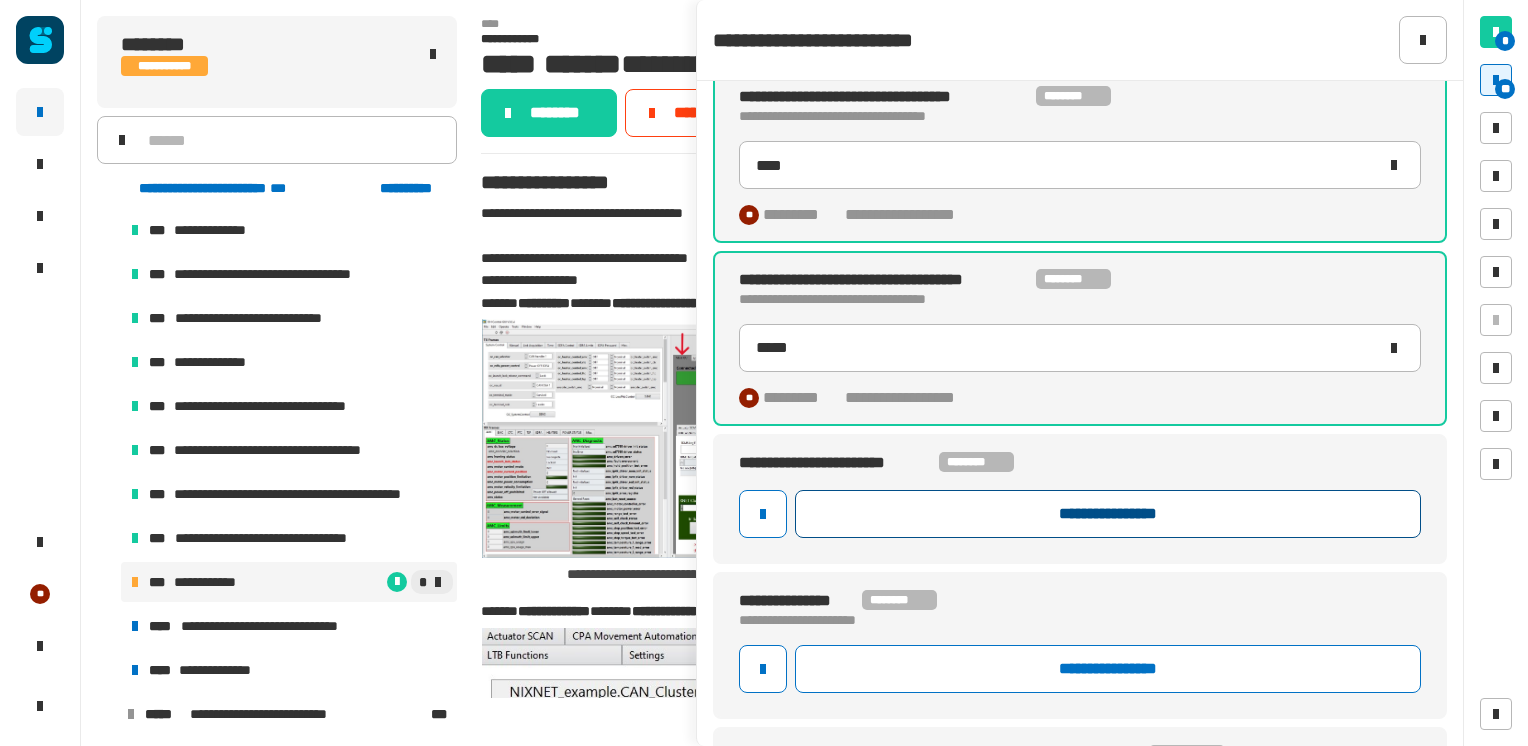 click on "**********" 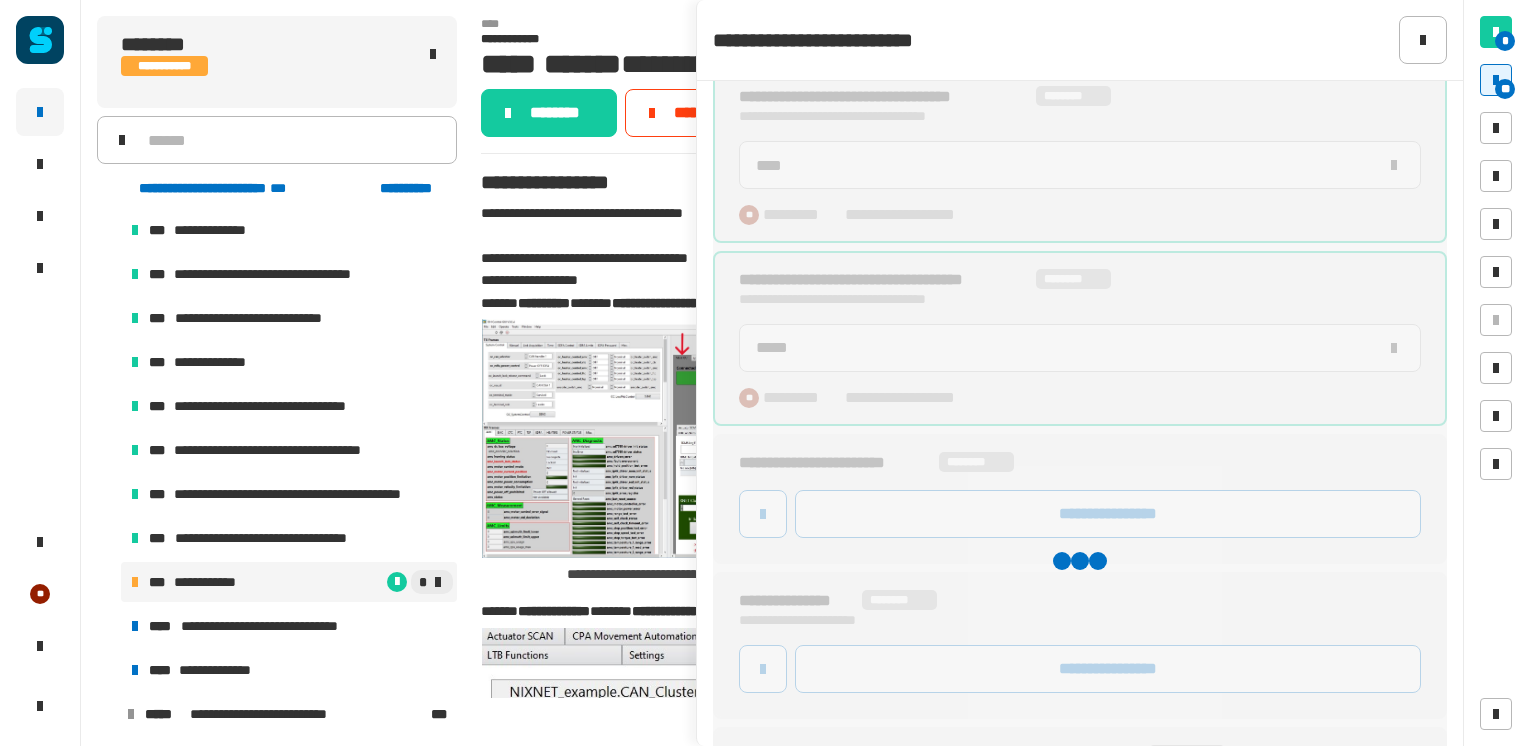 type on "*****" 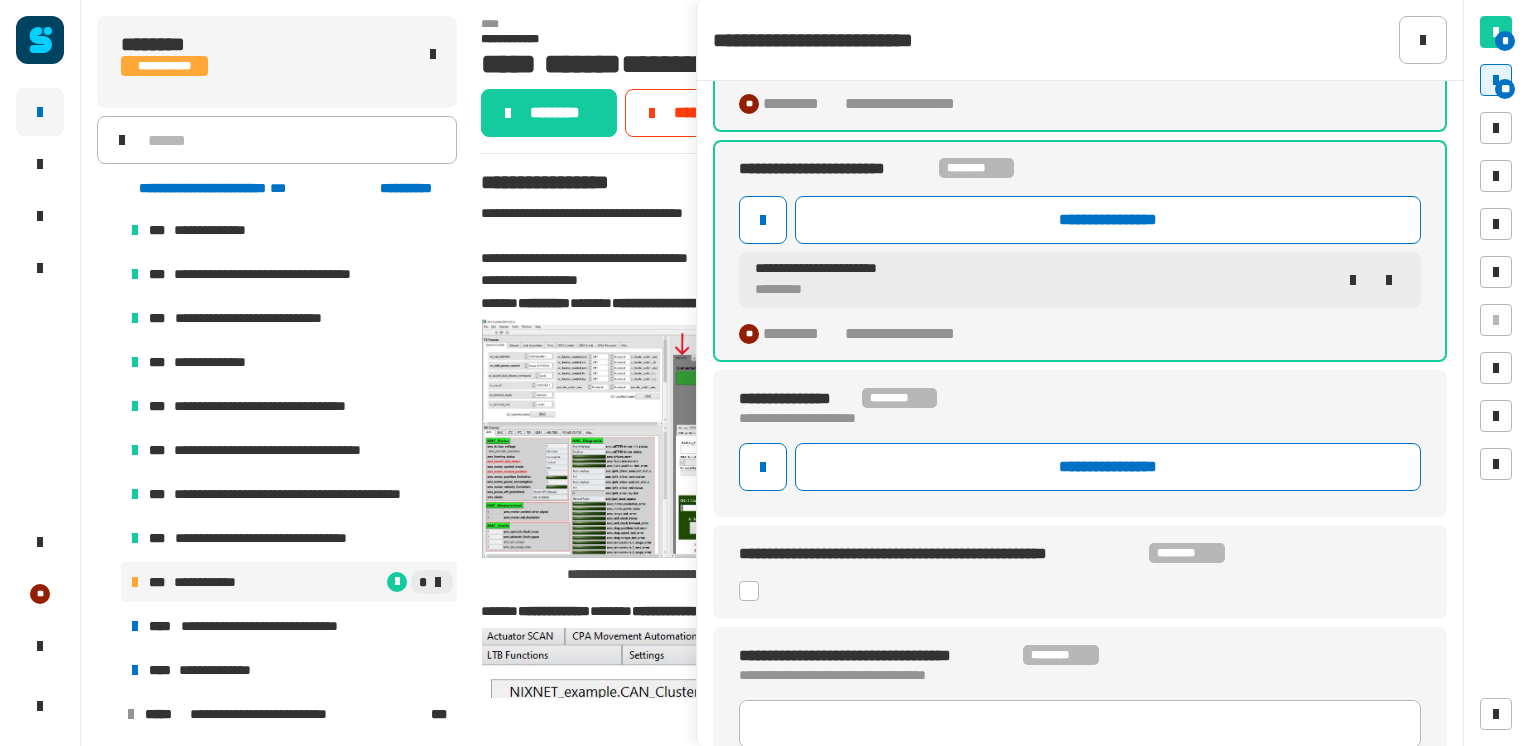 scroll, scrollTop: 693, scrollLeft: 0, axis: vertical 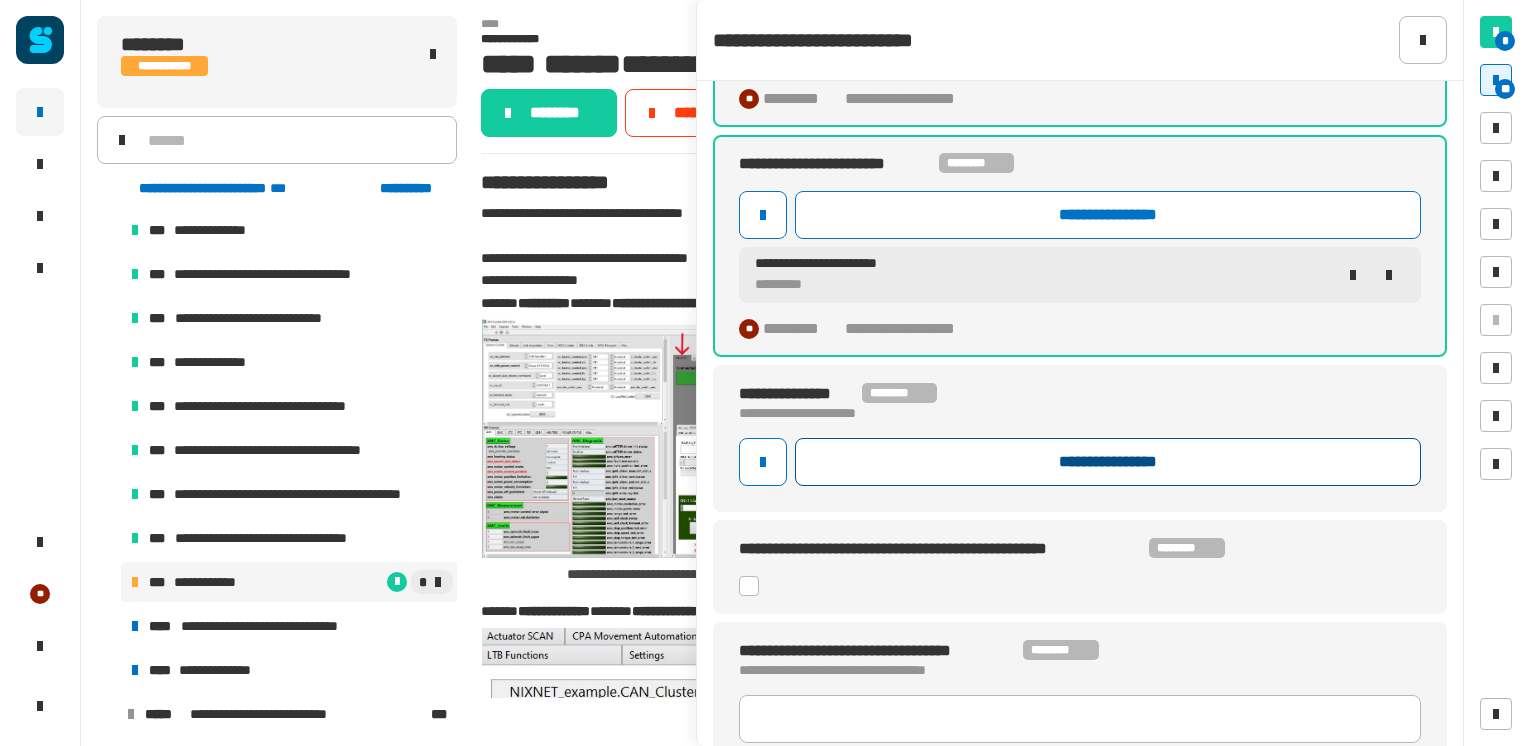 click on "**********" 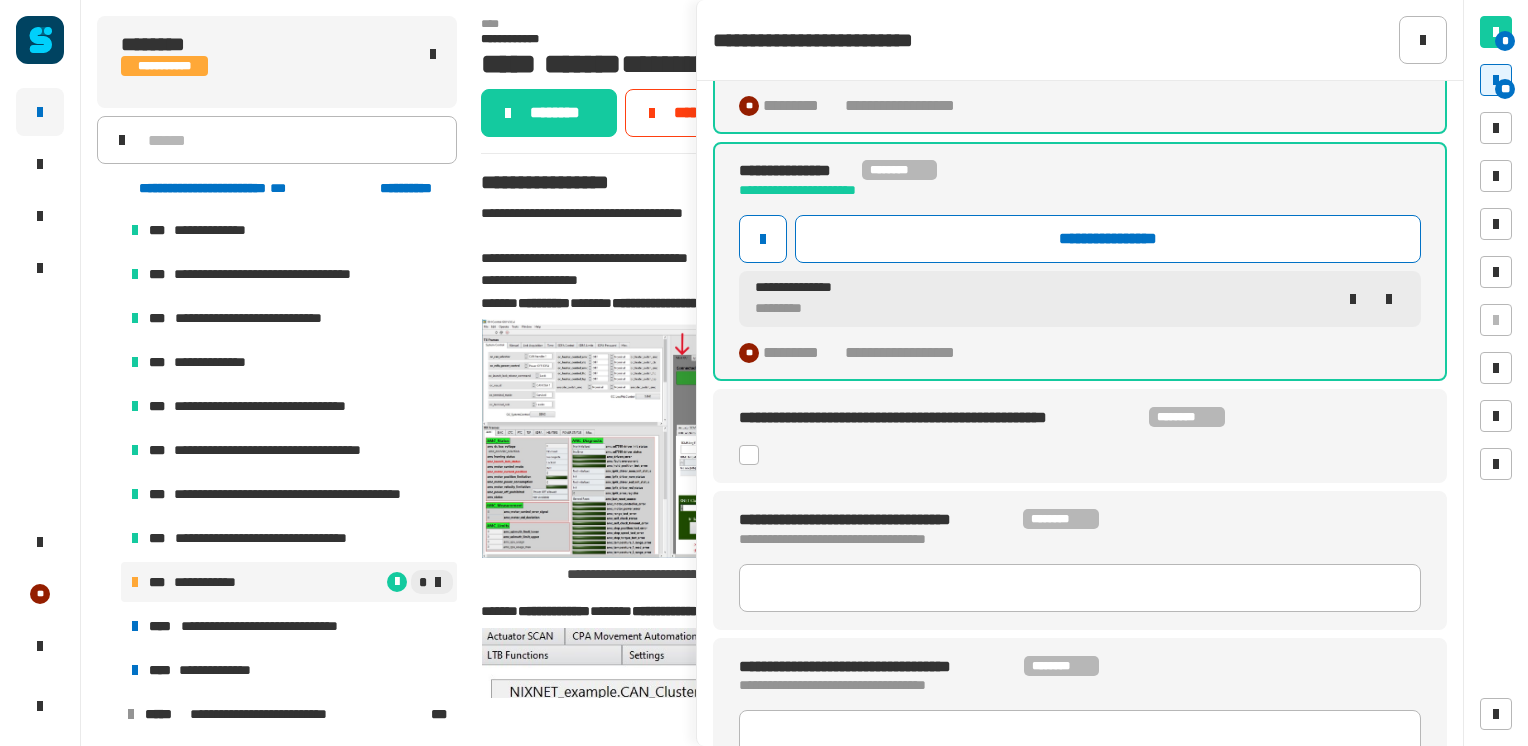 scroll, scrollTop: 917, scrollLeft: 0, axis: vertical 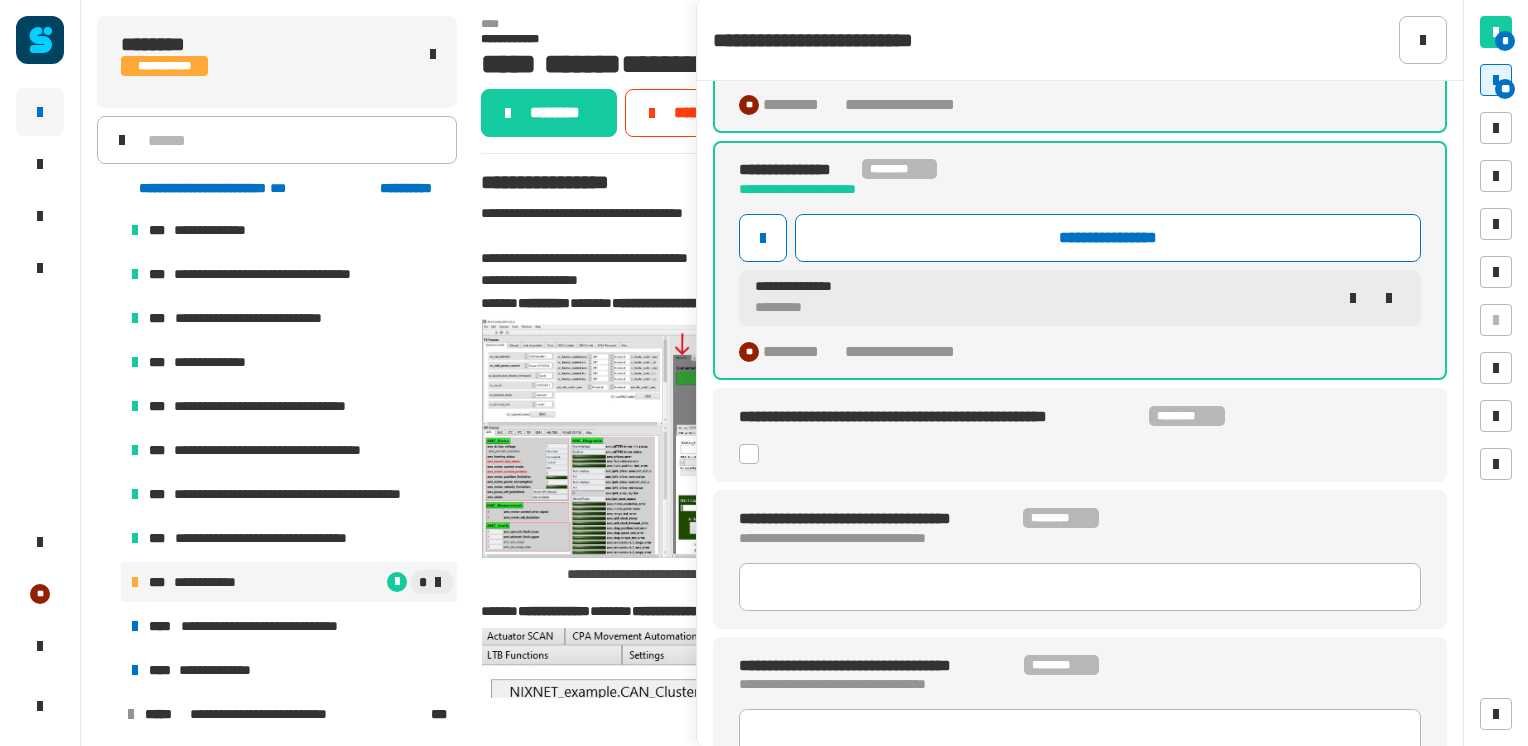click 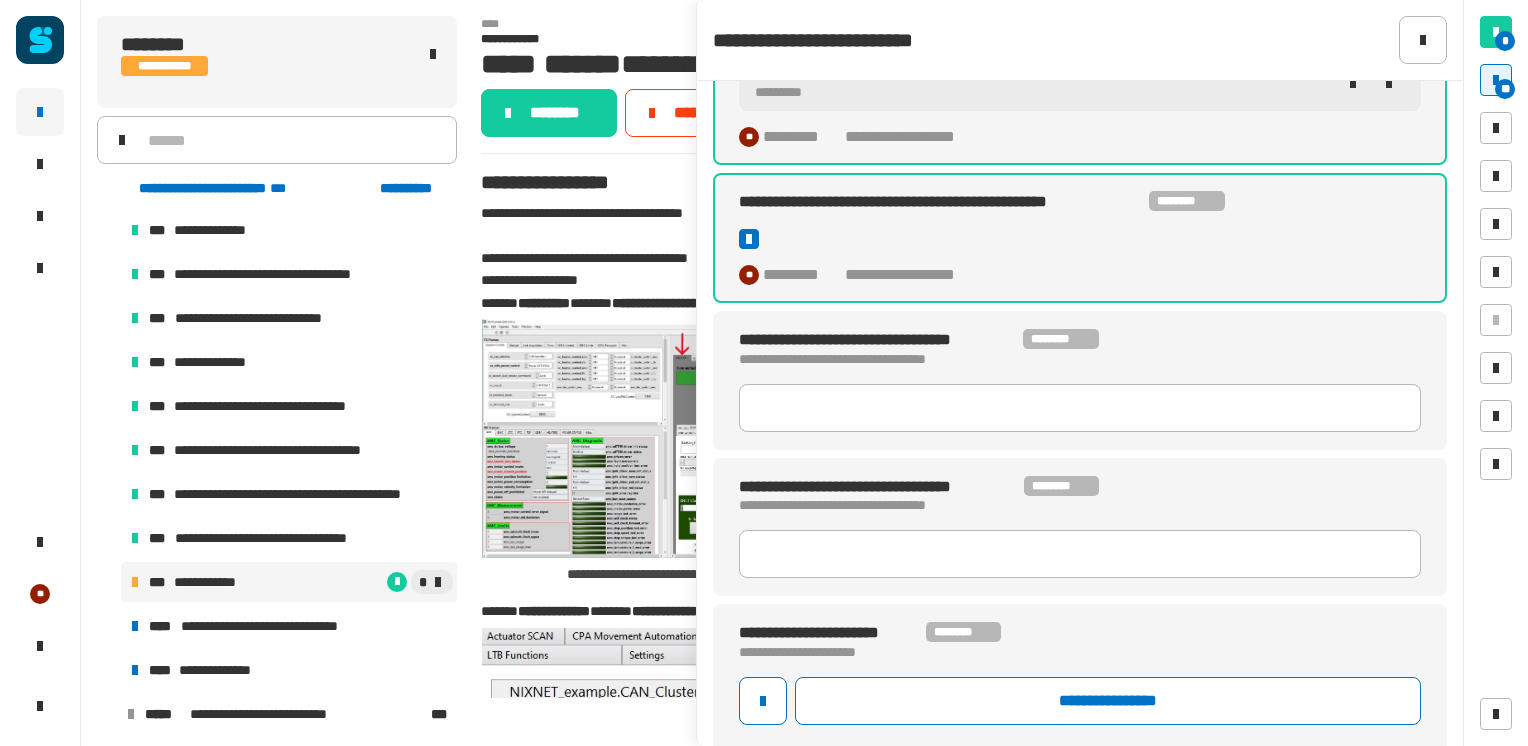 scroll, scrollTop: 1135, scrollLeft: 0, axis: vertical 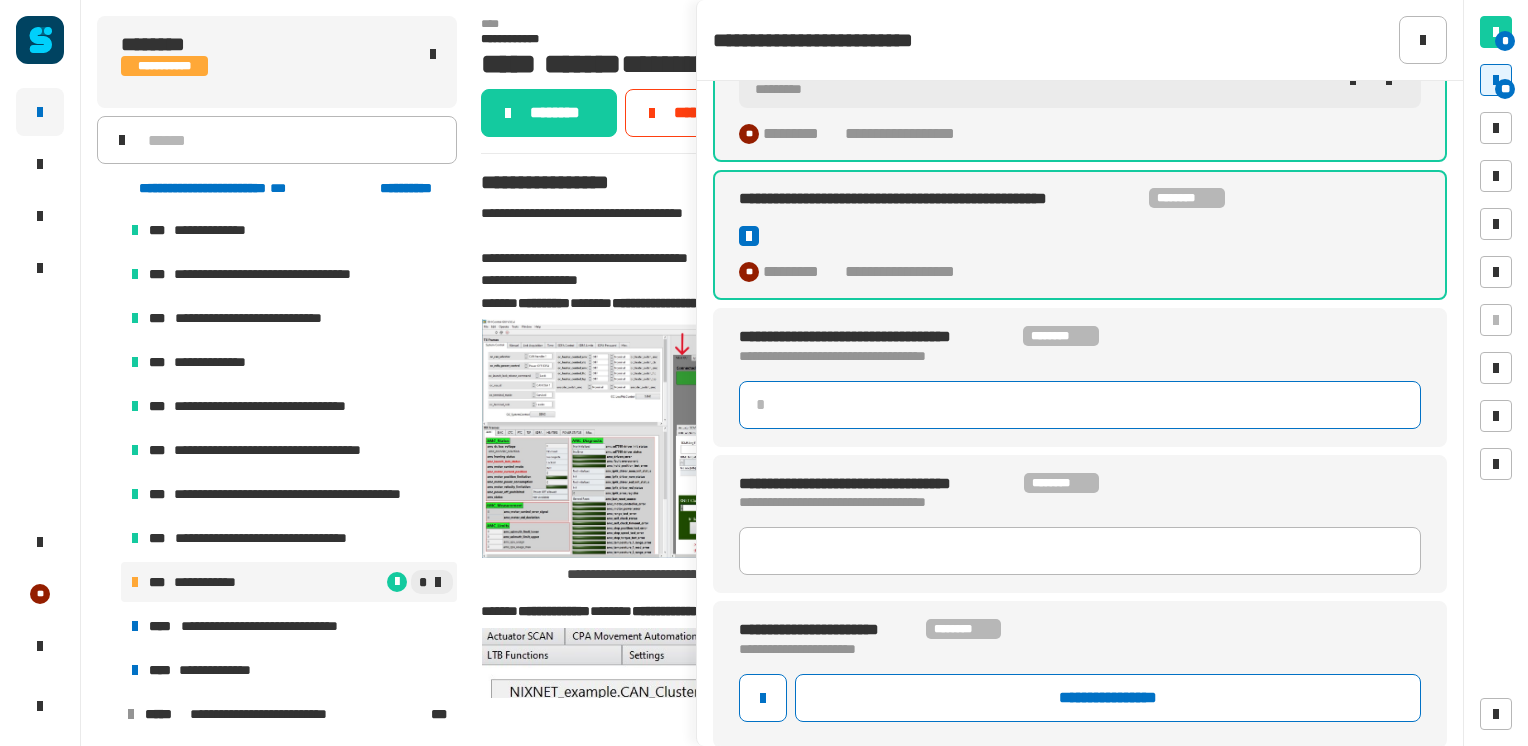 click 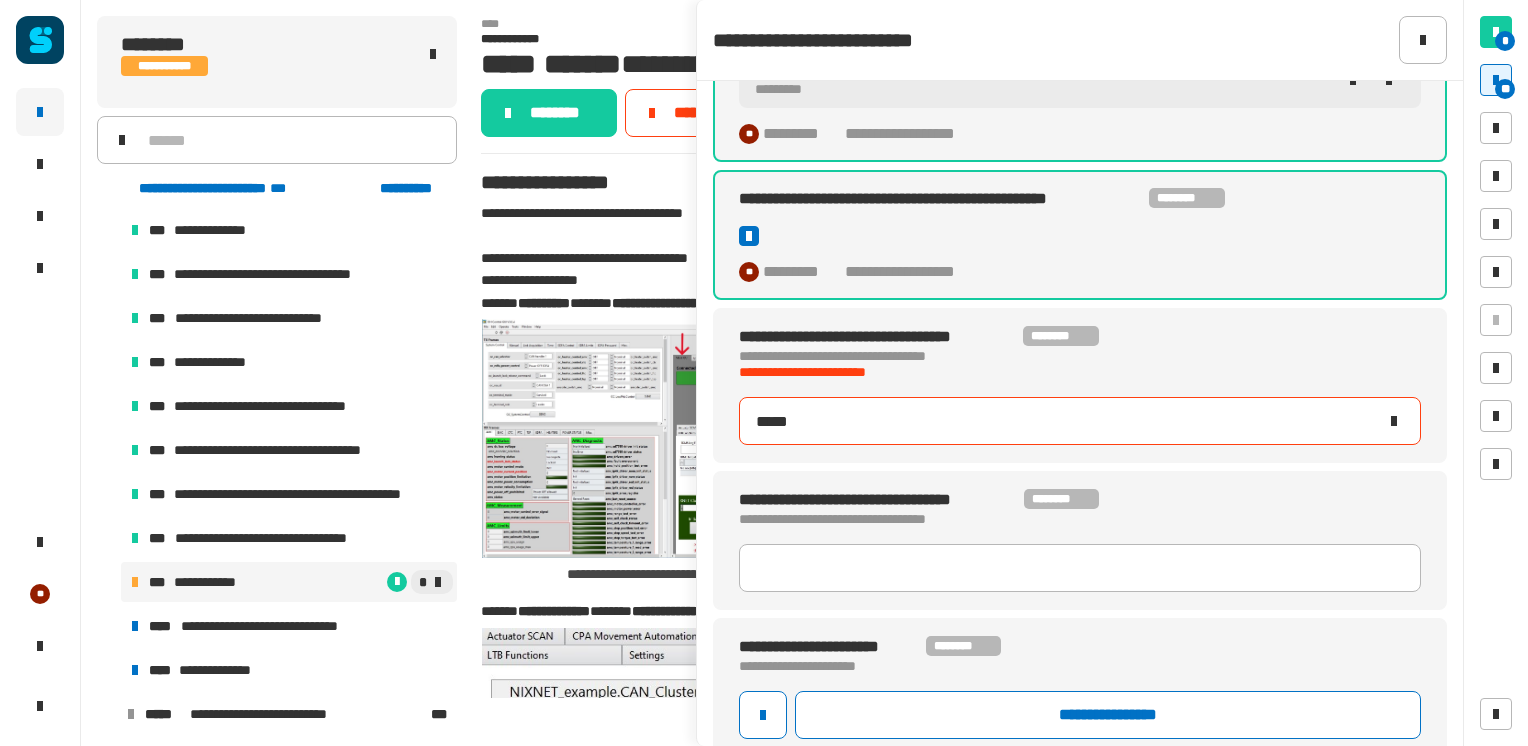 type on "****" 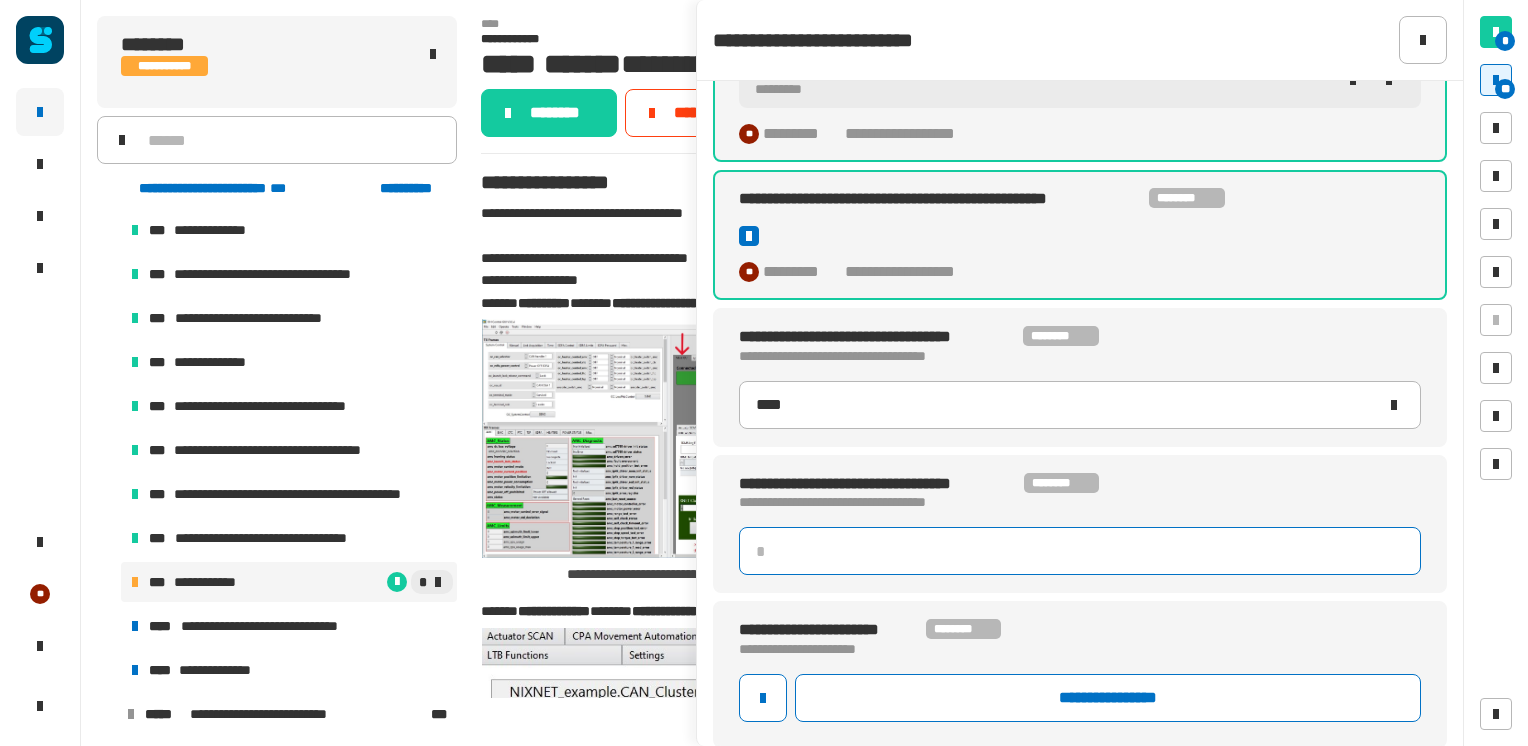 click 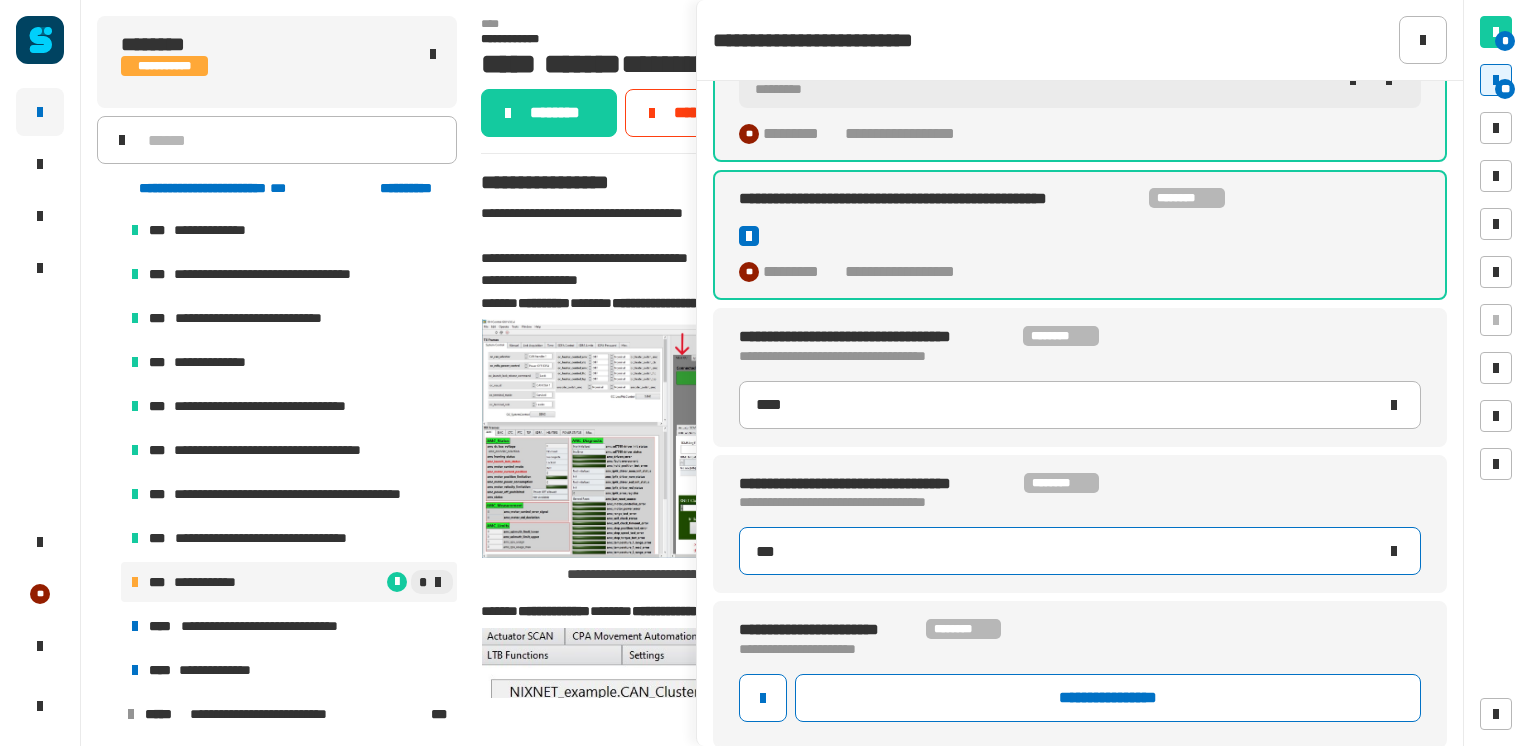 type on "****" 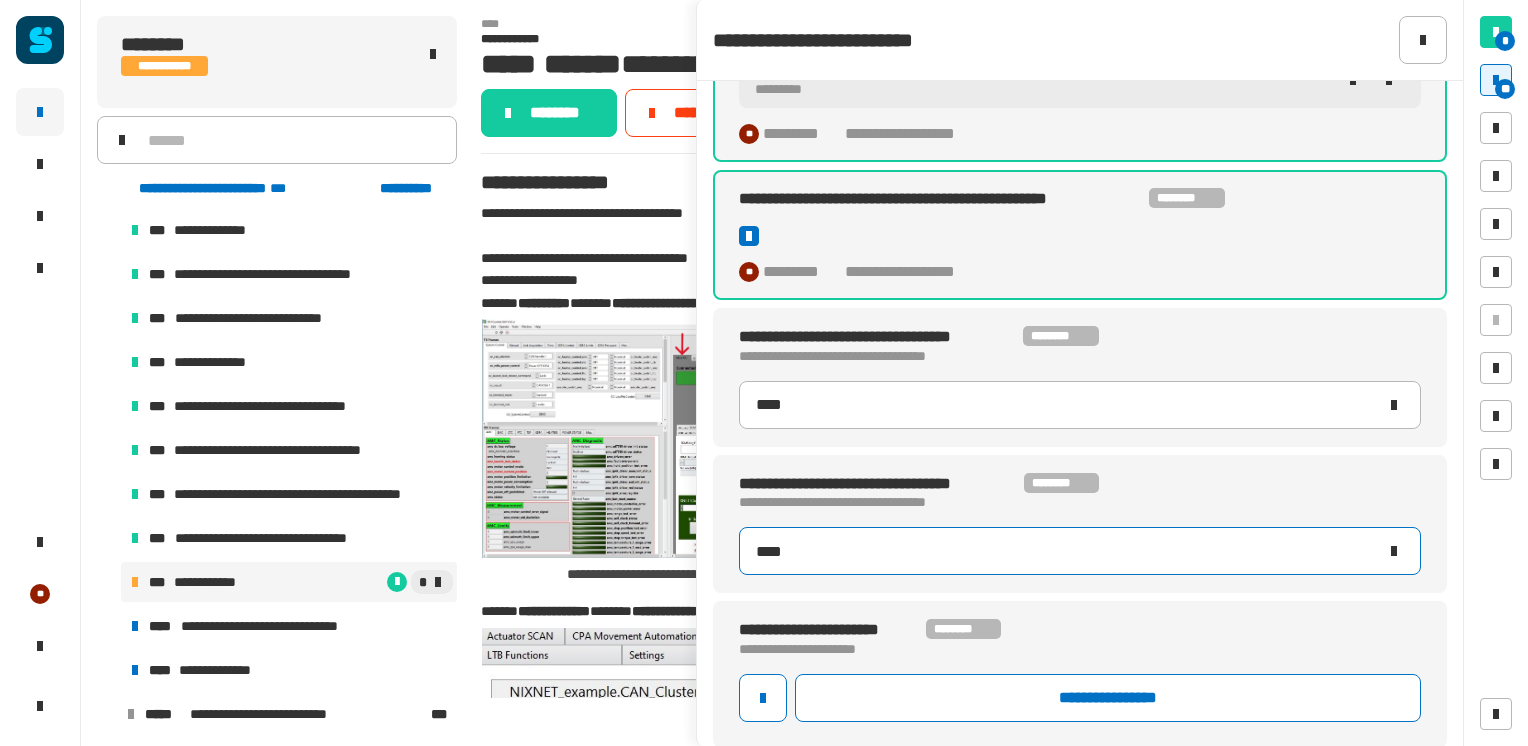 type on "****" 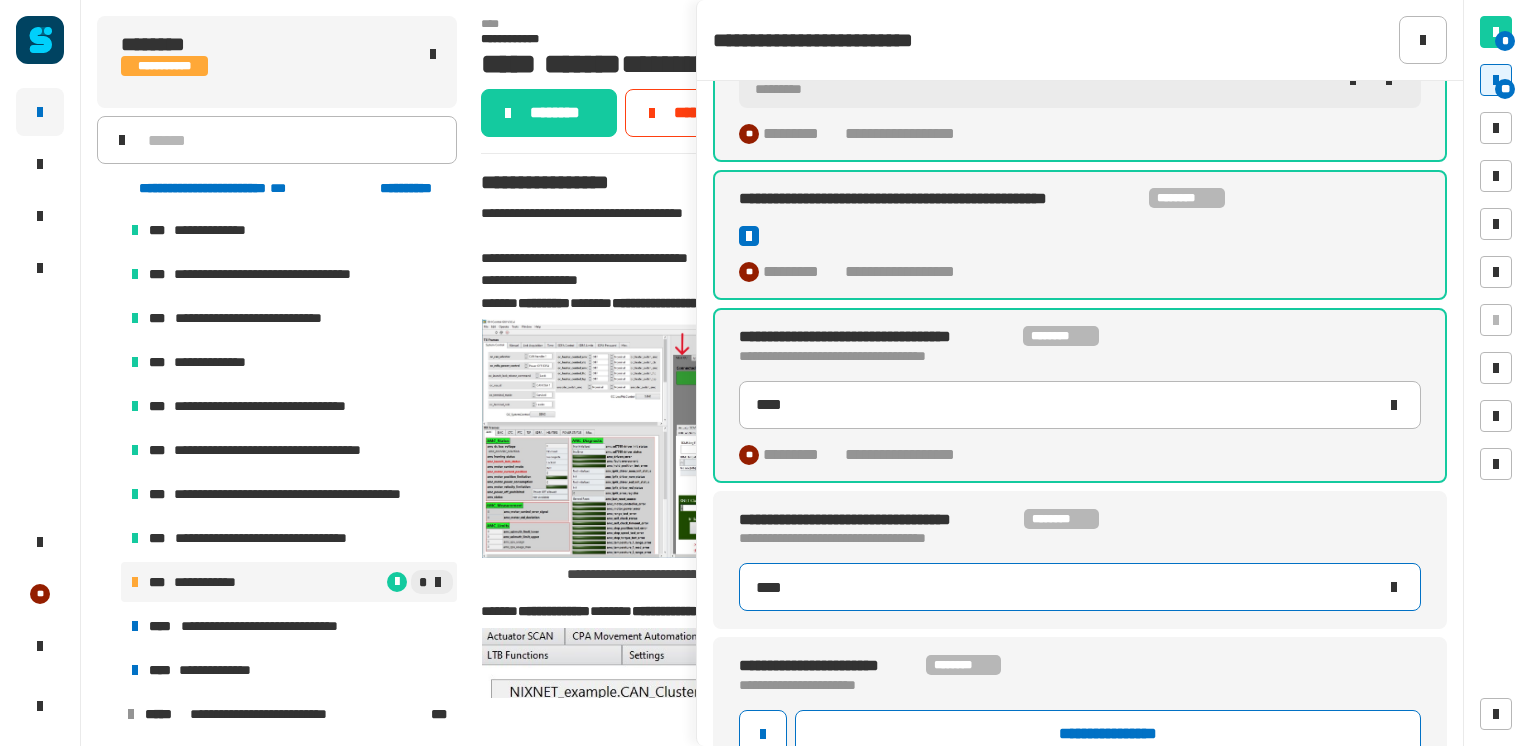 type on "*****" 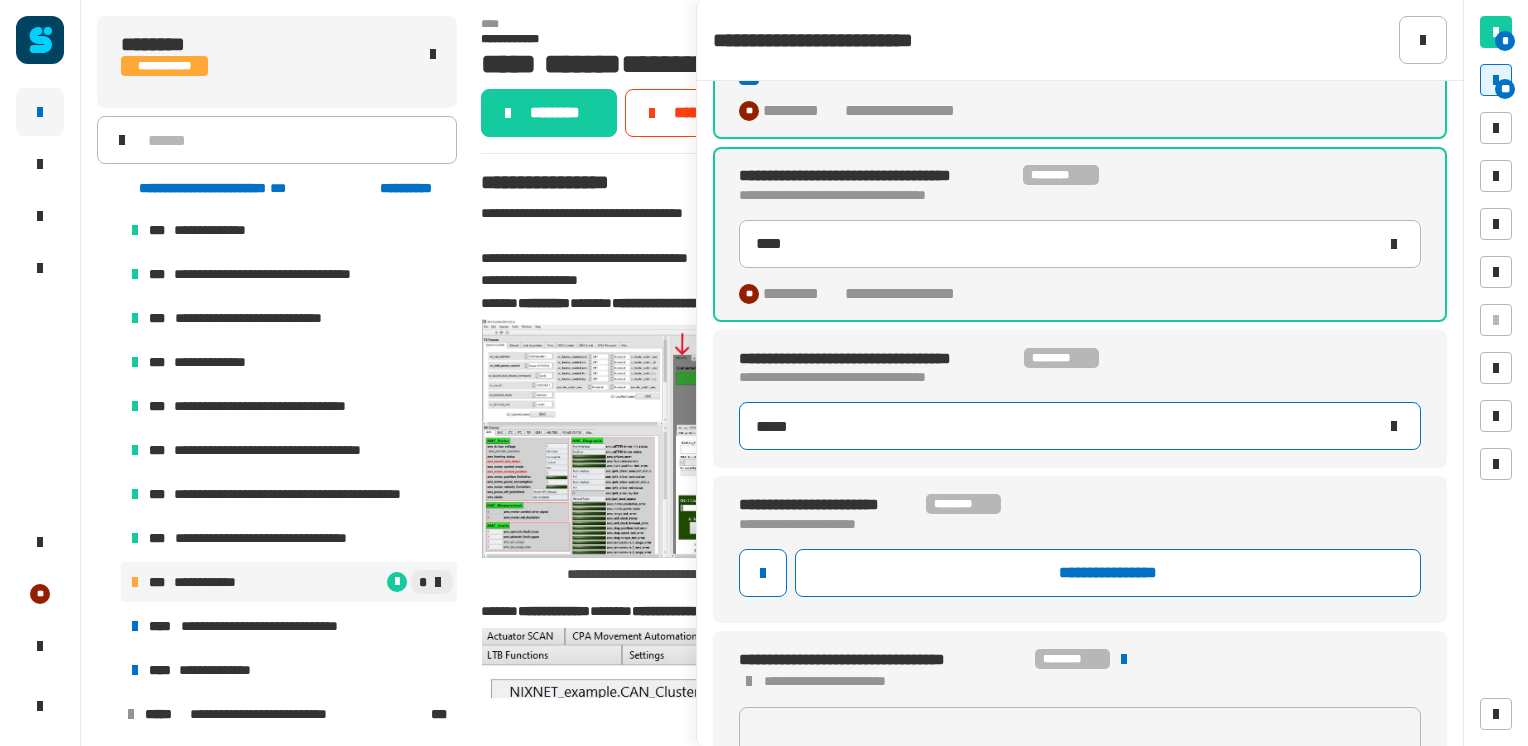 scroll, scrollTop: 1323, scrollLeft: 0, axis: vertical 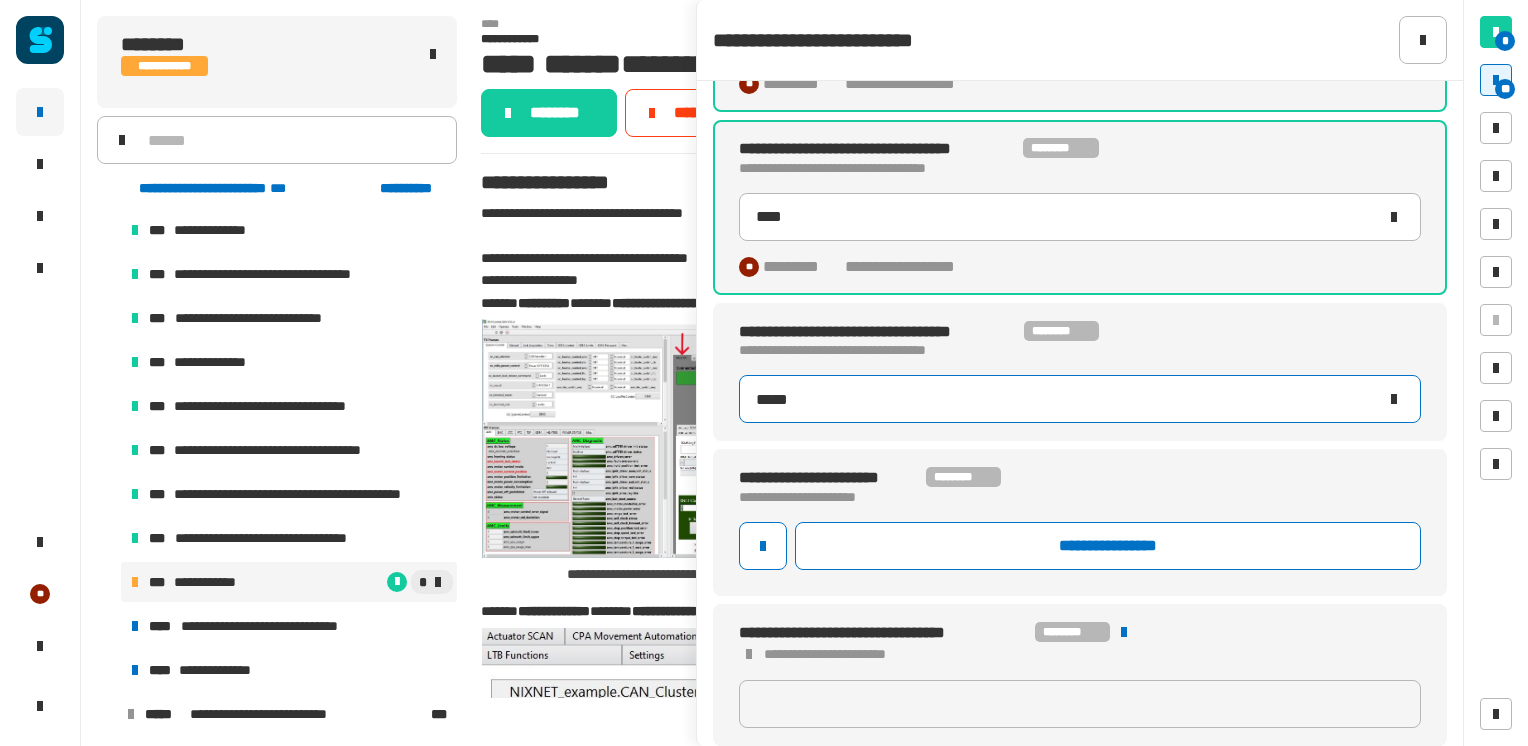 type on "********" 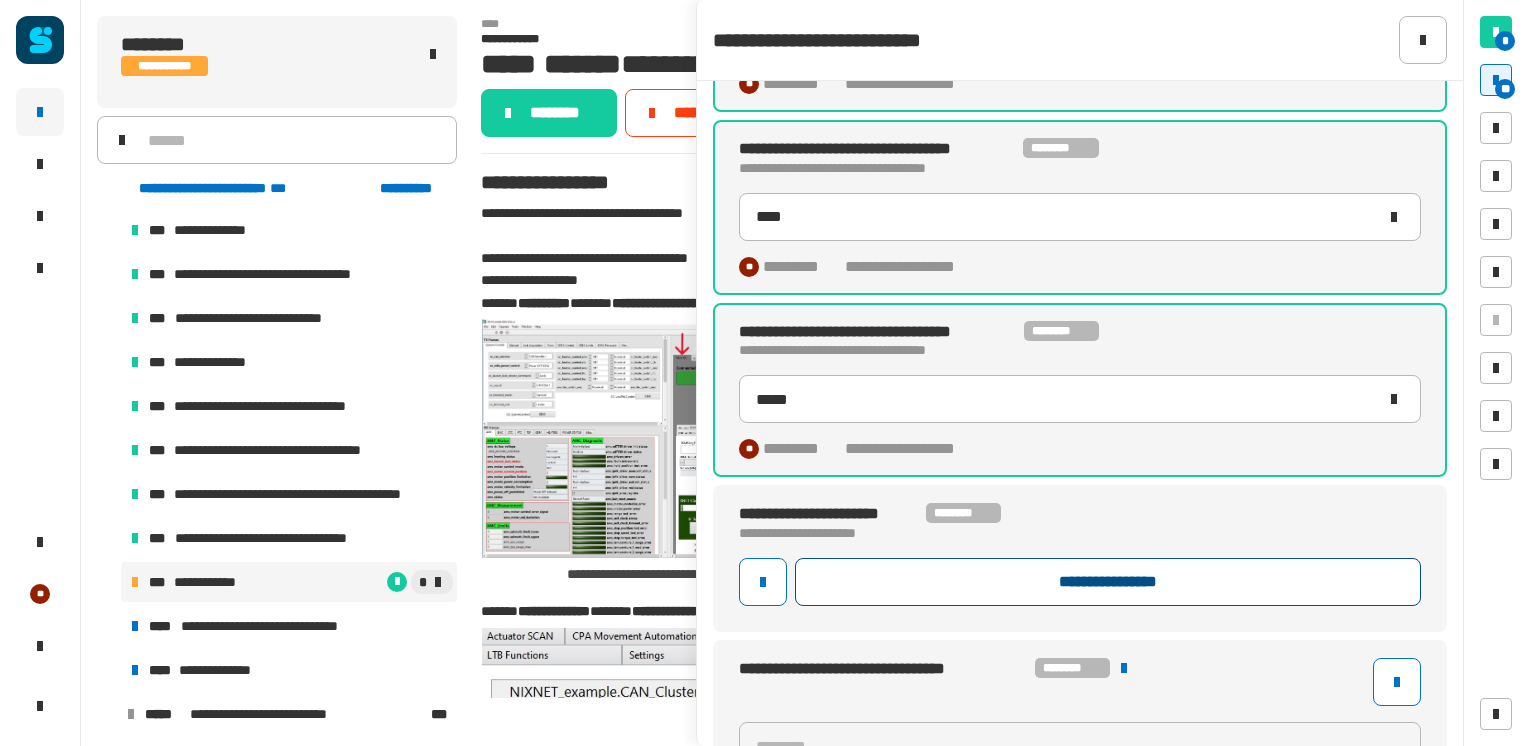 click on "**********" 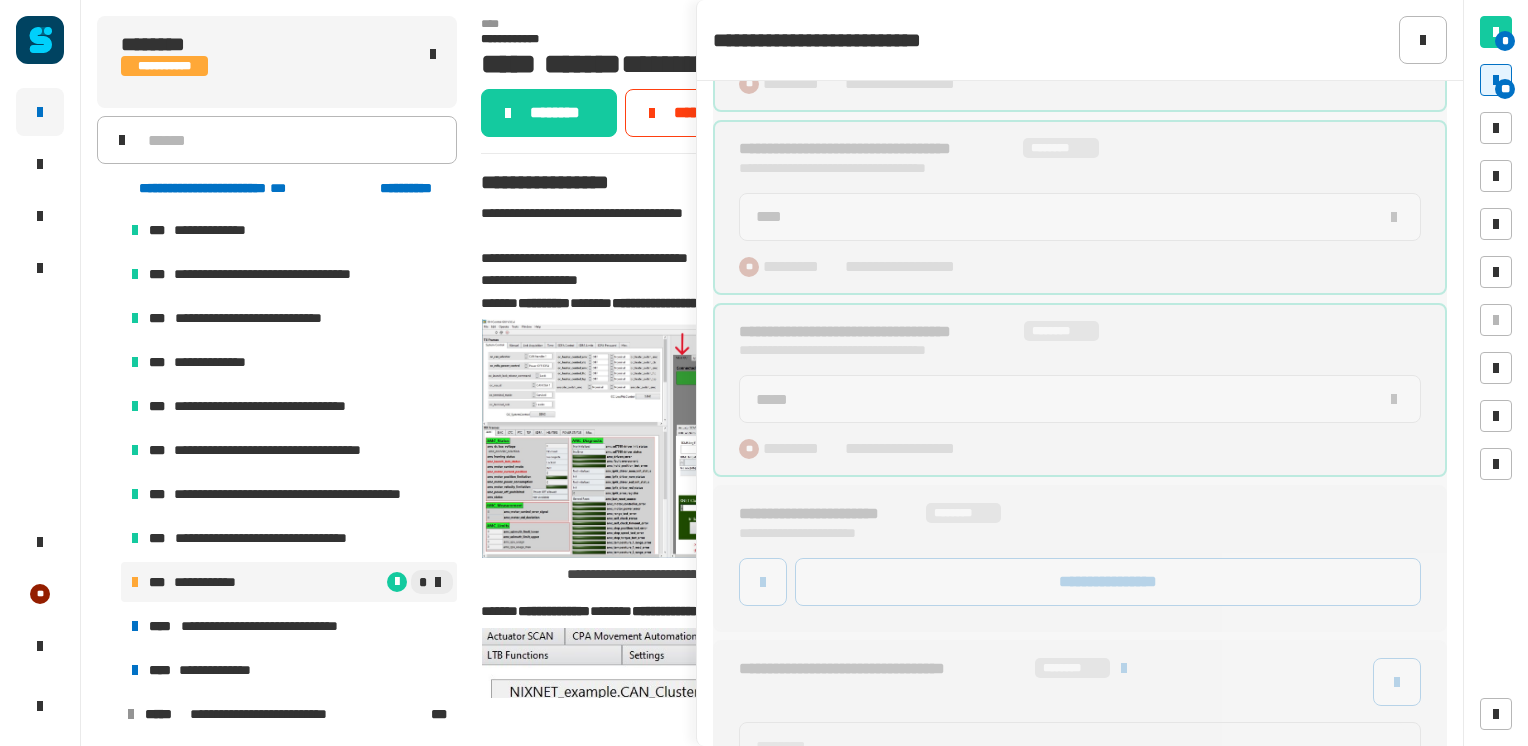 type on "*****" 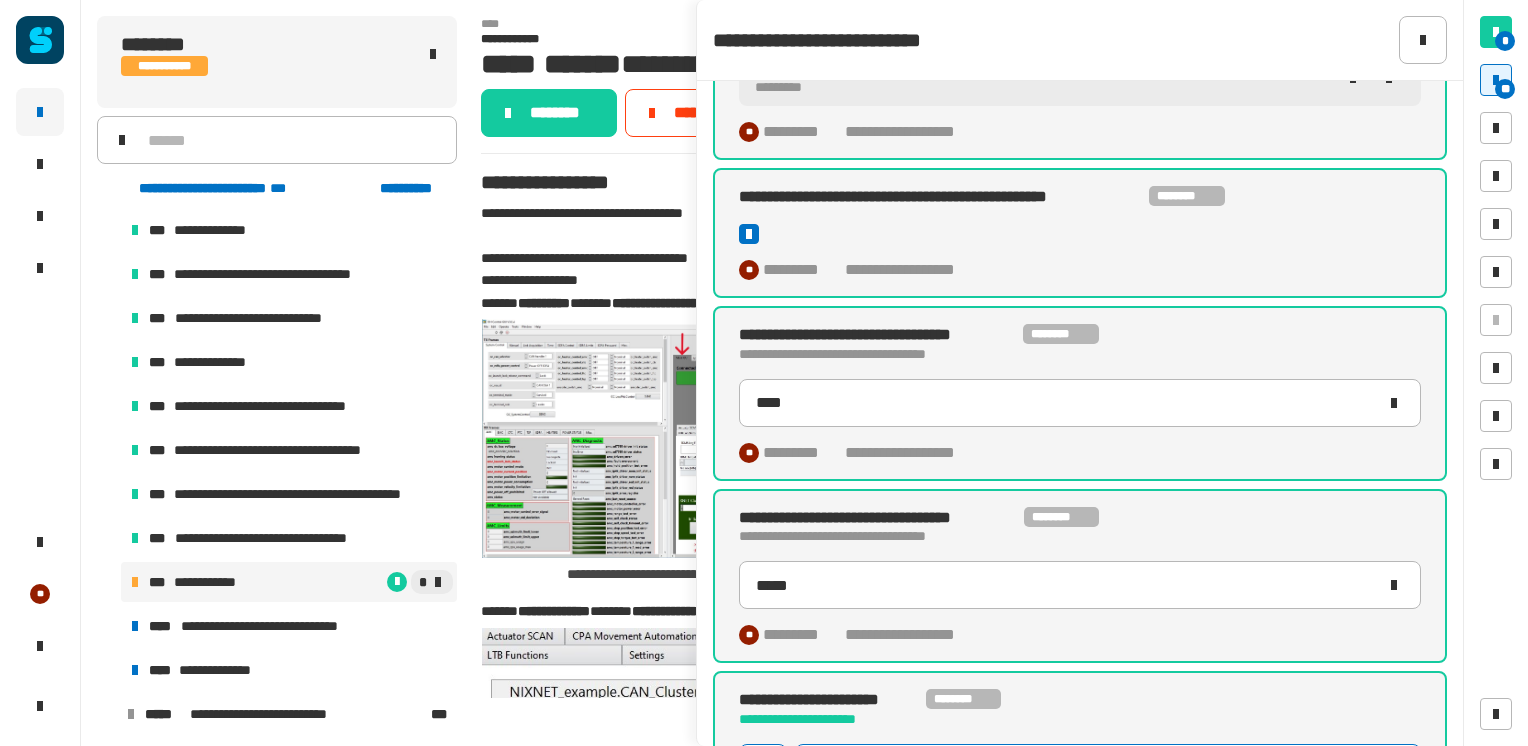 scroll, scrollTop: 1521, scrollLeft: 0, axis: vertical 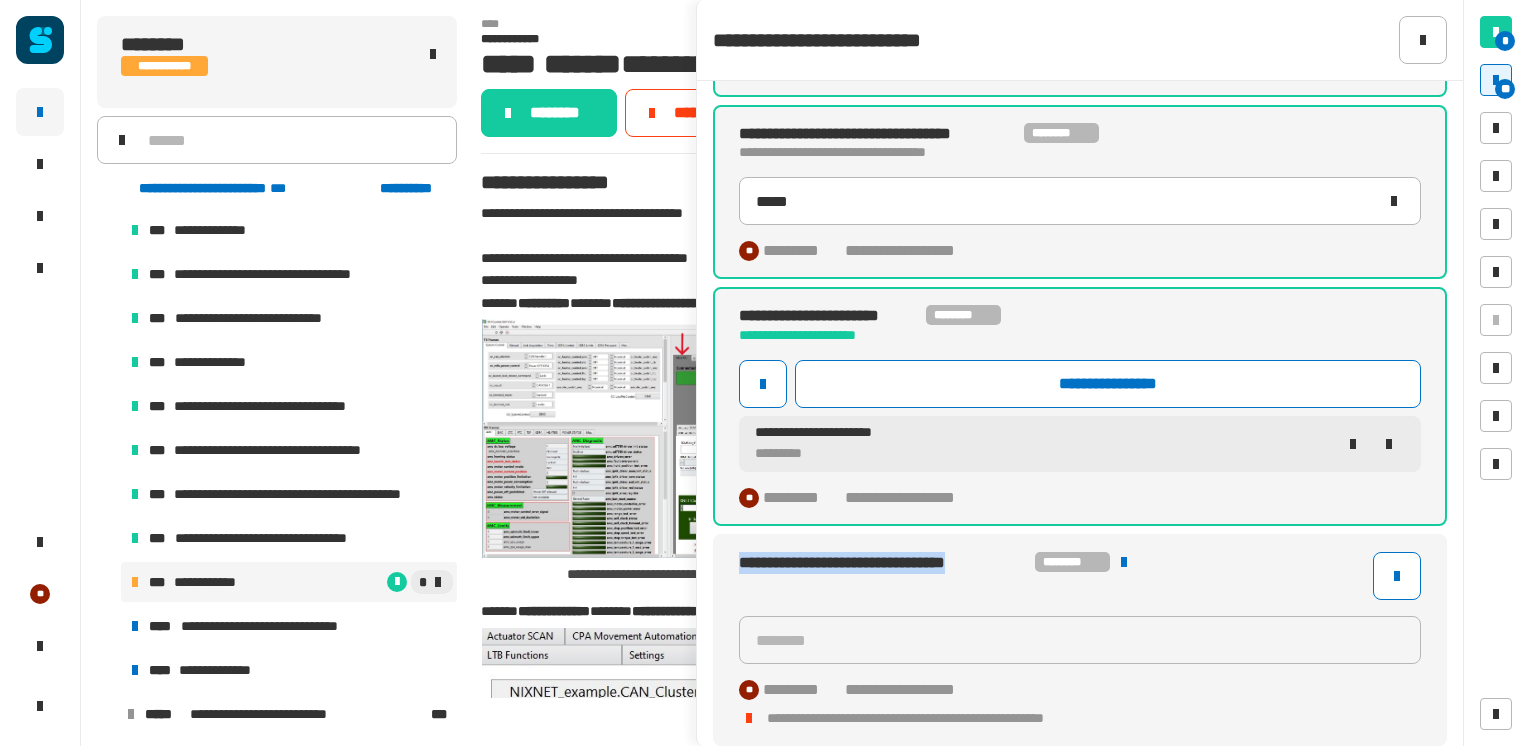 drag, startPoint x: 739, startPoint y: 562, endPoint x: 1030, endPoint y: 570, distance: 291.10995 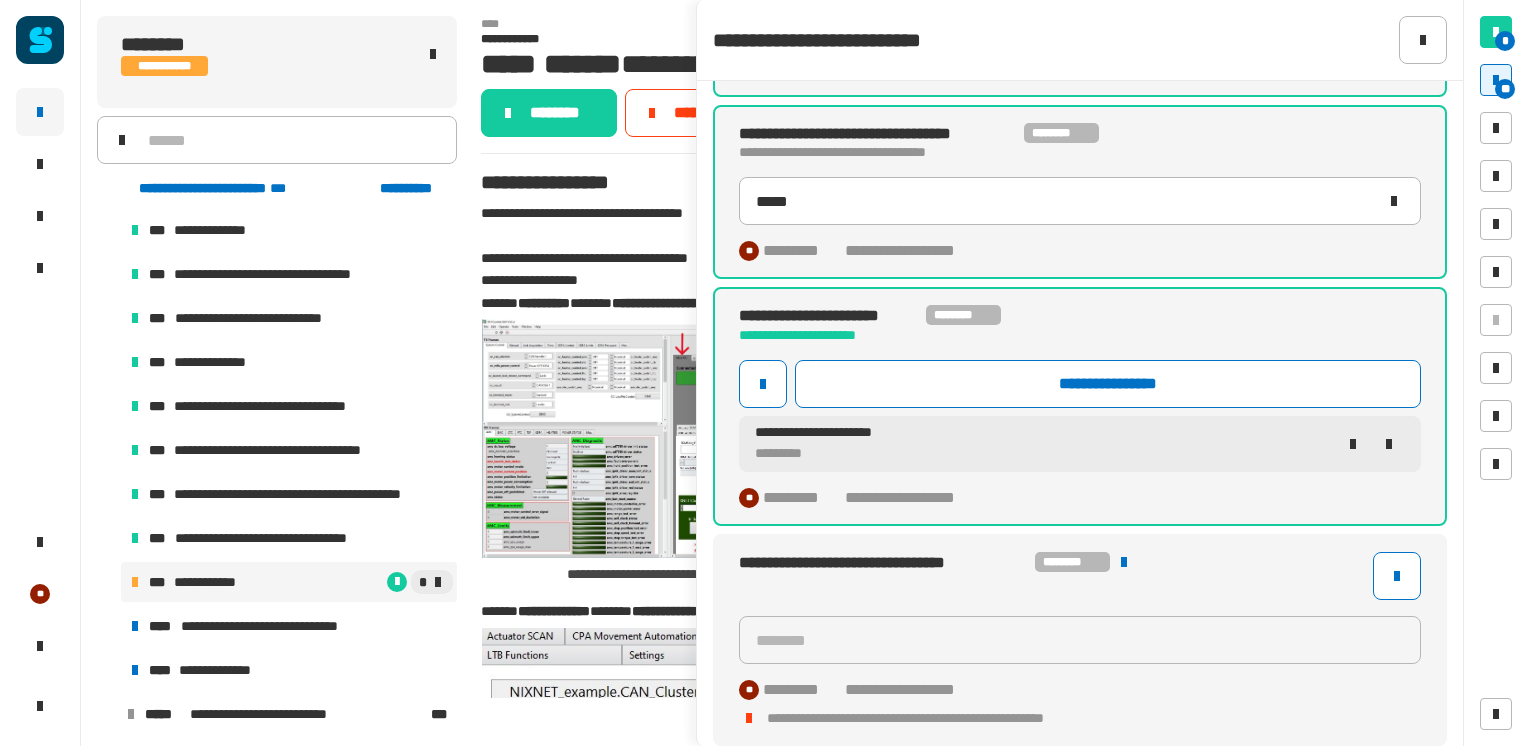 click on "**********" 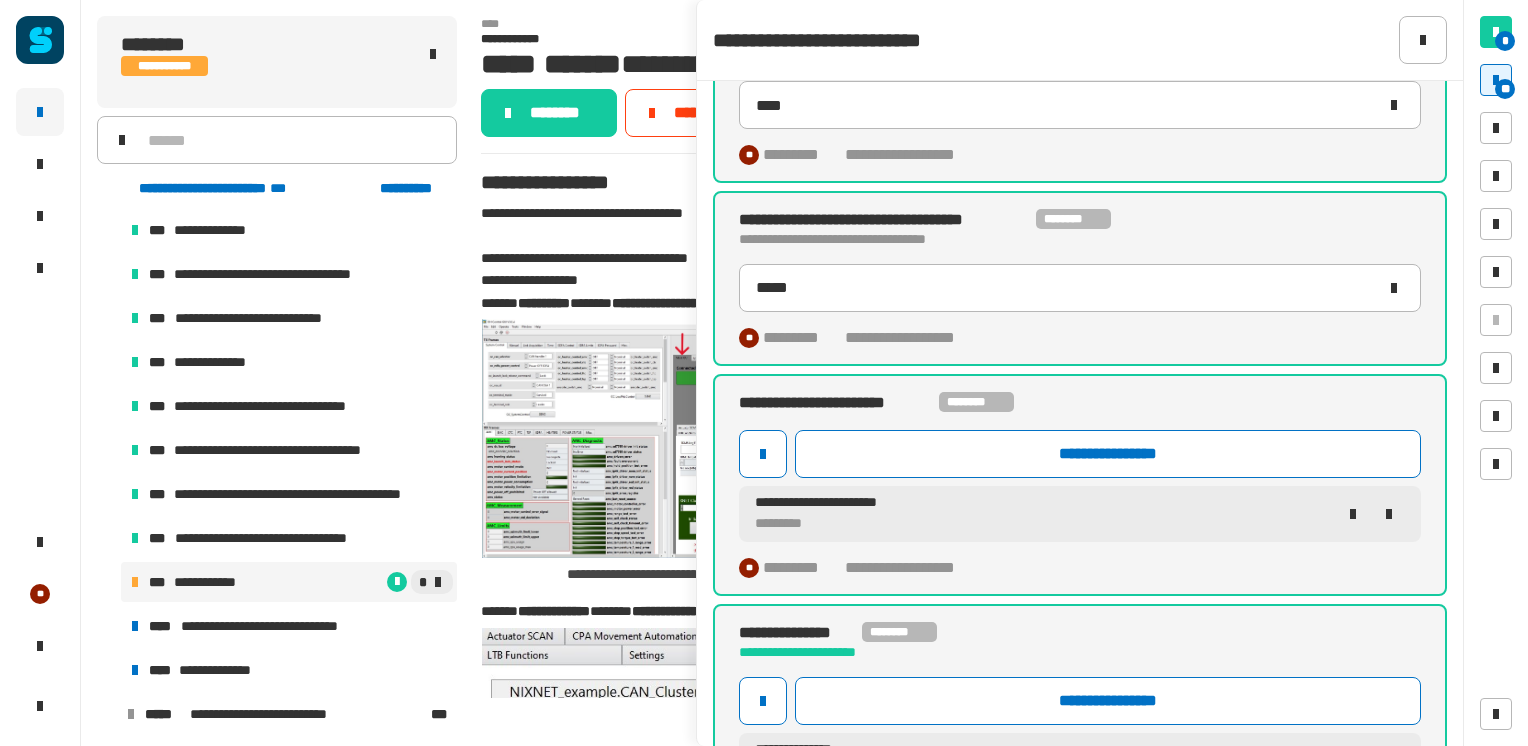 scroll, scrollTop: 0, scrollLeft: 0, axis: both 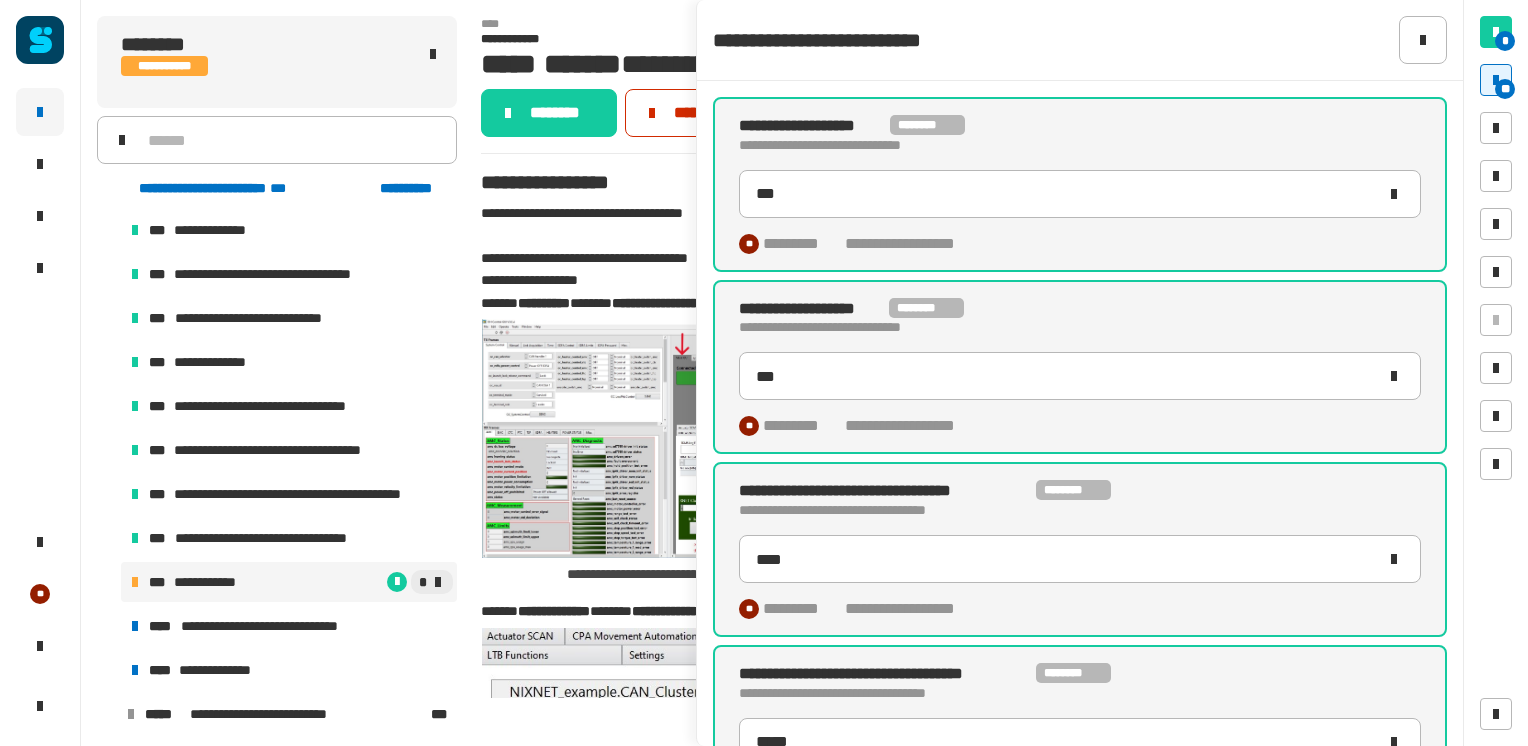 click on "*********" 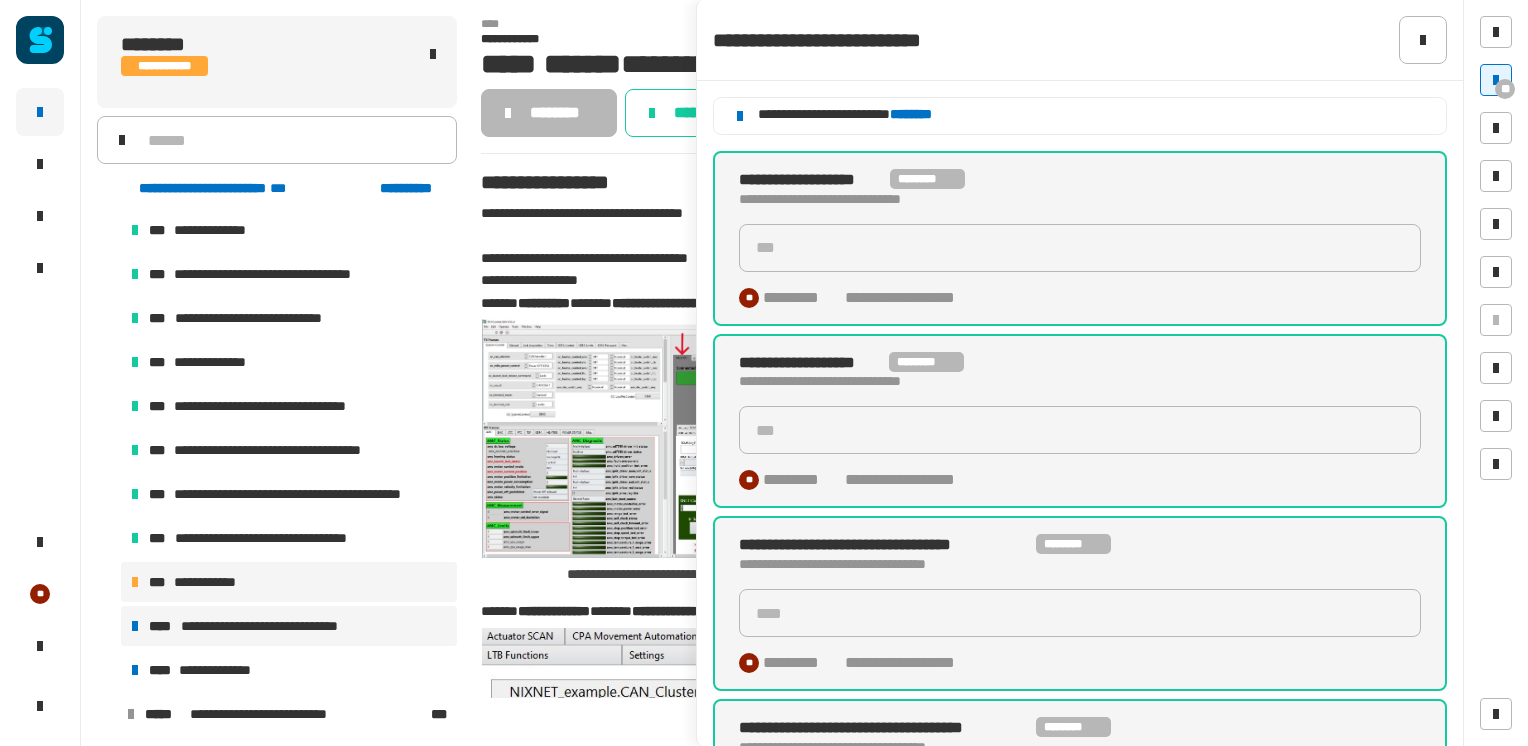 click on "**********" at bounding box center (278, 626) 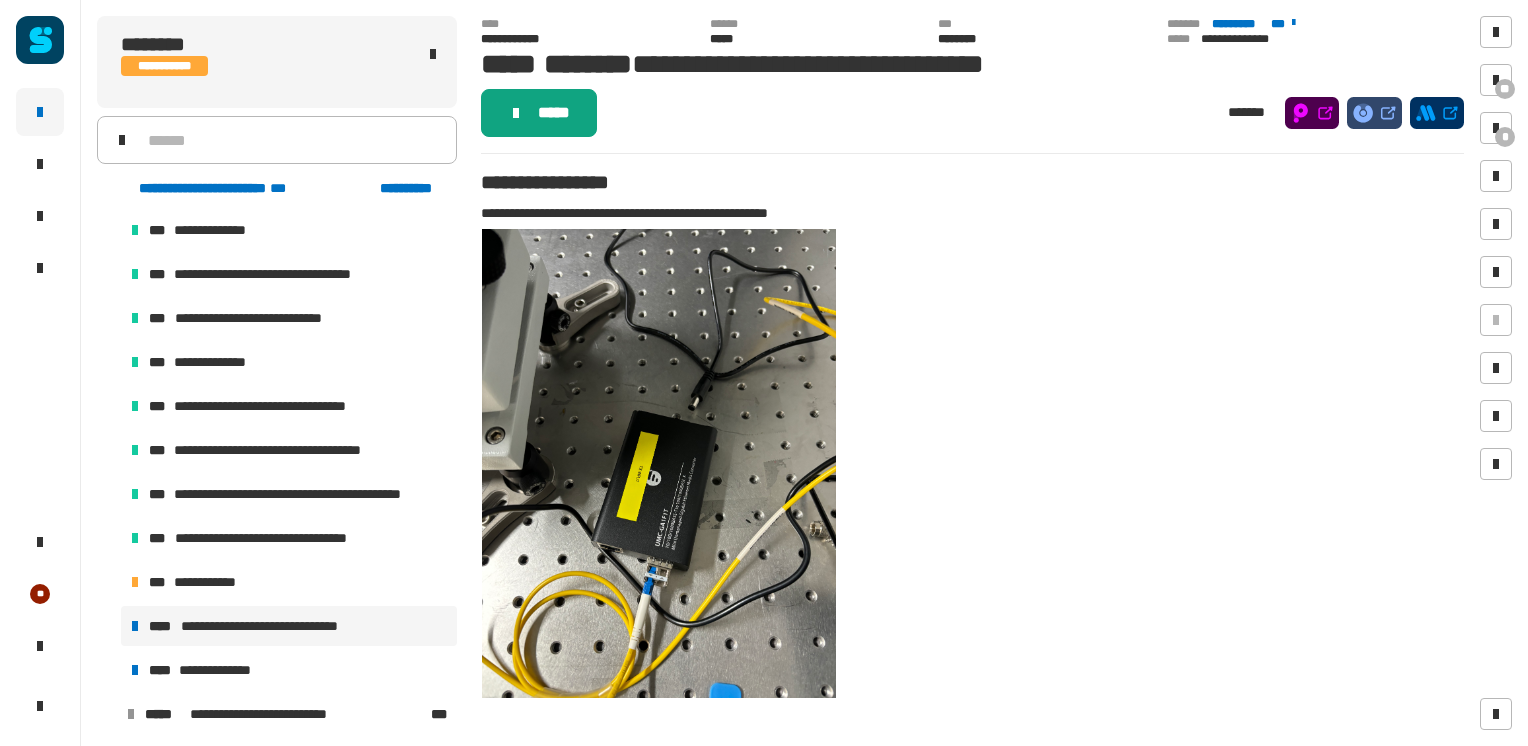 click on "*****" 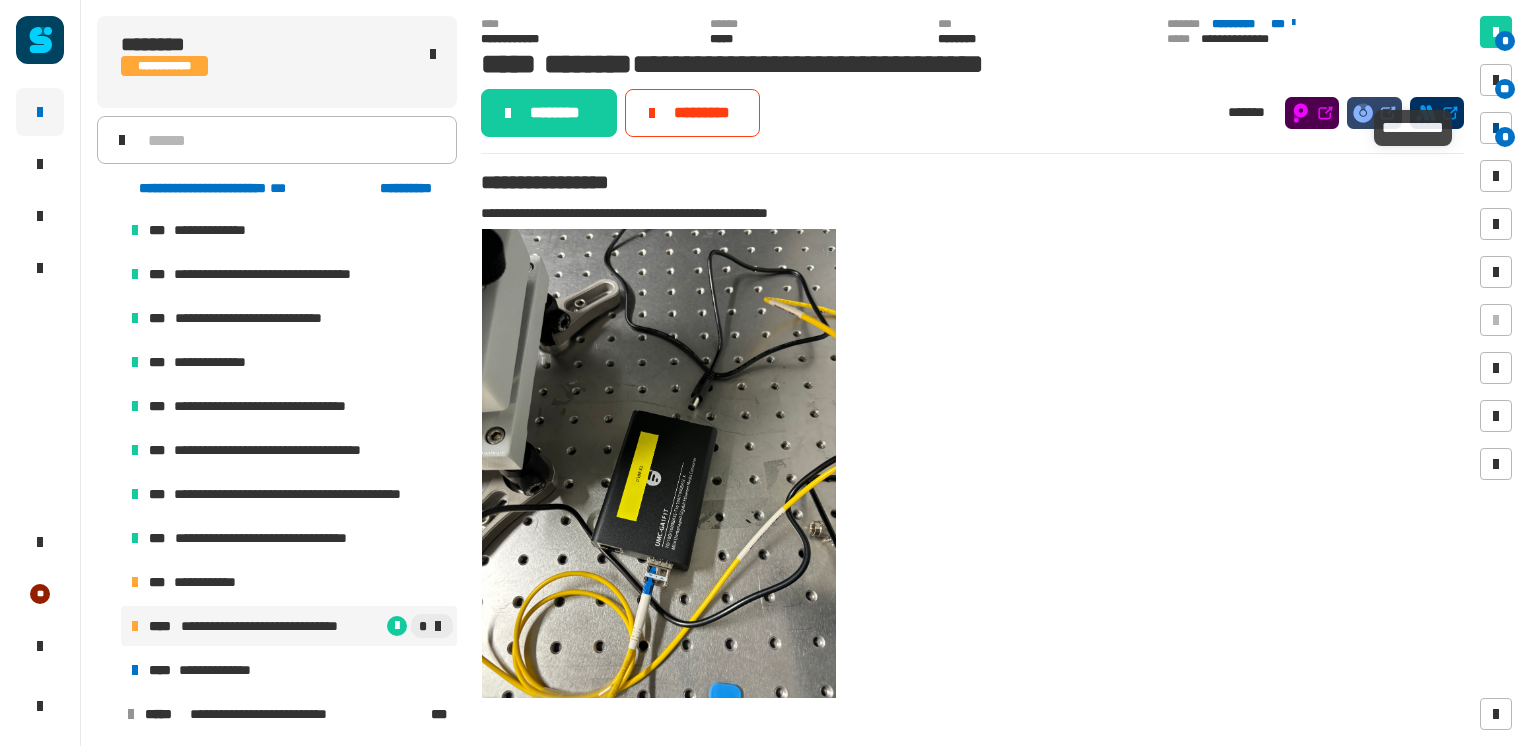 click on "*" at bounding box center [1496, 128] 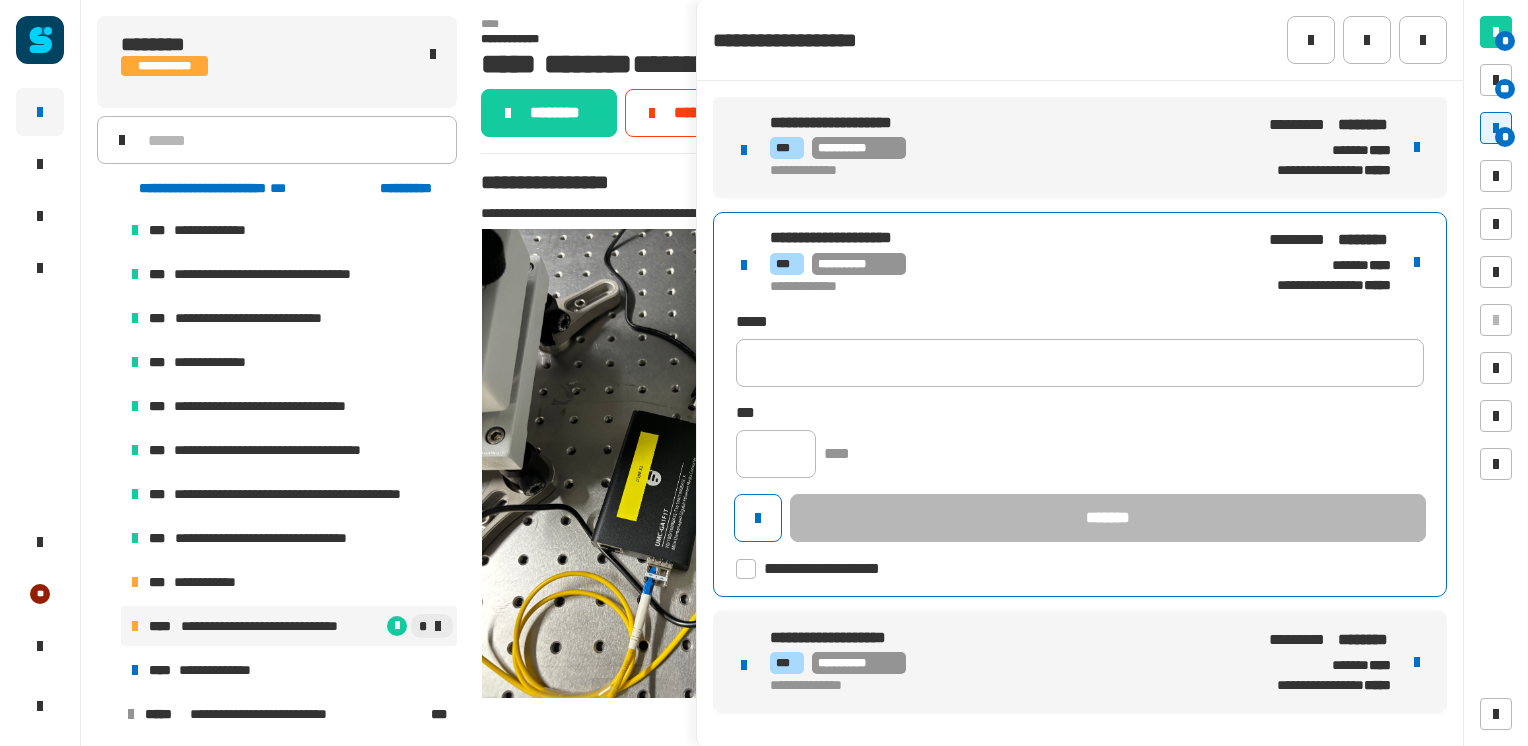 click on "**********" at bounding box center (1002, 287) 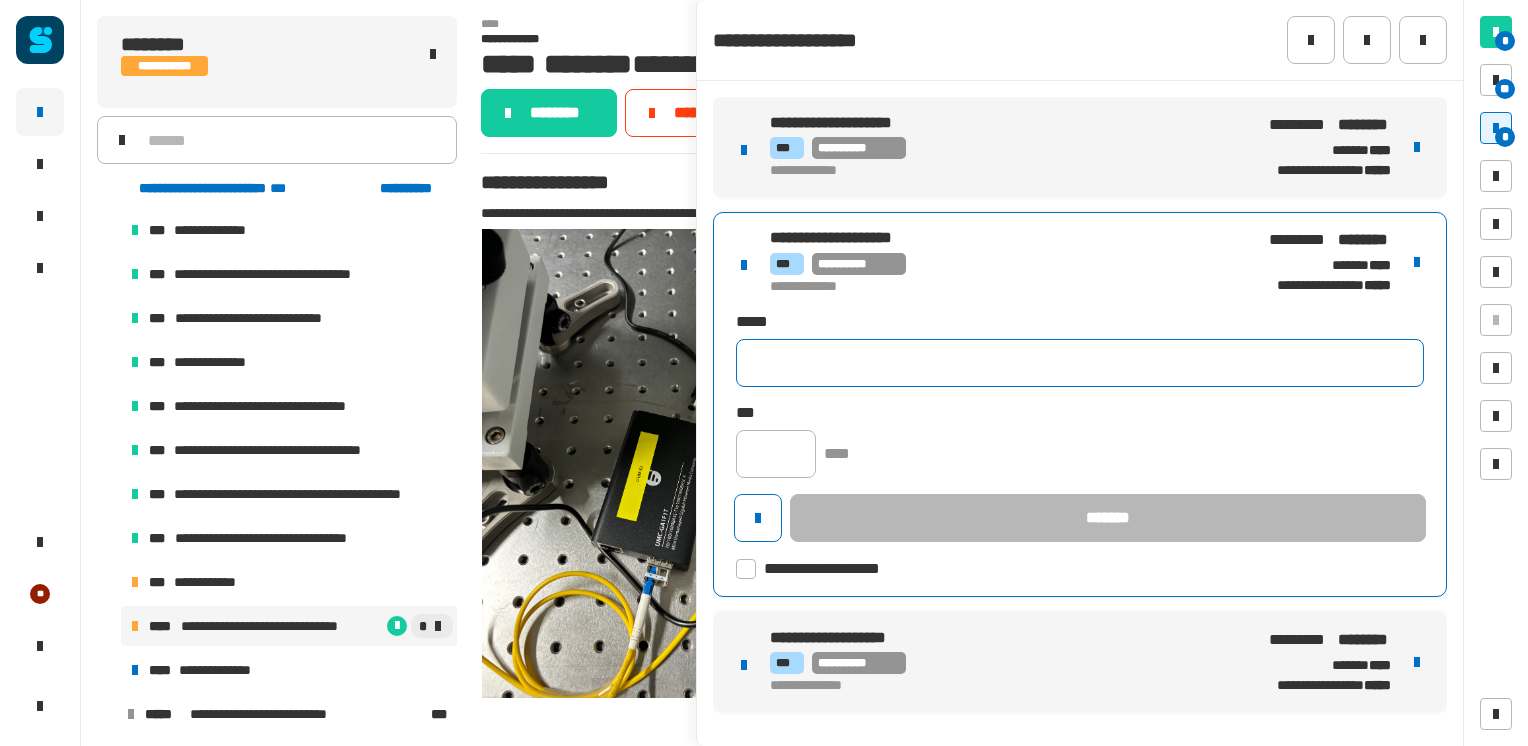 click 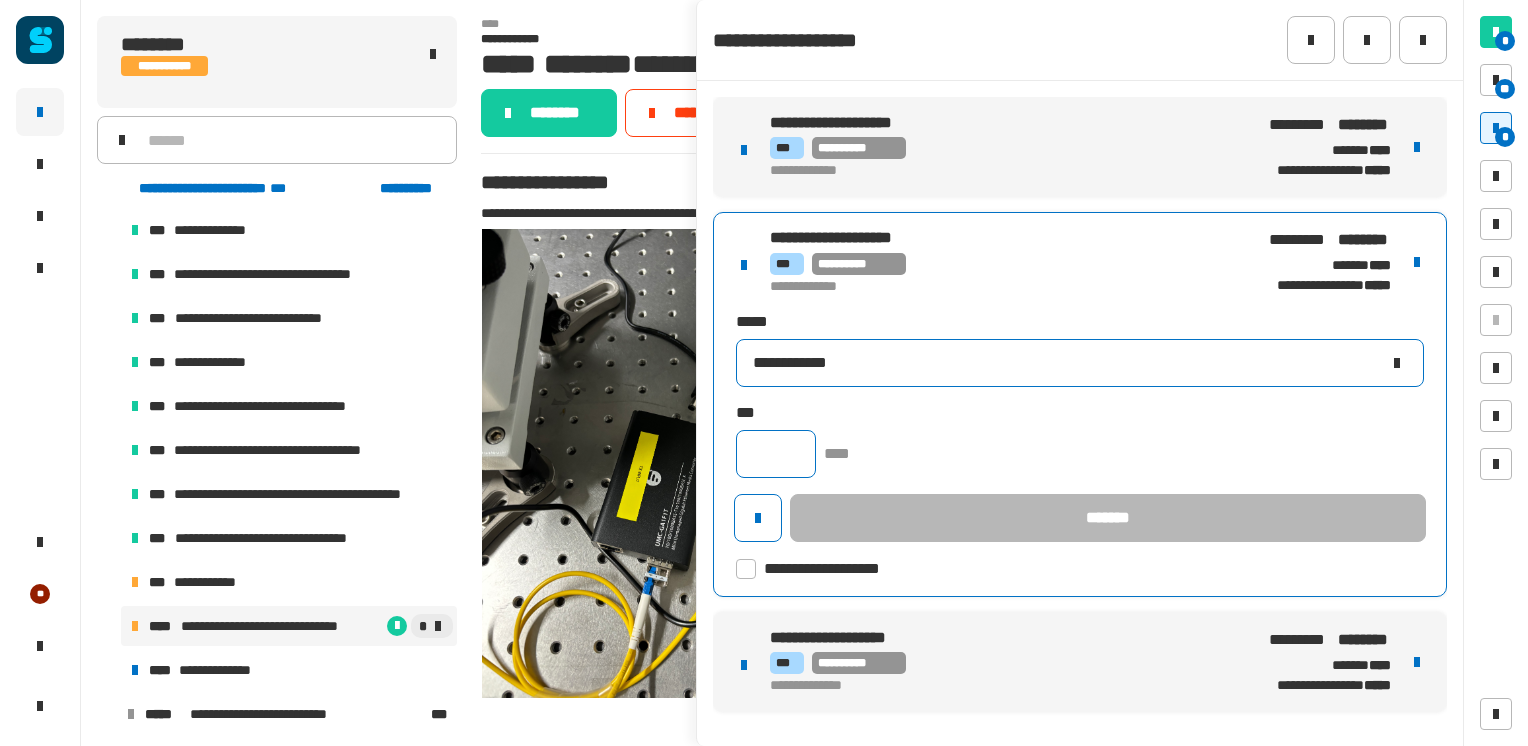 type on "**********" 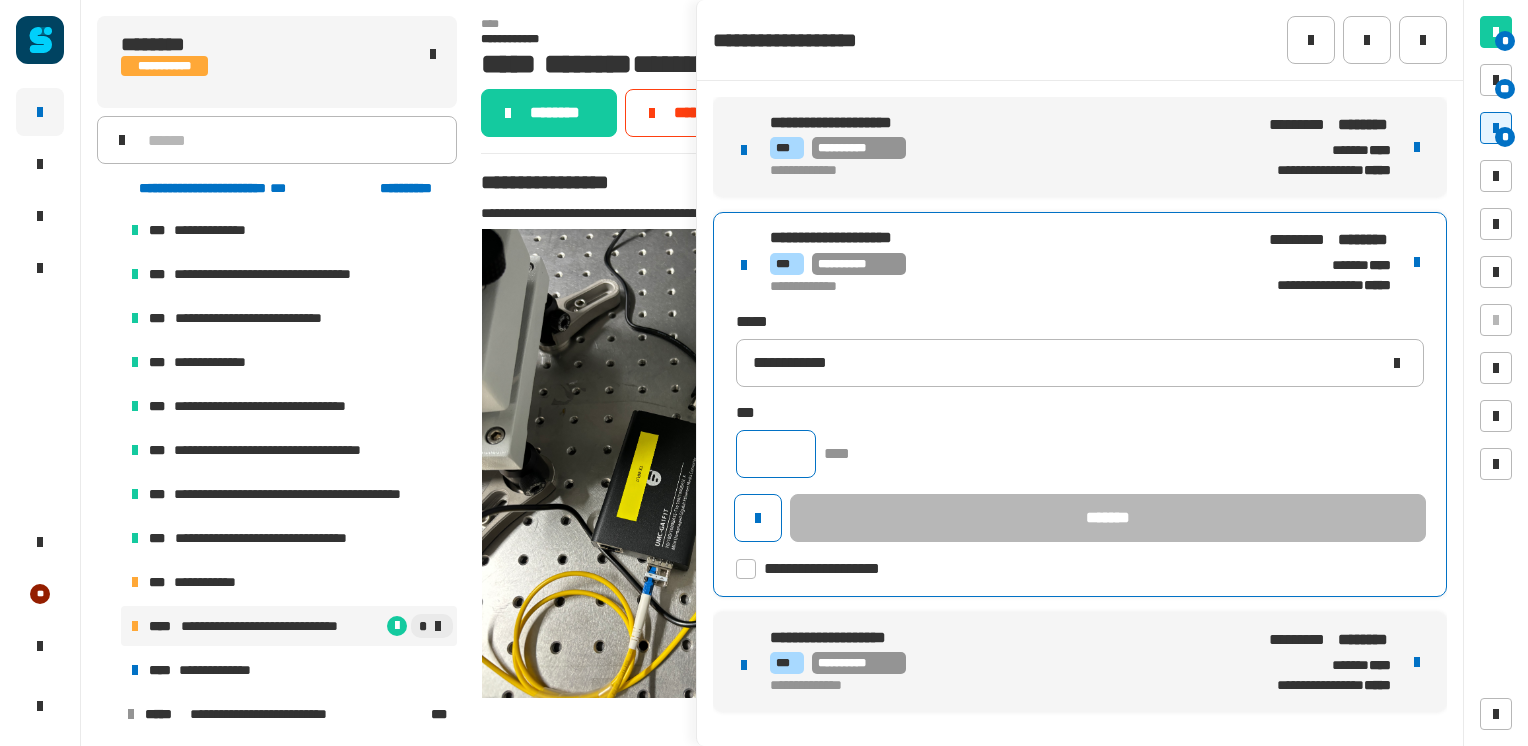 click 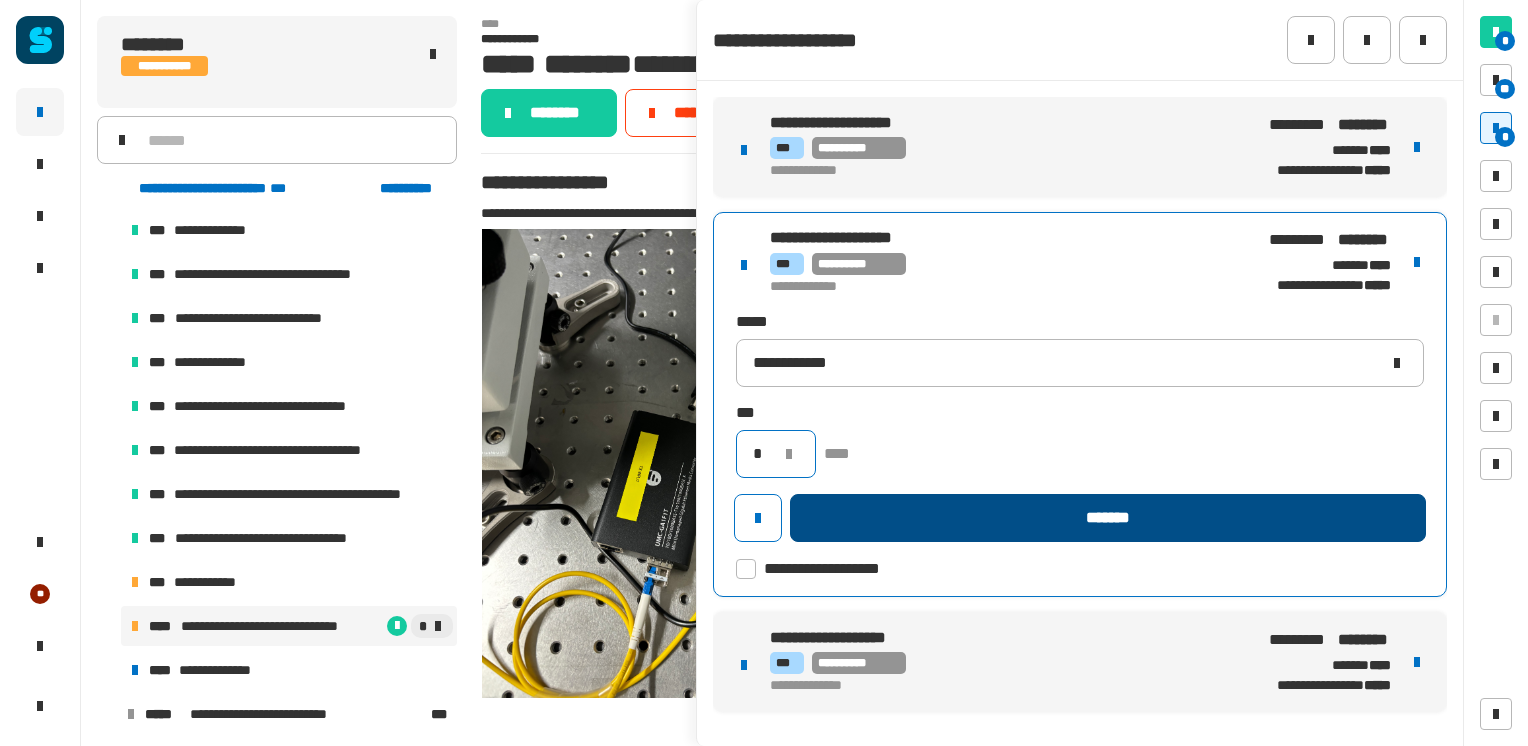 type on "*" 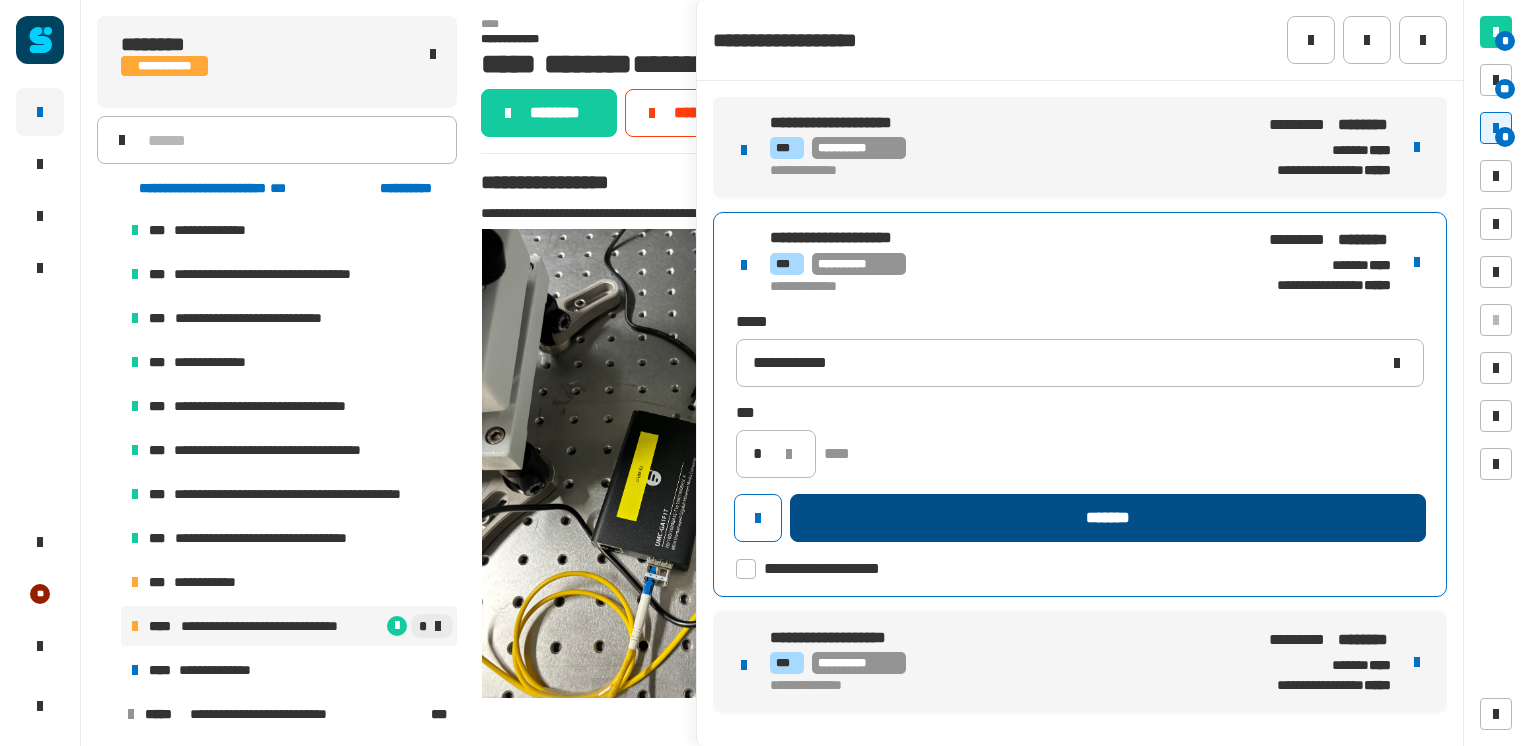 click on "*******" 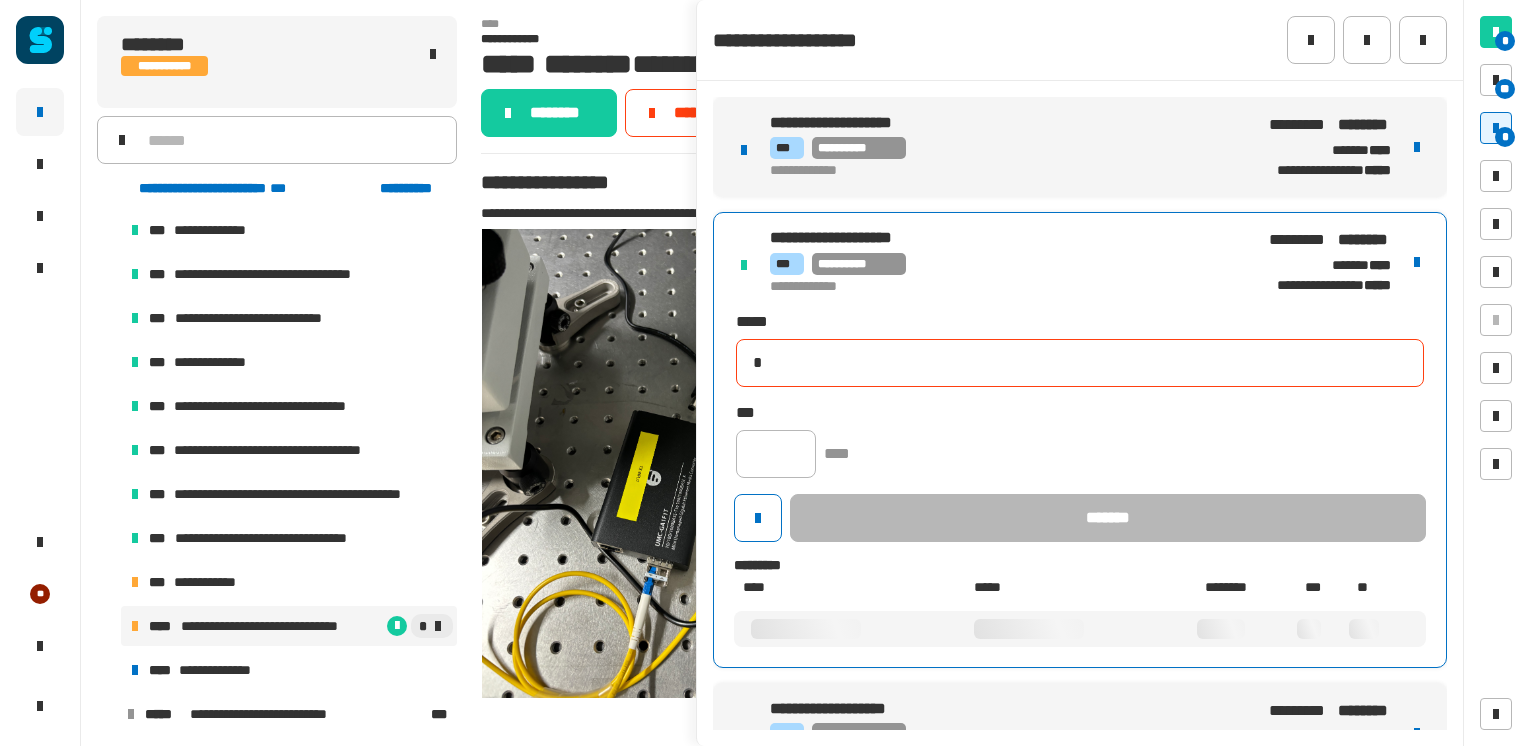 type 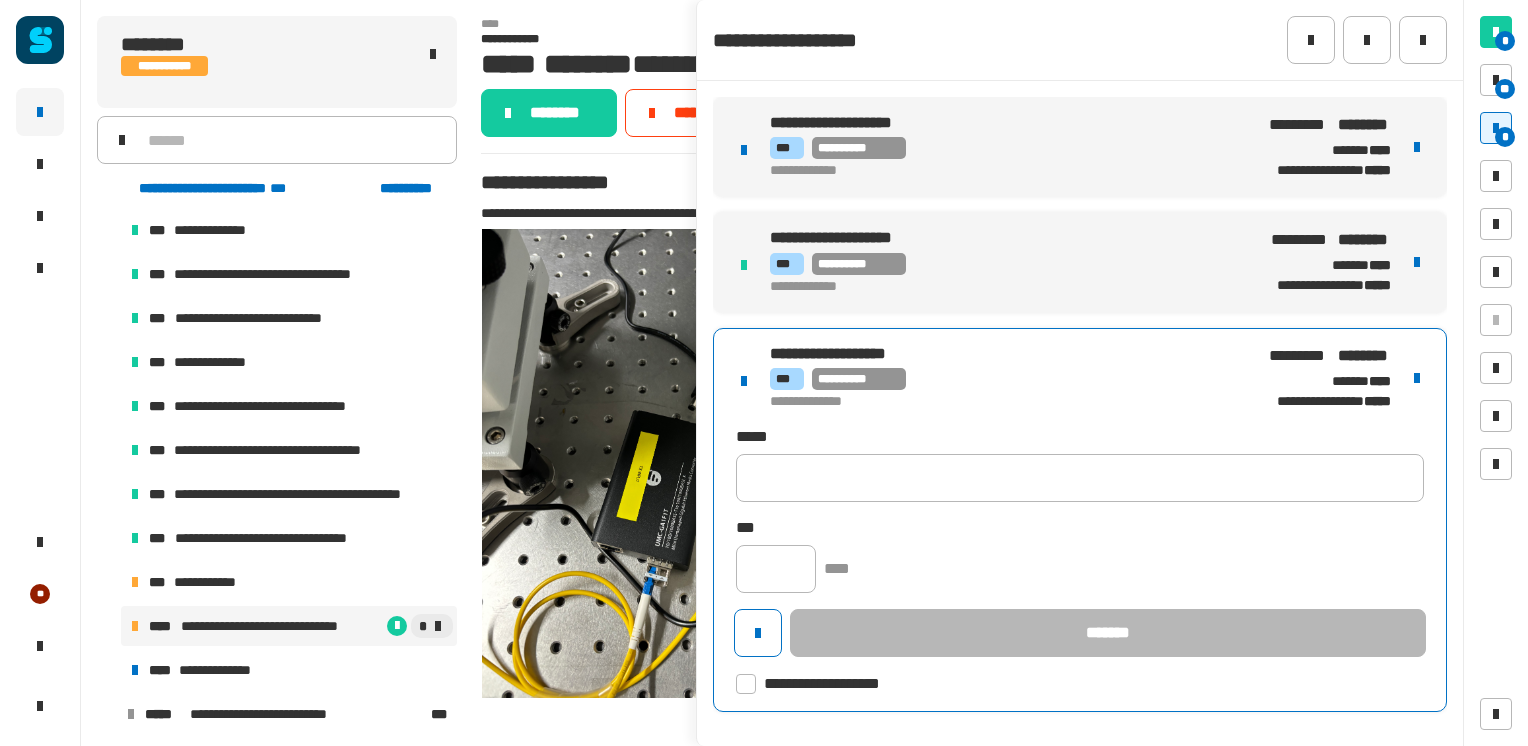 click on "**********" 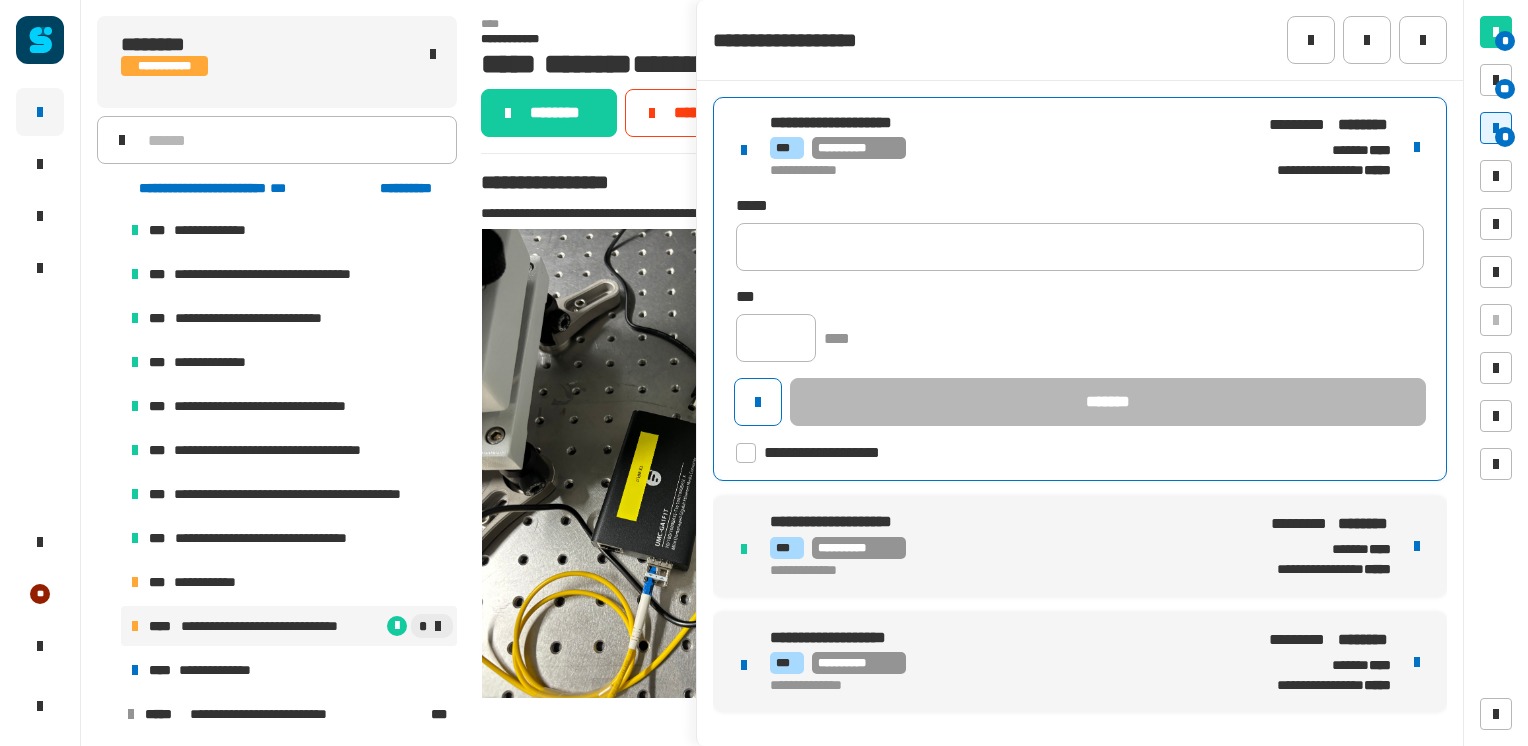 click on "**********" at bounding box center [1001, 171] 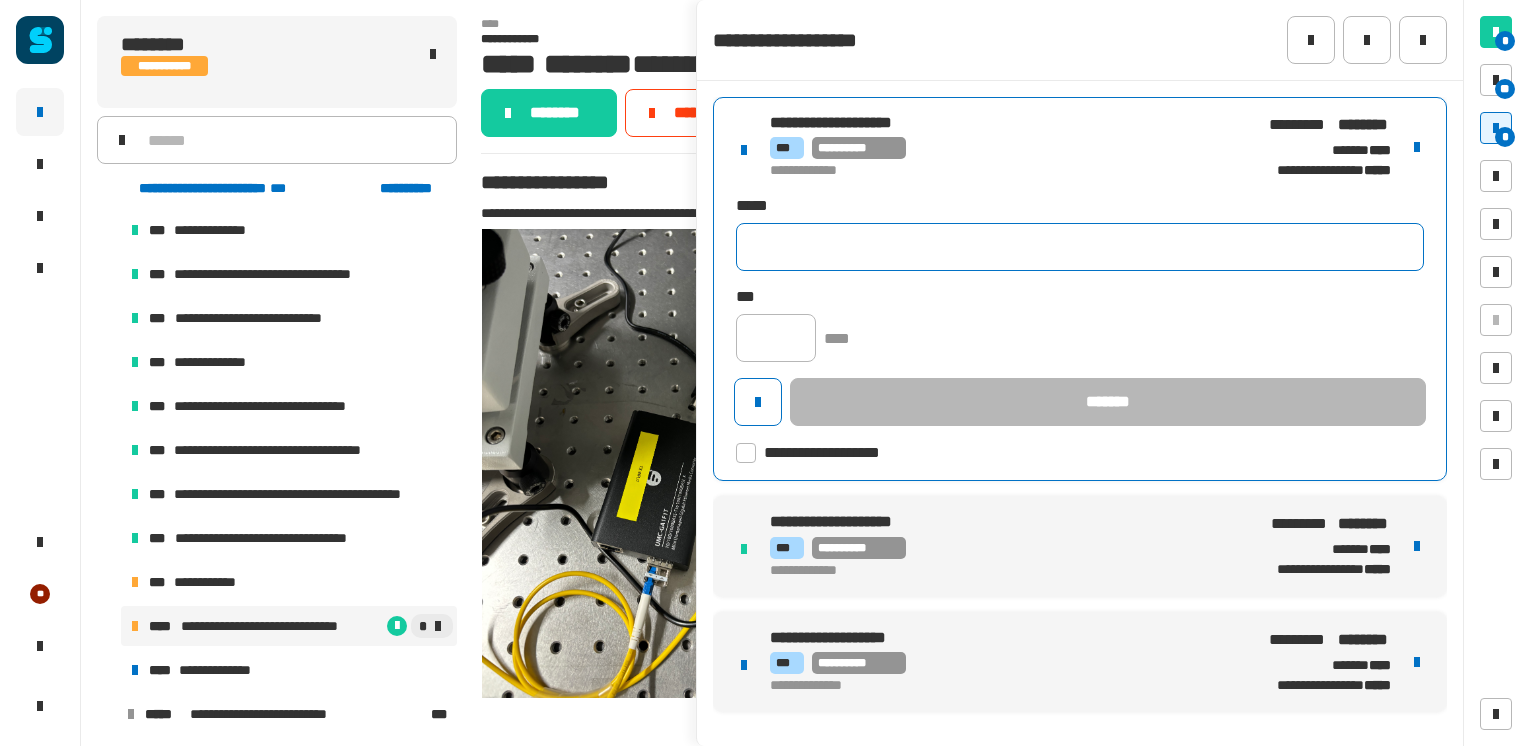 click 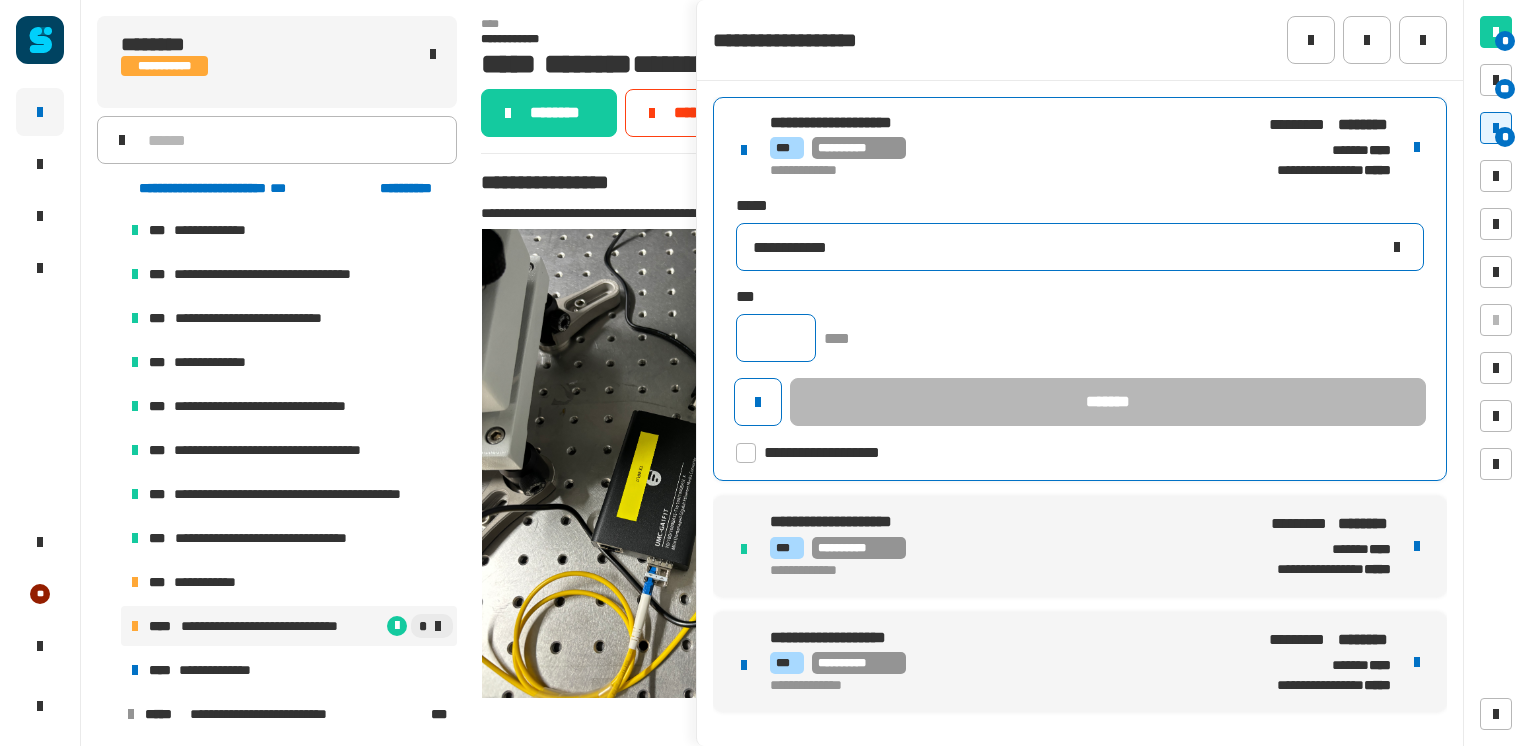type on "**********" 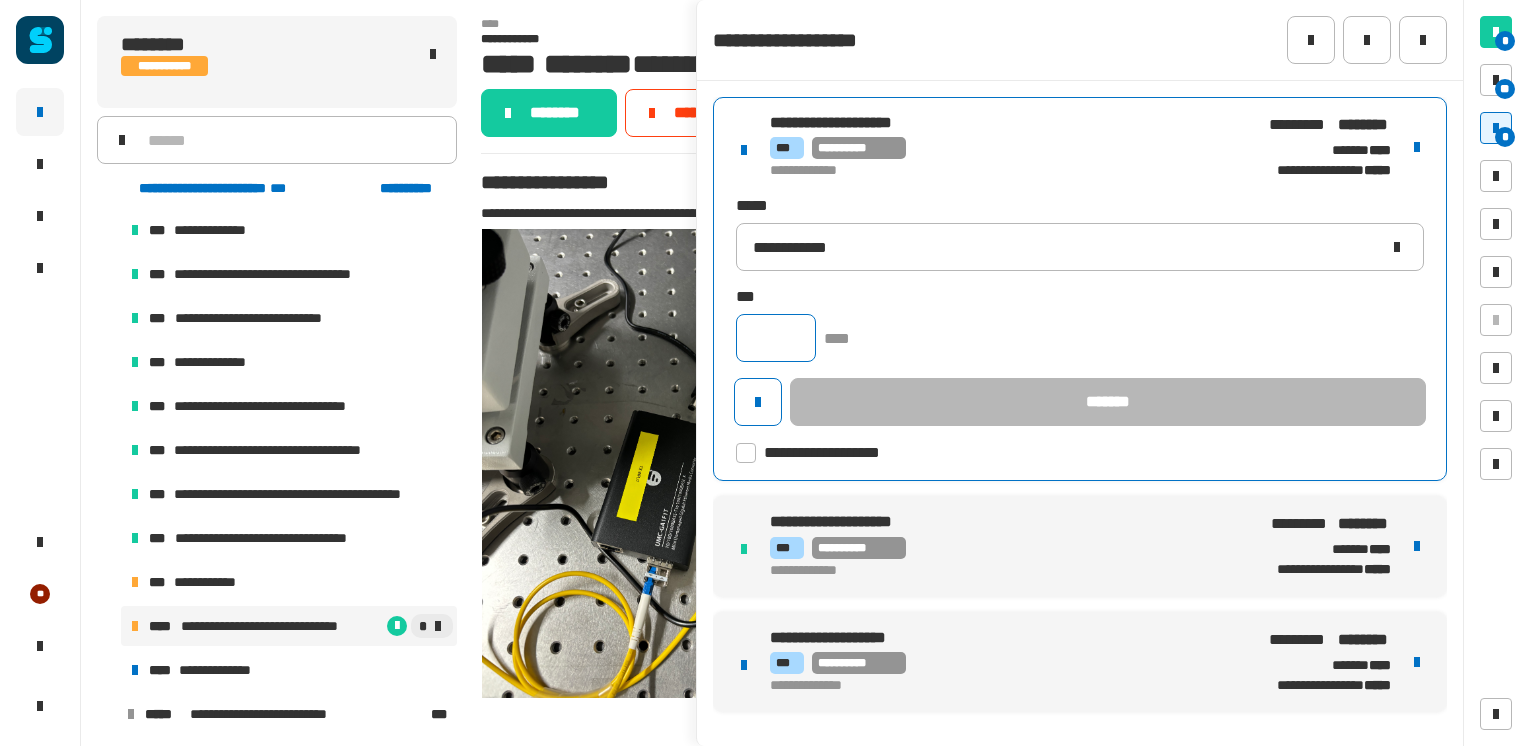 click 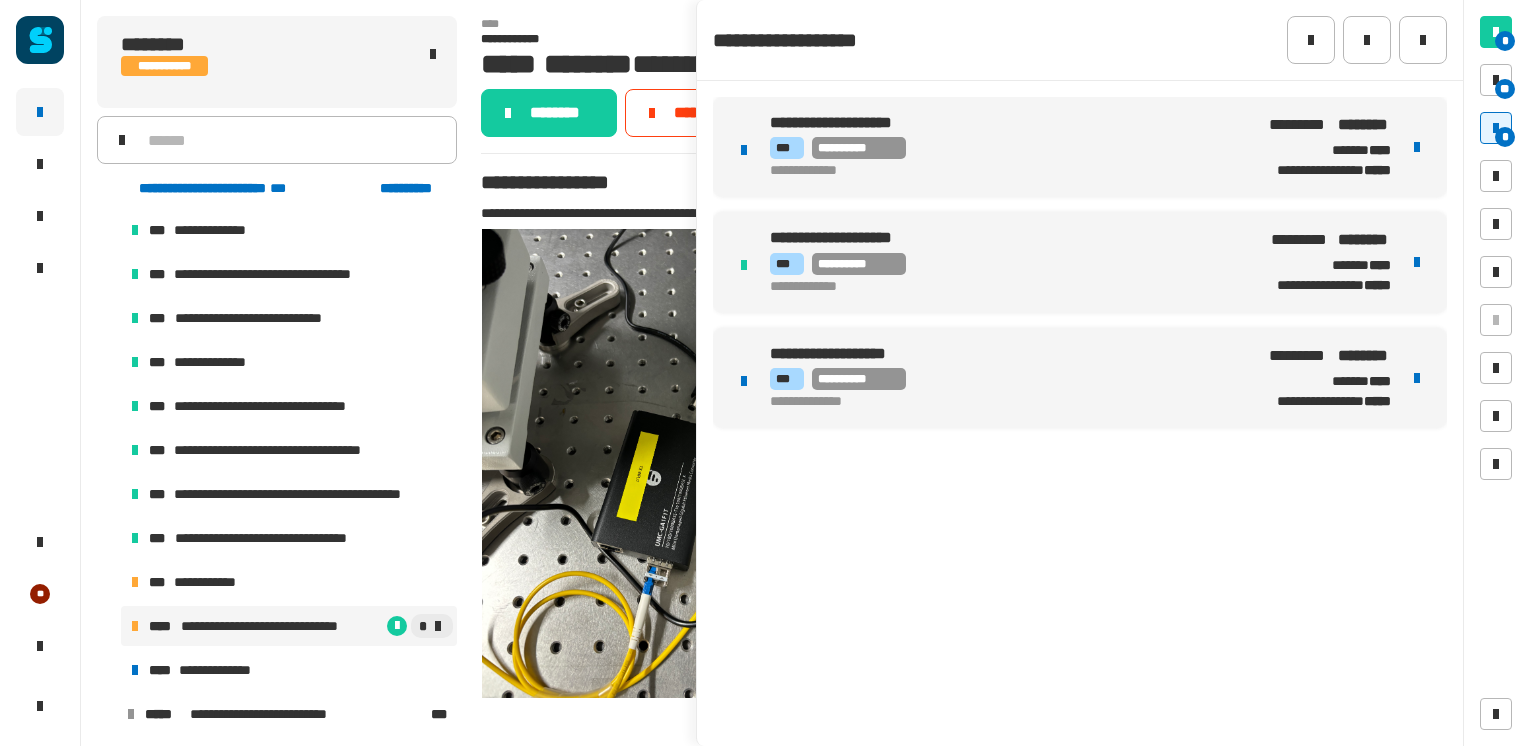 click on "**********" at bounding box center (1080, 262) 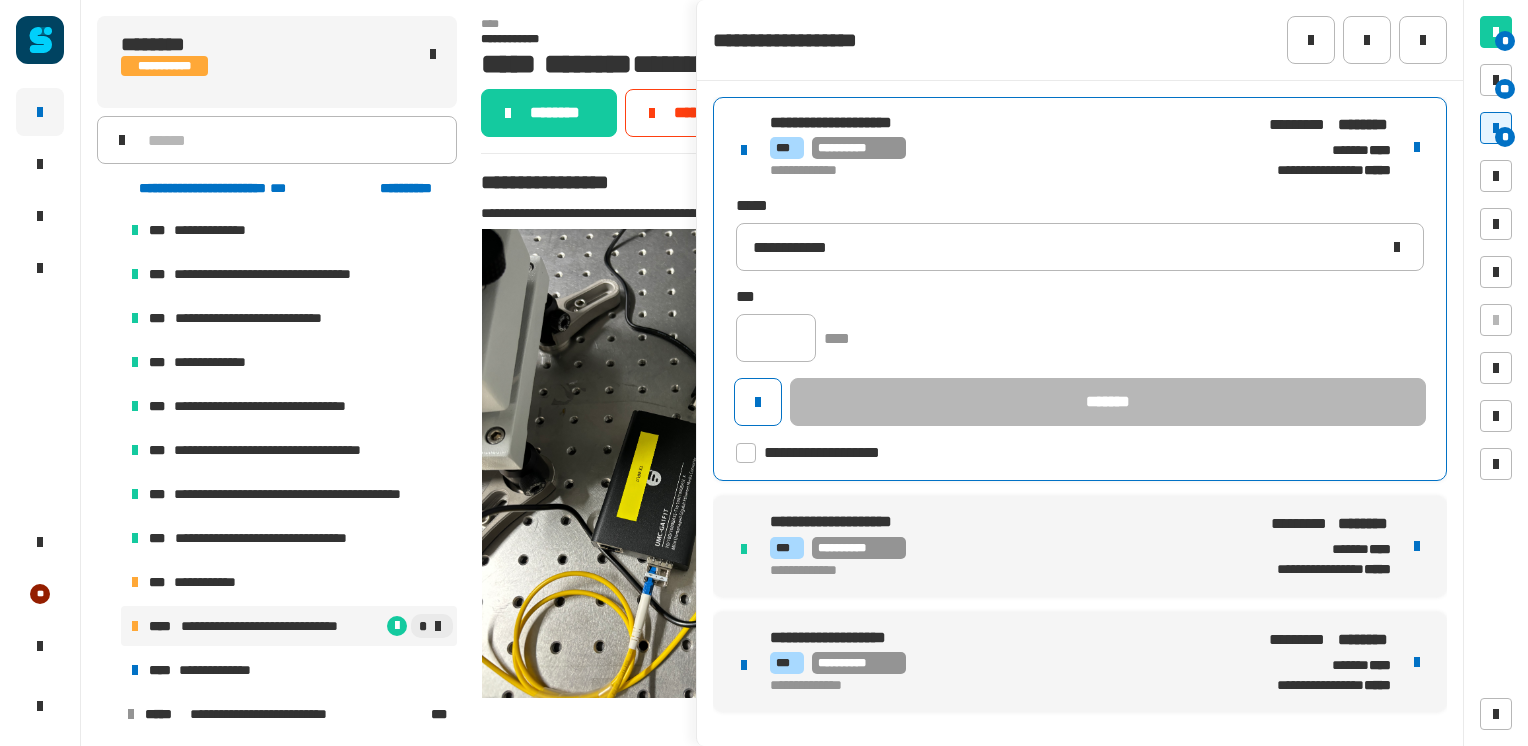 click on "**********" at bounding box center [1001, 171] 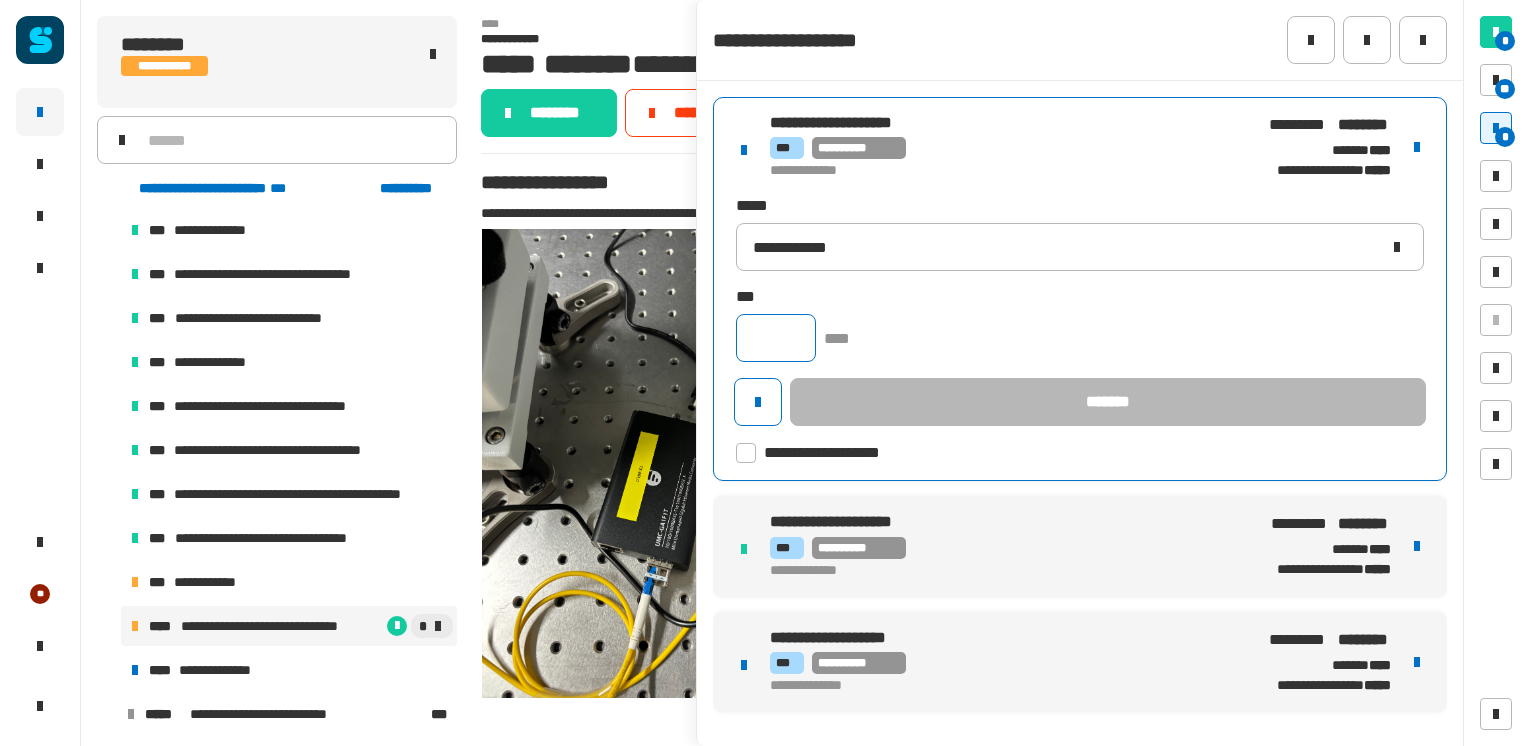 click 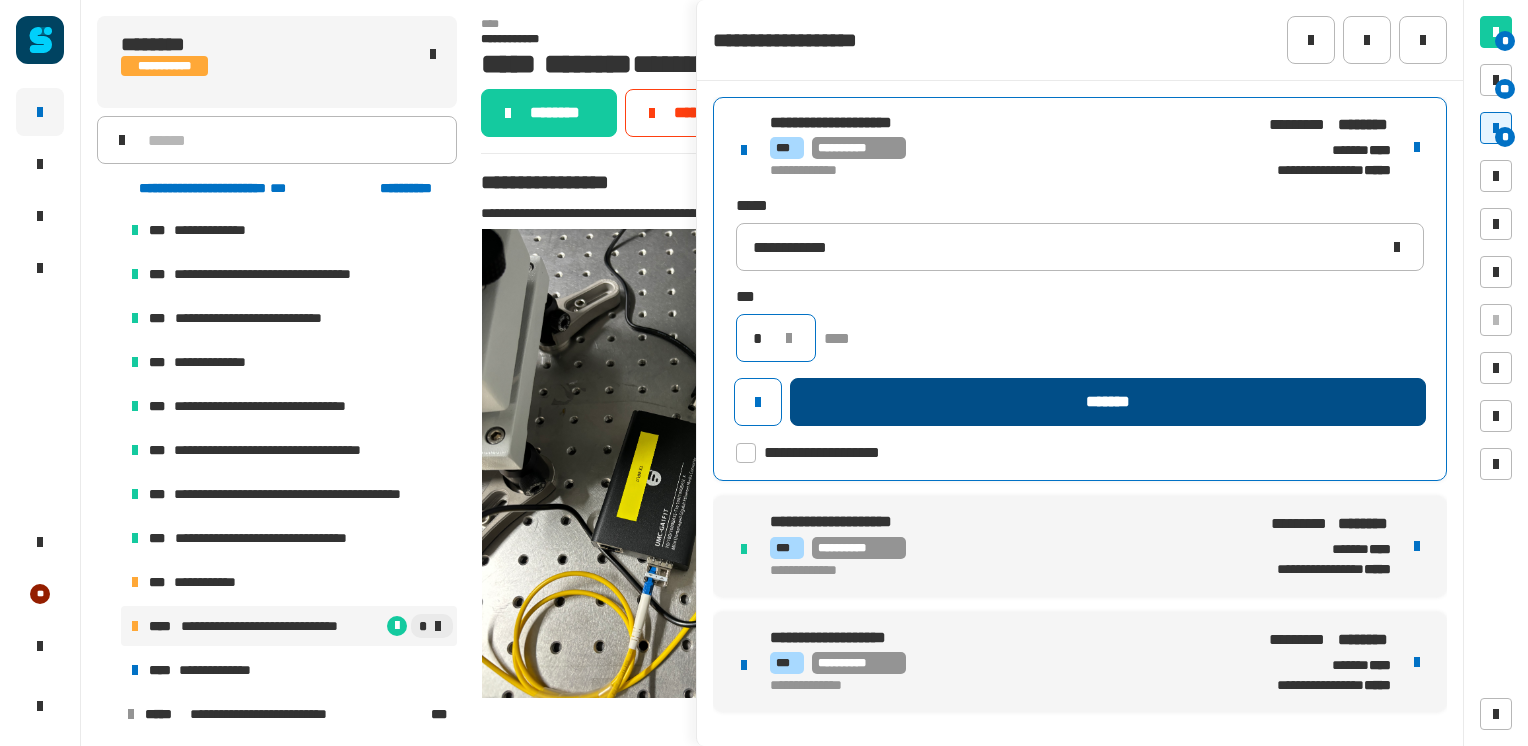 type on "*" 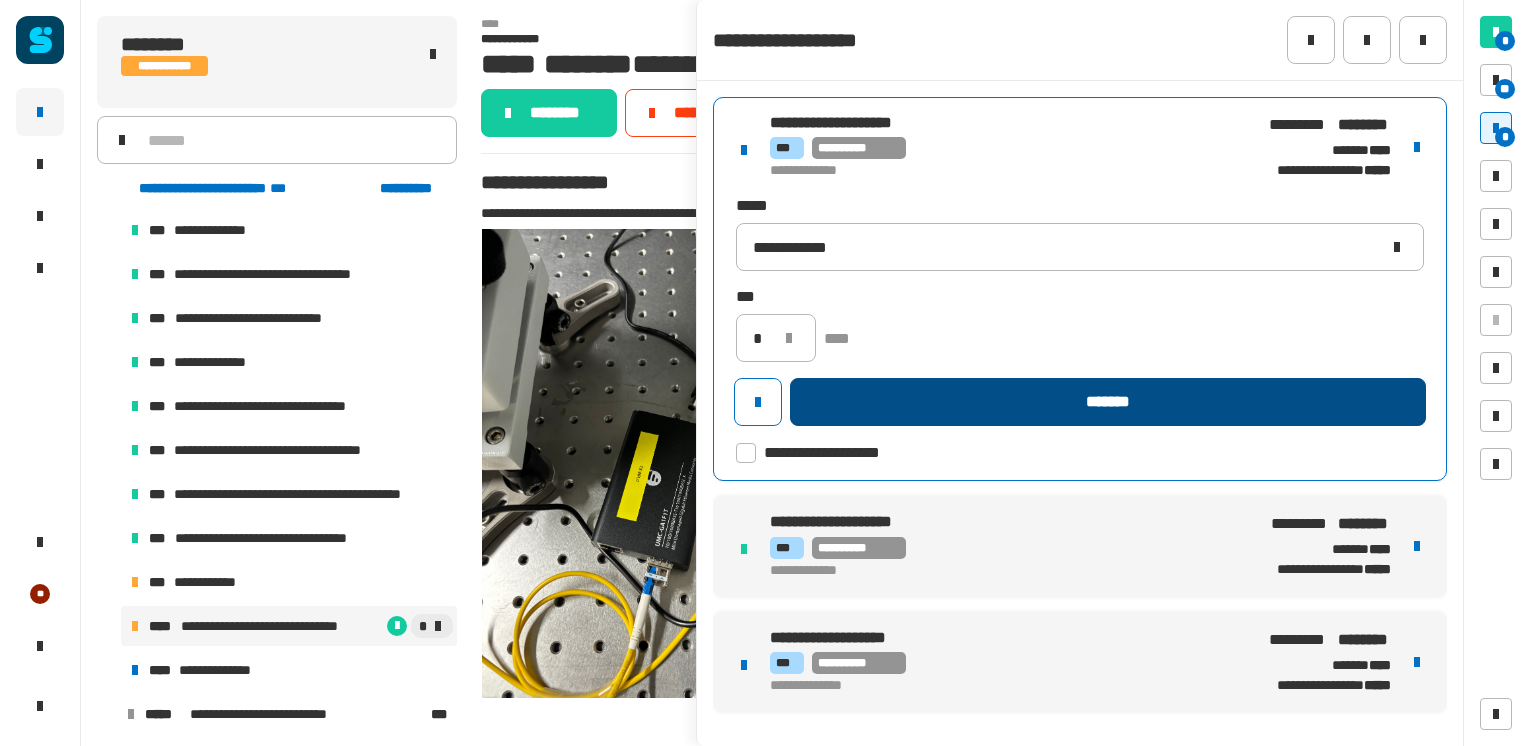 click on "*******" 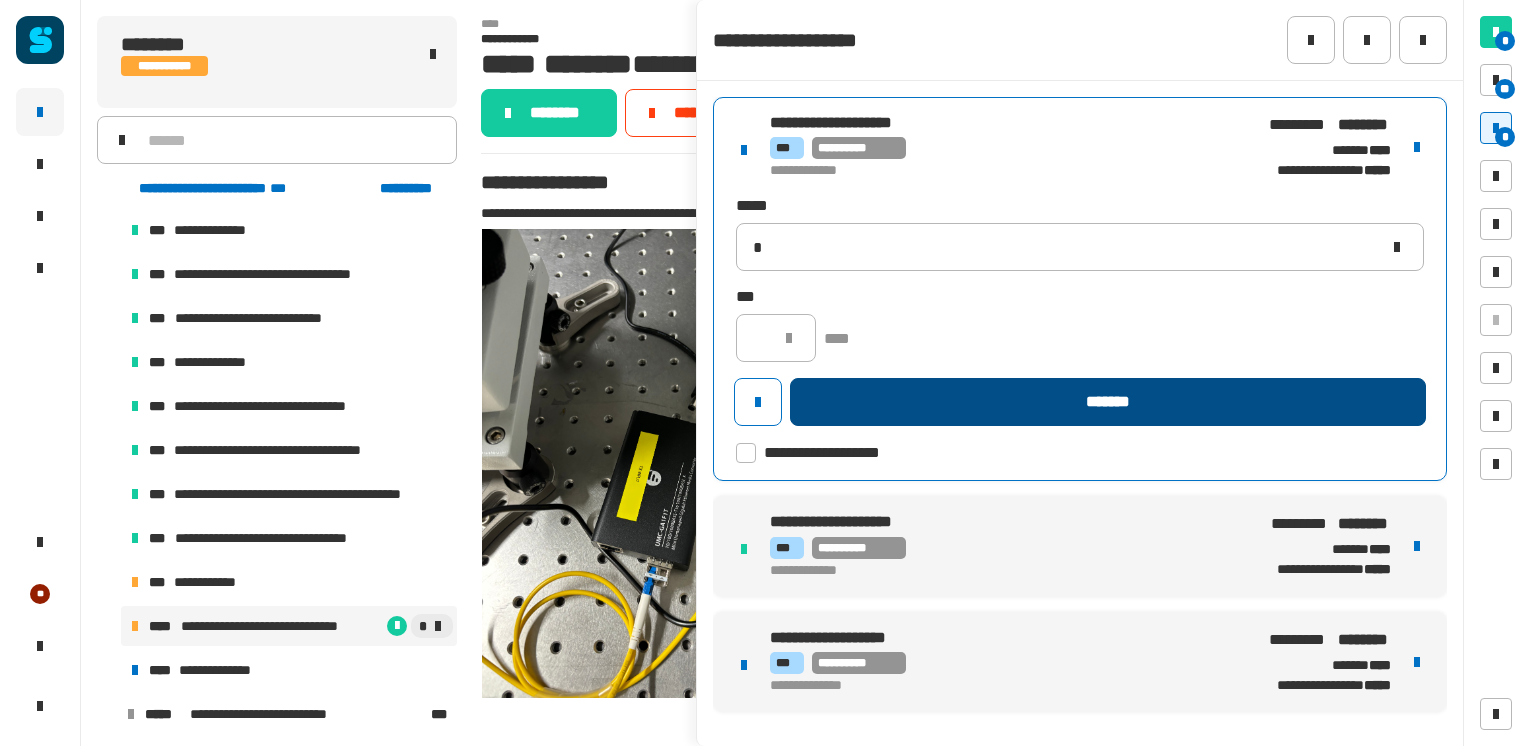 type 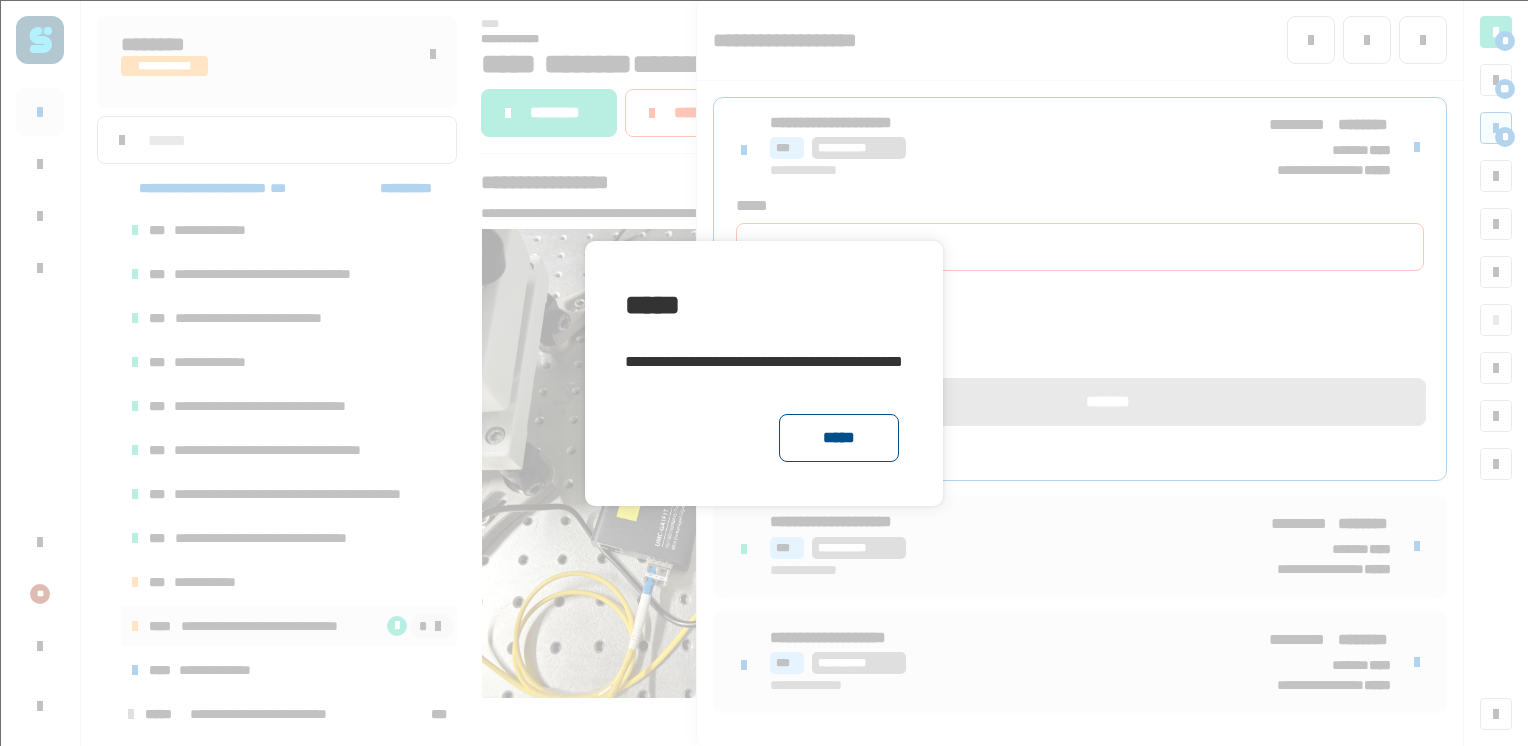 click on "*****" 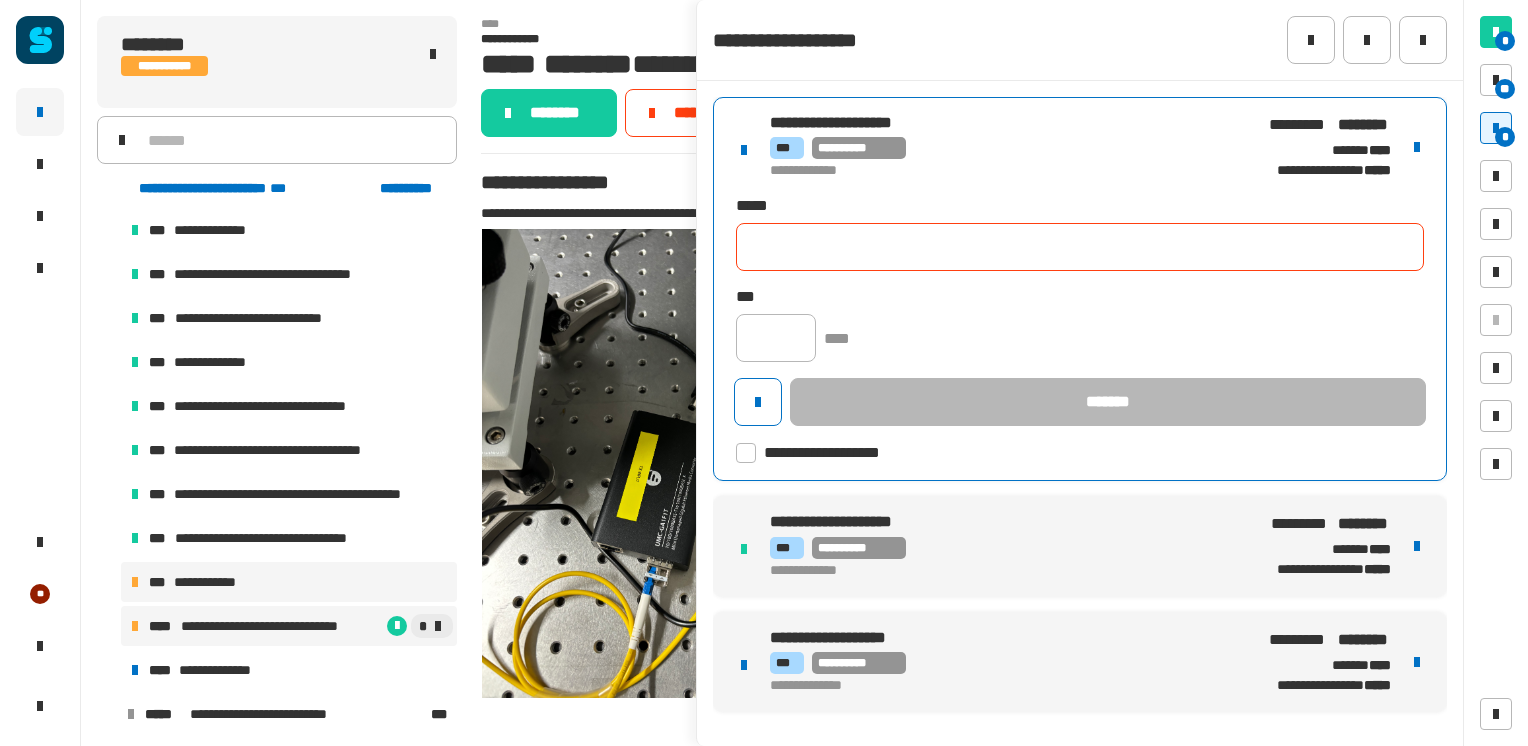 click on "**********" at bounding box center (289, 582) 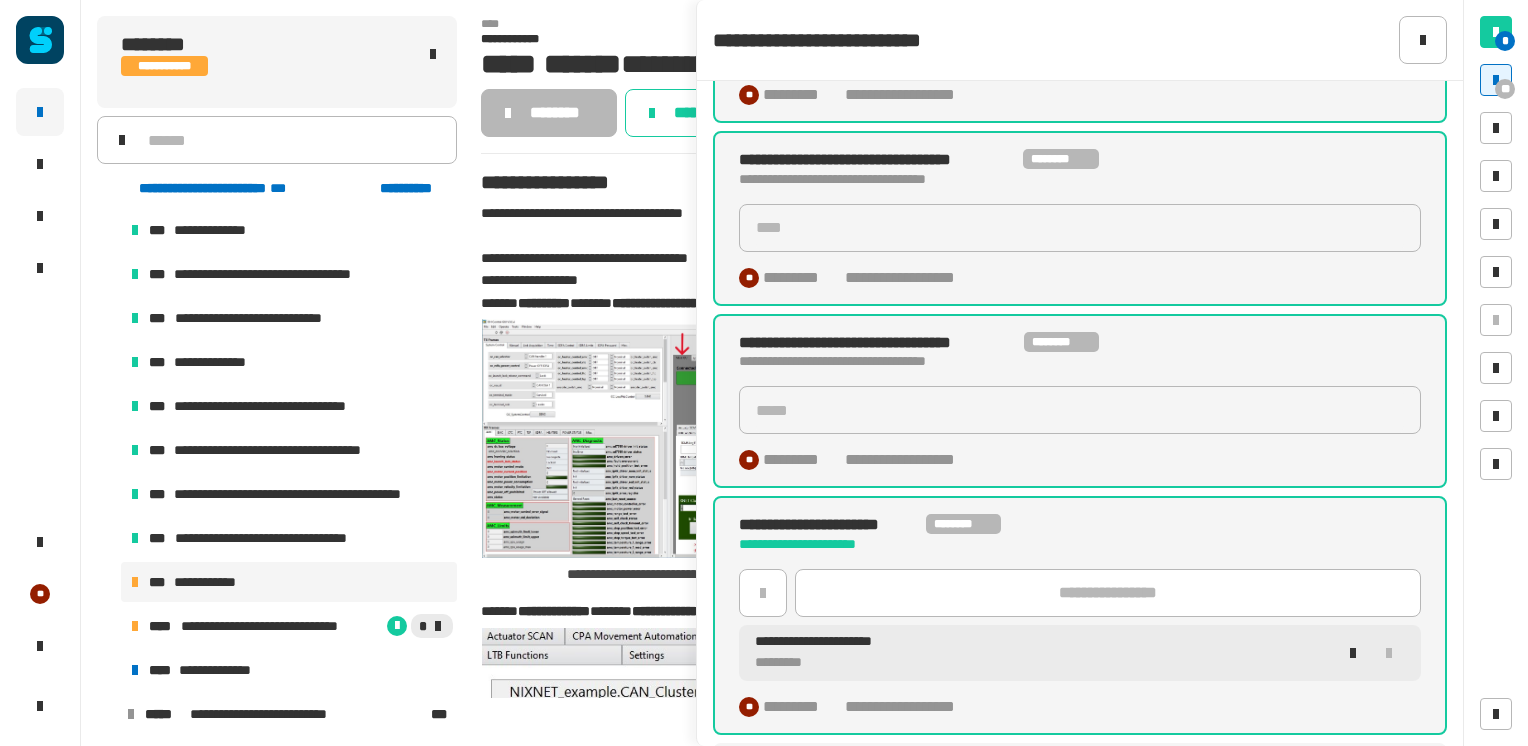 scroll, scrollTop: 1574, scrollLeft: 0, axis: vertical 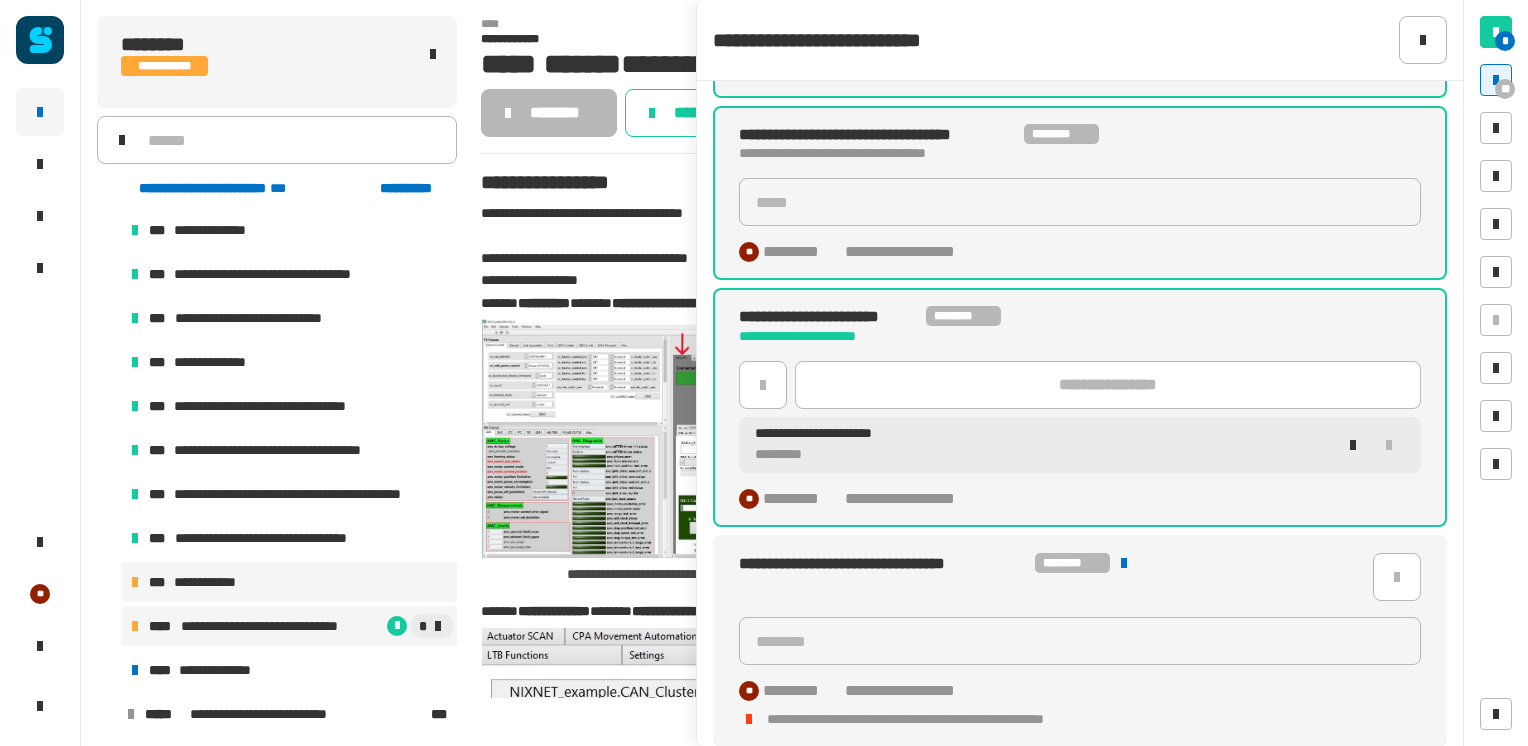 click on "**********" at bounding box center [289, 626] 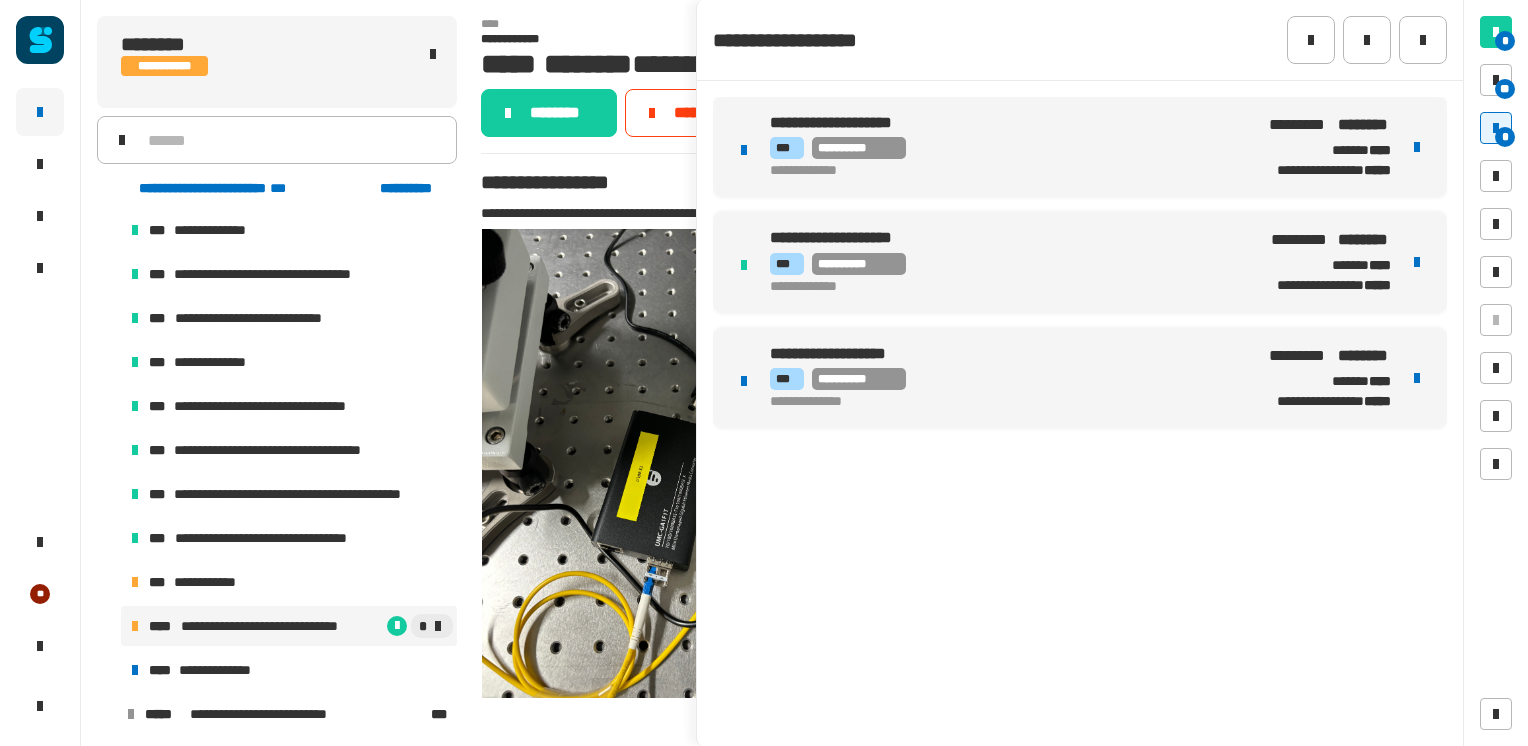 click on "**********" at bounding box center [1001, 148] 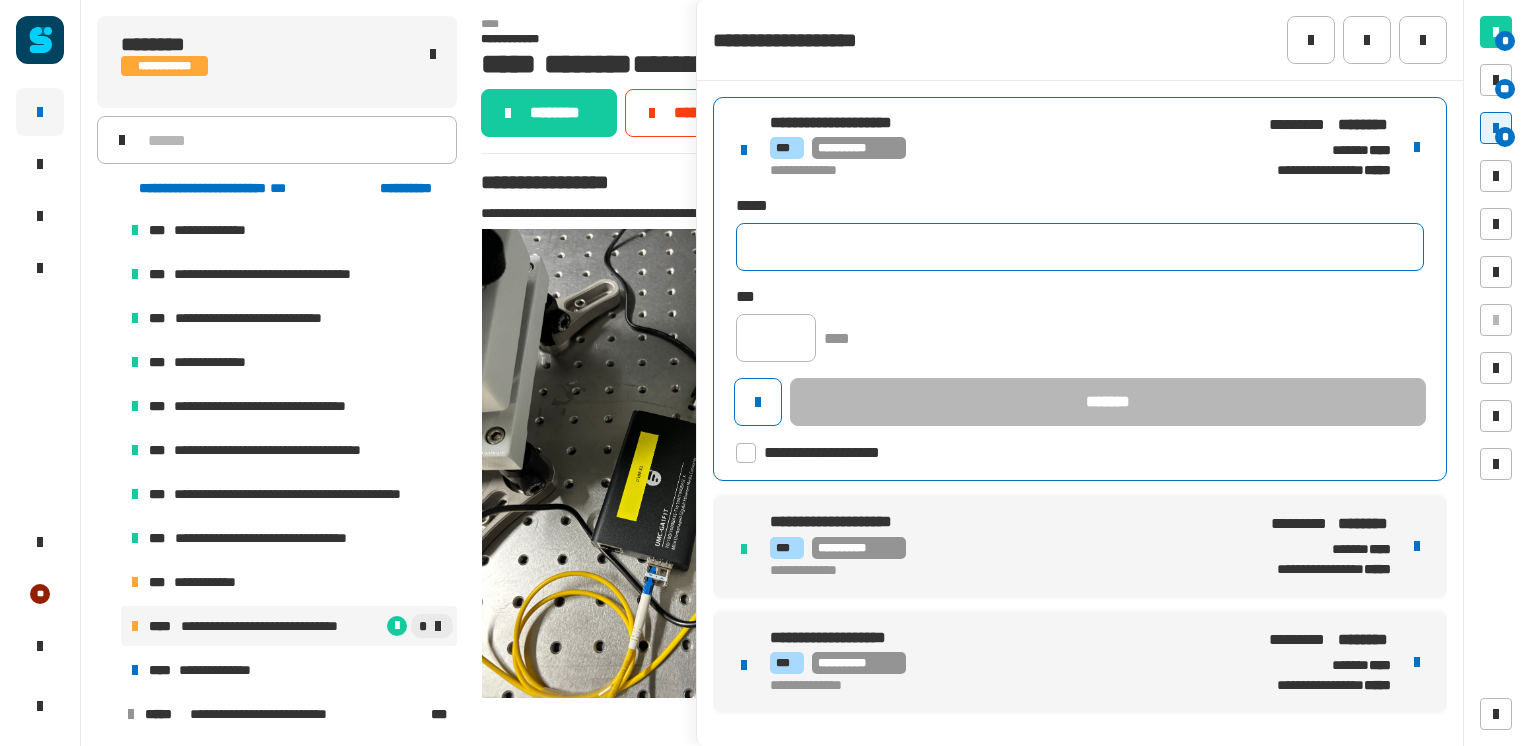 click 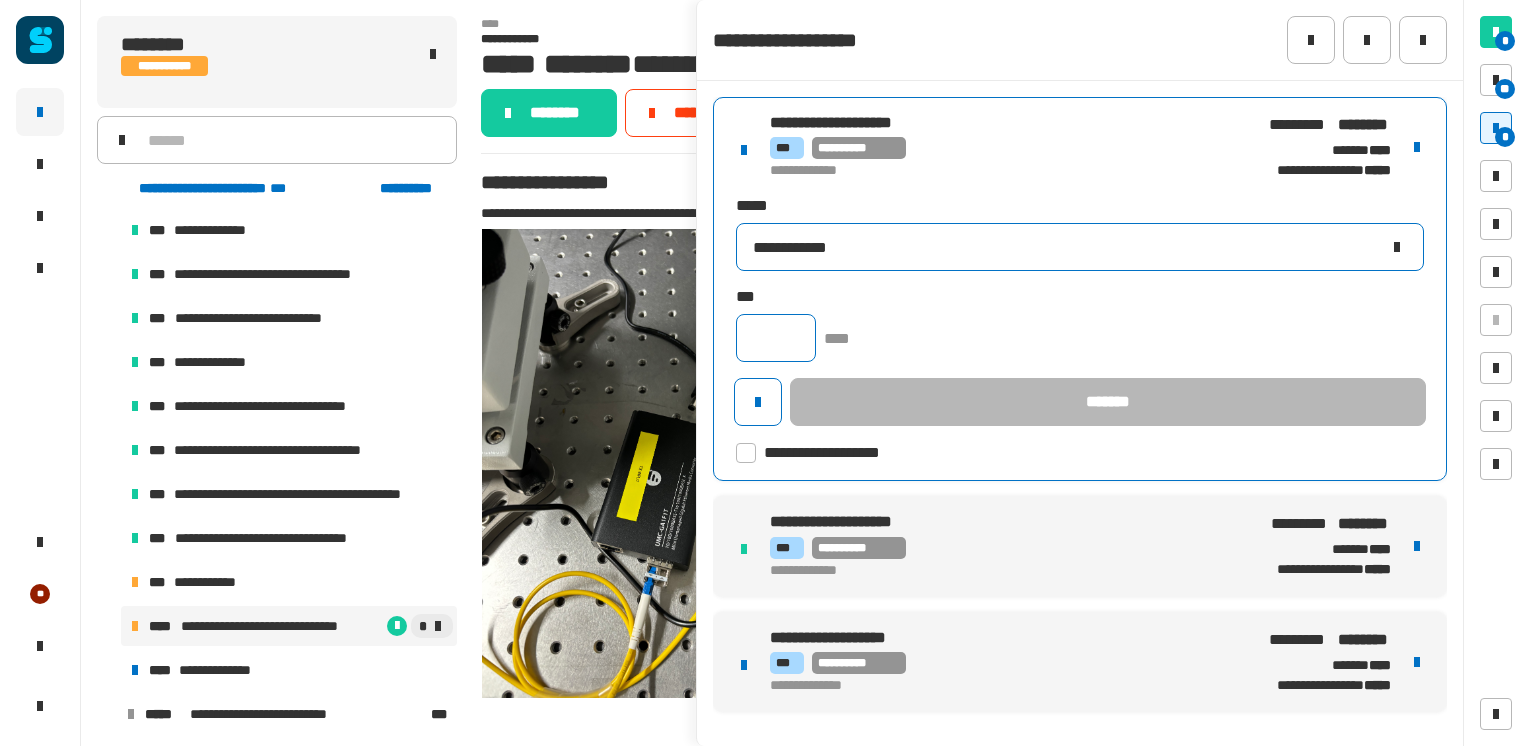 type on "**********" 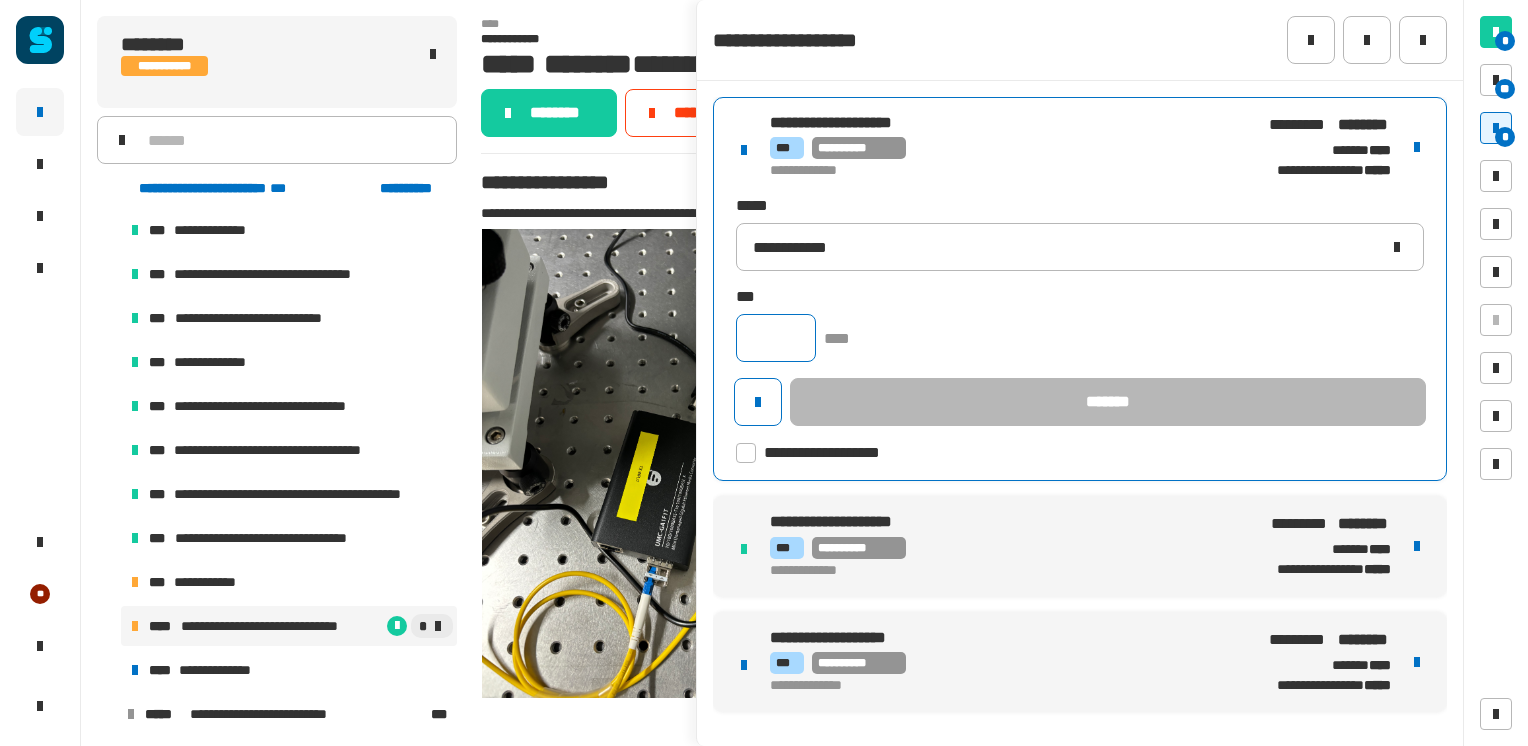 click 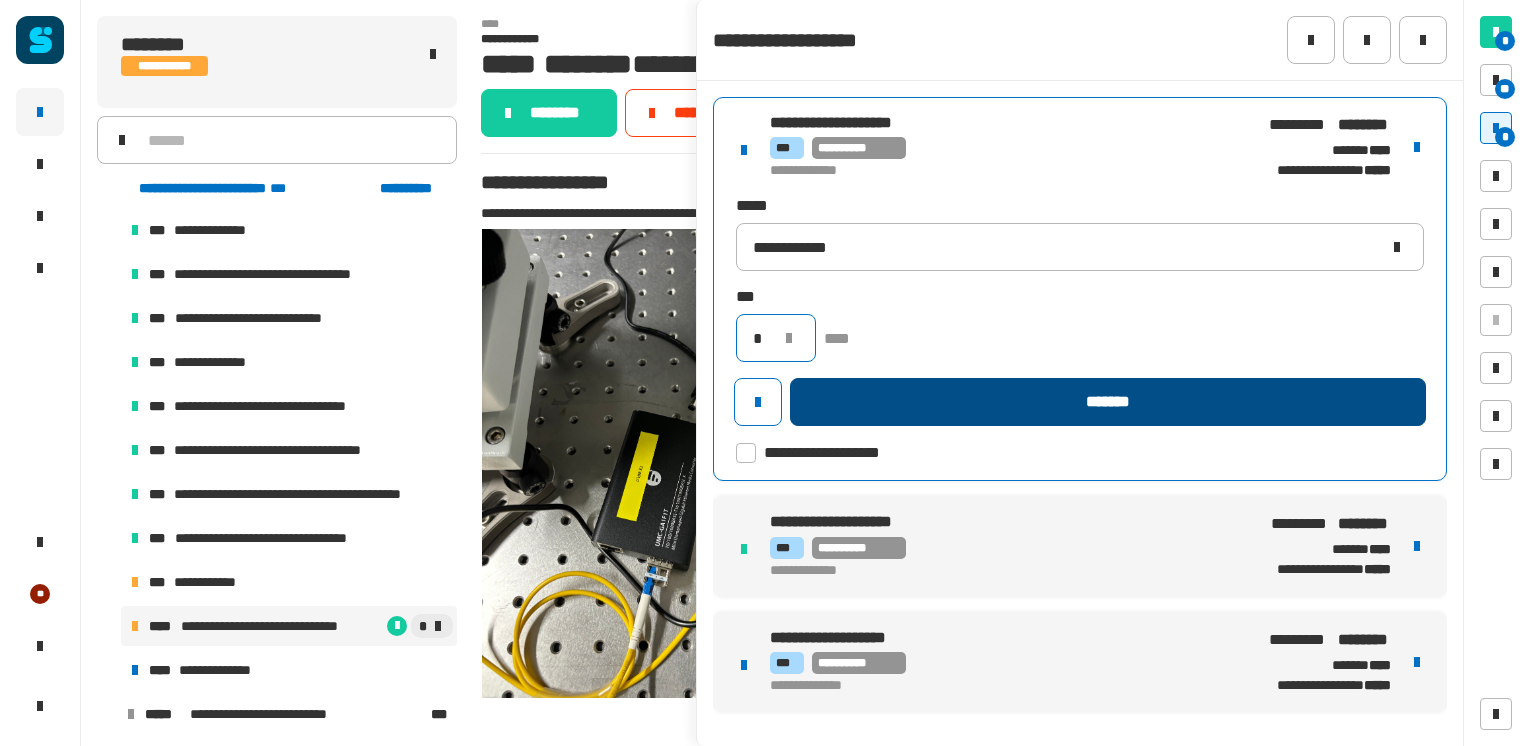 type on "*" 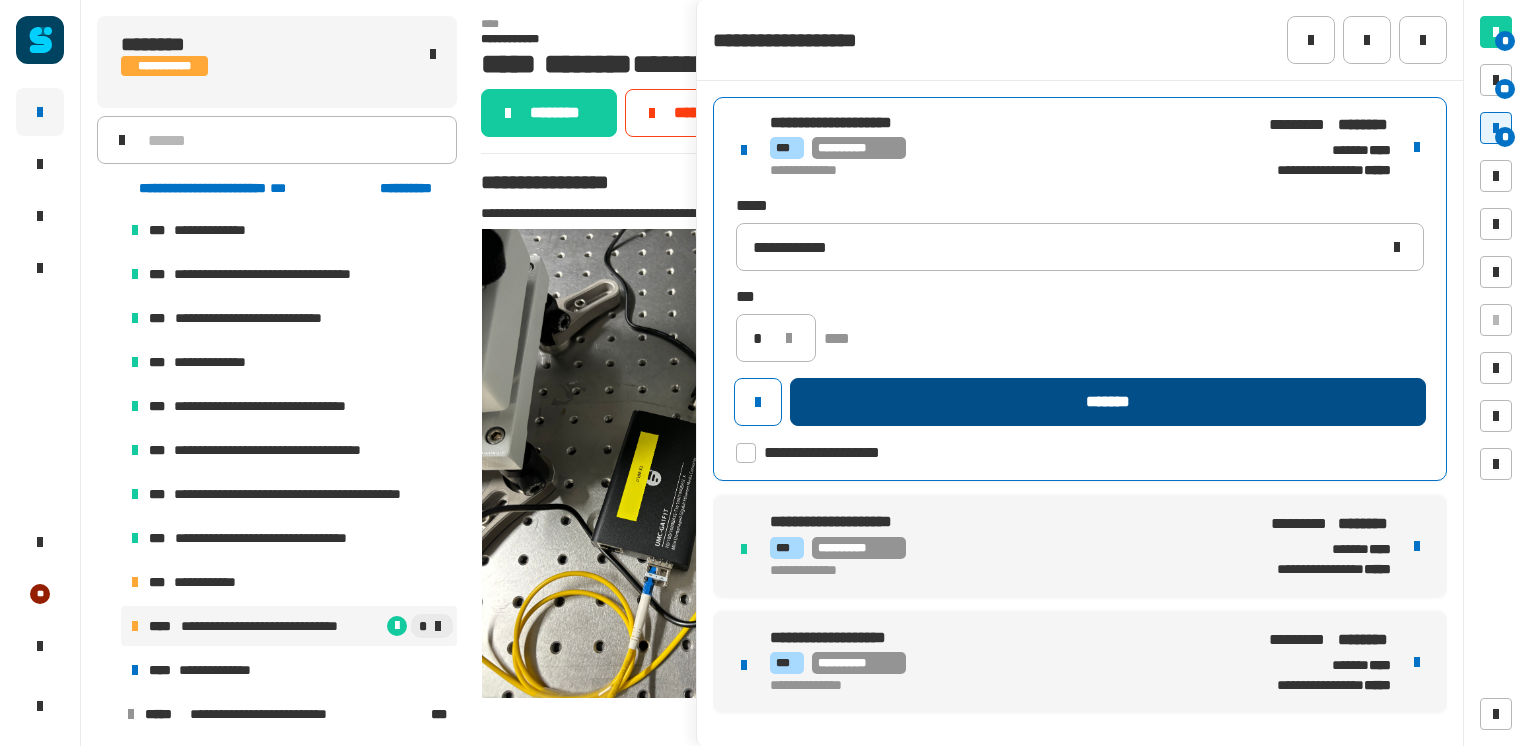 click on "*******" 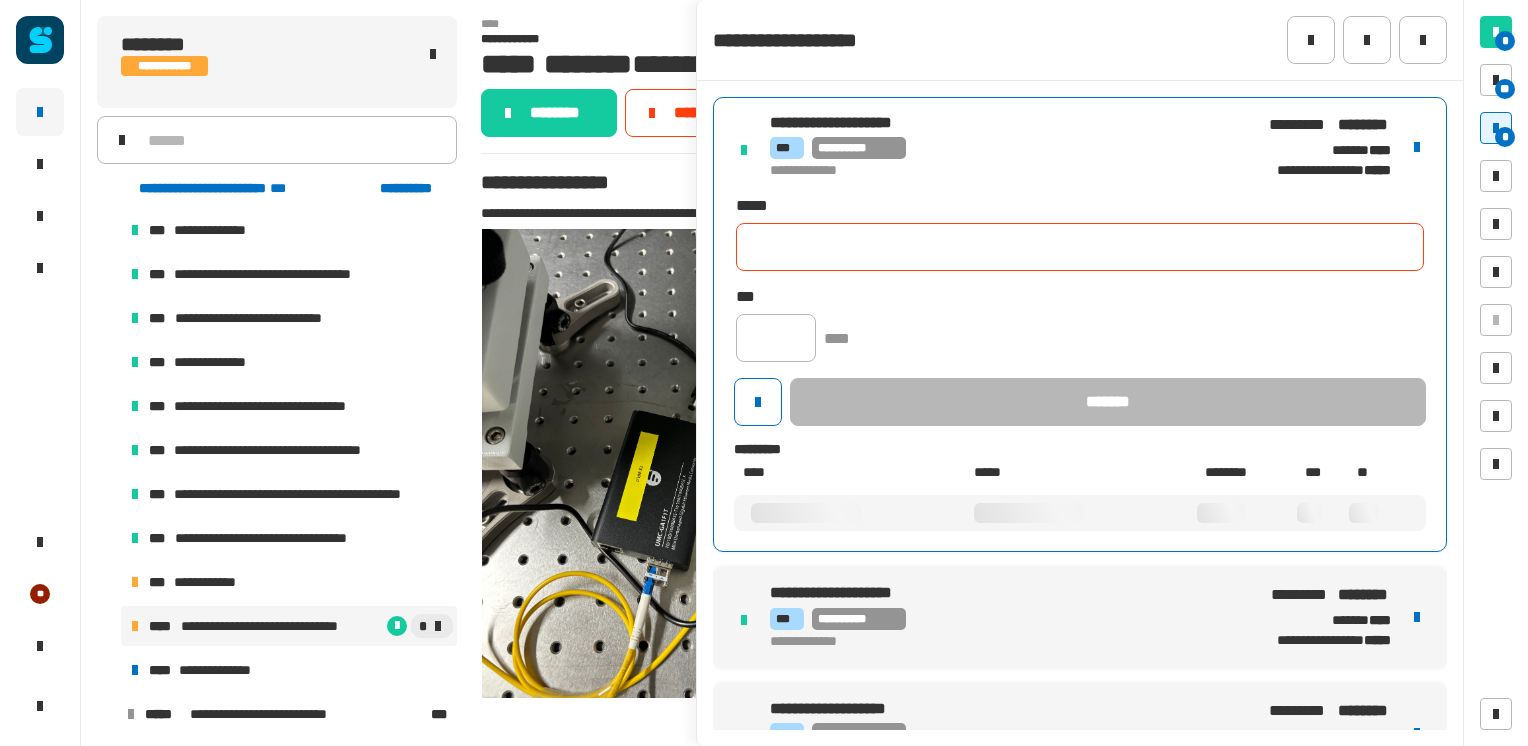 type 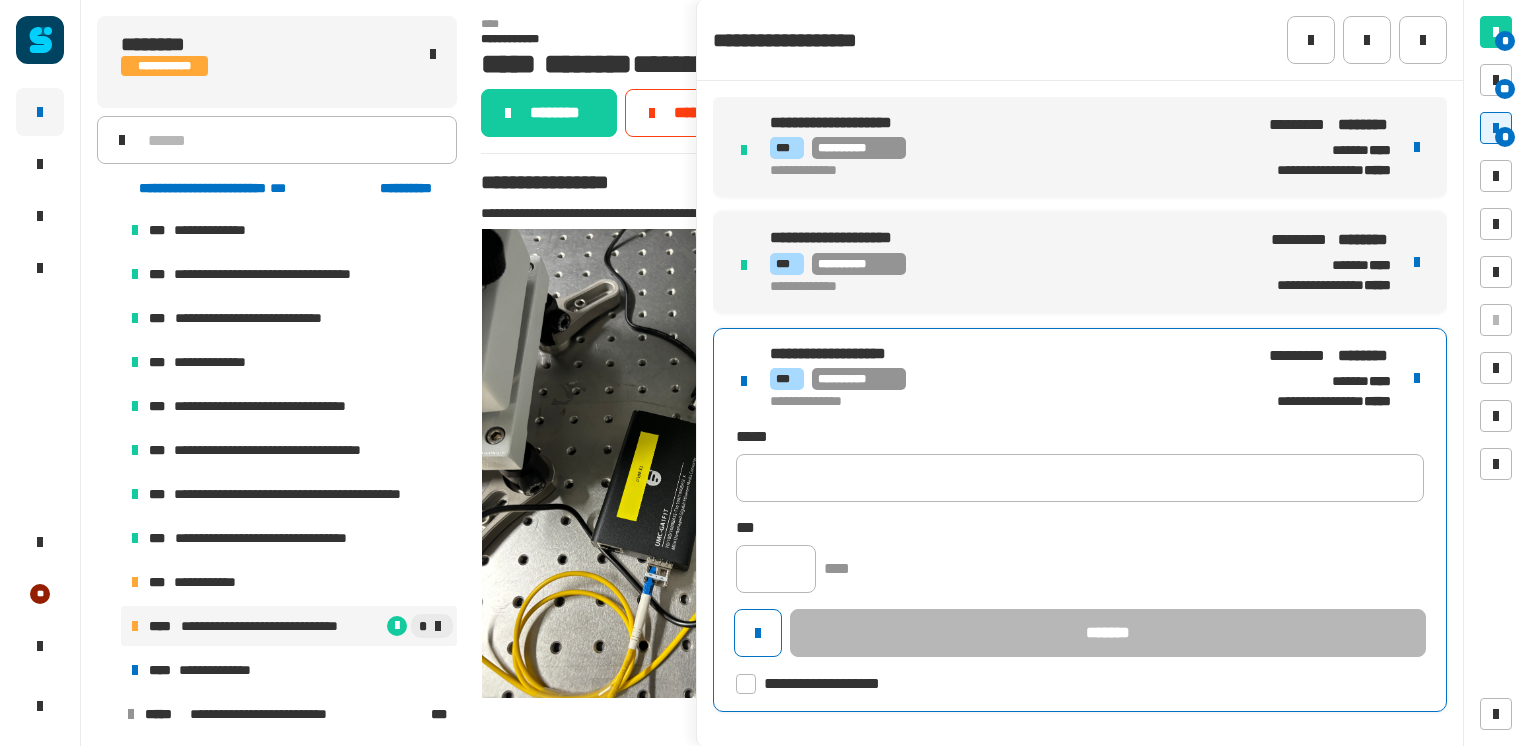 click on "**********" 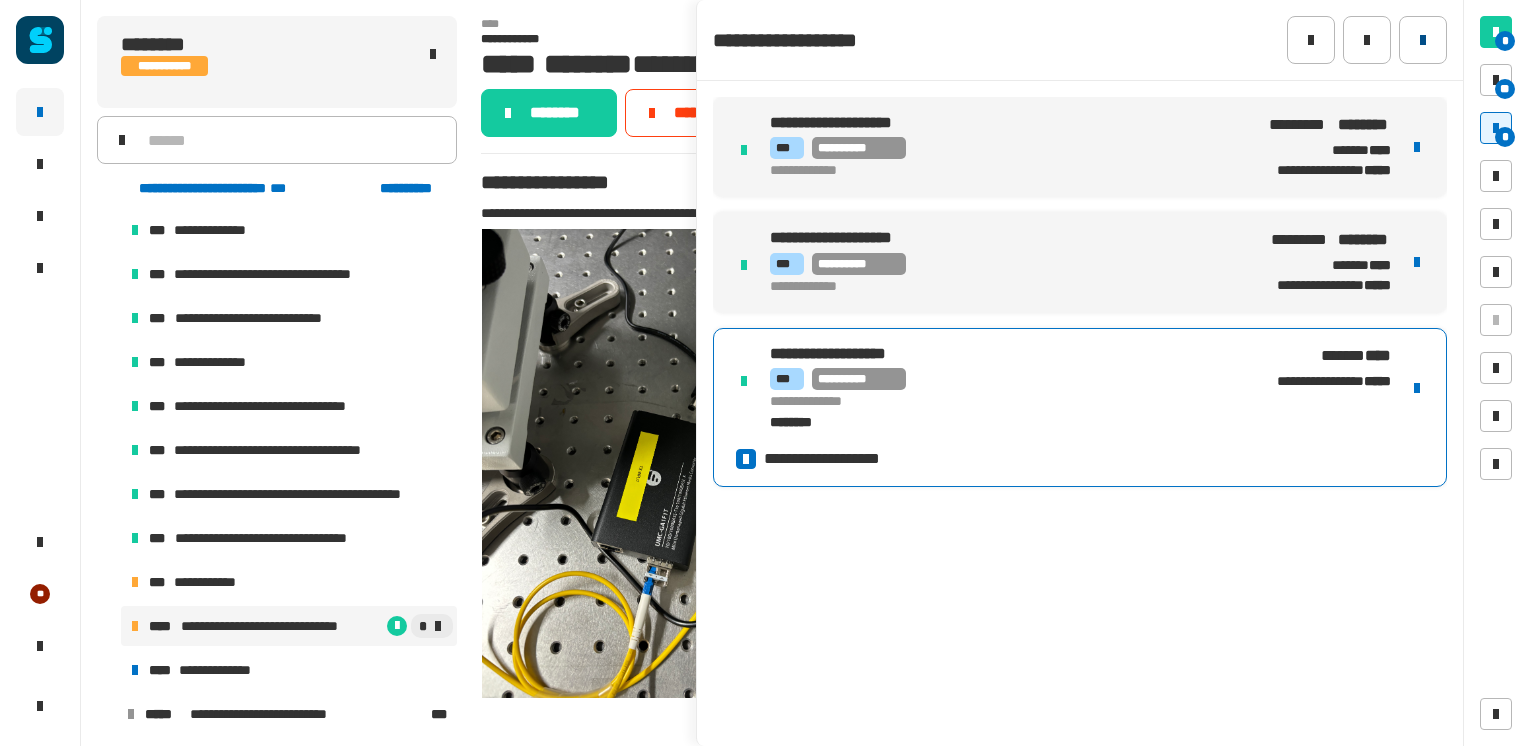 click 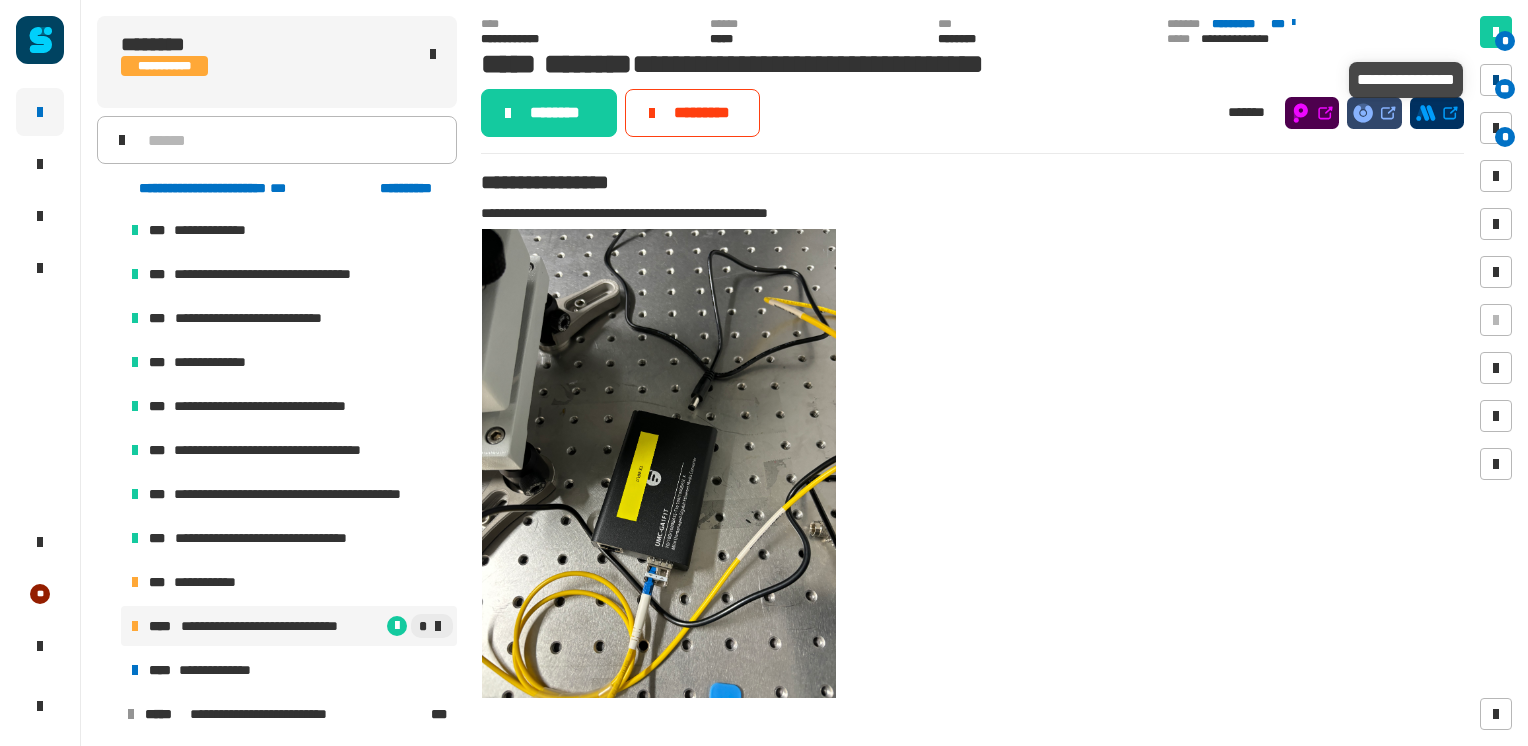 click on "**" at bounding box center (1505, 89) 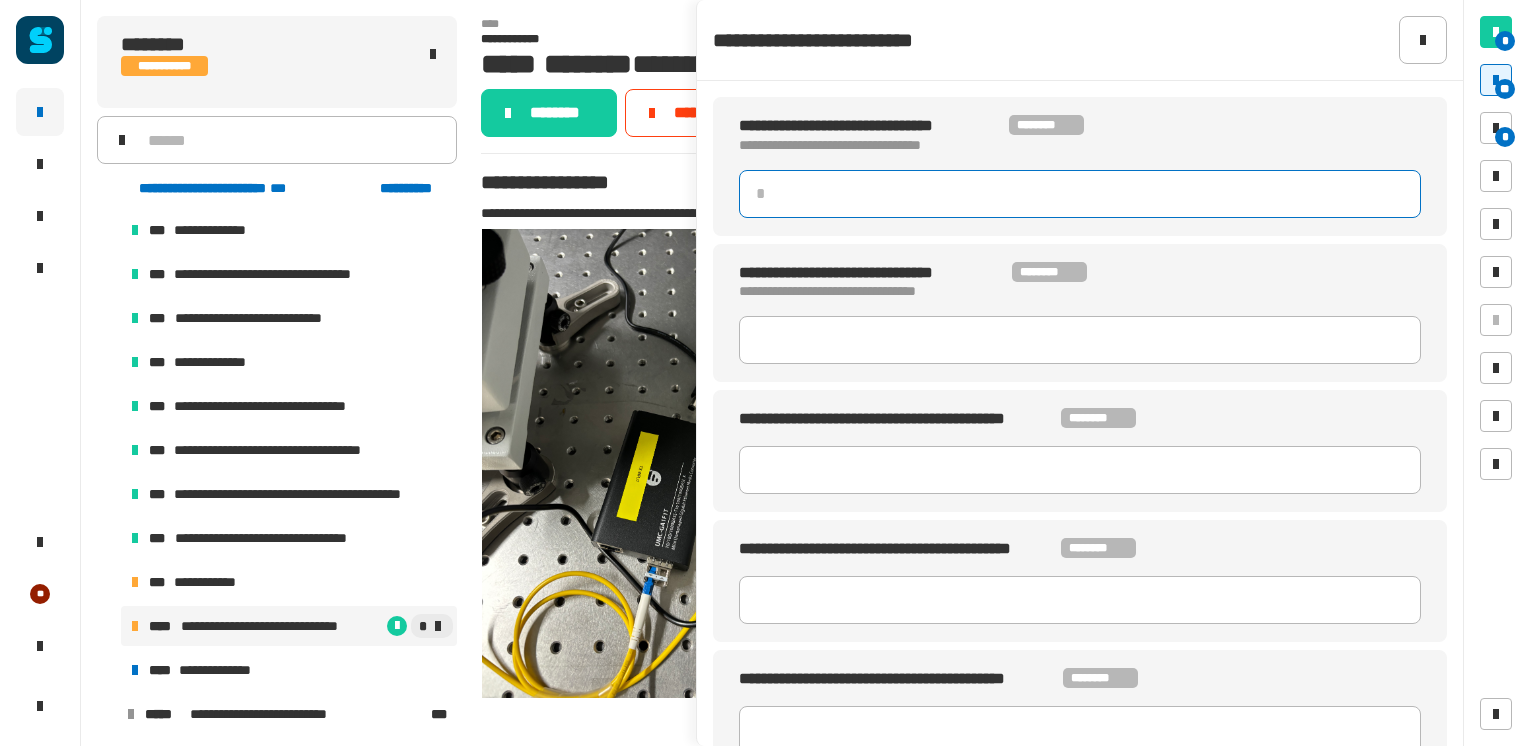 click 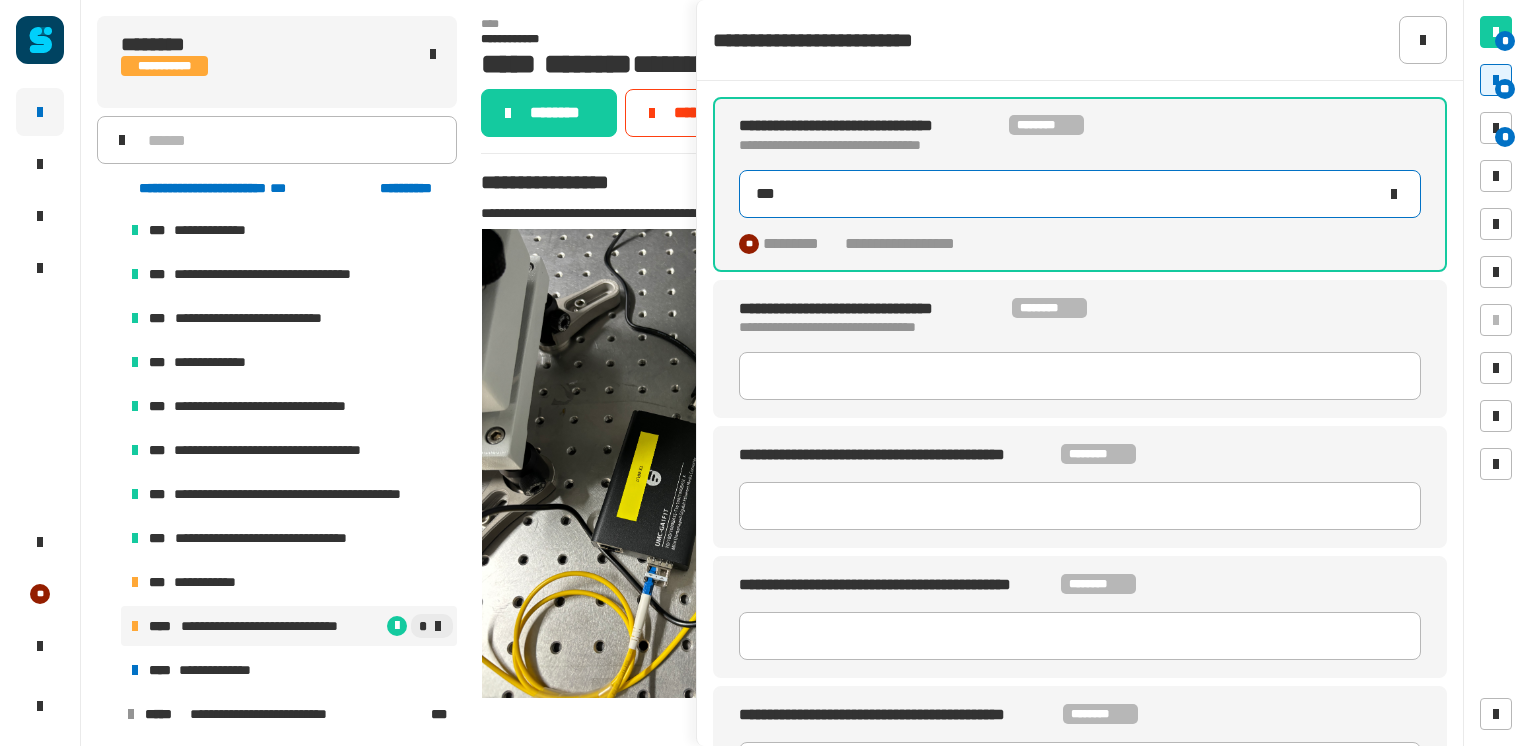 type on "***" 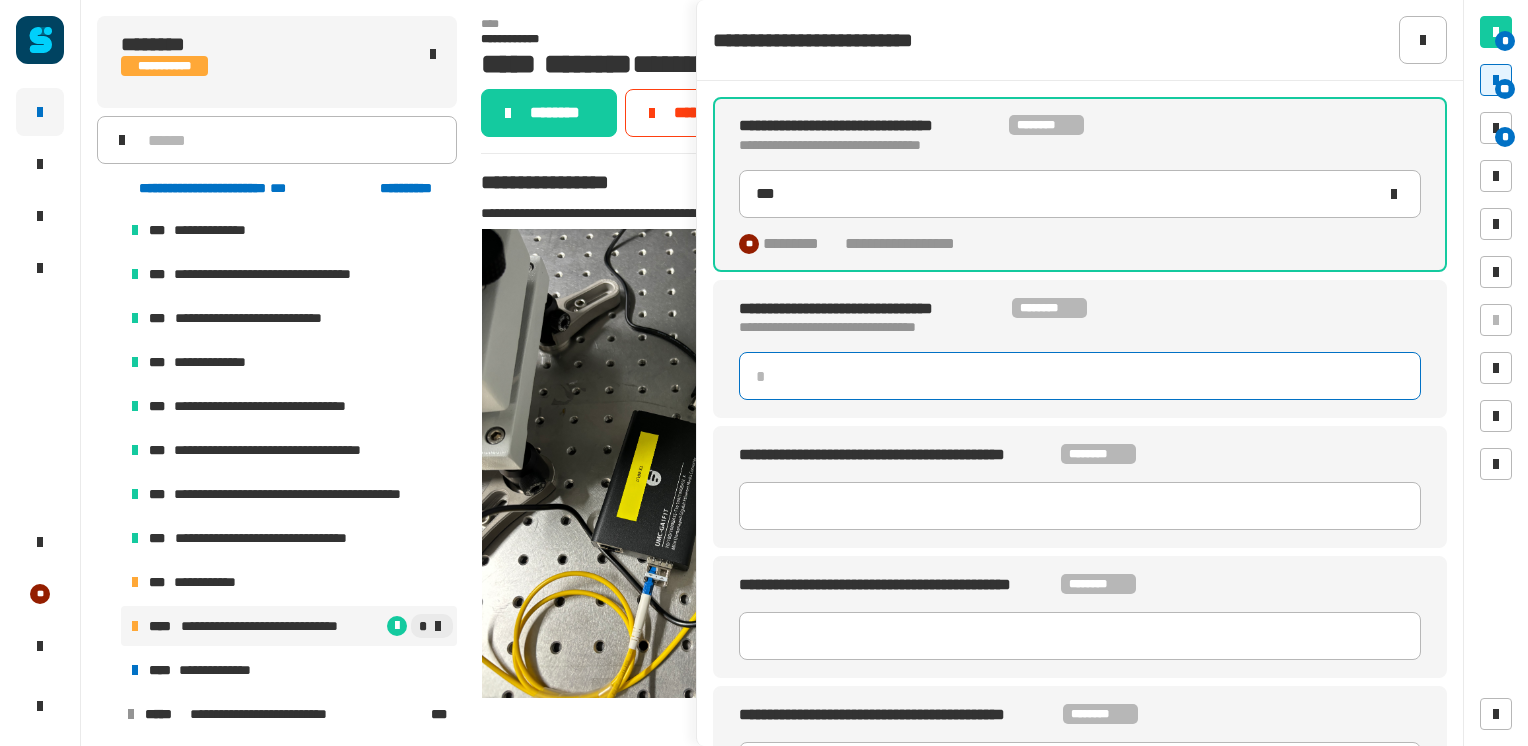 click 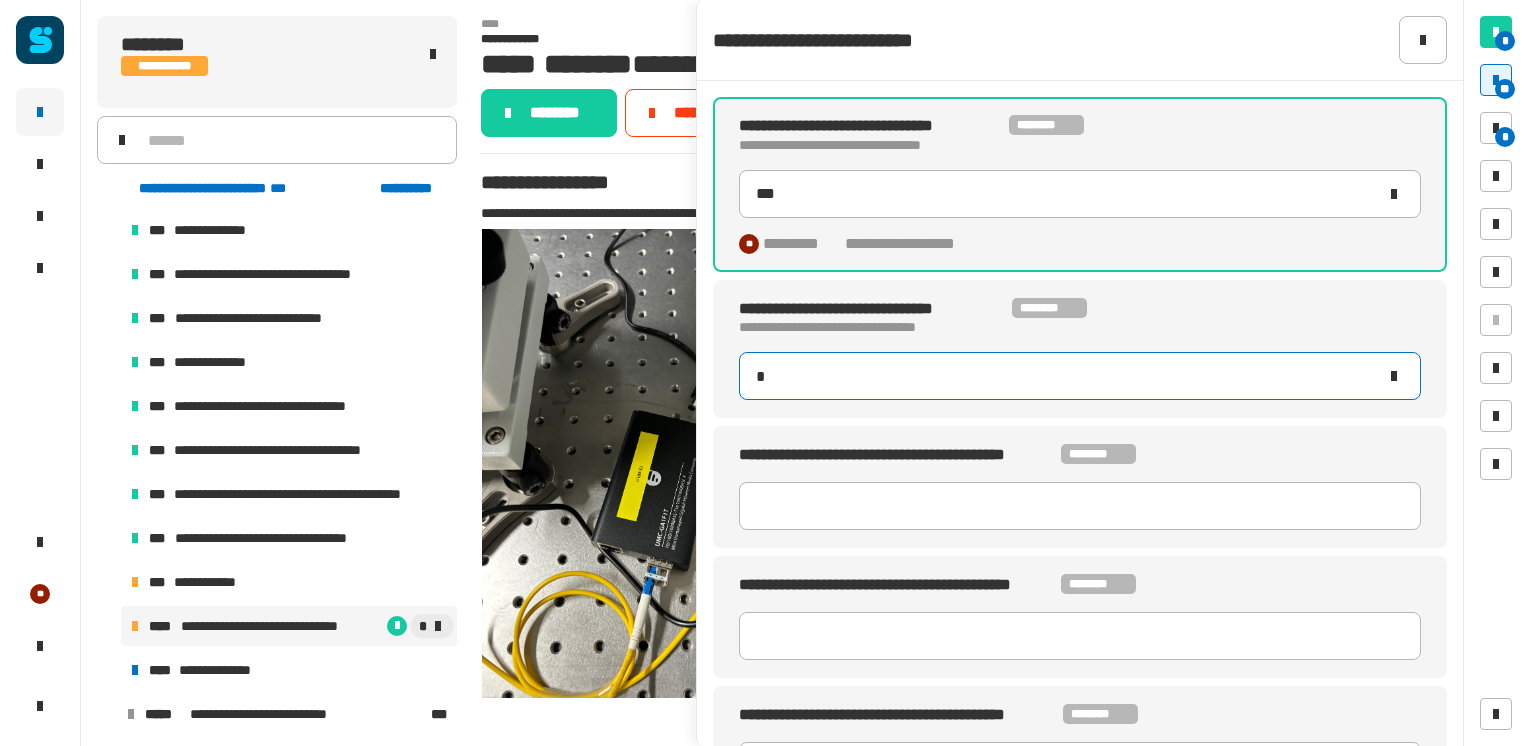 type on "***" 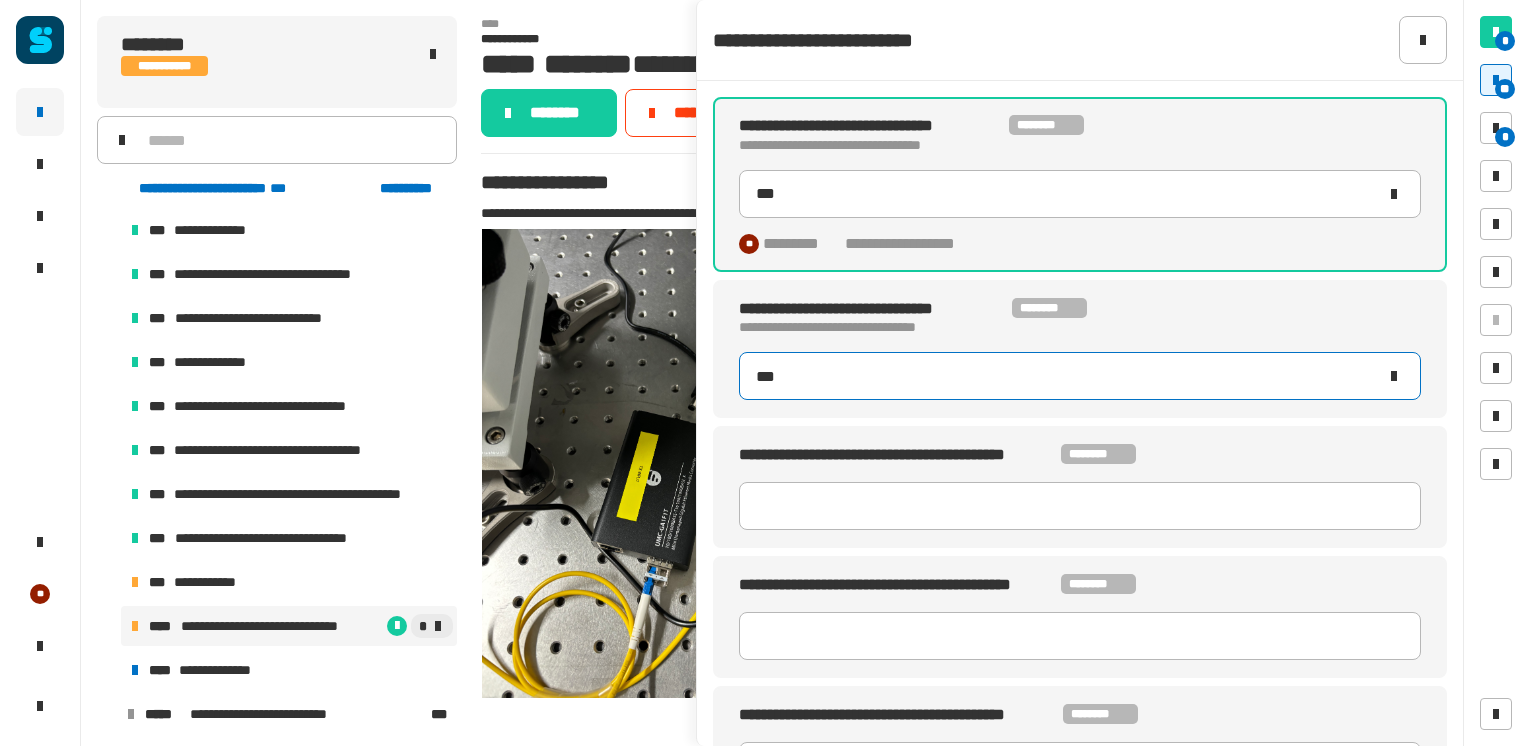 type on "***" 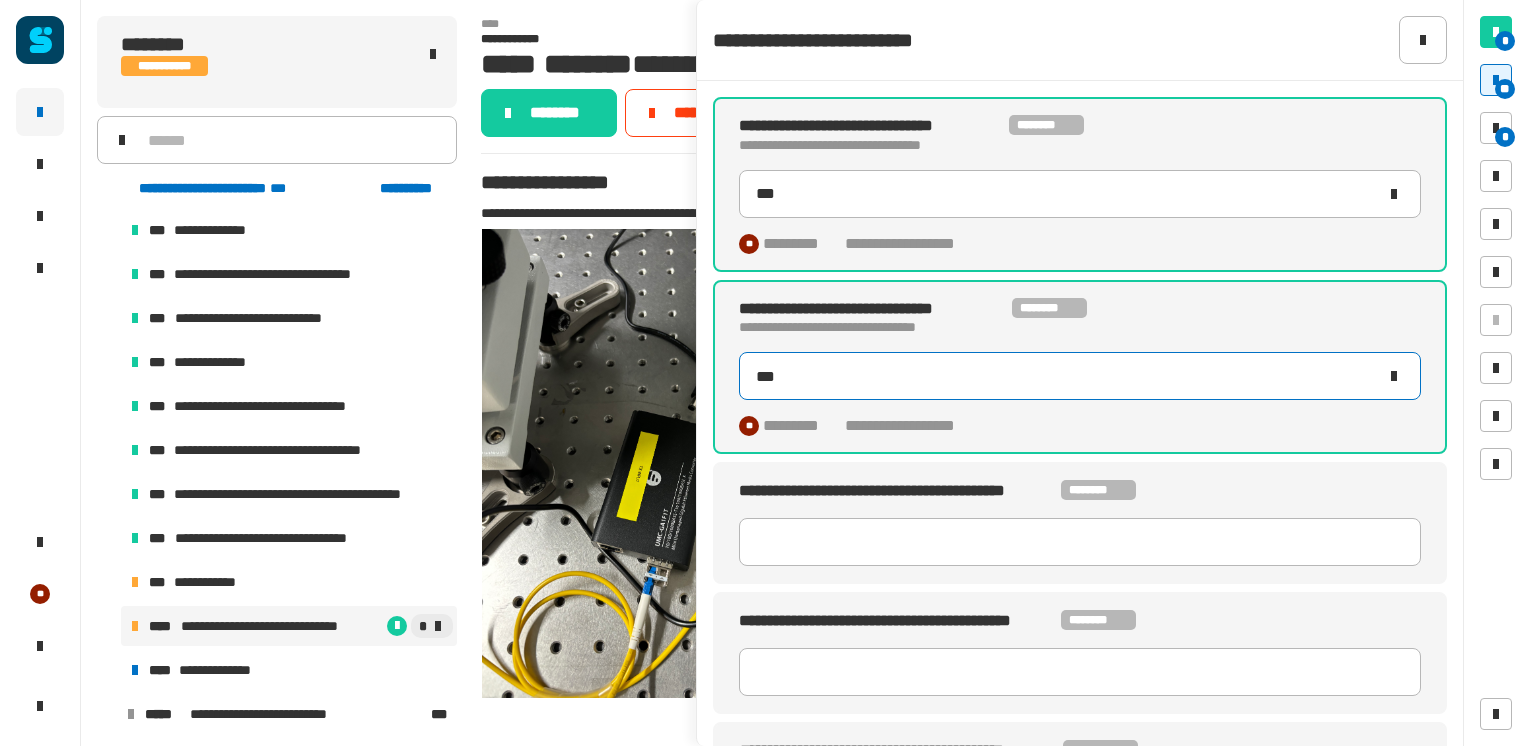 type on "***" 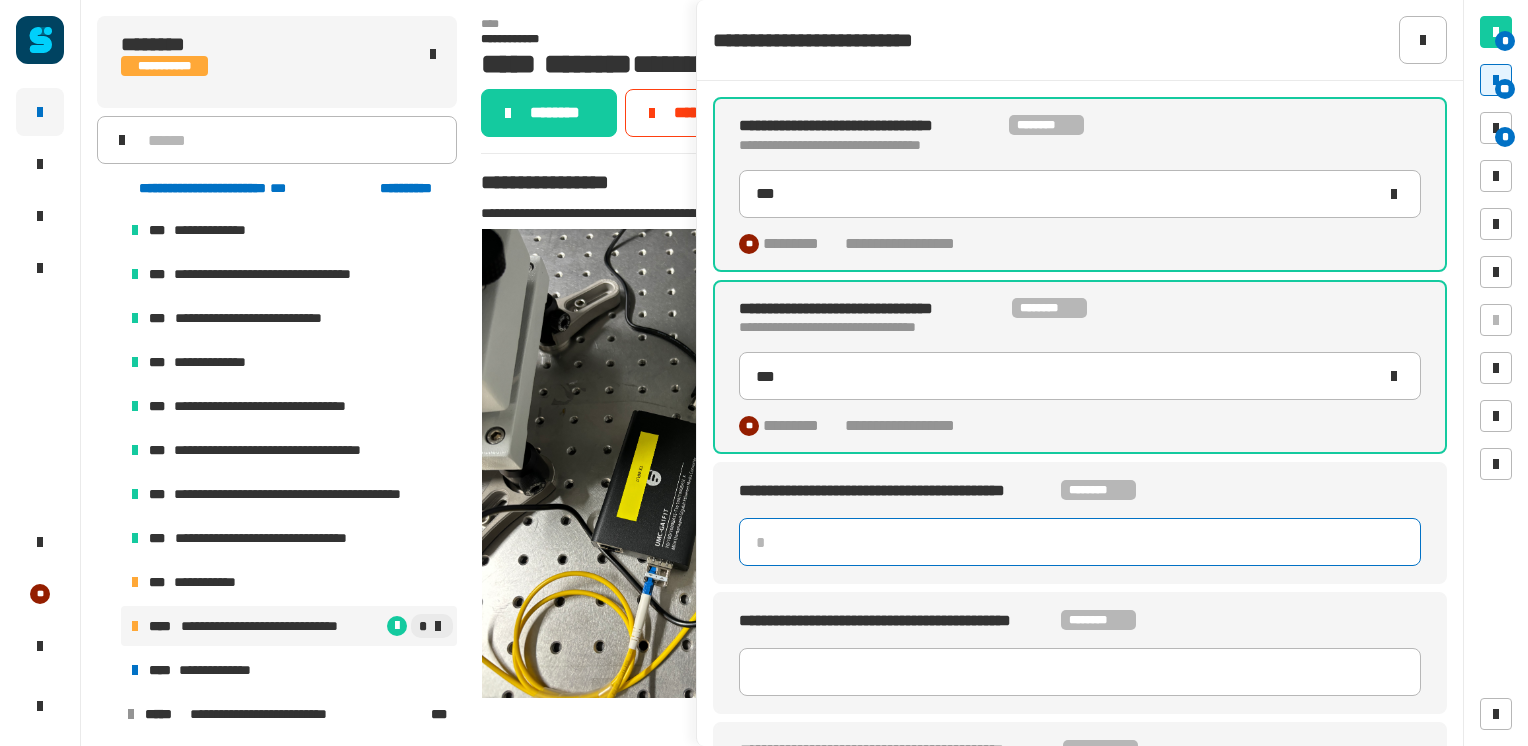 click 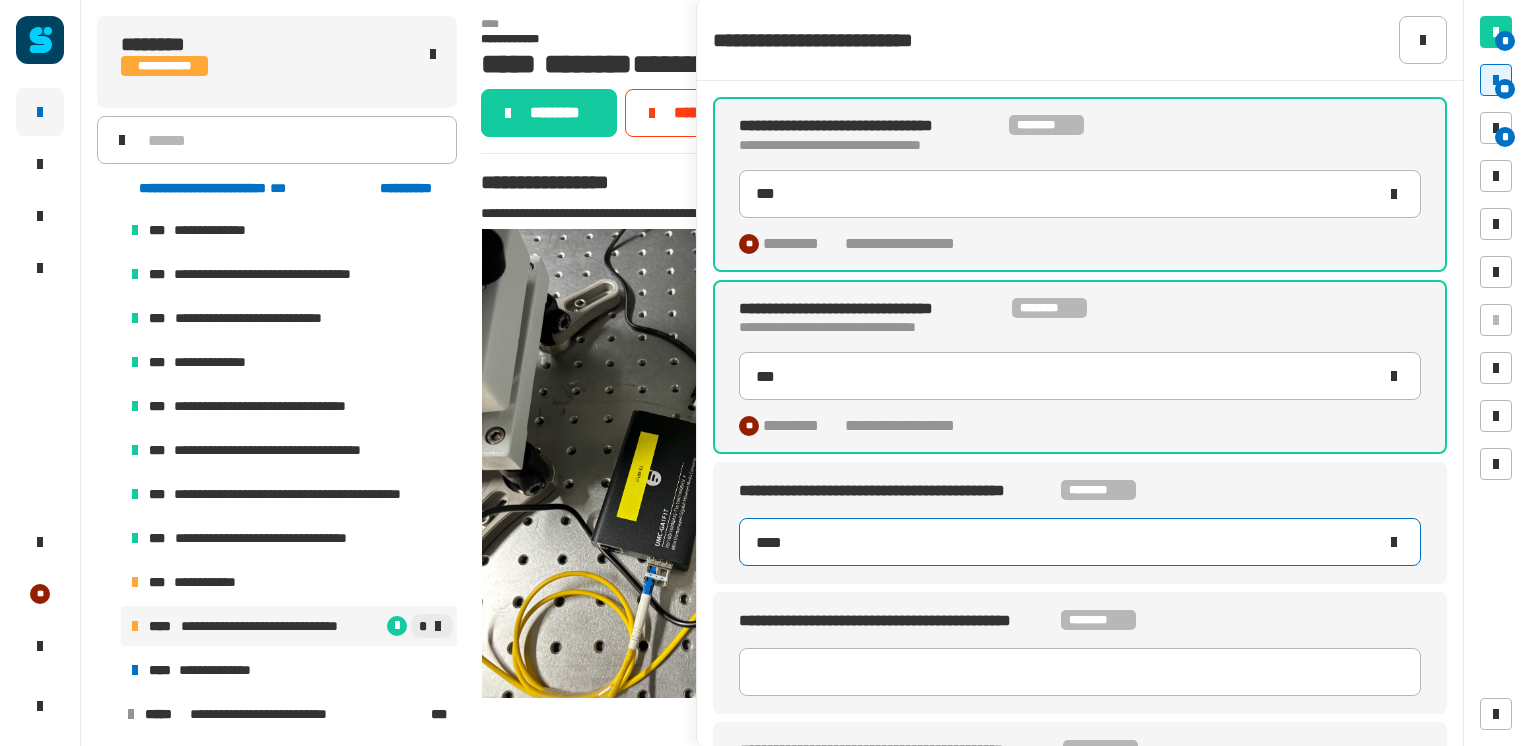 type on "*****" 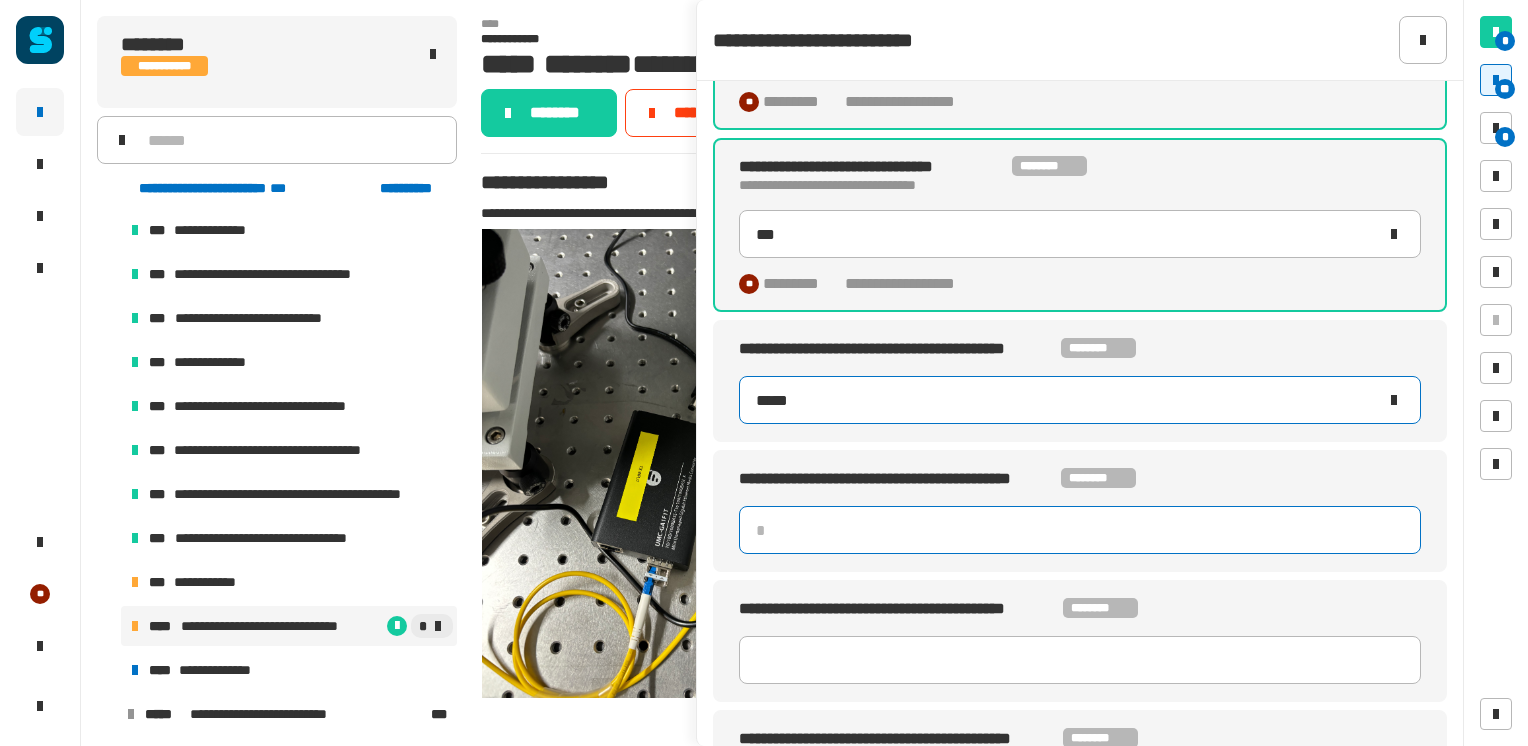 scroll, scrollTop: 183, scrollLeft: 0, axis: vertical 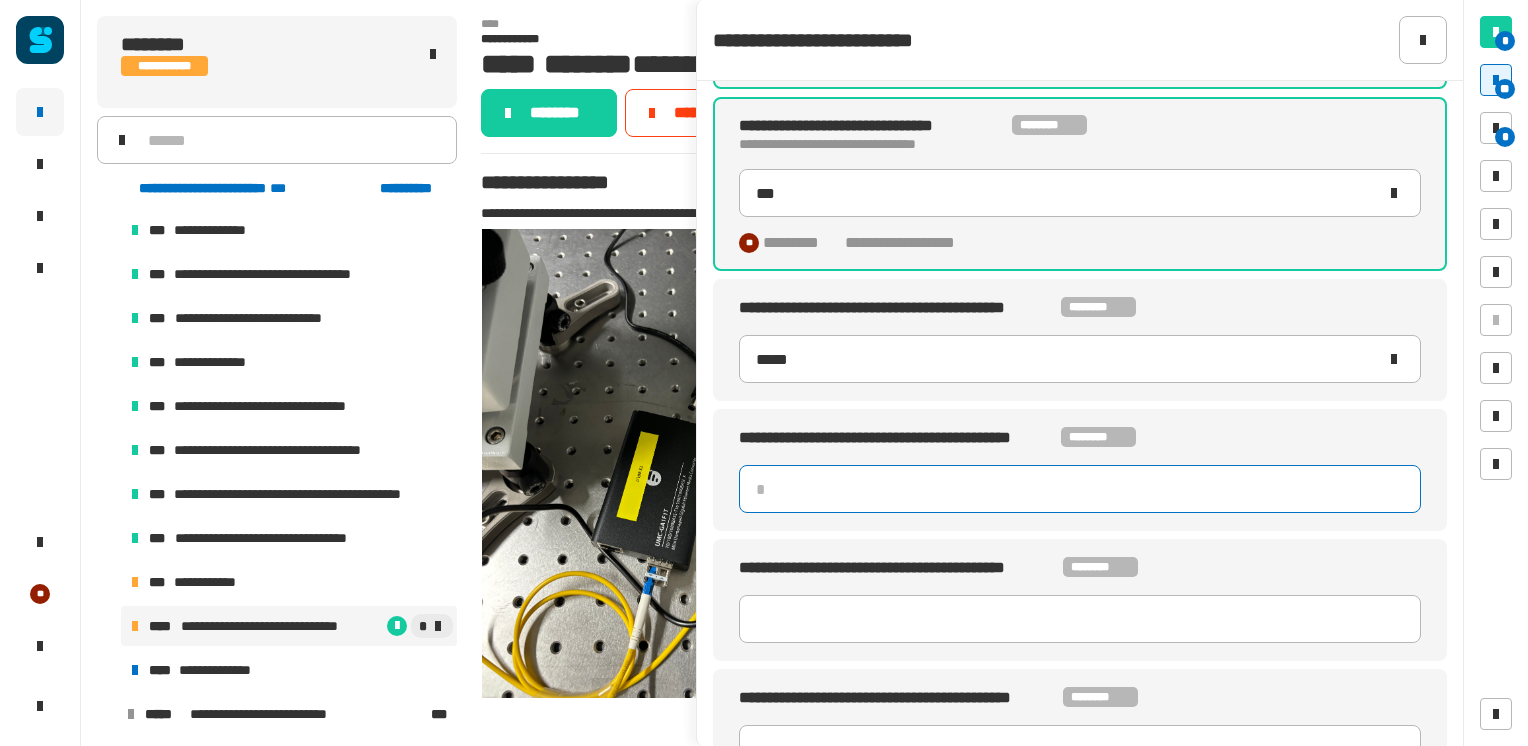 type 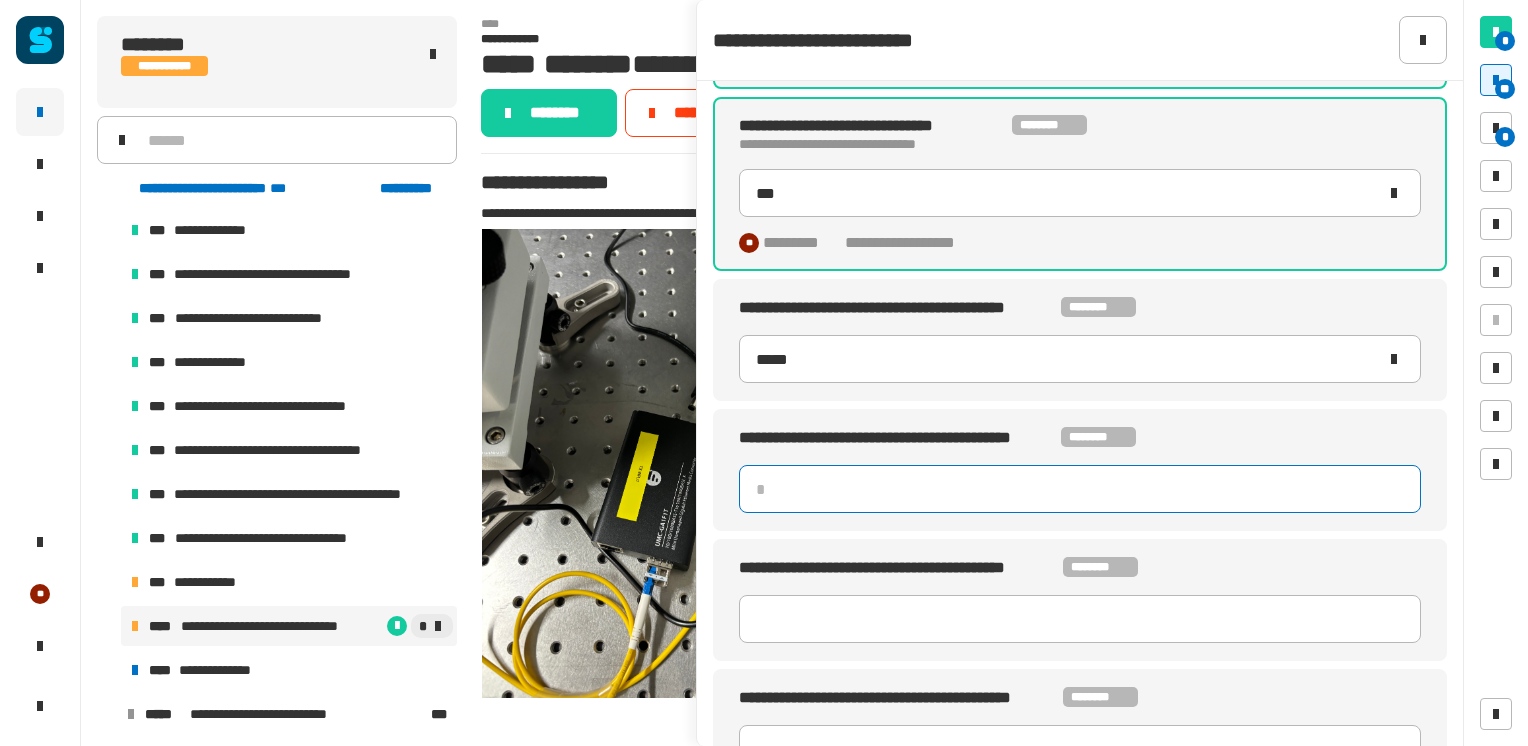 type on "***" 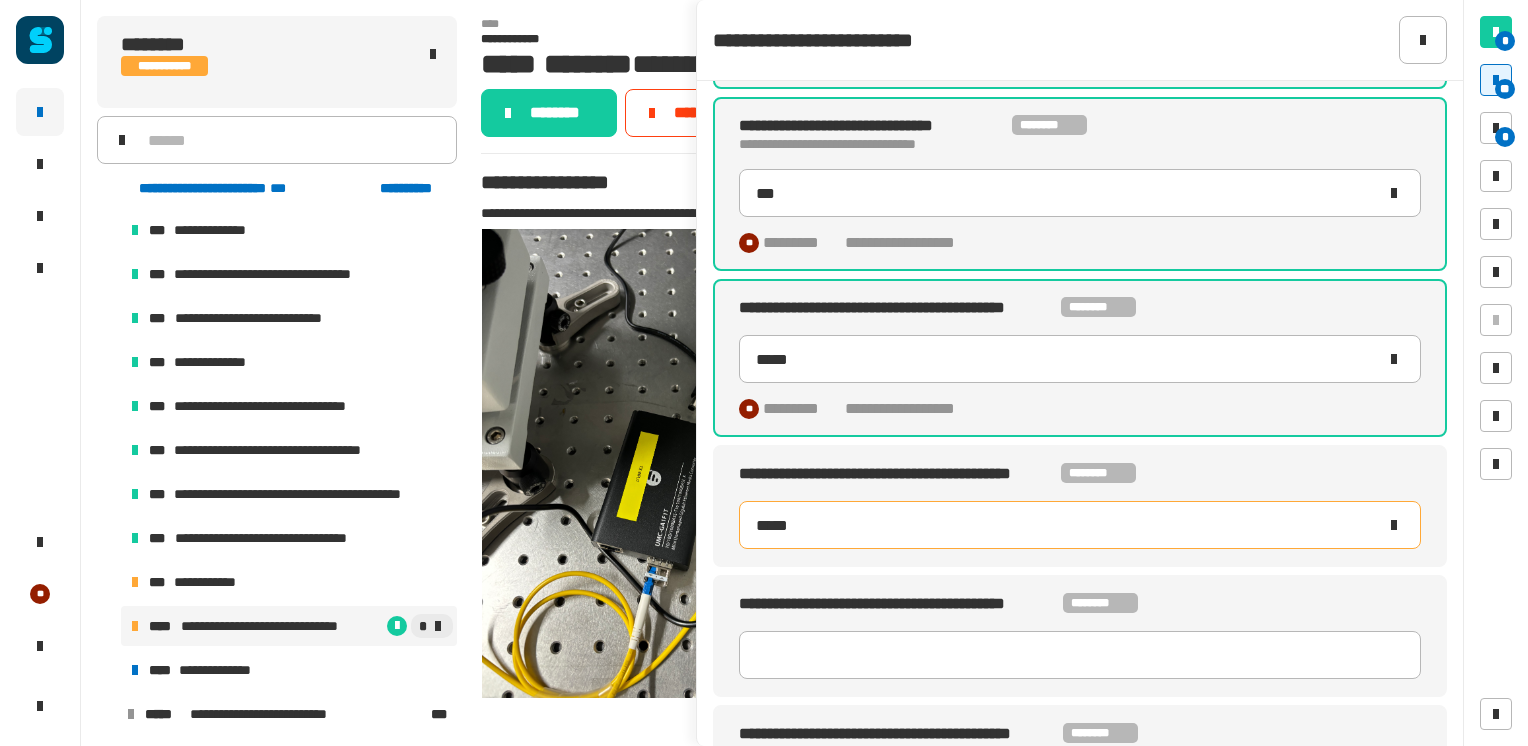 type on "******" 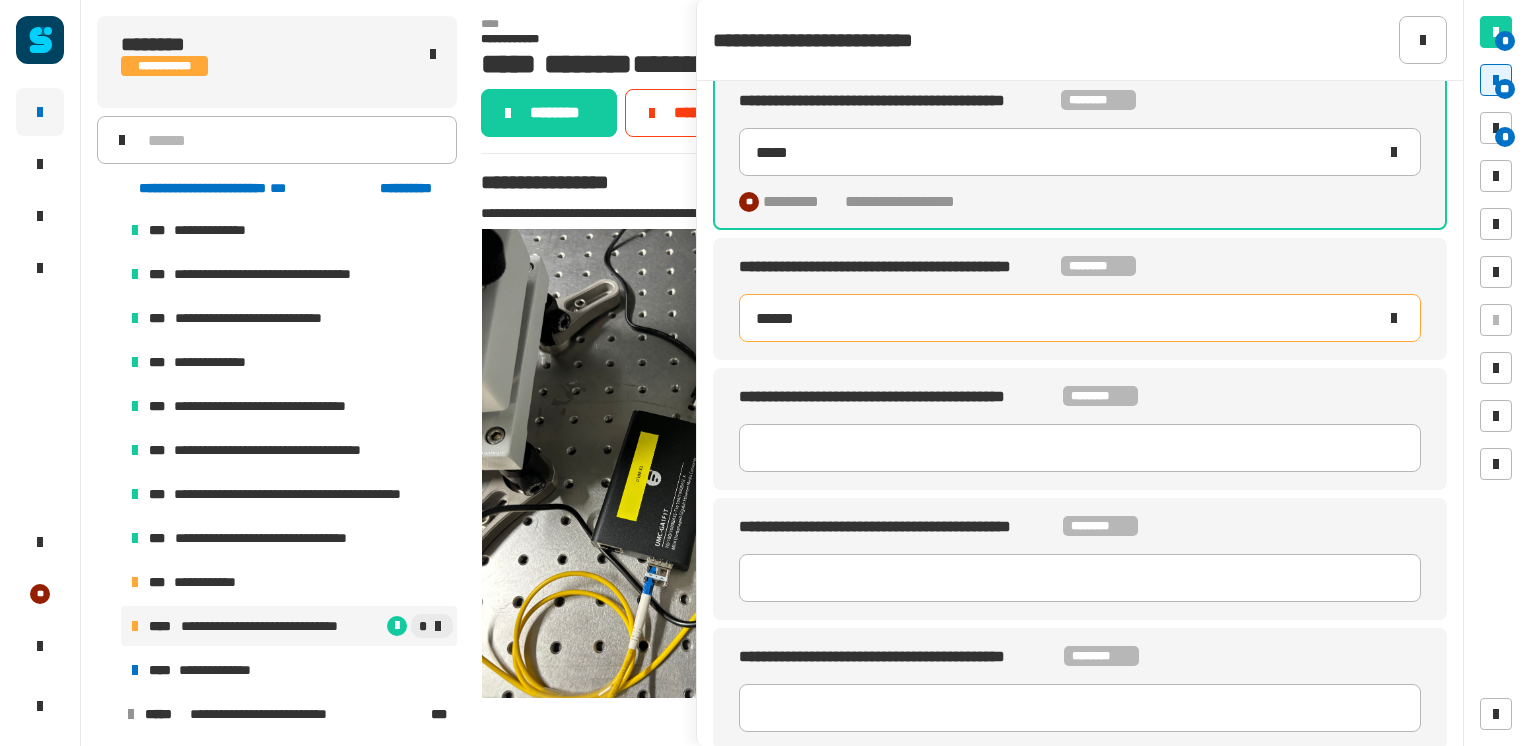 scroll, scrollTop: 405, scrollLeft: 0, axis: vertical 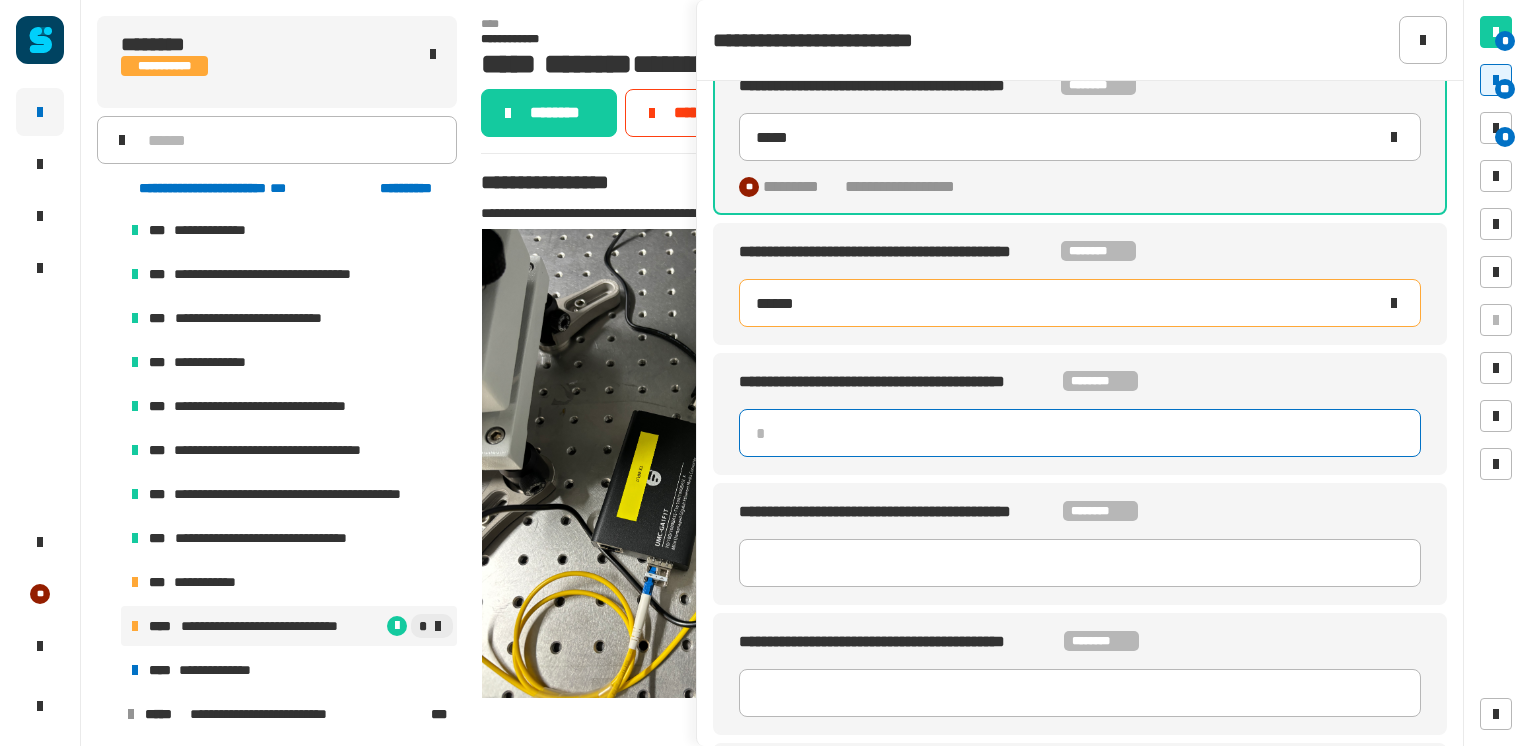 type 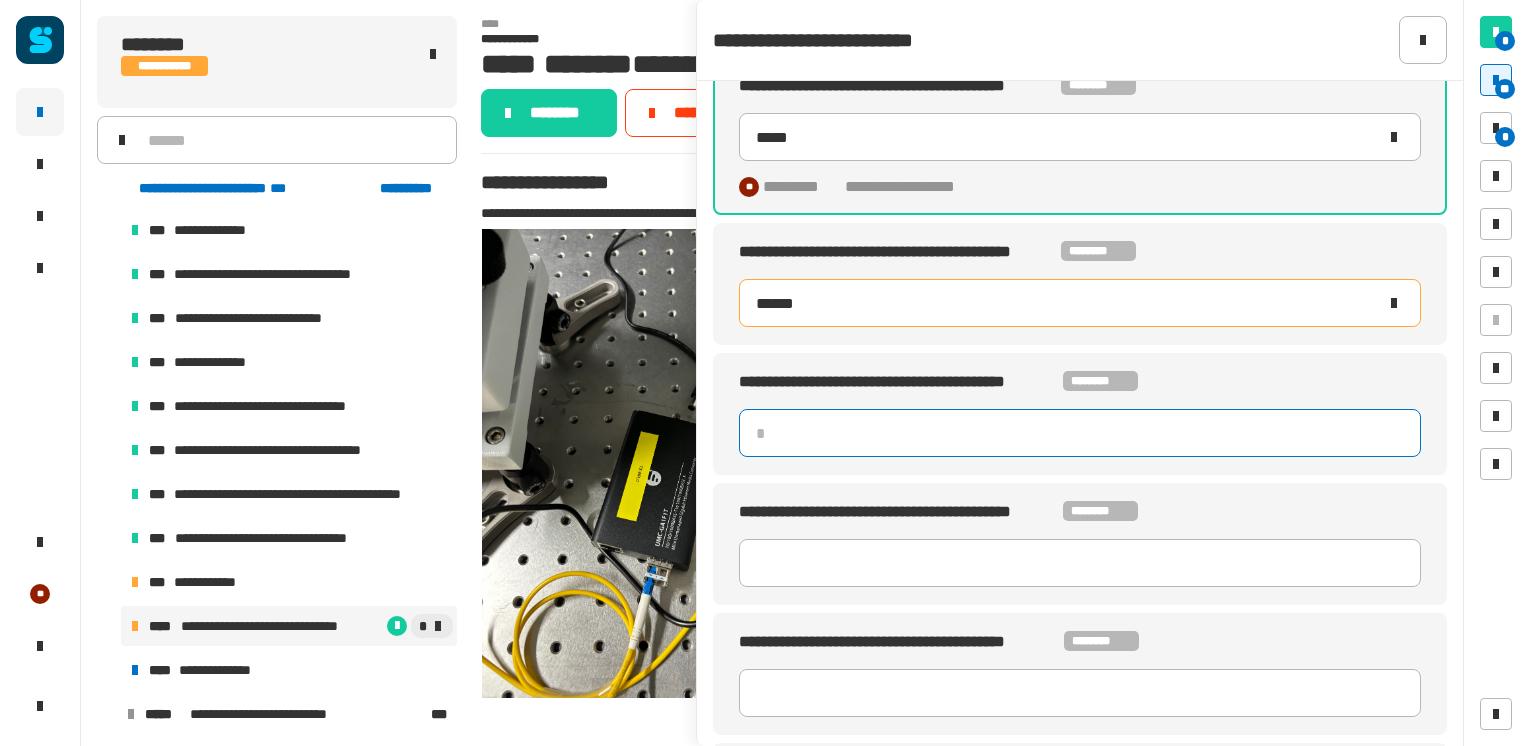 type on "******" 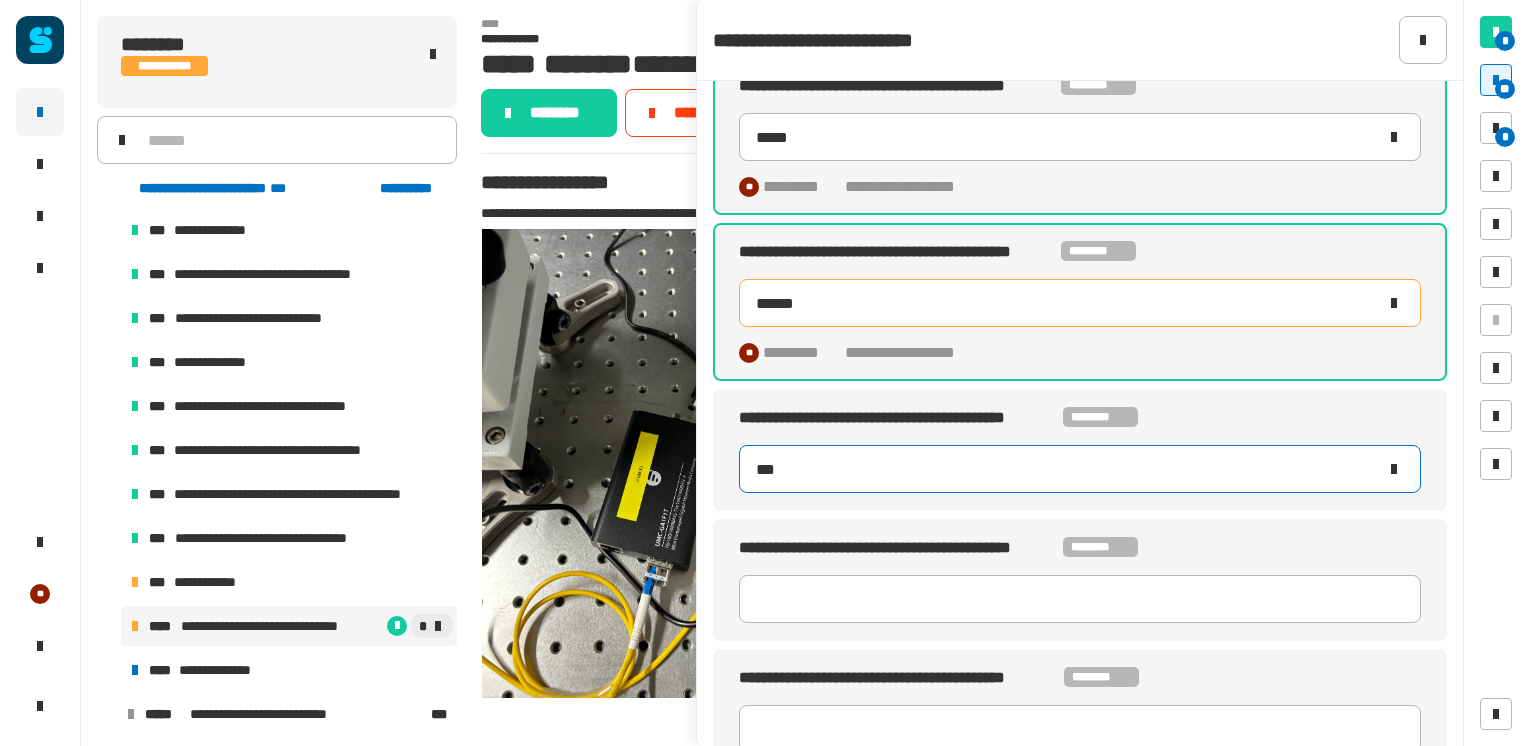 type on "****" 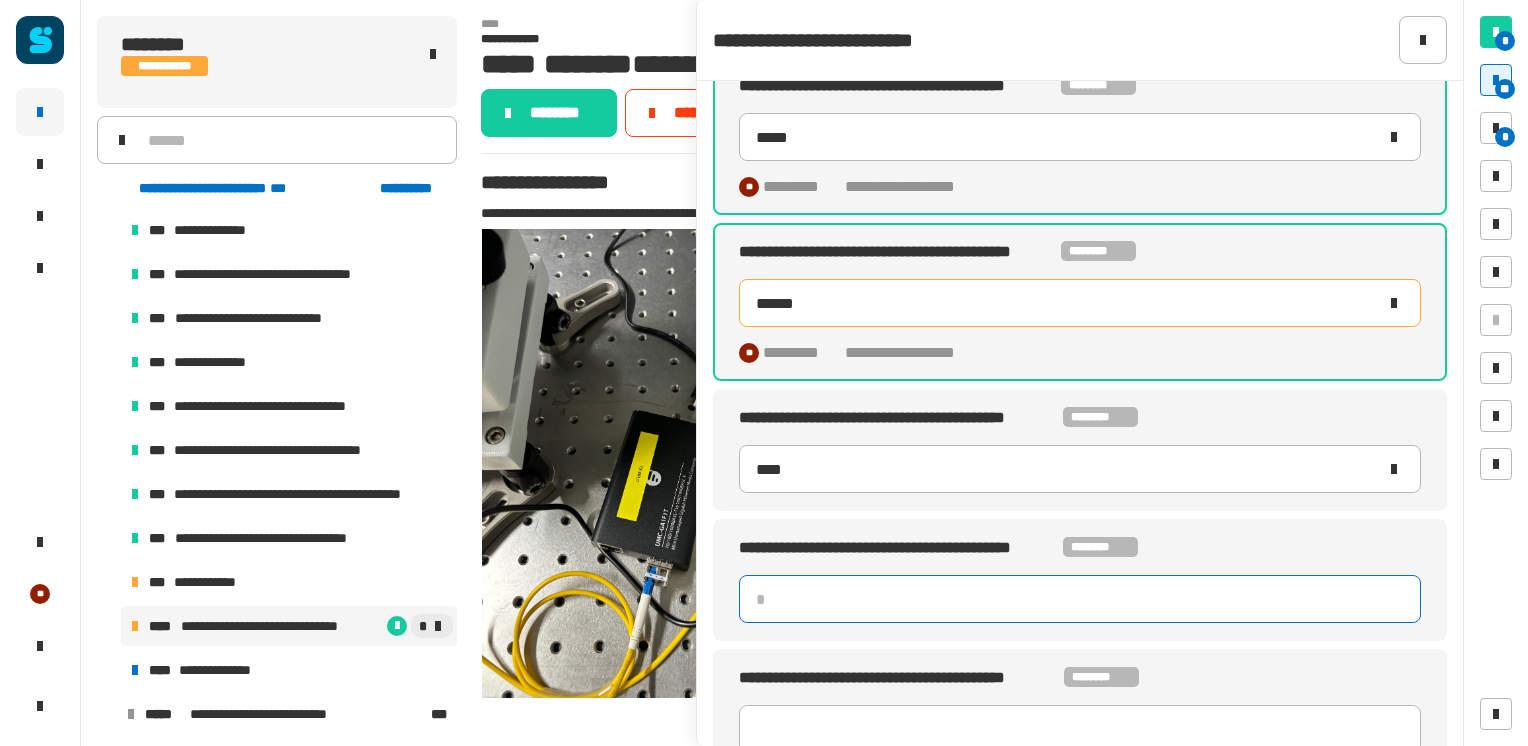 type 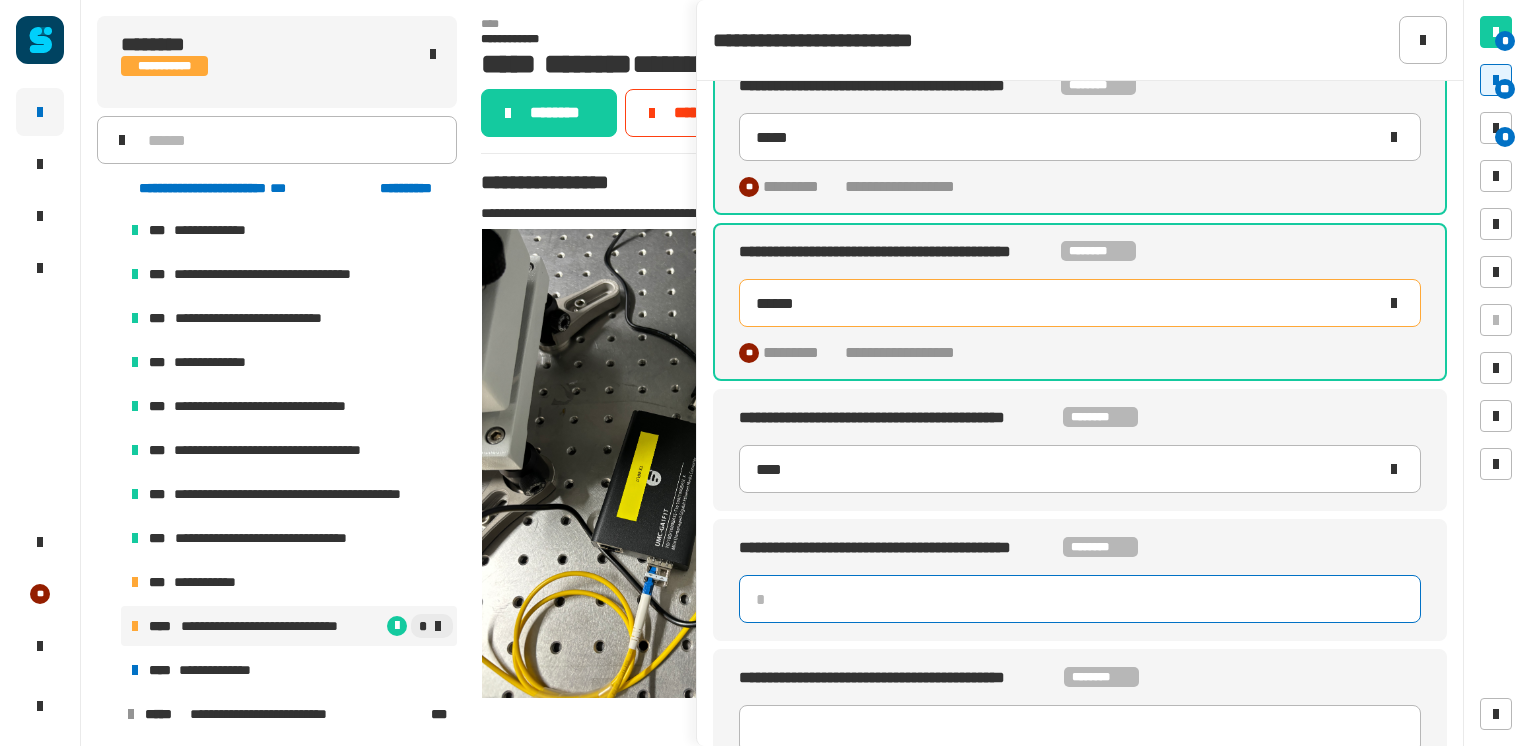 type on "****" 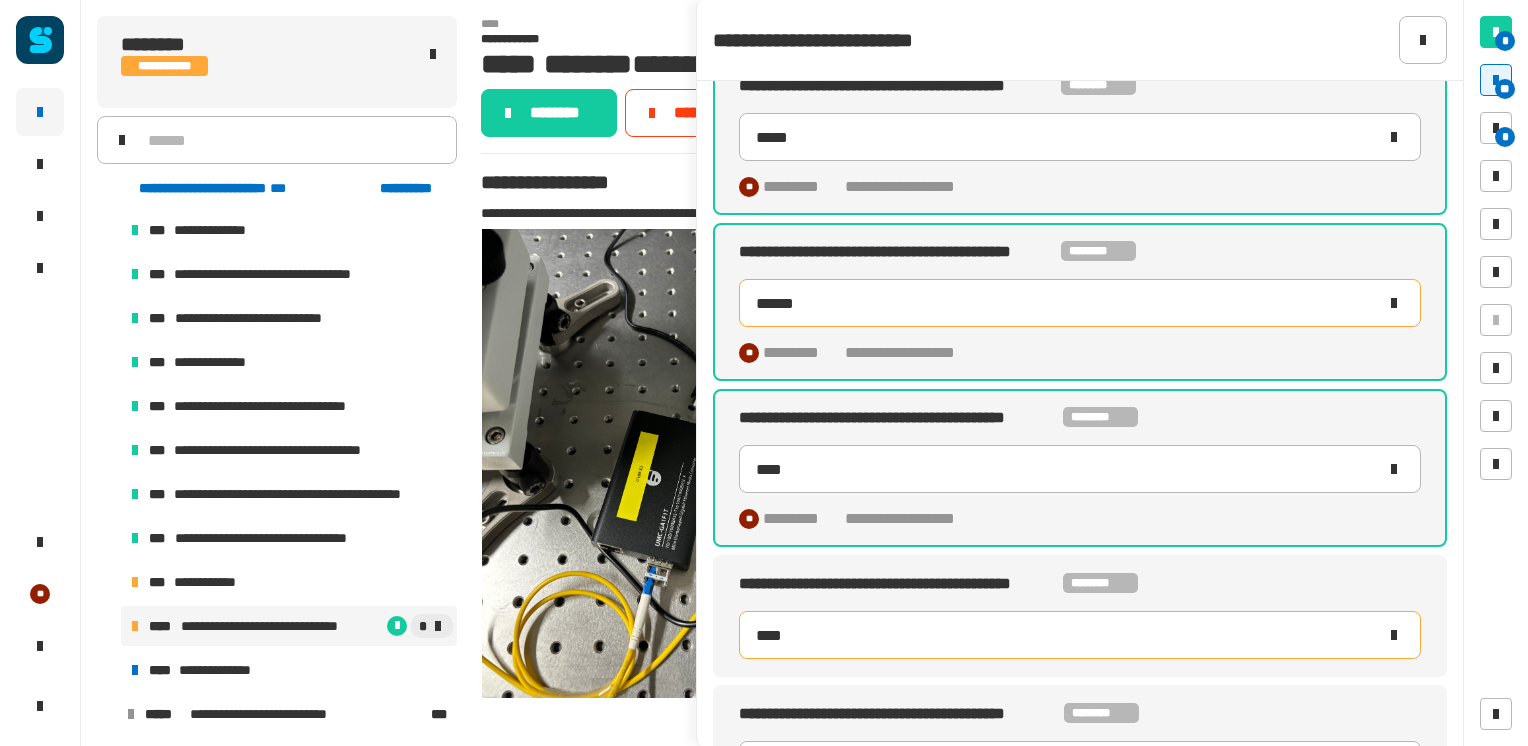 type on "*****" 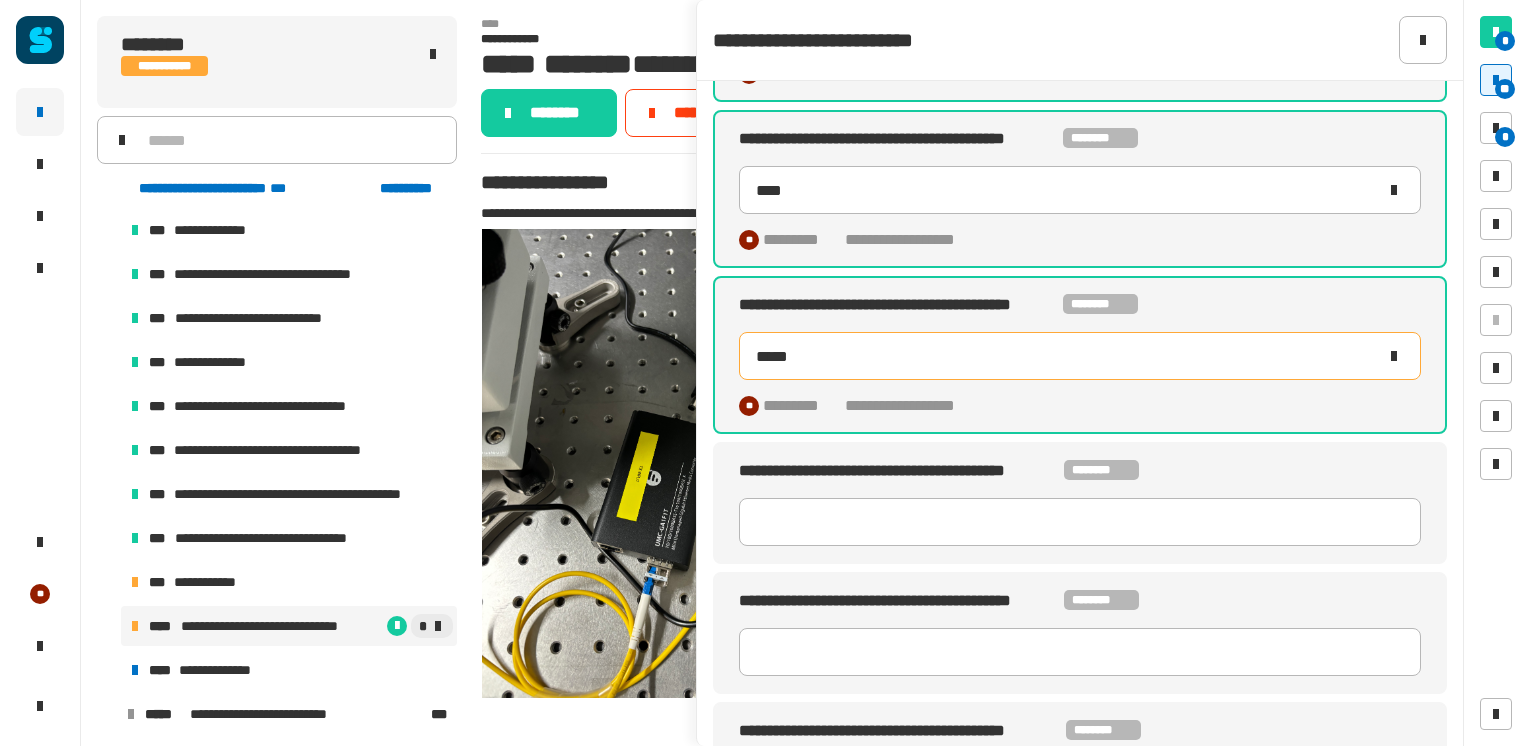 scroll, scrollTop: 686, scrollLeft: 0, axis: vertical 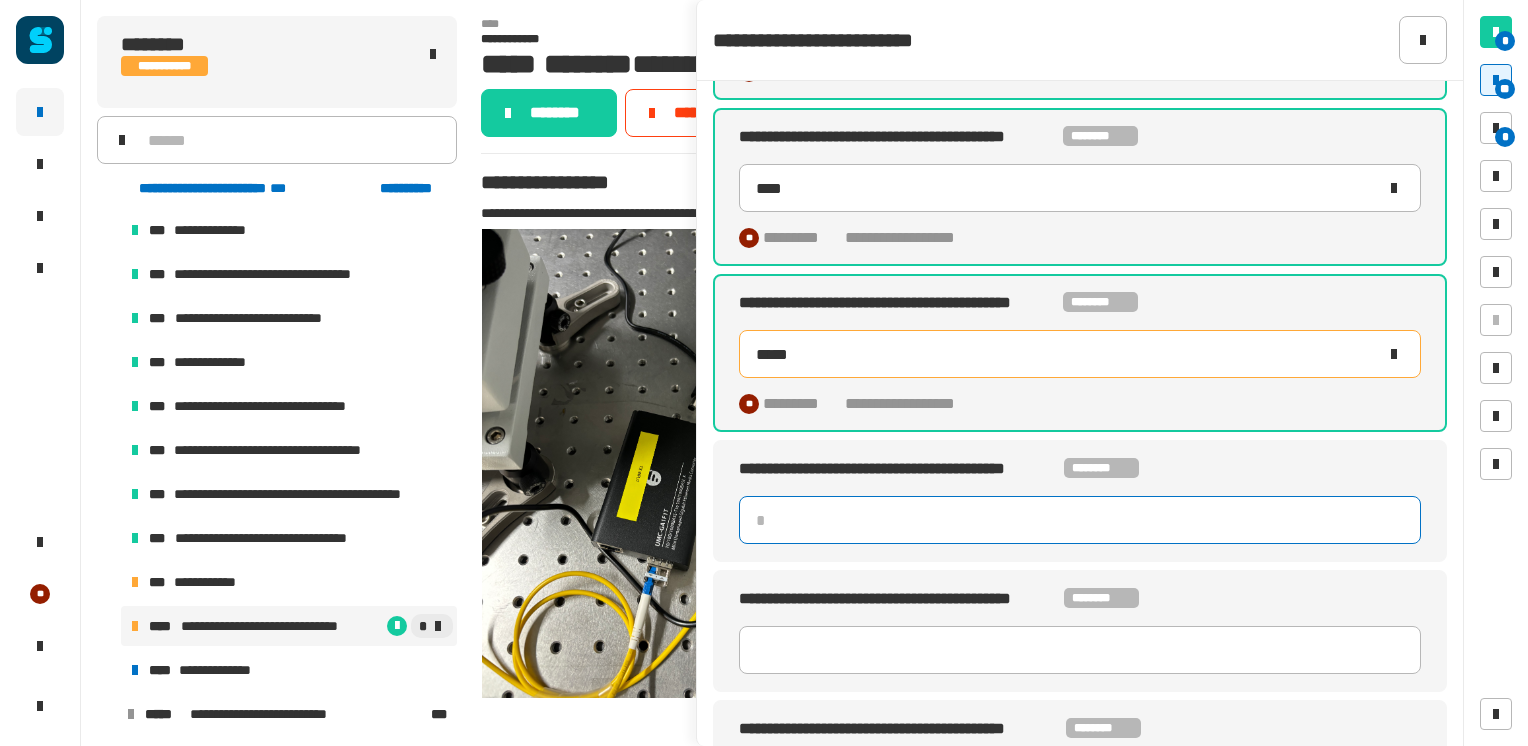click 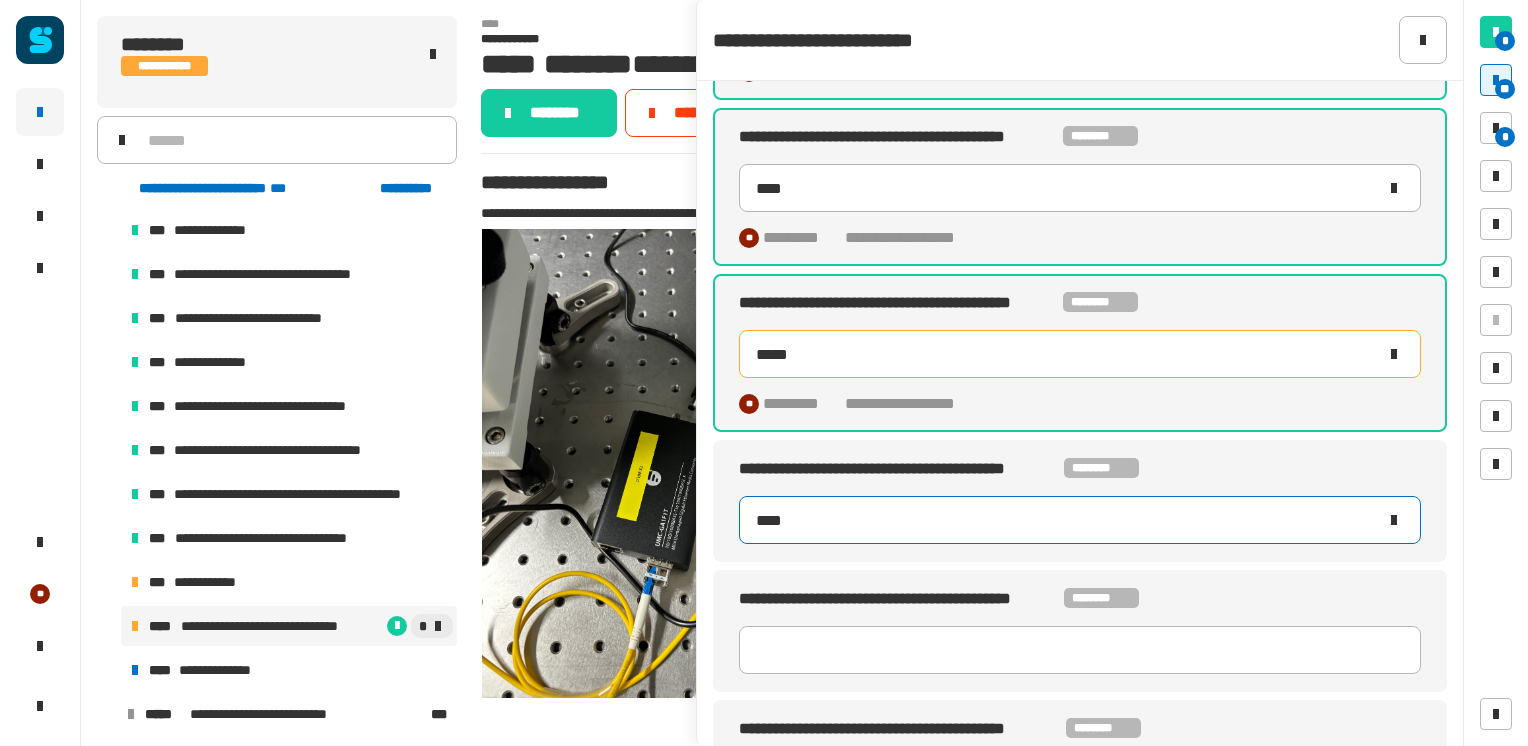 type on "*****" 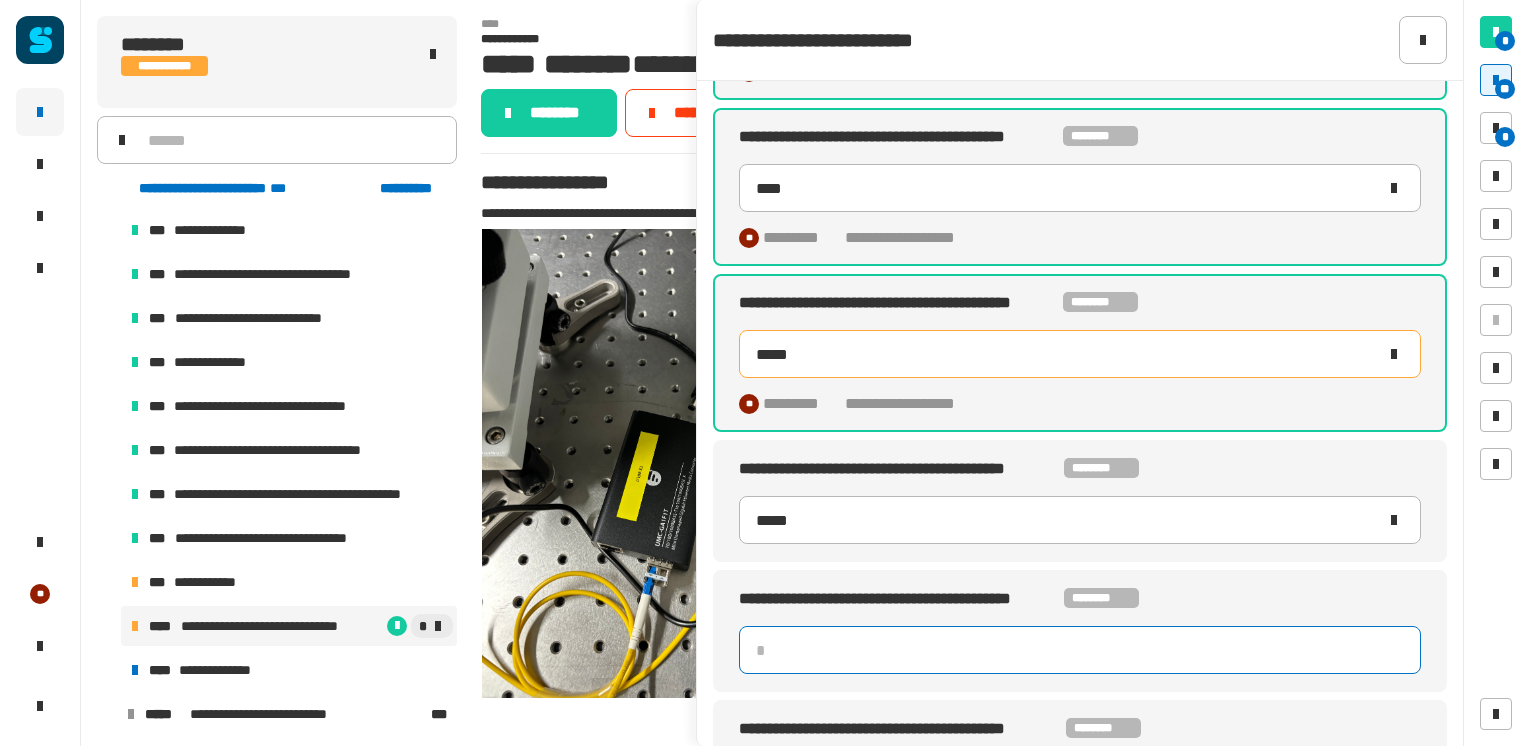 type 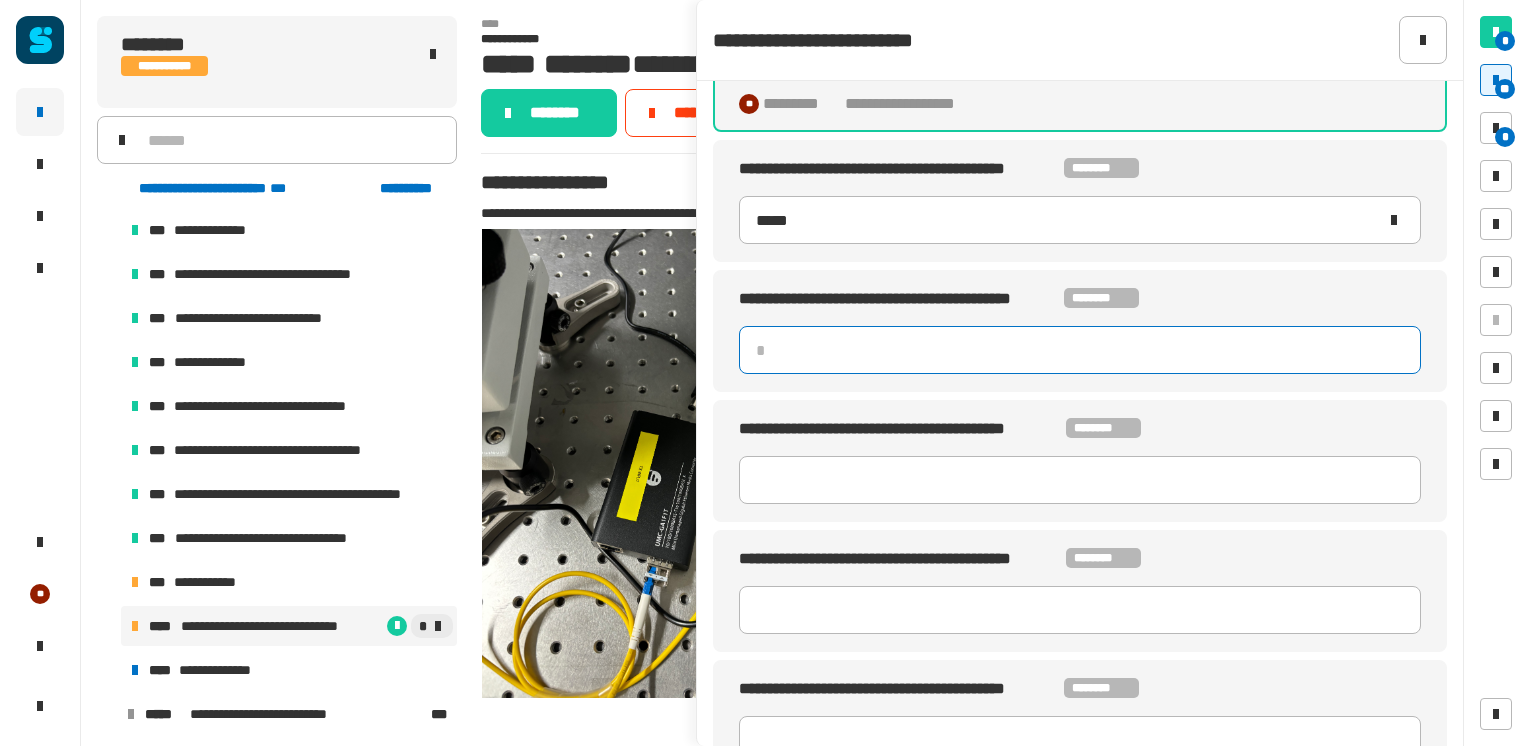 scroll, scrollTop: 986, scrollLeft: 0, axis: vertical 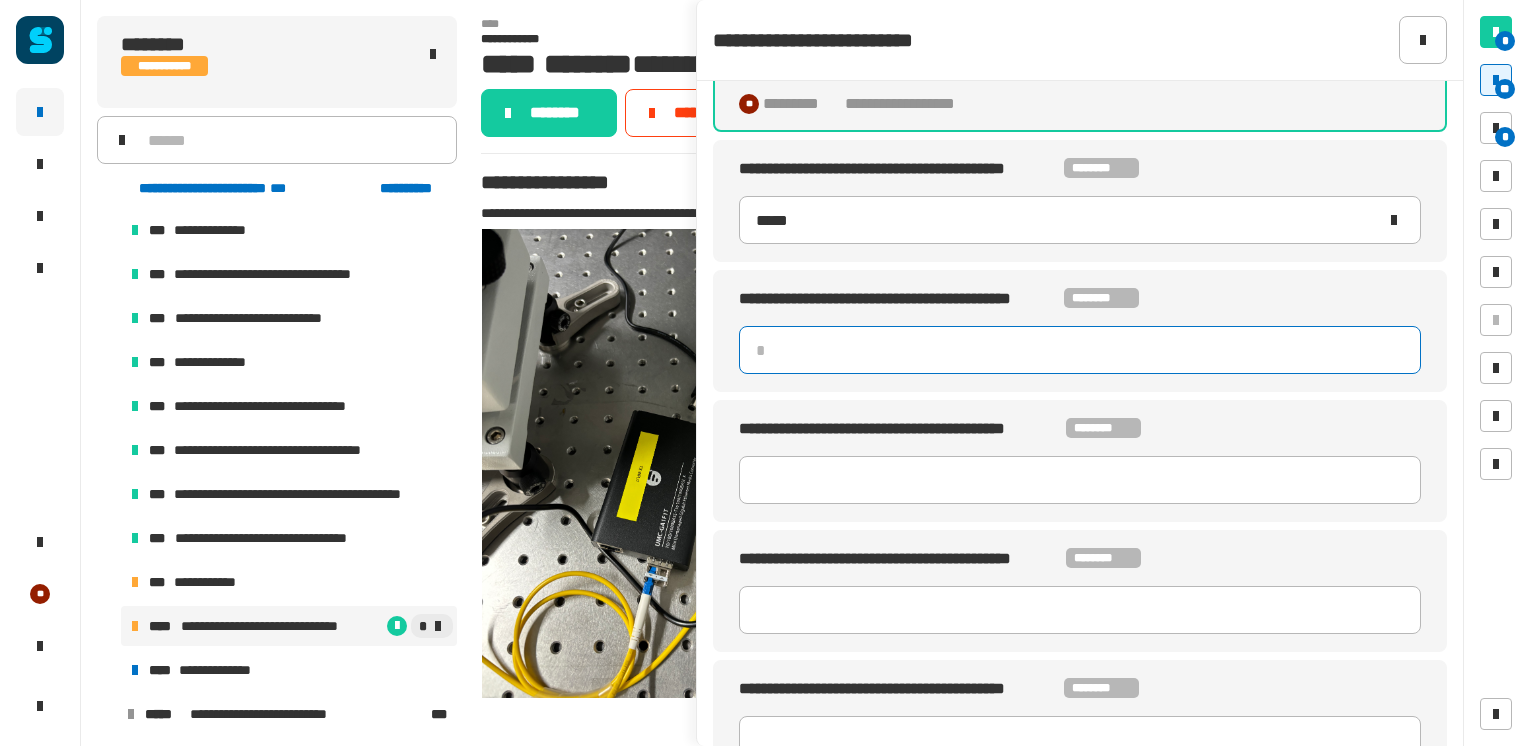 type on "*****" 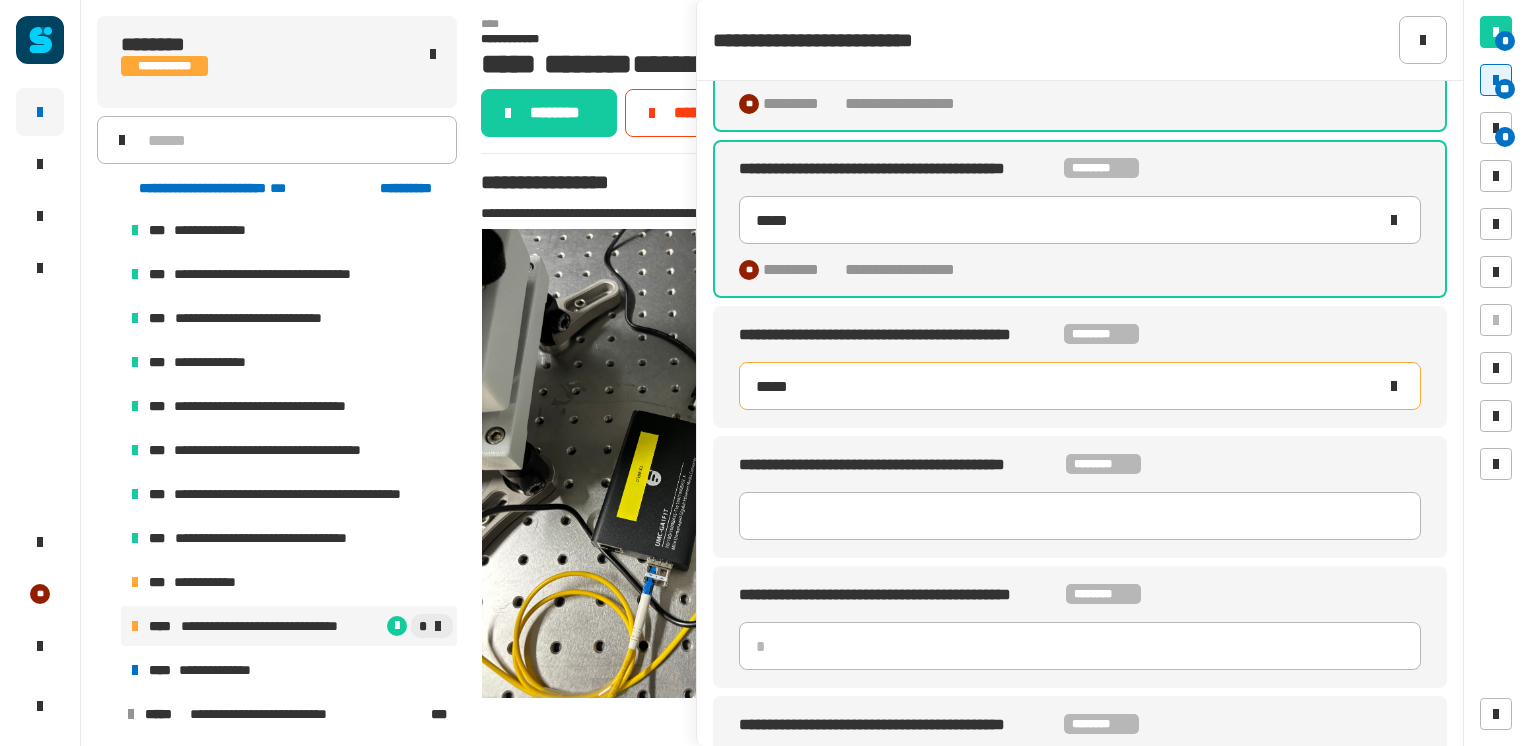 type on "******" 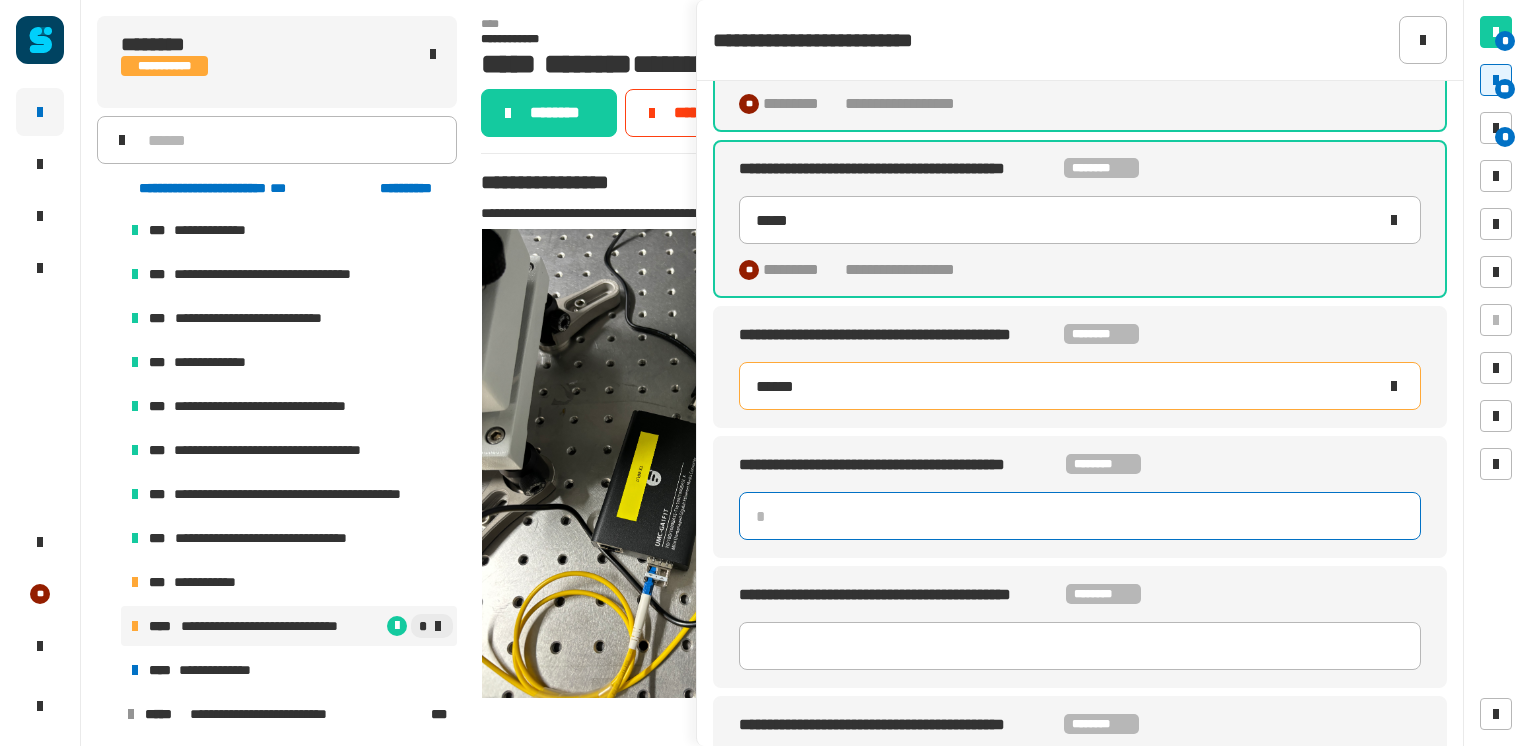 type 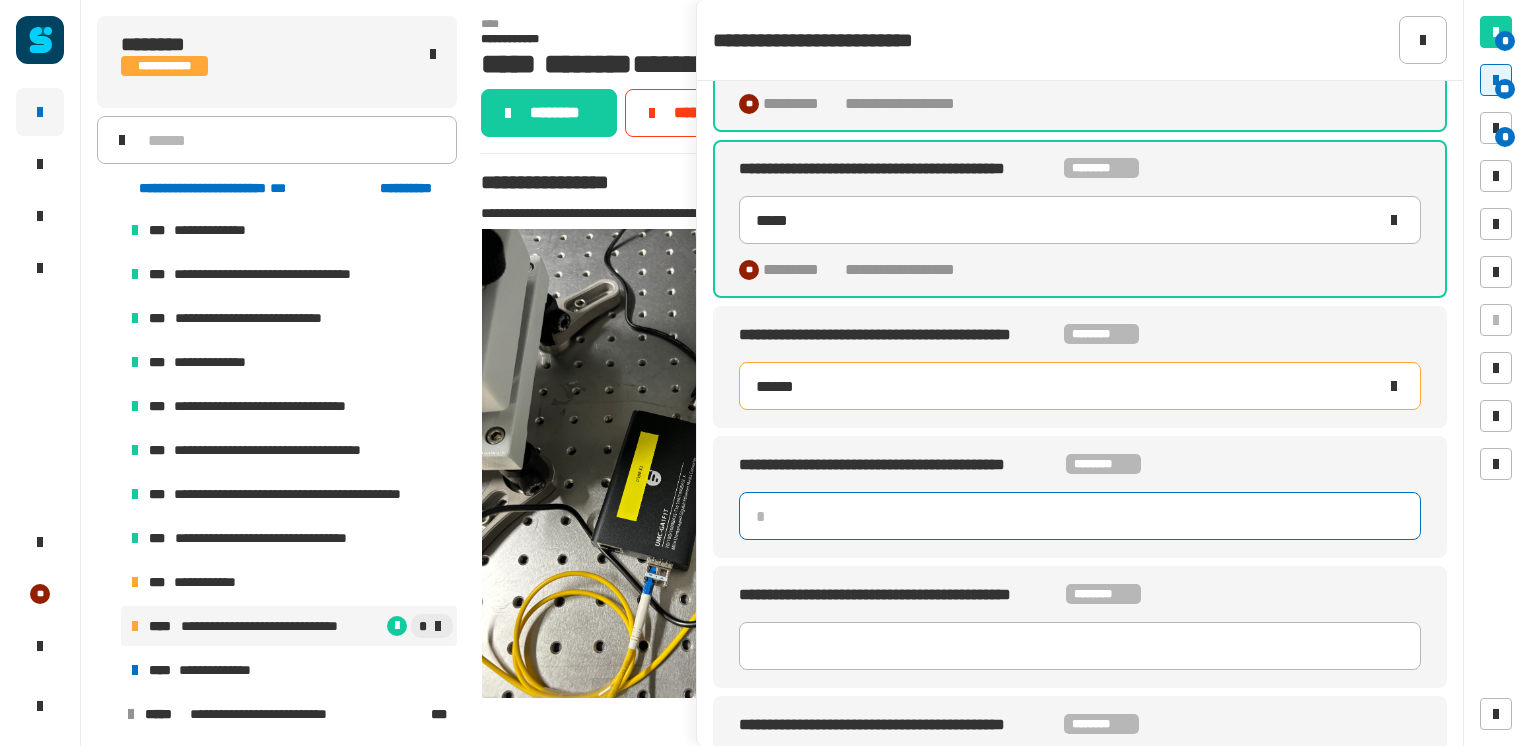 type on "******" 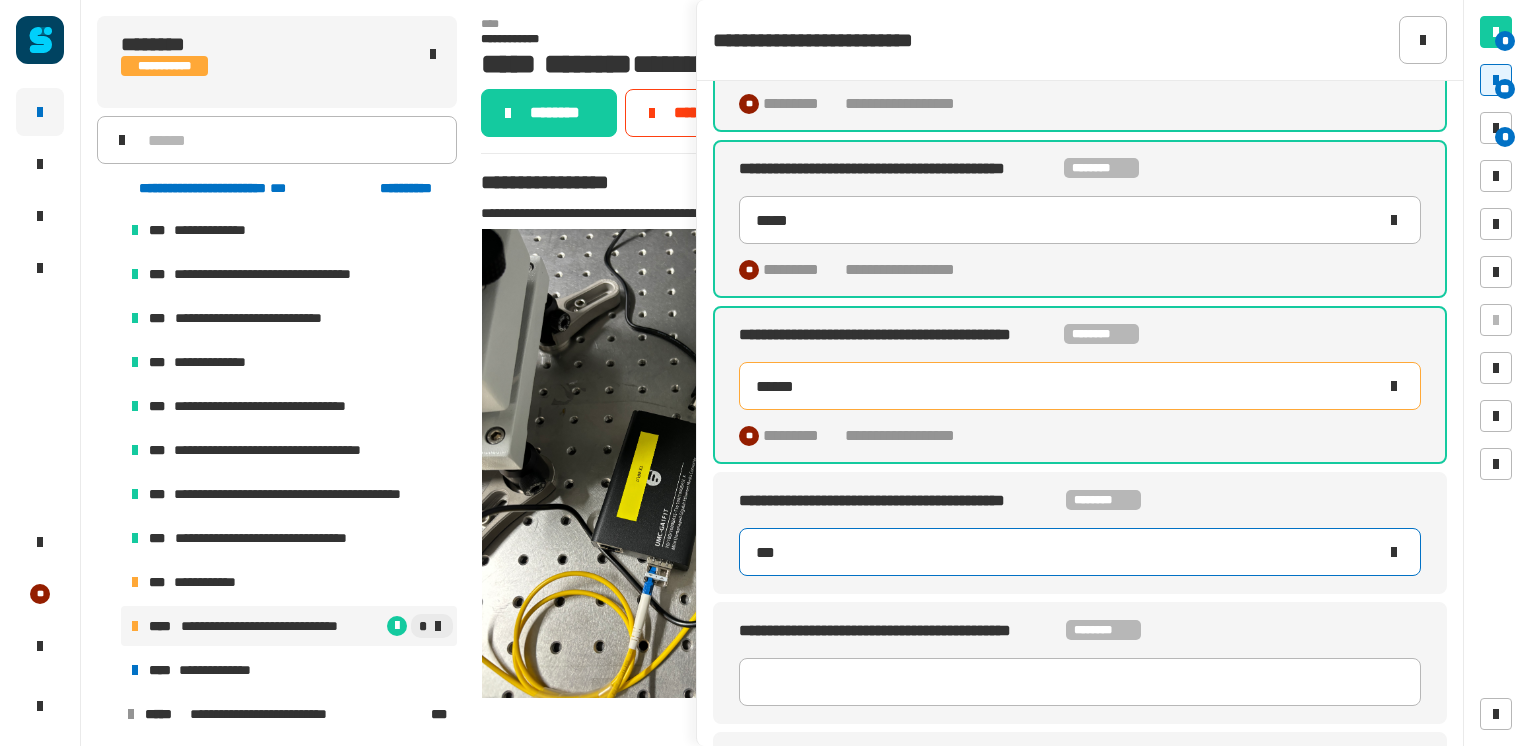 type on "****" 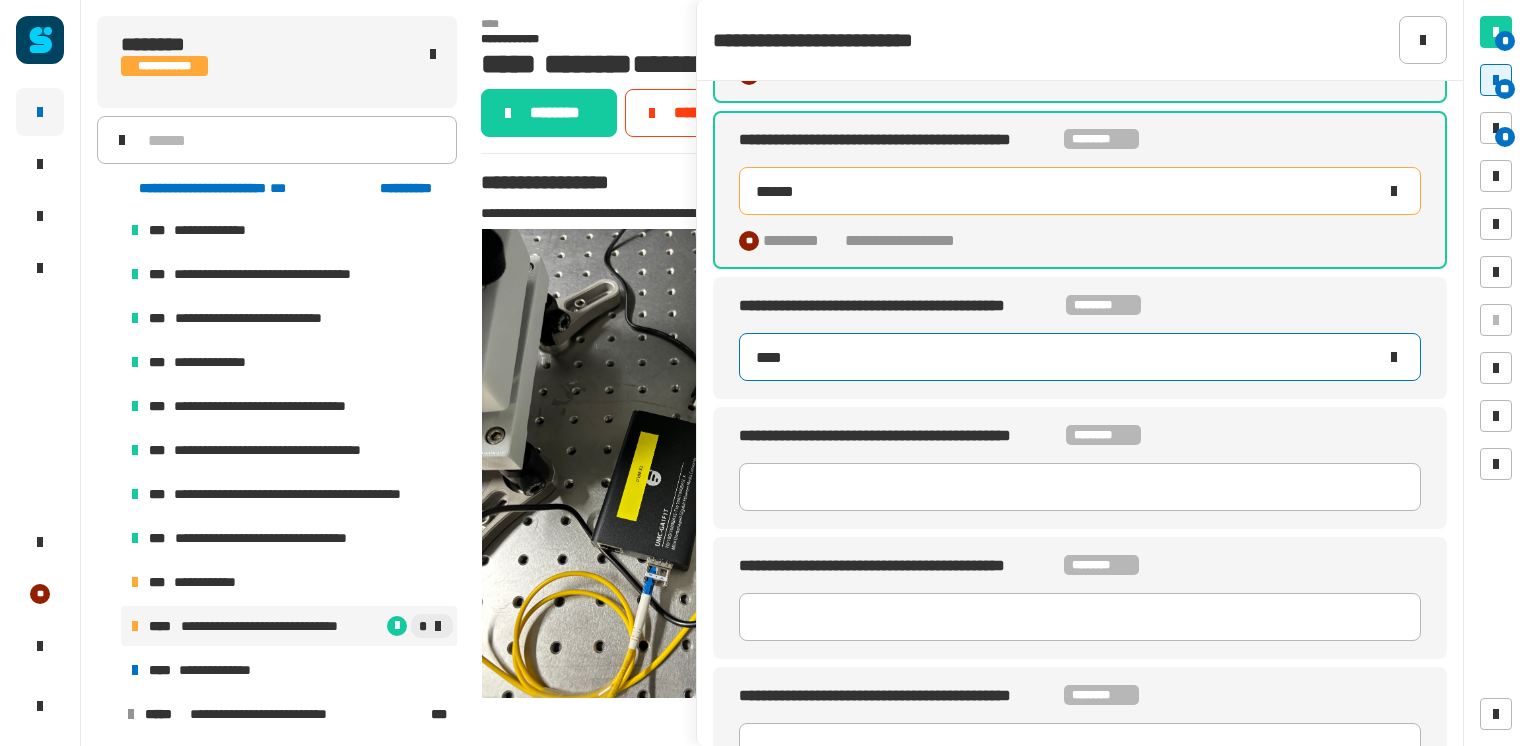 scroll, scrollTop: 1222, scrollLeft: 0, axis: vertical 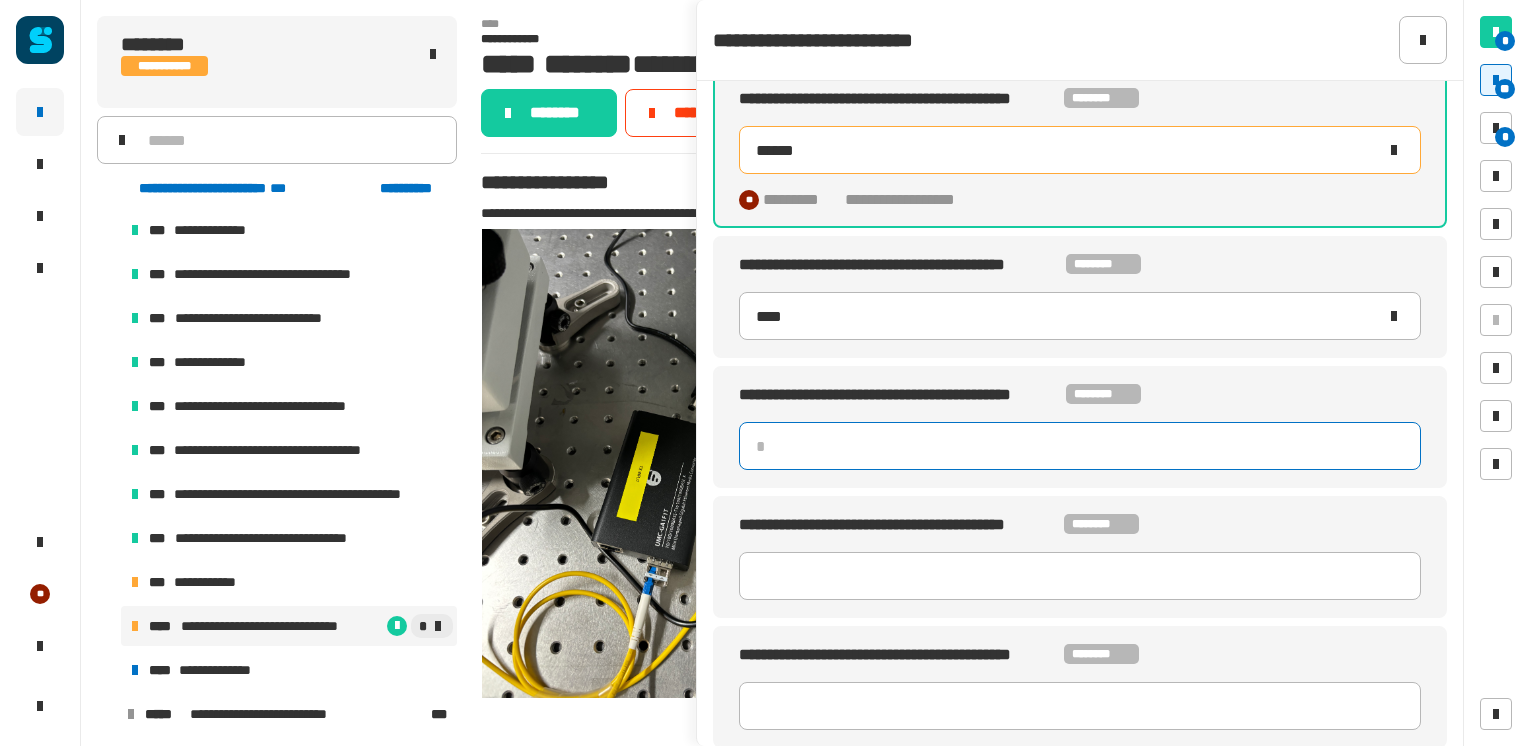 type 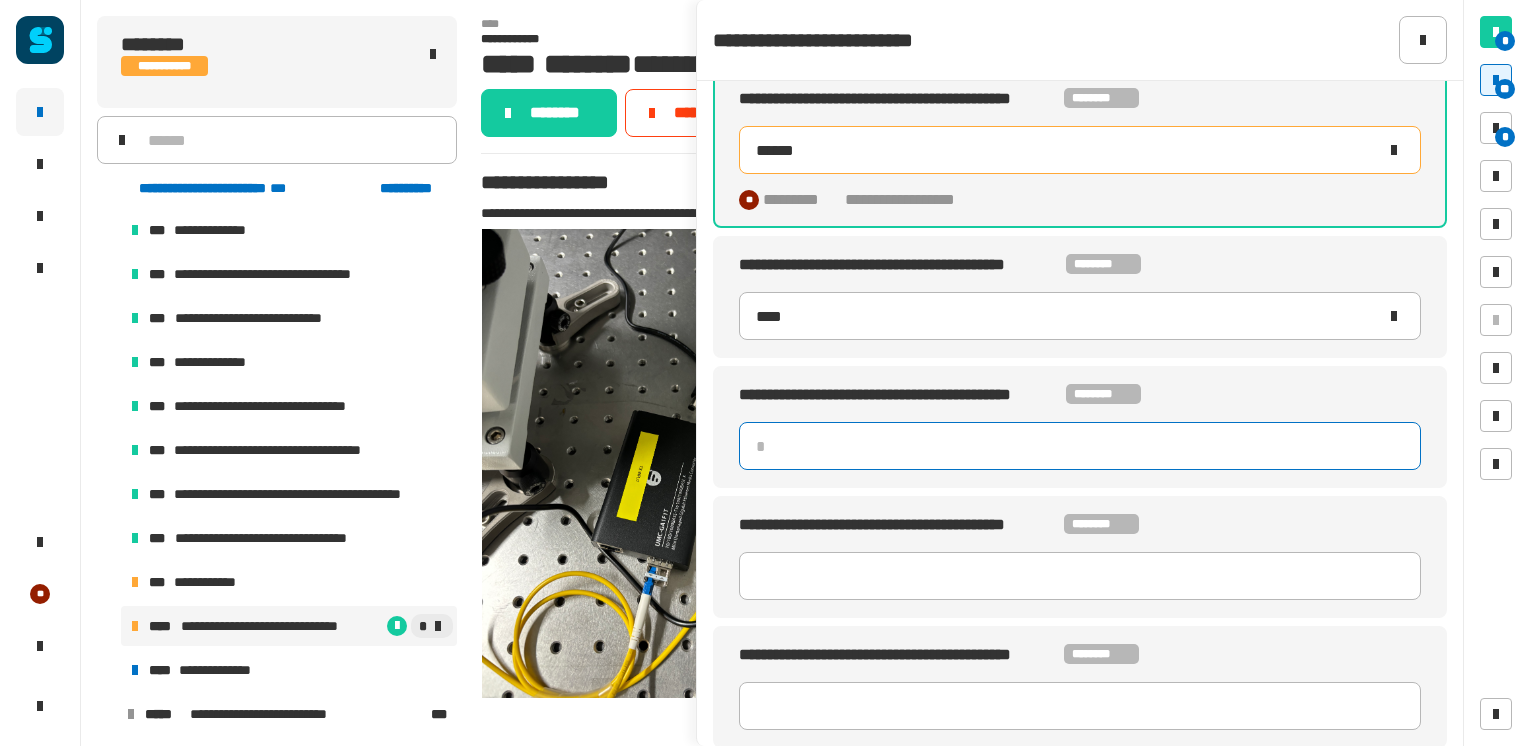 type on "****" 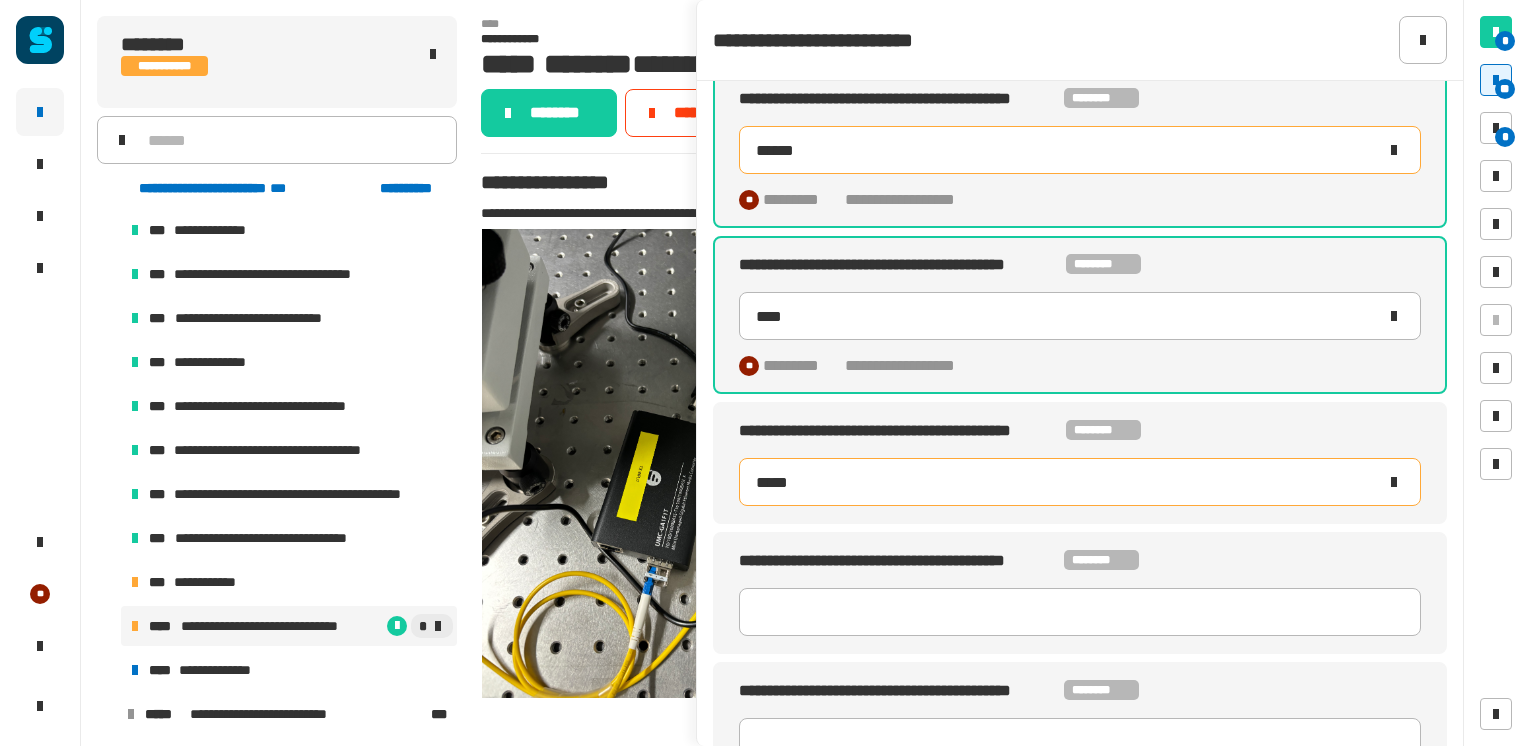 click on "*****" 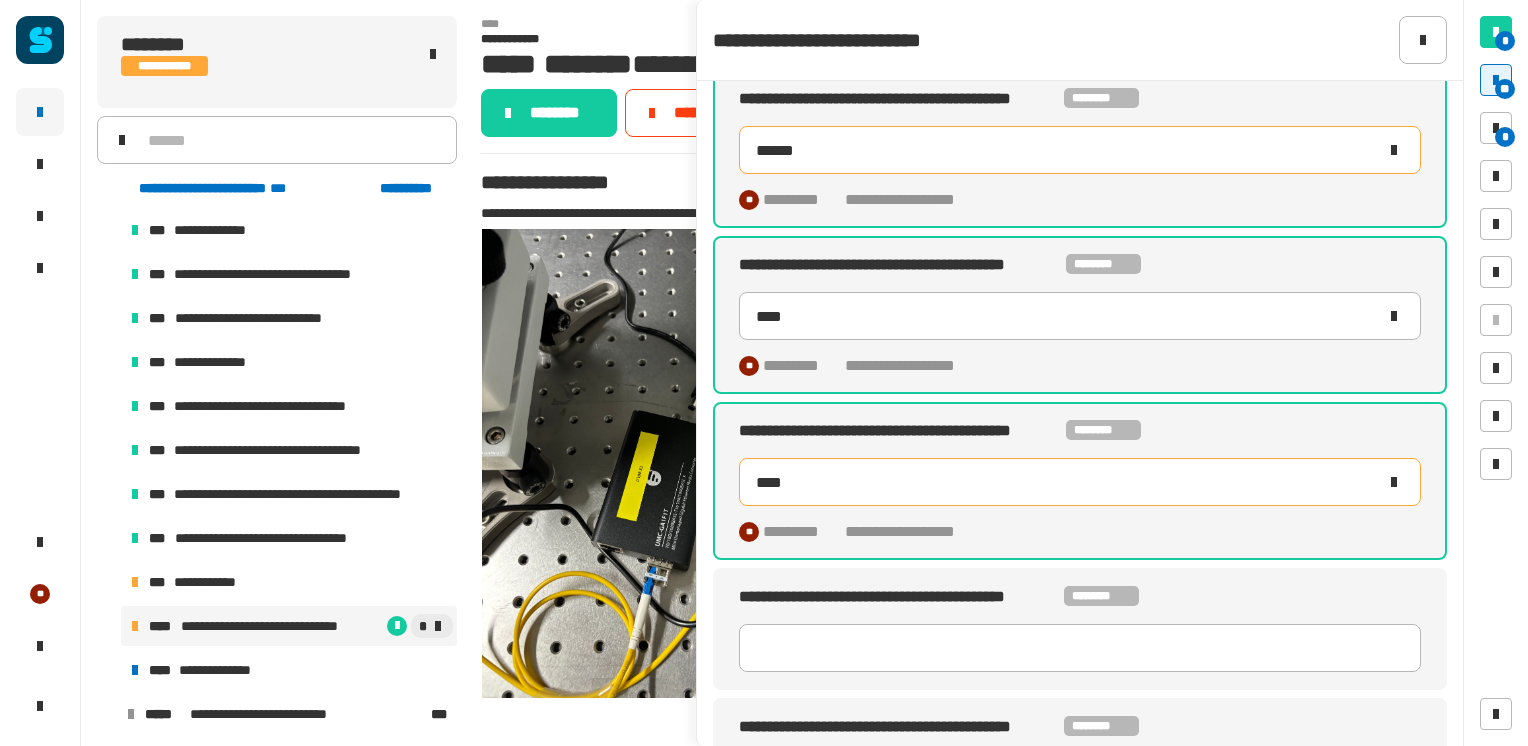 type on "*****" 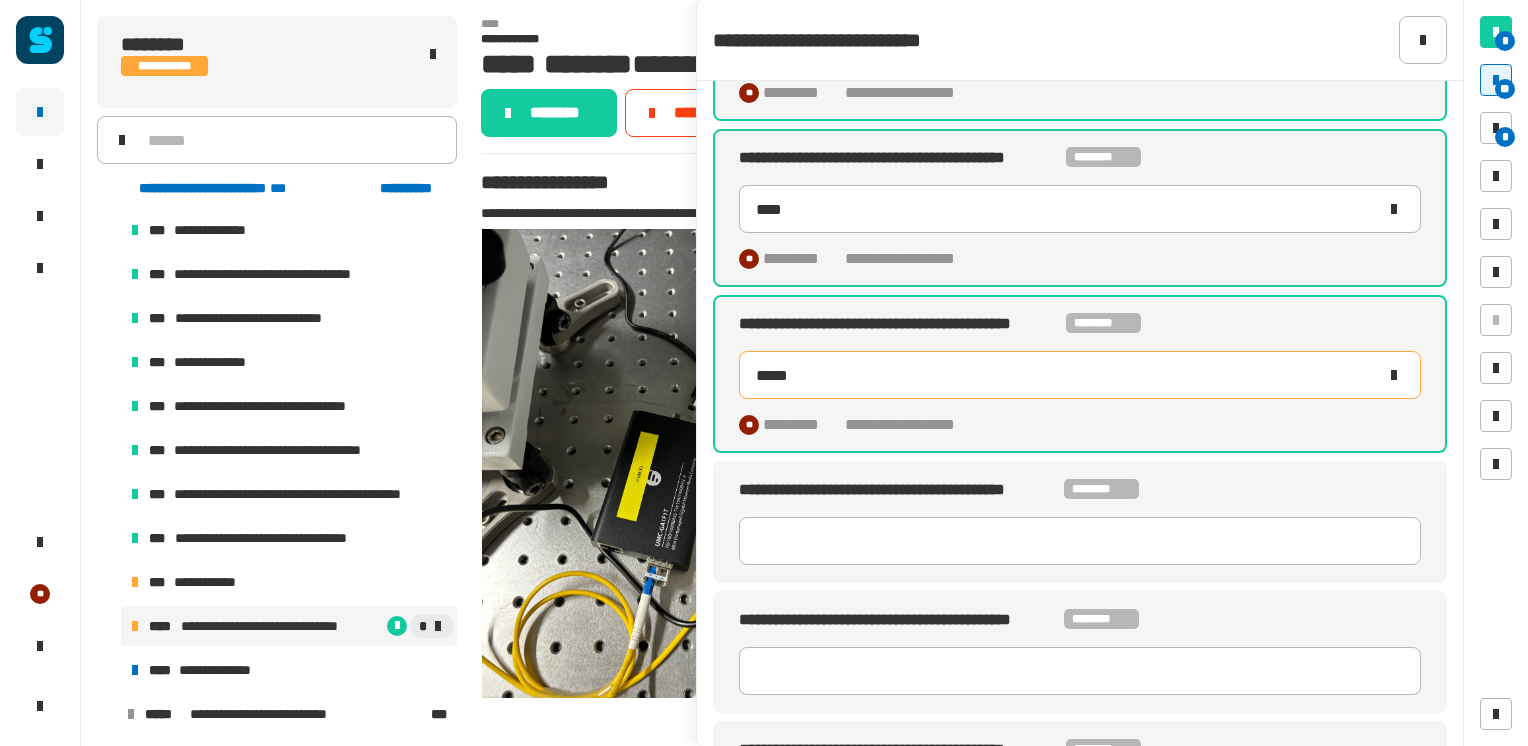 scroll, scrollTop: 1332, scrollLeft: 0, axis: vertical 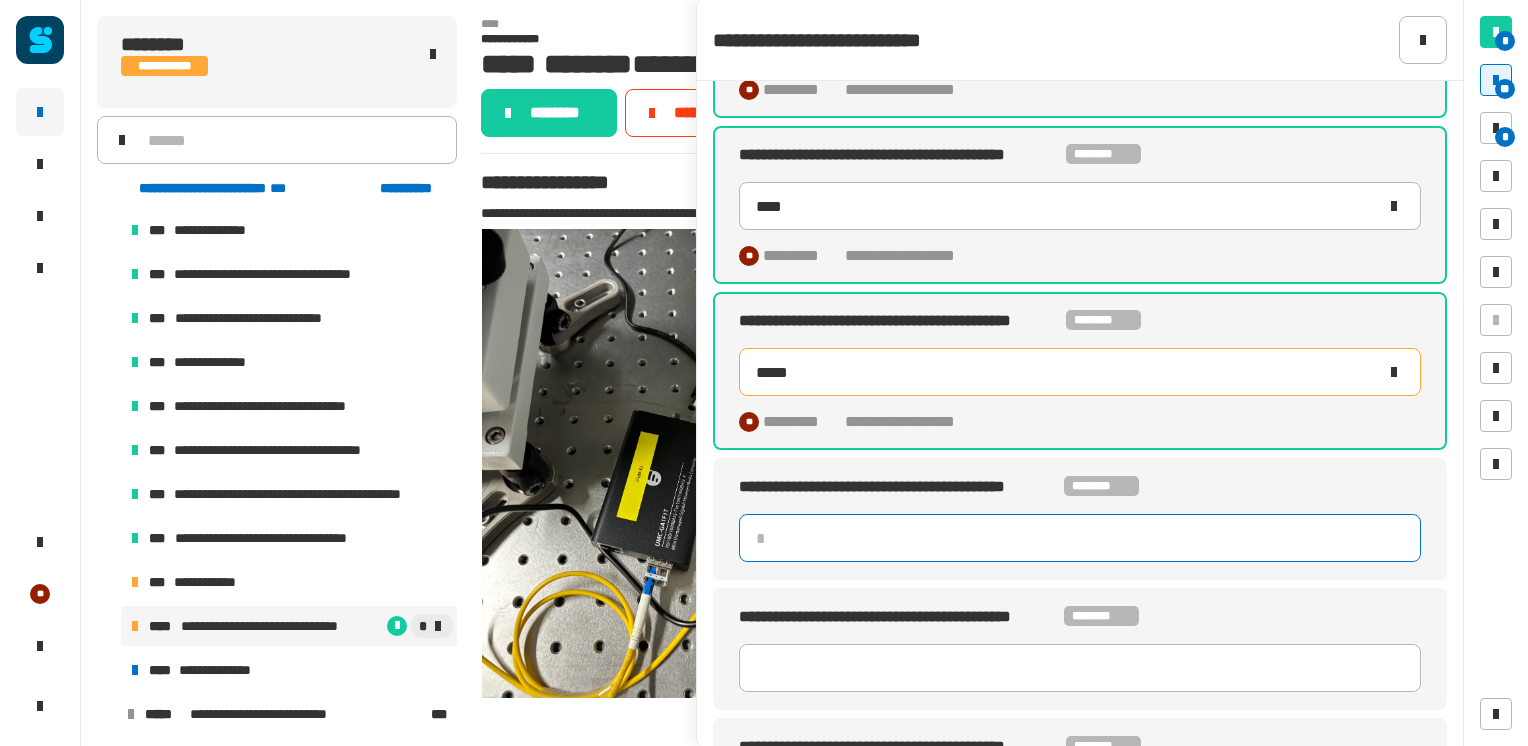 type 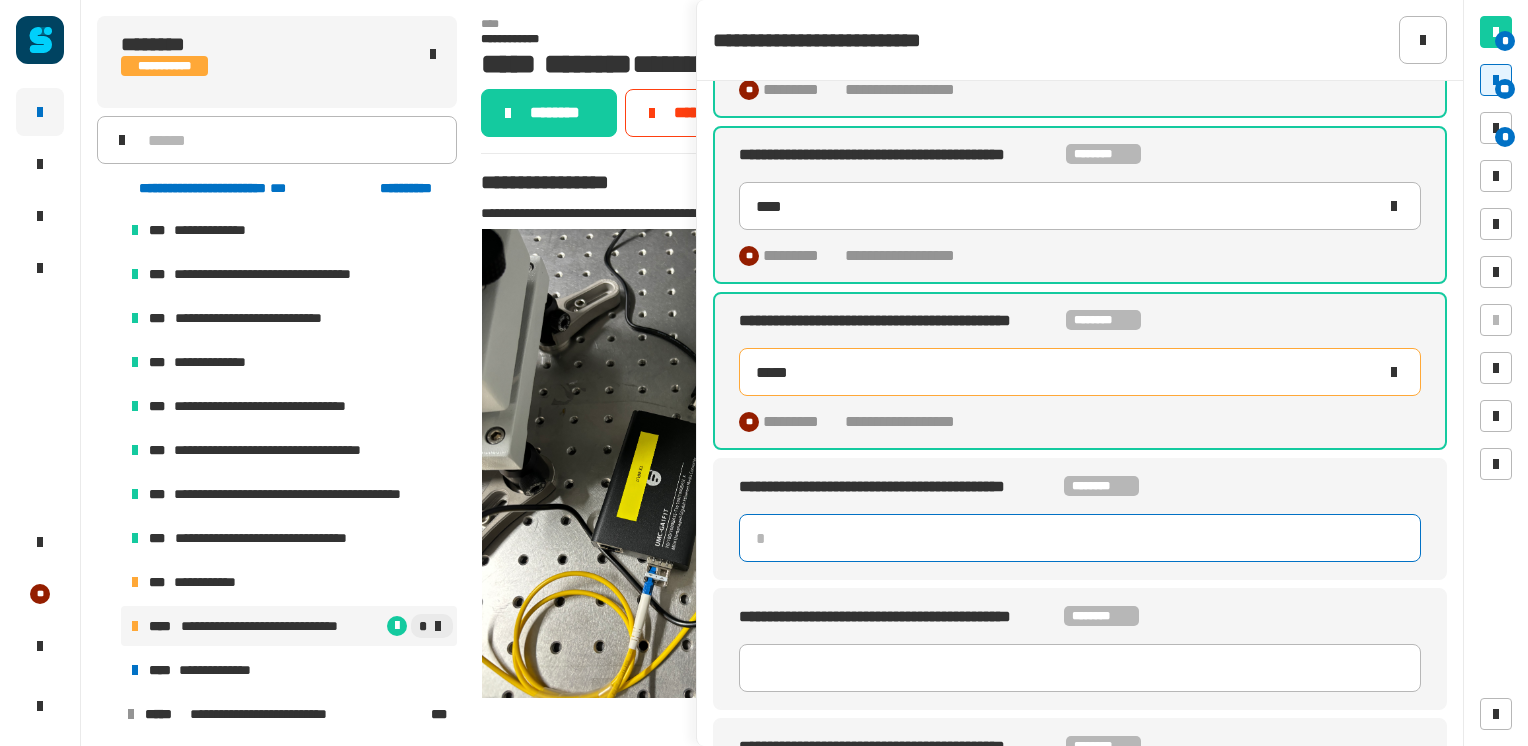 type on "*****" 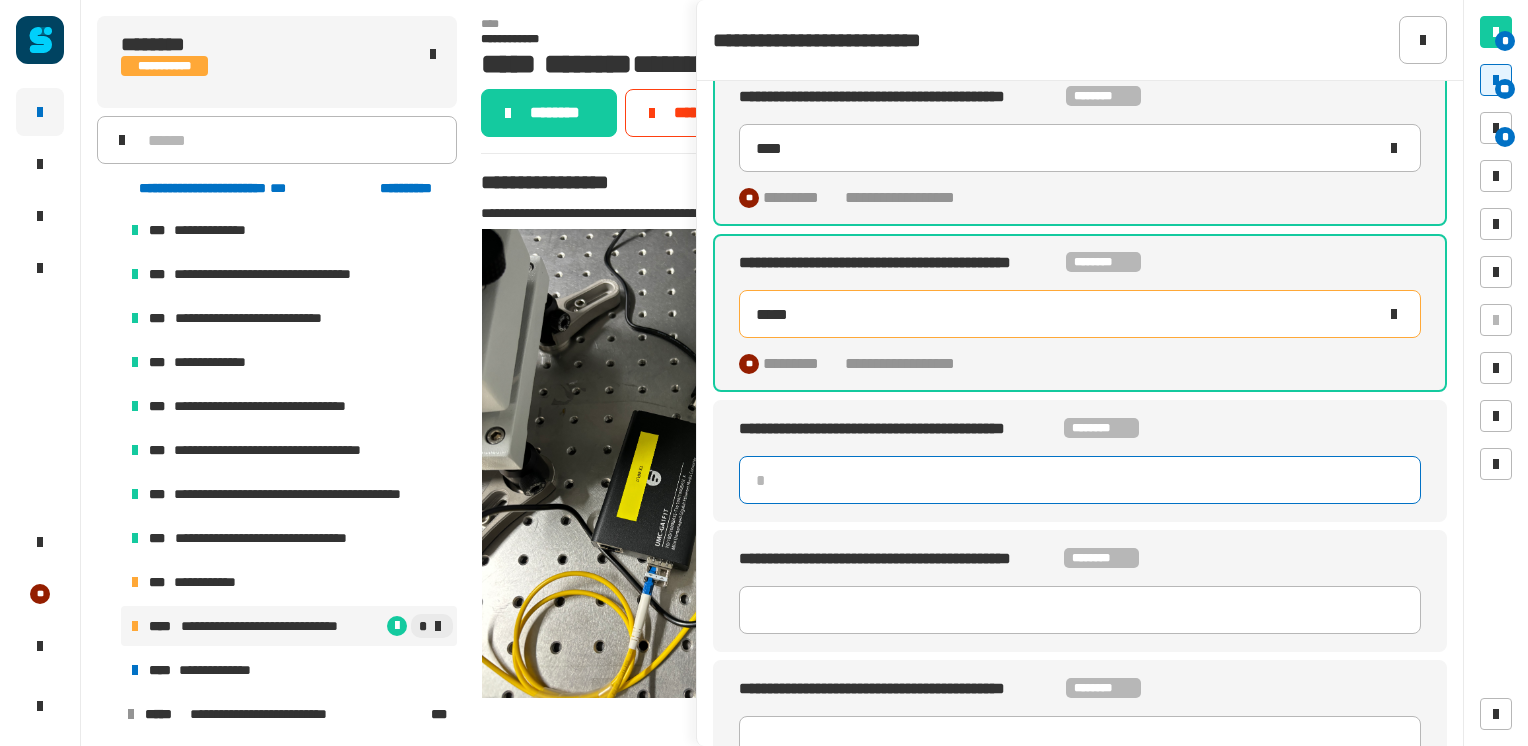 scroll, scrollTop: 1392, scrollLeft: 0, axis: vertical 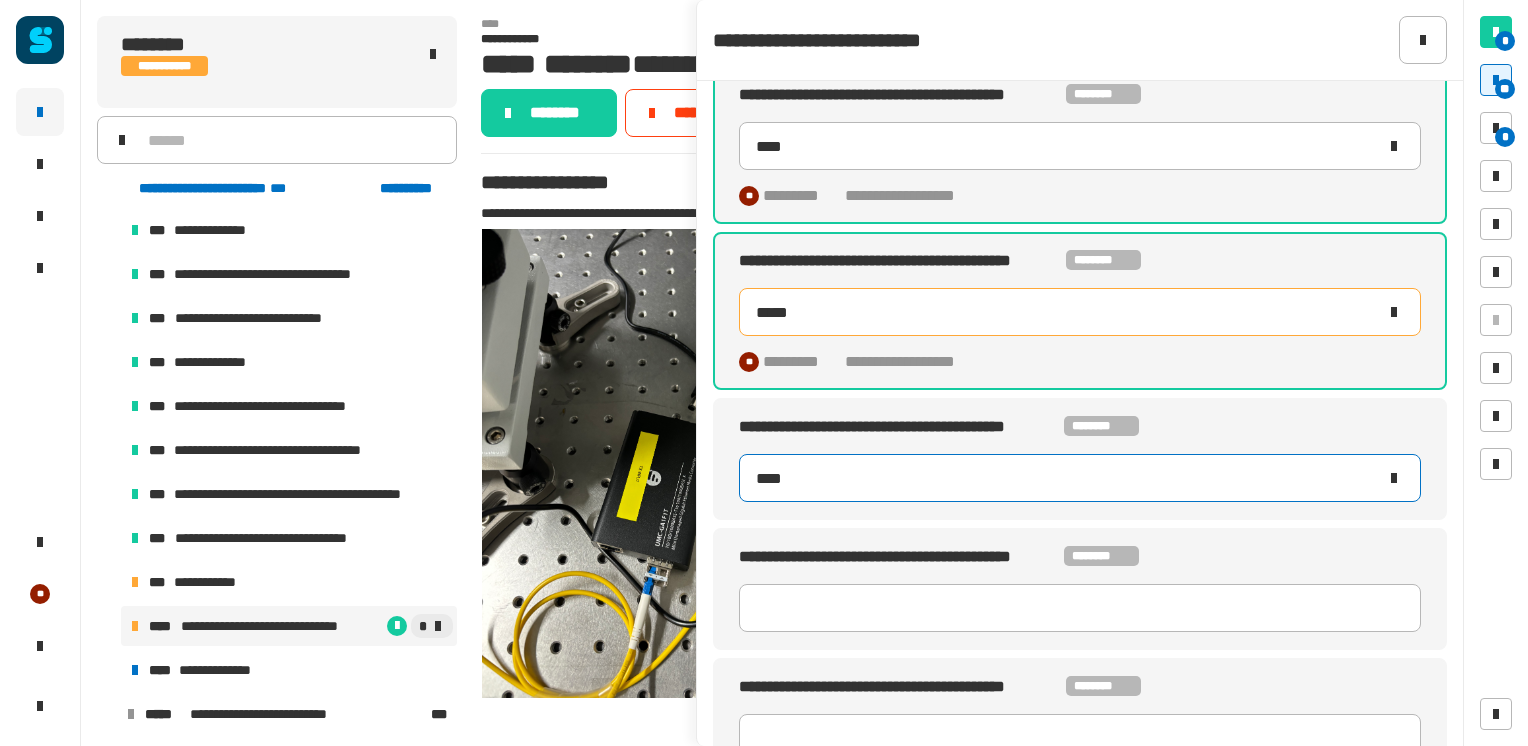 type on "*****" 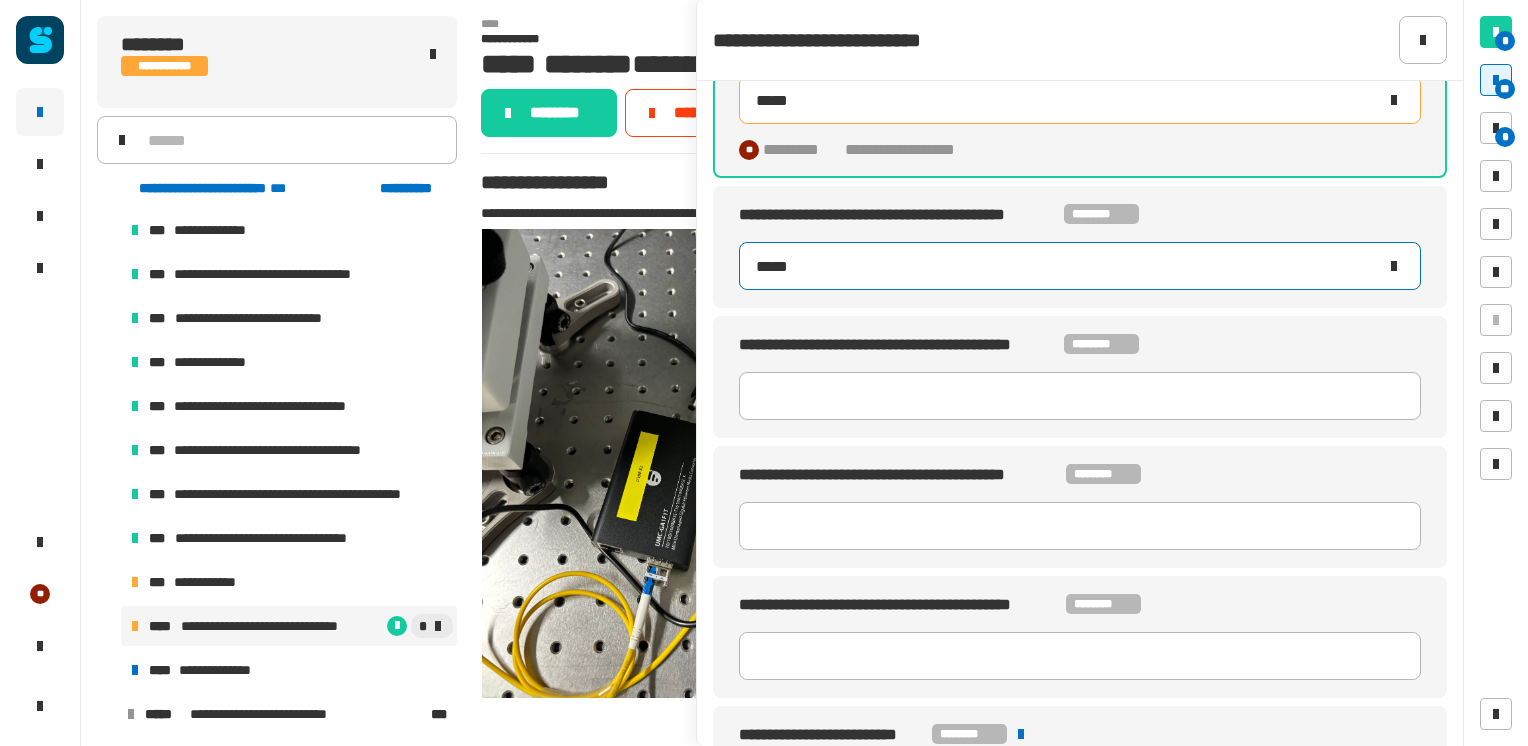 scroll, scrollTop: 1612, scrollLeft: 0, axis: vertical 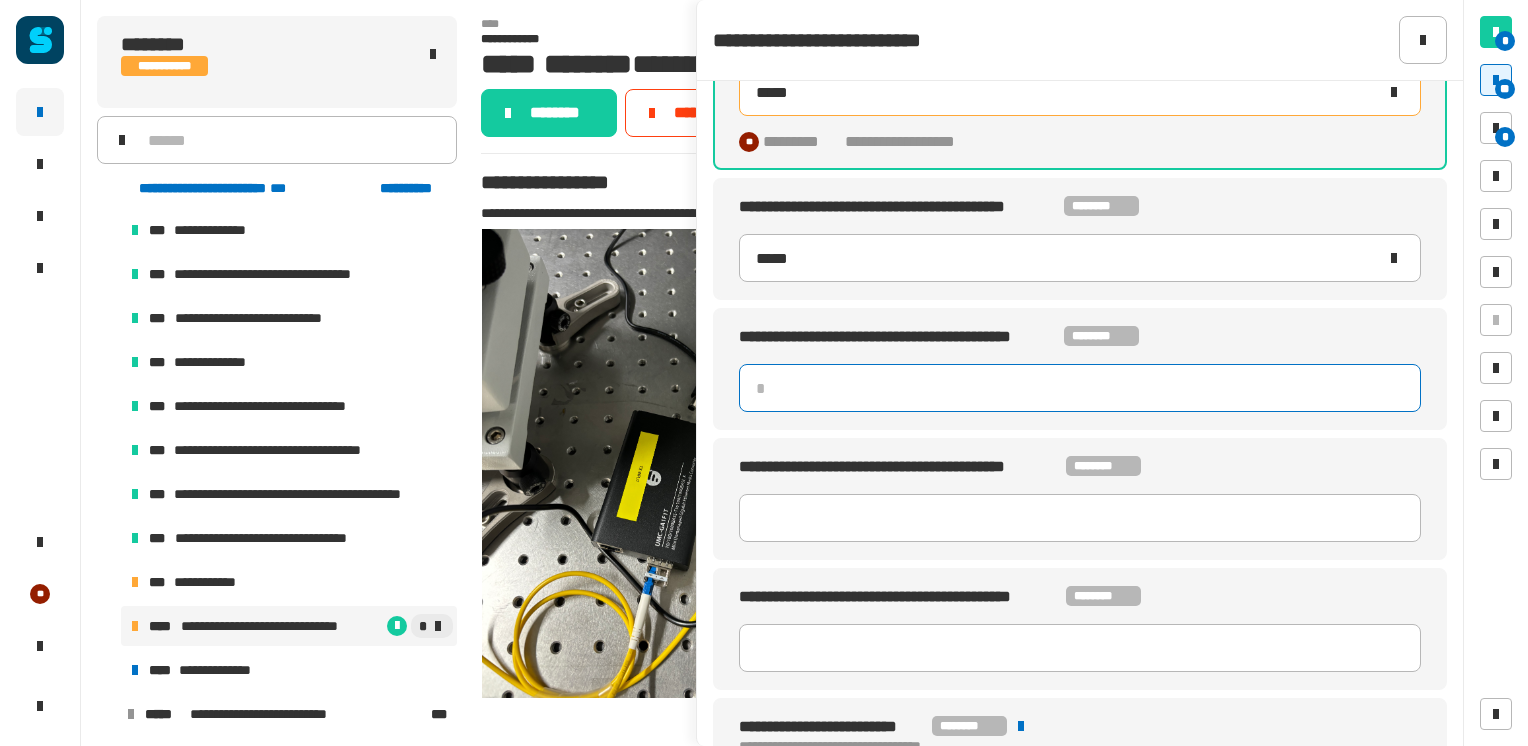 type 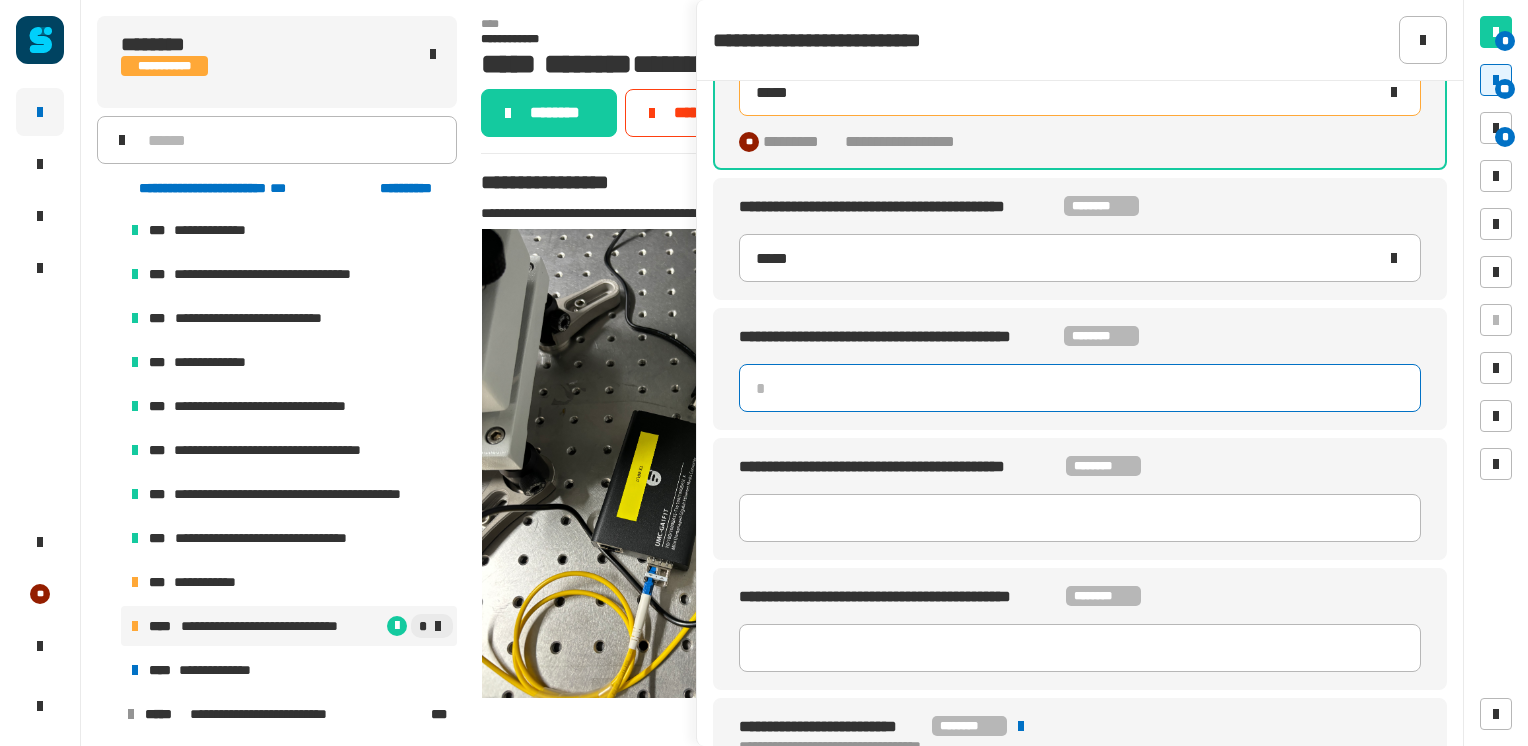 type on "*****" 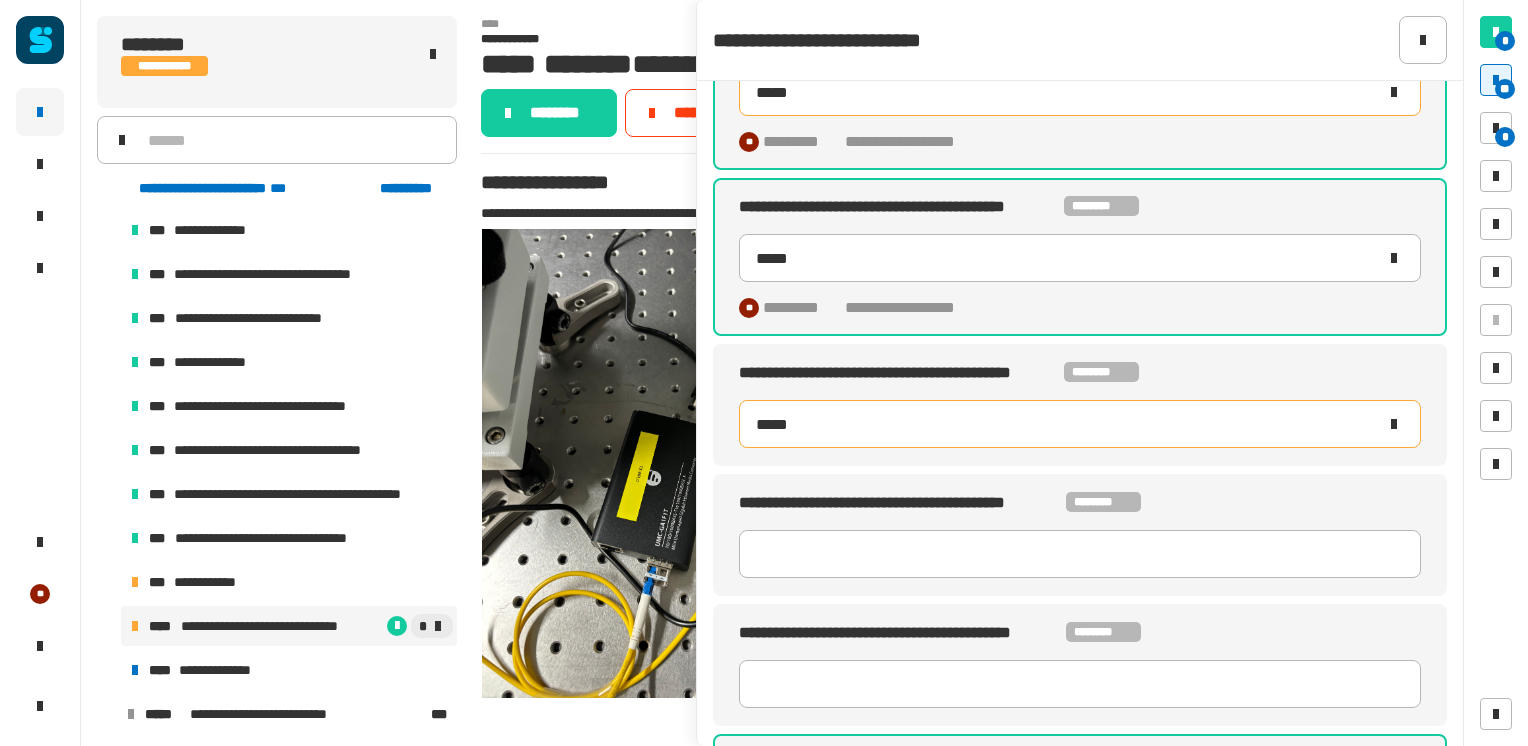 type on "******" 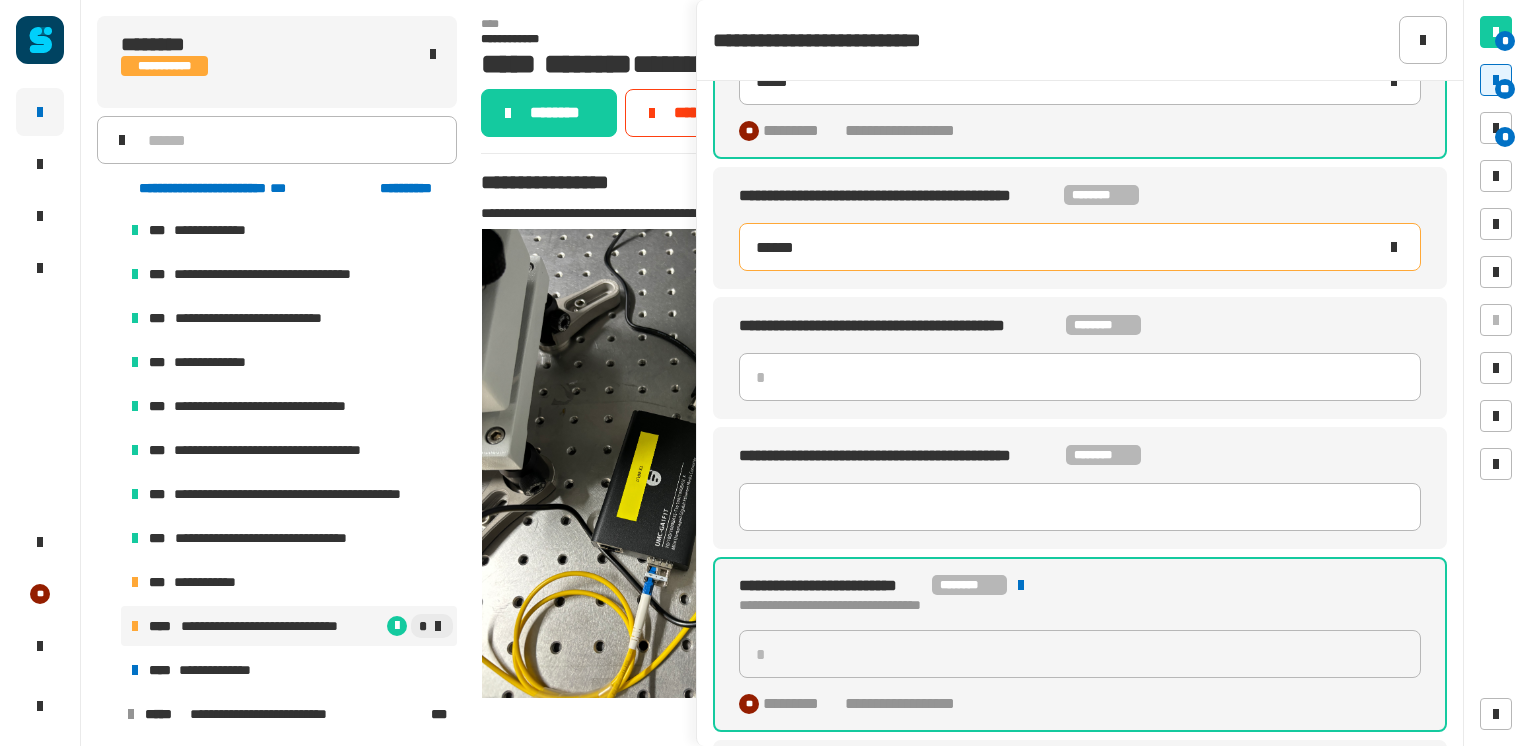 scroll, scrollTop: 1790, scrollLeft: 0, axis: vertical 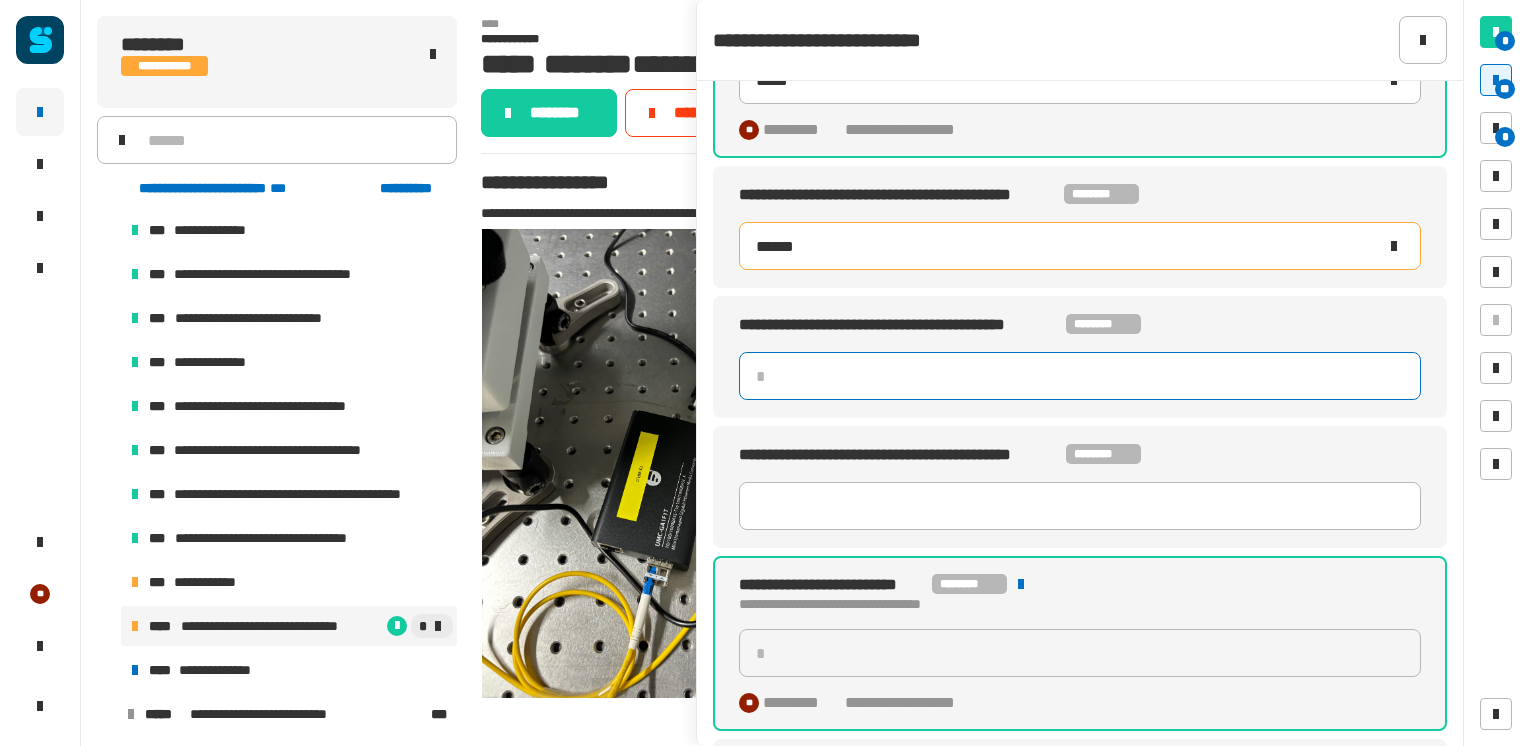 type 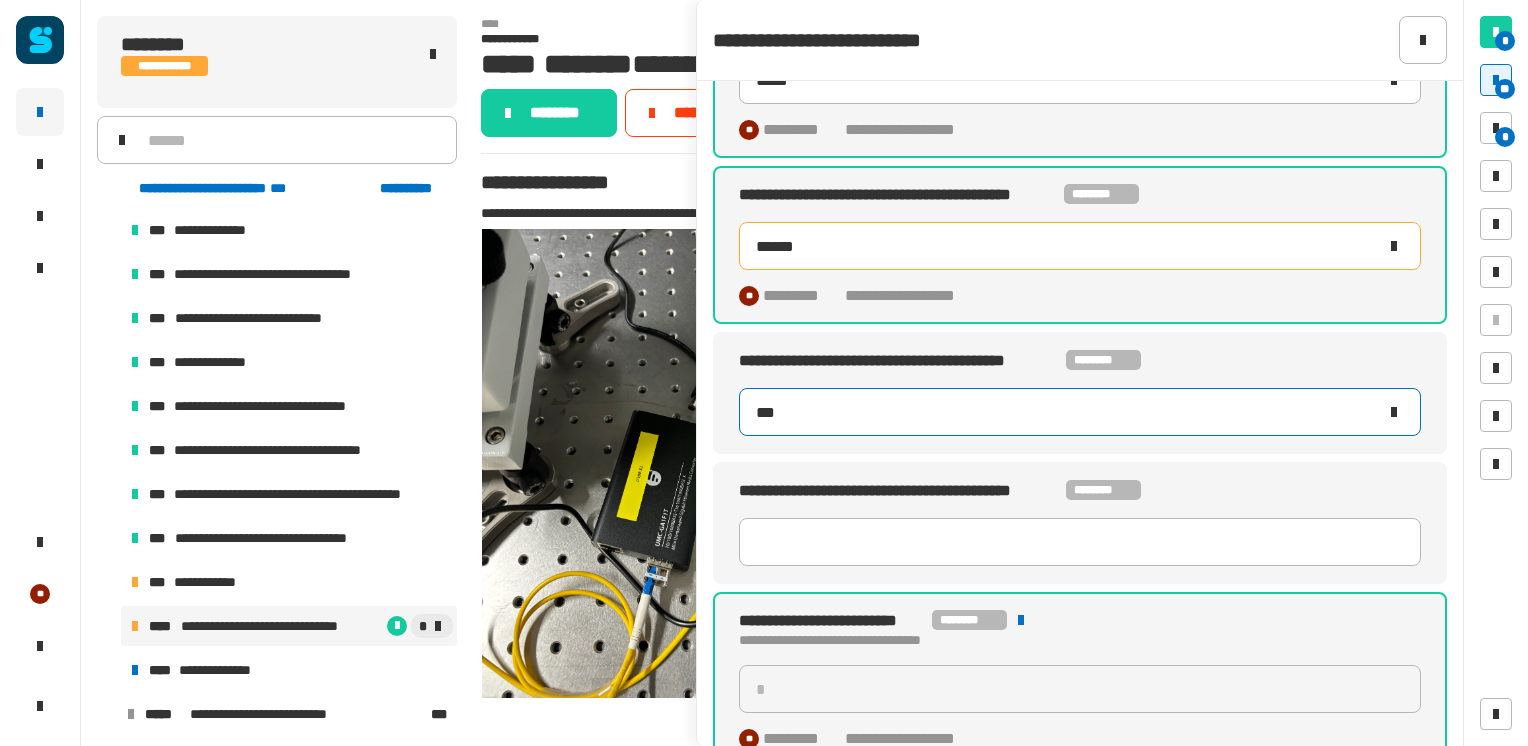 type on "****" 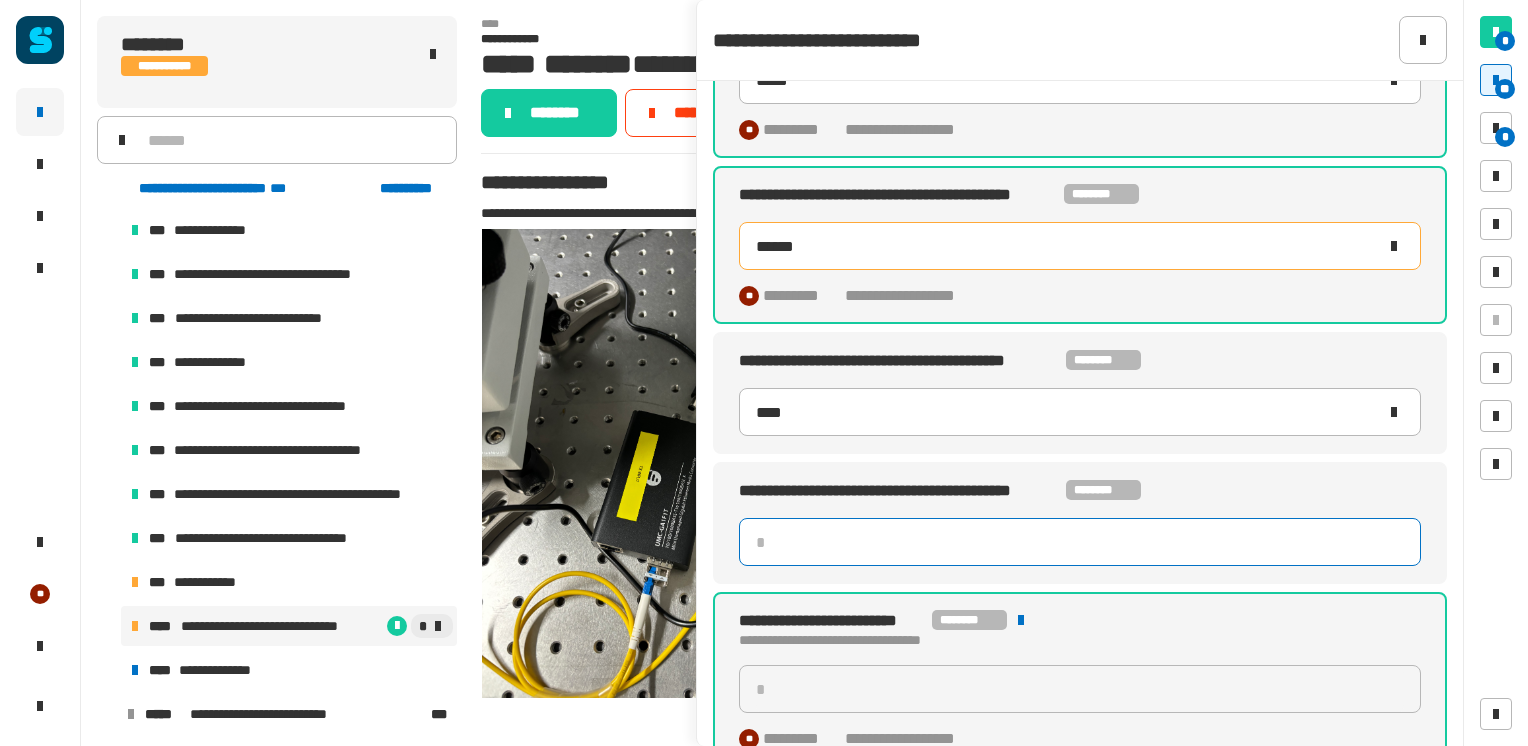 type 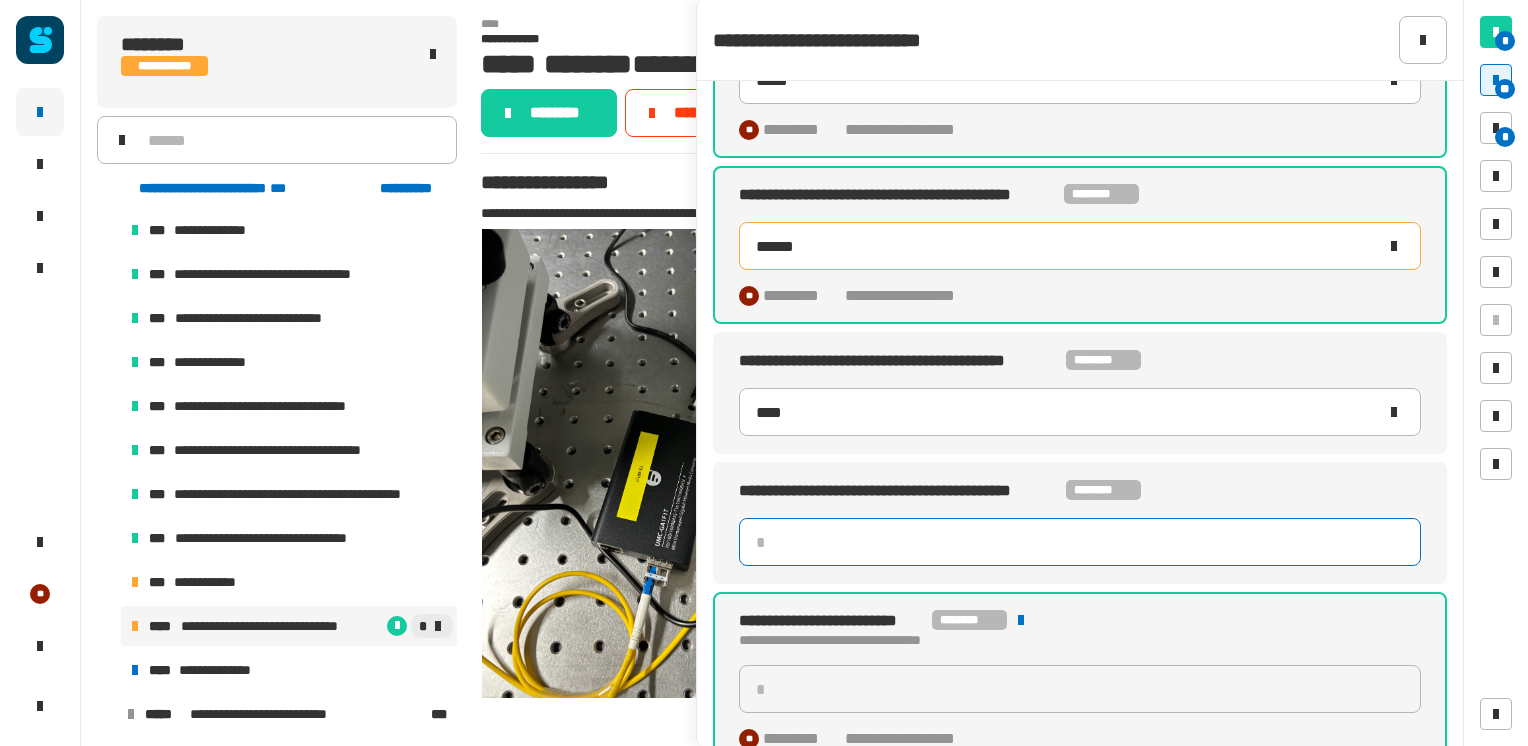 type 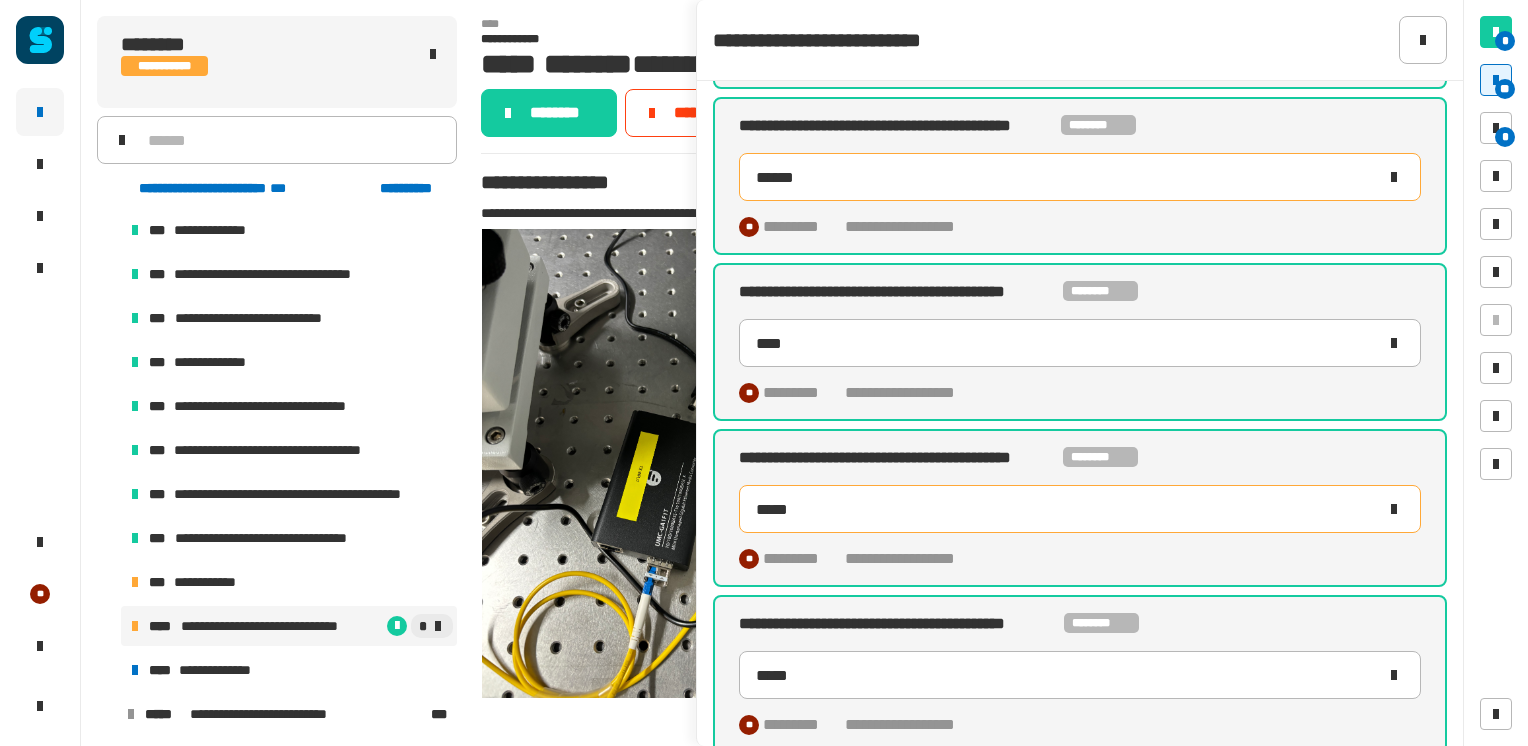 scroll, scrollTop: 495, scrollLeft: 0, axis: vertical 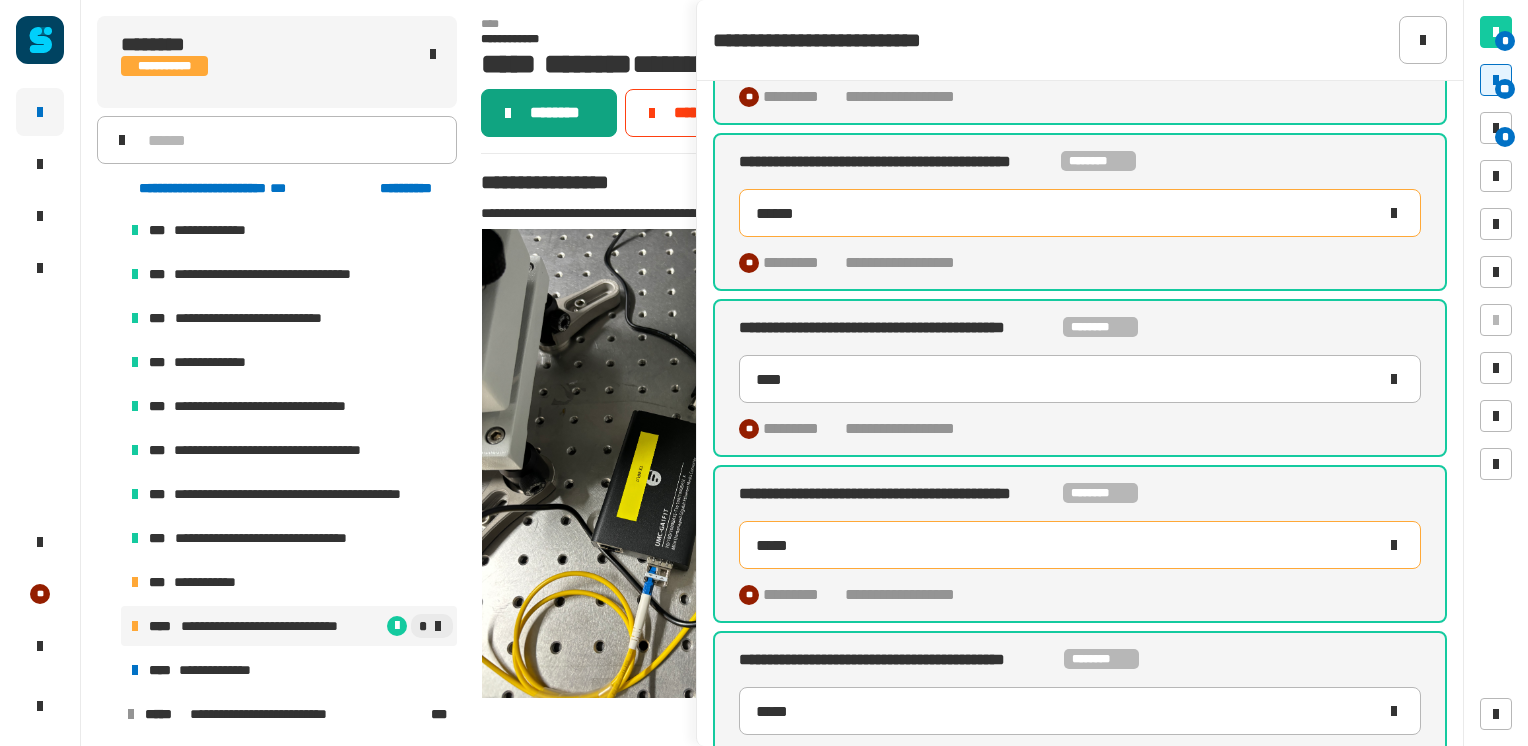 click on "********" 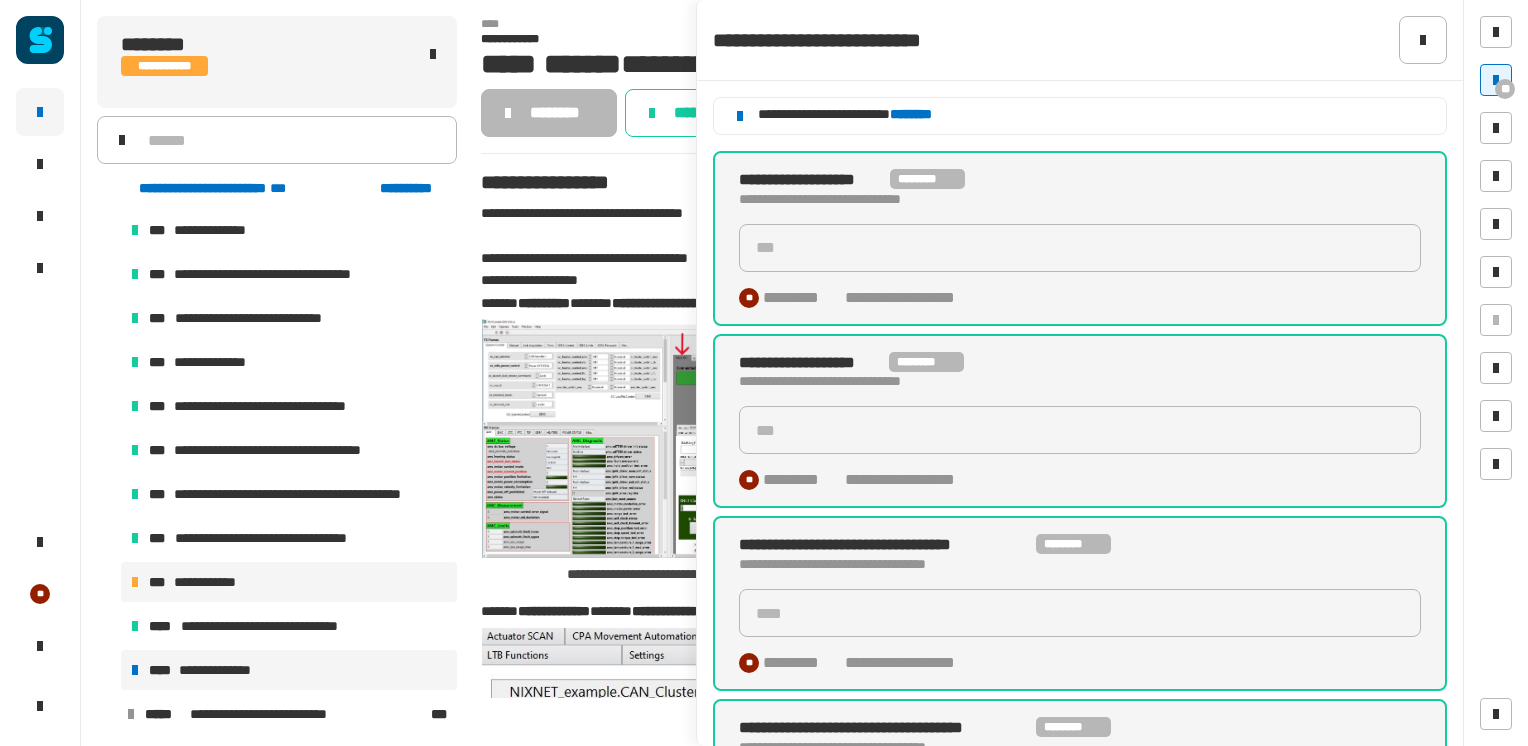 click on "**********" at bounding box center (289, 670) 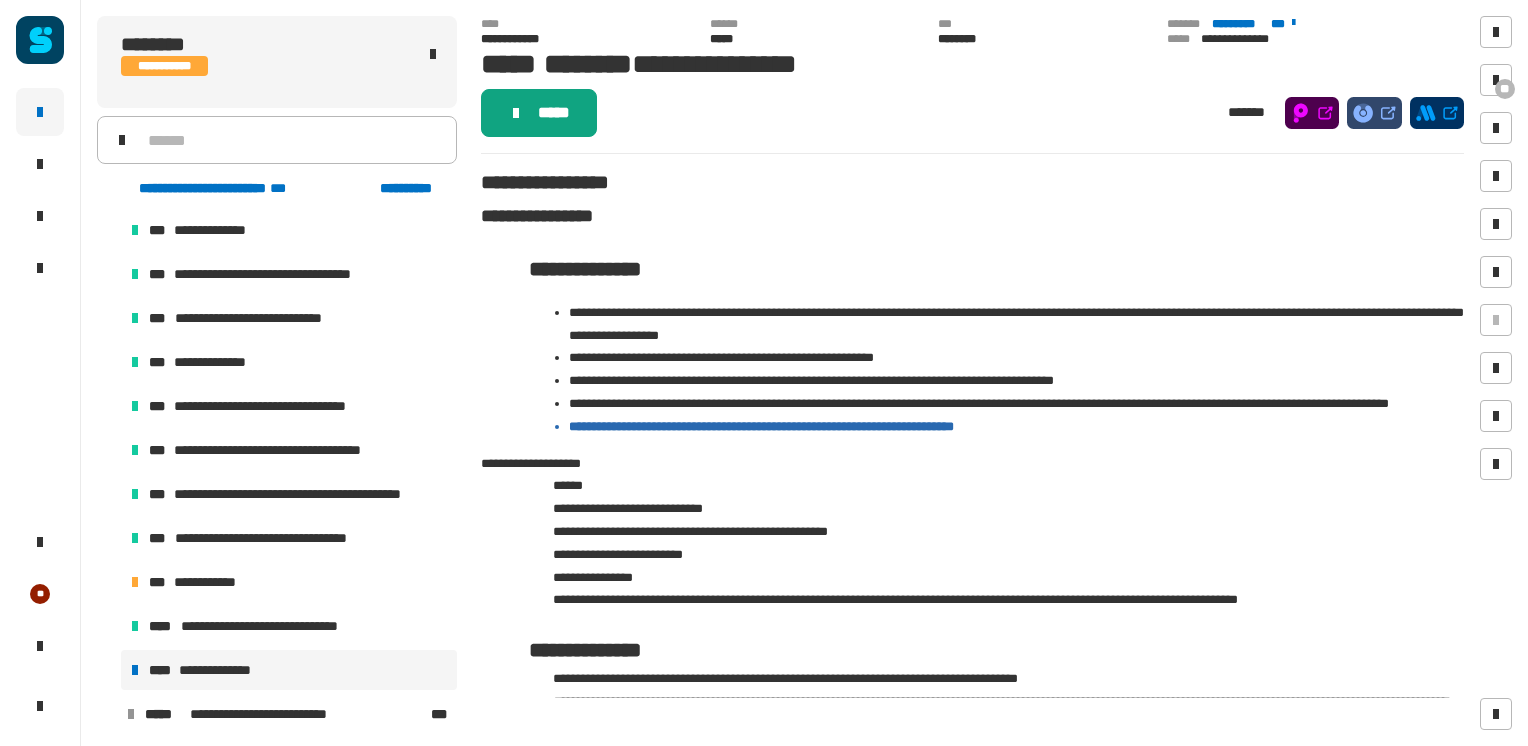 click on "*****" 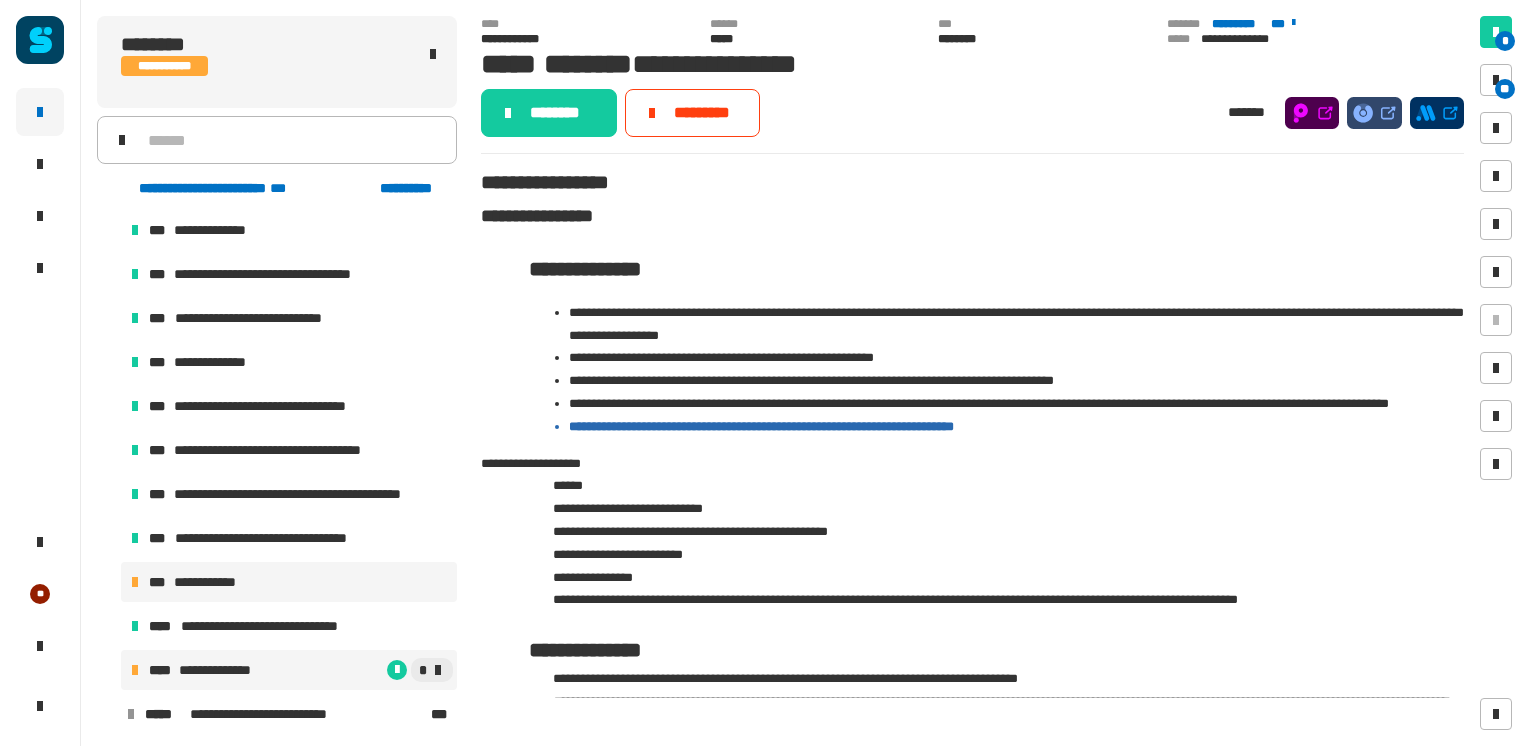 click on "**********" at bounding box center (289, 582) 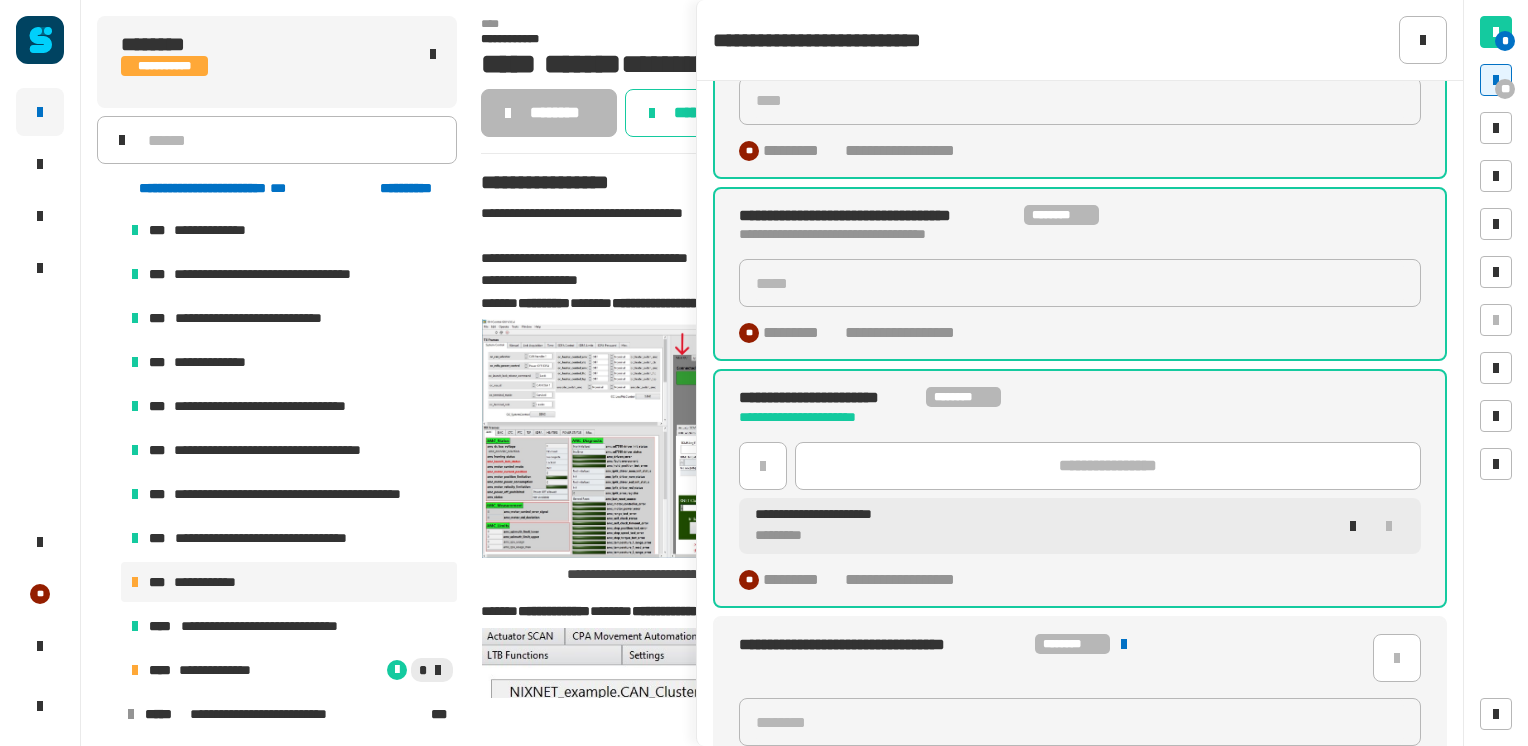 scroll, scrollTop: 1574, scrollLeft: 0, axis: vertical 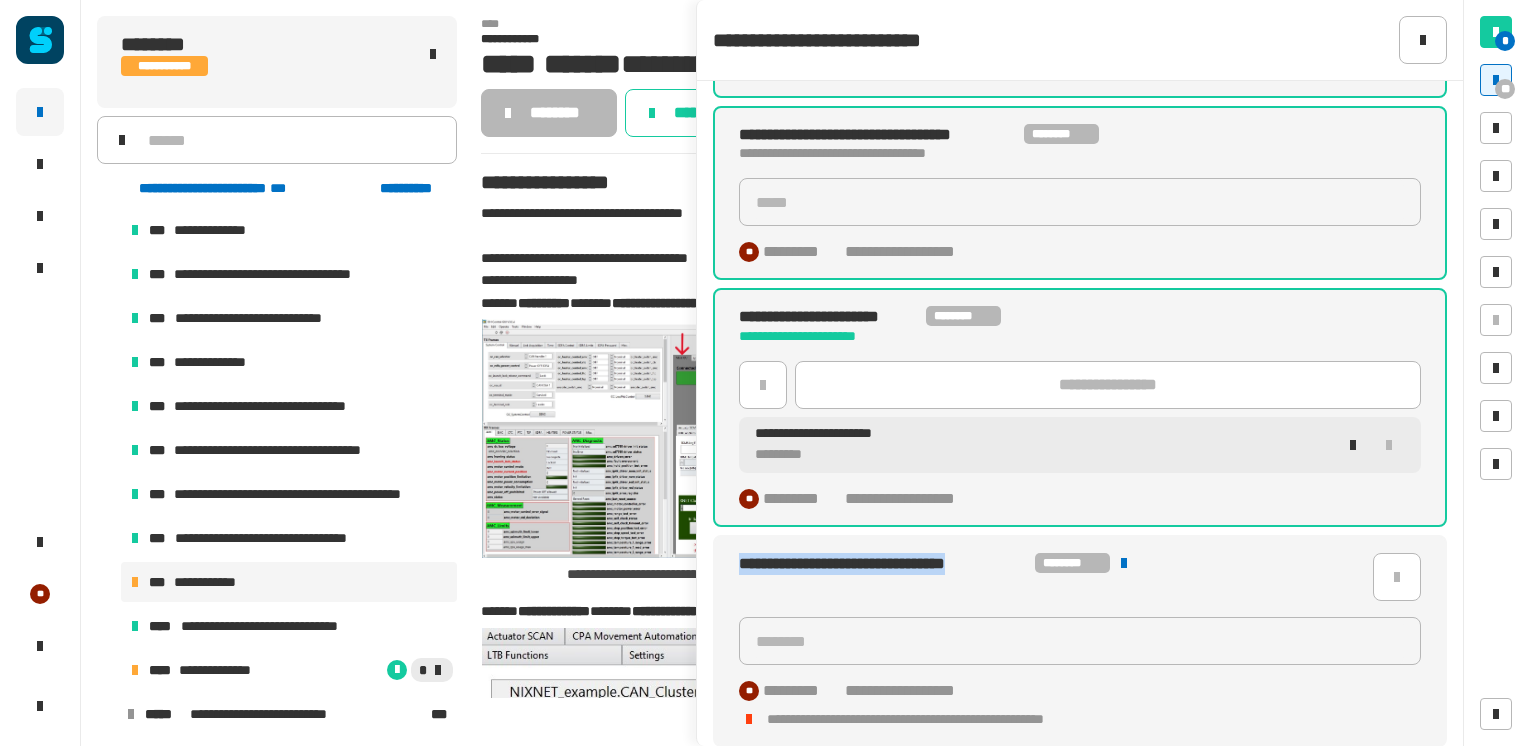 drag, startPoint x: 742, startPoint y: 564, endPoint x: 1031, endPoint y: 571, distance: 289.08478 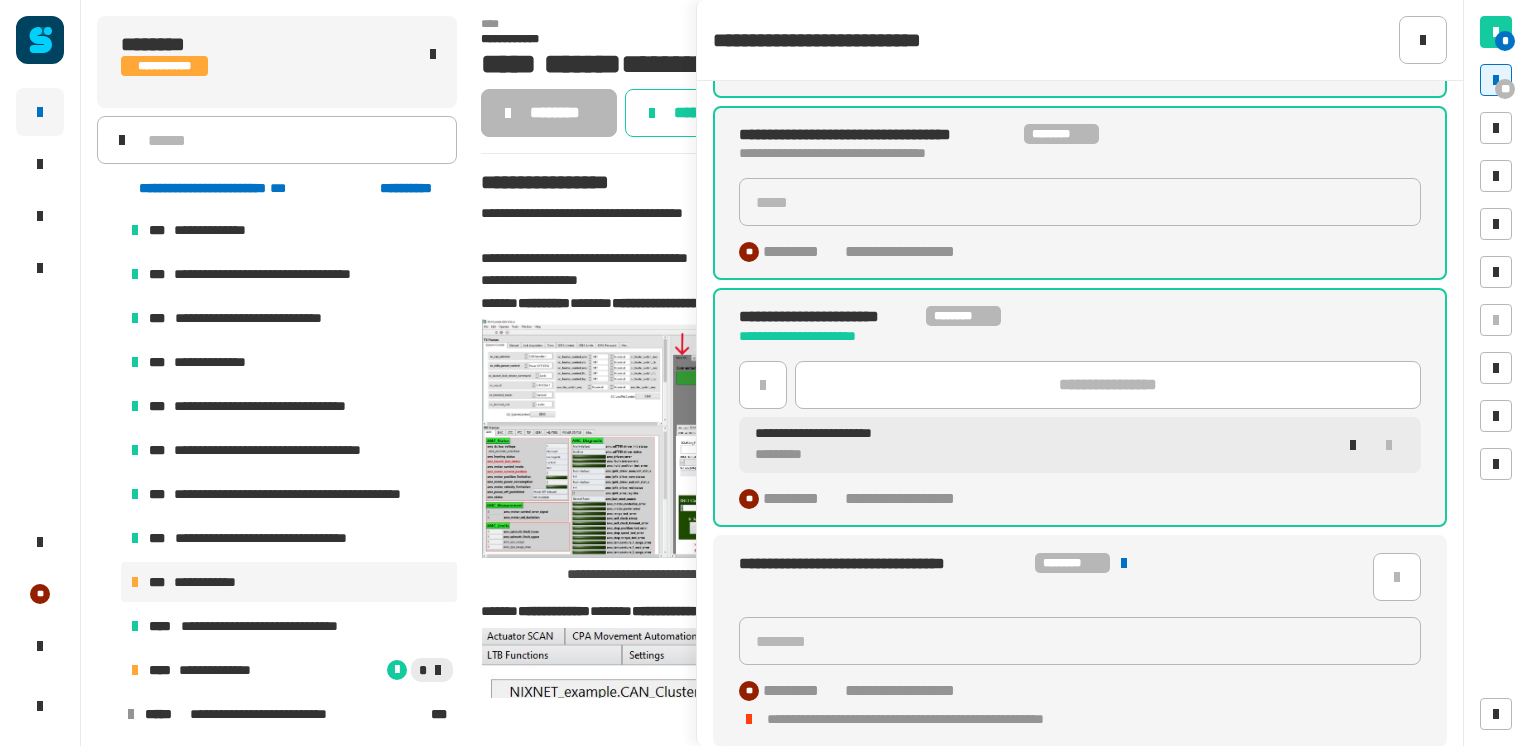 click on "**********" 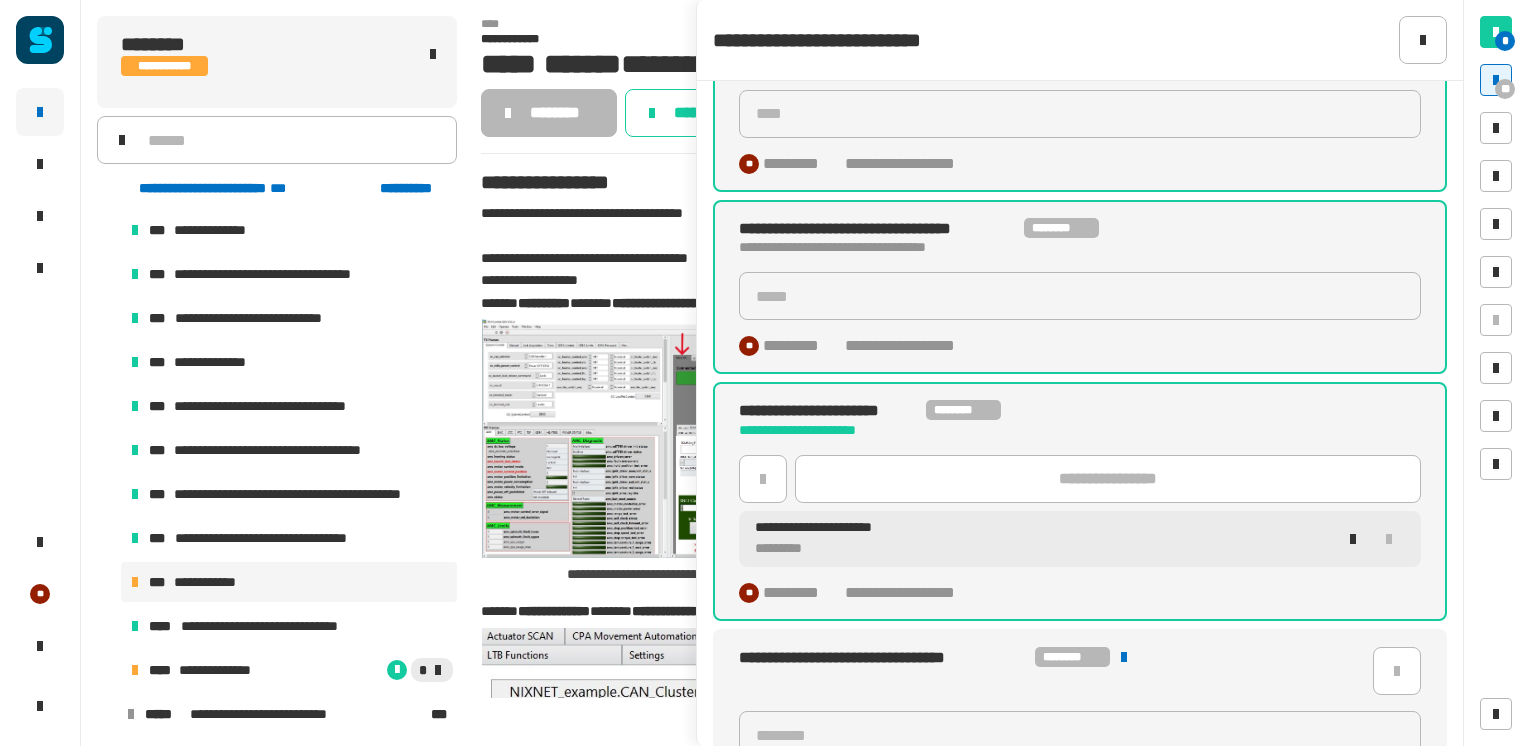 scroll, scrollTop: 1574, scrollLeft: 0, axis: vertical 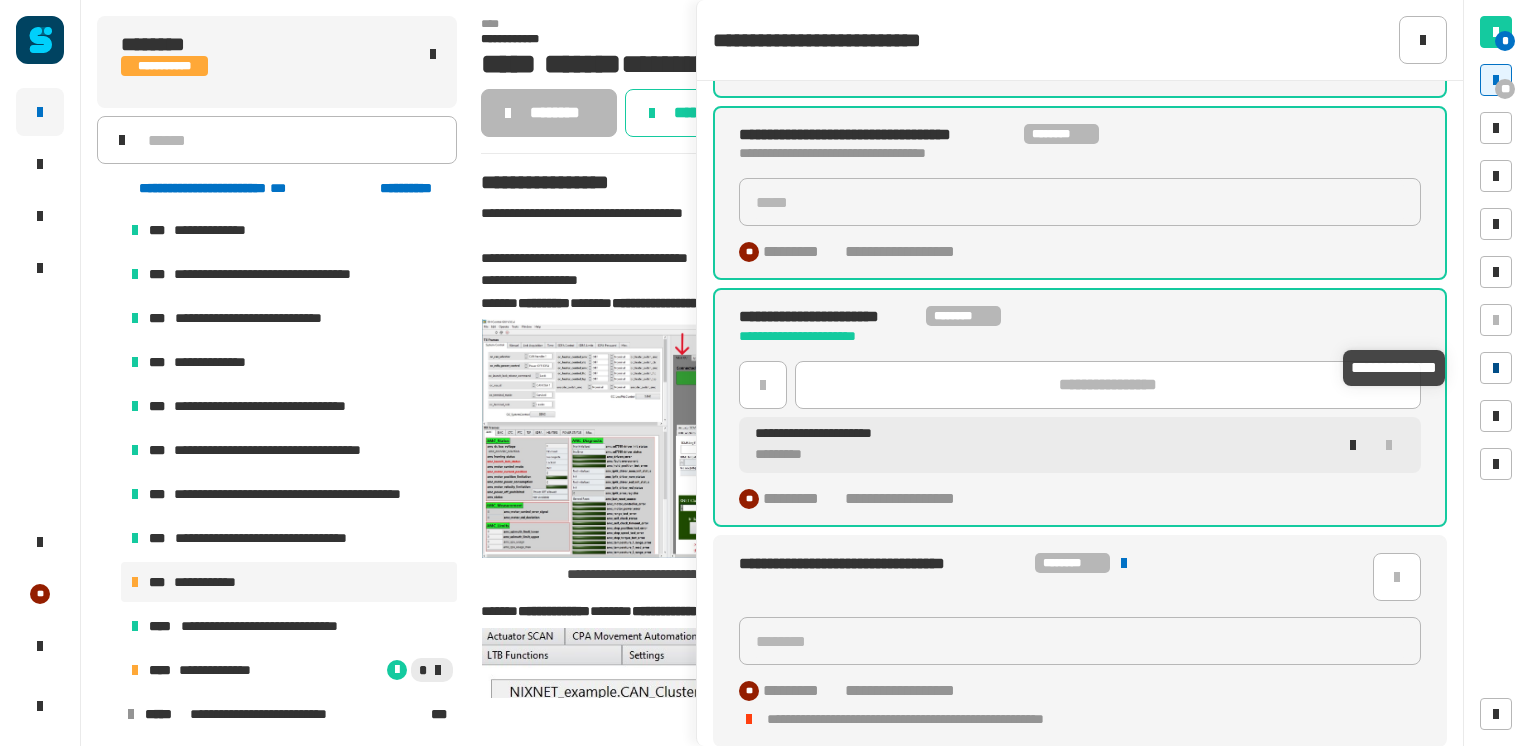 click at bounding box center [1496, 368] 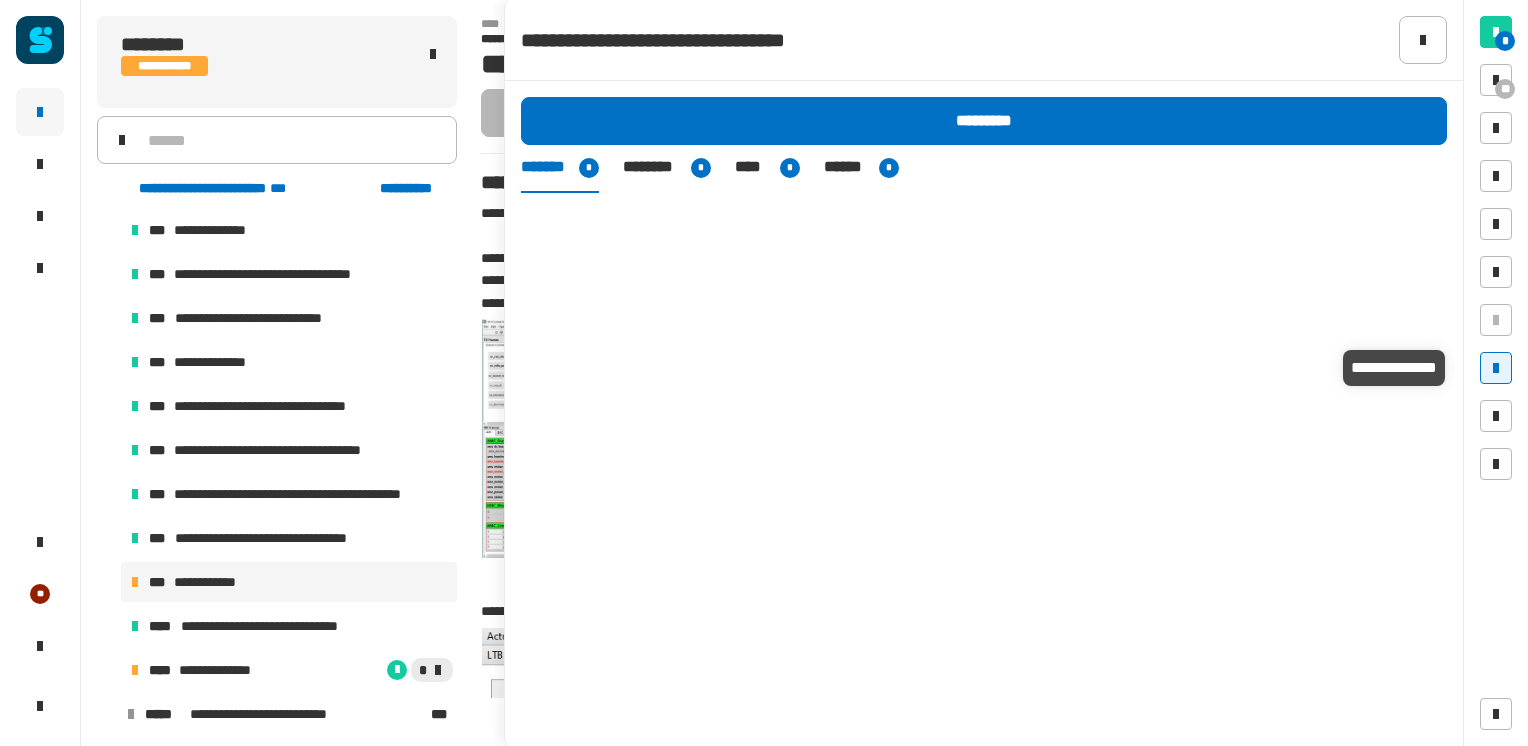 scroll, scrollTop: 0, scrollLeft: 0, axis: both 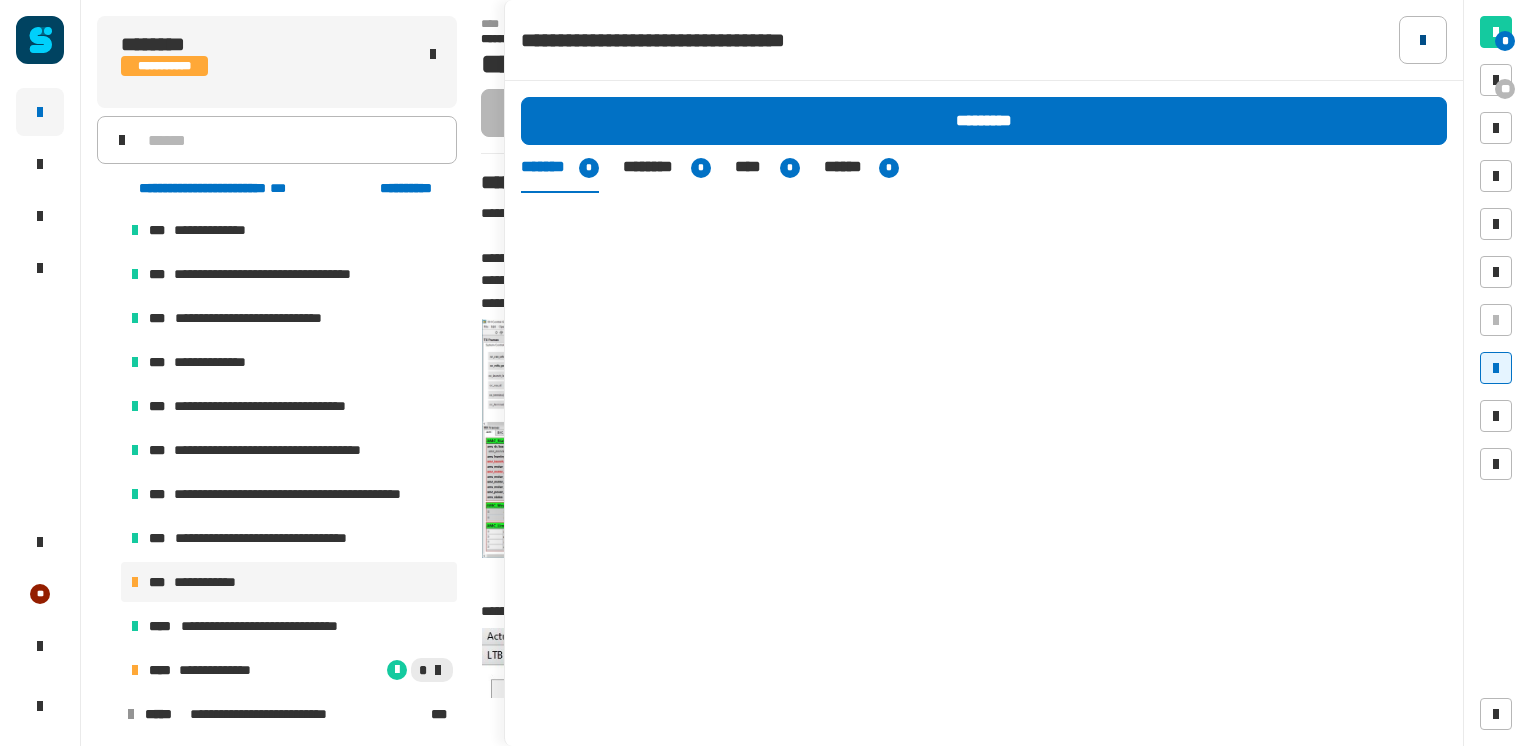 click 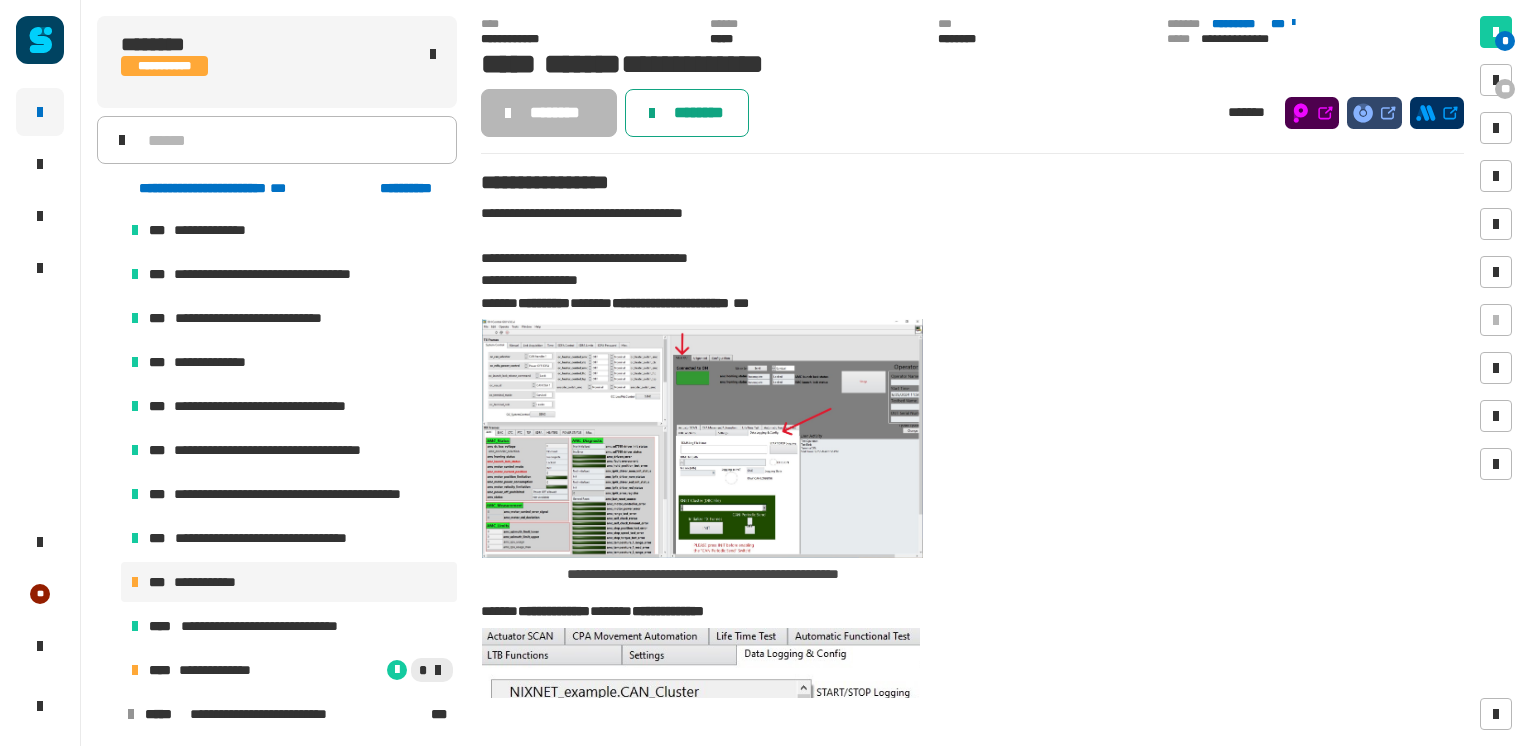 click on "********" 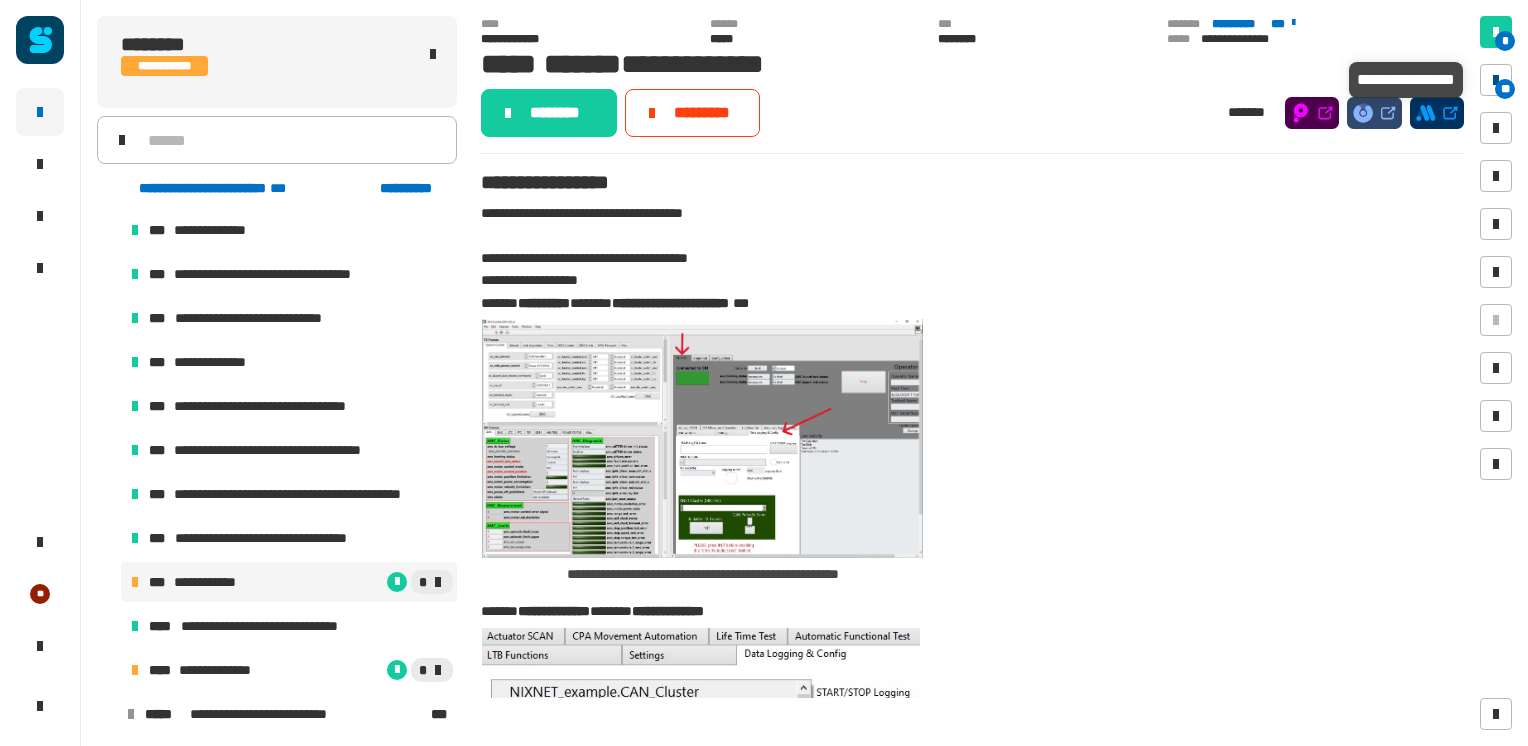 click on "**" at bounding box center [1505, 89] 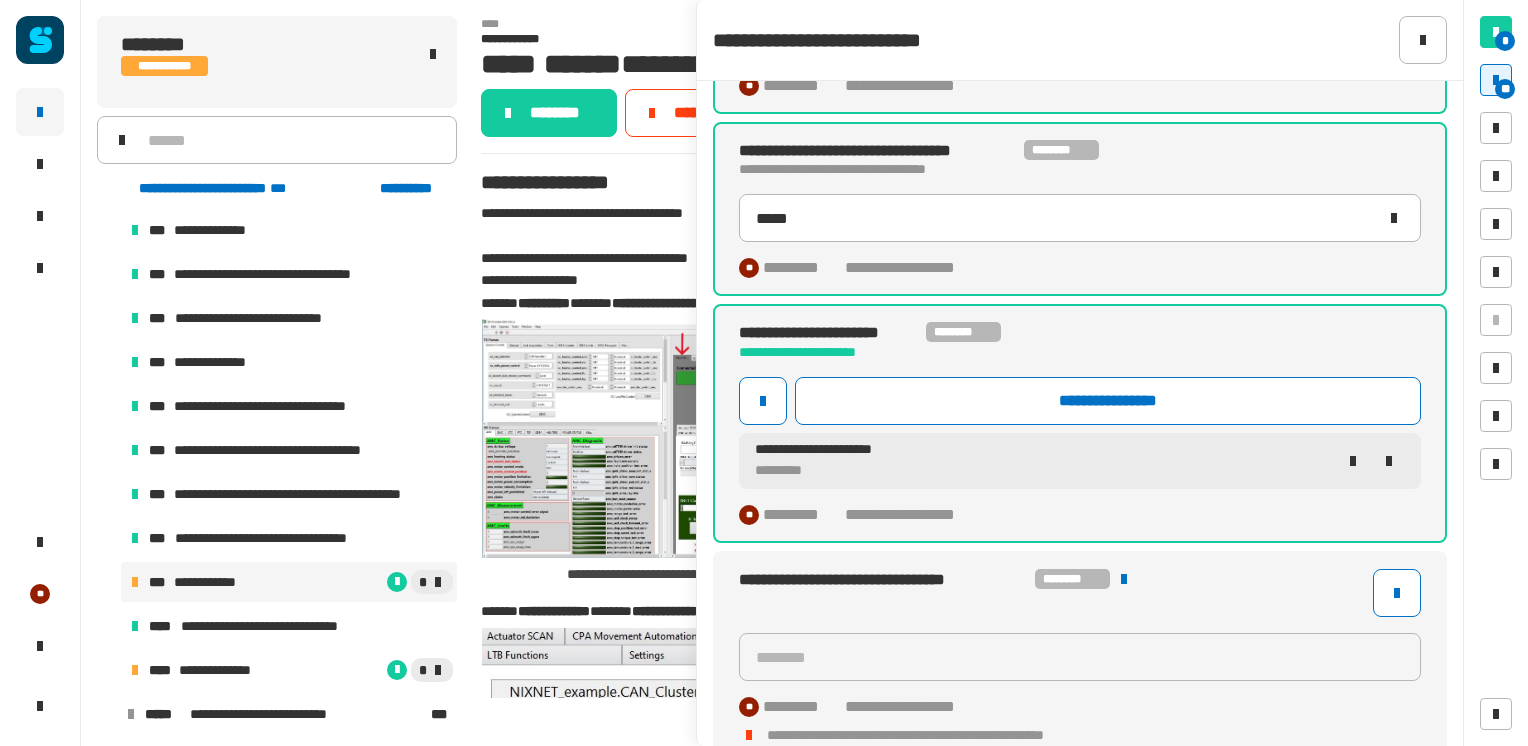 scroll, scrollTop: 1521, scrollLeft: 0, axis: vertical 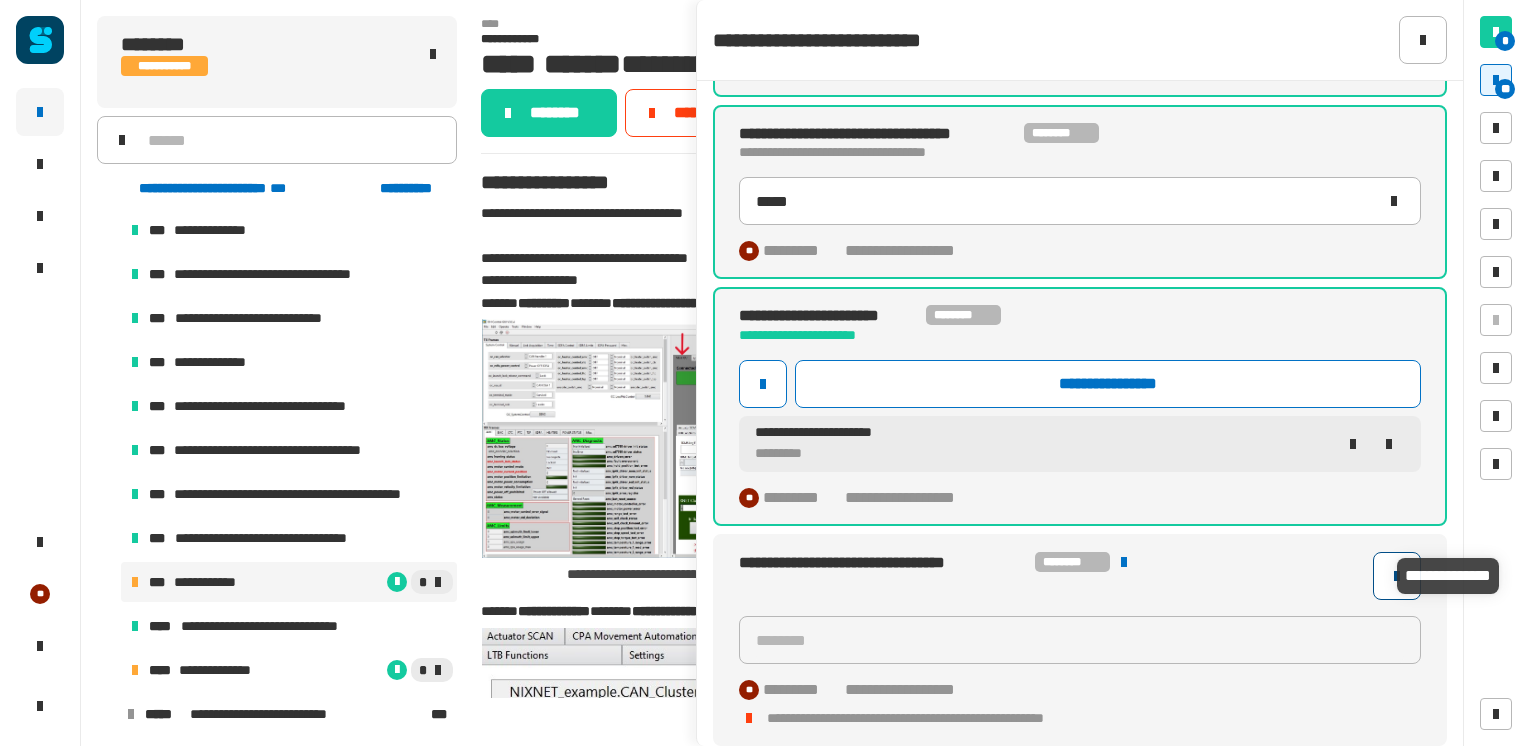 click 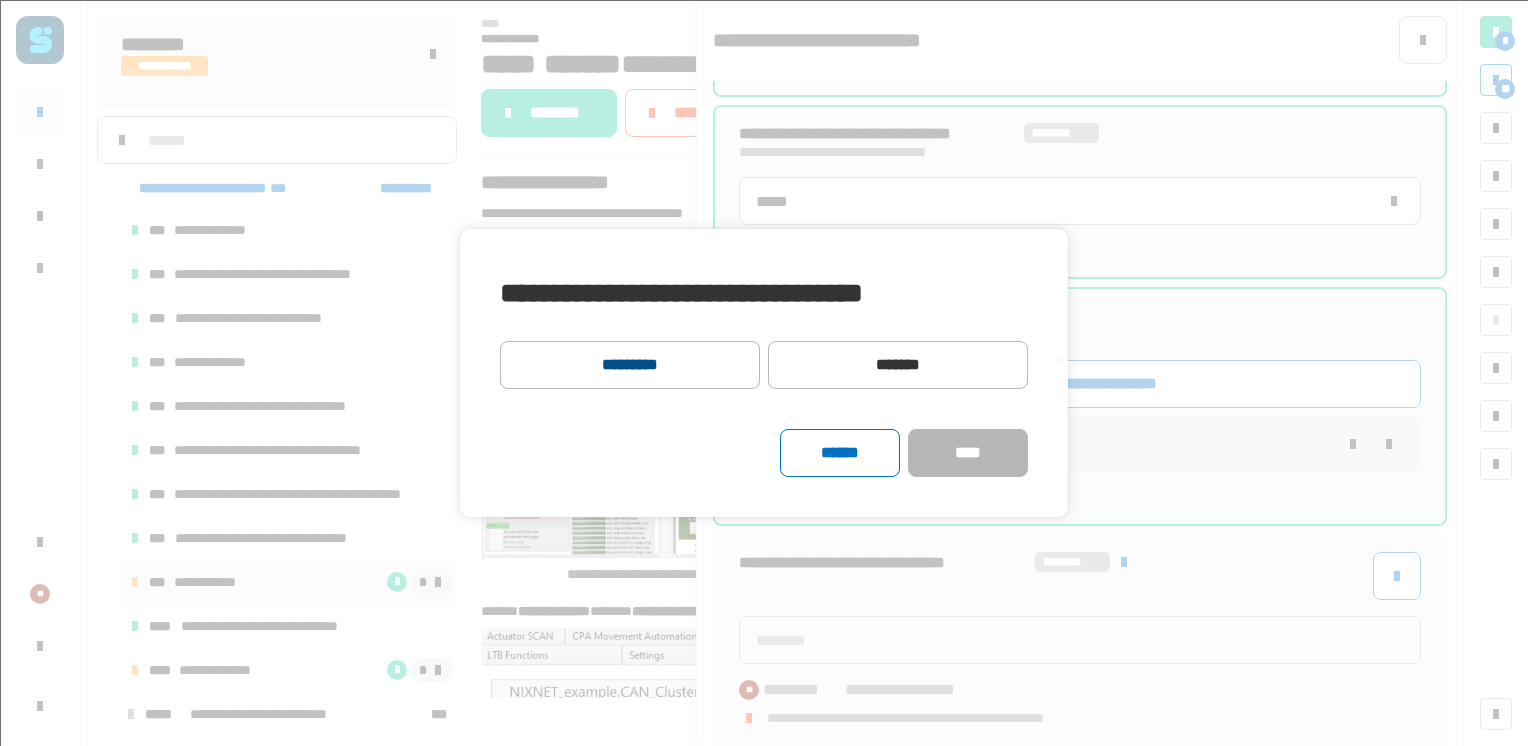 click on "*********" 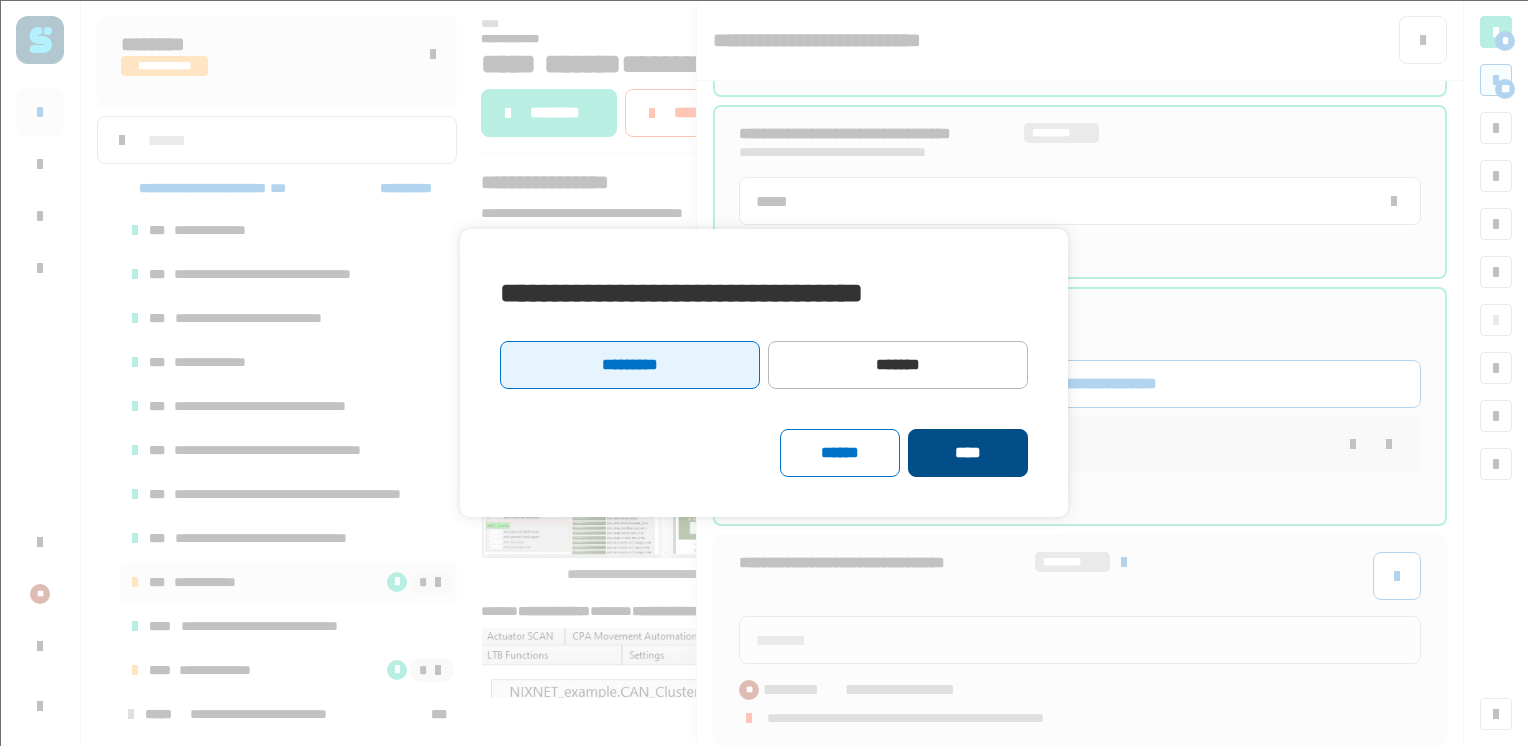 click on "****" 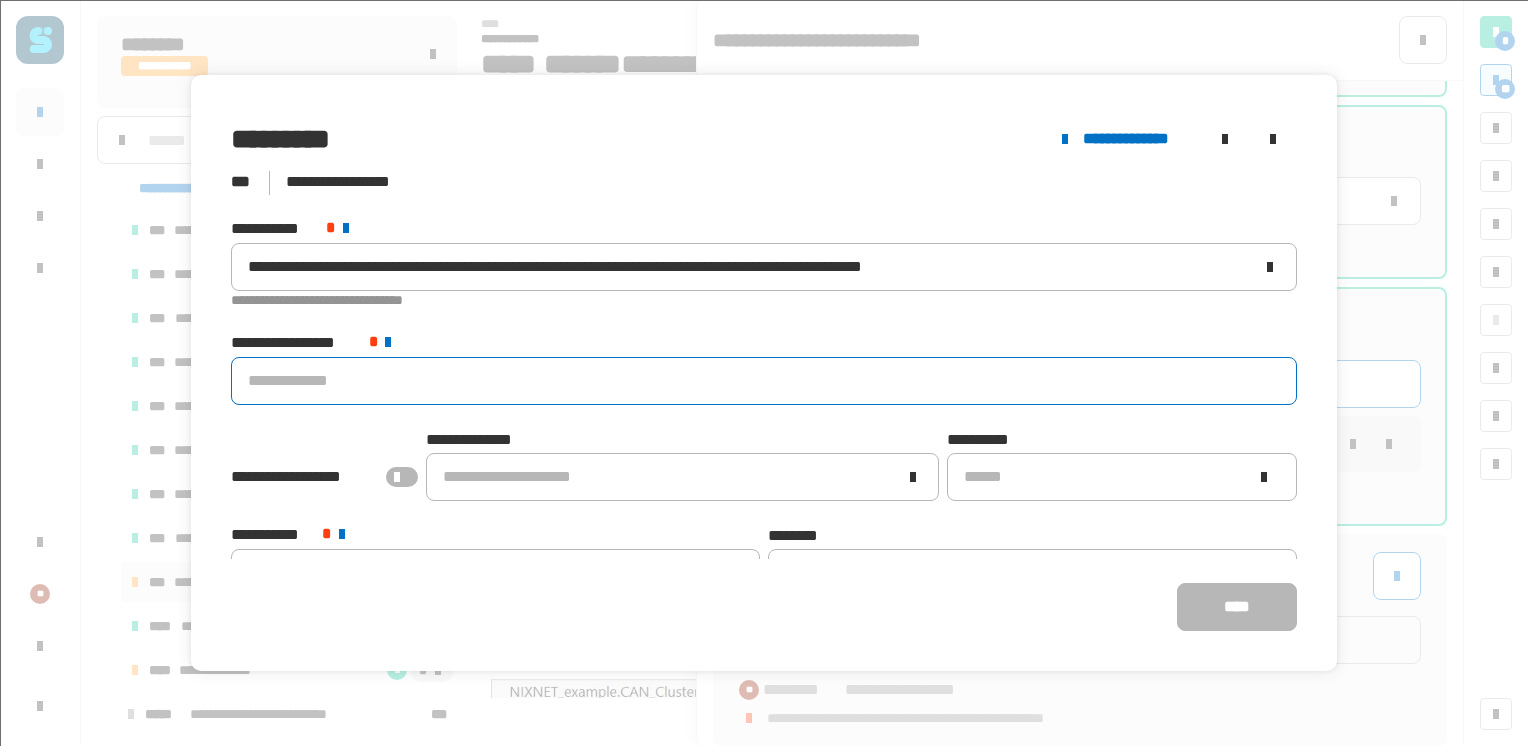 click 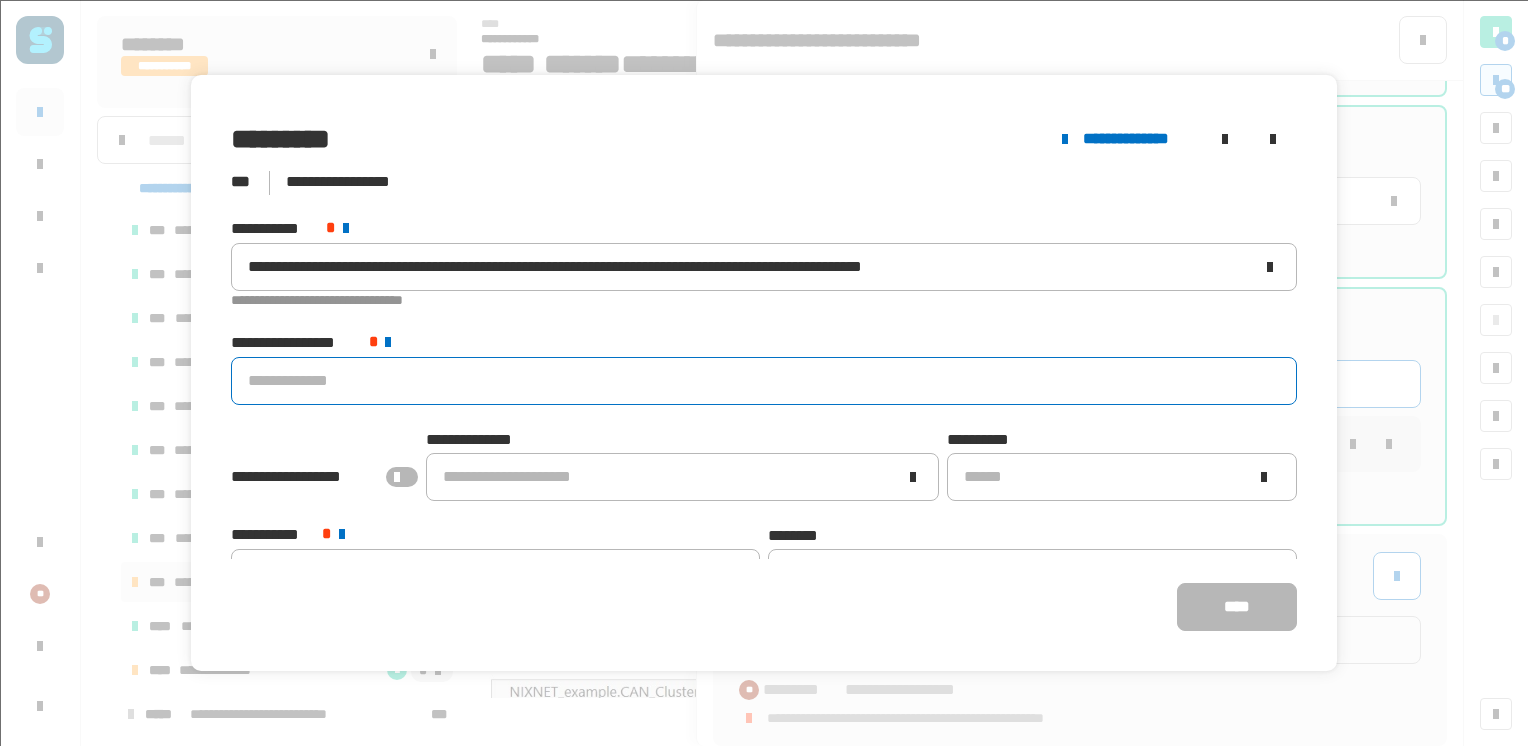 paste on "**********" 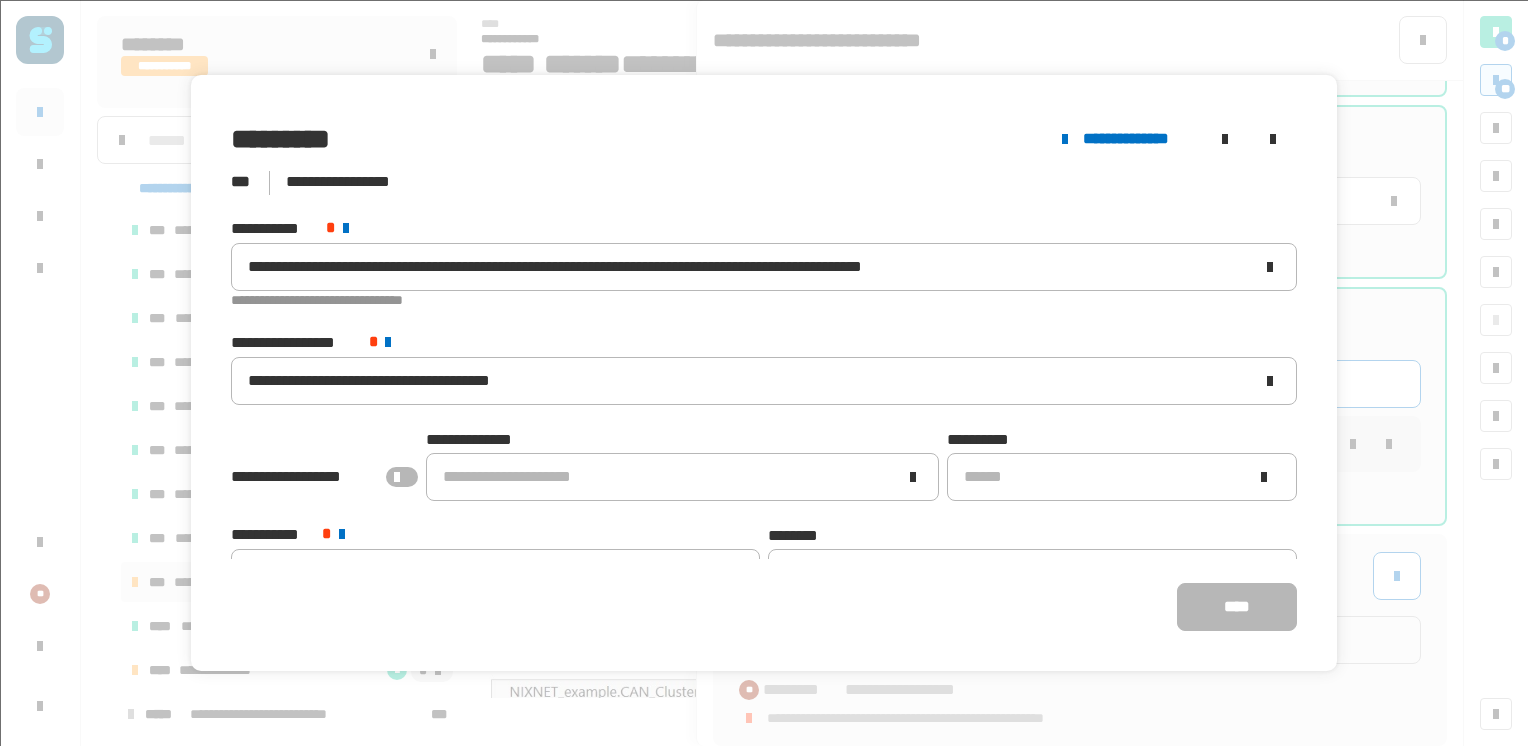 click 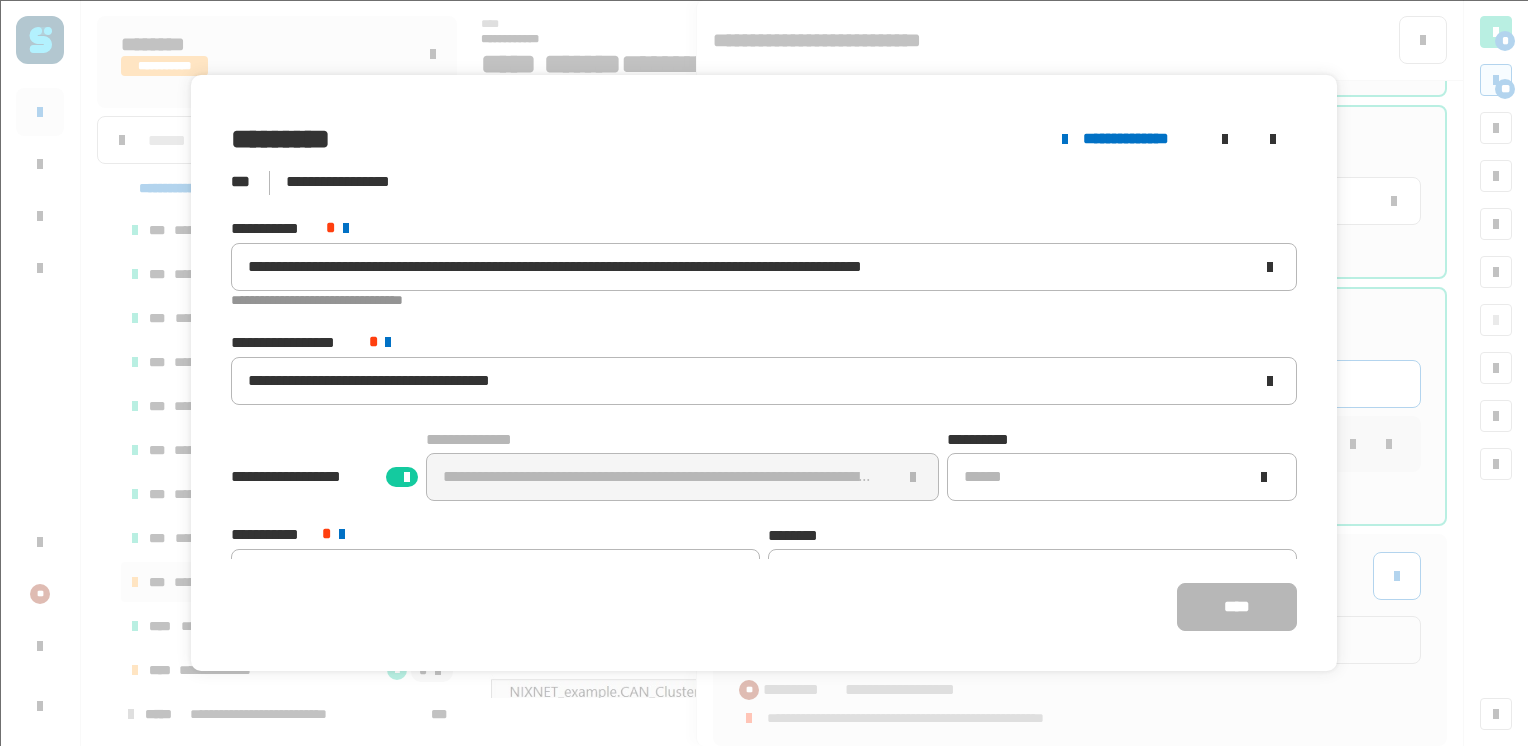 scroll, scrollTop: 37, scrollLeft: 0, axis: vertical 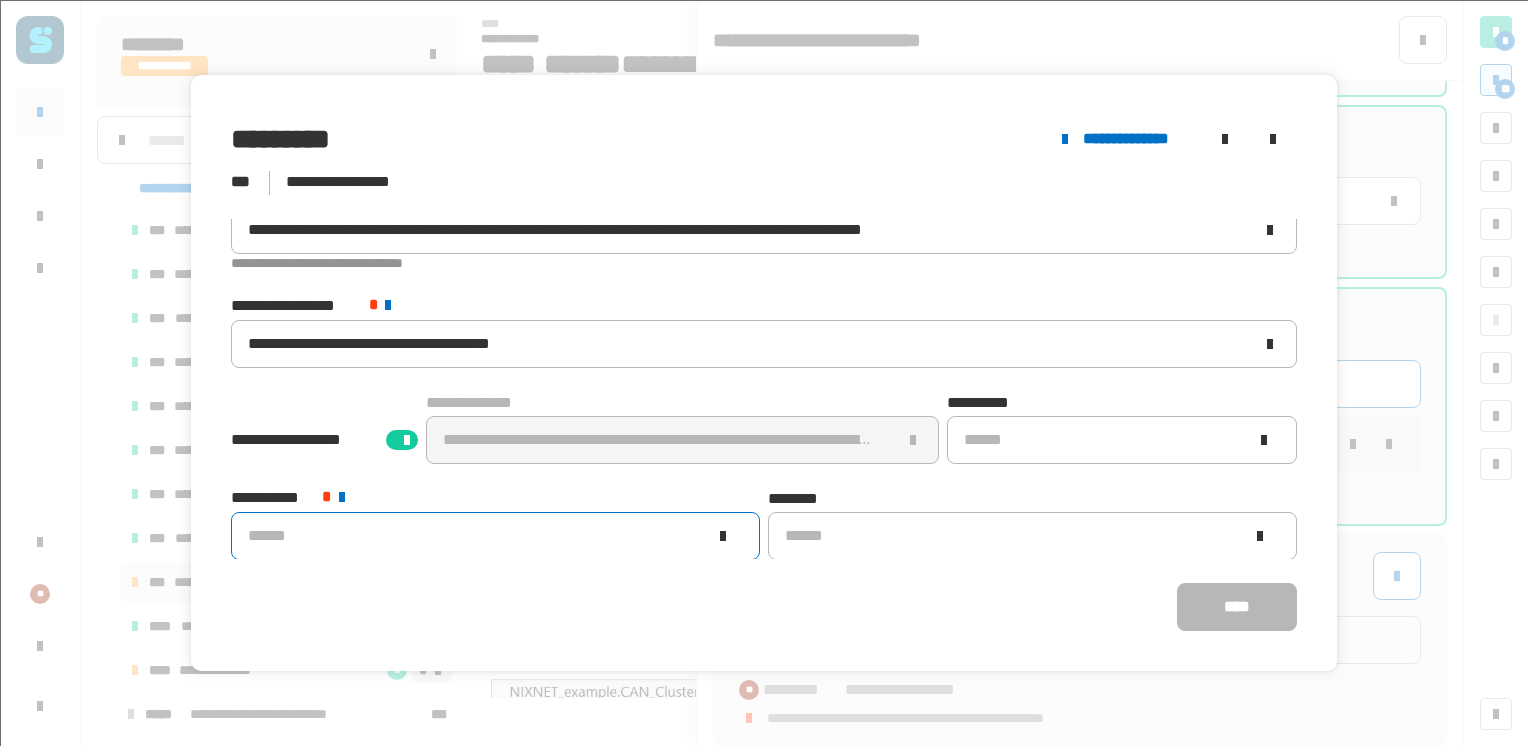 click on "******" 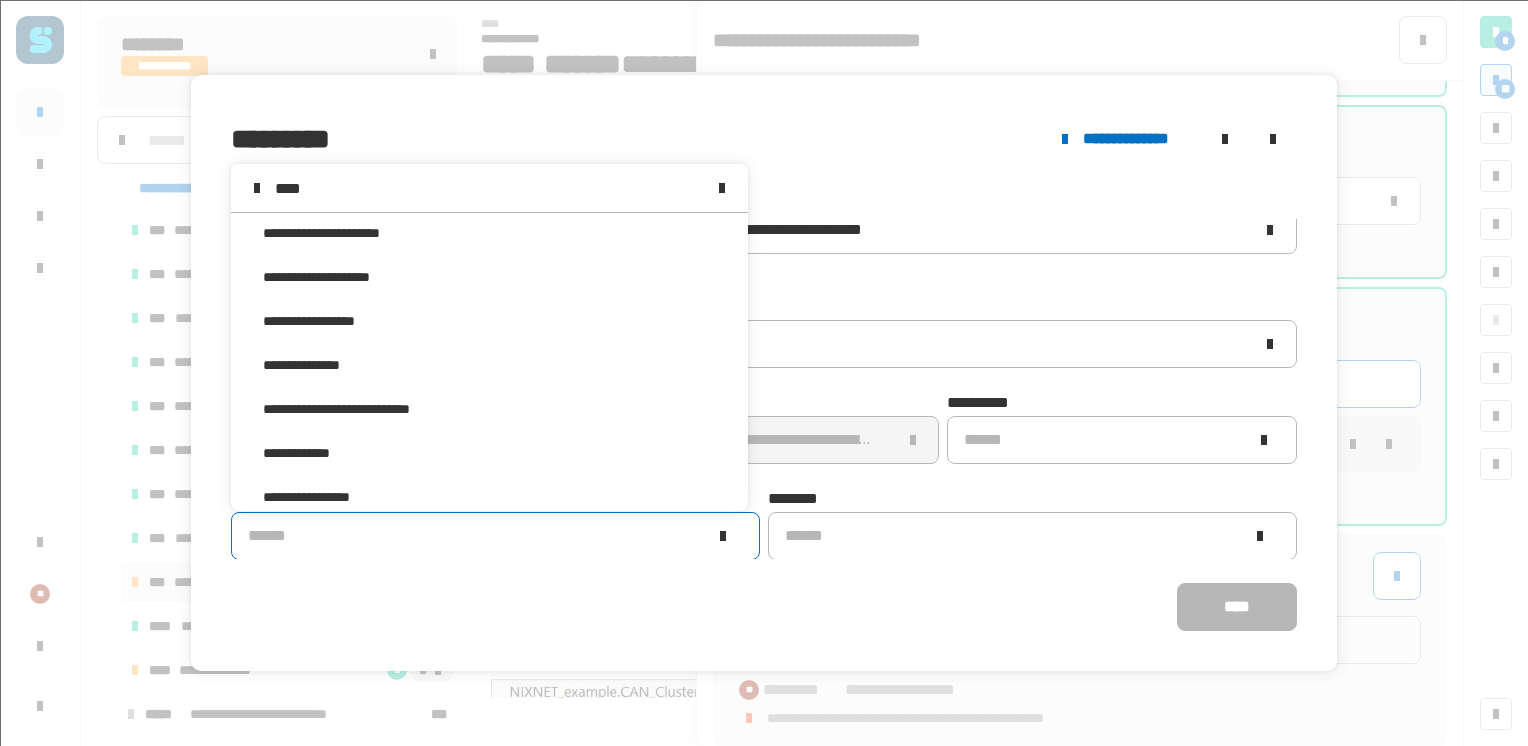 scroll, scrollTop: 0, scrollLeft: 0, axis: both 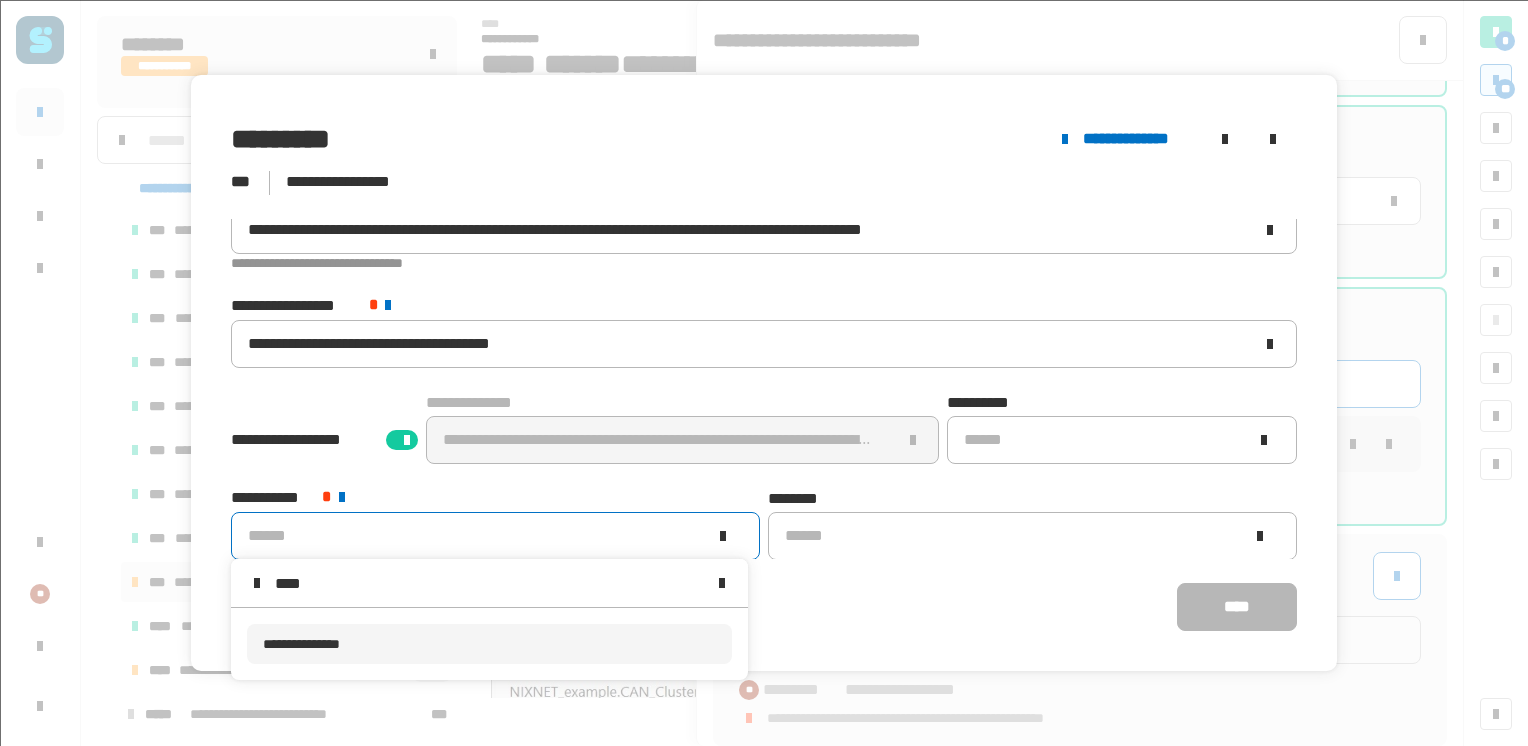 click on "**********" at bounding box center (301, 644) 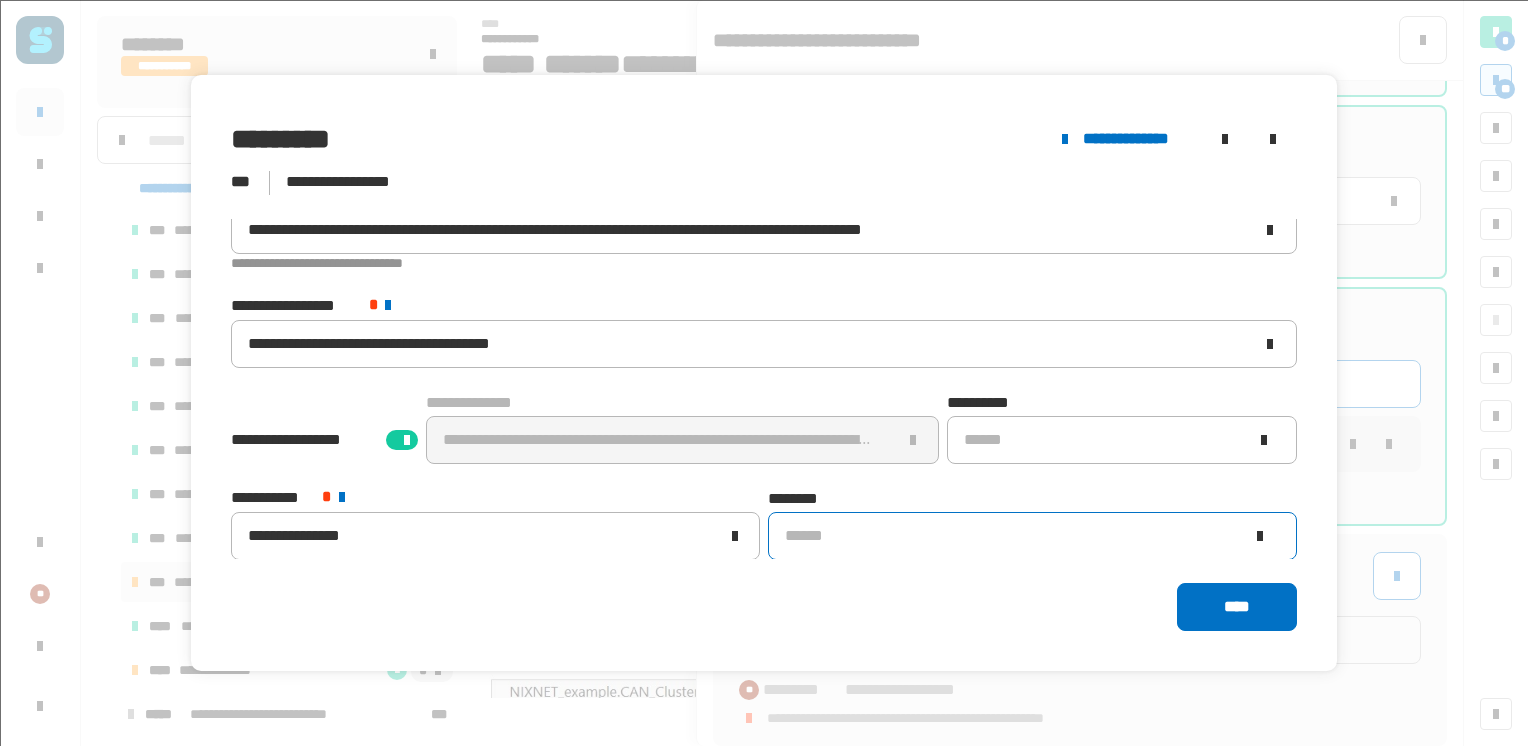 click on "******" 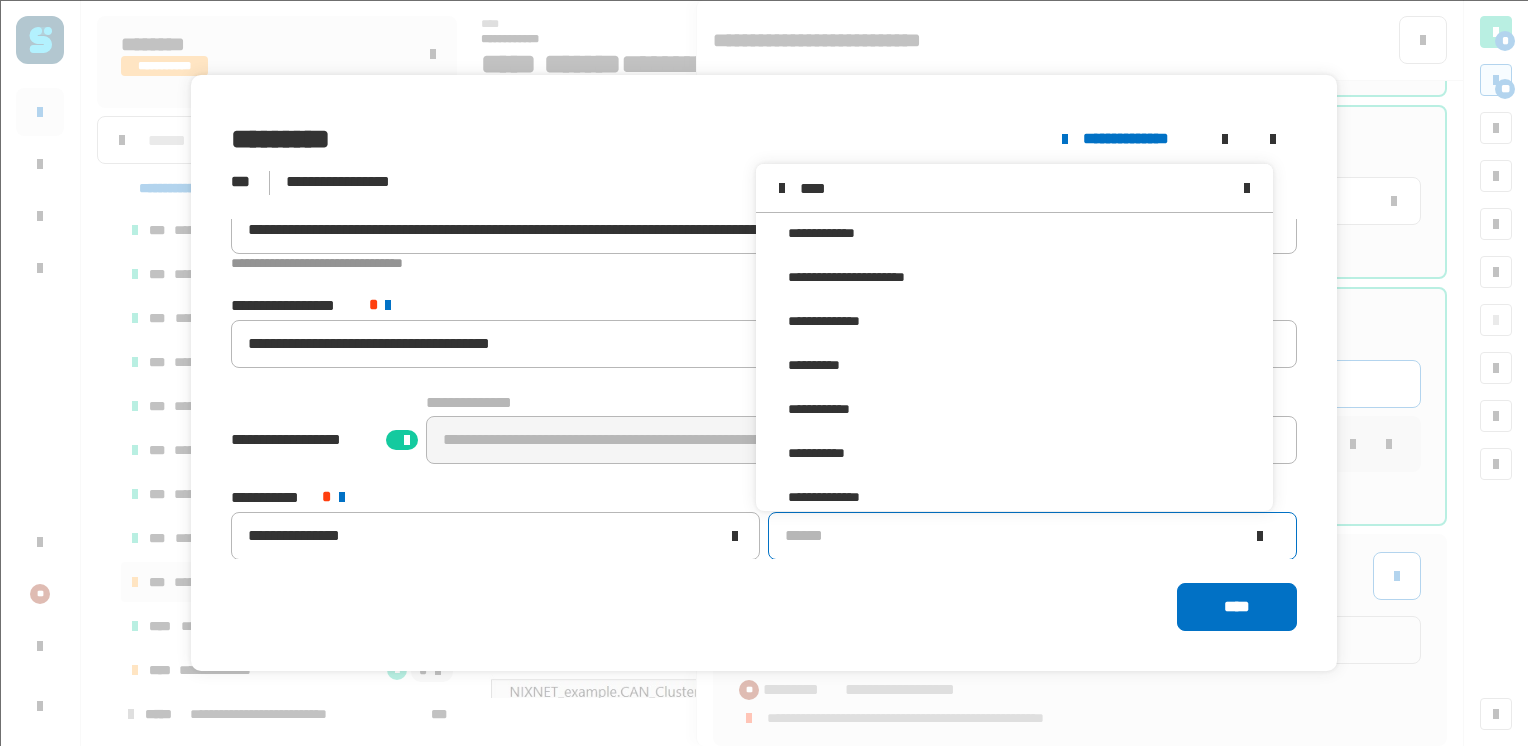 scroll, scrollTop: 0, scrollLeft: 0, axis: both 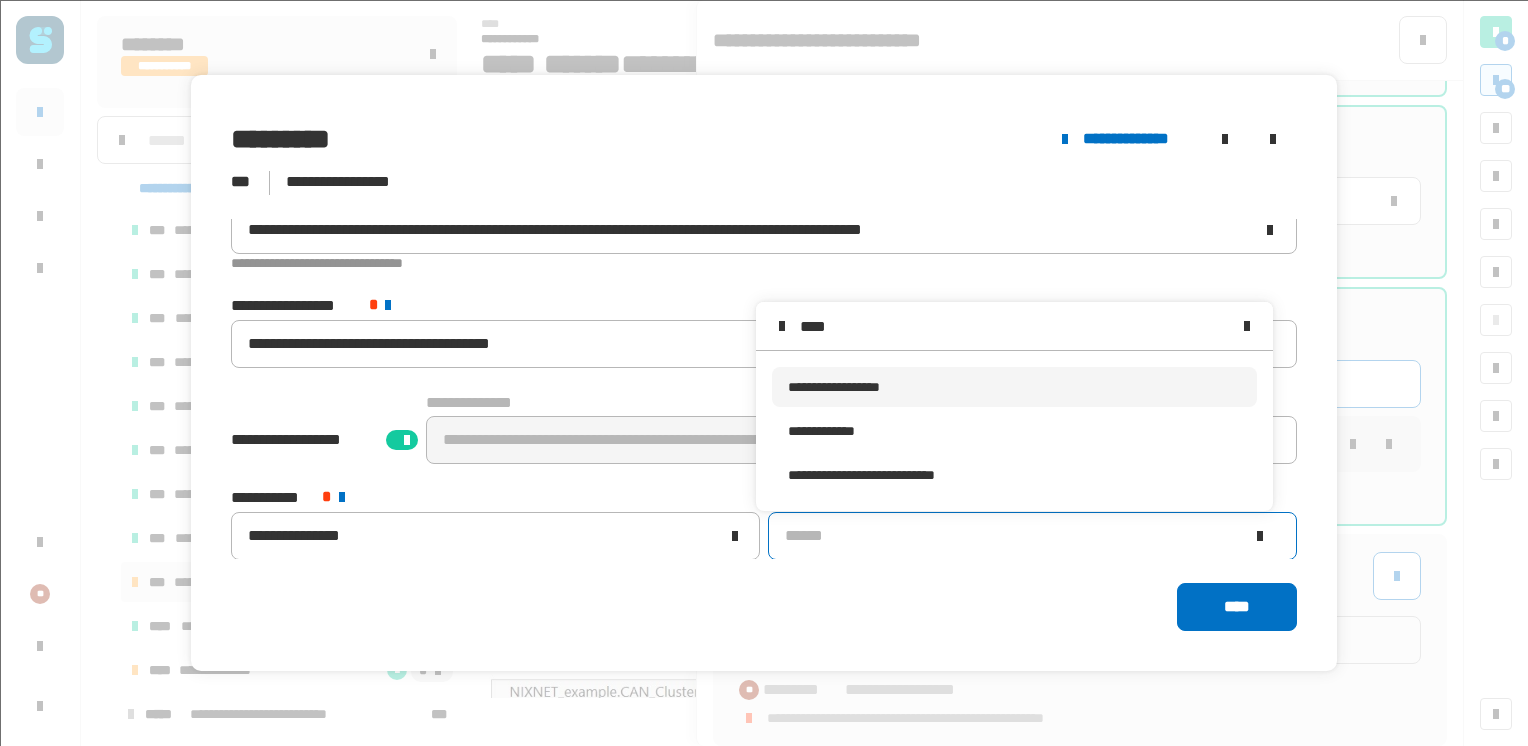 click on "**********" at bounding box center [834, 387] 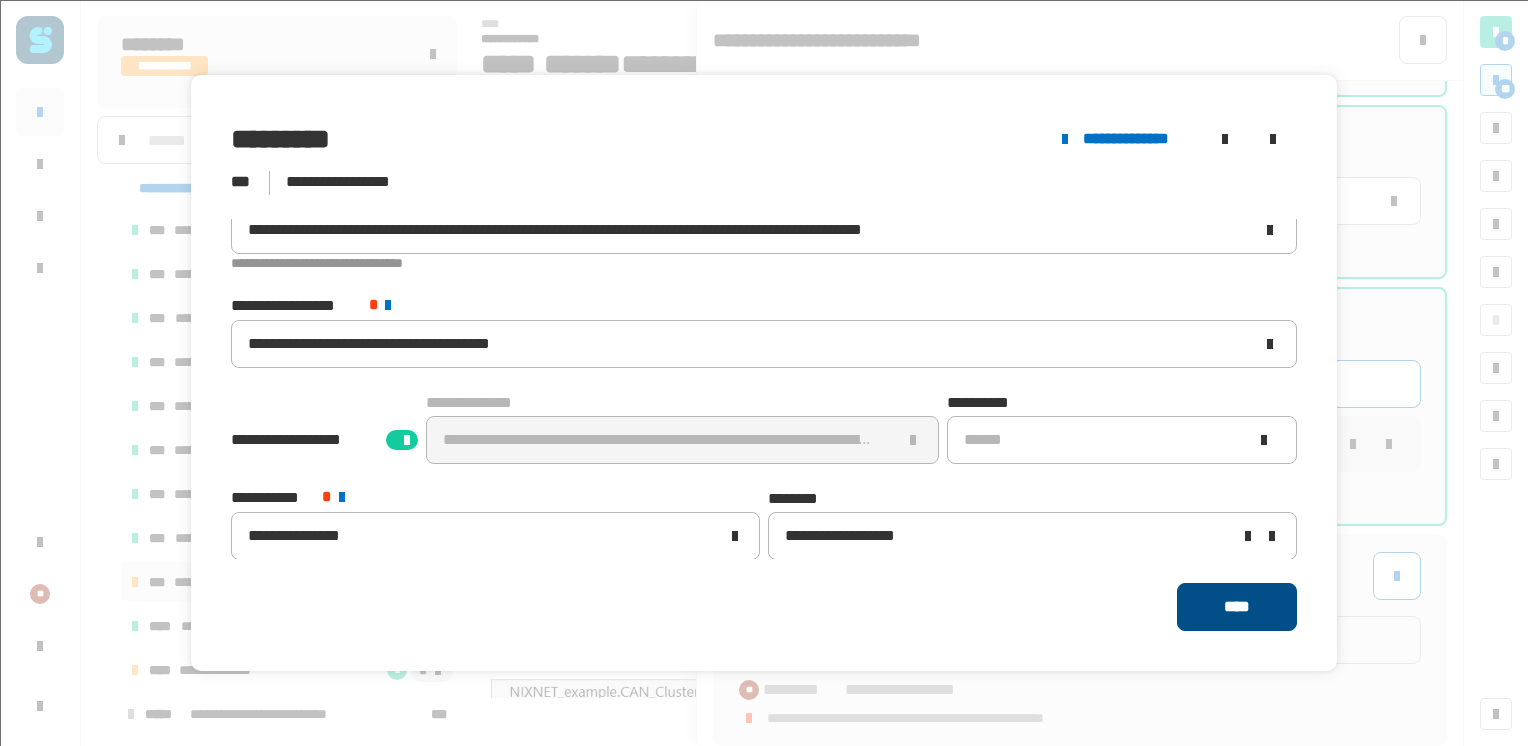 click on "****" 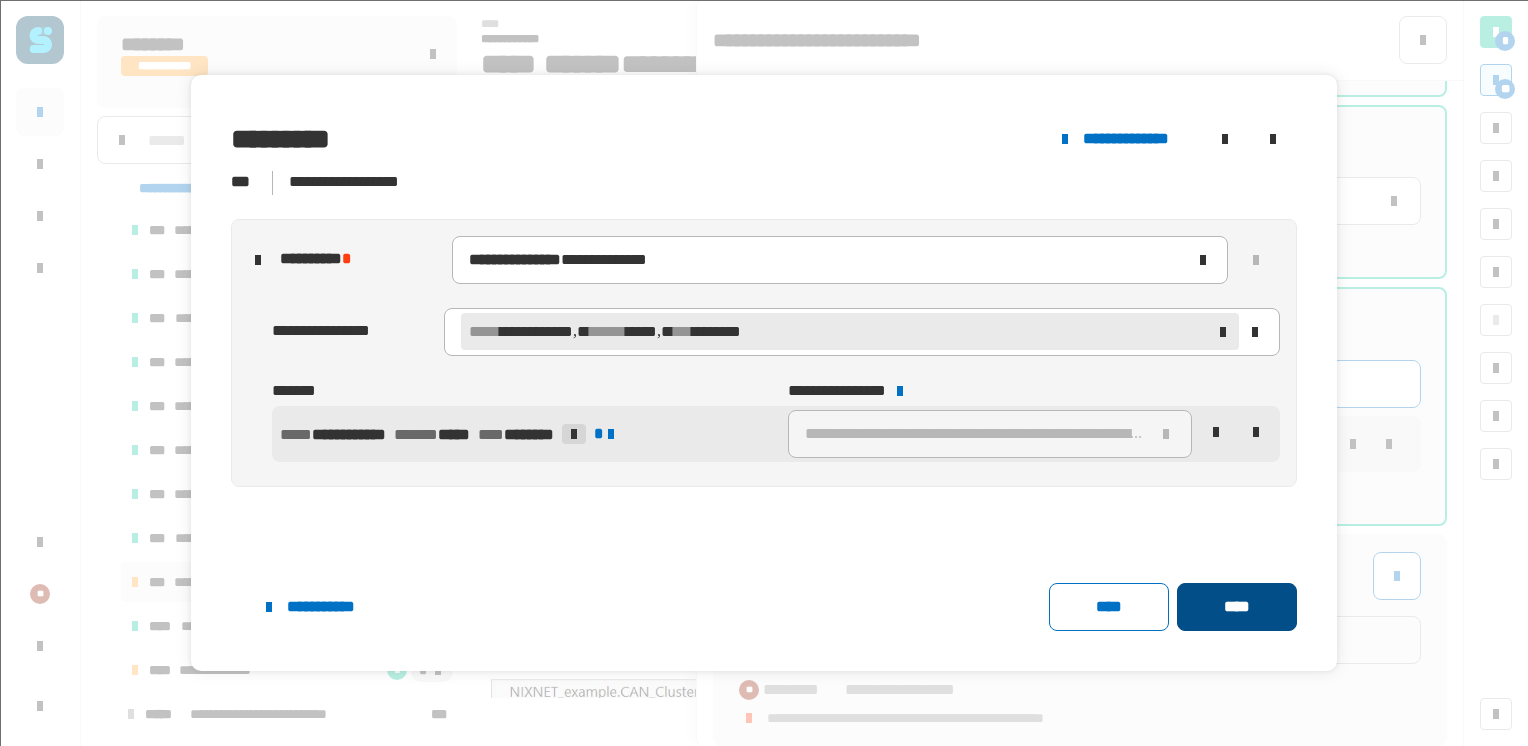 click on "****" 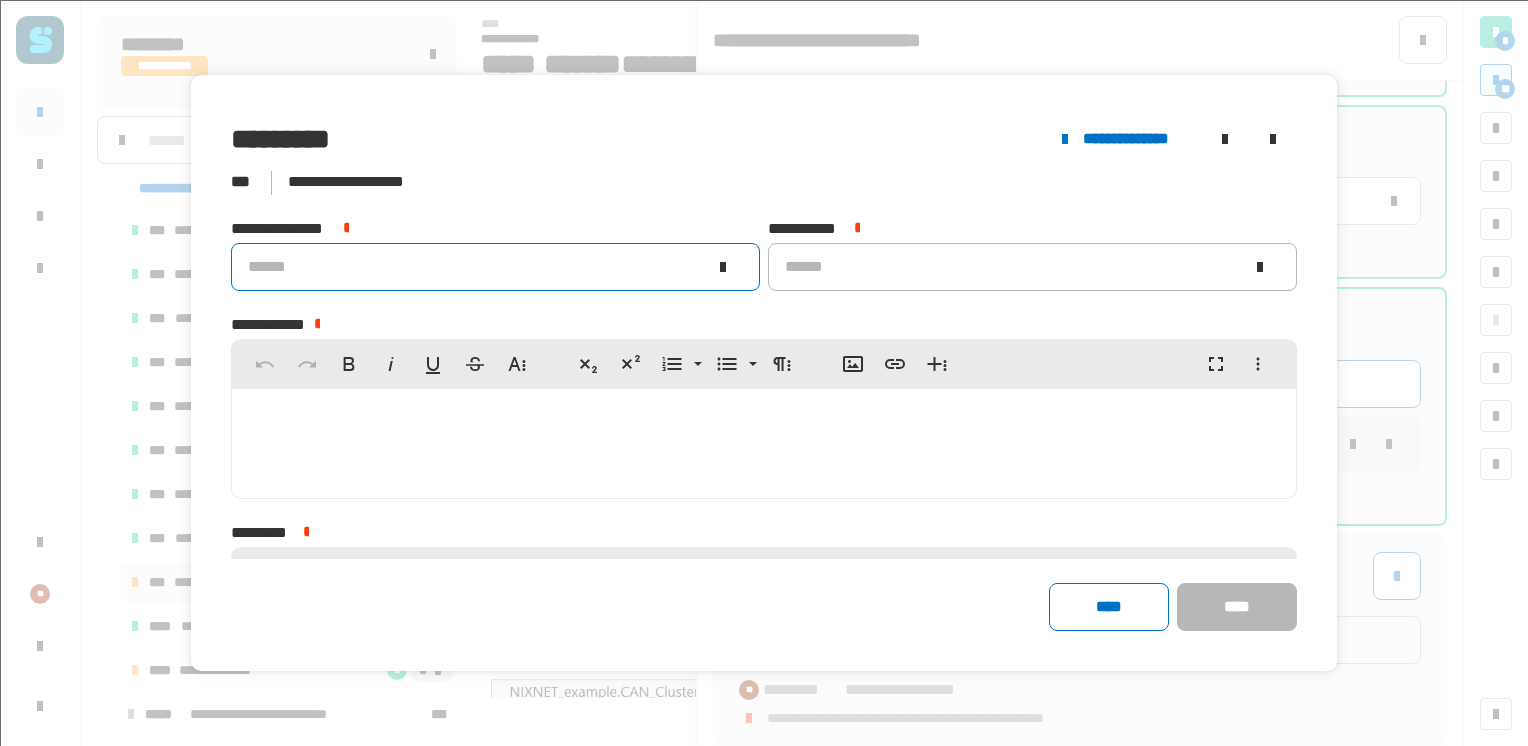 click on "******" 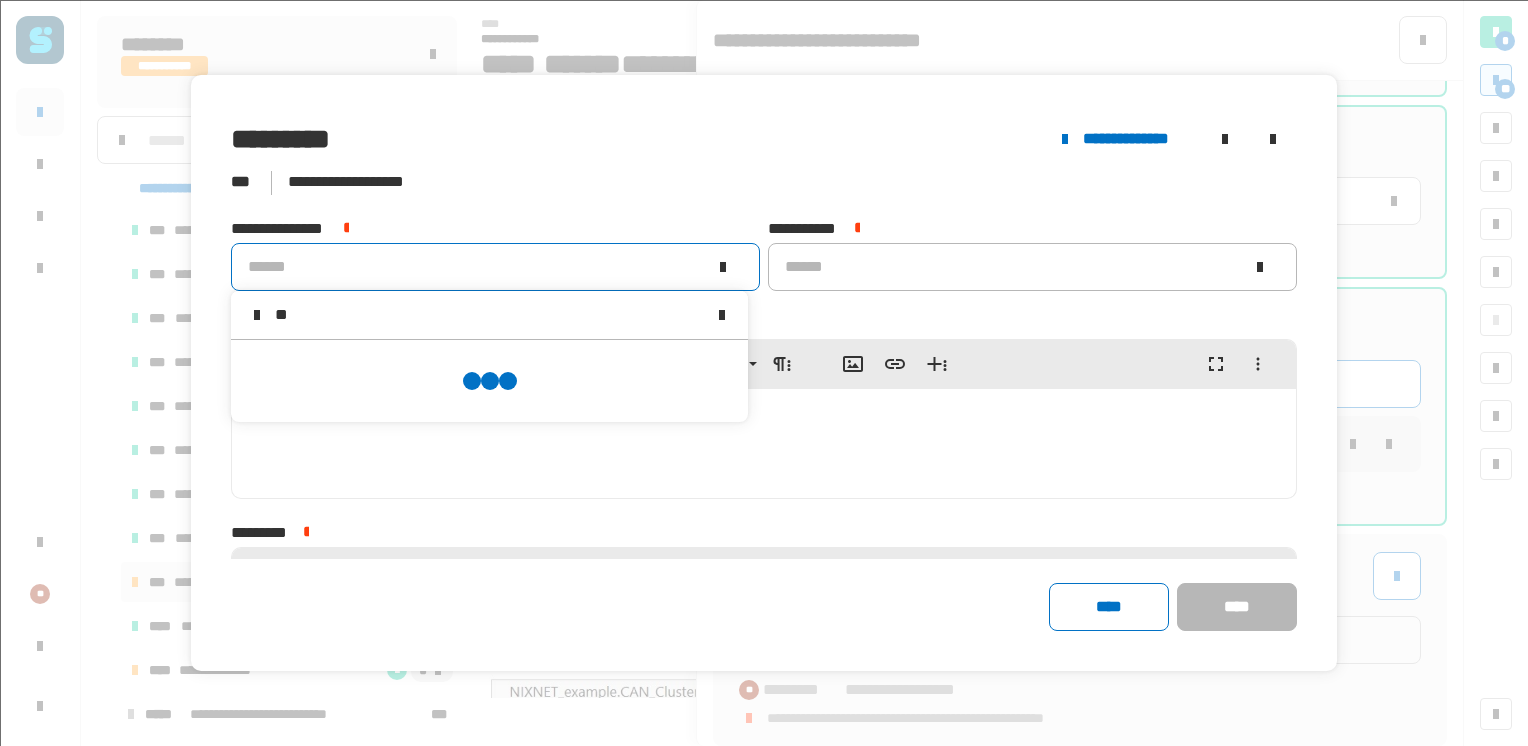 scroll, scrollTop: 0, scrollLeft: 0, axis: both 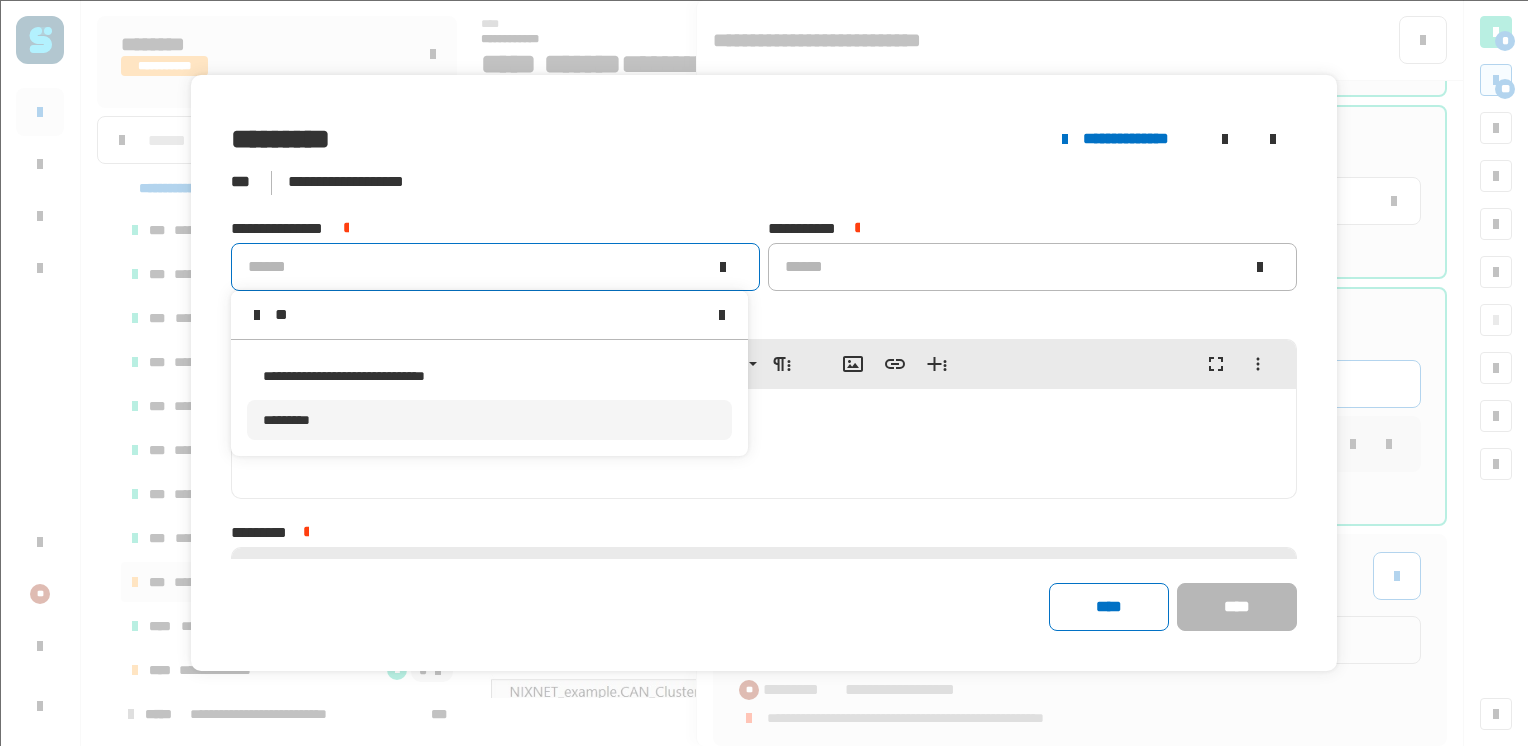click on "*********" at bounding box center [489, 420] 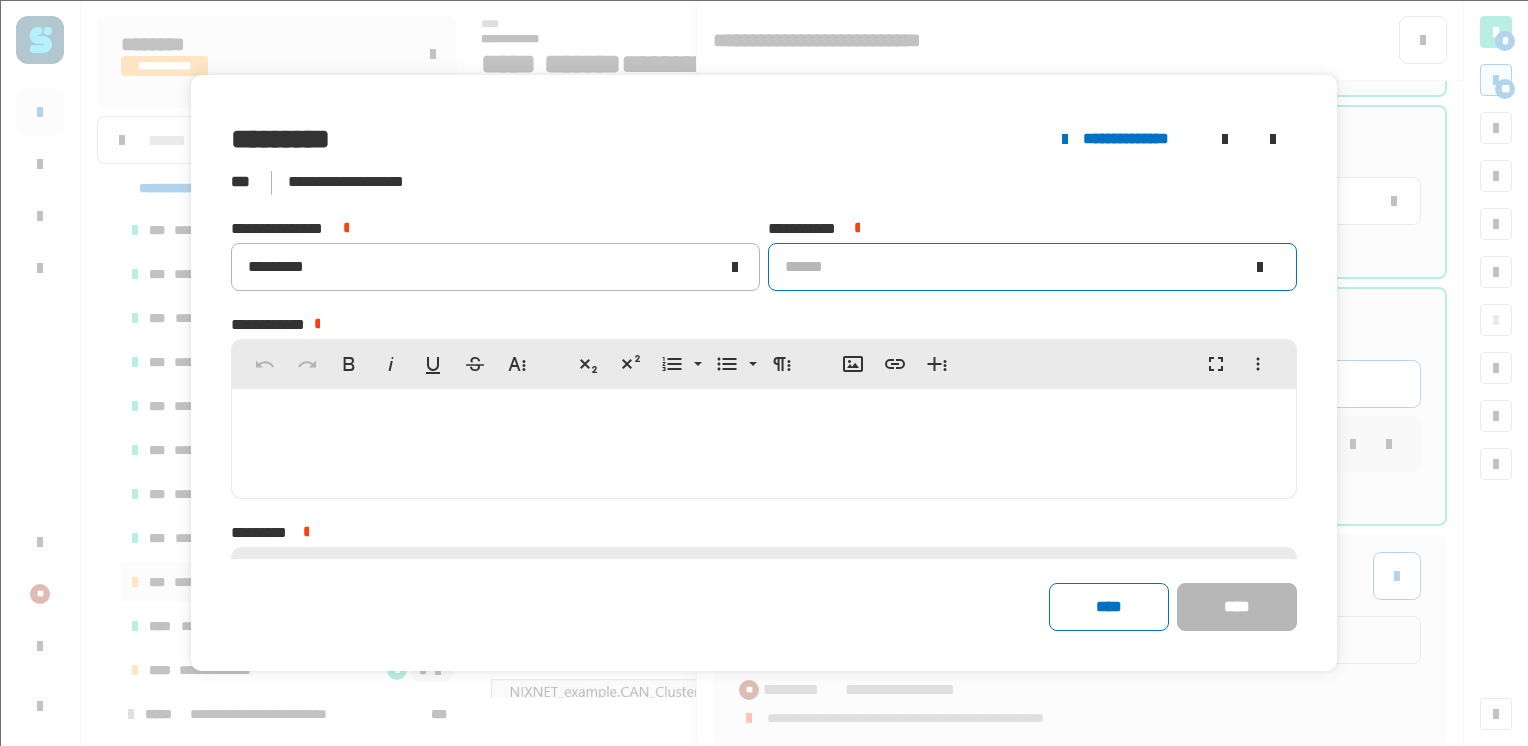 click on "******" 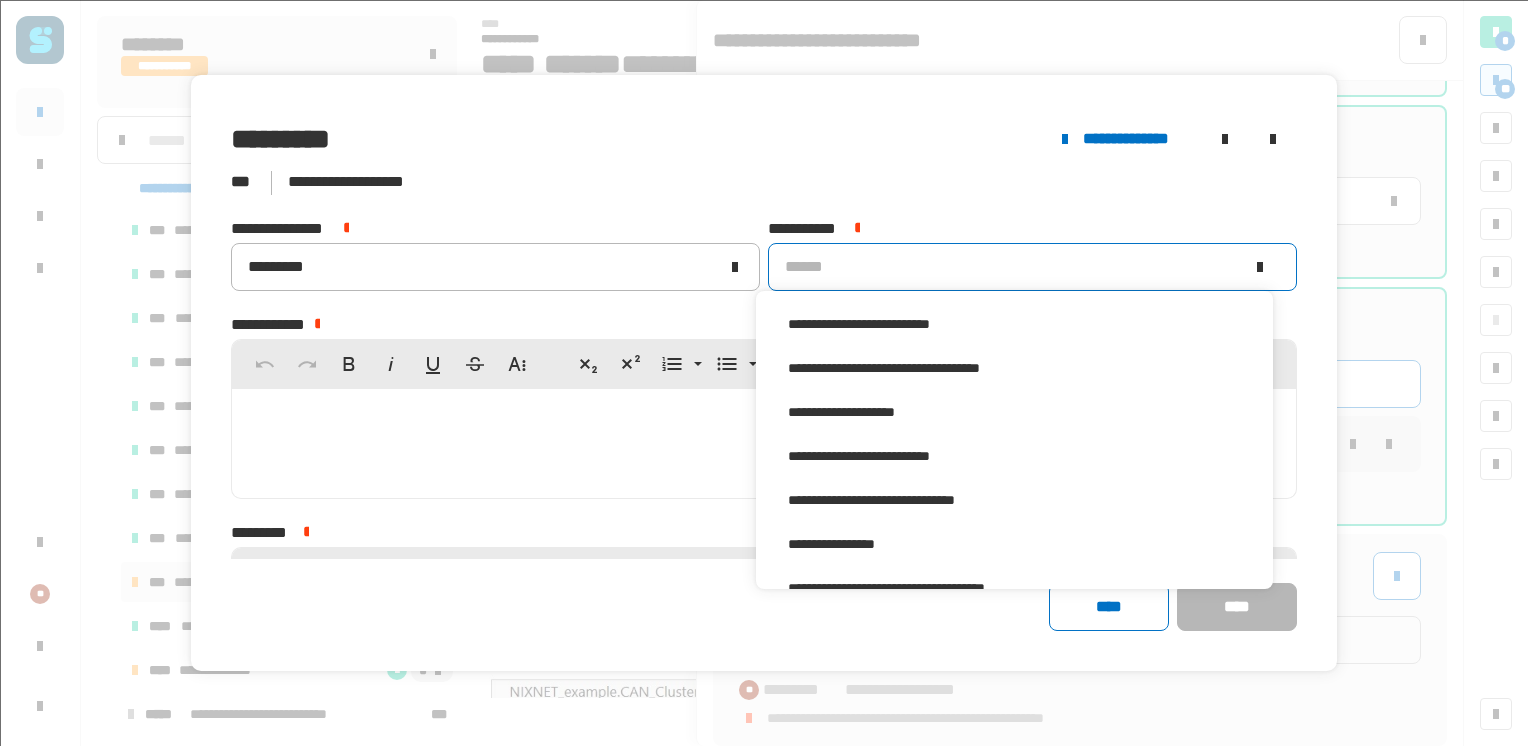 scroll, scrollTop: 261, scrollLeft: 0, axis: vertical 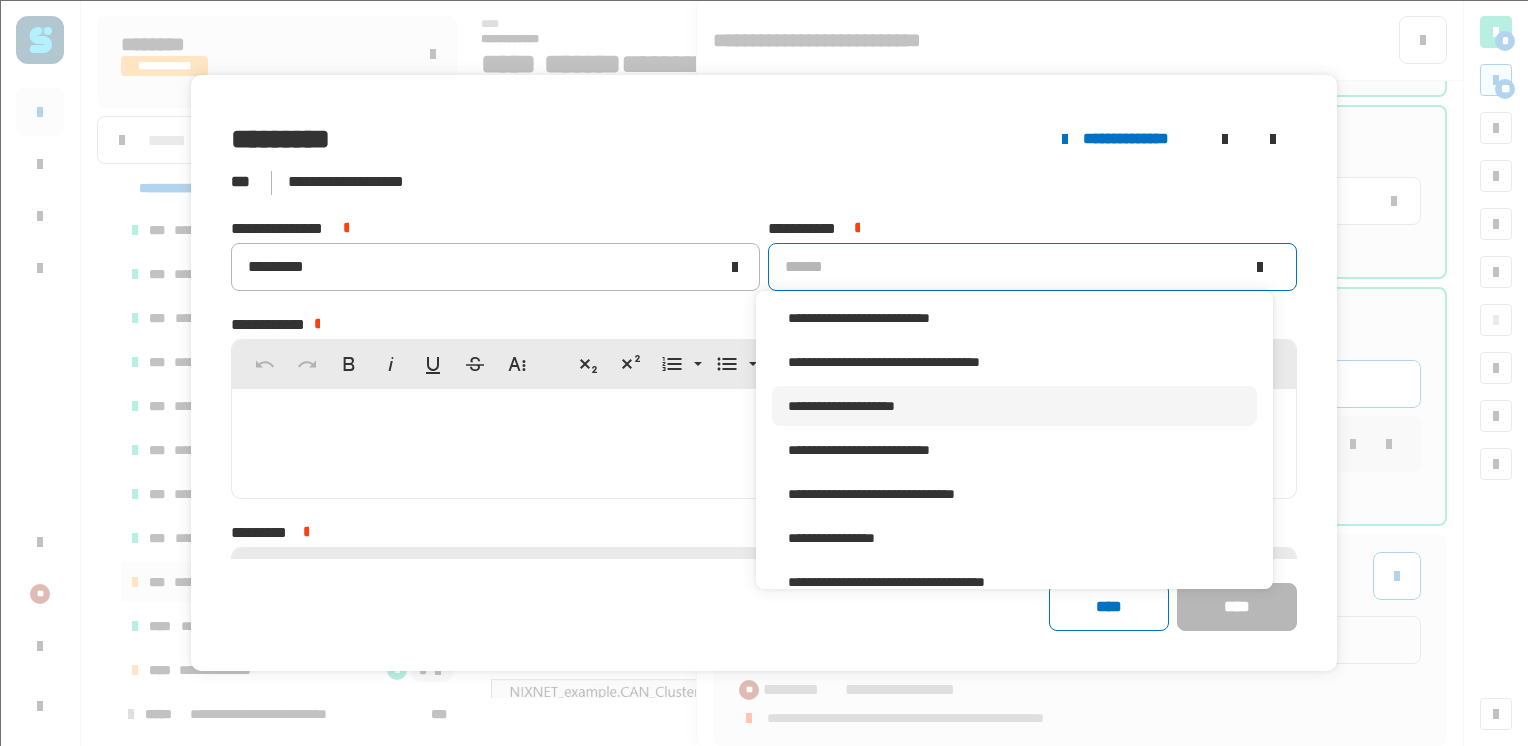 click on "**********" at bounding box center (841, 406) 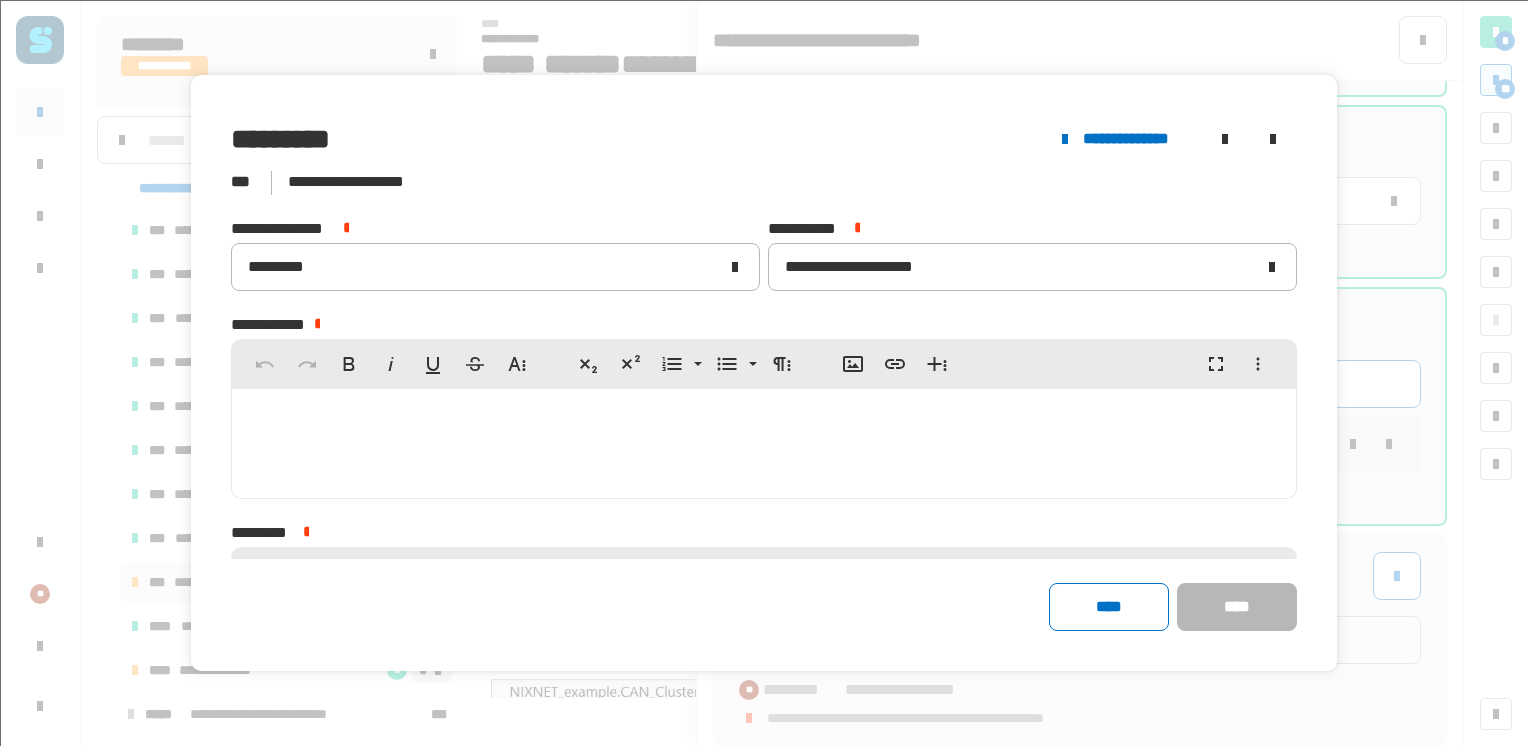 click 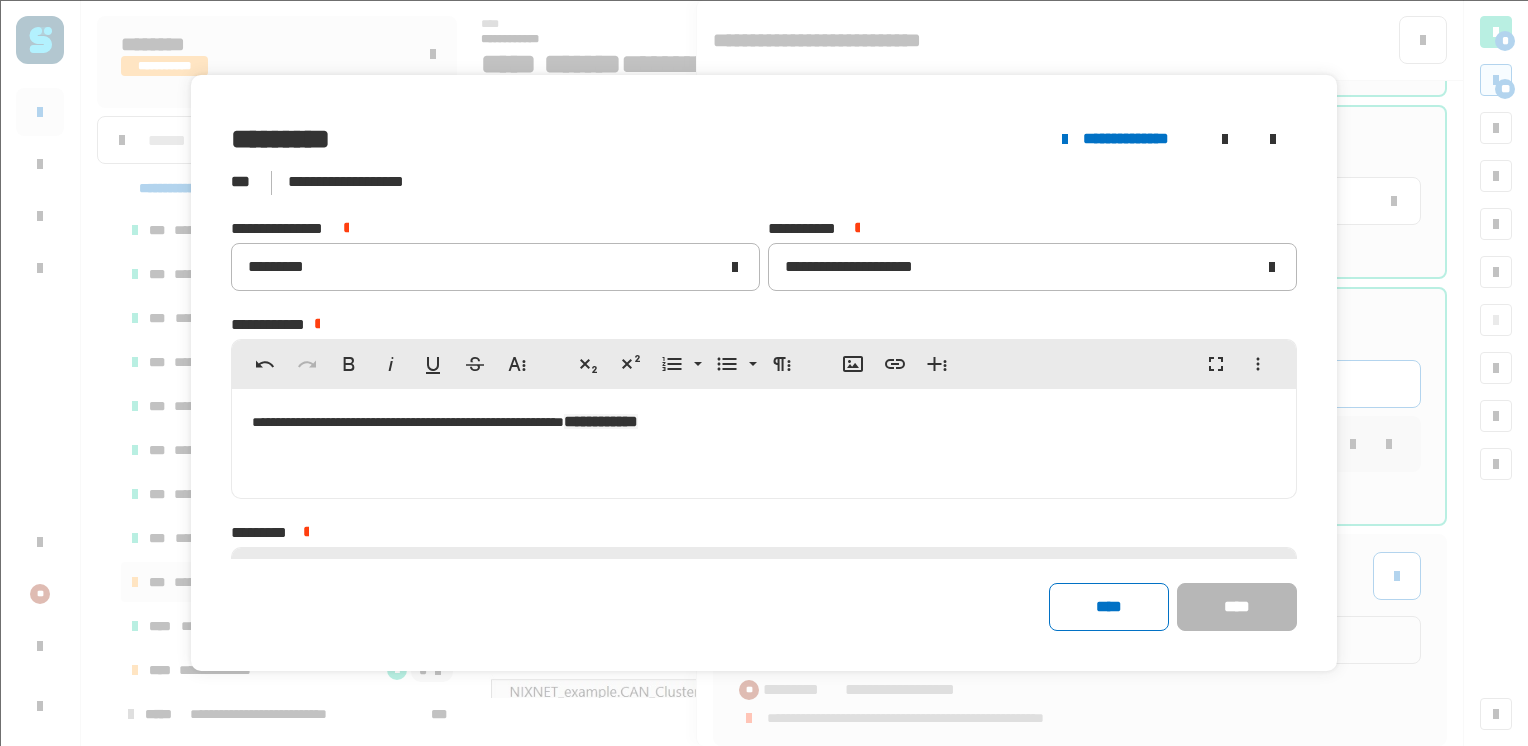 click on "**********" 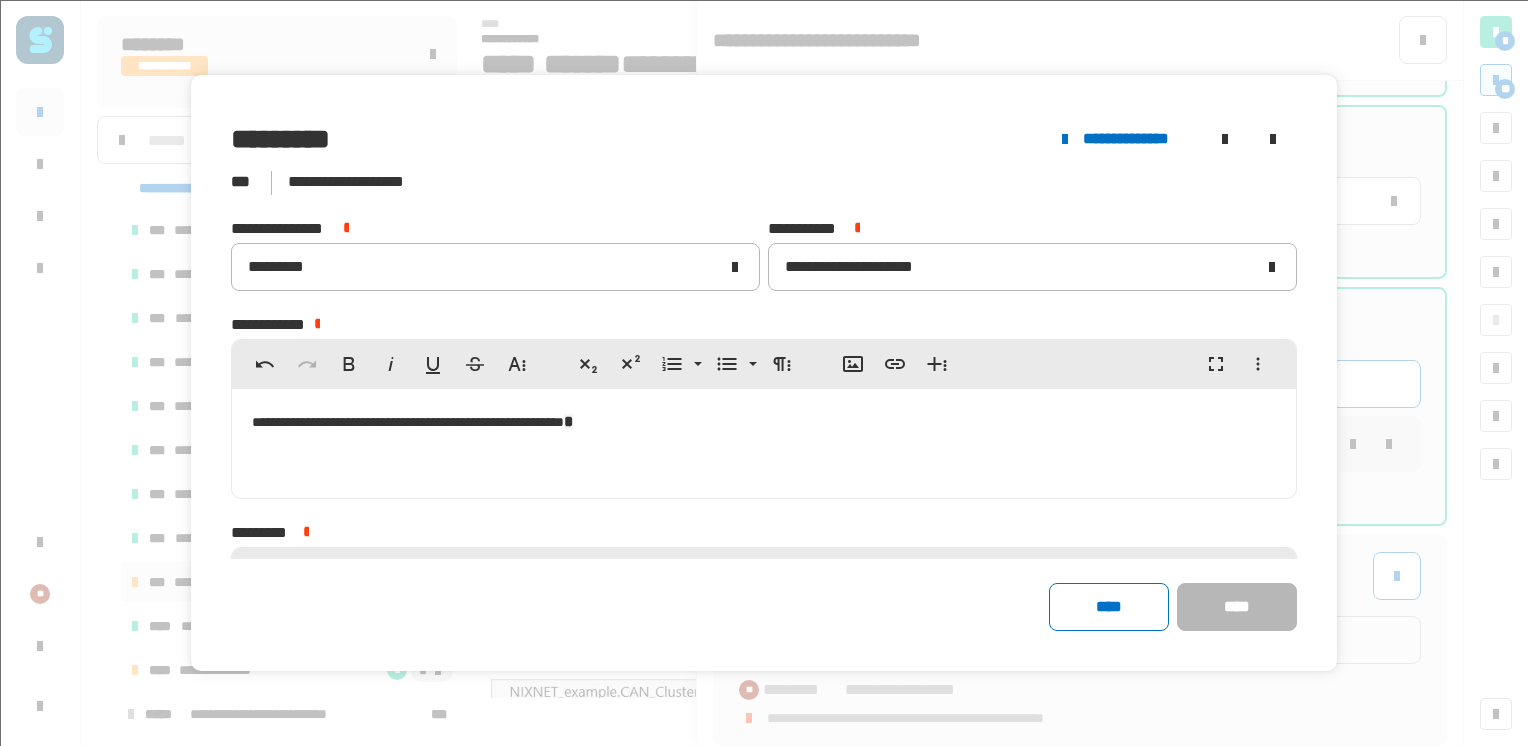 click on "**********" 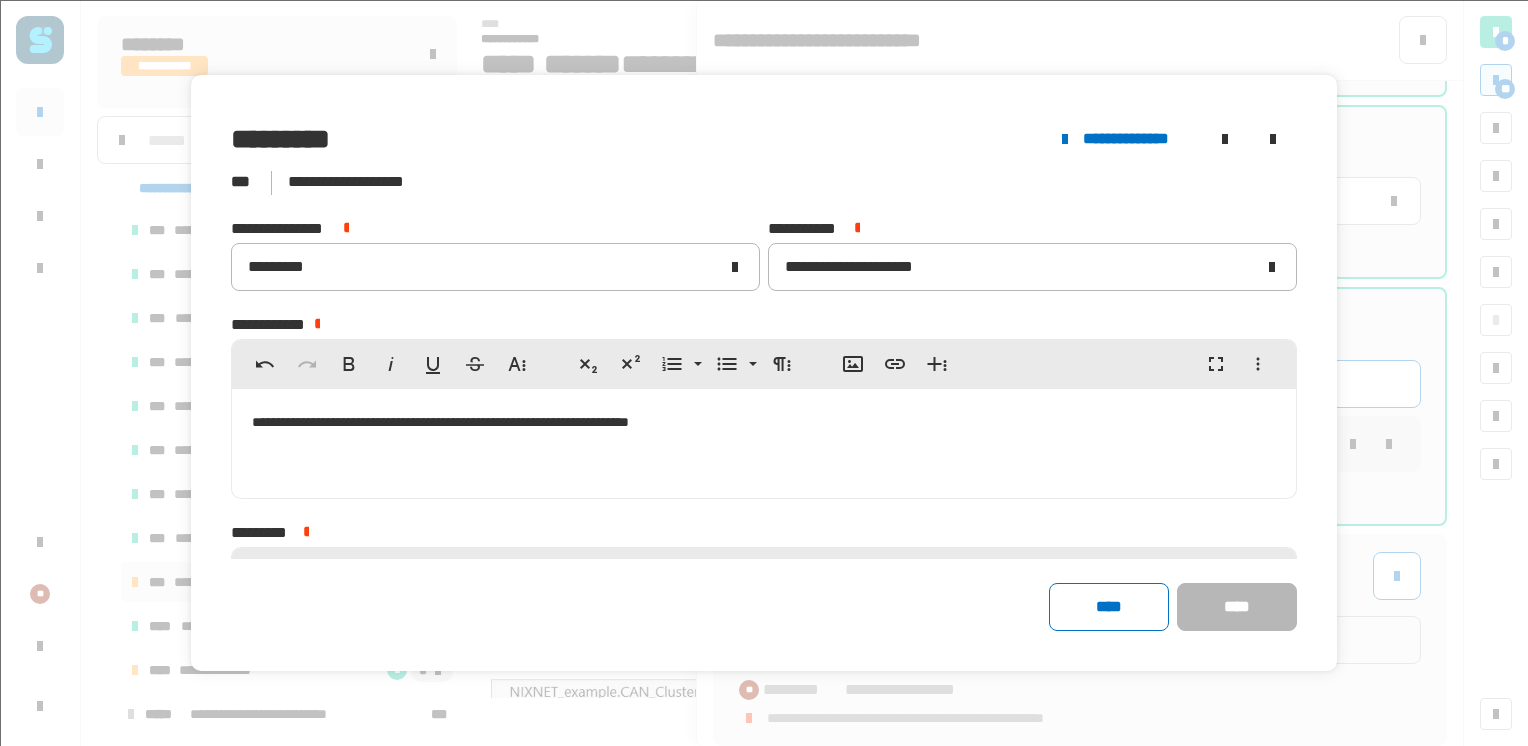 click on "**********" 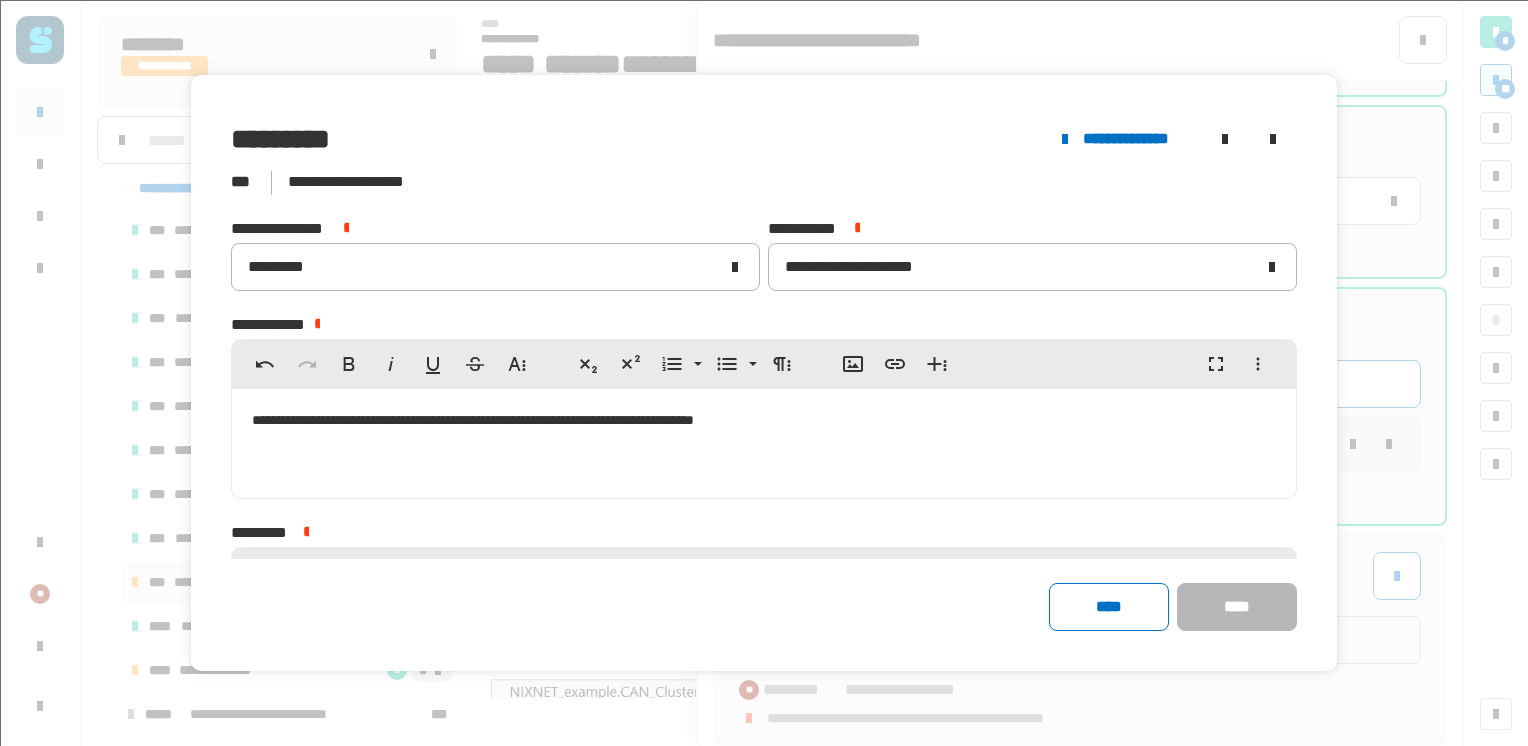 scroll, scrollTop: 146, scrollLeft: 0, axis: vertical 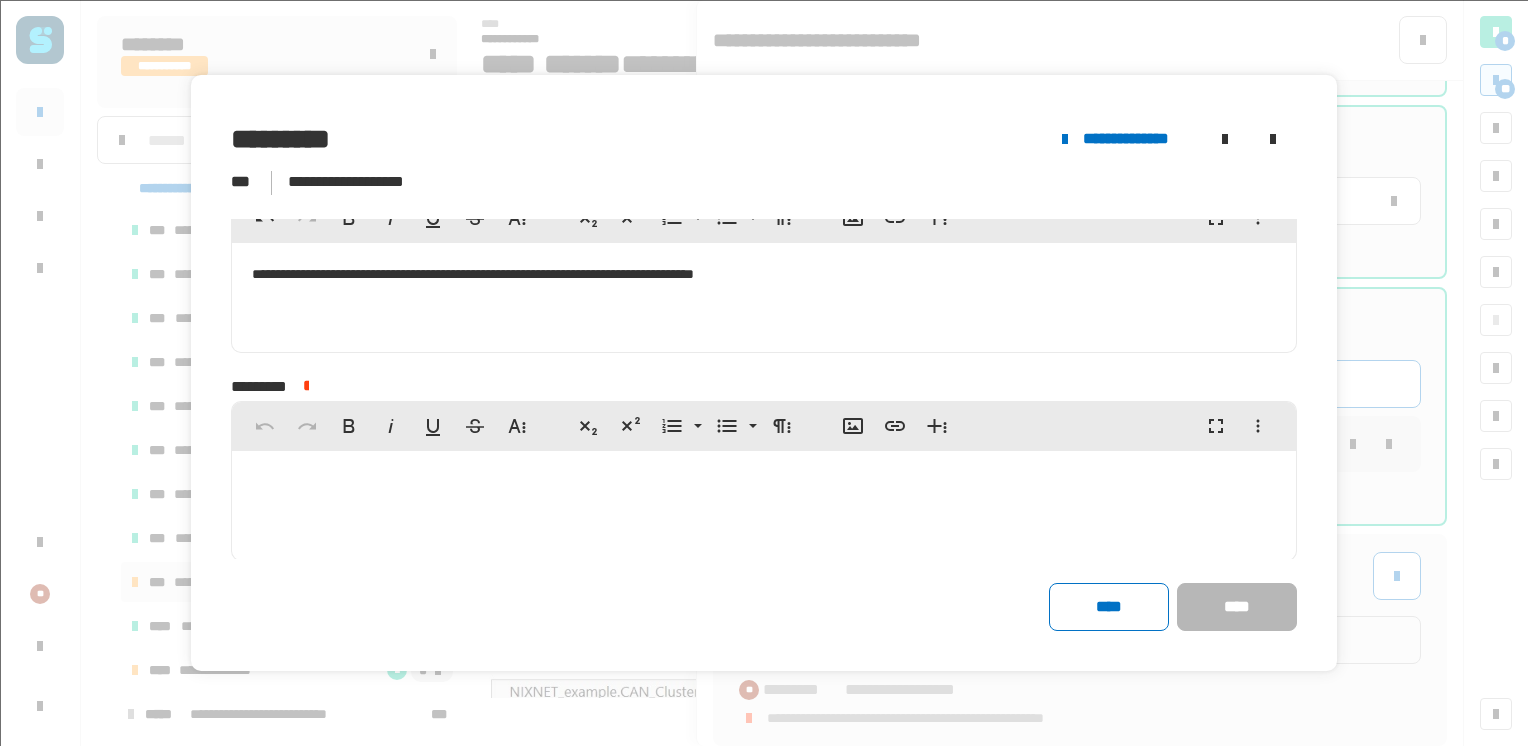click 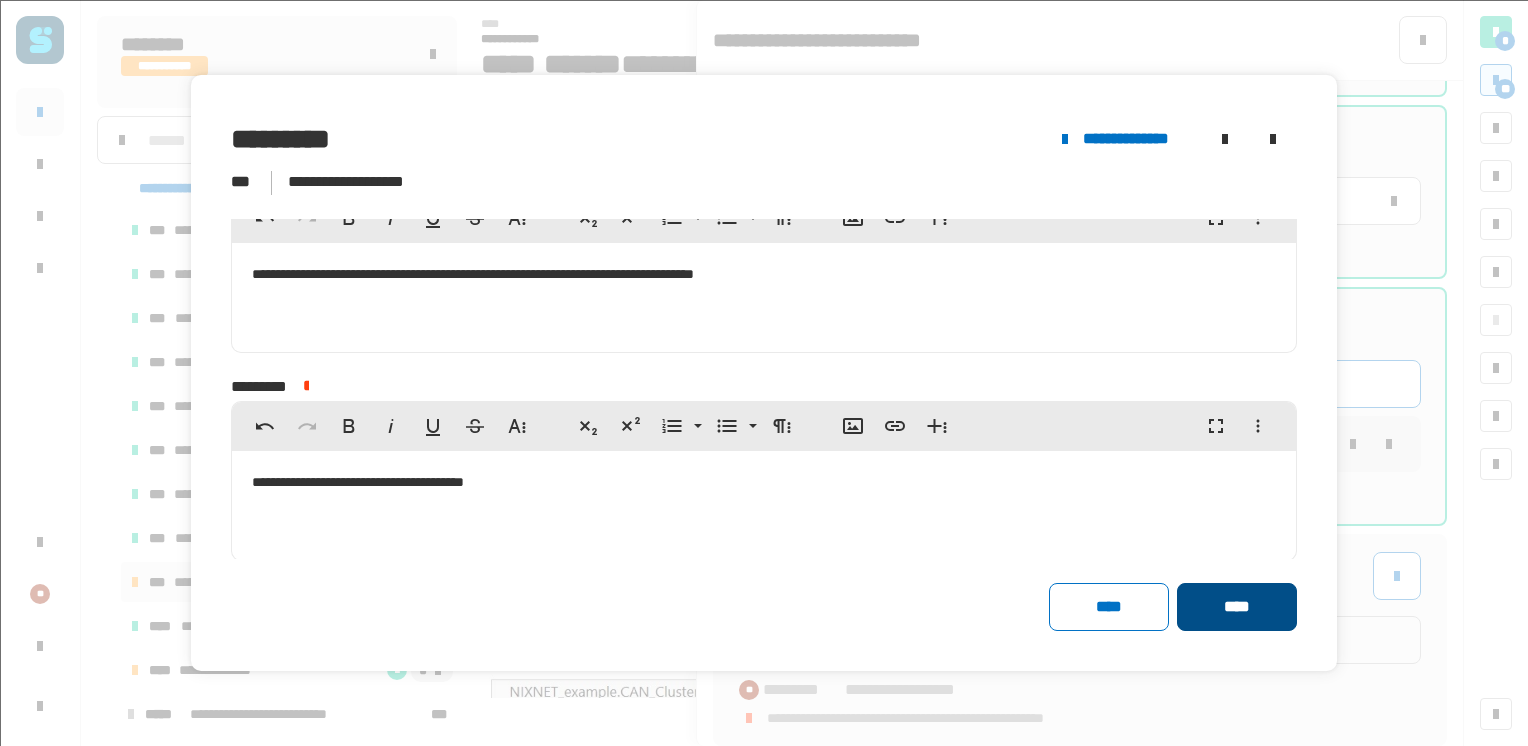 click on "****" 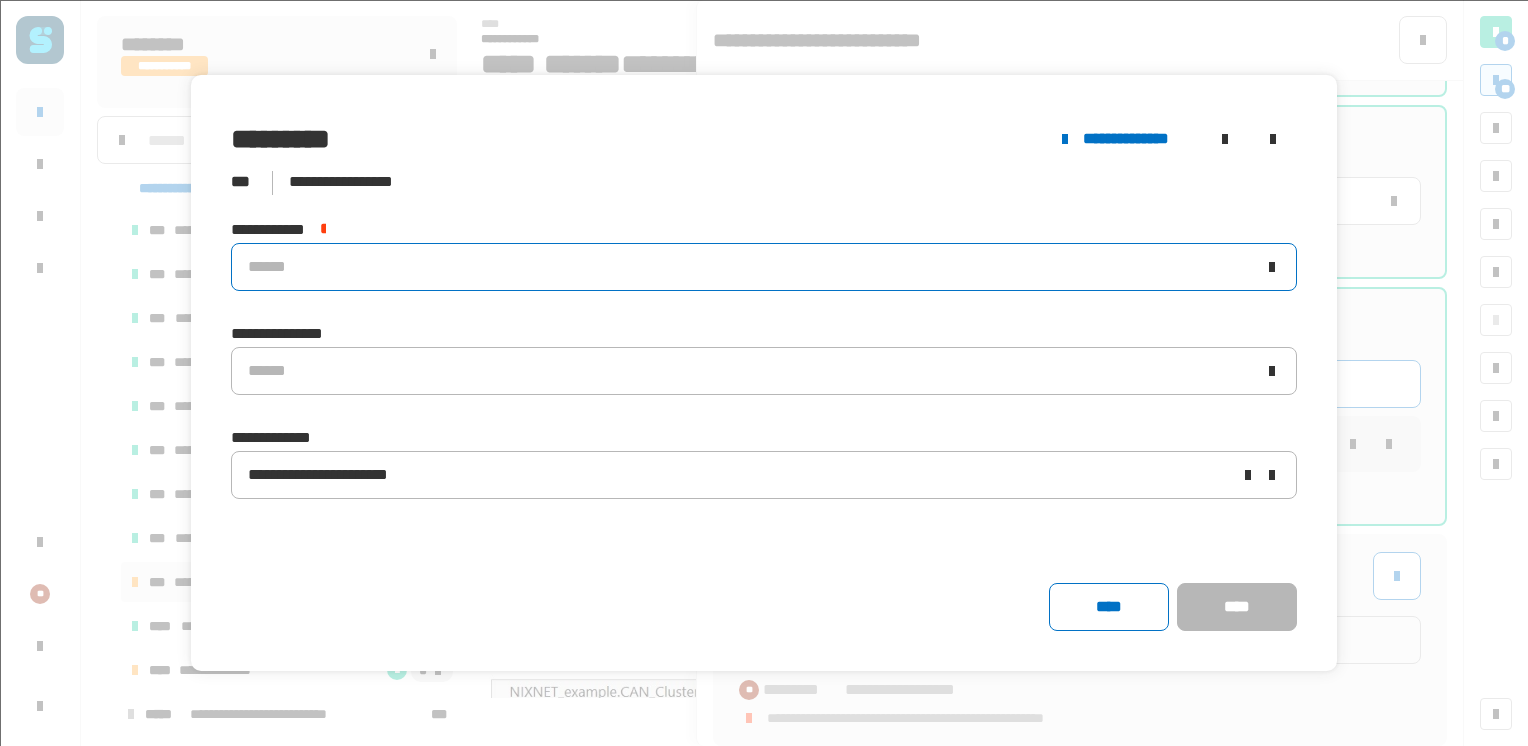 click on "******" 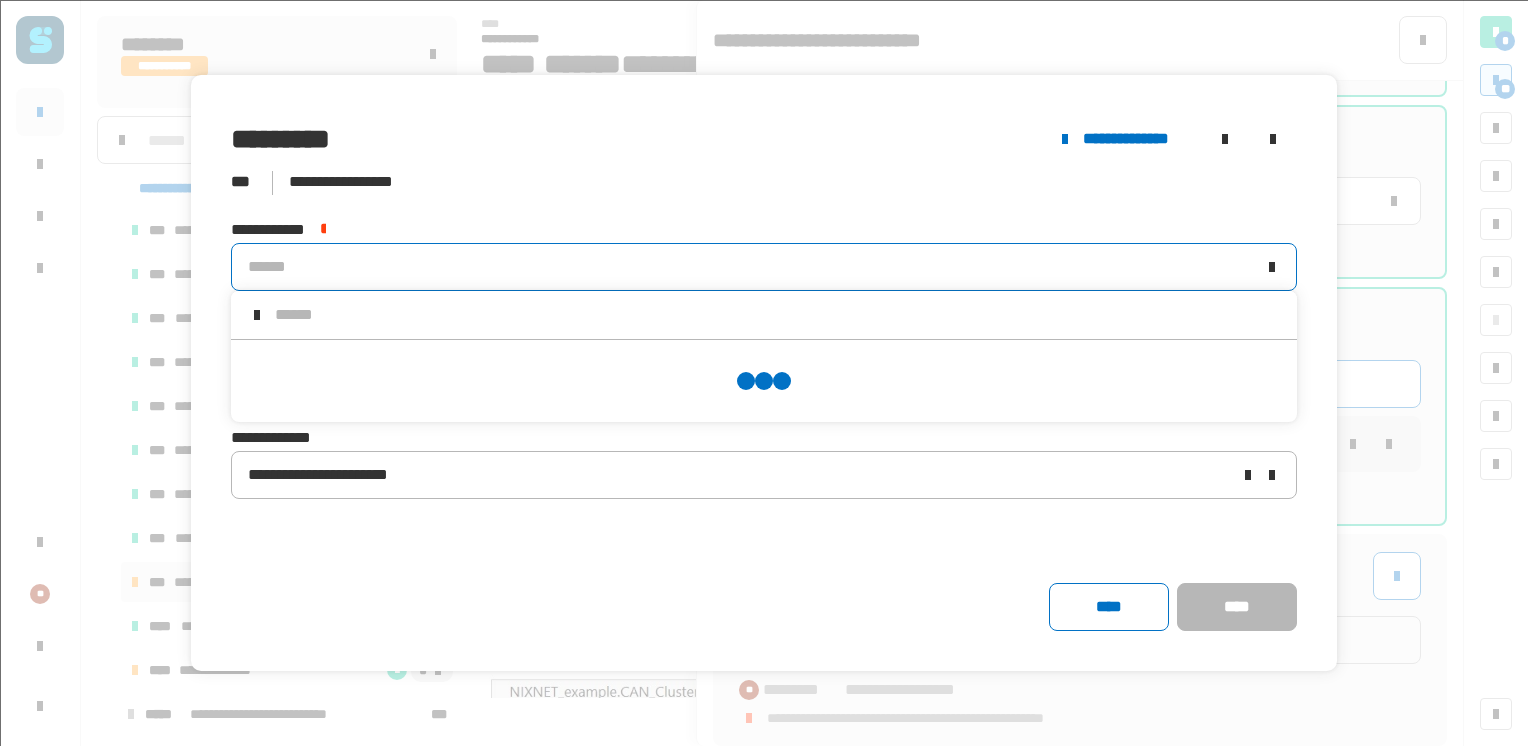 scroll, scrollTop: 0, scrollLeft: 0, axis: both 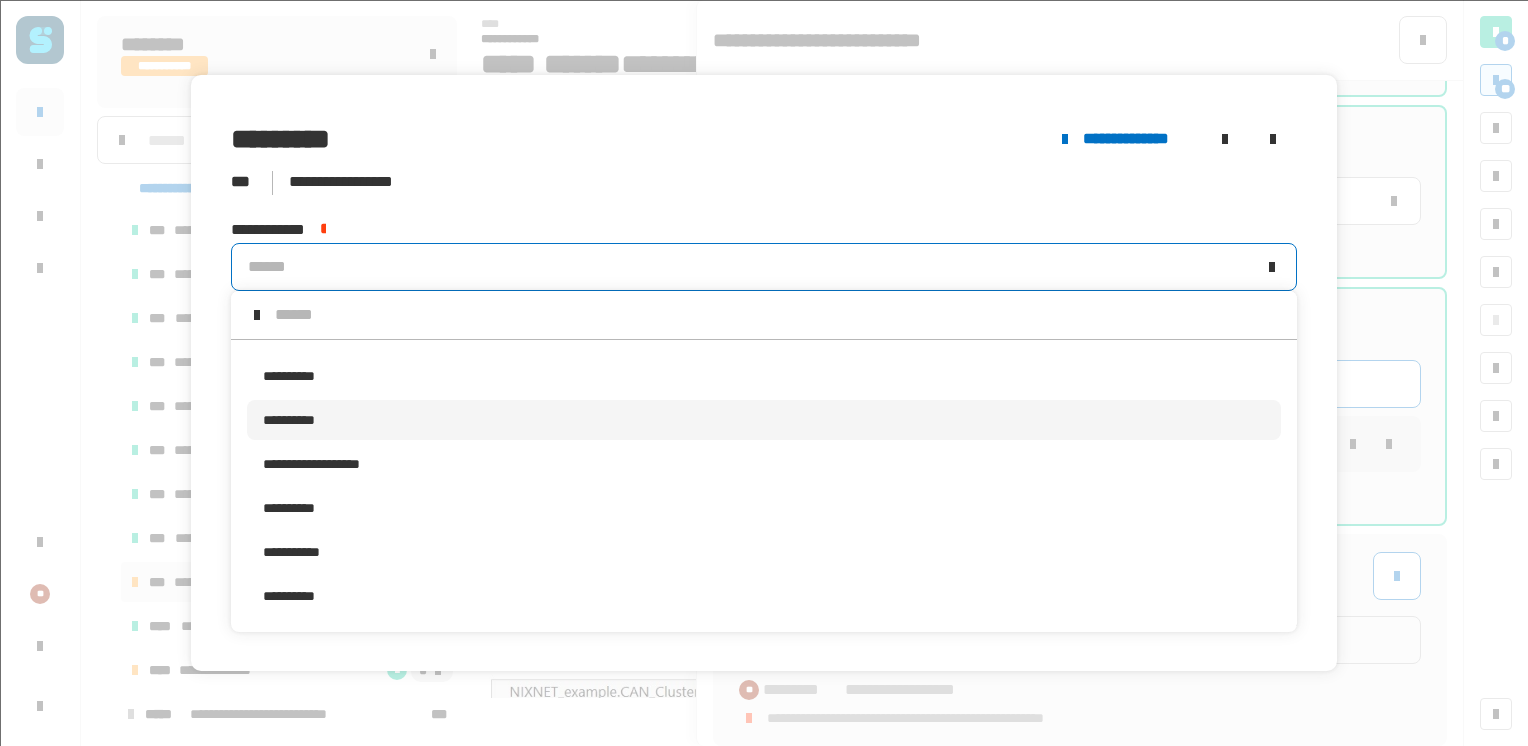 click on "**********" at bounding box center [764, 420] 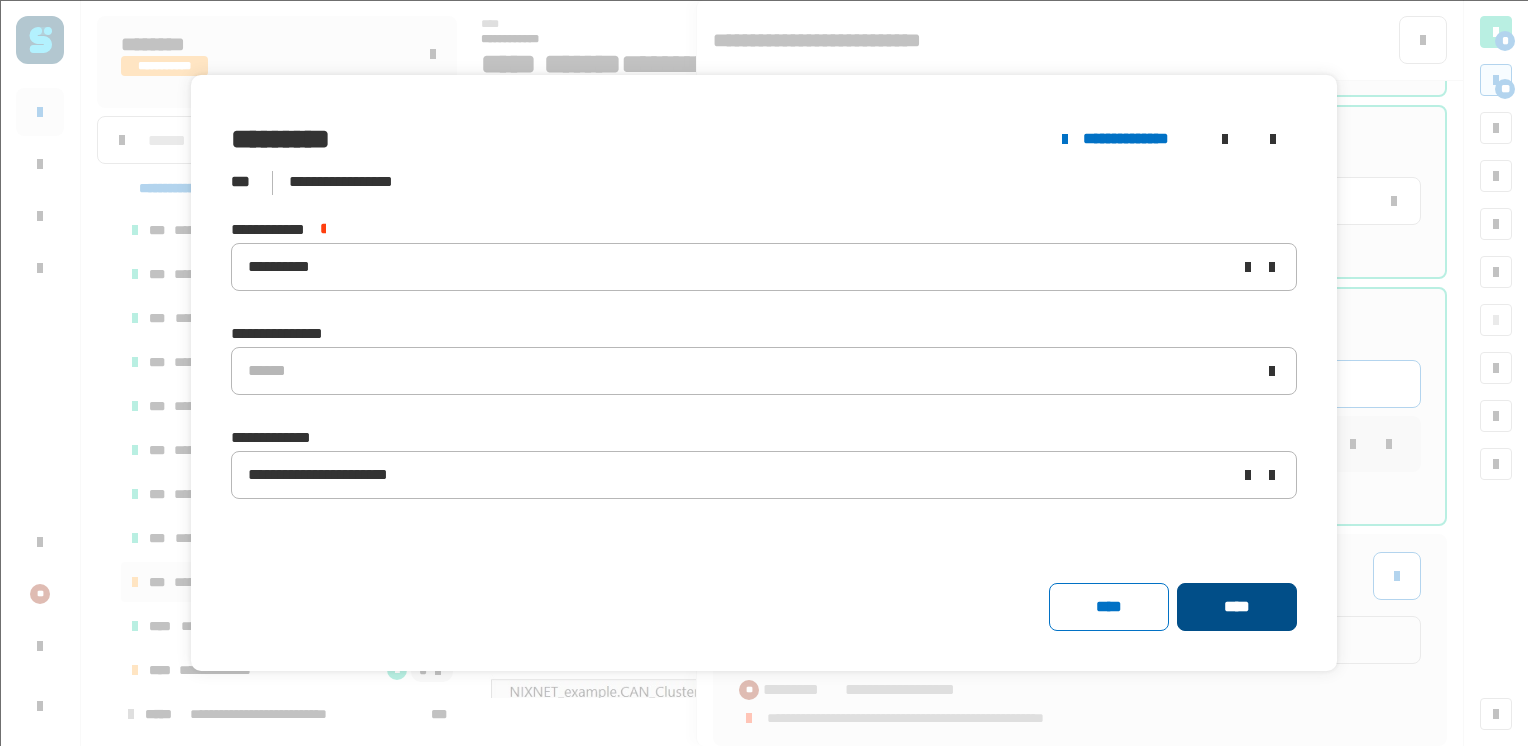 click on "****" 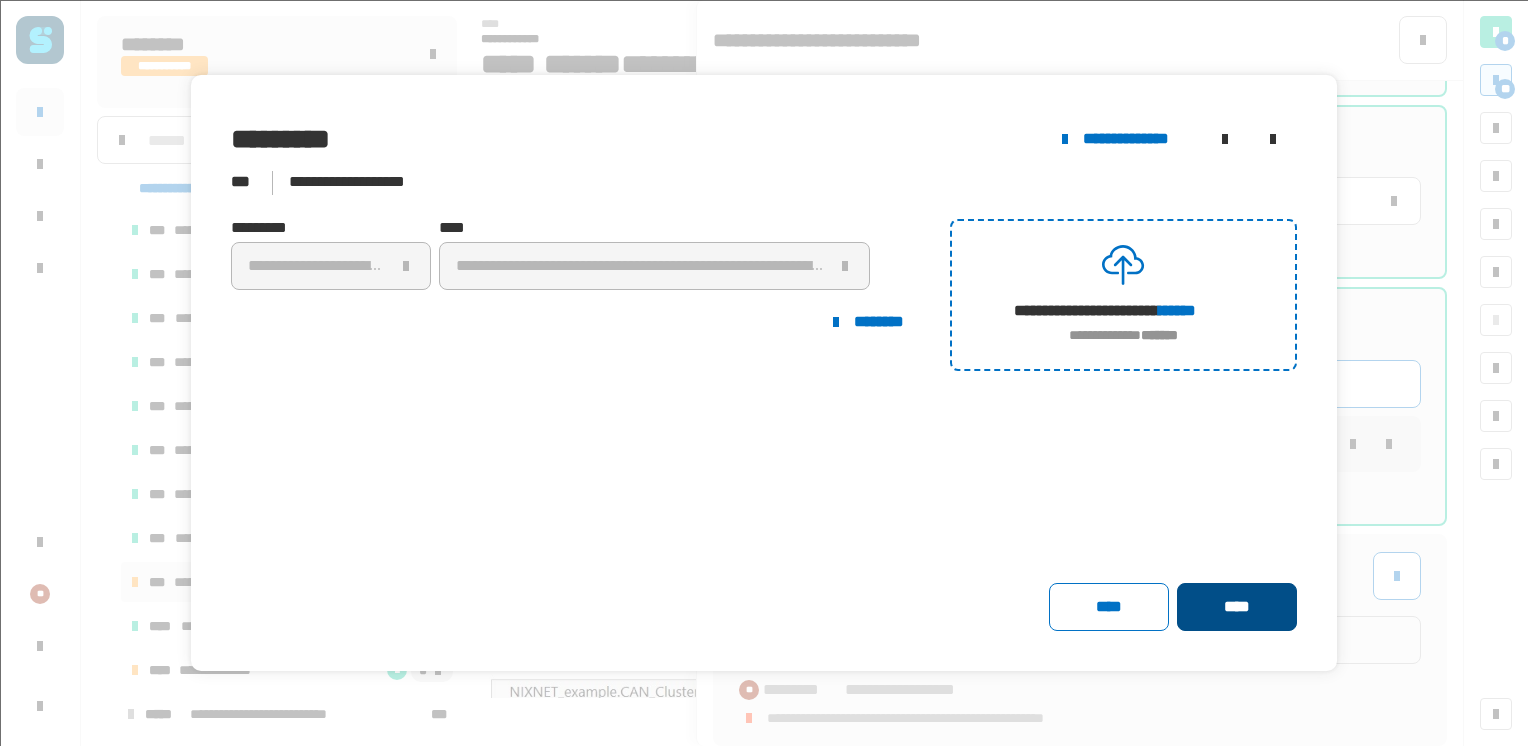 click on "****" 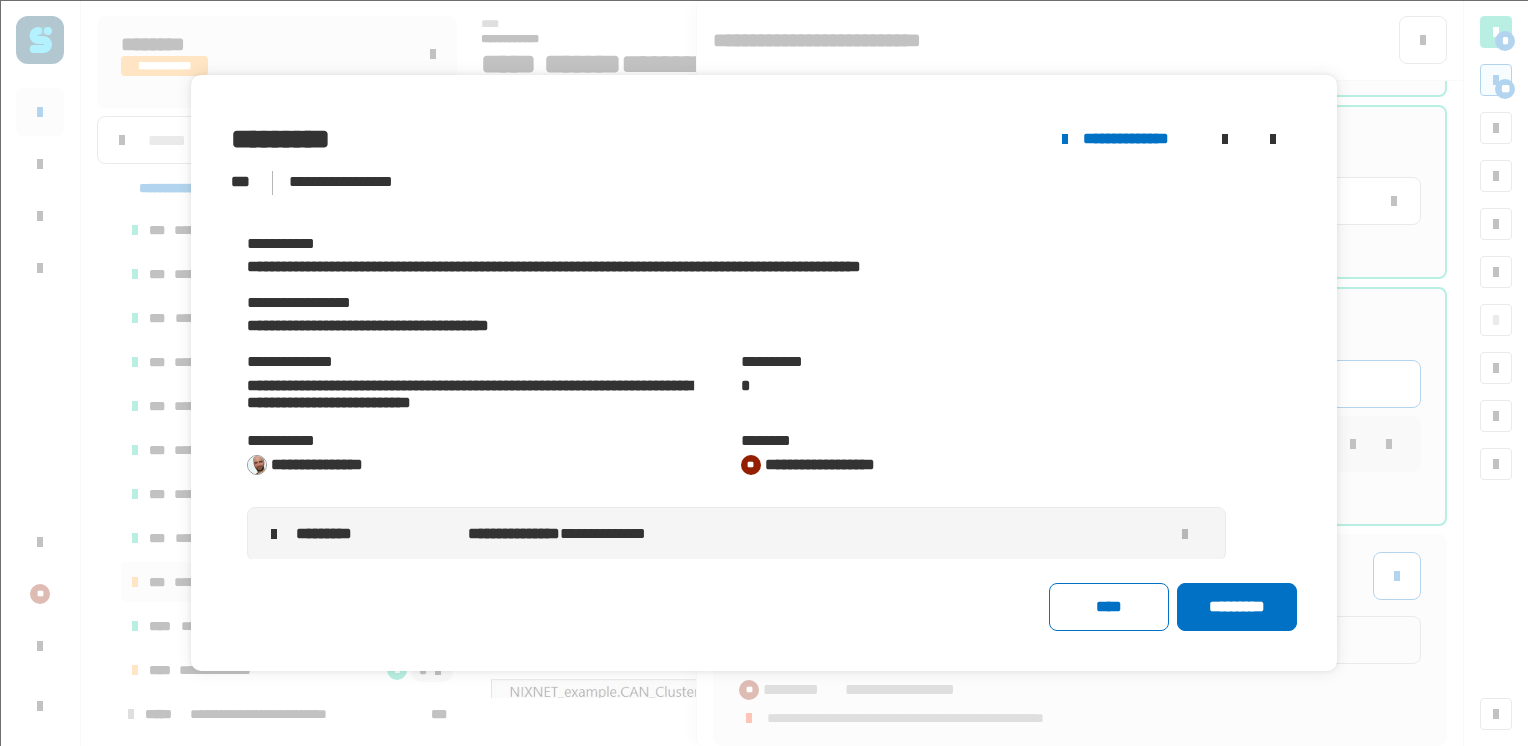 click on "*********" 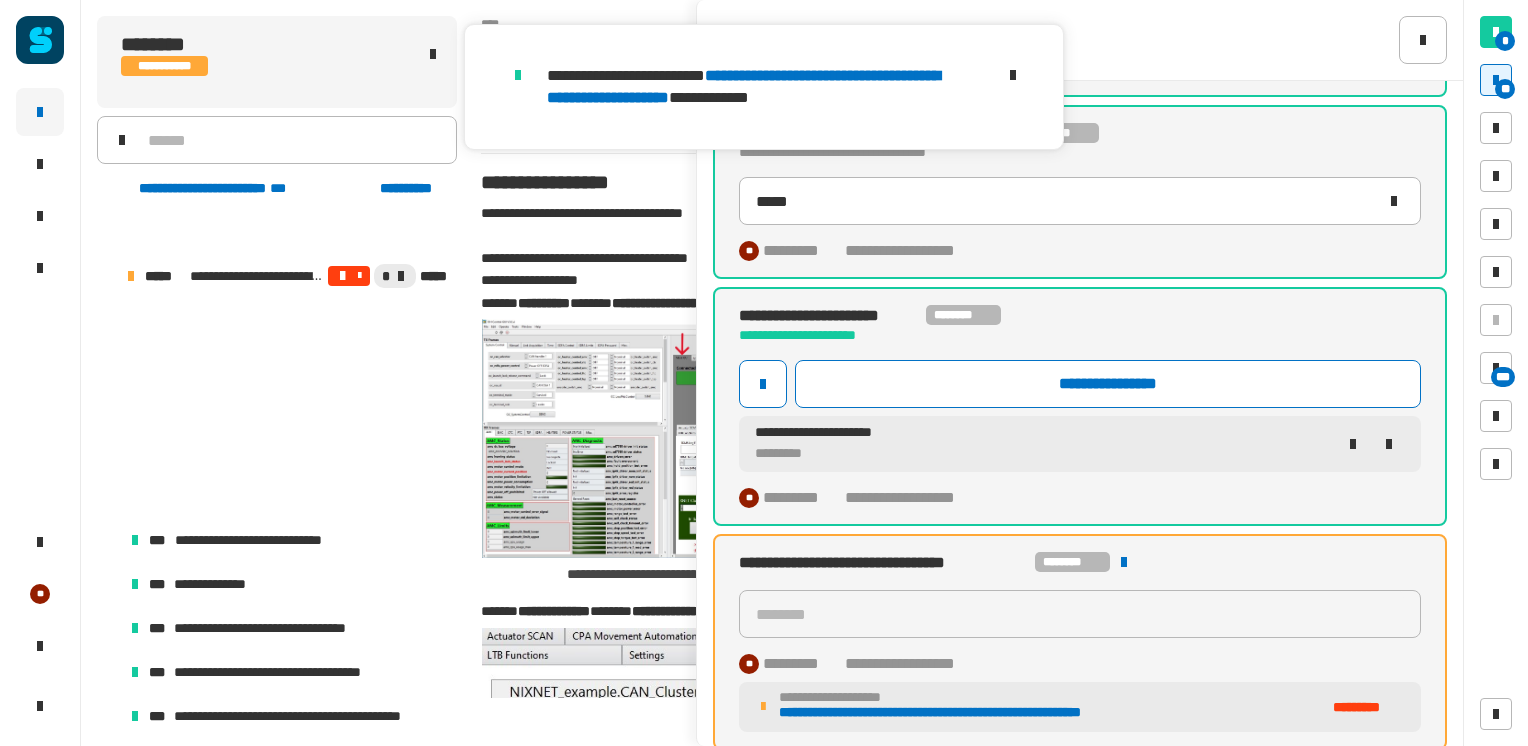 scroll, scrollTop: 335, scrollLeft: 0, axis: vertical 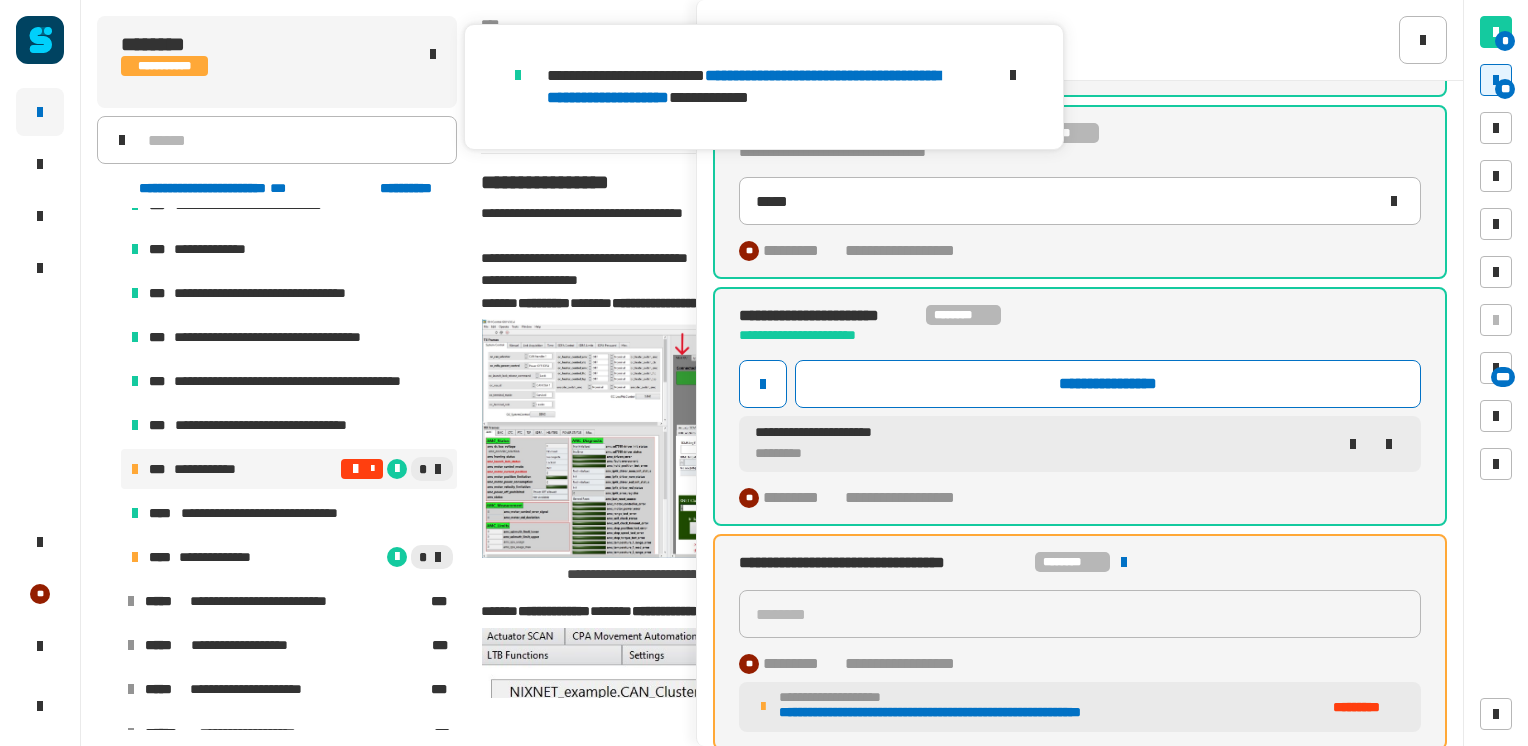 click 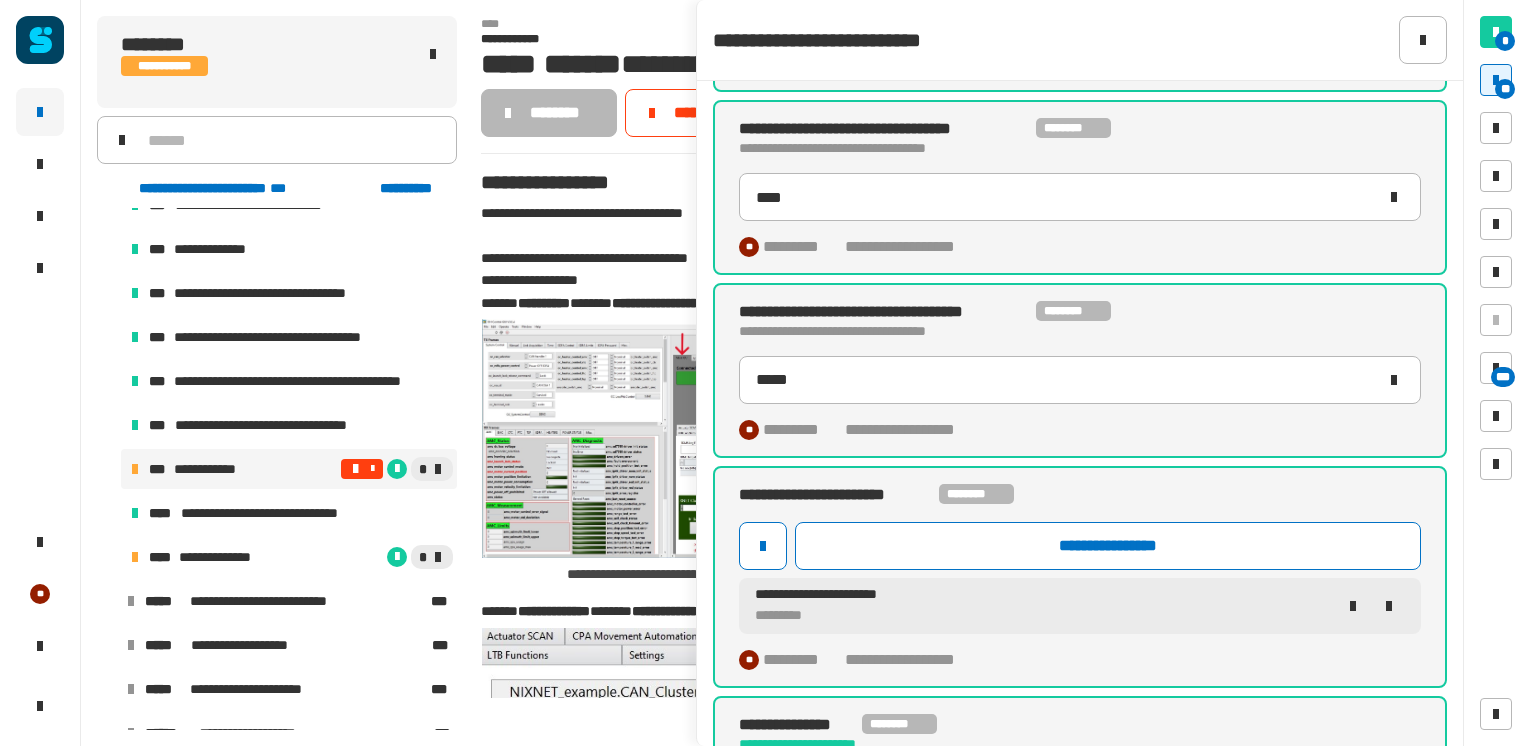scroll, scrollTop: 0, scrollLeft: 0, axis: both 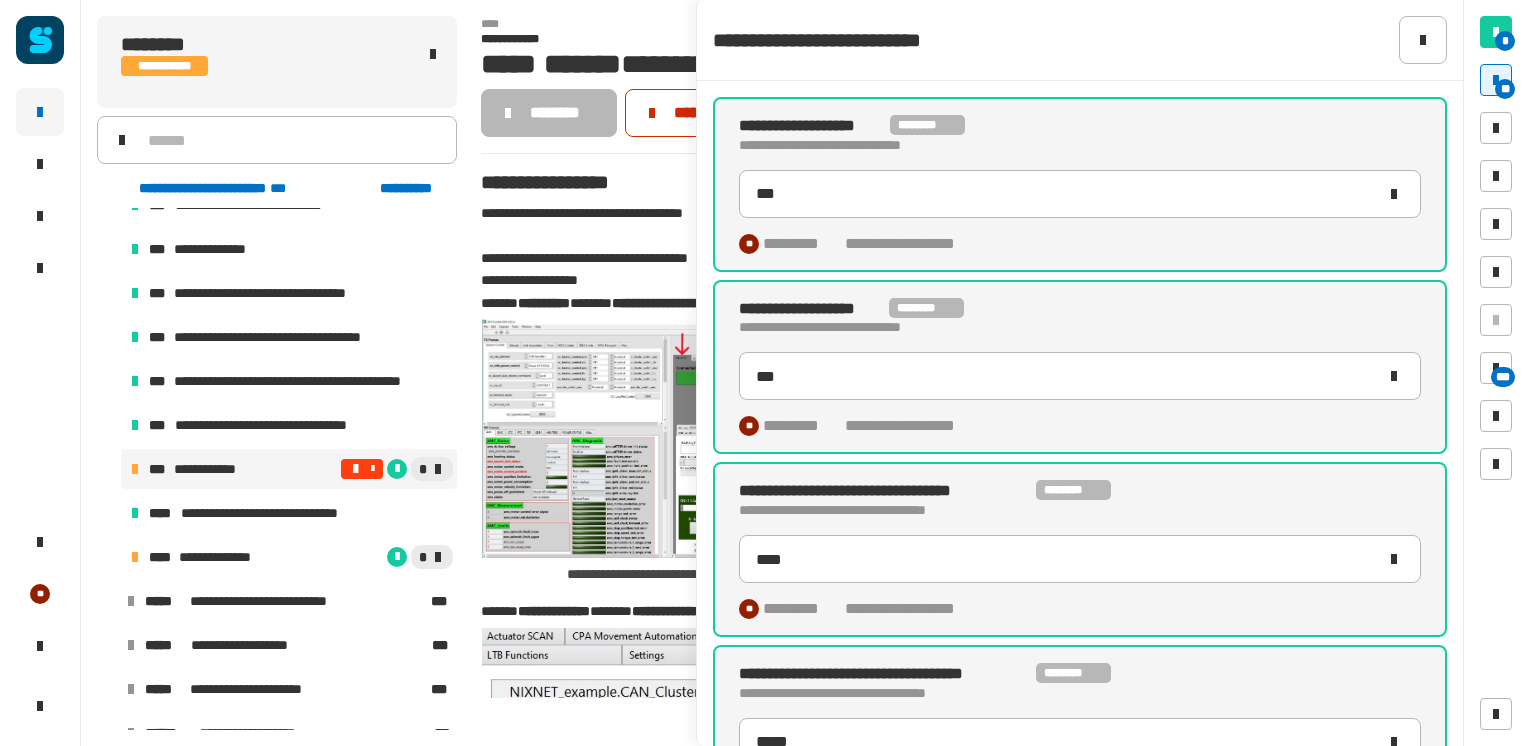 click 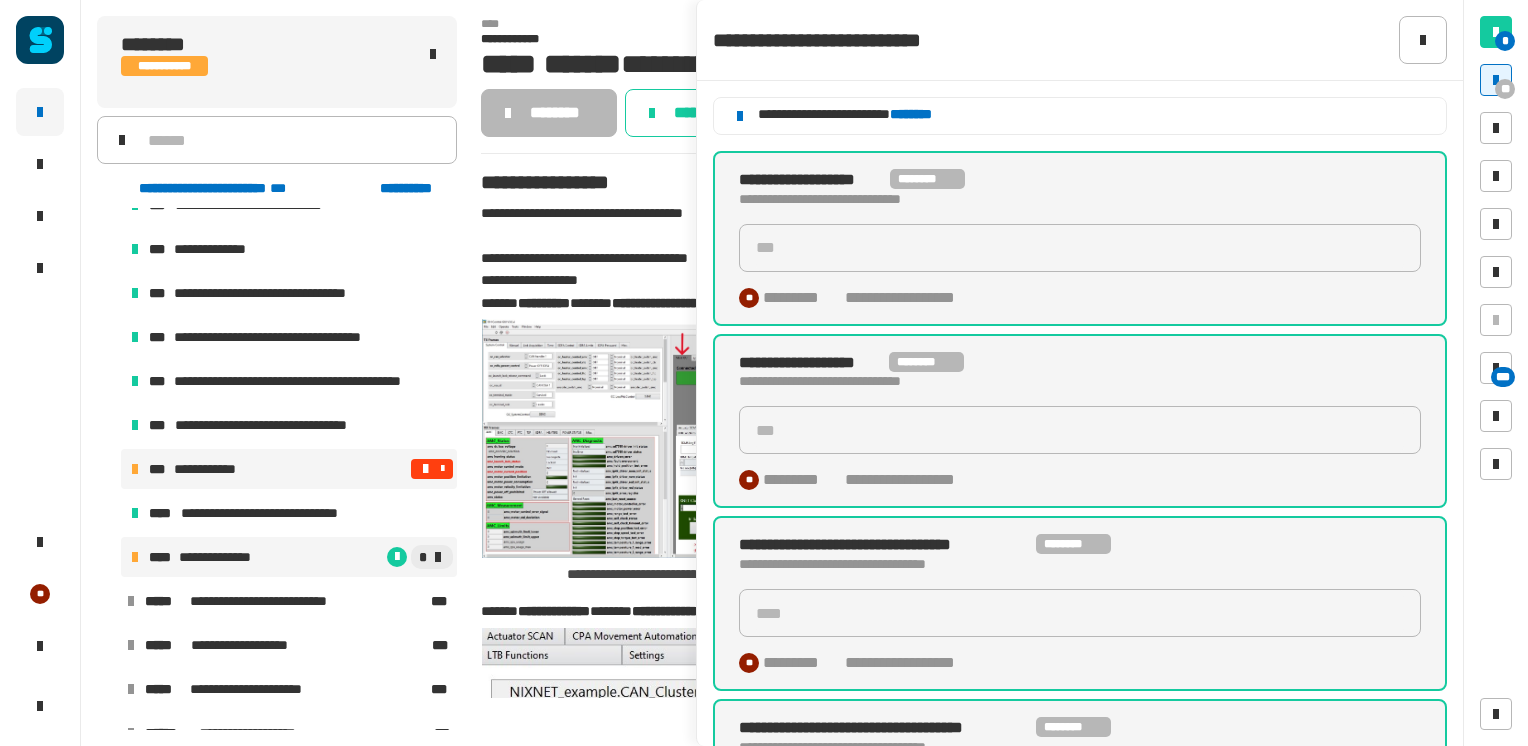 click on "*" at bounding box center (363, 557) 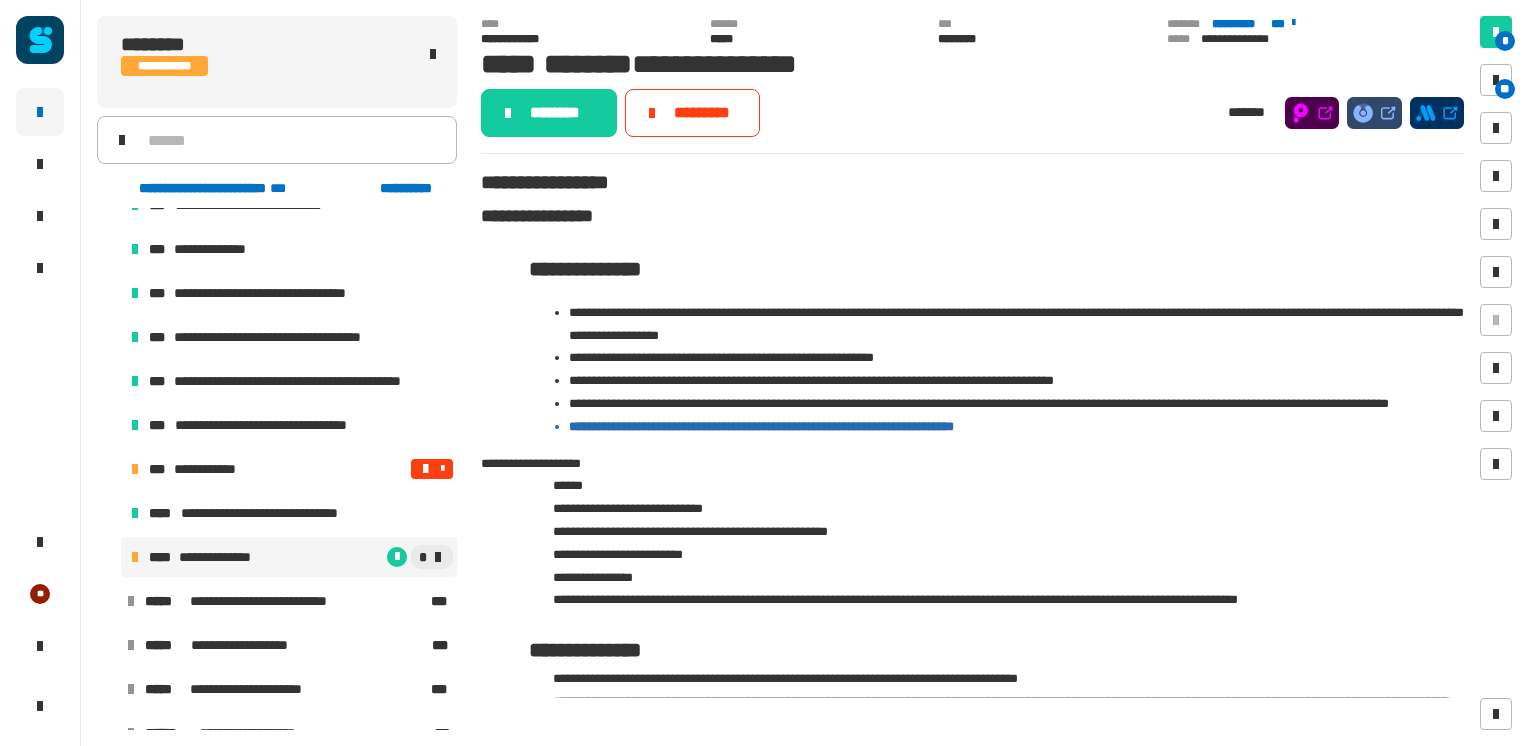 scroll, scrollTop: 0, scrollLeft: 9, axis: horizontal 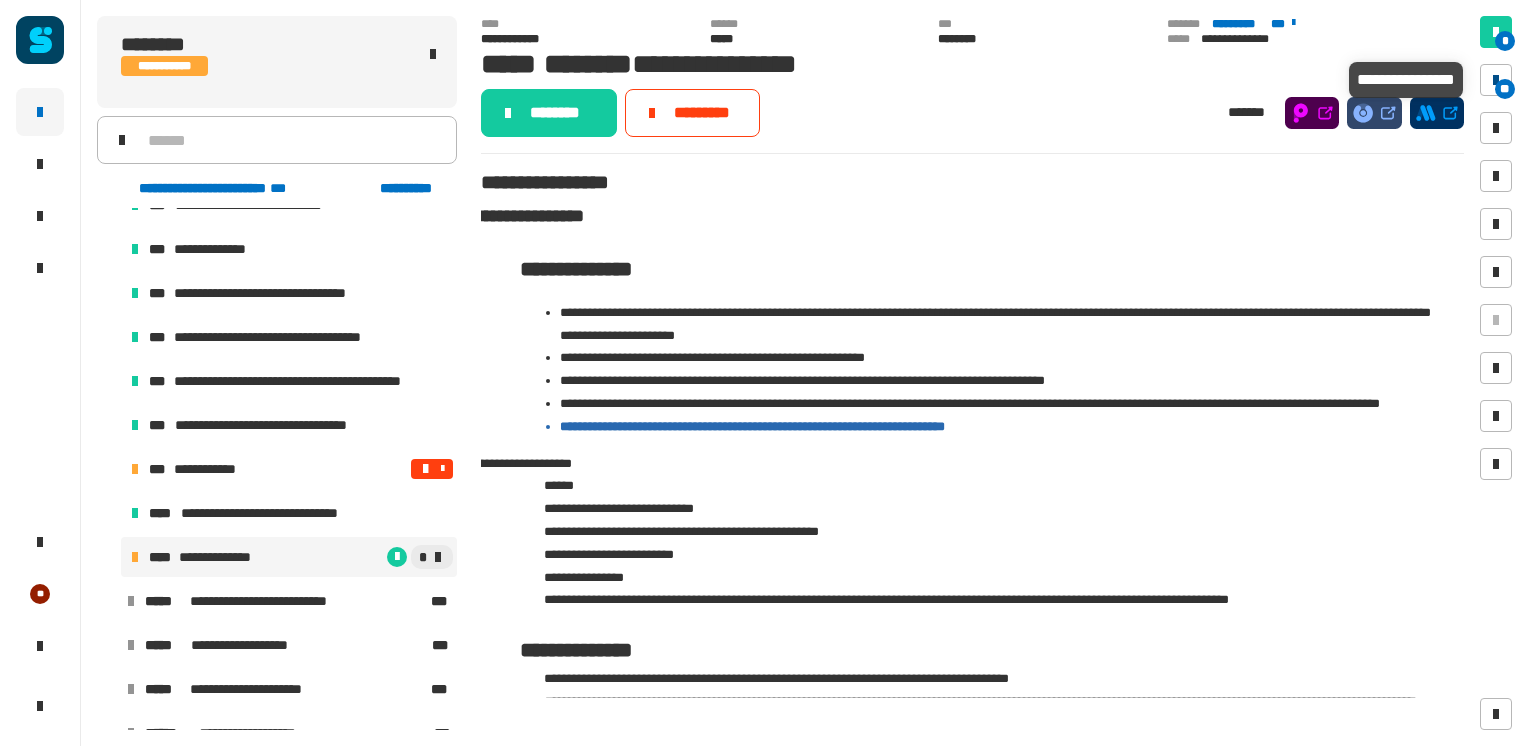 click on "**" at bounding box center (1505, 89) 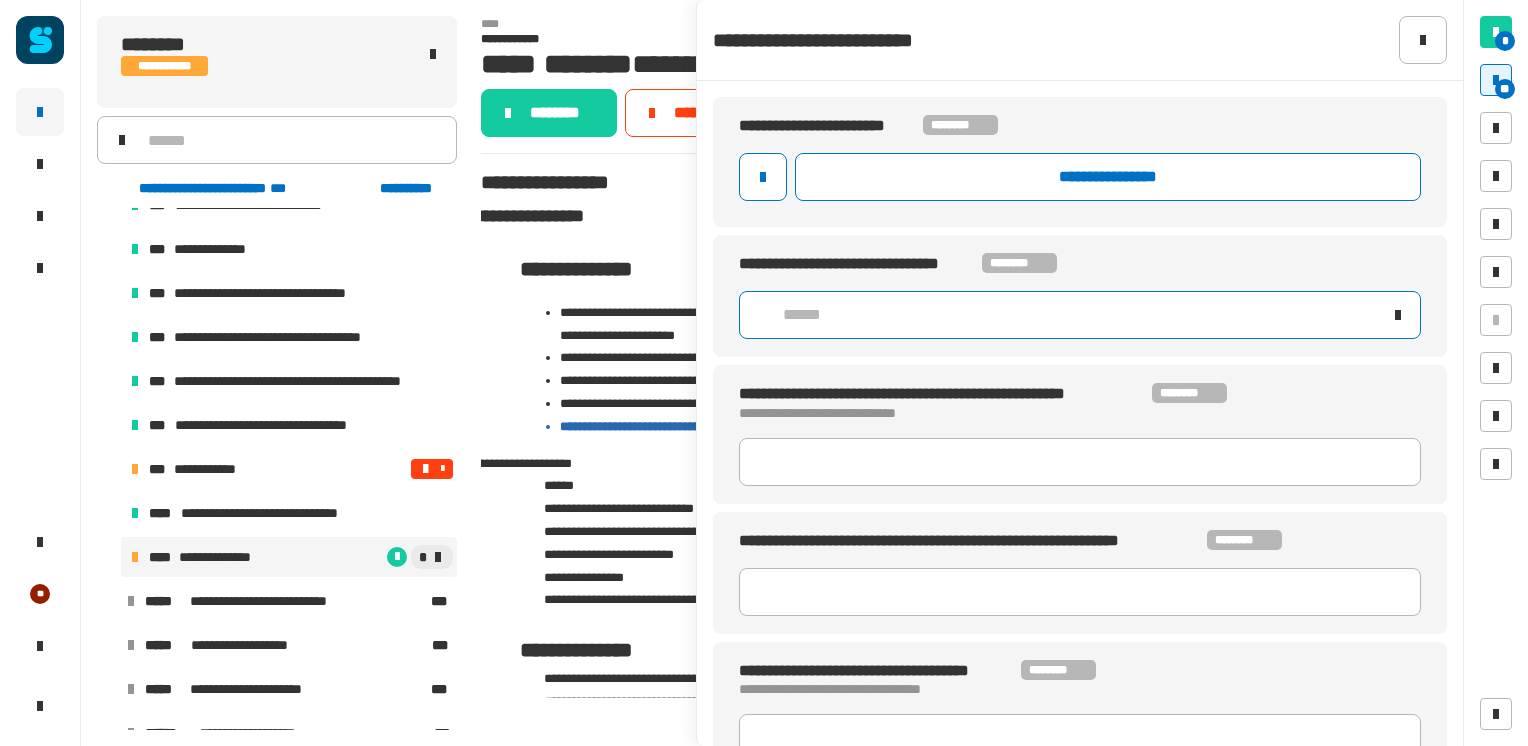 click on "******" 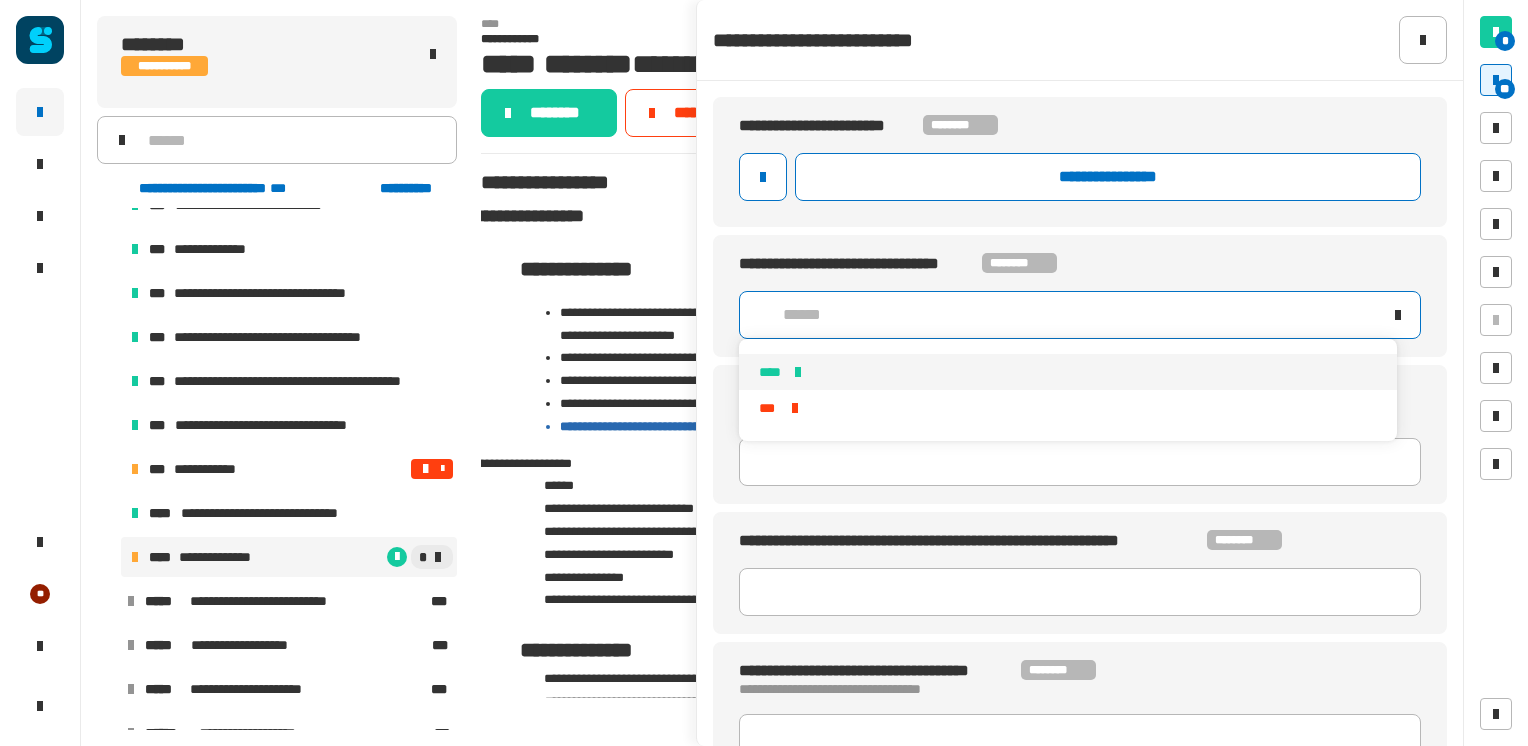click on "****" at bounding box center [1068, 372] 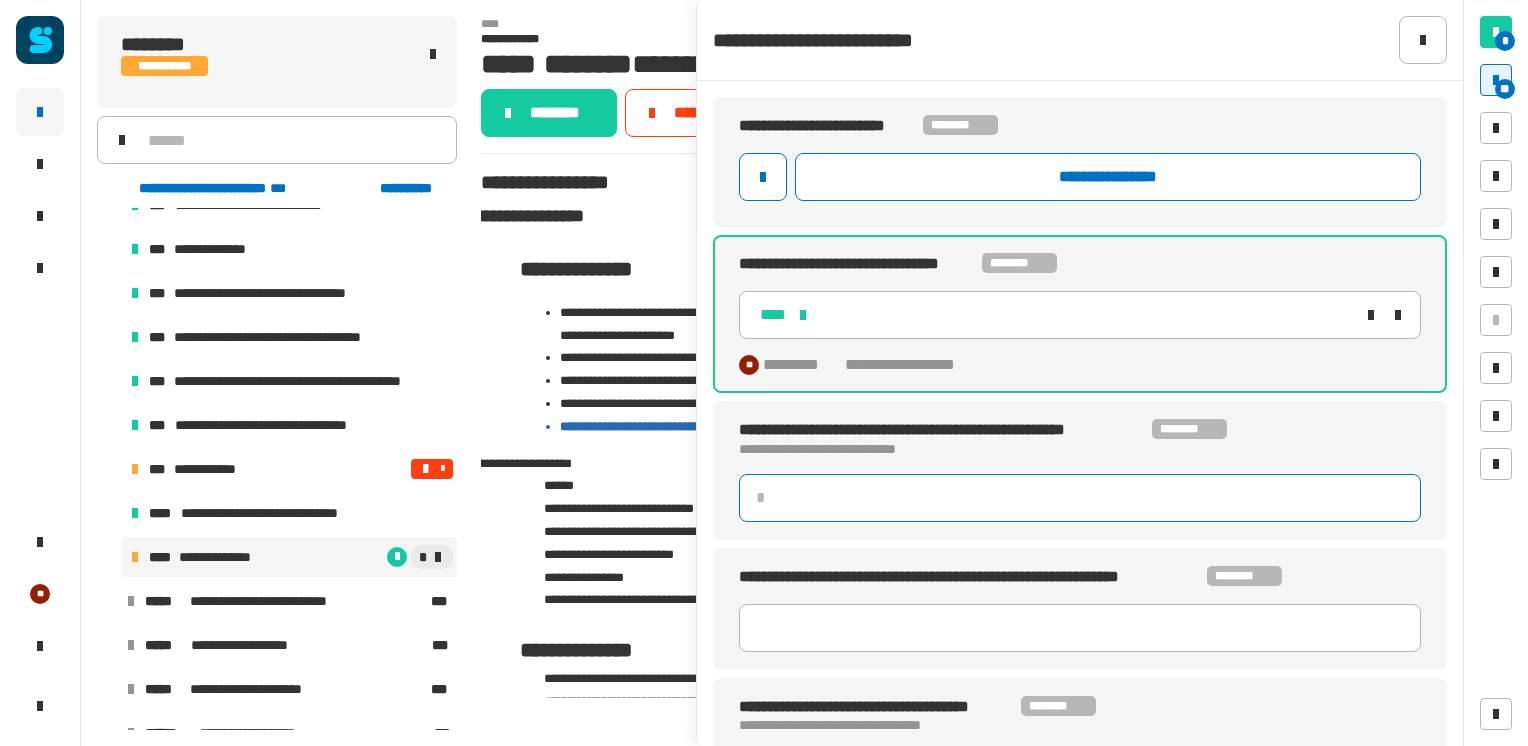 click 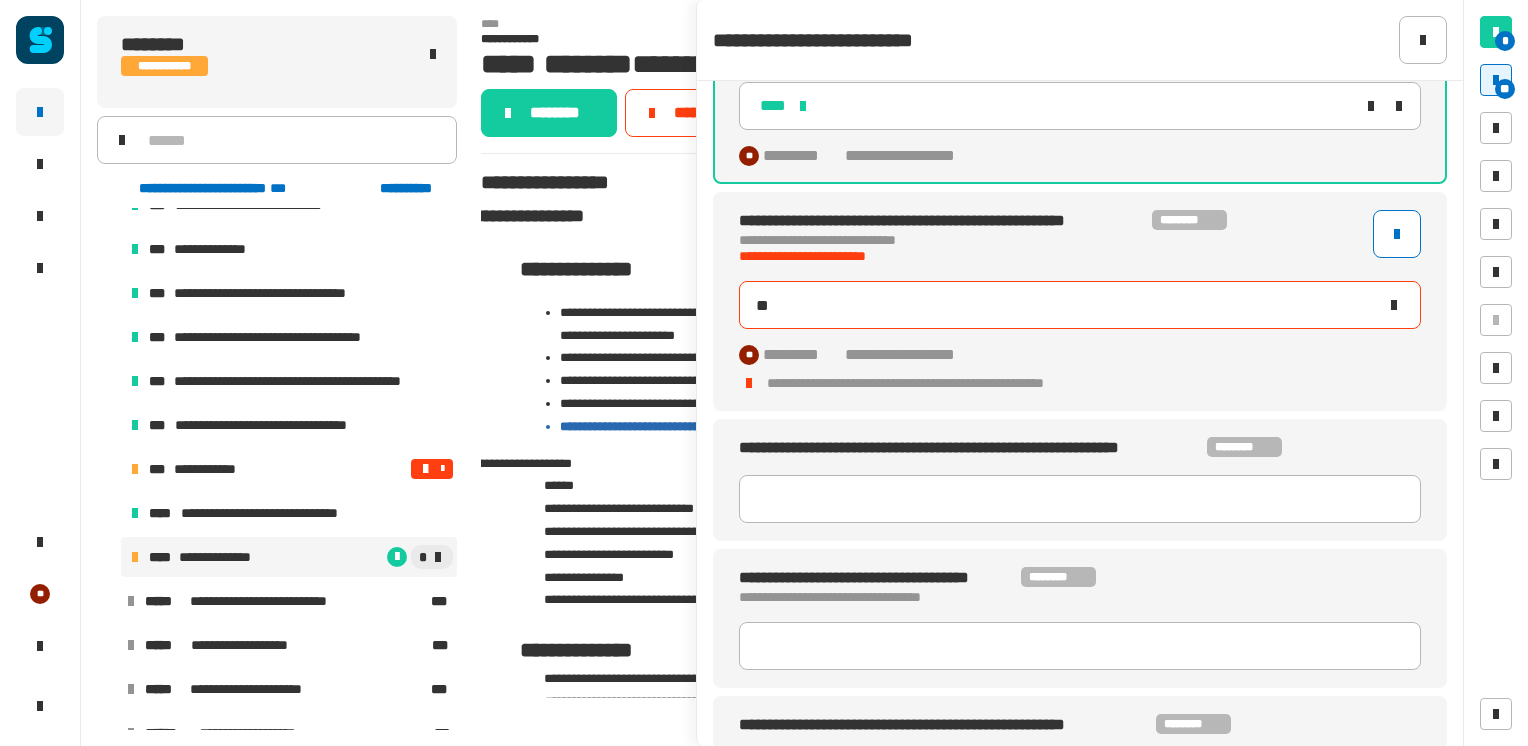 scroll, scrollTop: 210, scrollLeft: 0, axis: vertical 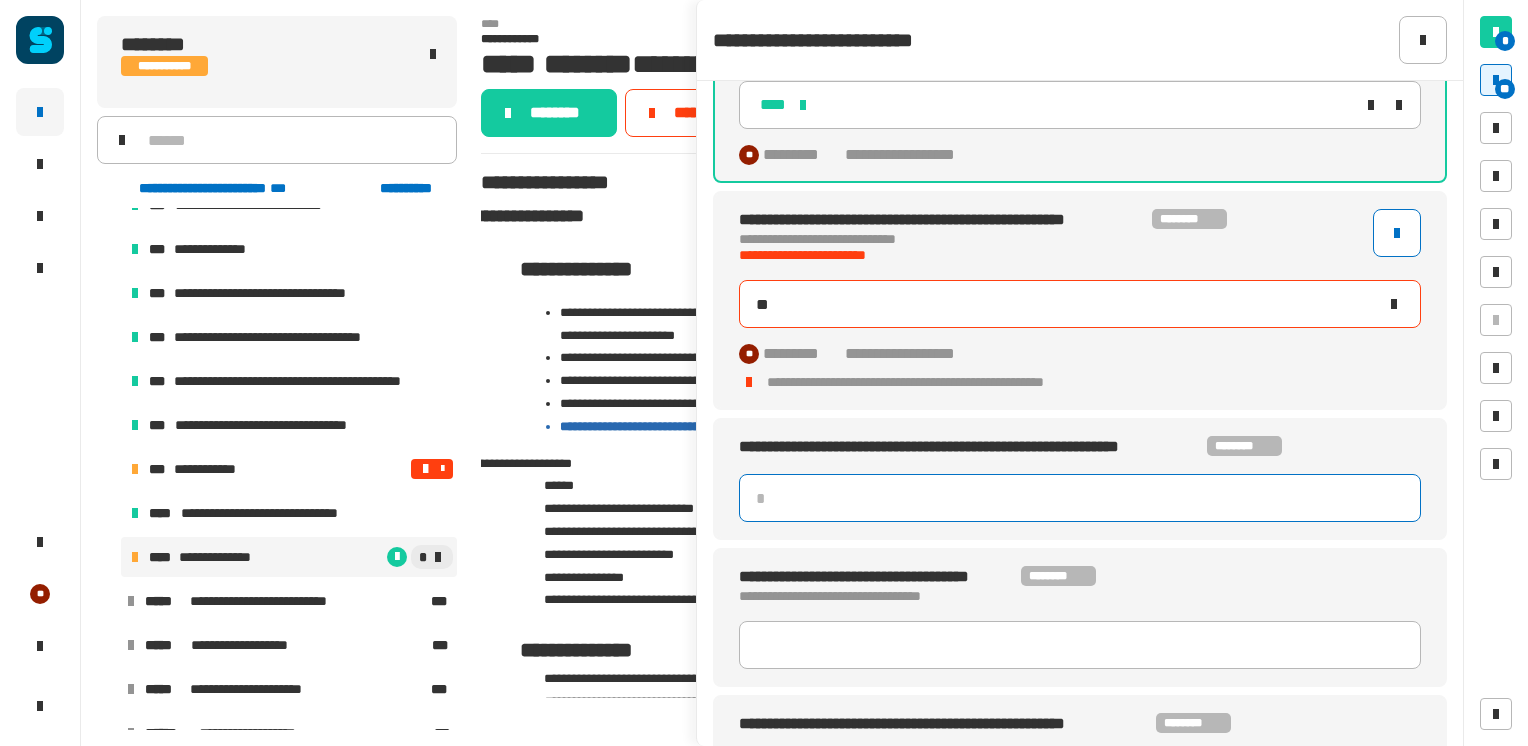 click 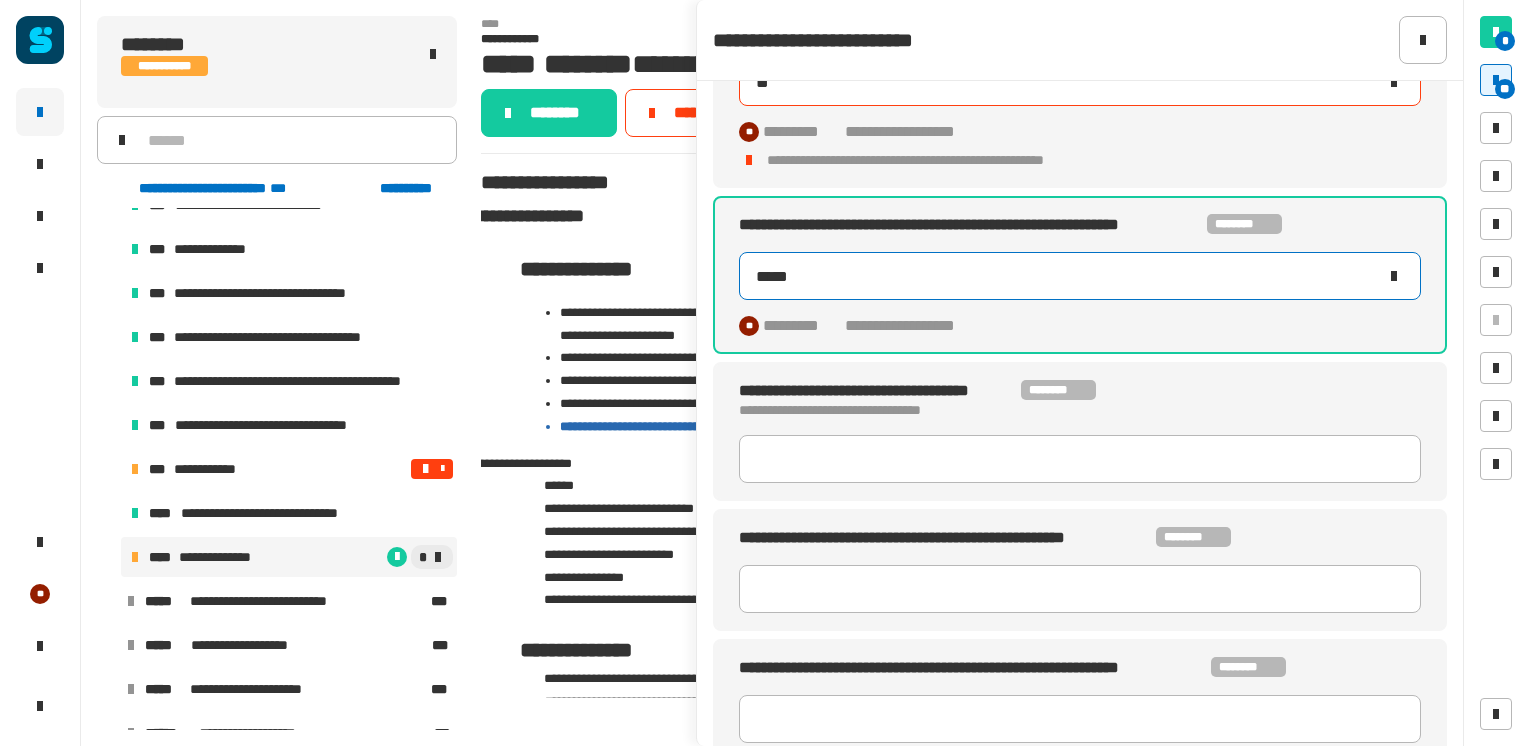 scroll, scrollTop: 442, scrollLeft: 0, axis: vertical 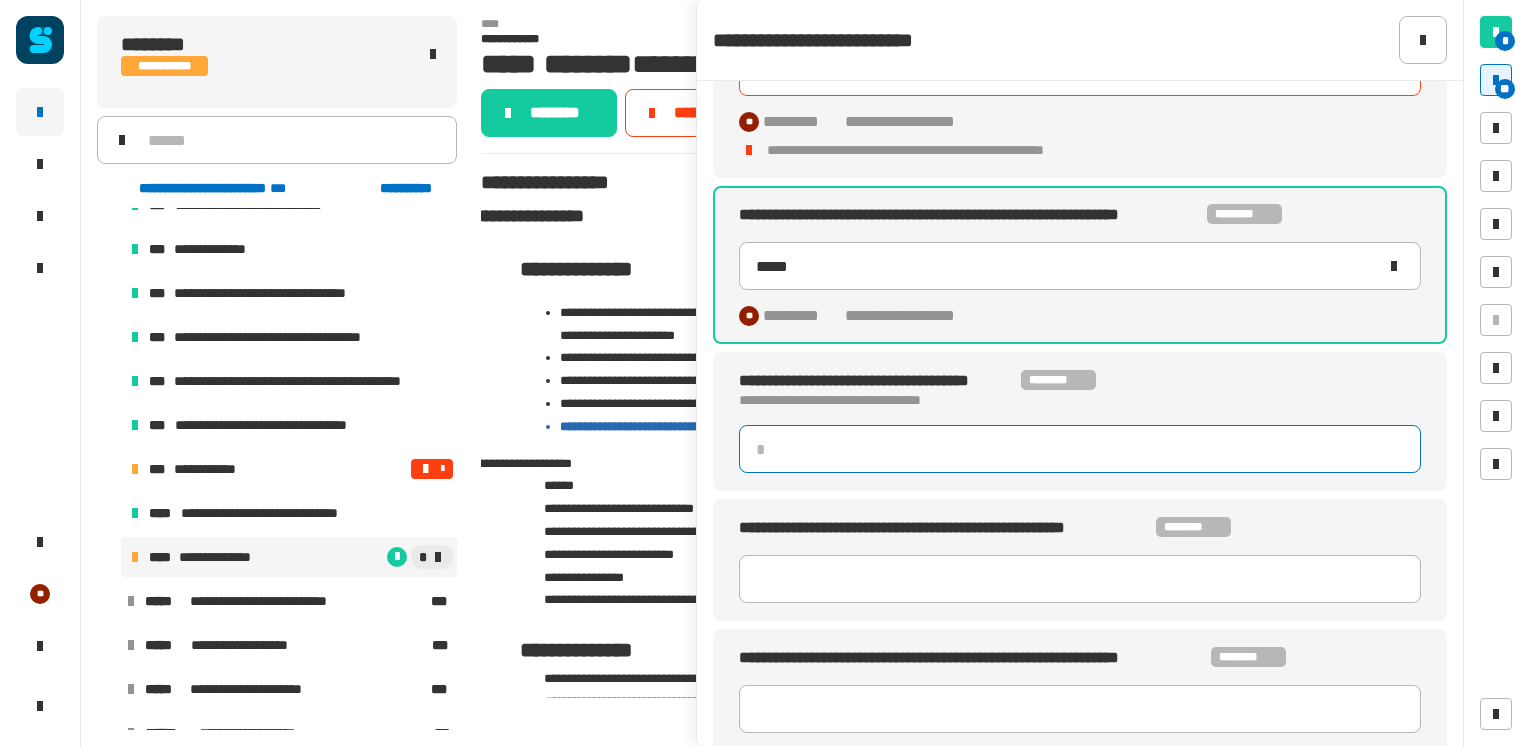 click 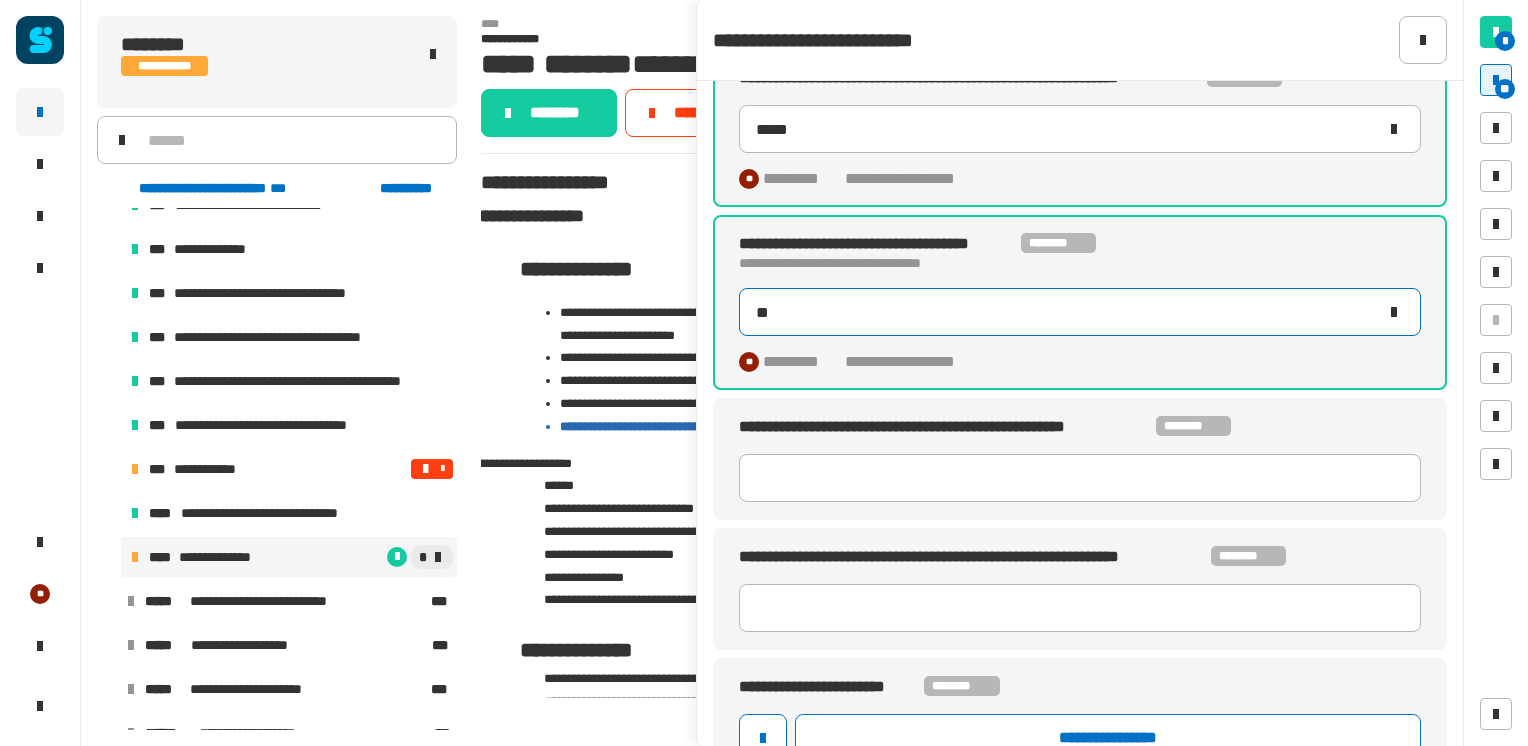 scroll, scrollTop: 595, scrollLeft: 0, axis: vertical 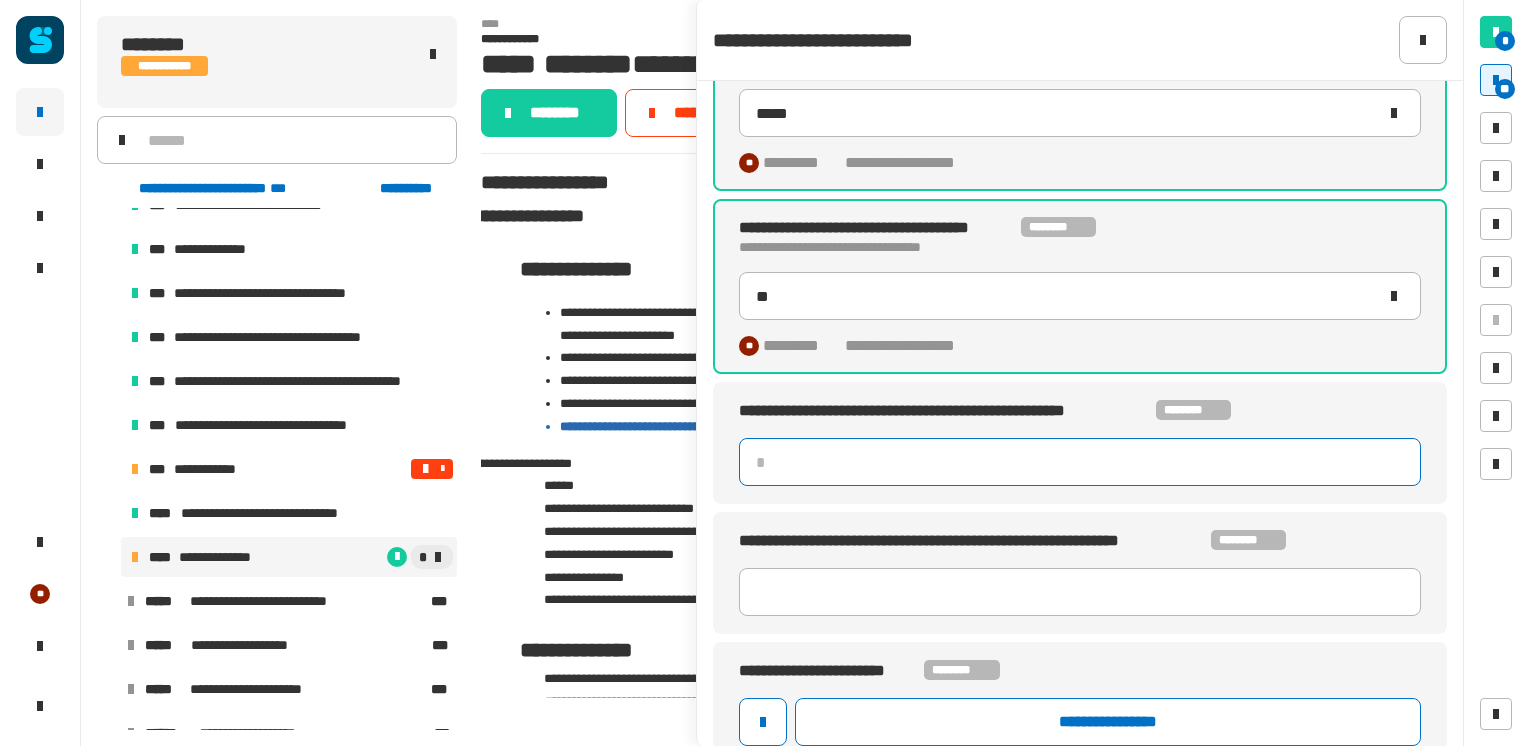 click 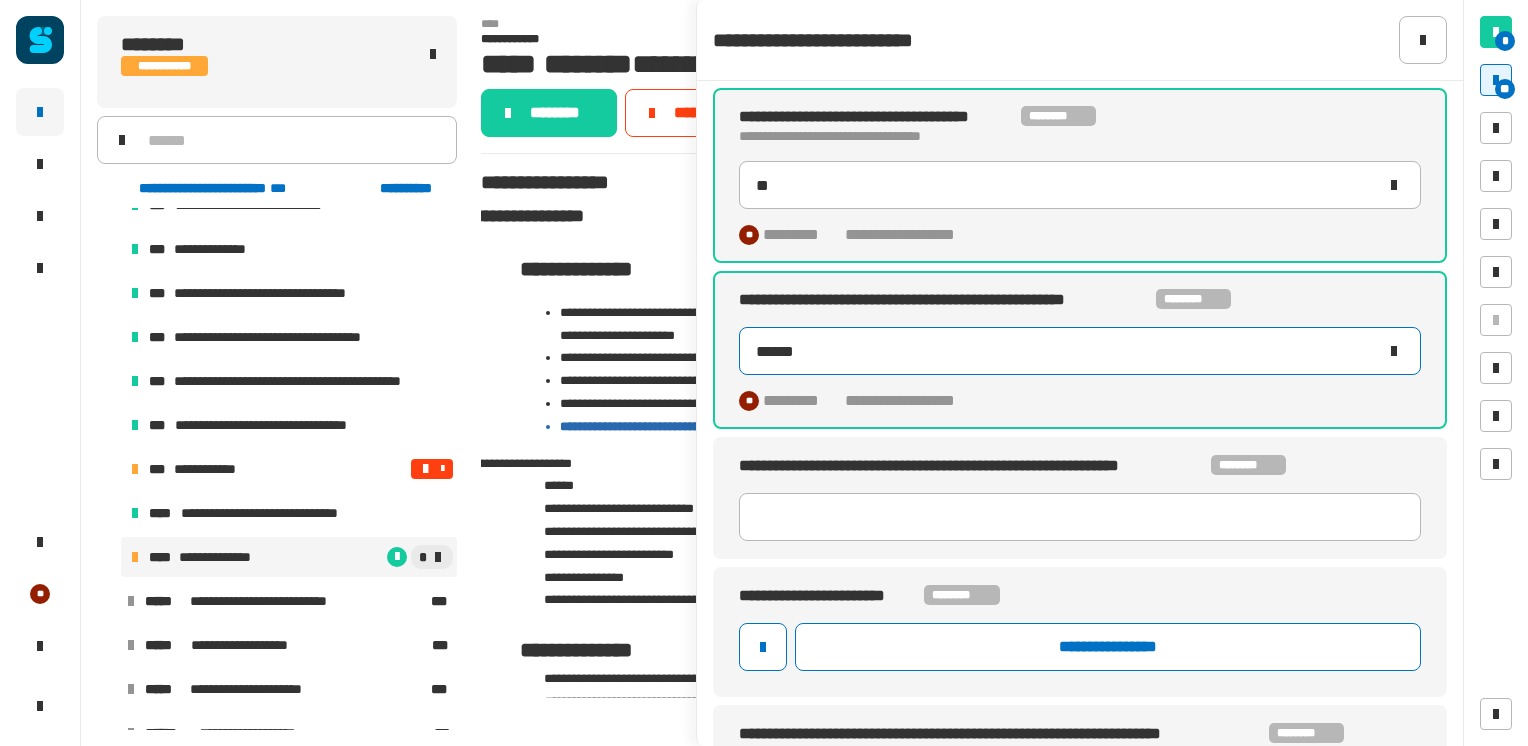 scroll, scrollTop: 723, scrollLeft: 0, axis: vertical 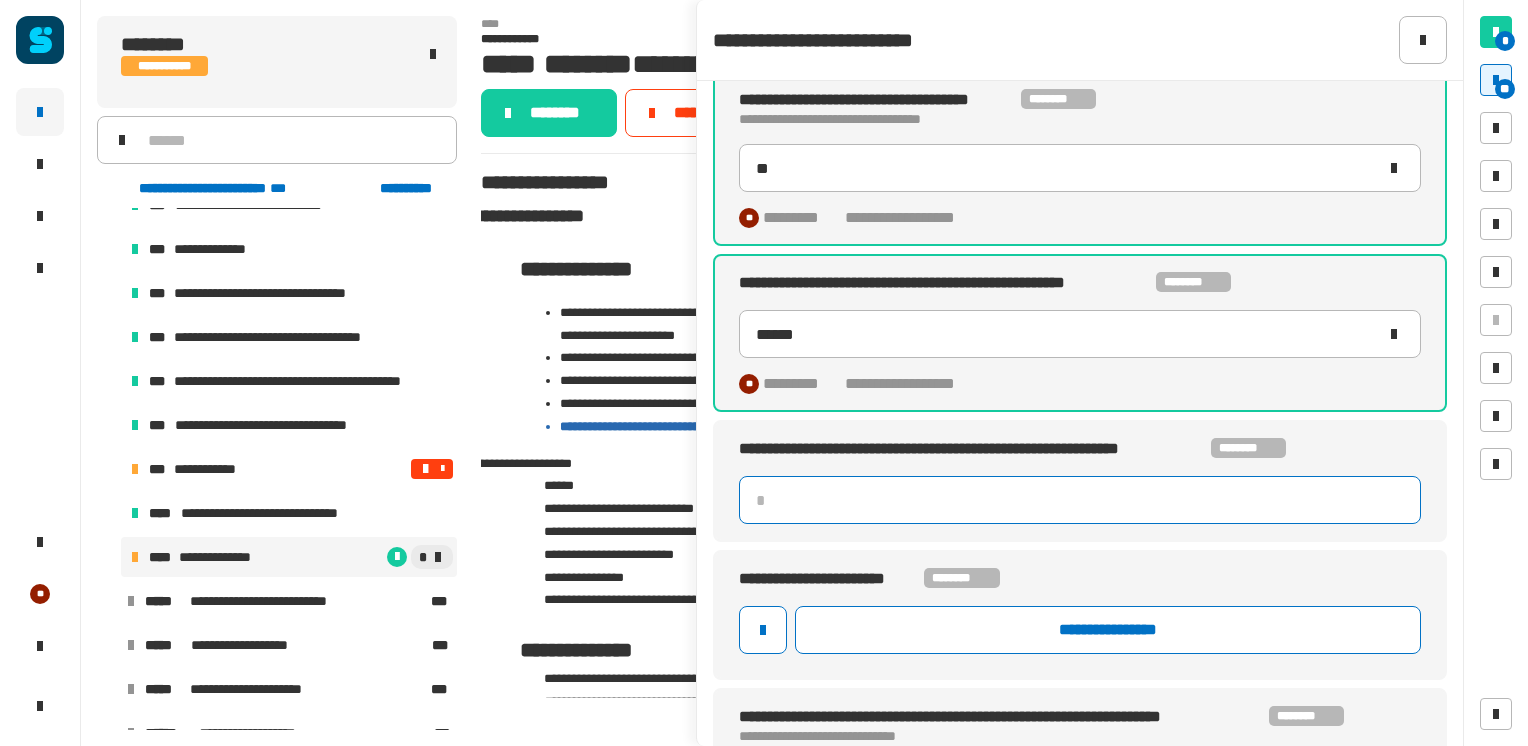 click 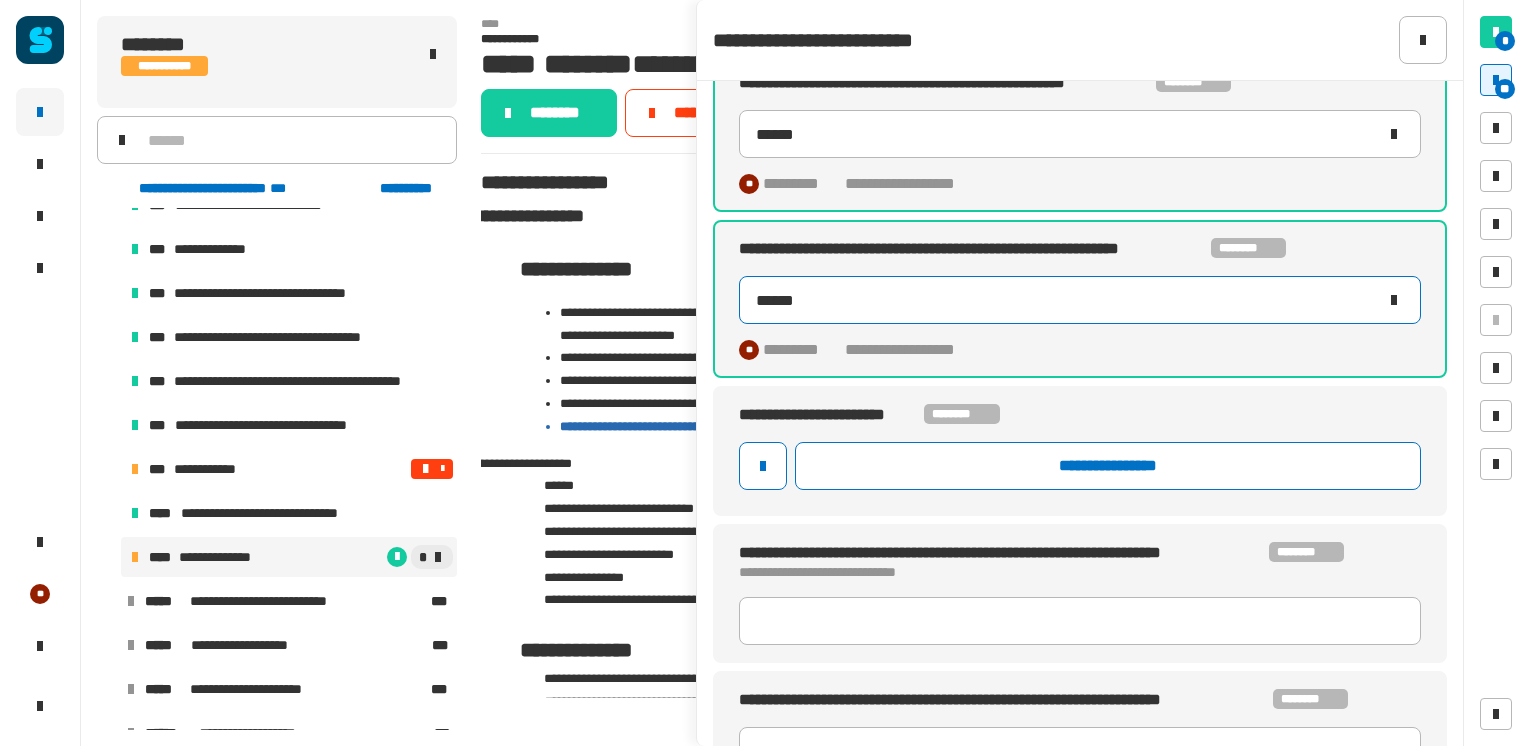 scroll, scrollTop: 970, scrollLeft: 0, axis: vertical 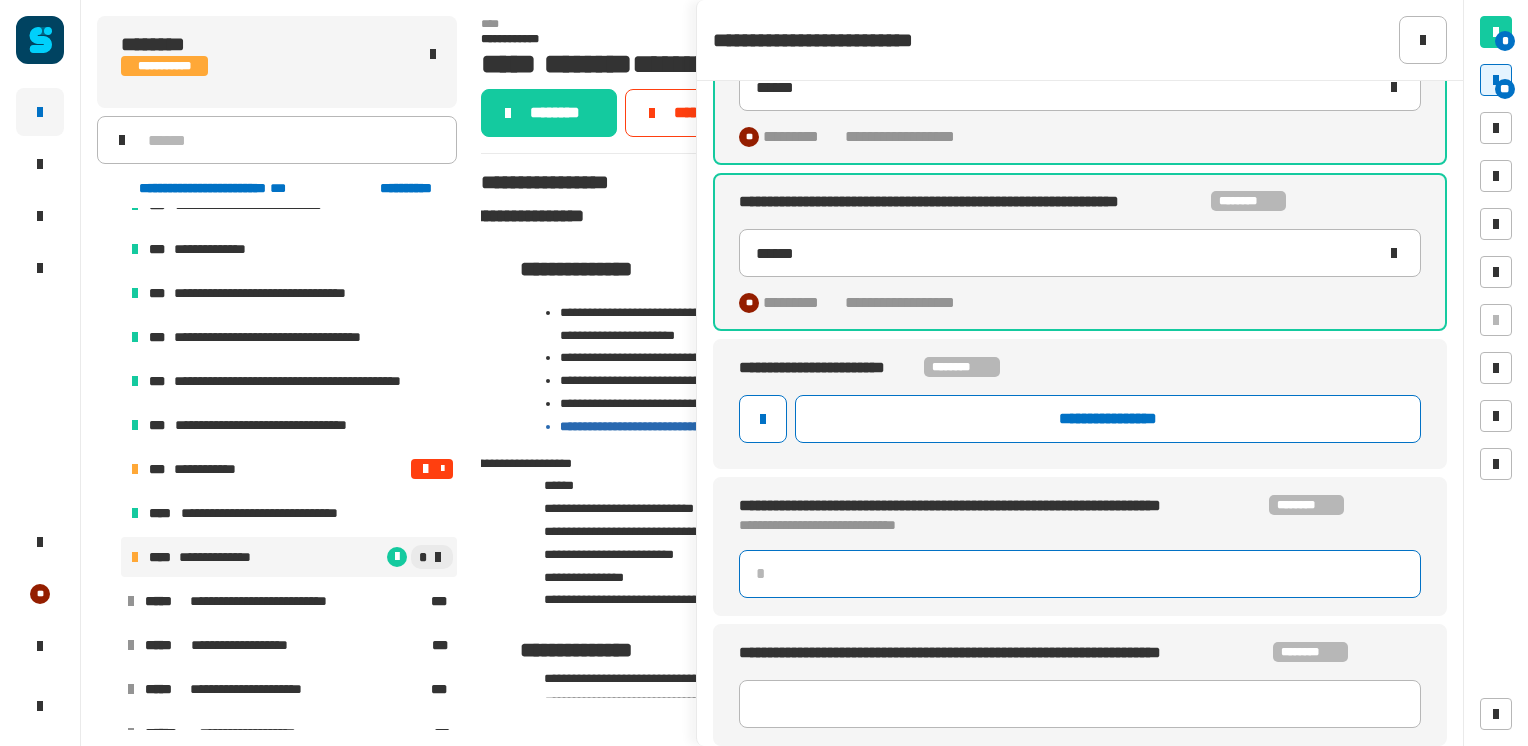 click 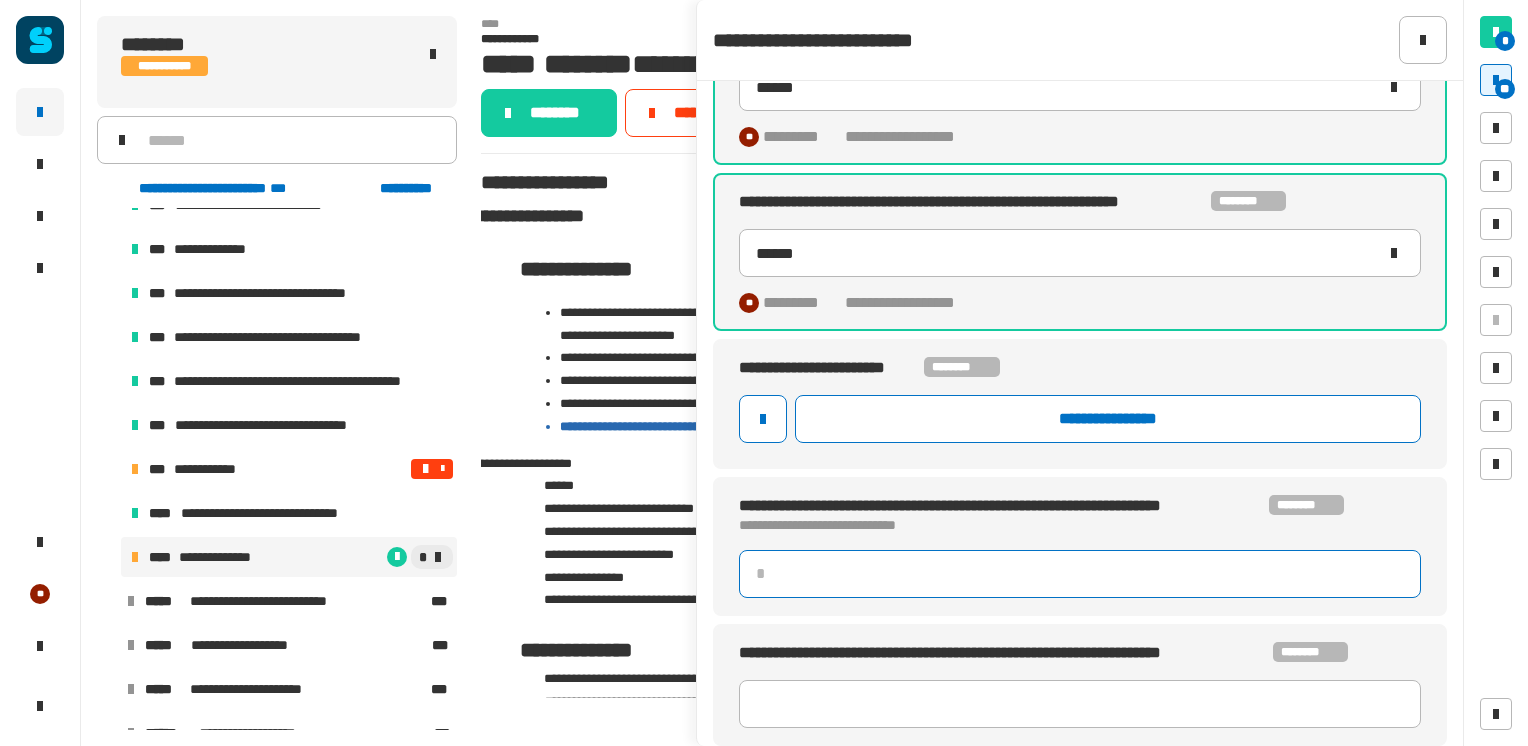 click 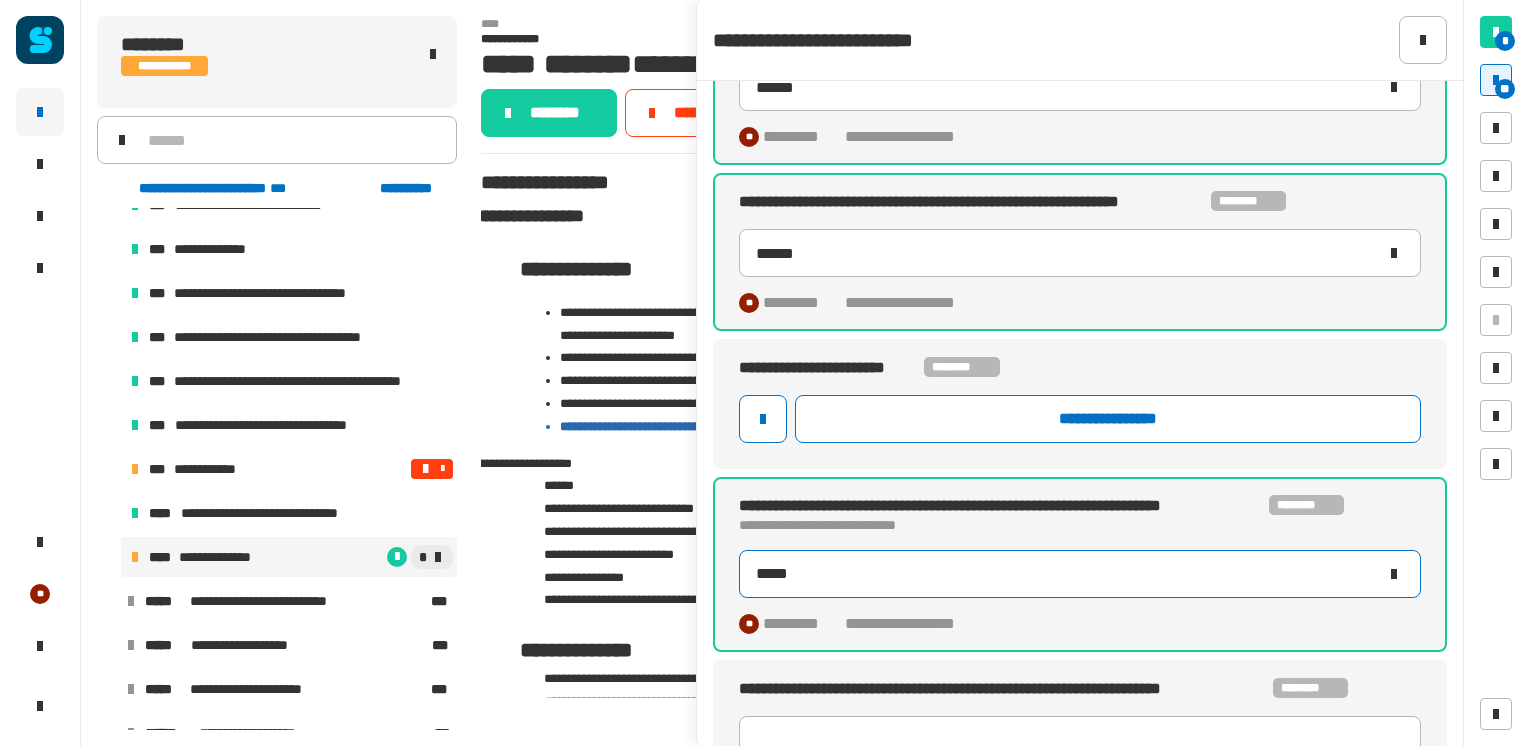 scroll, scrollTop: 1006, scrollLeft: 0, axis: vertical 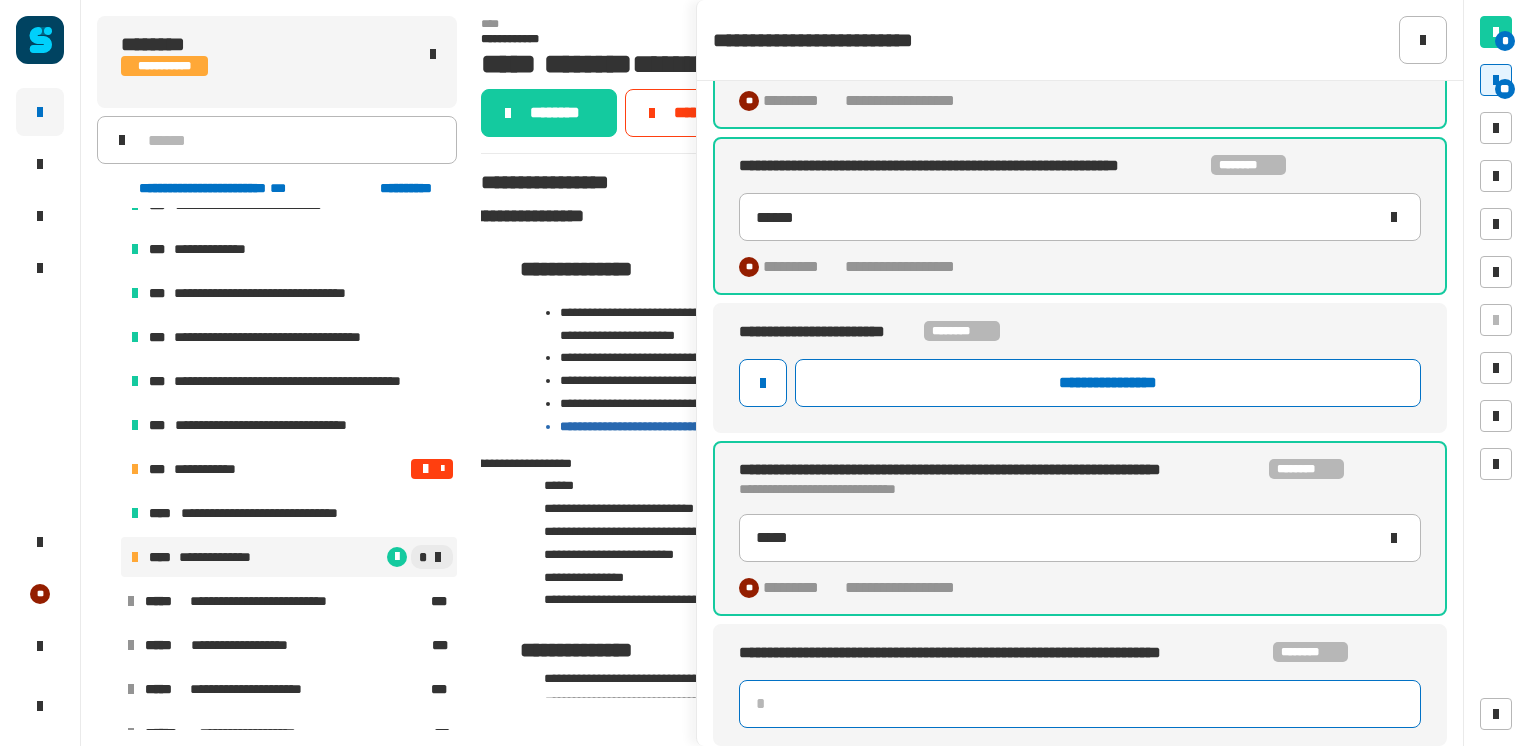 click 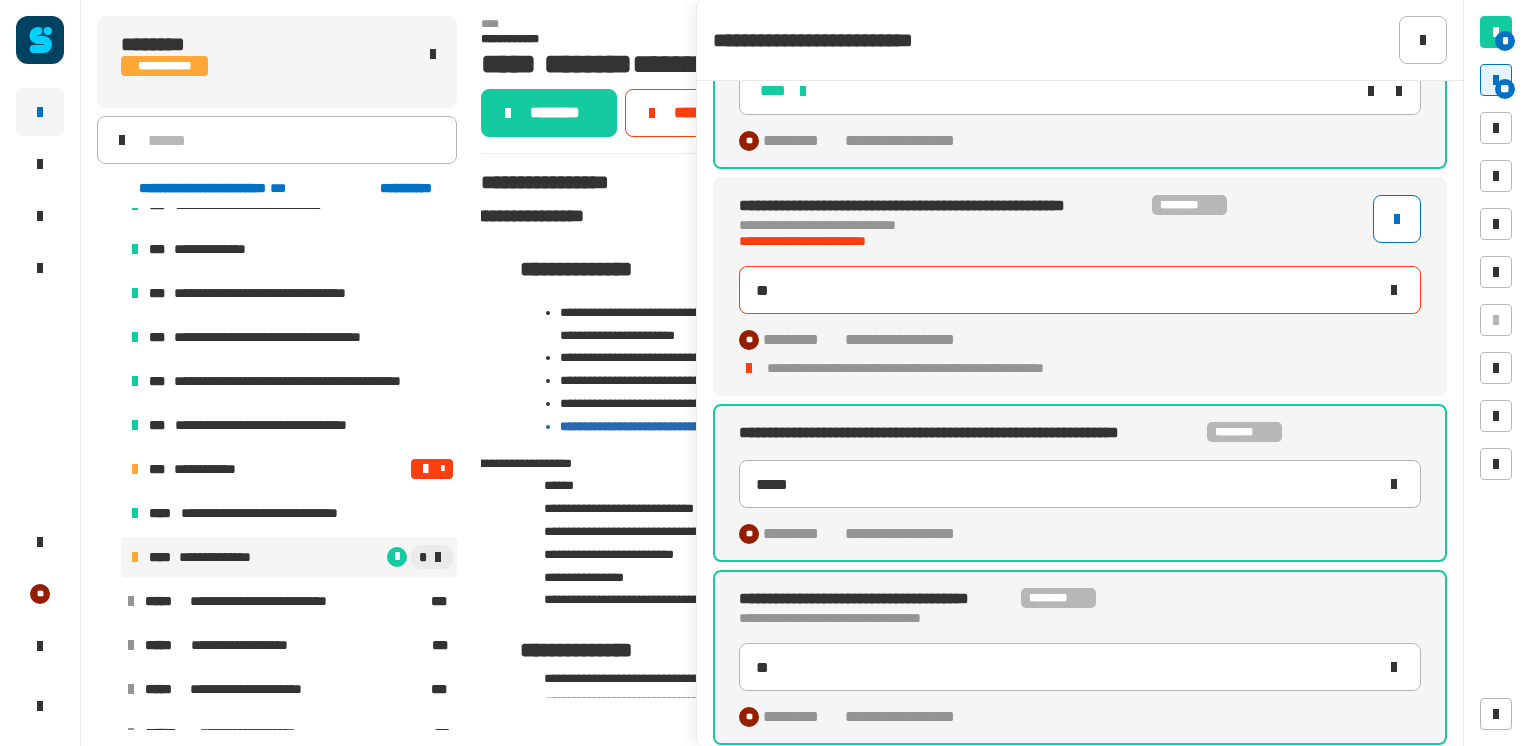 scroll, scrollTop: 223, scrollLeft: 0, axis: vertical 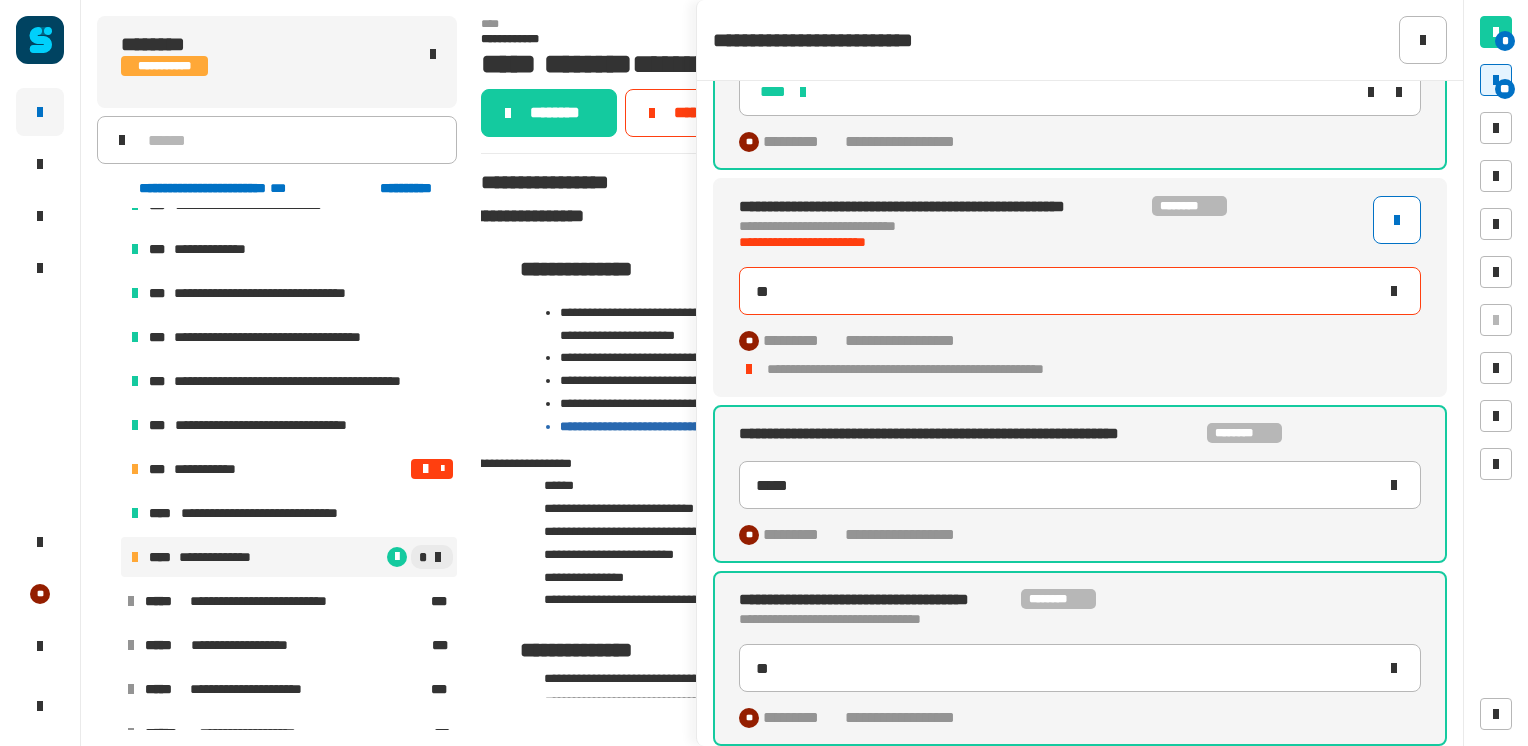 click on "**" 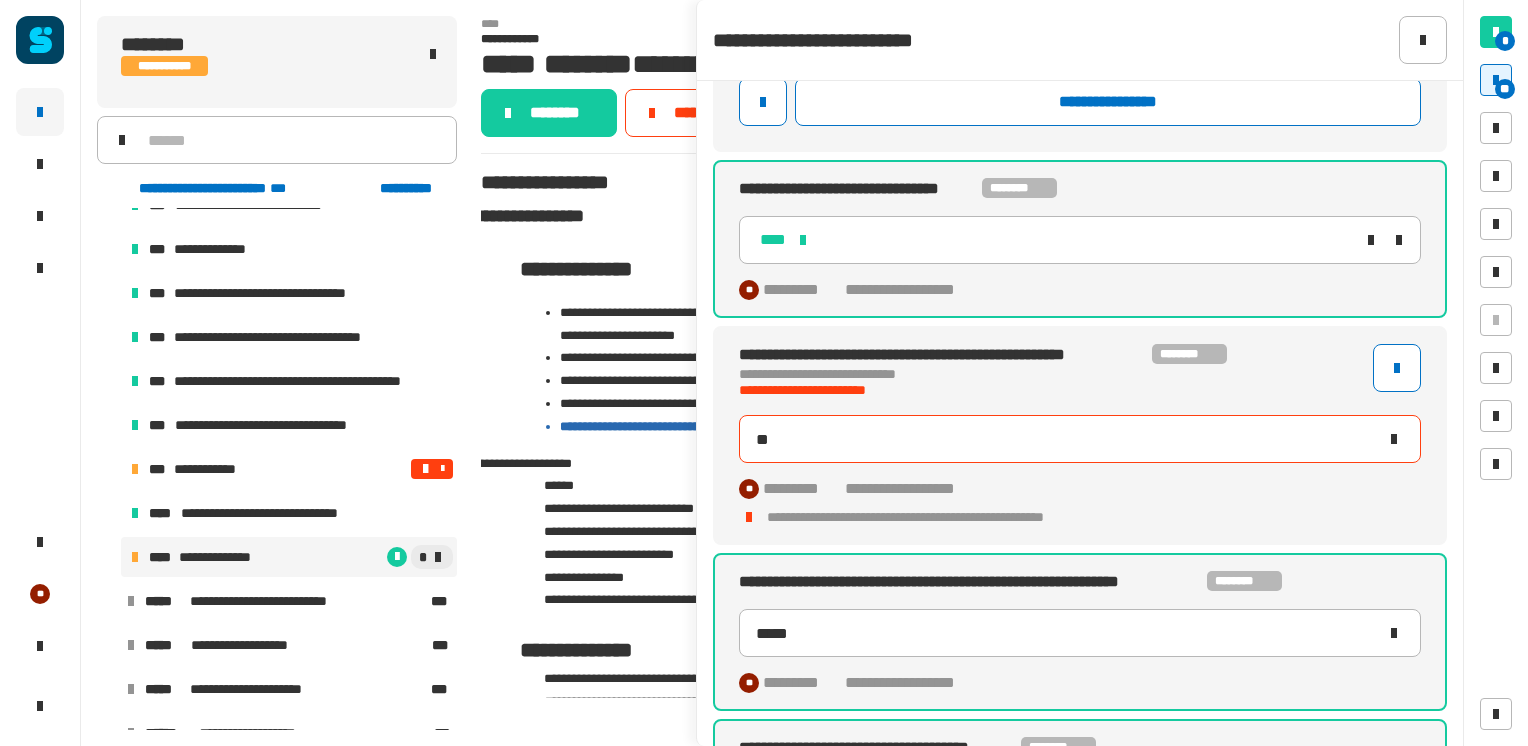 scroll, scrollTop: 0, scrollLeft: 0, axis: both 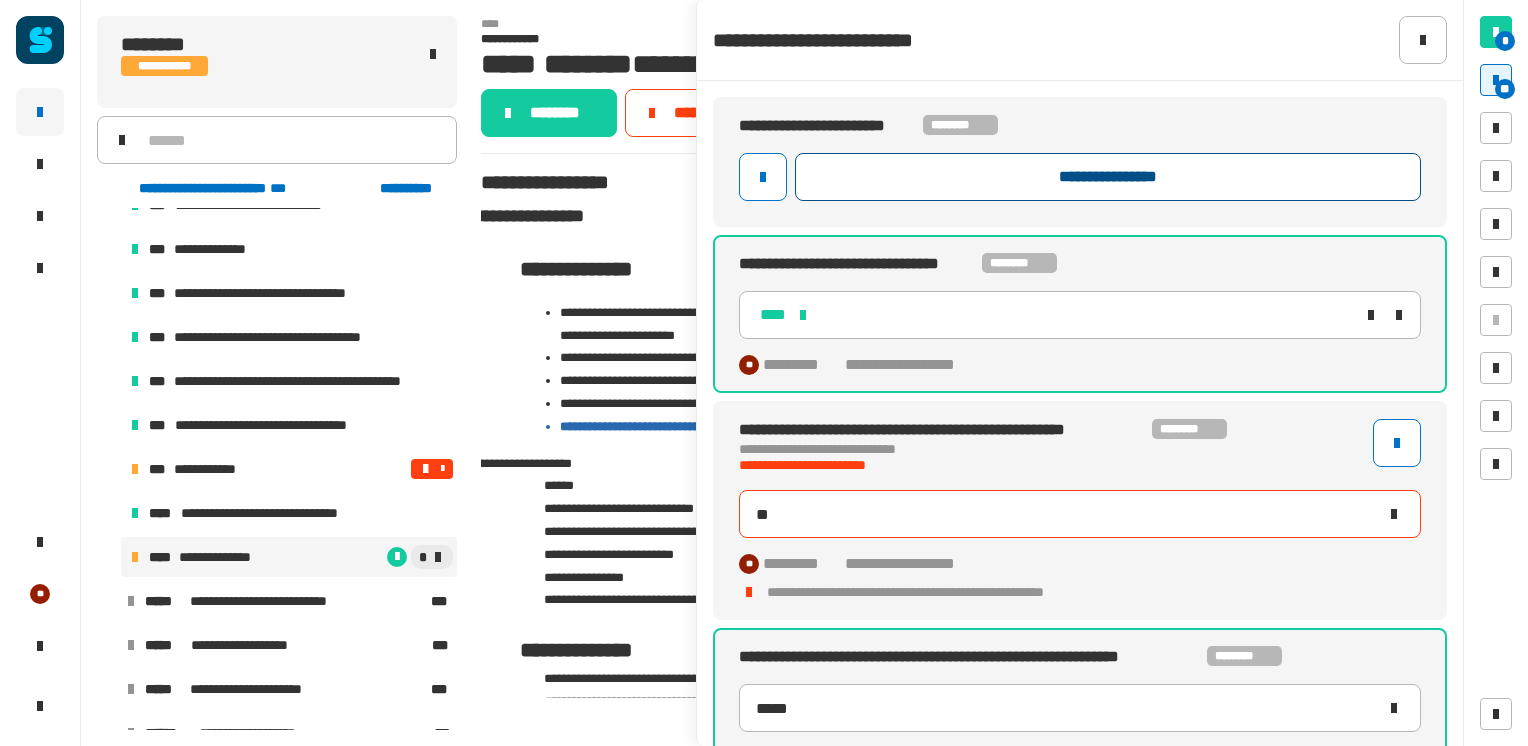 click on "**********" 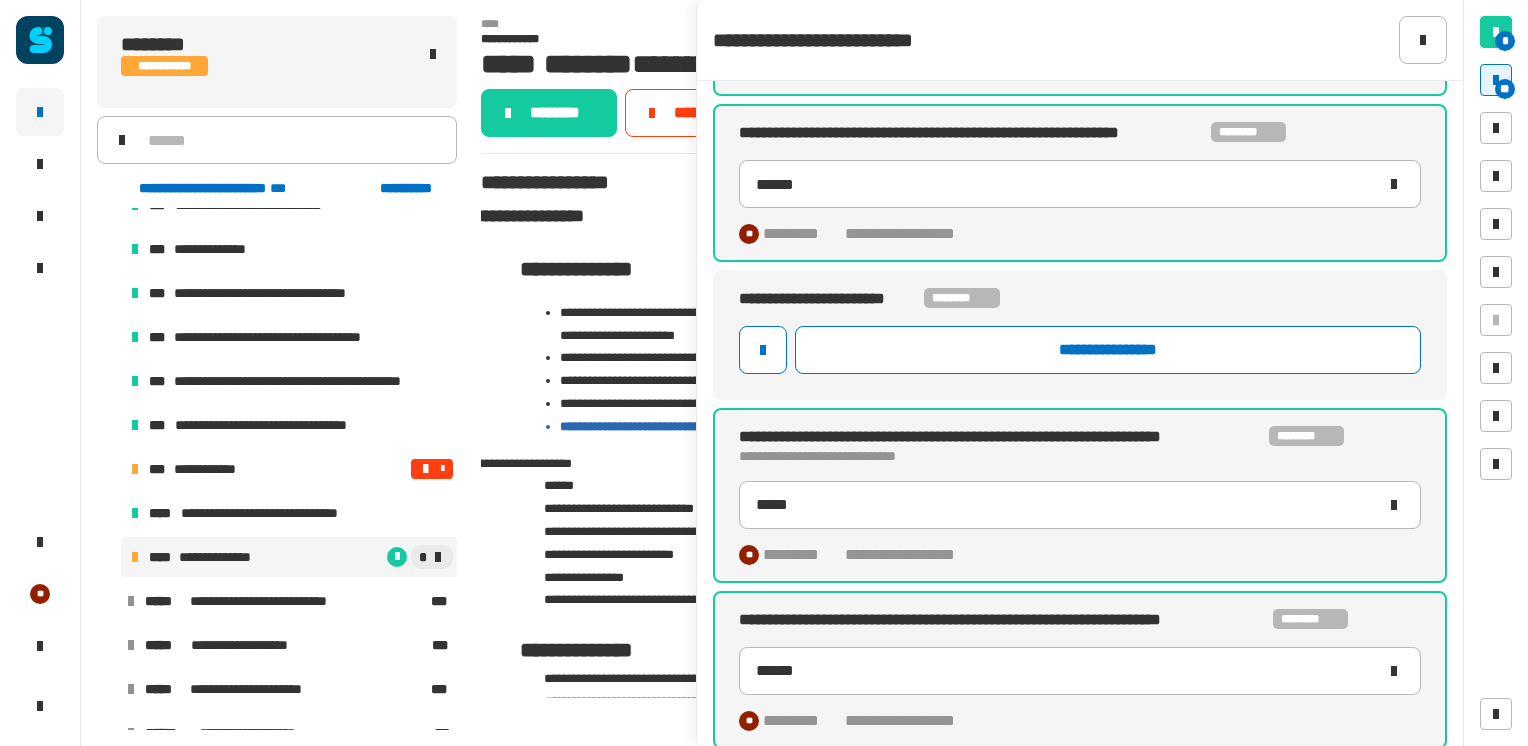 scroll, scrollTop: 1134, scrollLeft: 0, axis: vertical 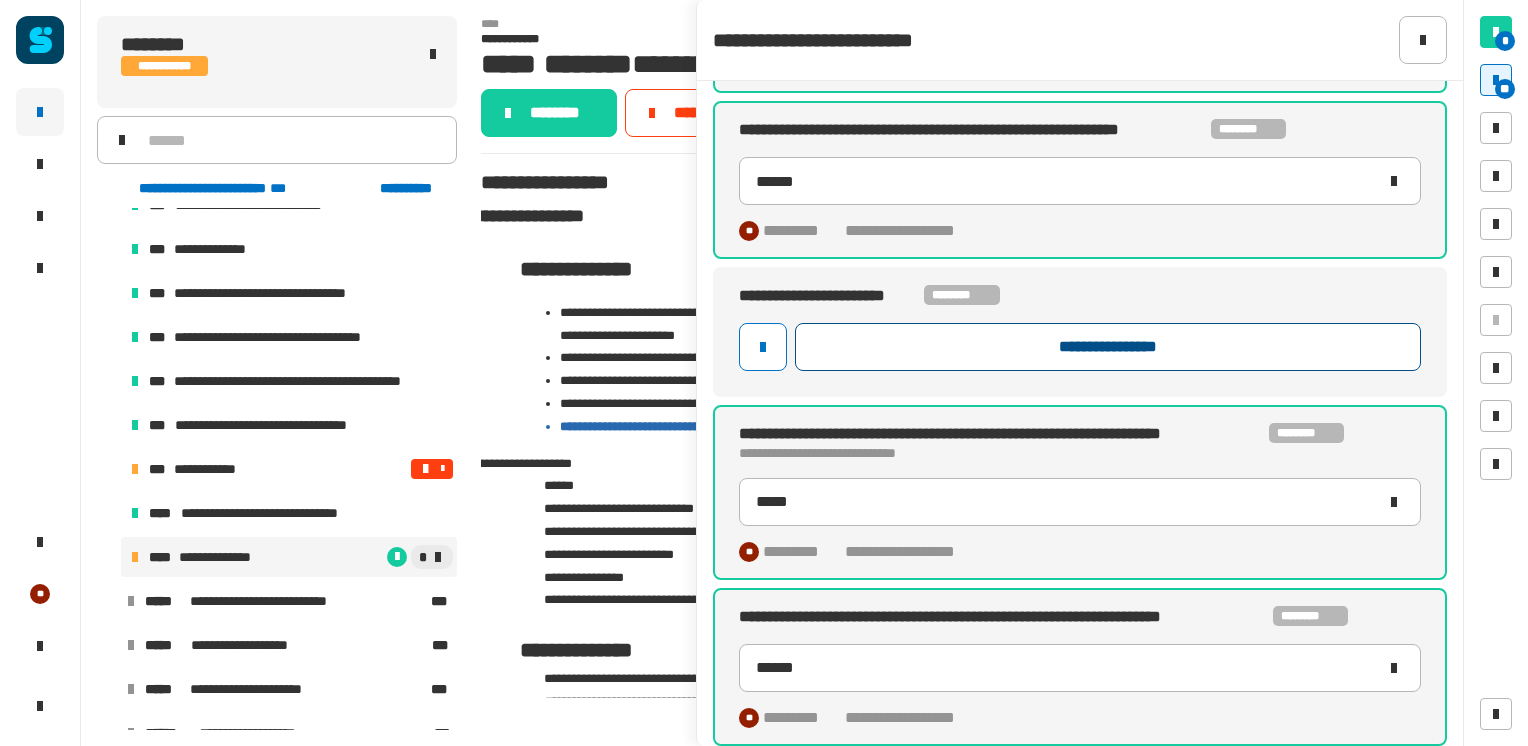 click on "**********" 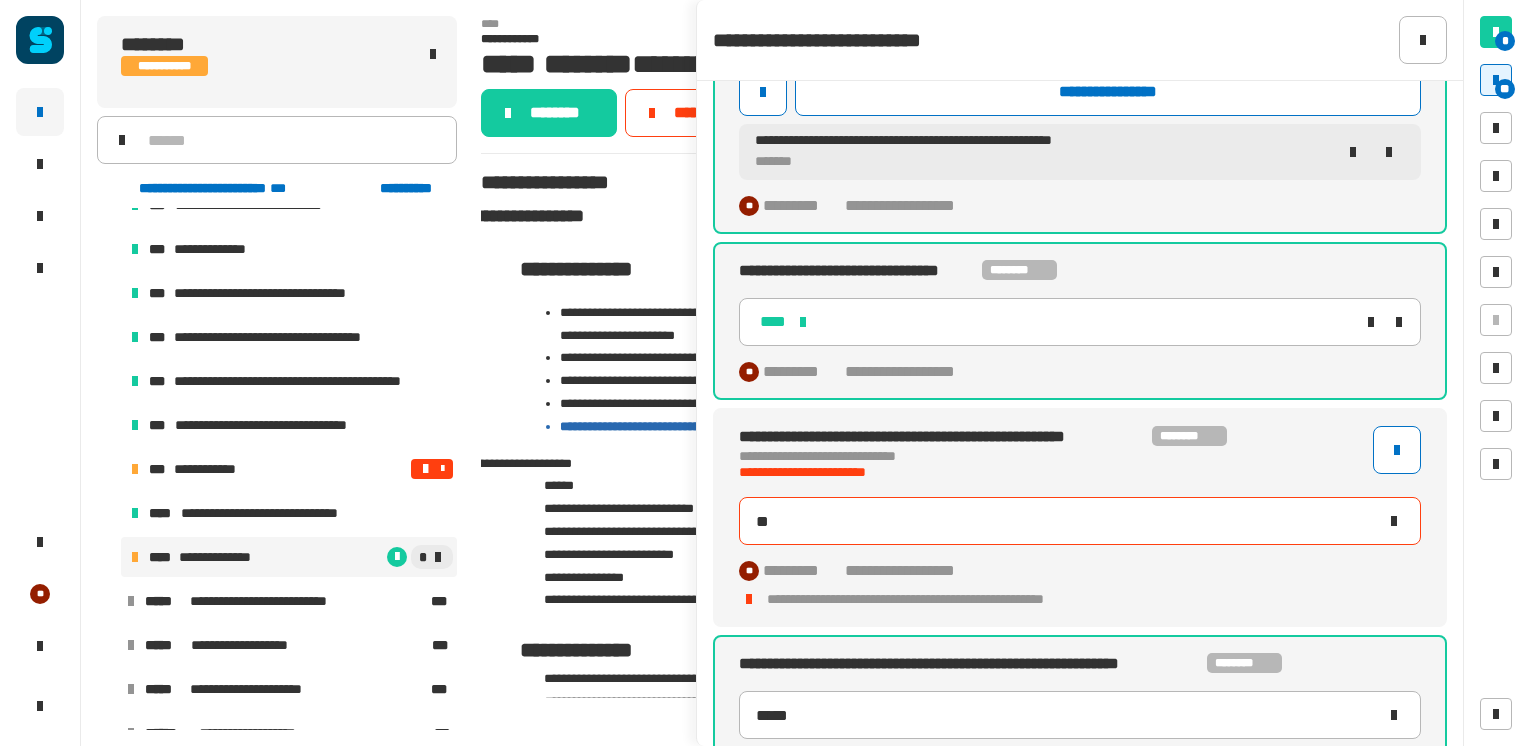 scroll, scrollTop: 0, scrollLeft: 0, axis: both 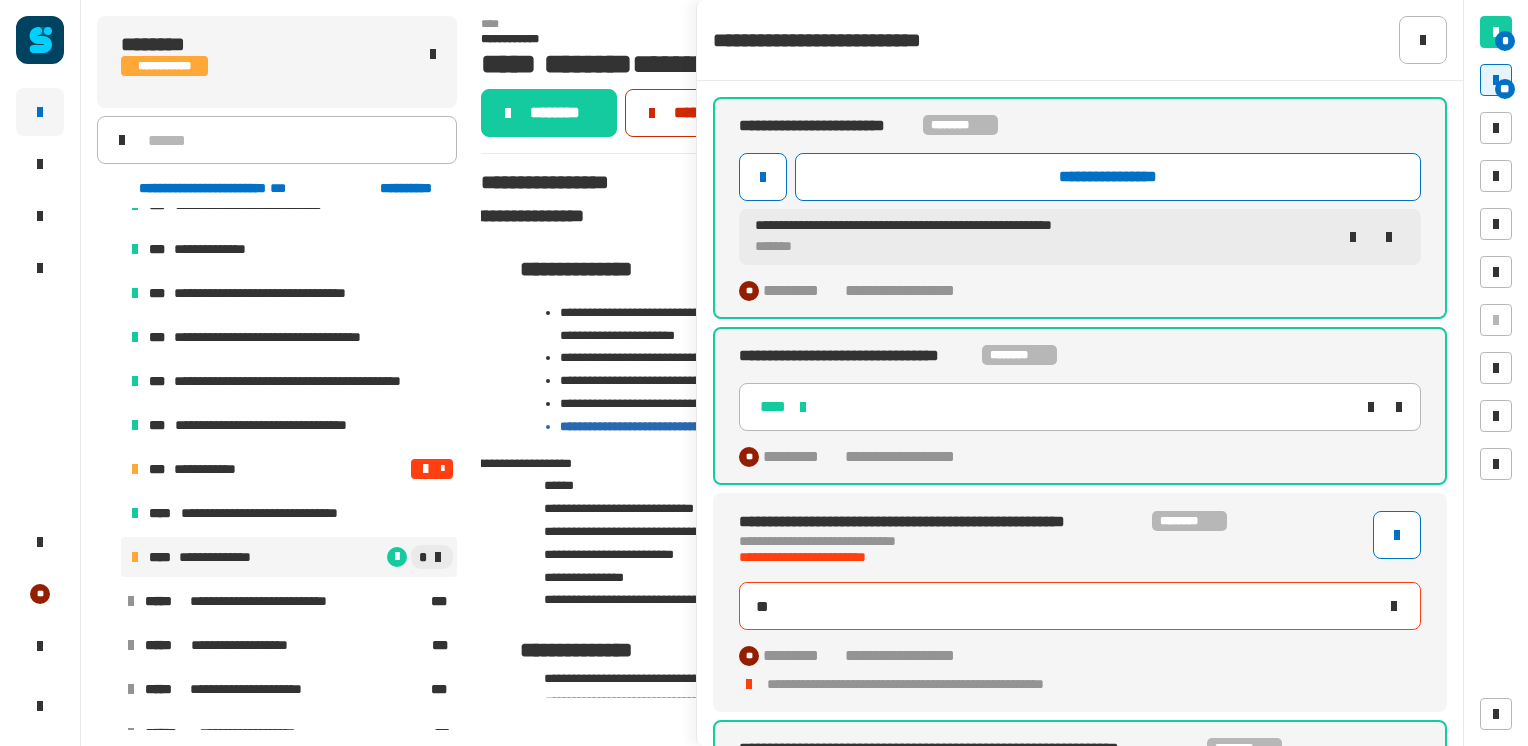 click on "*********" 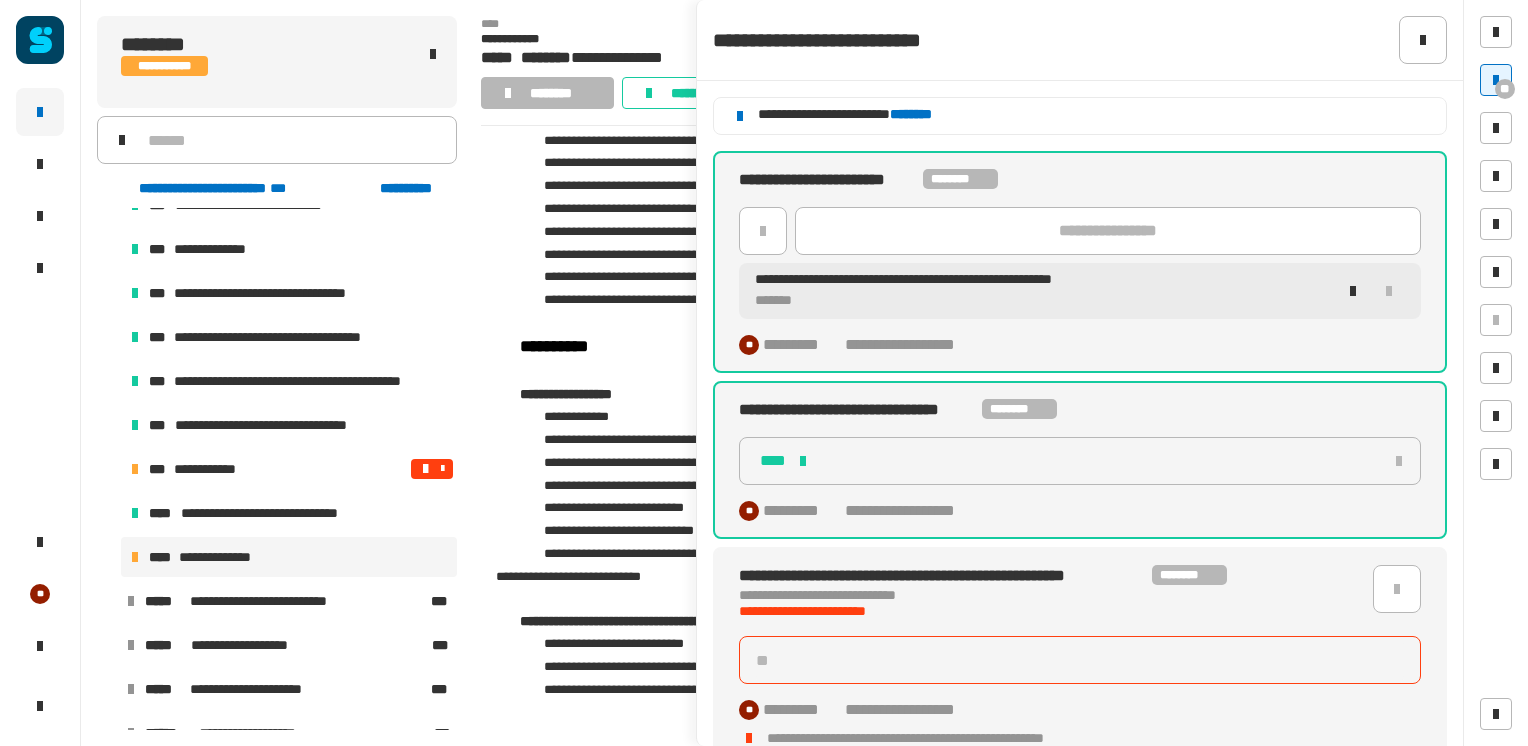 scroll, scrollTop: 568, scrollLeft: 0, axis: vertical 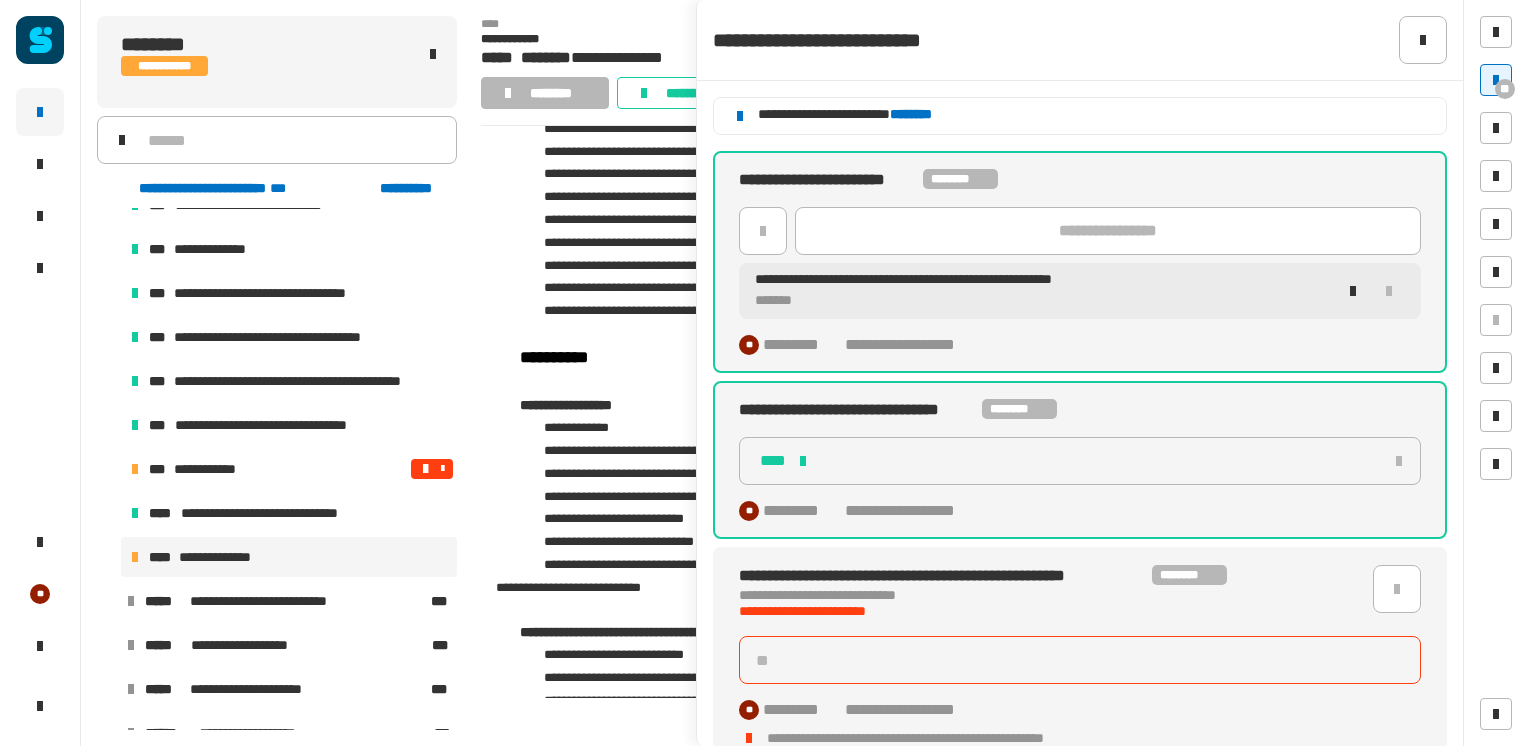 click on "**********" 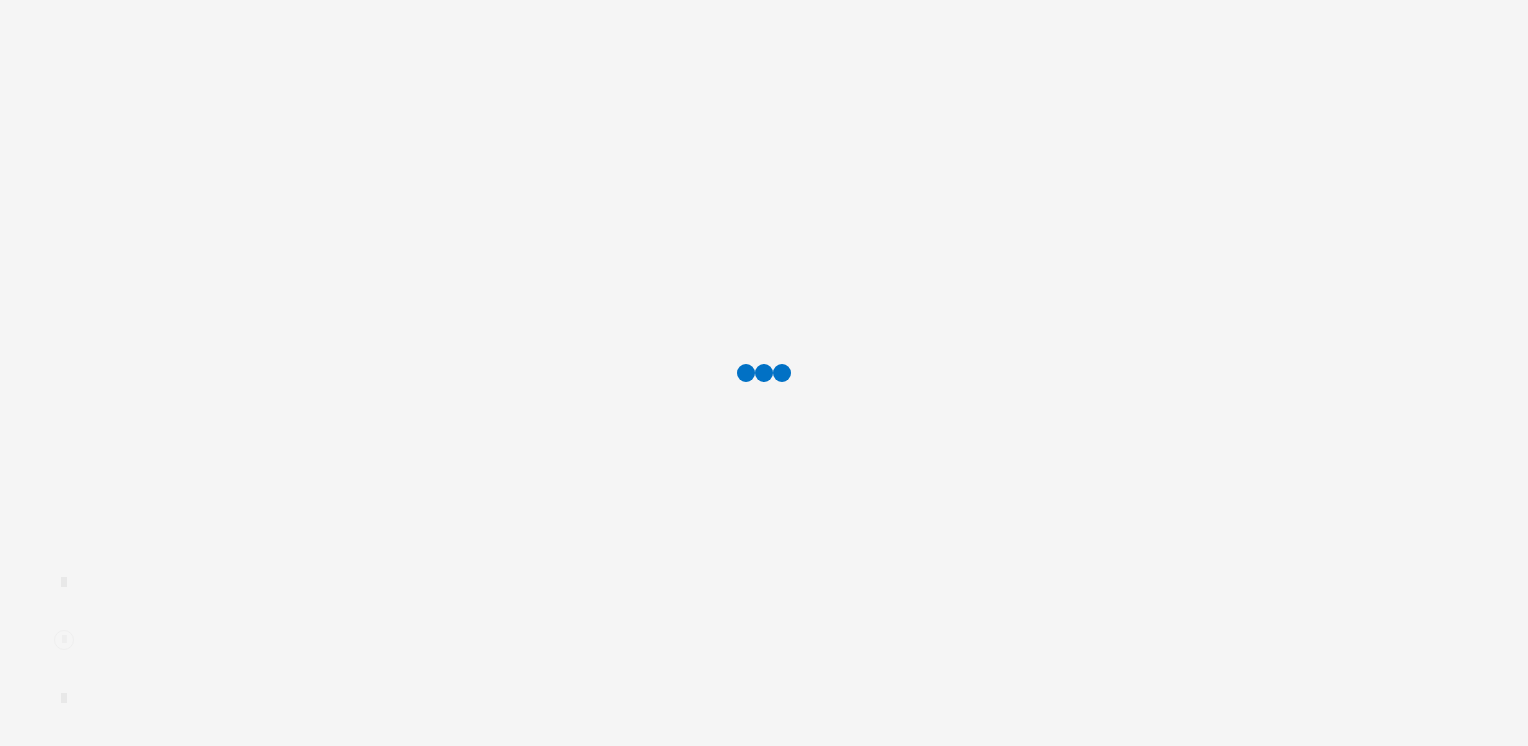 scroll, scrollTop: 0, scrollLeft: 0, axis: both 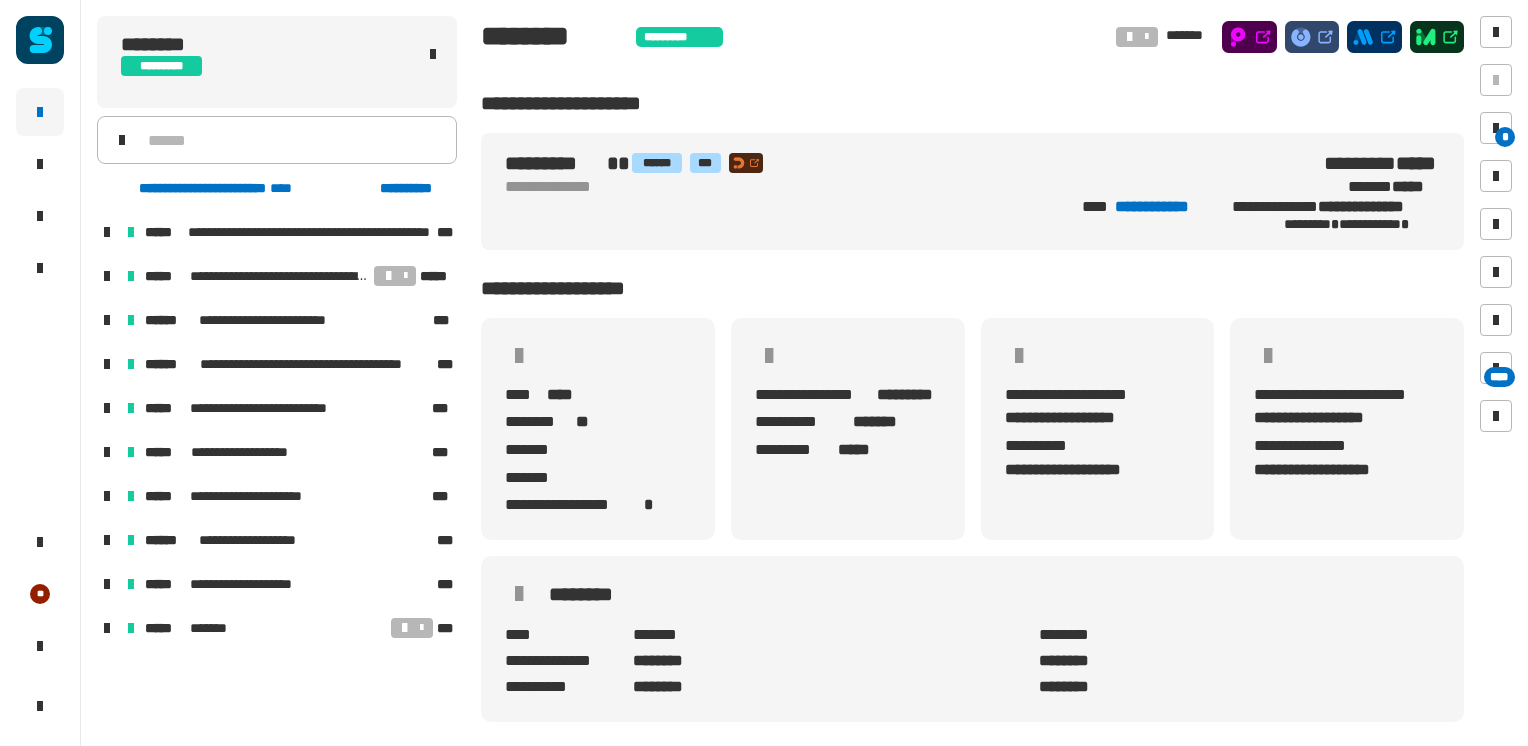 click at bounding box center [107, 276] 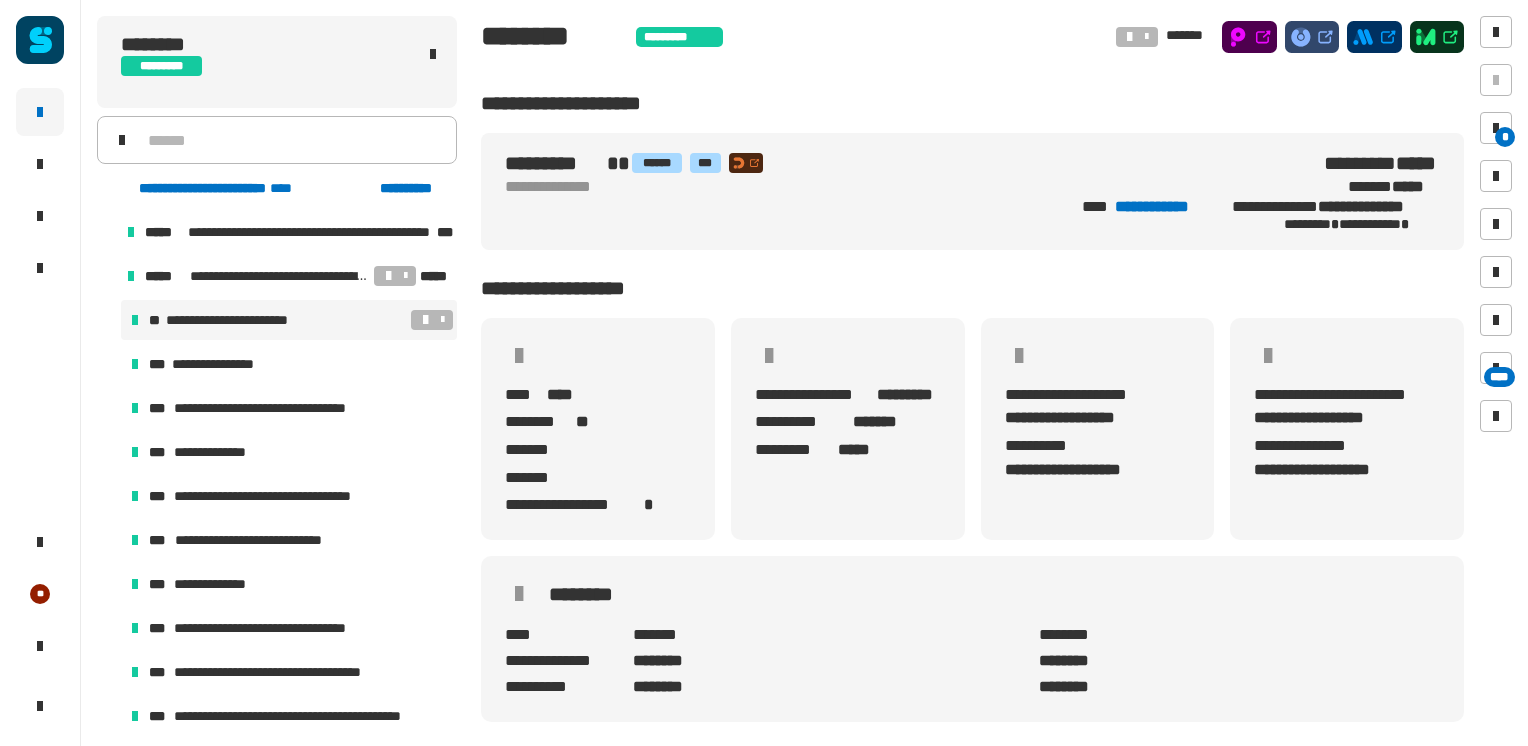 click on "**********" at bounding box center (240, 320) 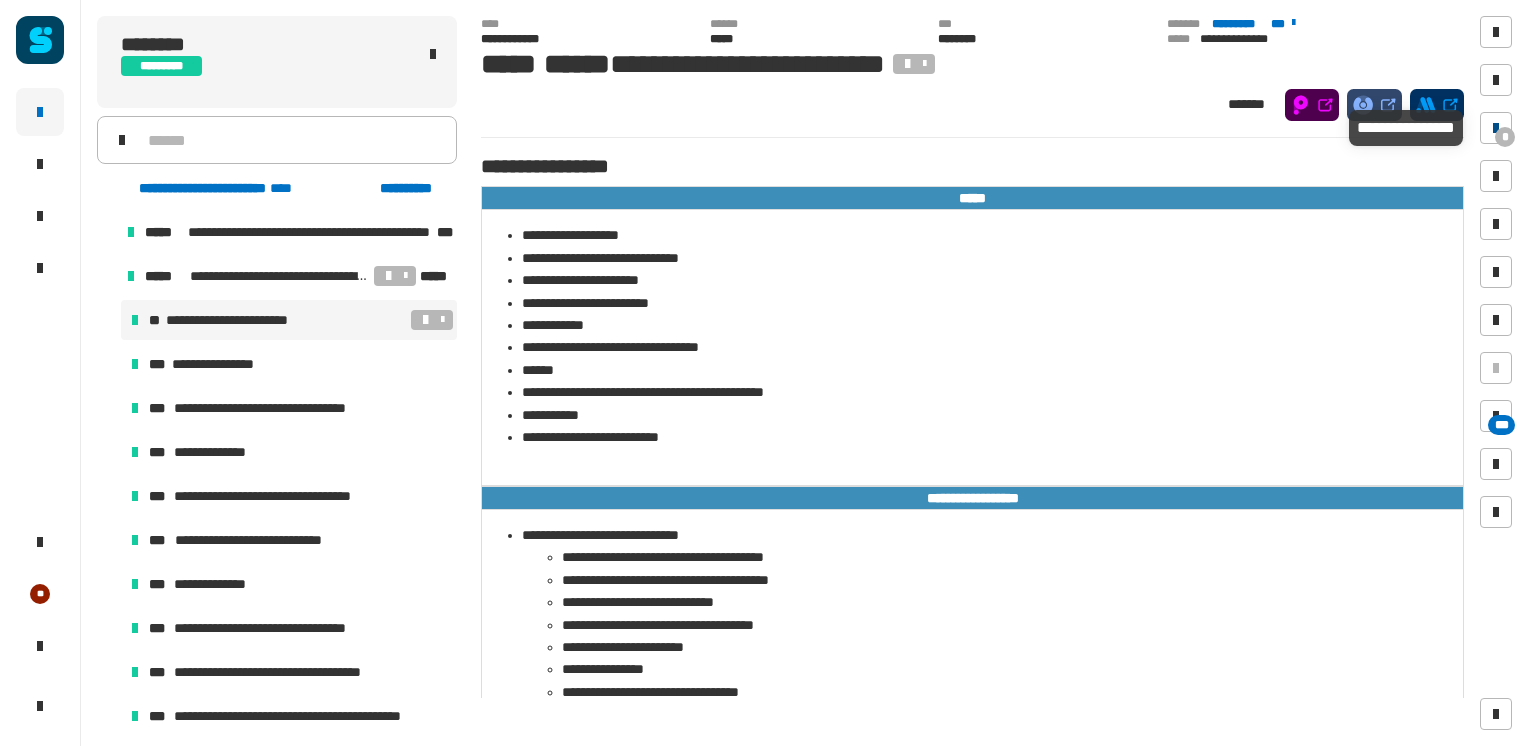 click at bounding box center (1496, 128) 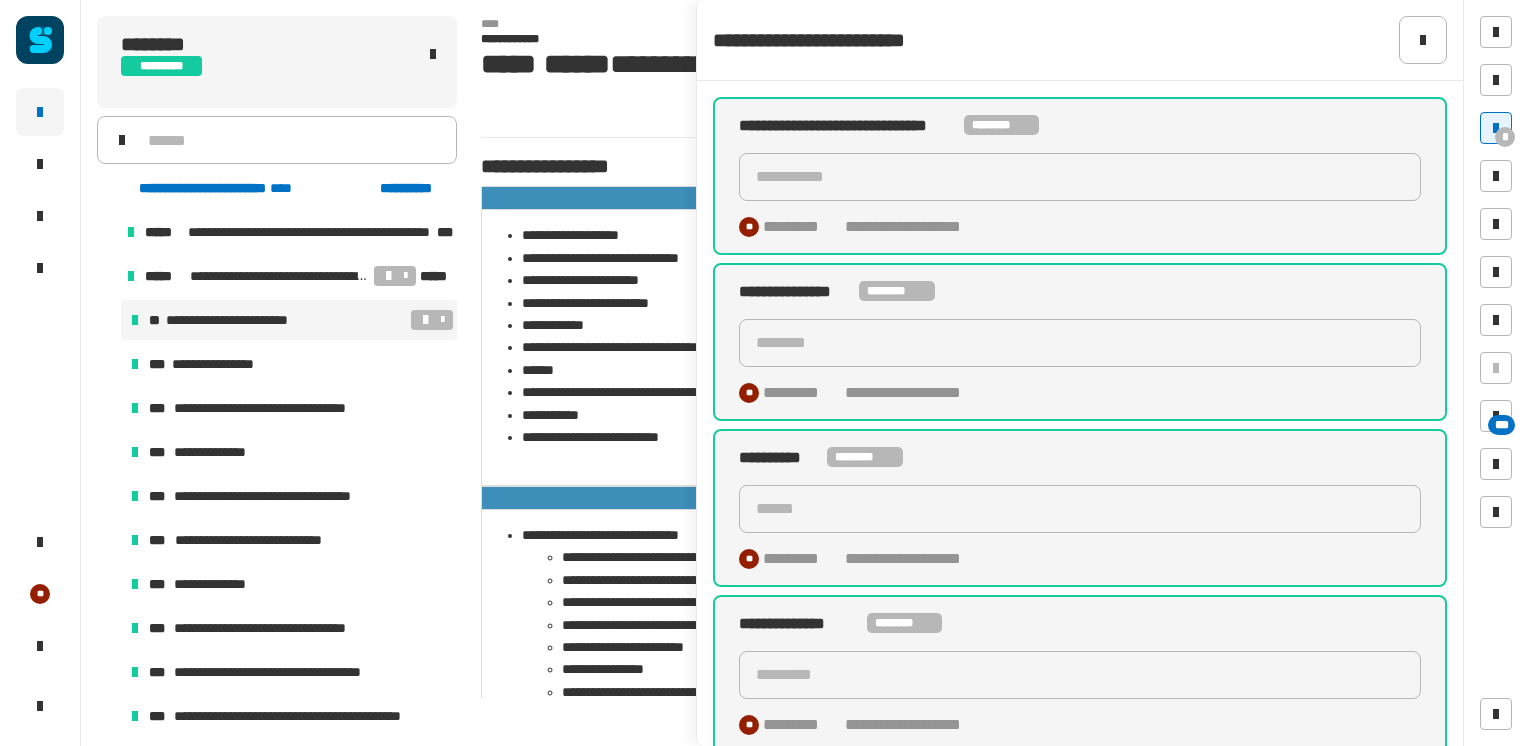 click on "**********" 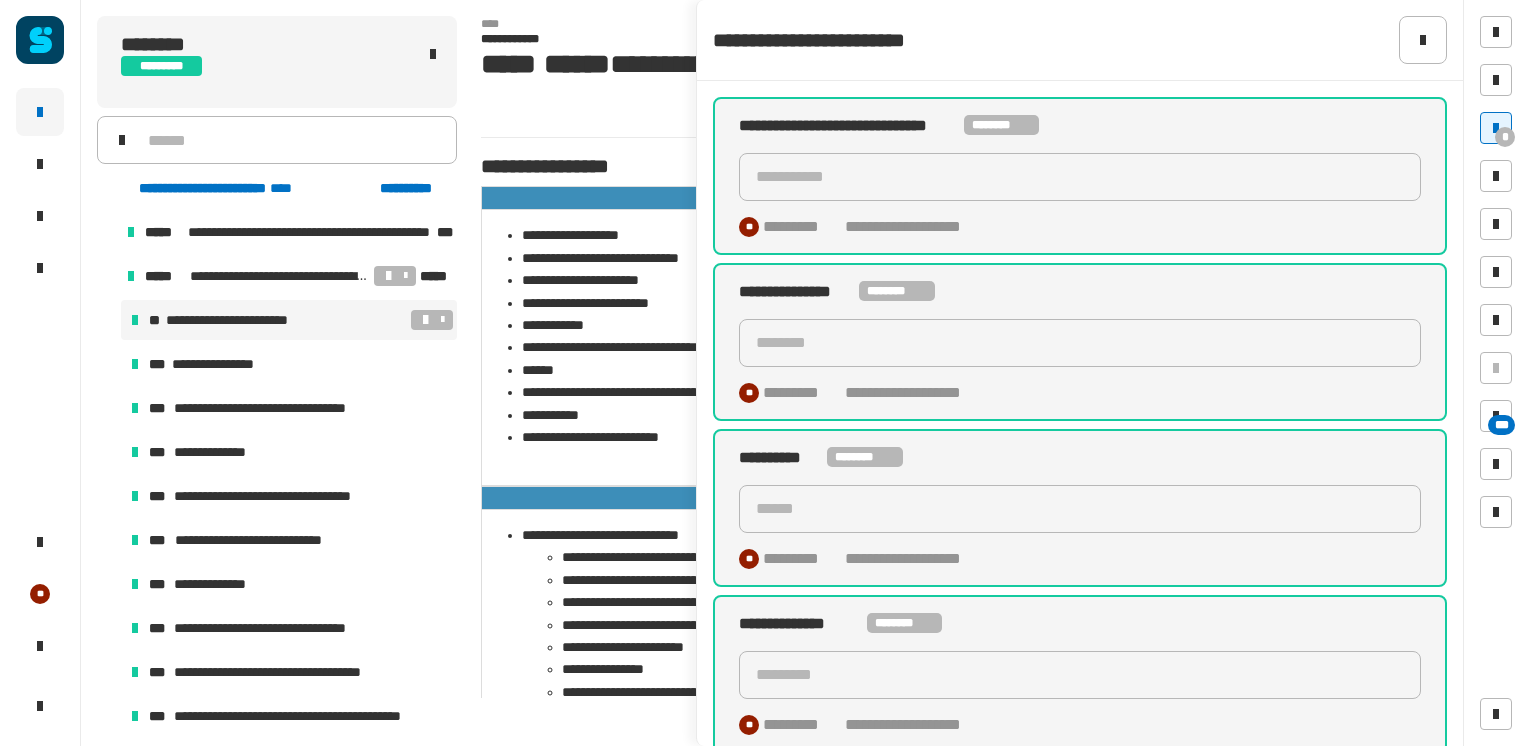 click on "********" 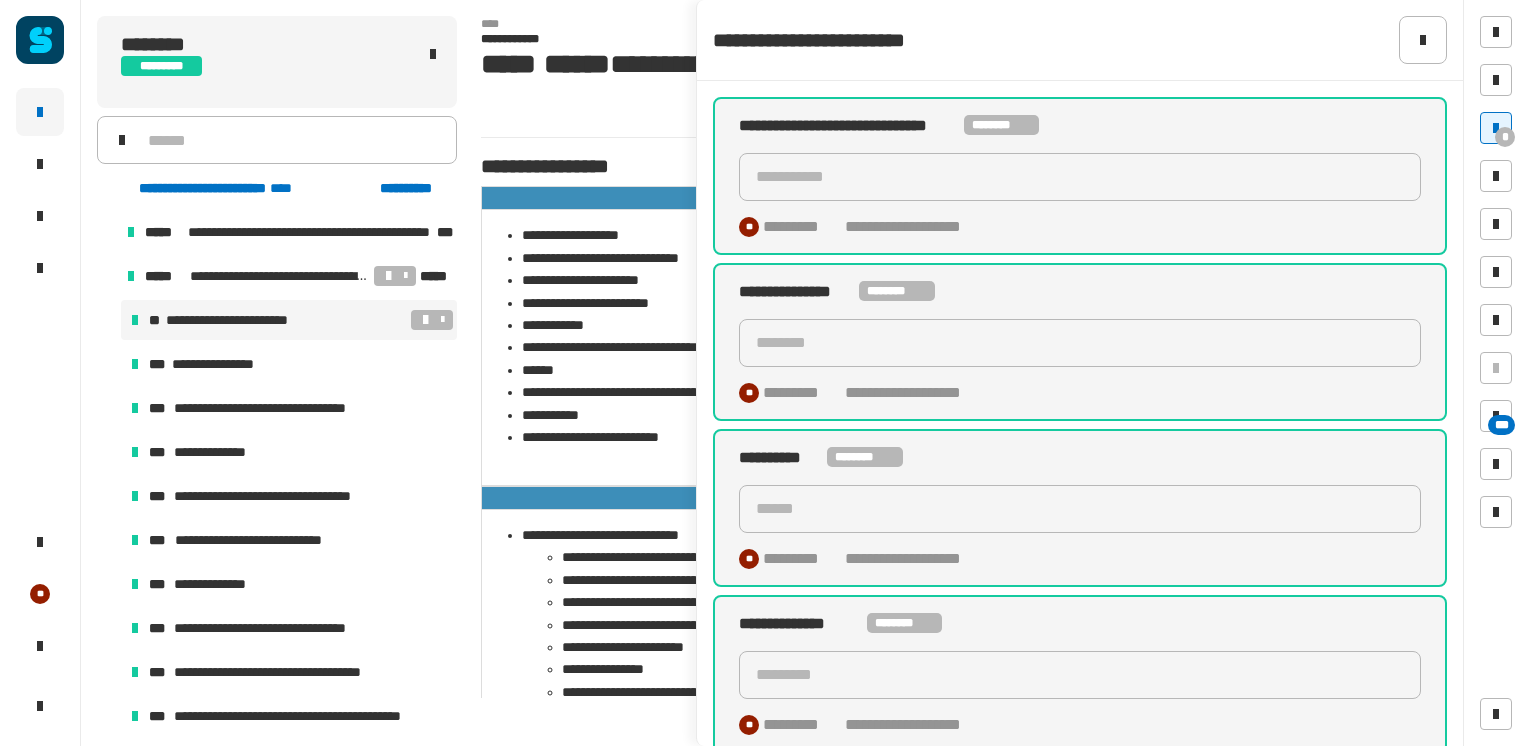 click on "*********" 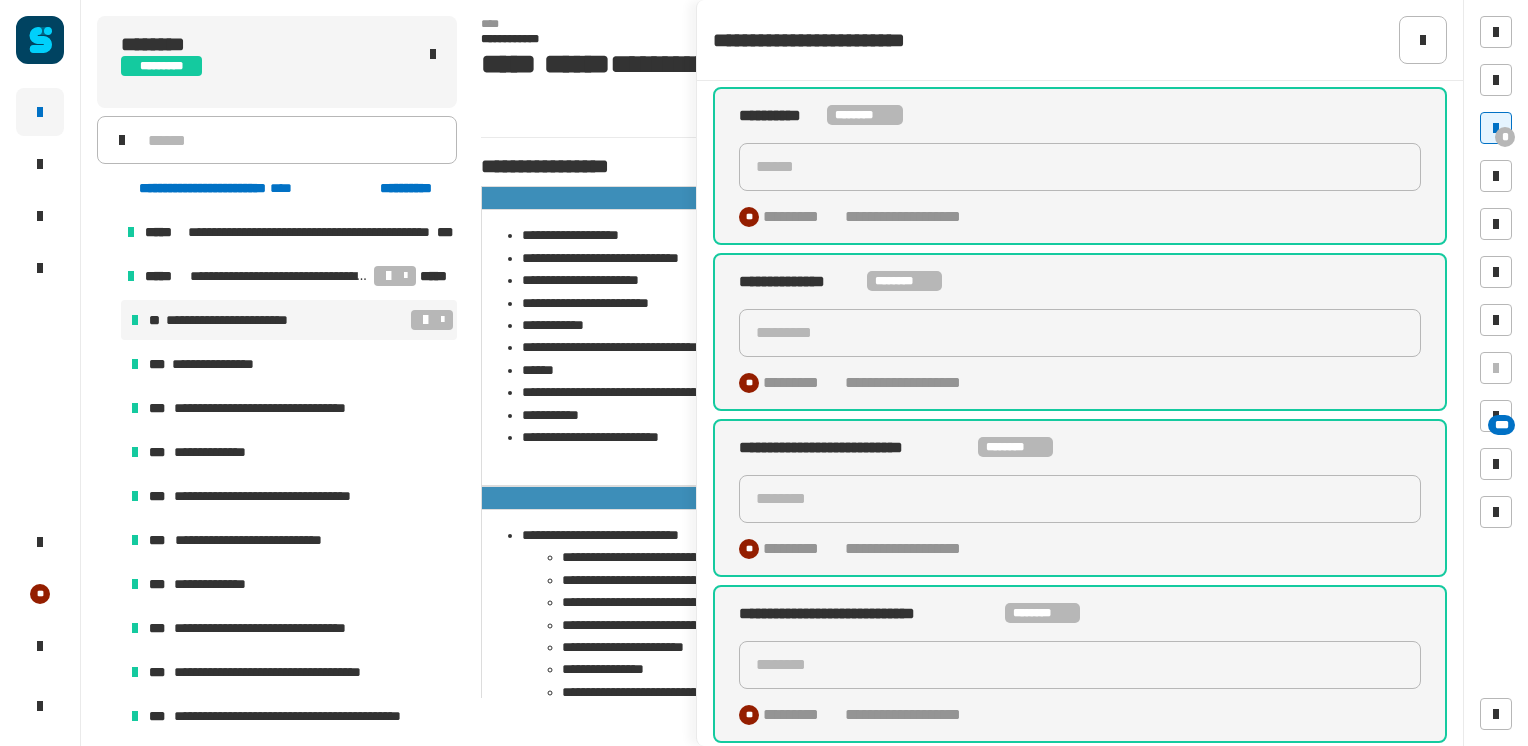 scroll, scrollTop: 504, scrollLeft: 0, axis: vertical 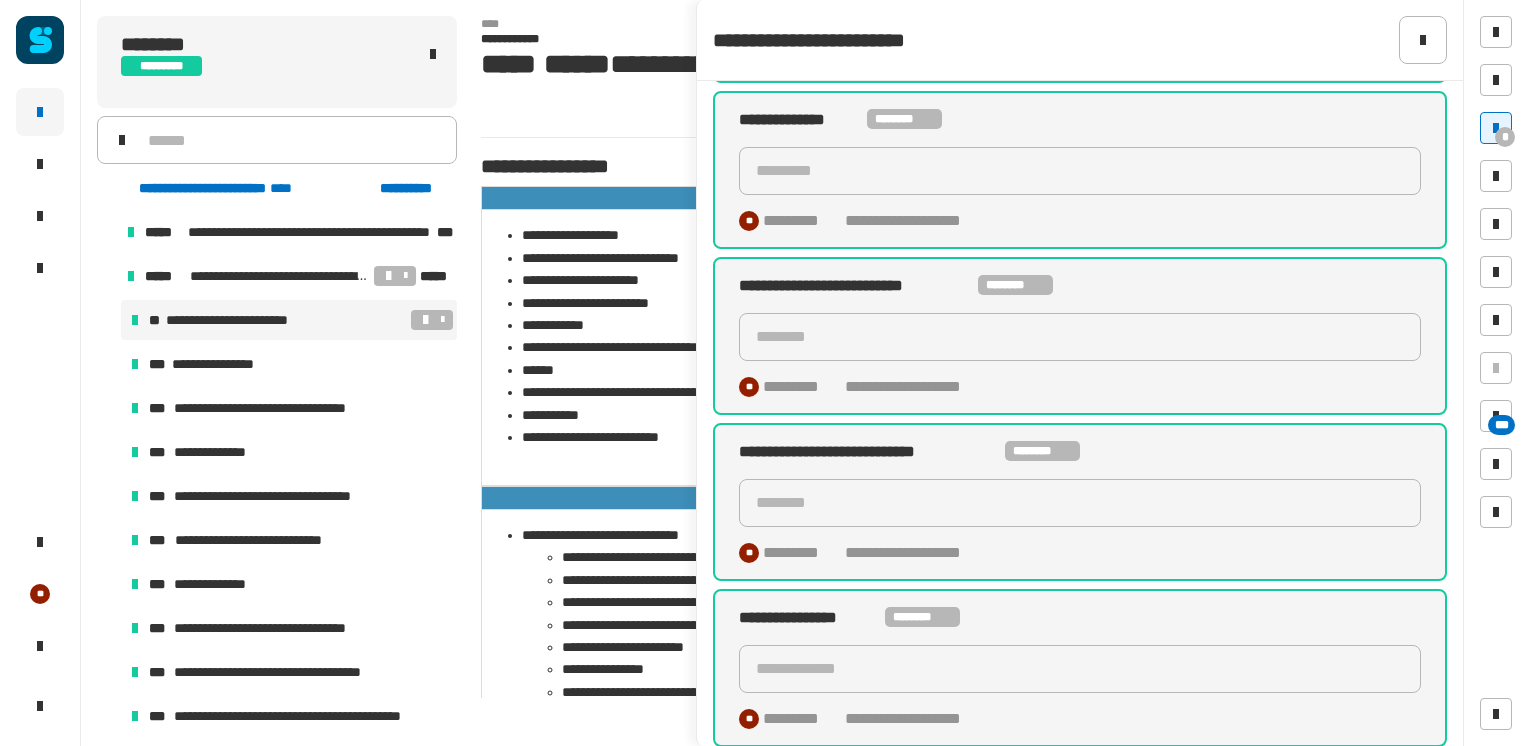 click on "********" 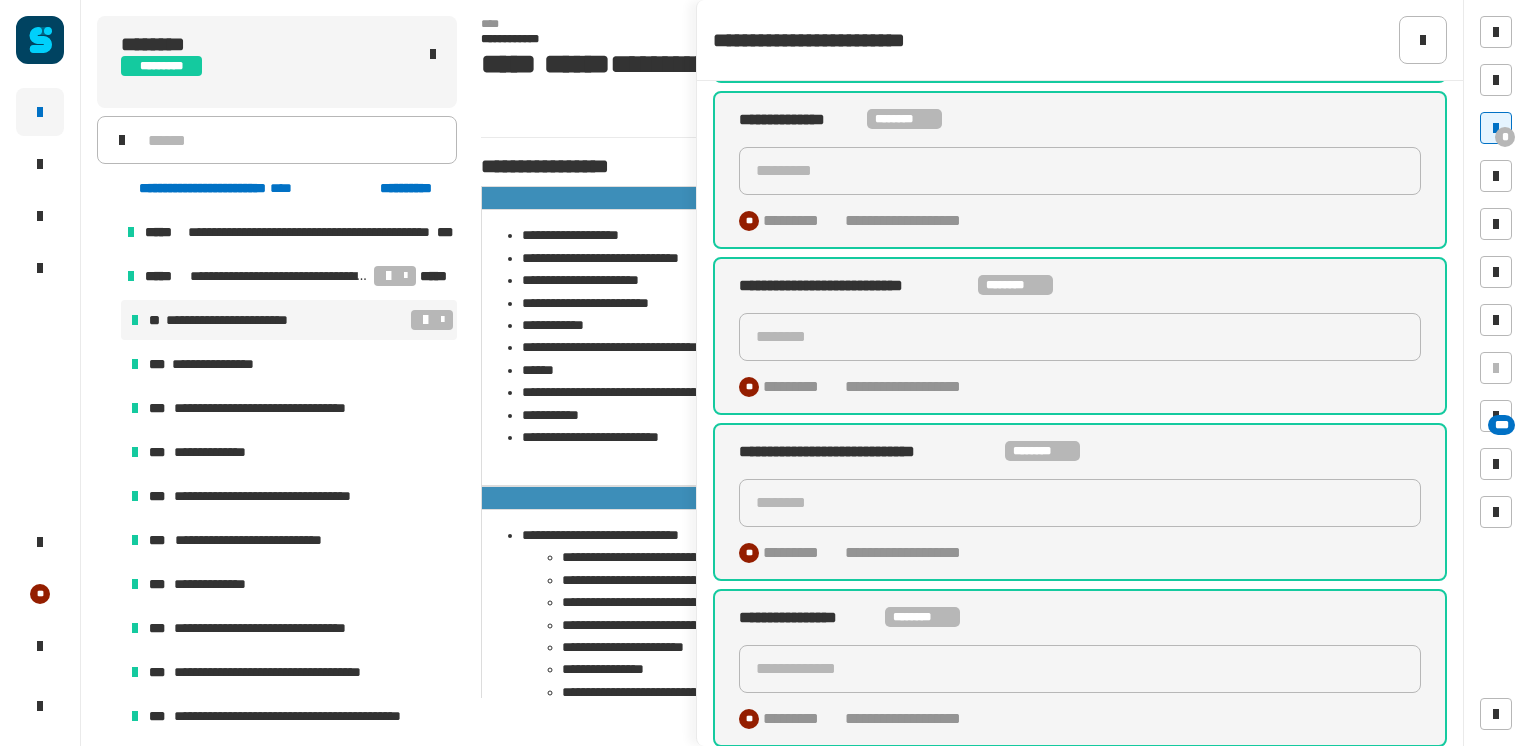 click on "********" 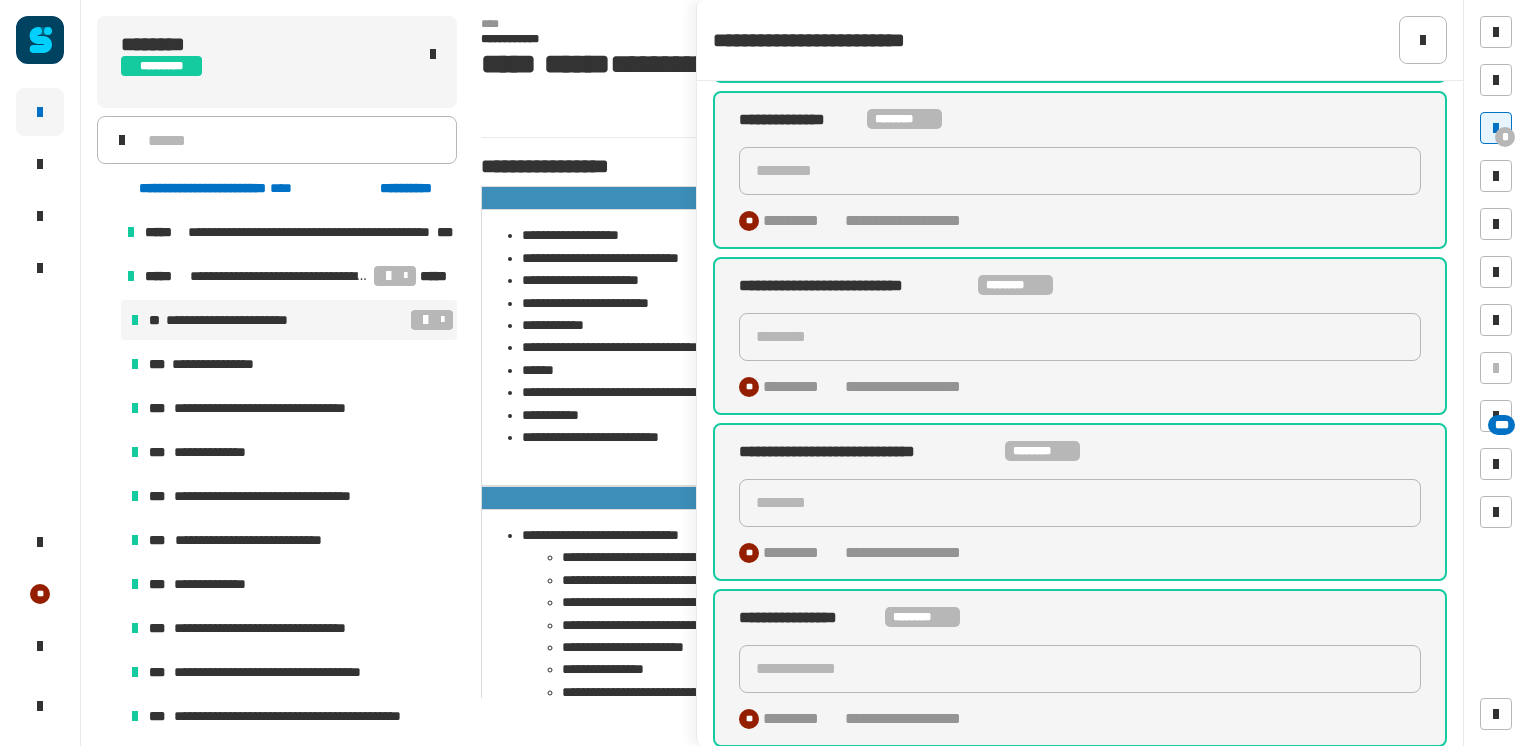 click on "**********" 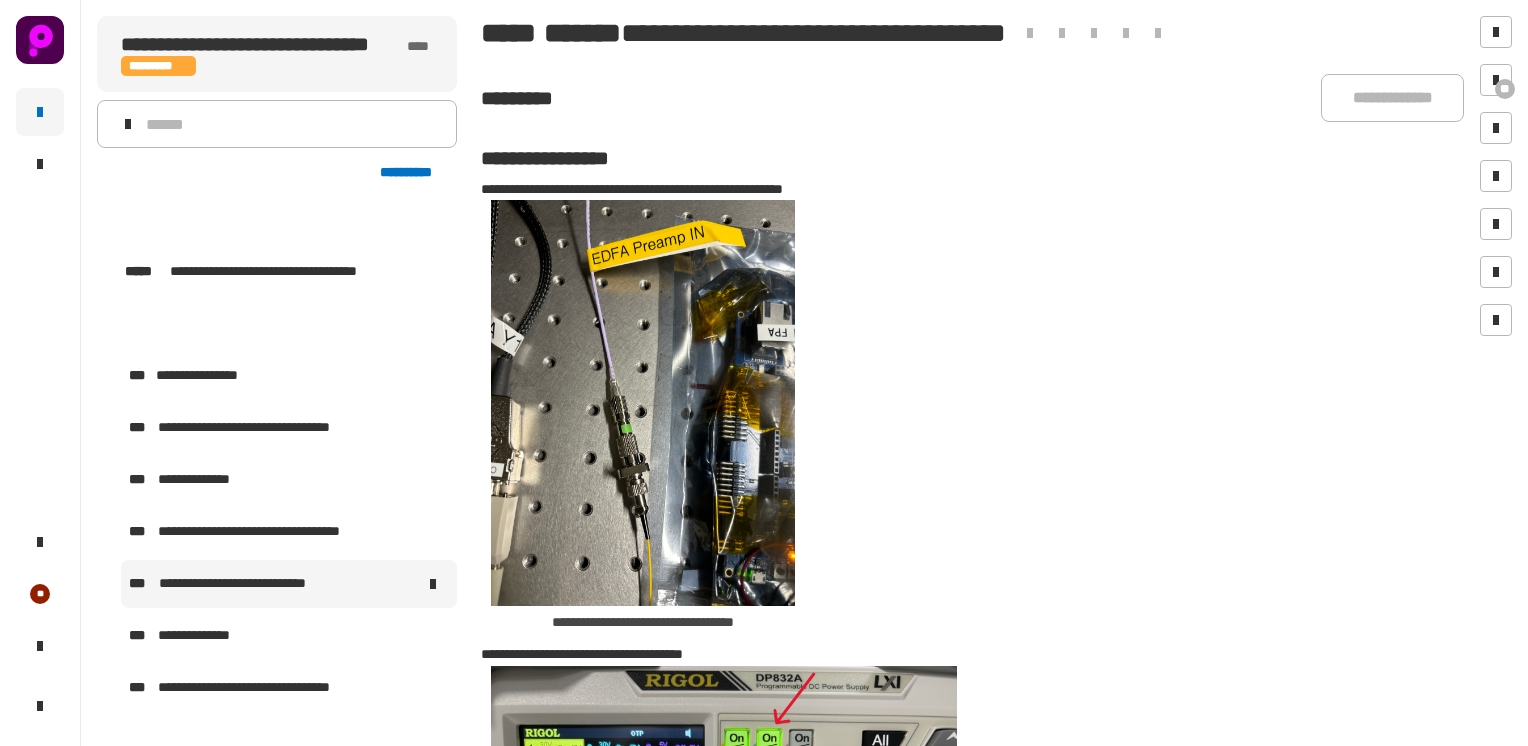 scroll, scrollTop: 0, scrollLeft: 0, axis: both 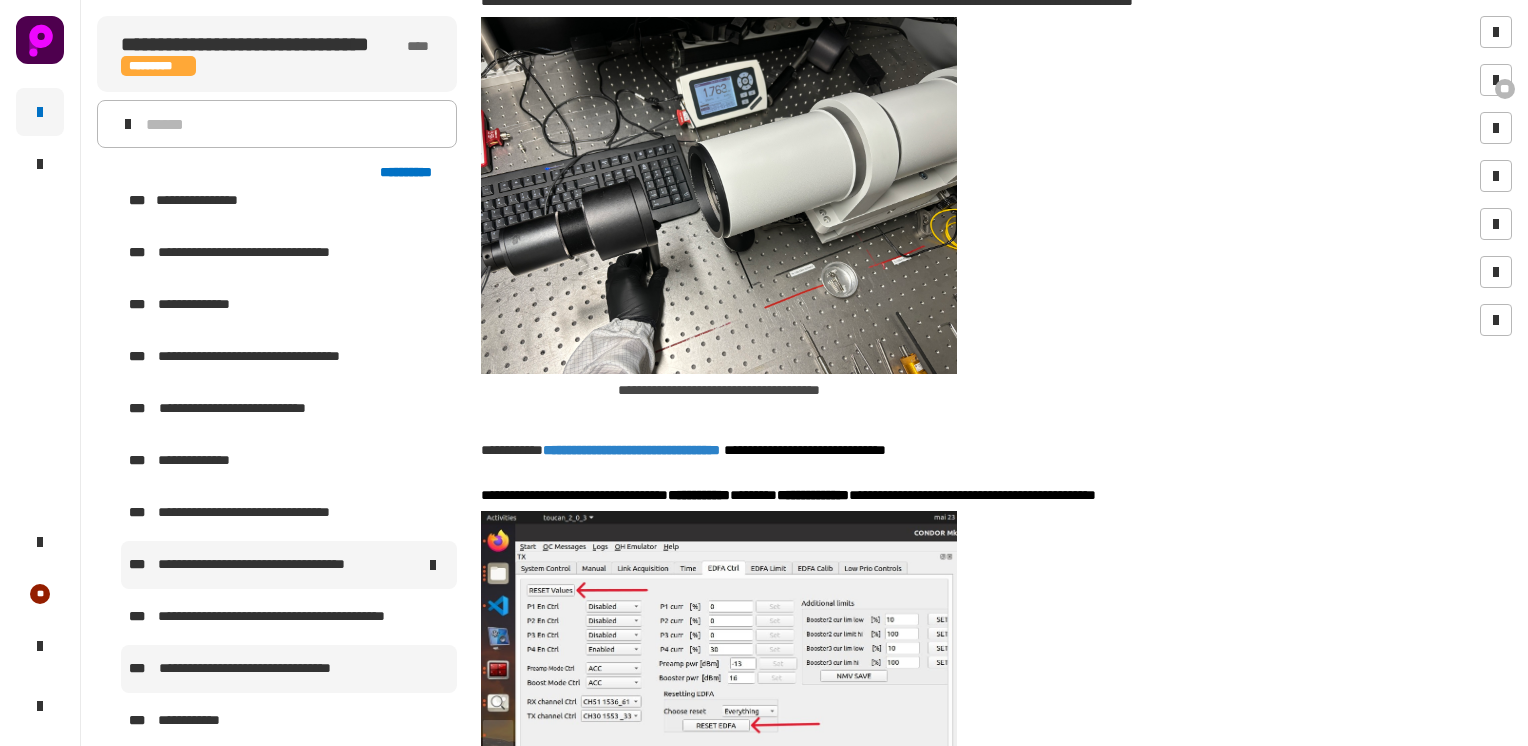 click on "**********" at bounding box center (265, 565) 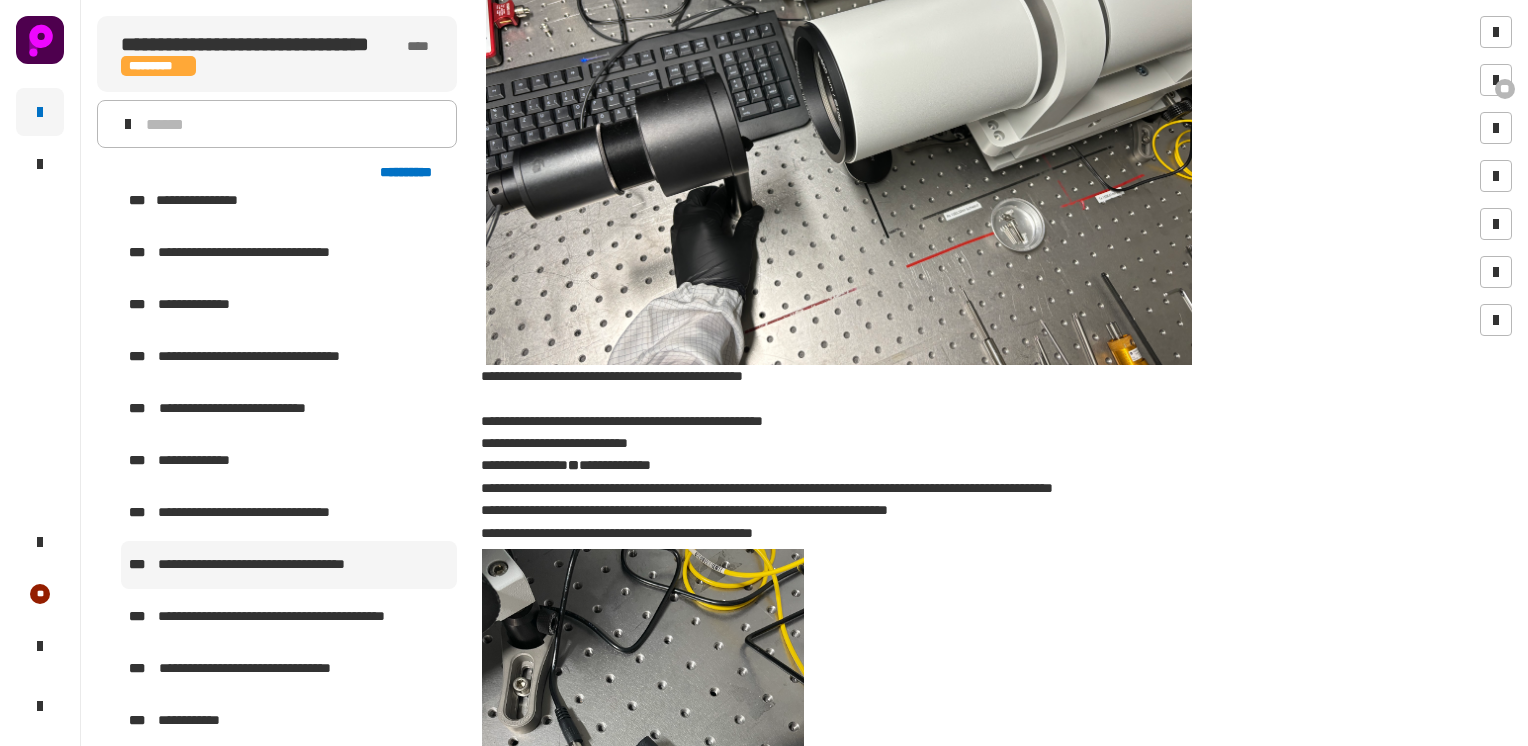scroll, scrollTop: 485, scrollLeft: 0, axis: vertical 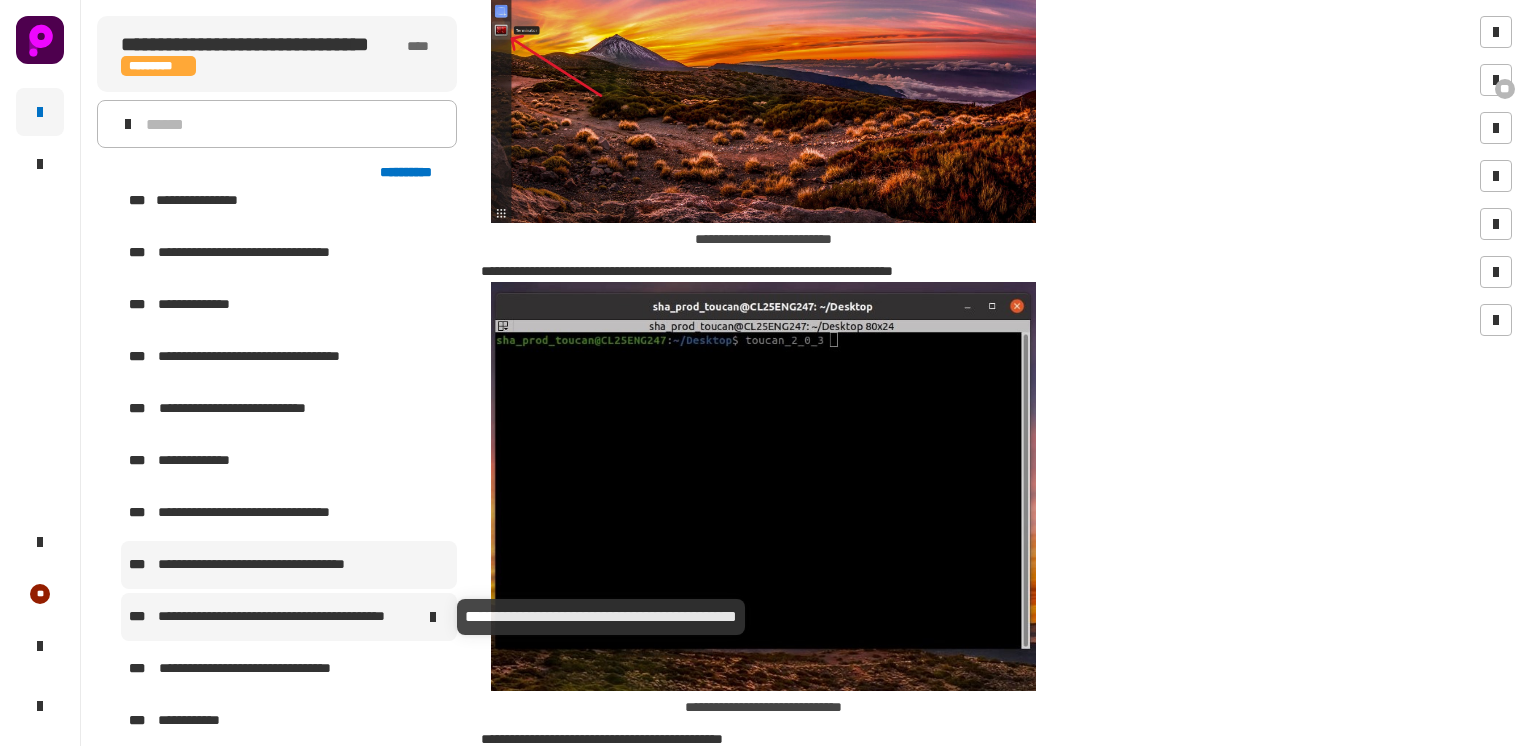 click on "**********" at bounding box center (287, 617) 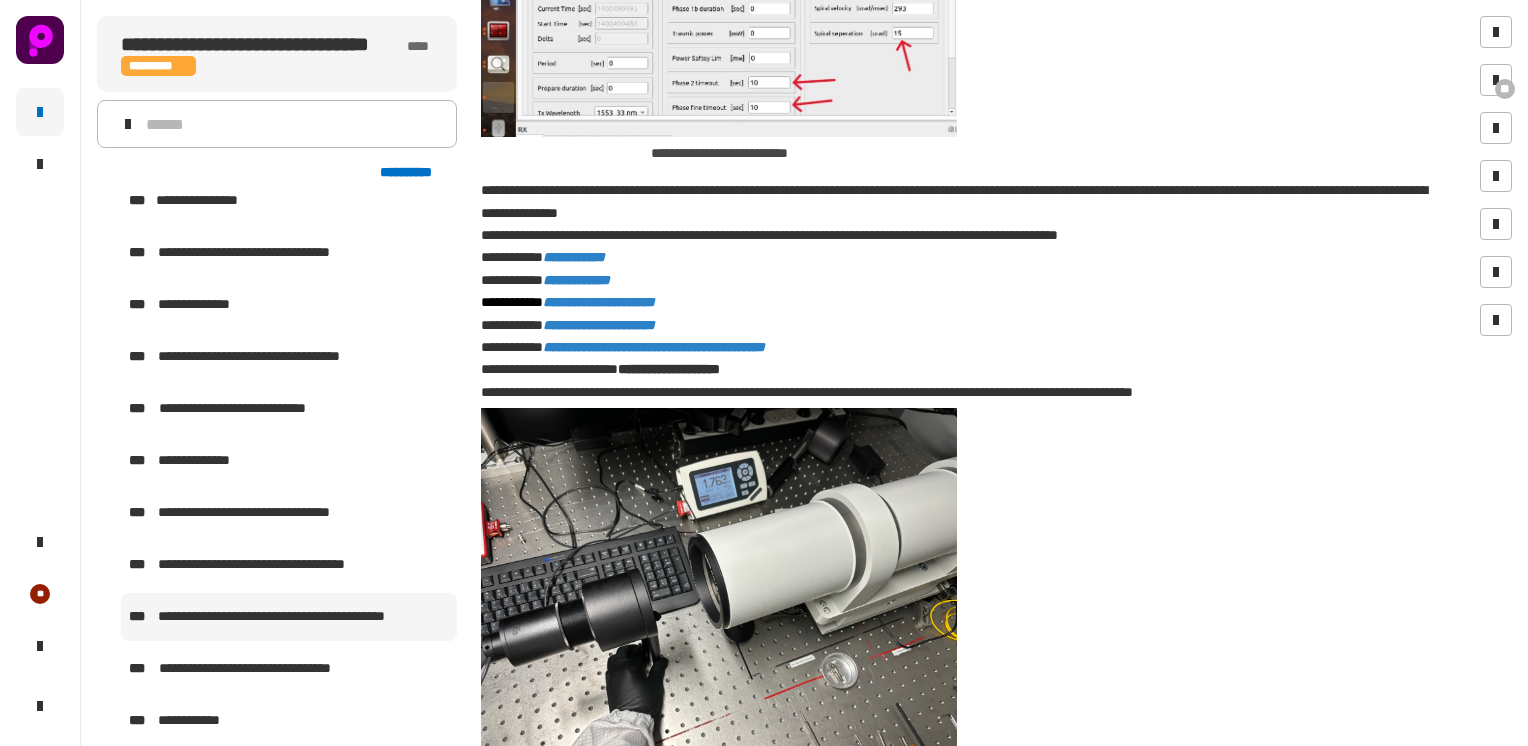 scroll, scrollTop: 3492, scrollLeft: 0, axis: vertical 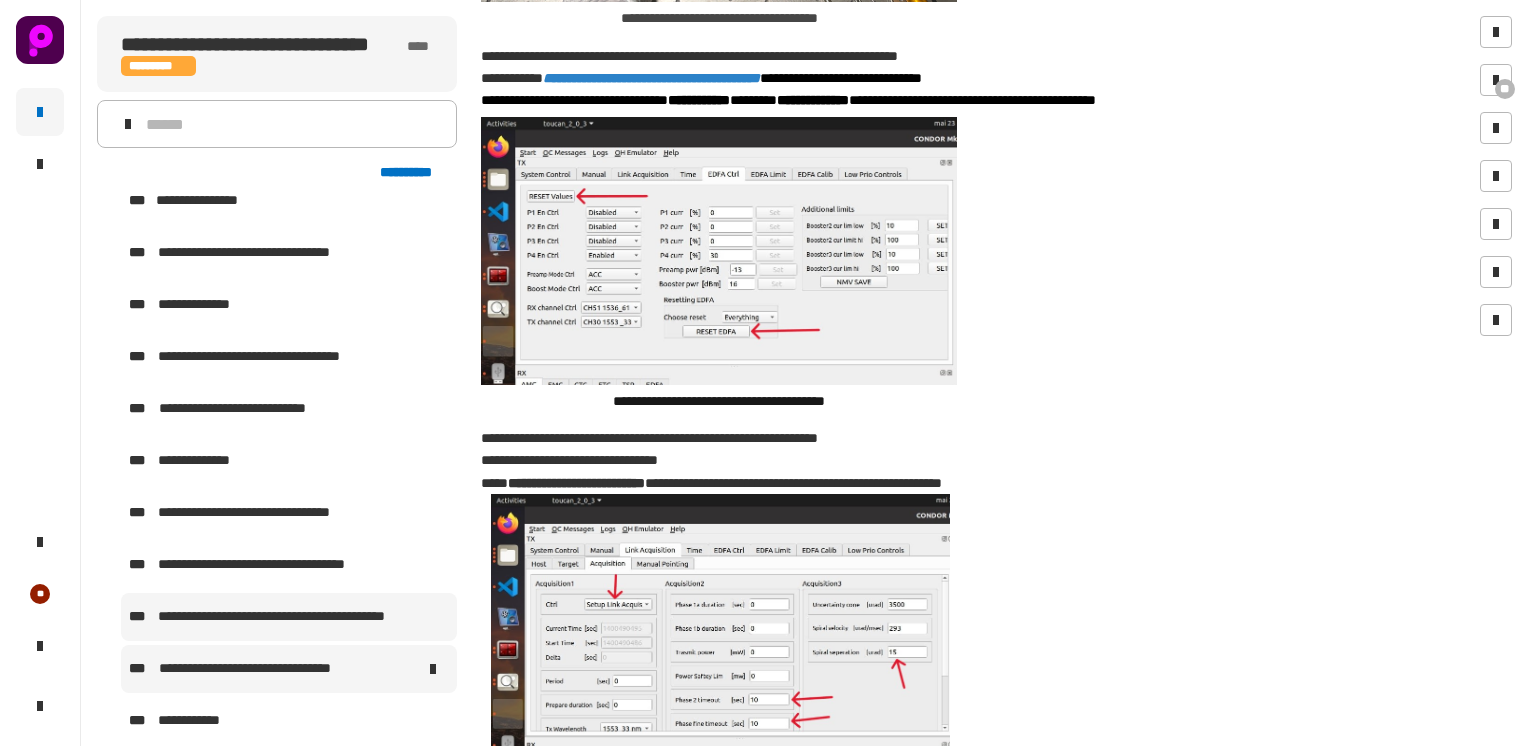 click on "**********" at bounding box center [262, 669] 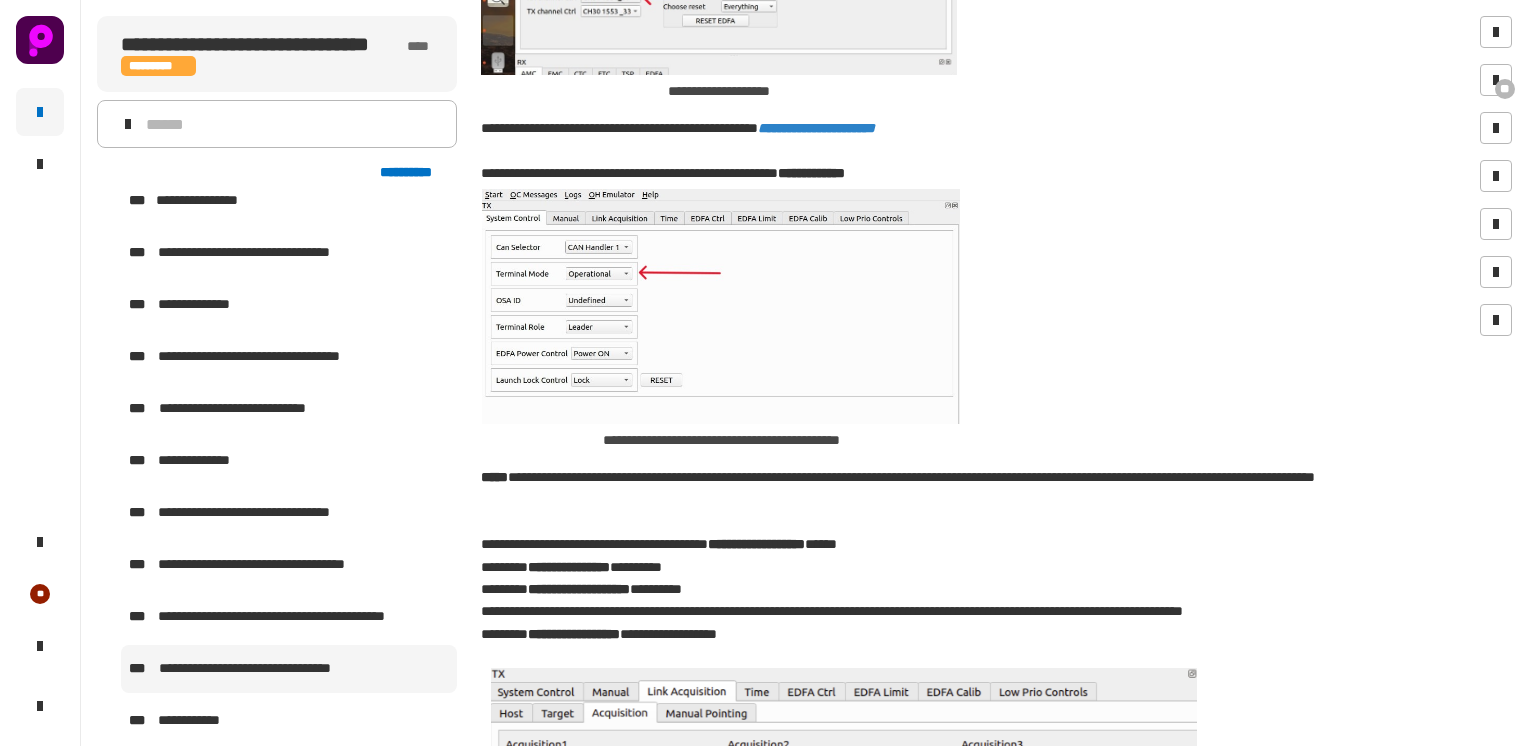 scroll, scrollTop: 2635, scrollLeft: 0, axis: vertical 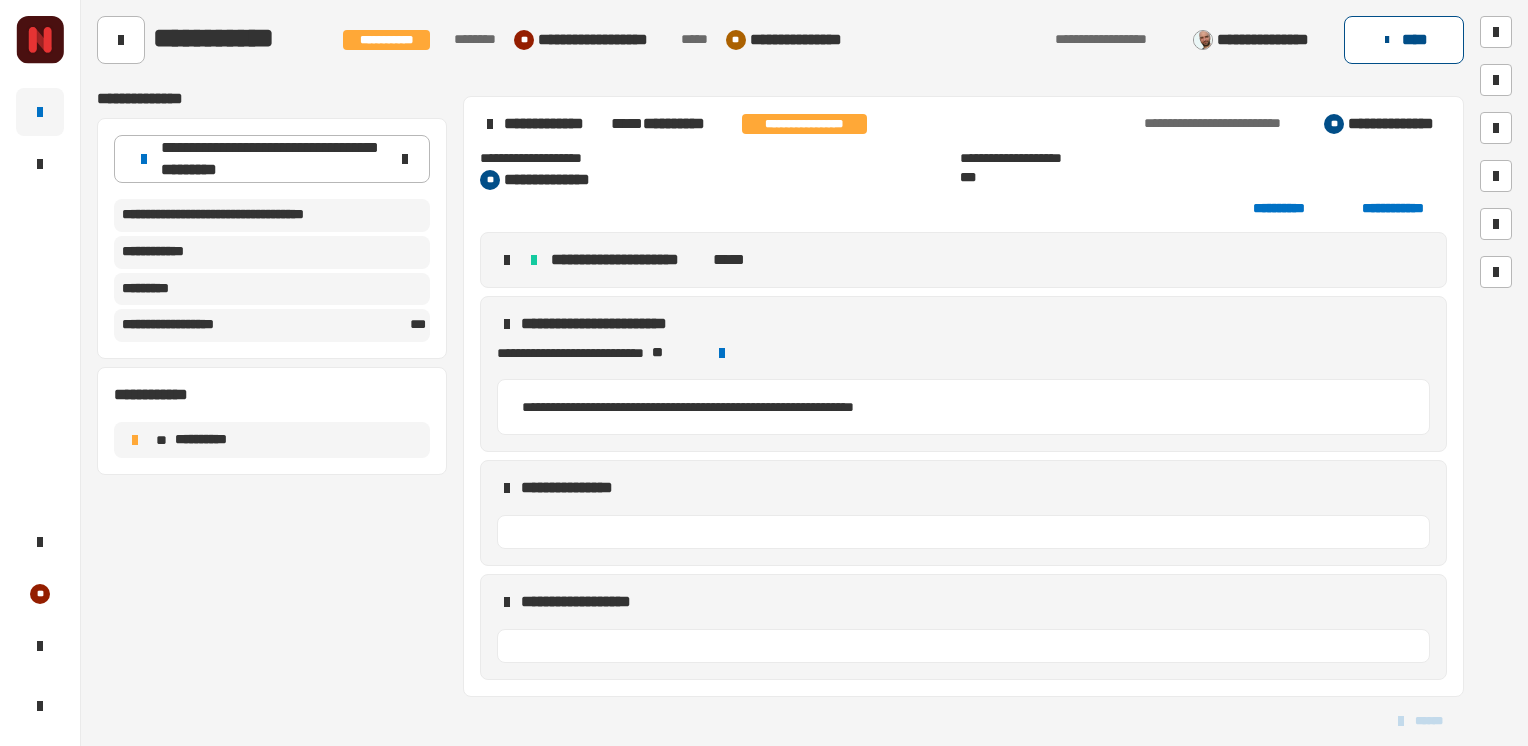 click on "****" 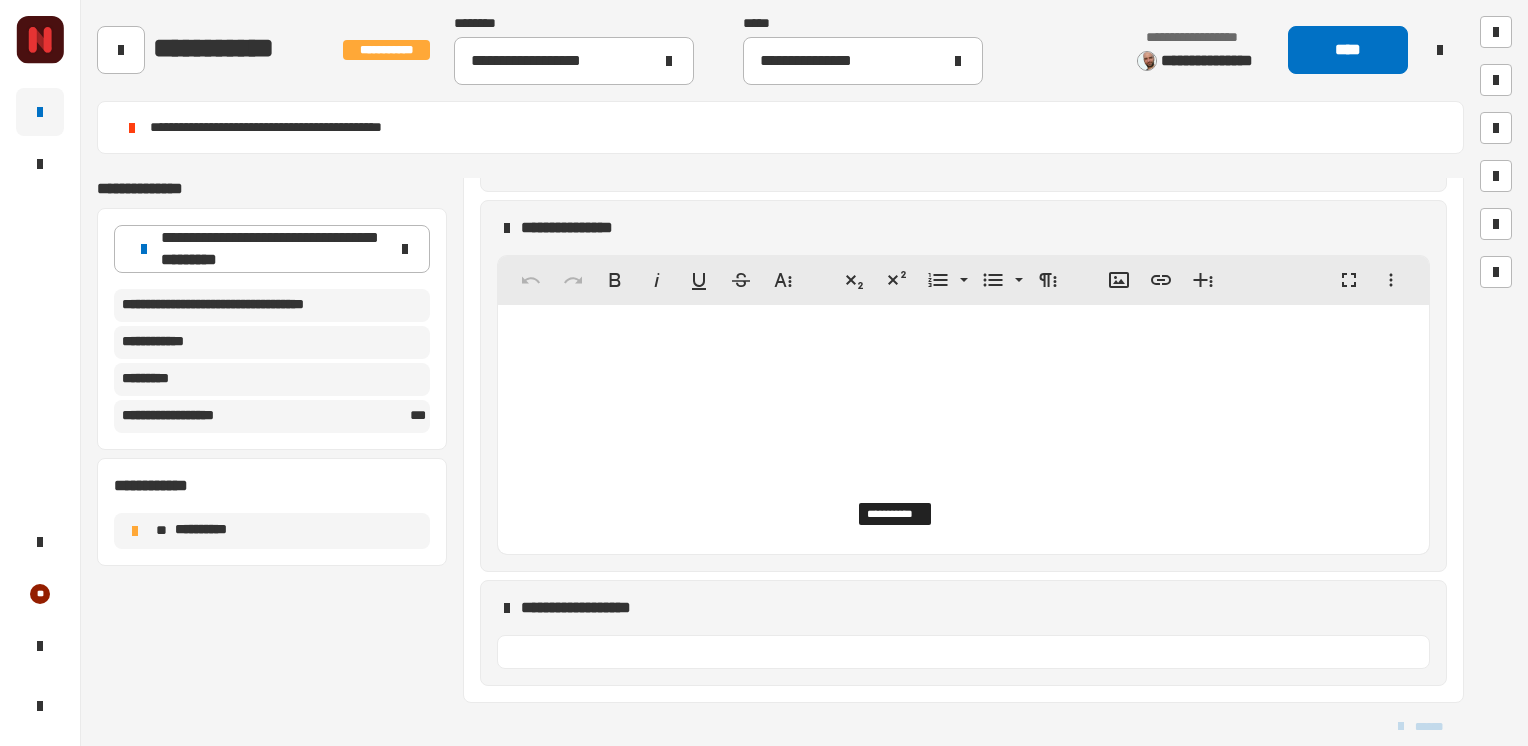 scroll, scrollTop: 2145, scrollLeft: 0, axis: vertical 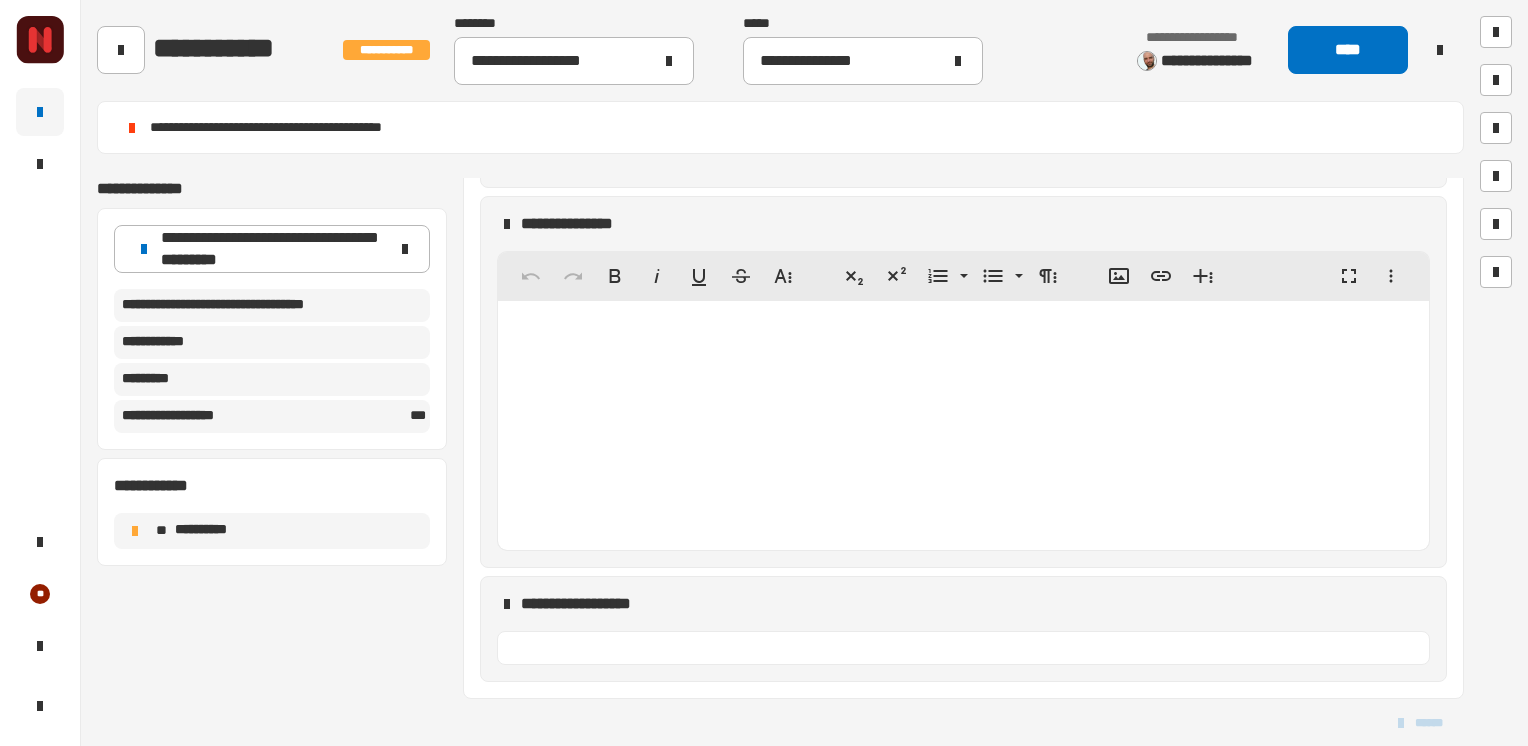 click 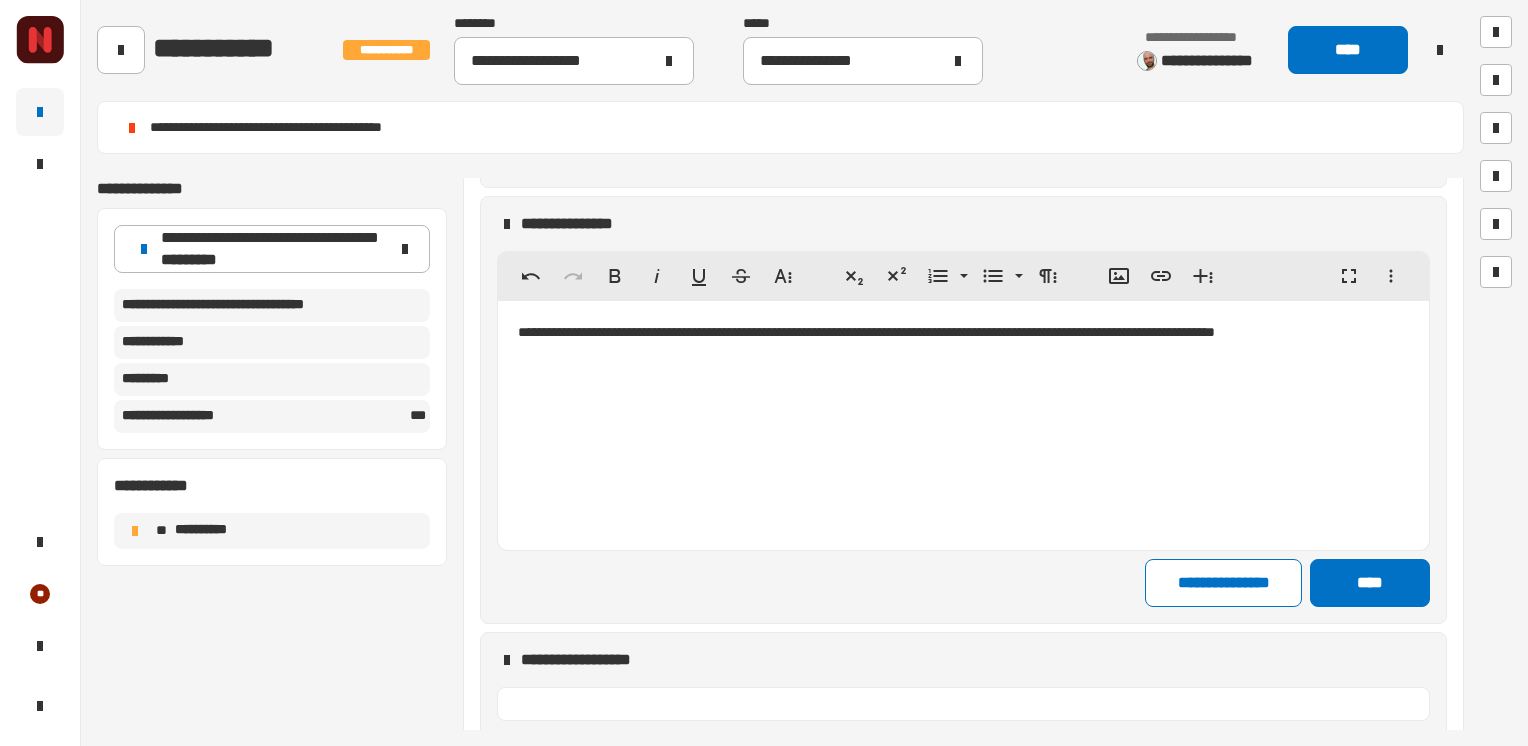 type 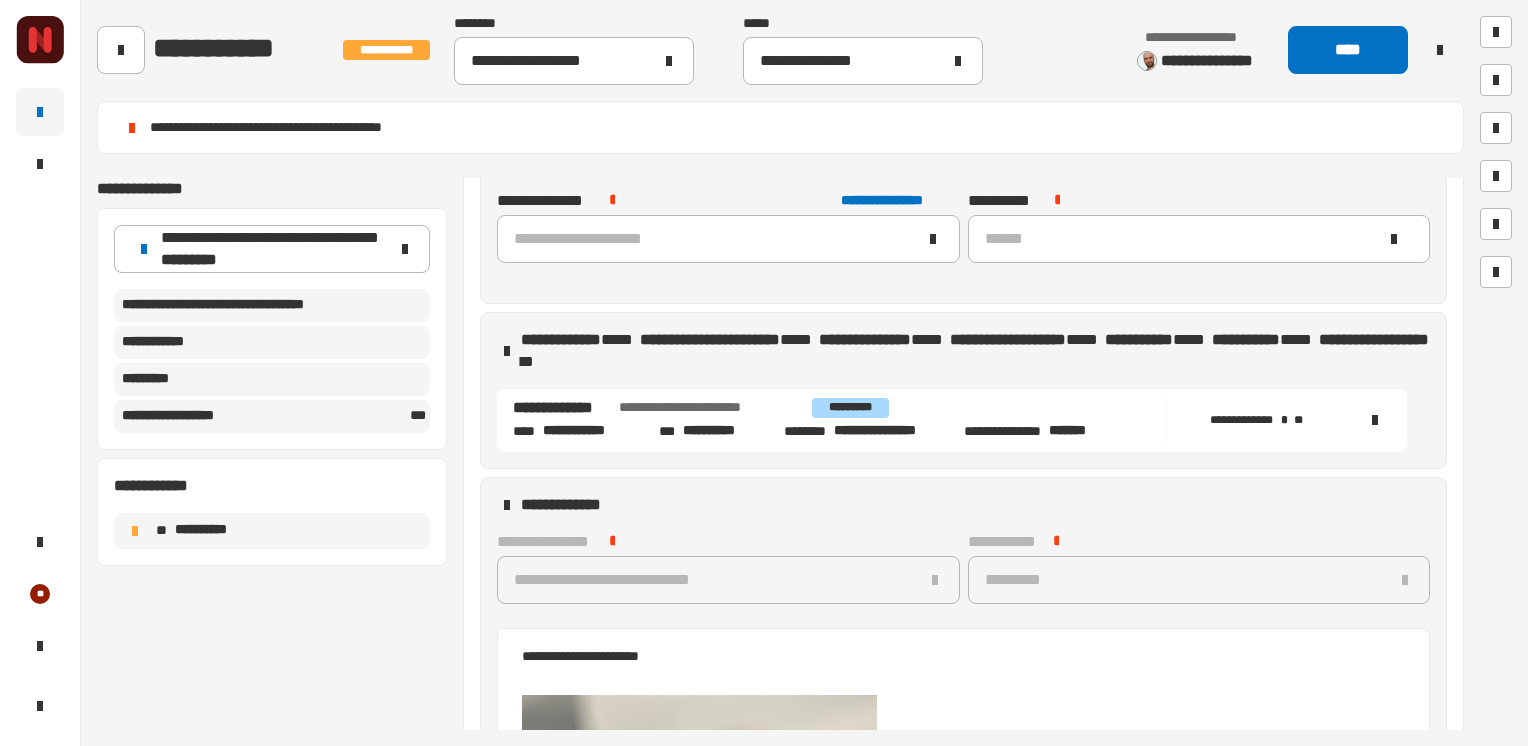 scroll, scrollTop: 410, scrollLeft: 0, axis: vertical 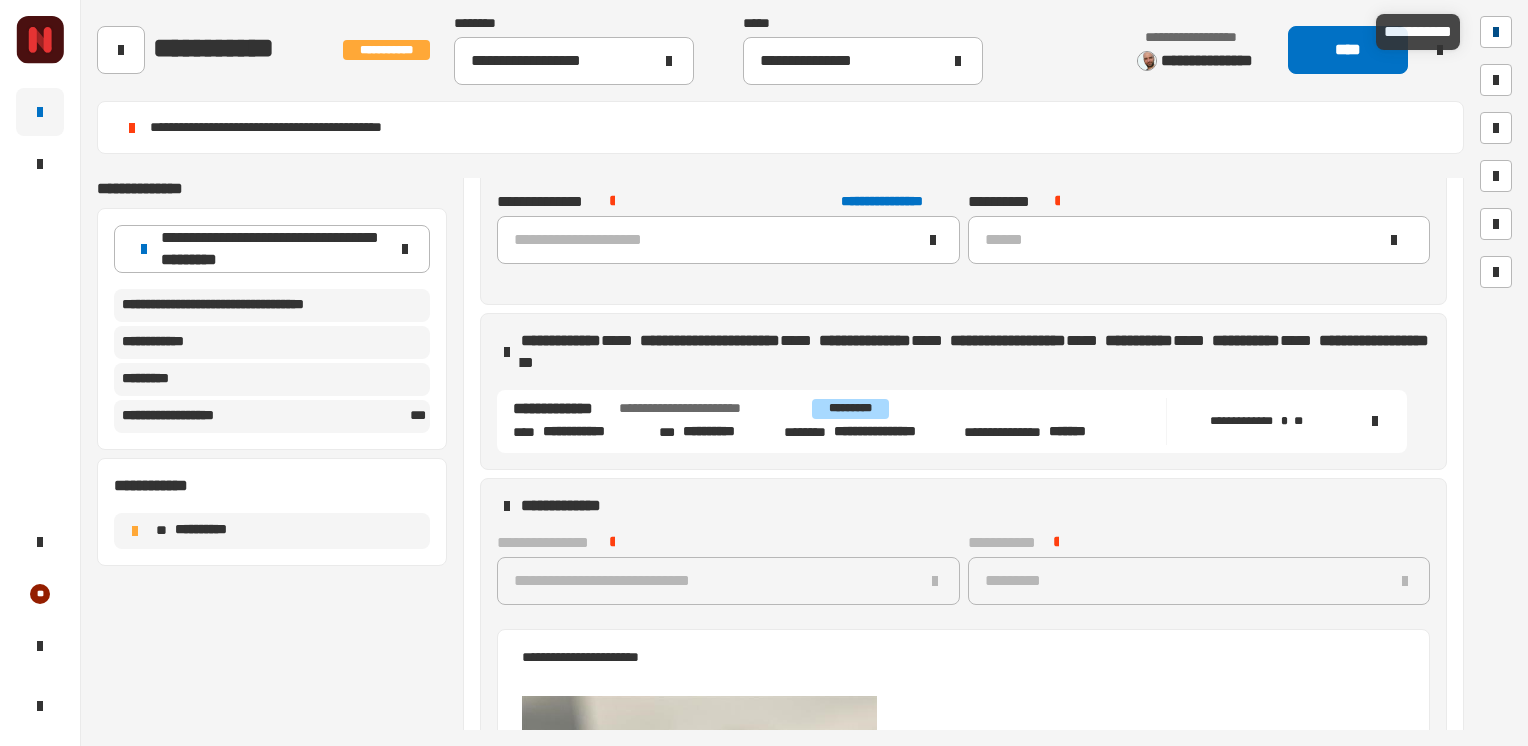 click at bounding box center (1496, 32) 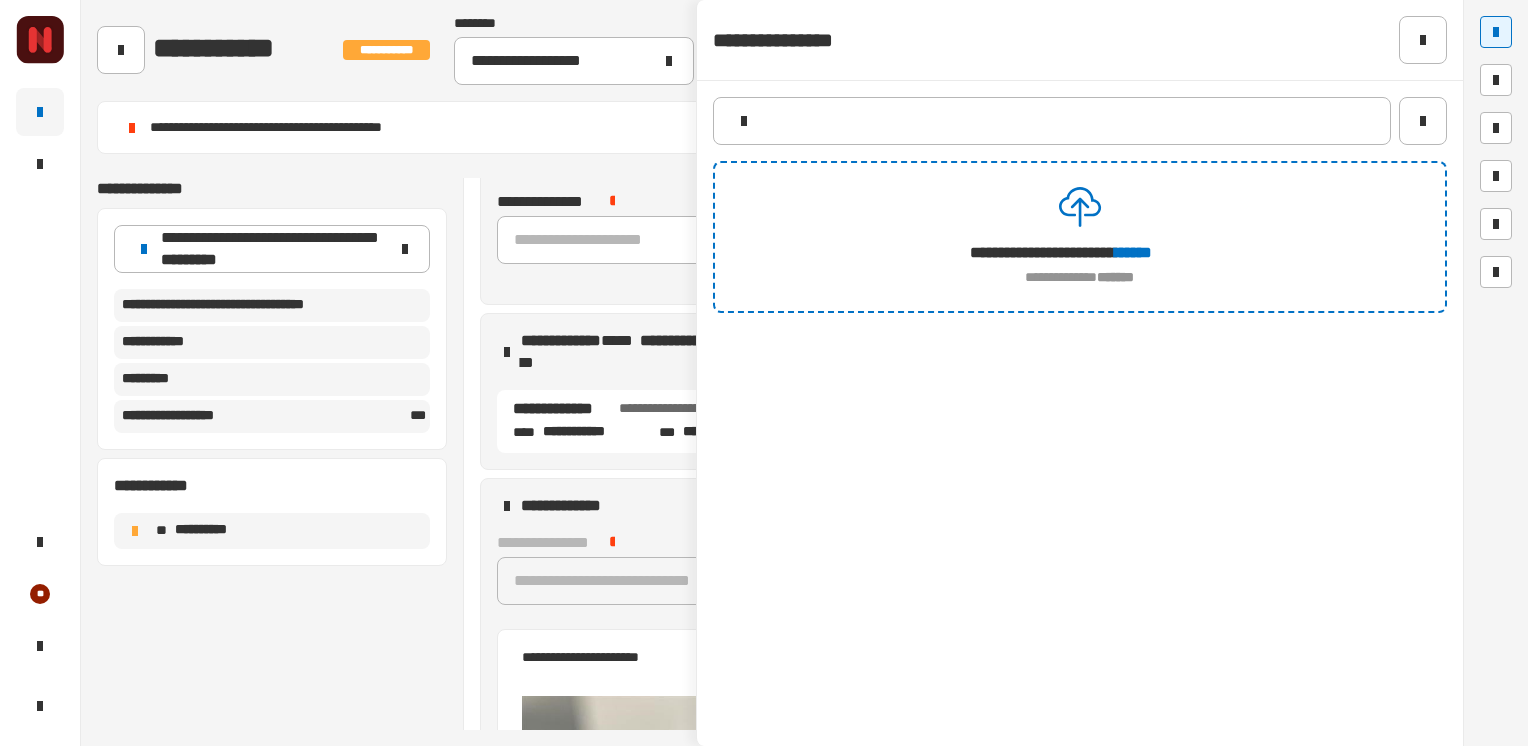 click on "******" 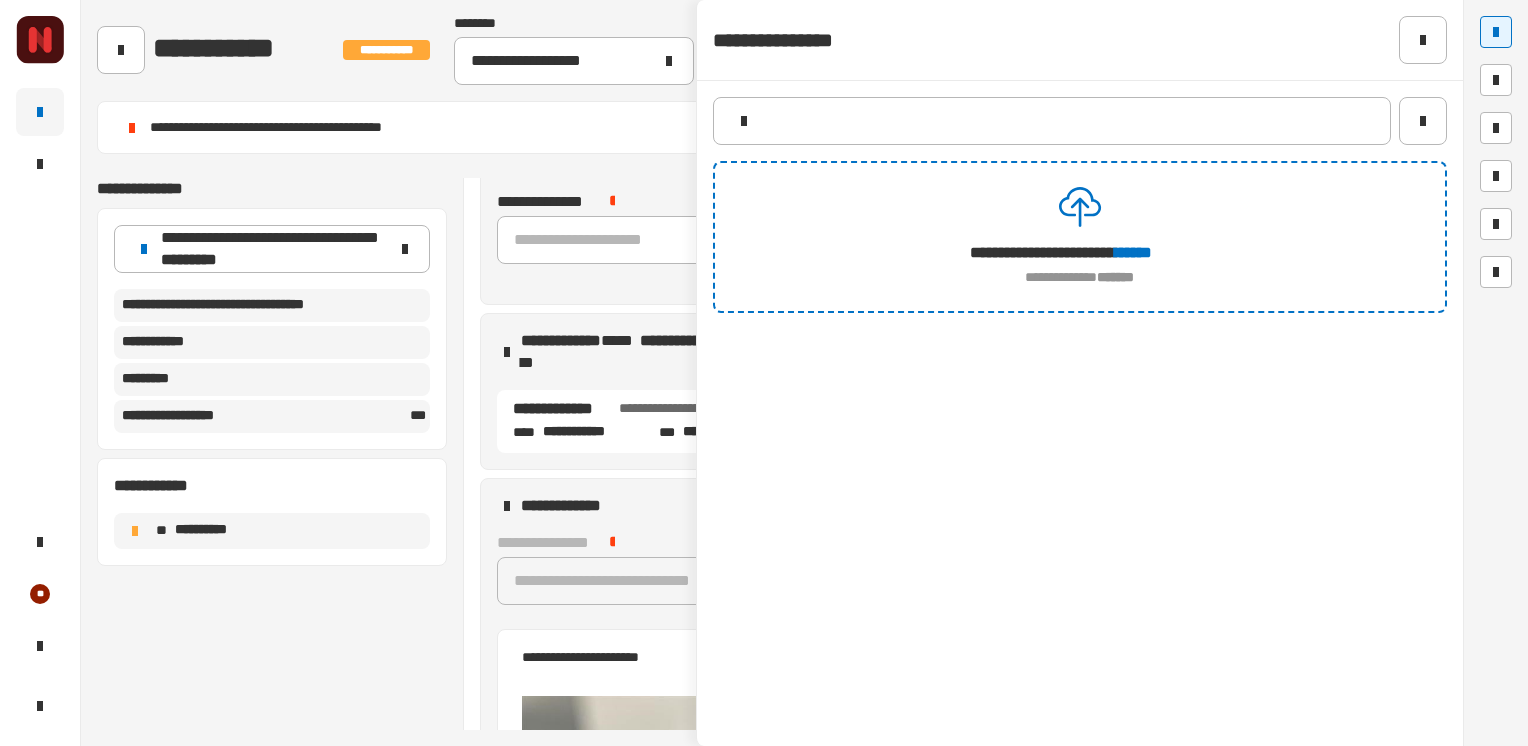 click on "**********" at bounding box center [963, 221] 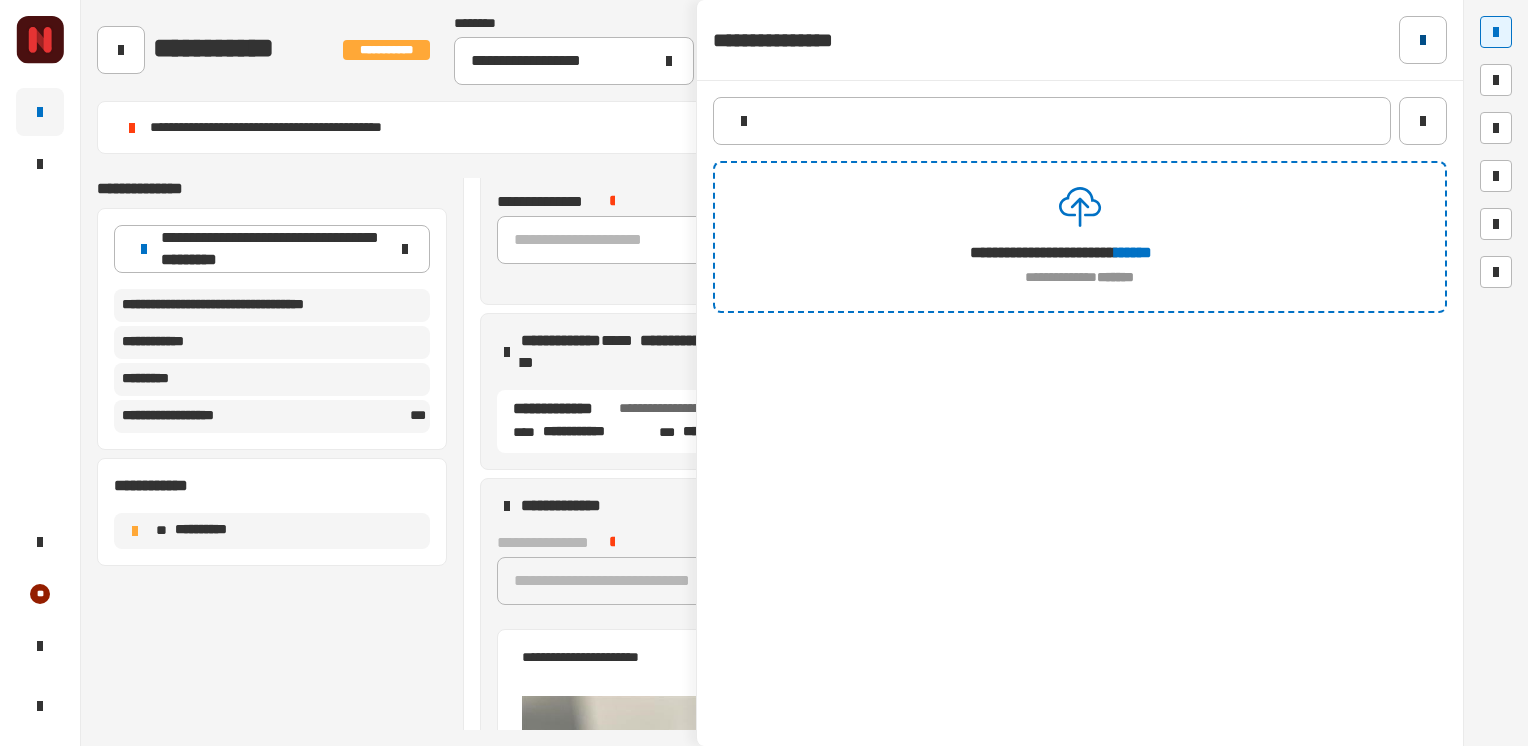 click 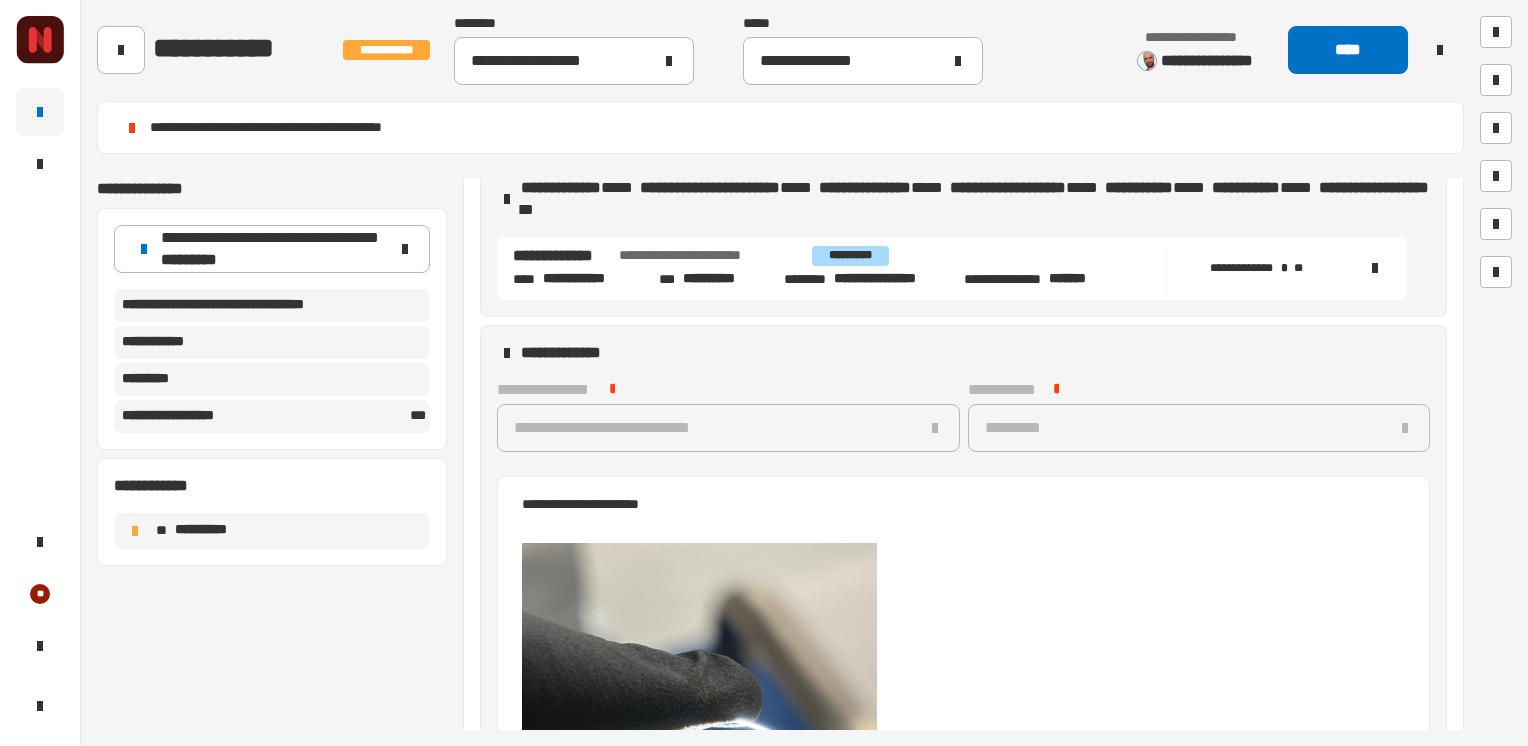 scroll, scrollTop: 564, scrollLeft: 0, axis: vertical 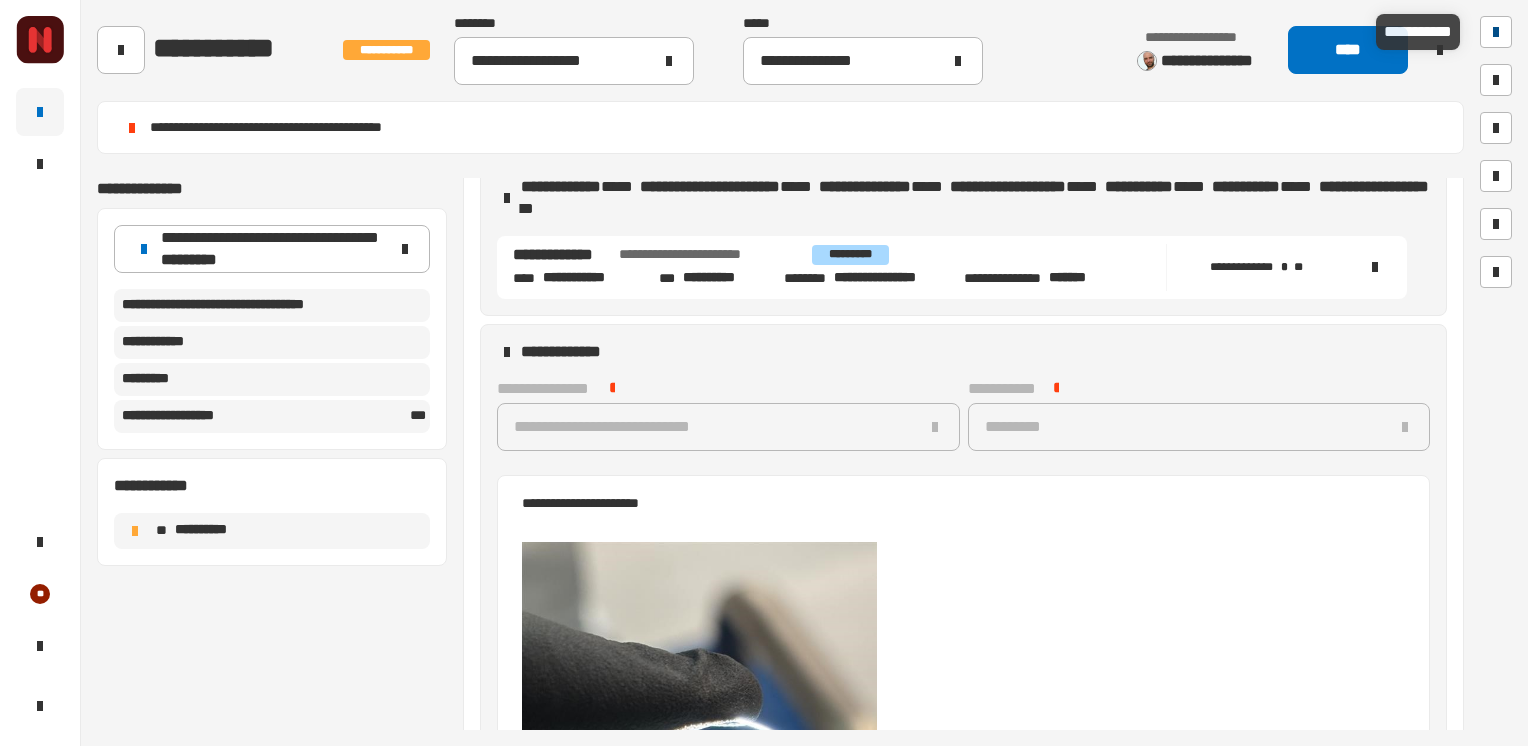 click at bounding box center (1496, 32) 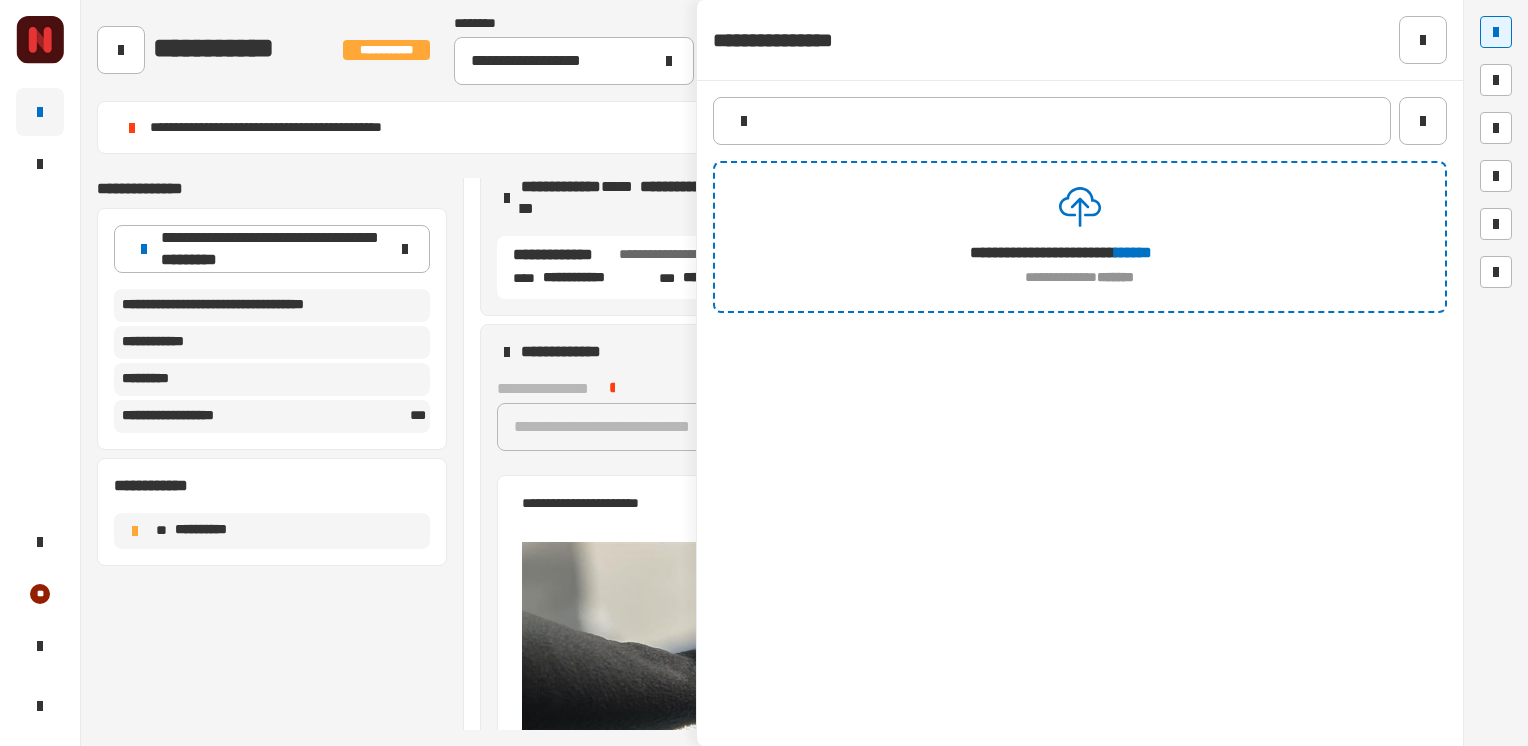 click on "******" 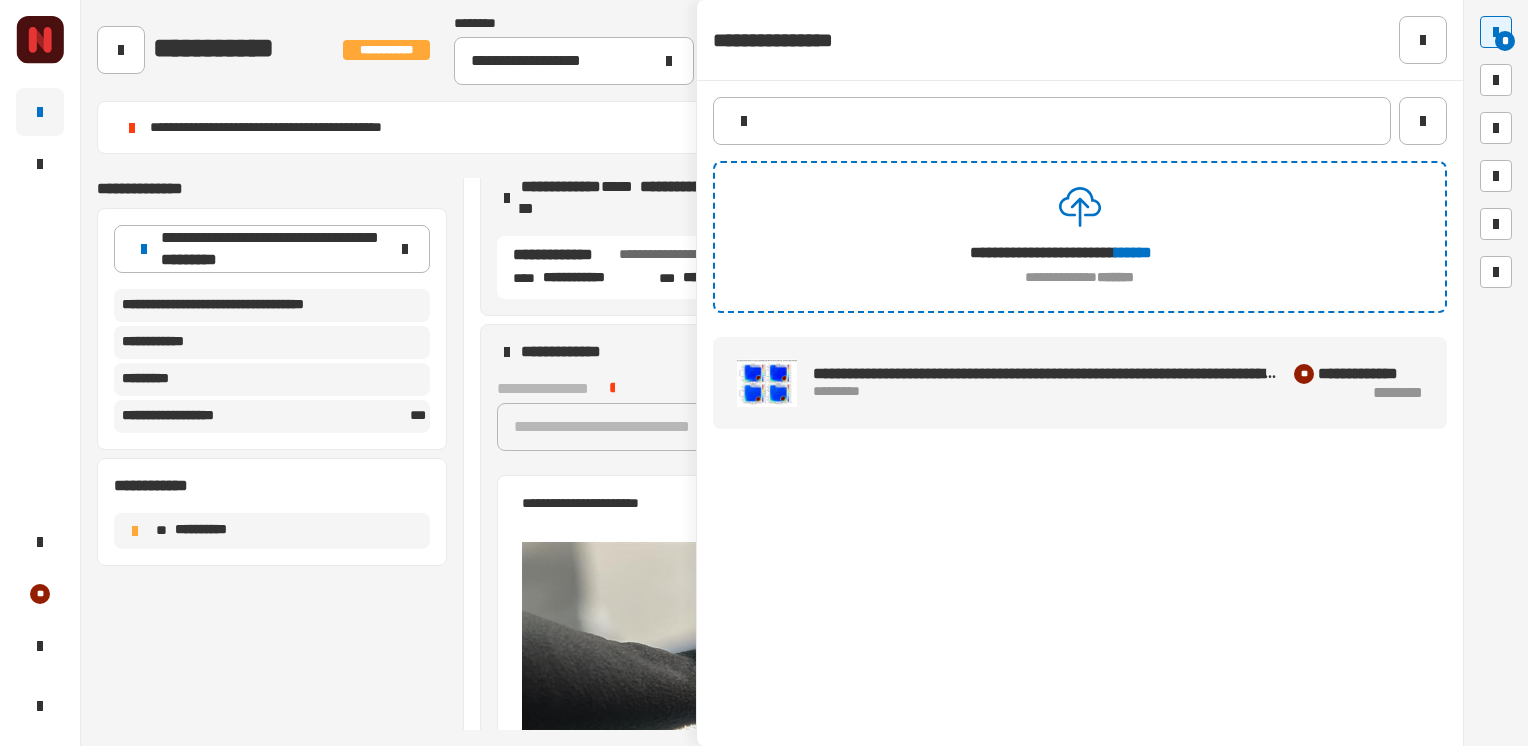 click on "******" 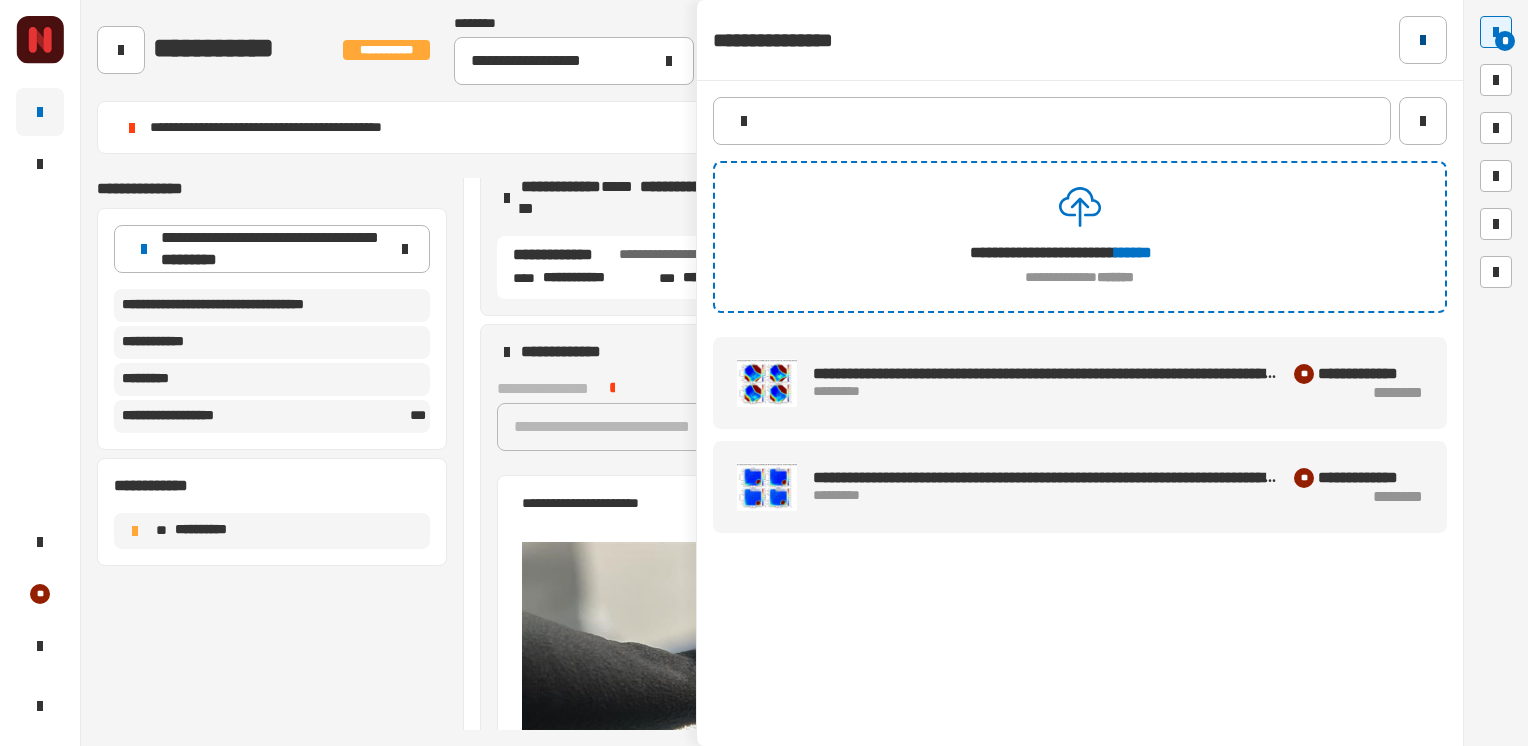 click 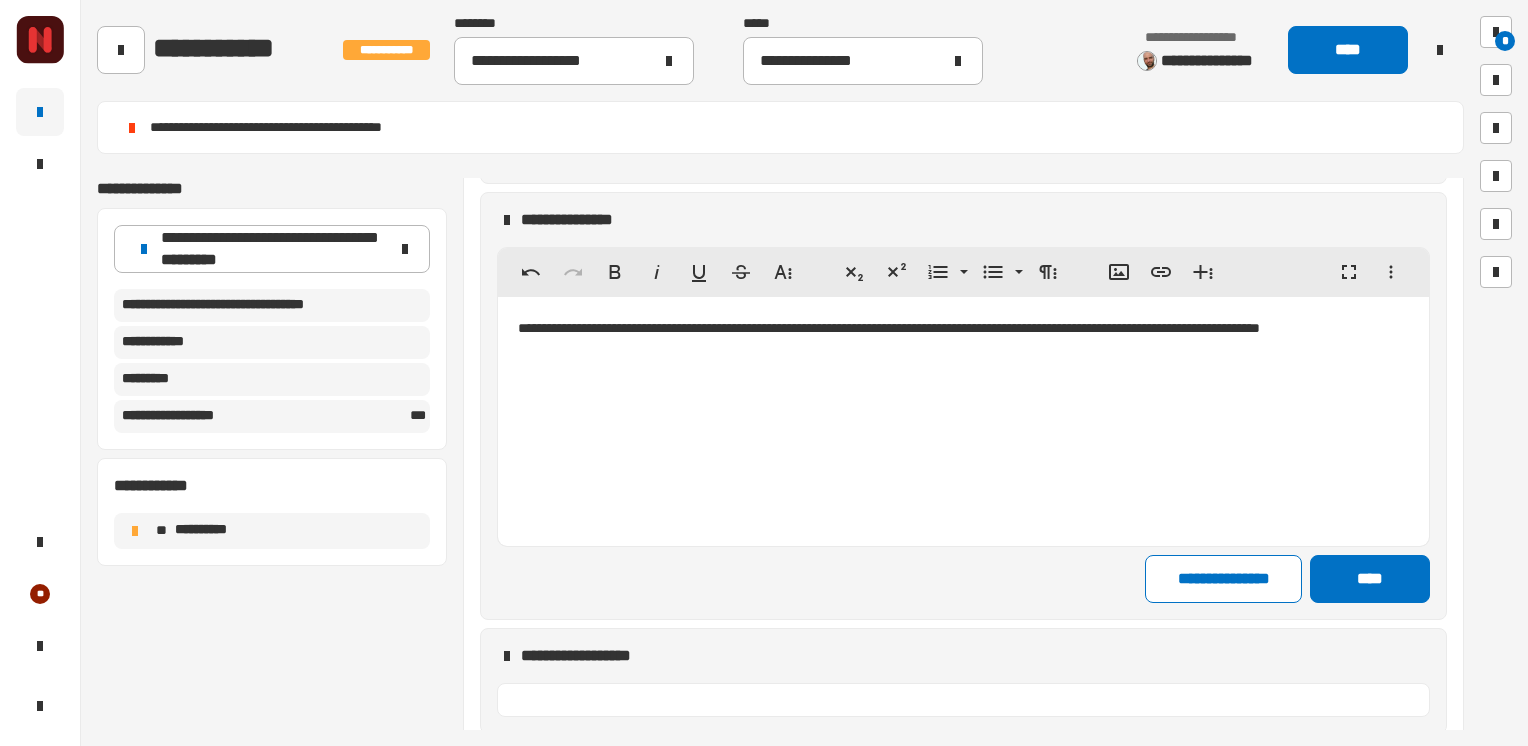 scroll, scrollTop: 2204, scrollLeft: 0, axis: vertical 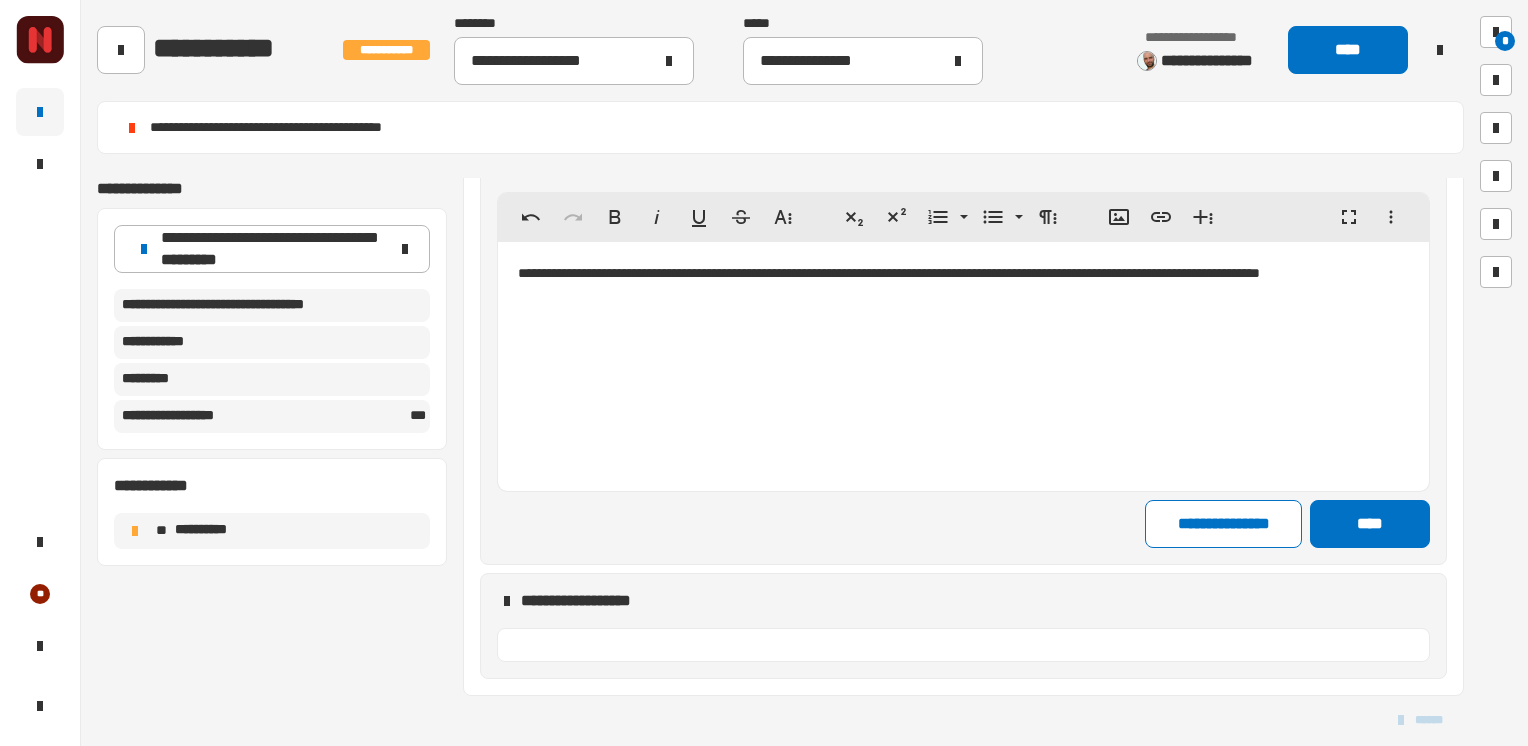 click on "**********" 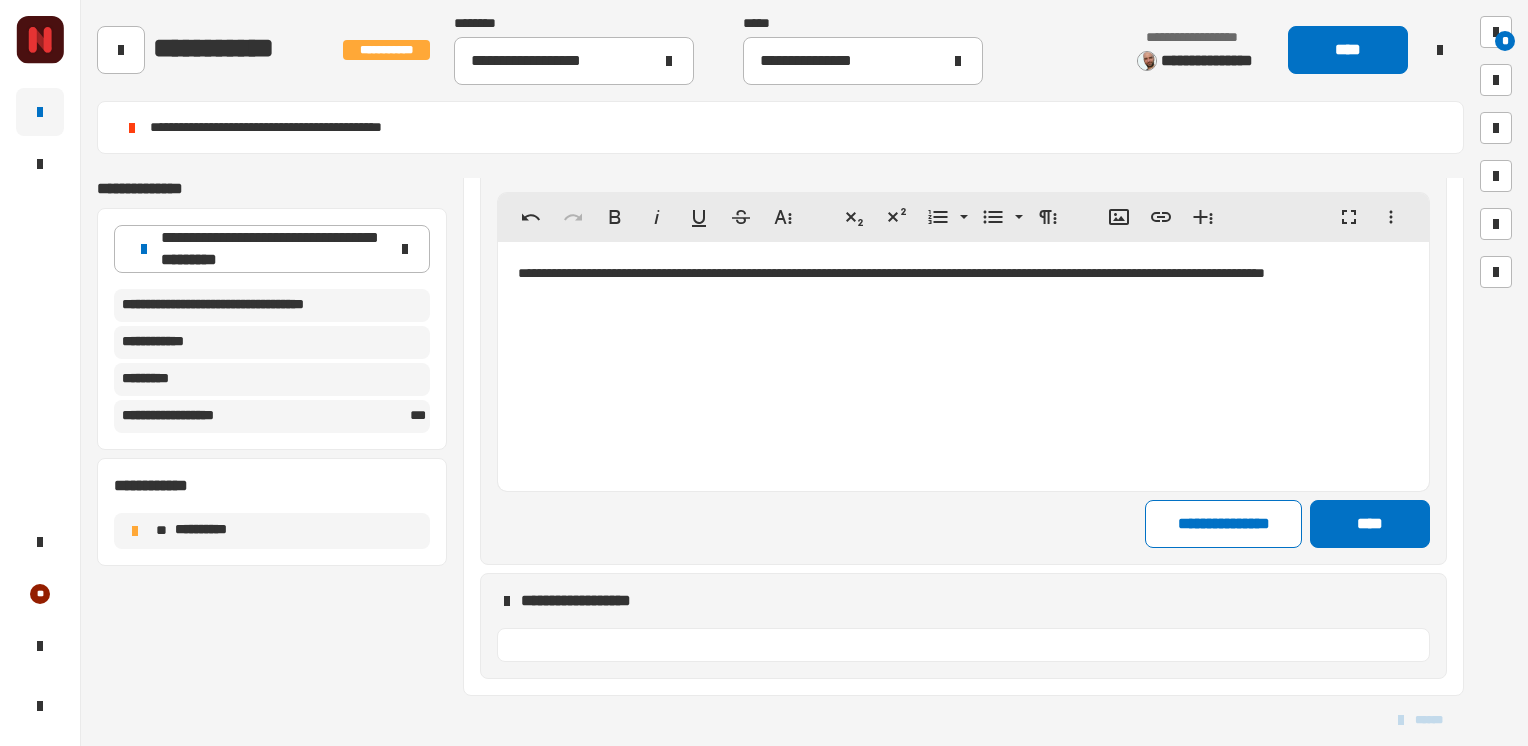 click on "**********" at bounding box center [891, 273] 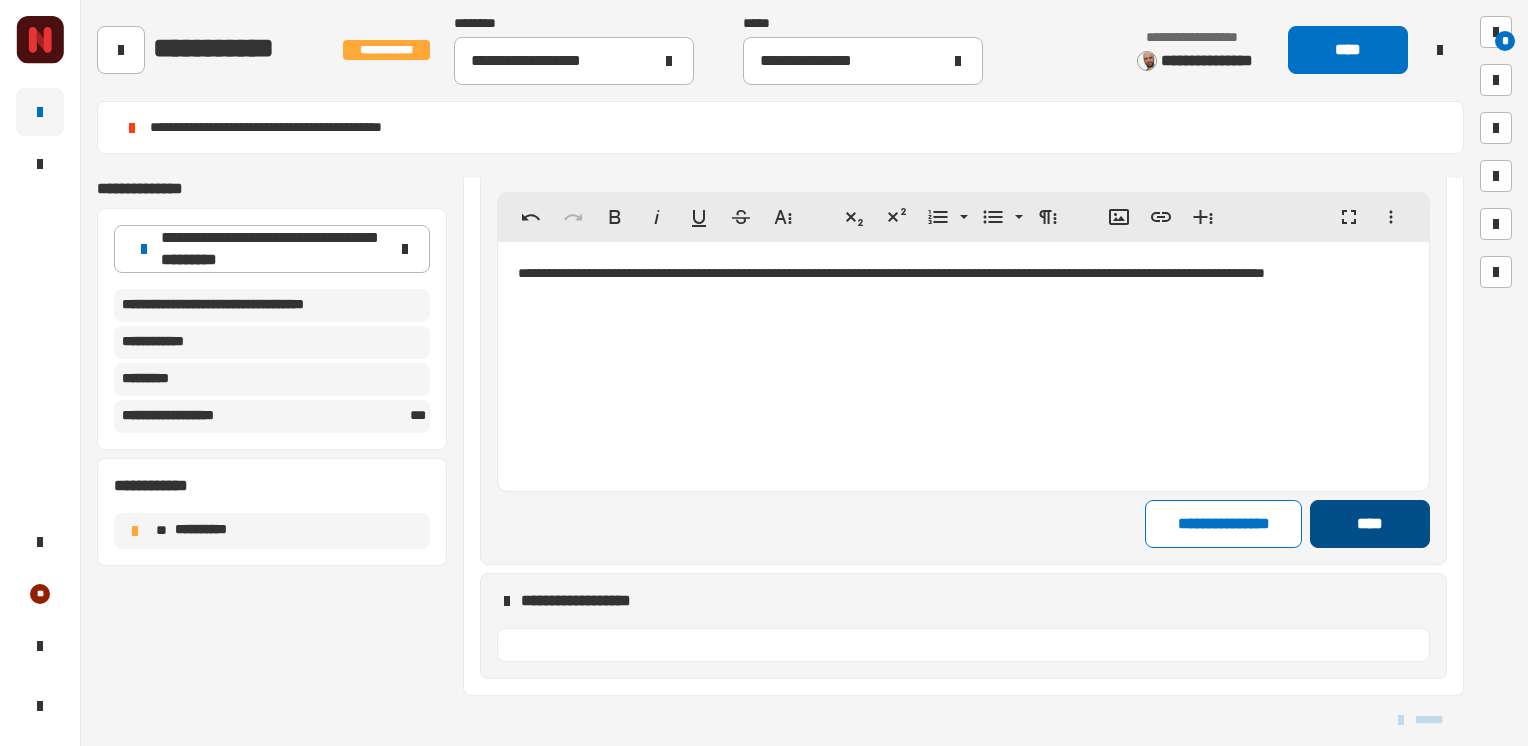 click on "****" 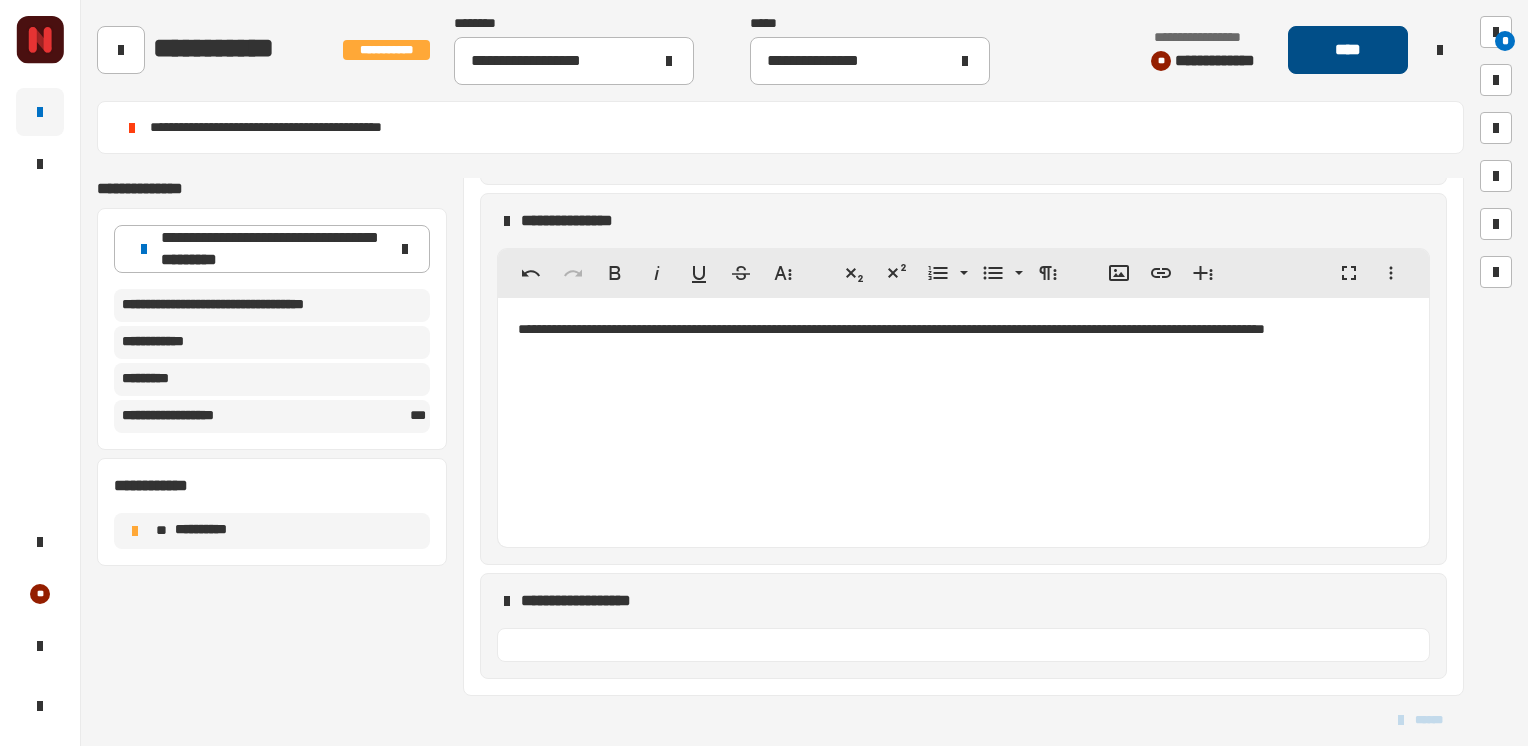click on "****" 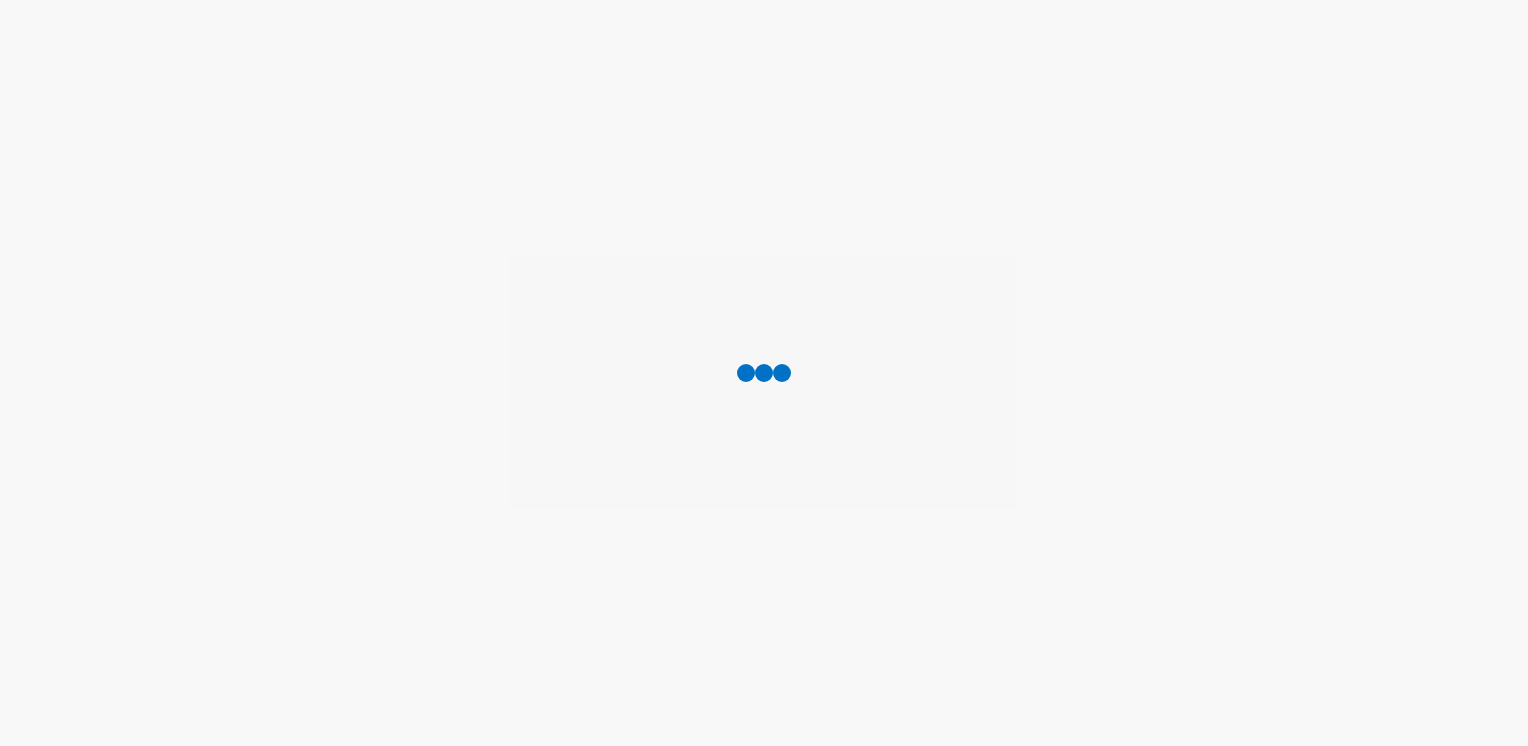 scroll, scrollTop: 0, scrollLeft: 0, axis: both 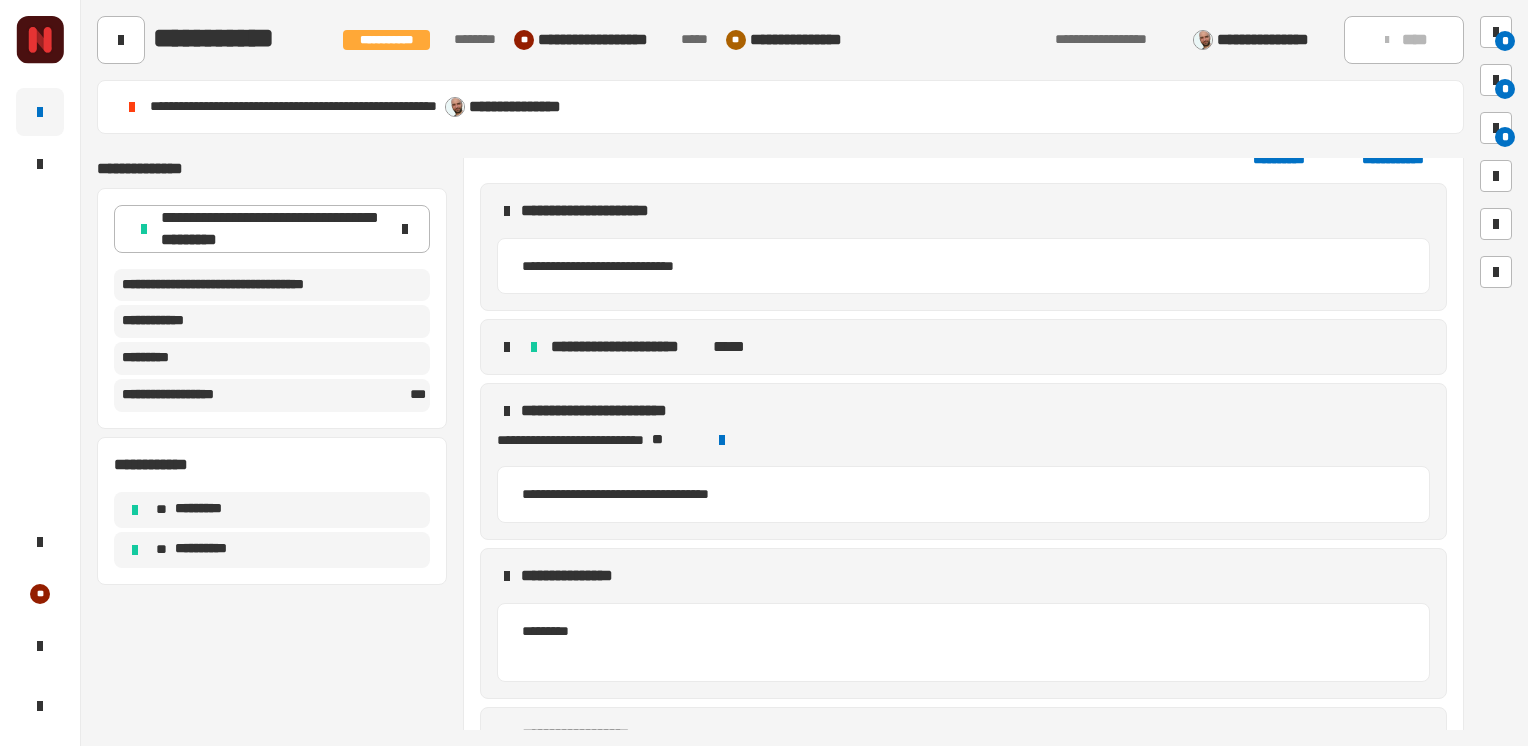 click 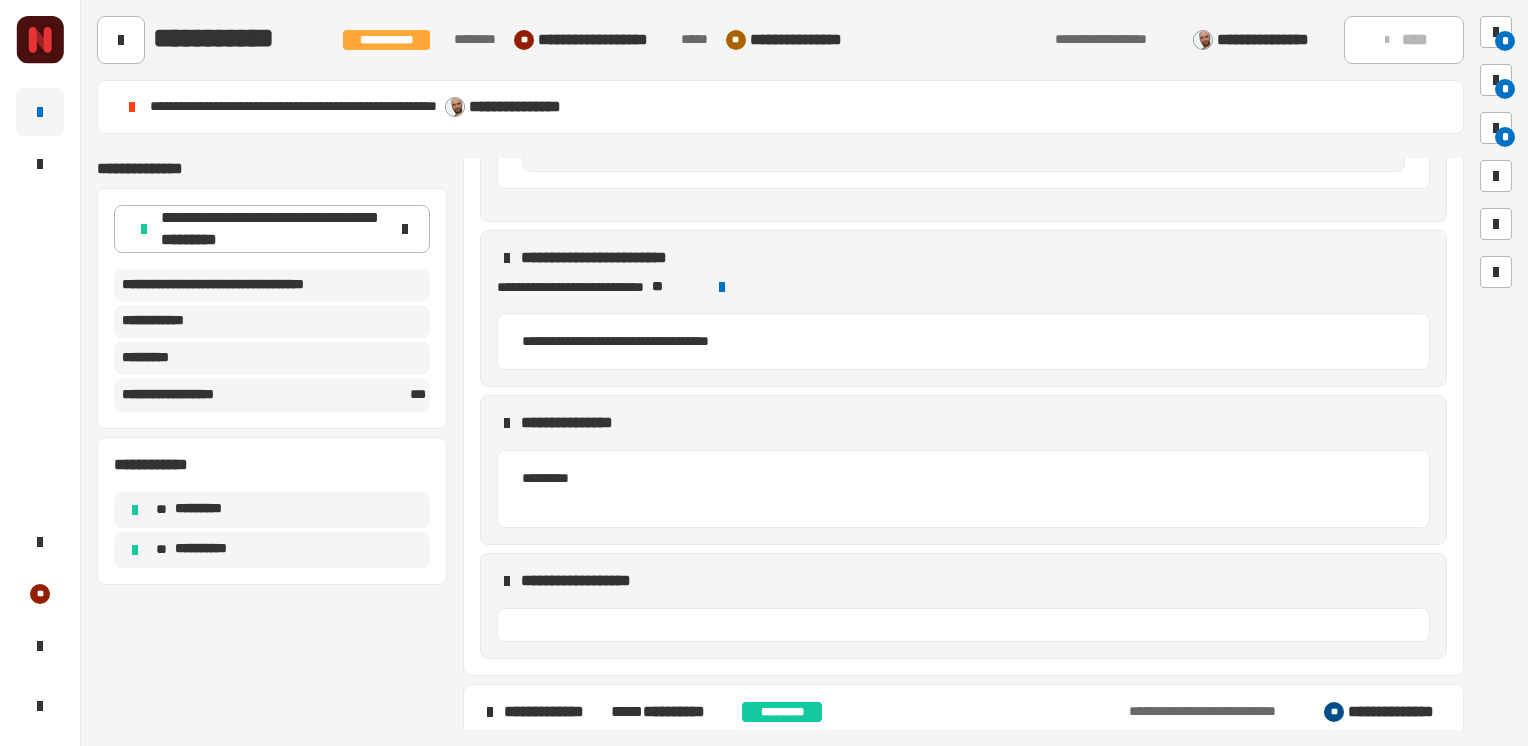 scroll, scrollTop: 2001, scrollLeft: 0, axis: vertical 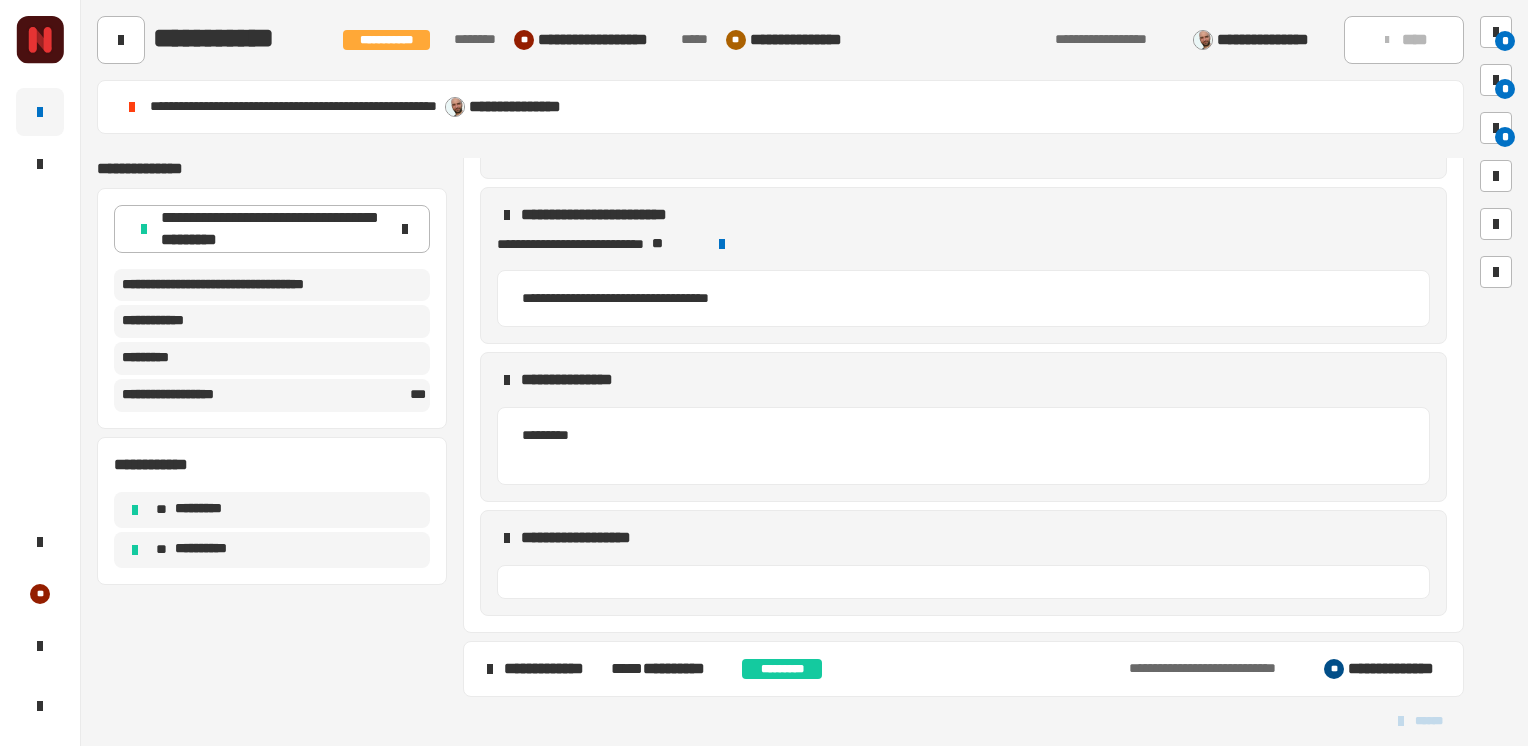 click at bounding box center (490, 669) 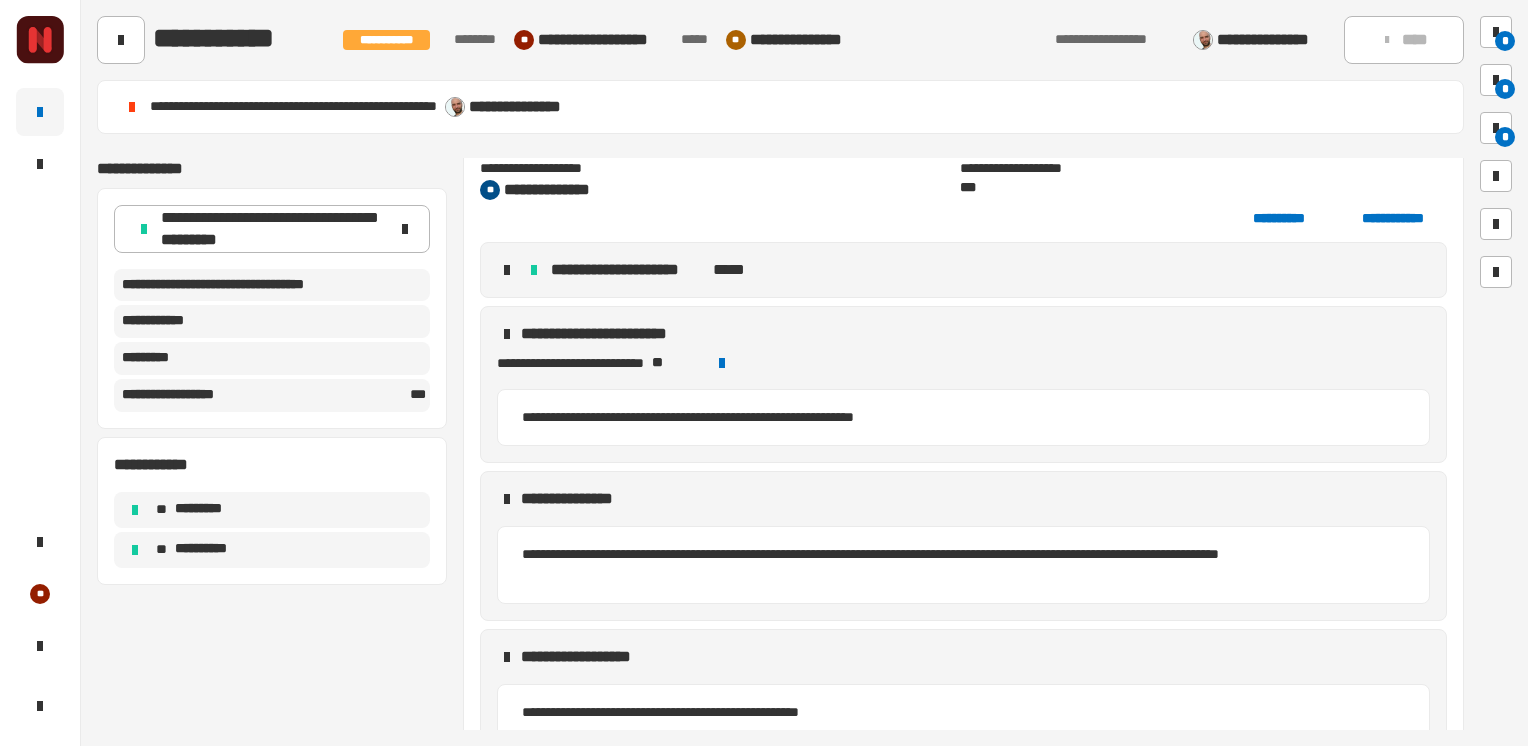 scroll, scrollTop: 2542, scrollLeft: 0, axis: vertical 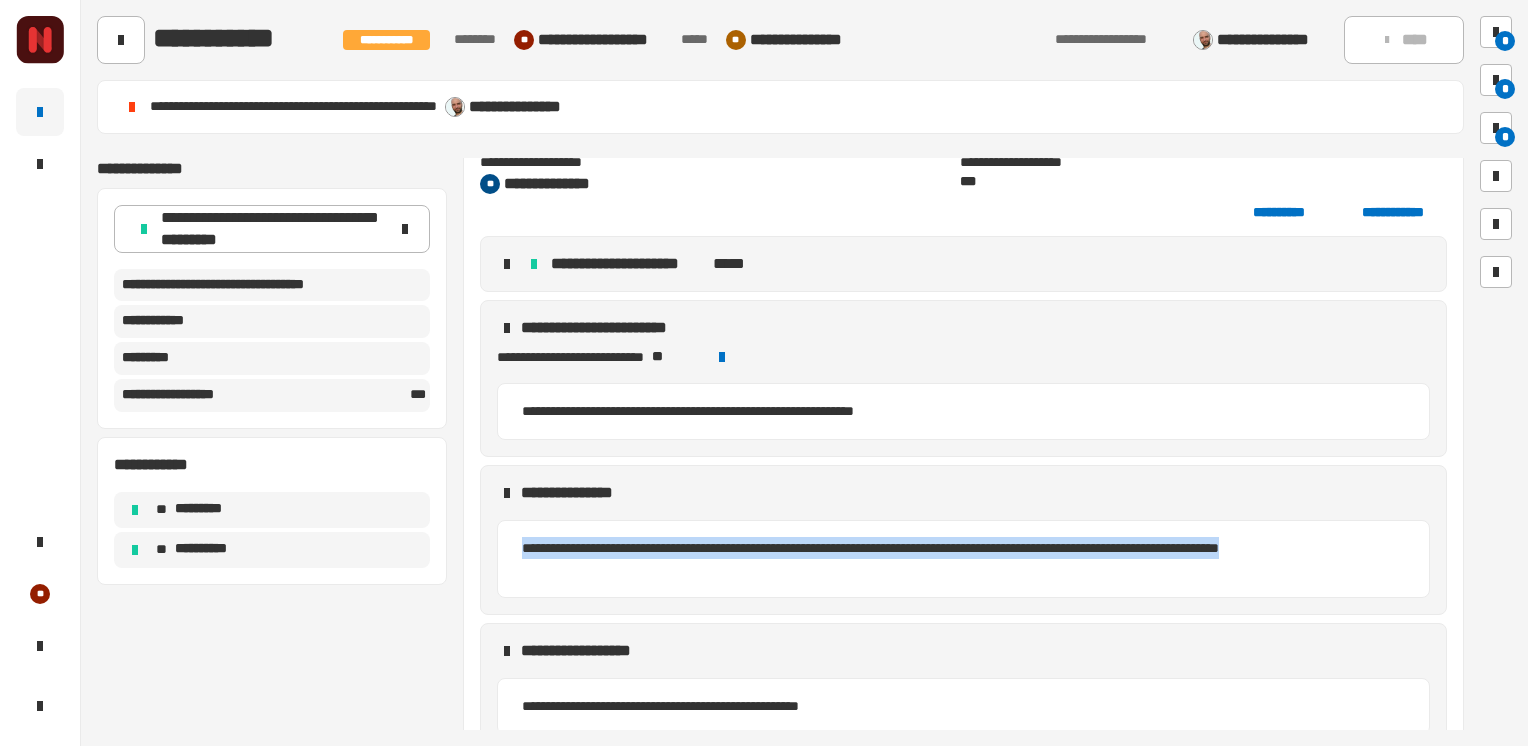 drag, startPoint x: 522, startPoint y: 538, endPoint x: 583, endPoint y: 569, distance: 68.42514 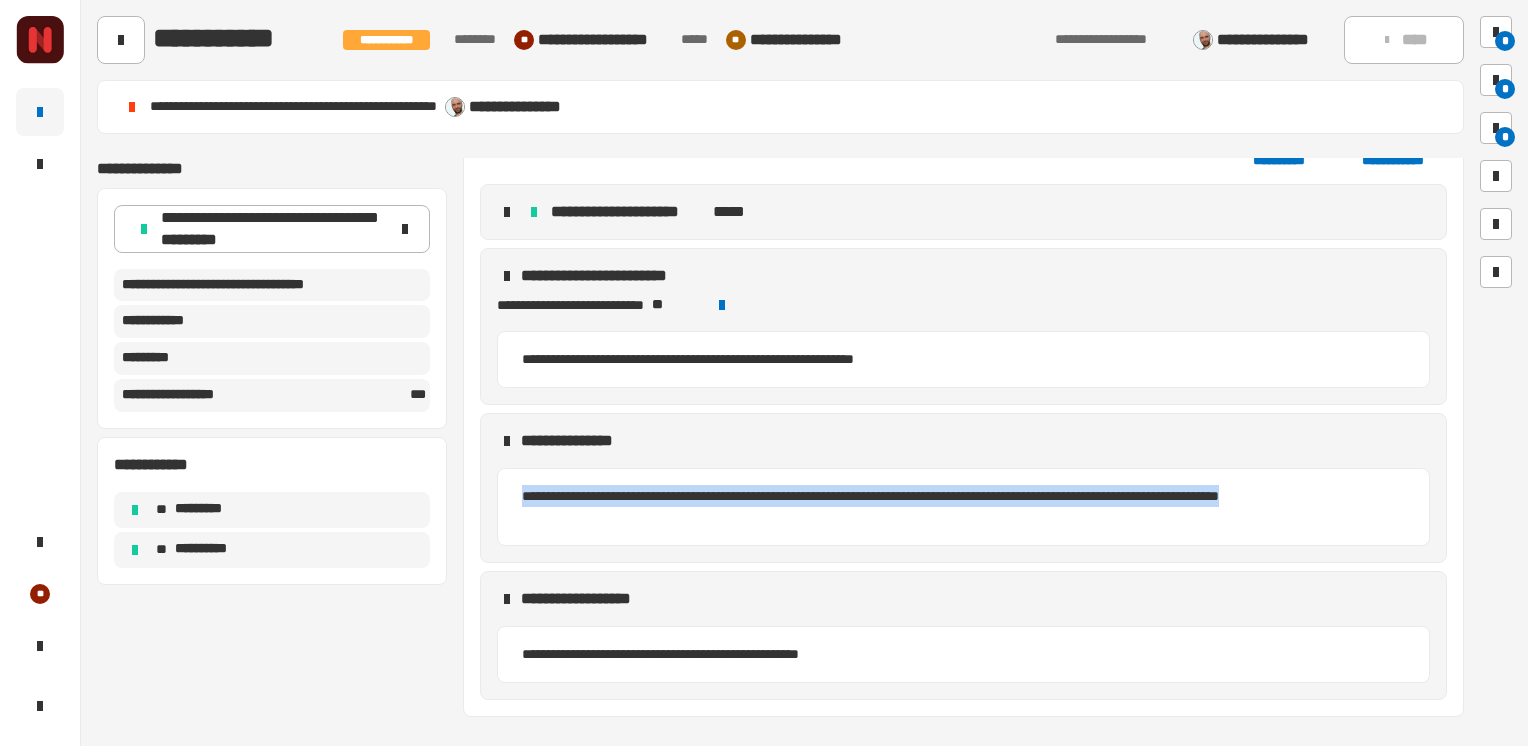scroll, scrollTop: 2611, scrollLeft: 0, axis: vertical 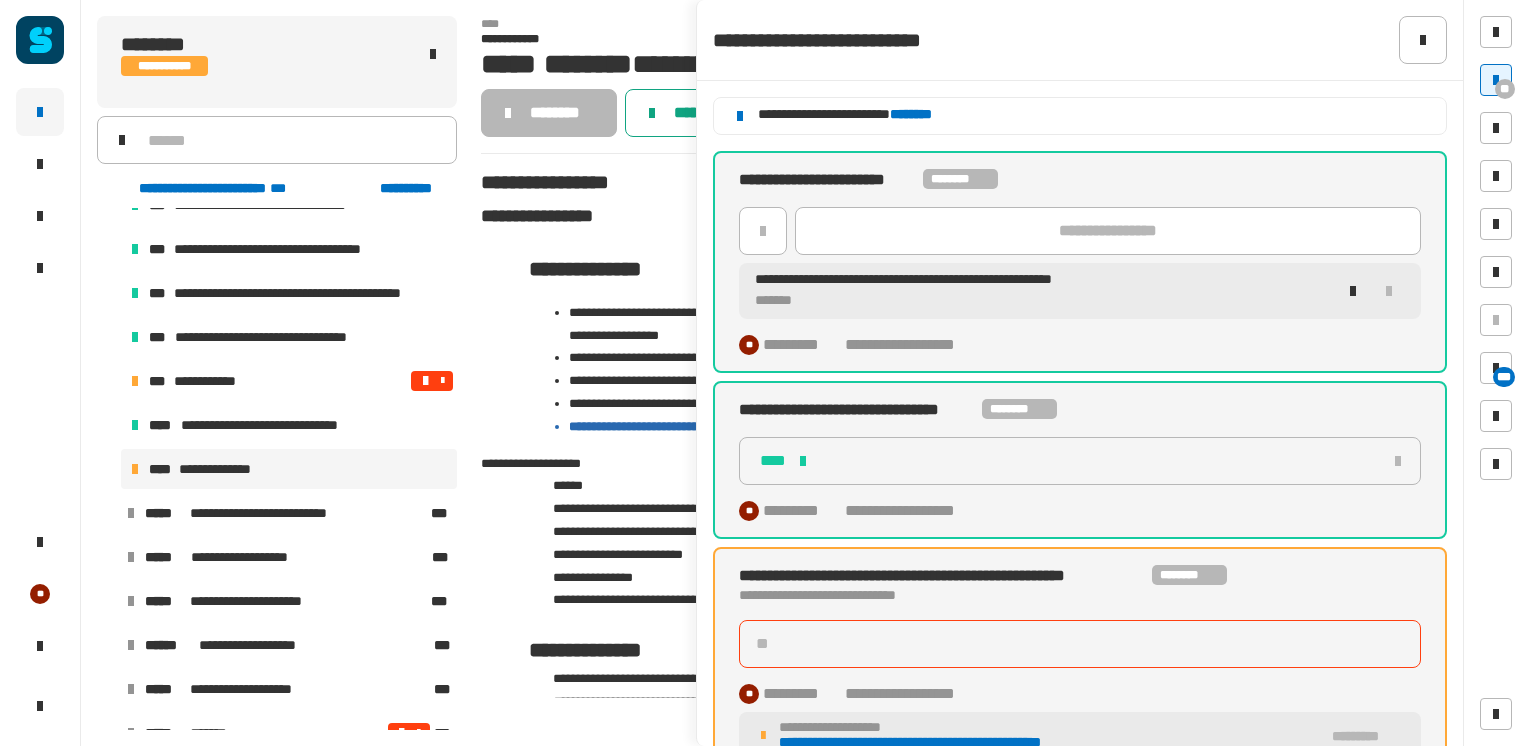 click on "********" 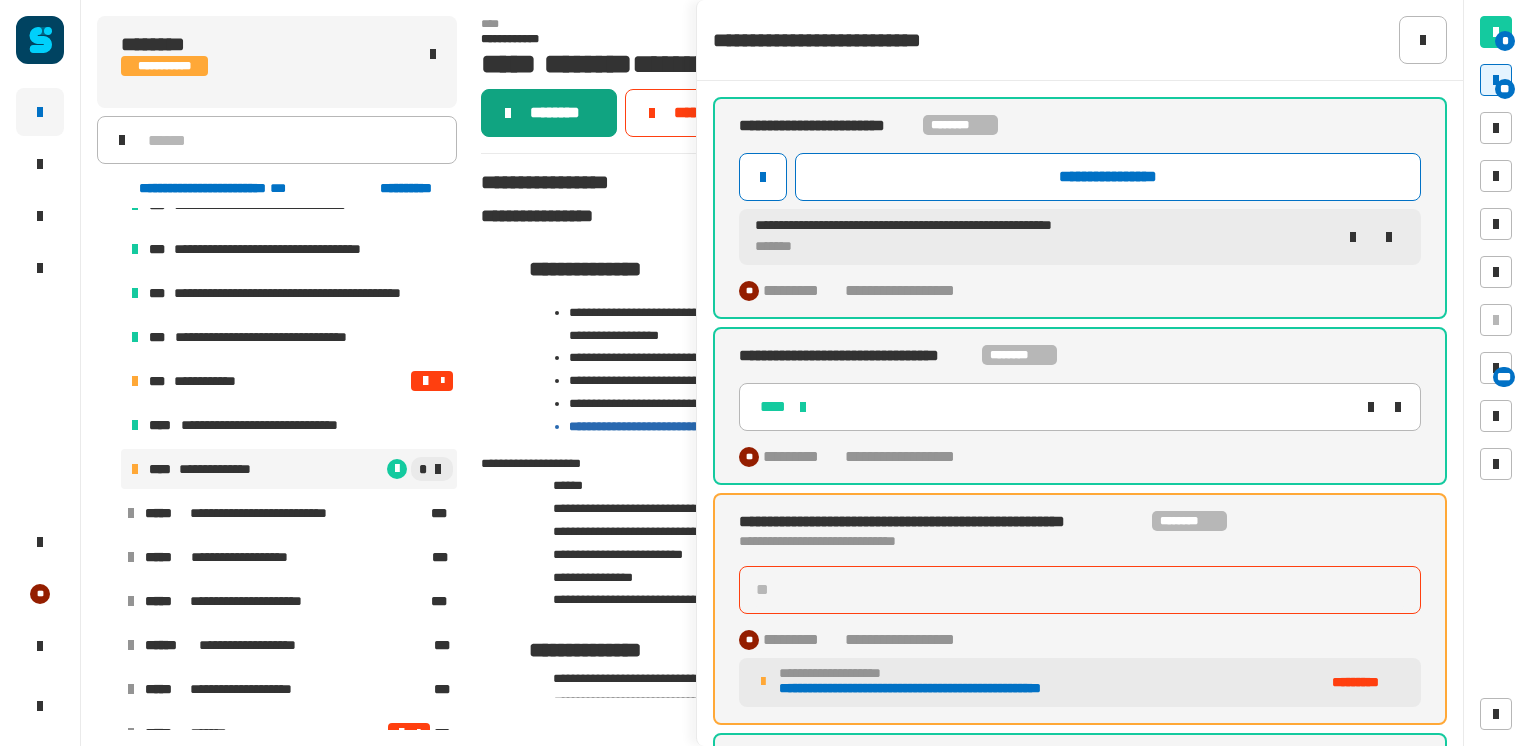 click on "********" 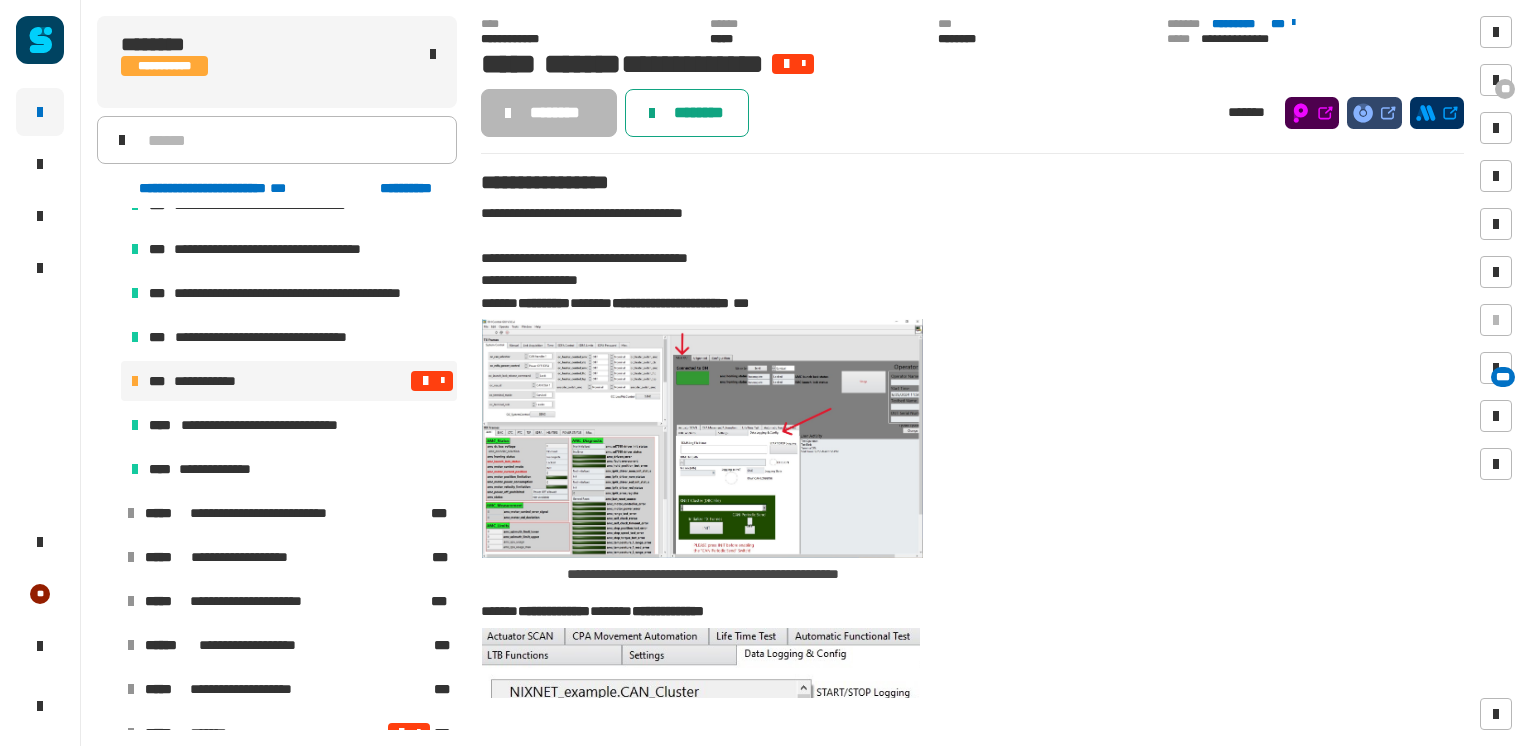 click on "********" 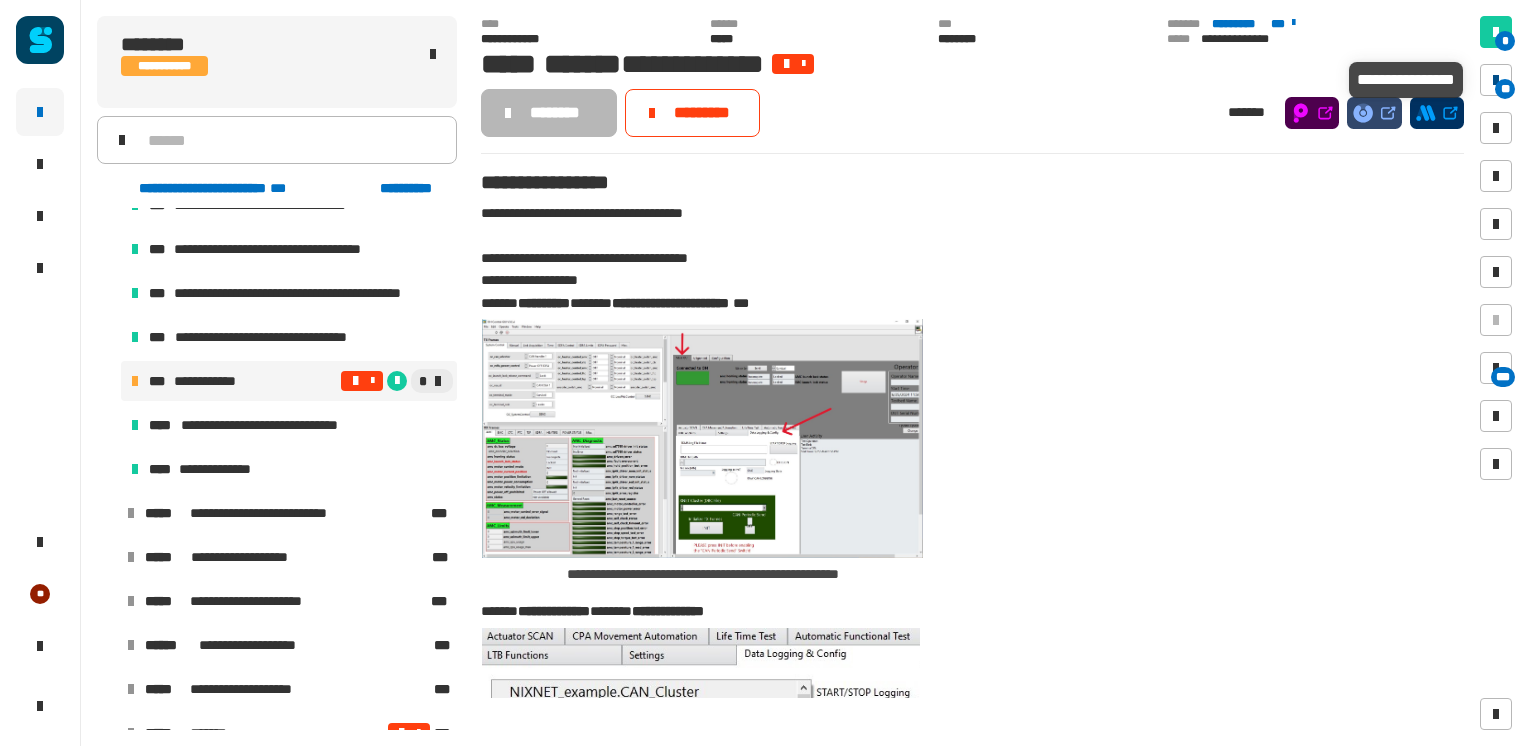 click on "**" at bounding box center [1505, 89] 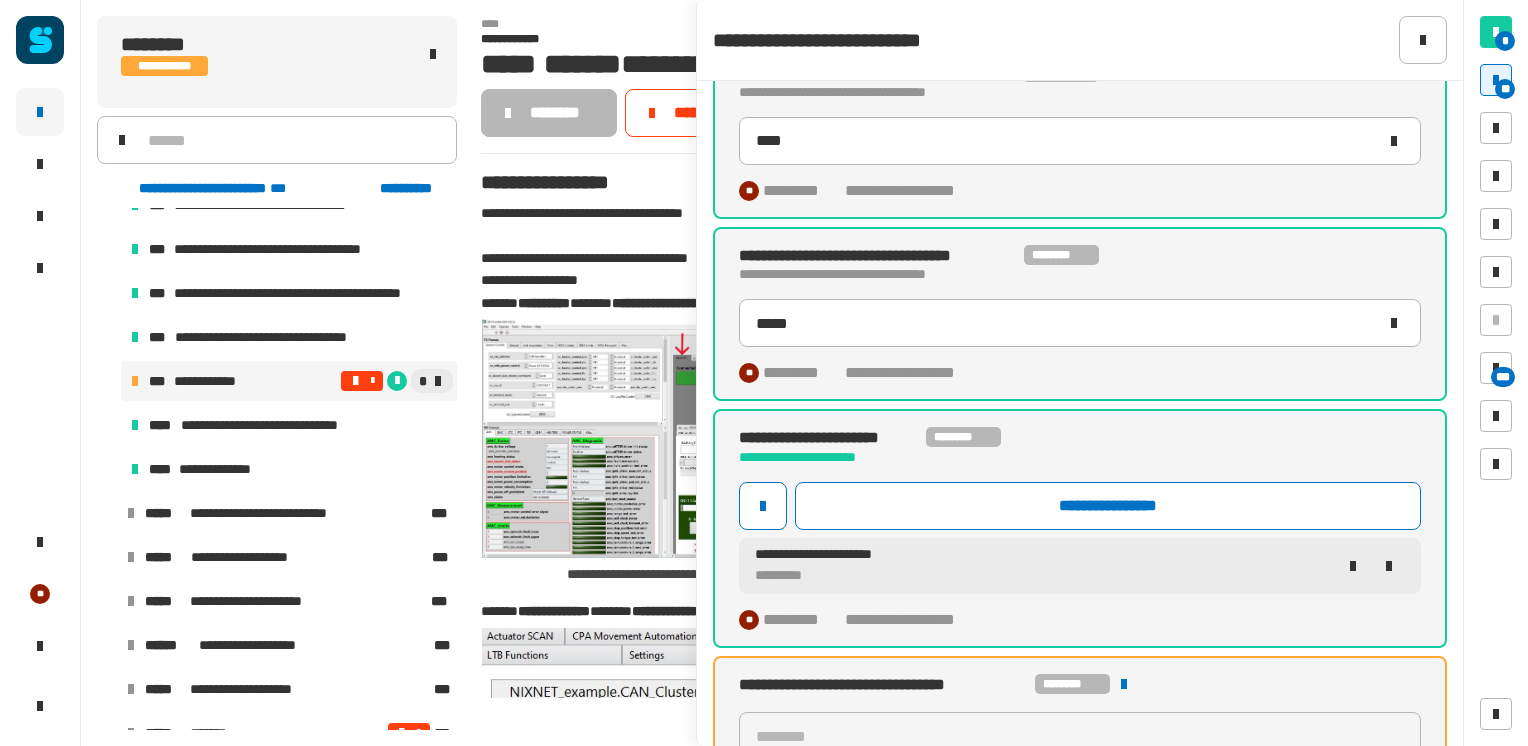 scroll, scrollTop: 1524, scrollLeft: 0, axis: vertical 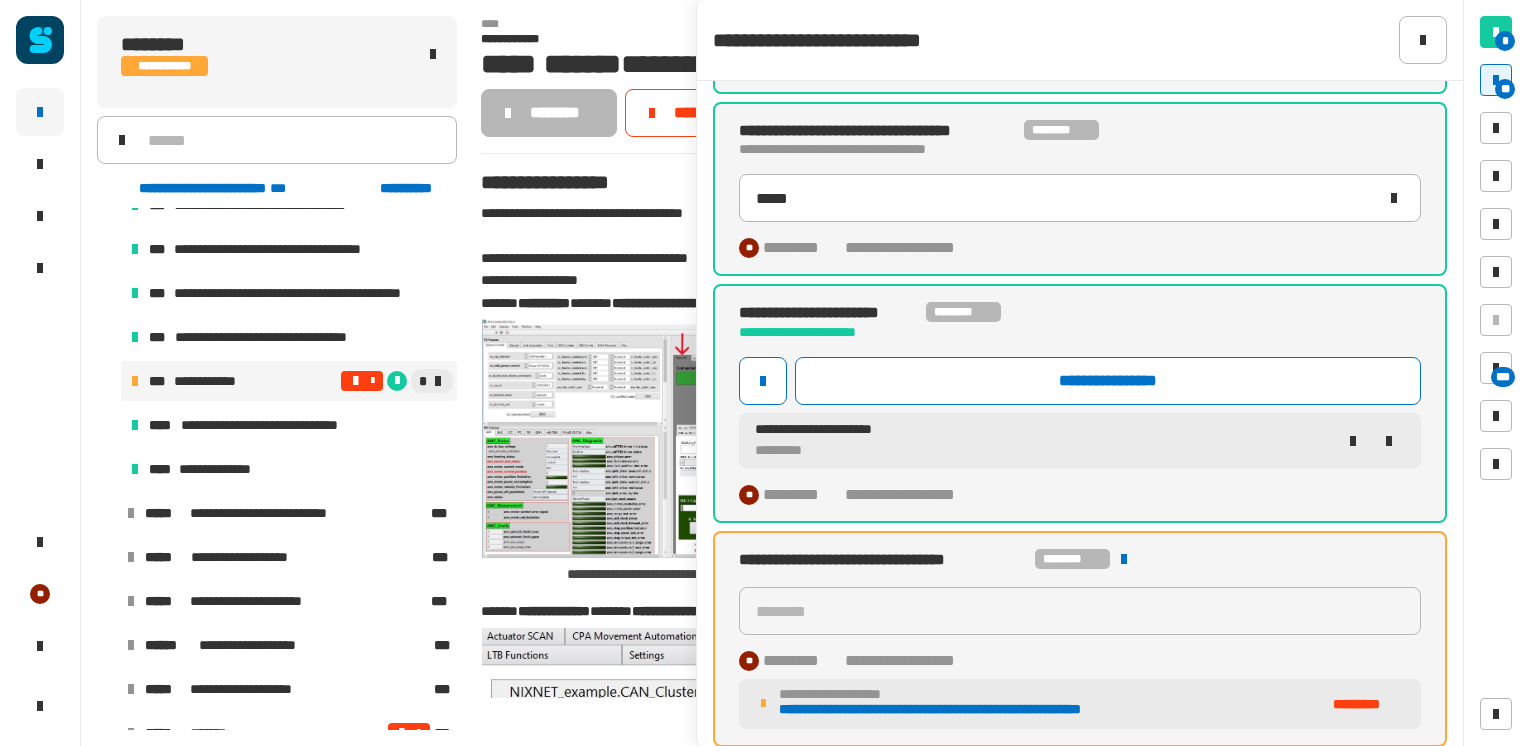 click on "**********" 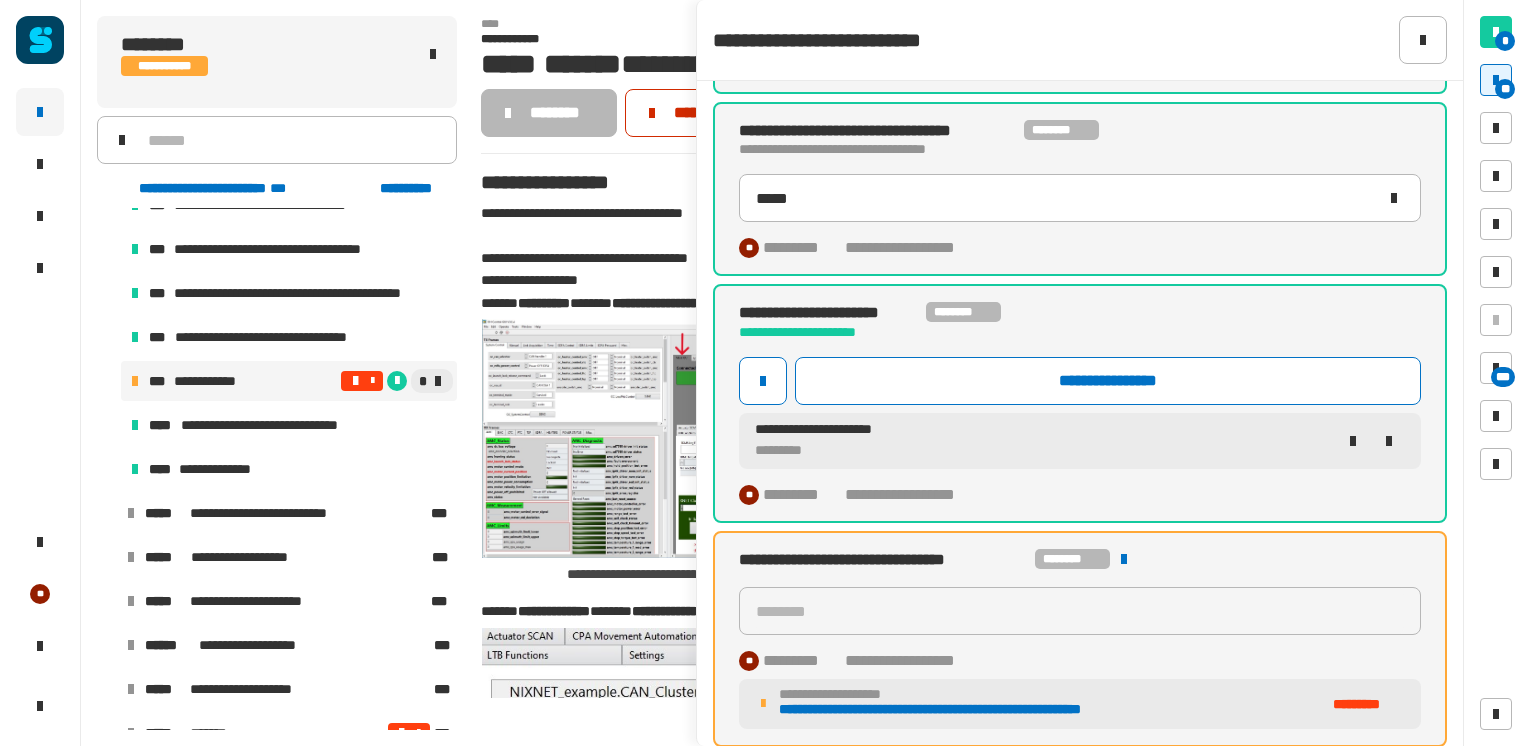 click 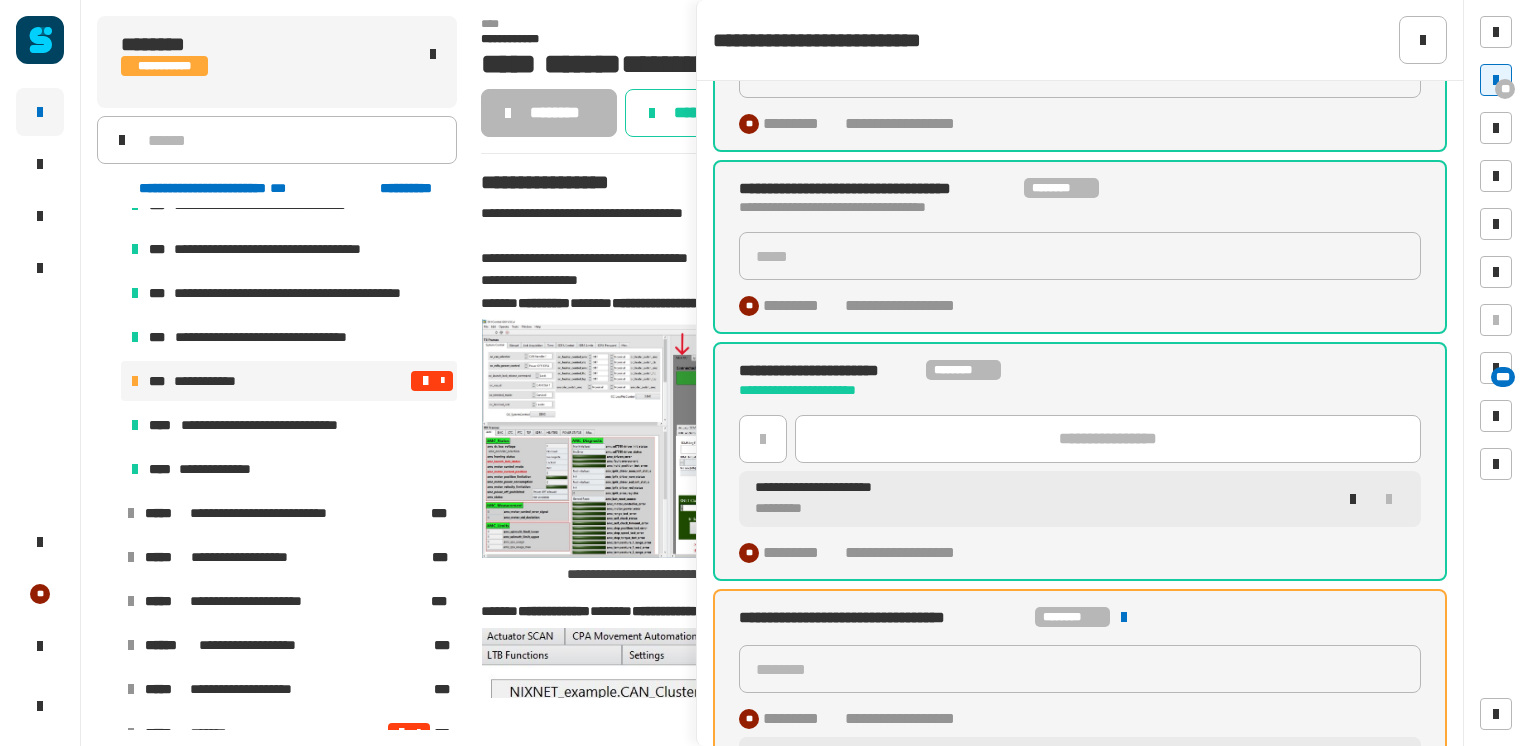 scroll, scrollTop: 1578, scrollLeft: 0, axis: vertical 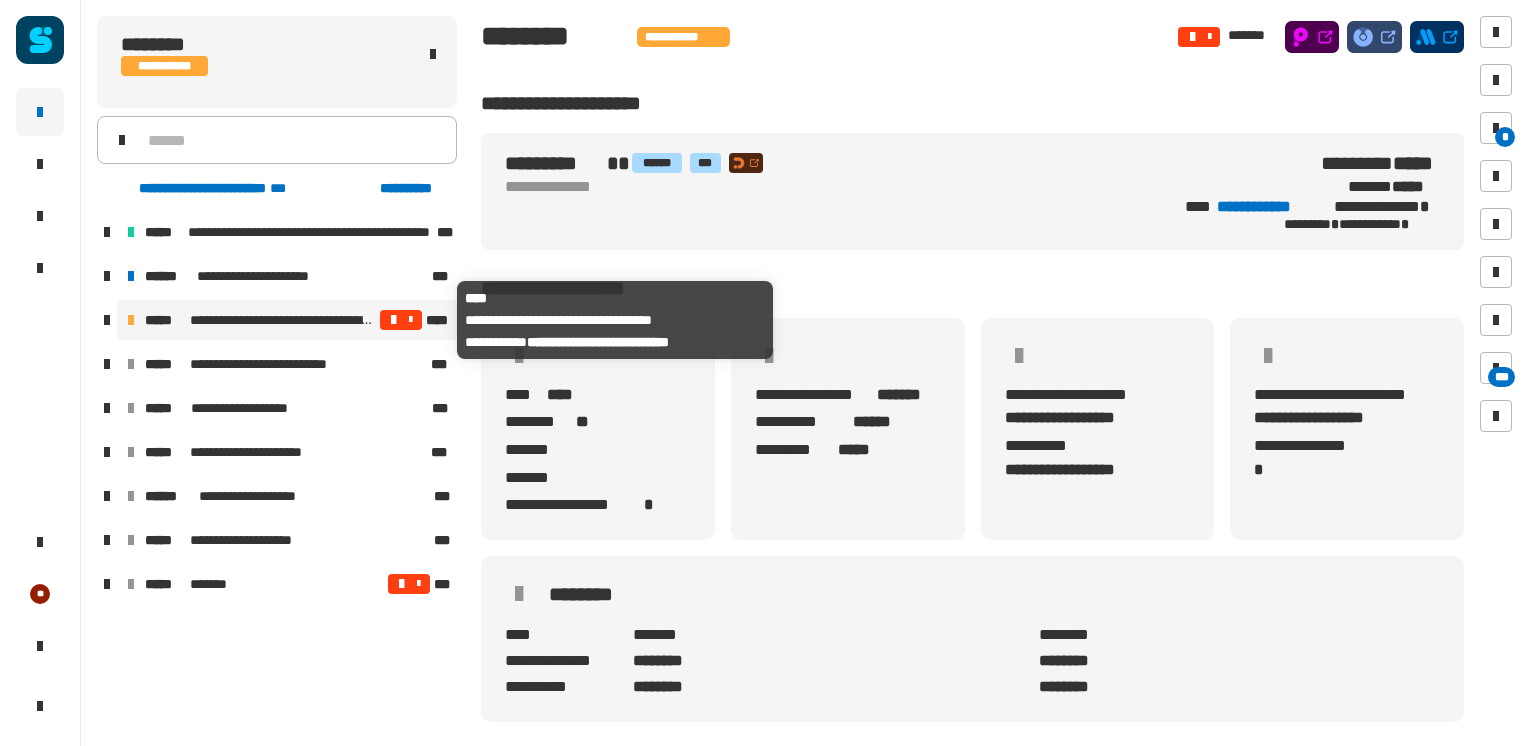 click at bounding box center (401, 320) 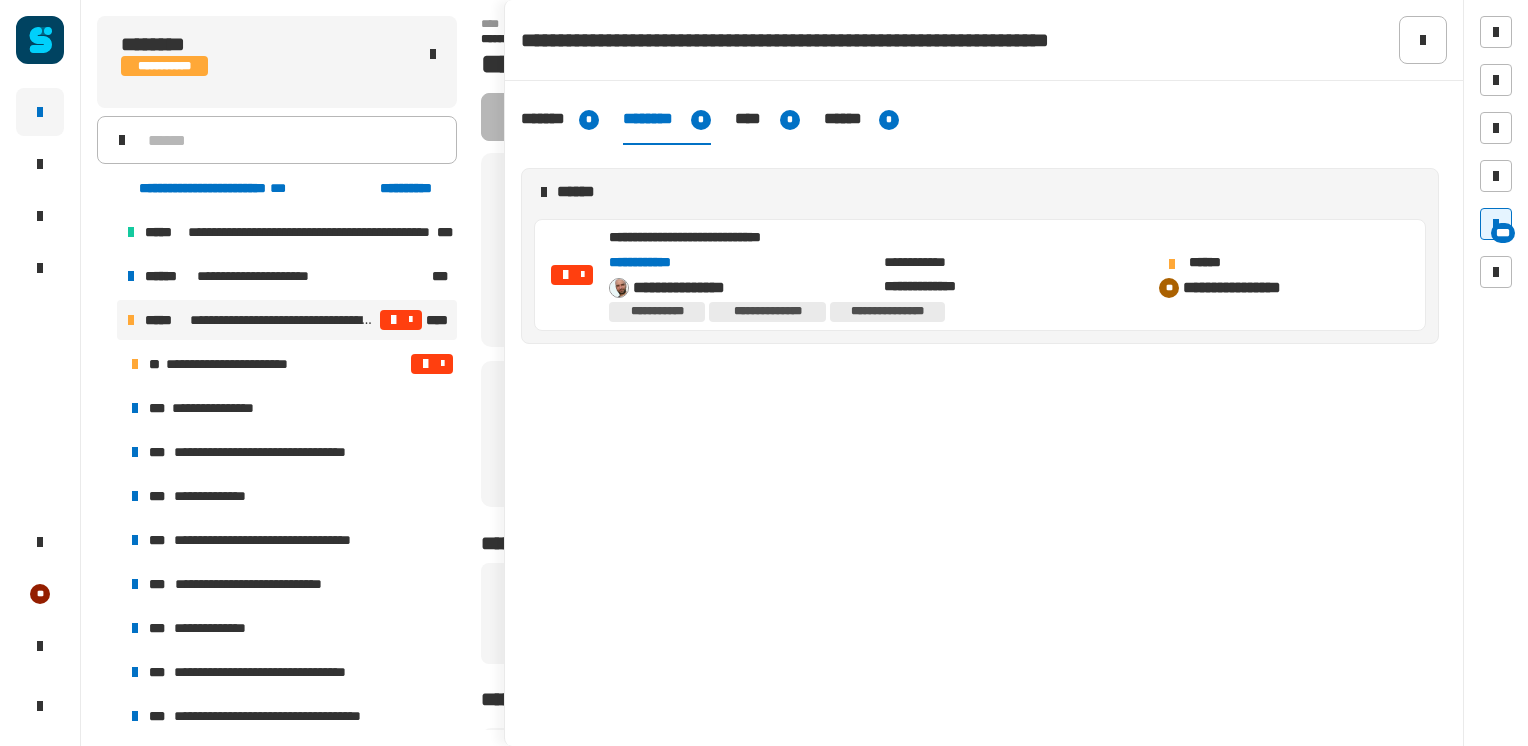 click on "**********" 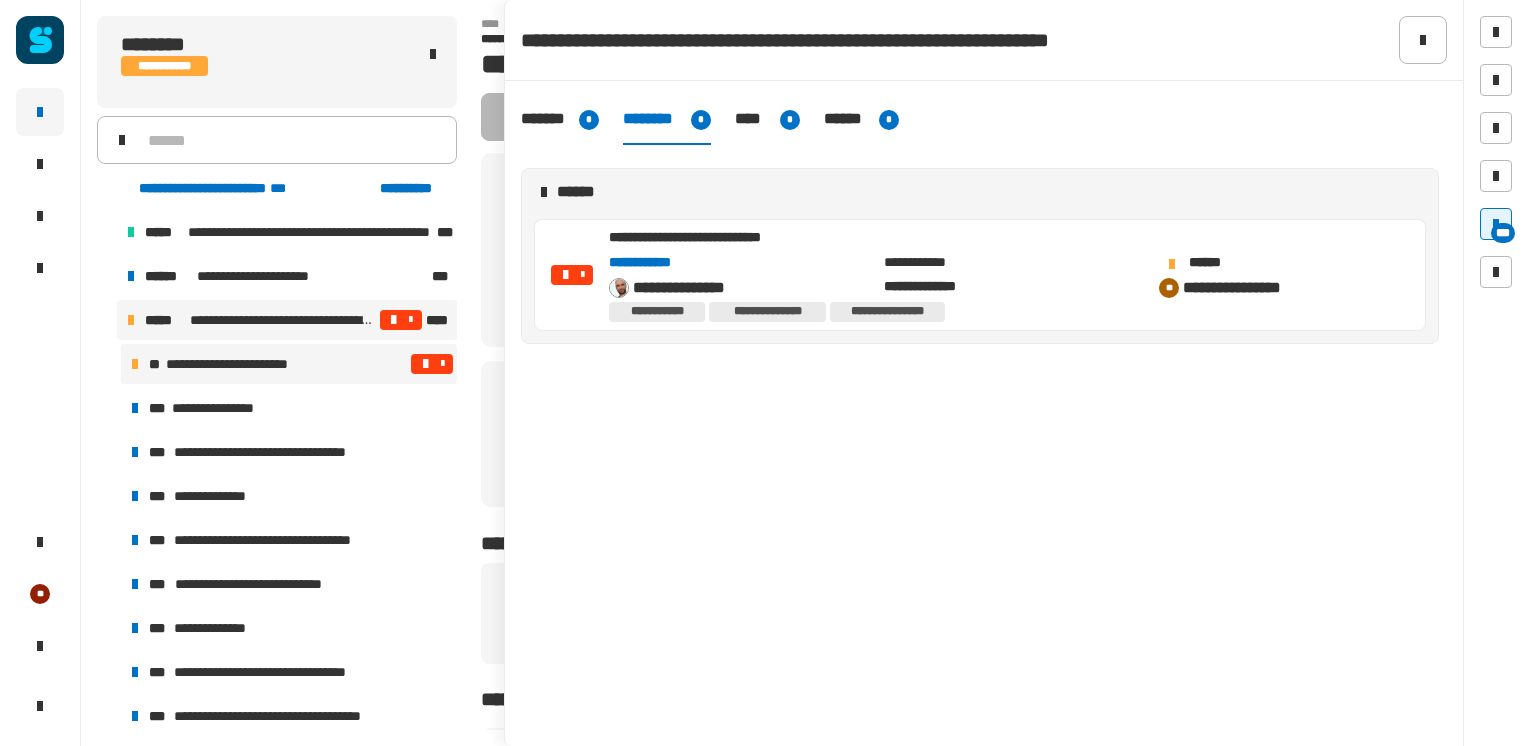 click at bounding box center (386, 364) 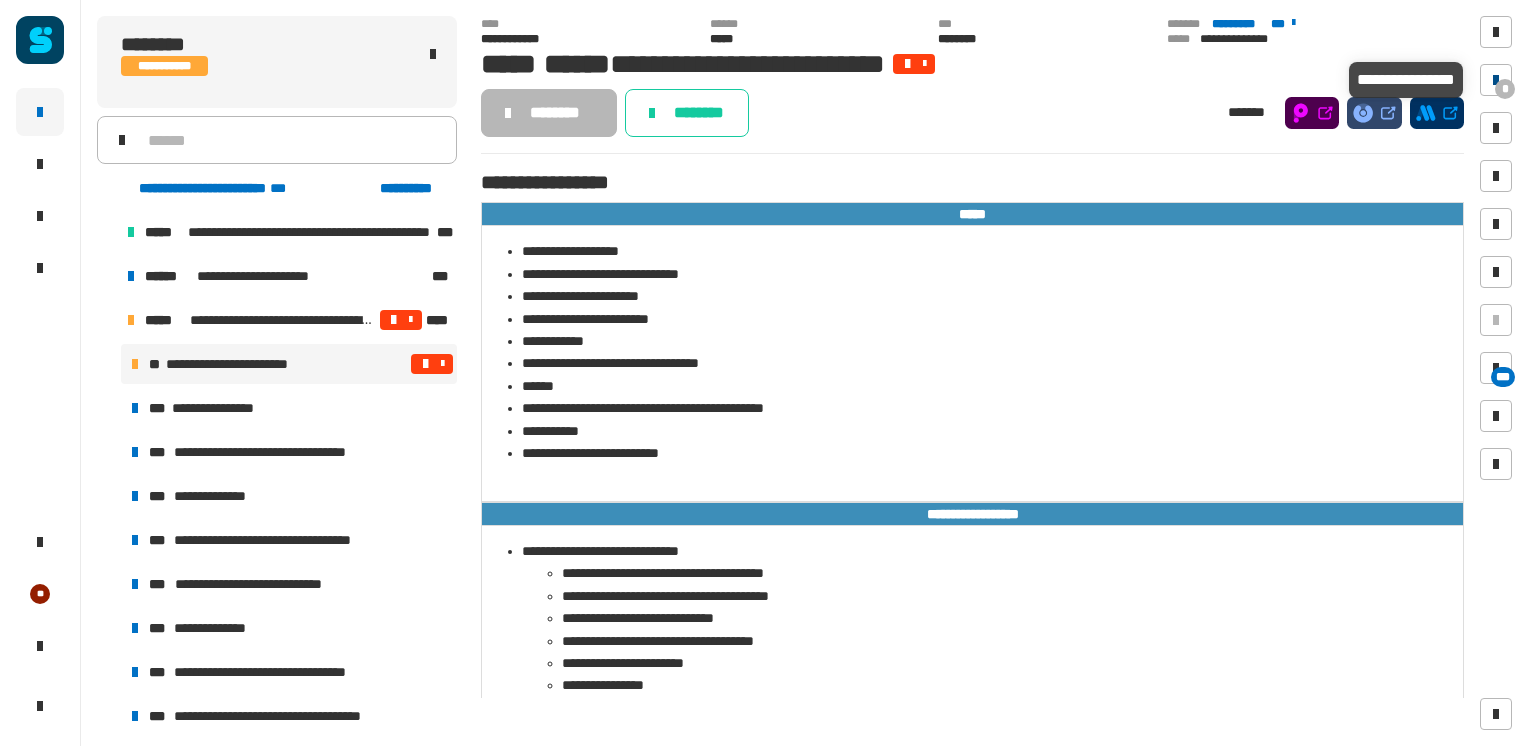 click at bounding box center [1496, 80] 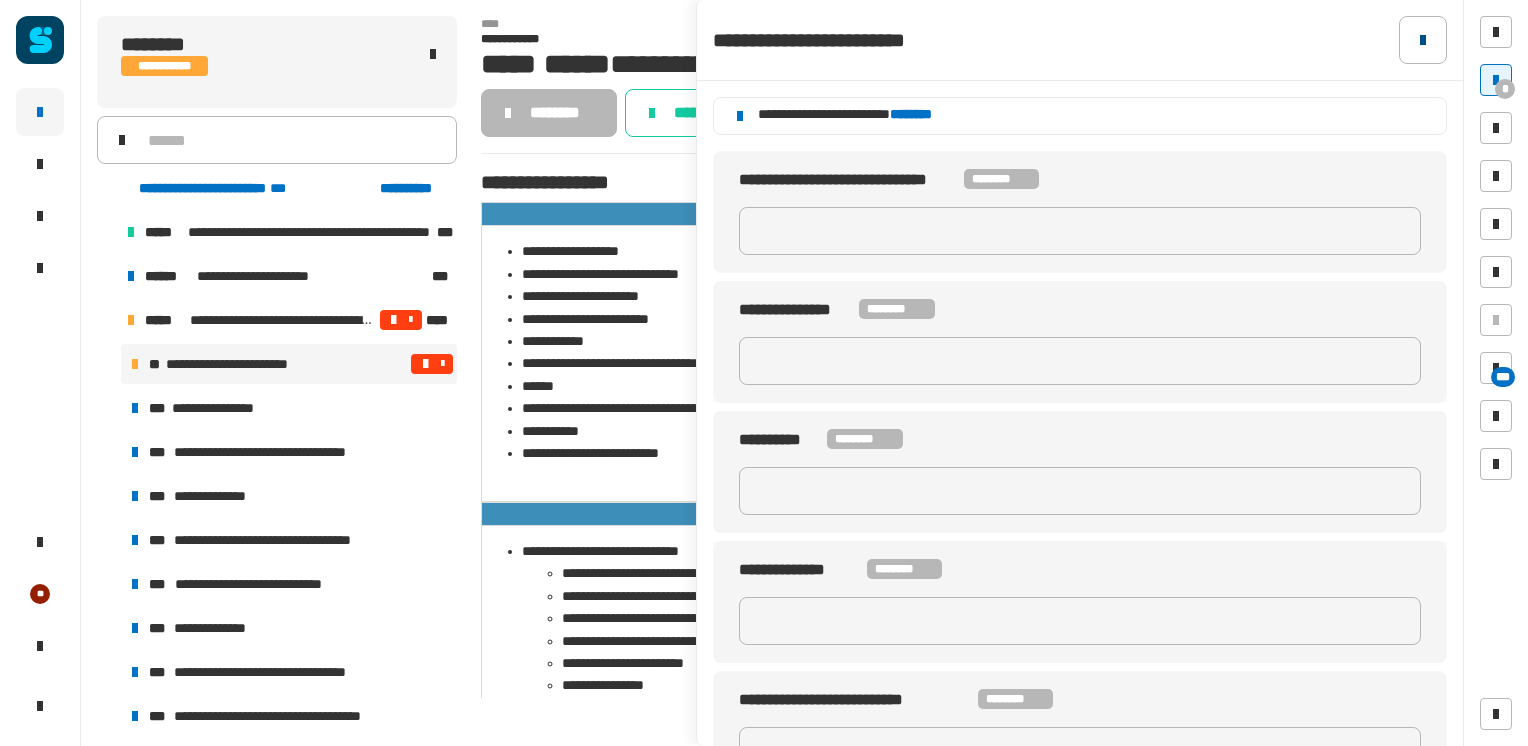 click 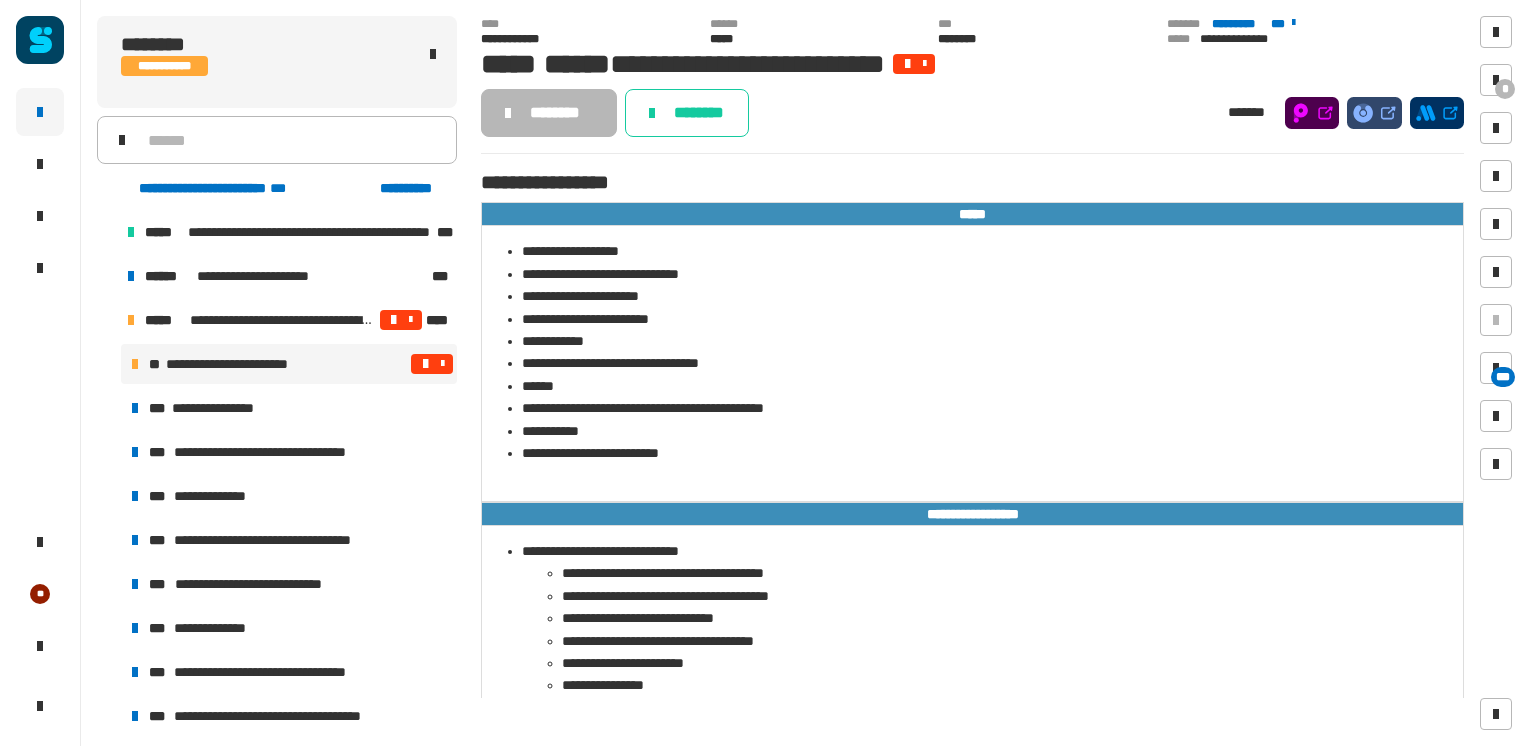 click at bounding box center [107, 276] 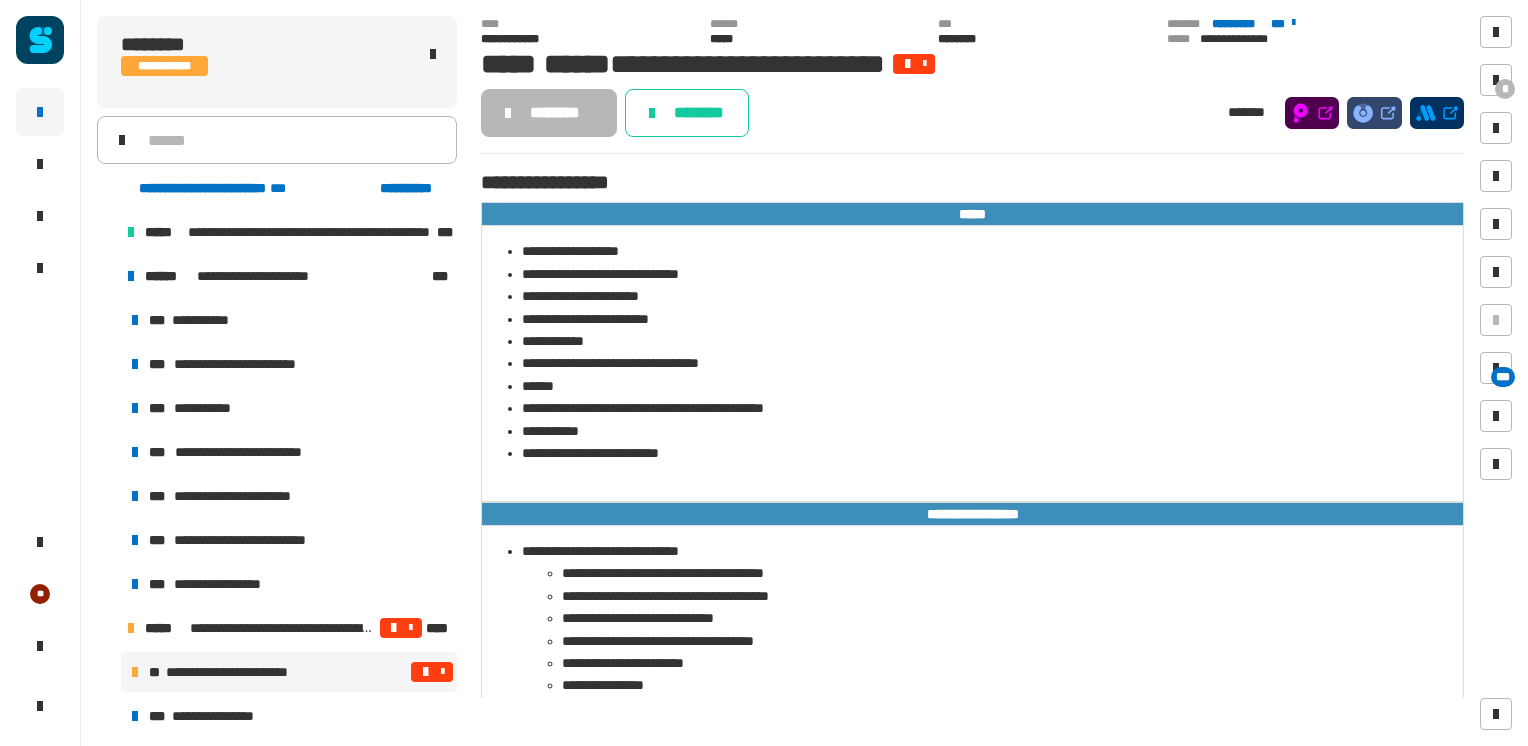 click at bounding box center [107, 276] 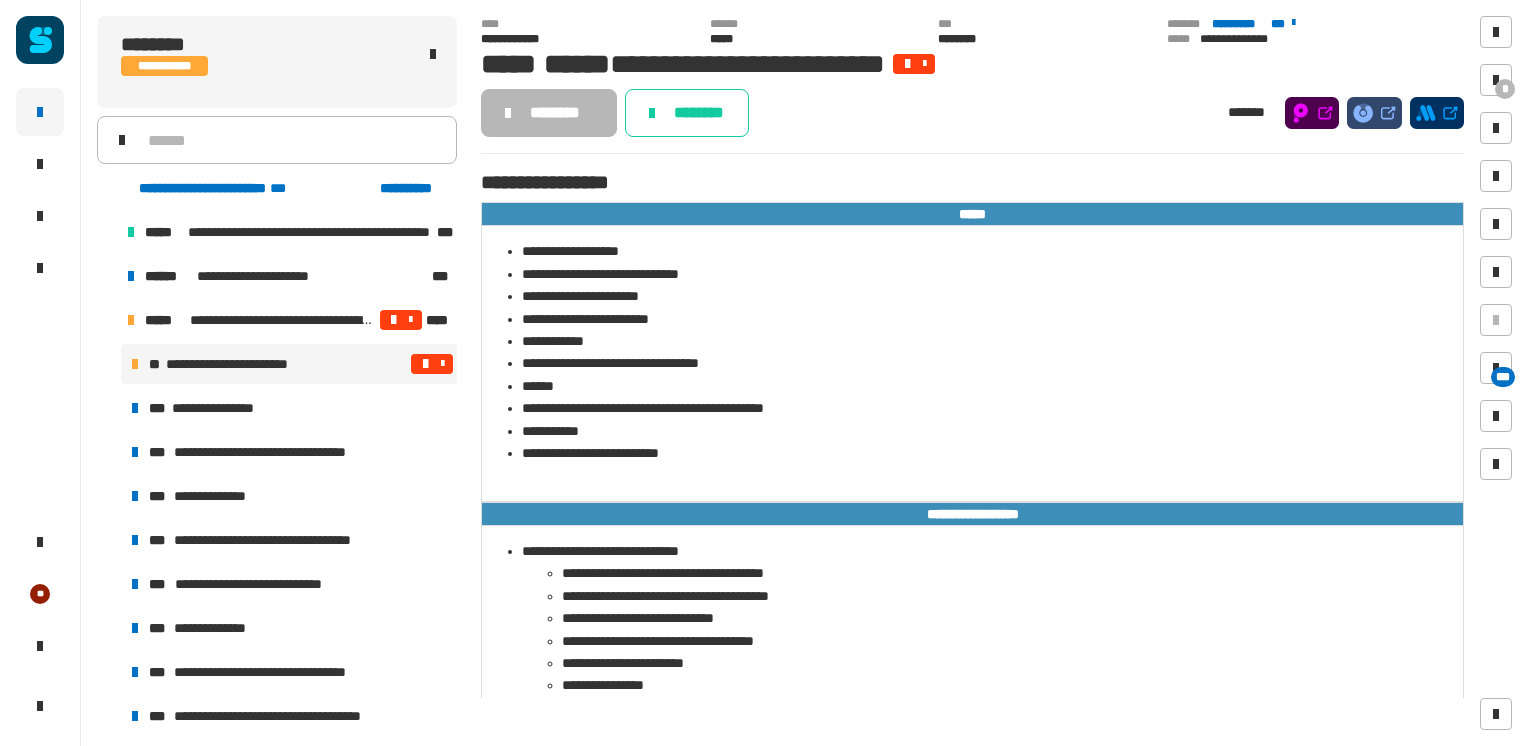 click at bounding box center (107, 276) 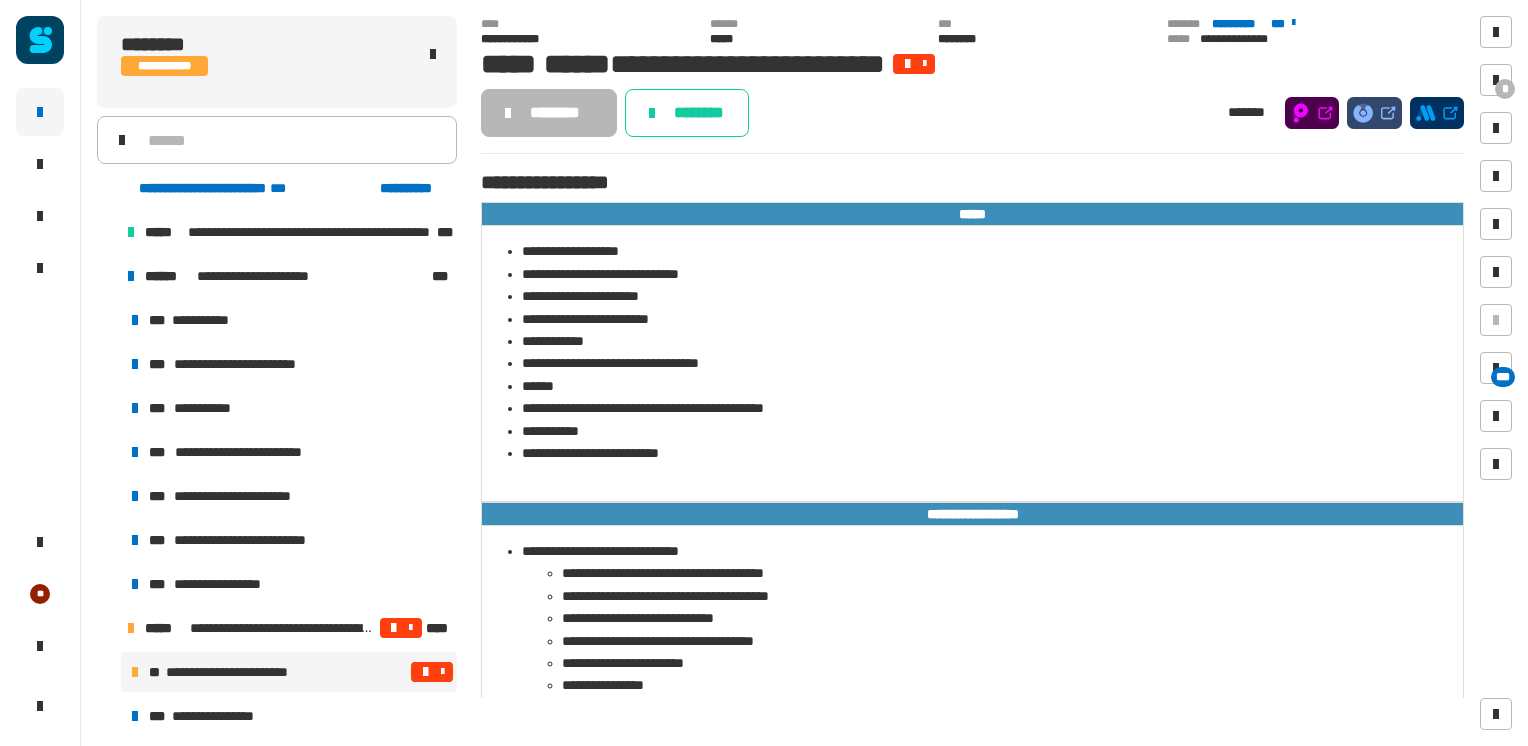 click at bounding box center (107, 276) 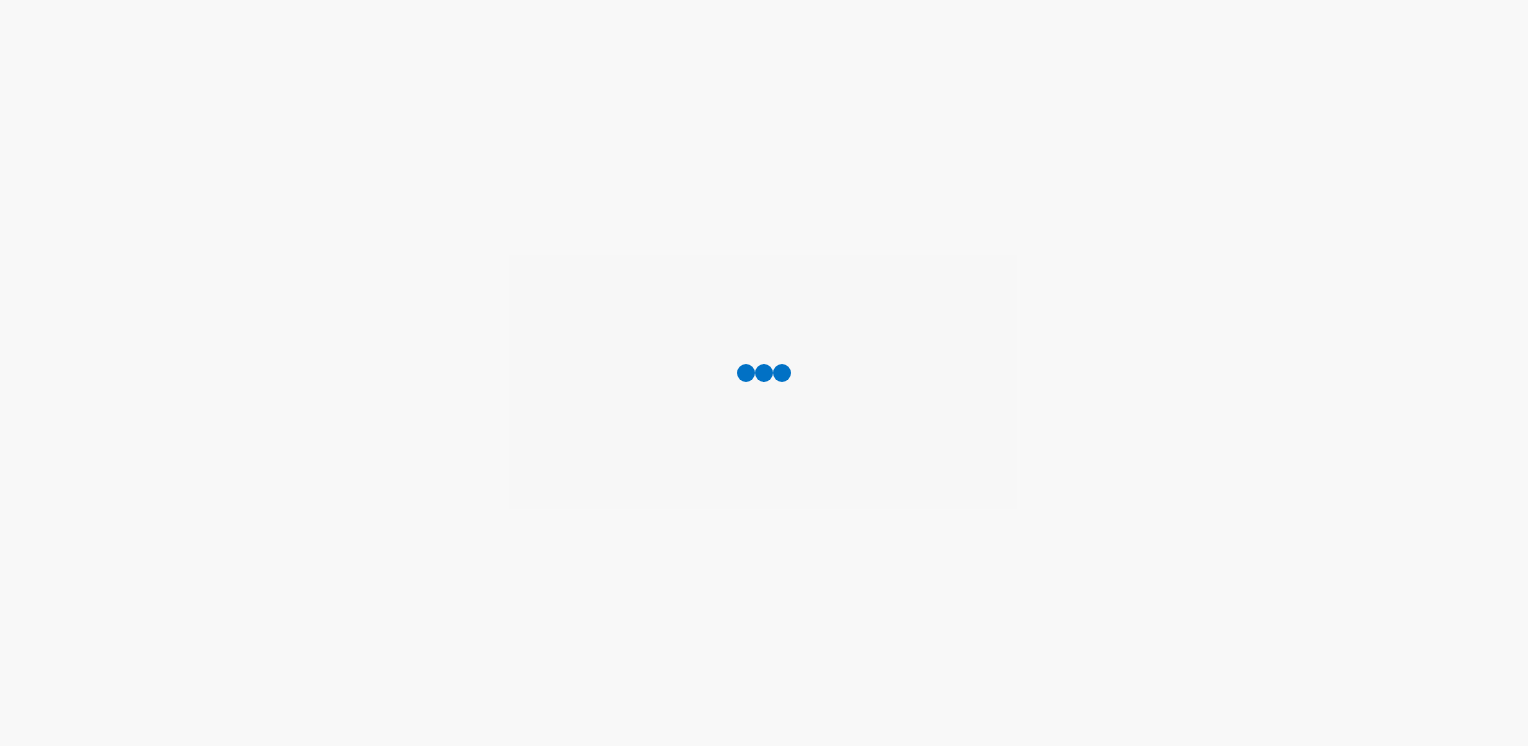 scroll, scrollTop: 0, scrollLeft: 0, axis: both 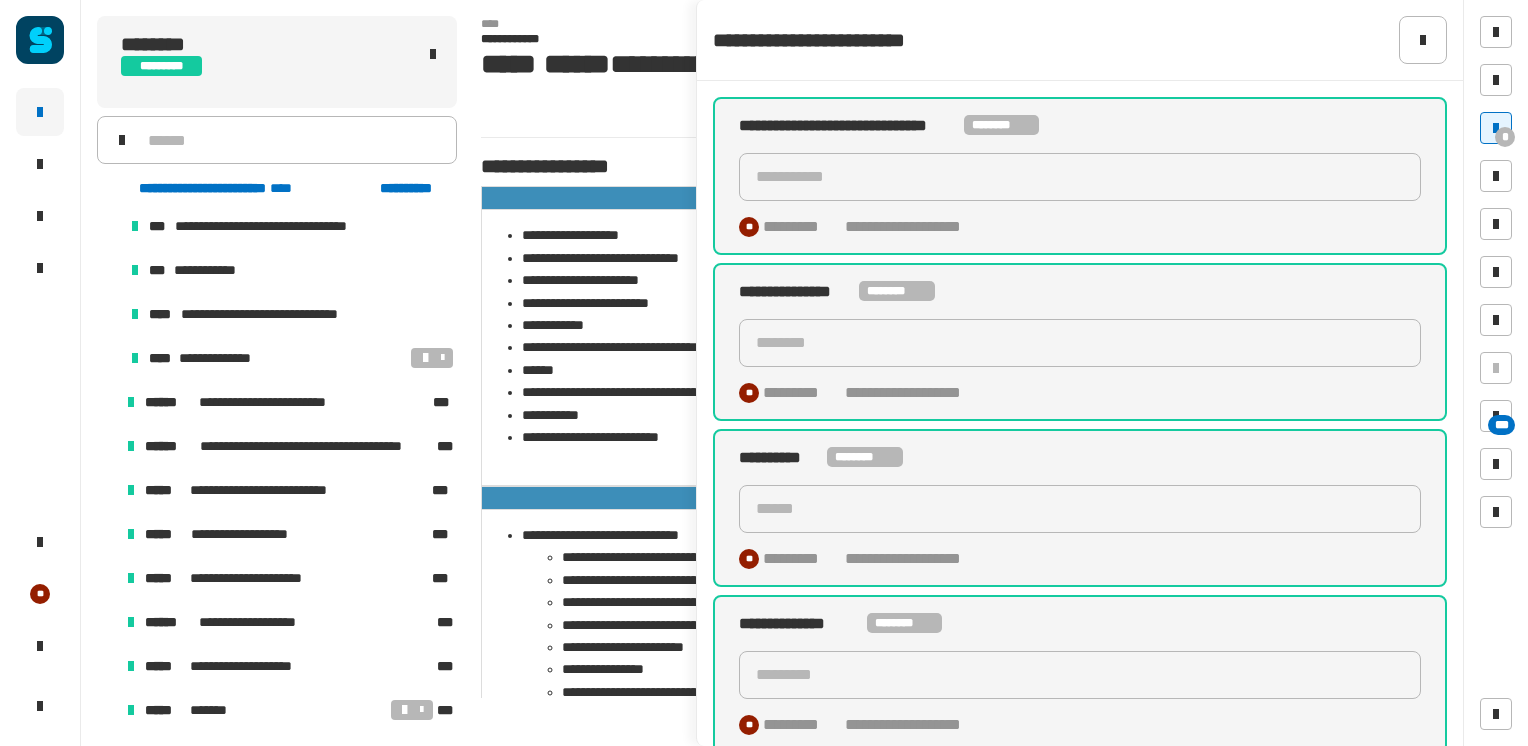 click on "**********" 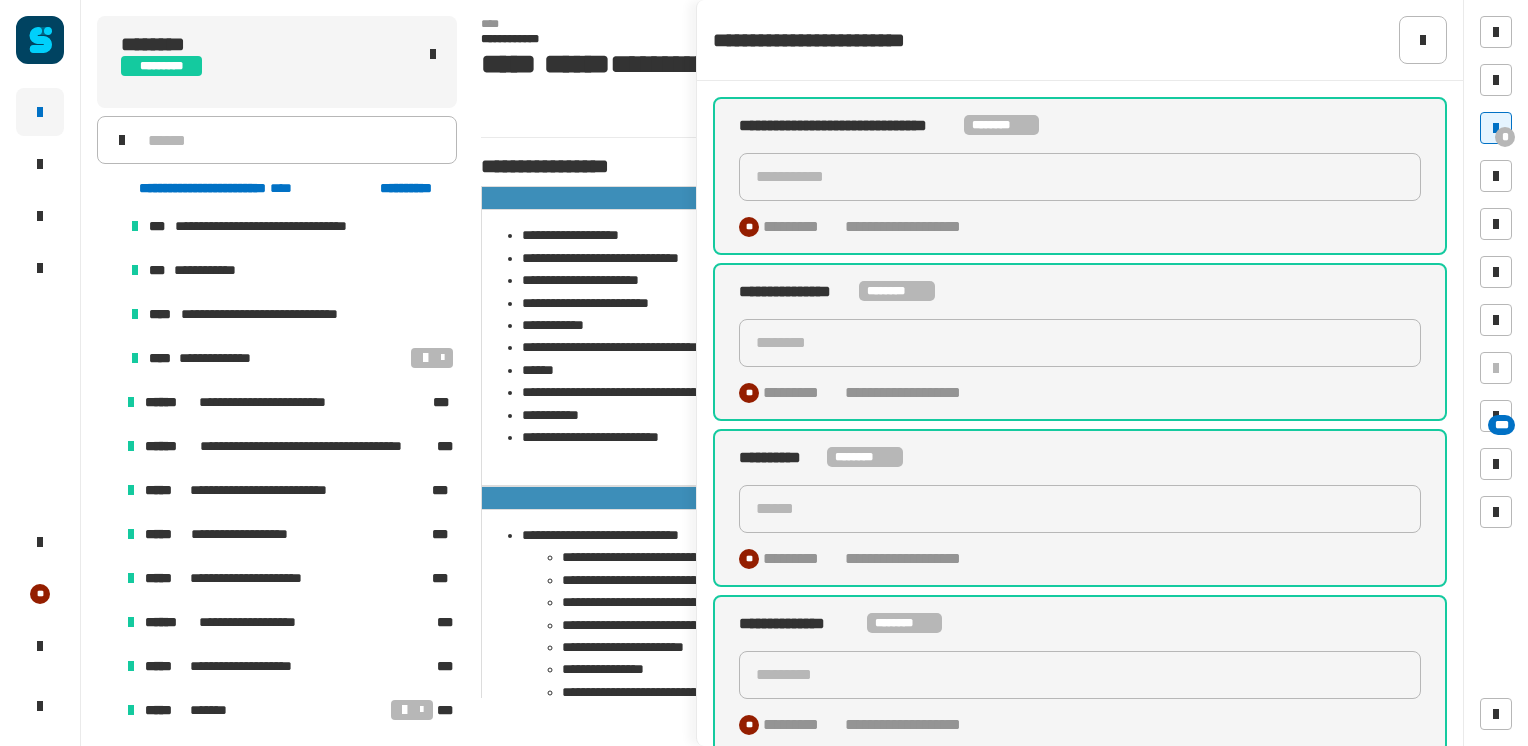 click on "********" 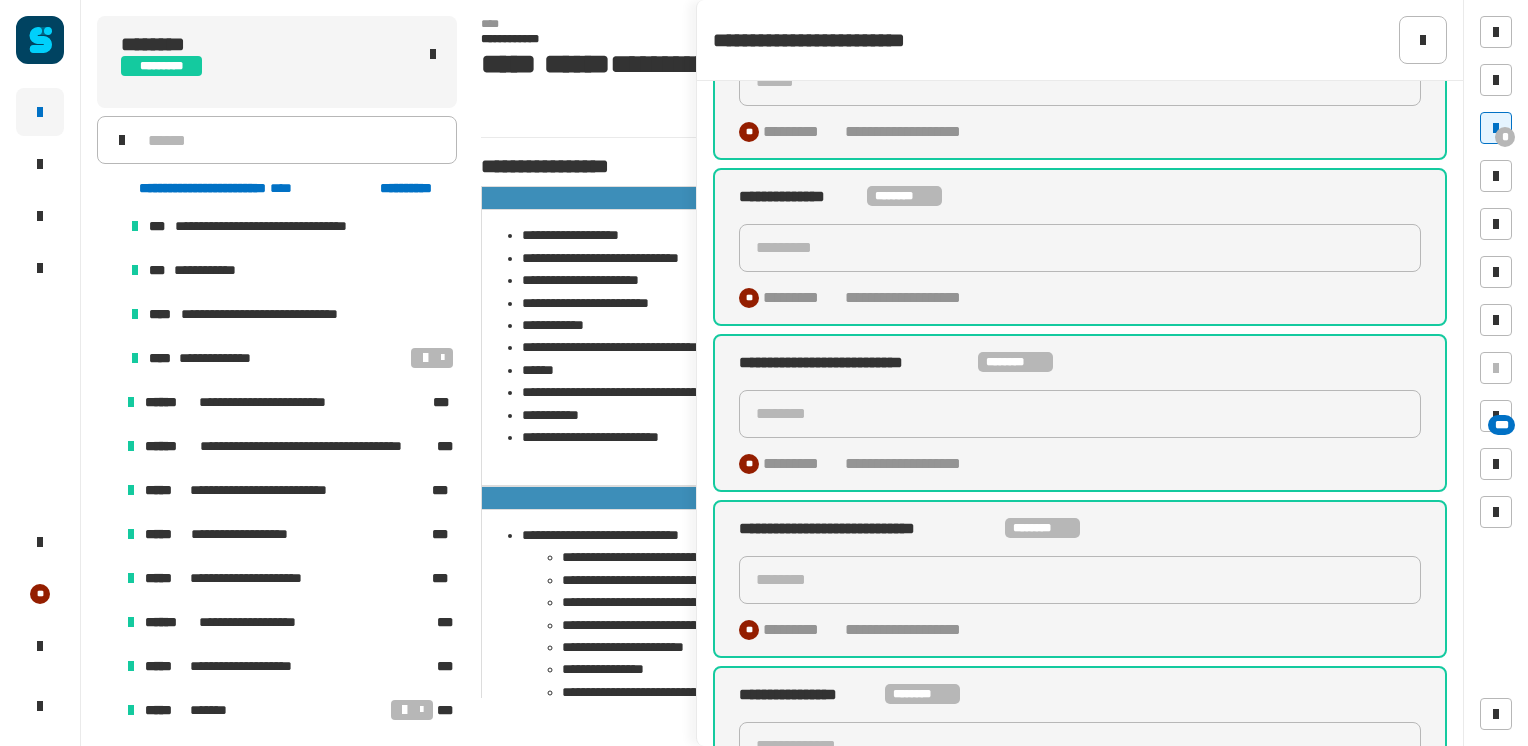 scroll, scrollTop: 434, scrollLeft: 0, axis: vertical 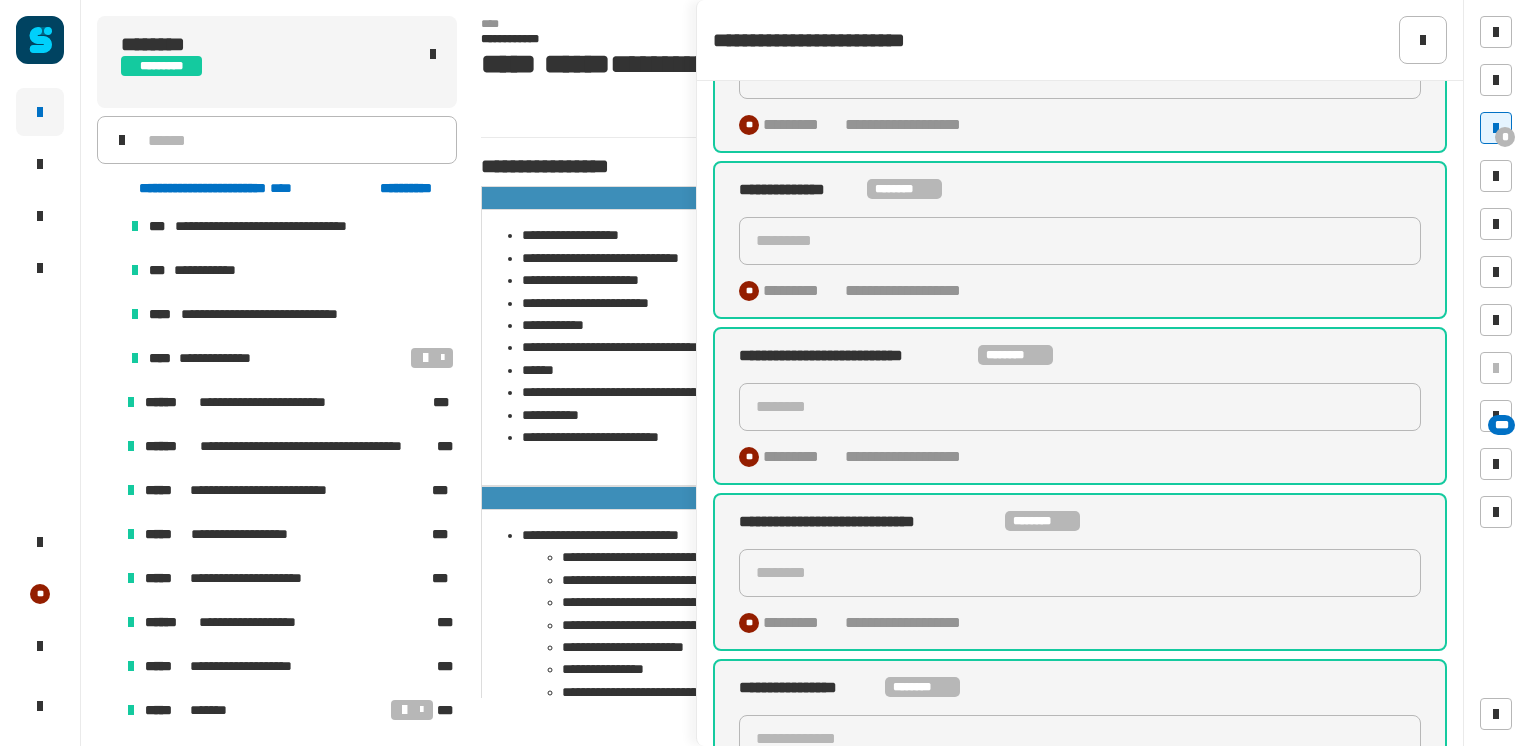 click on "*********" 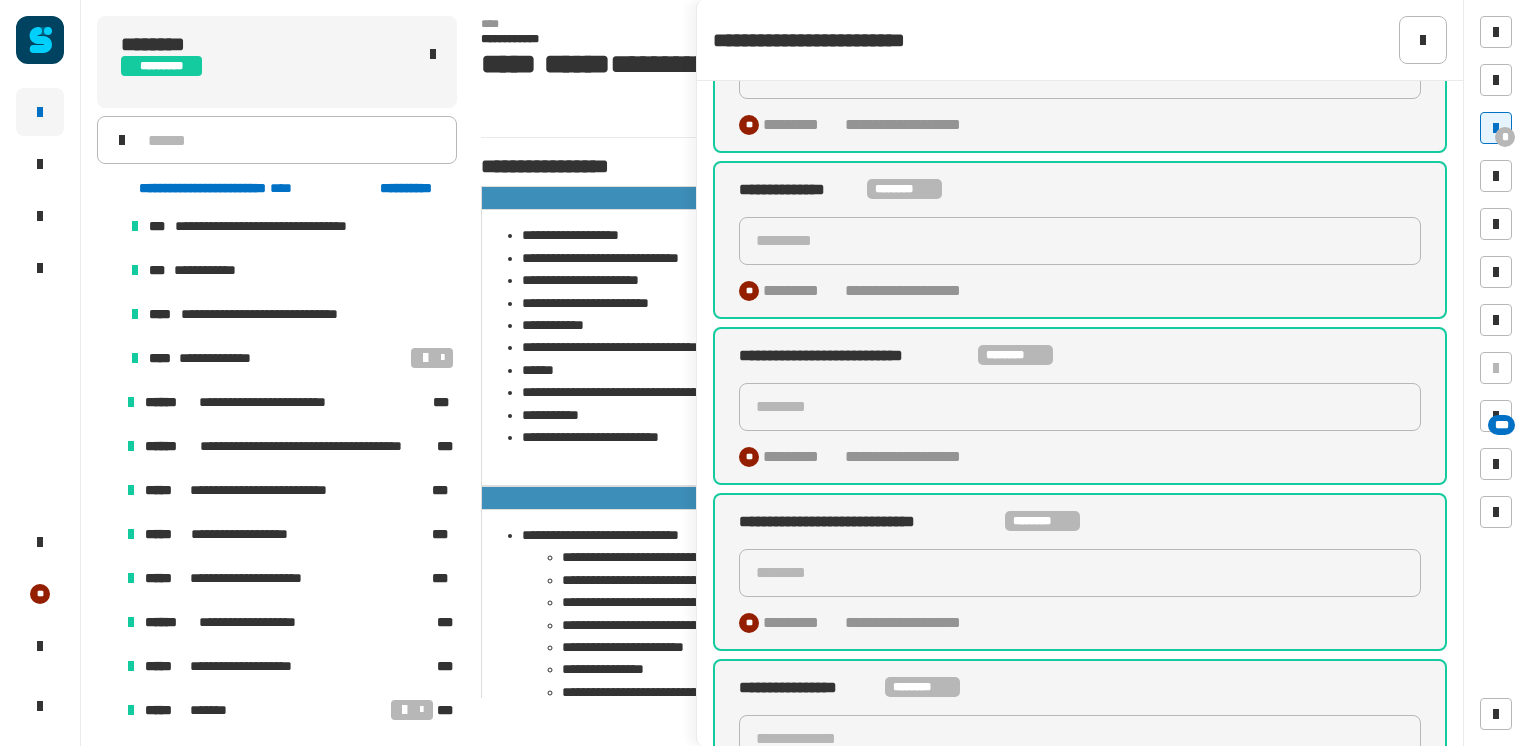 click on "********" 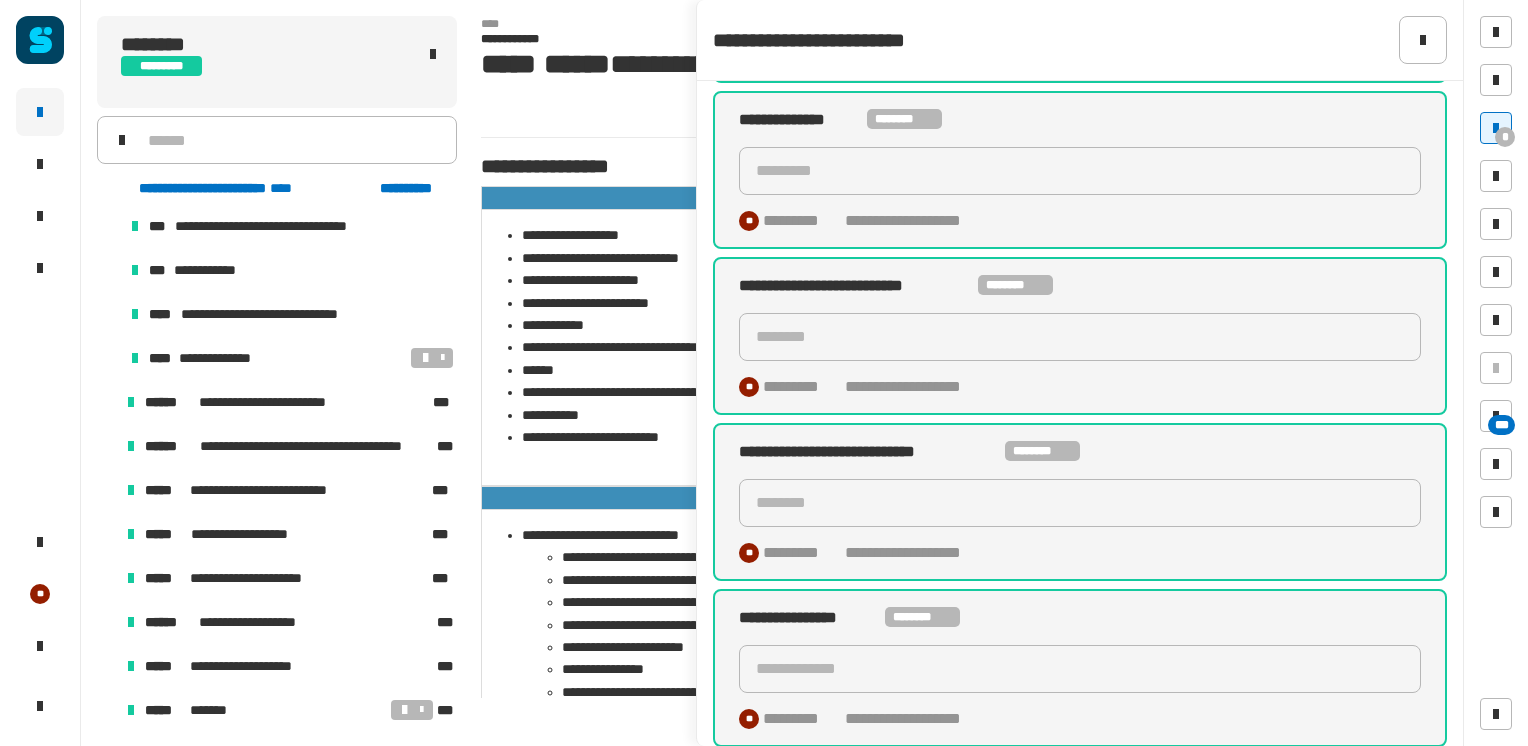 click on "**********" 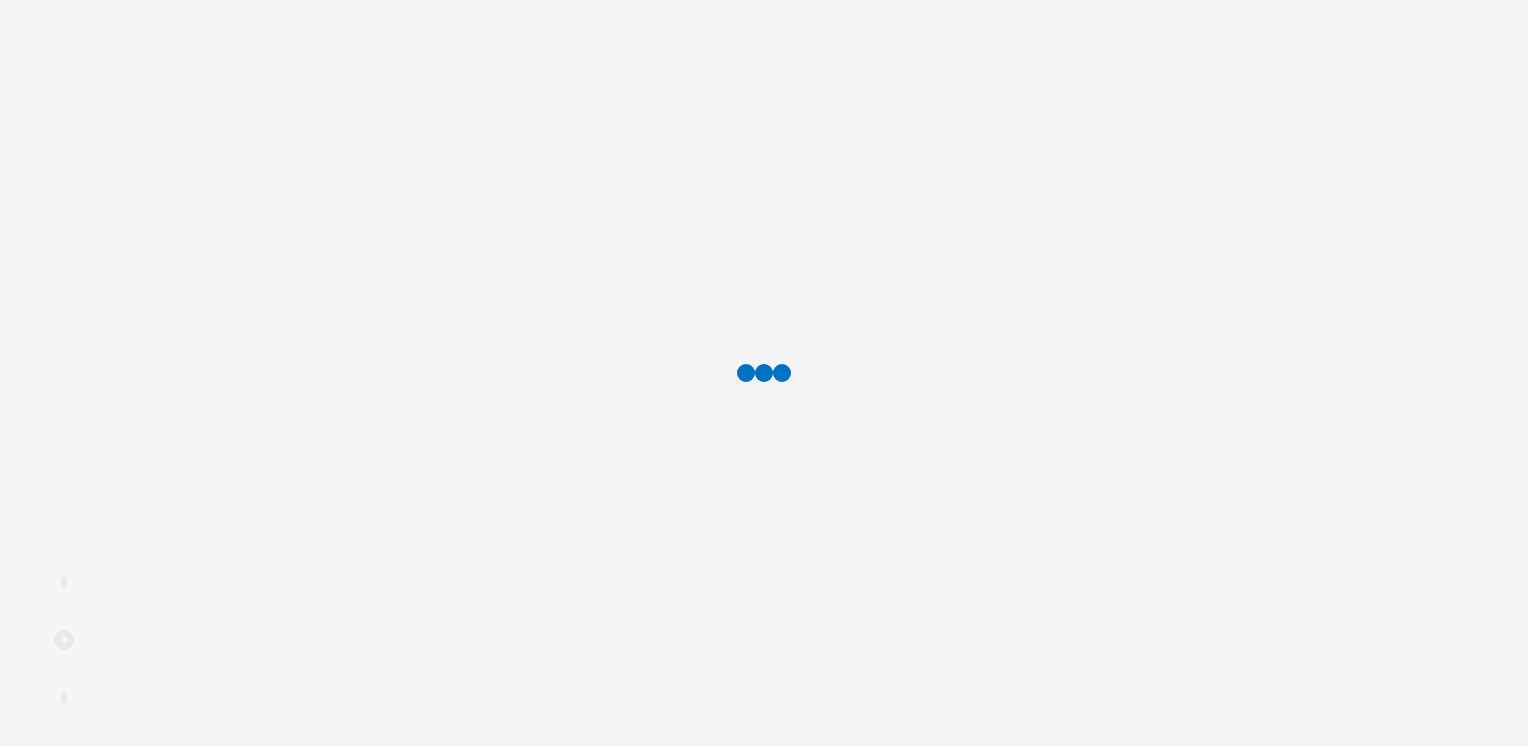 scroll, scrollTop: 0, scrollLeft: 0, axis: both 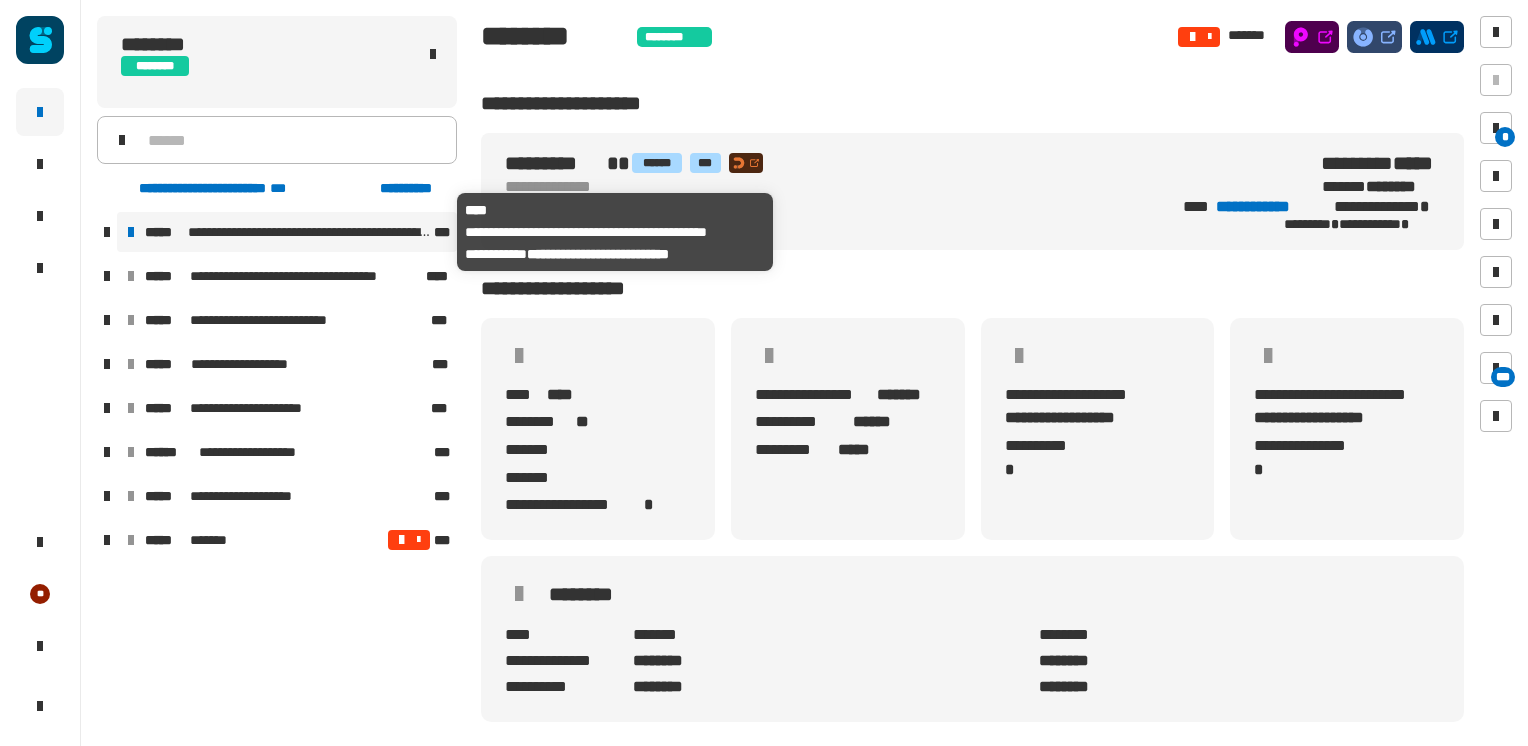 click on "**********" at bounding box center (309, 232) 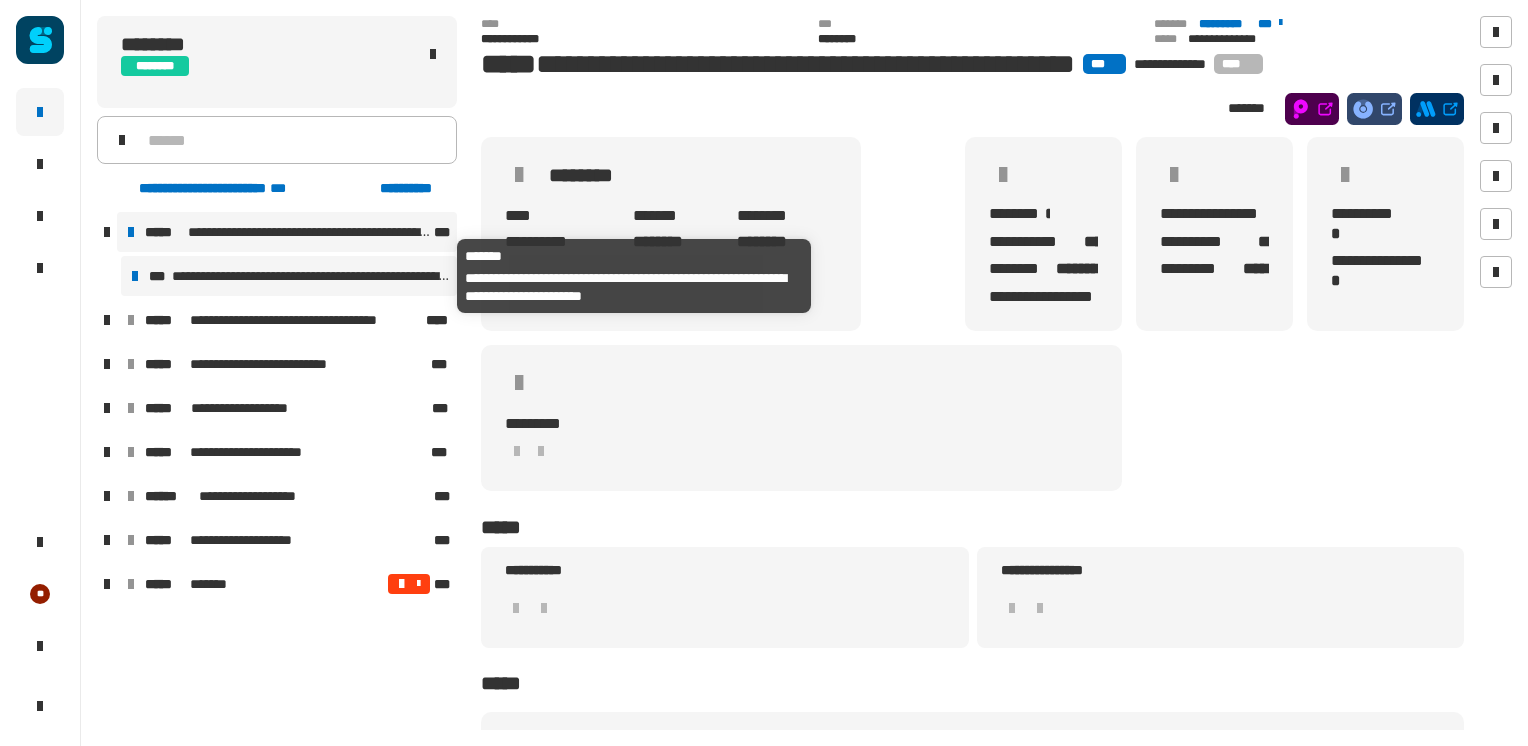 click on "**********" at bounding box center (310, 276) 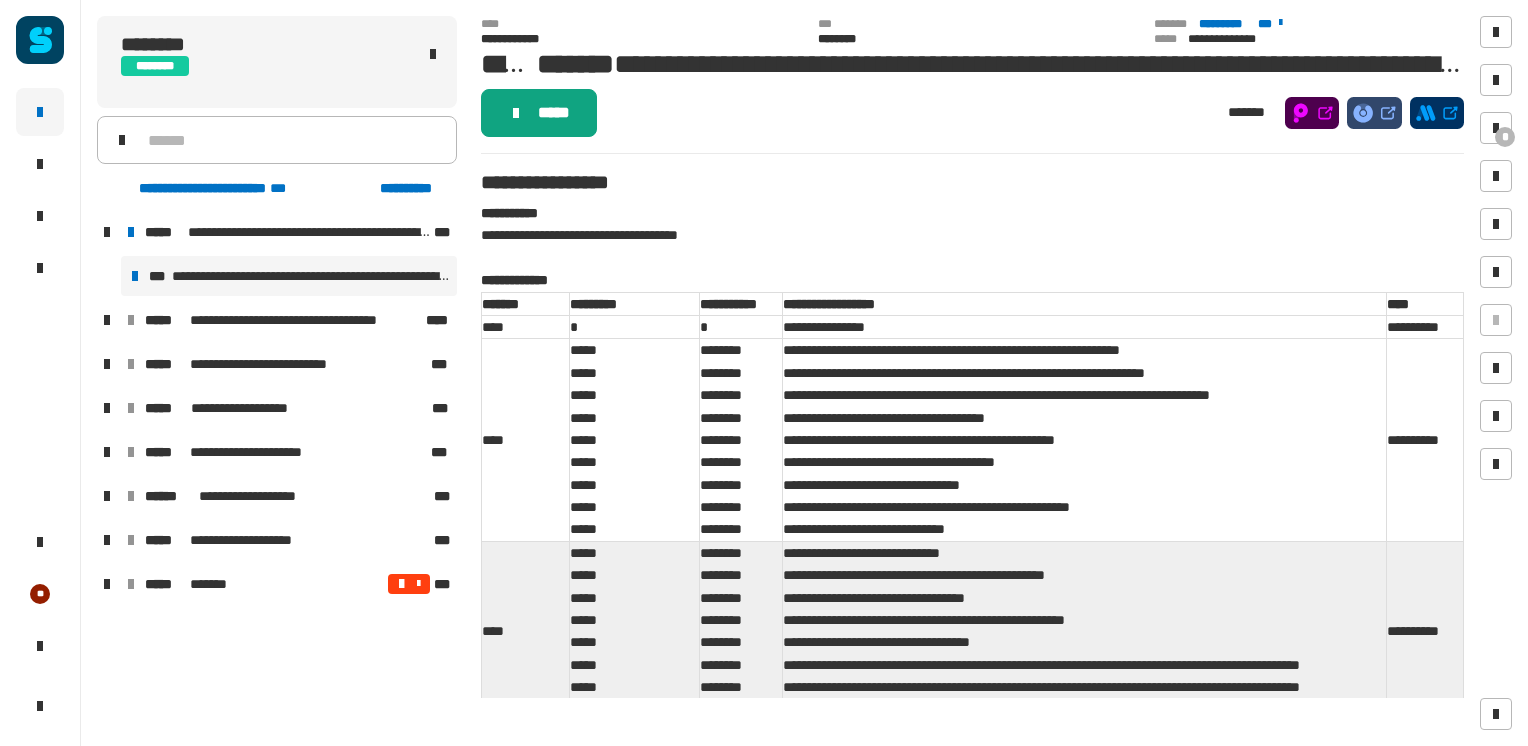 click on "*****" 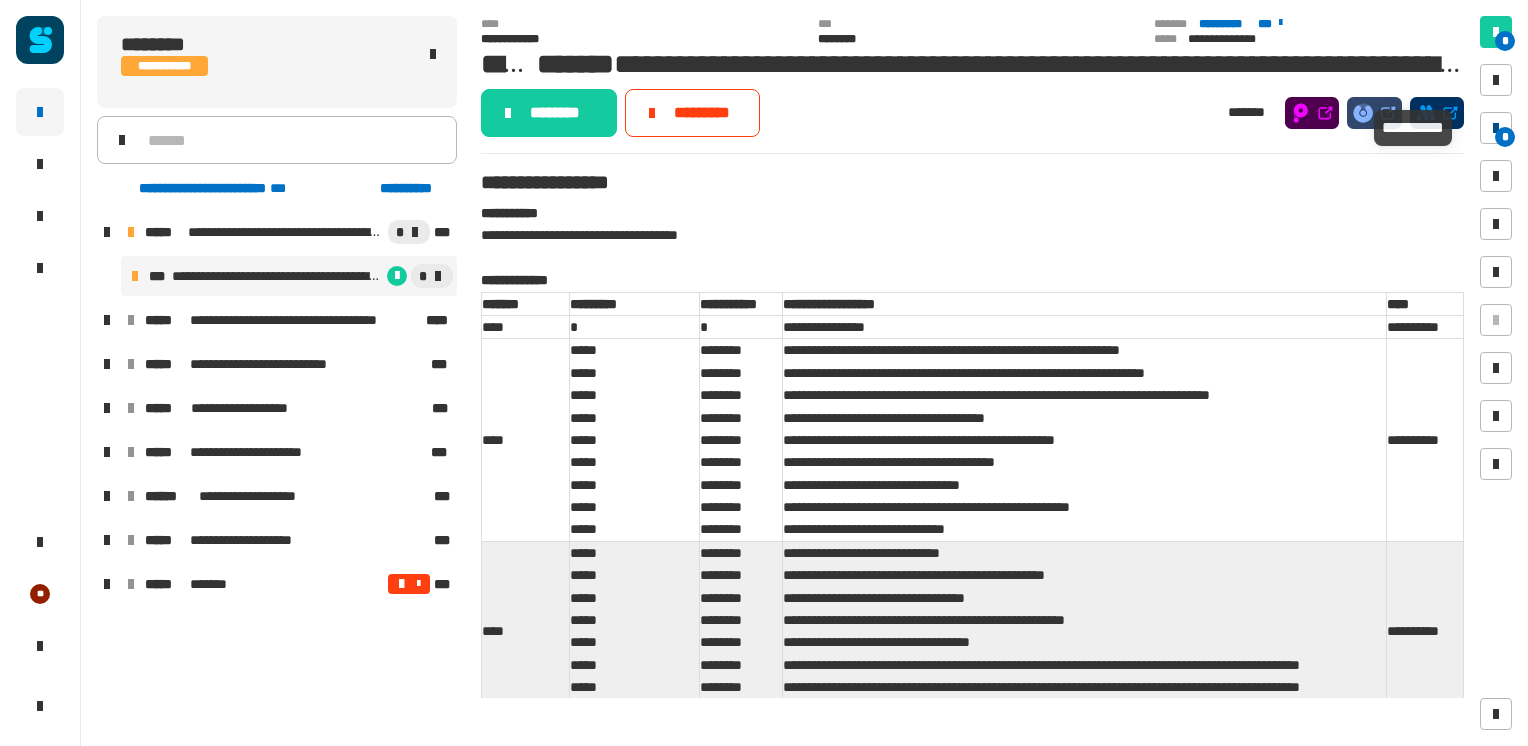 click at bounding box center (1496, 128) 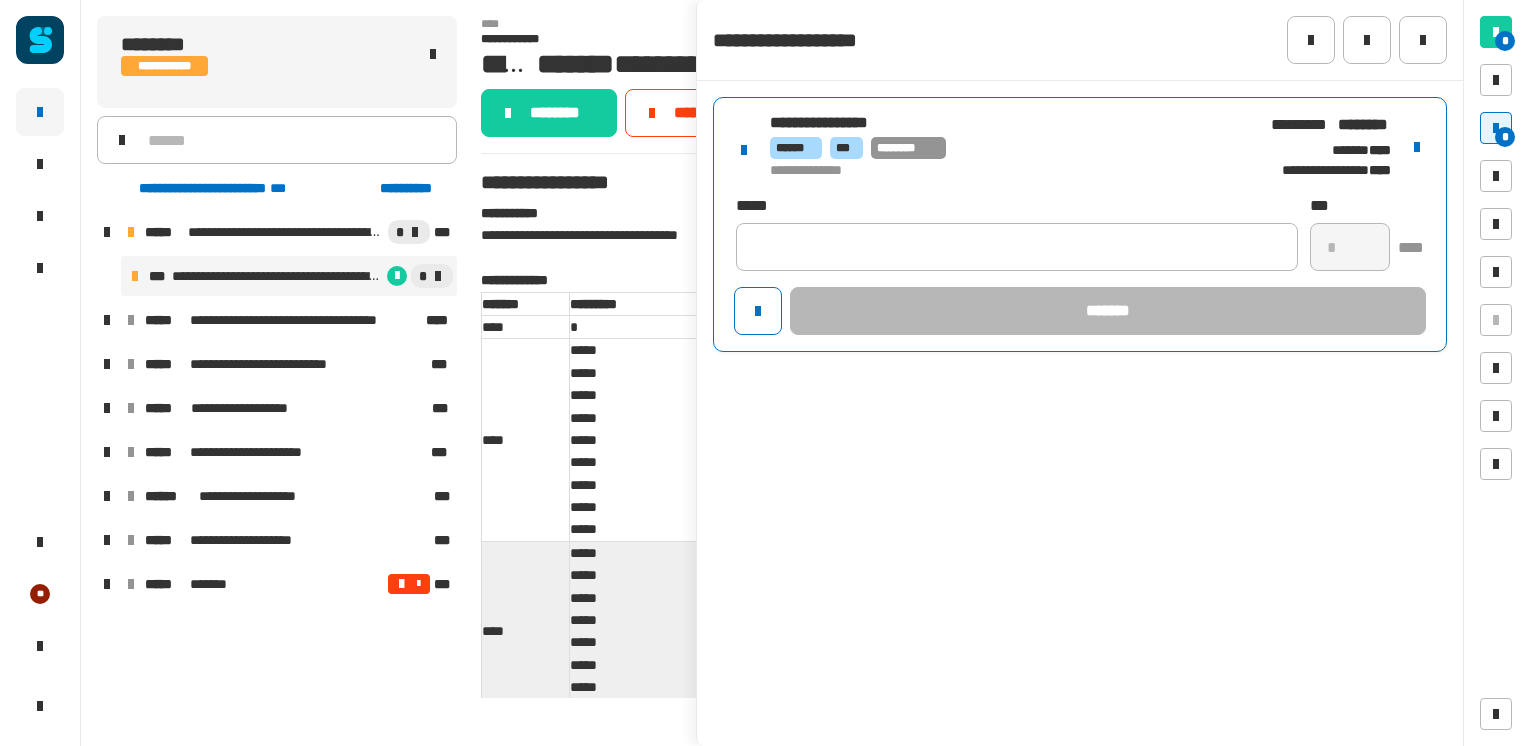 click on "****** *** ********" at bounding box center (1006, 148) 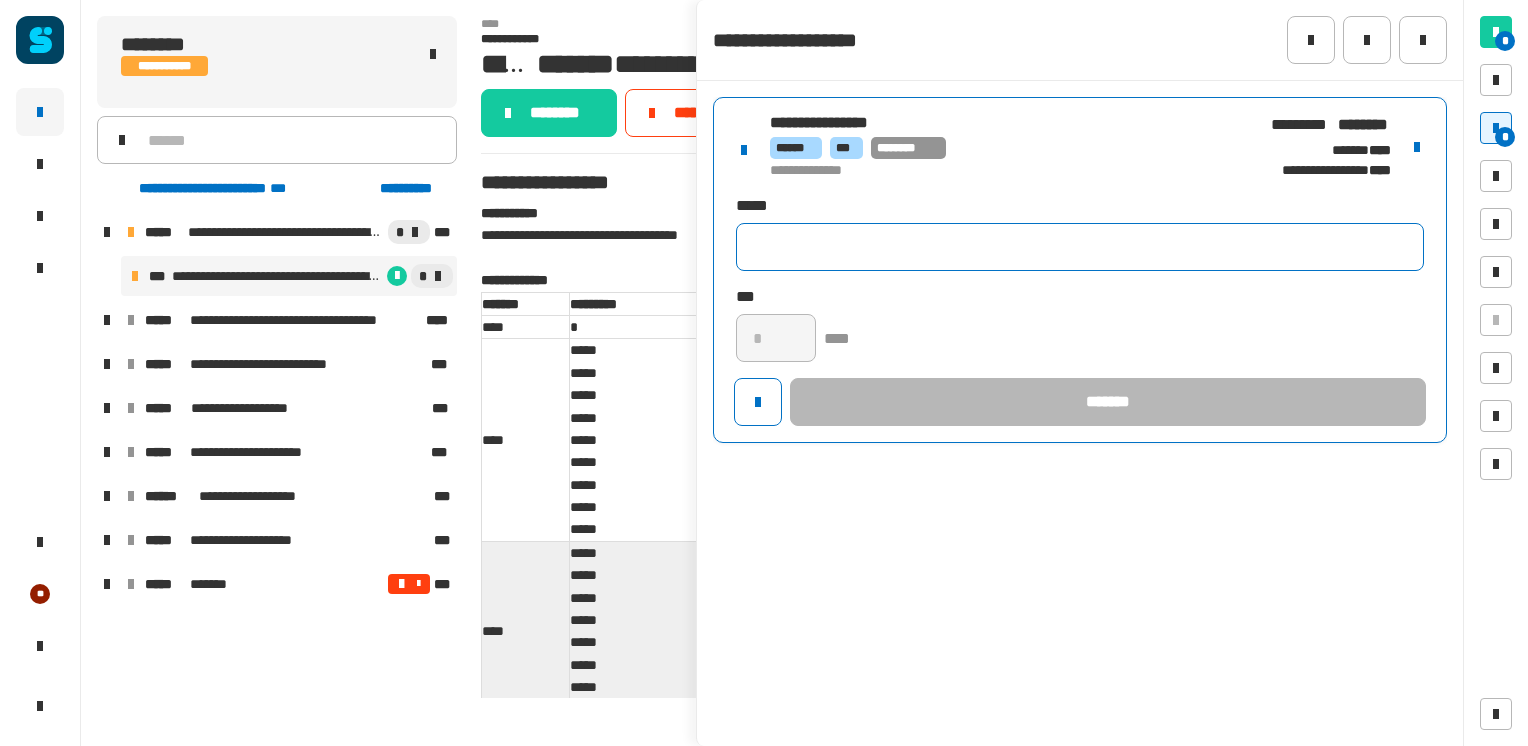 click 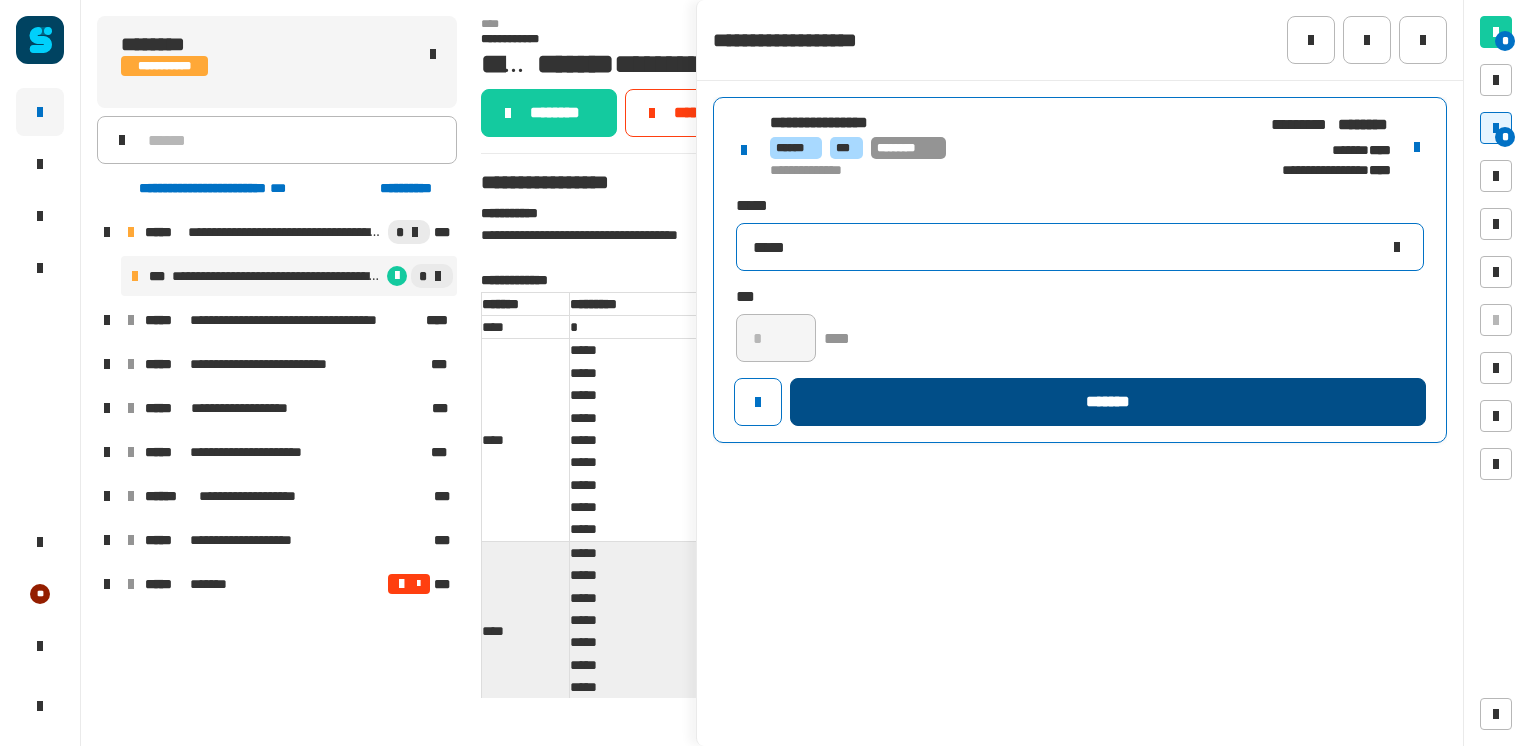 type on "*****" 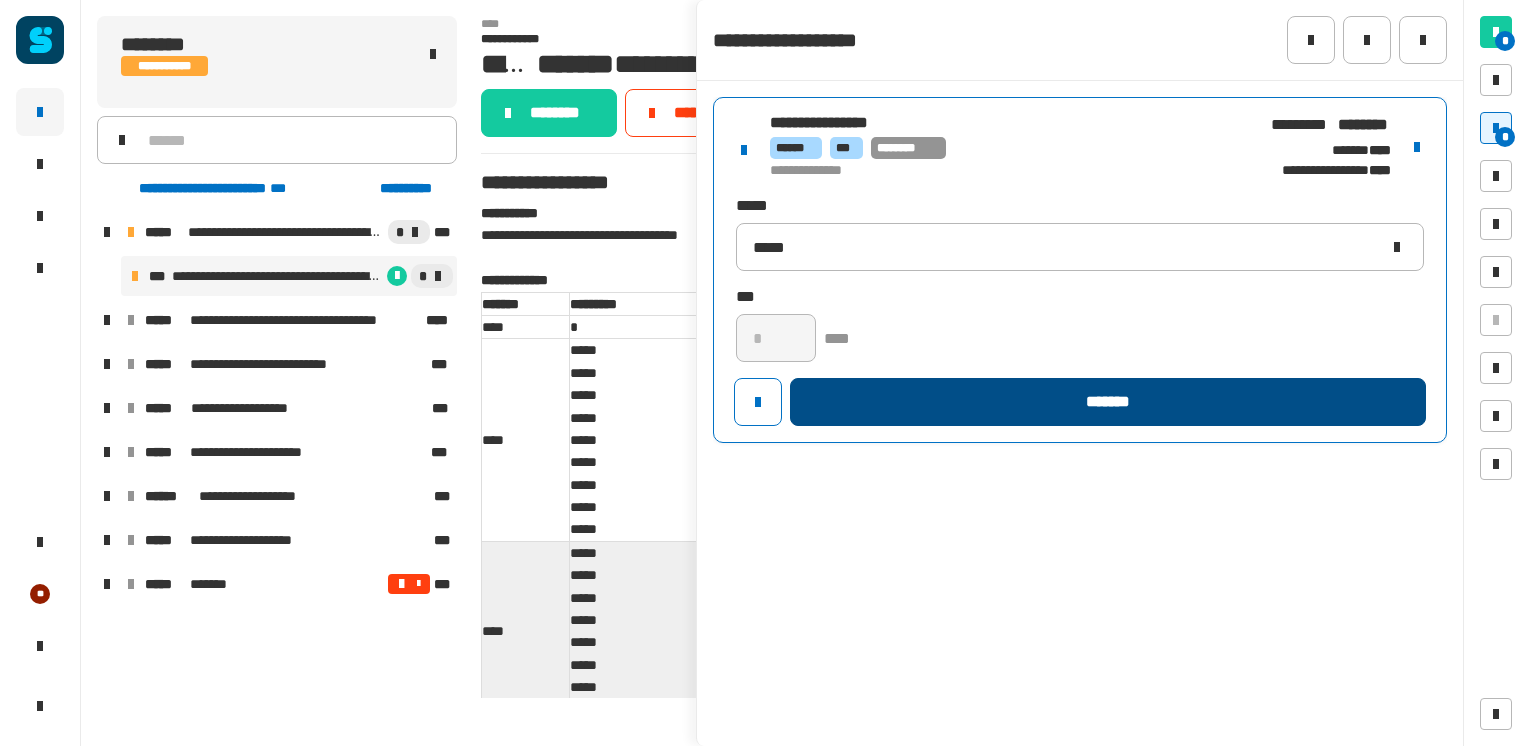 click on "*******" 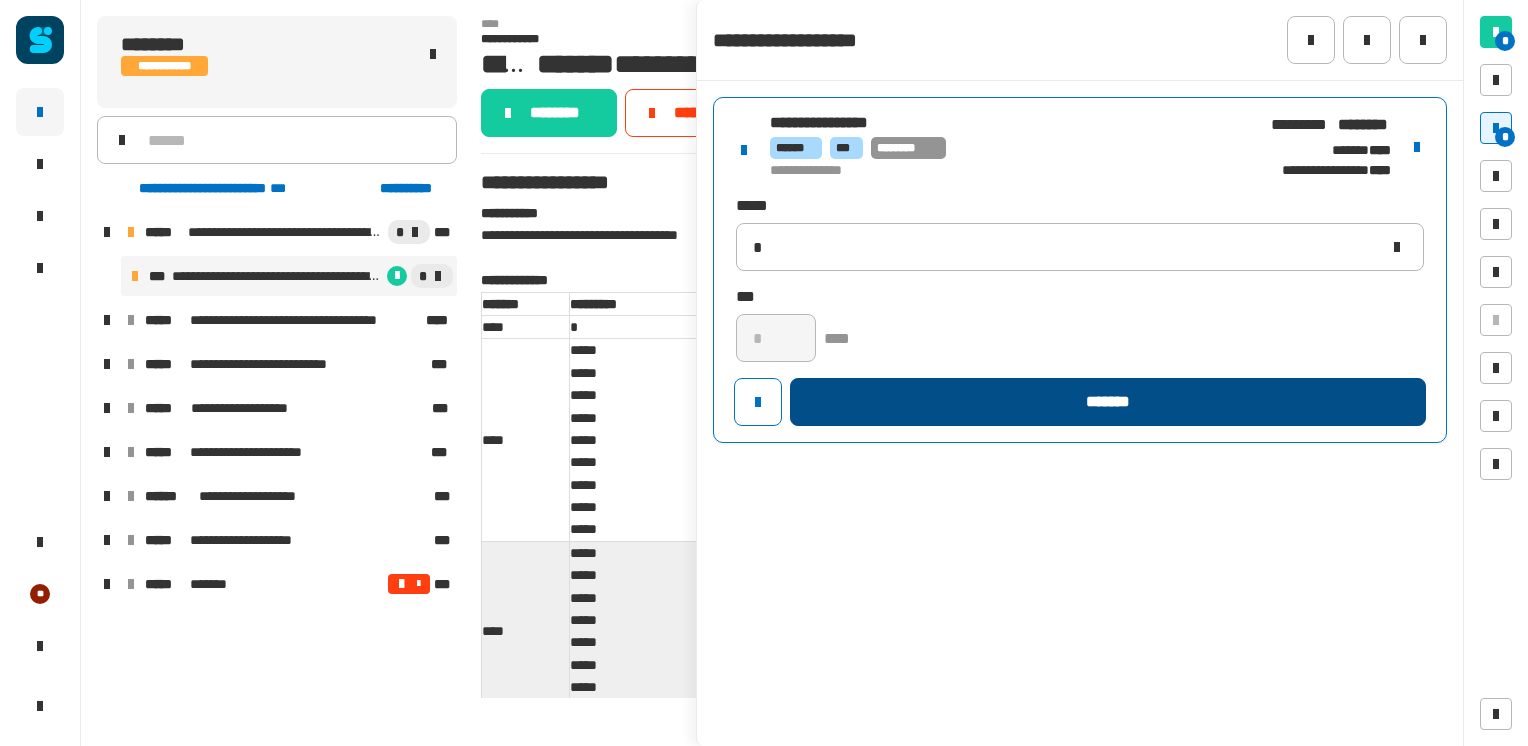 type 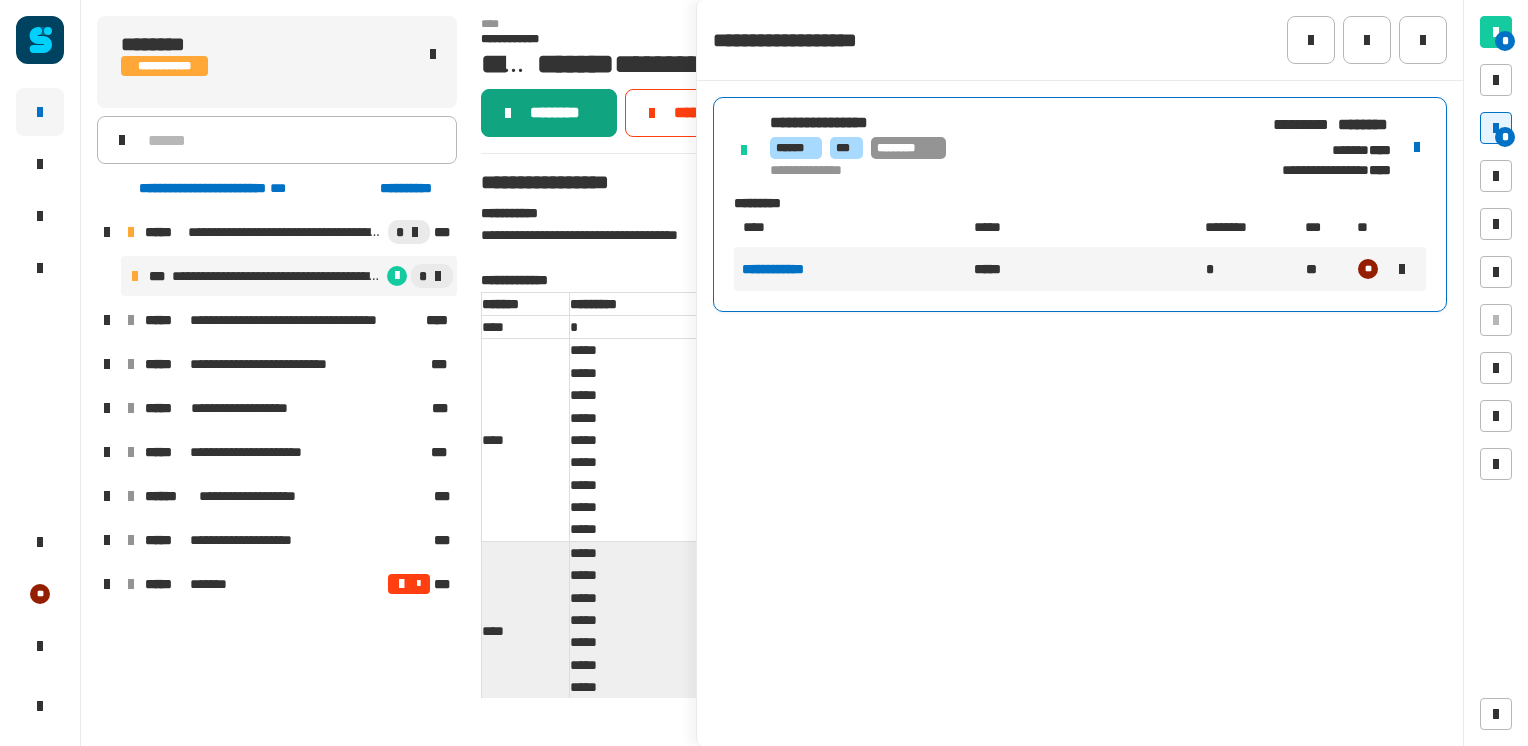 click on "********" 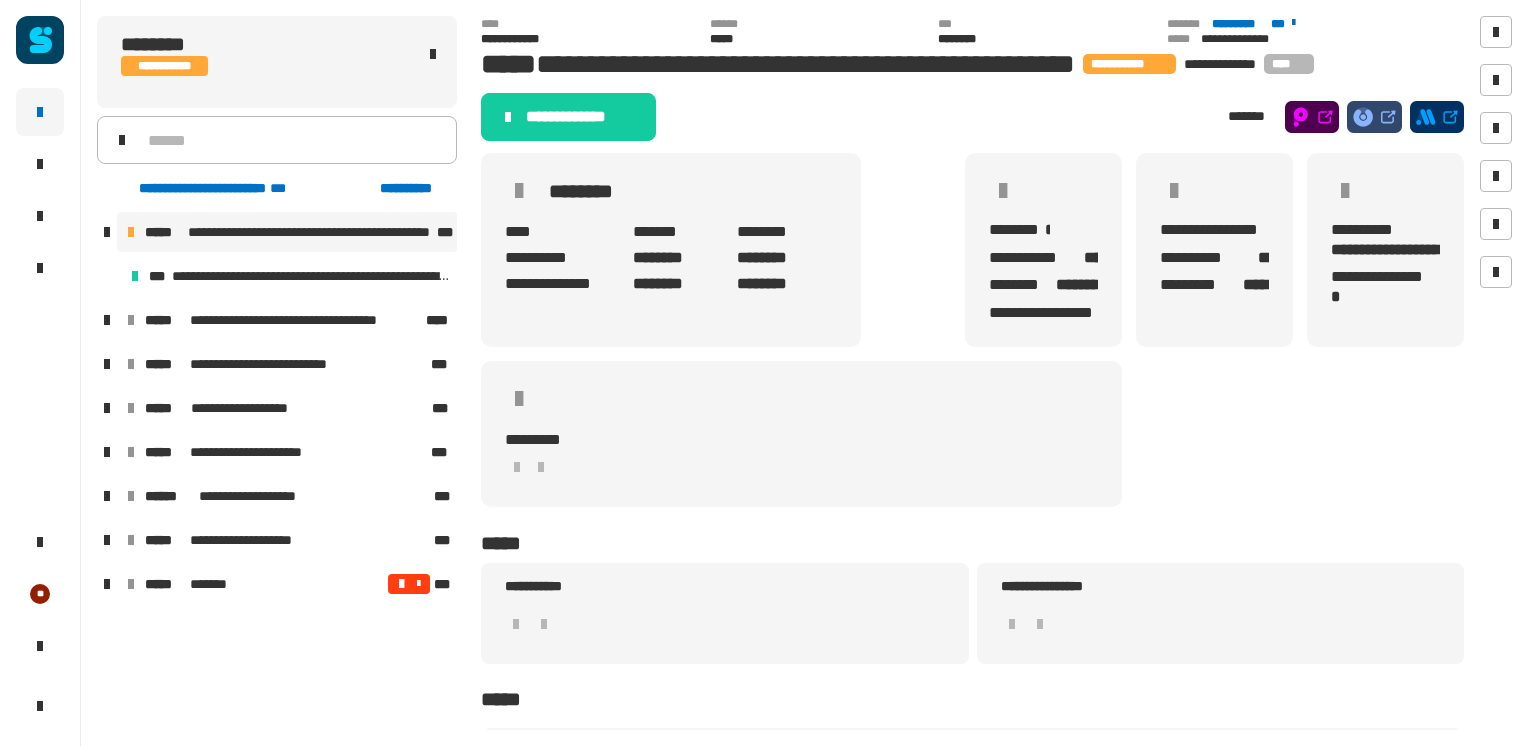 click on "**********" 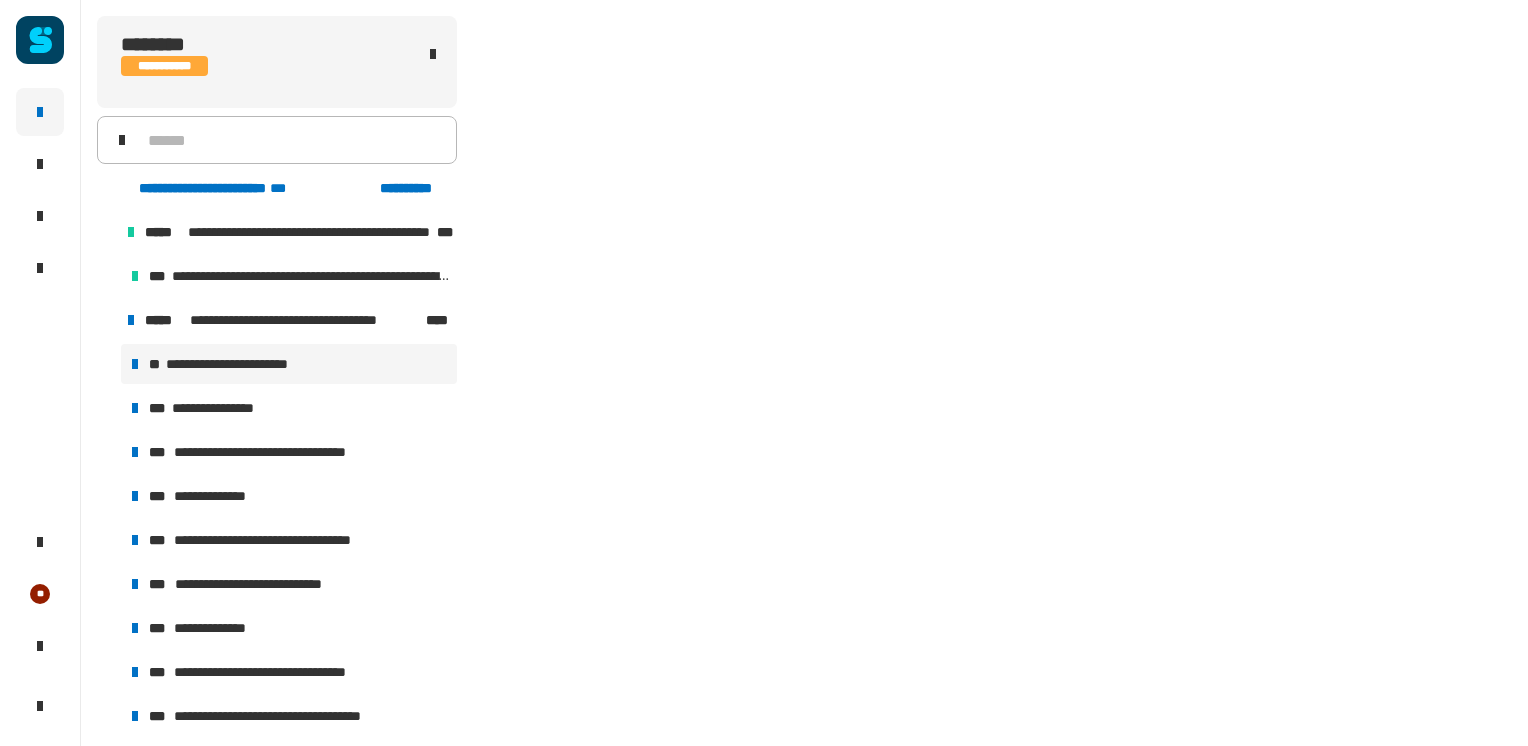 scroll, scrollTop: 159, scrollLeft: 0, axis: vertical 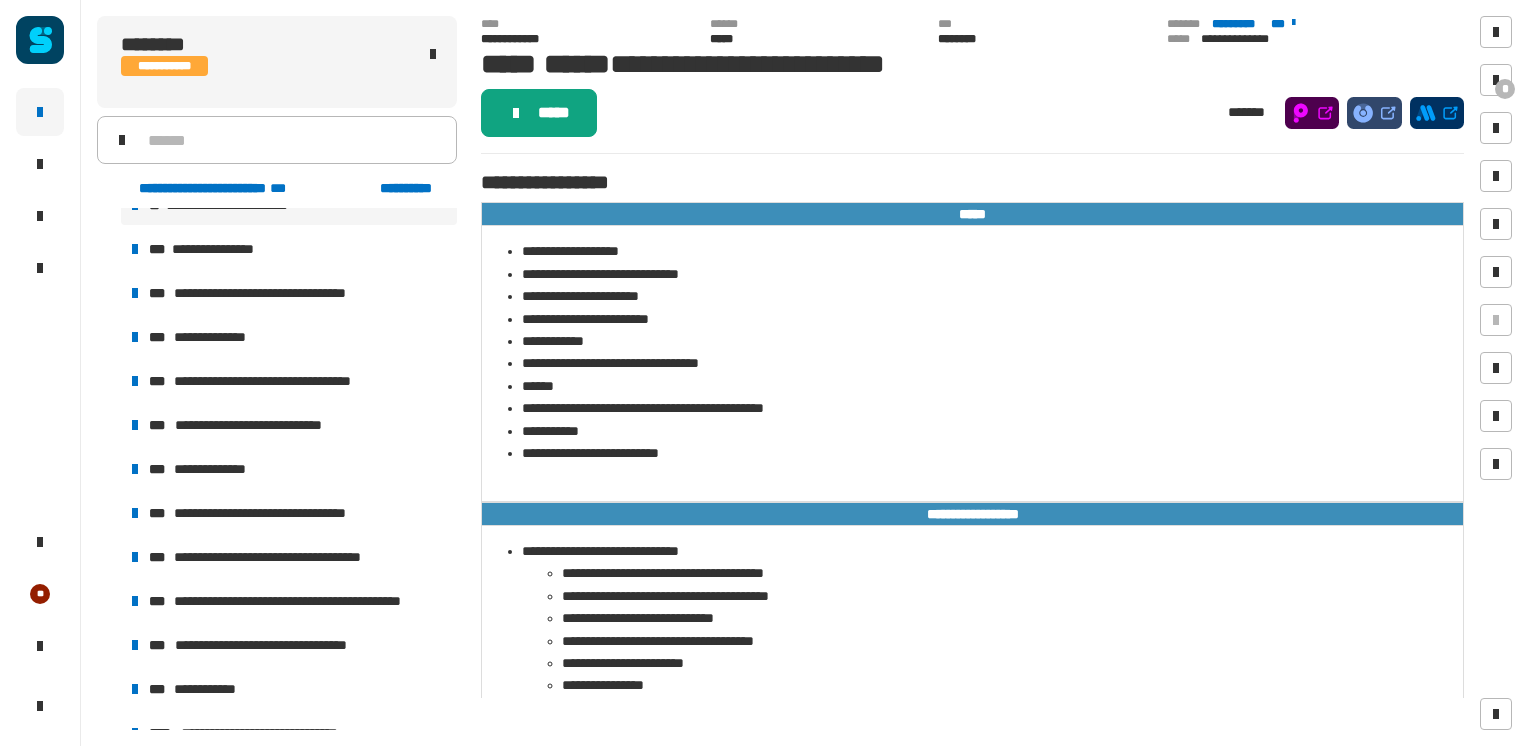 click on "*****" 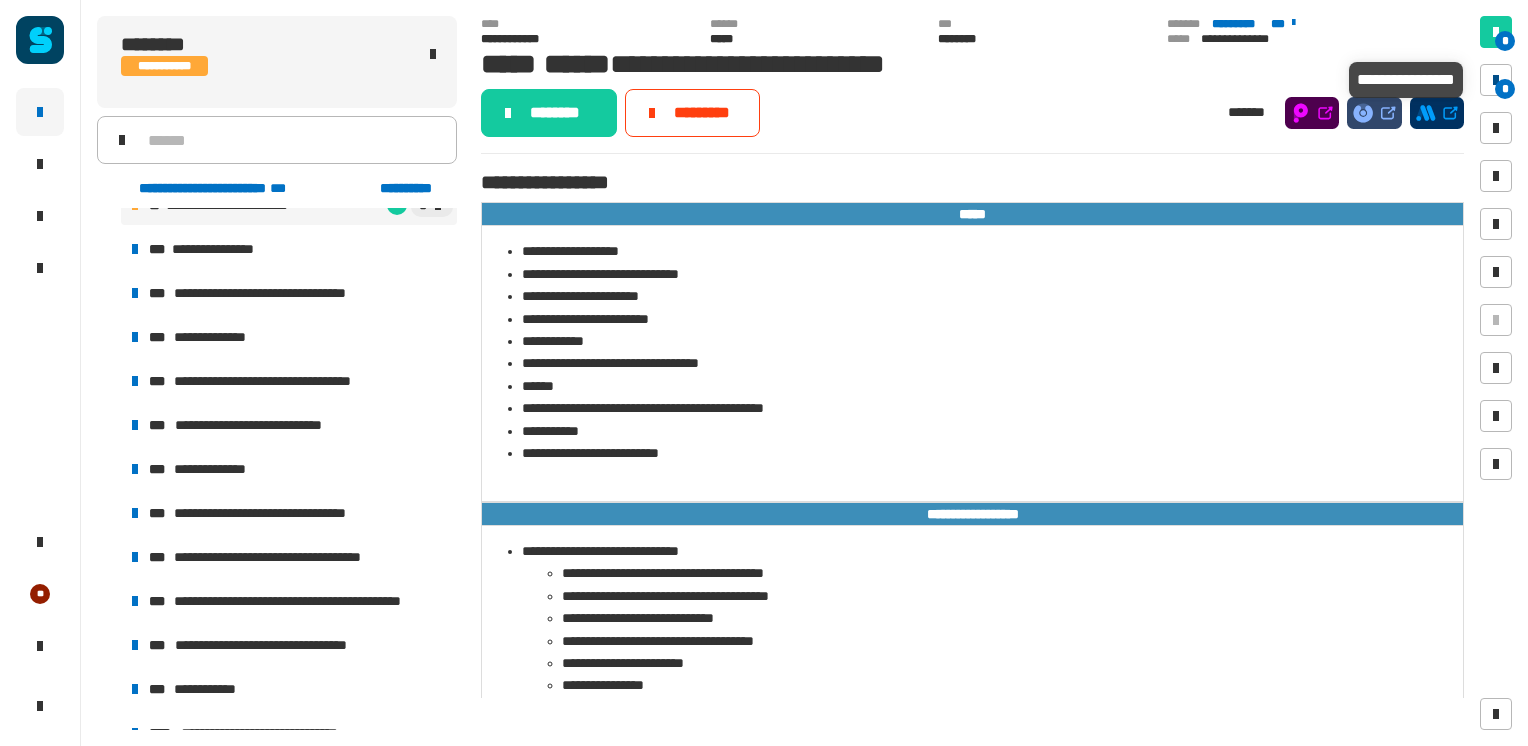 click on "*" at bounding box center [1505, 89] 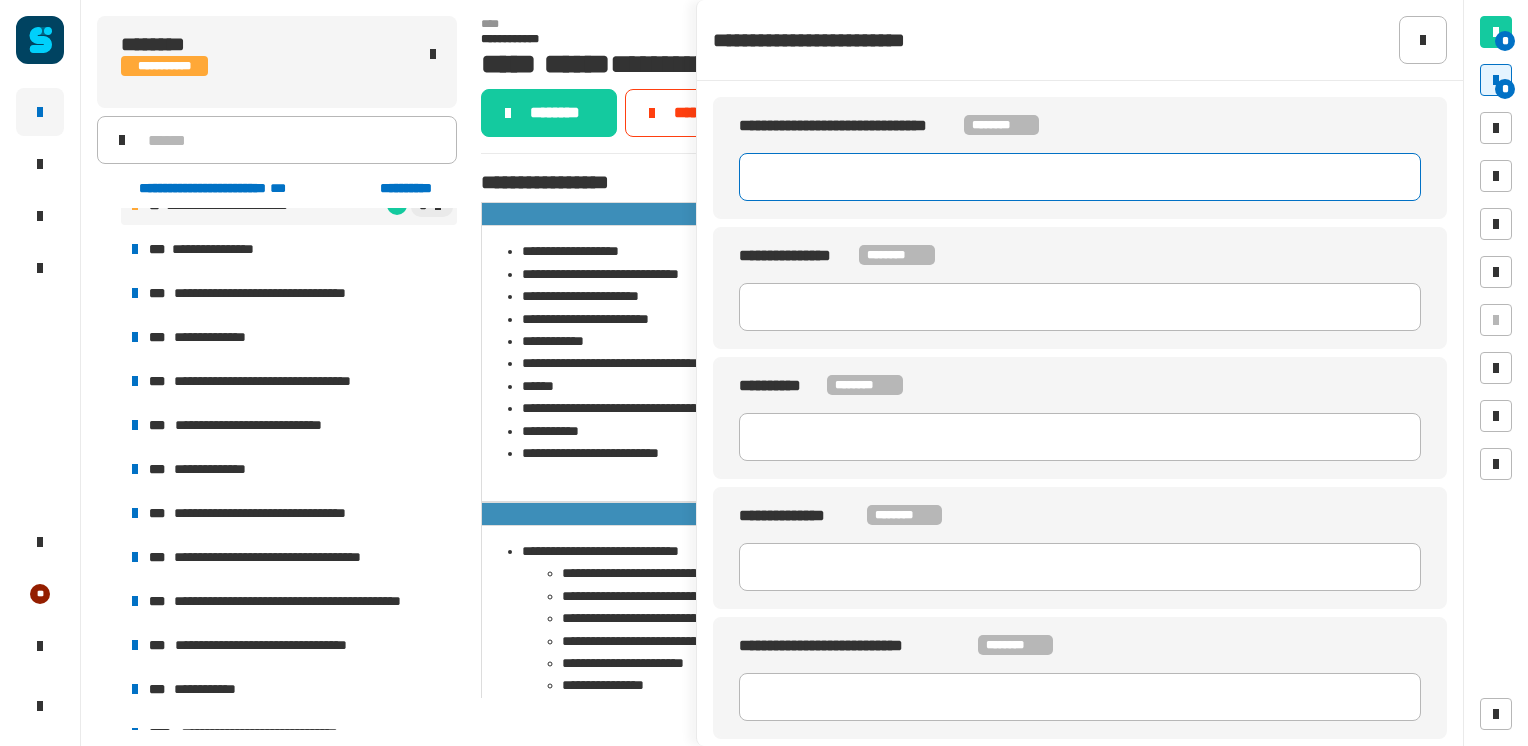 click 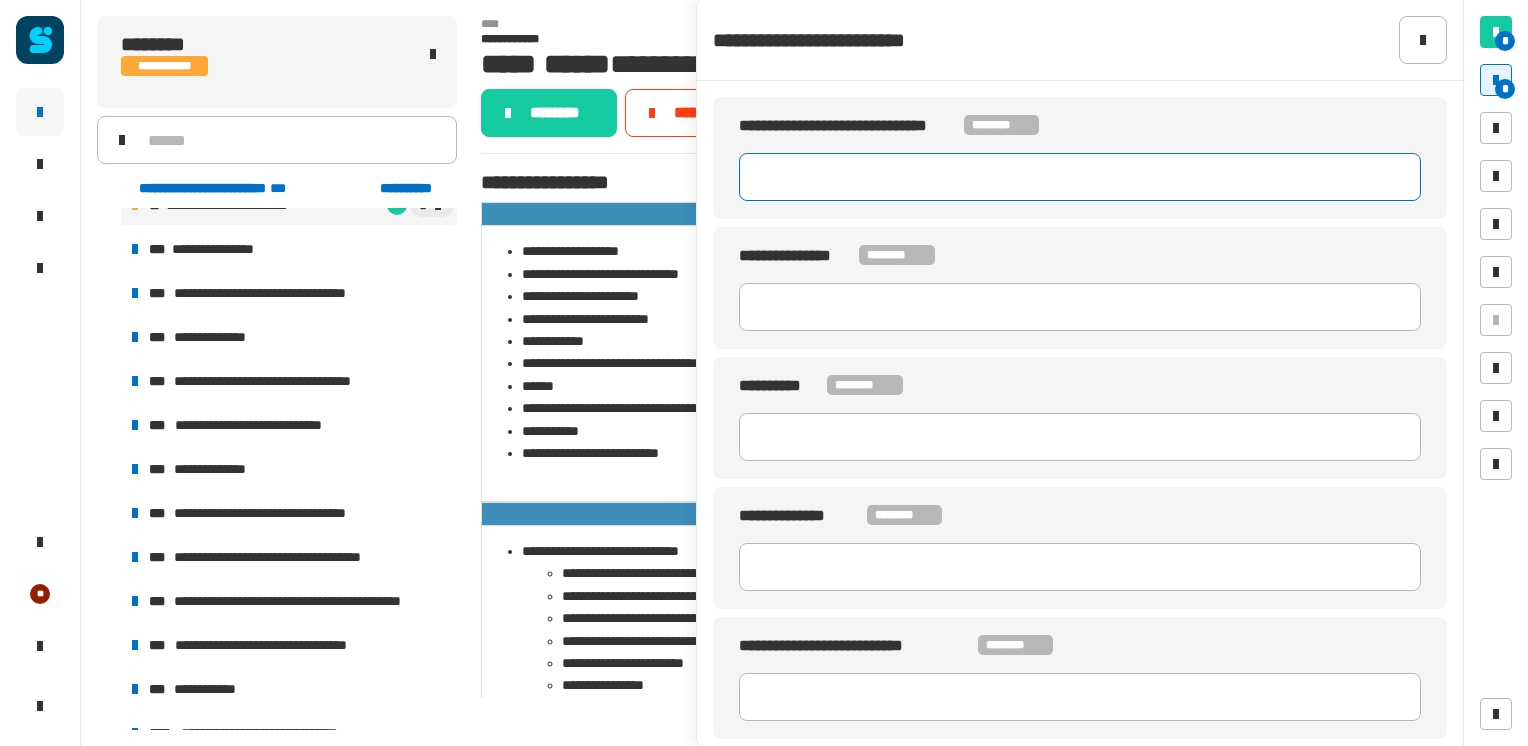 paste on "**********" 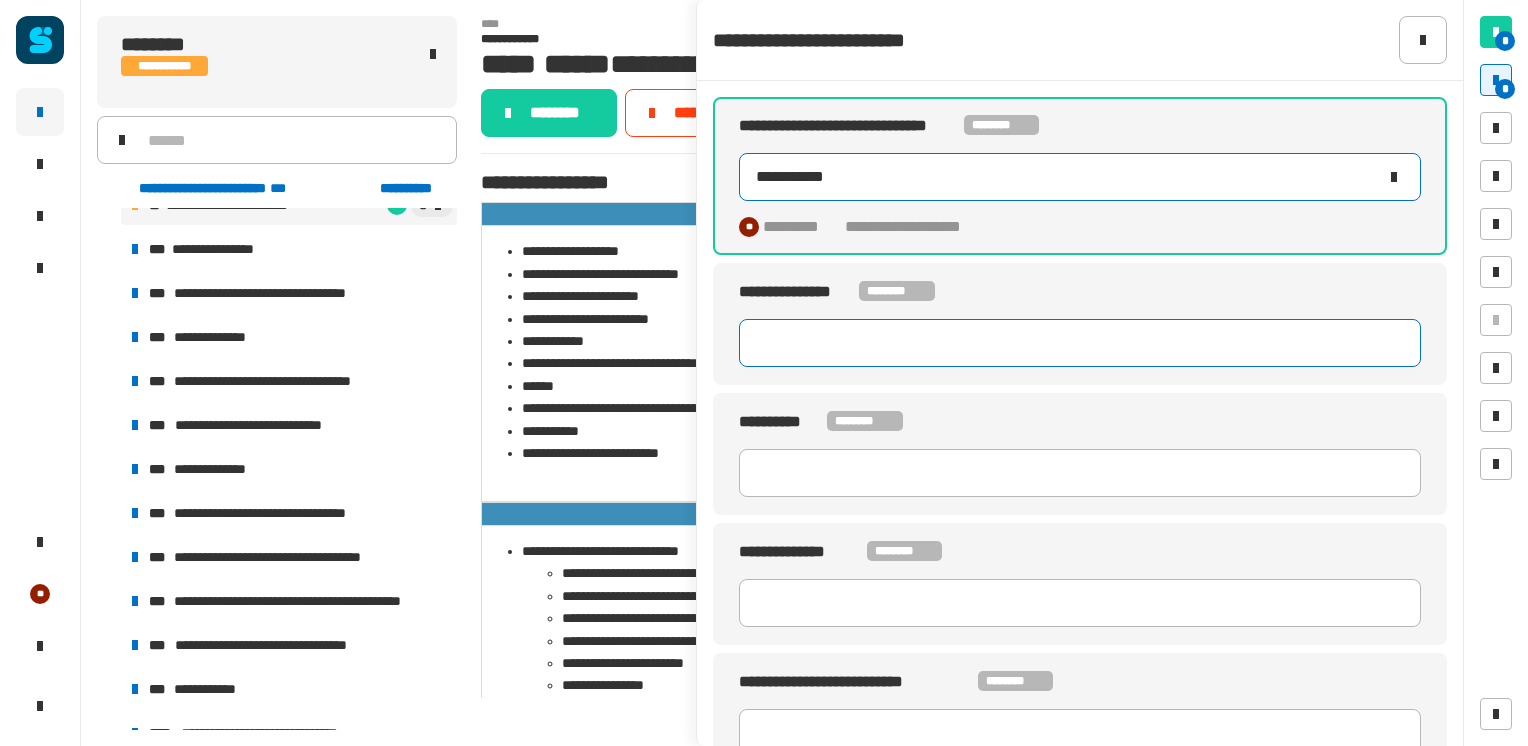 type on "**********" 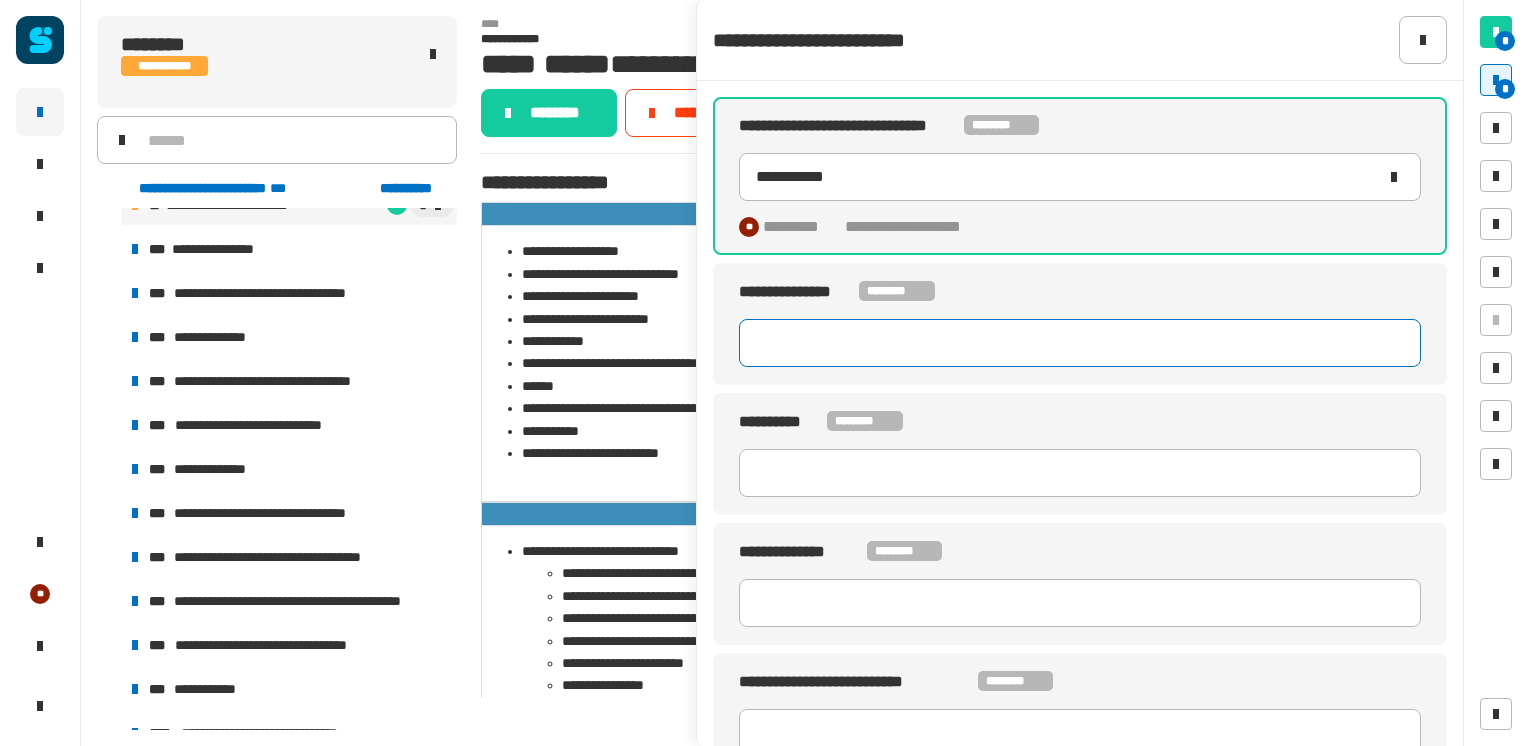 click 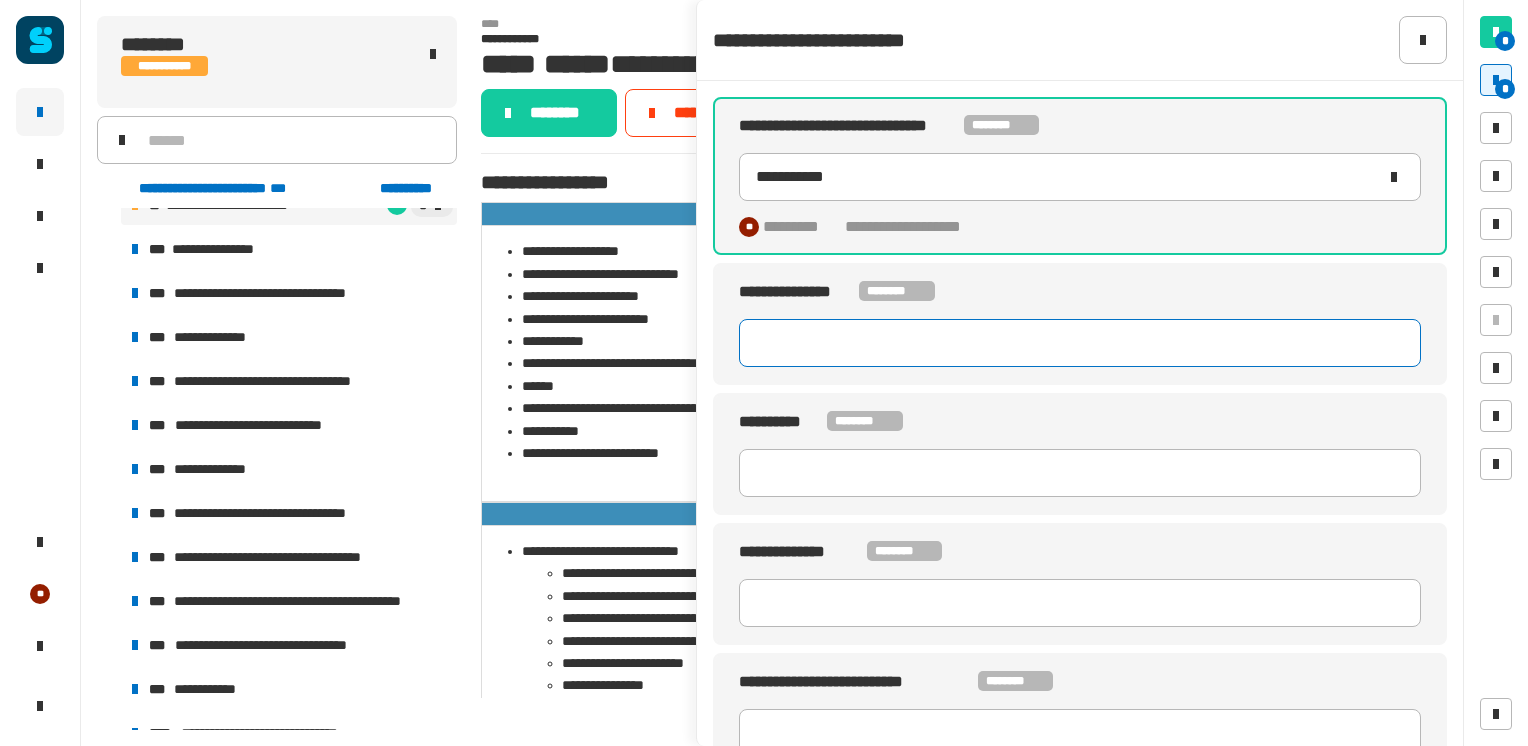 paste on "********" 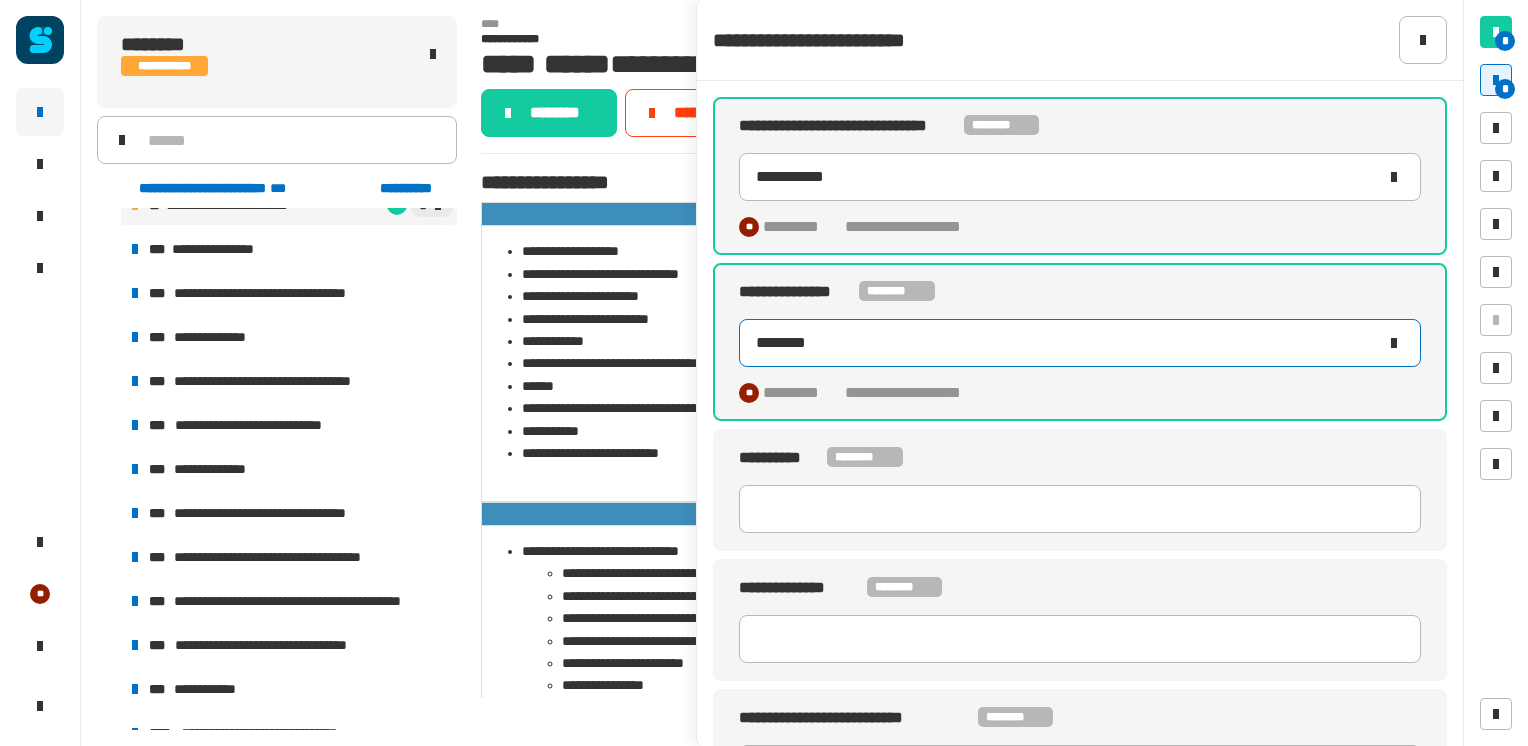 type on "********" 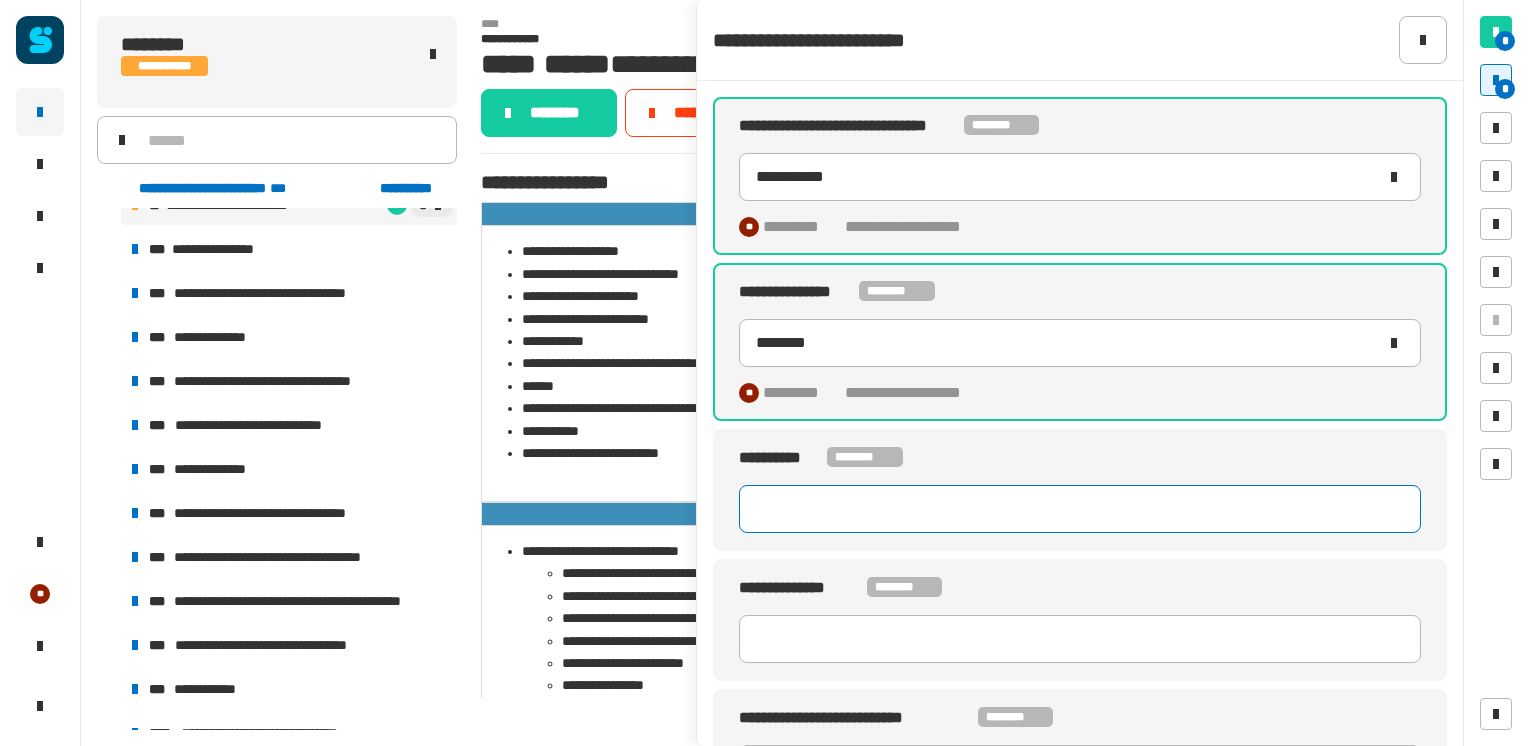 click 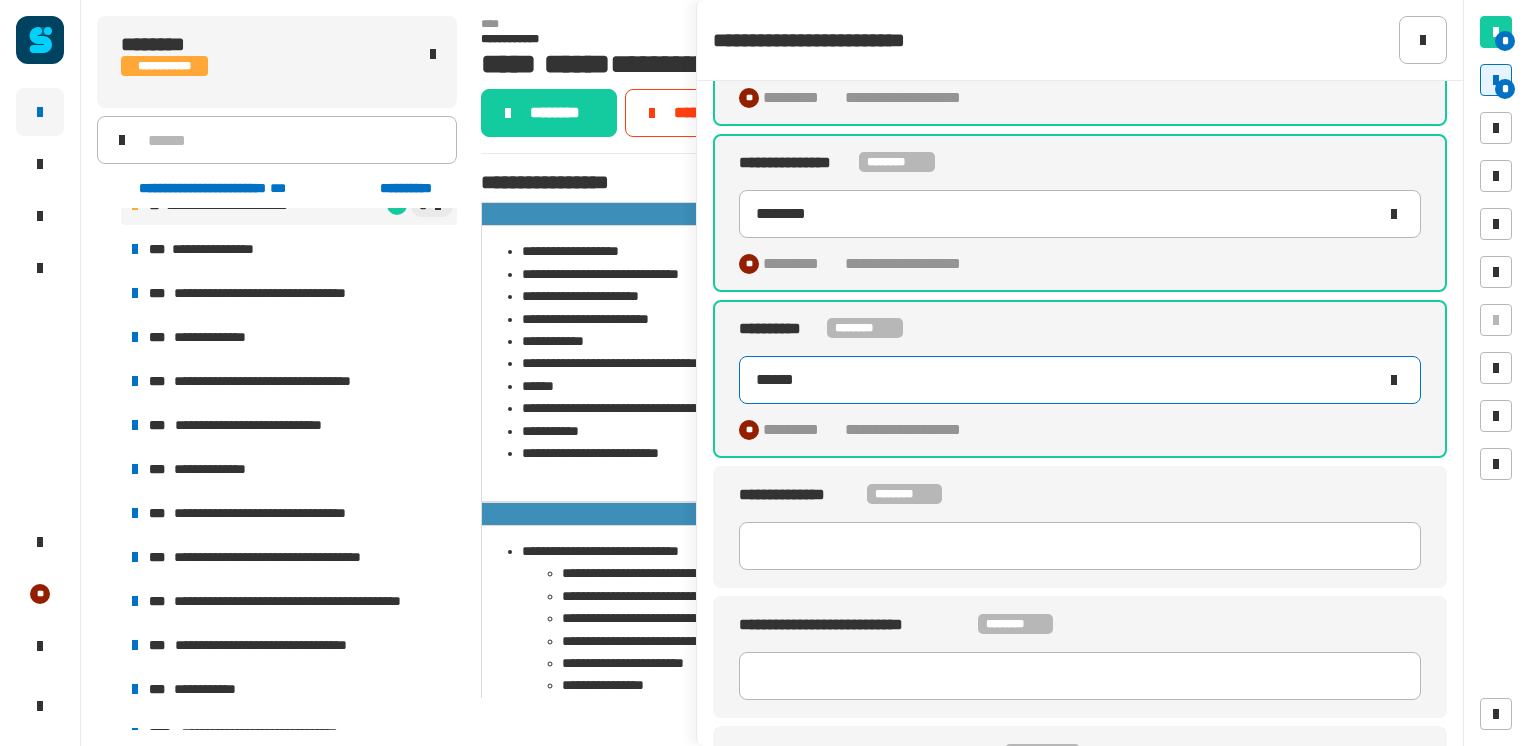 scroll, scrollTop: 144, scrollLeft: 0, axis: vertical 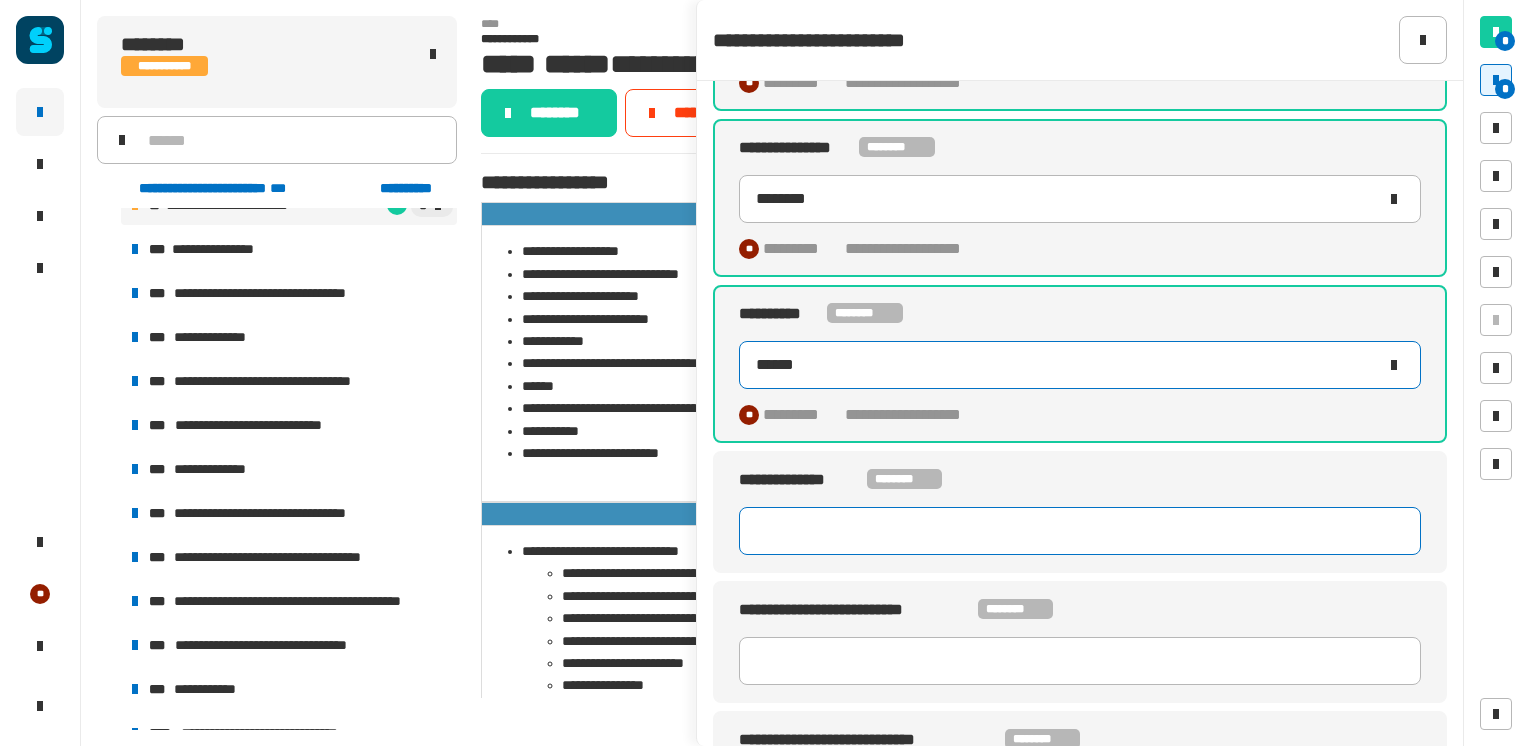 type on "******" 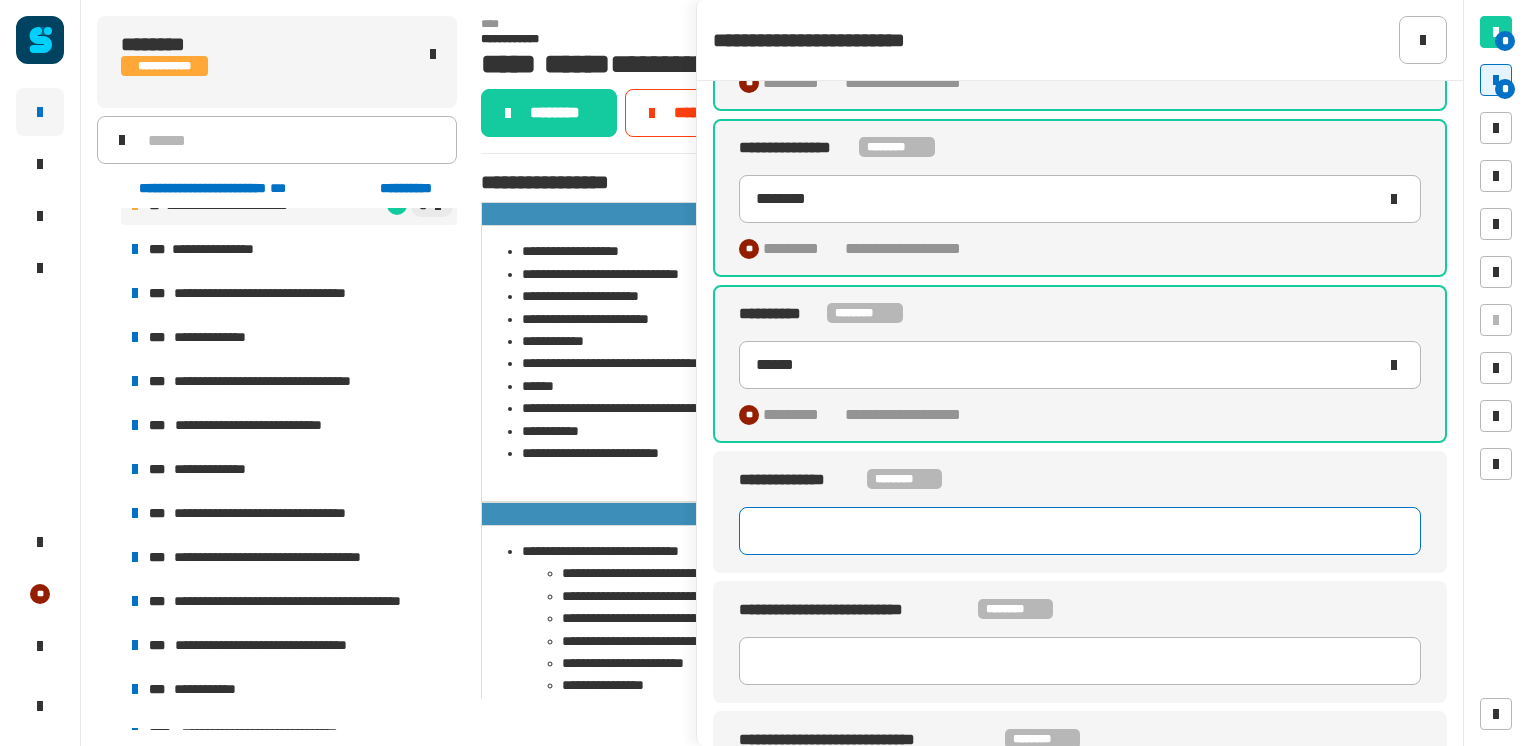 click 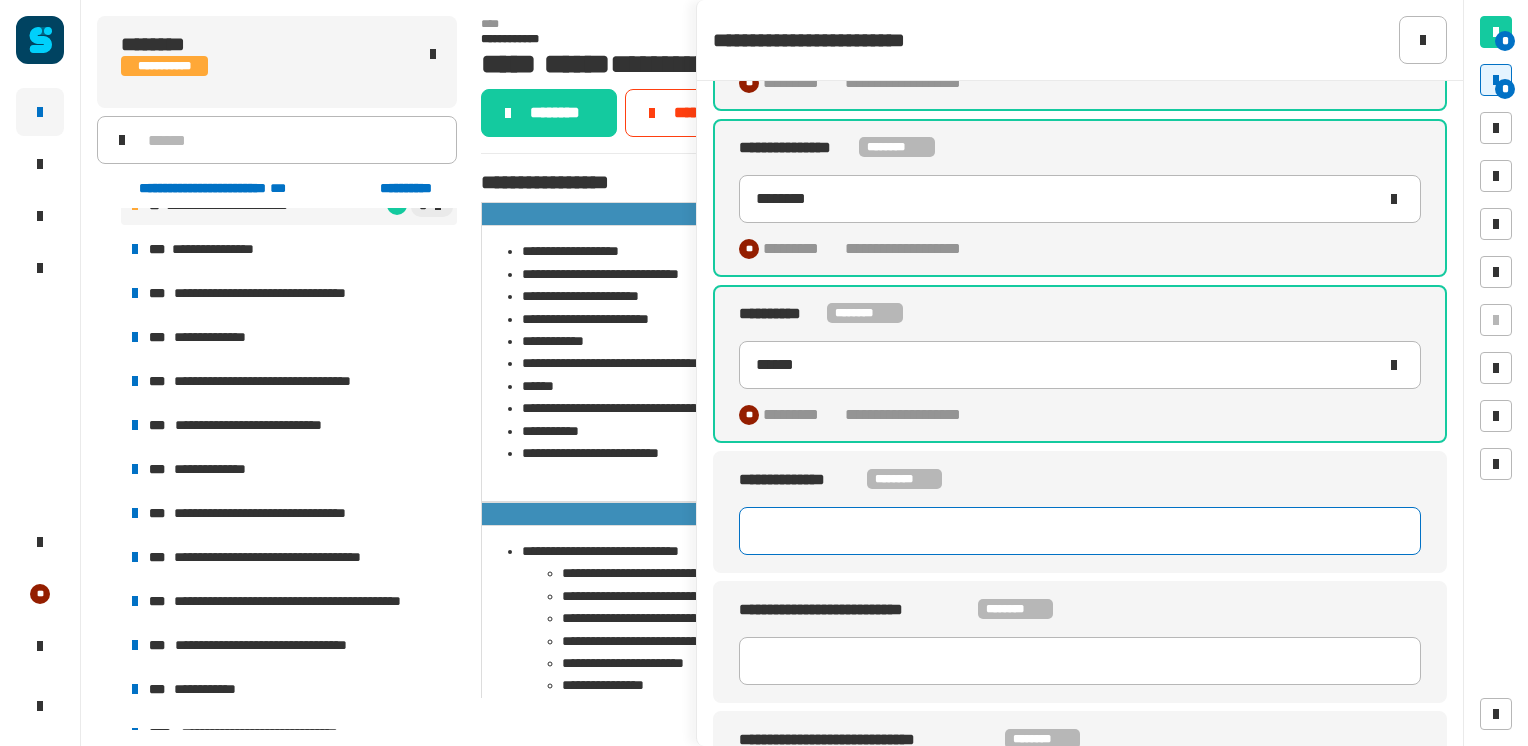 paste on "*********" 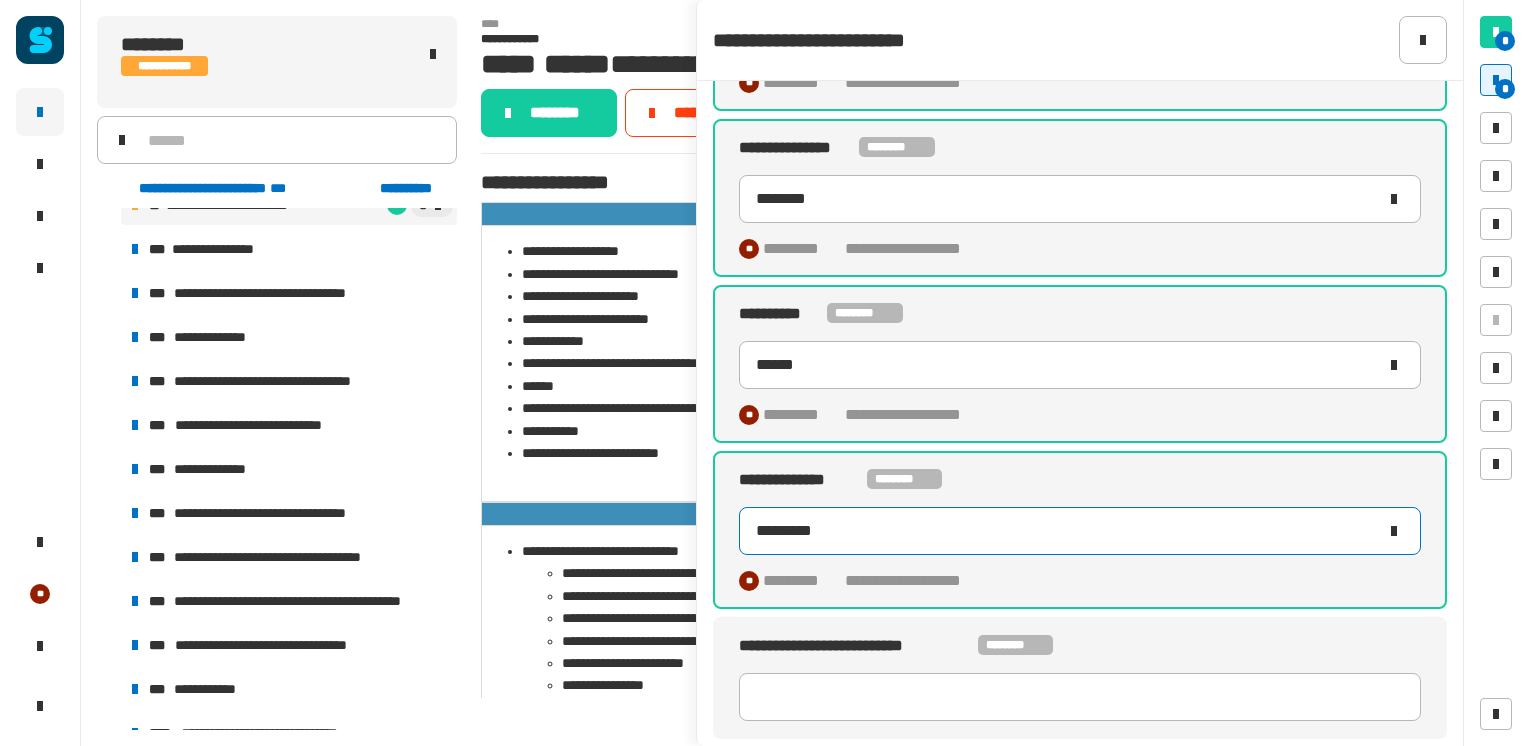 scroll, scrollTop: 396, scrollLeft: 0, axis: vertical 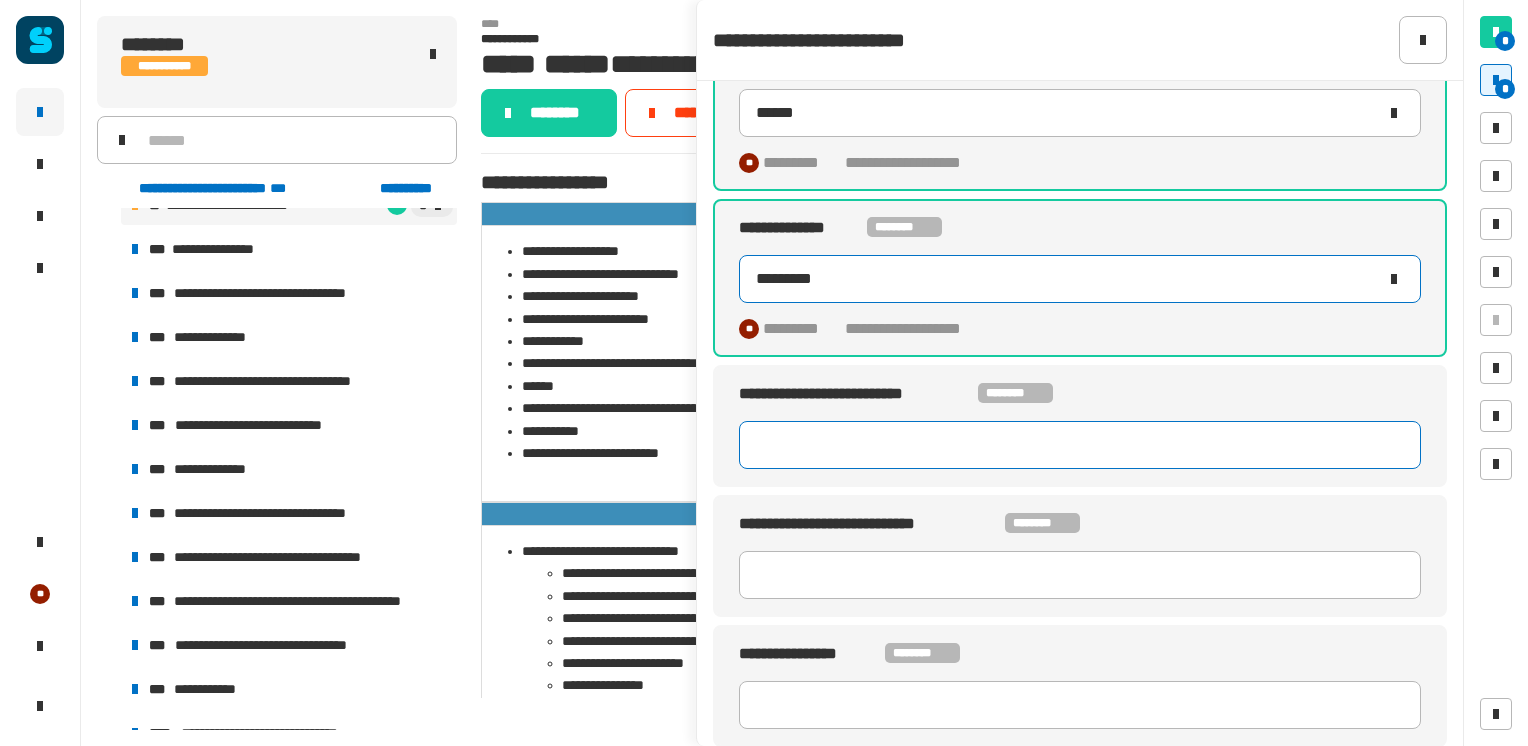 type on "*********" 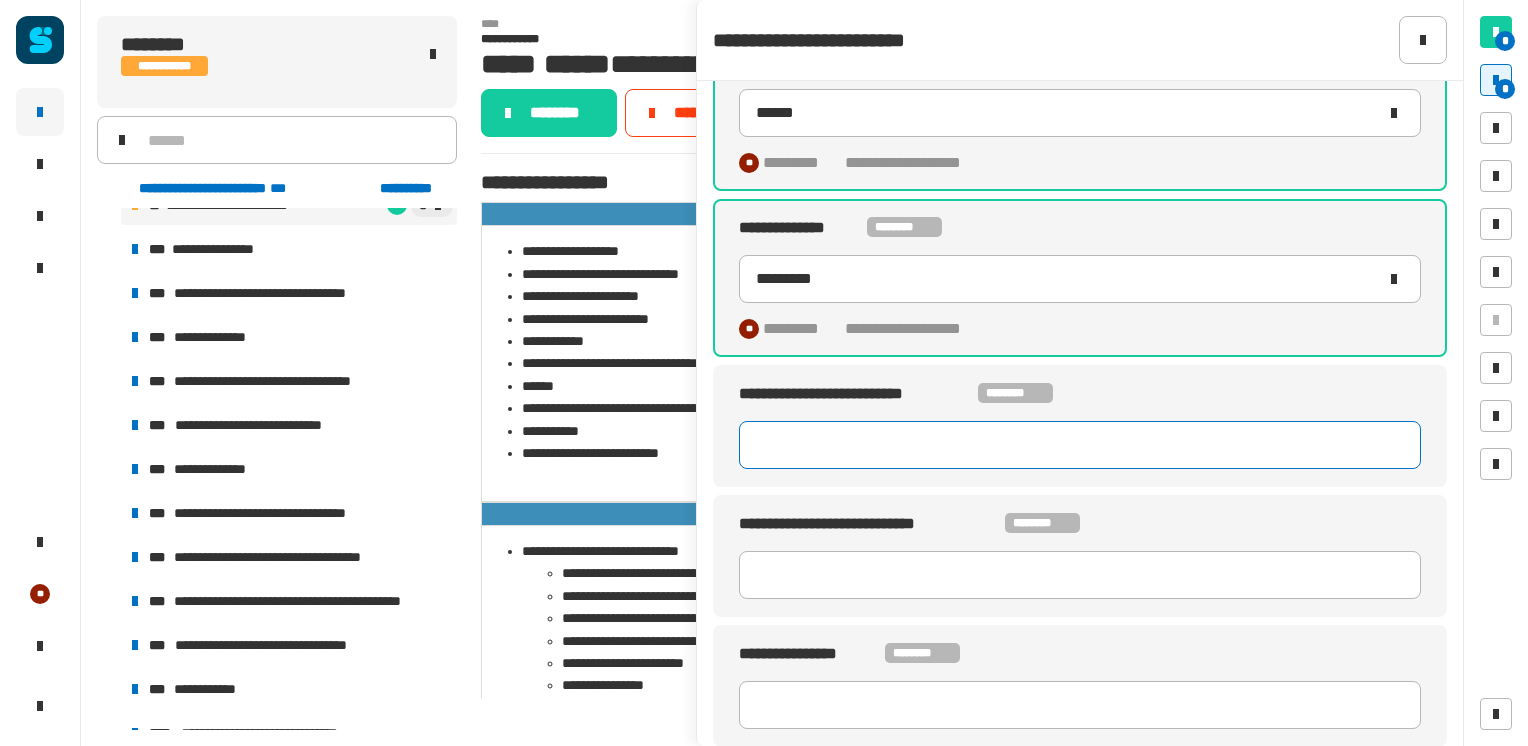 click 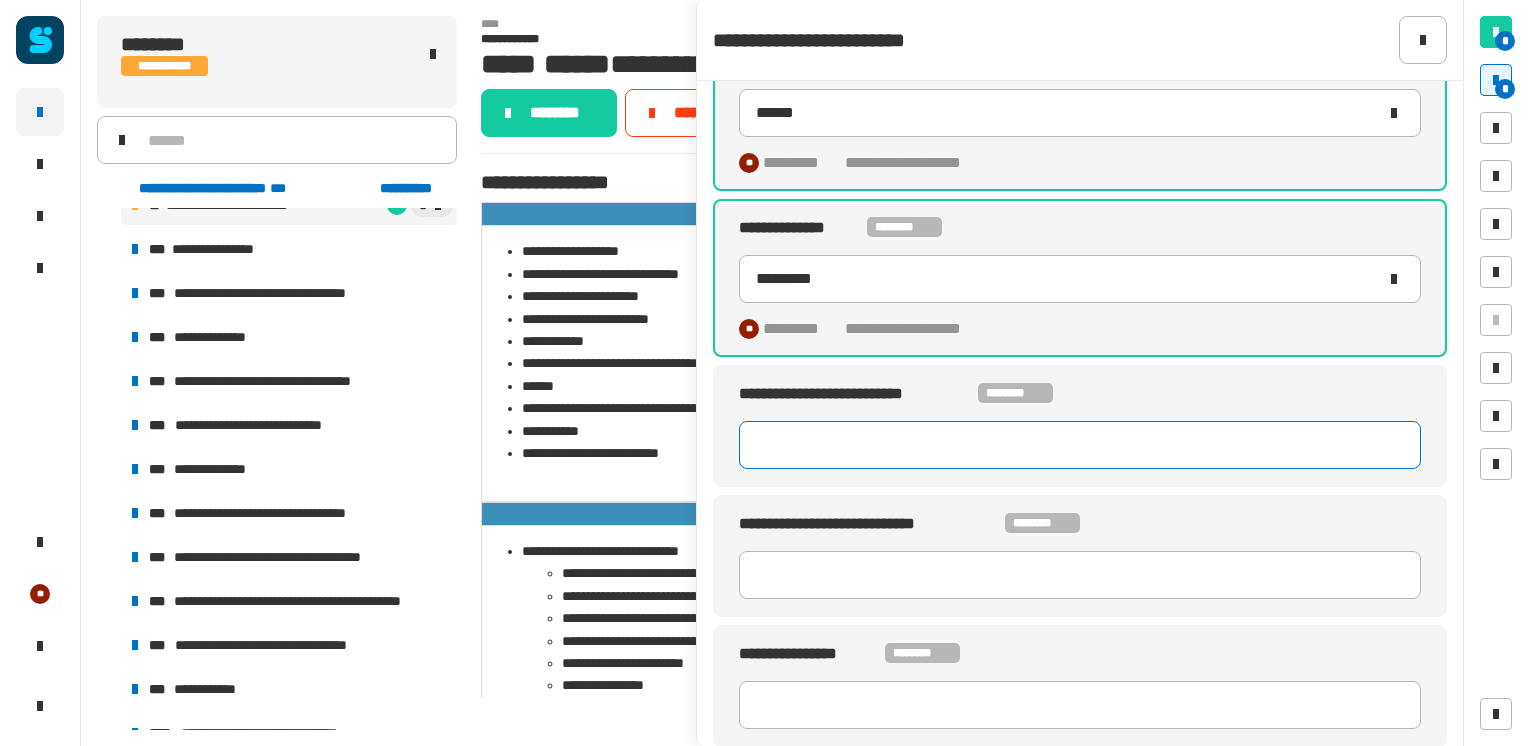 paste on "********" 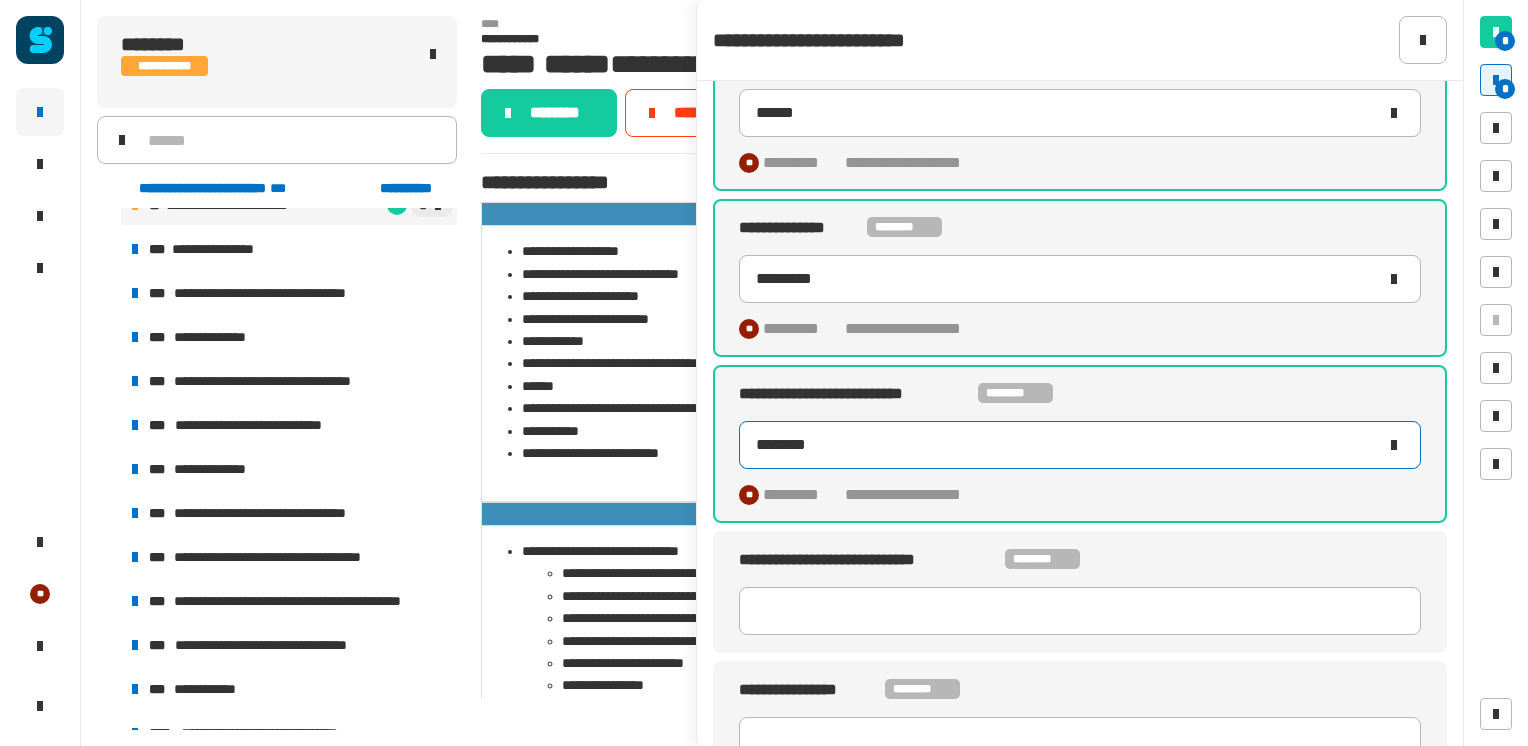 scroll, scrollTop: 432, scrollLeft: 0, axis: vertical 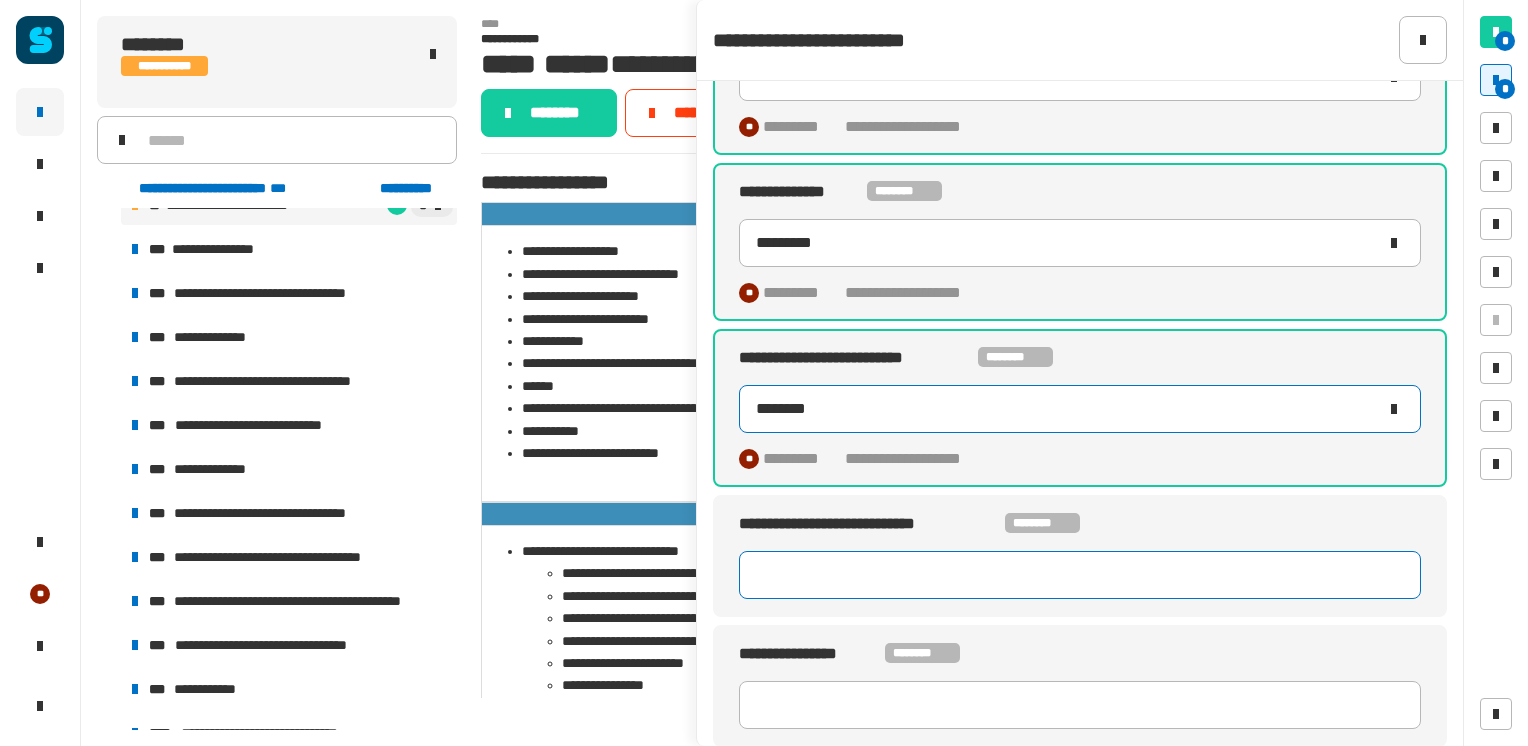 type on "********" 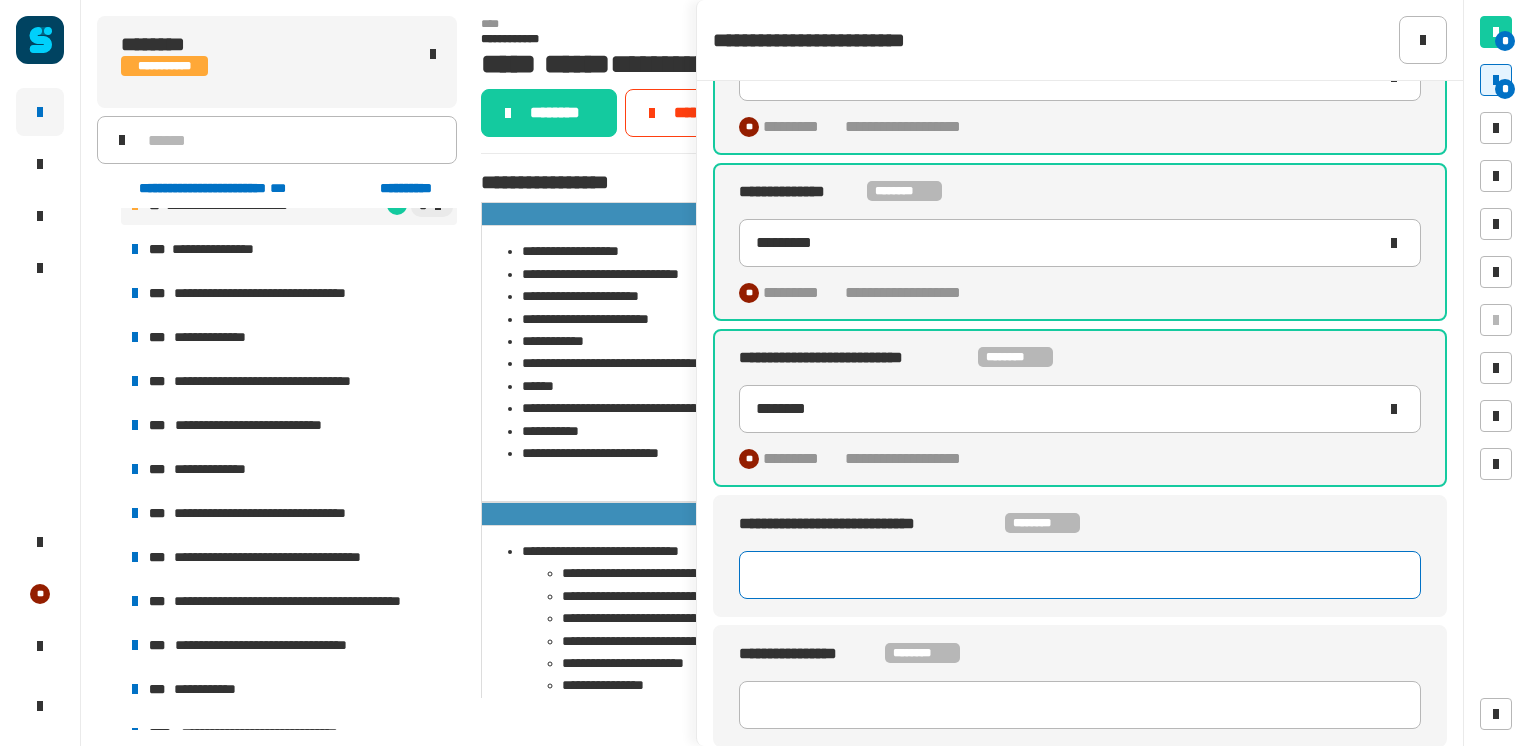 click 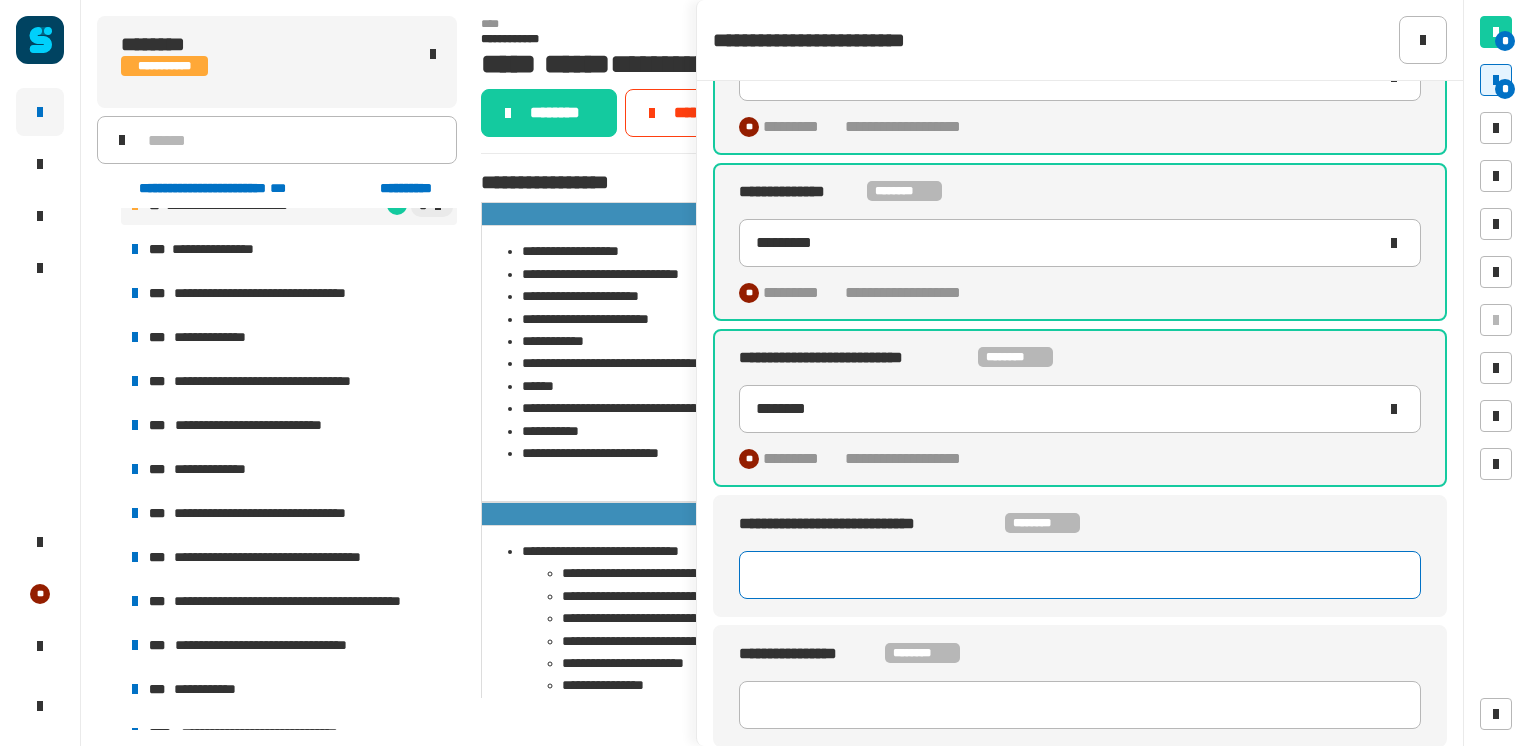 paste on "********" 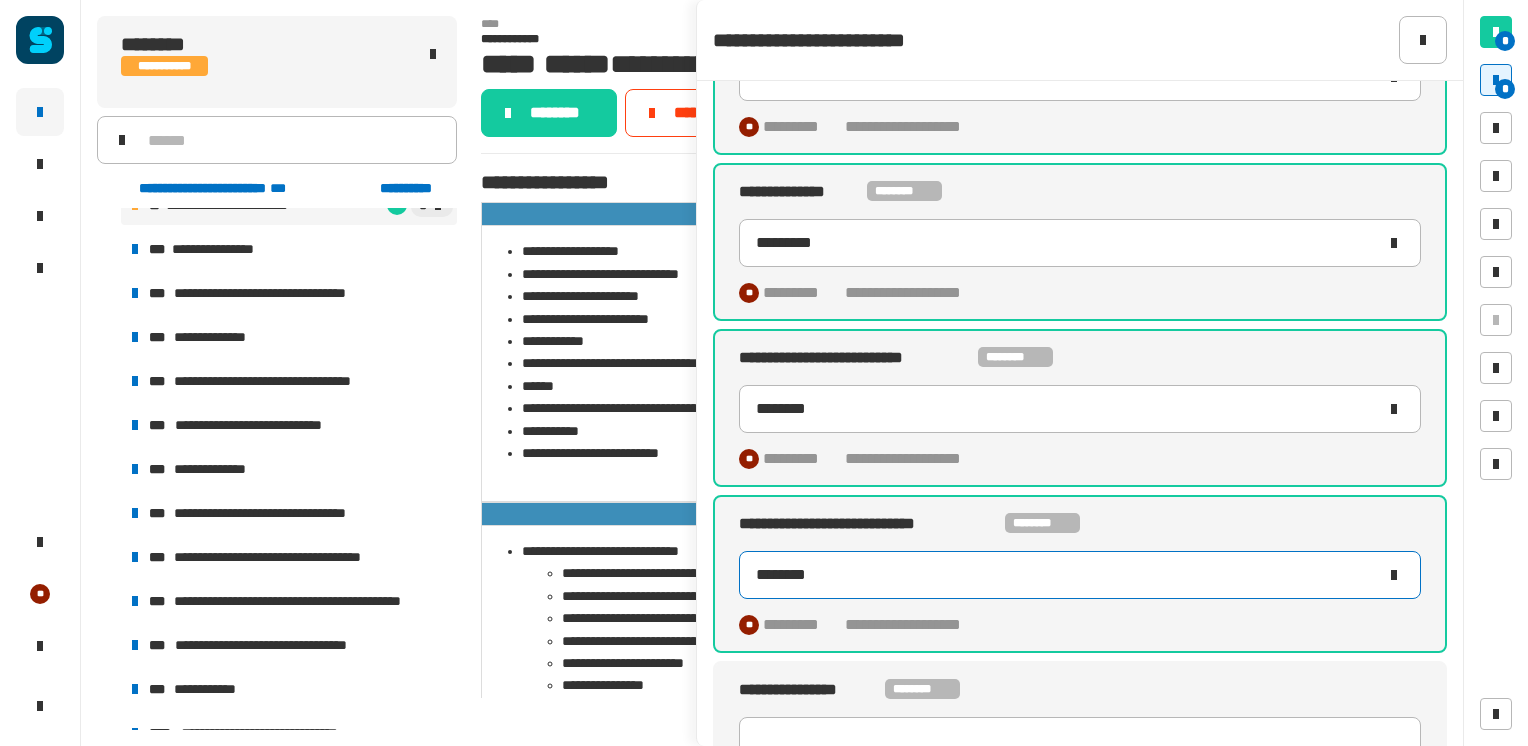 scroll, scrollTop: 468, scrollLeft: 0, axis: vertical 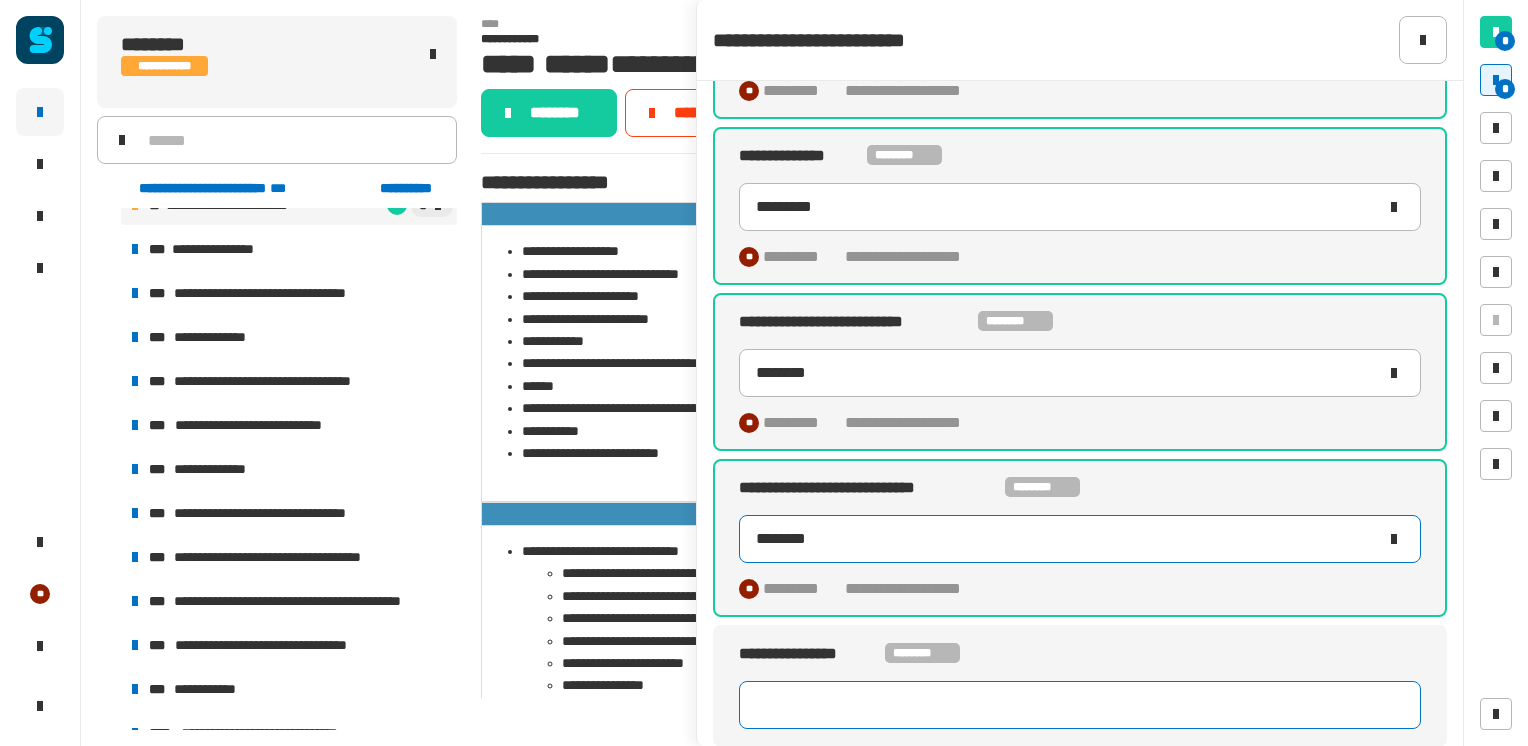 type on "********" 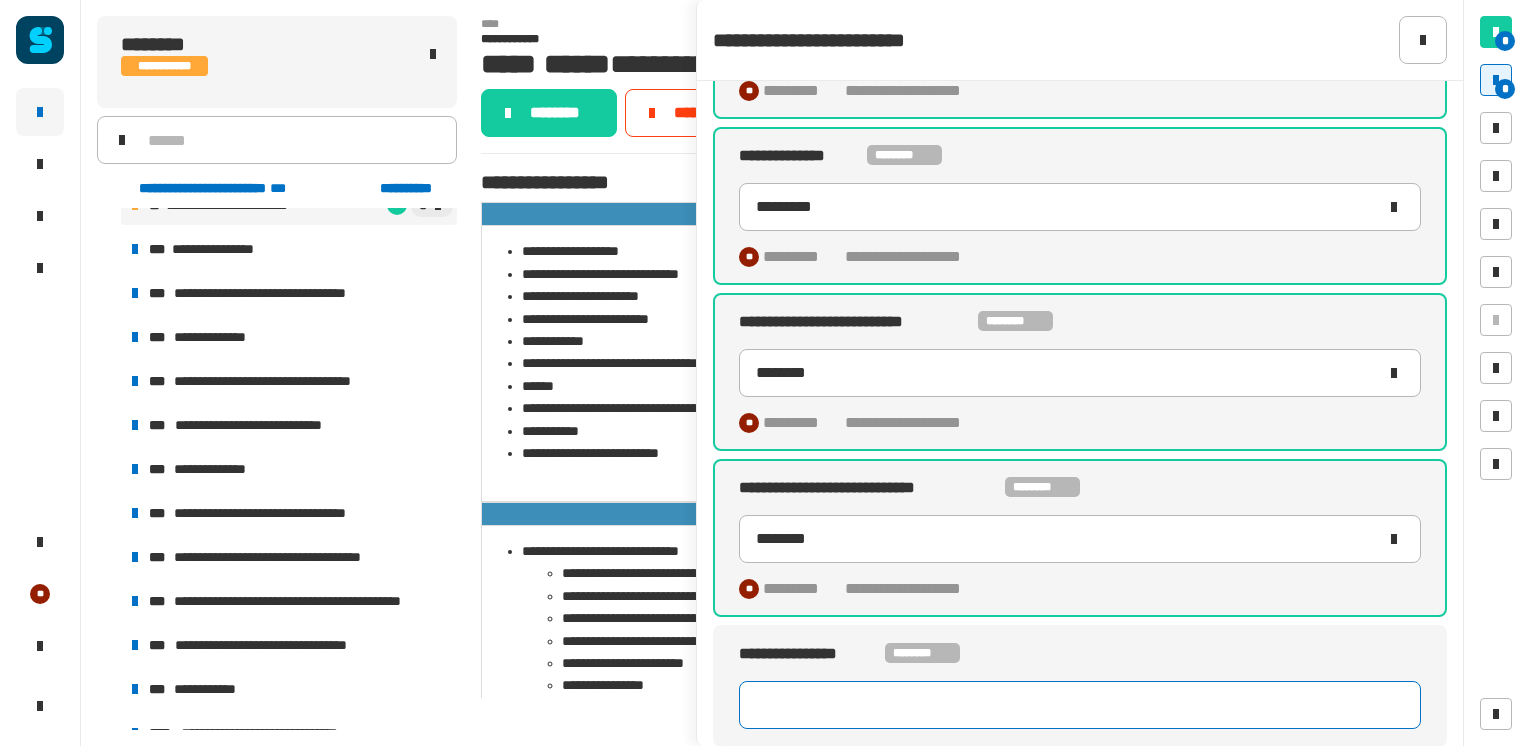 click 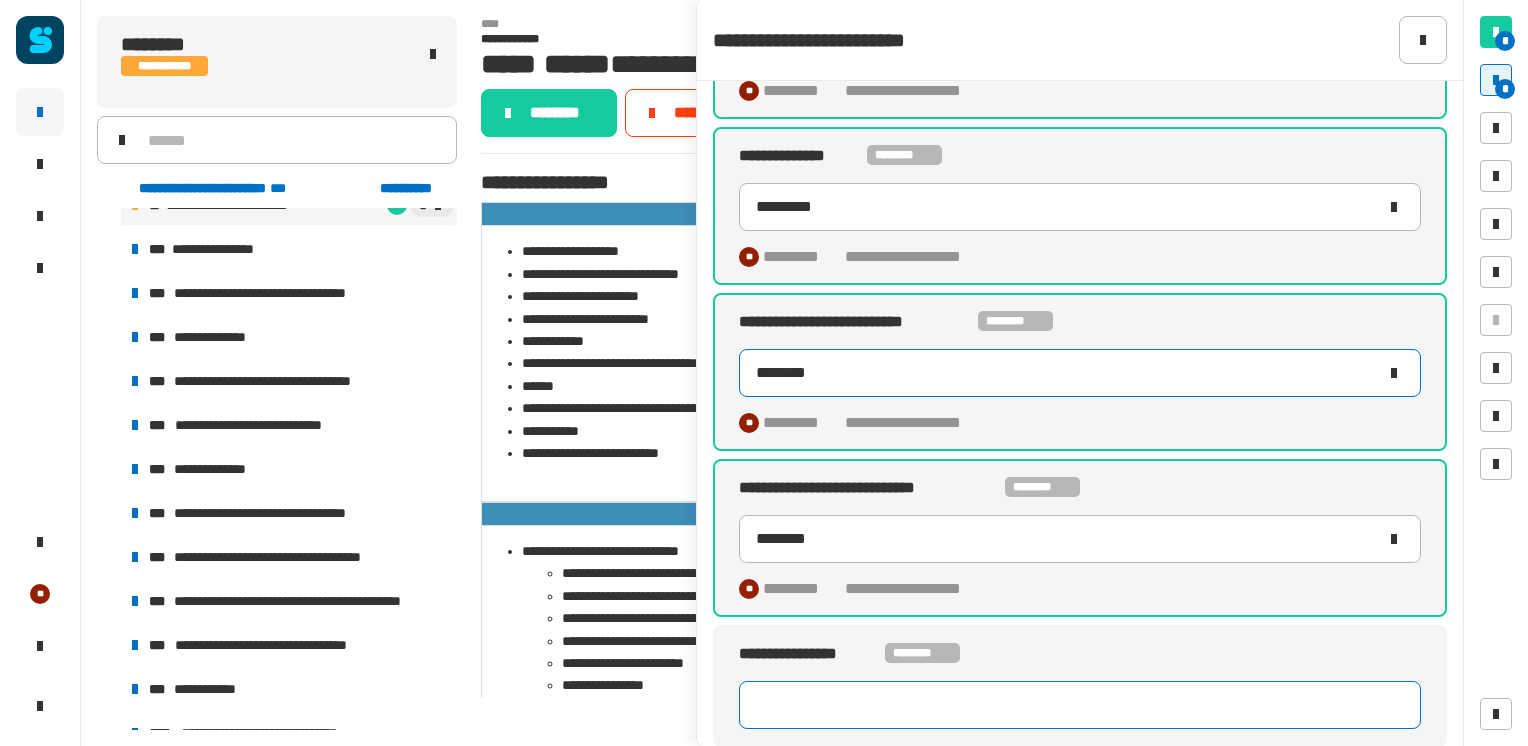 paste on "**********" 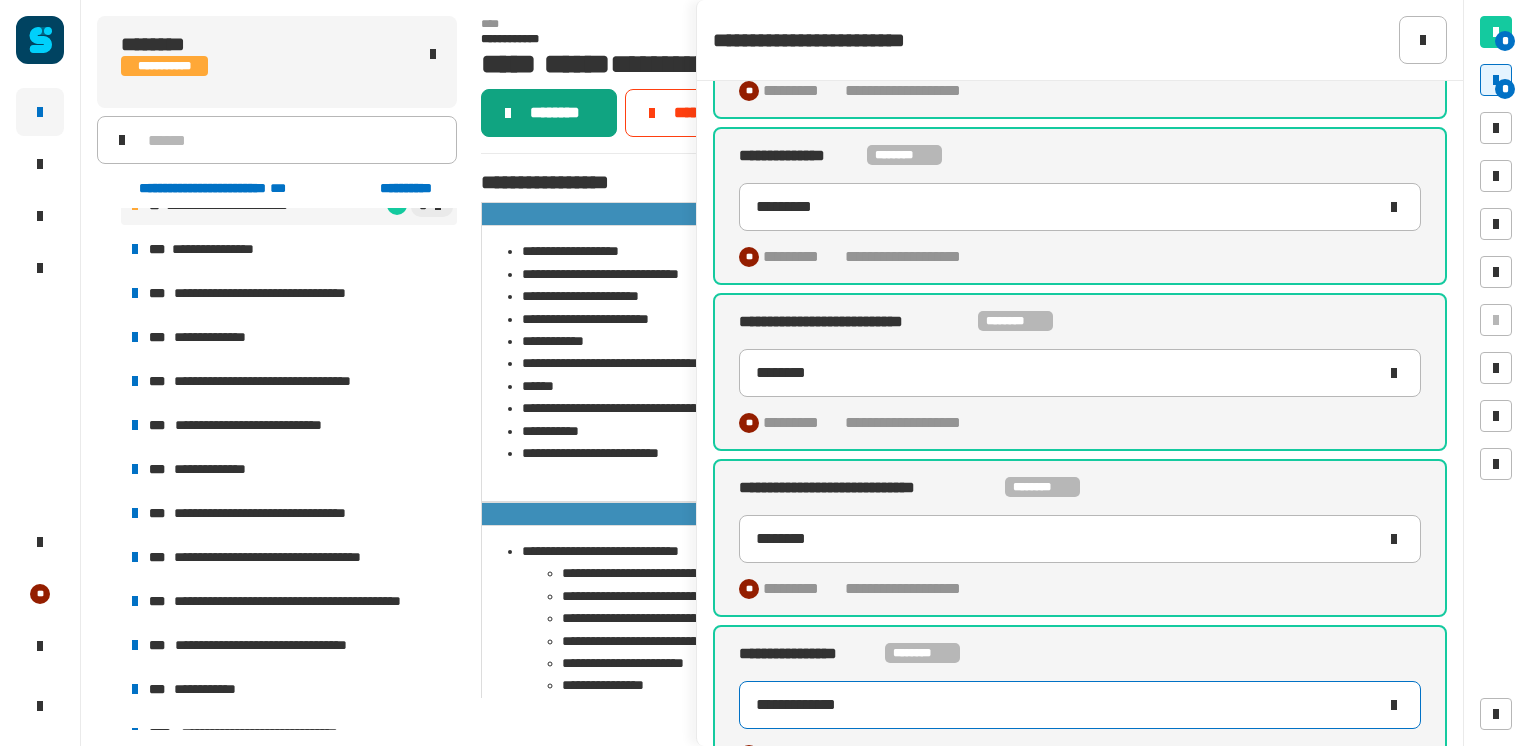 type on "**********" 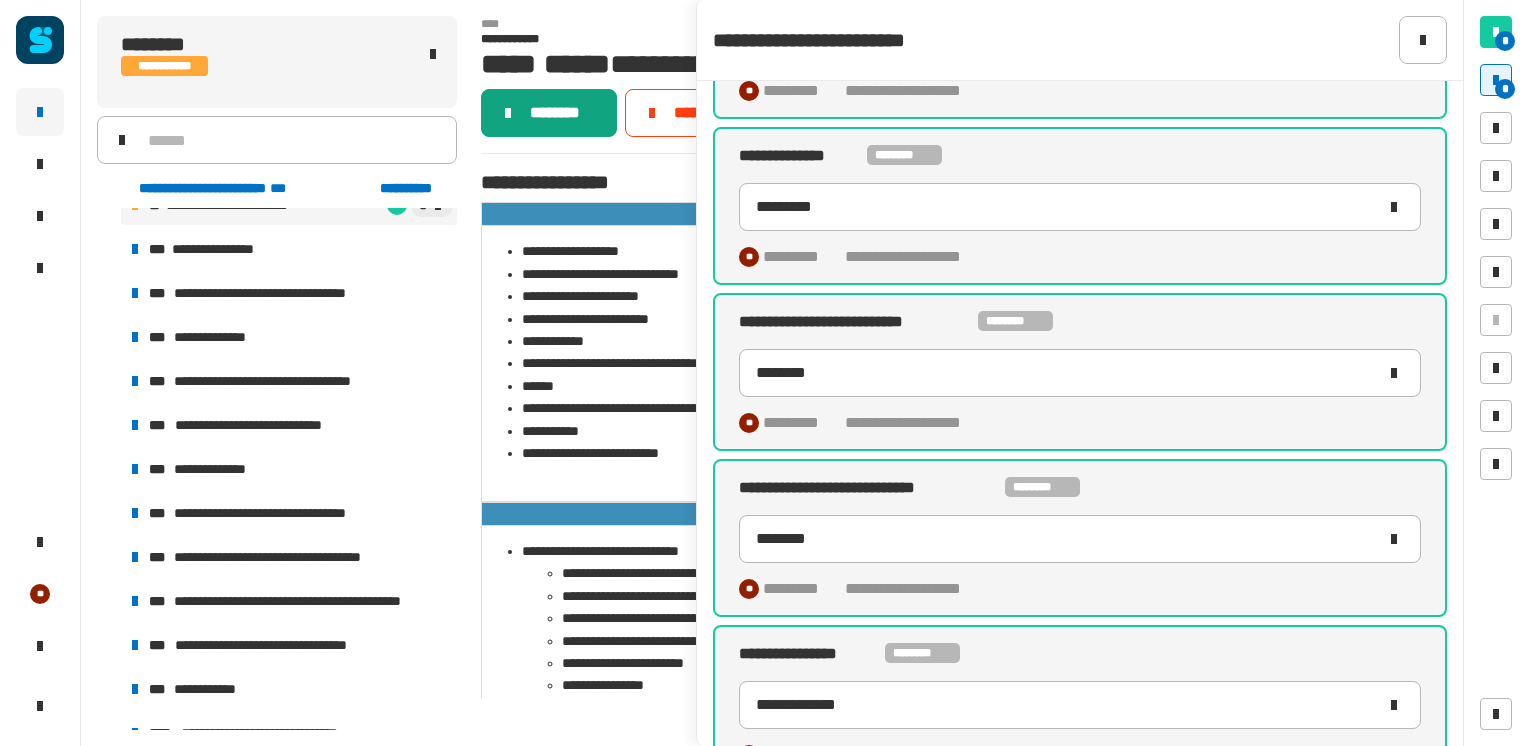 click on "********" 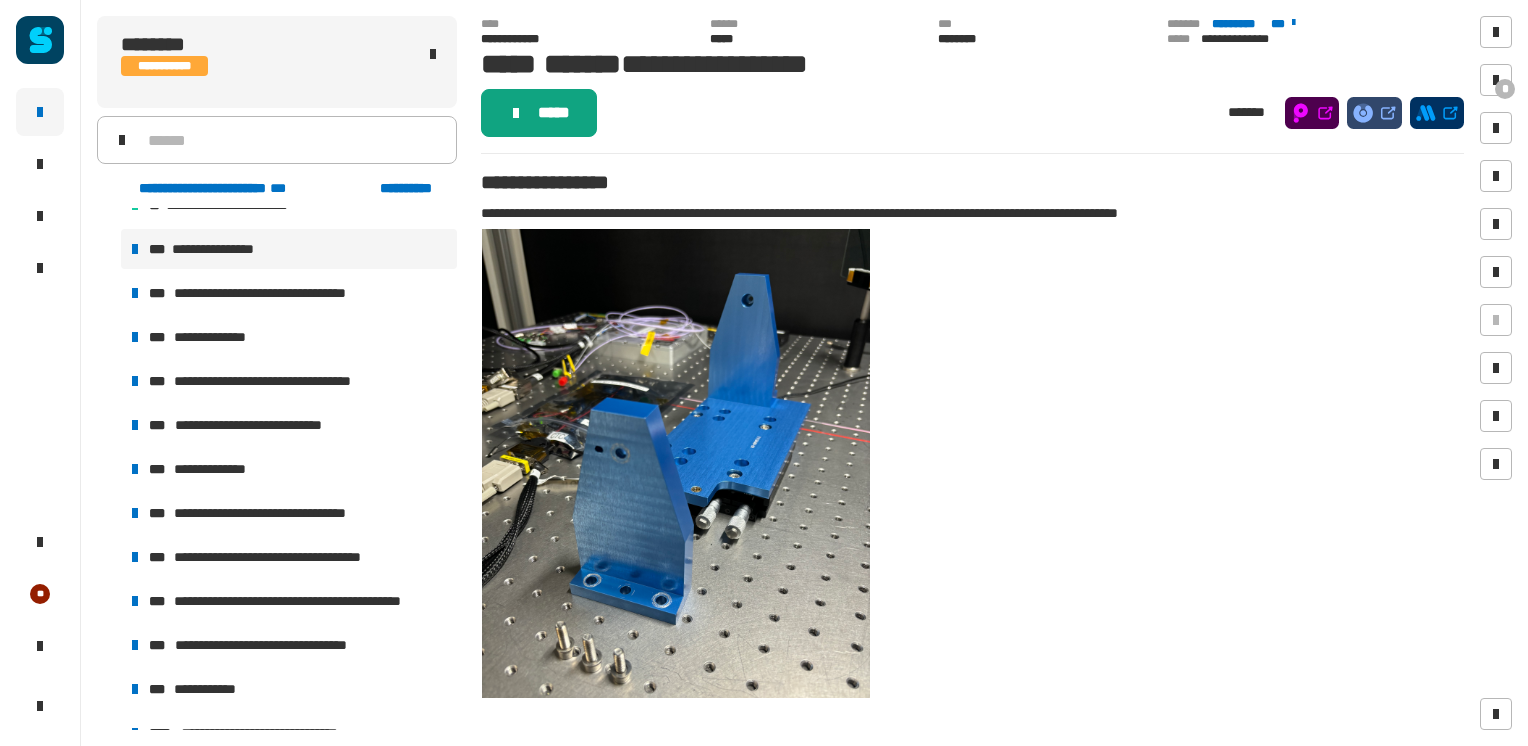 click on "*****" 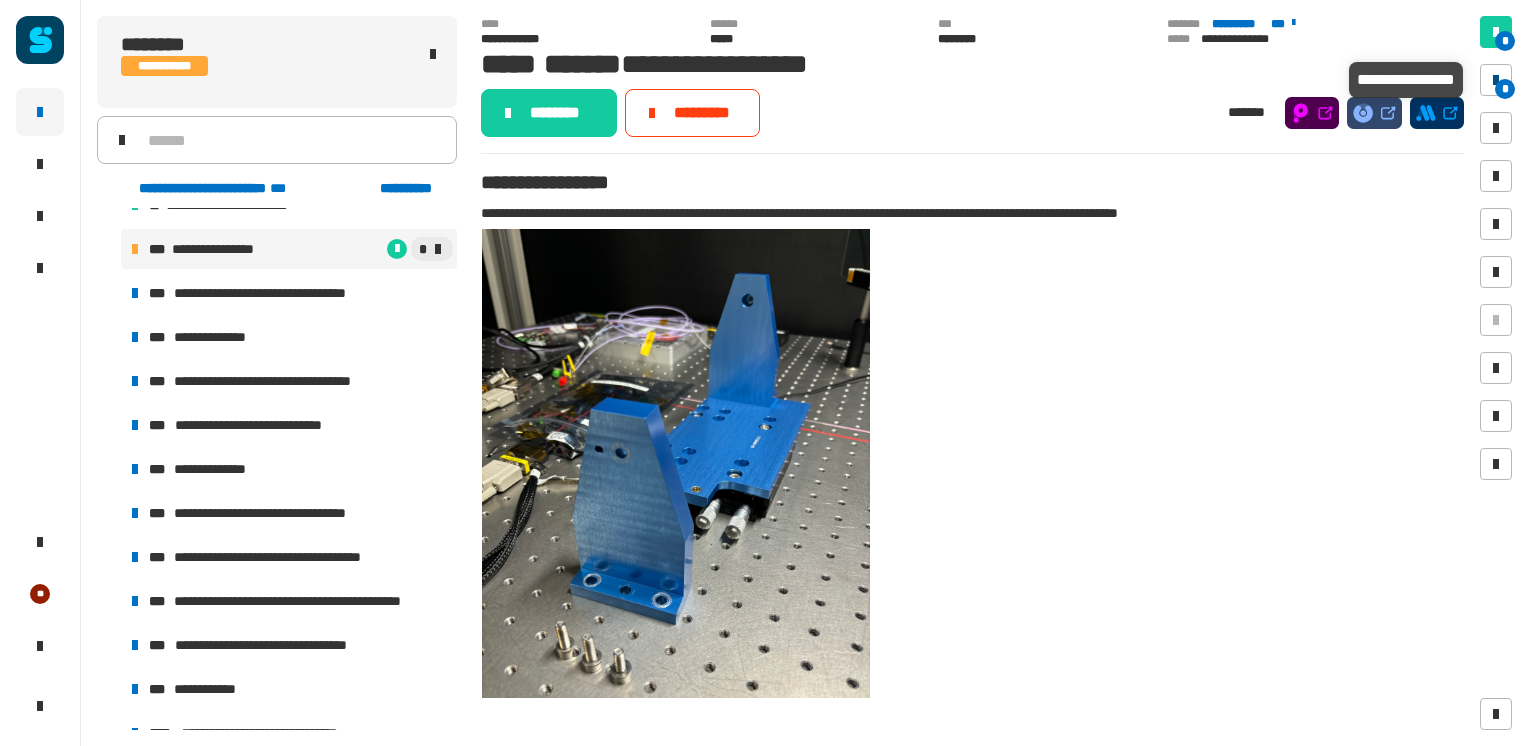 click on "*" at bounding box center [1505, 89] 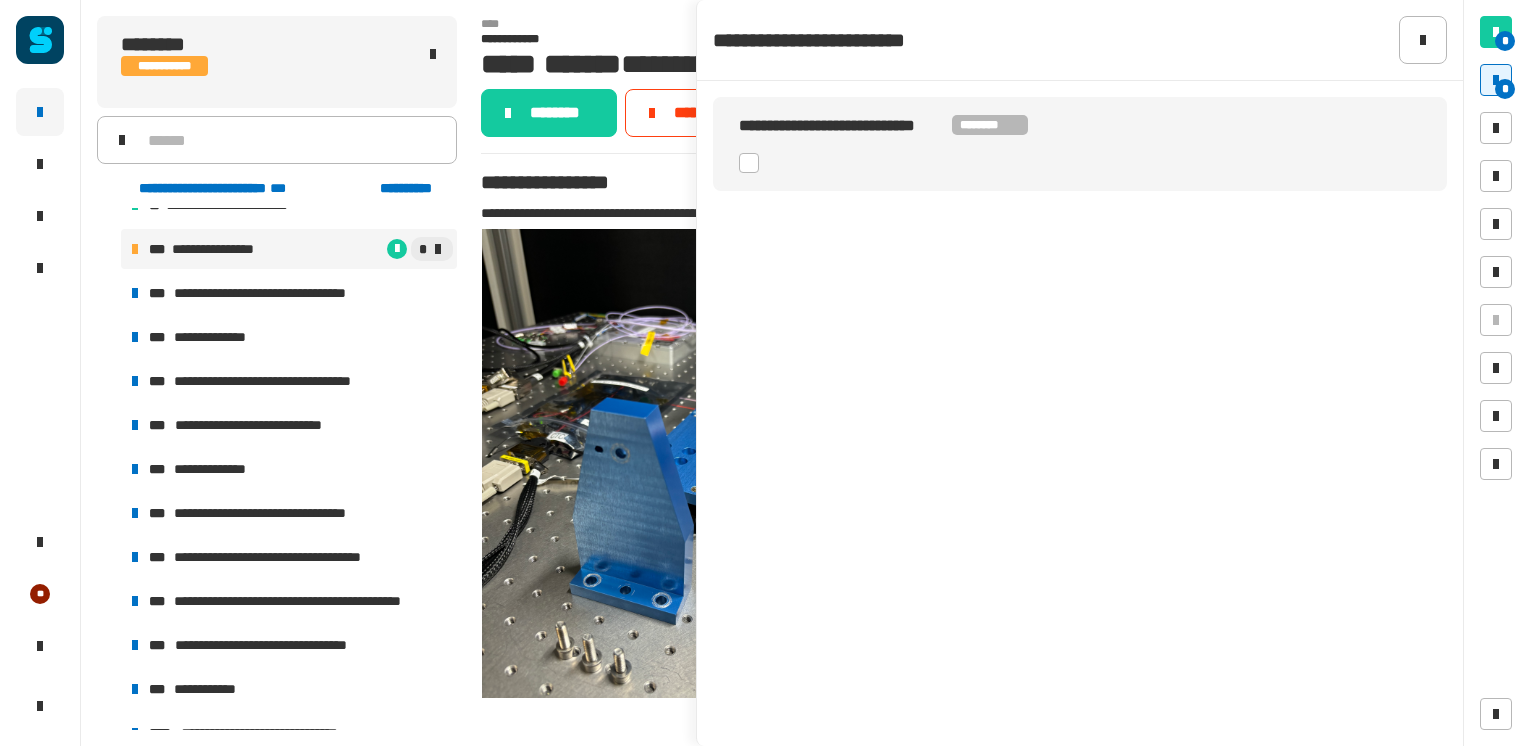 click 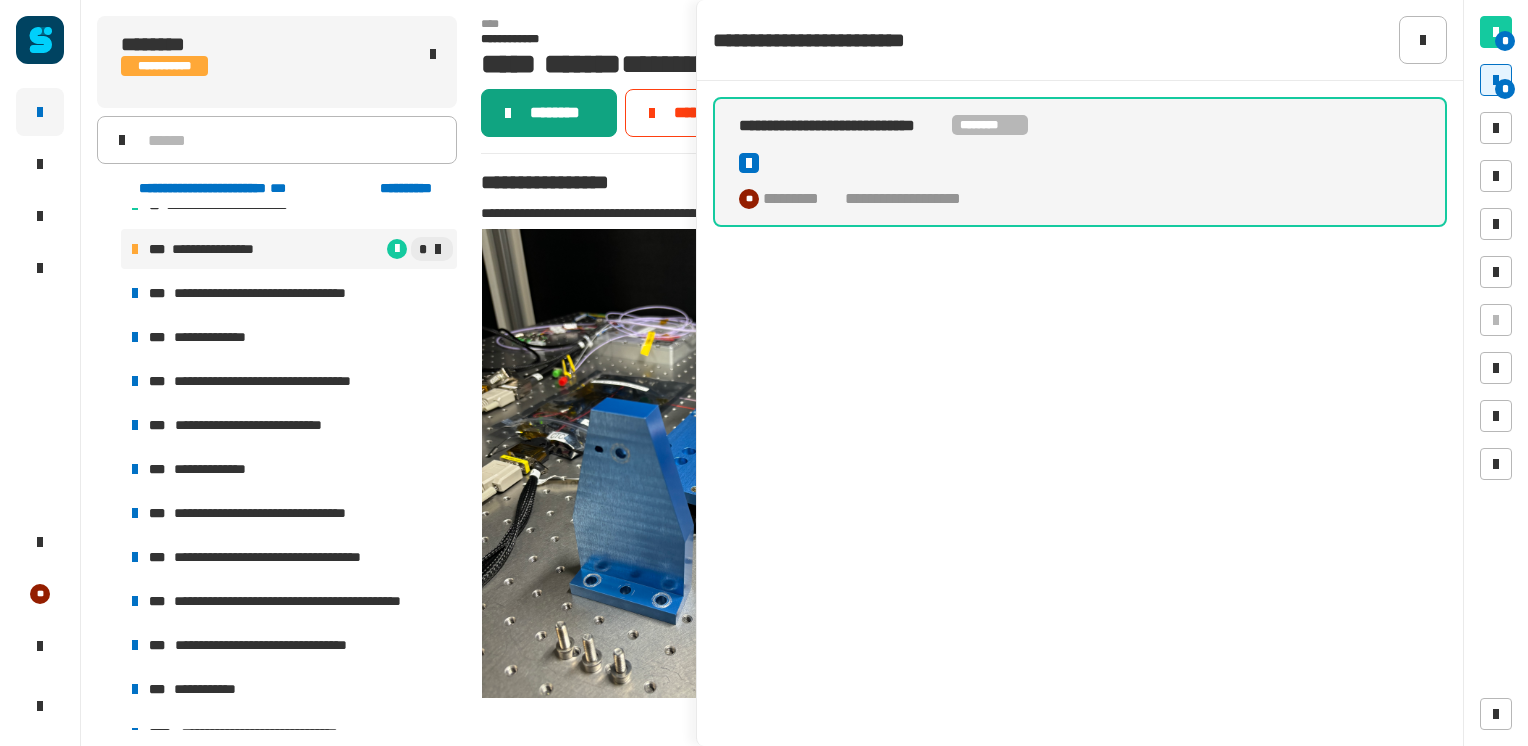 click on "********" 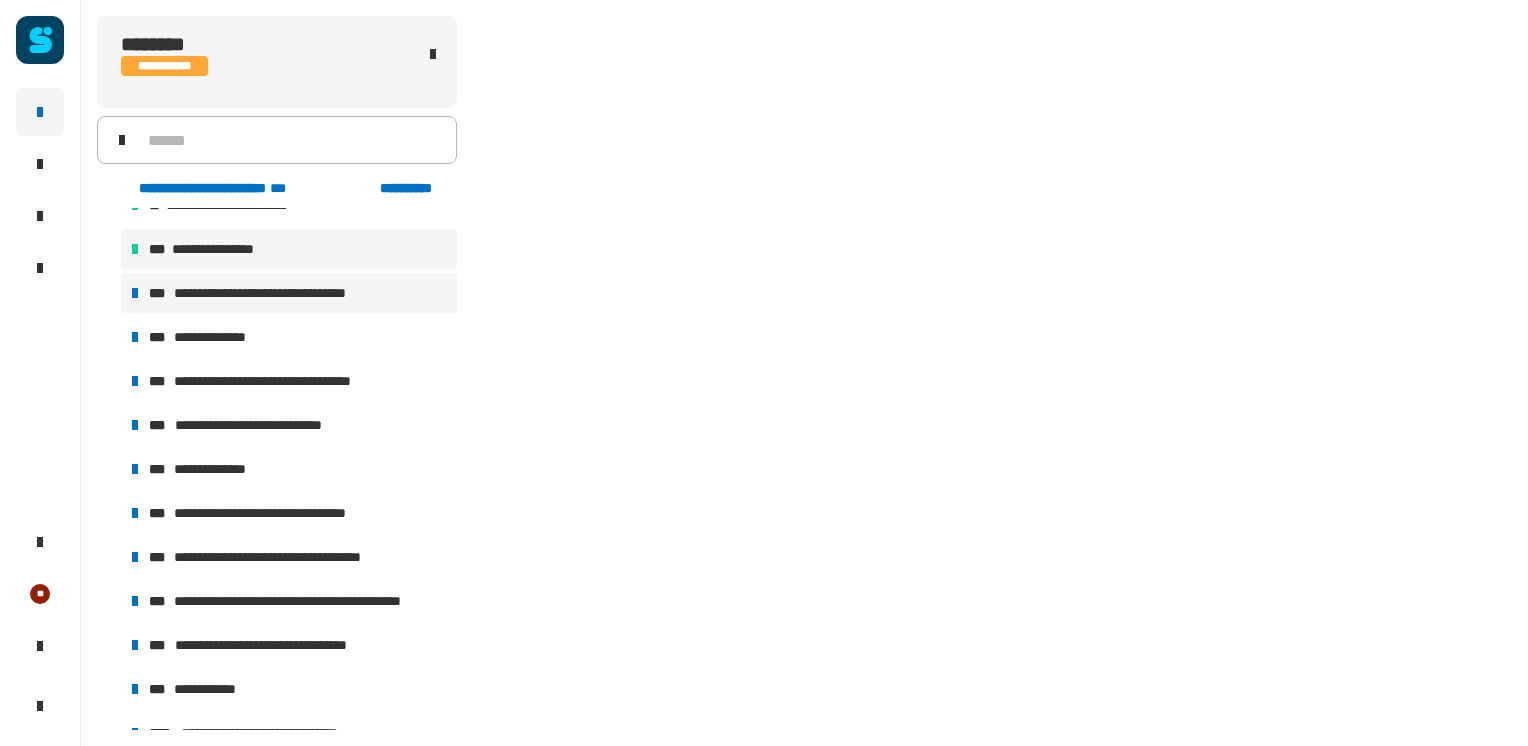 click on "**********" at bounding box center [289, 293] 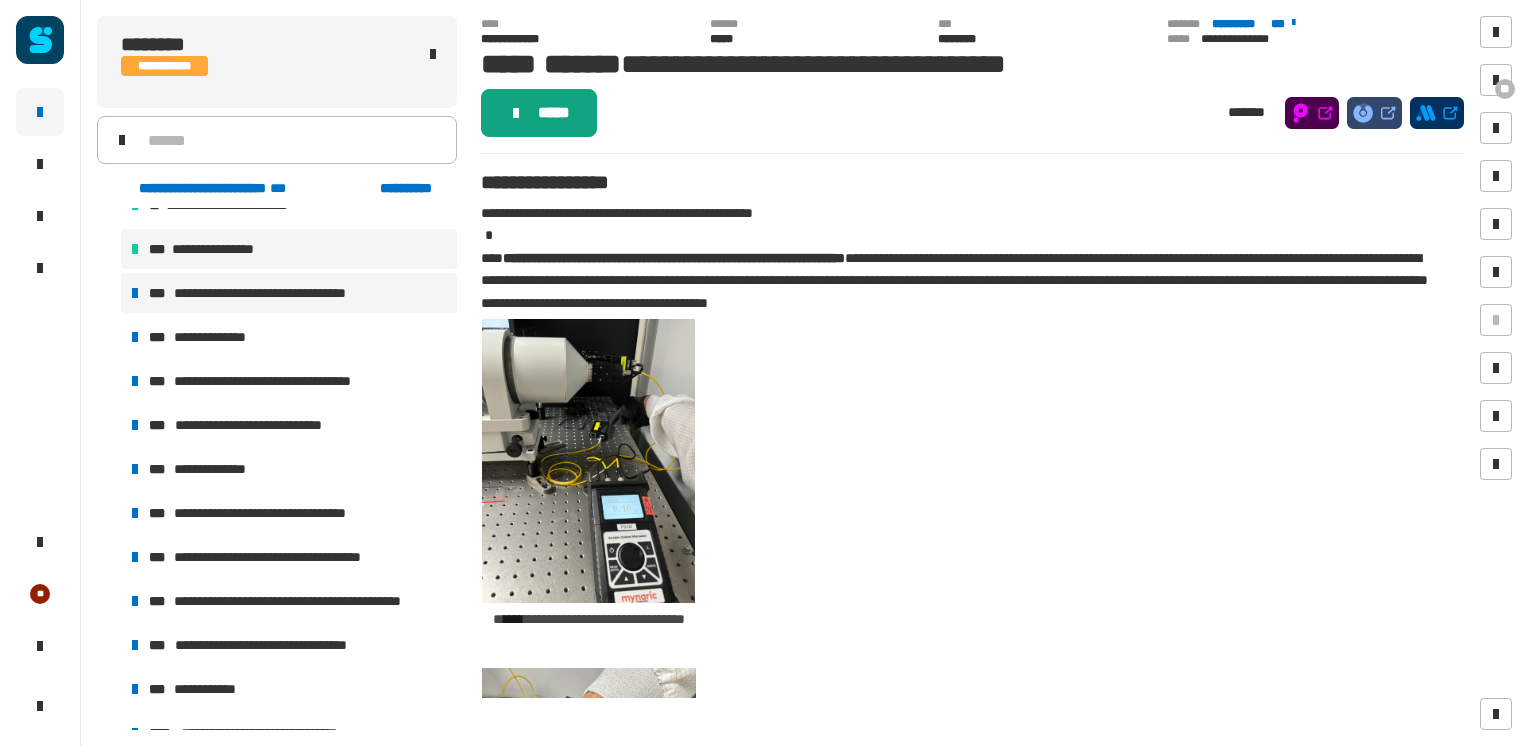 click on "*****" 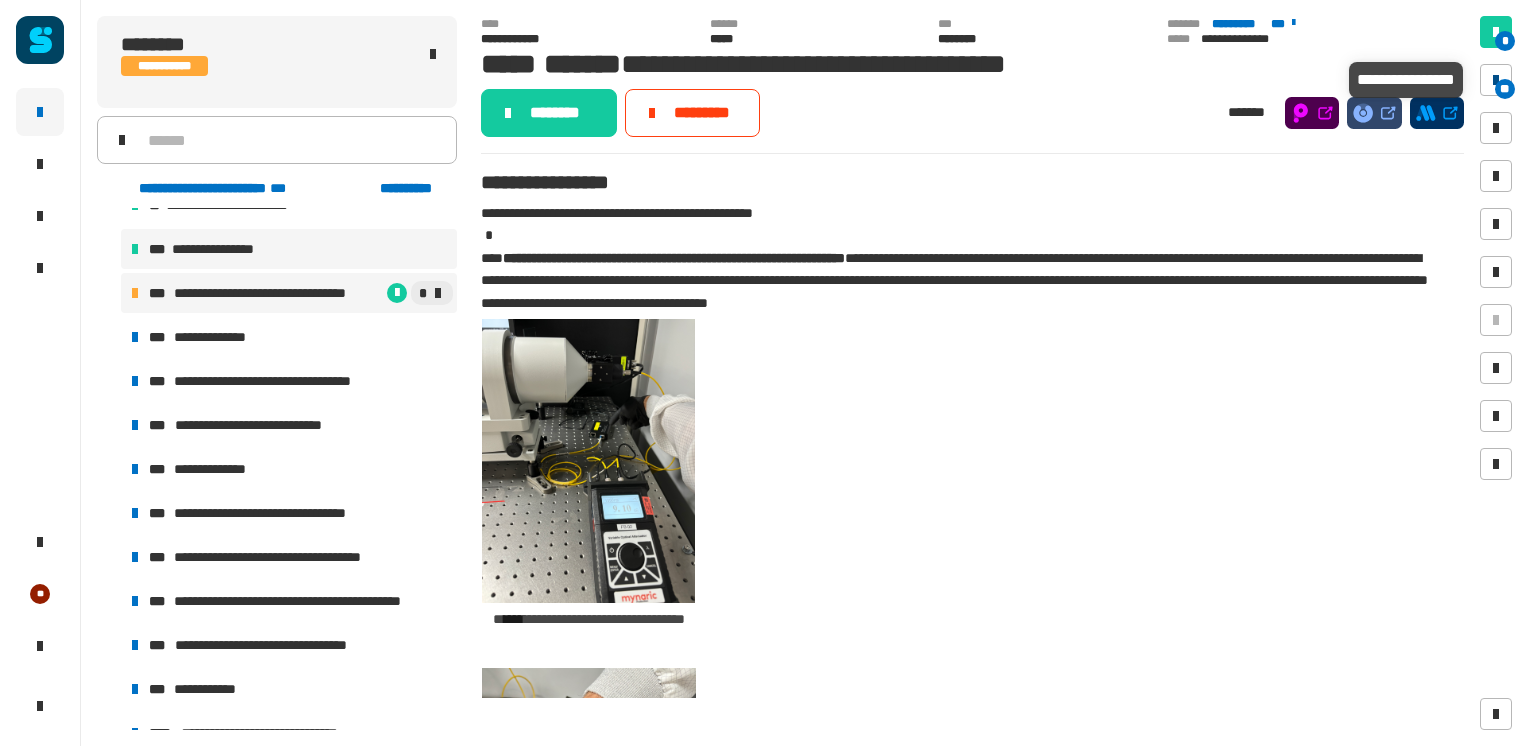 click on "**" at bounding box center [1505, 89] 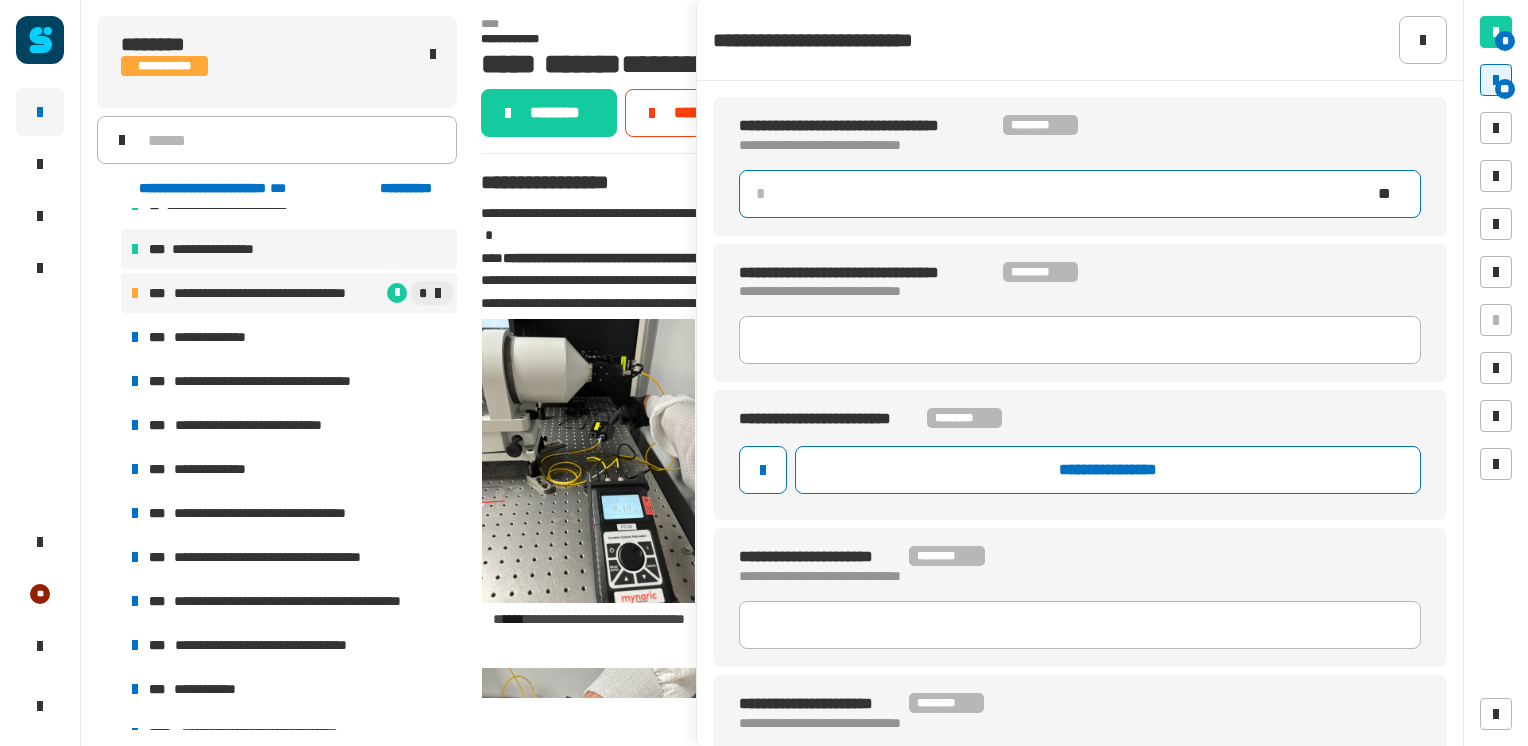 click 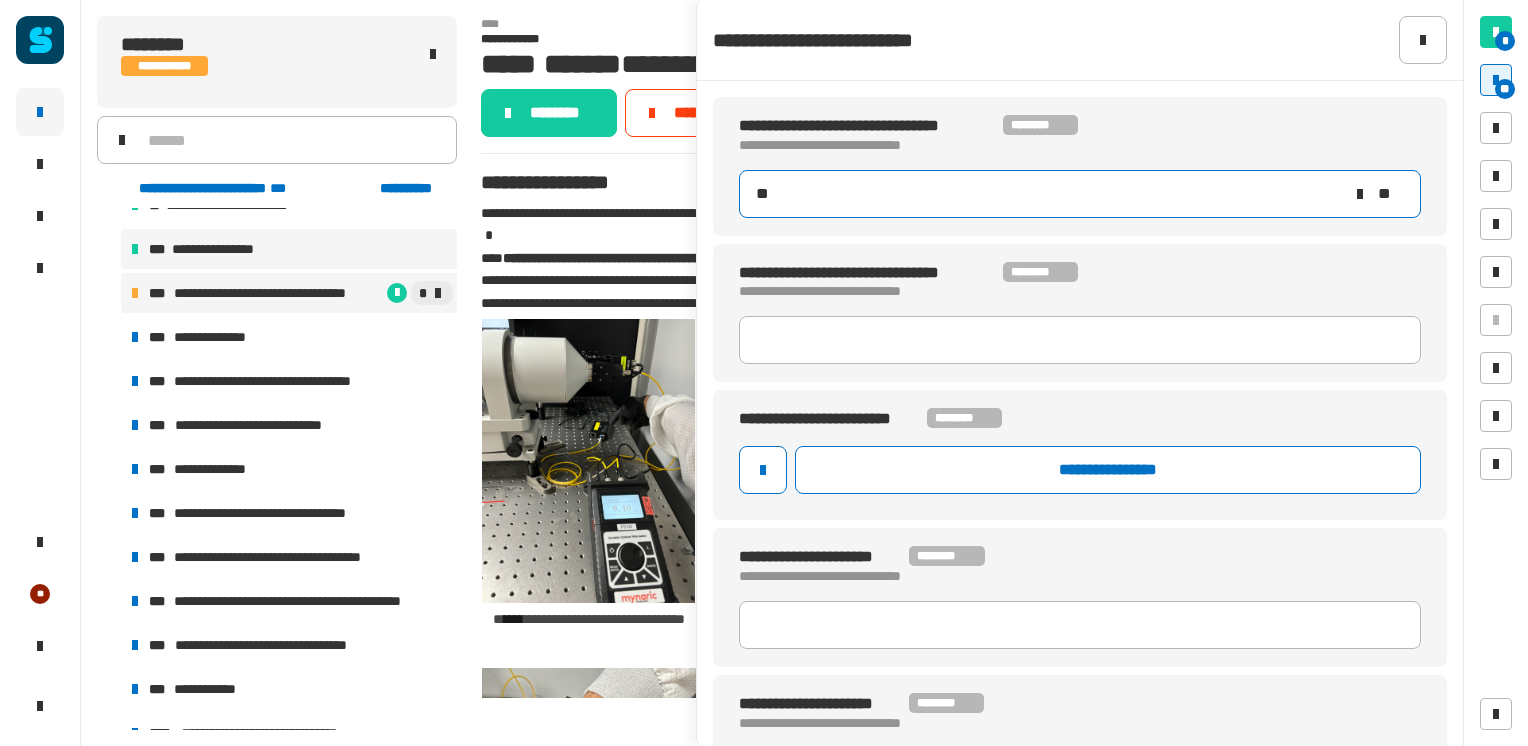 type on "***" 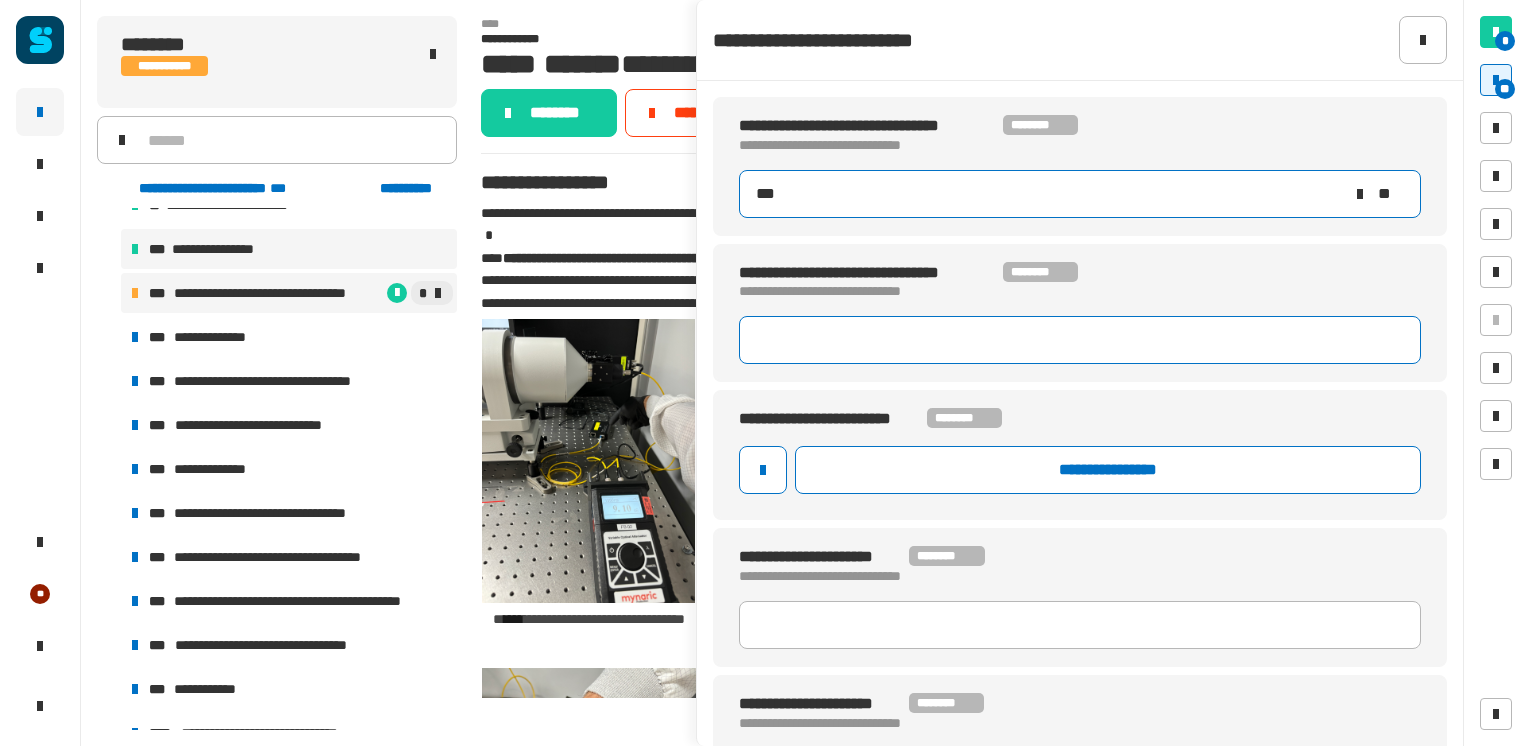 type 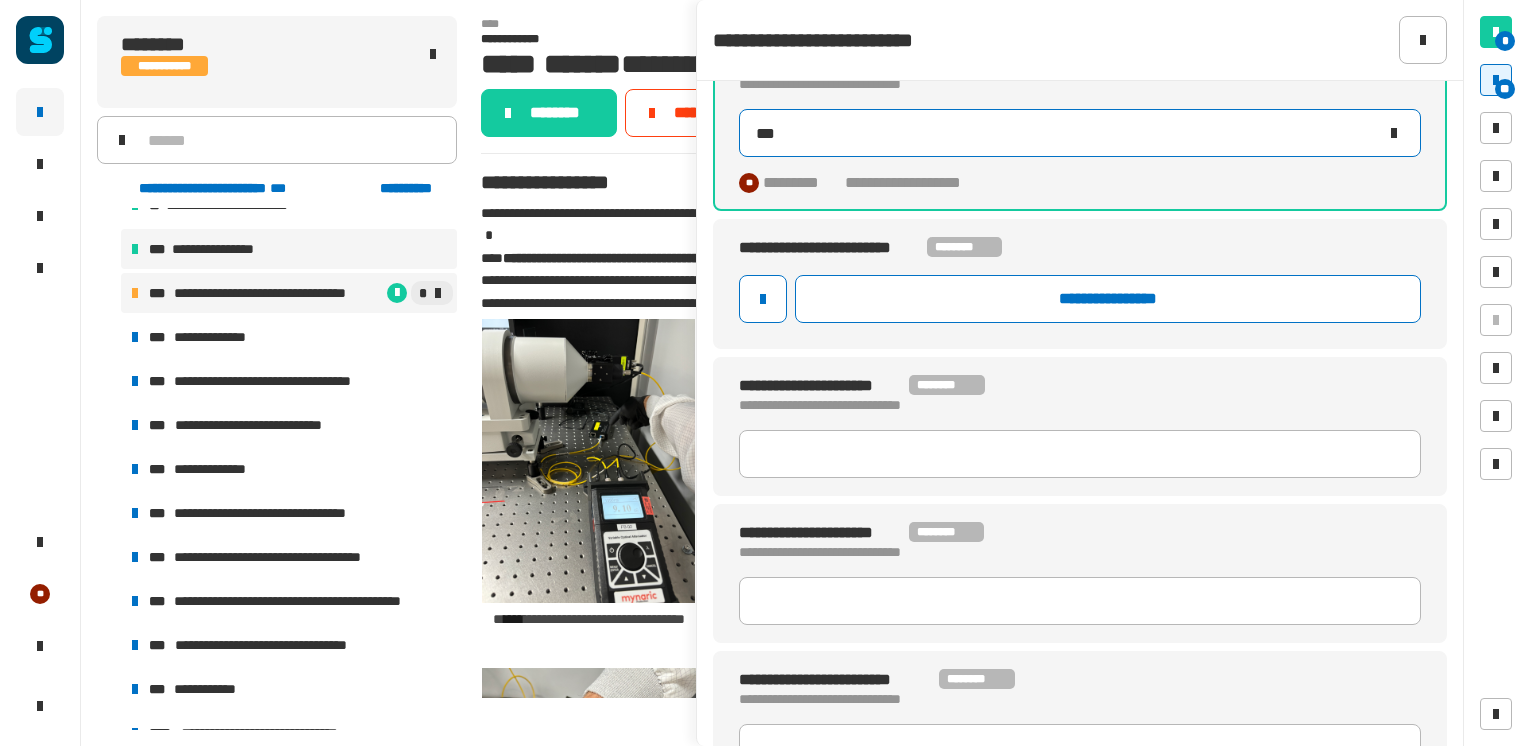 scroll, scrollTop: 249, scrollLeft: 0, axis: vertical 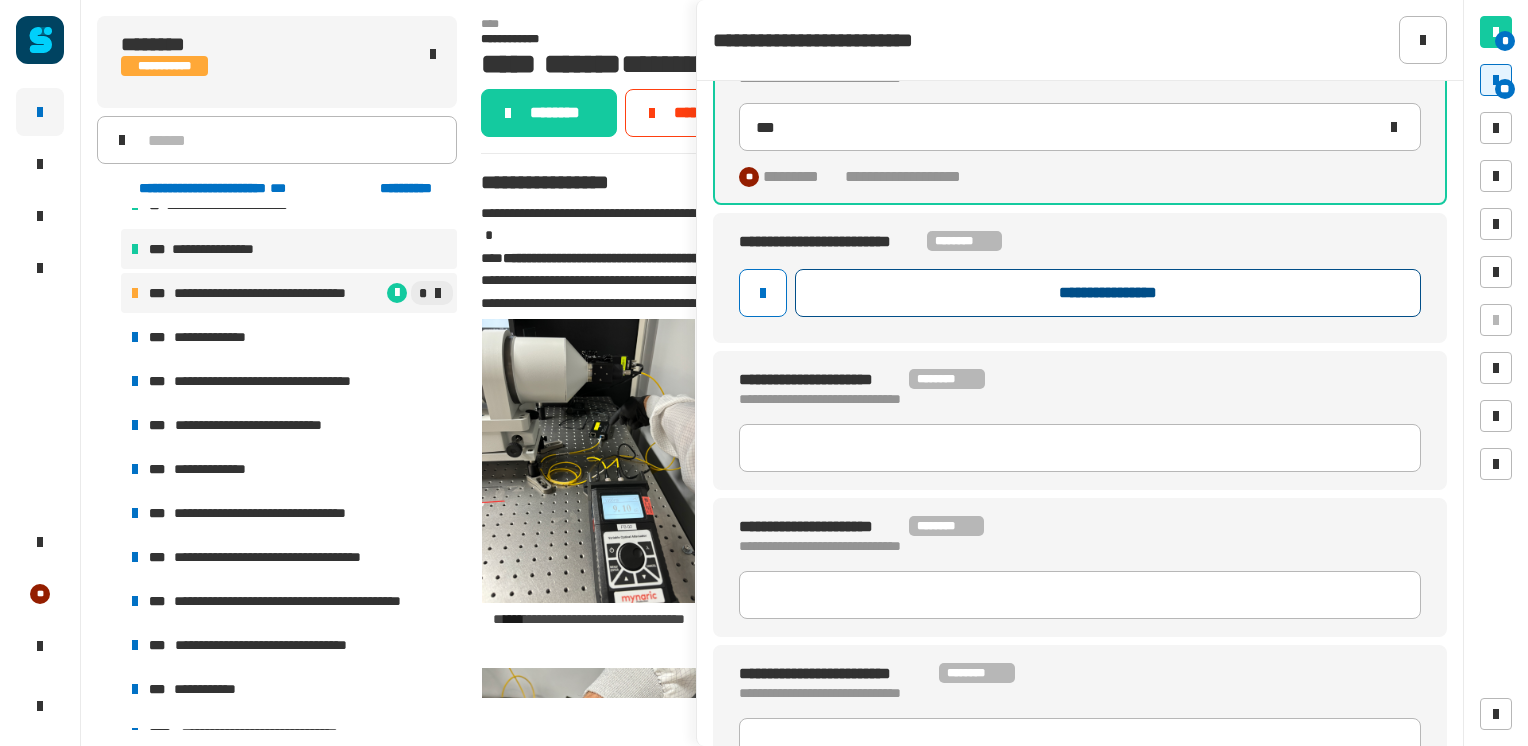 click on "**********" 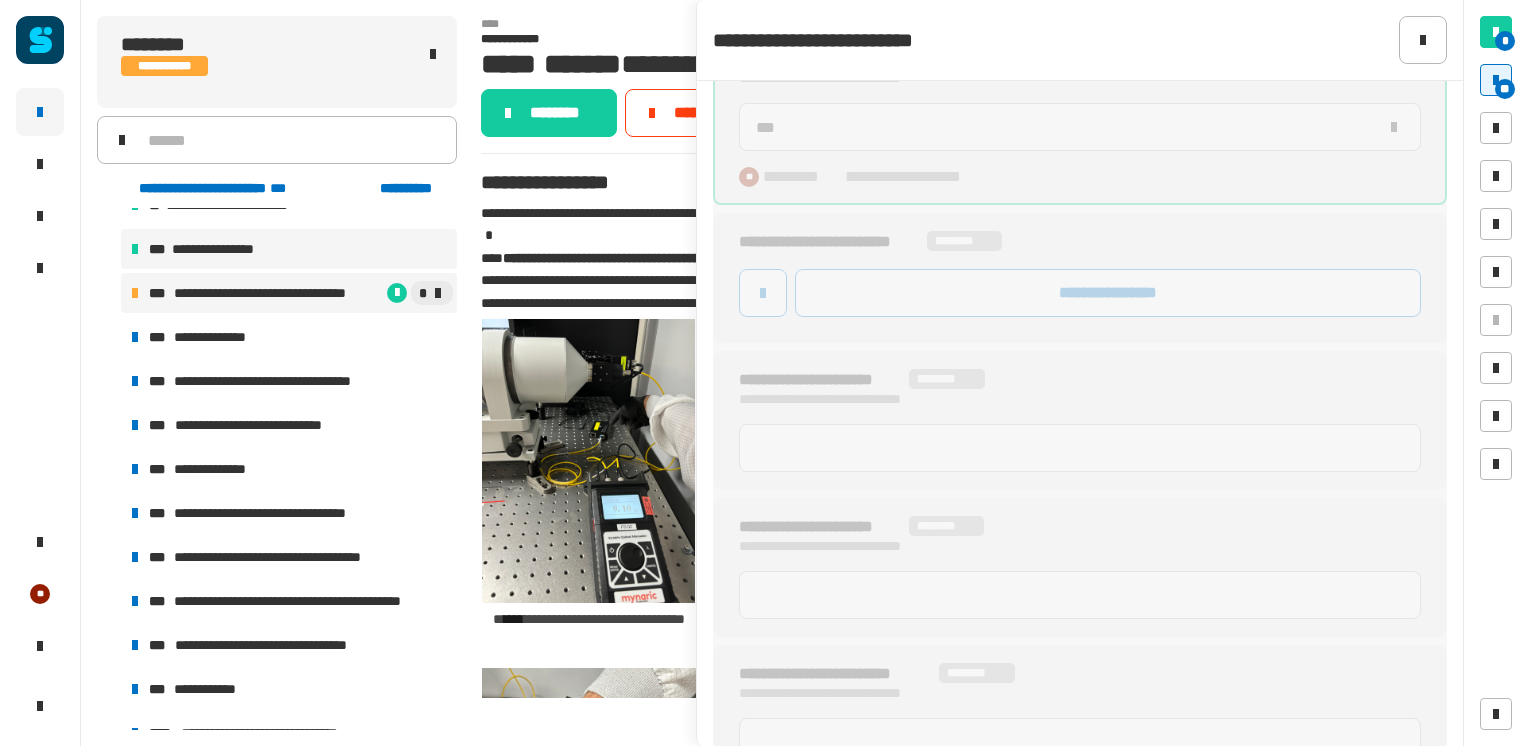 type on "***" 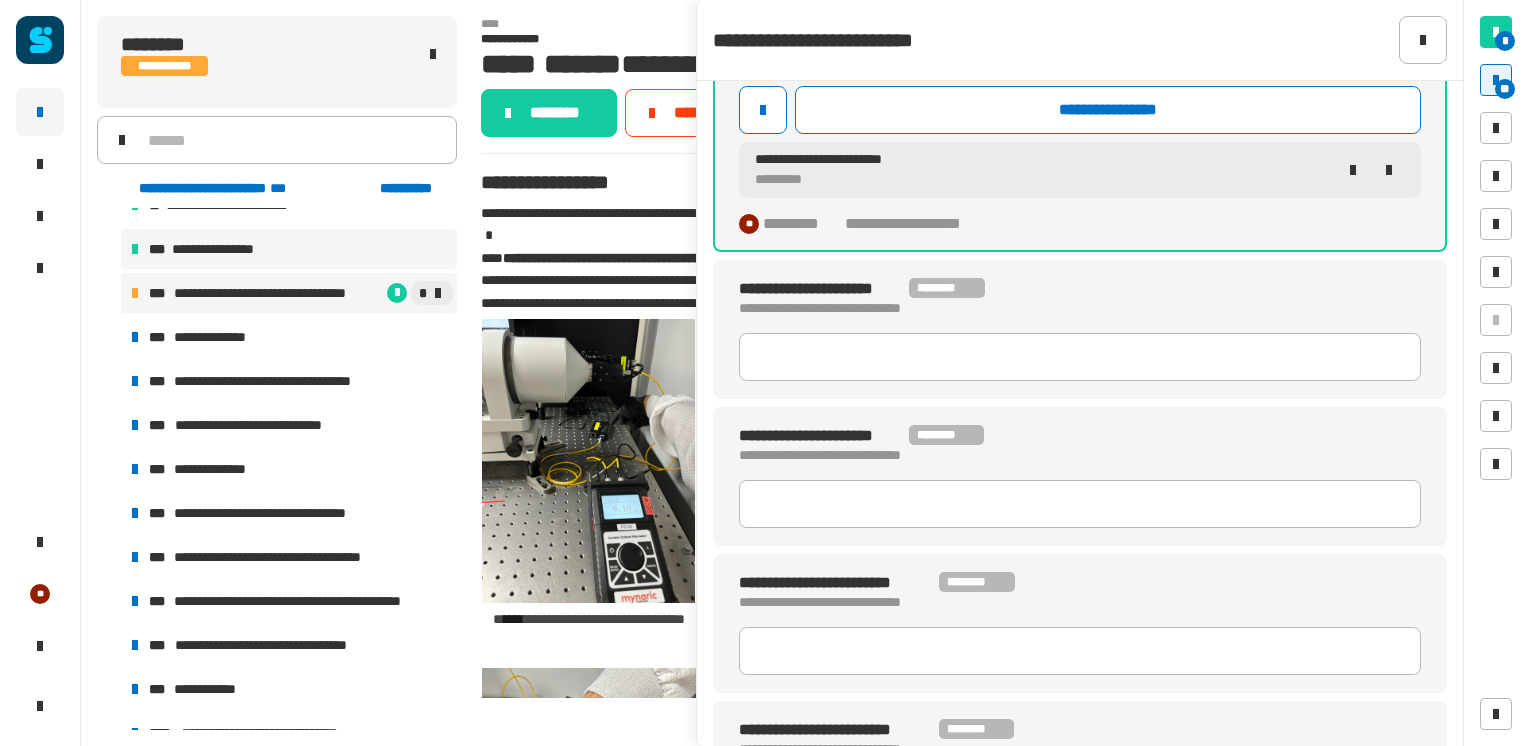 scroll, scrollTop: 433, scrollLeft: 0, axis: vertical 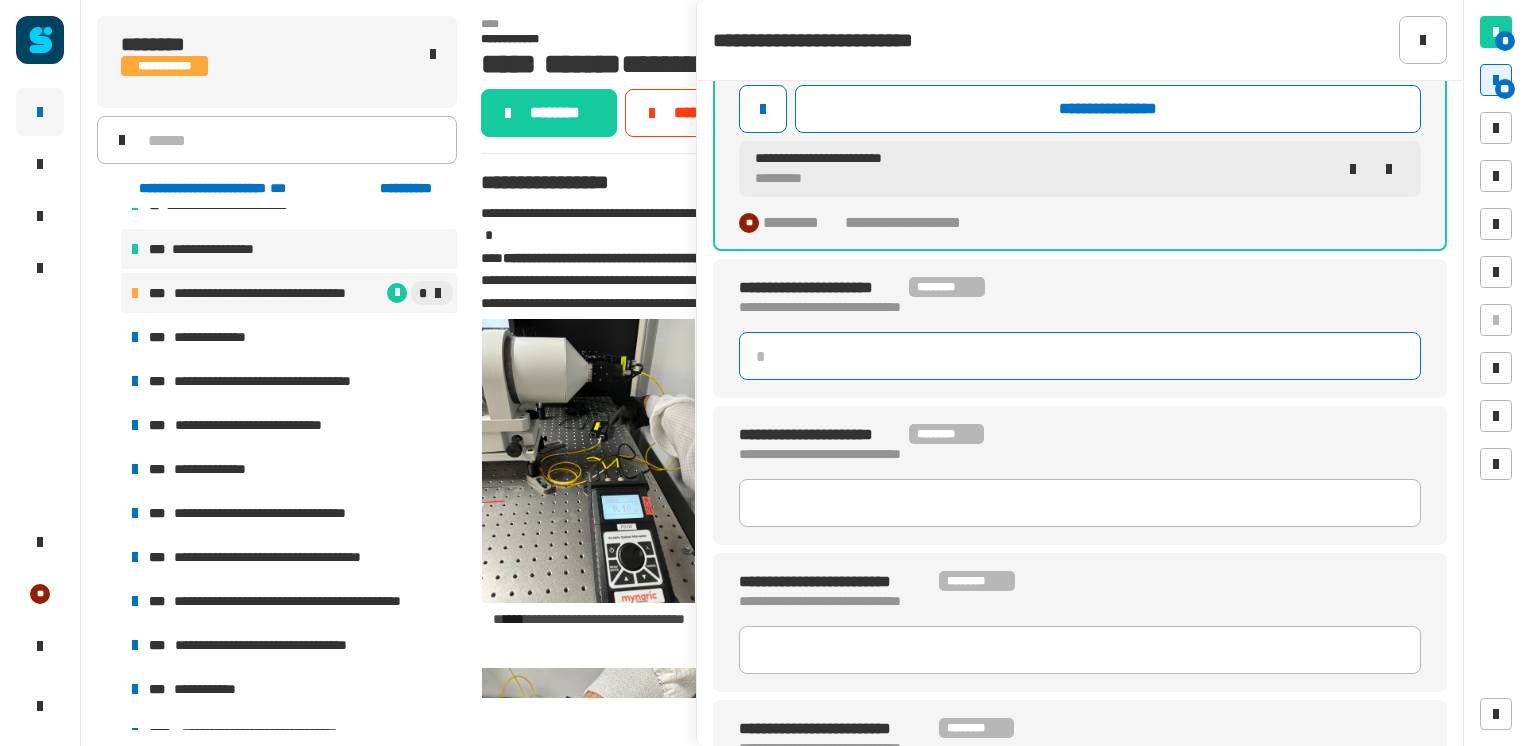 click 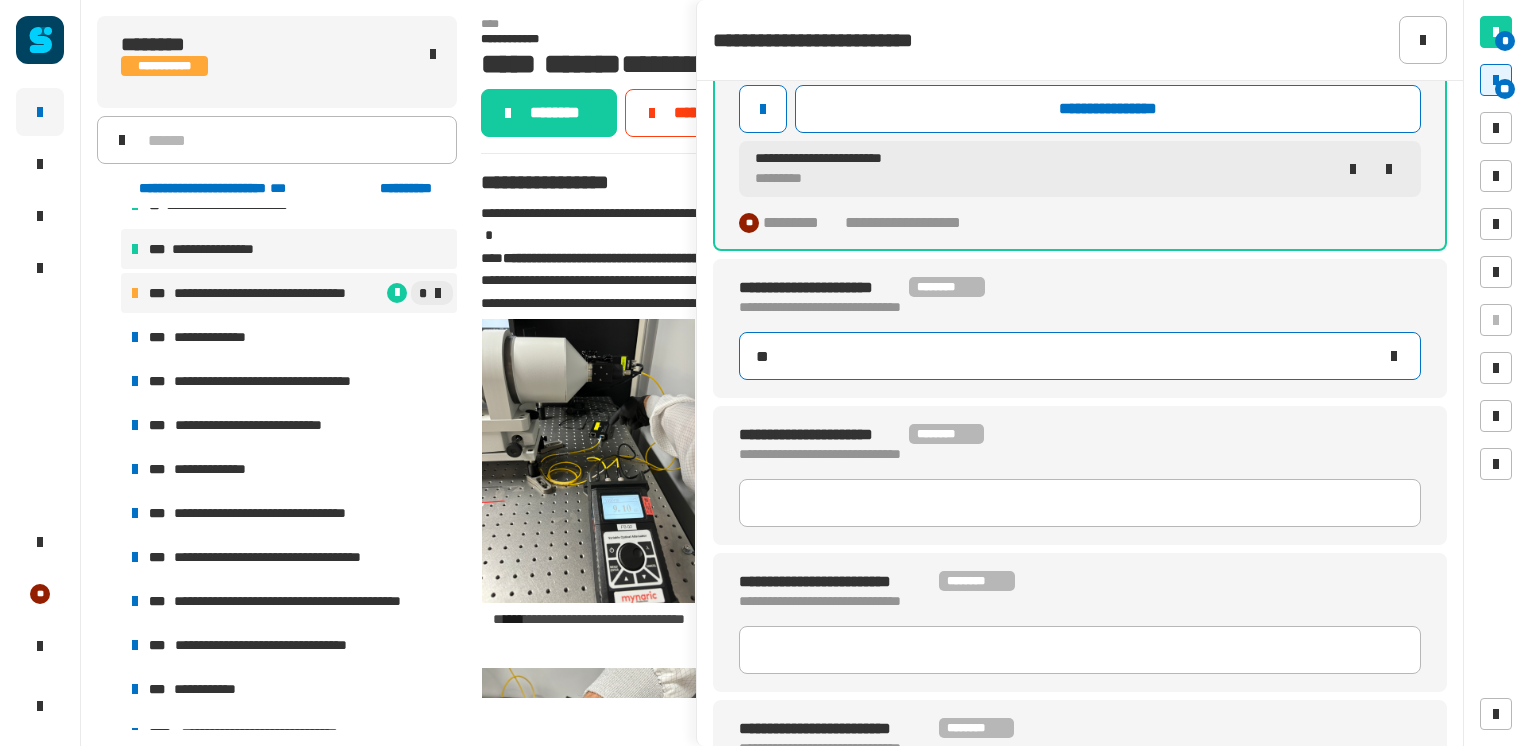 type on "***" 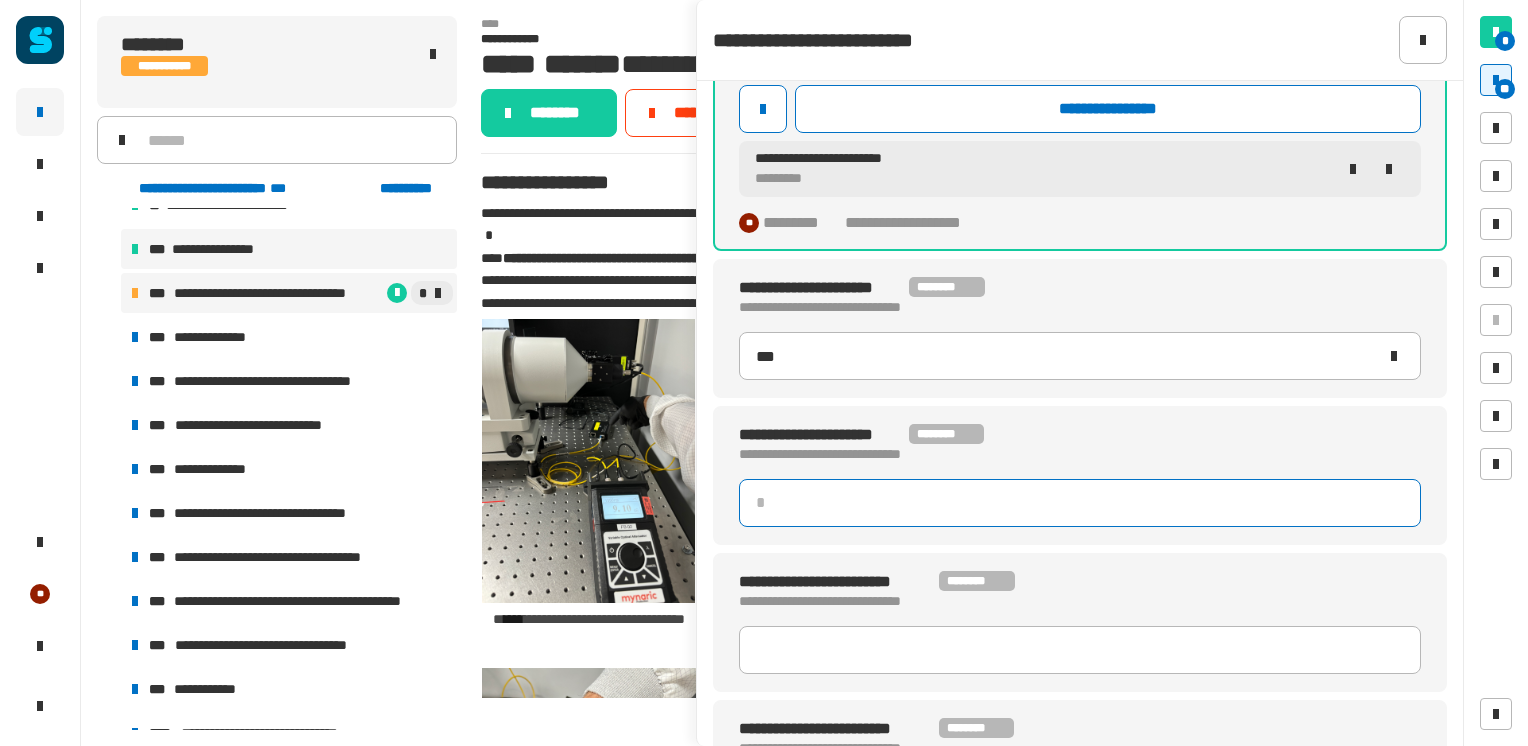 click 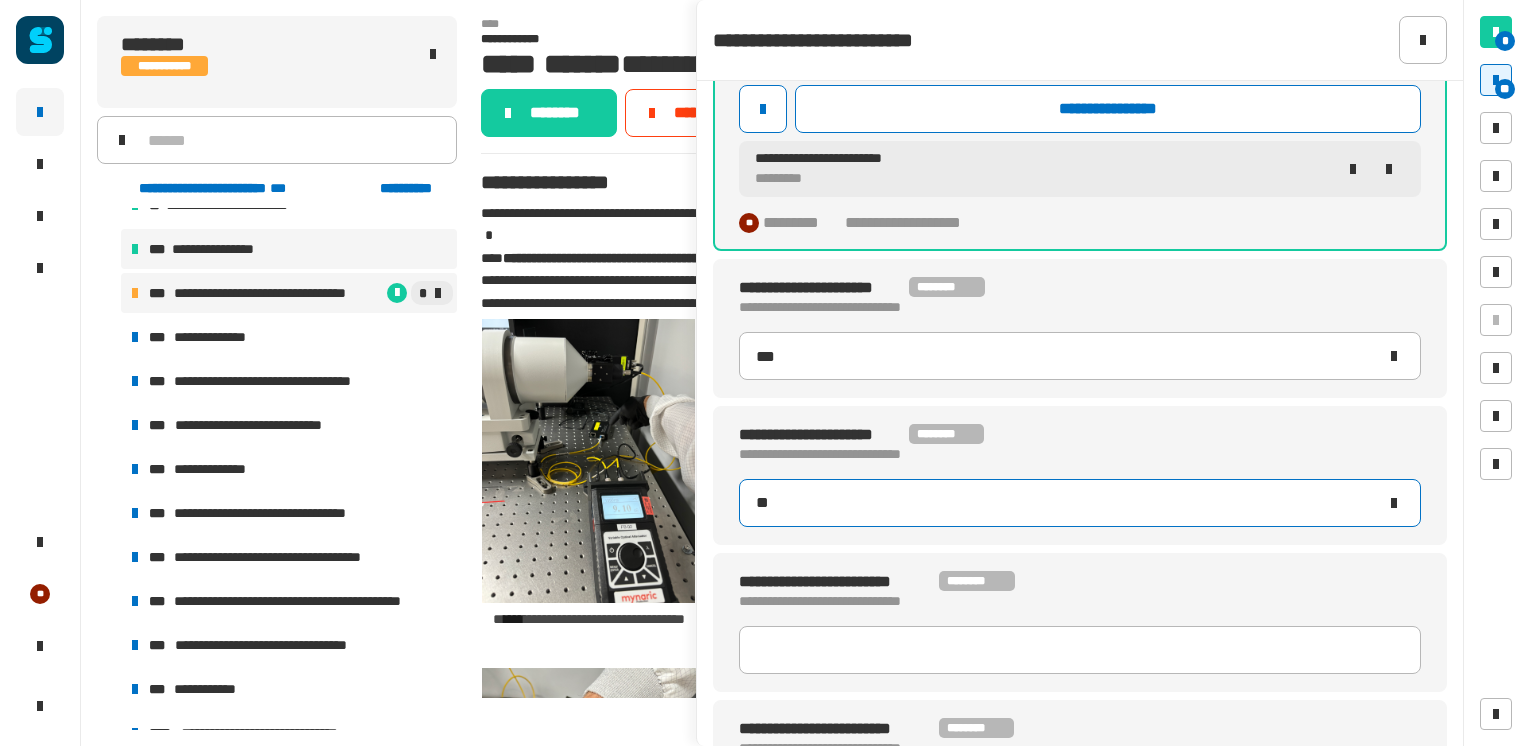 type on "***" 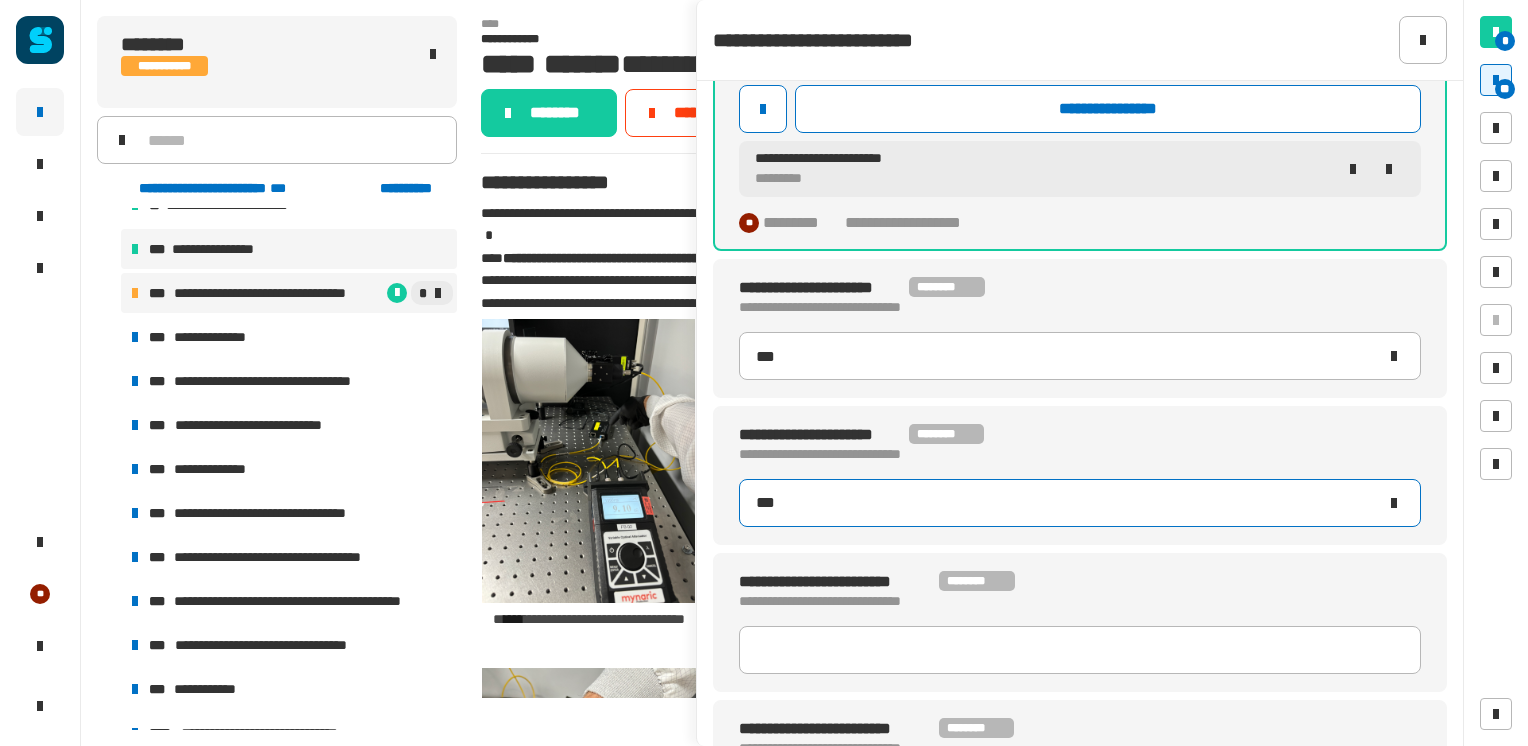 type on "***" 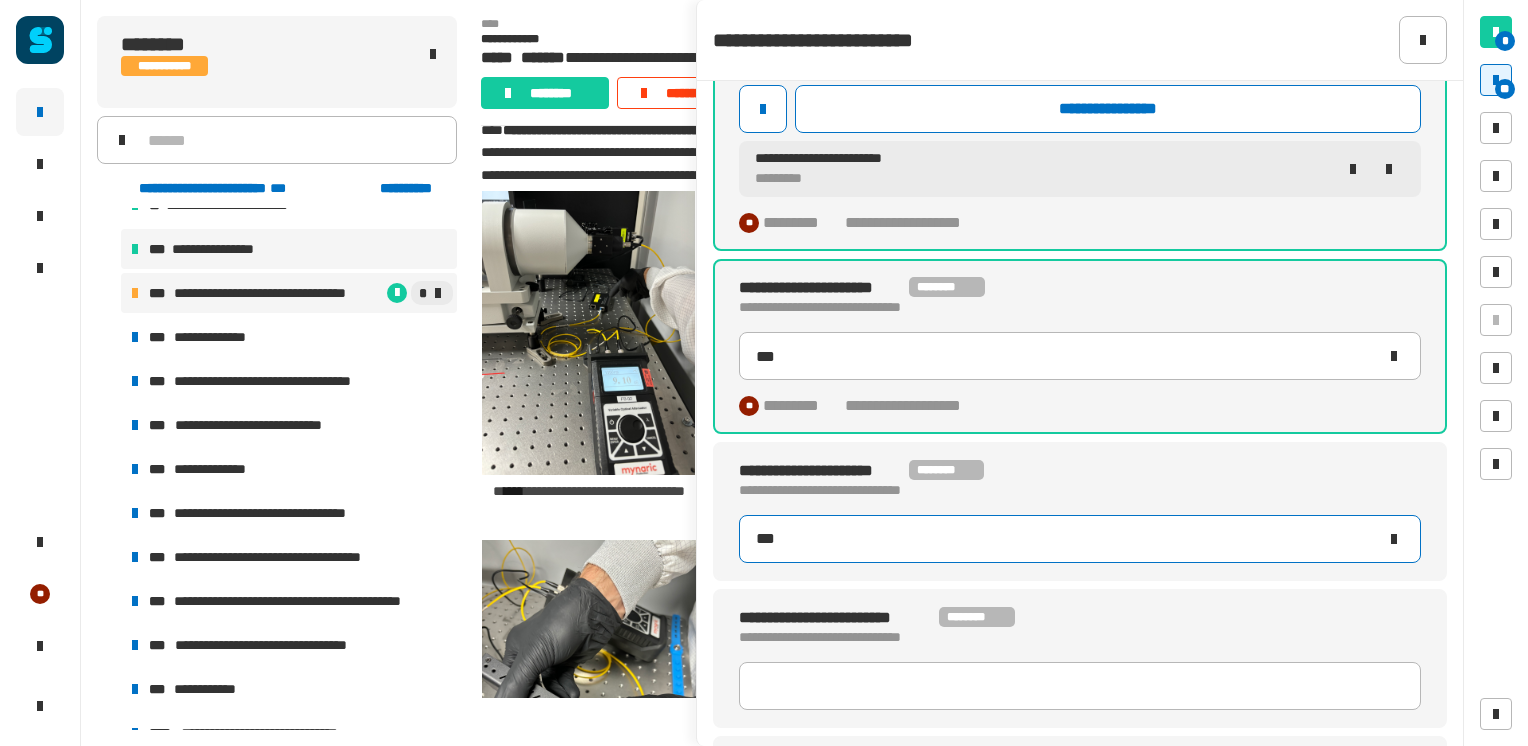 scroll, scrollTop: 162, scrollLeft: 0, axis: vertical 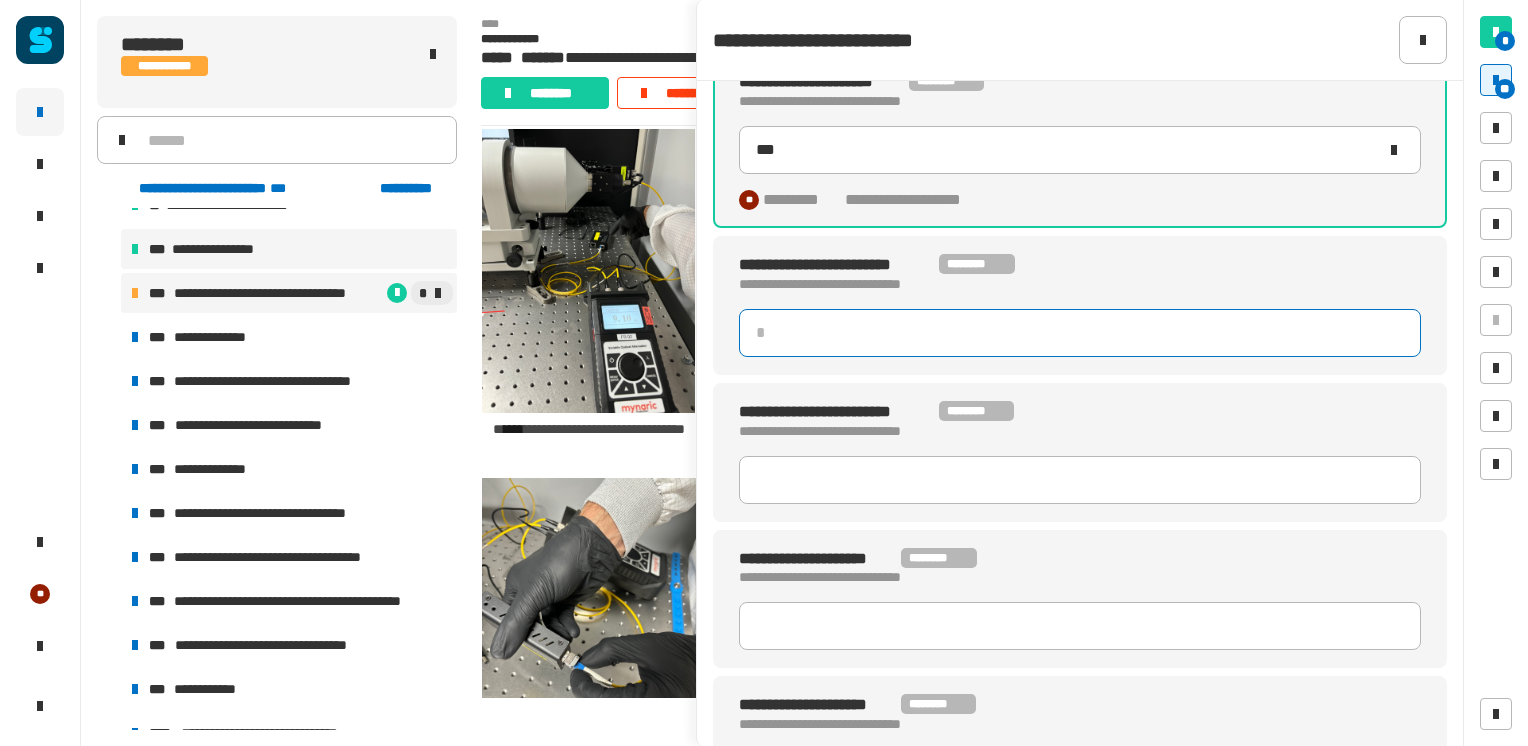 click 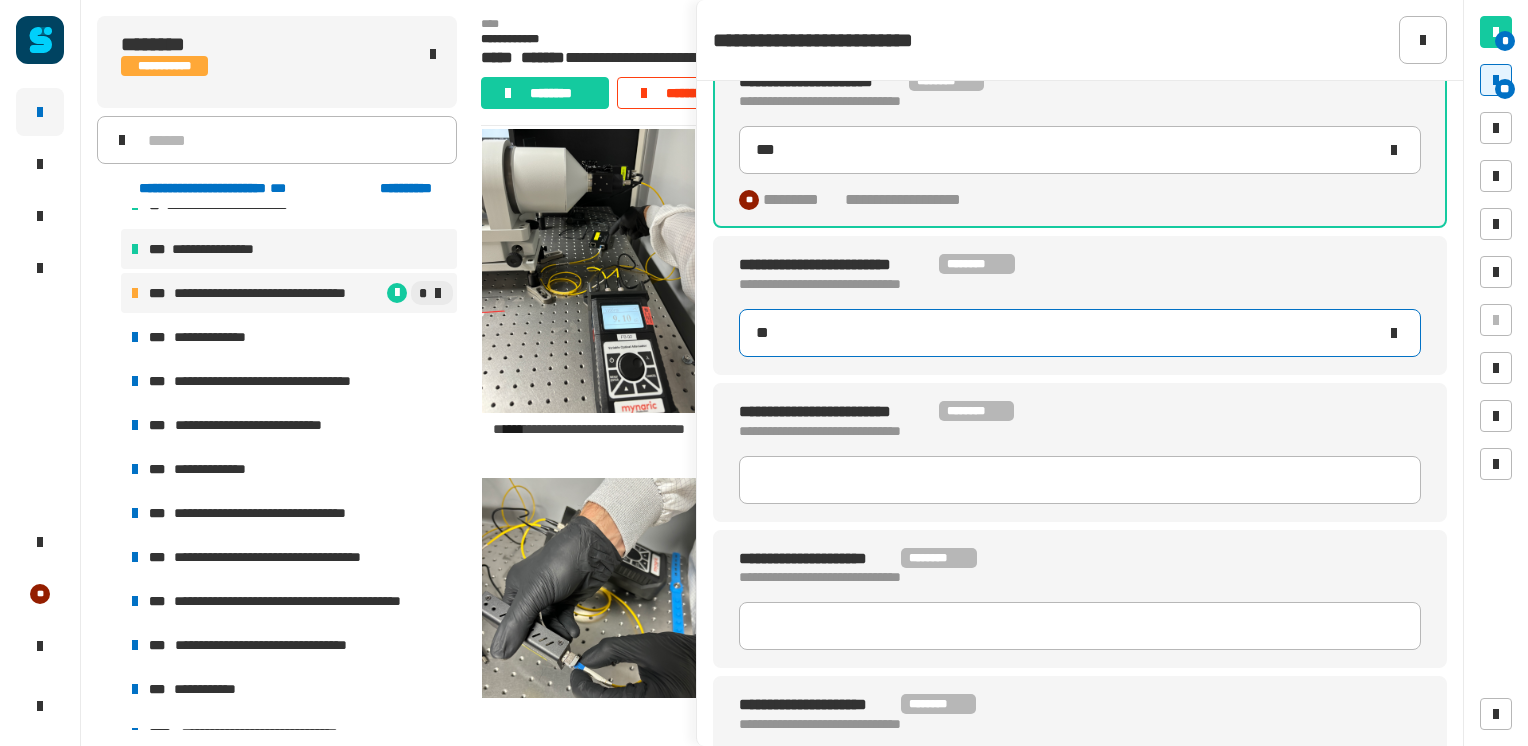 type on "***" 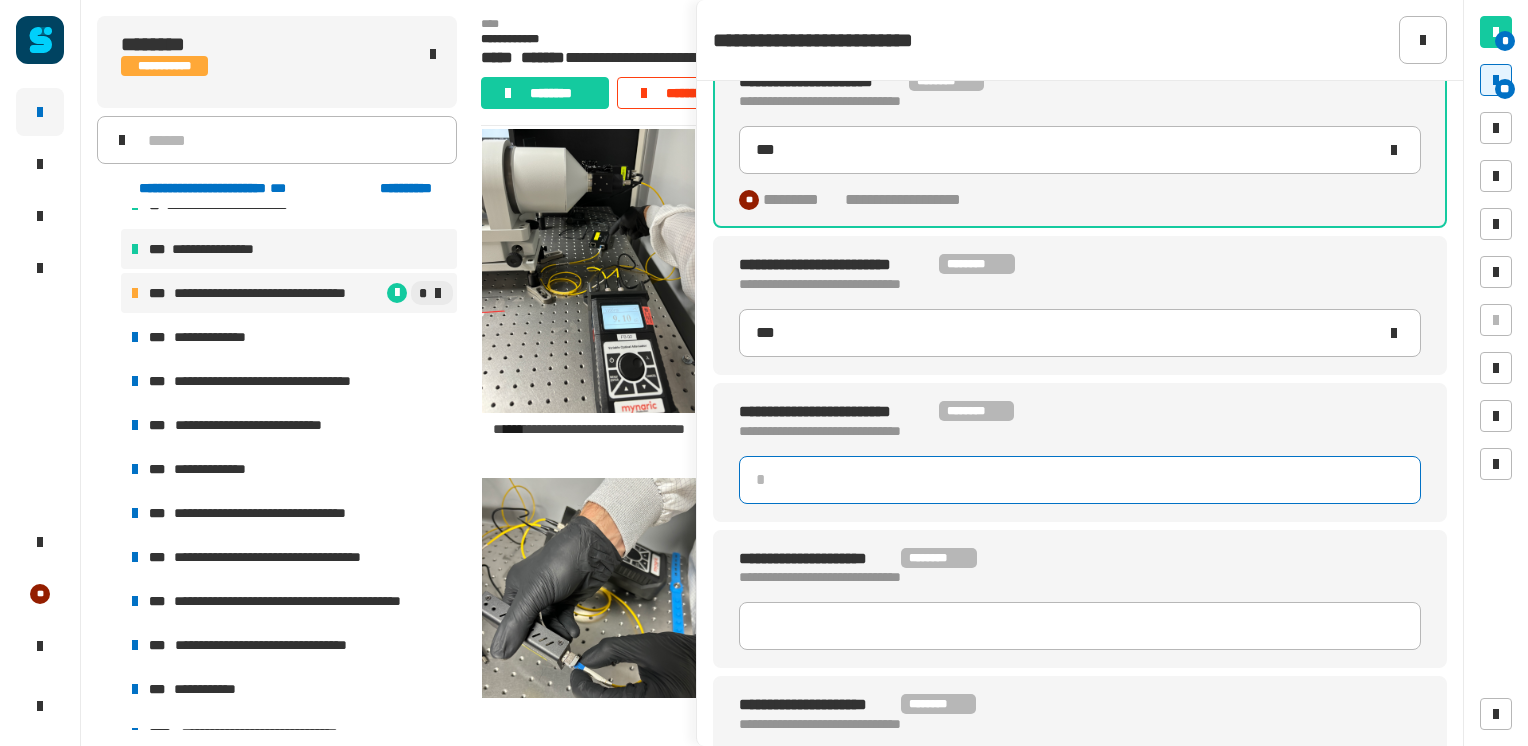 type 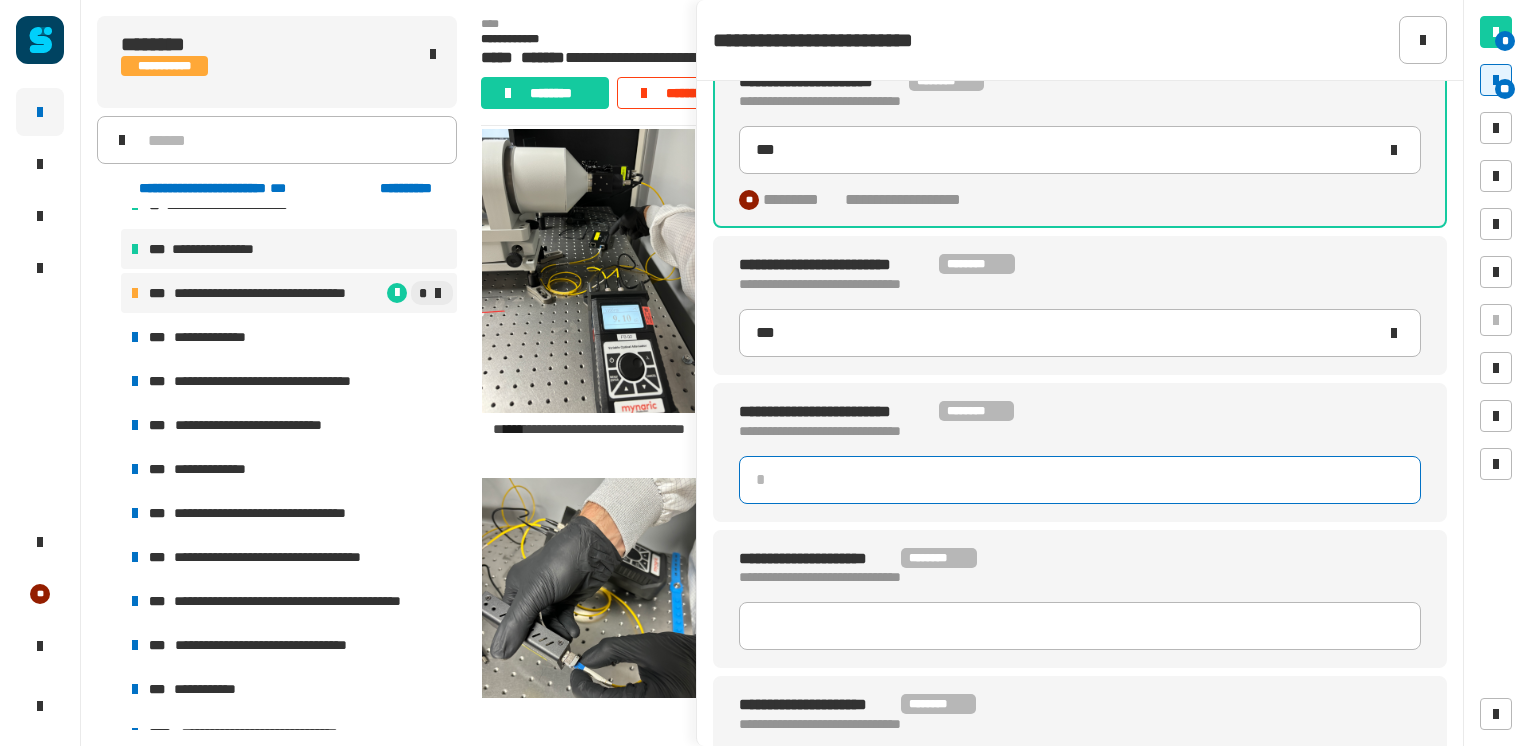 type on "***" 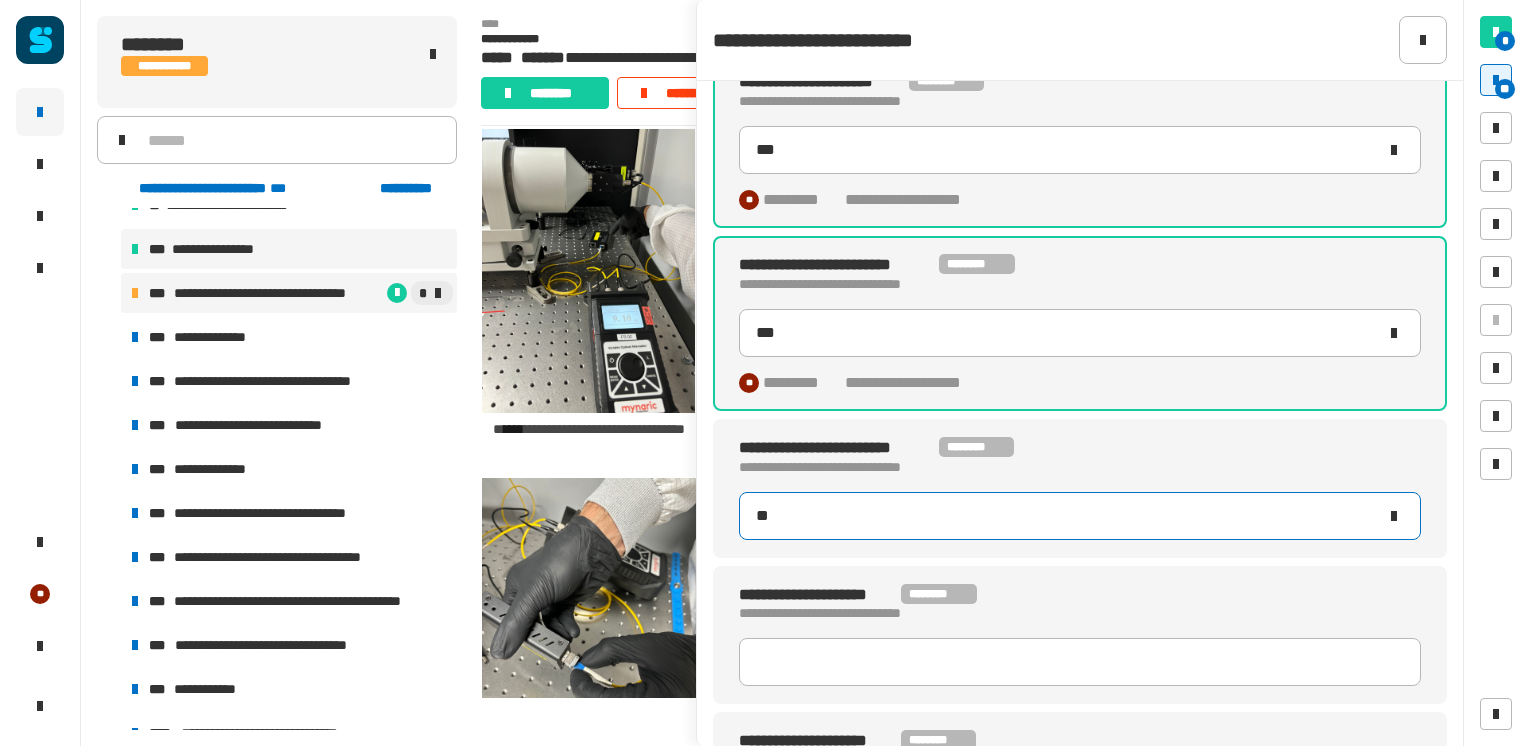 type on "***" 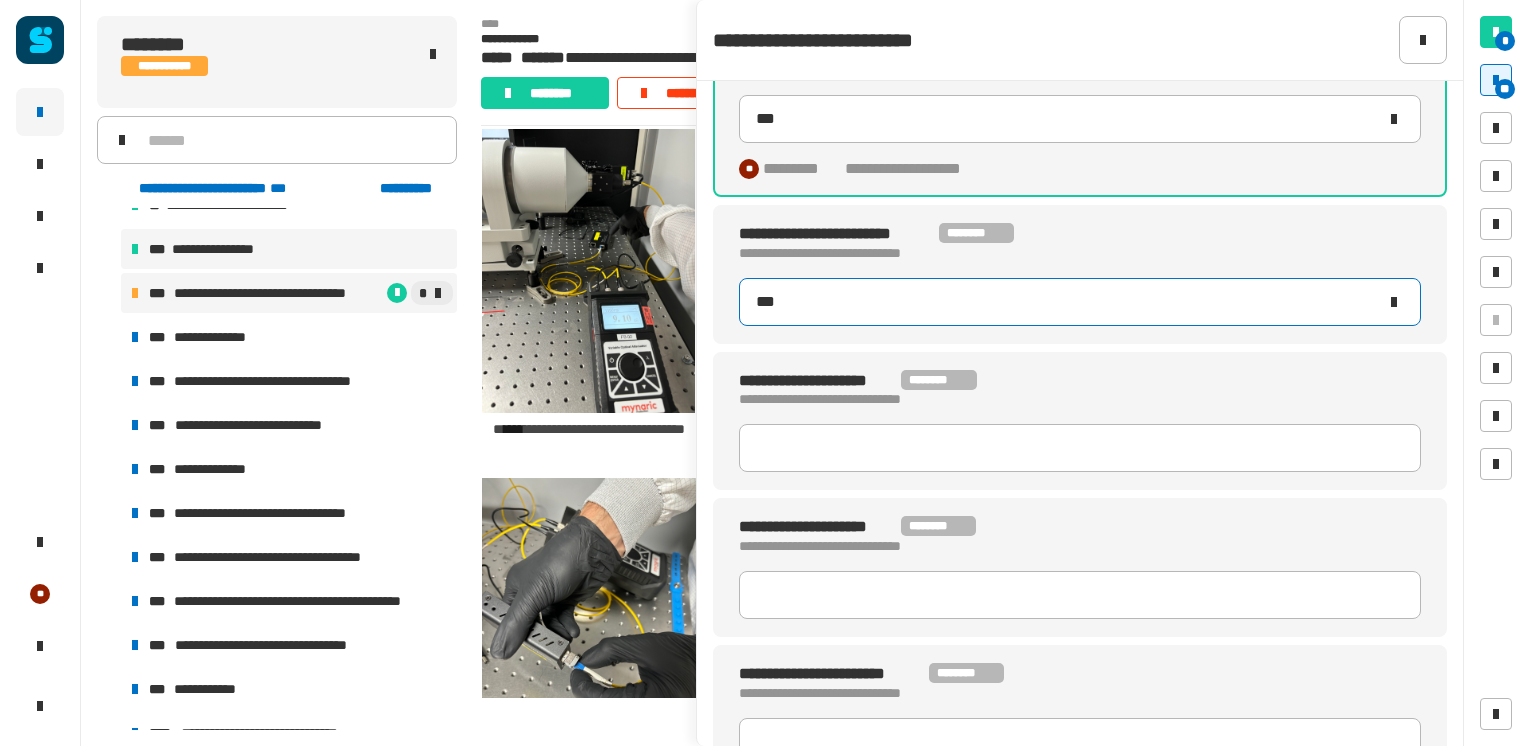 scroll, scrollTop: 1037, scrollLeft: 0, axis: vertical 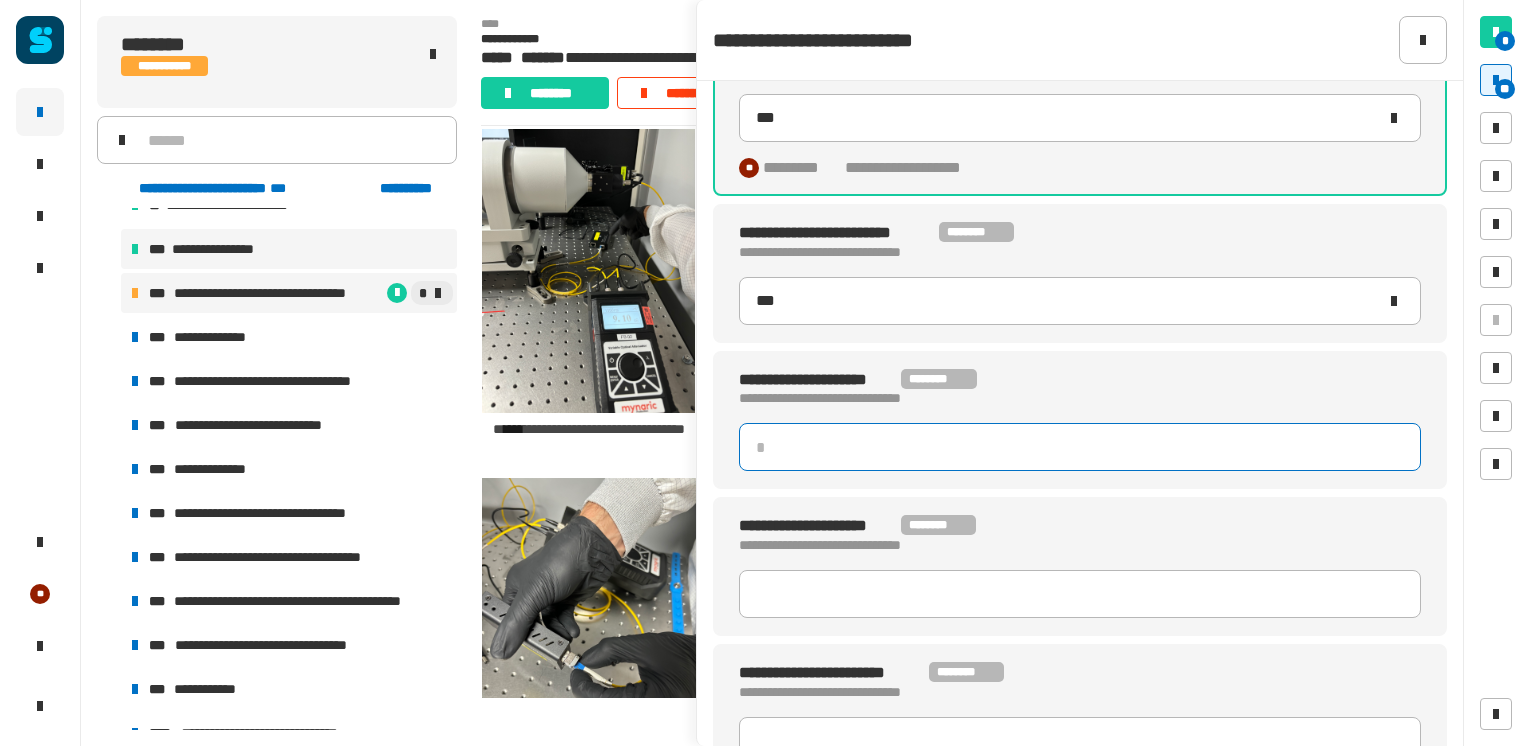 type 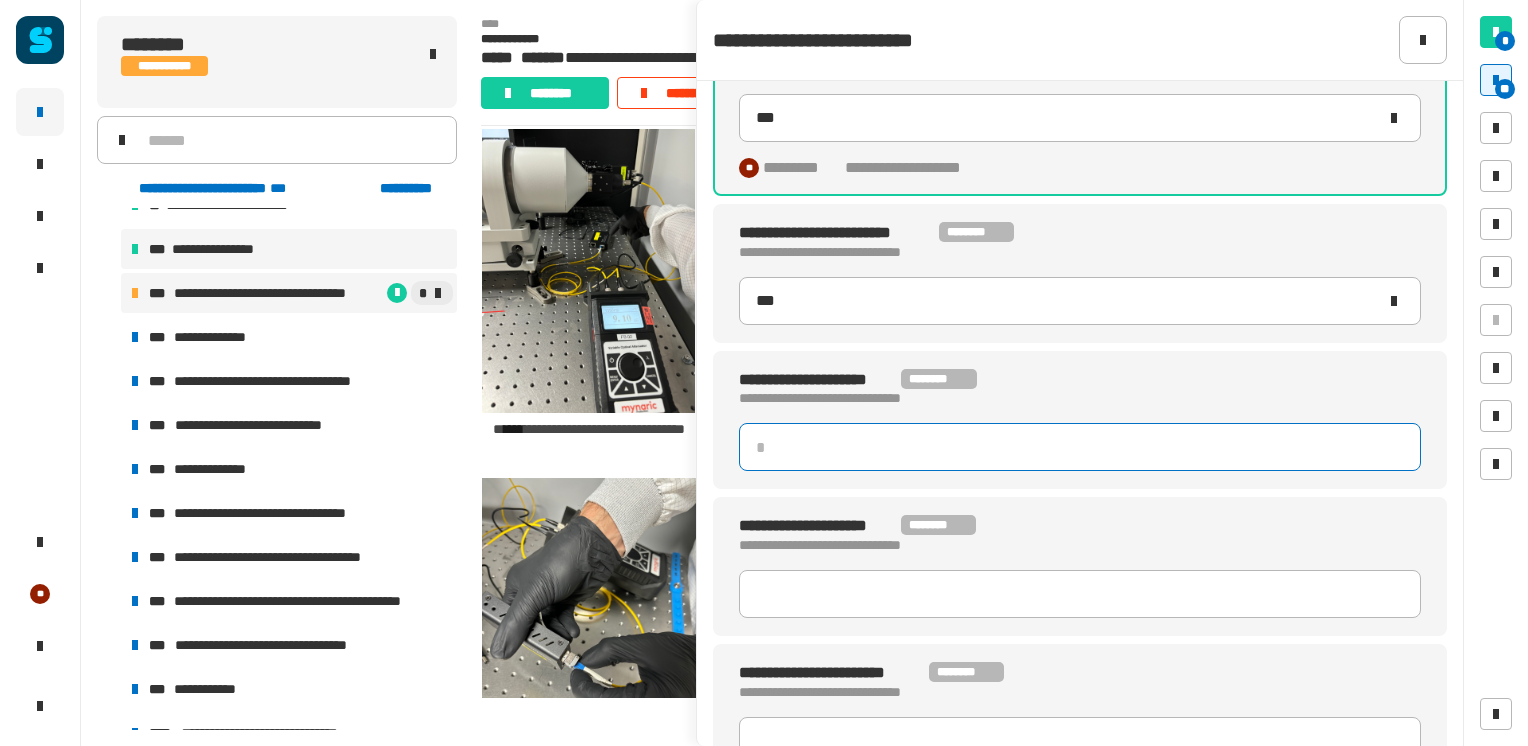 type on "***" 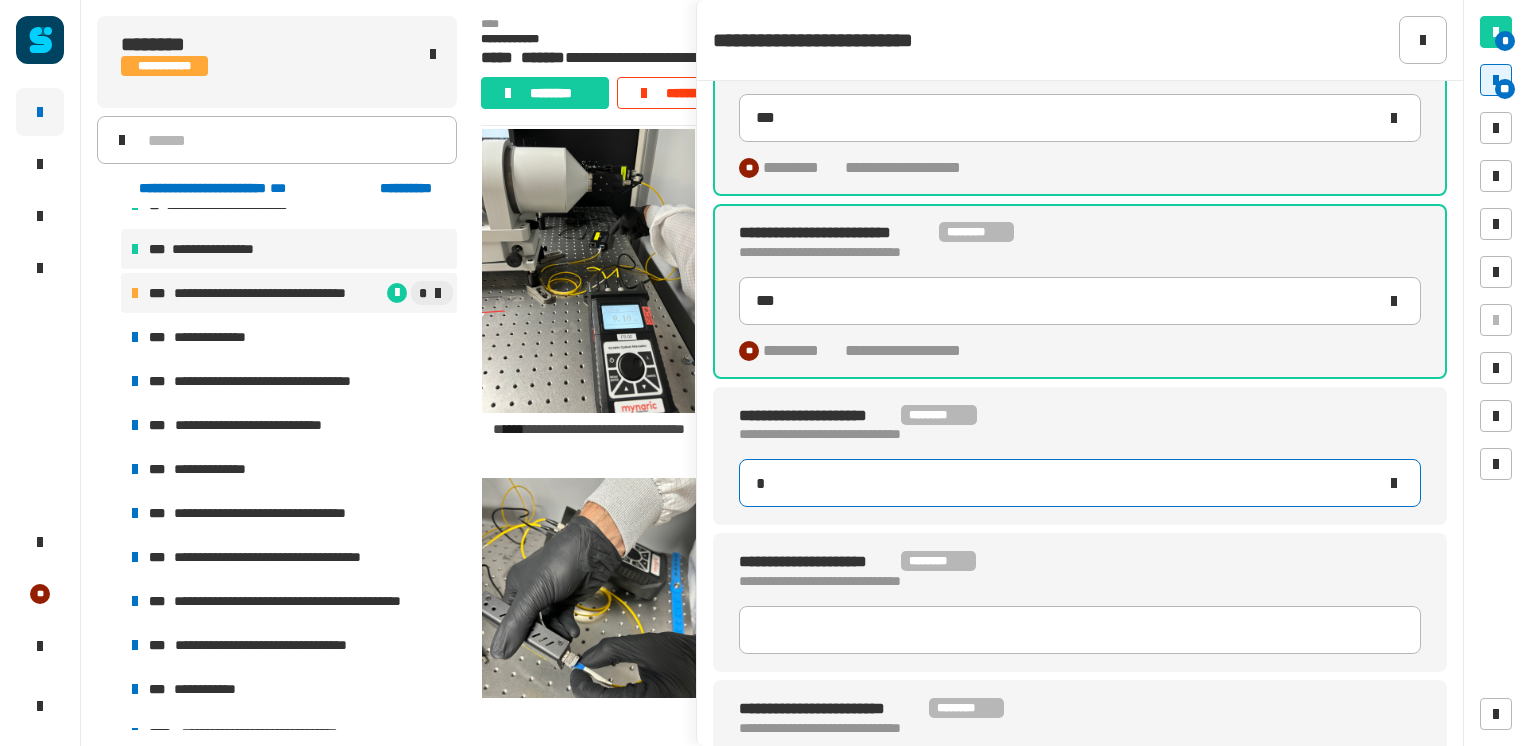 type on "**" 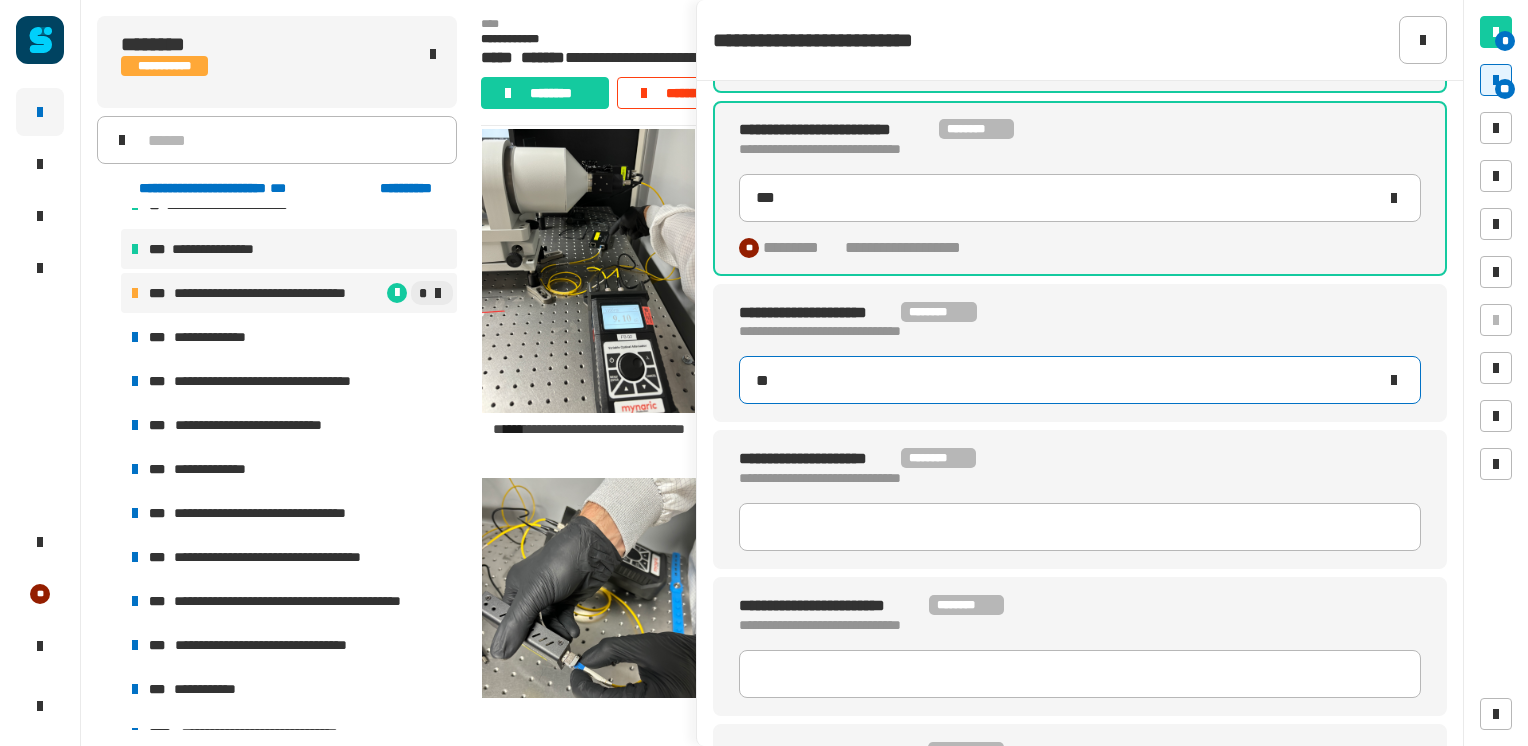 scroll, scrollTop: 1152, scrollLeft: 0, axis: vertical 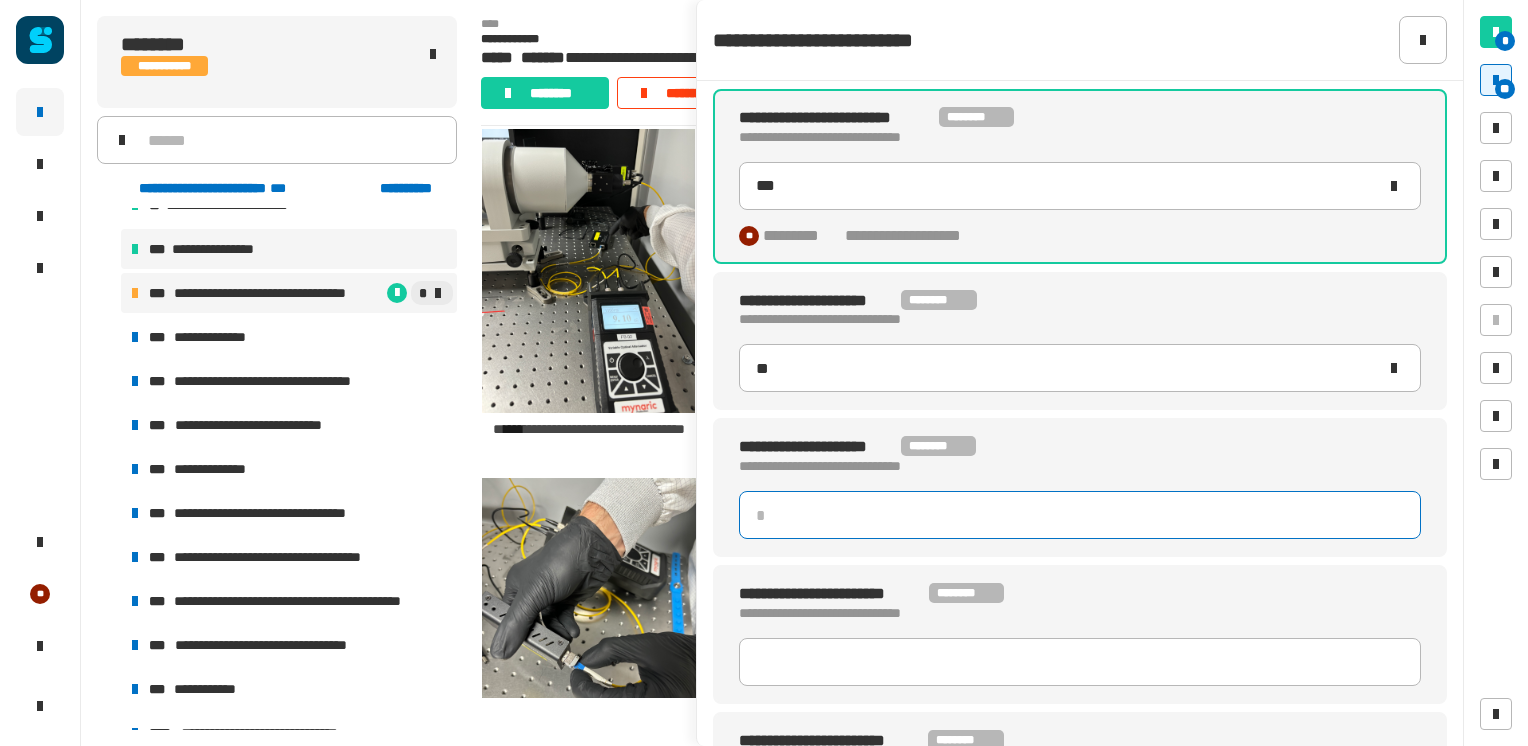 type 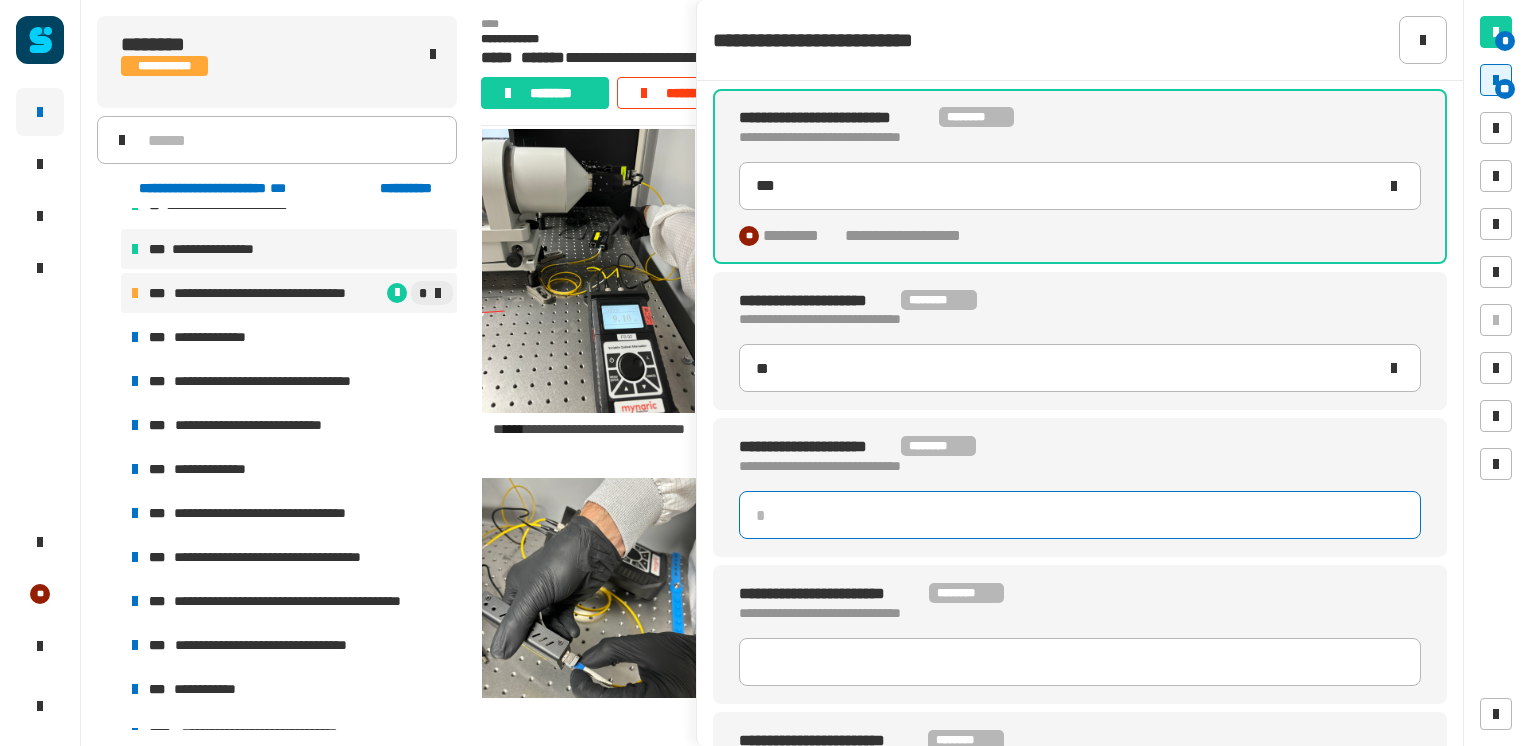 type on "**" 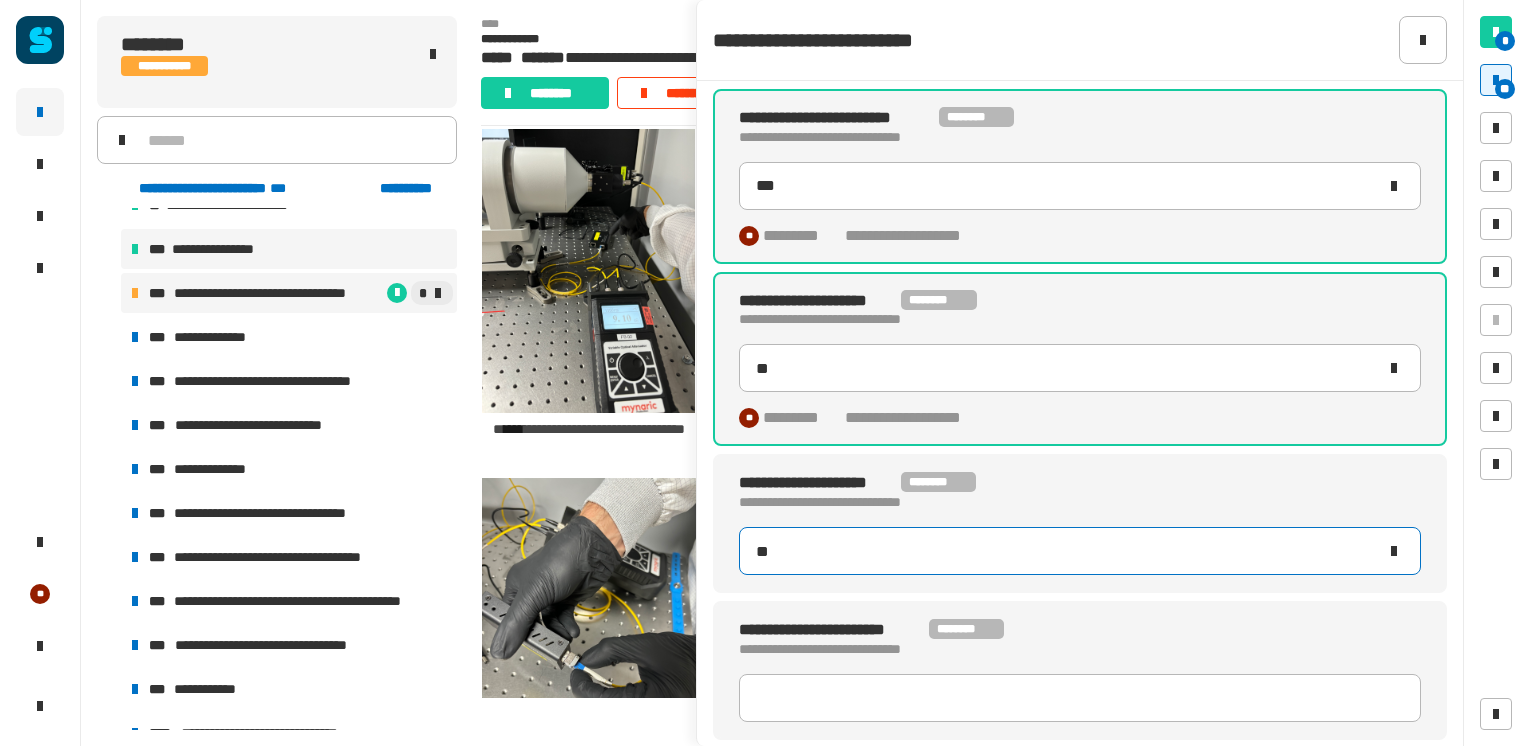 type on "***" 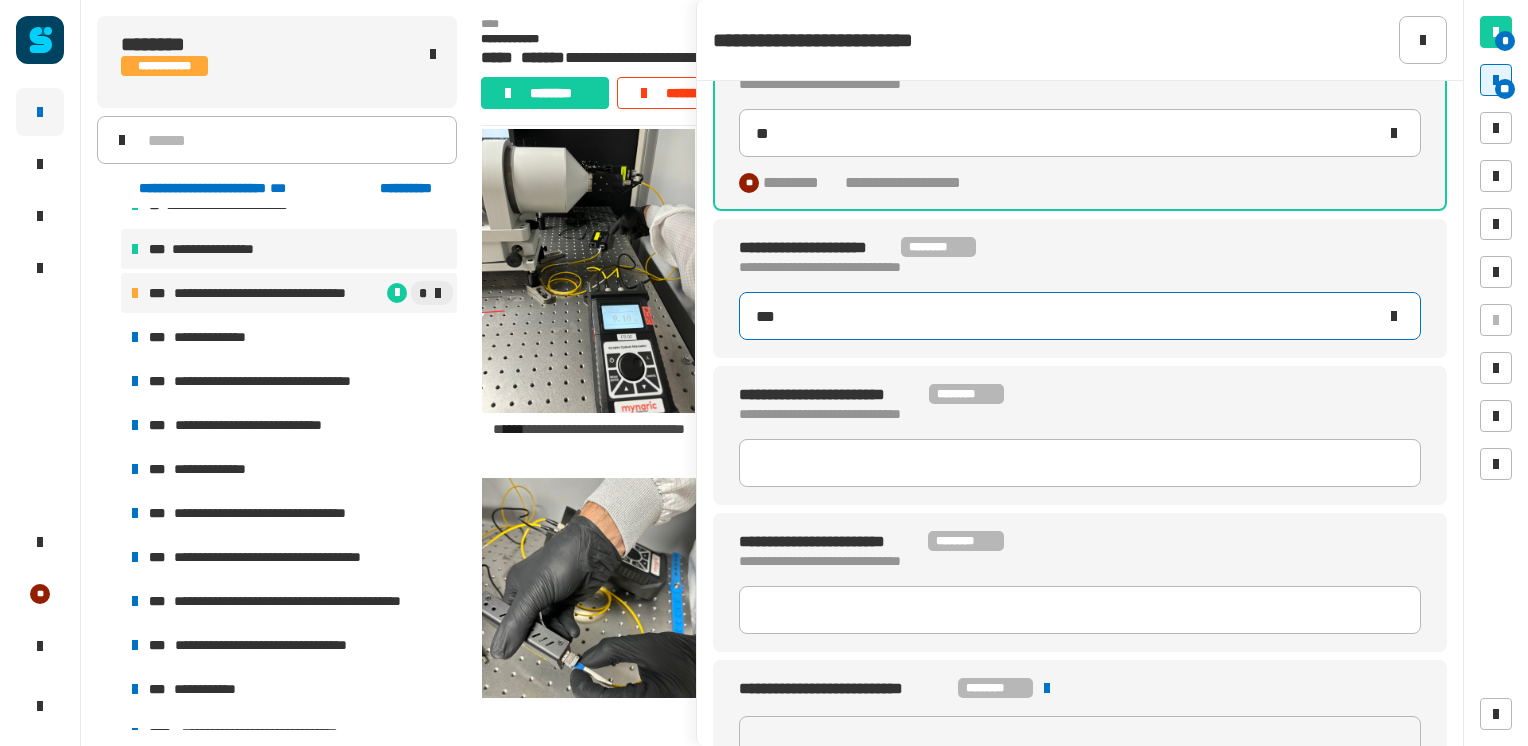 scroll, scrollTop: 1388, scrollLeft: 0, axis: vertical 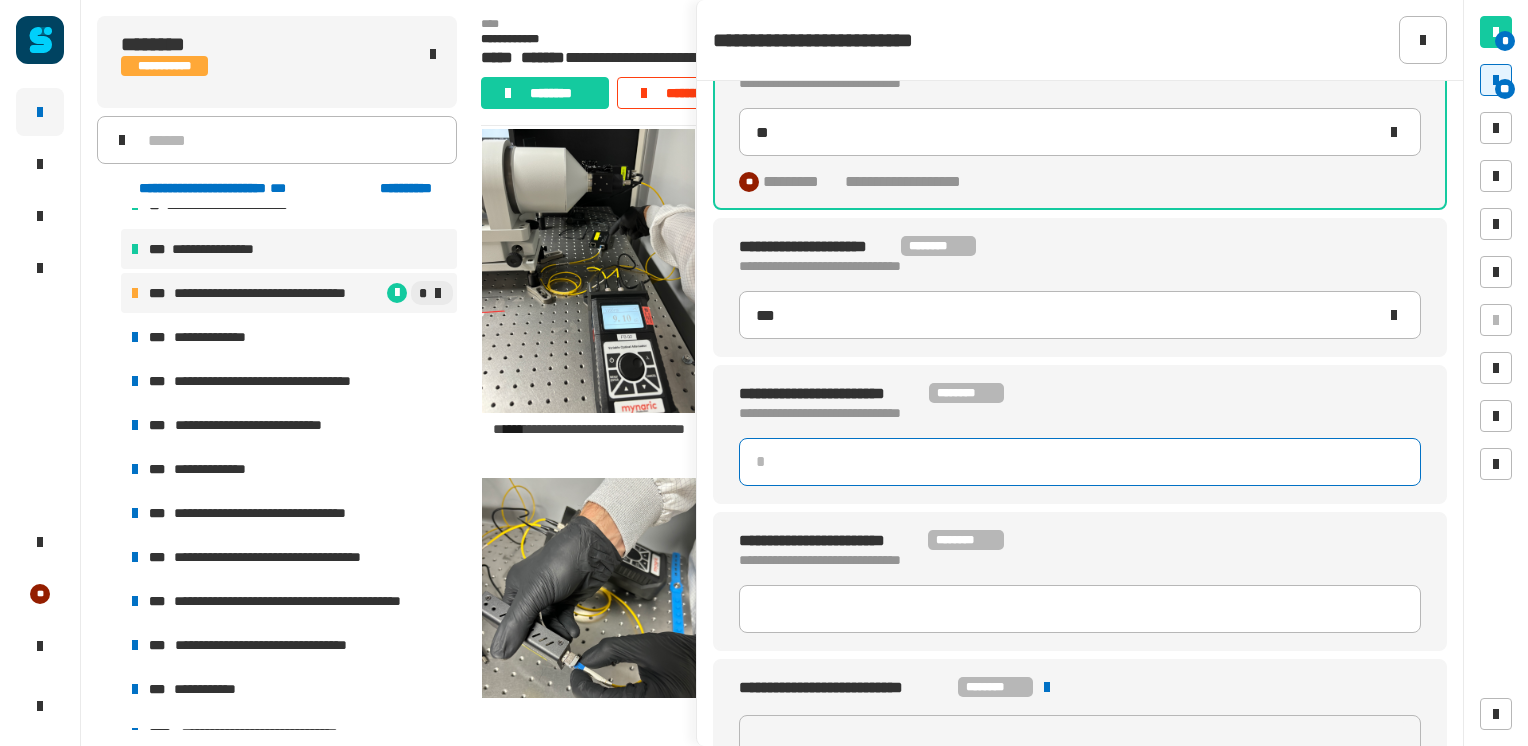 type 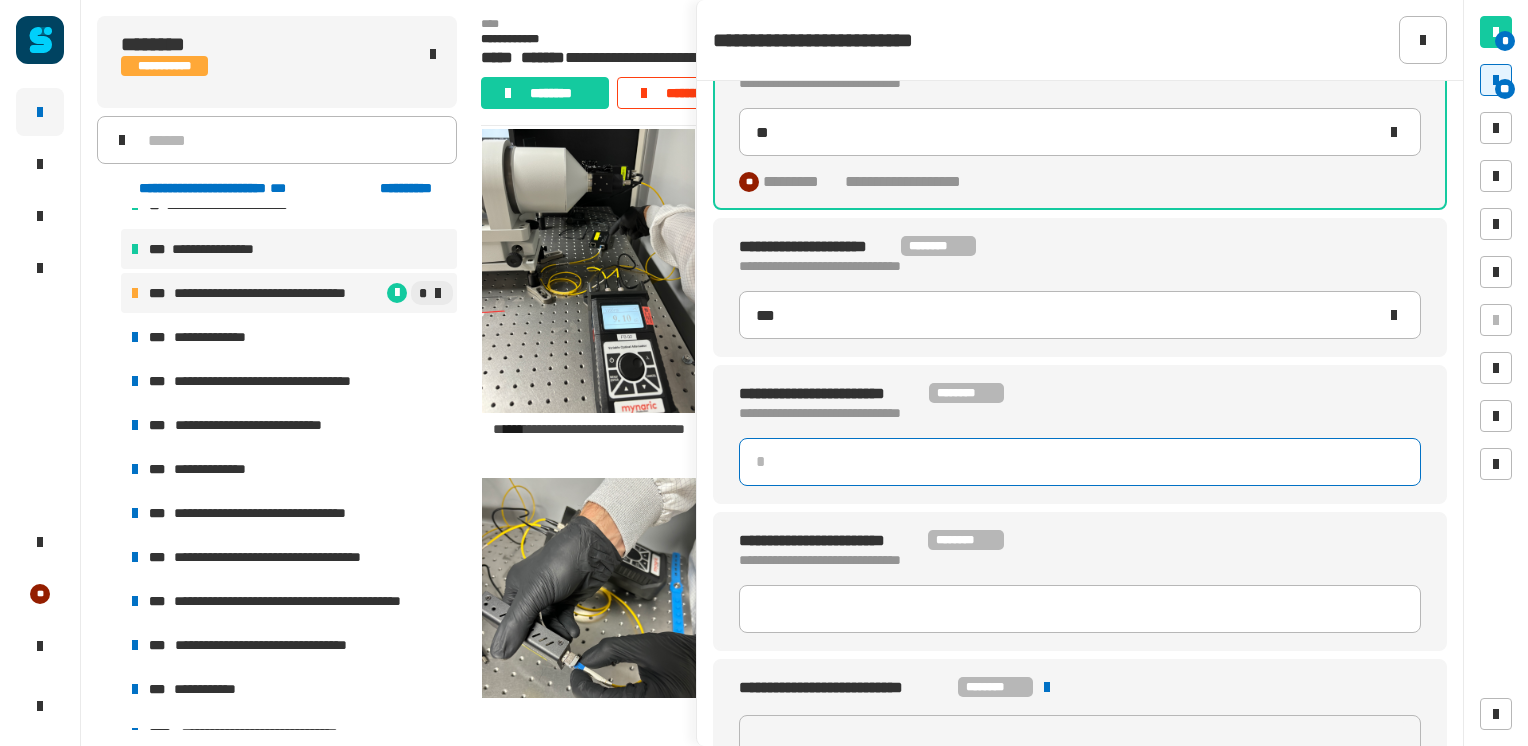 type on "***" 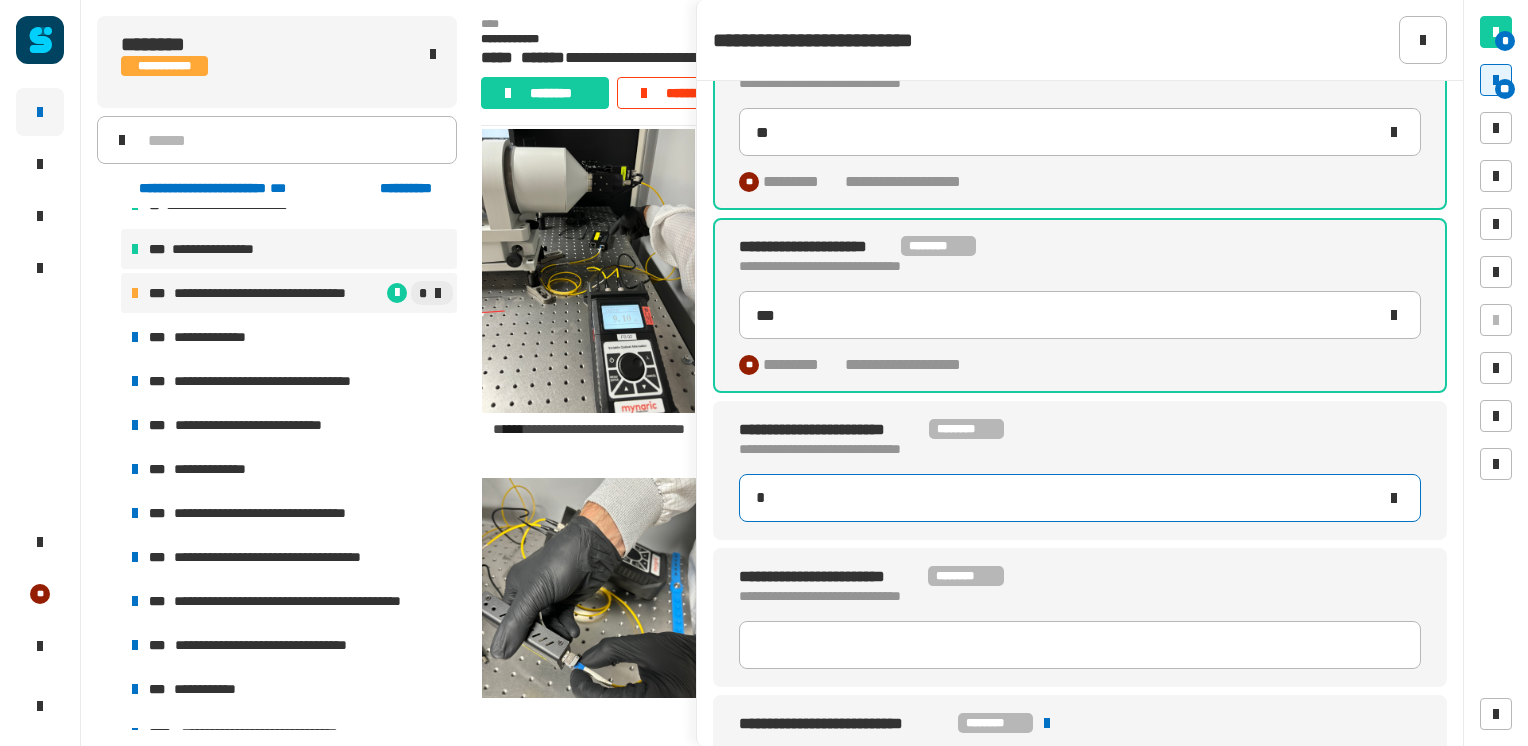 type on "**" 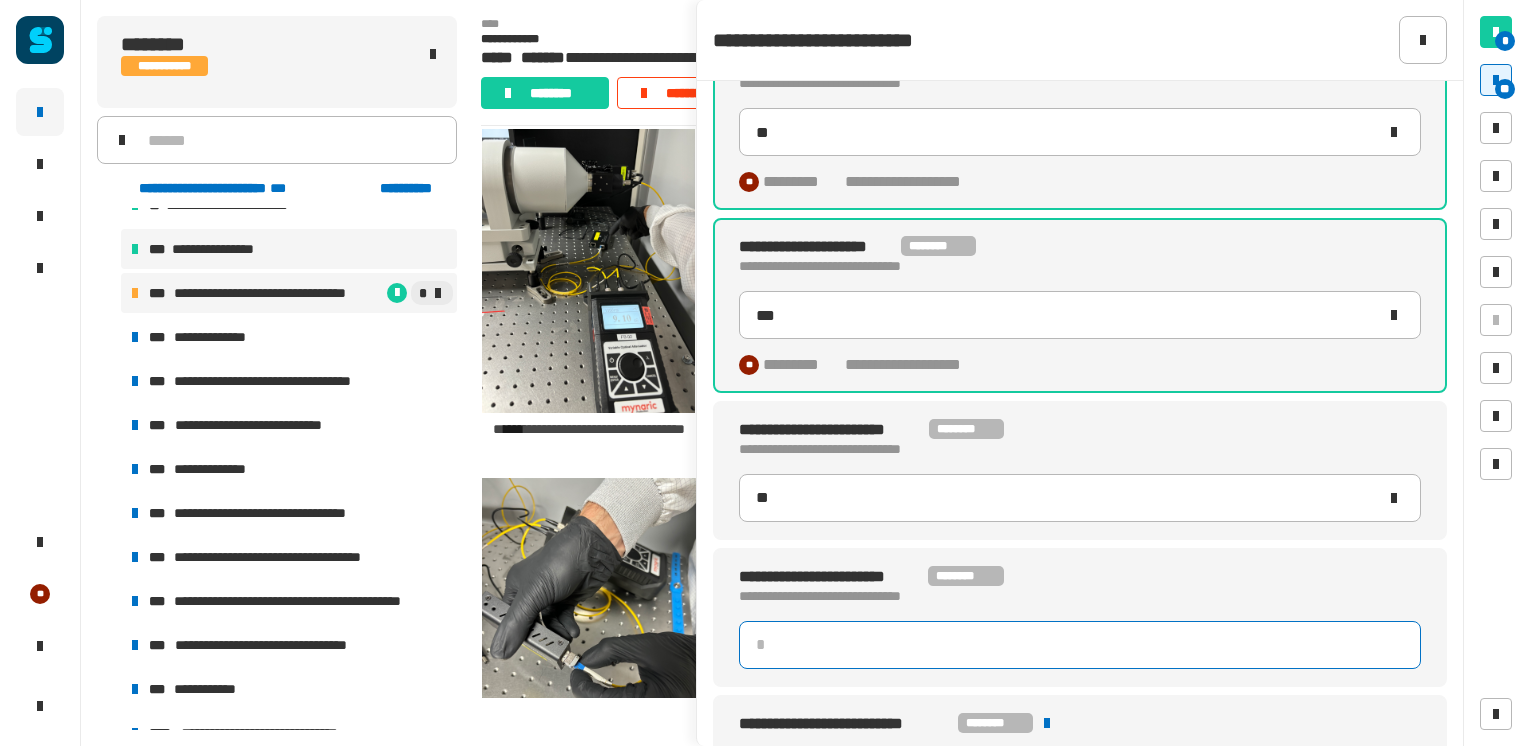 type 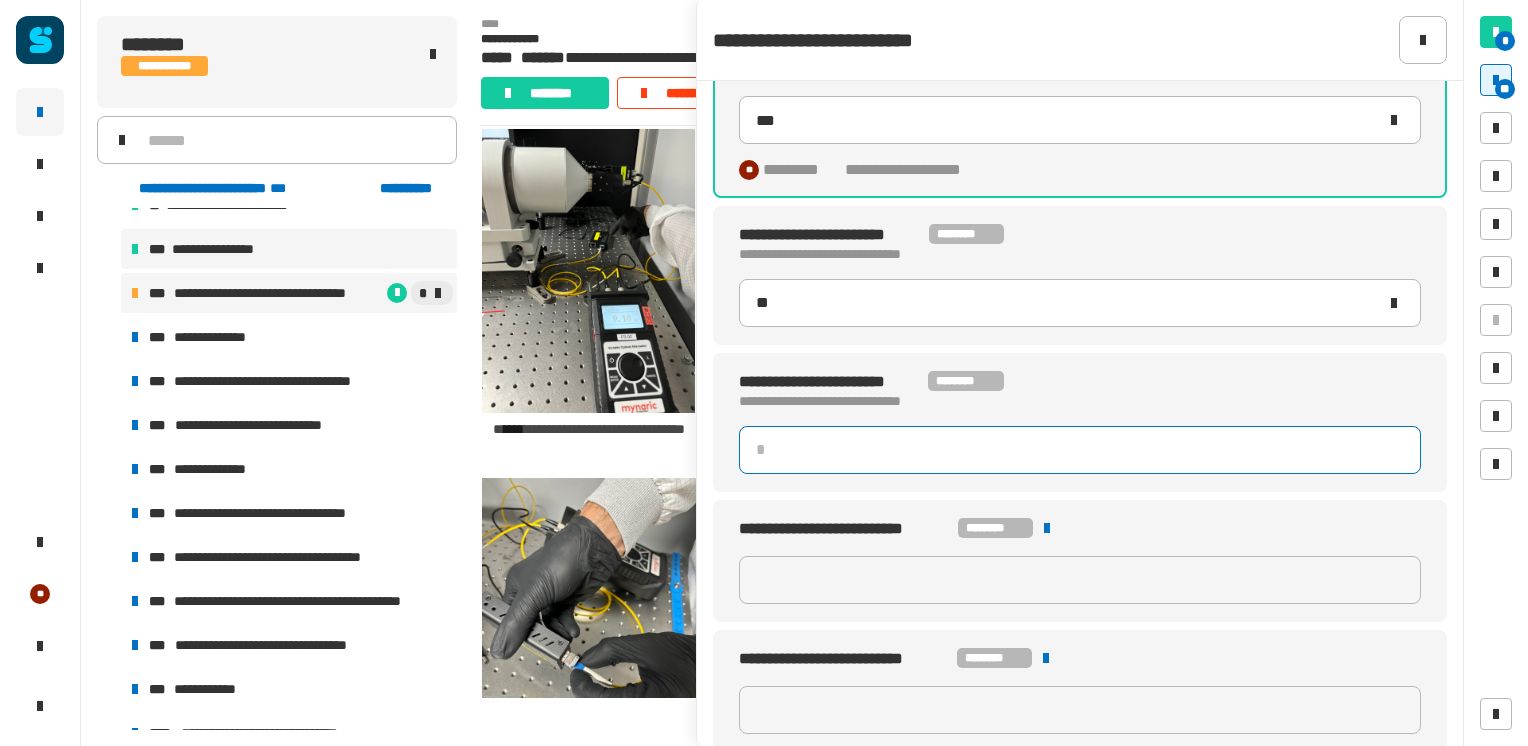 scroll, scrollTop: 1584, scrollLeft: 0, axis: vertical 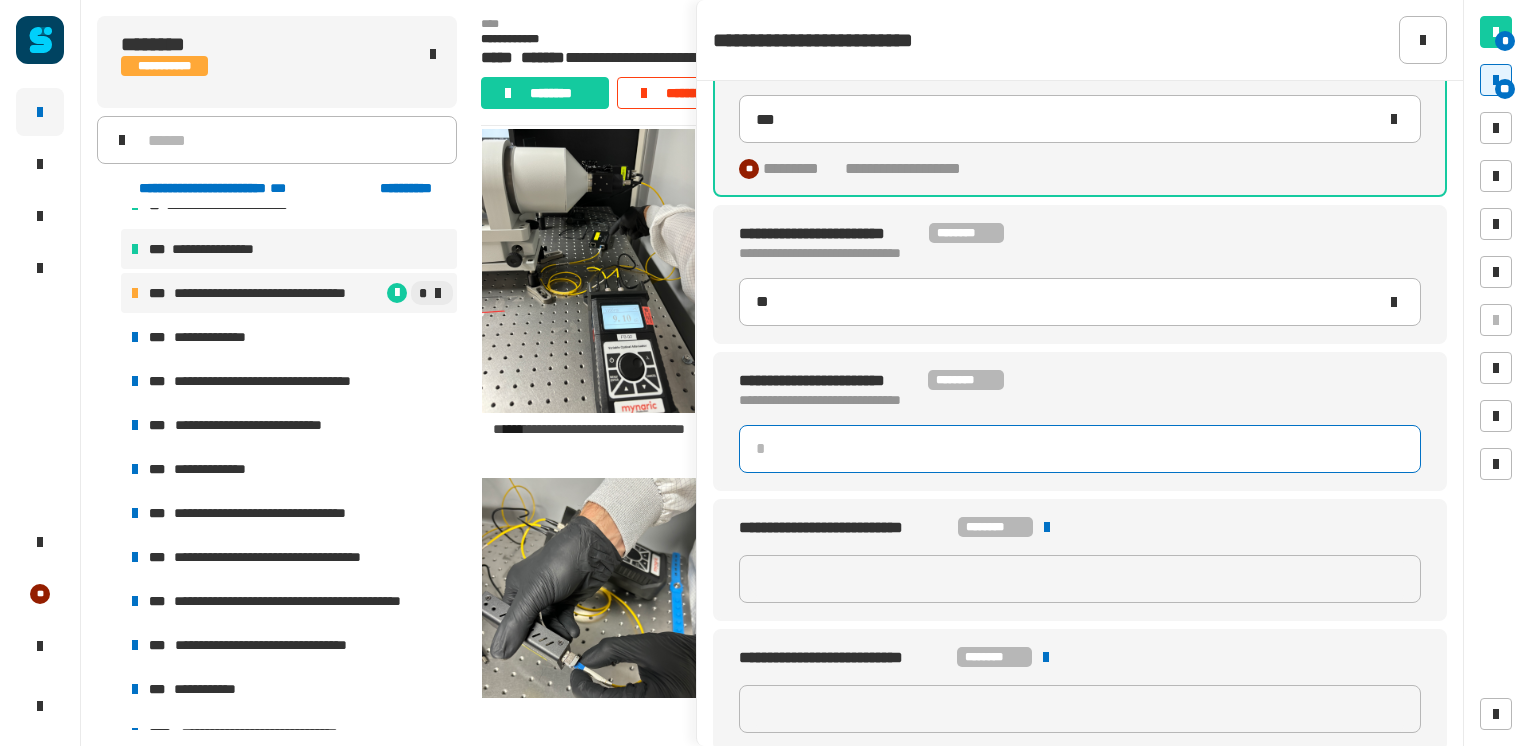 type on "**" 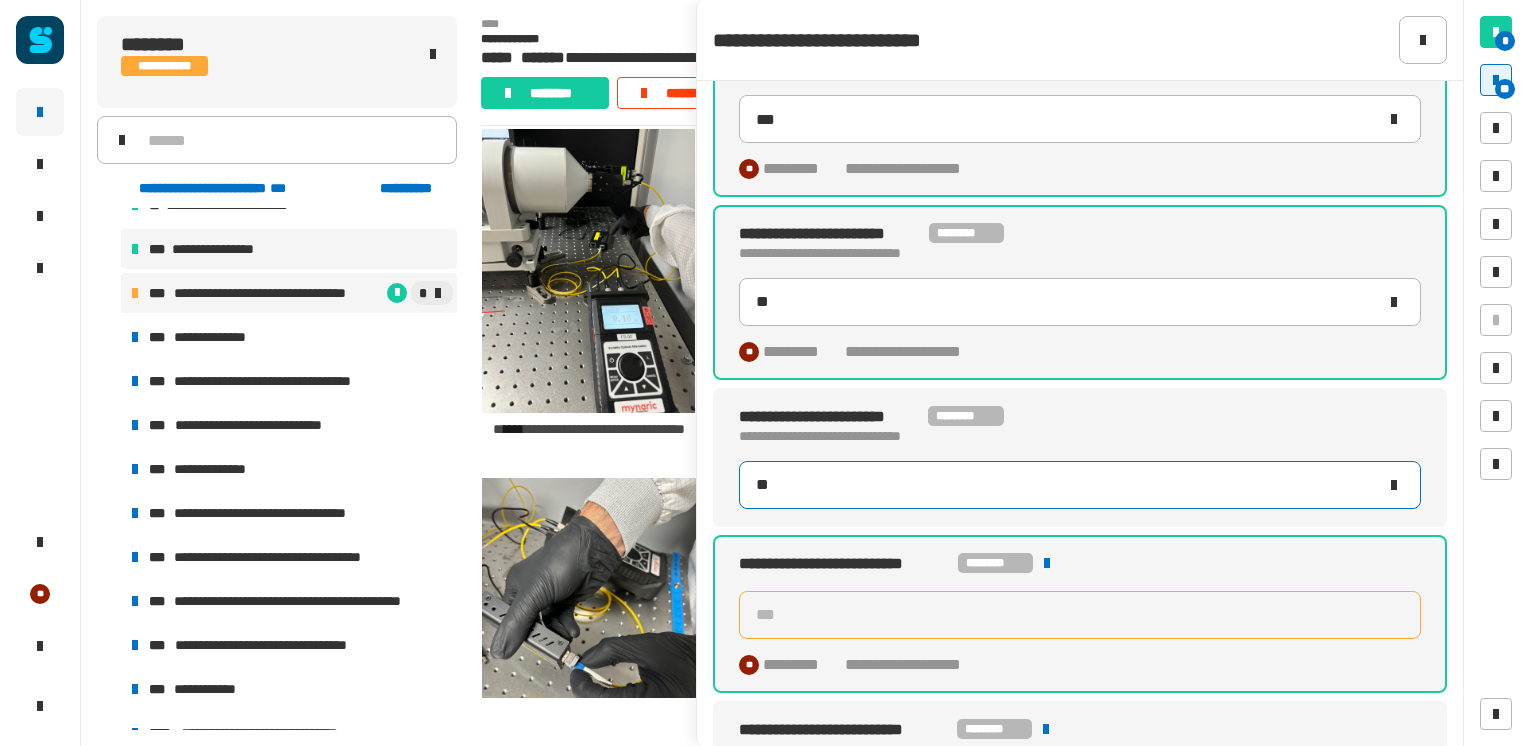type on "***" 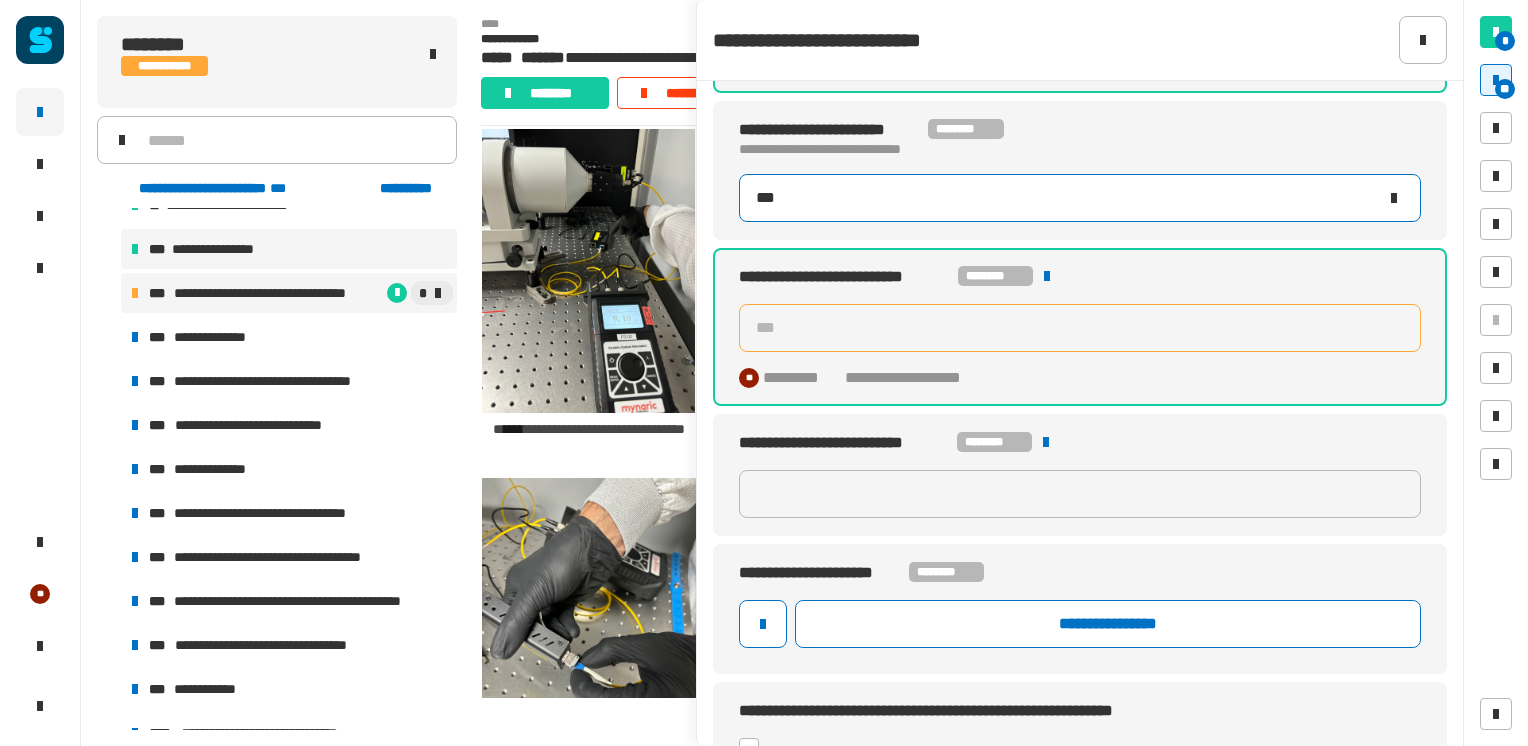scroll, scrollTop: 1872, scrollLeft: 0, axis: vertical 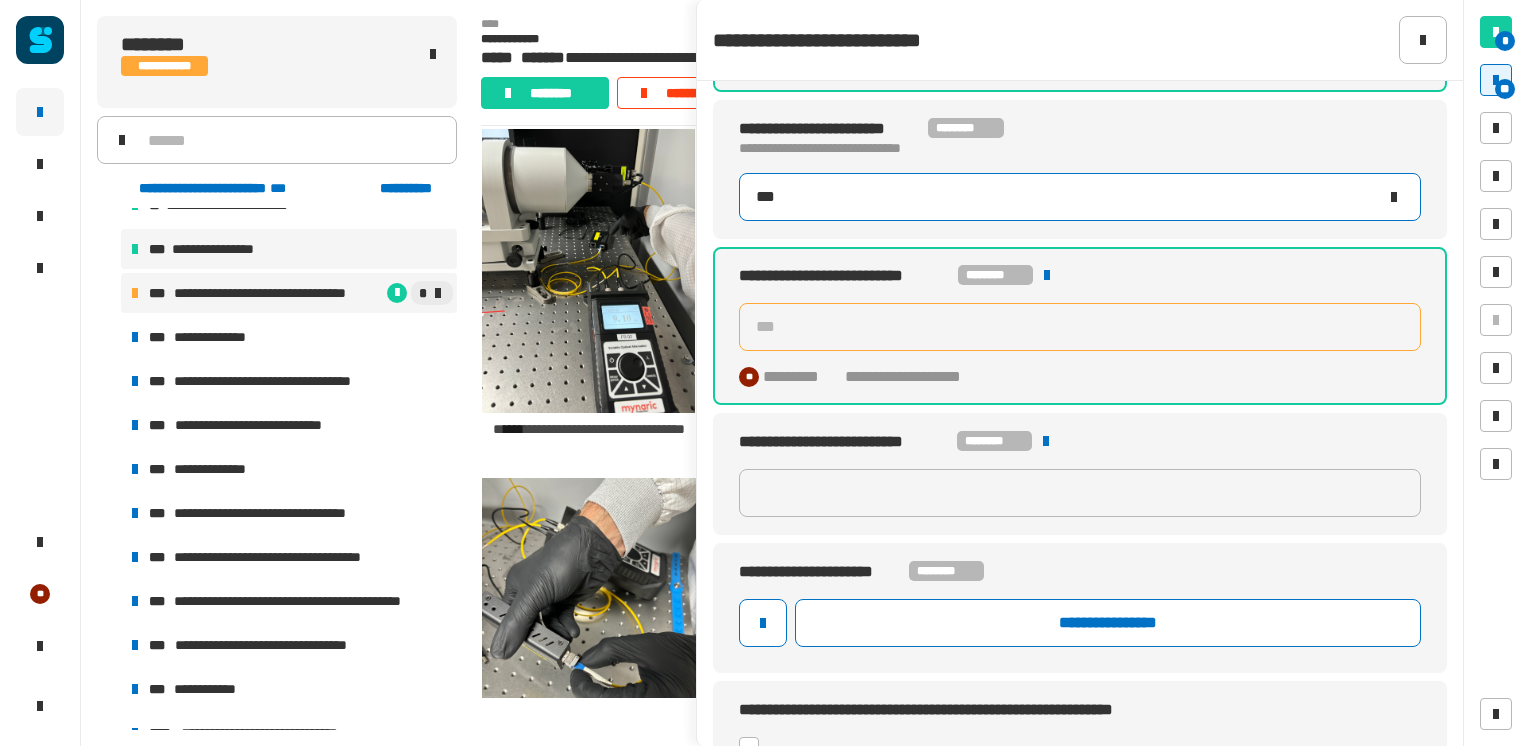 type on "***" 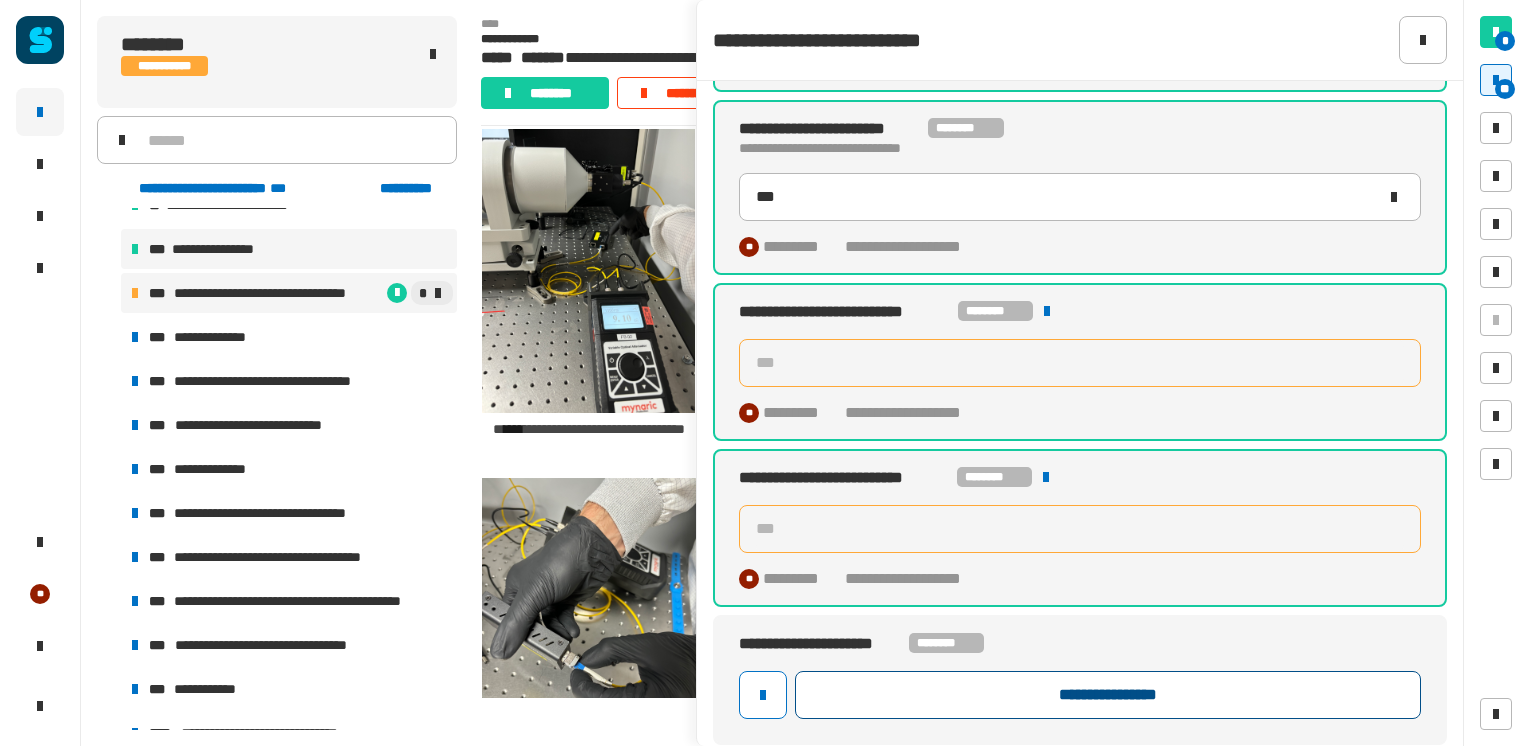 click on "**********" 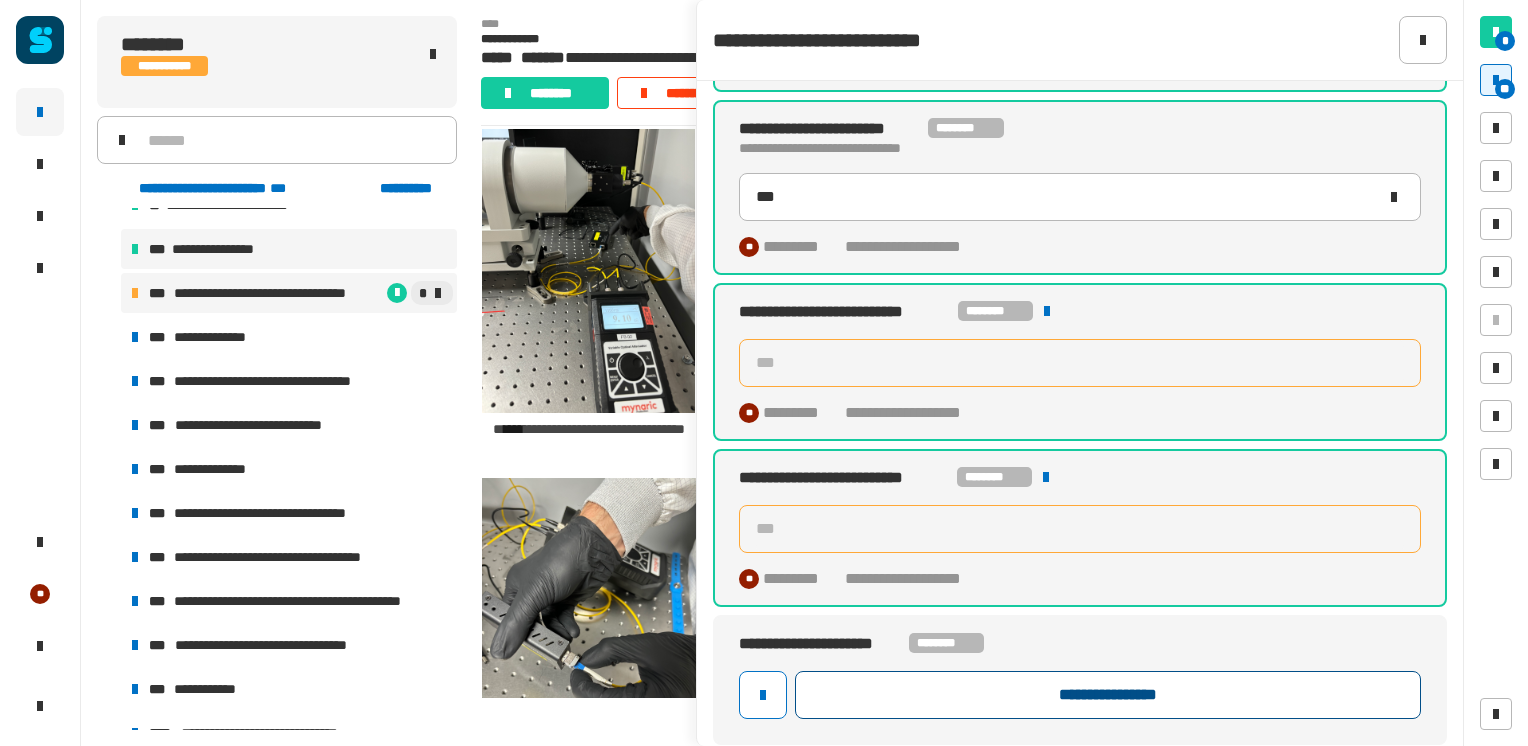 type on "***" 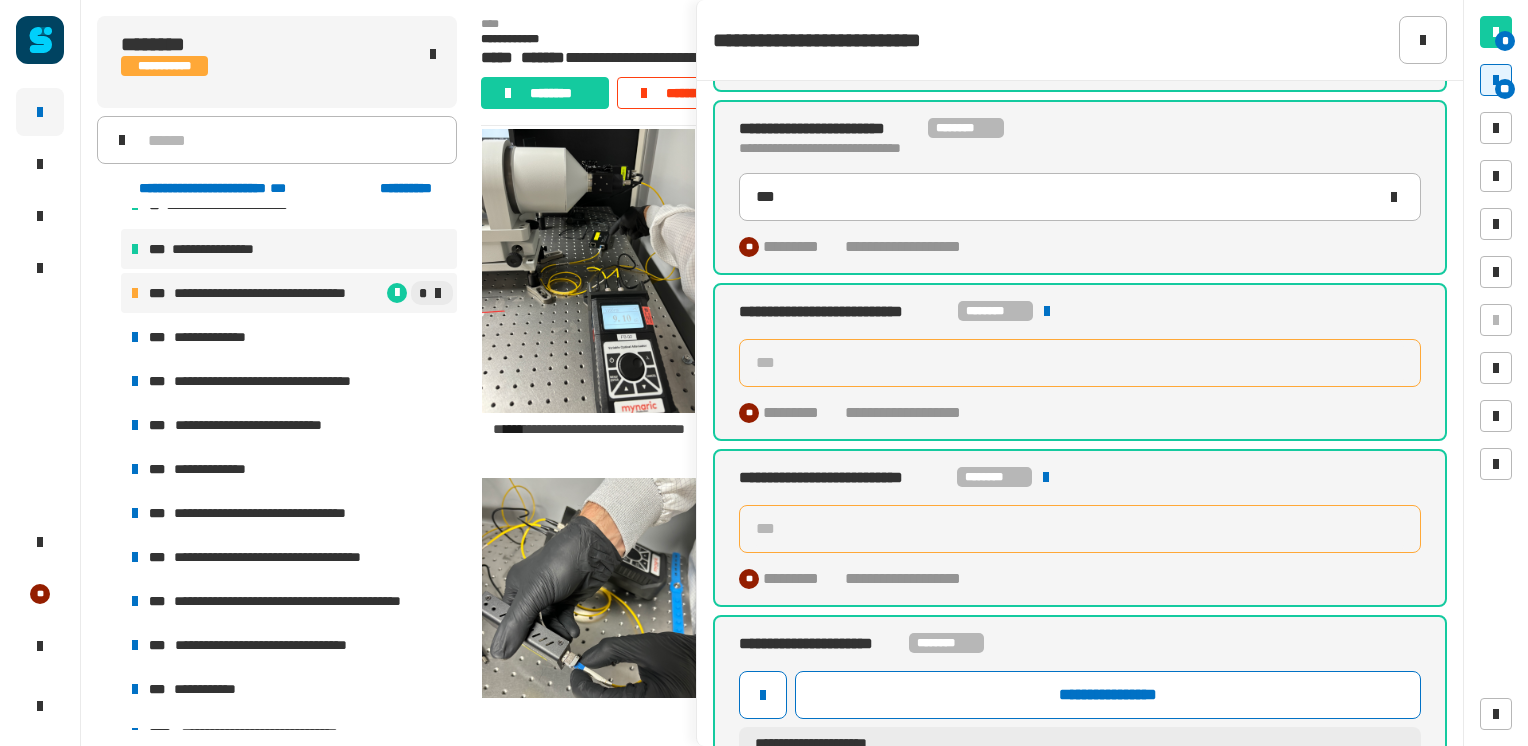 scroll, scrollTop: 2064, scrollLeft: 0, axis: vertical 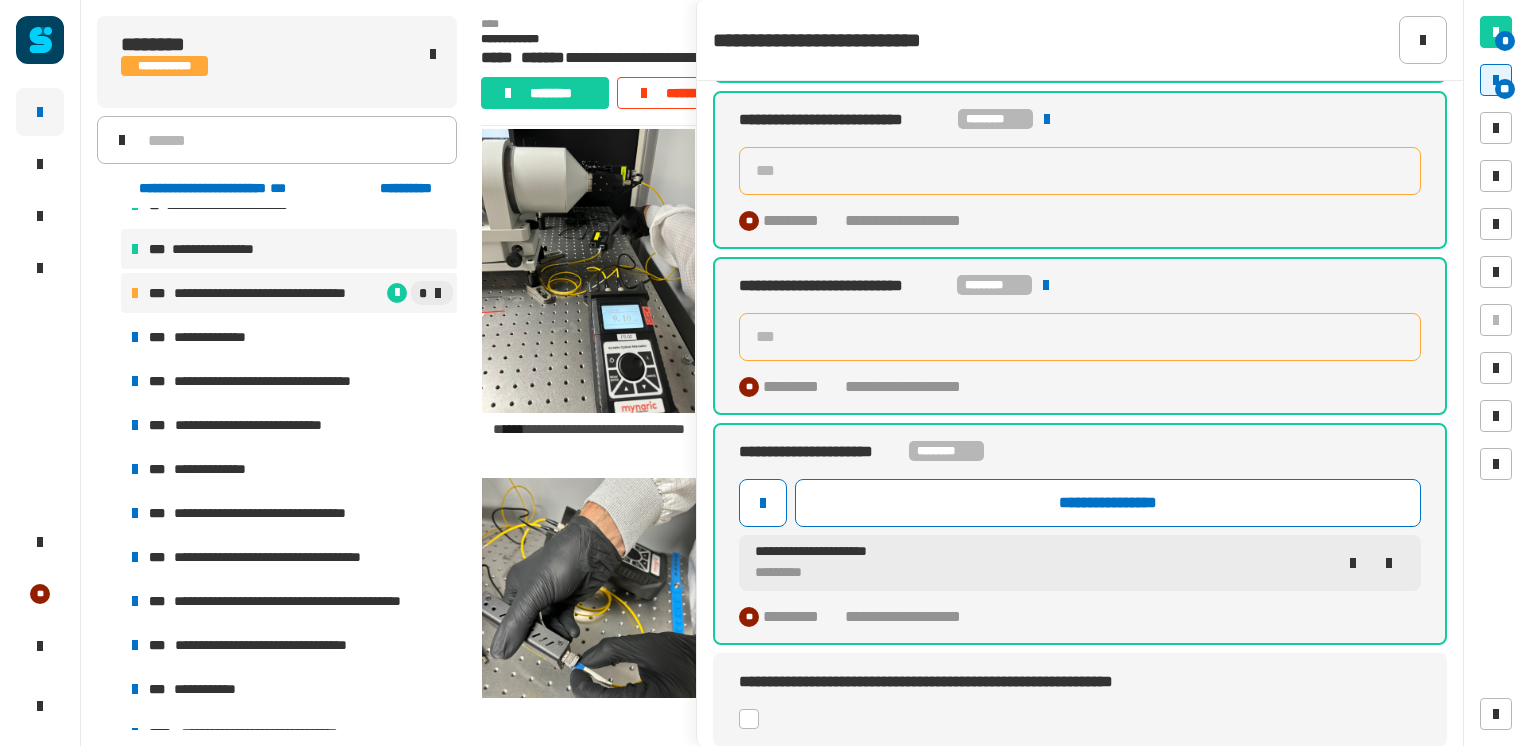 click 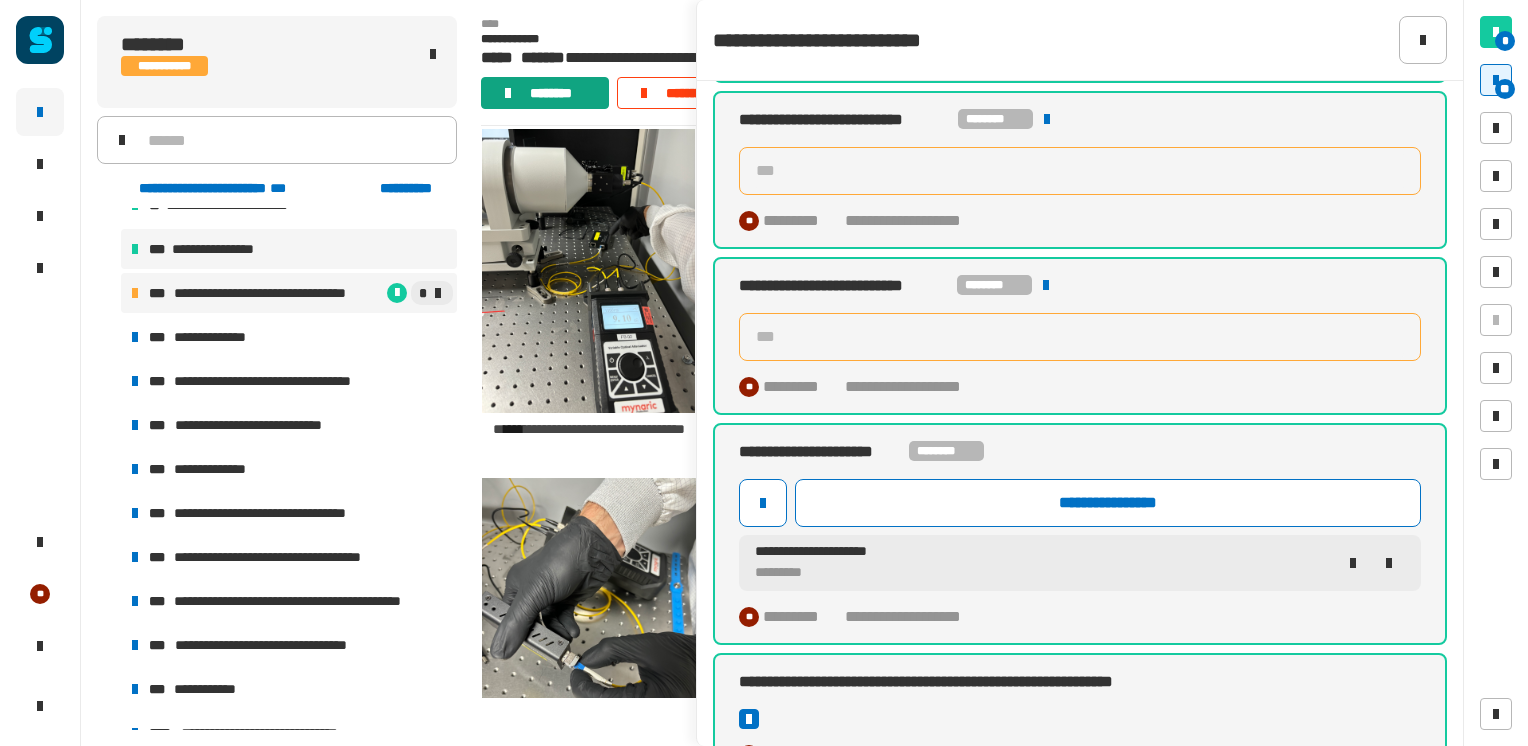 click on "********" 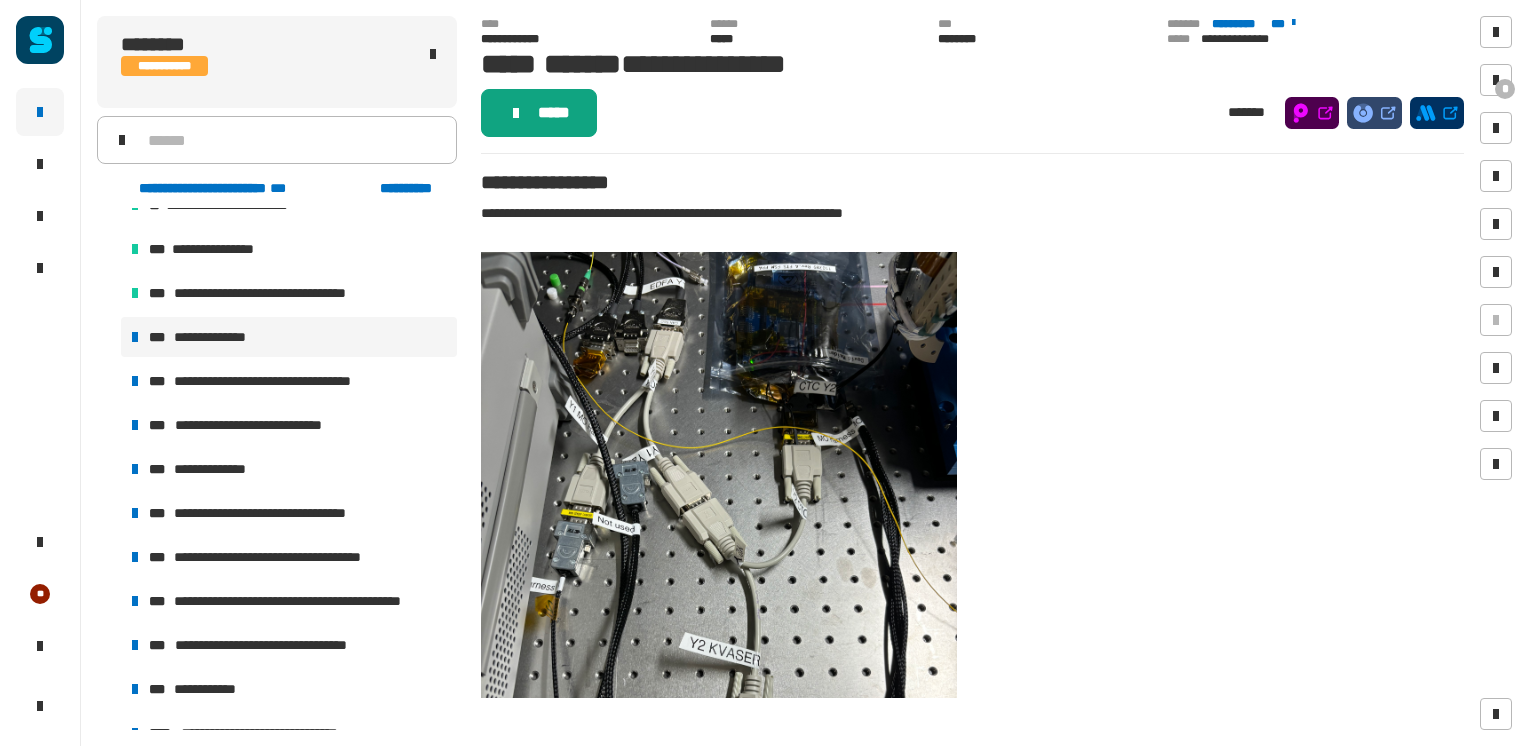 click on "*****" 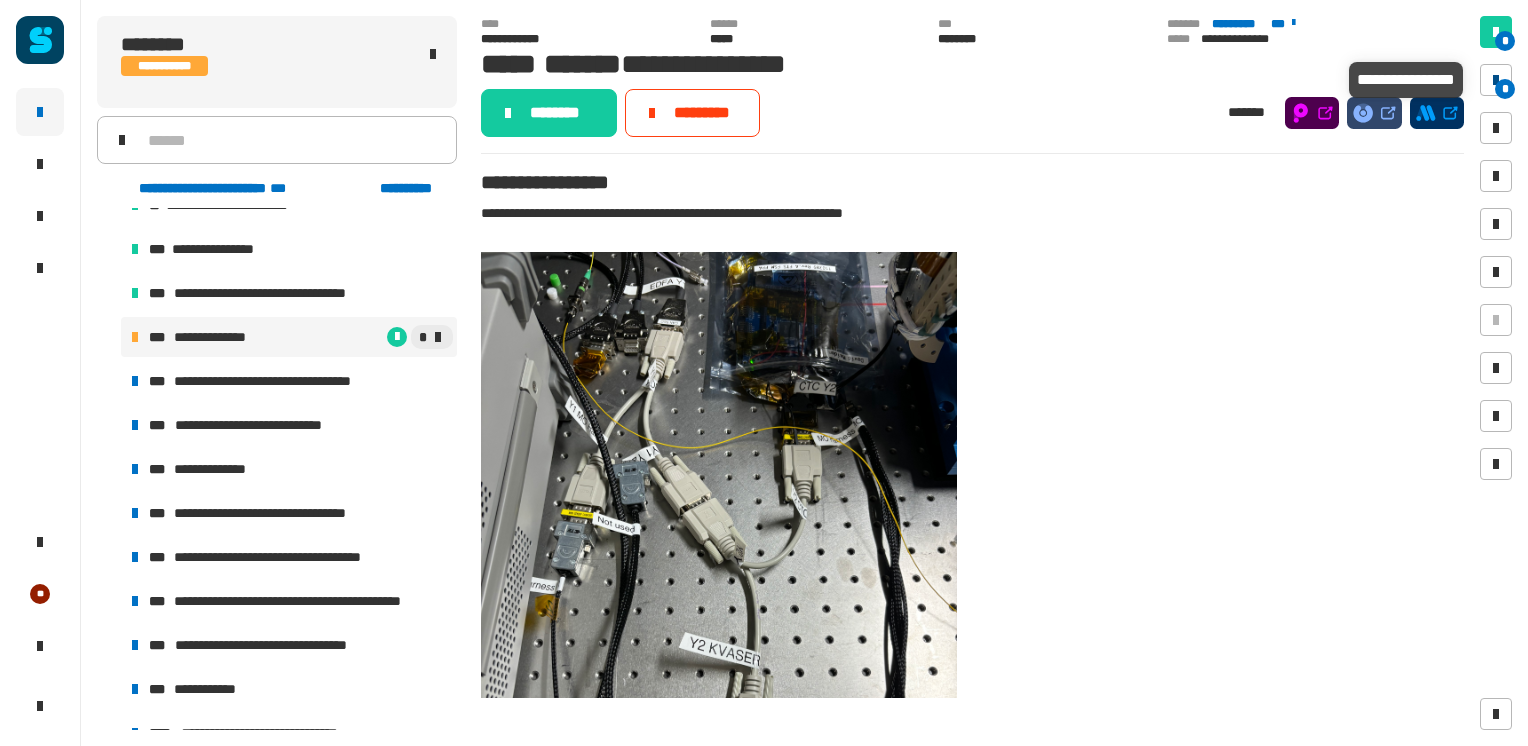 click at bounding box center [1496, 80] 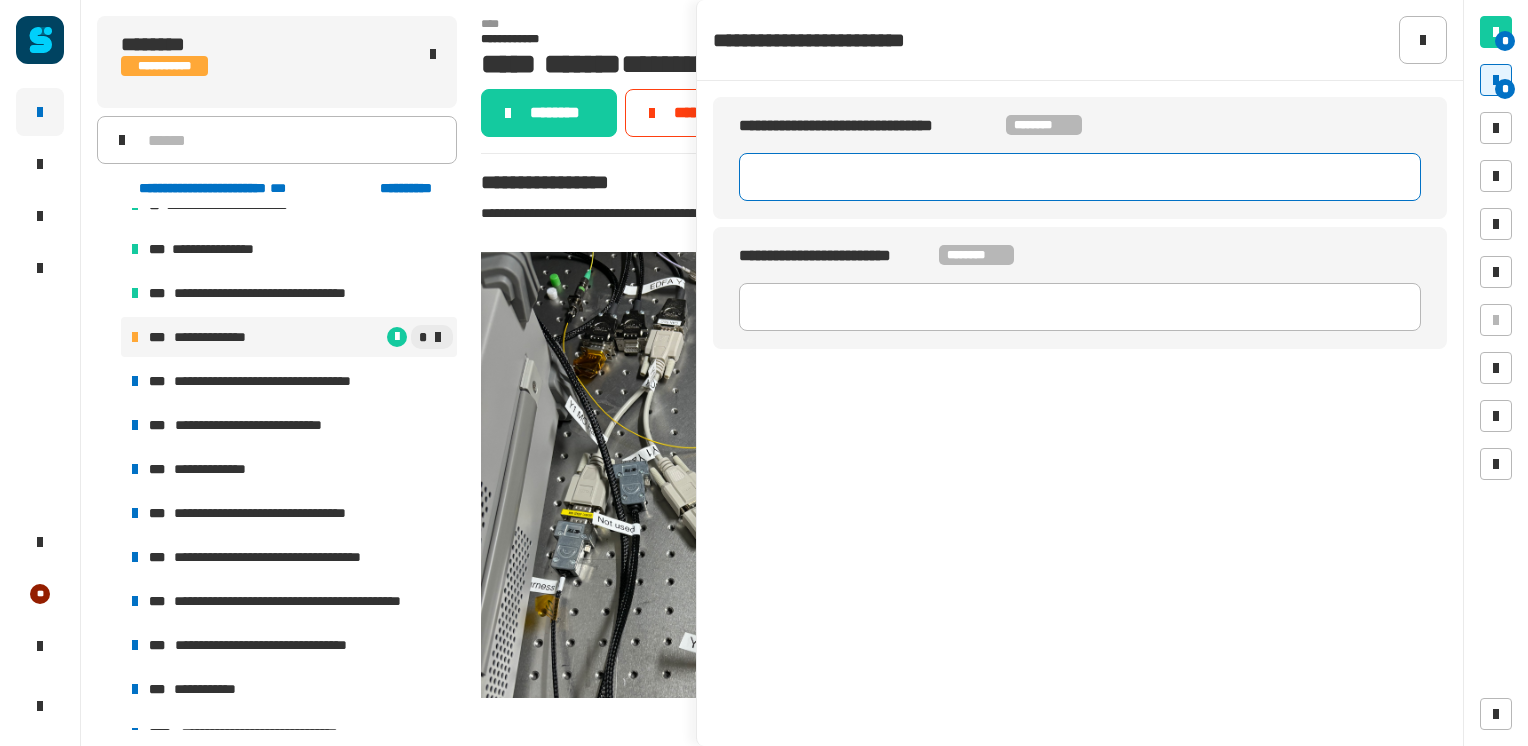 click 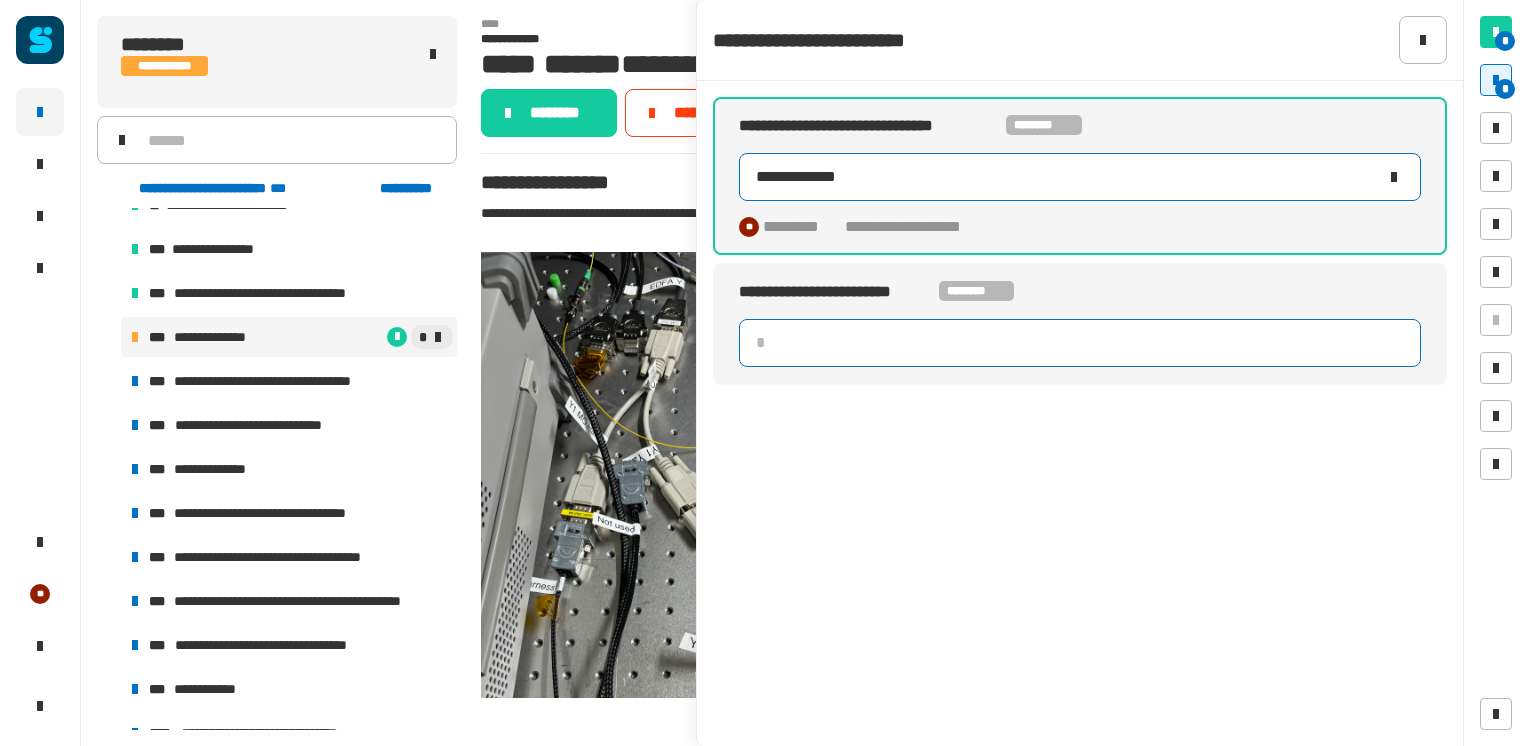 type on "**********" 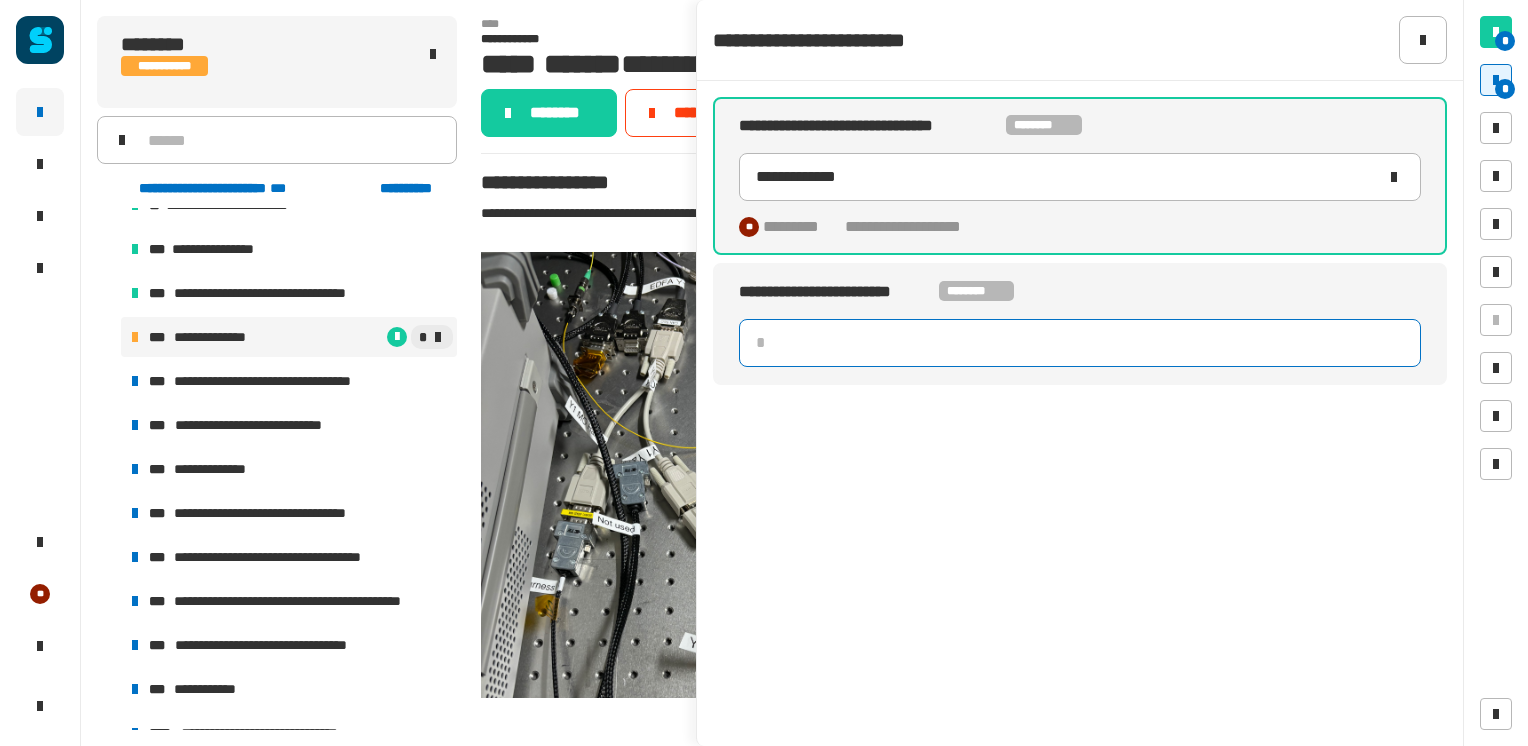 click 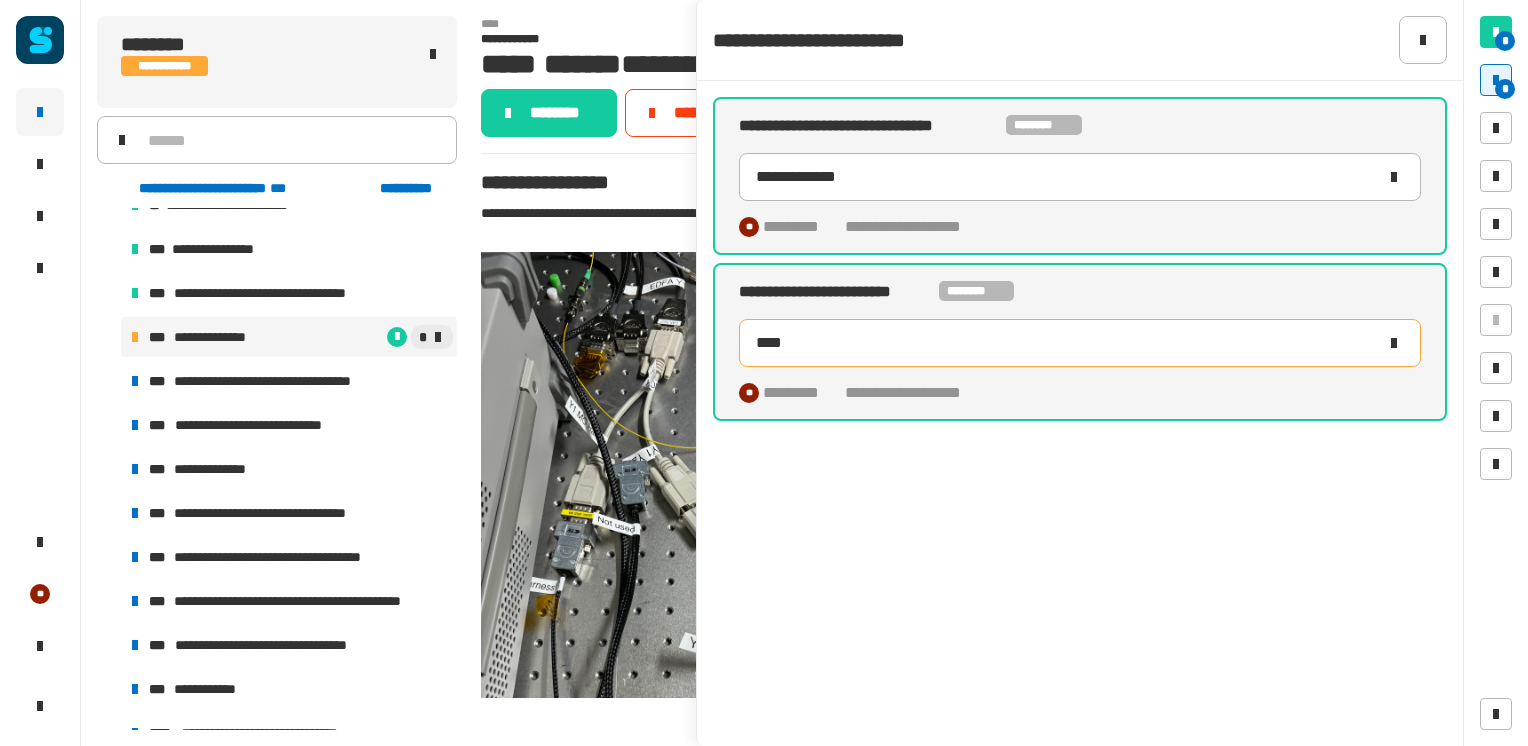 type on "*****" 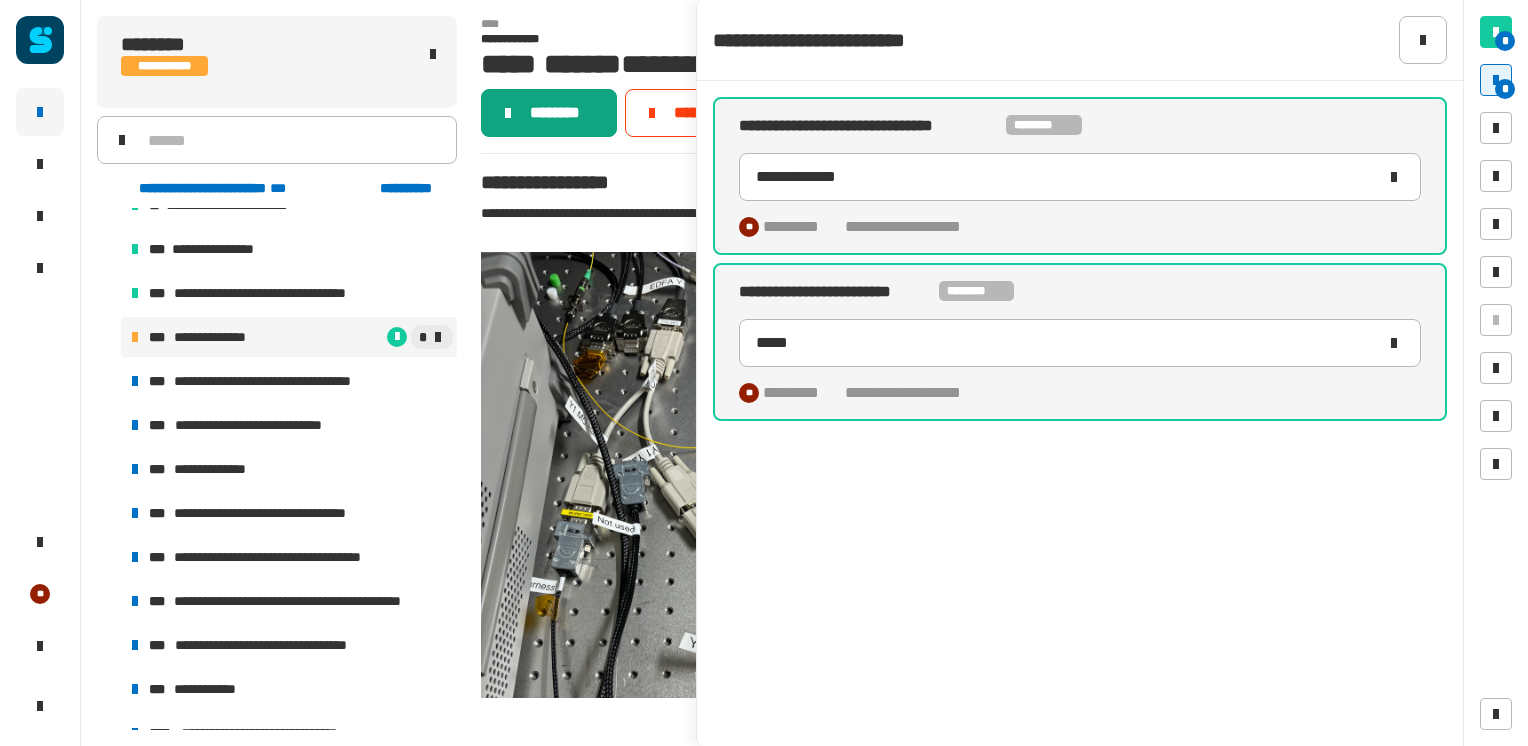 click on "********" 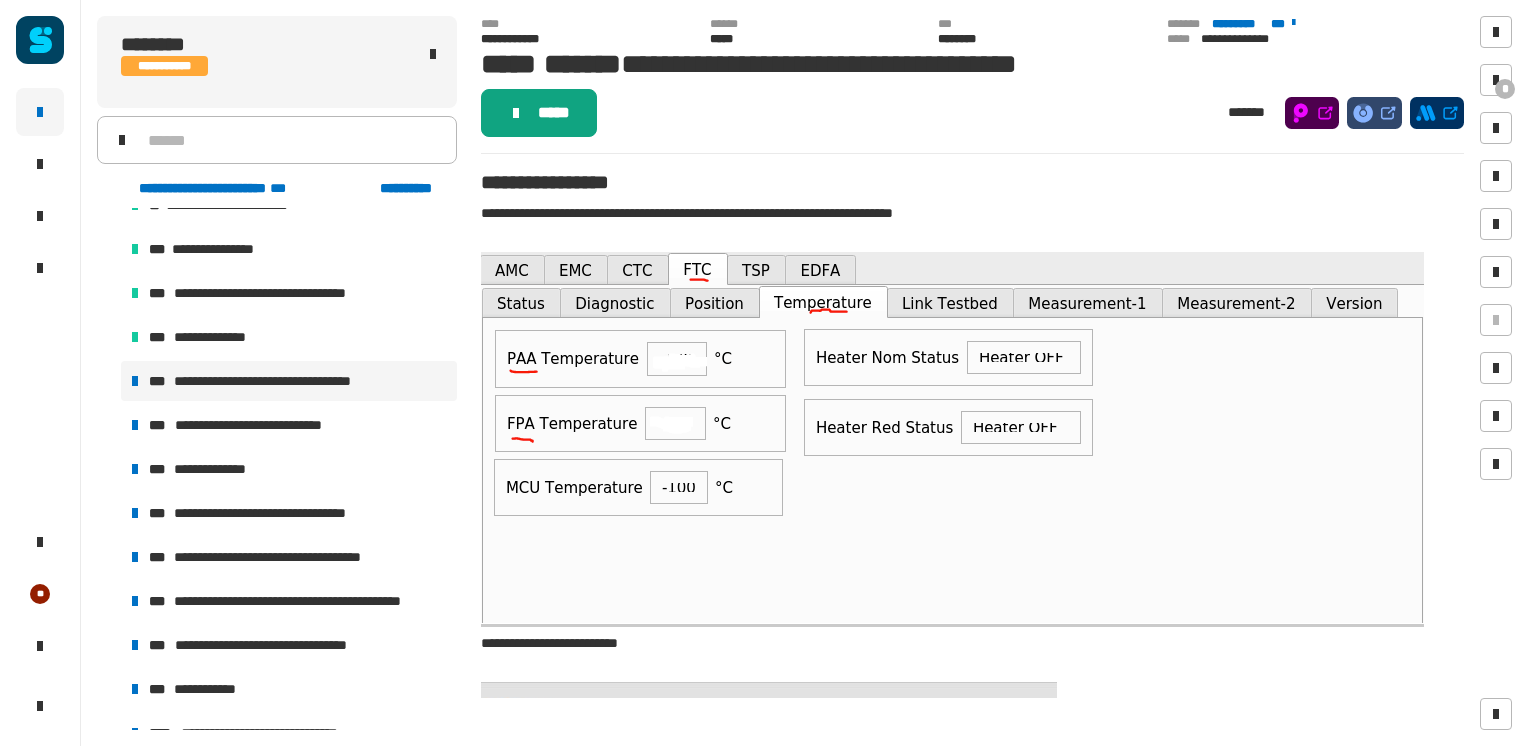 click on "*****" 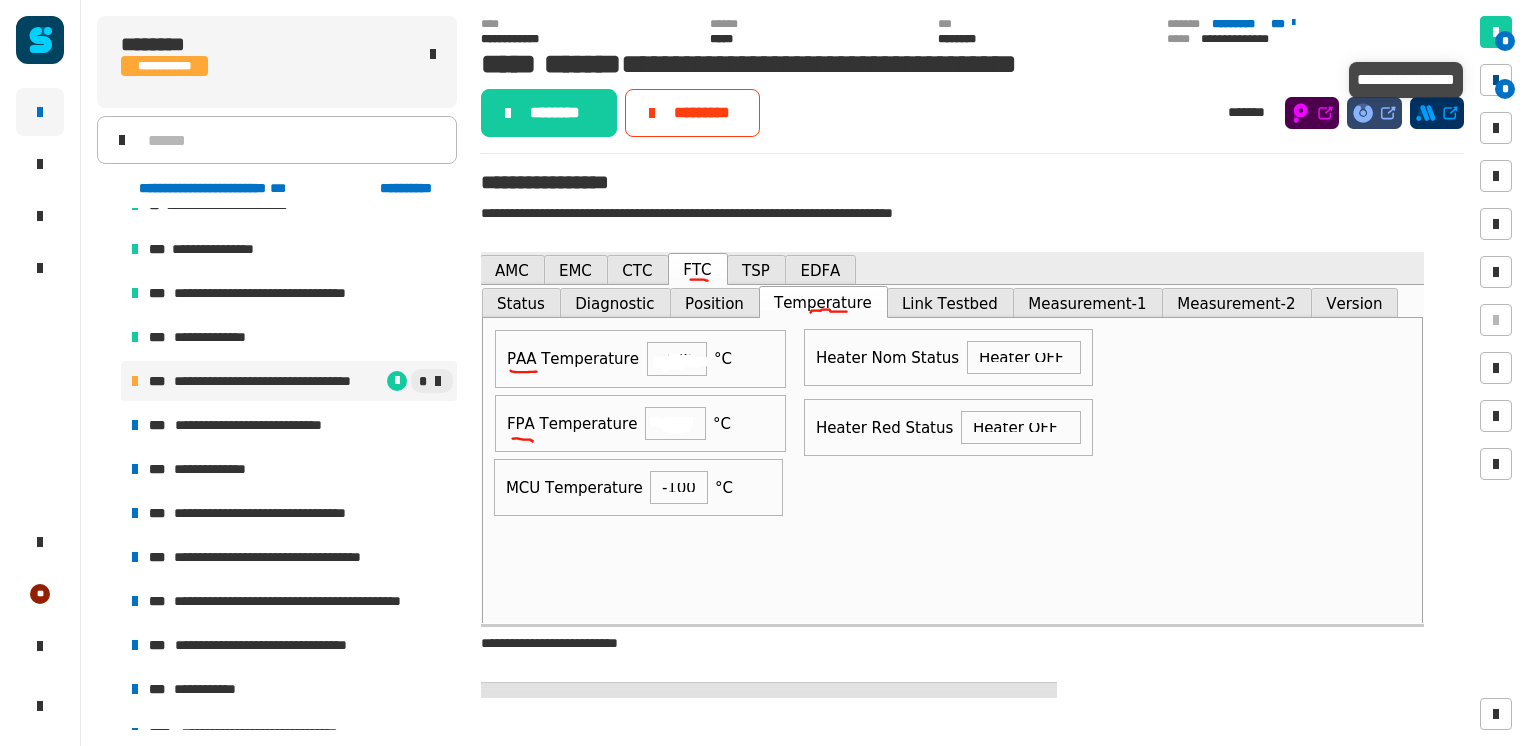 click at bounding box center (1496, 80) 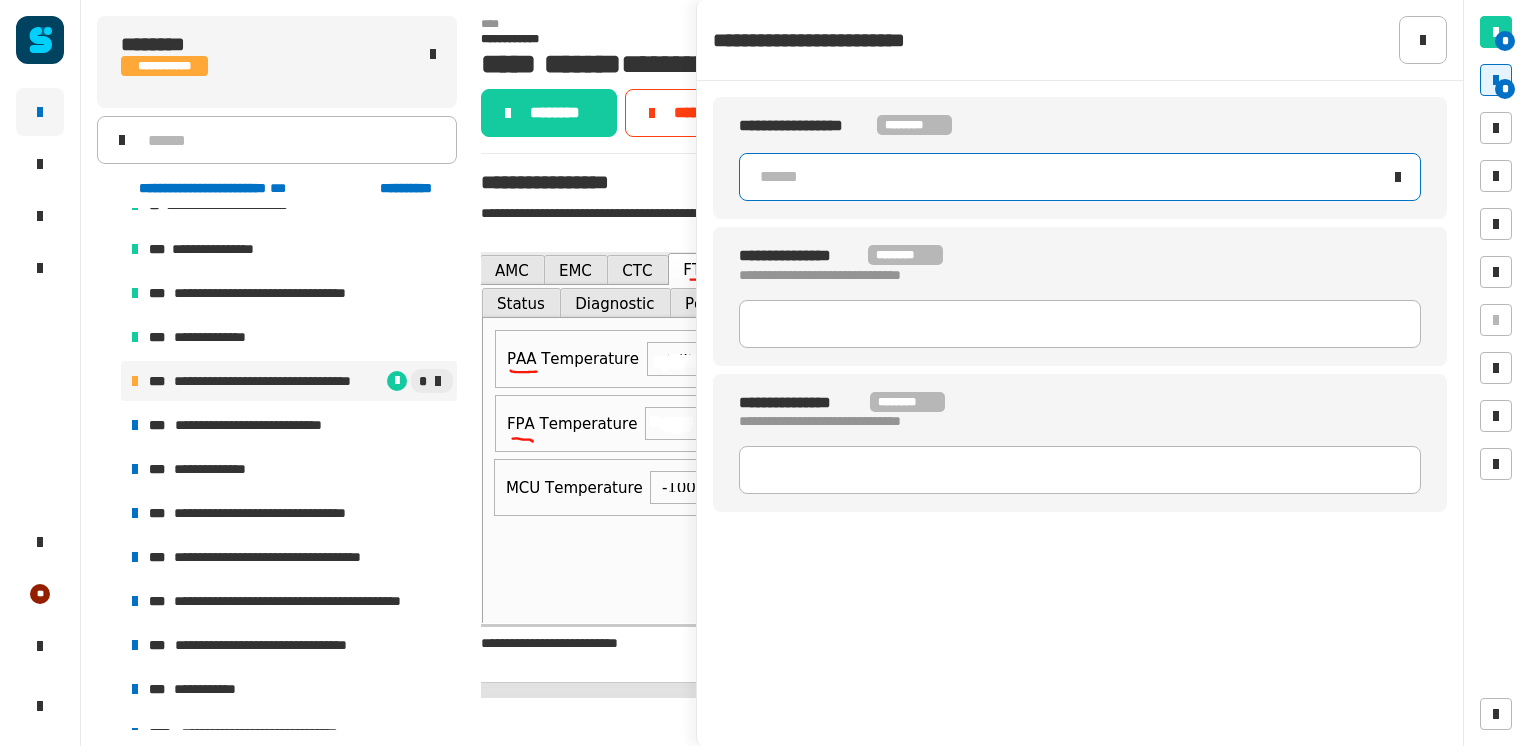 click on "******" 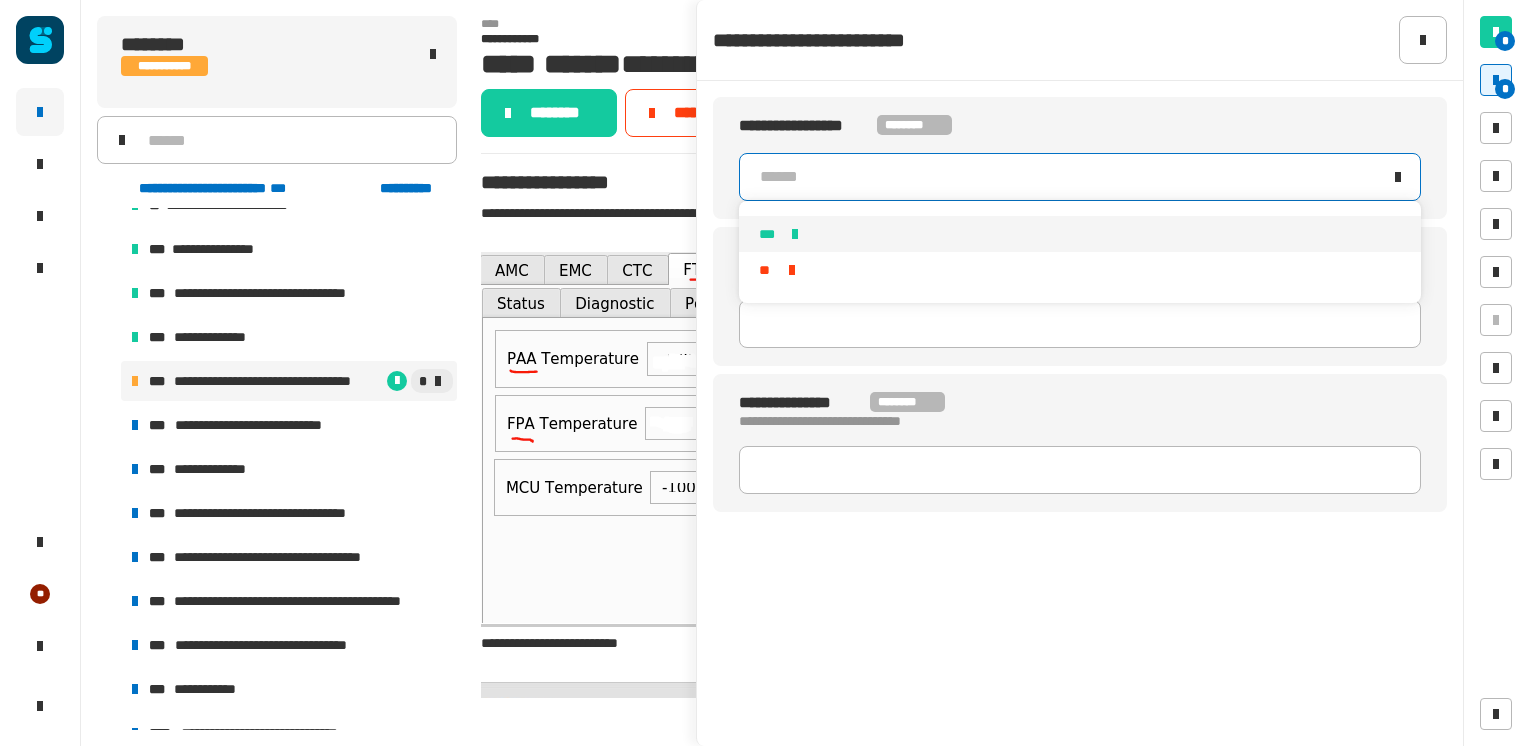 click on "***" at bounding box center (1080, 234) 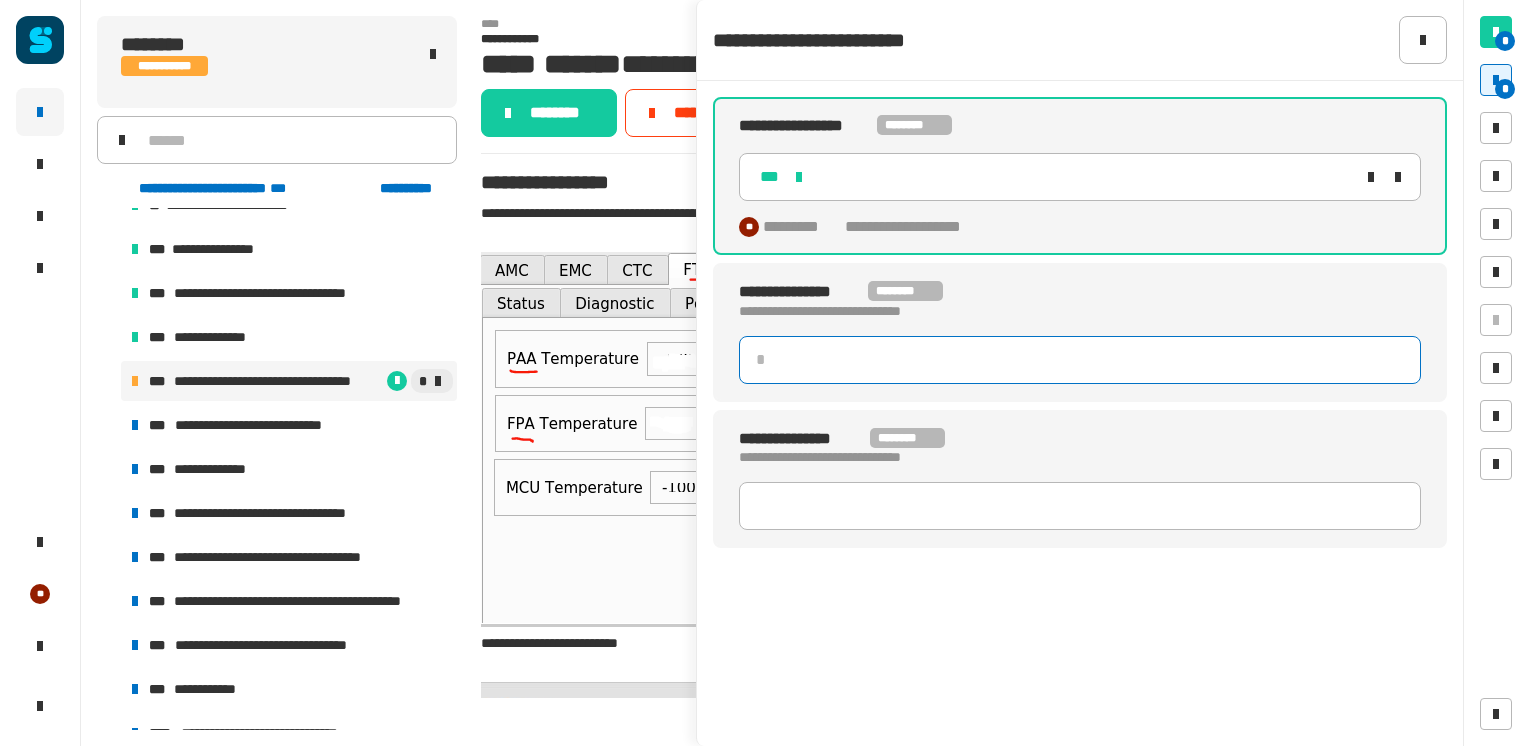 click 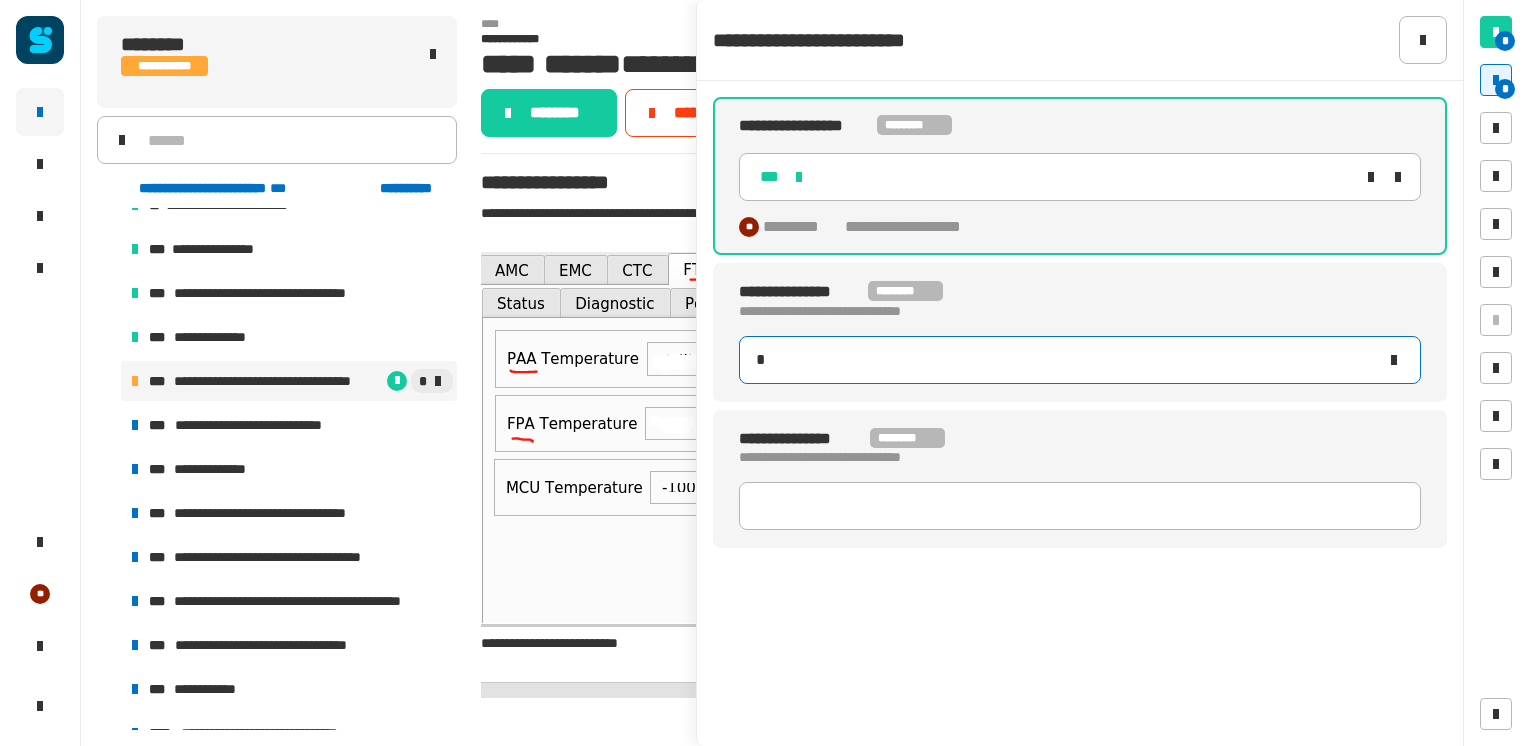 type on "**" 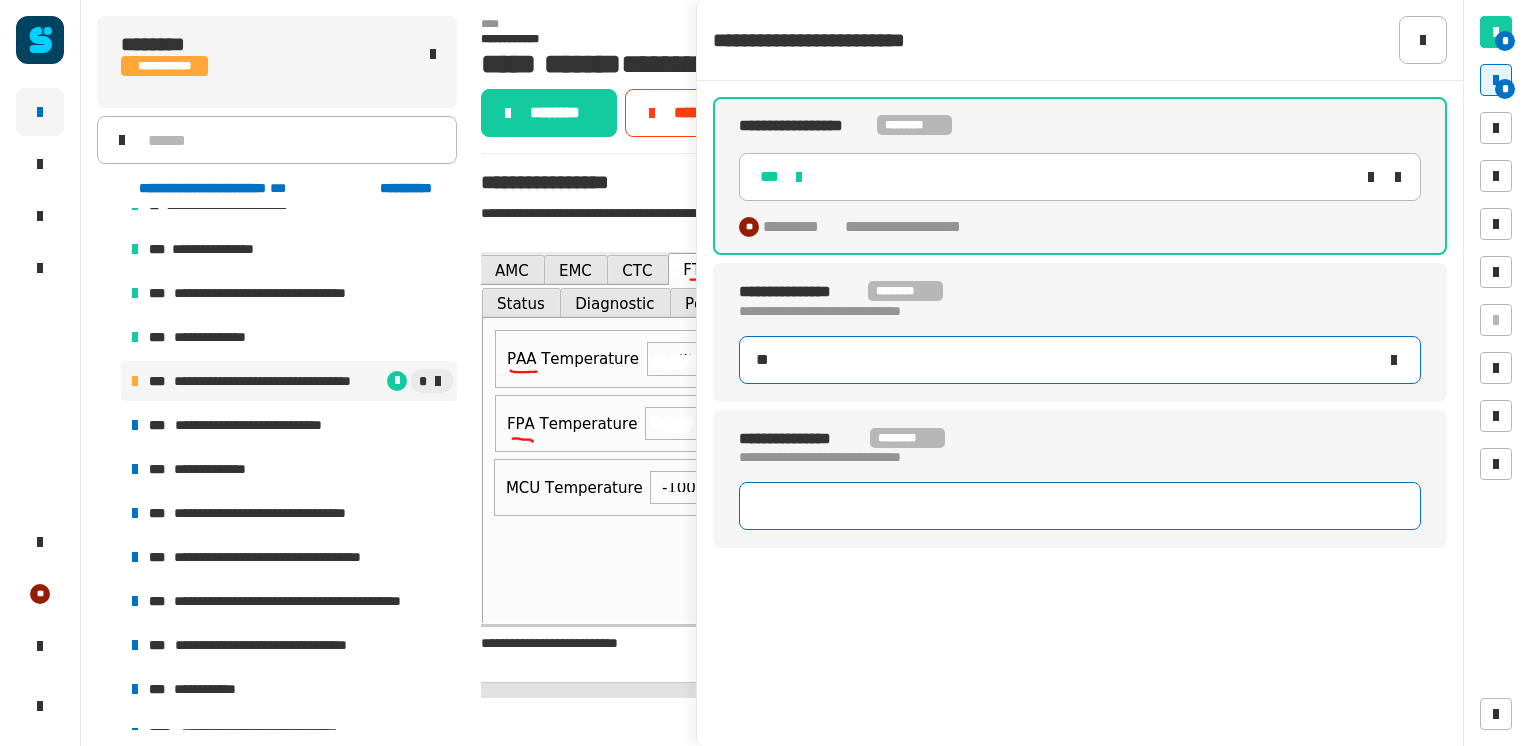 type on "*" 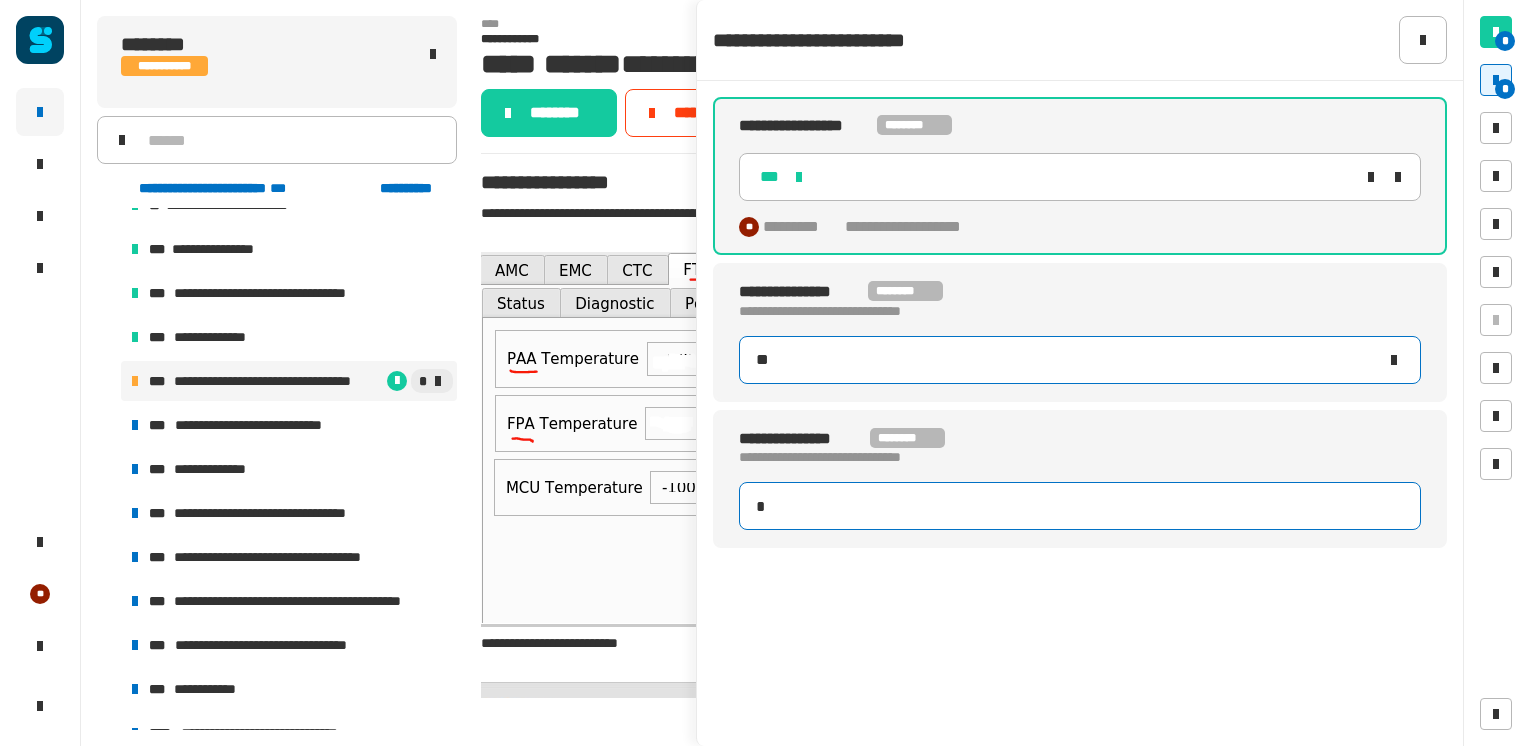 type on "**" 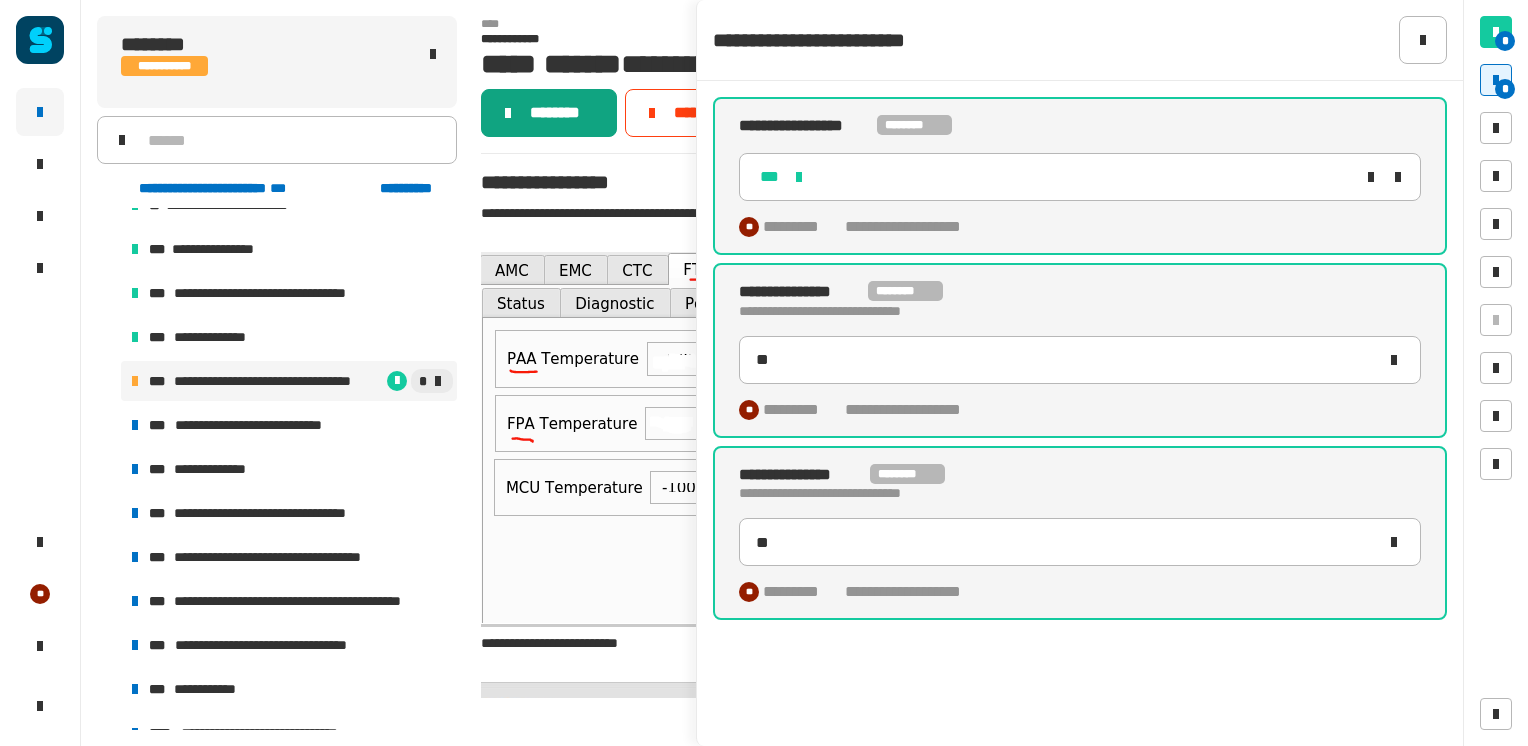 click on "********" 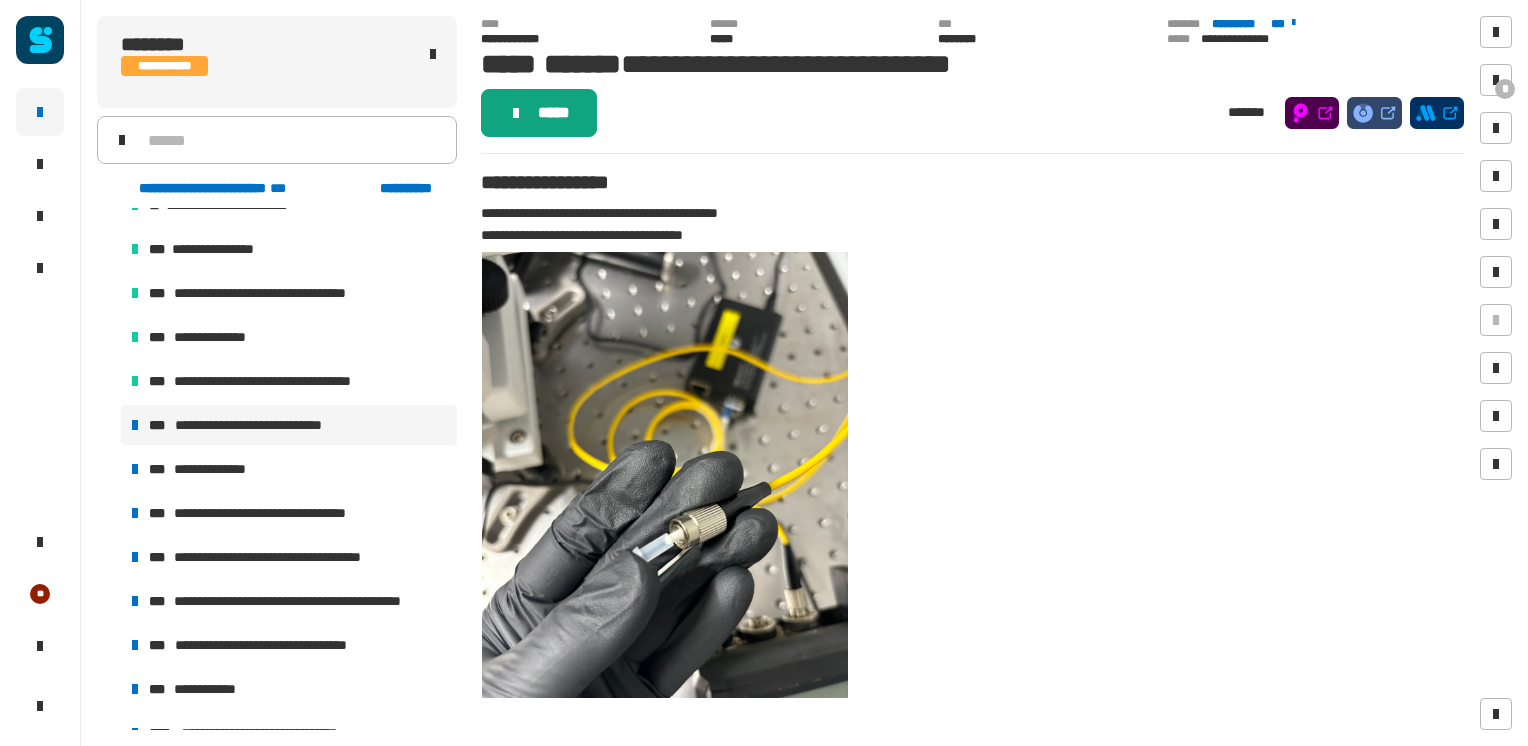 click on "*****" 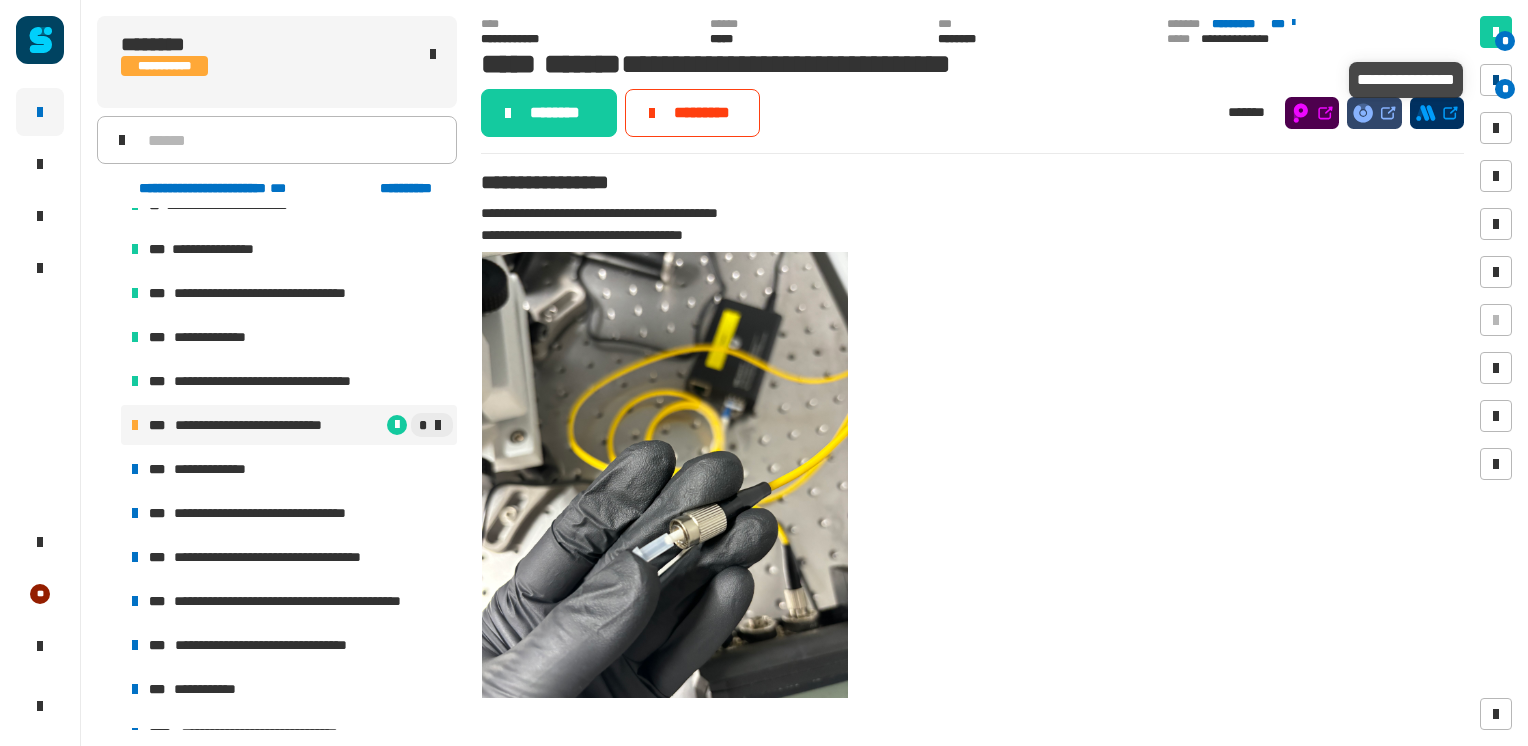 click on "*" at bounding box center [1505, 89] 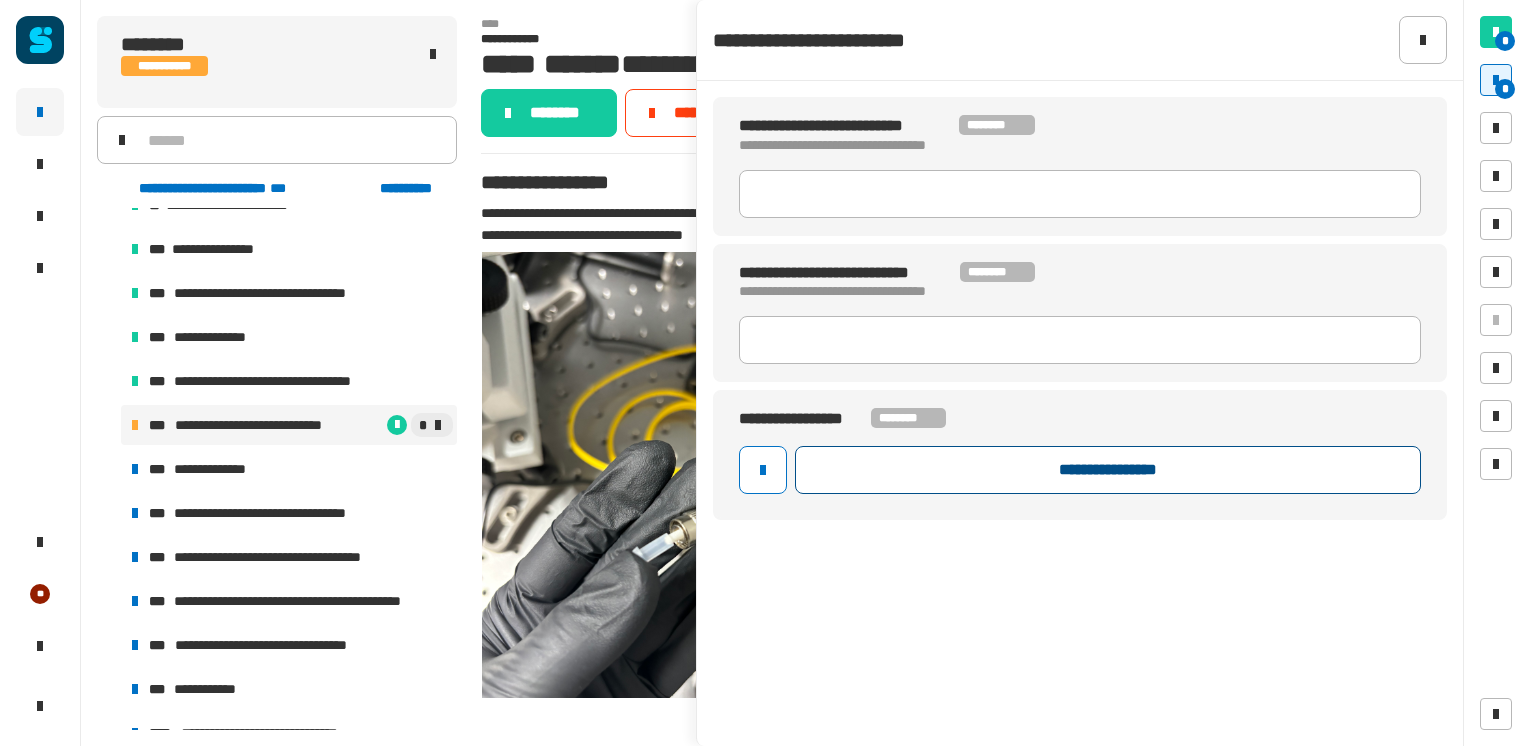 click on "**********" 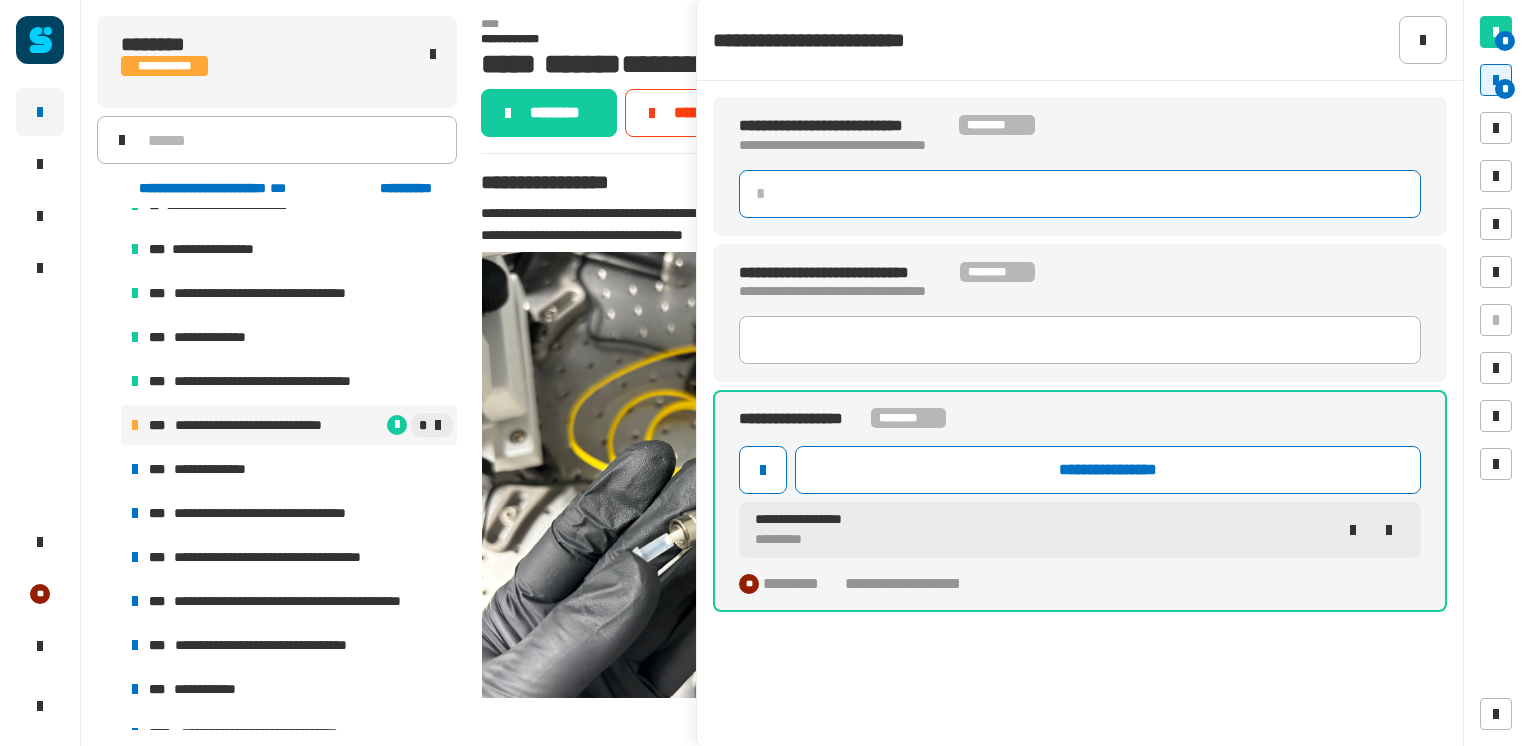 click 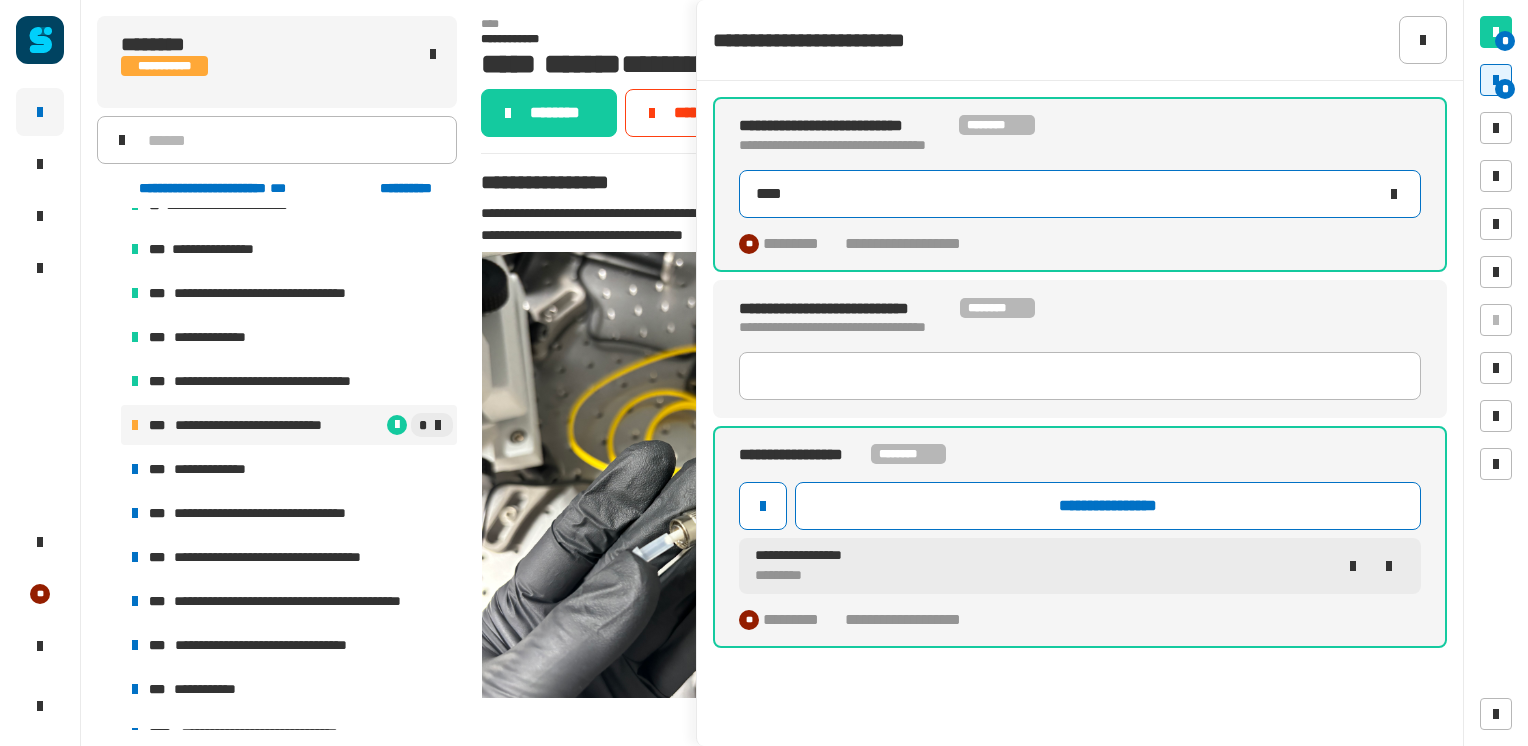 type on "*****" 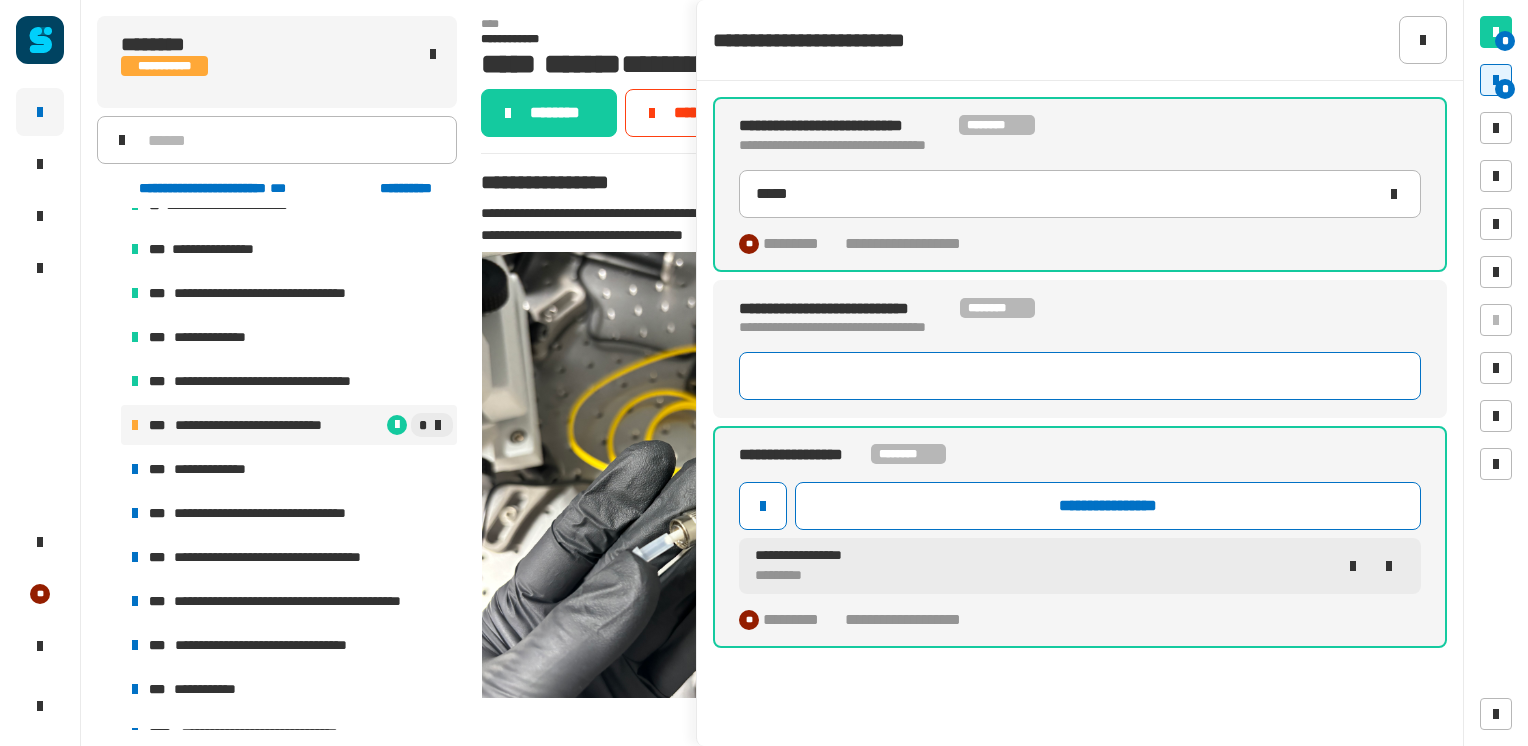 click 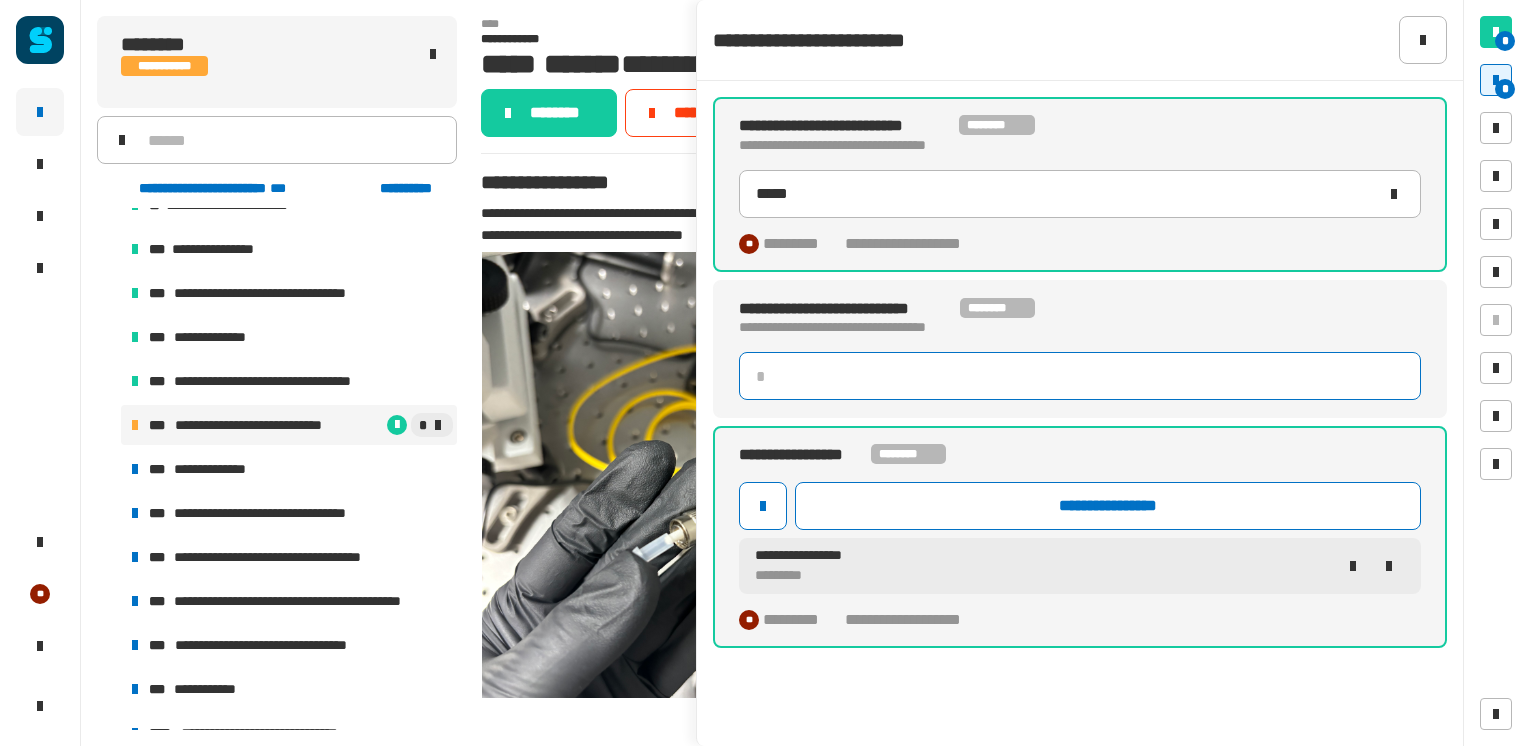 click 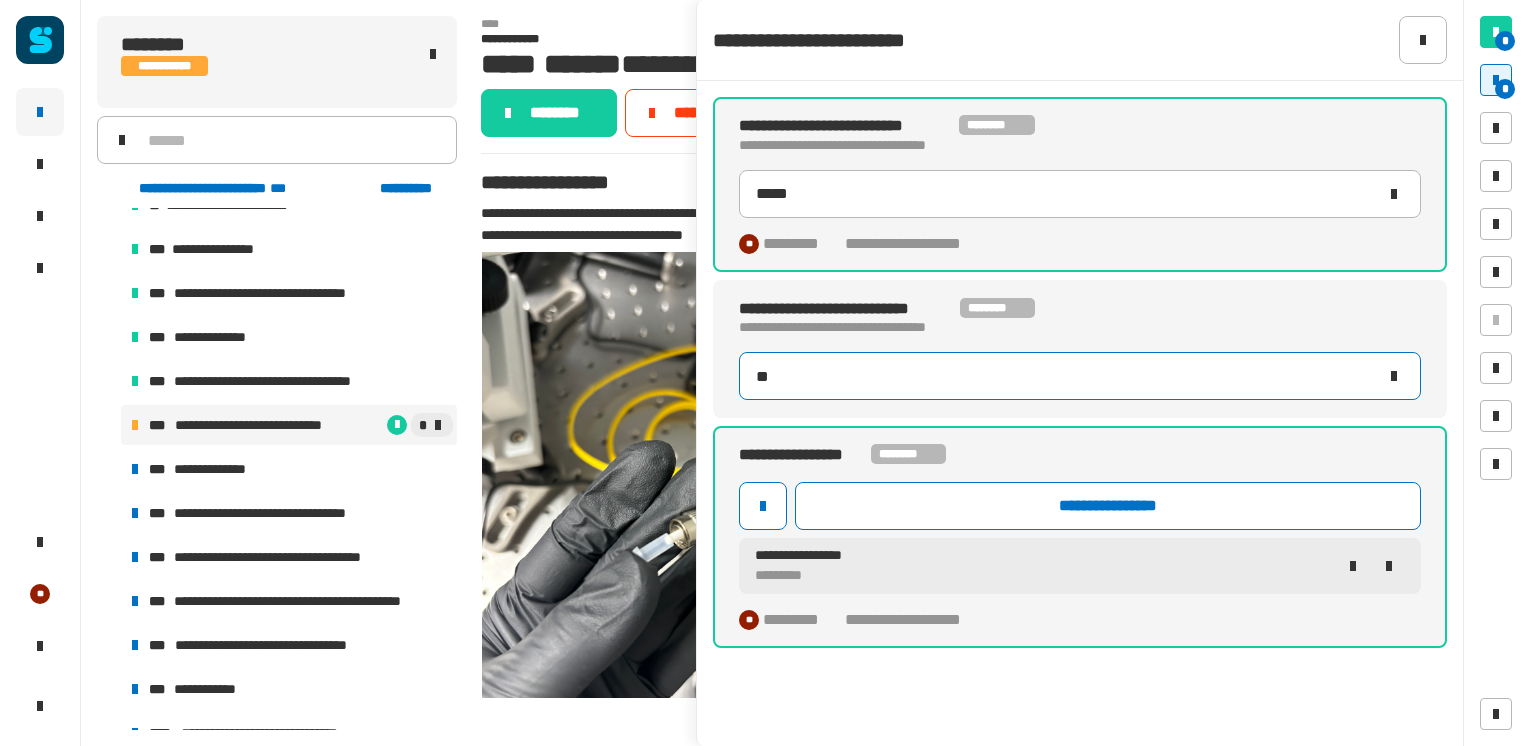 type on "**" 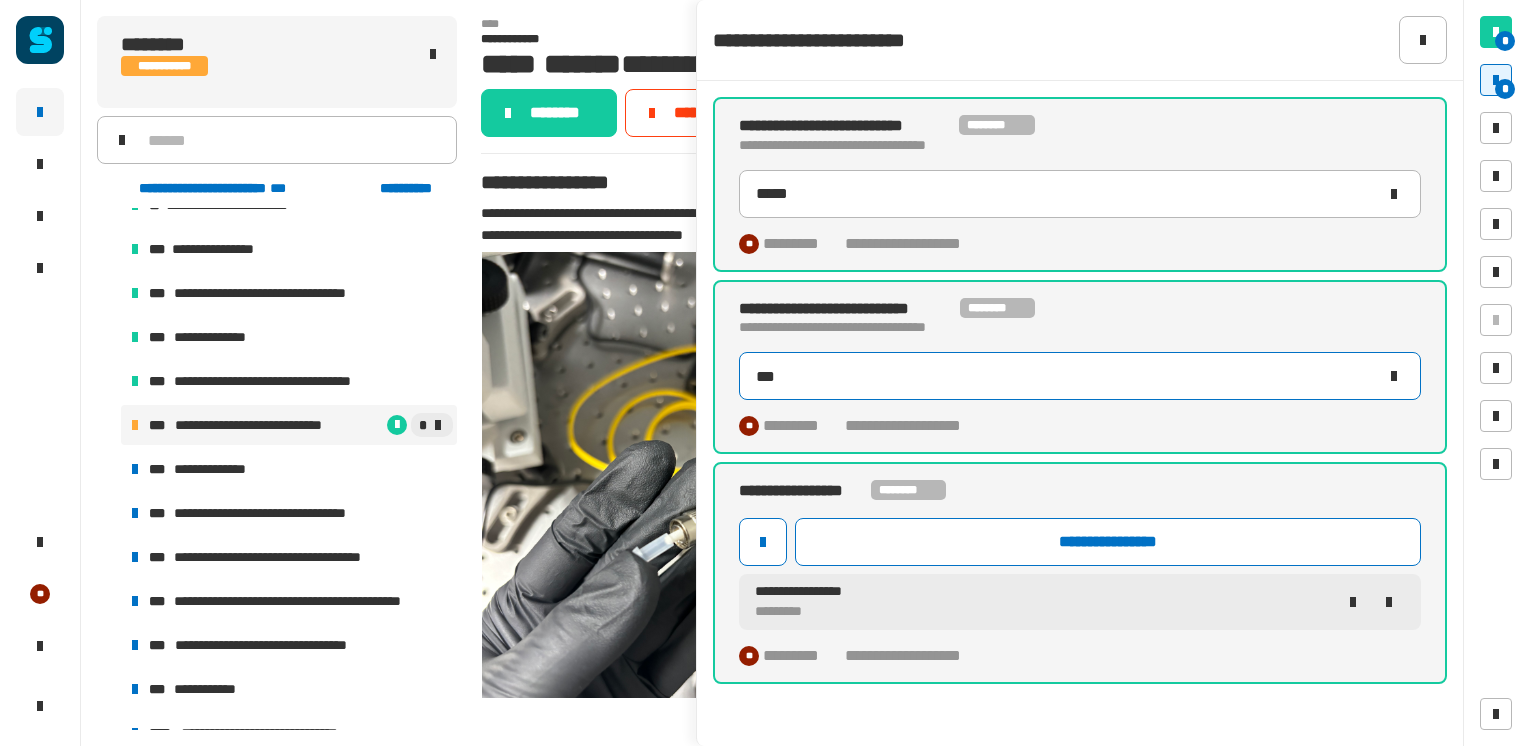 type on "****" 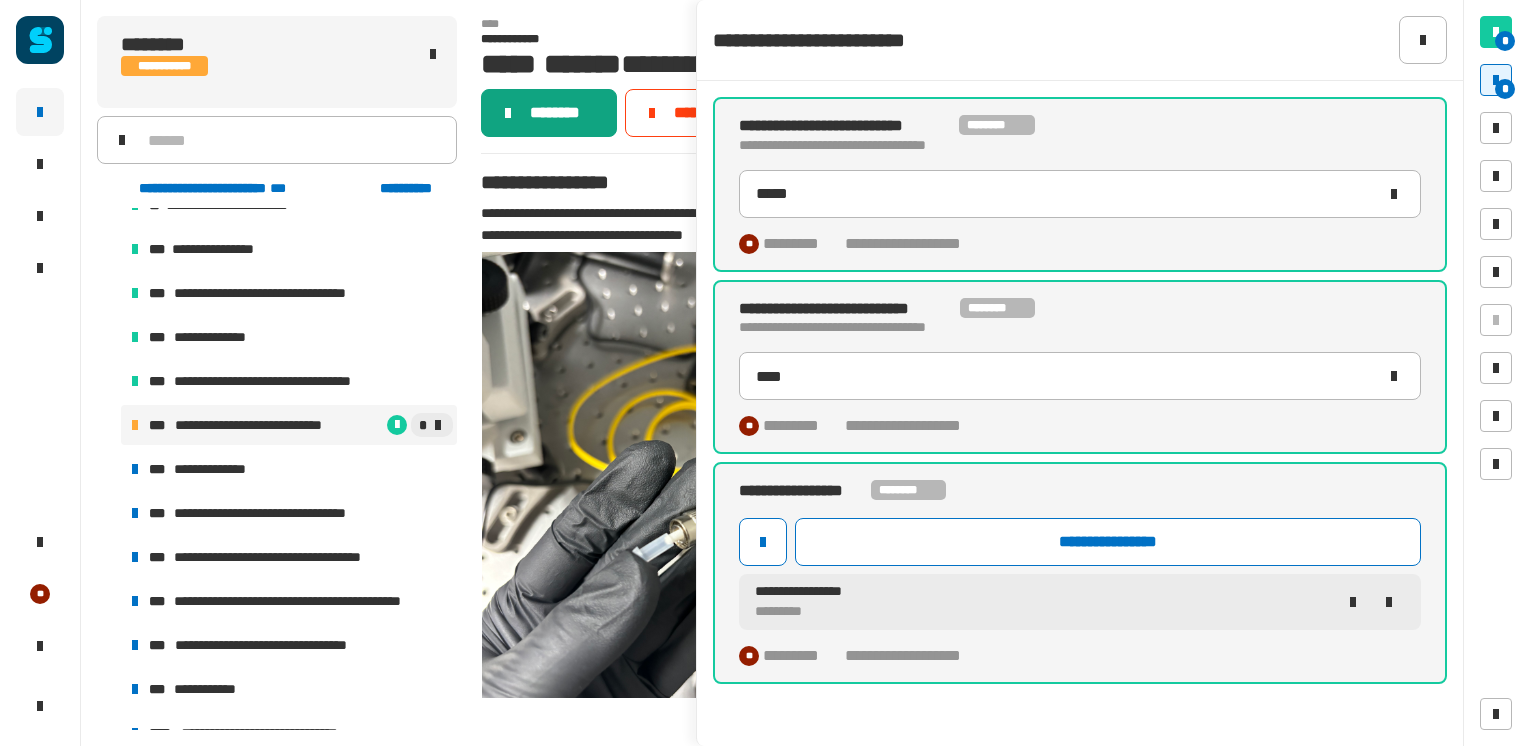click on "********" 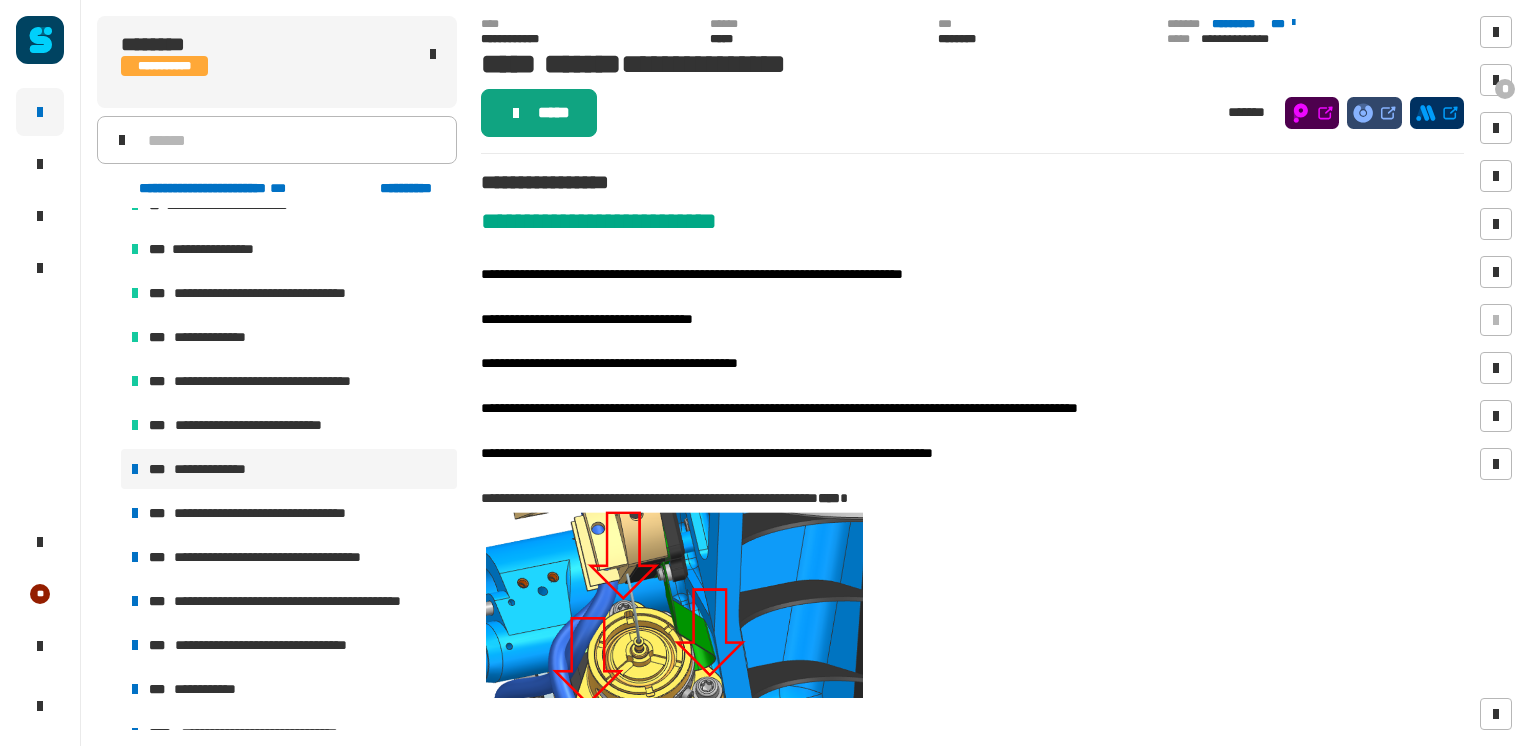 click on "*****" 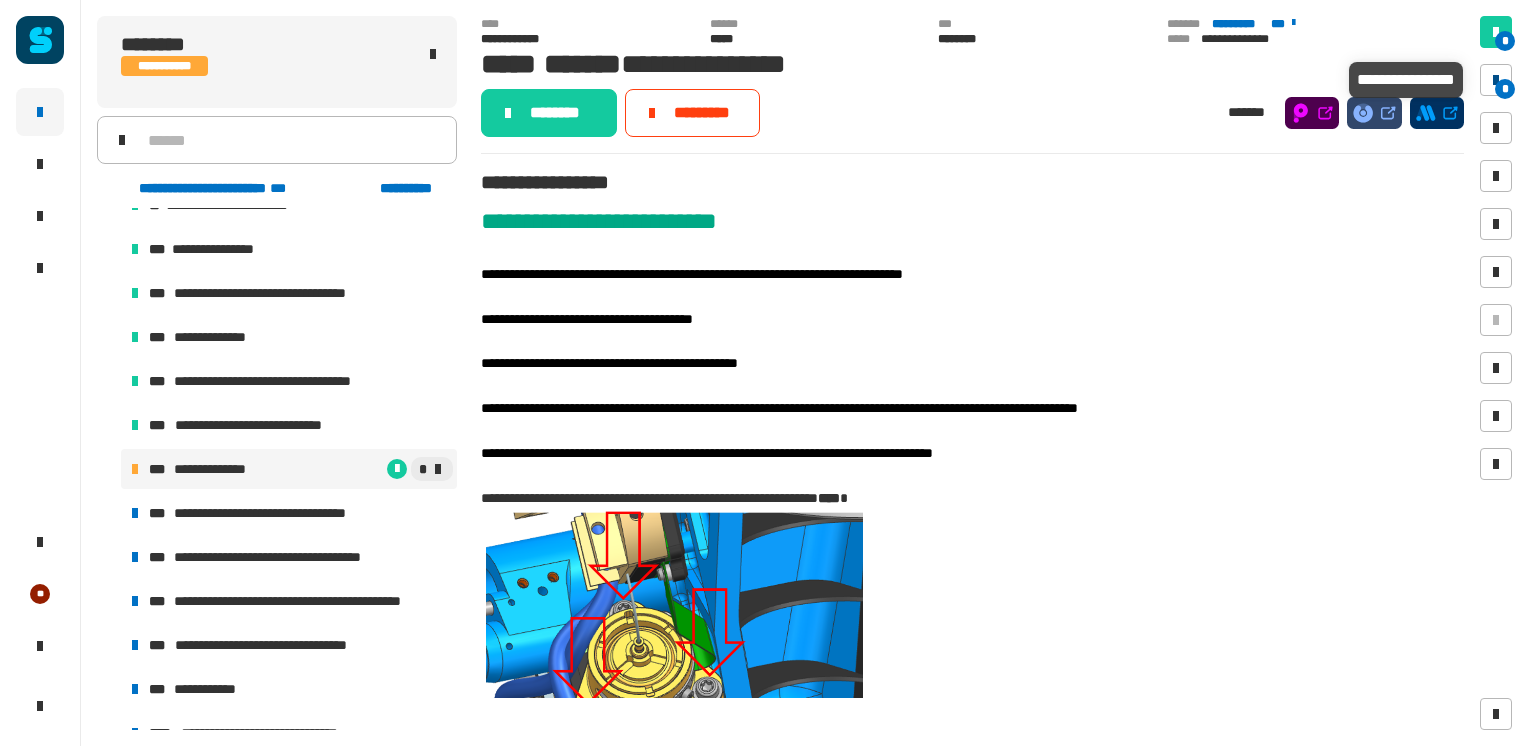 click on "*" at bounding box center [1505, 89] 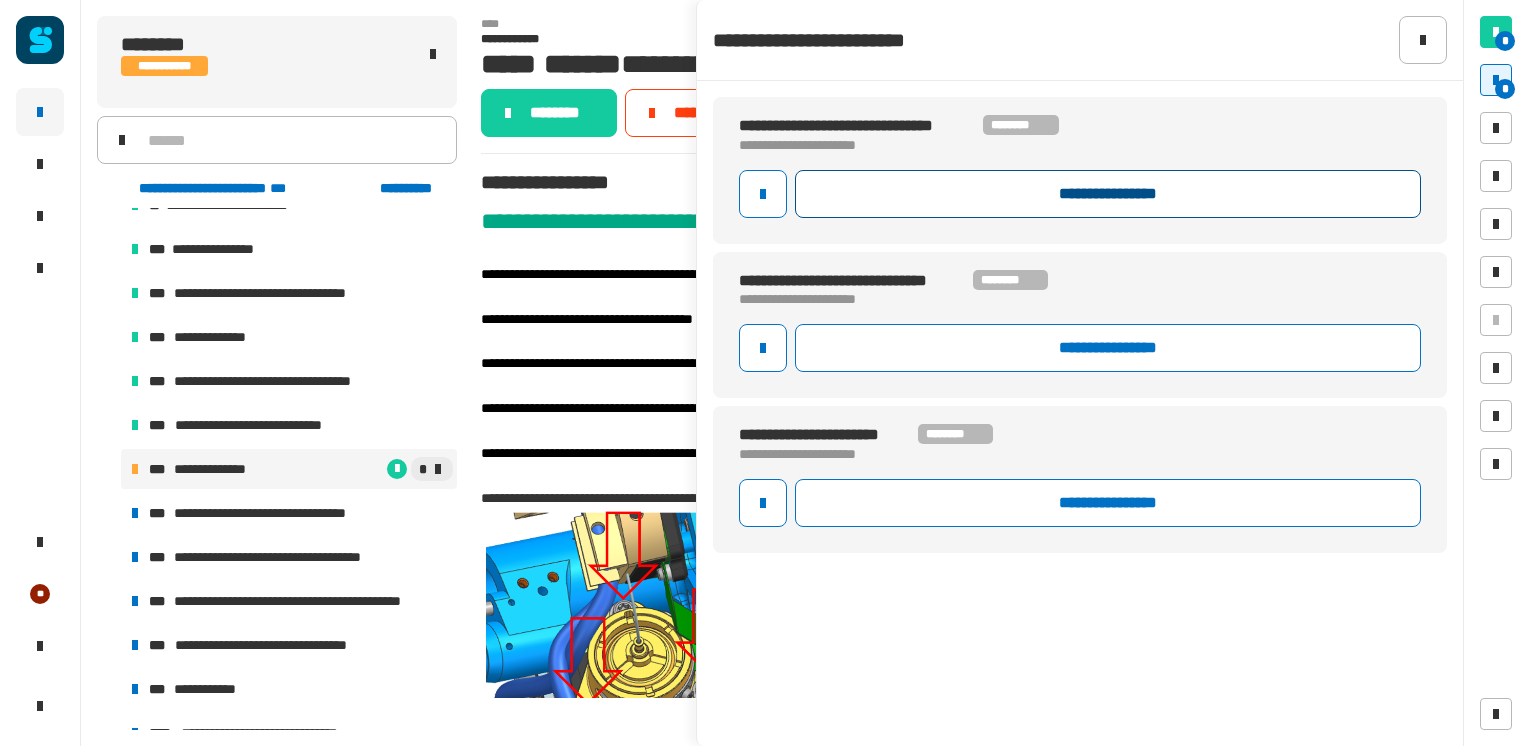 click on "**********" 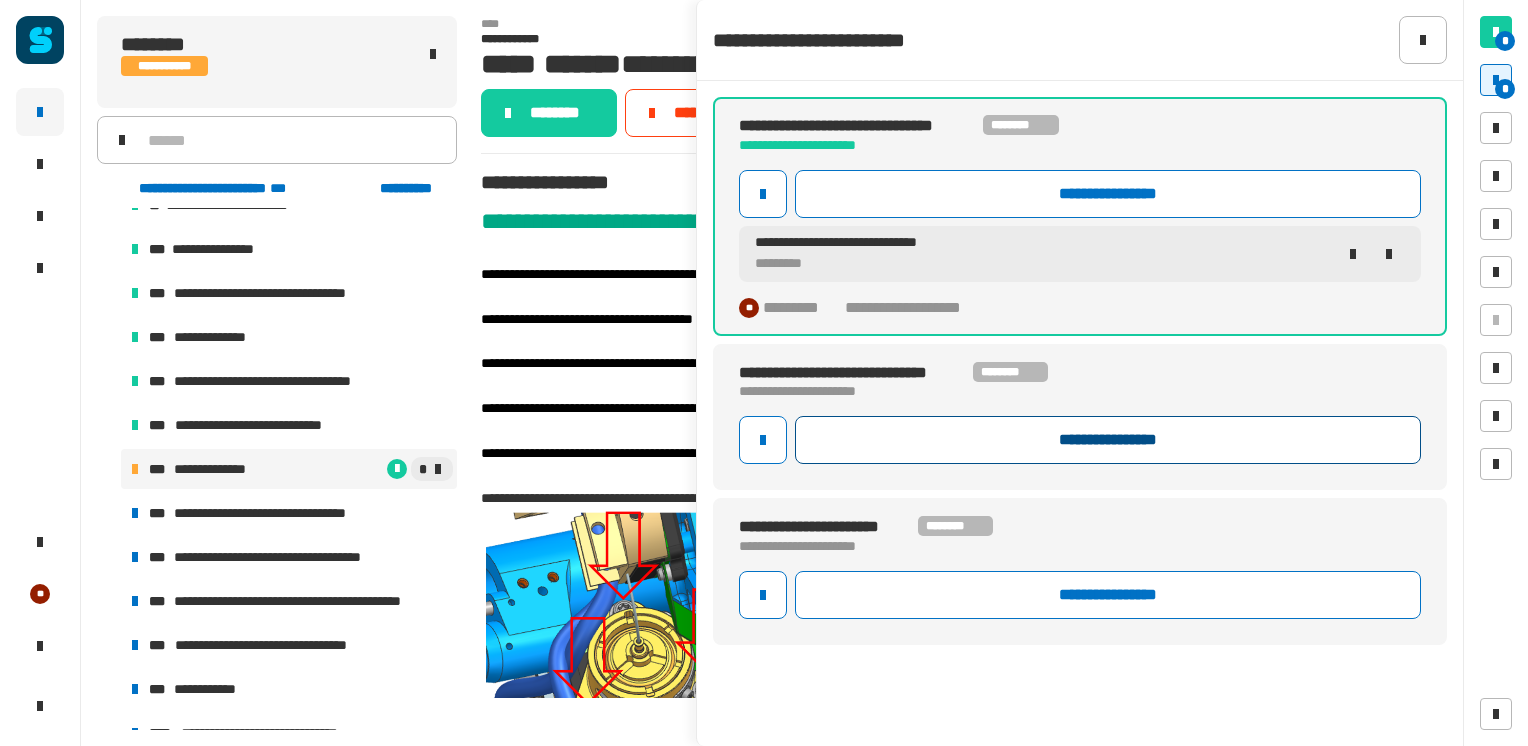 click on "**********" 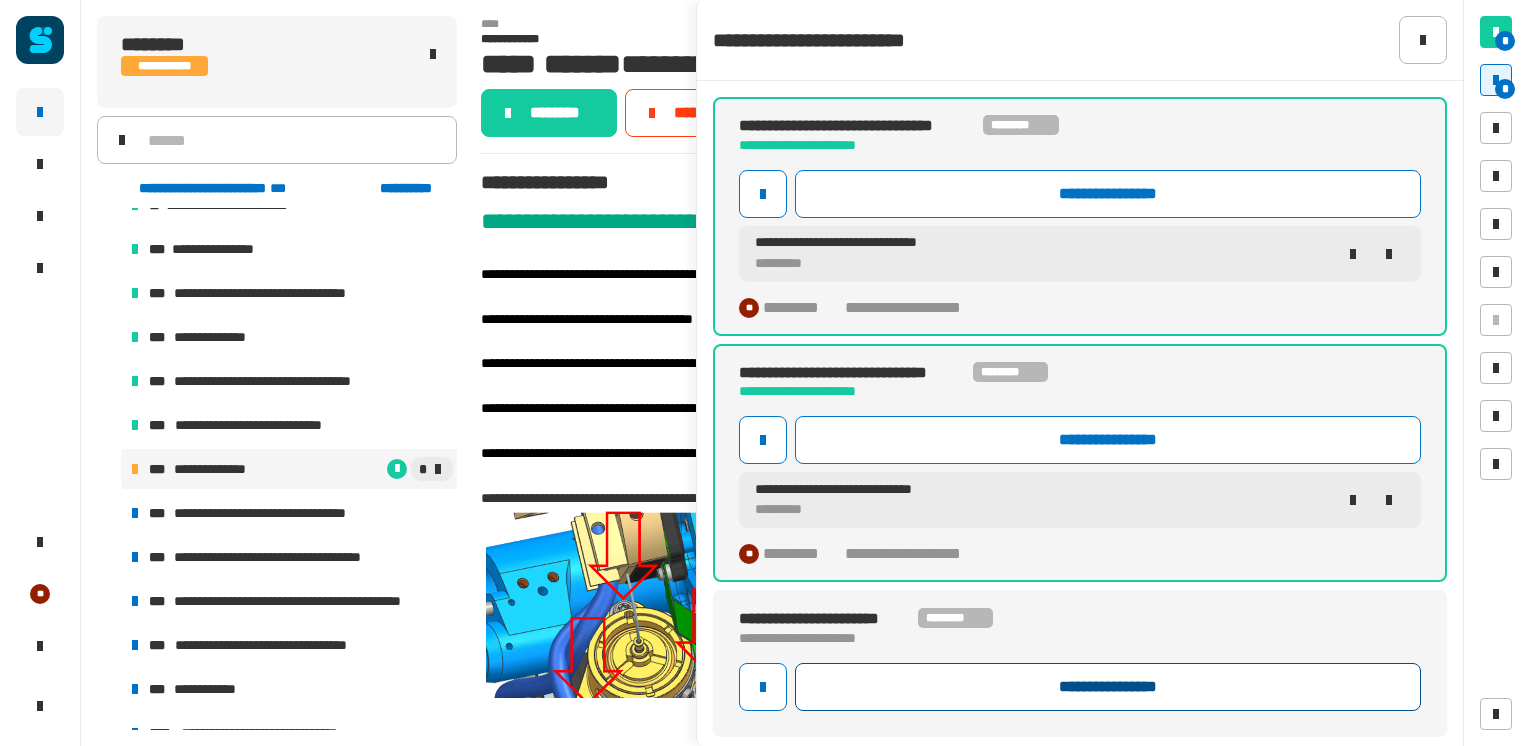 click on "**********" 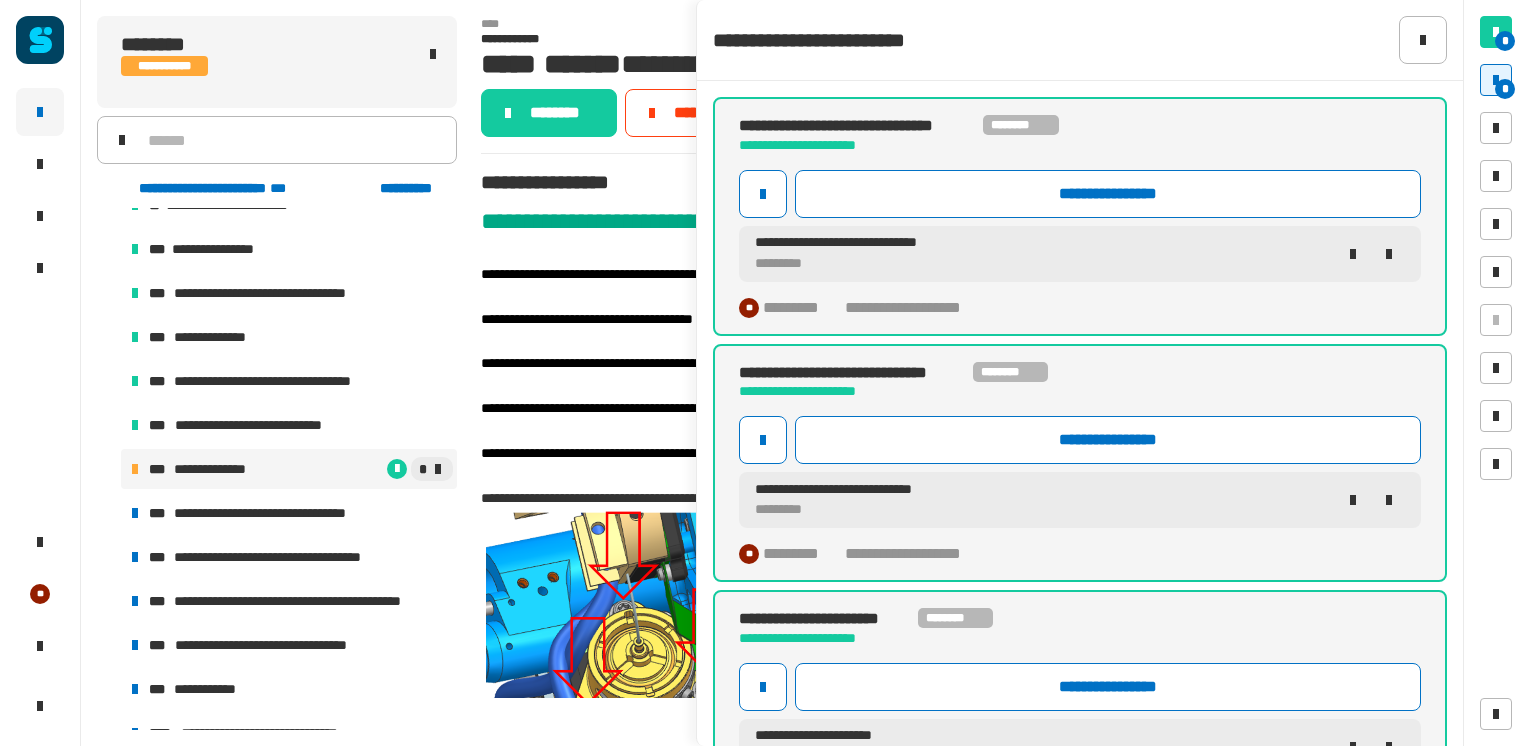 scroll, scrollTop: 83, scrollLeft: 0, axis: vertical 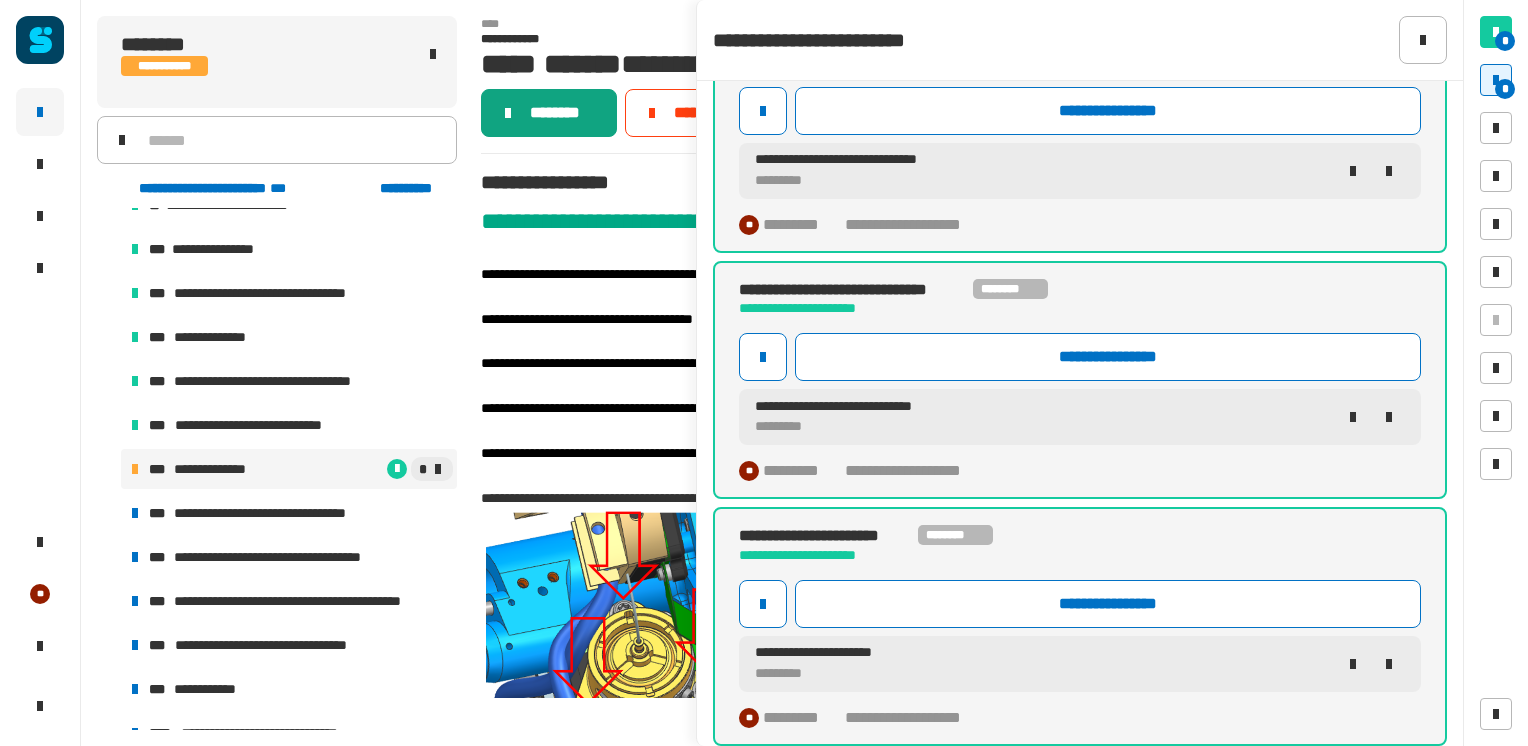 click on "********" 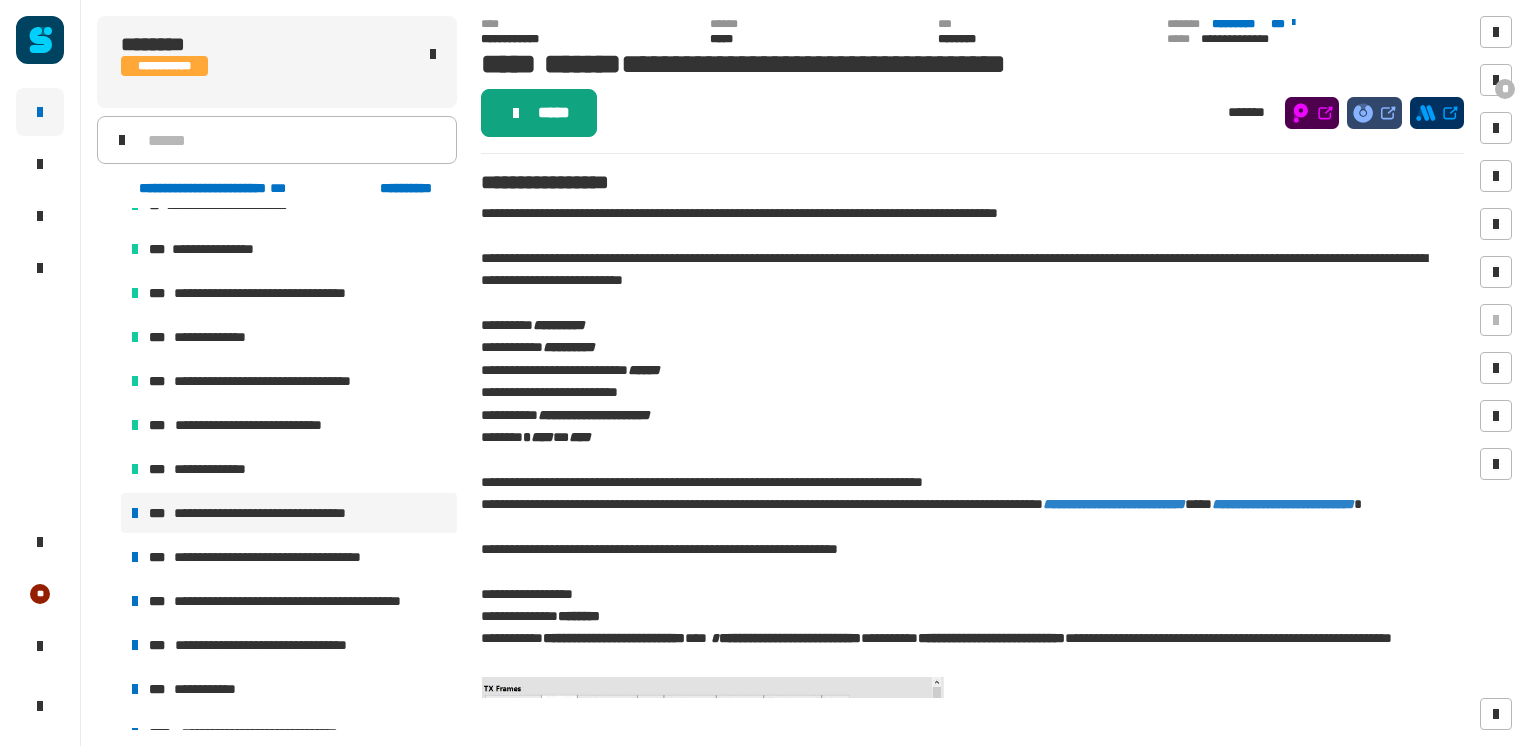 click on "*****" 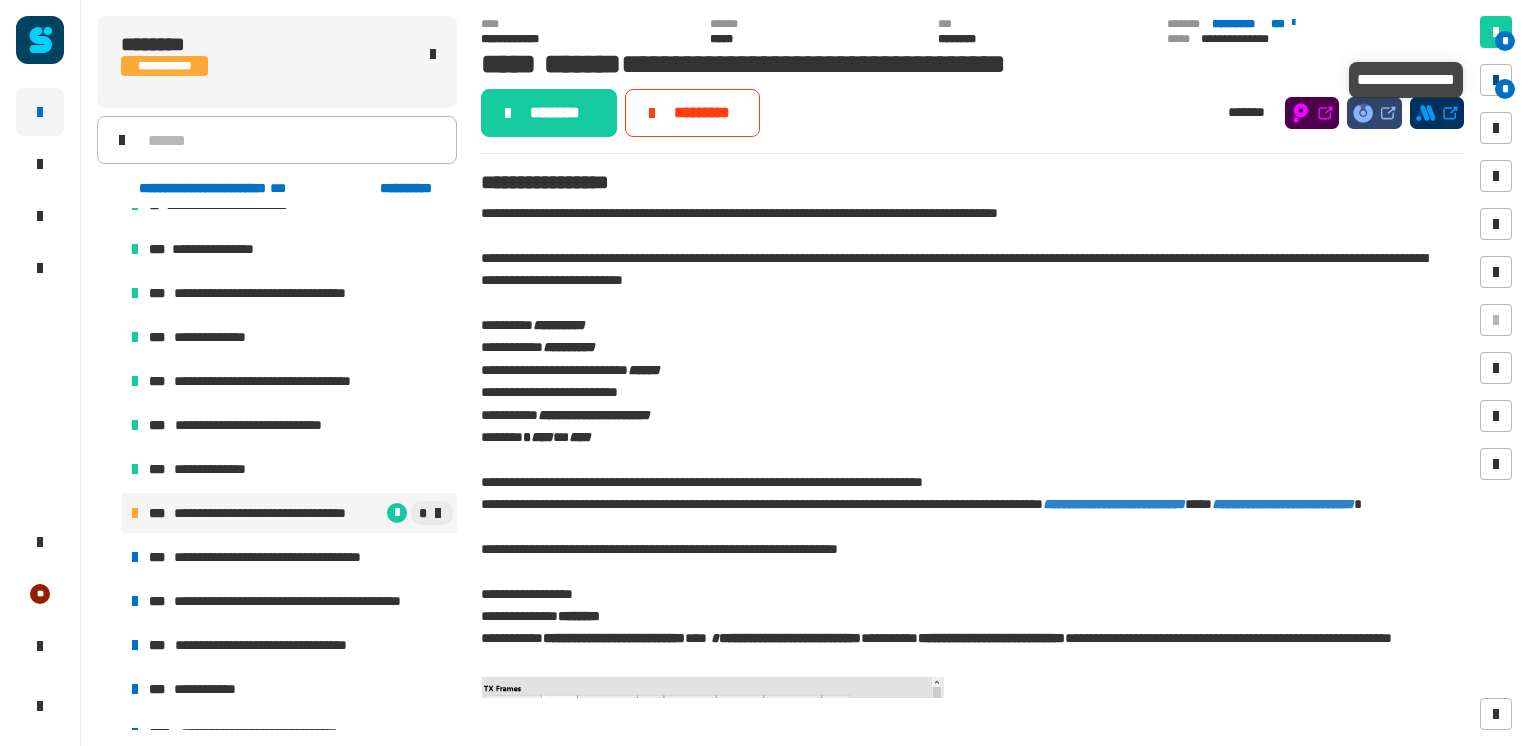 click at bounding box center [1496, 80] 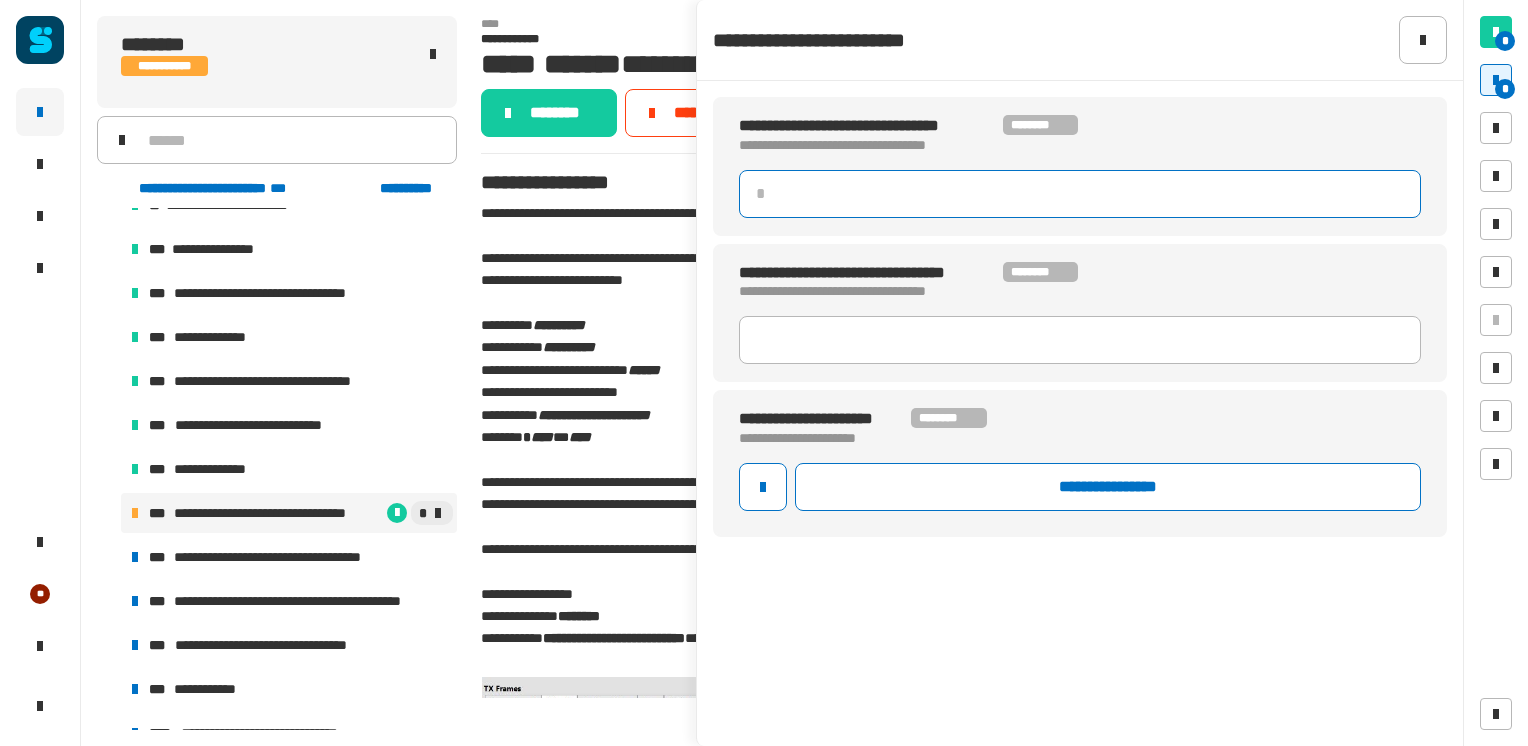 click 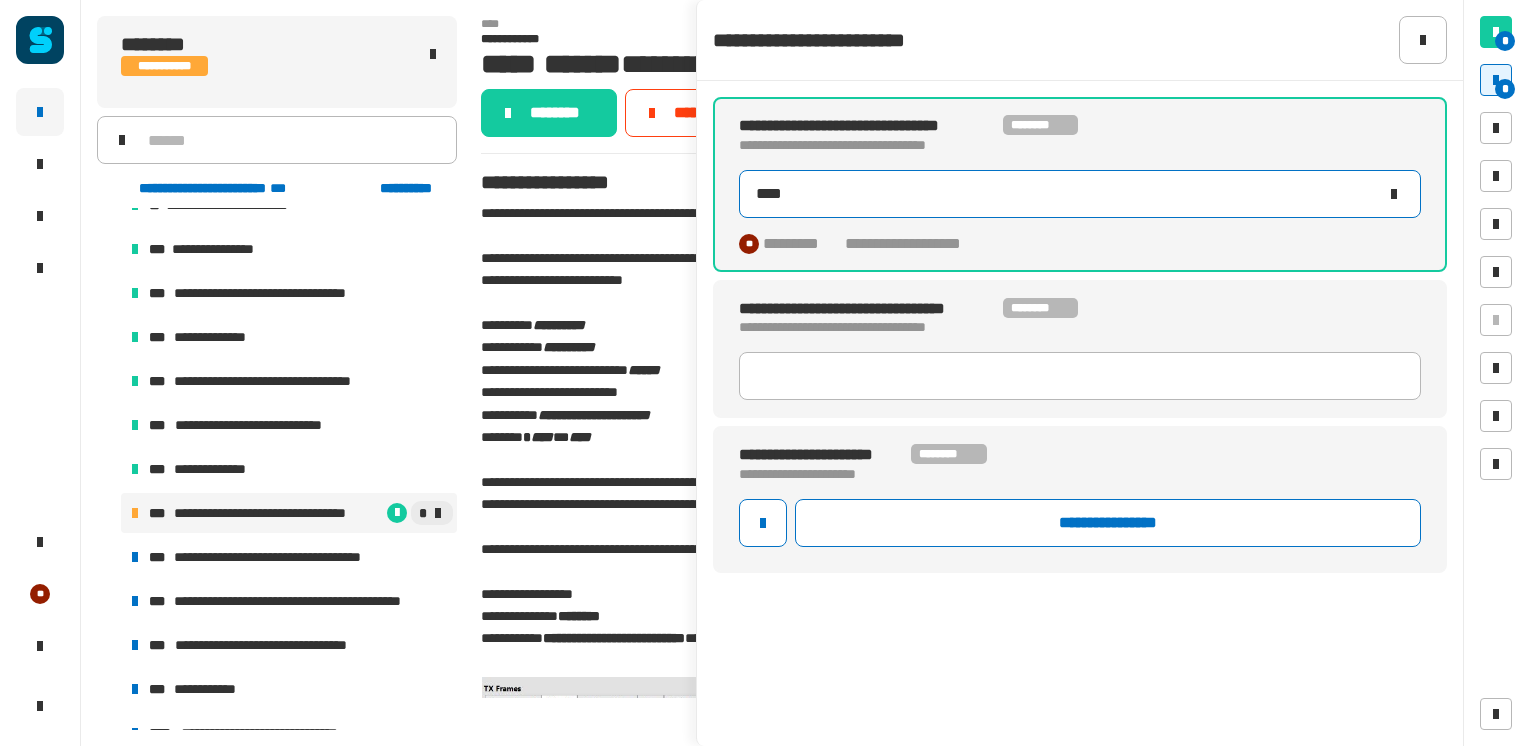 type on "*****" 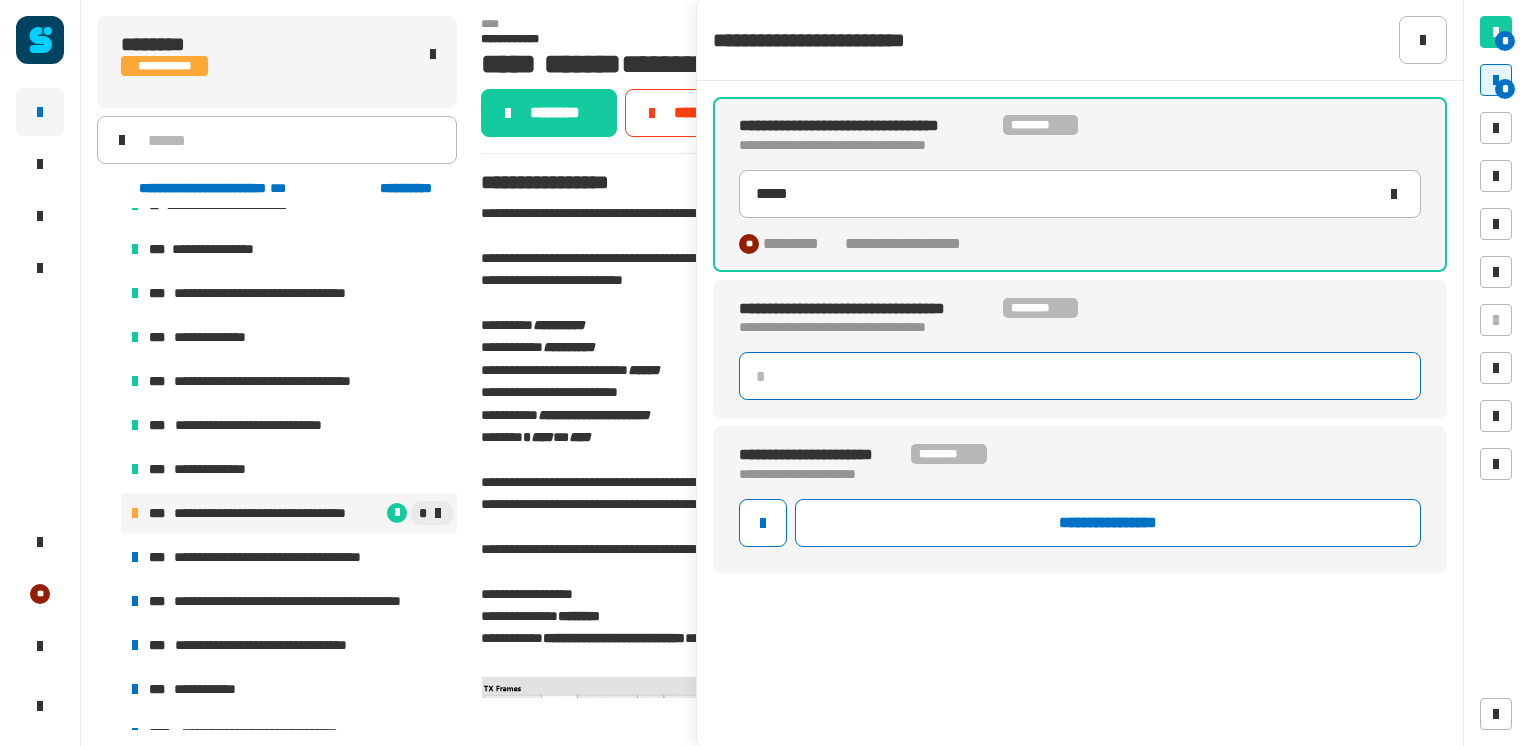 click 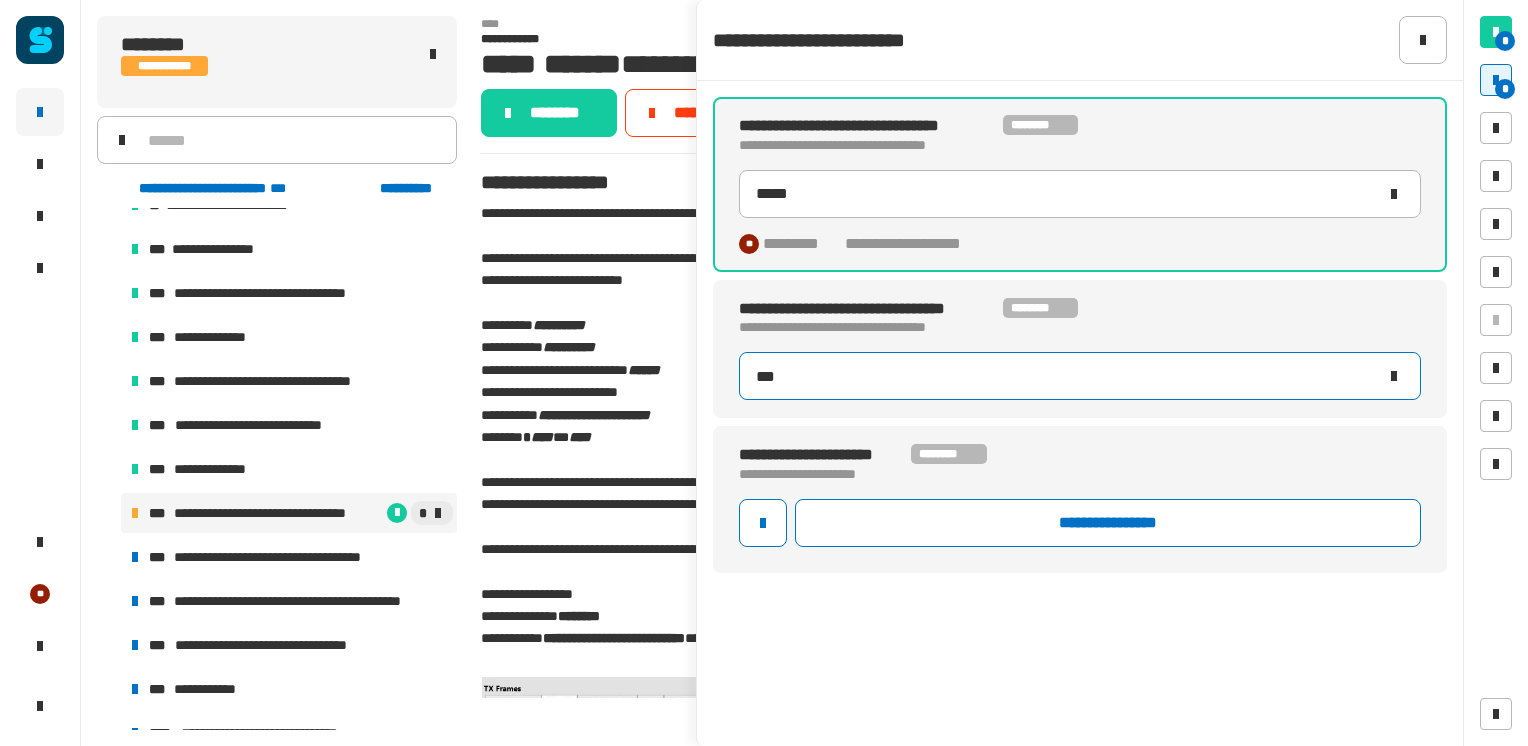 type on "****" 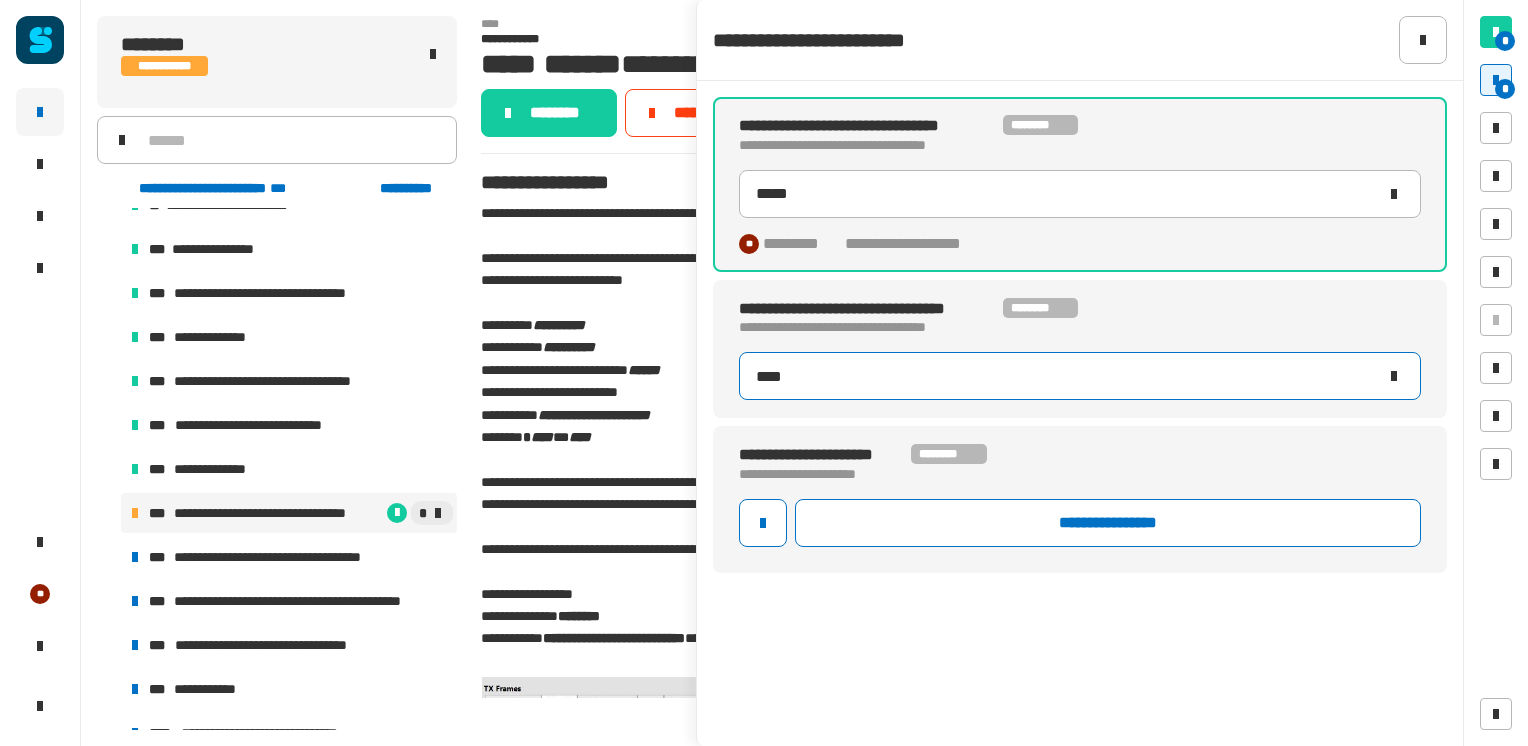 type on "*****" 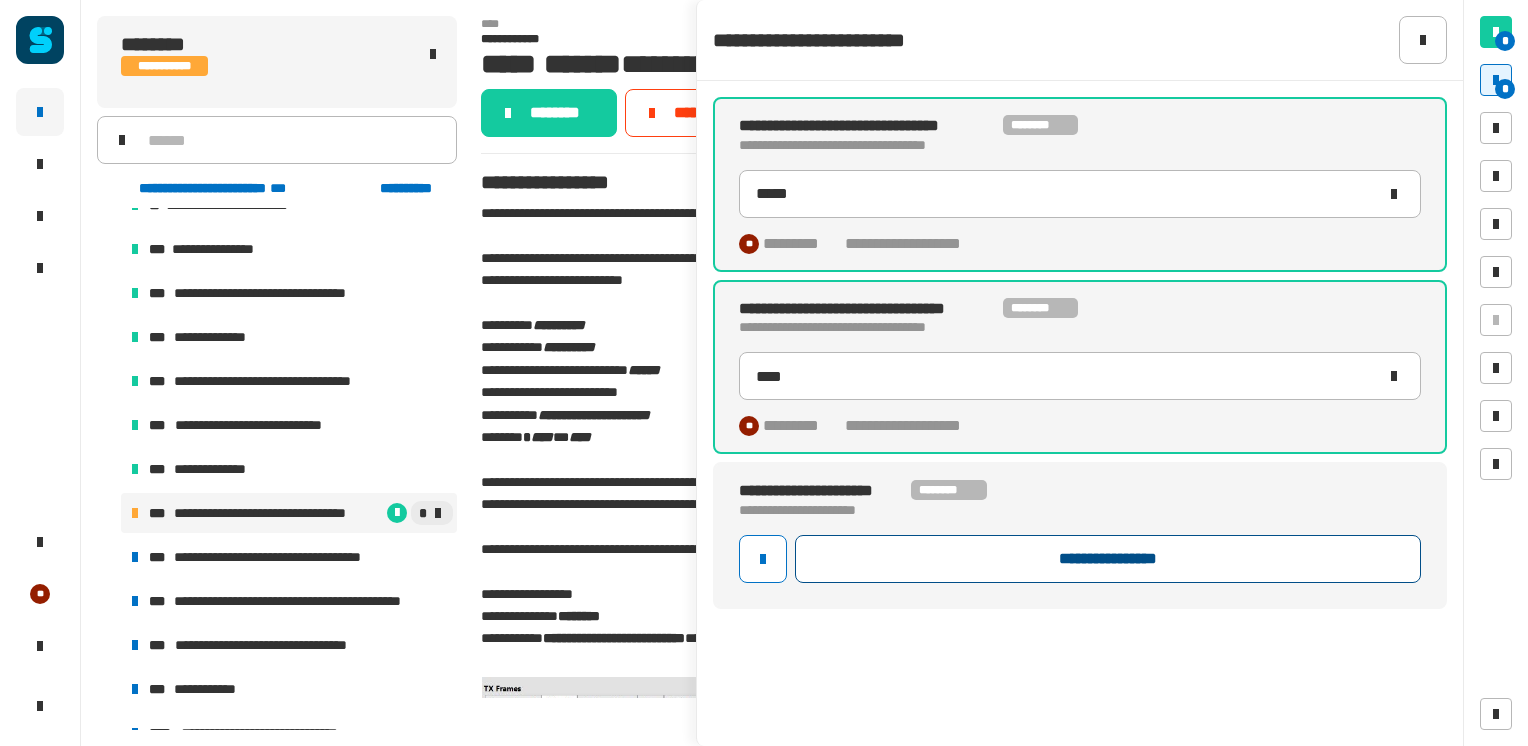 click on "**********" 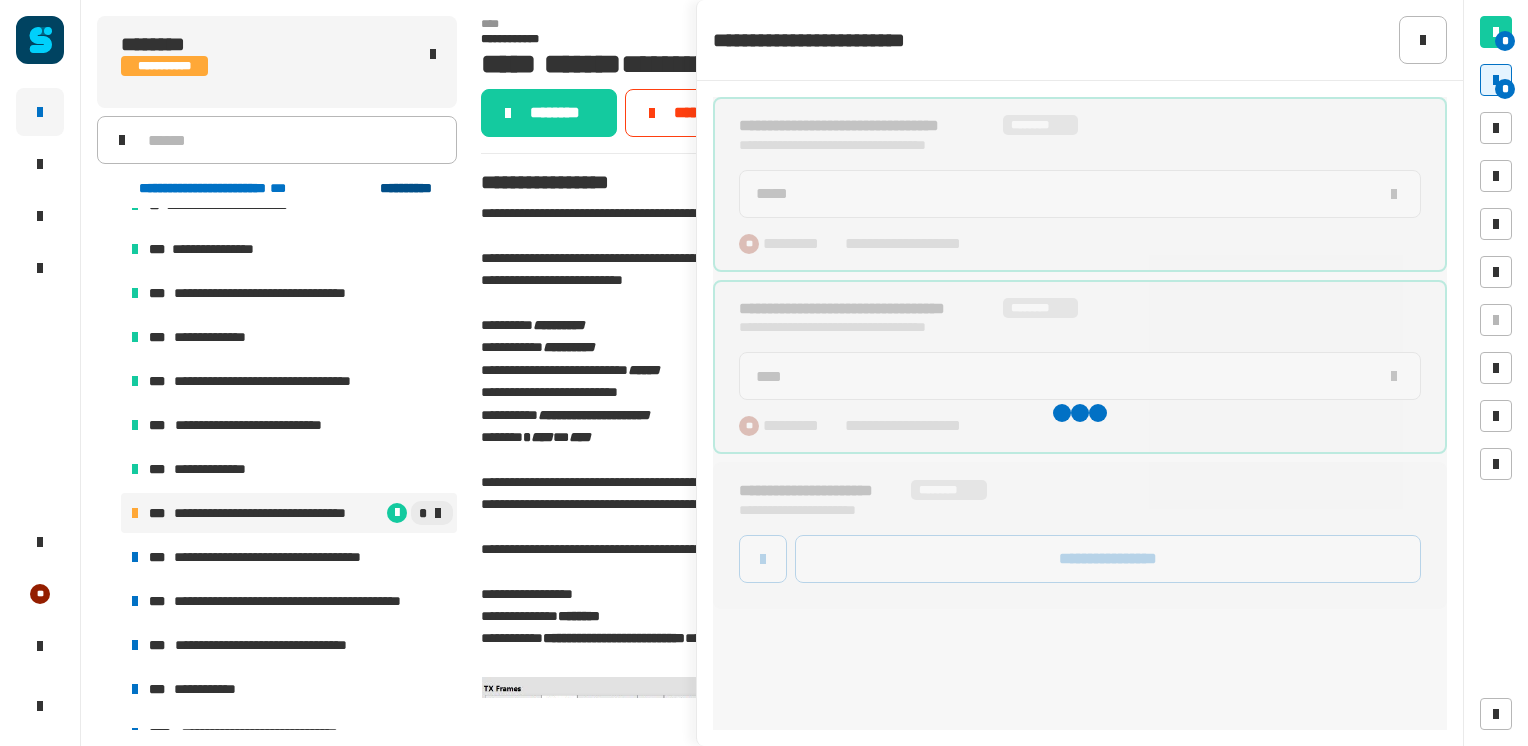 type on "****" 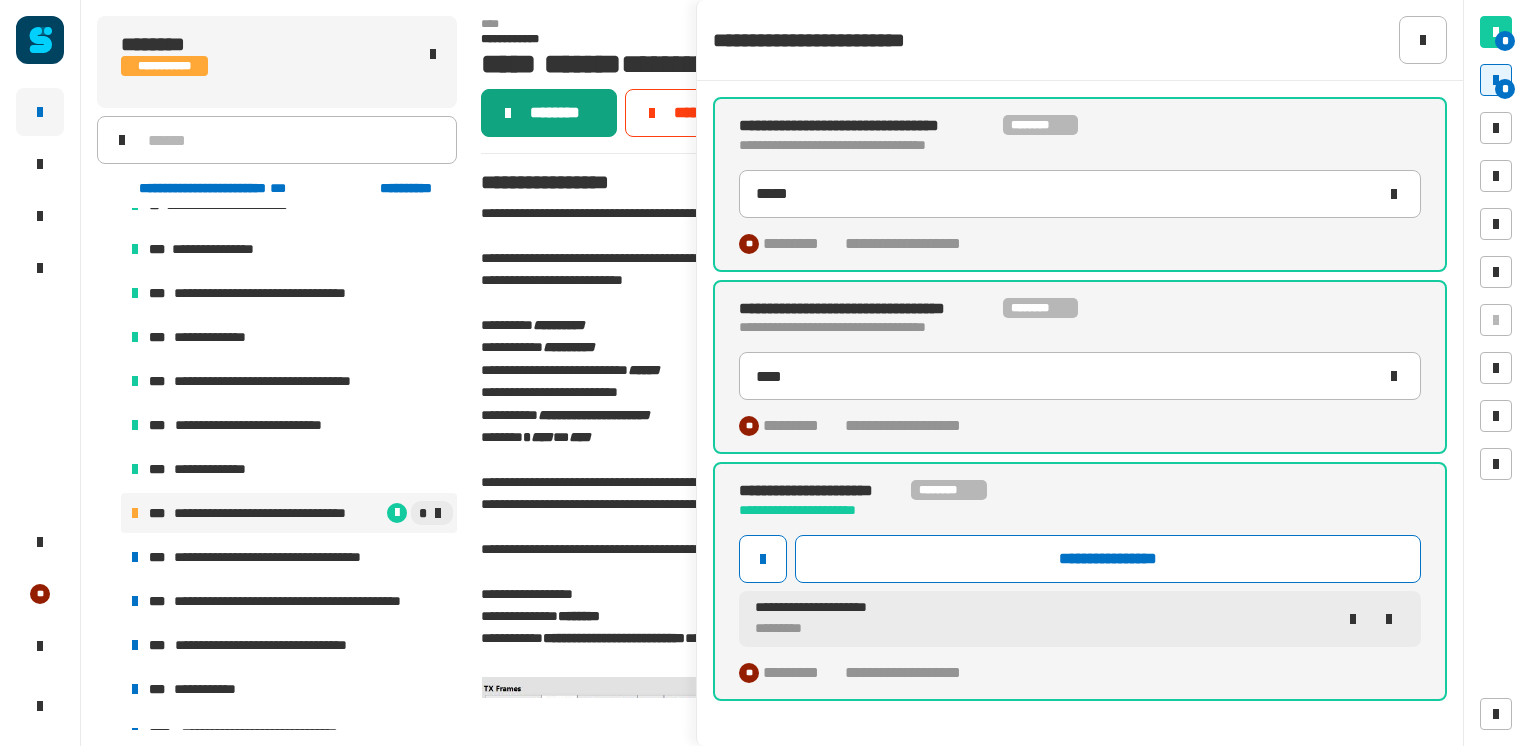 click on "********" 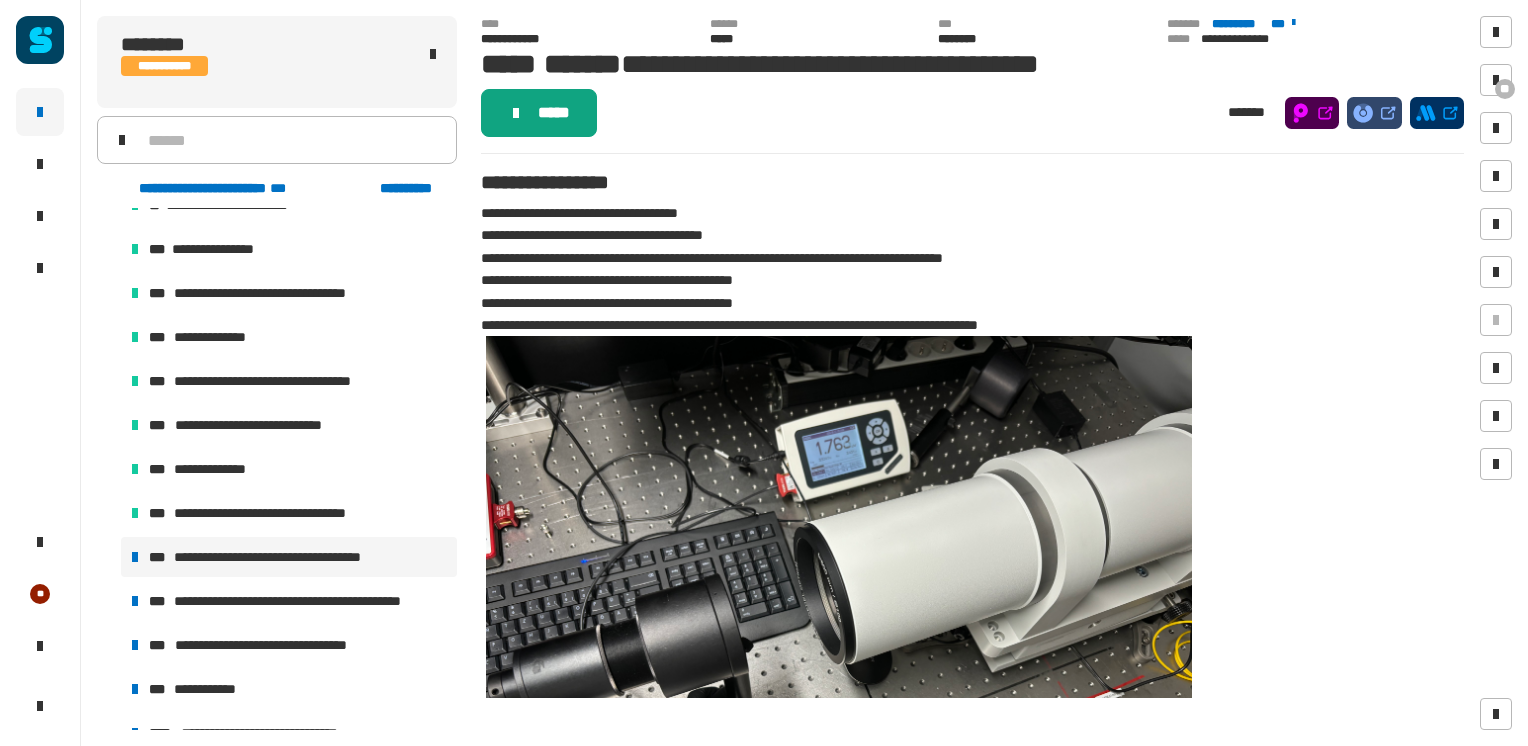 click on "*****" 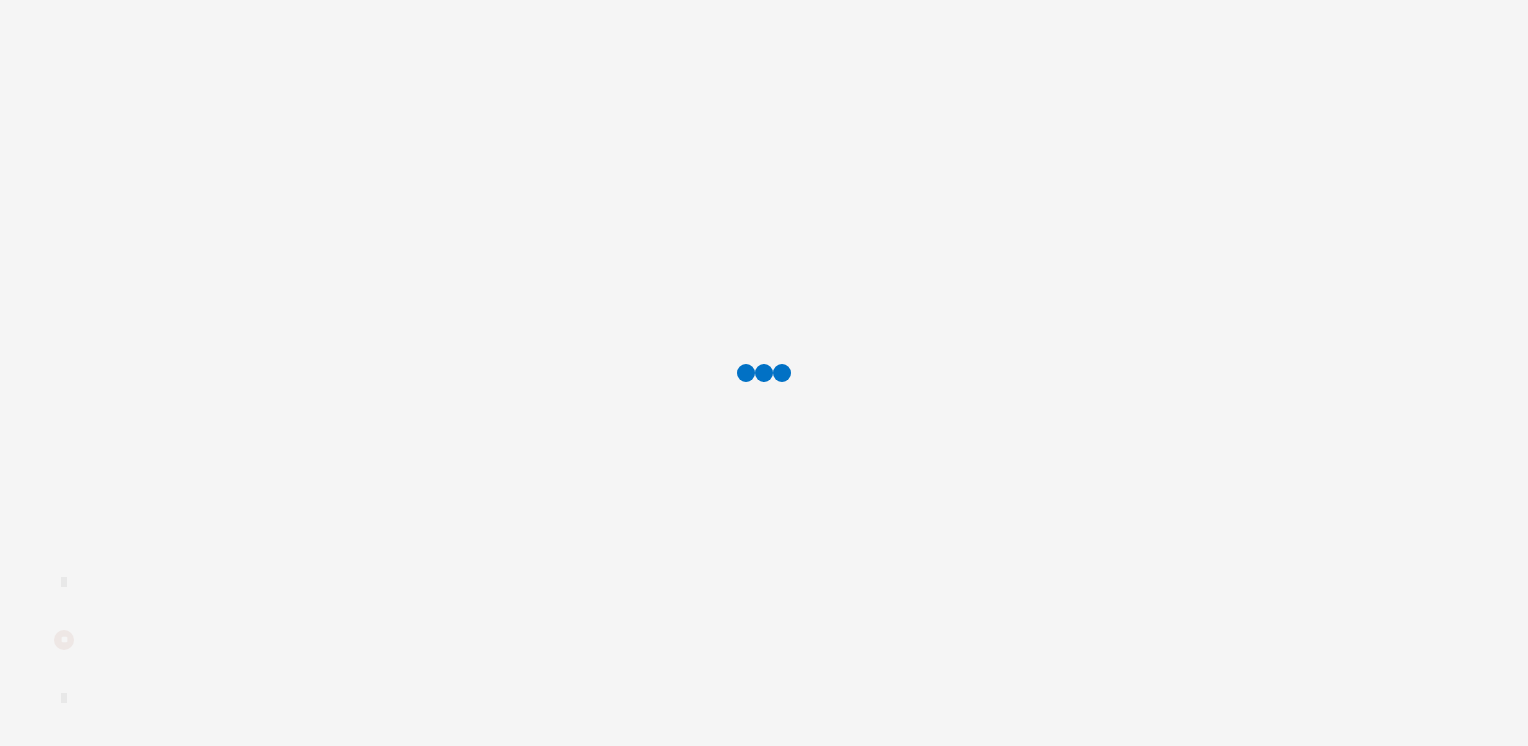scroll, scrollTop: 0, scrollLeft: 0, axis: both 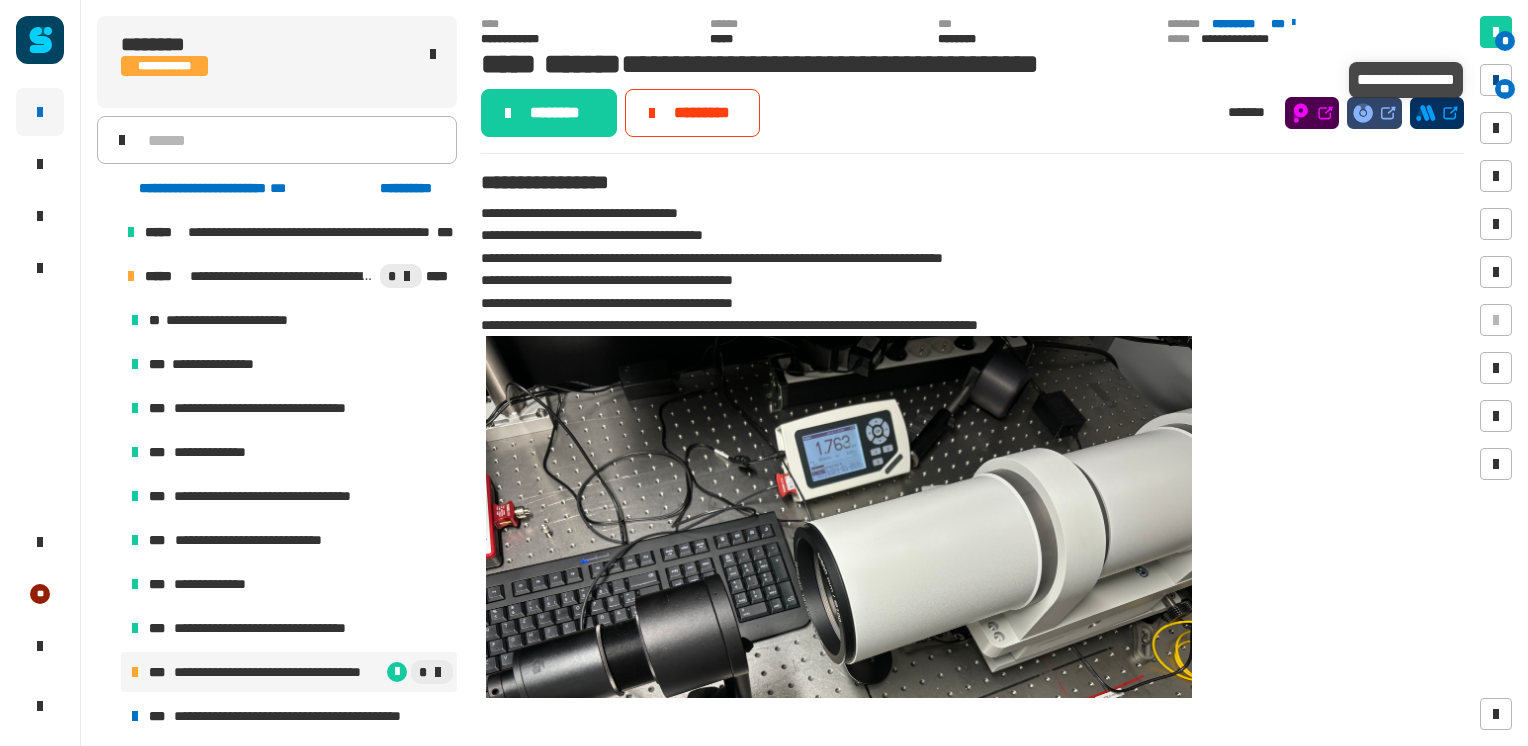 click on "**" at bounding box center [1496, 80] 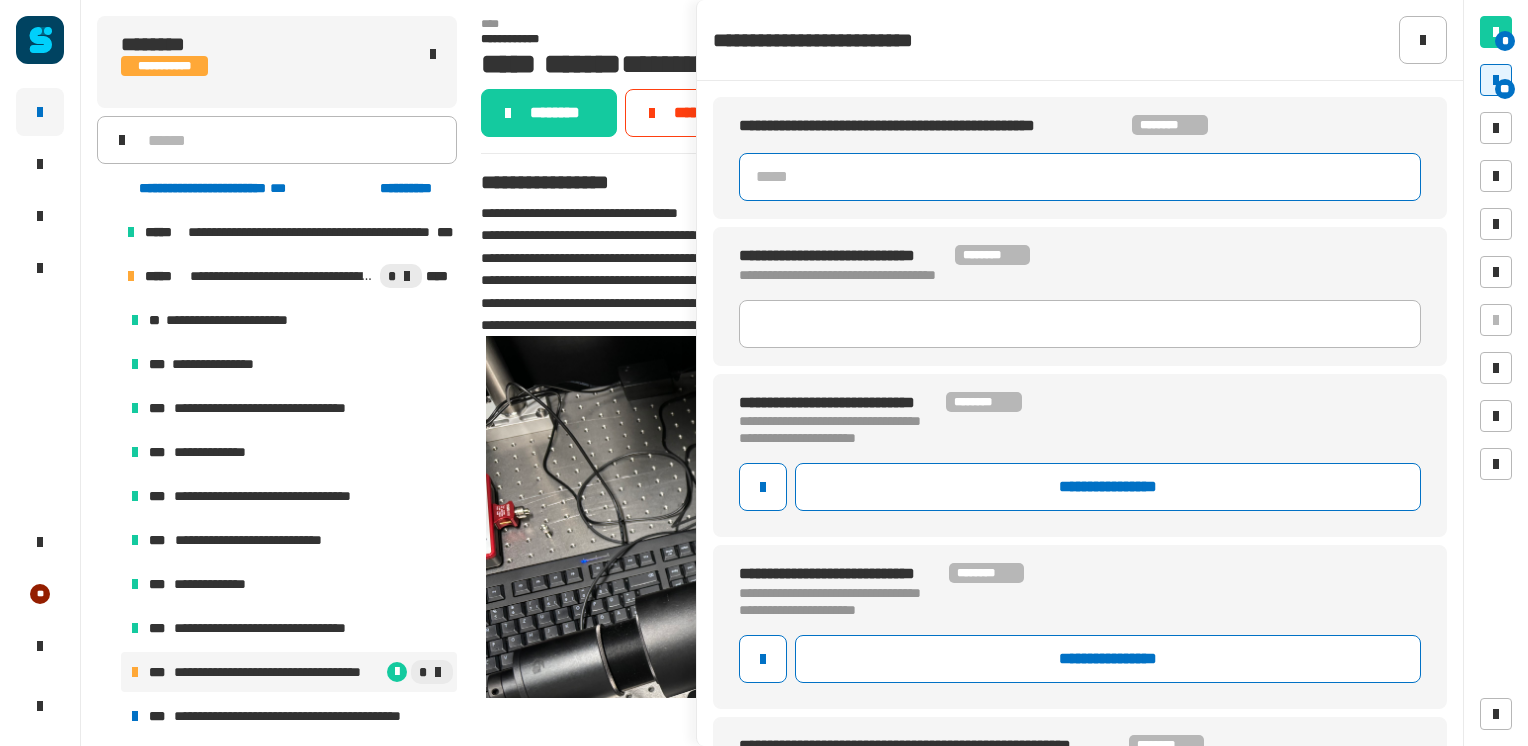 click 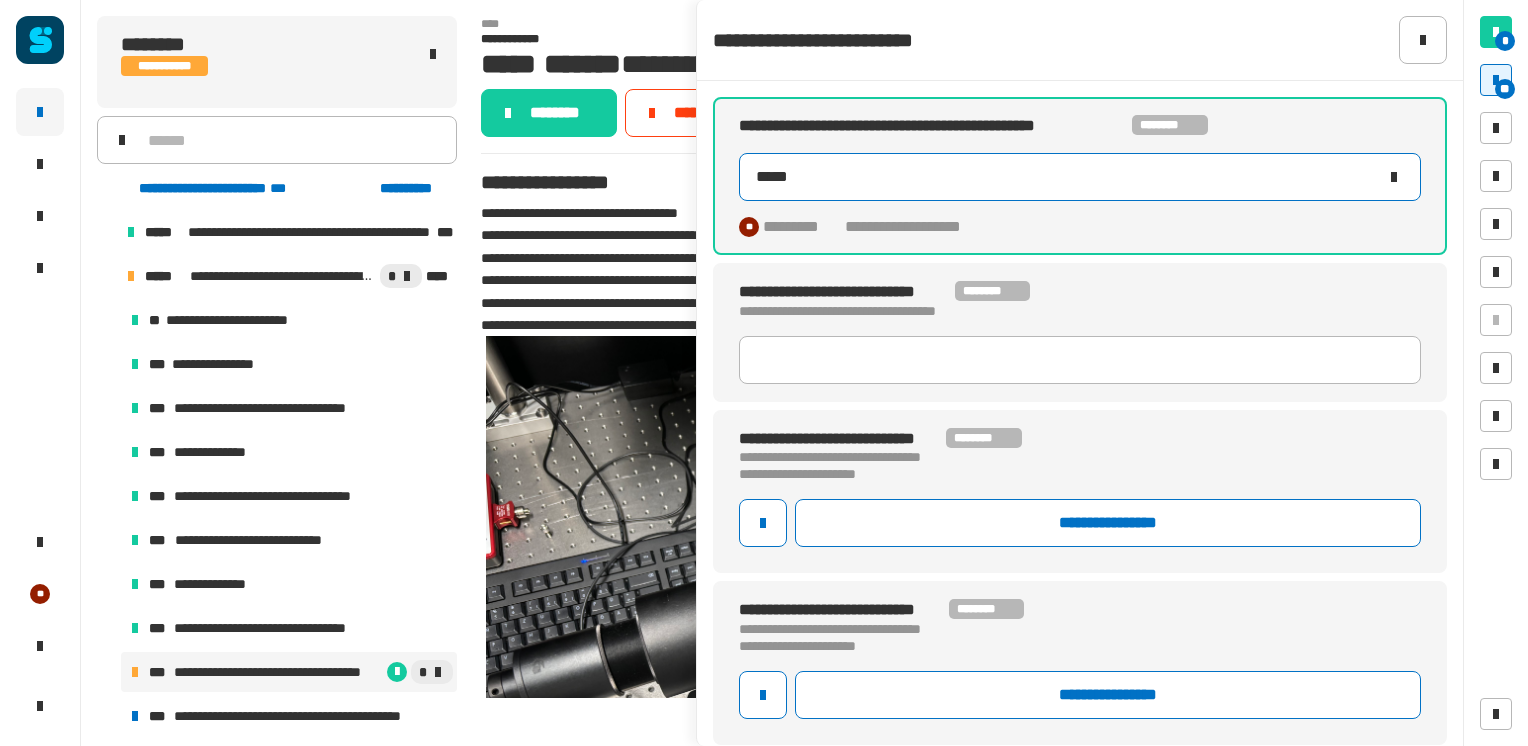 type on "*****" 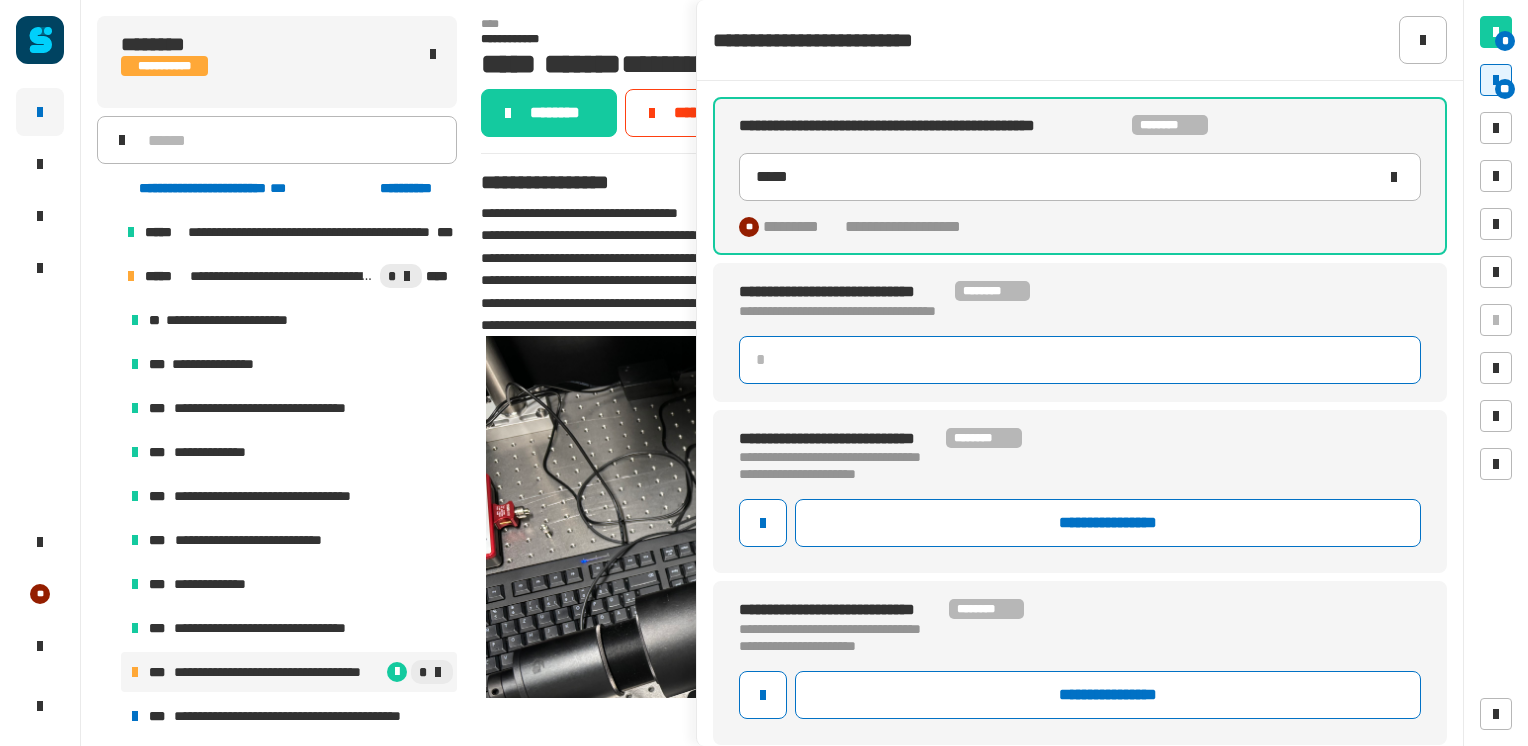 click 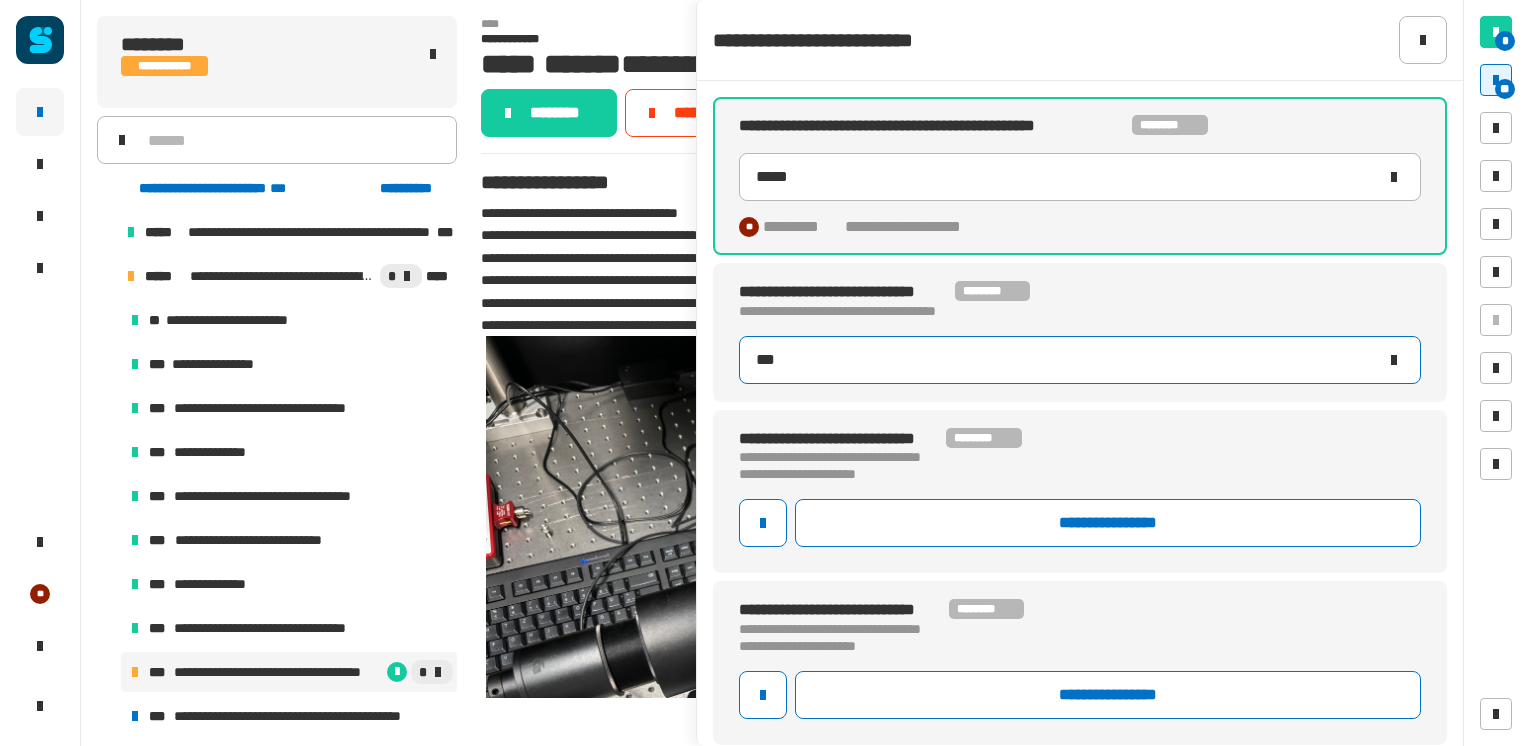 type on "****" 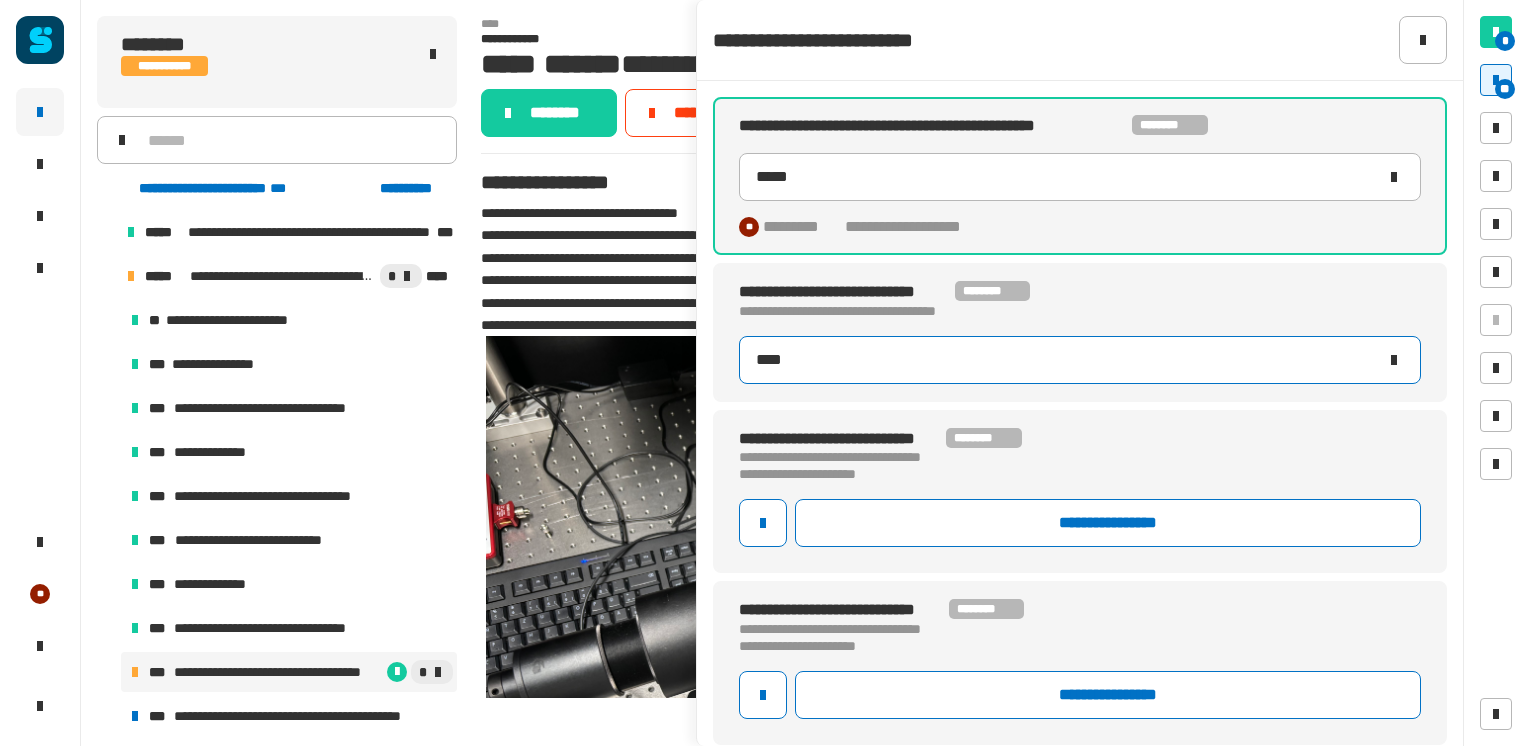 type on "*****" 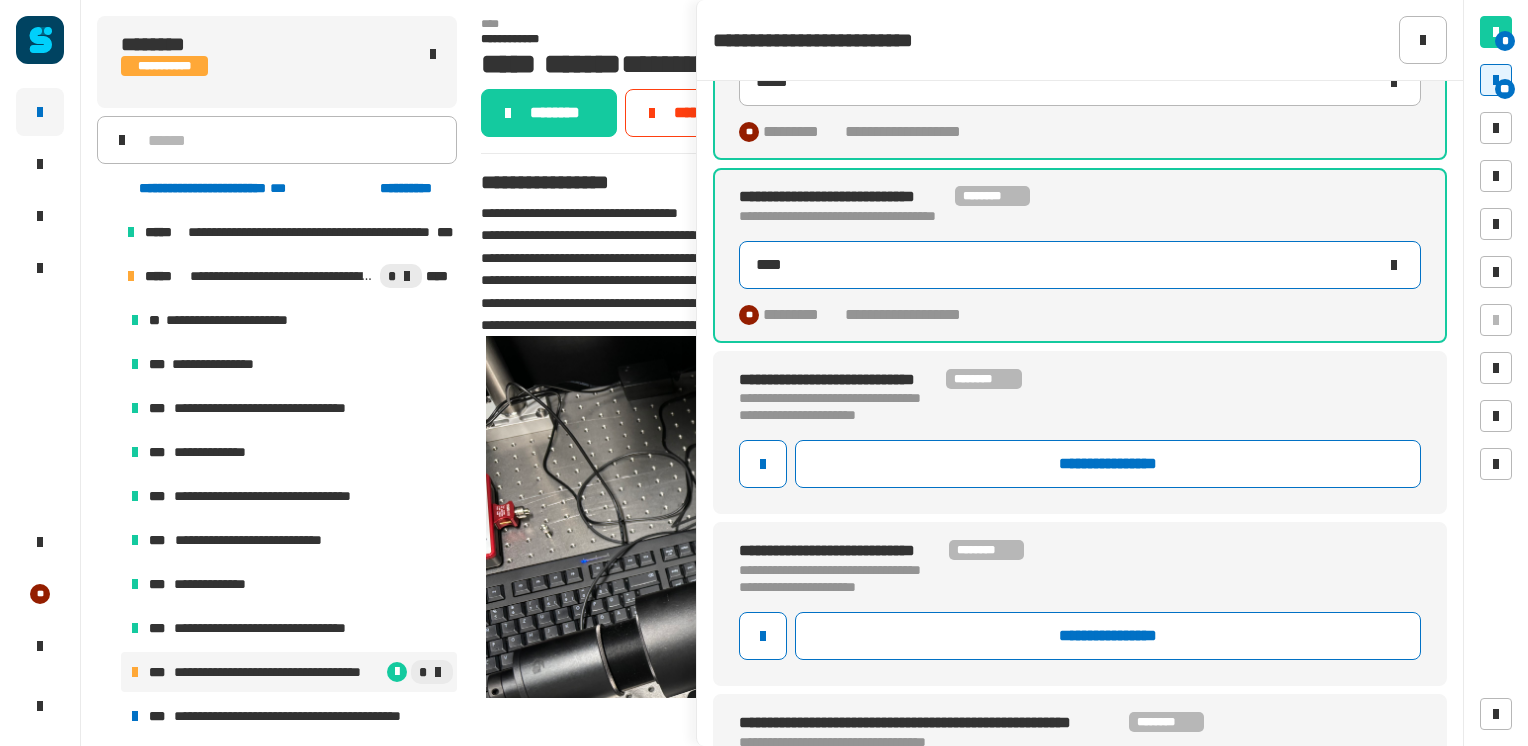 scroll, scrollTop: 96, scrollLeft: 0, axis: vertical 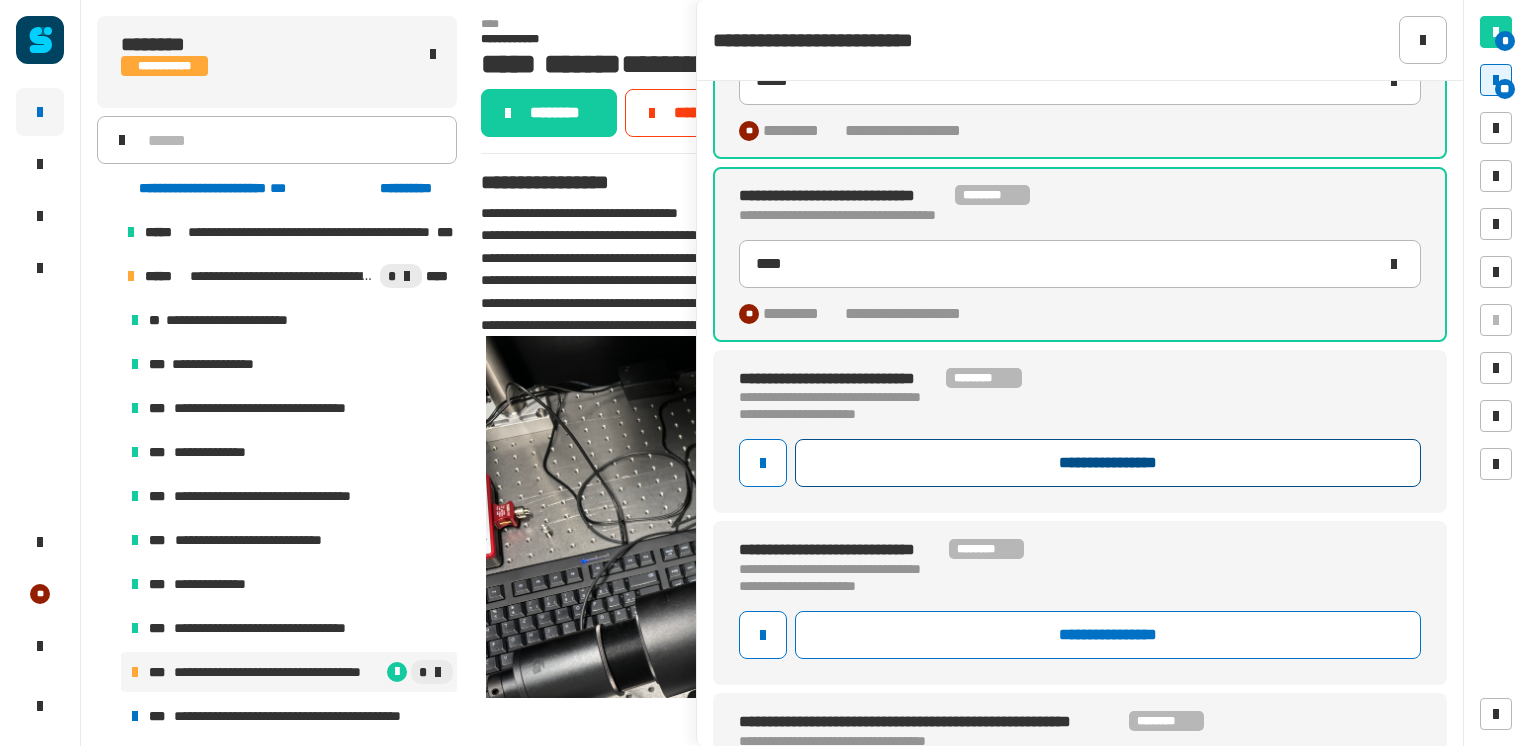 click on "**********" 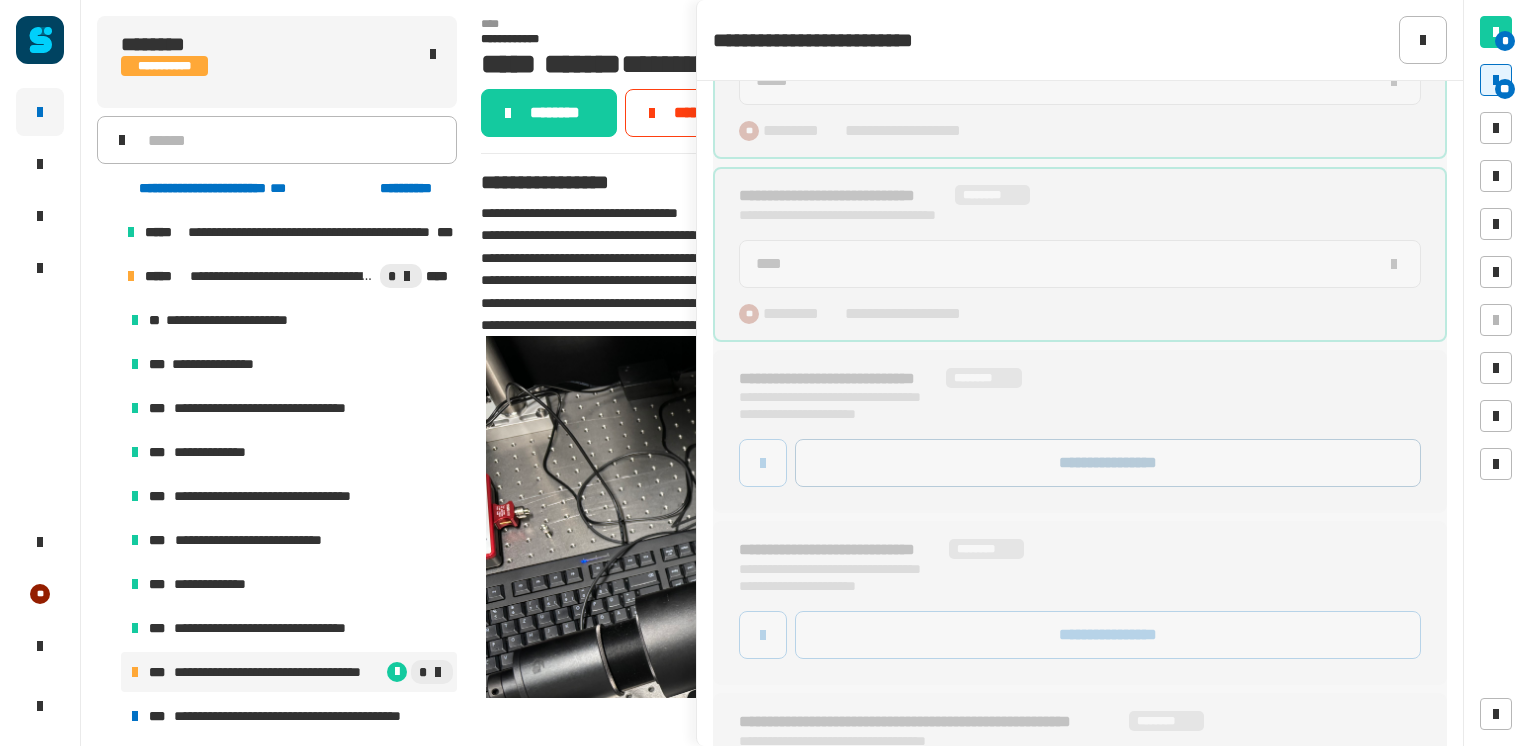 type on "****" 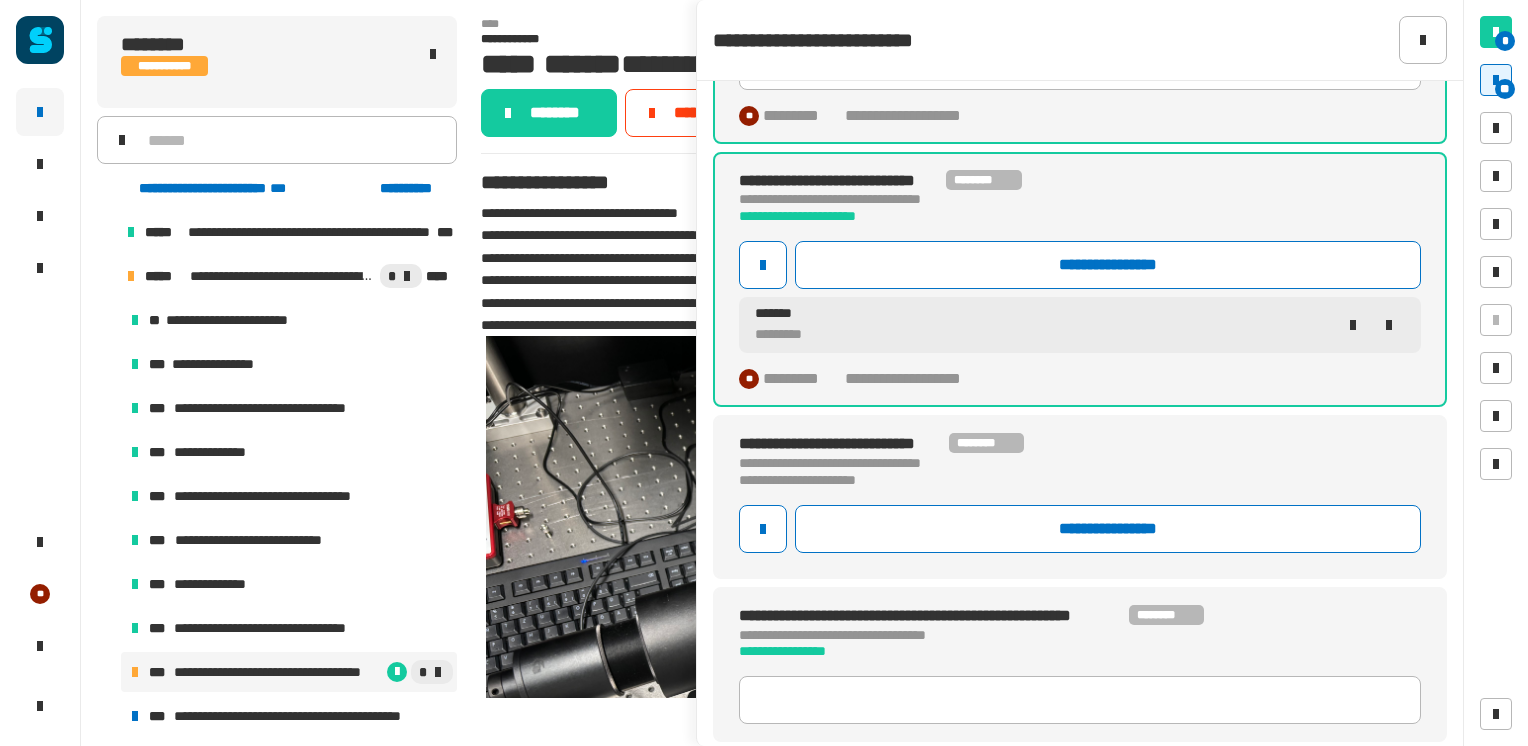 scroll, scrollTop: 315, scrollLeft: 0, axis: vertical 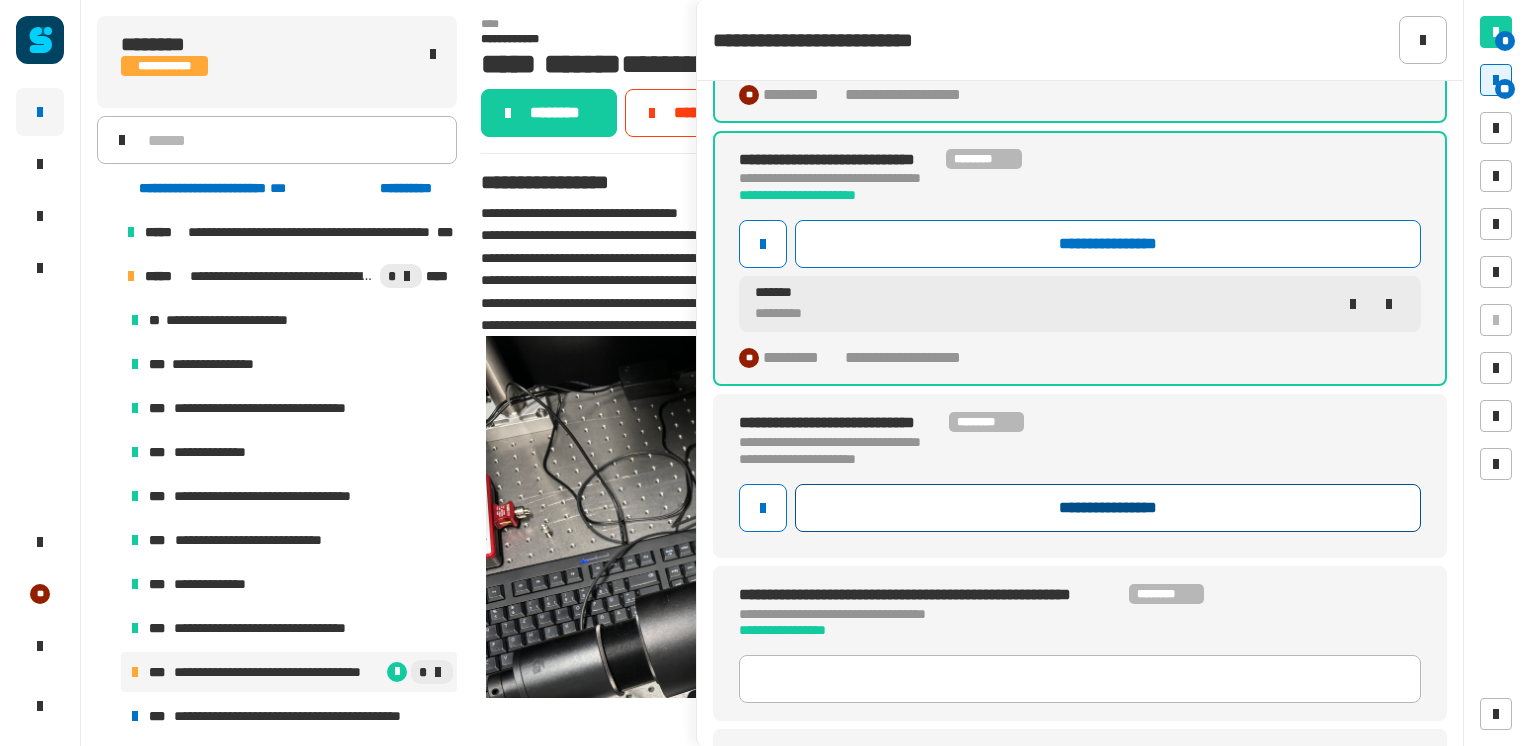 click on "**********" 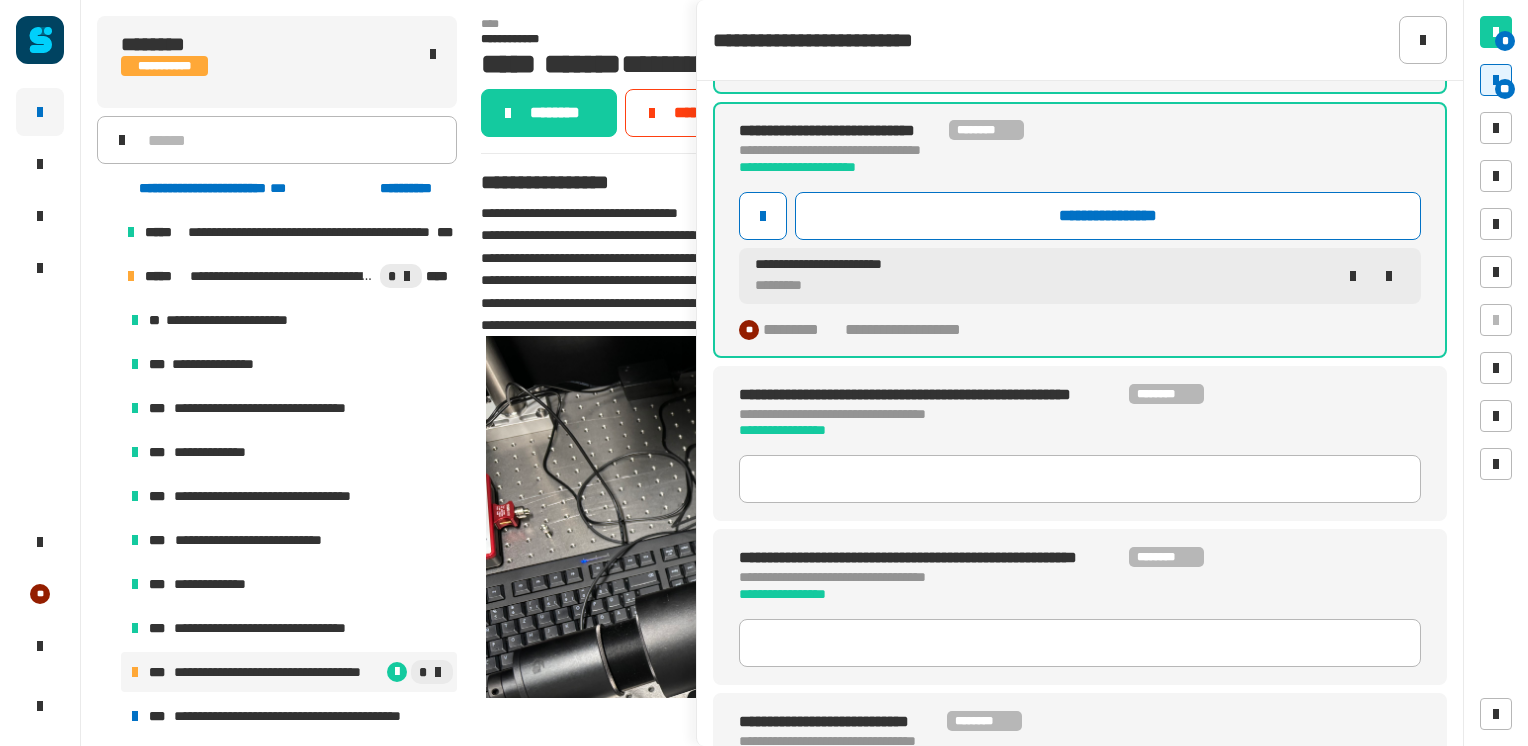 scroll, scrollTop: 615, scrollLeft: 0, axis: vertical 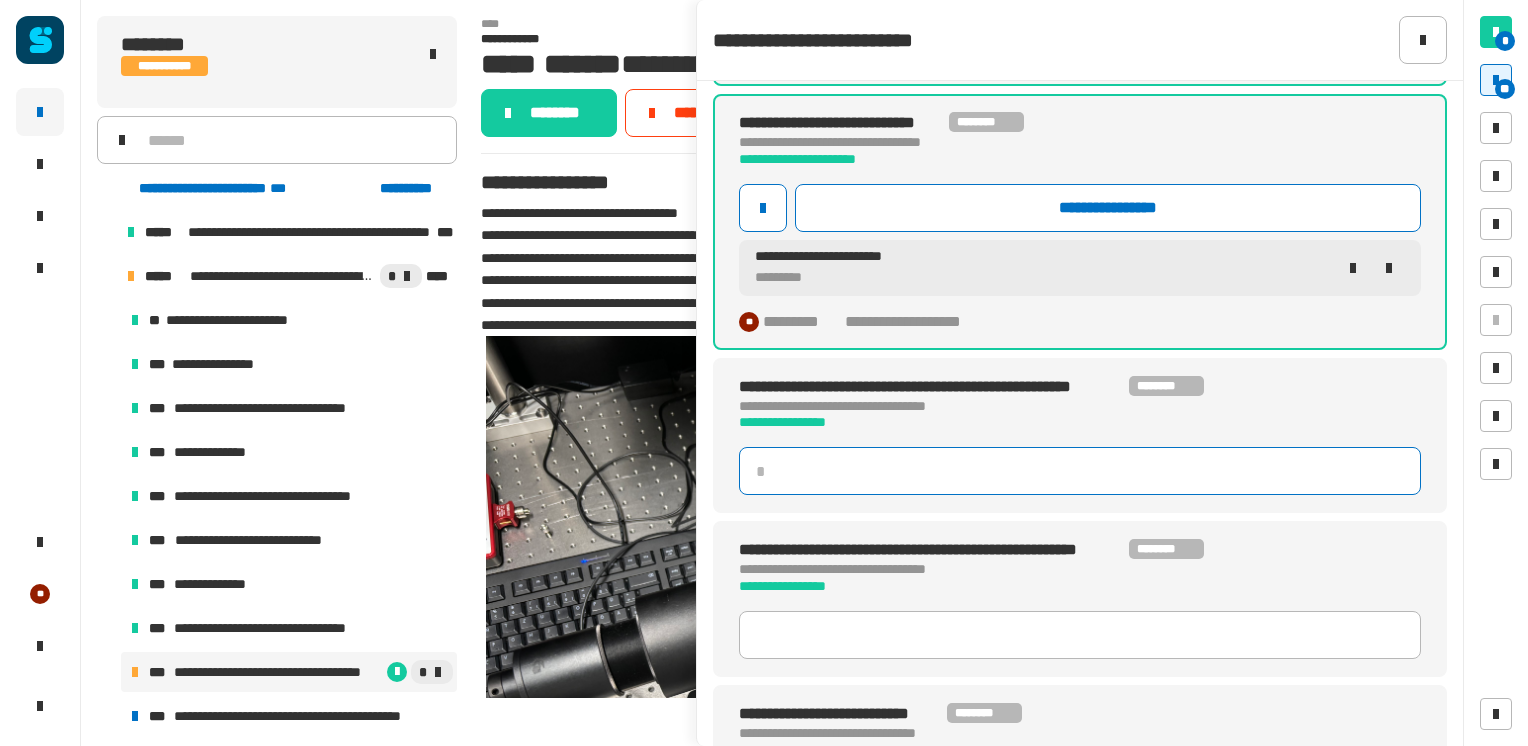 click 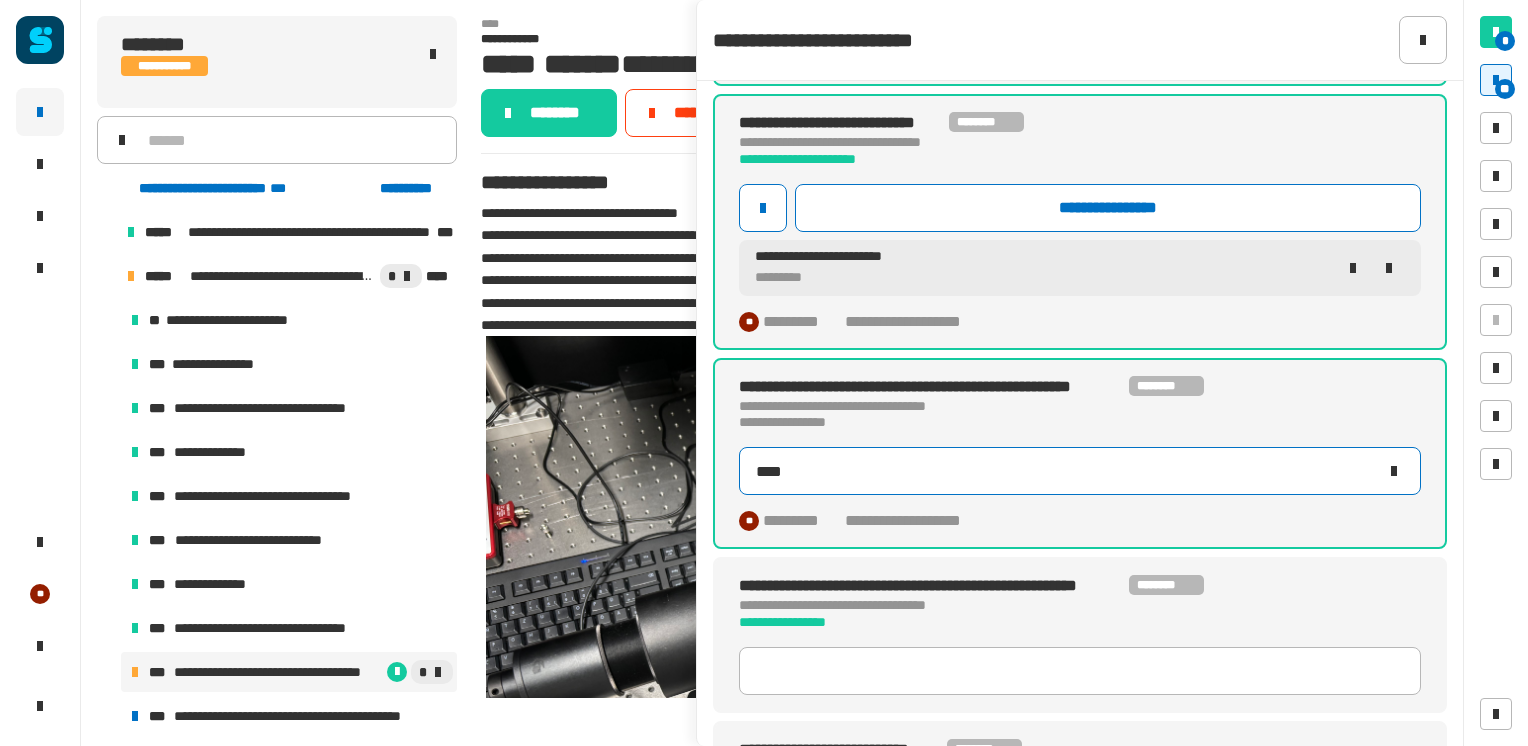 type on "*****" 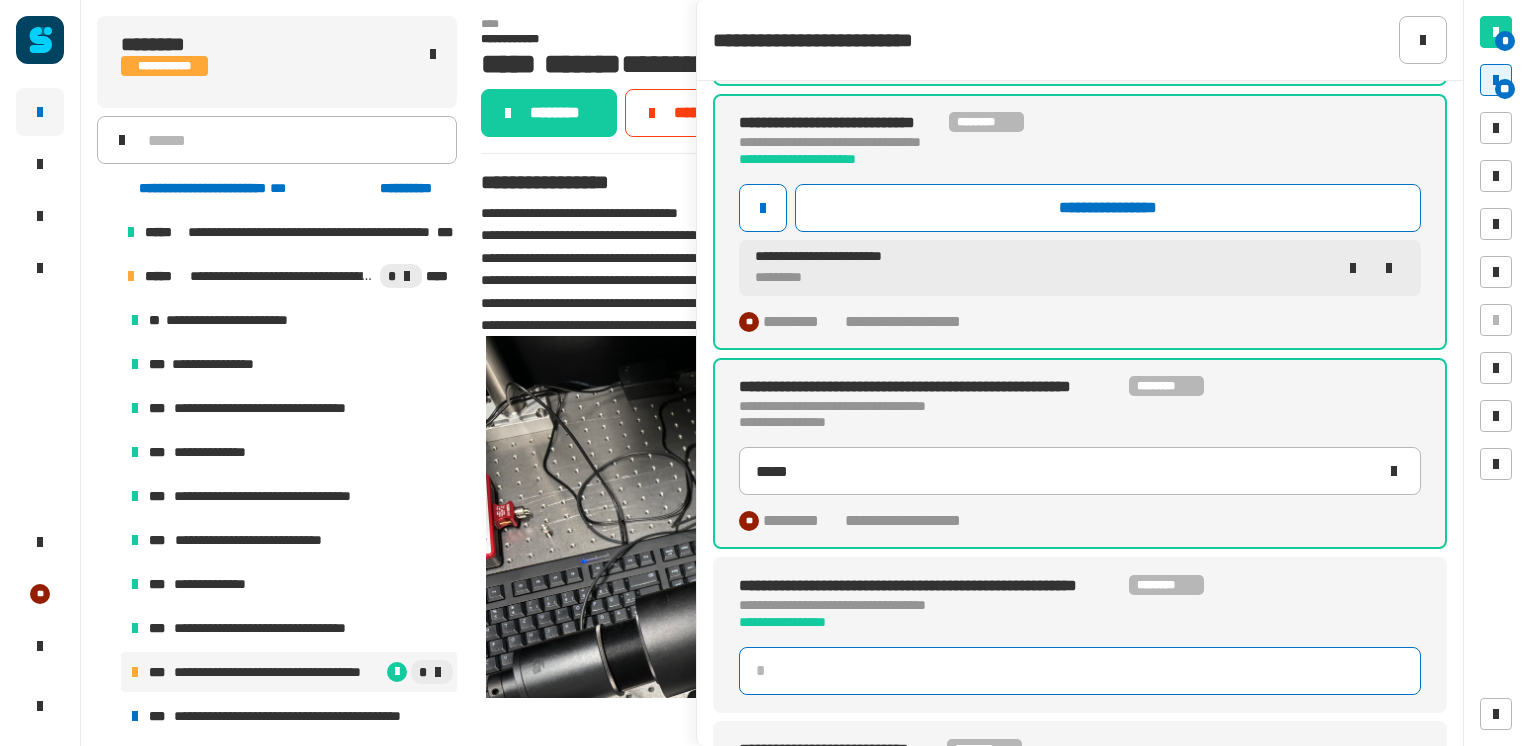 click 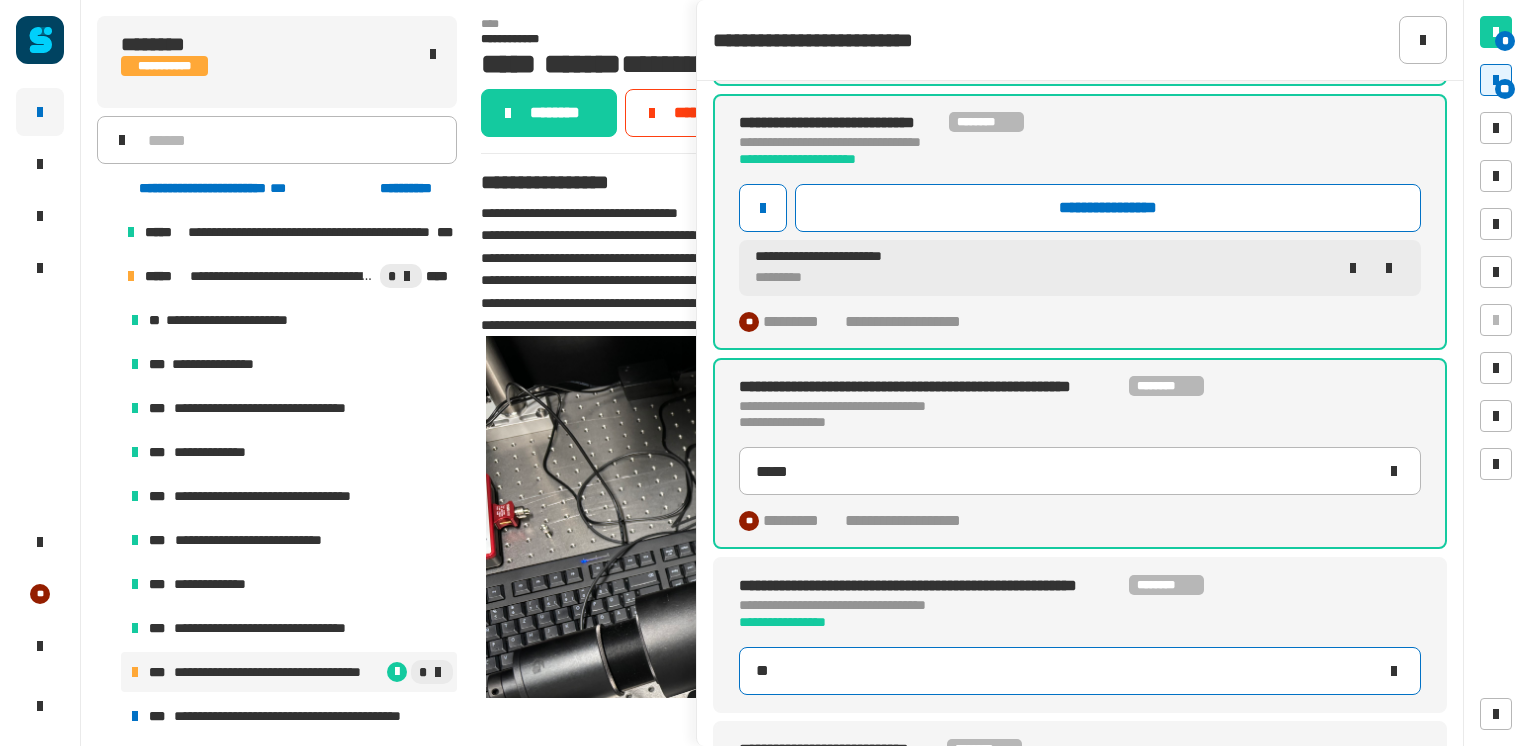 type on "**" 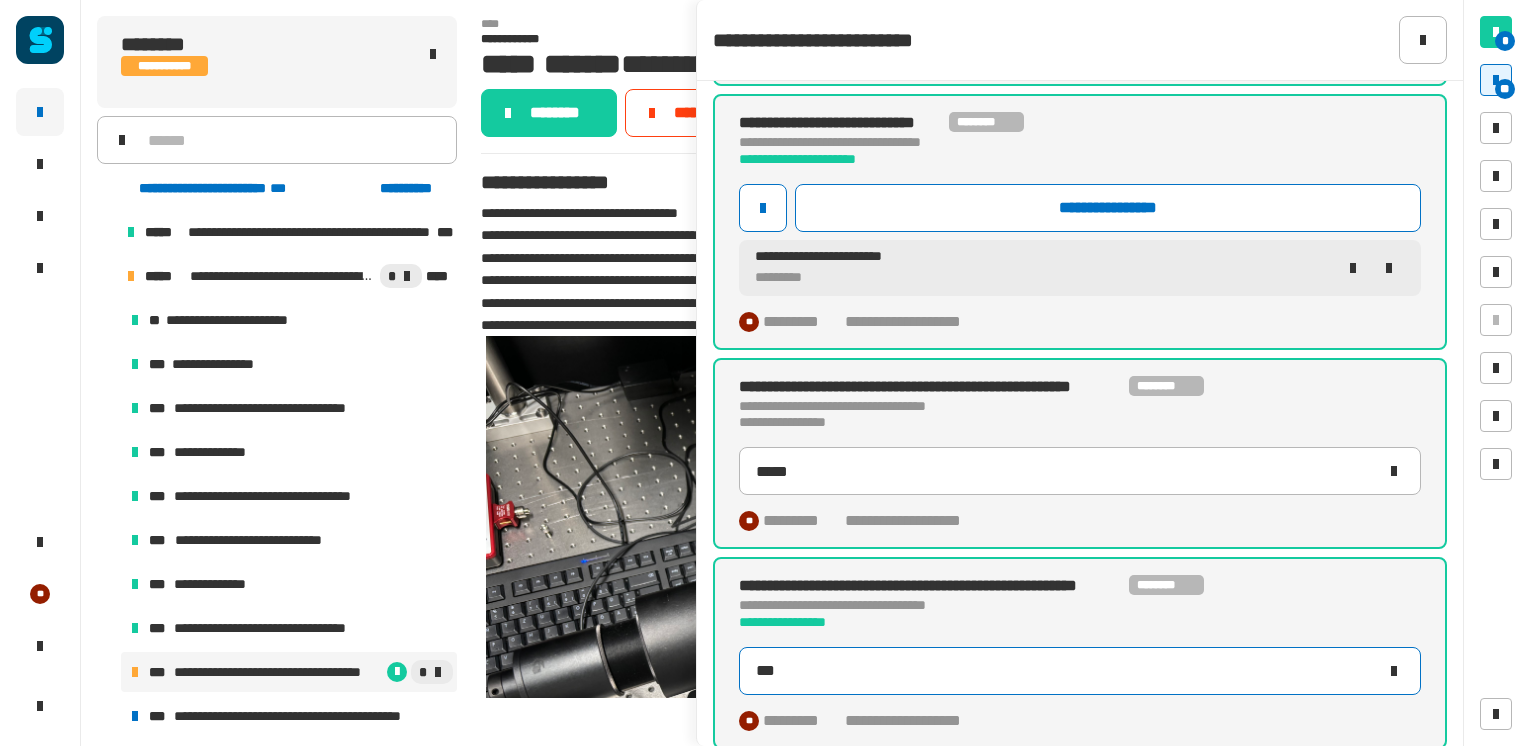 type on "****" 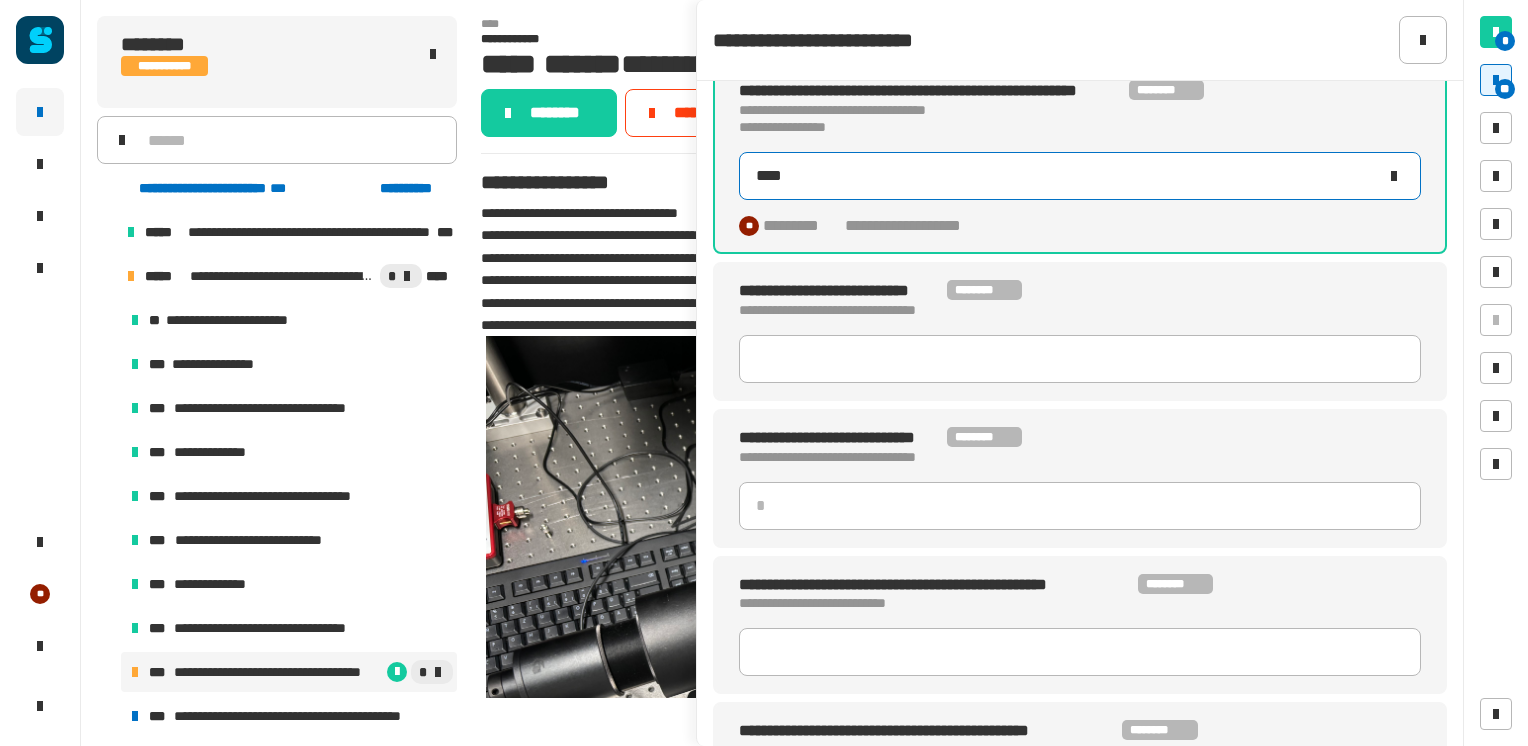 scroll, scrollTop: 1111, scrollLeft: 0, axis: vertical 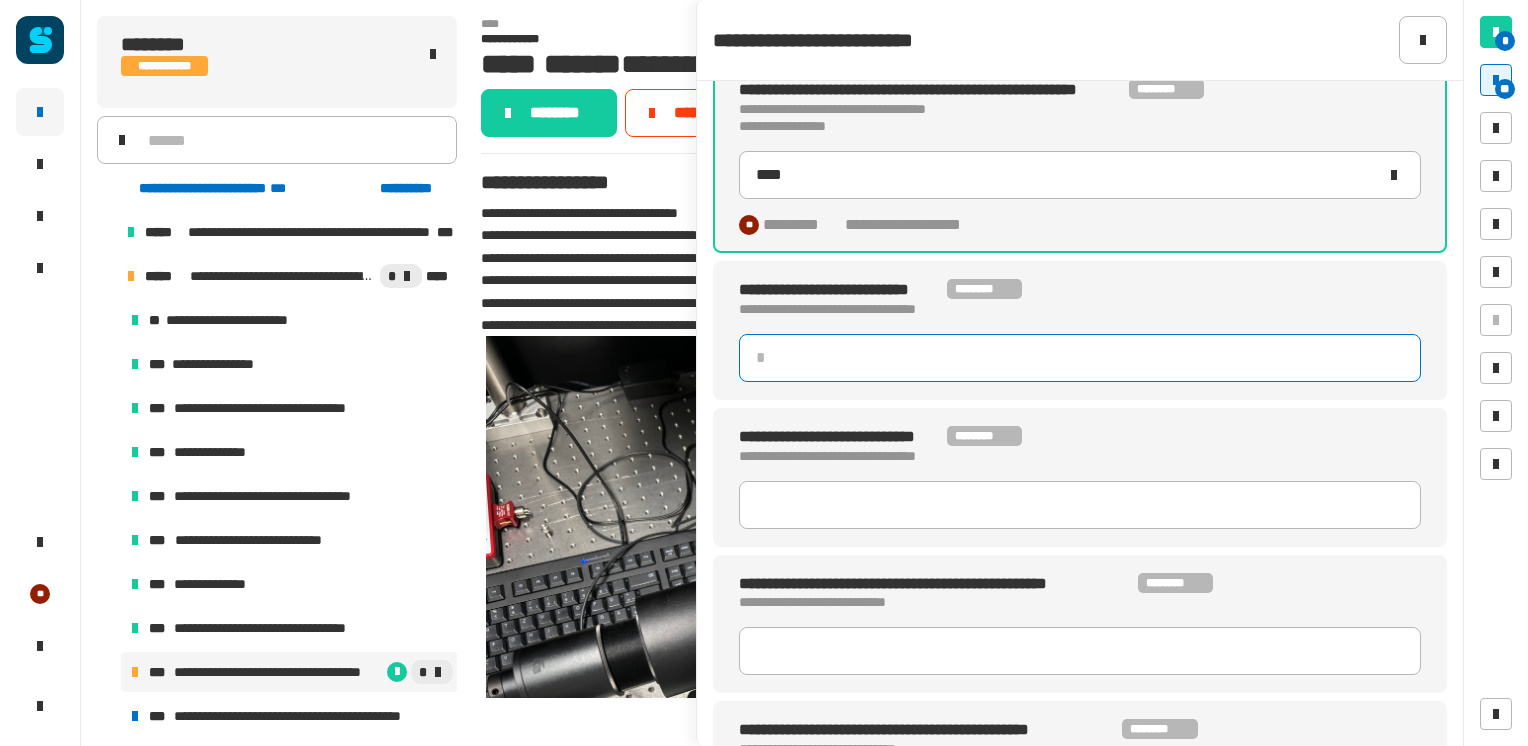 click 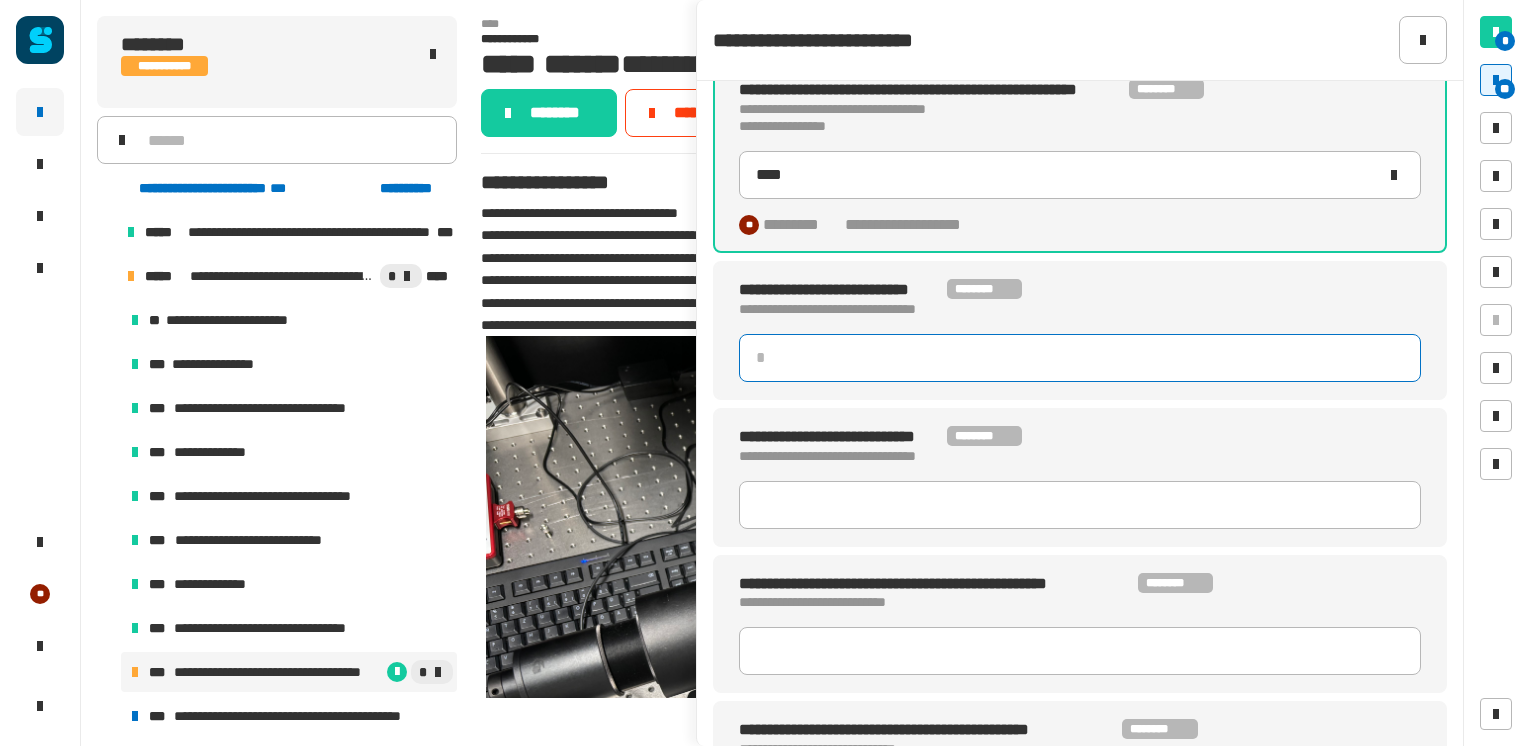 type on "*" 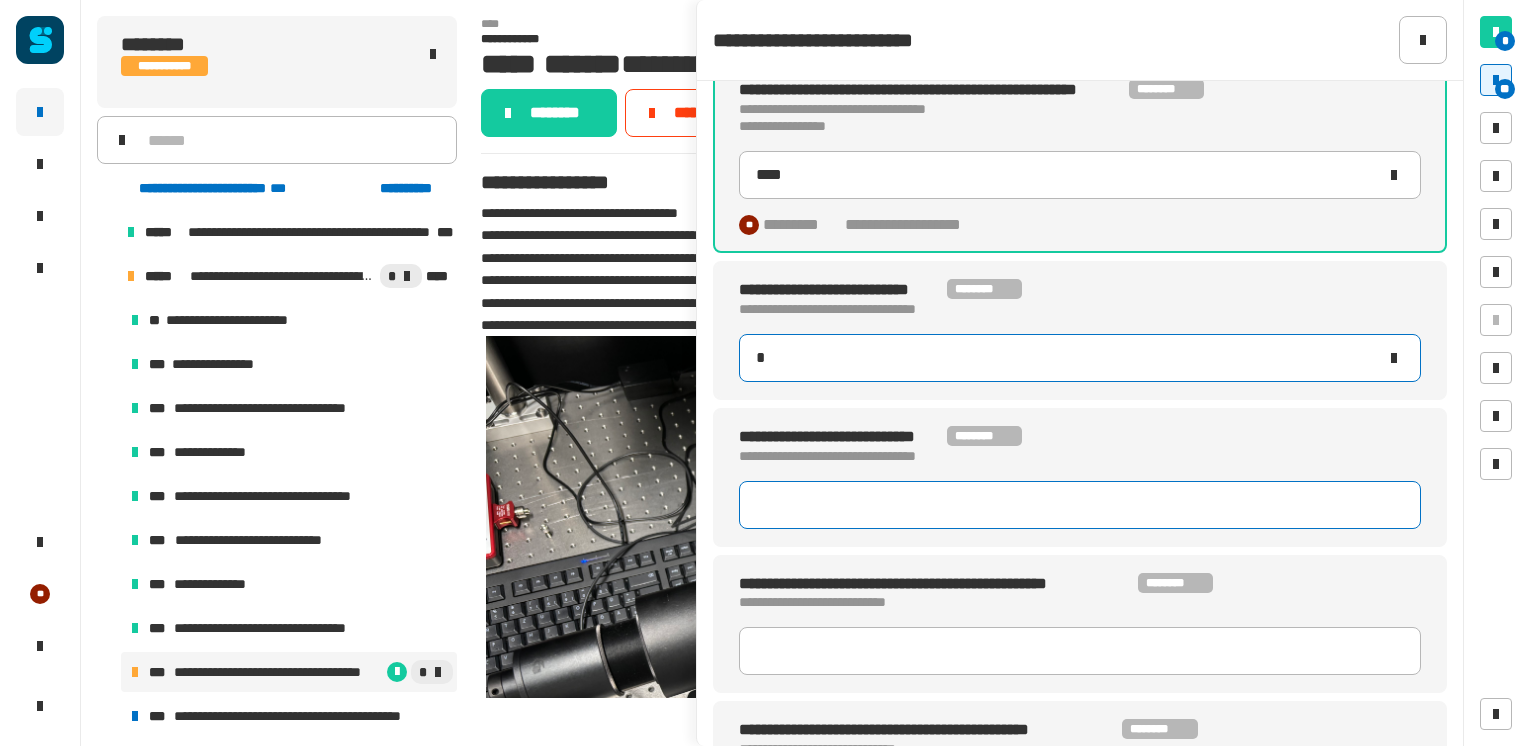 type 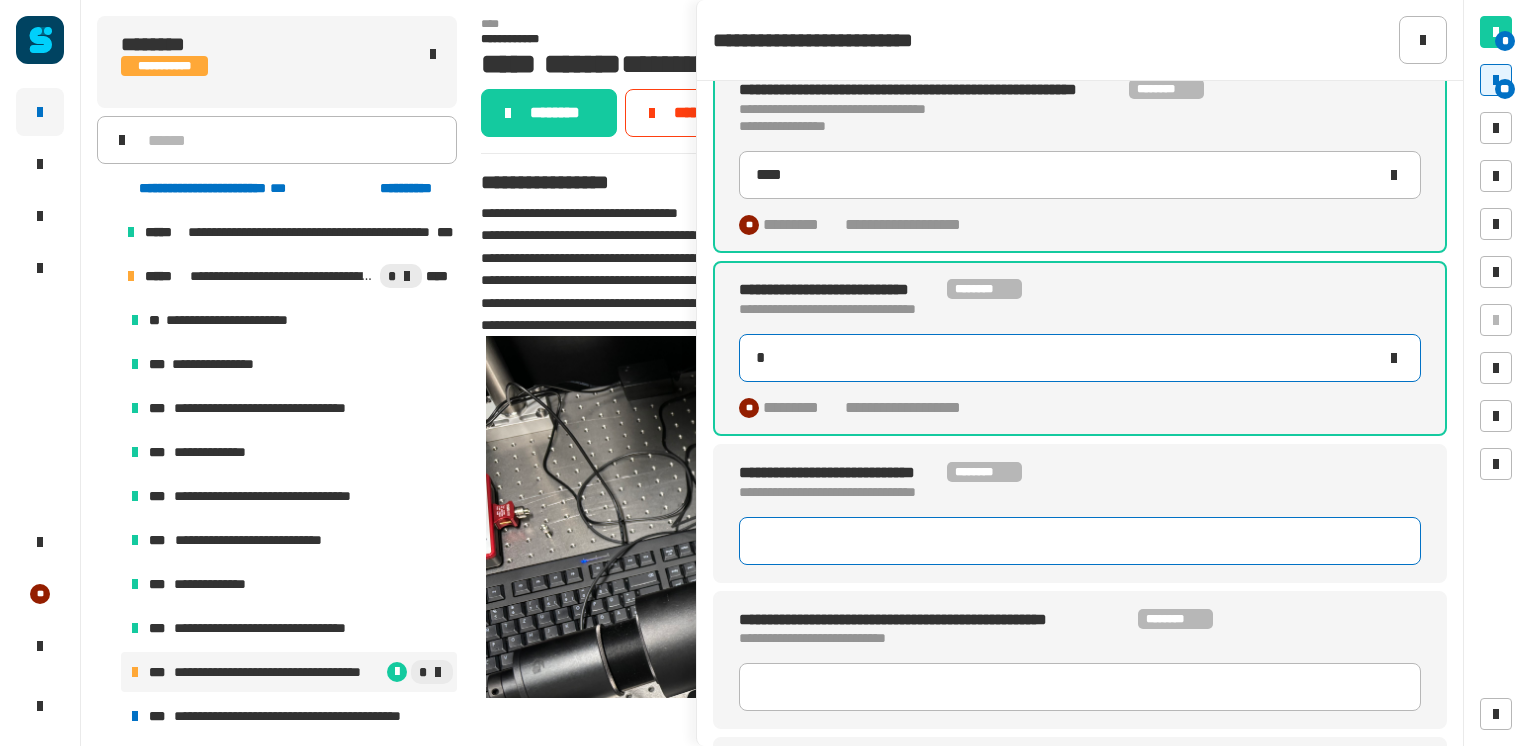 type on "*" 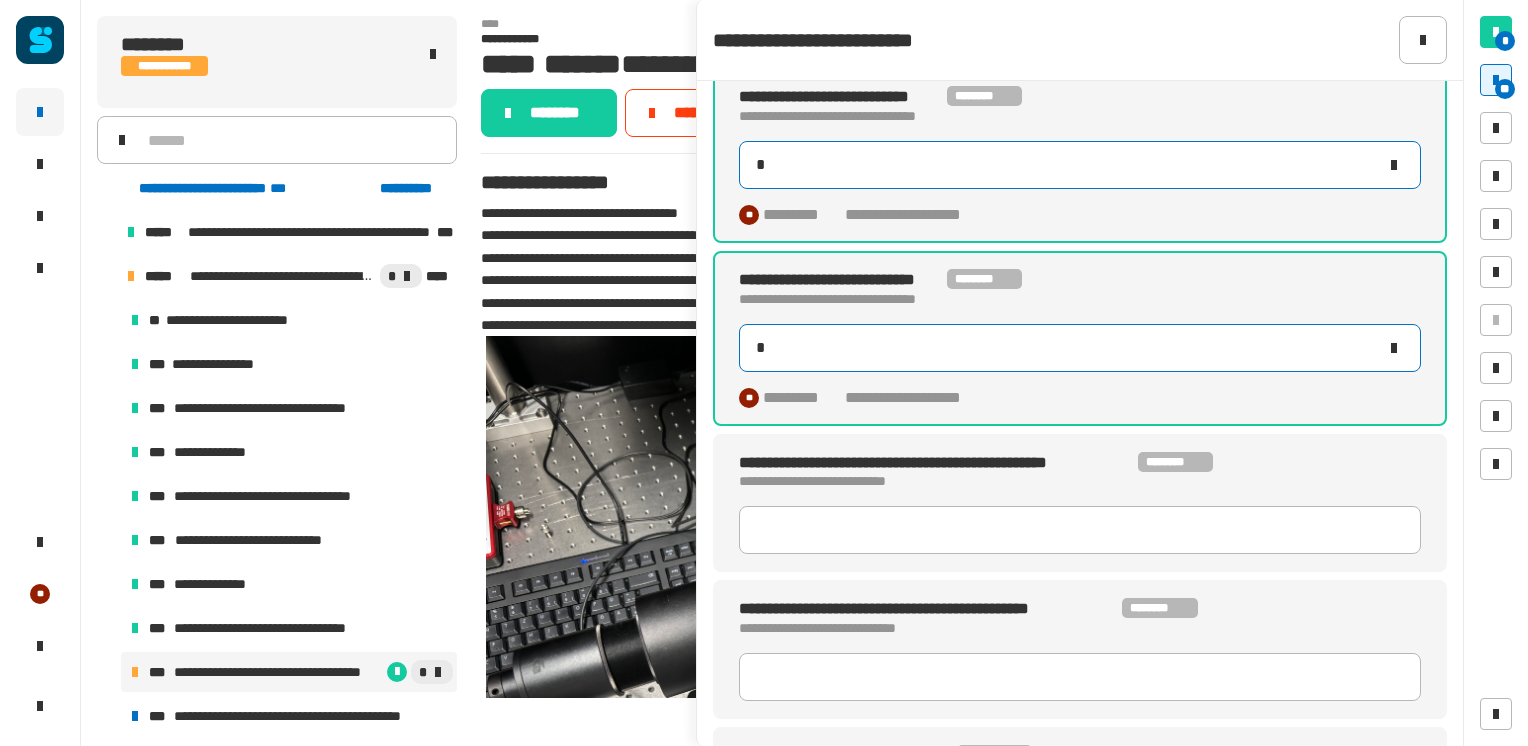 scroll, scrollTop: 1322, scrollLeft: 0, axis: vertical 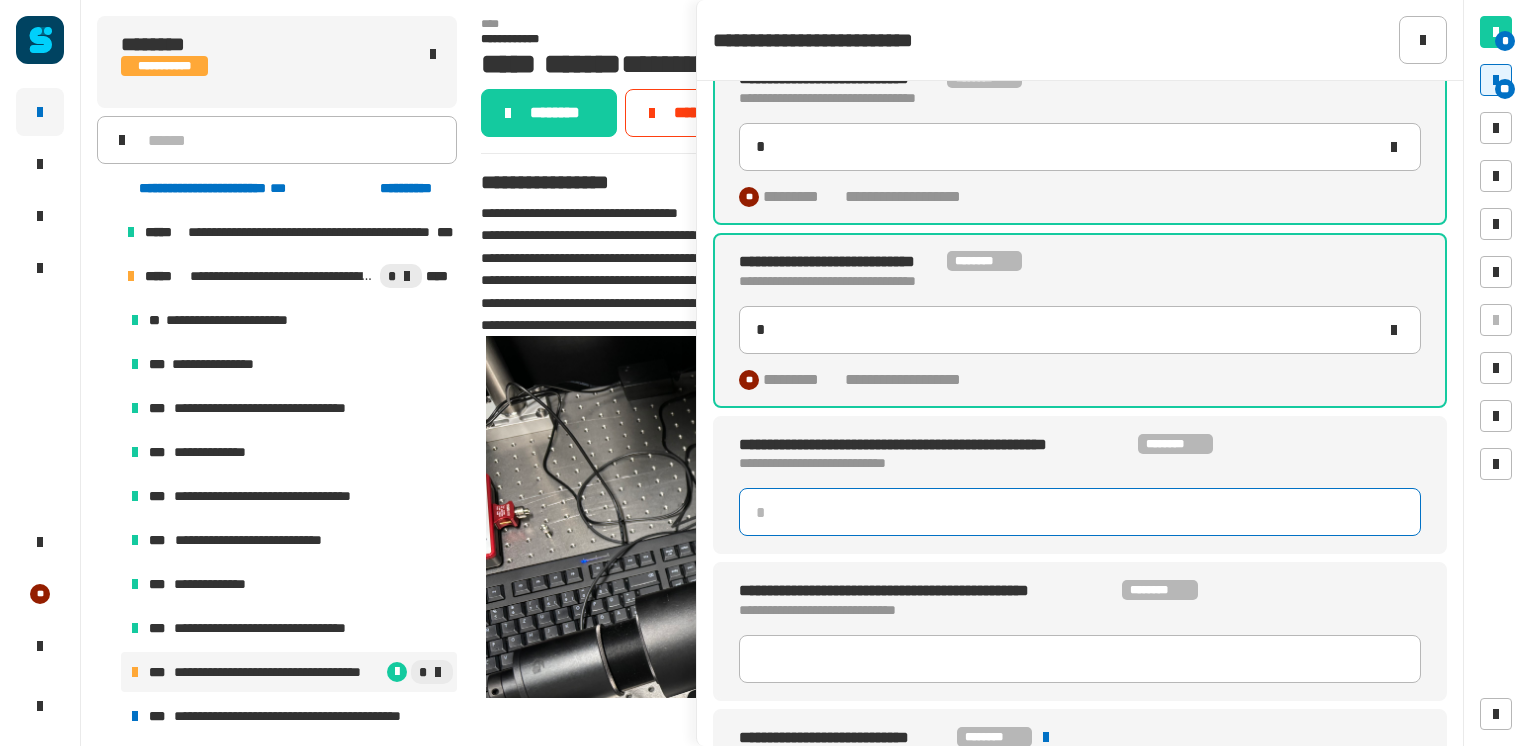 click 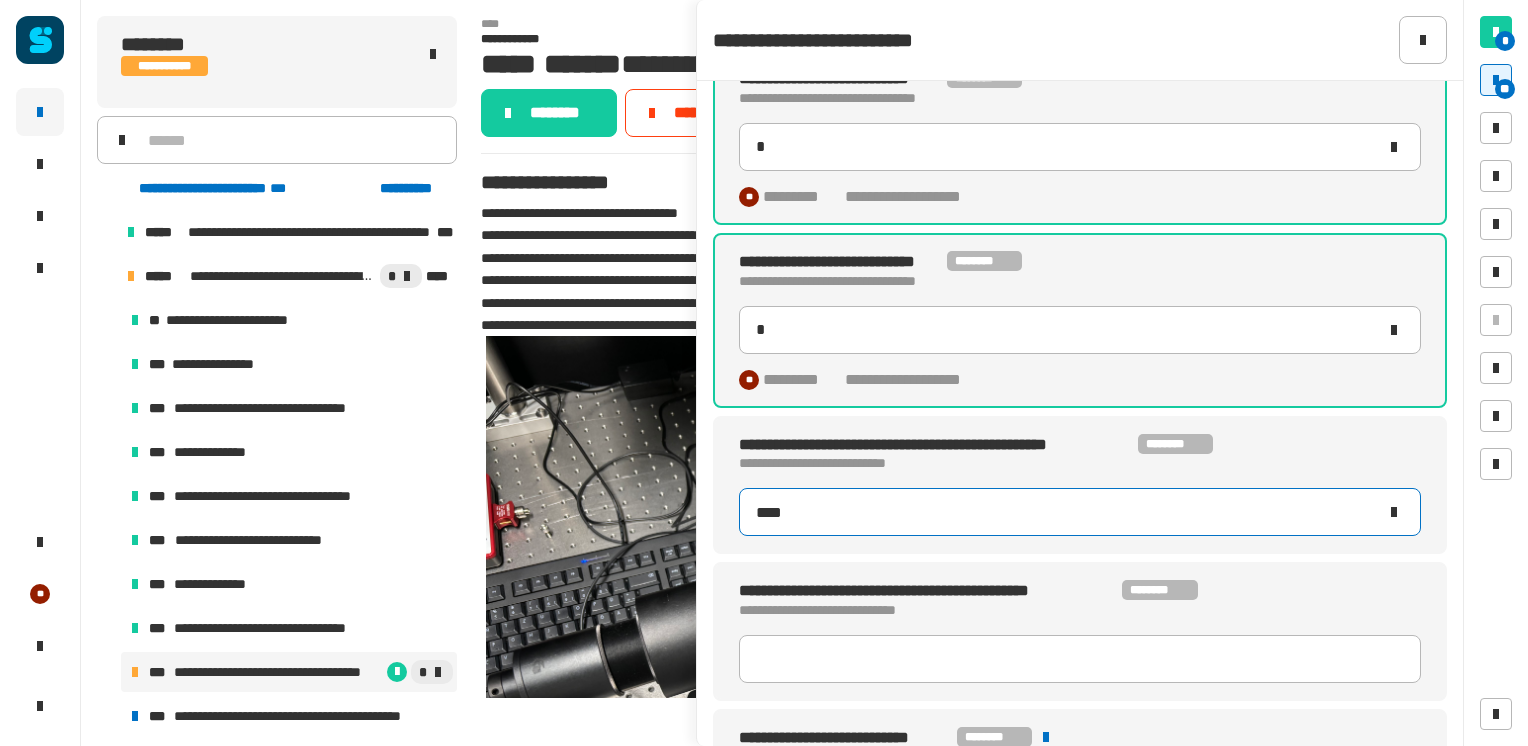 type on "****" 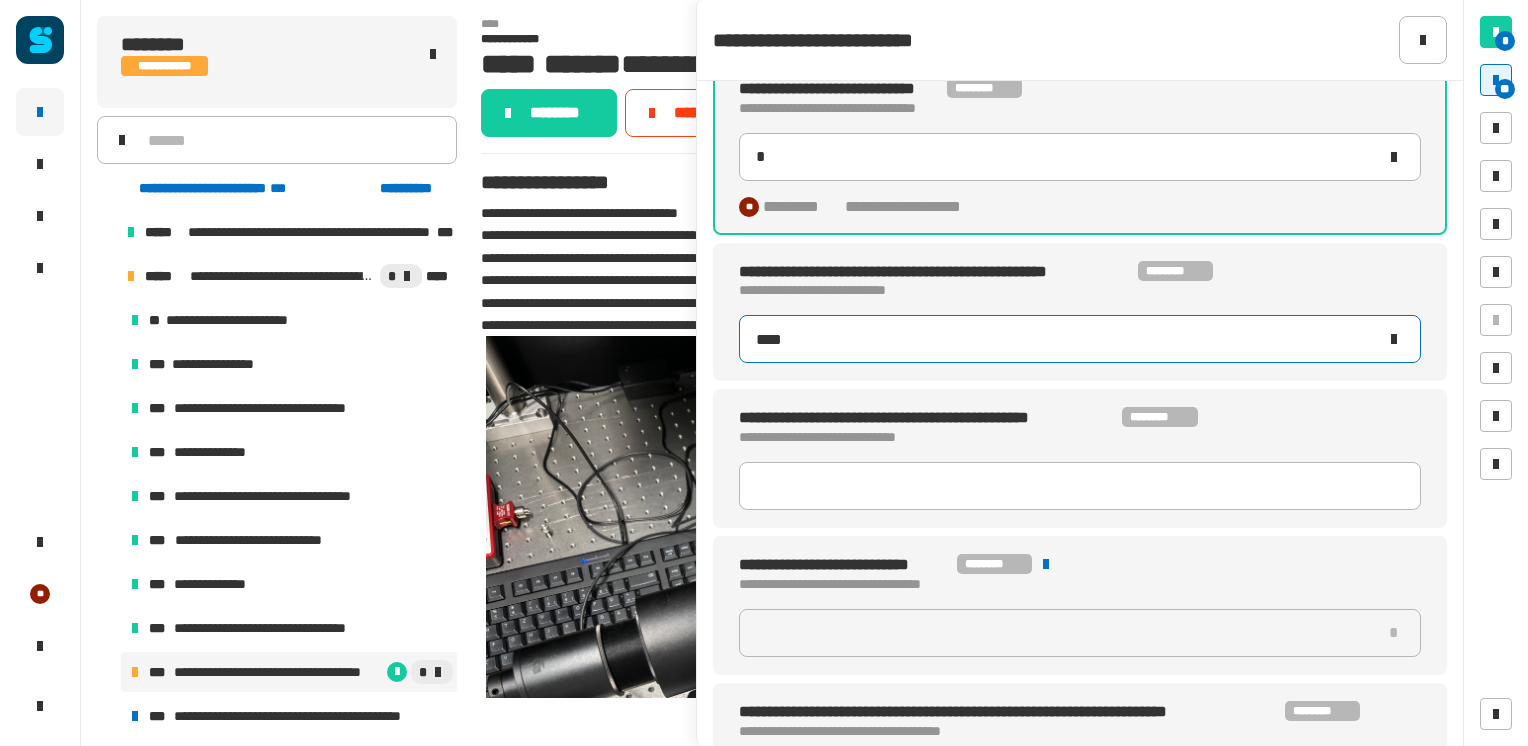 scroll, scrollTop: 1508, scrollLeft: 0, axis: vertical 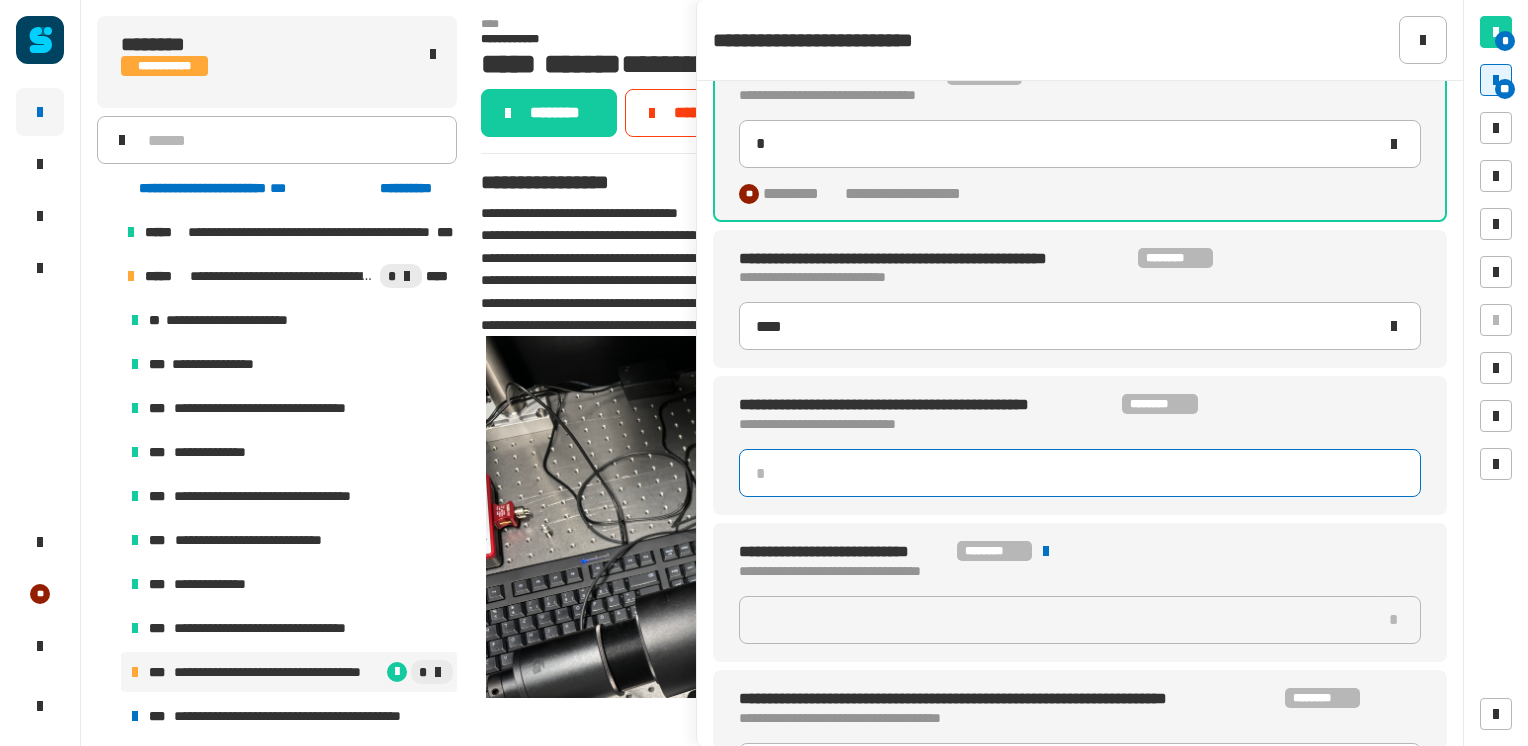 type 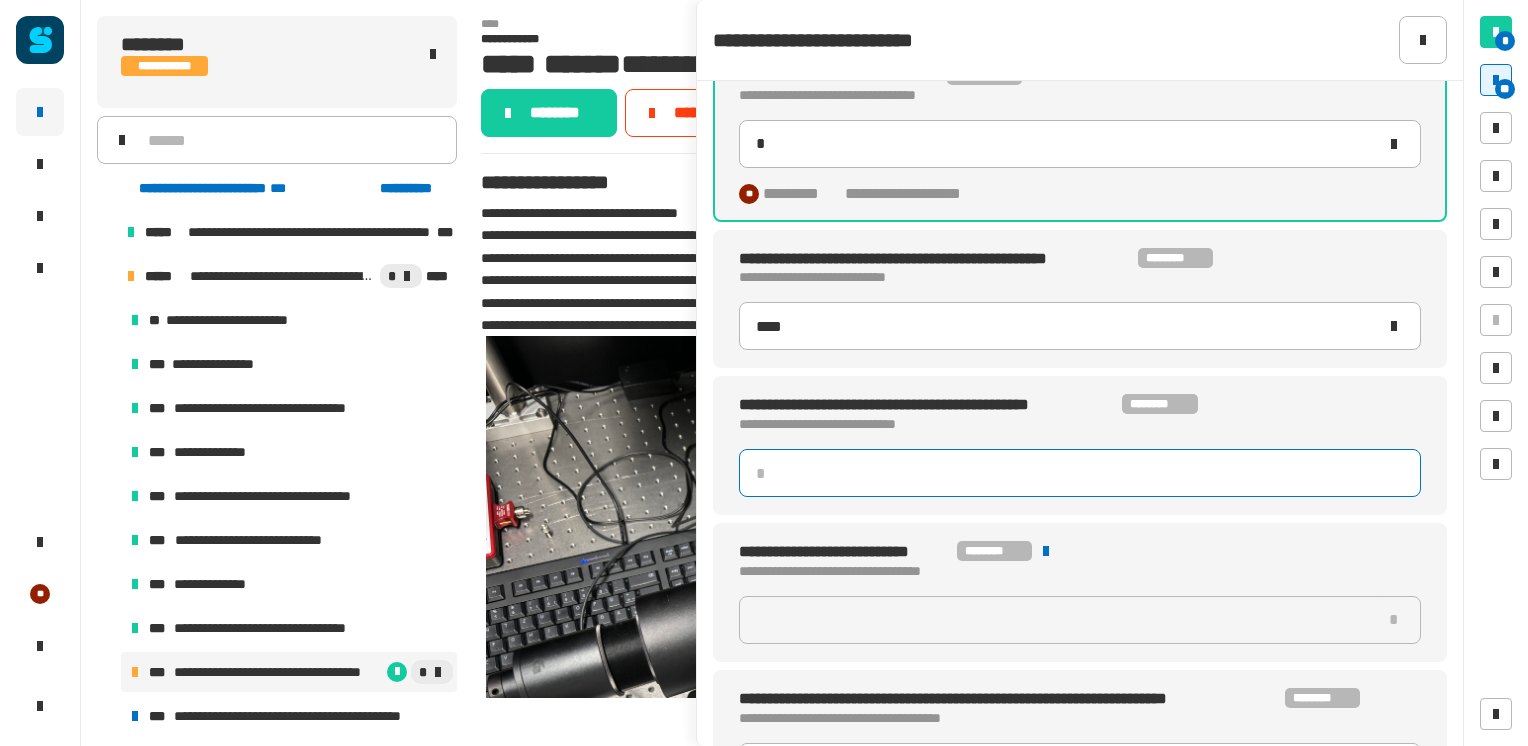 type on "*" 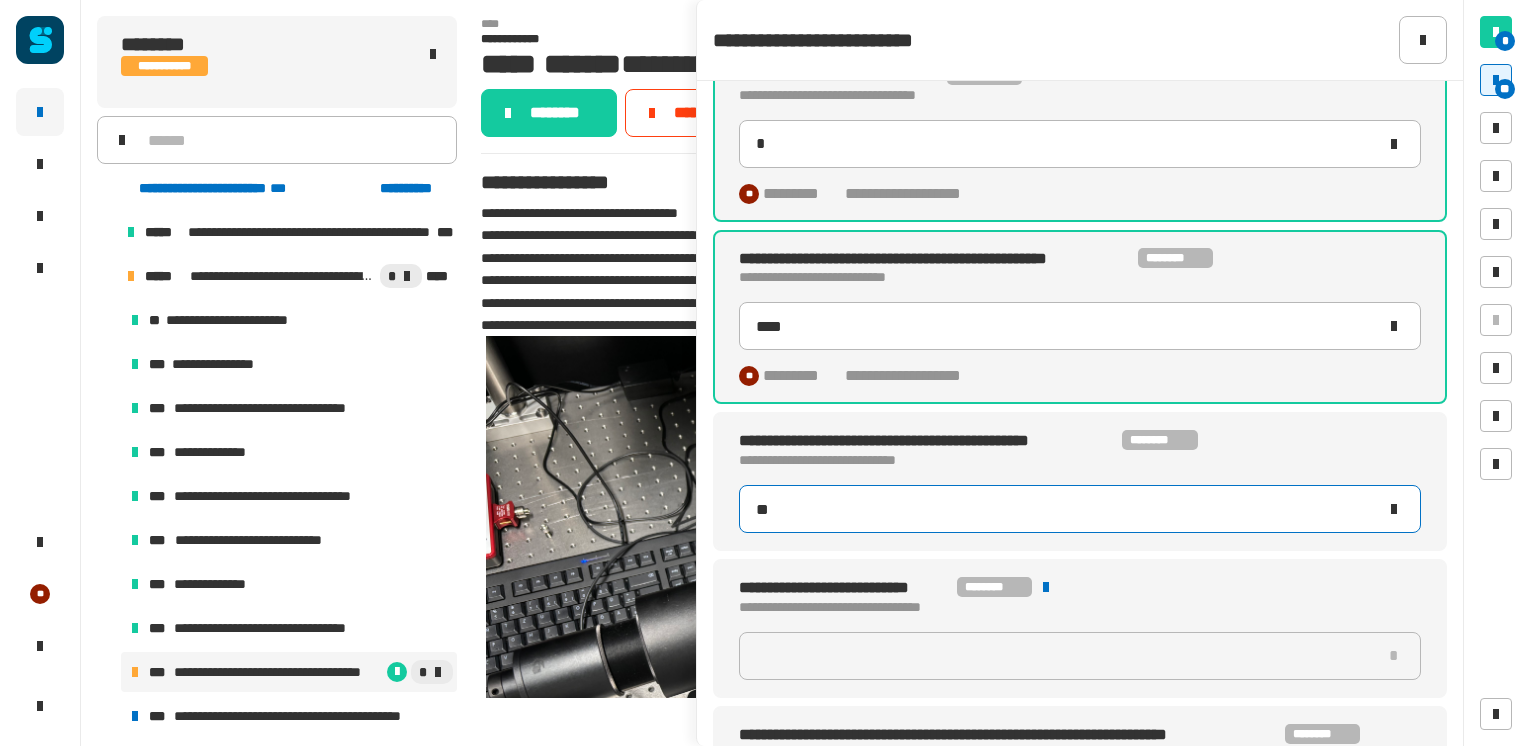 type on "***" 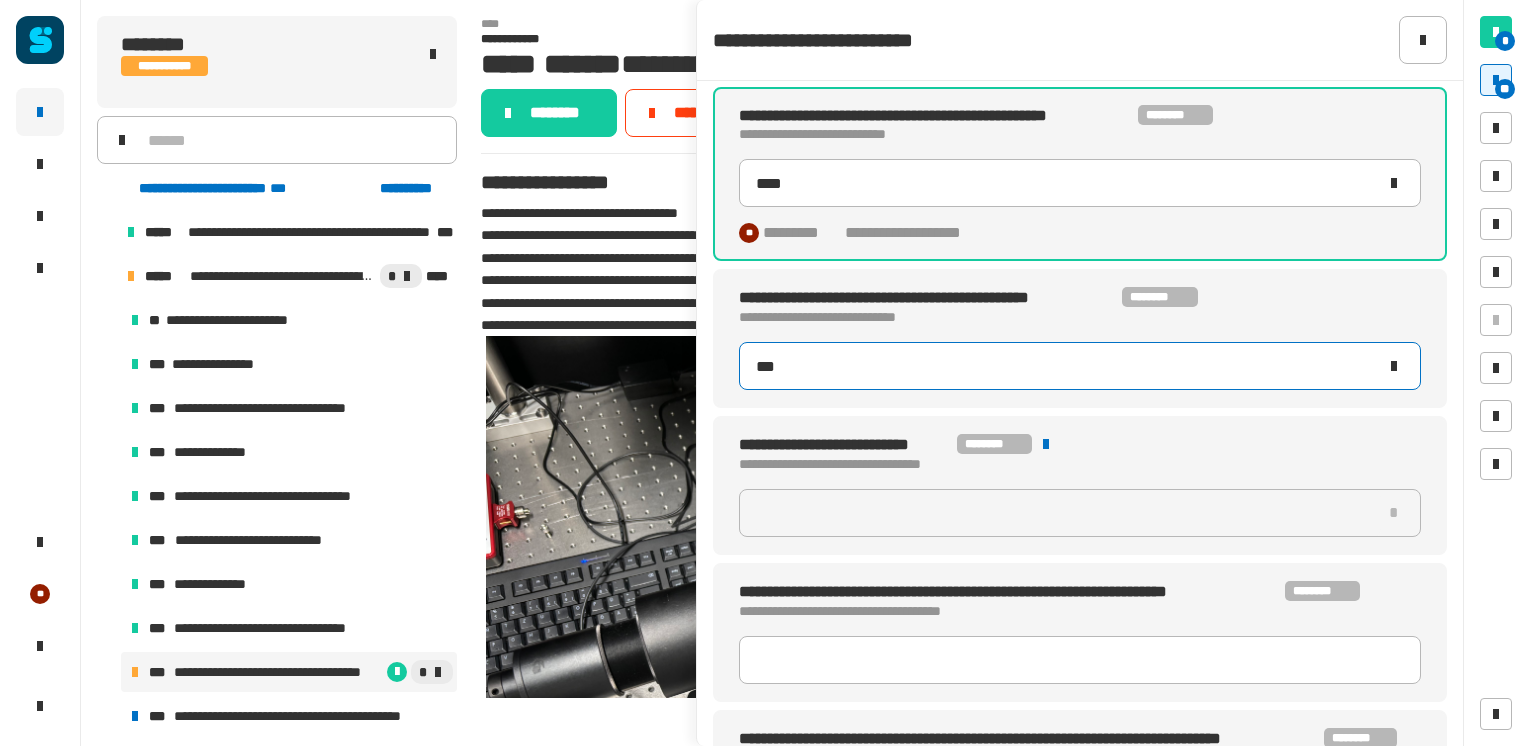 scroll, scrollTop: 1652, scrollLeft: 0, axis: vertical 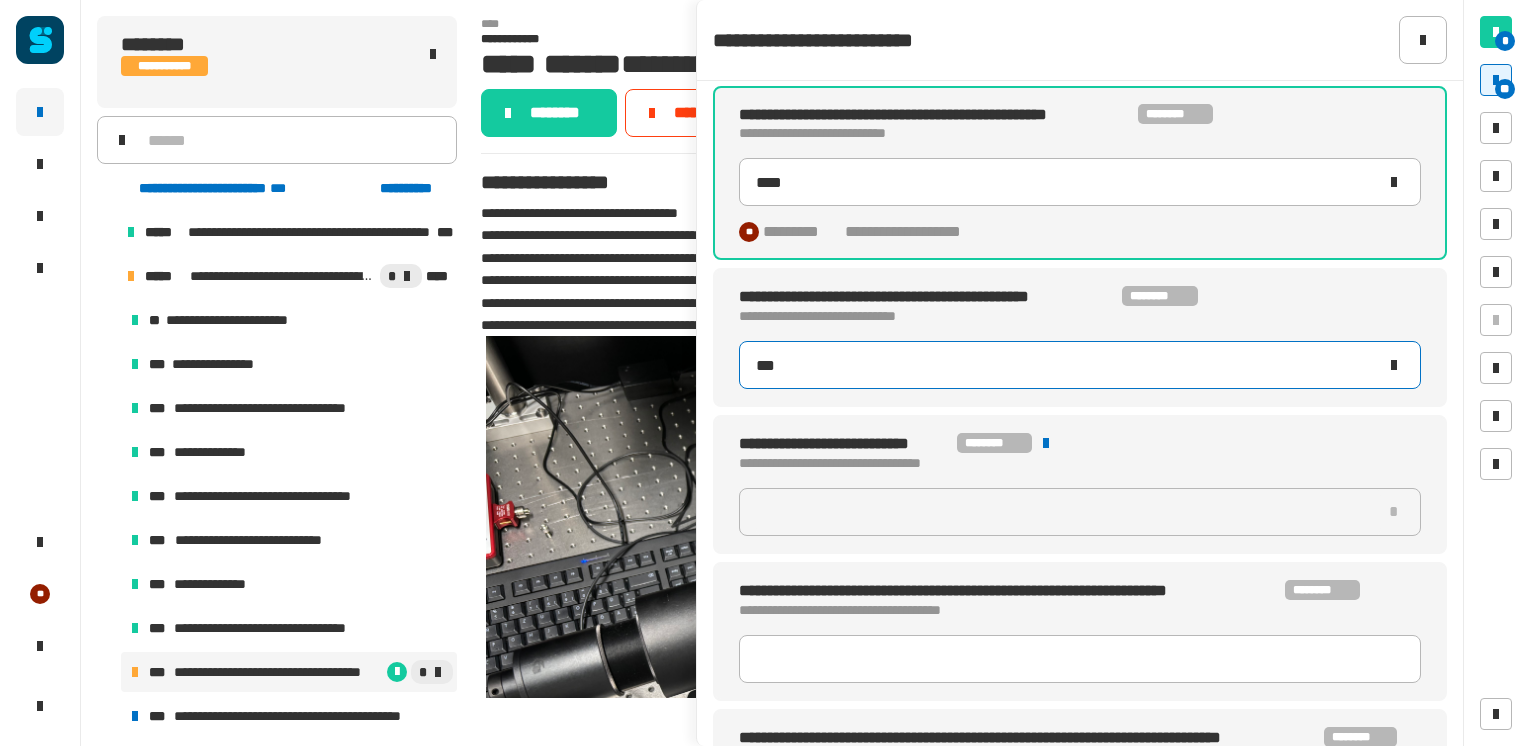 type on "**********" 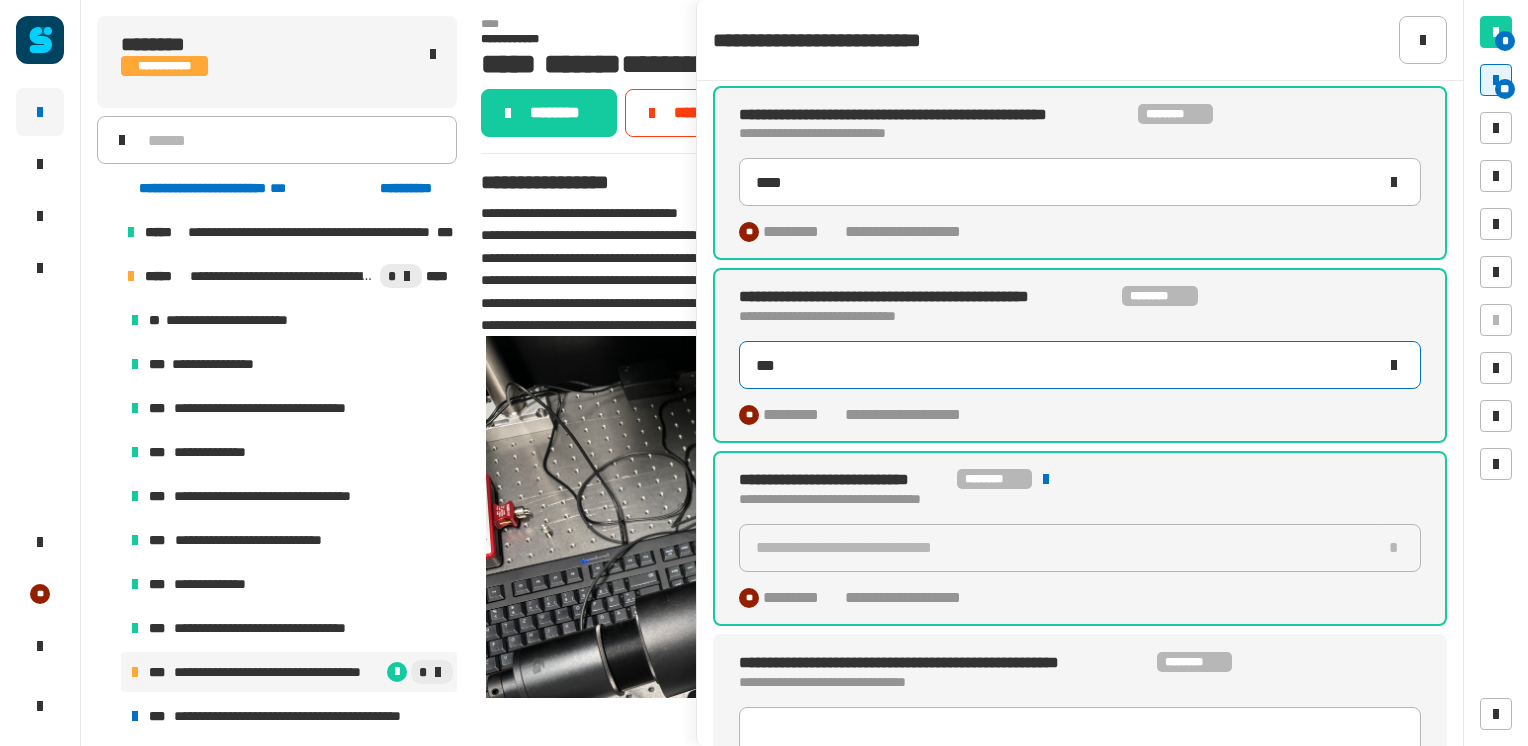 scroll, scrollTop: 1678, scrollLeft: 0, axis: vertical 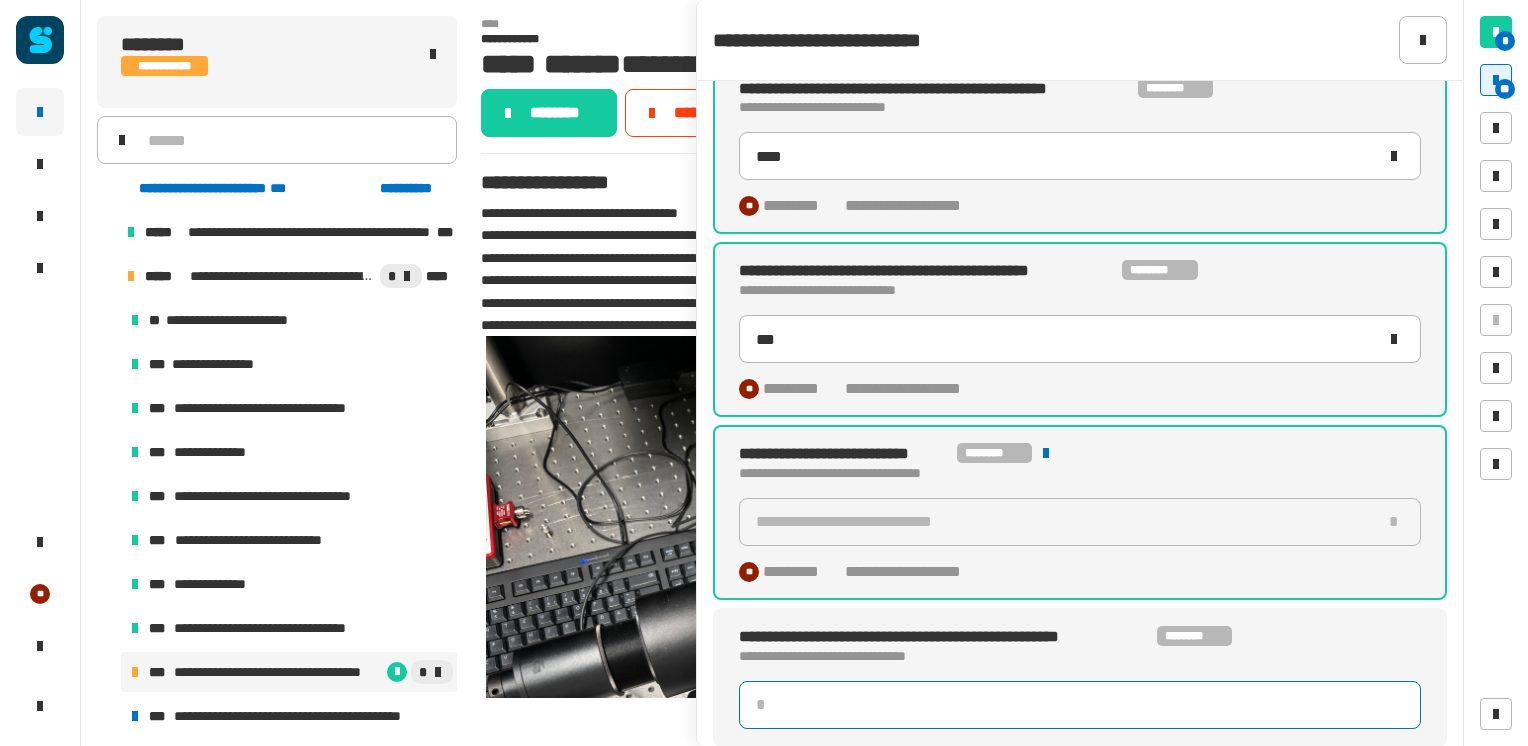 click 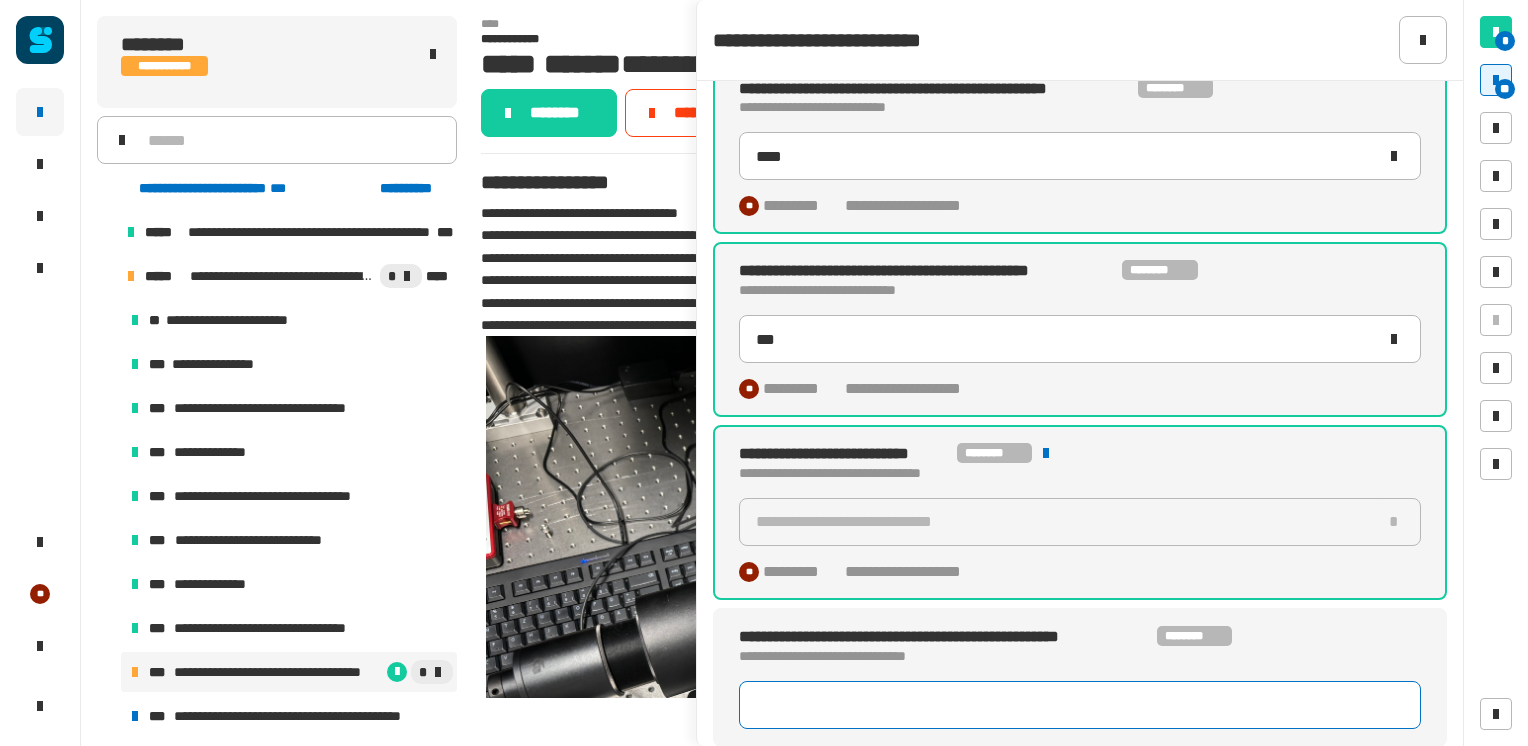 click 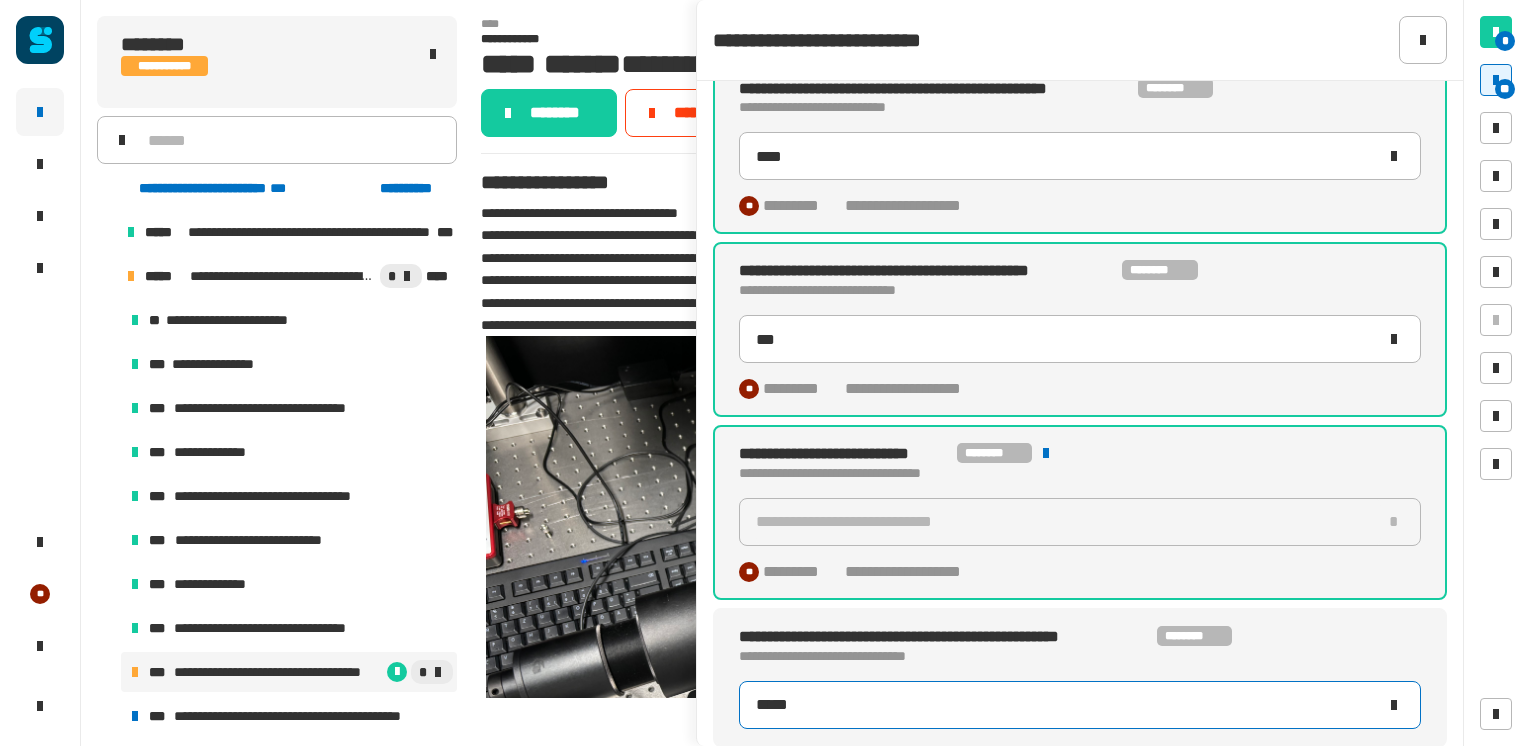 type on "******" 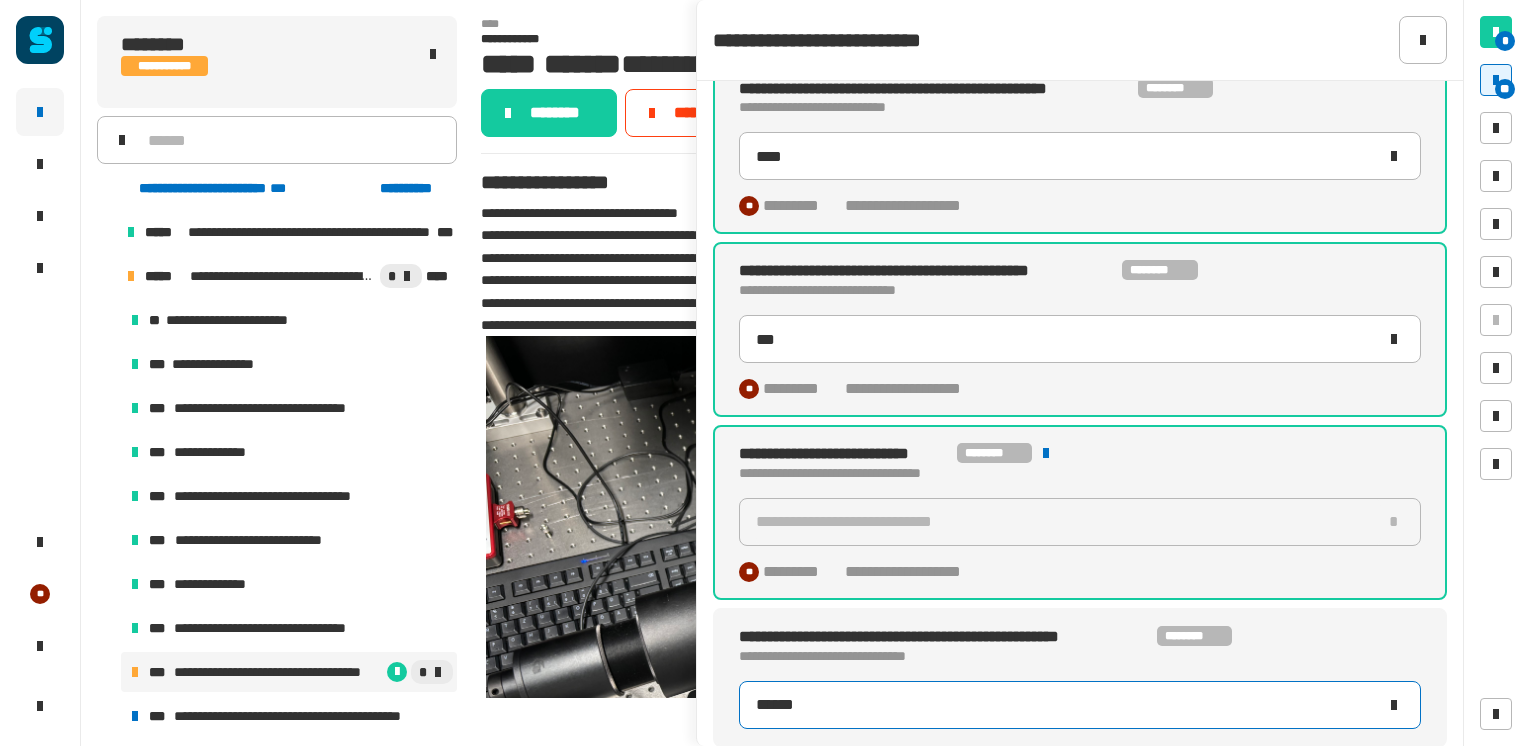 type on "***" 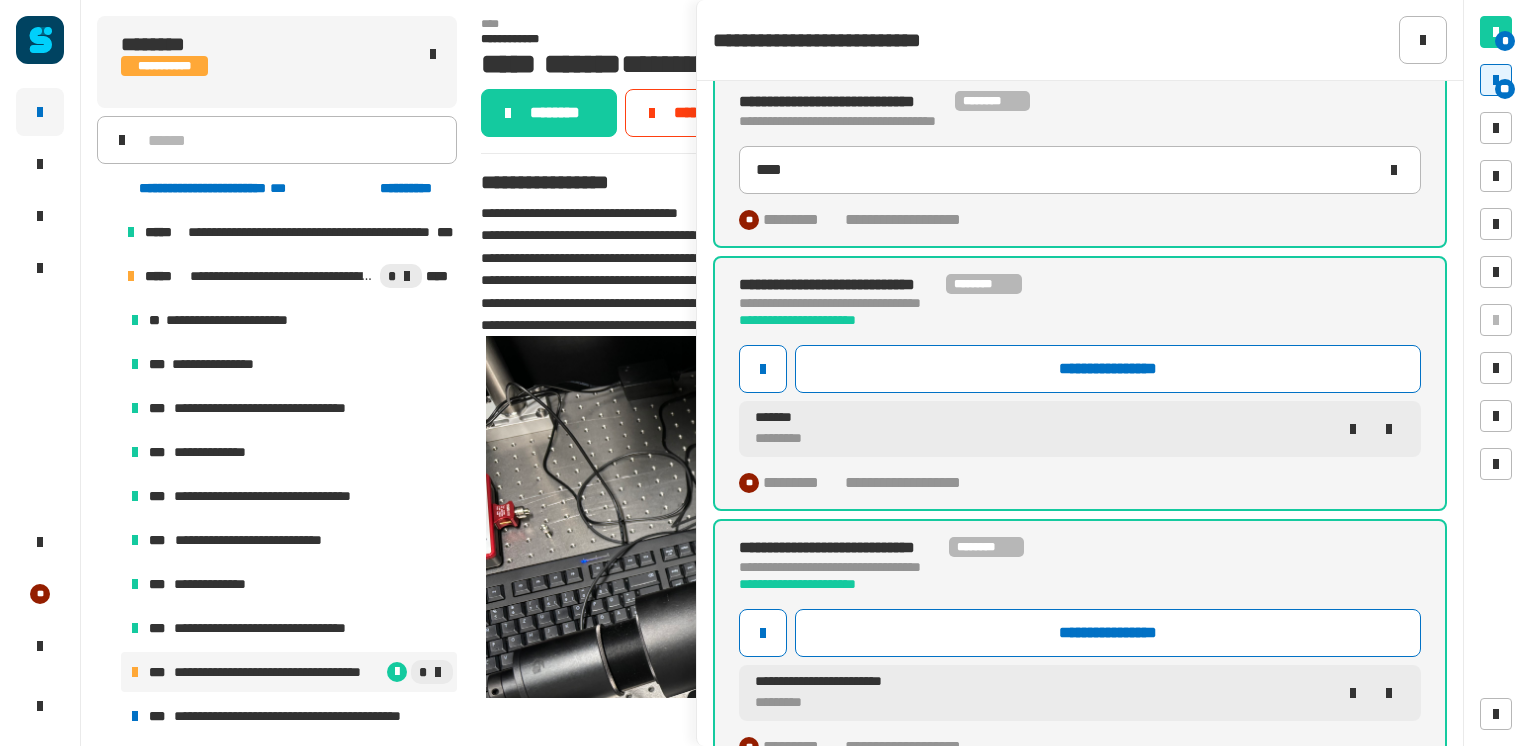 scroll, scrollTop: 0, scrollLeft: 0, axis: both 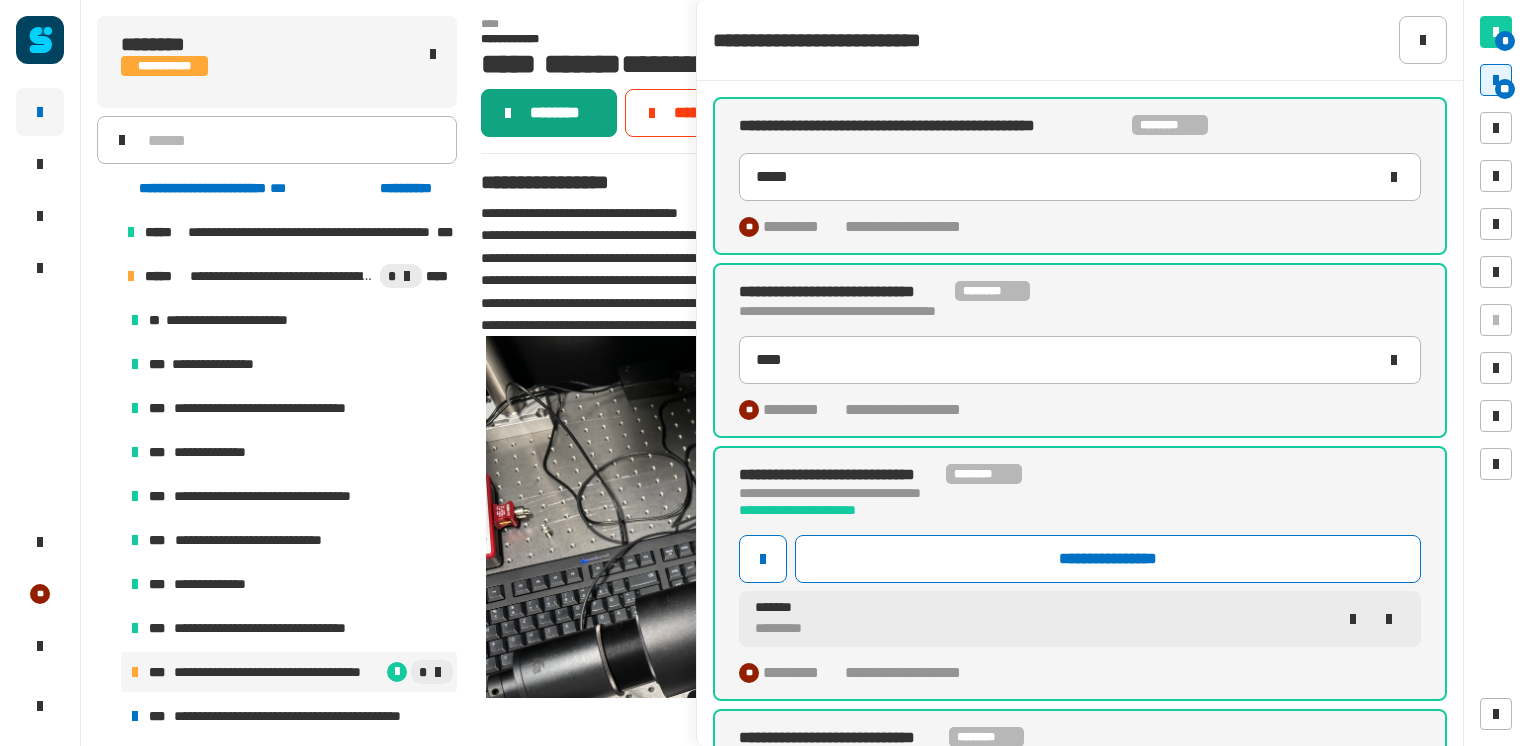 click on "********" 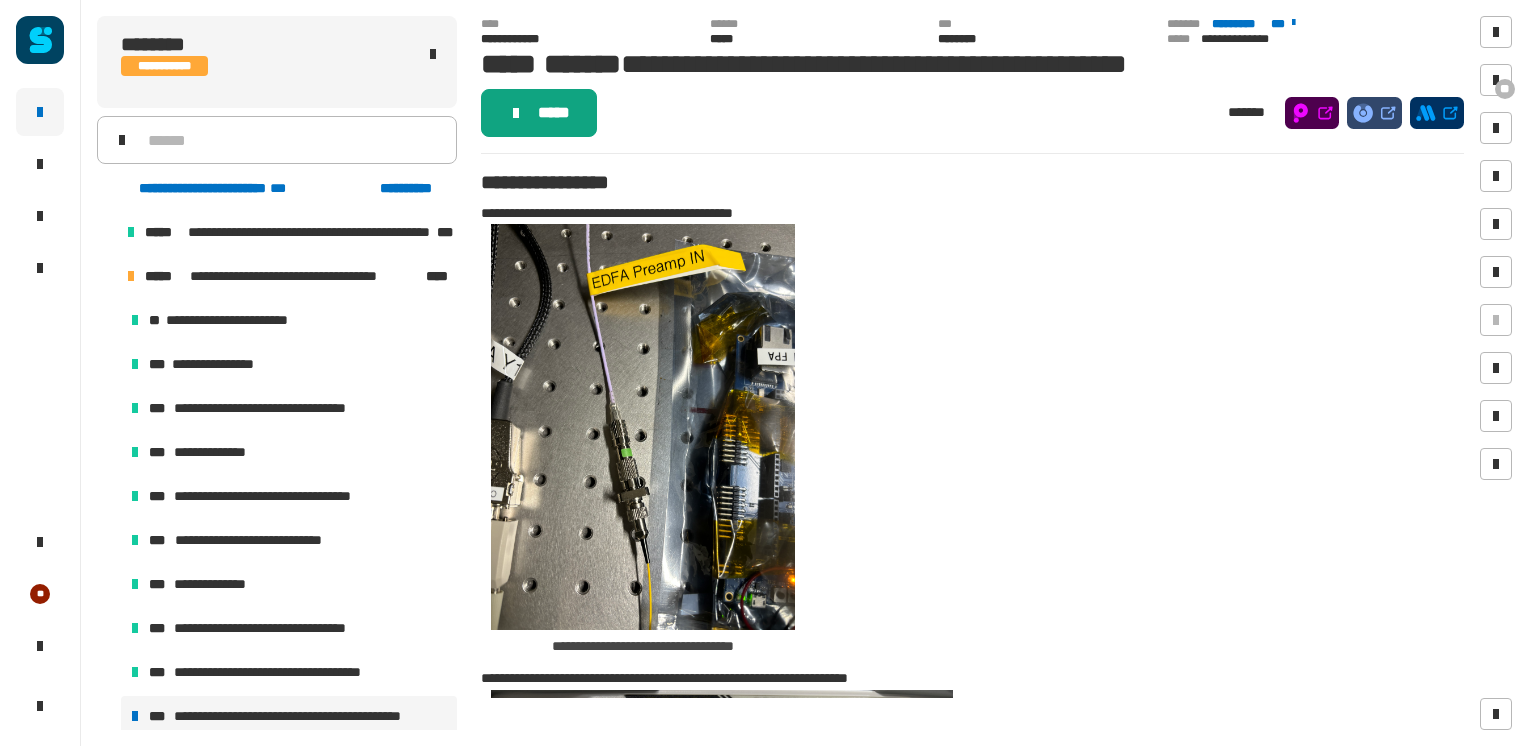 click on "*****" 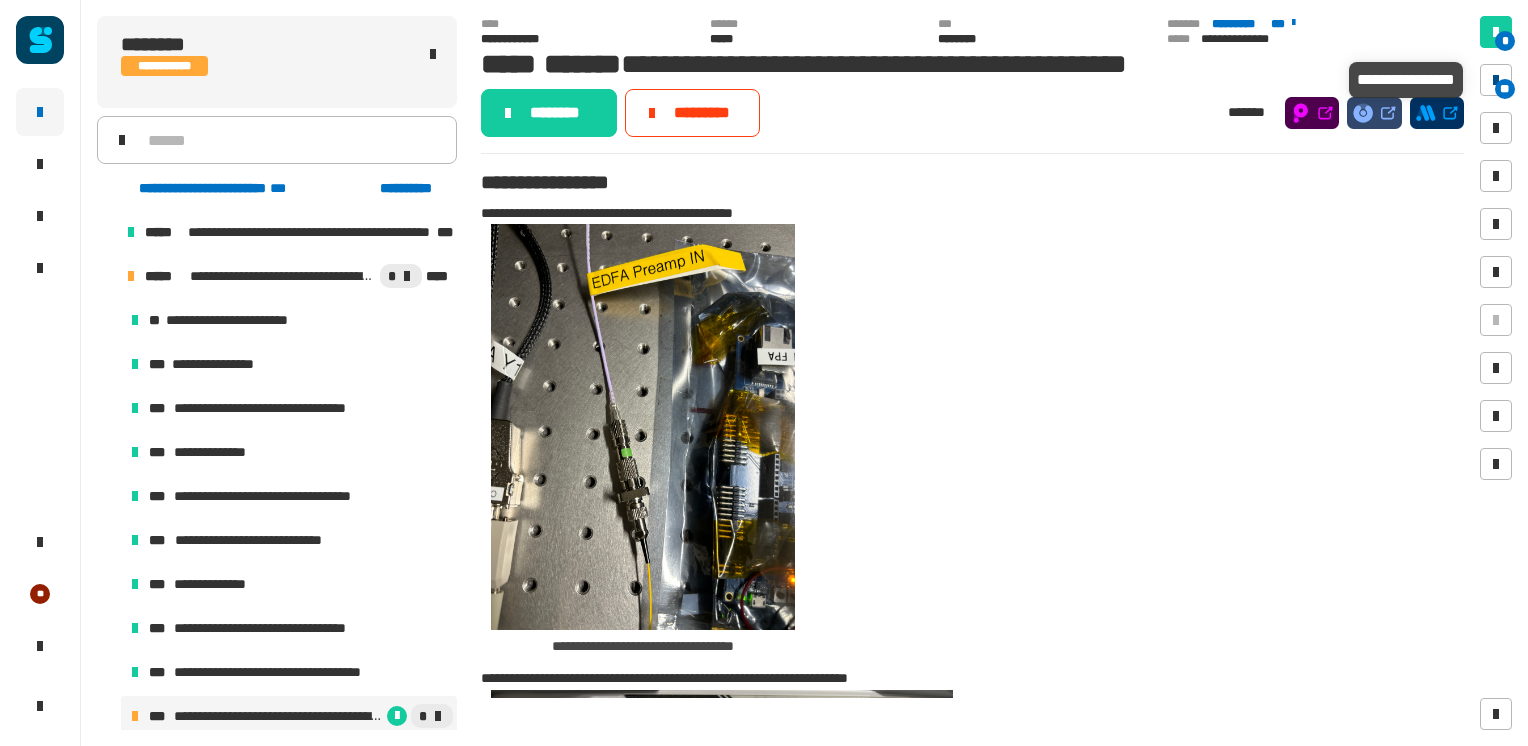 click at bounding box center [1496, 80] 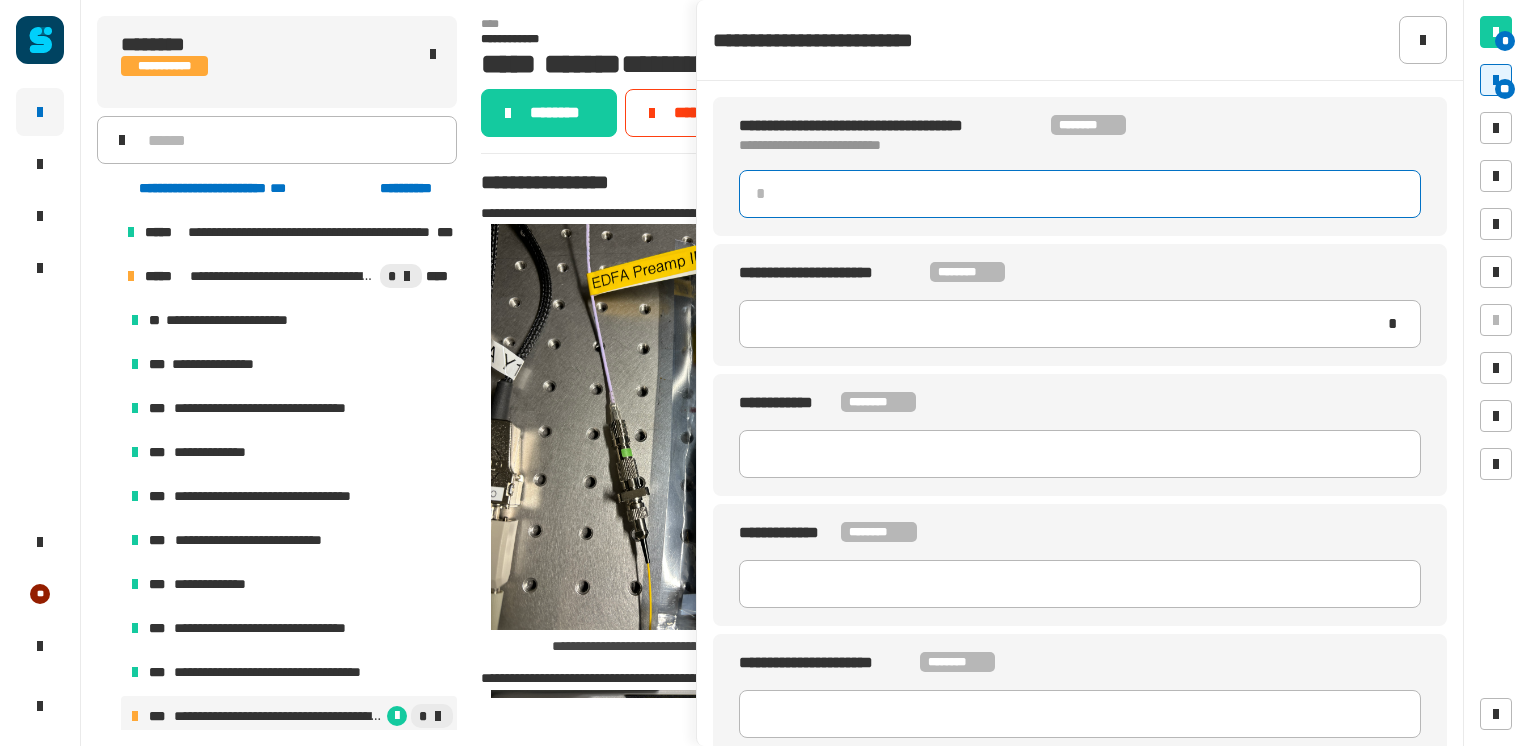 click 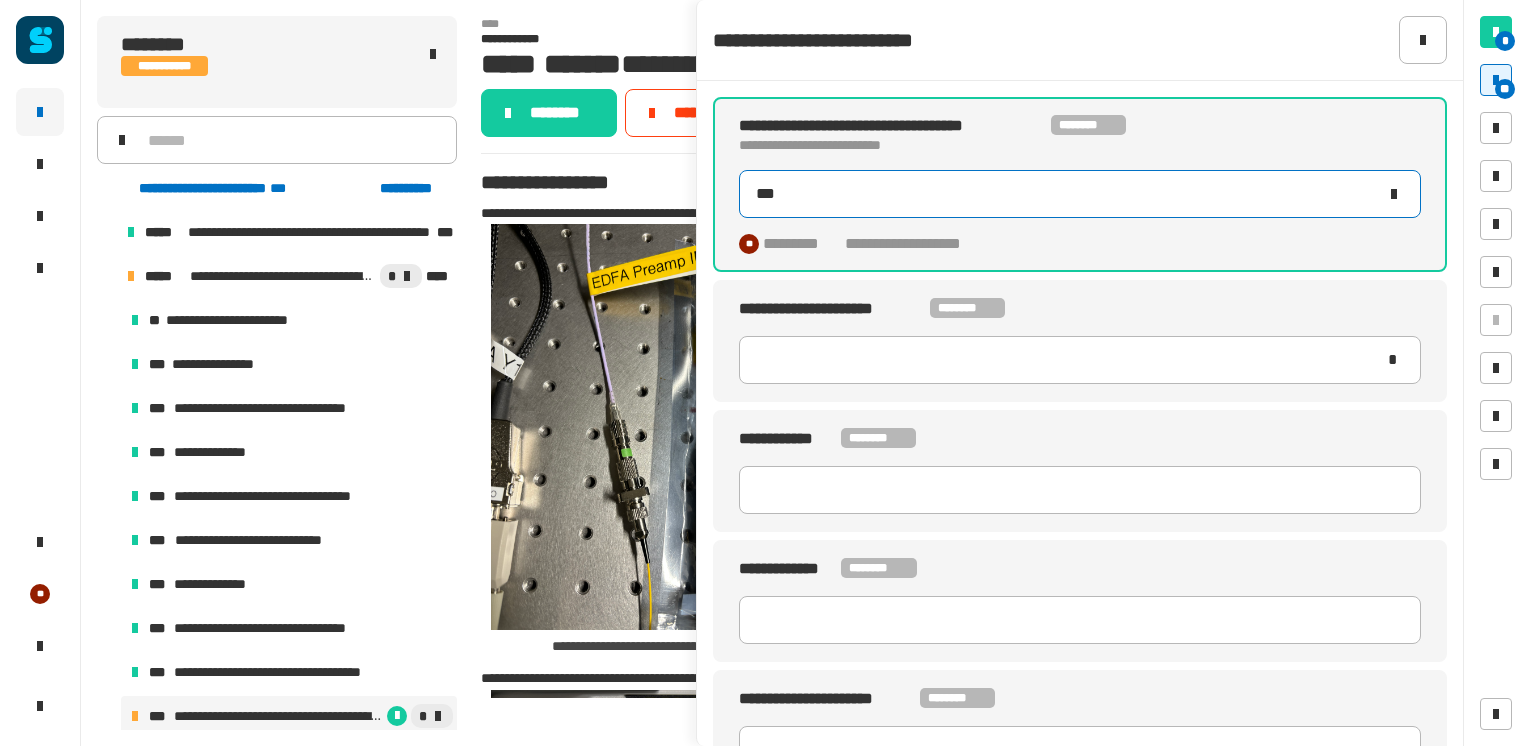 type on "***" 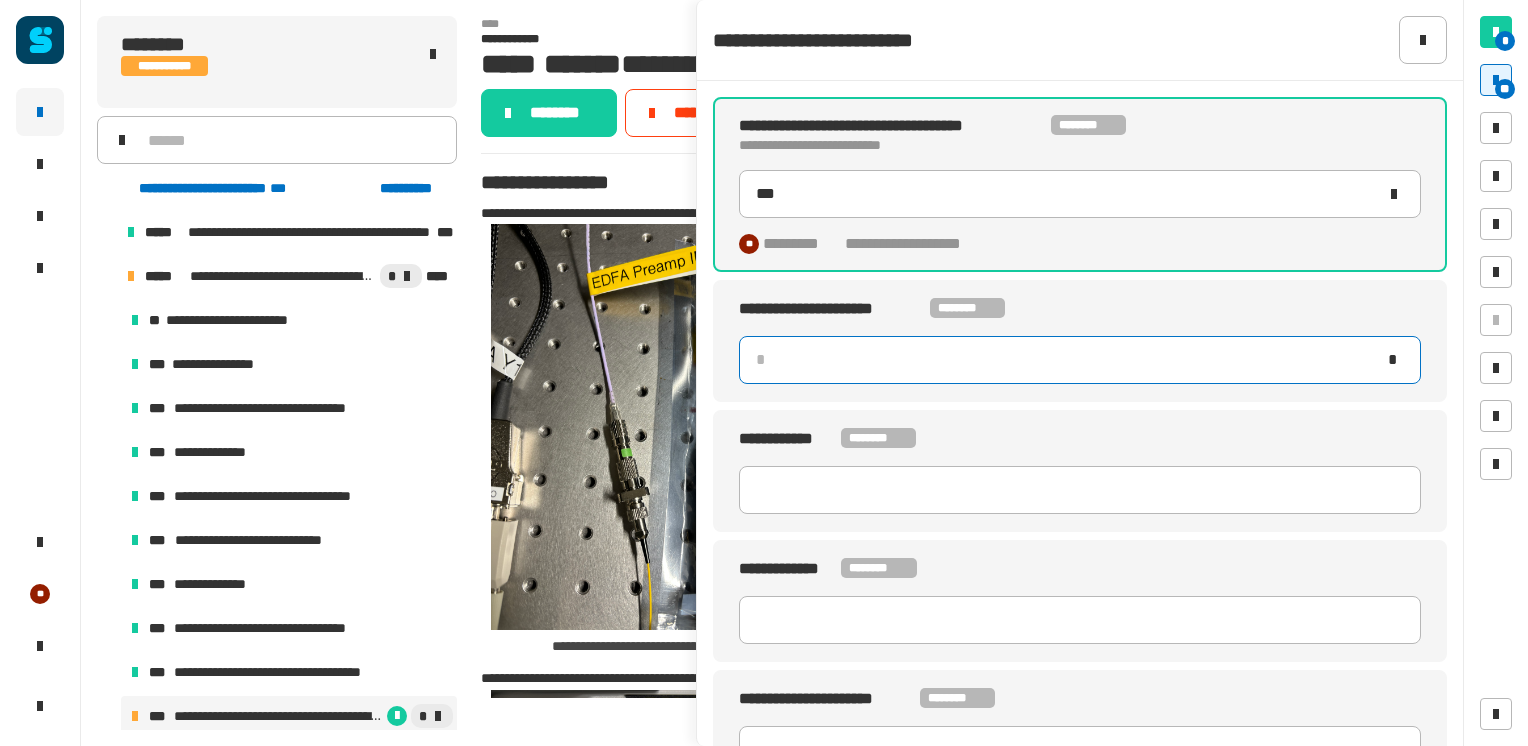 click 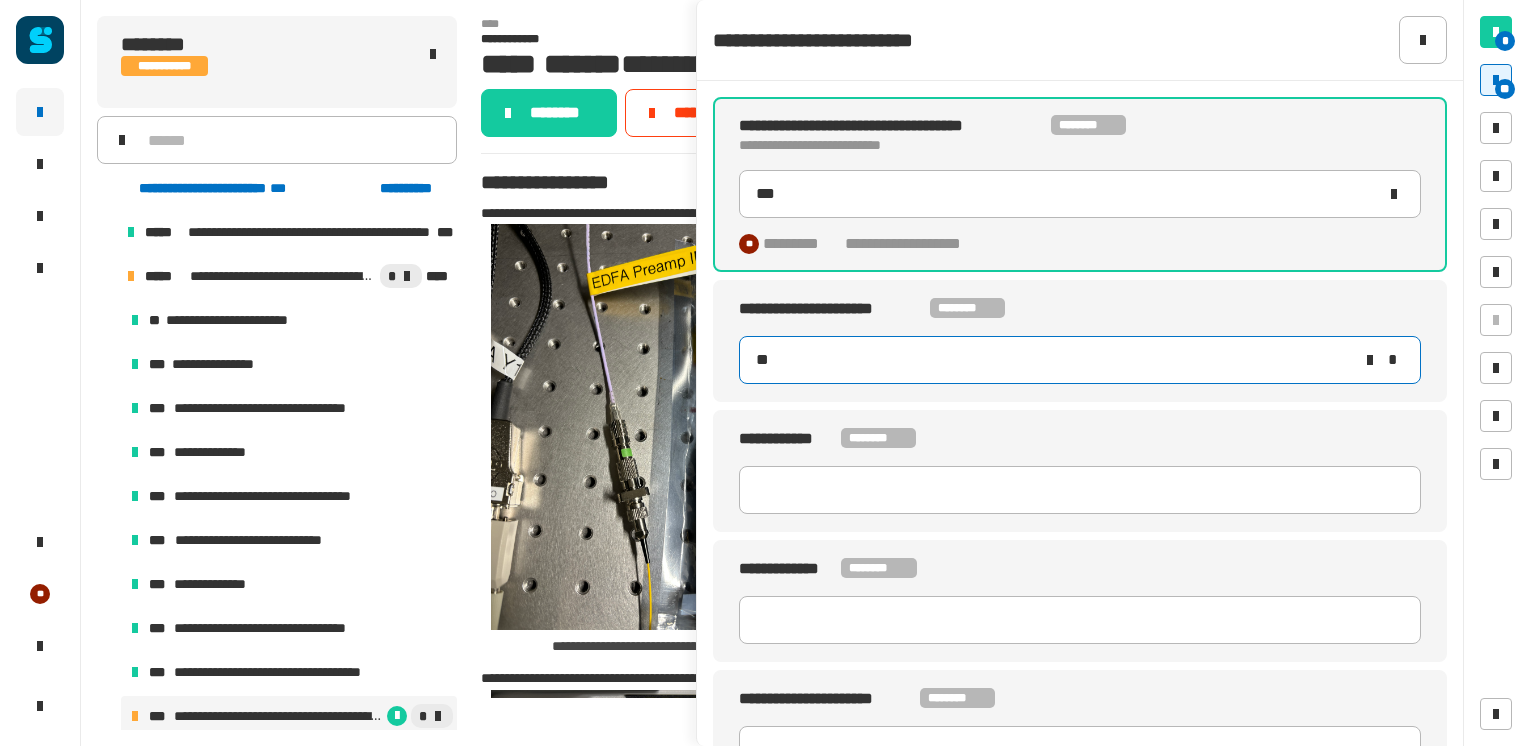 type on "***" 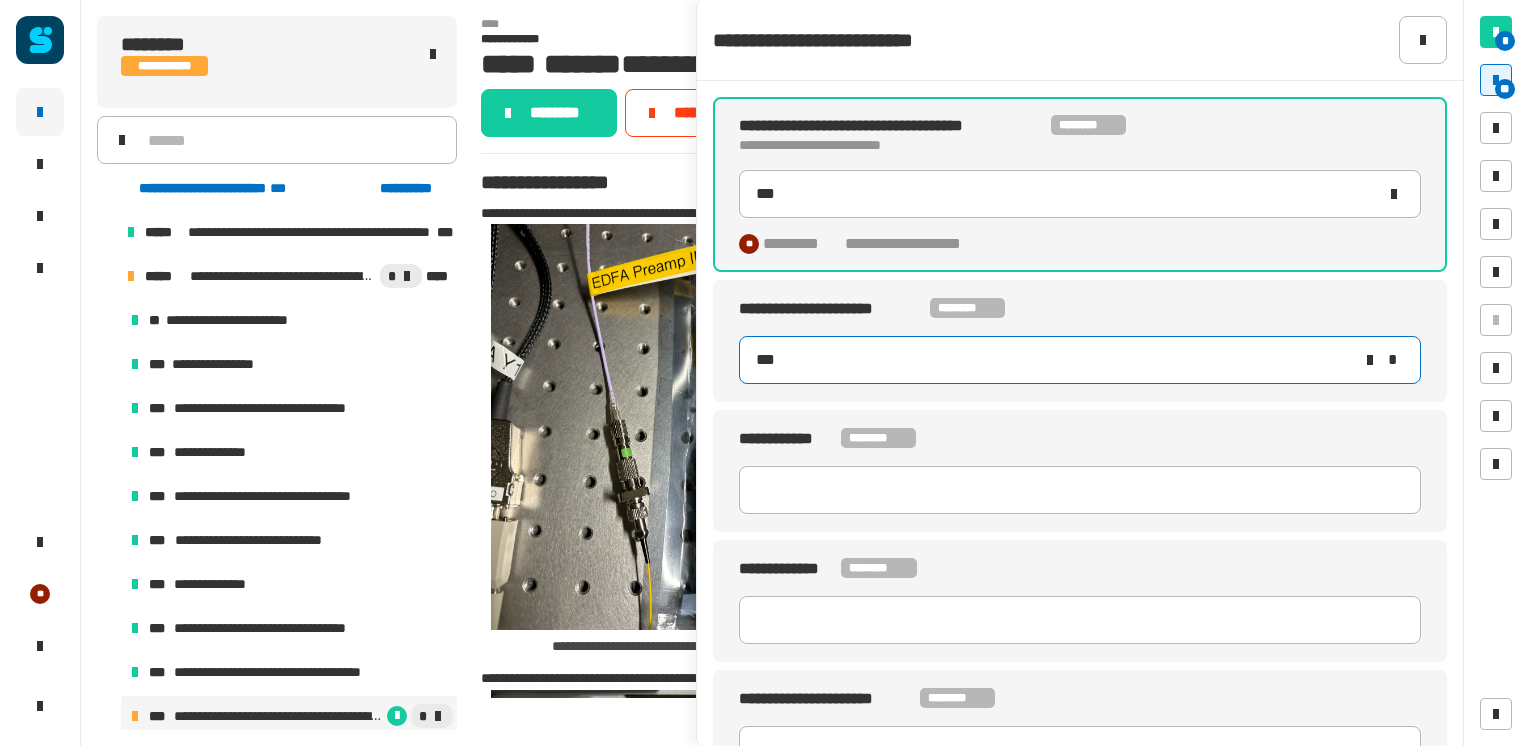 type on "***" 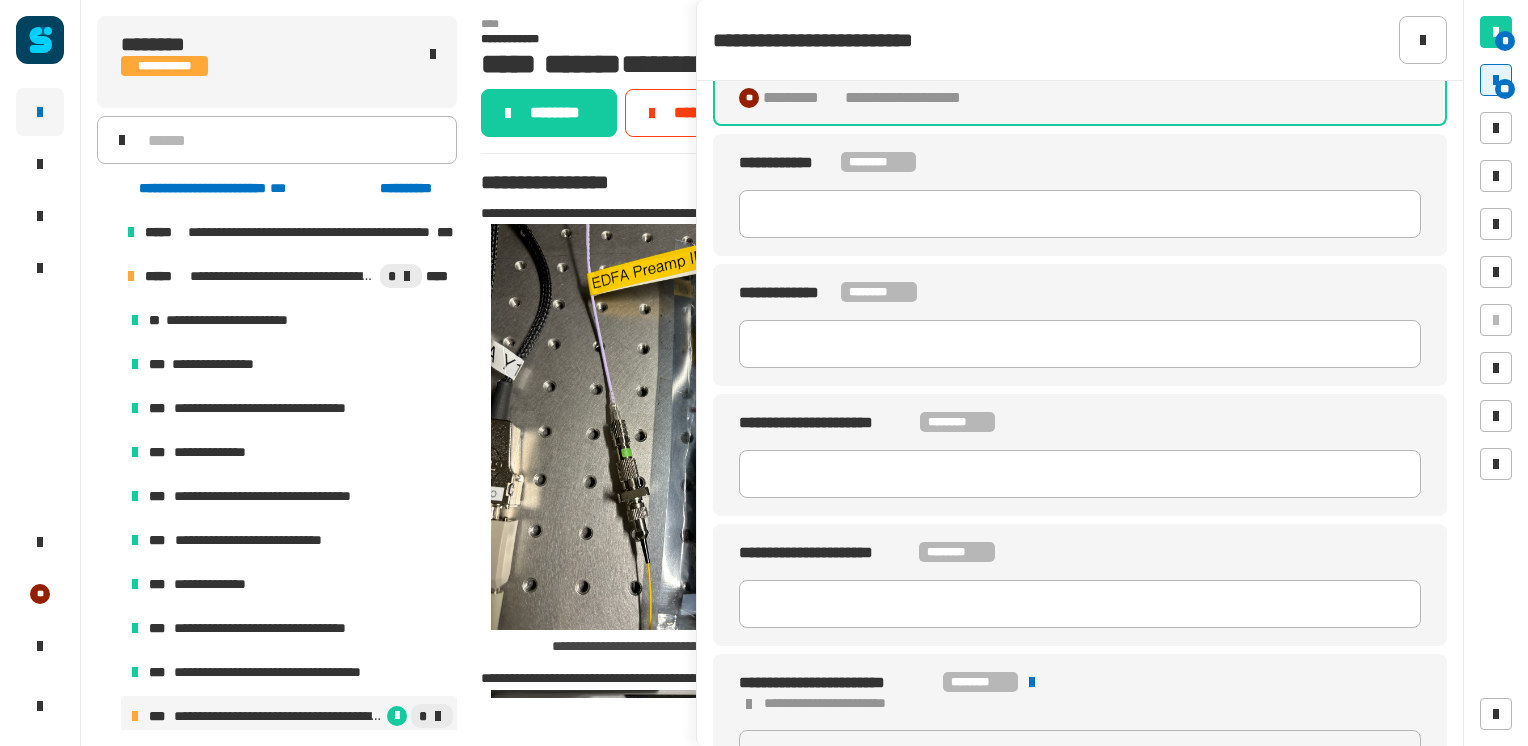 scroll, scrollTop: 310, scrollLeft: 0, axis: vertical 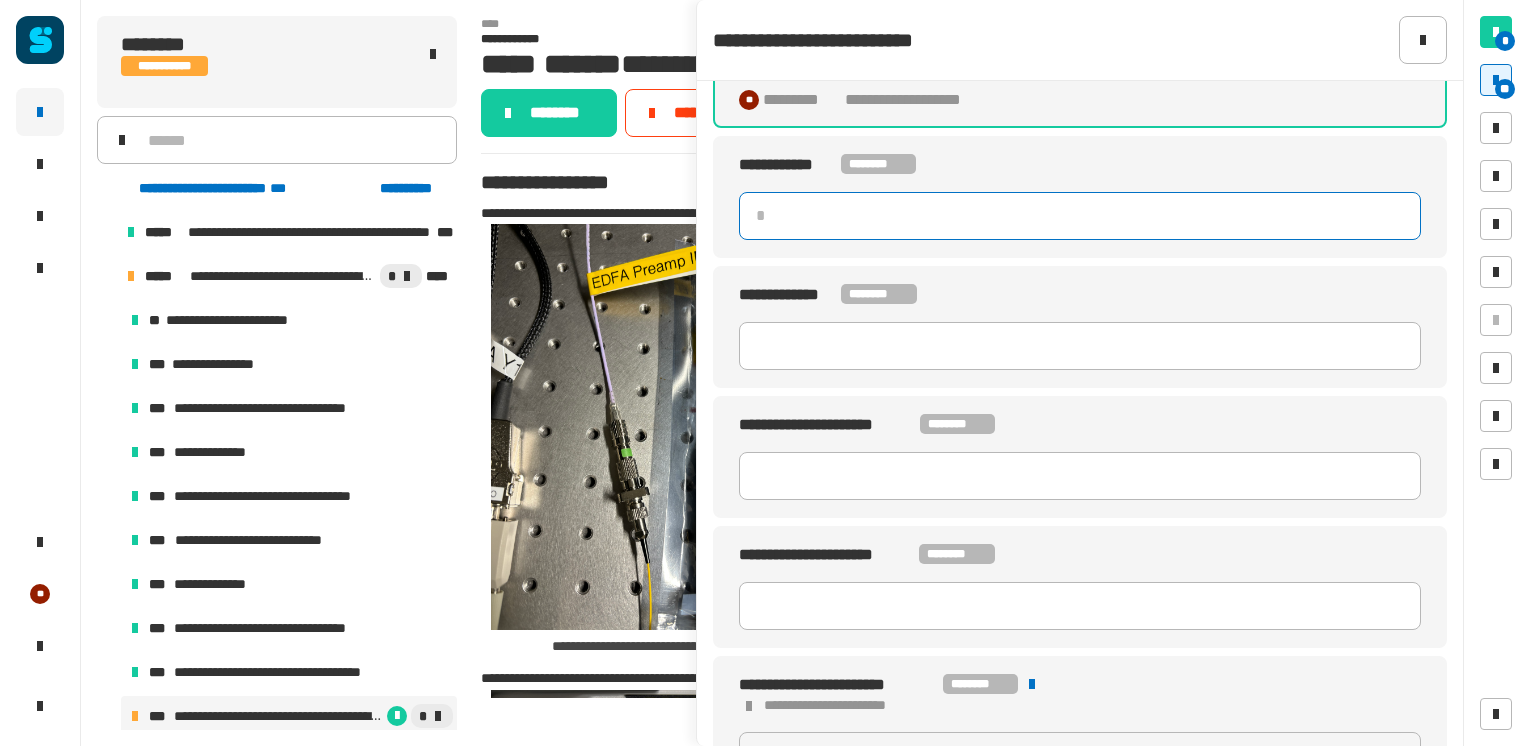 click 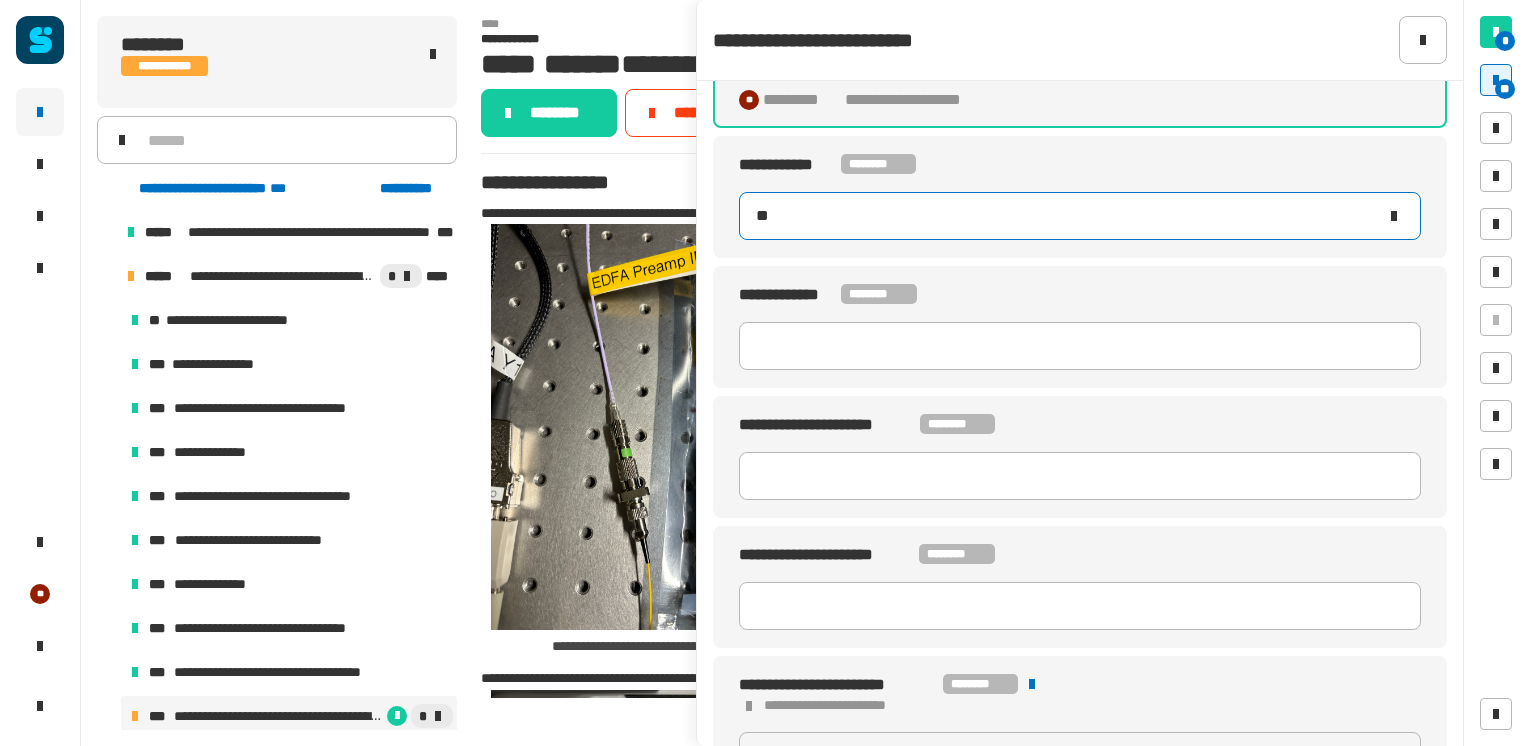 type on "**" 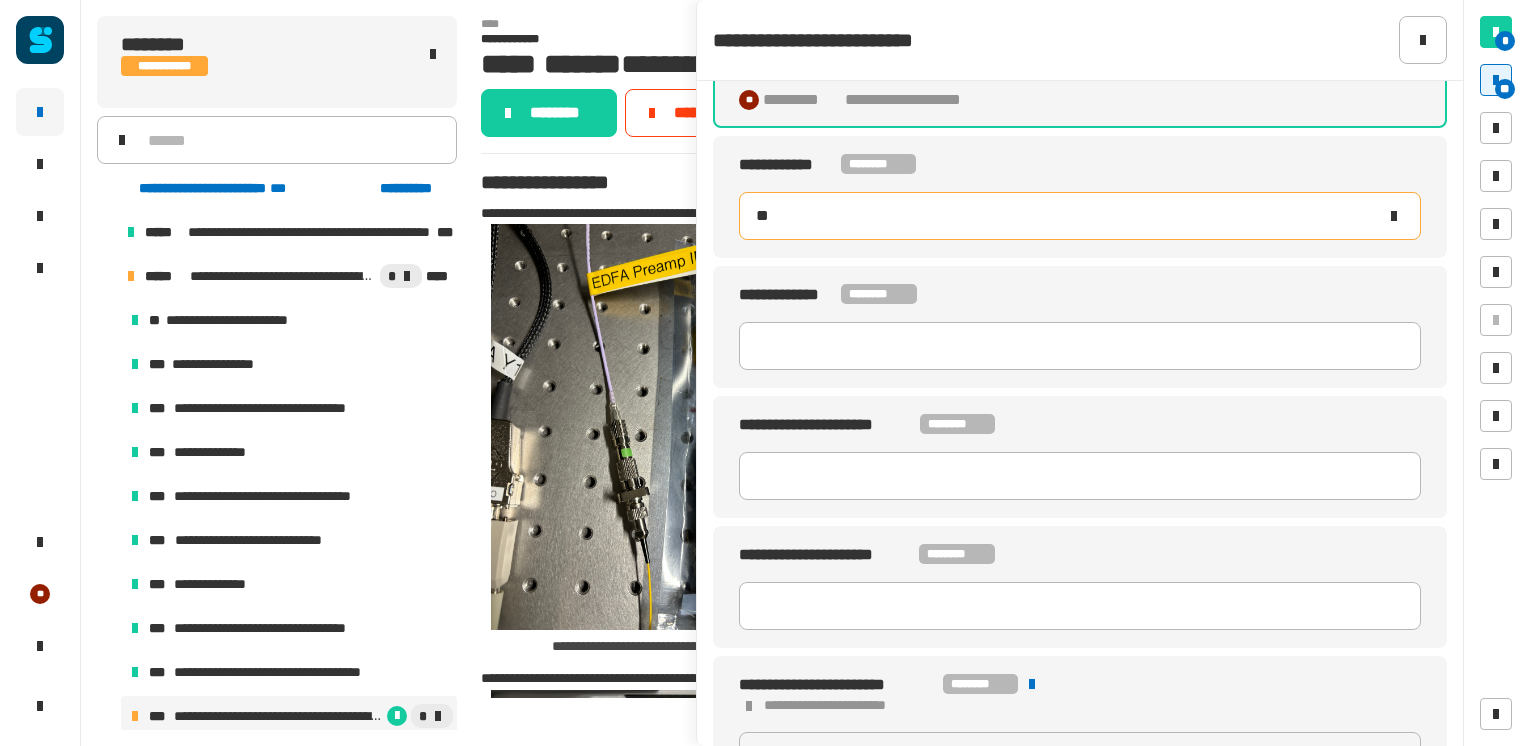 type on "***" 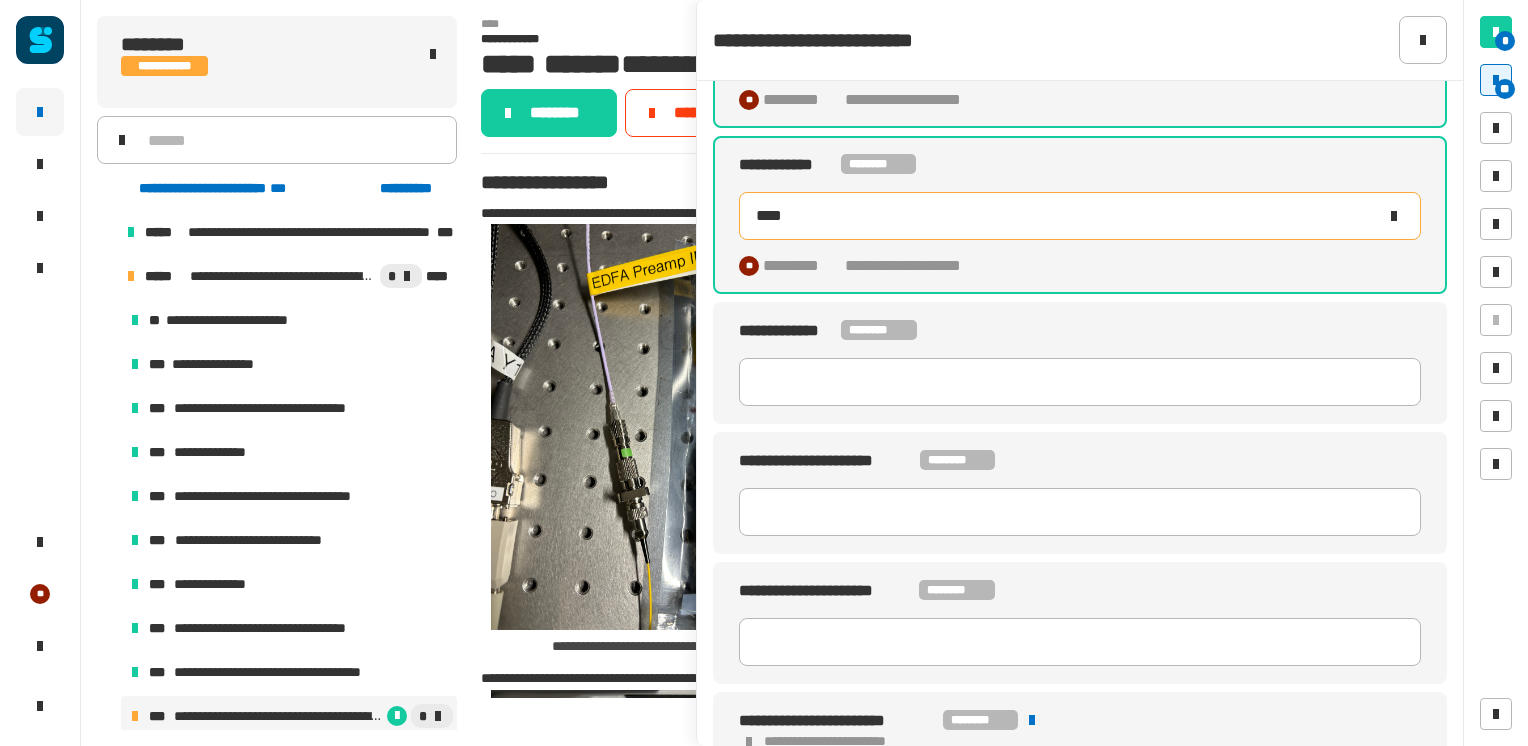 type on "*****" 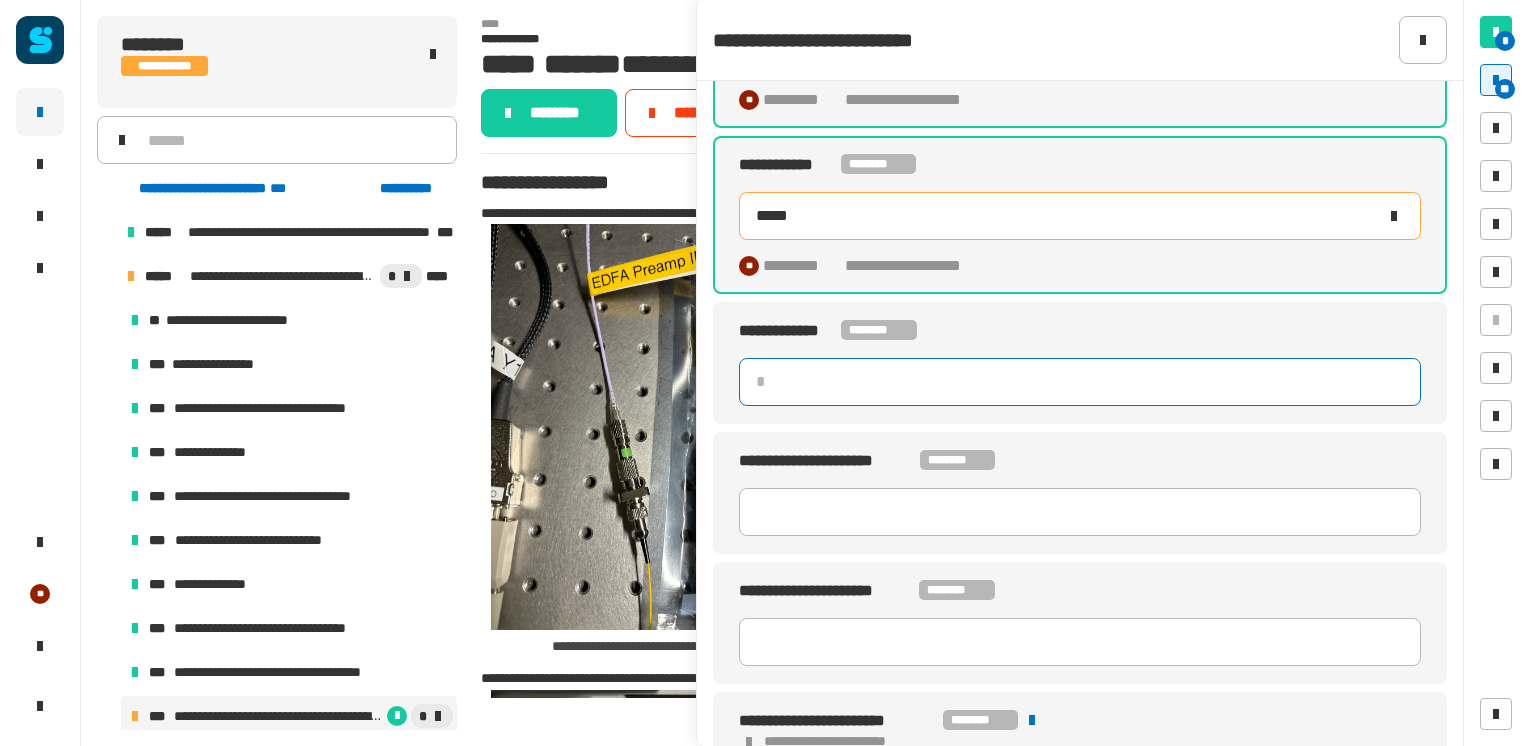 click 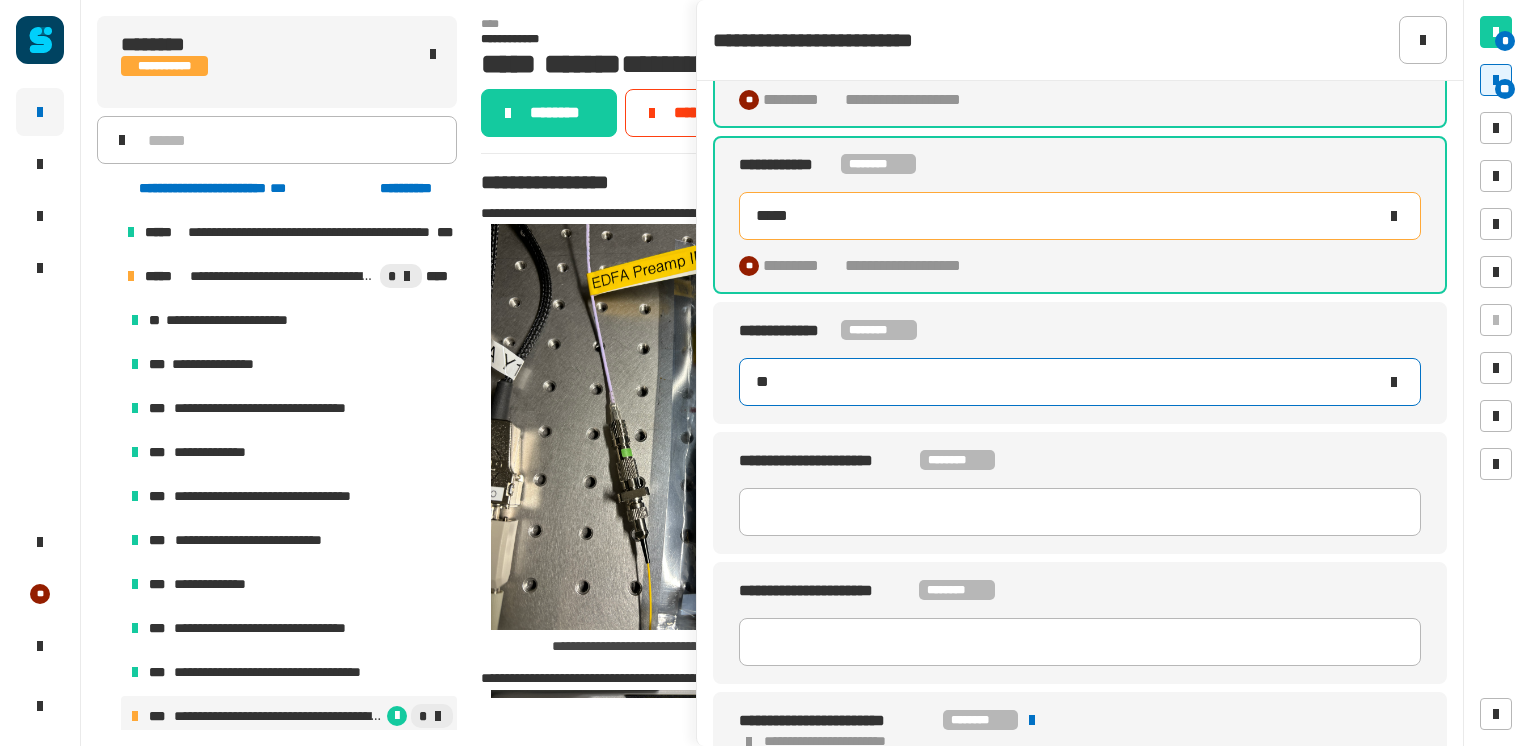 type on "**" 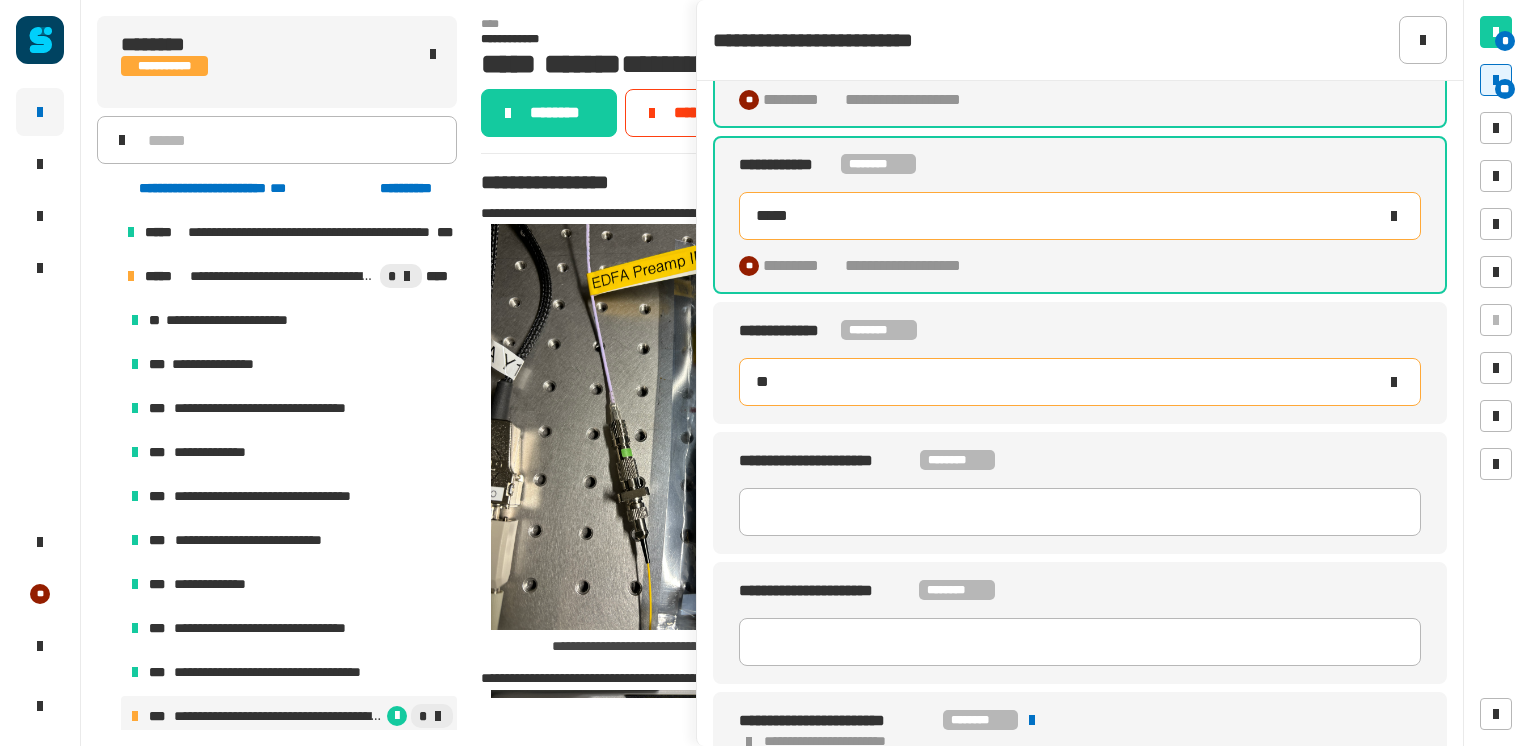 type 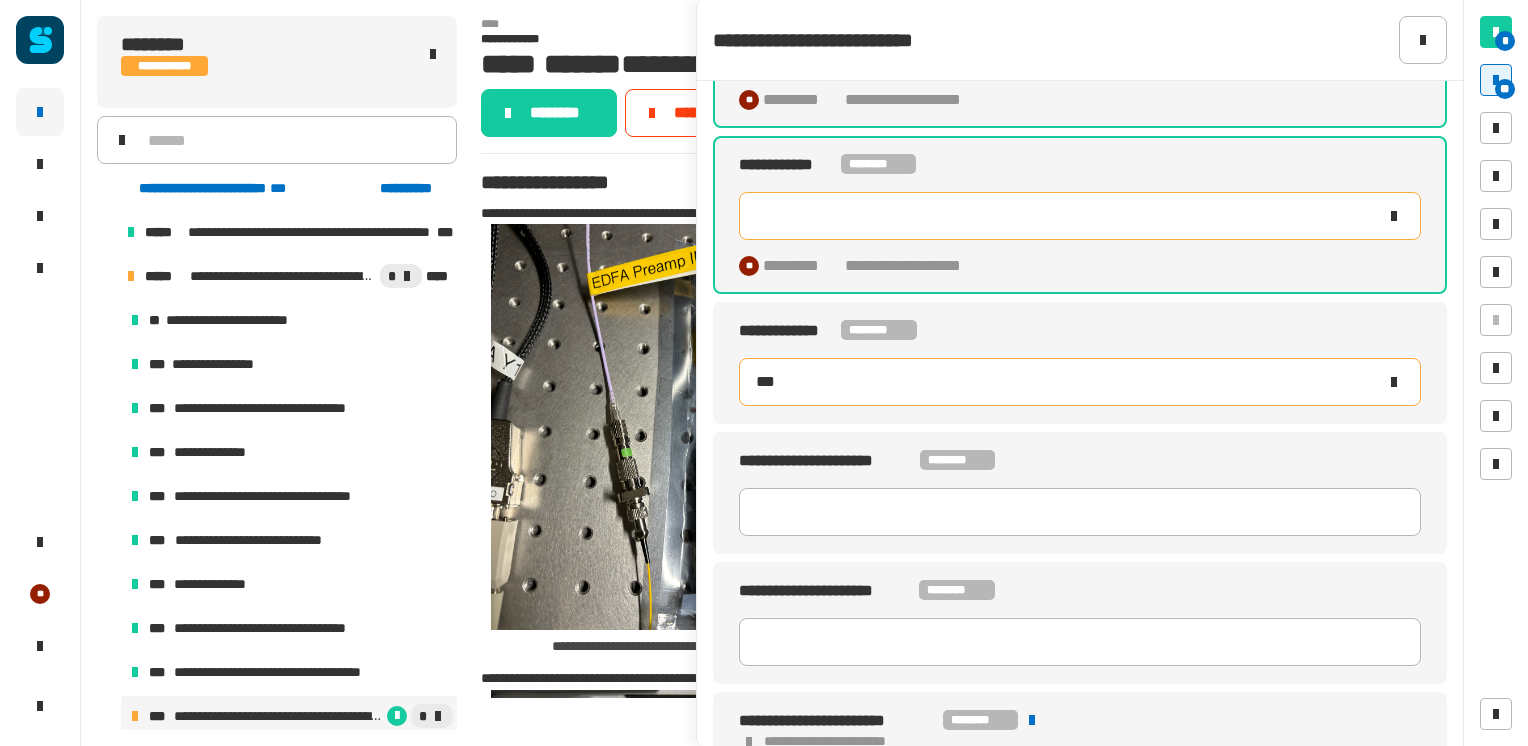 type on "*****" 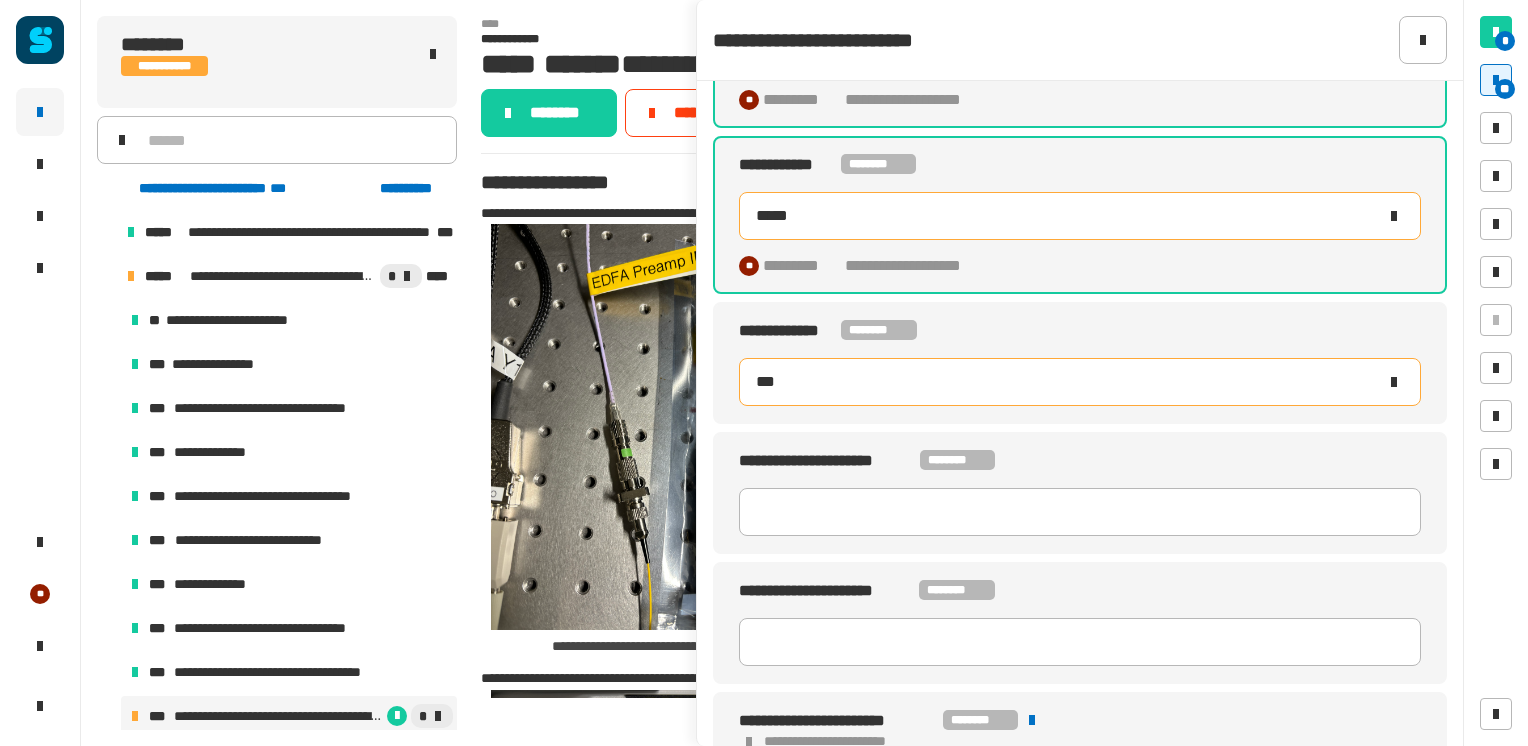 type on "****" 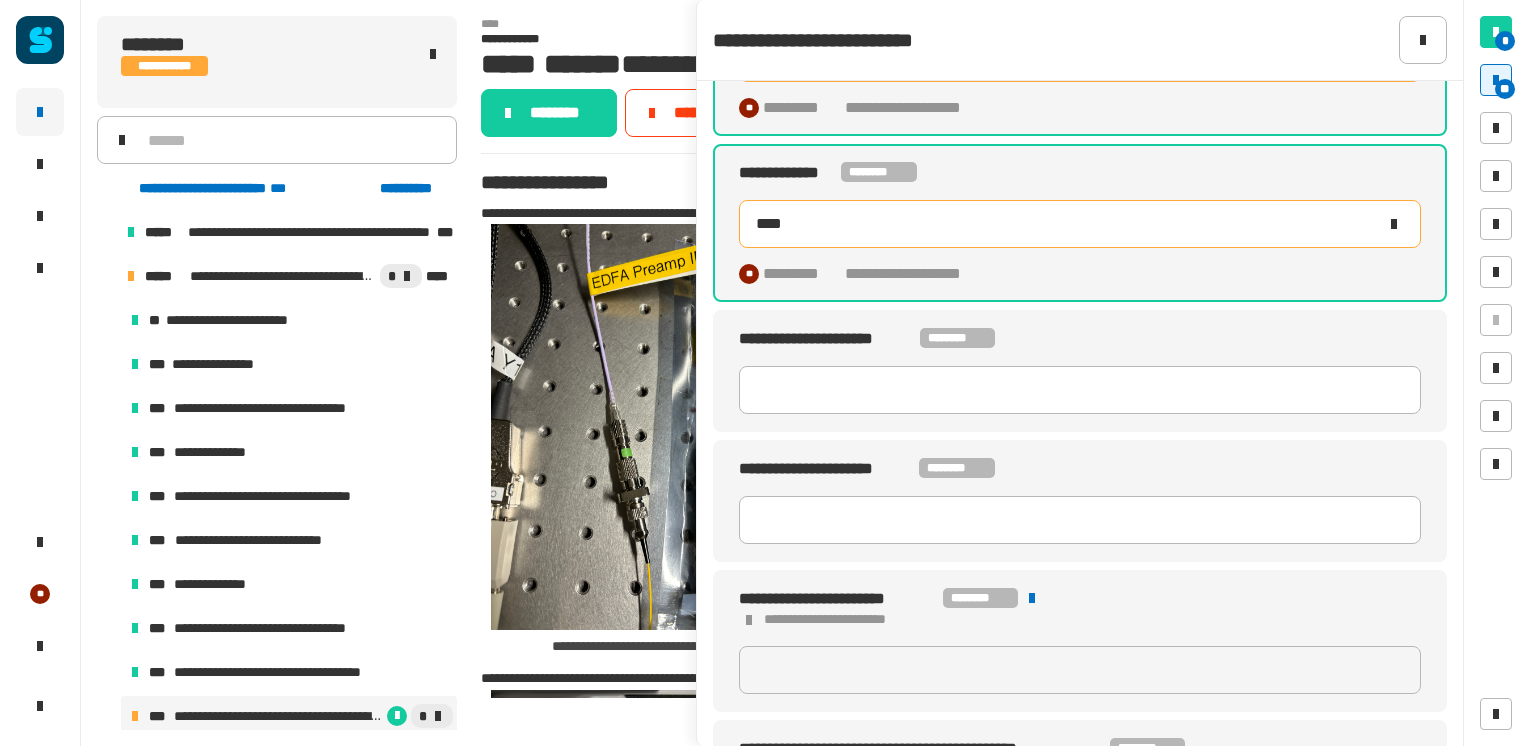 scroll, scrollTop: 469, scrollLeft: 0, axis: vertical 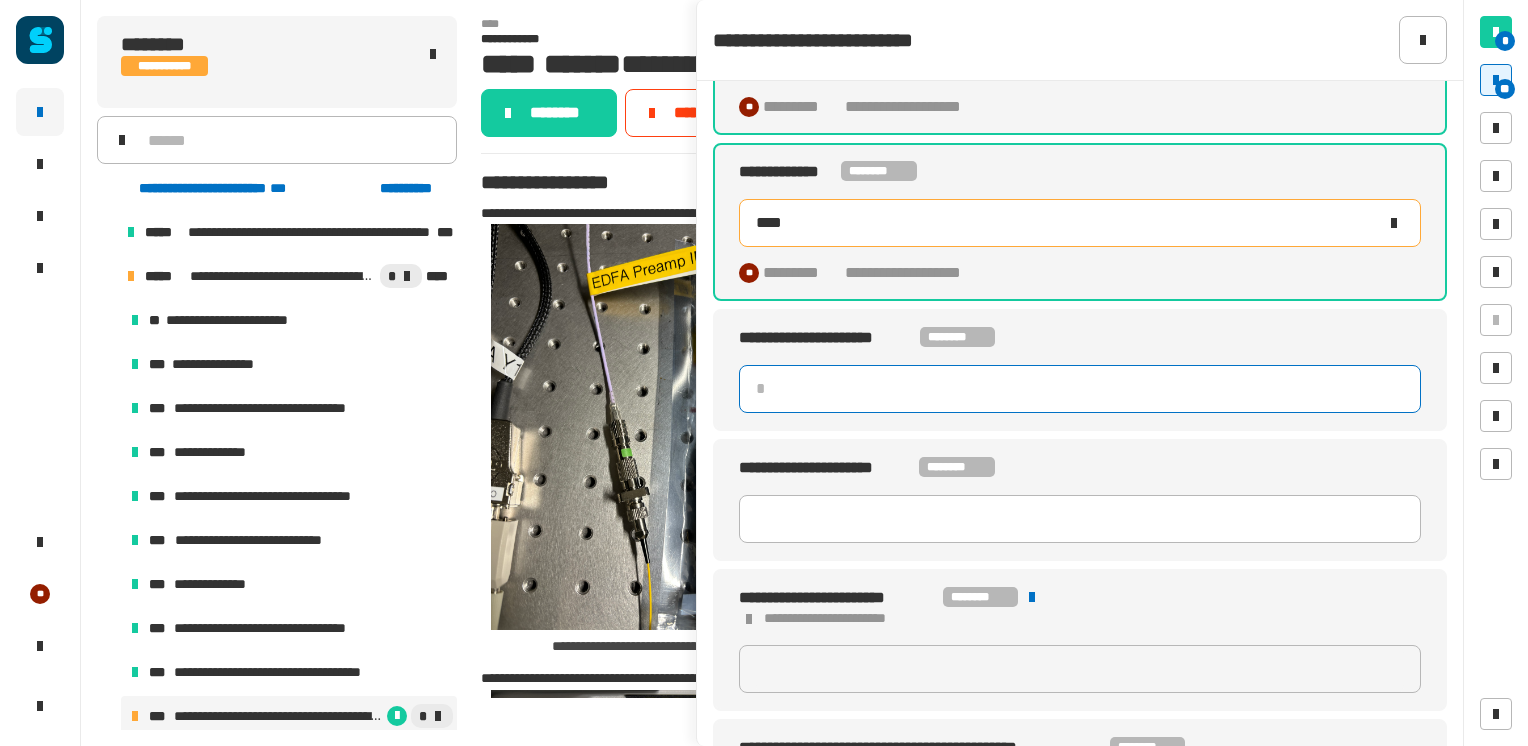 click 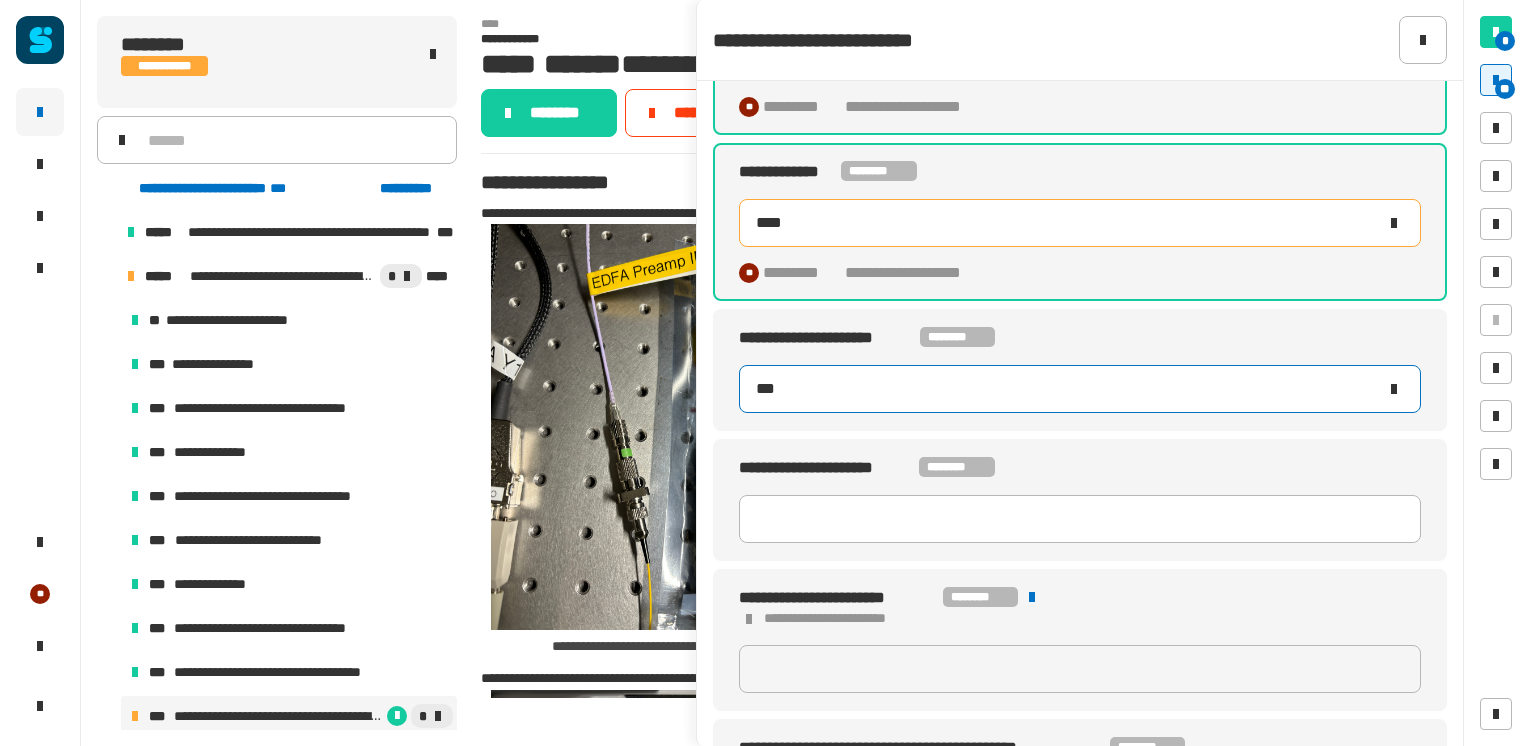 type on "***" 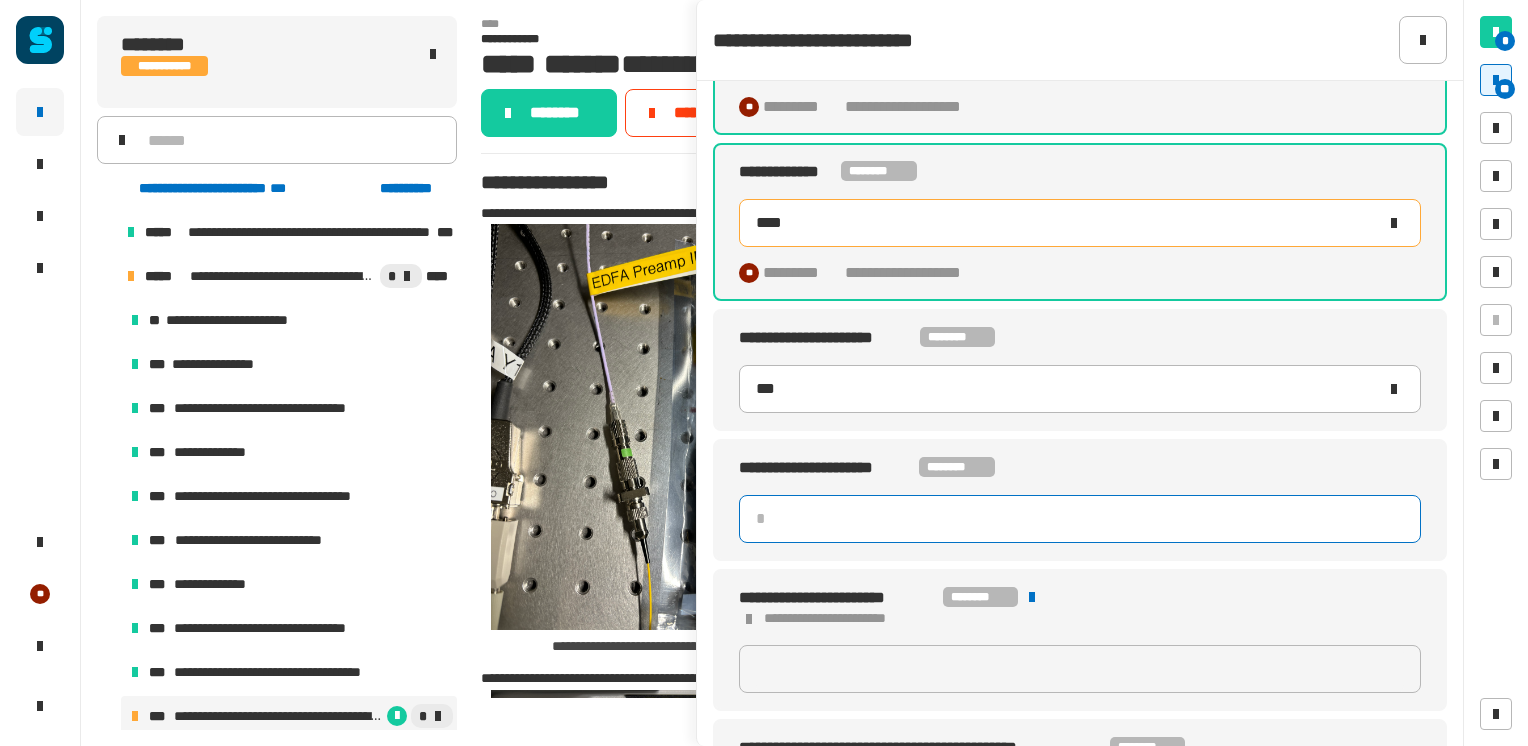 type 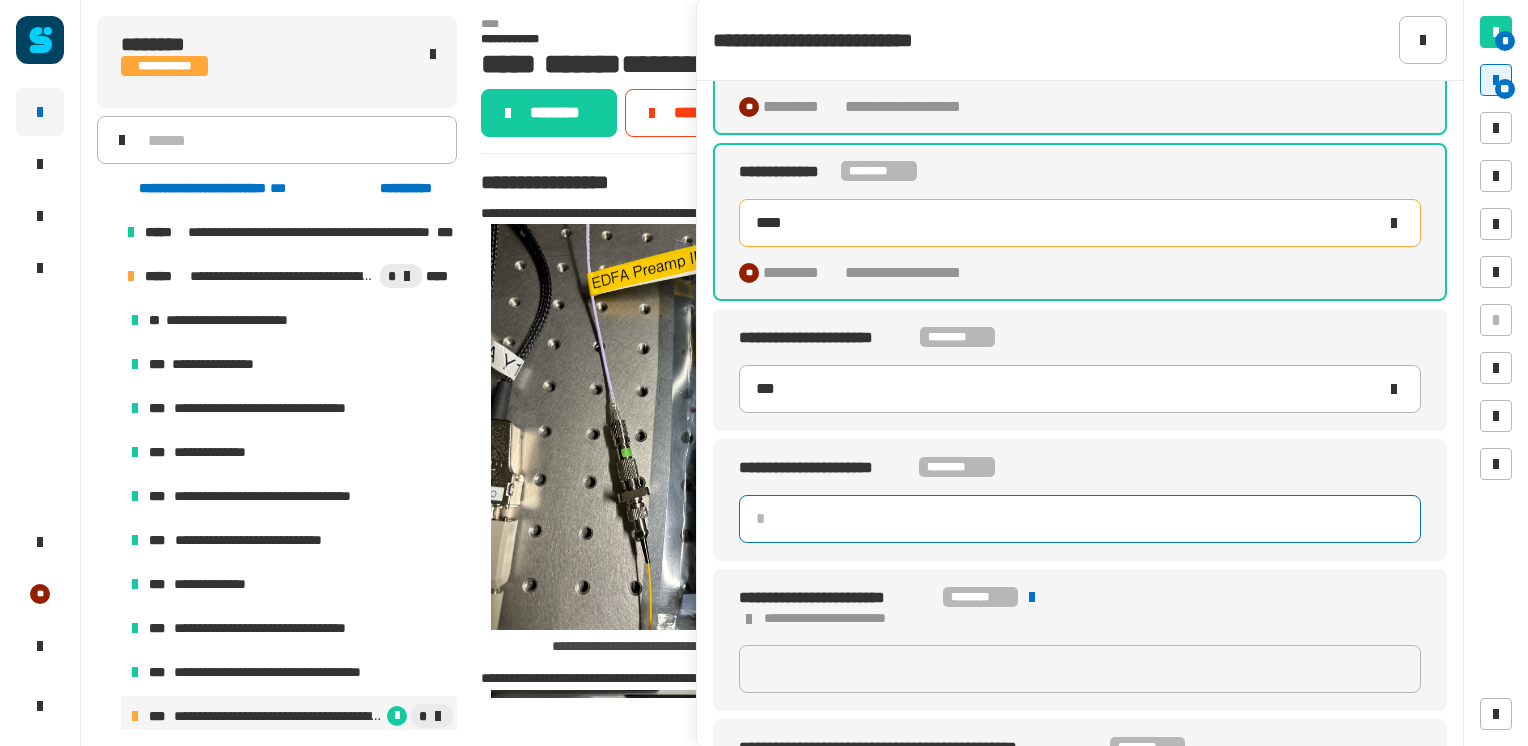type on "****" 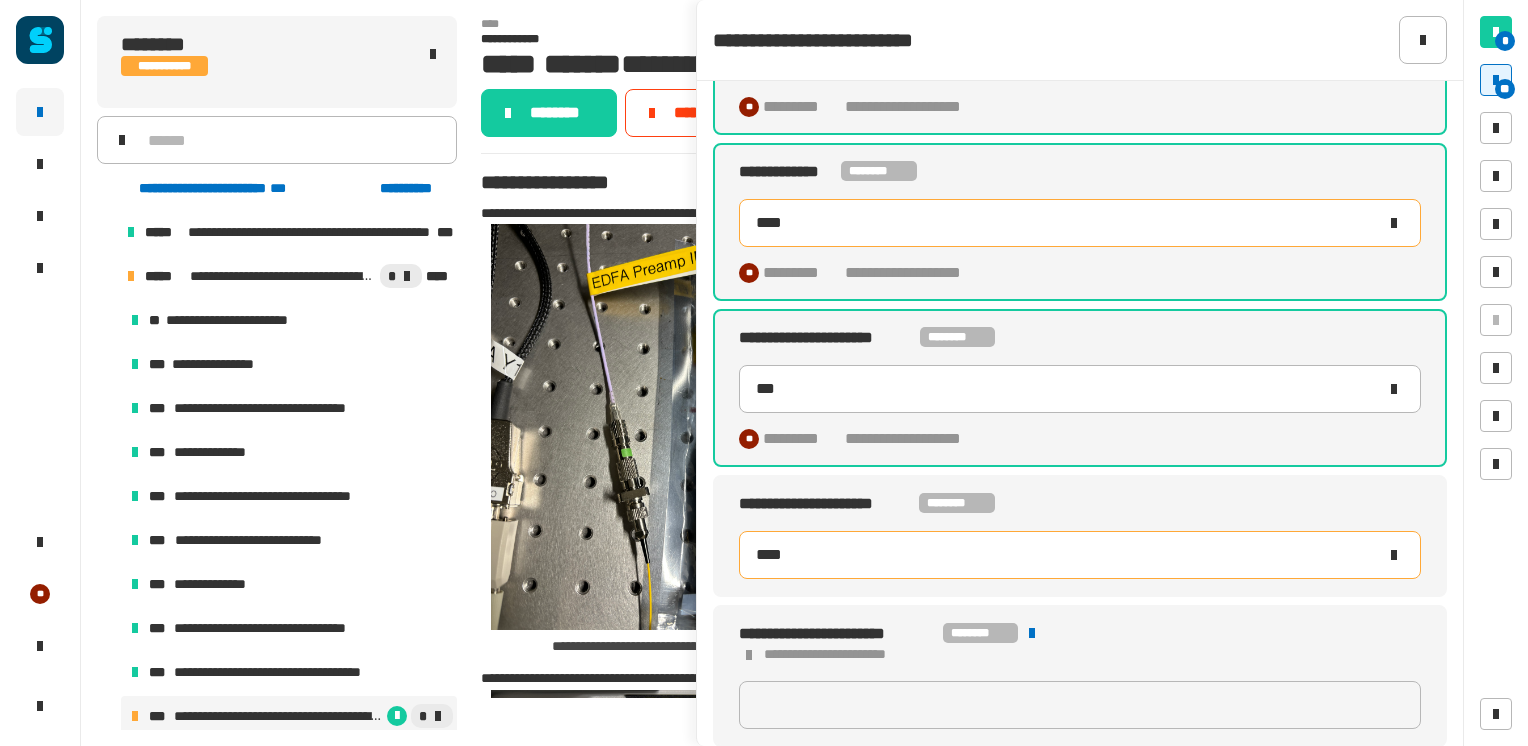 type on "****" 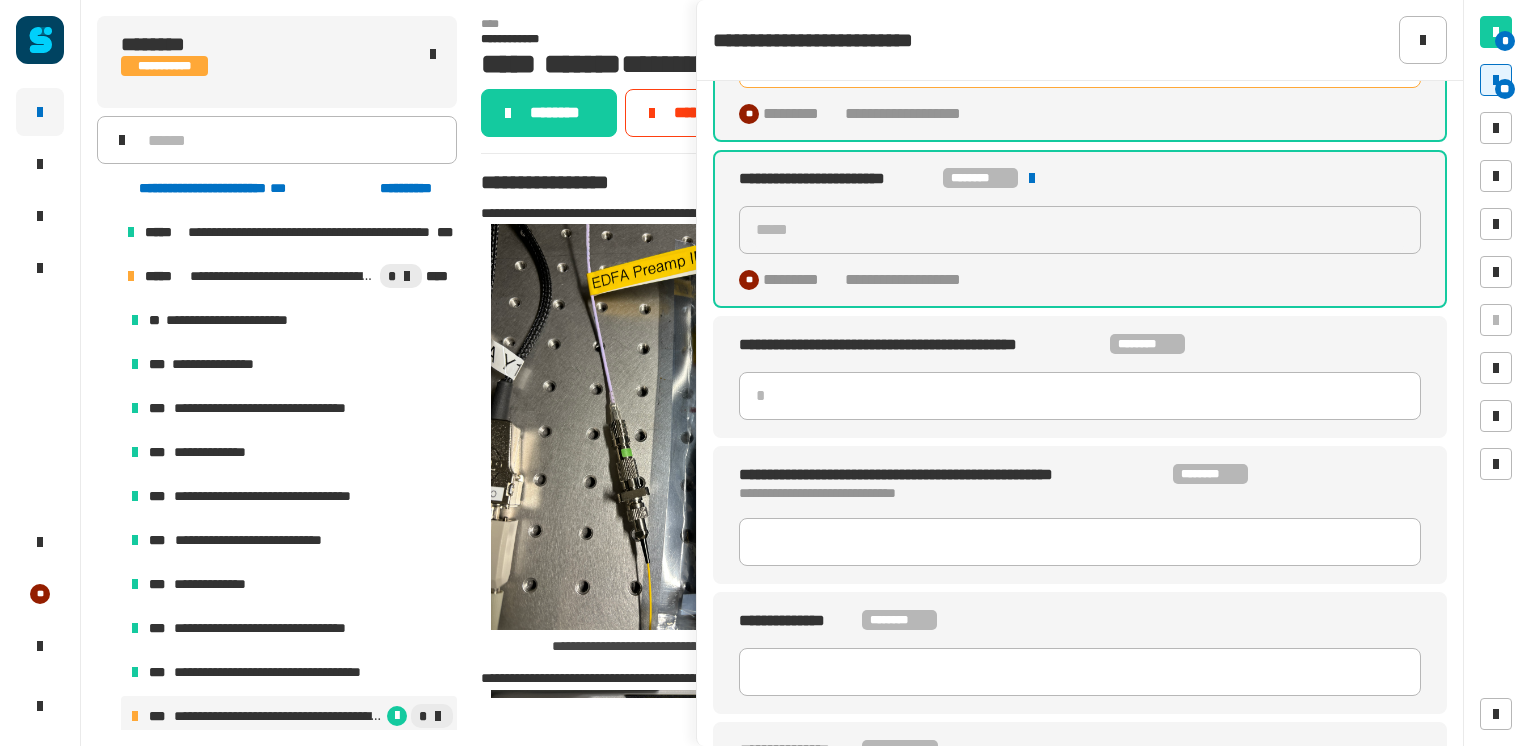 scroll, scrollTop: 967, scrollLeft: 0, axis: vertical 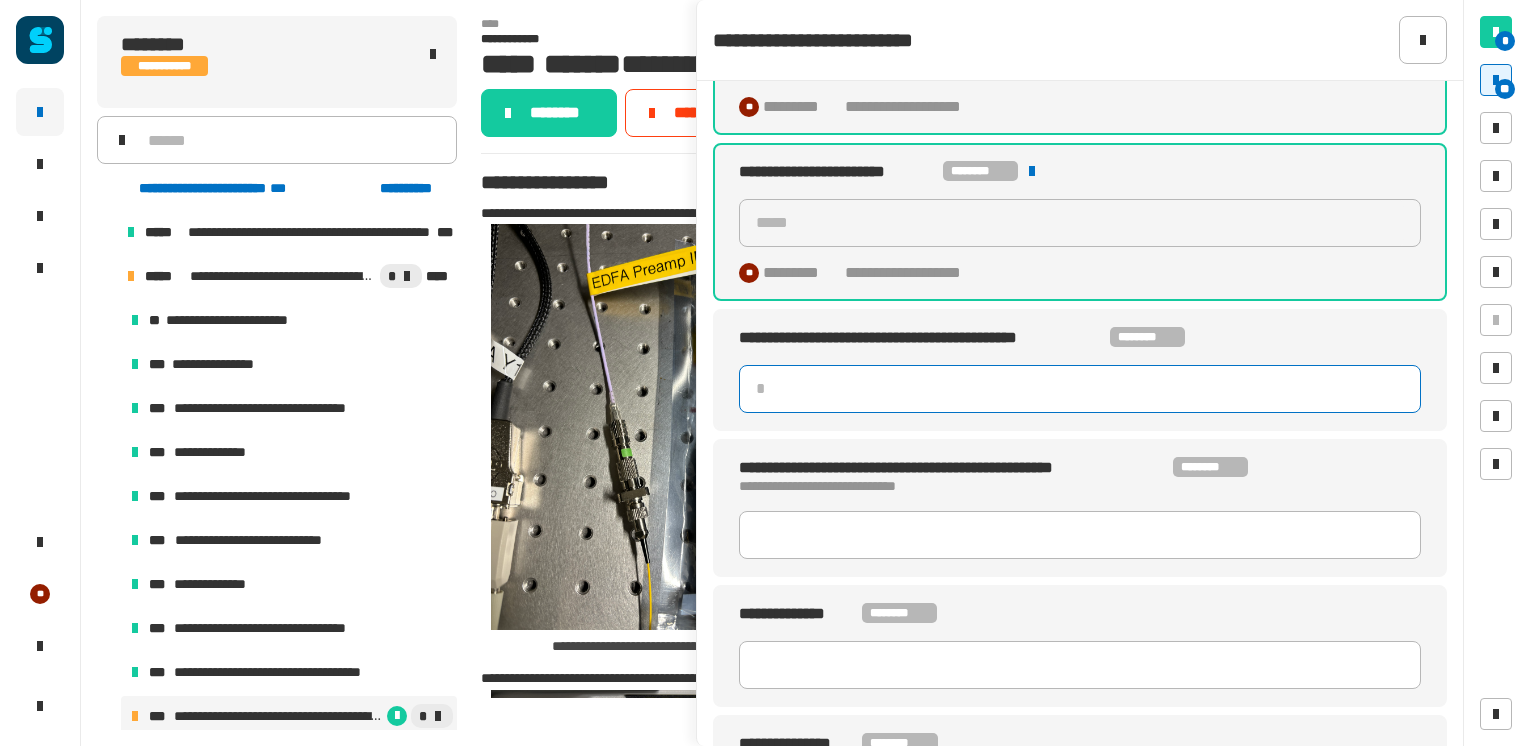 click 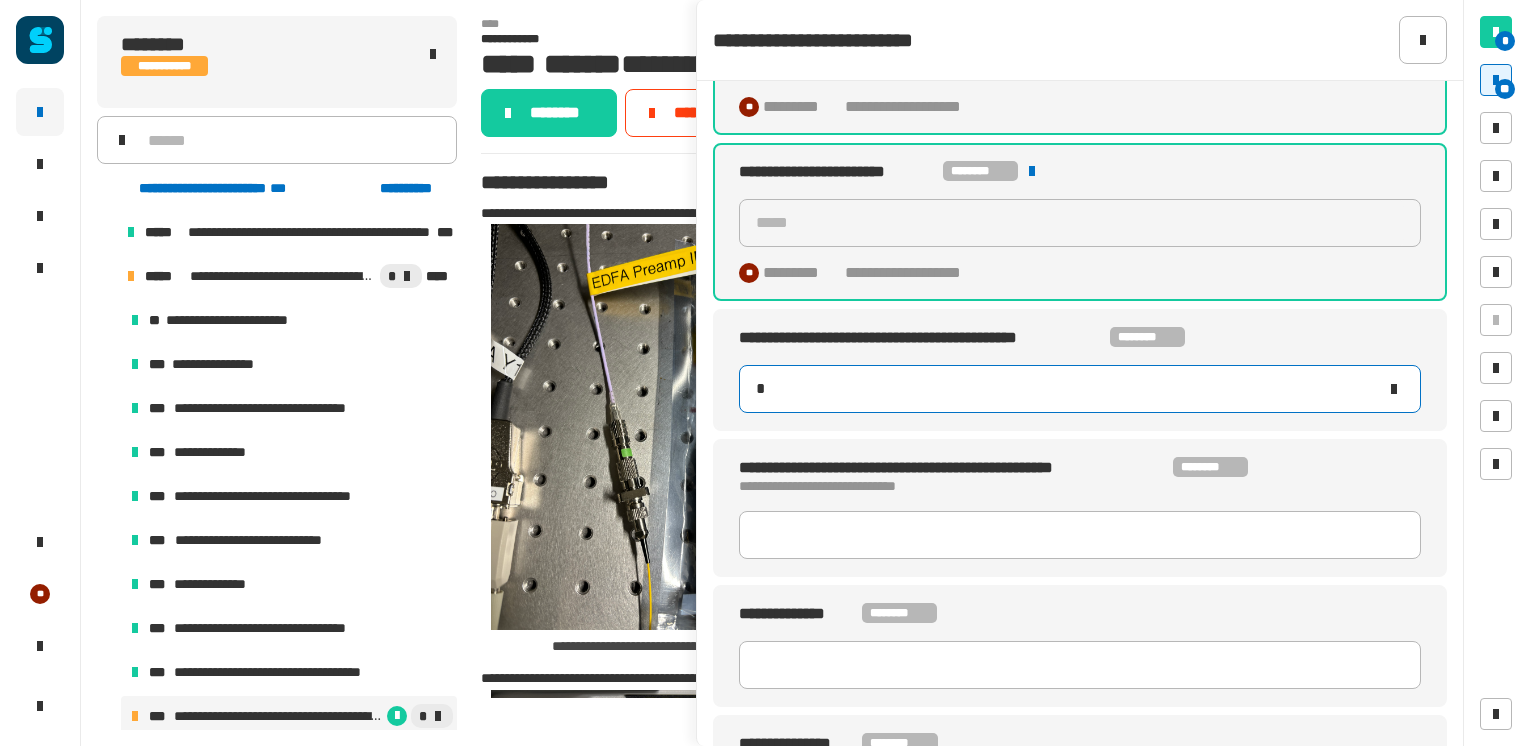 type on "****" 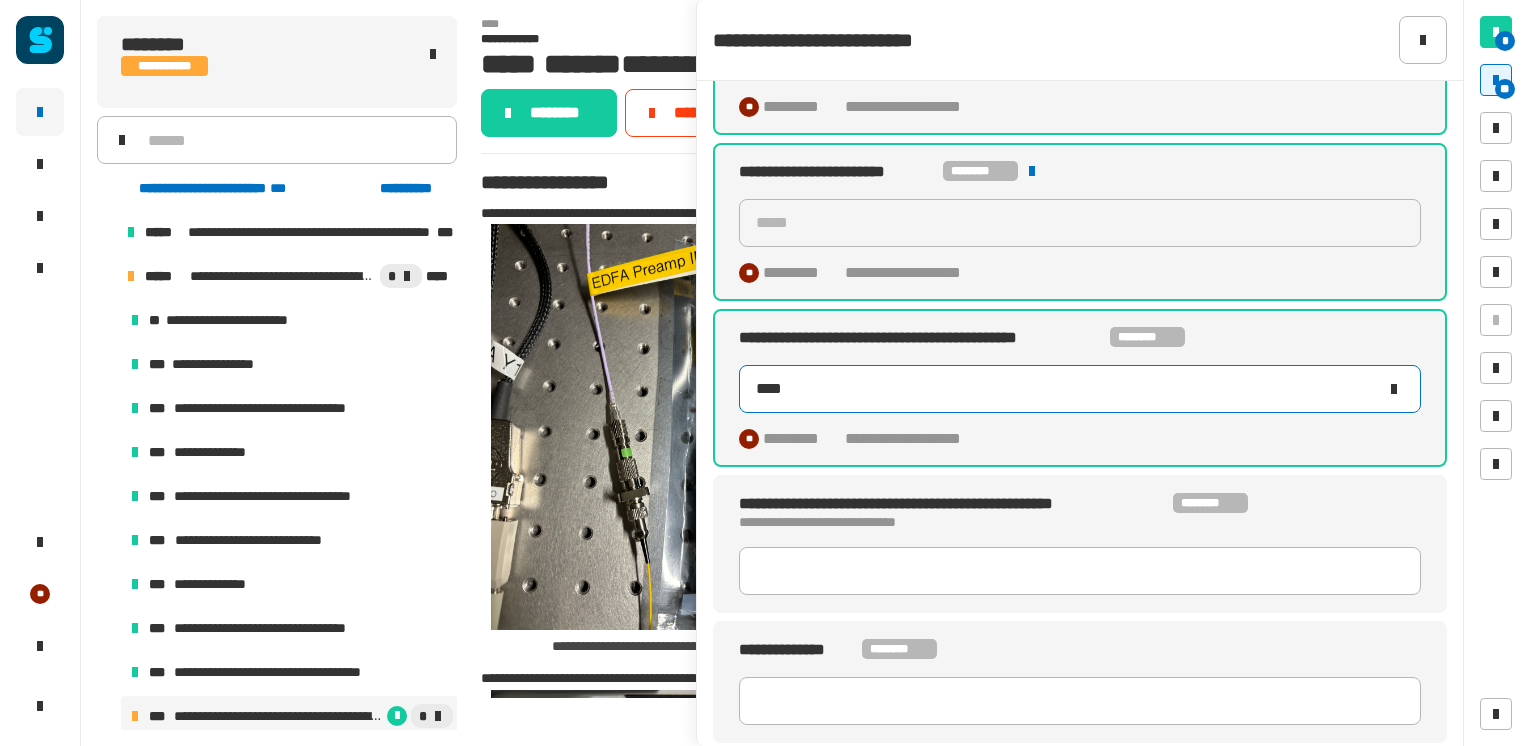 type on "*****" 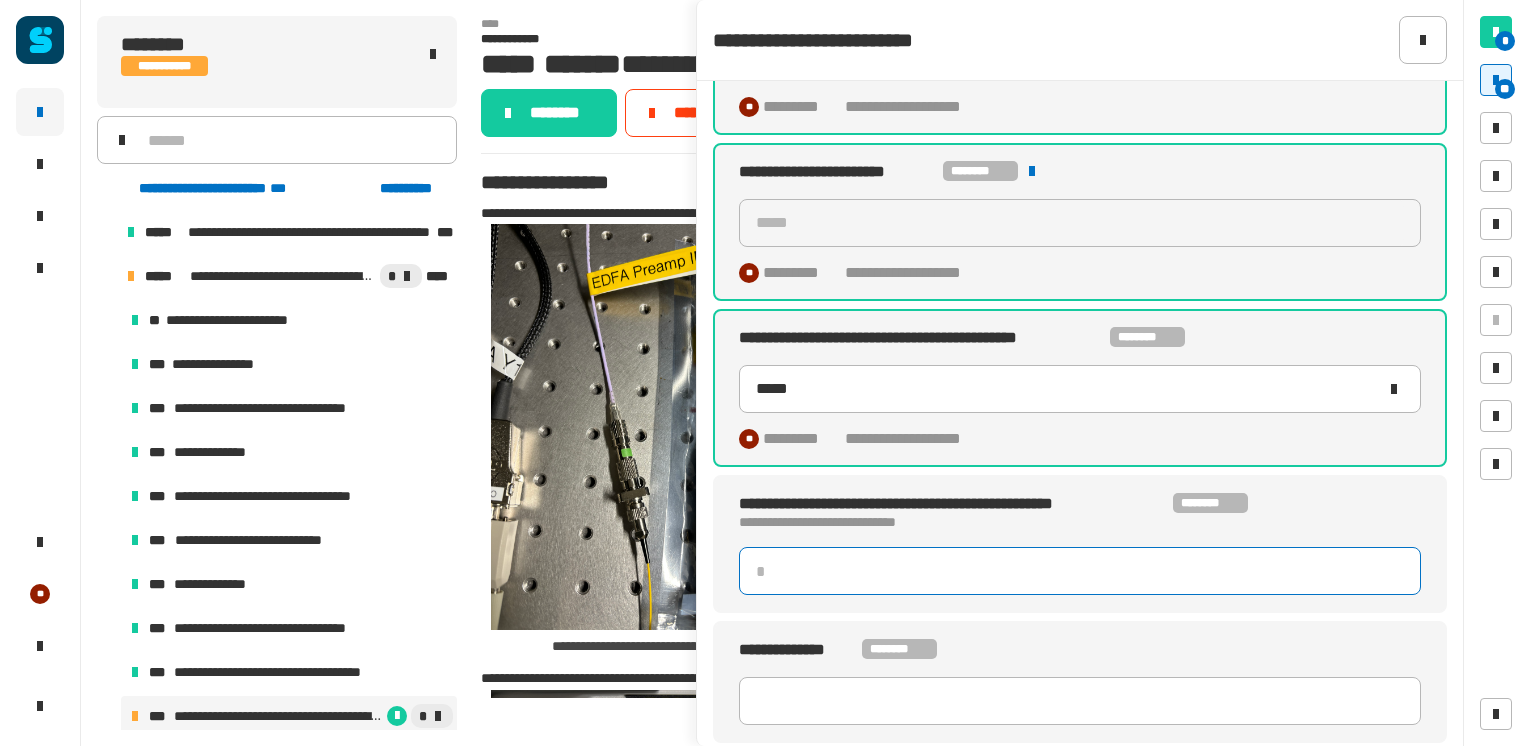 click 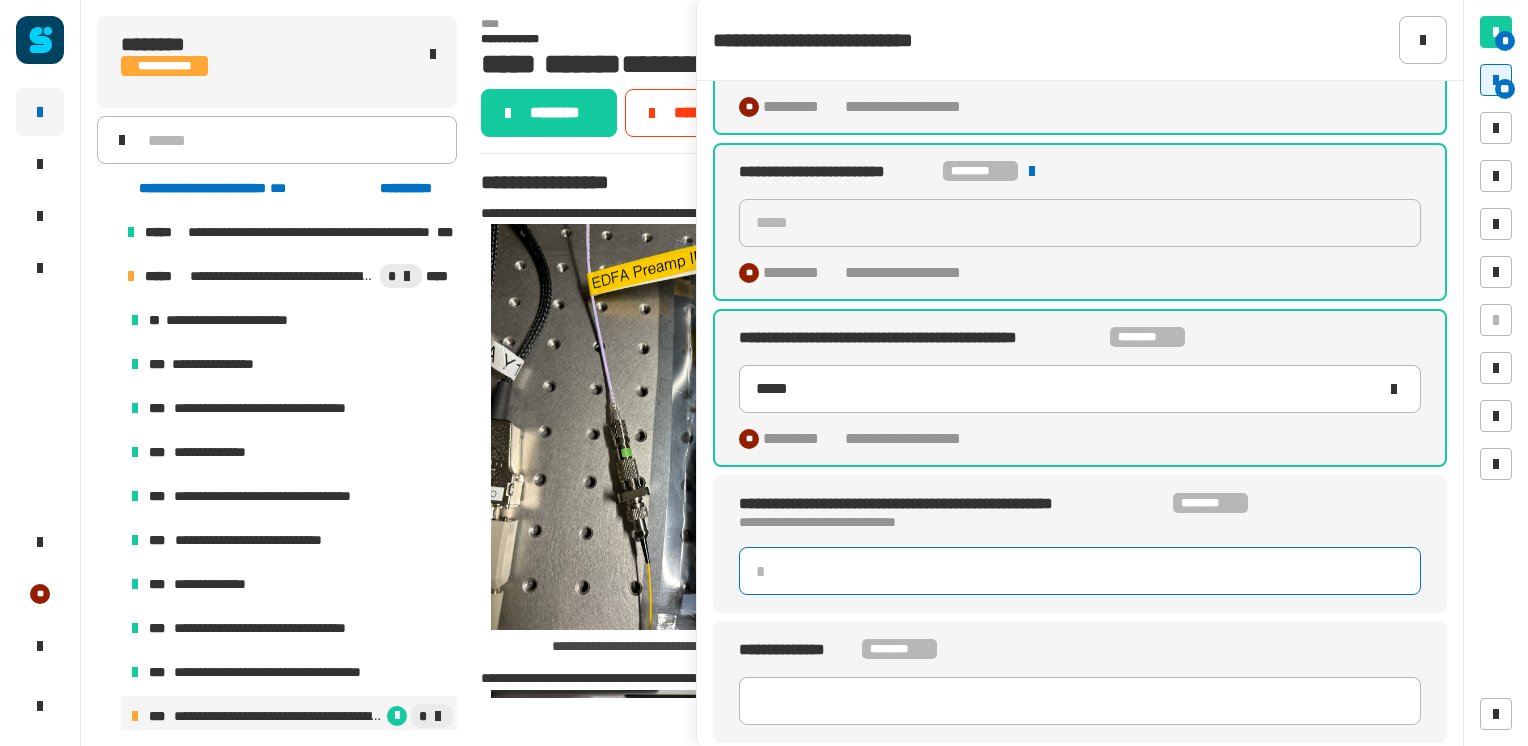 type on "**" 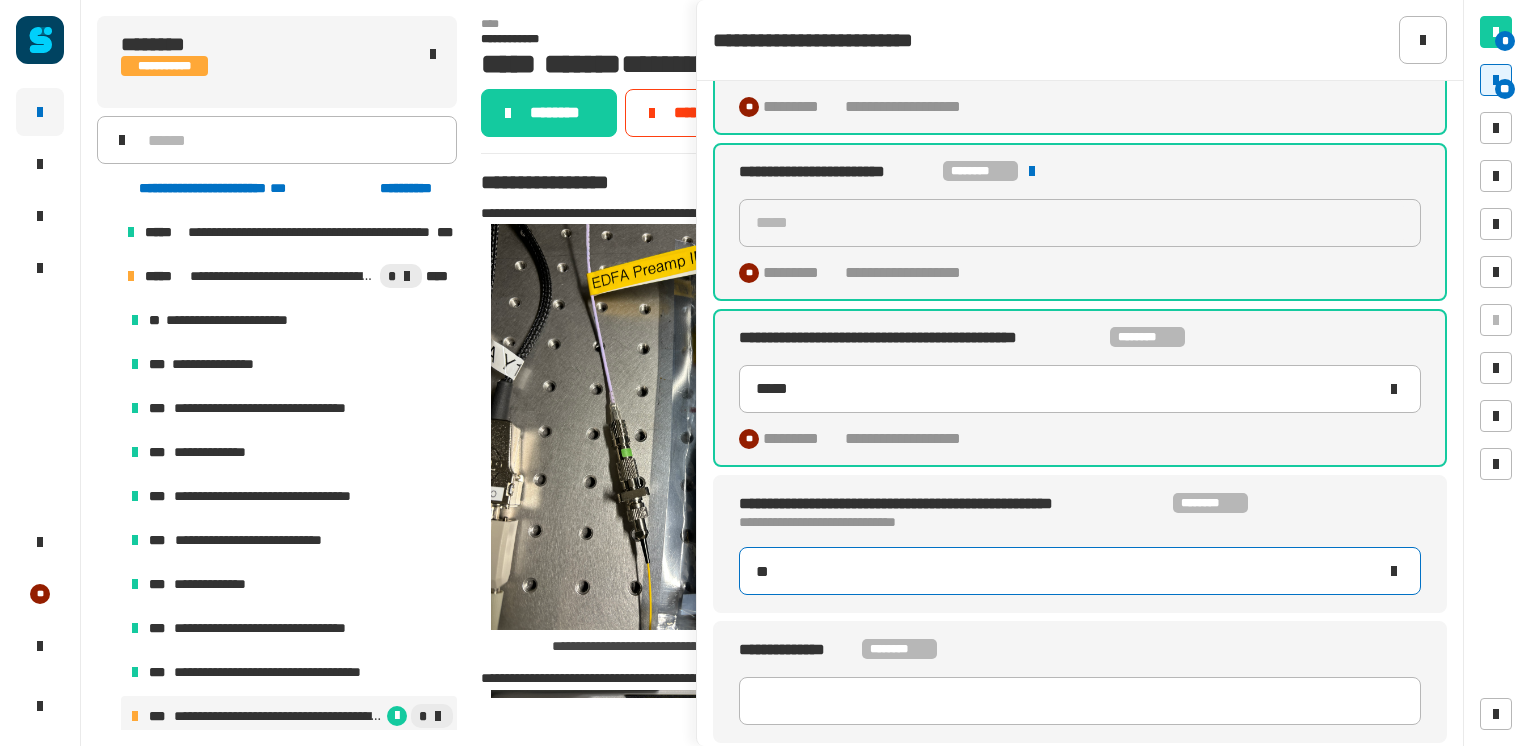 type on "*****" 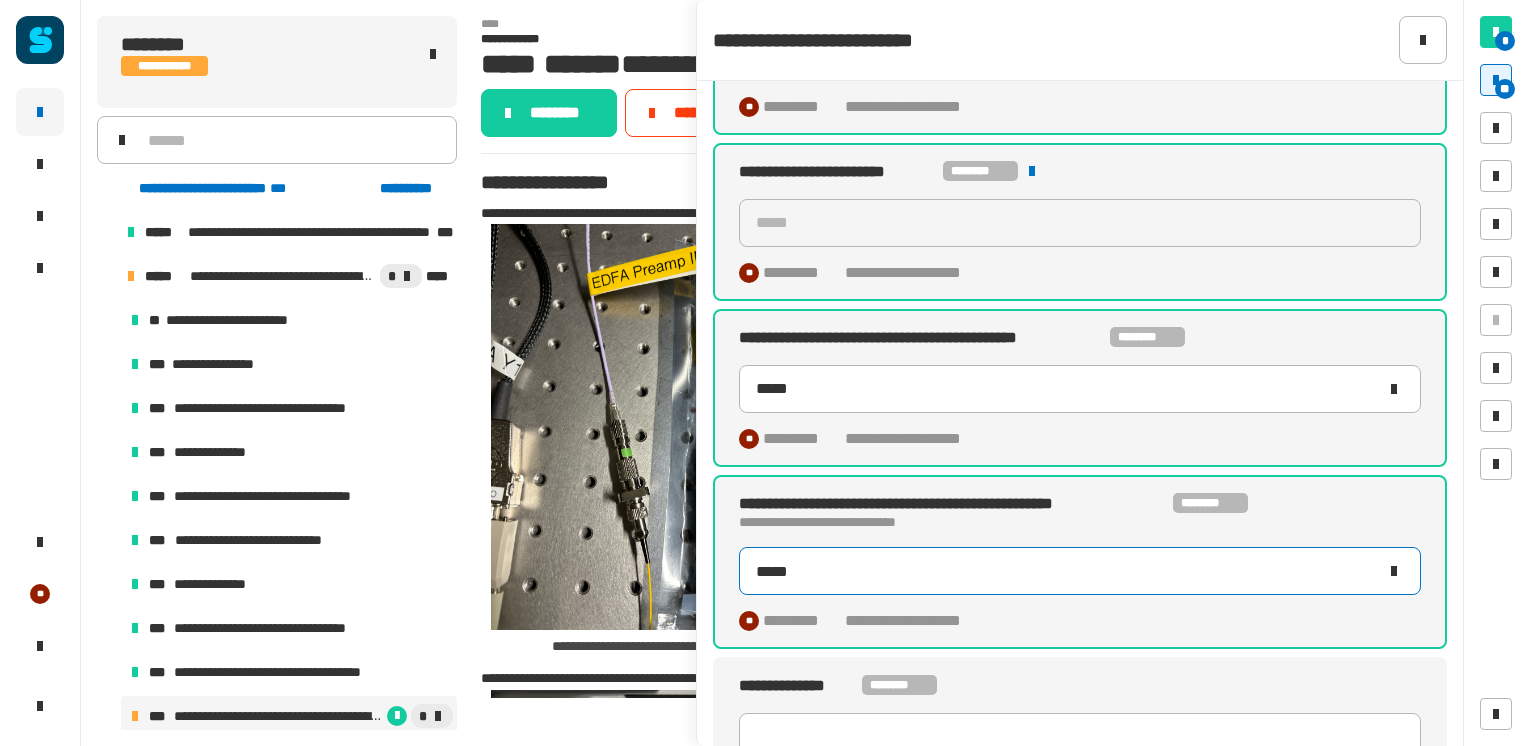 type on "******" 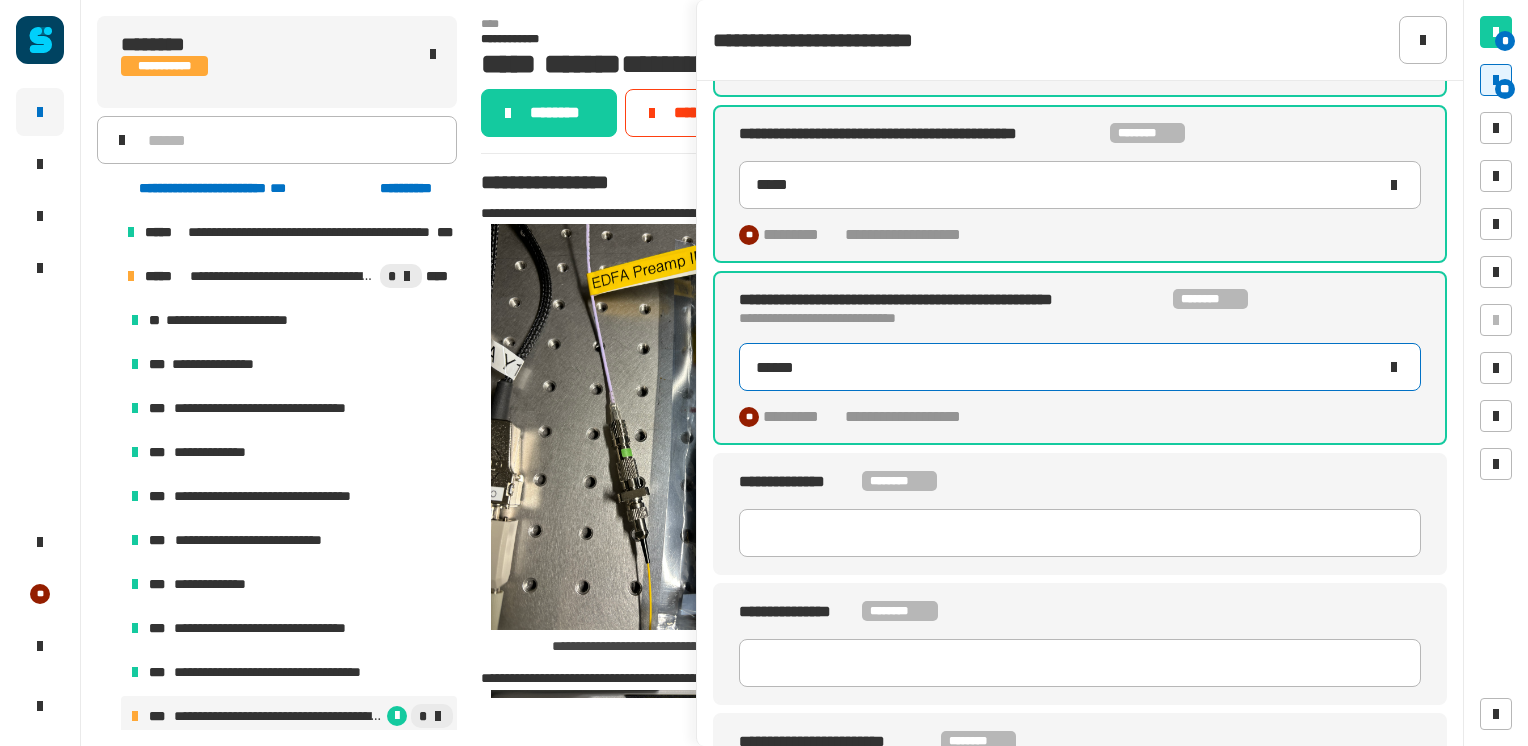 scroll, scrollTop: 1184, scrollLeft: 0, axis: vertical 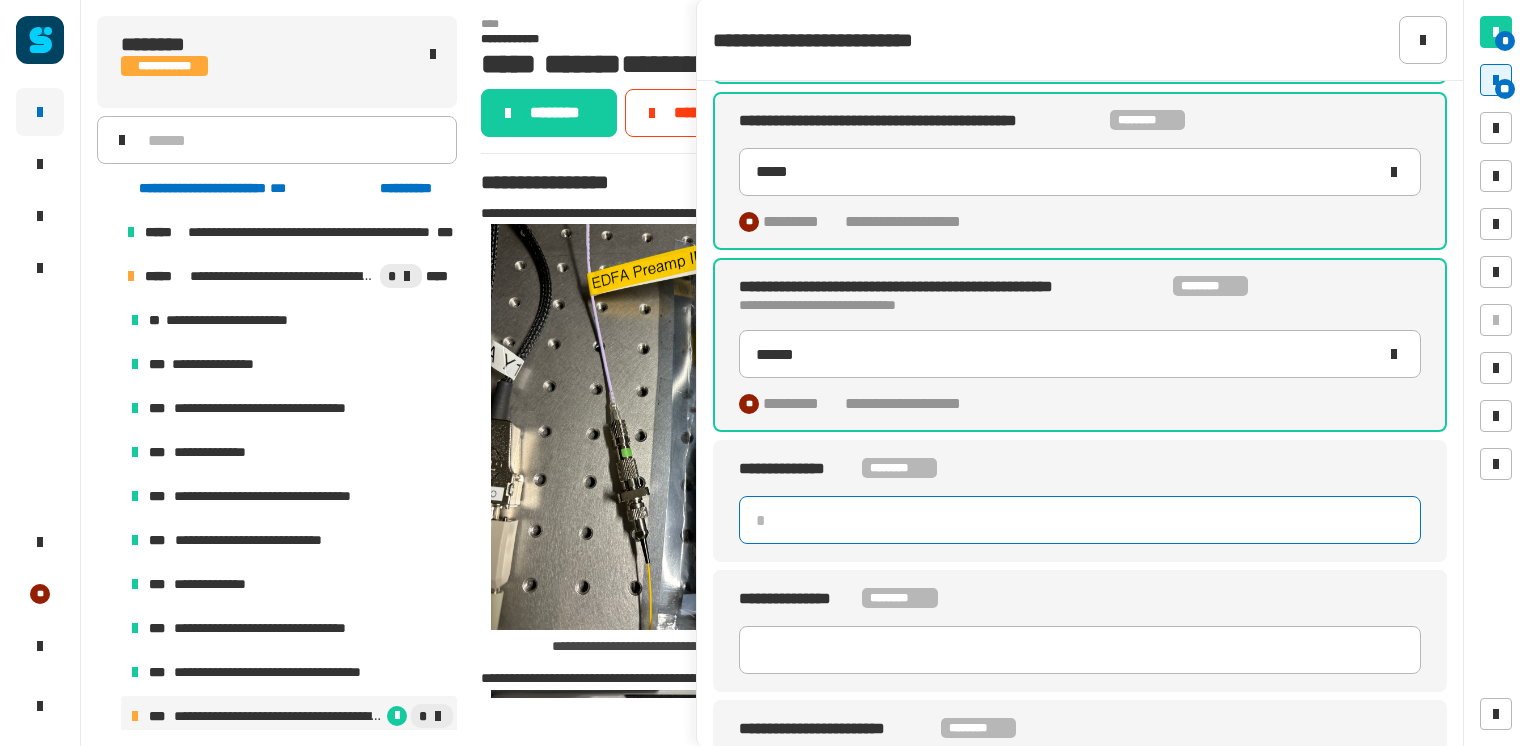 click 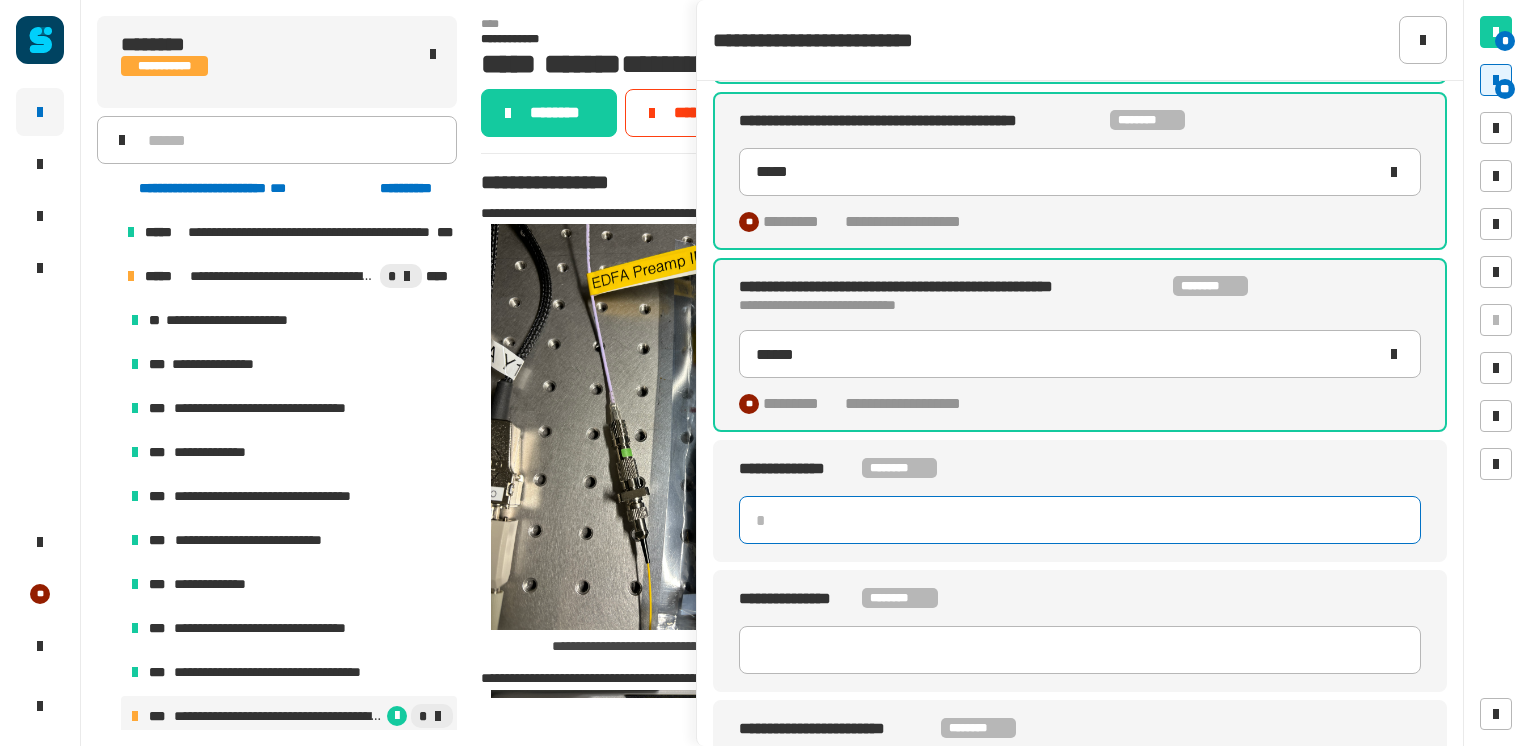 type on "**" 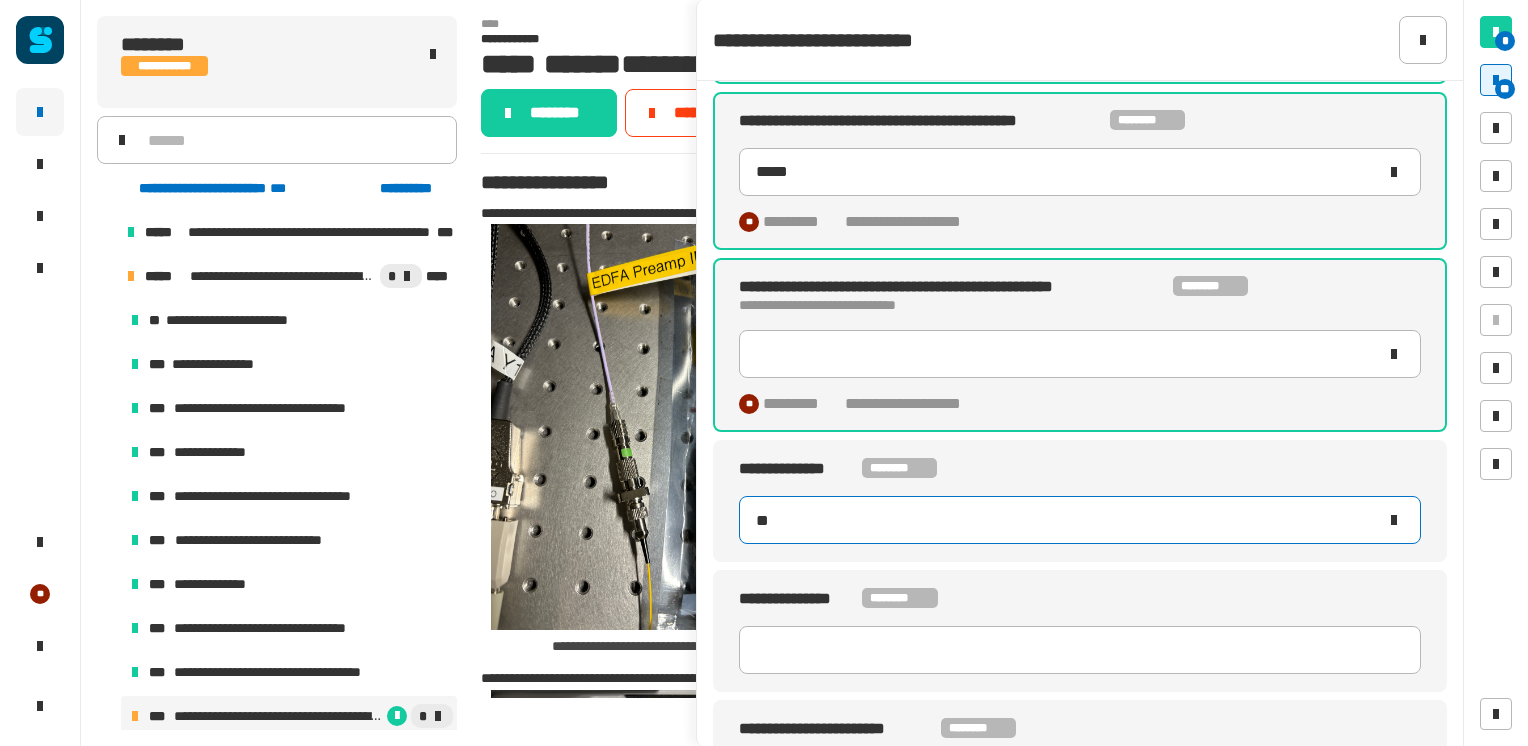 type on "*****" 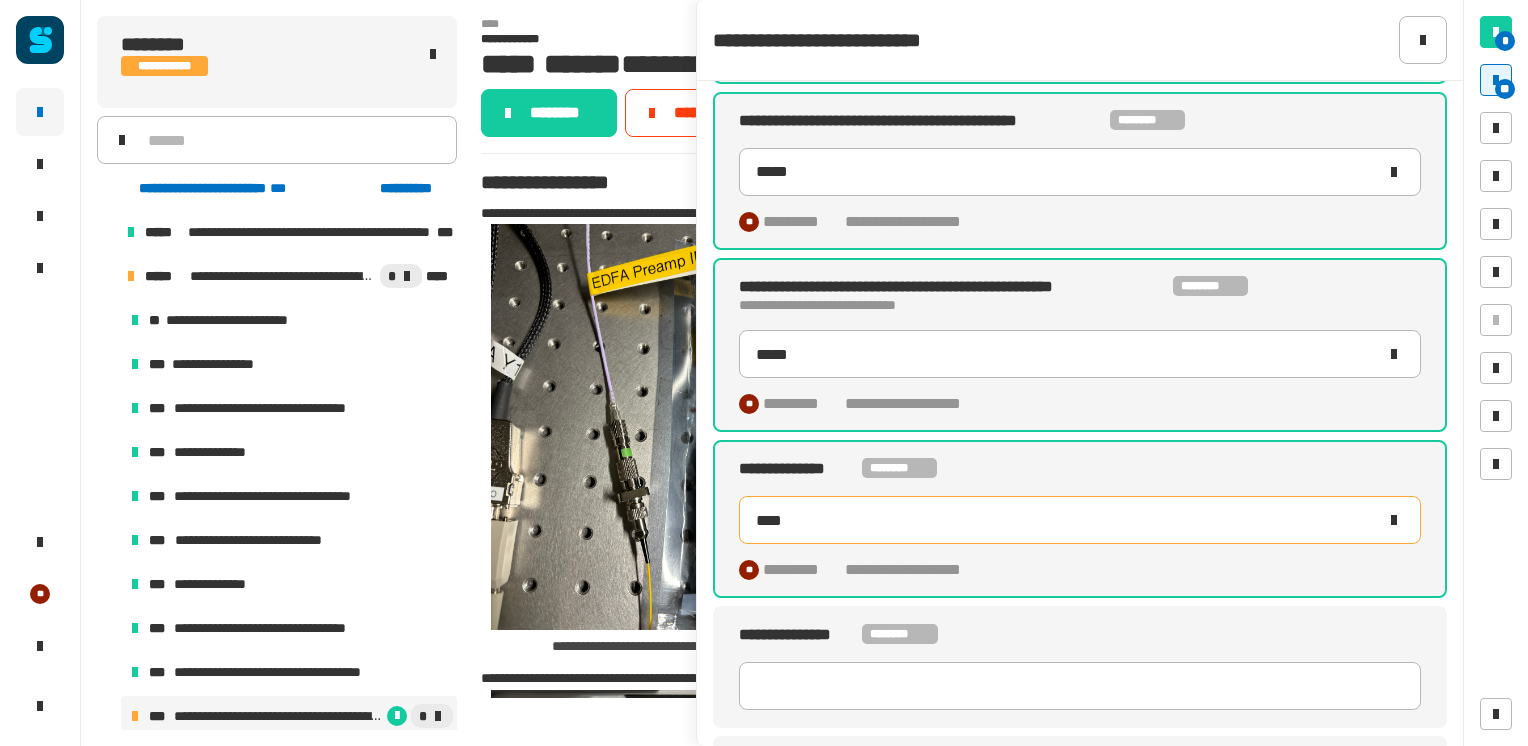 type on "*****" 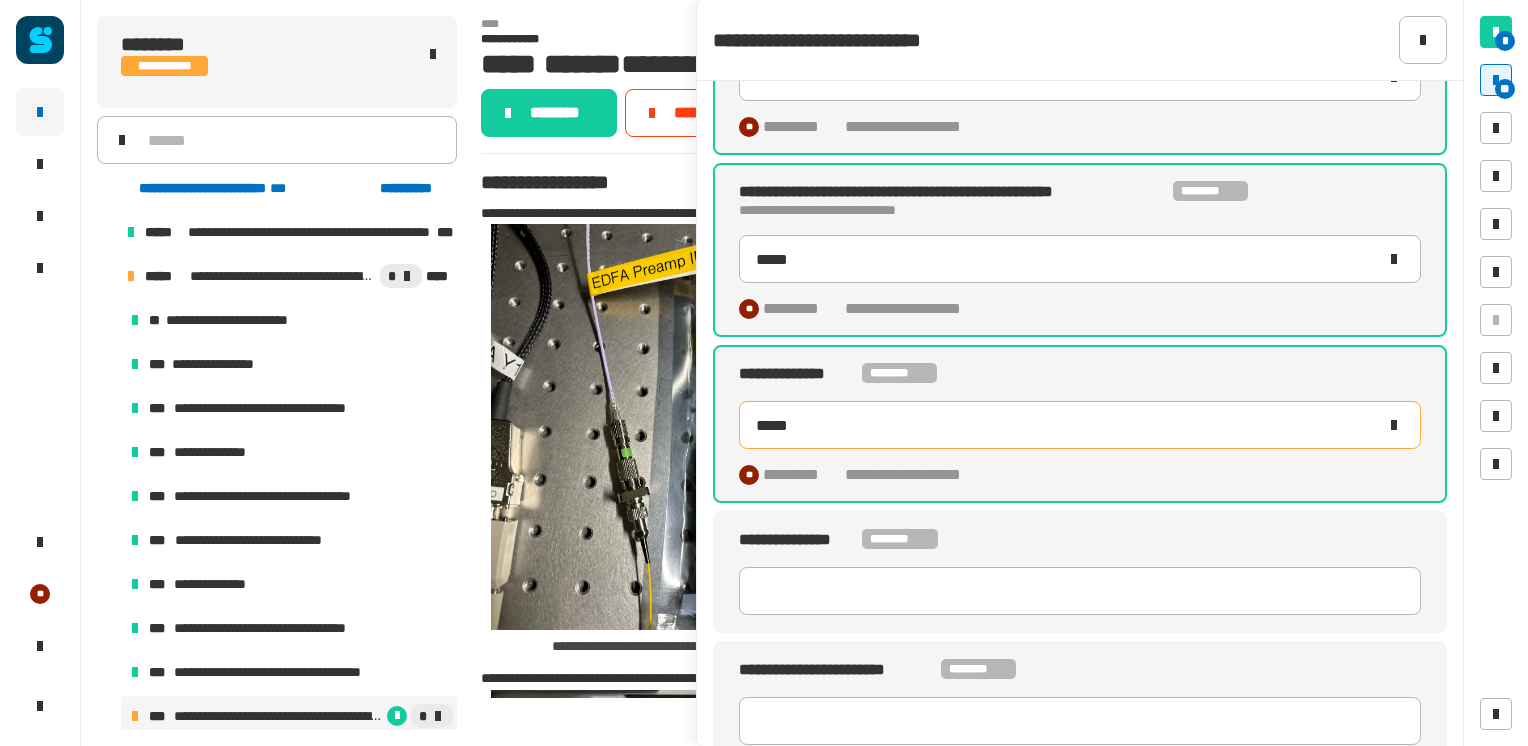 scroll, scrollTop: 1300, scrollLeft: 0, axis: vertical 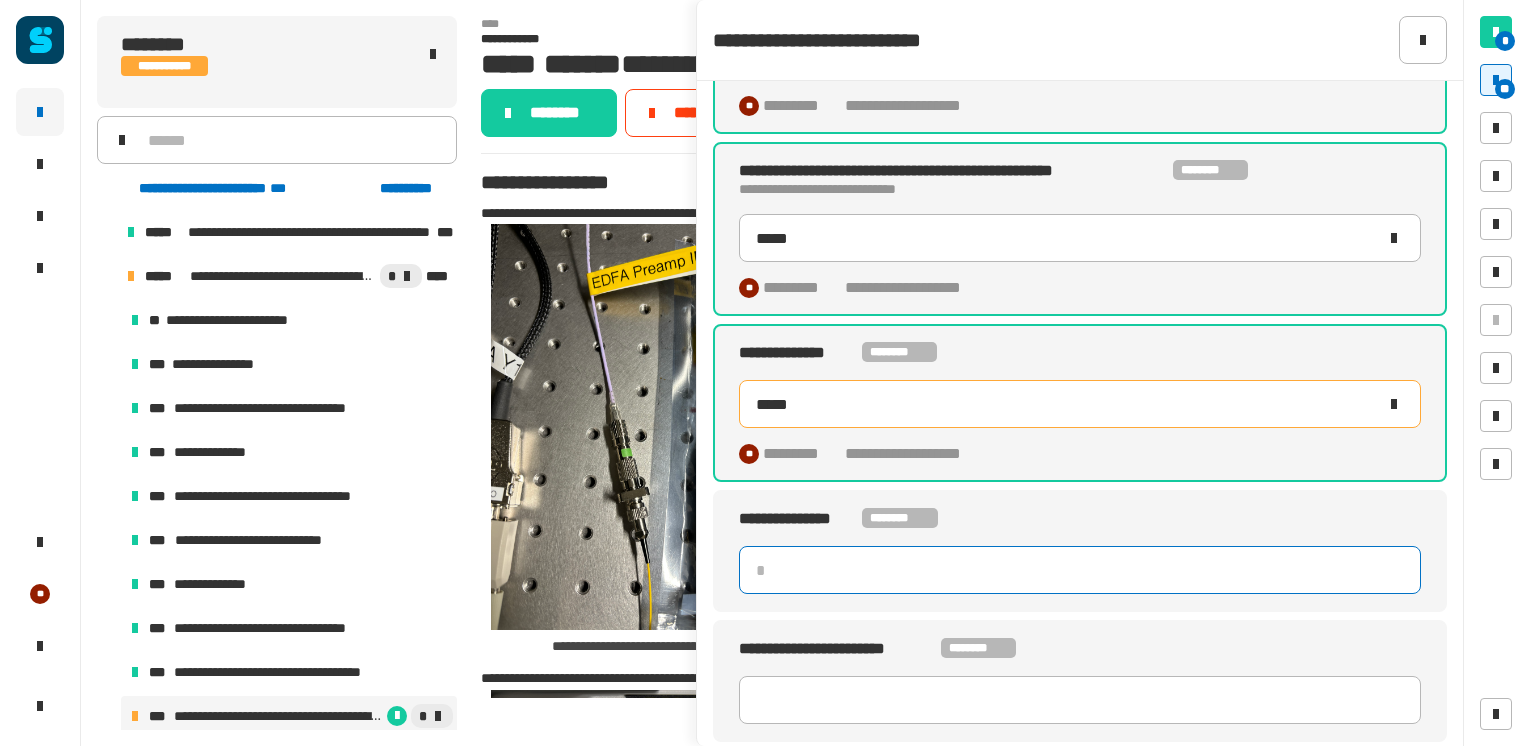 click 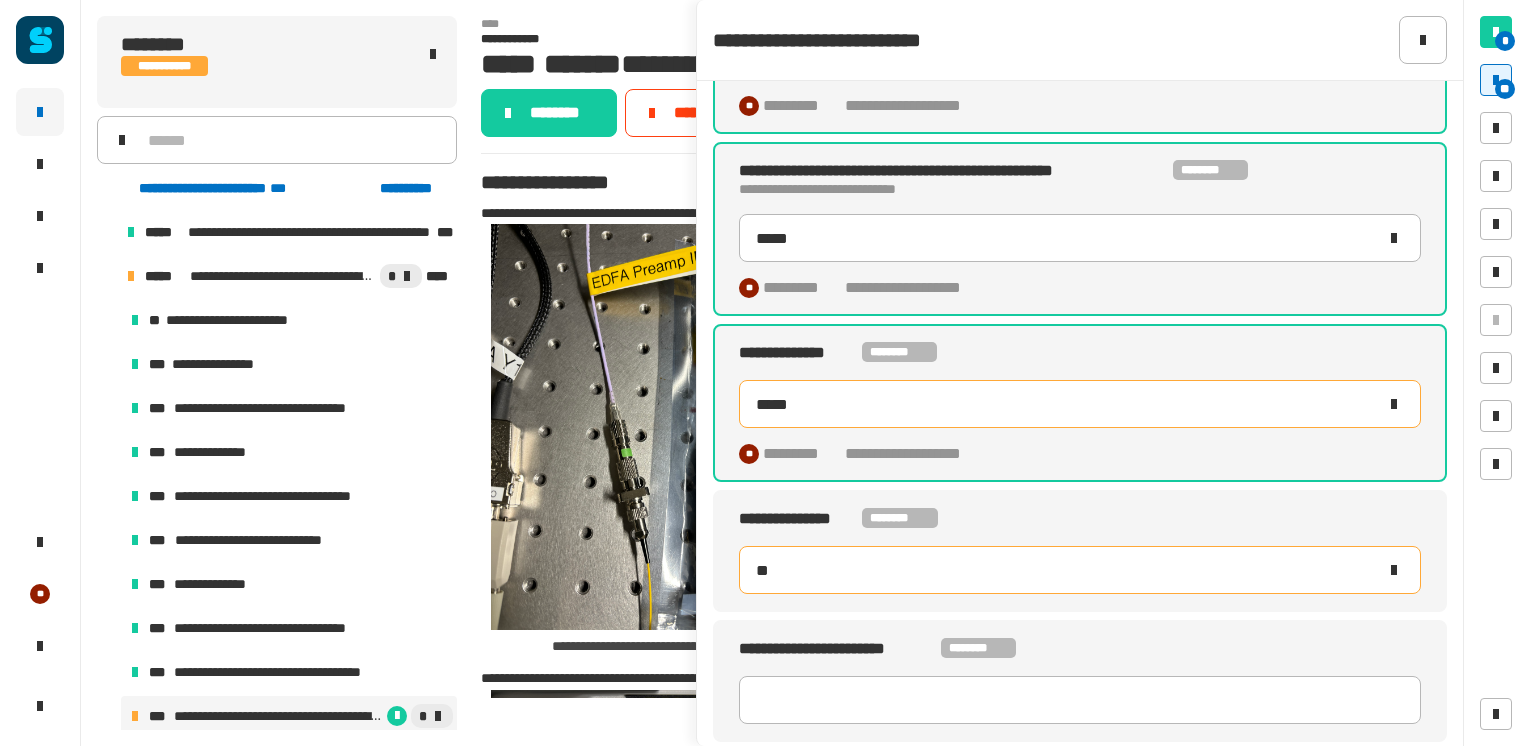 type on "*****" 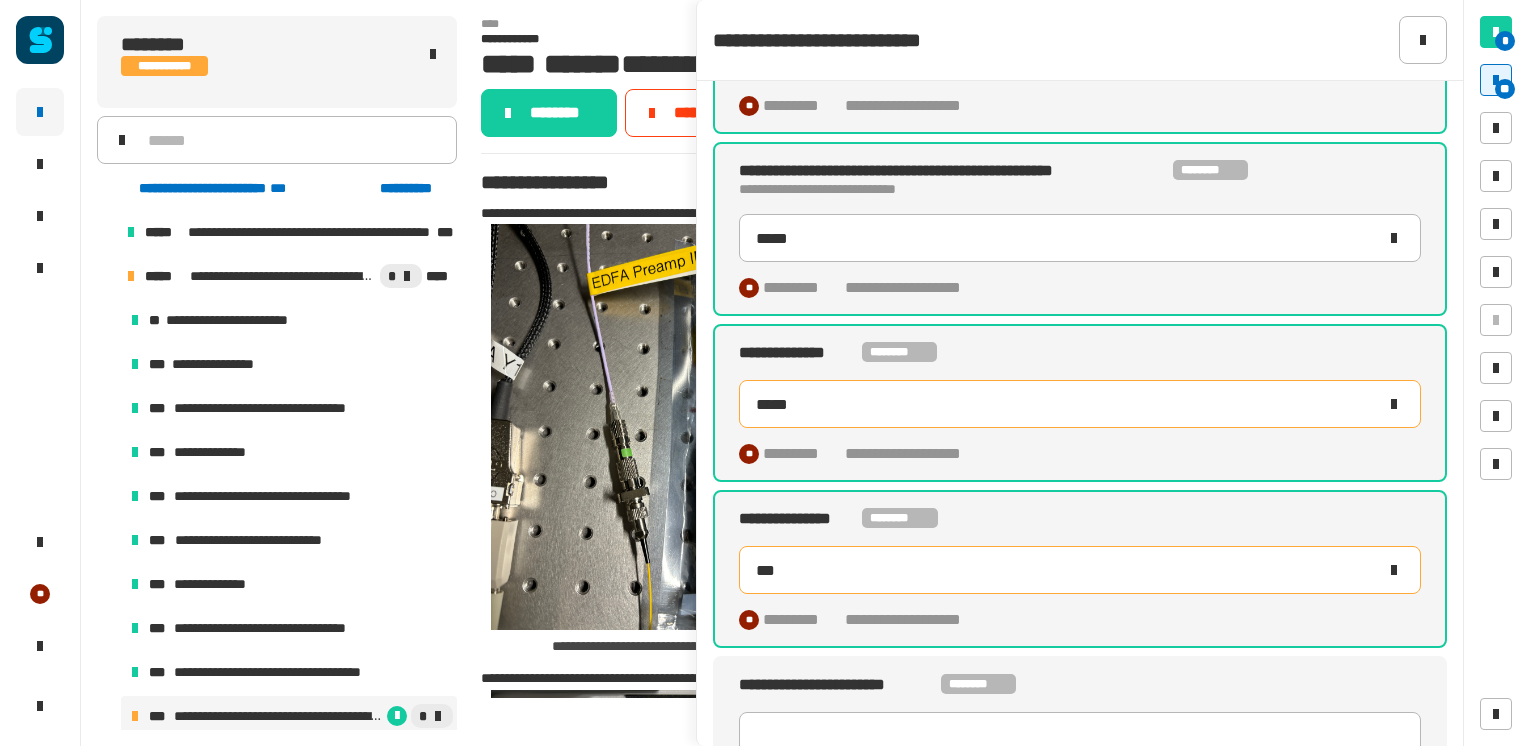 type on "****" 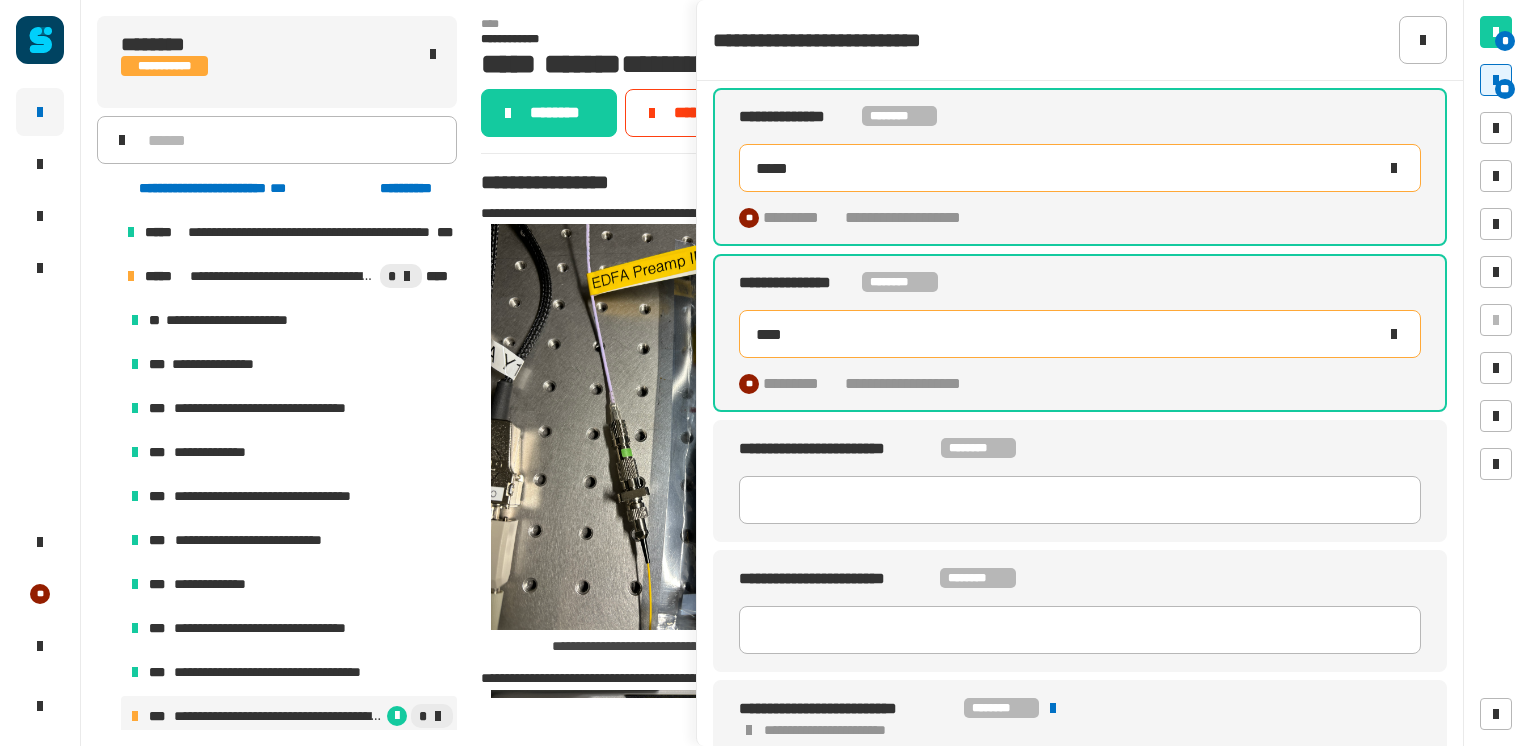 scroll, scrollTop: 1537, scrollLeft: 0, axis: vertical 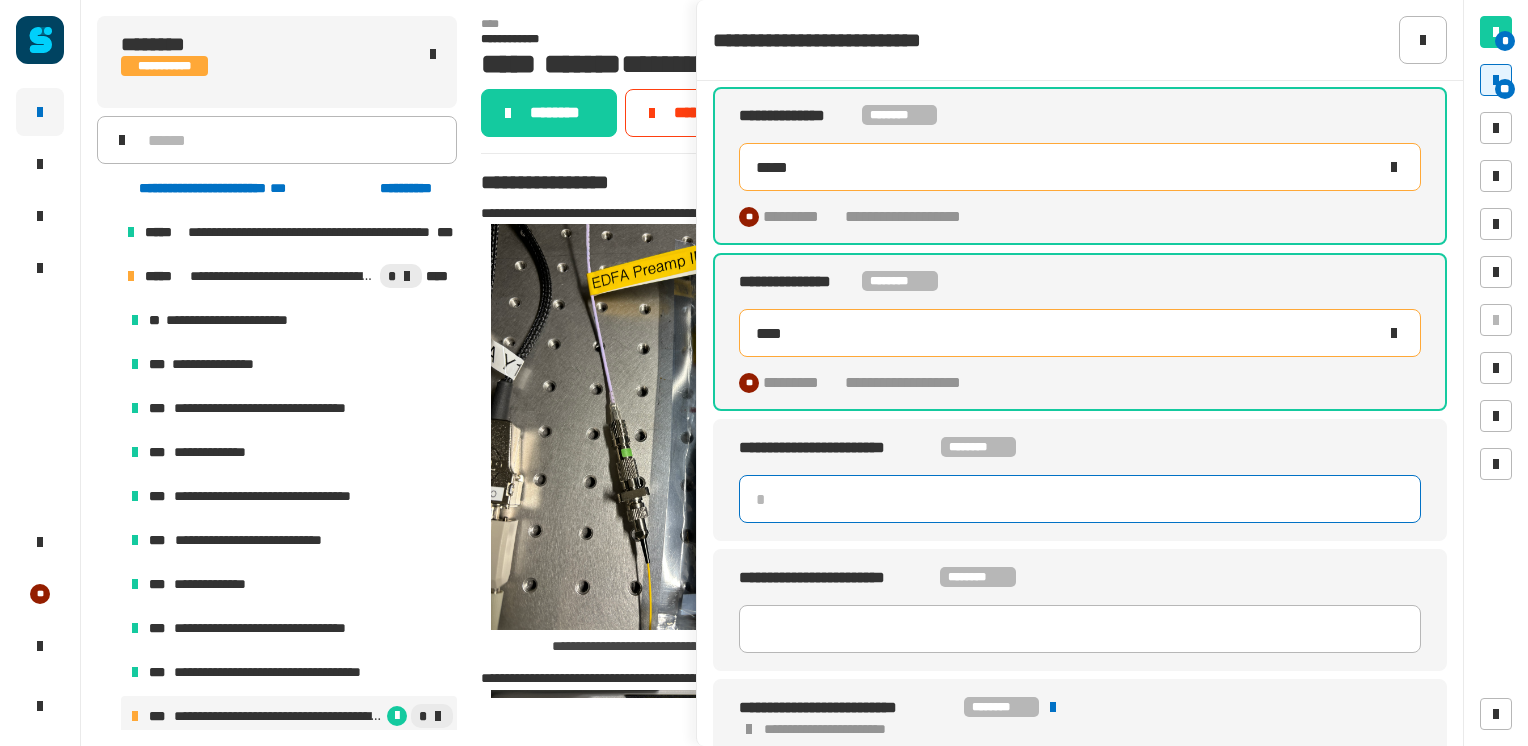 click 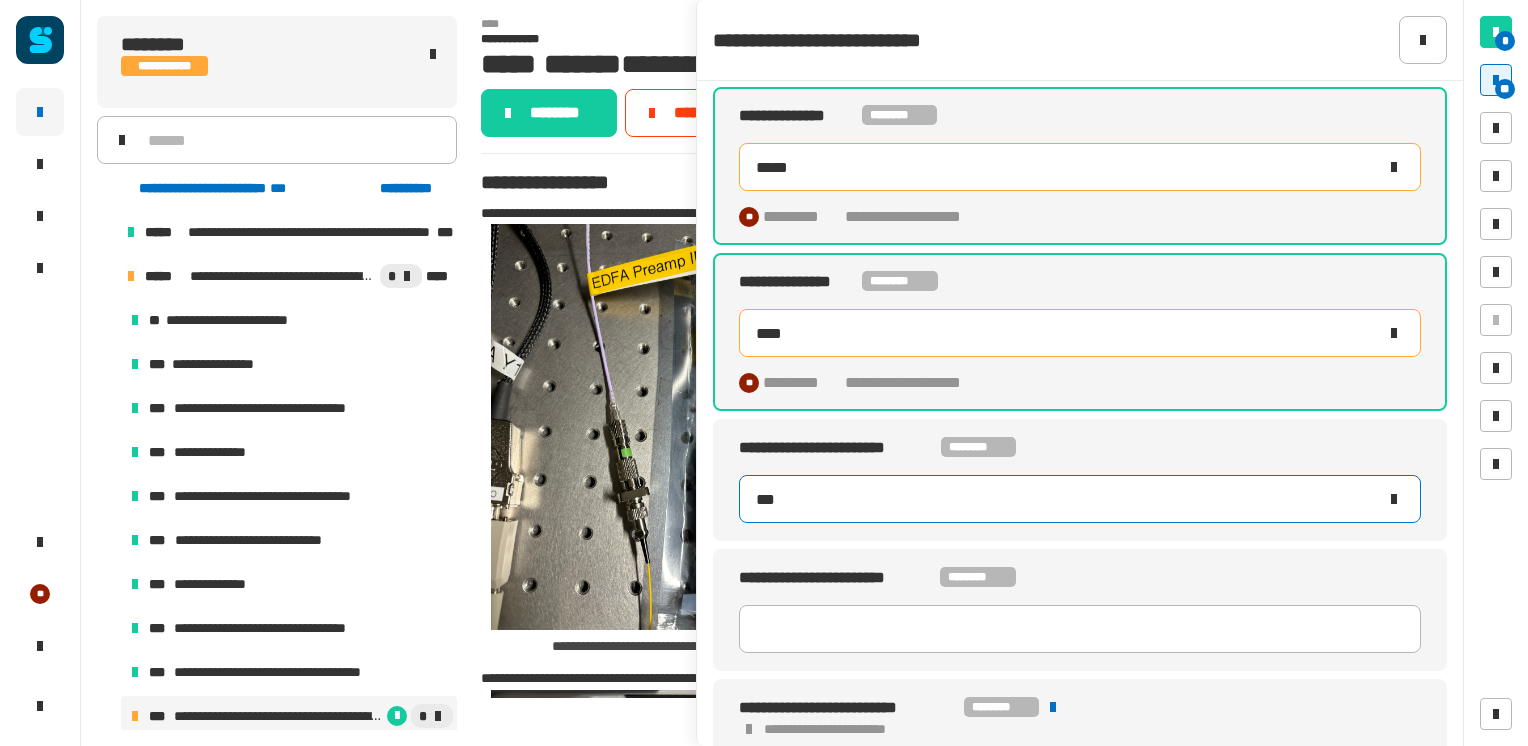 type on "***" 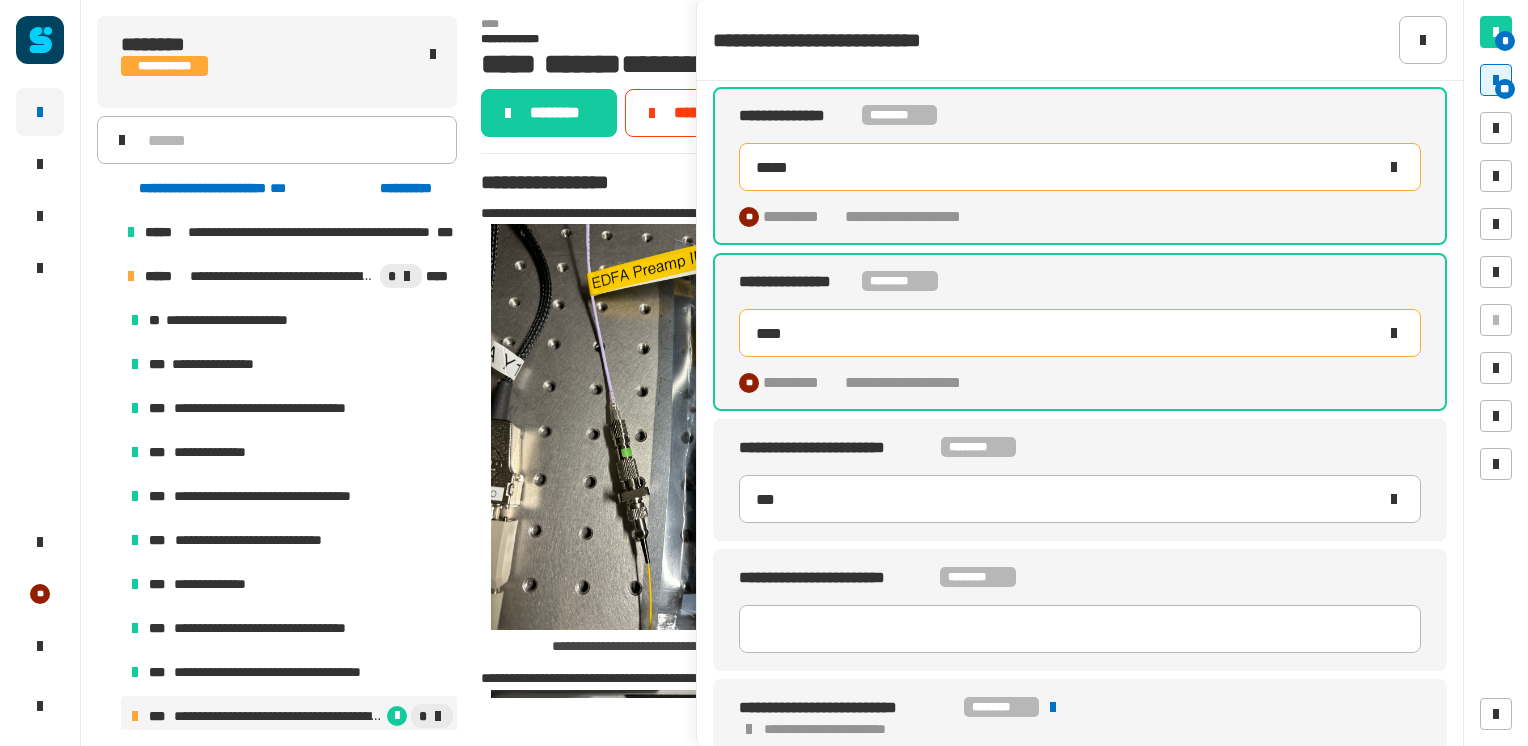 click on "**********" 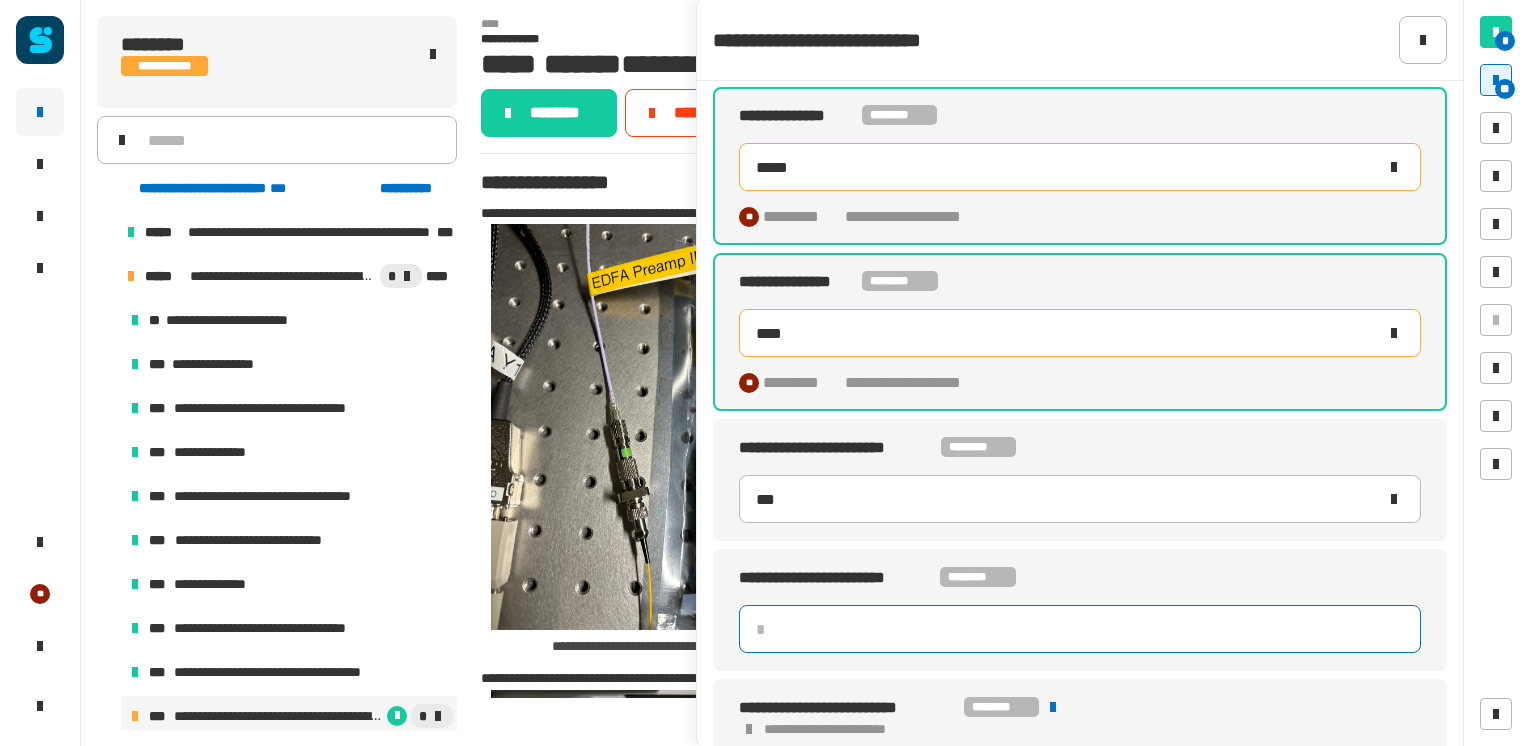 type 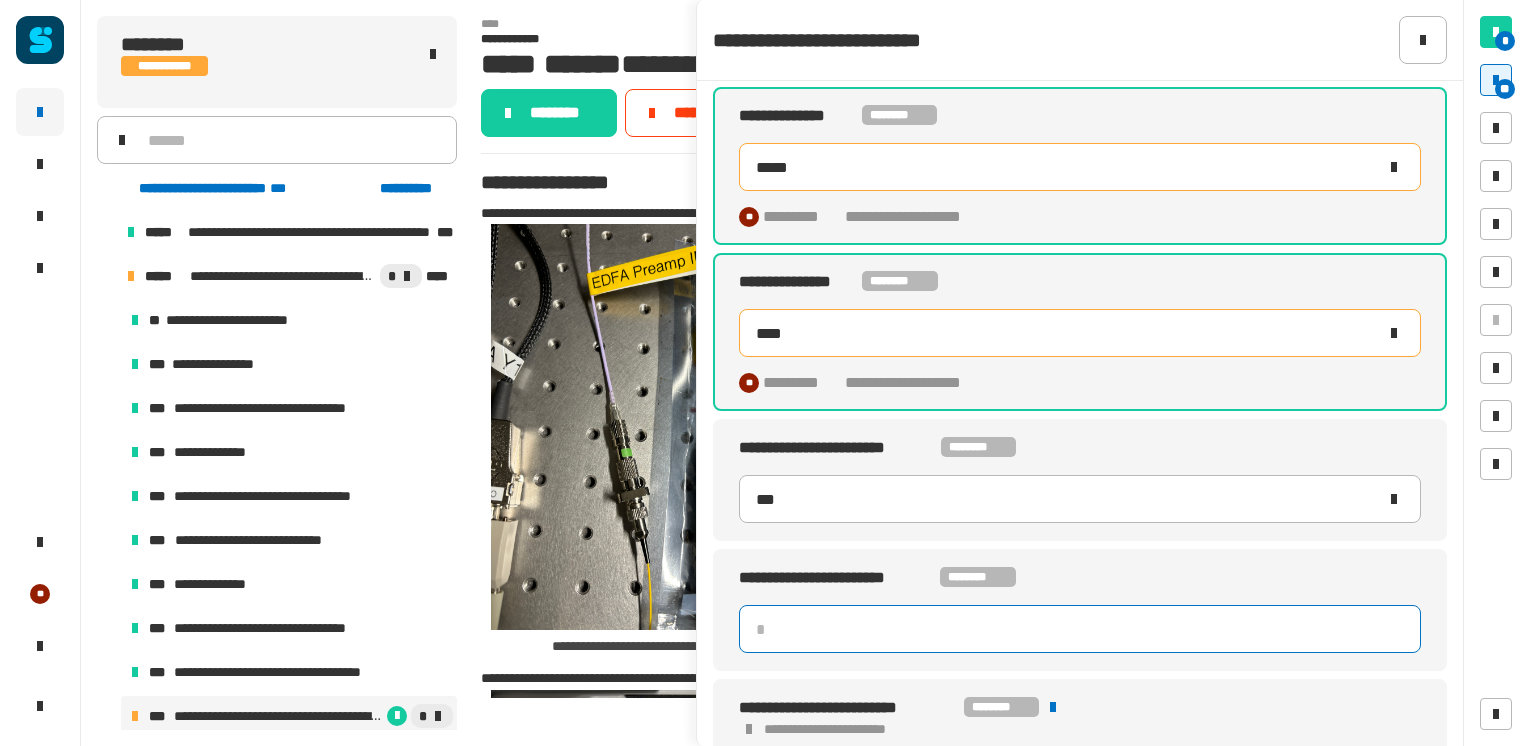 type on "****" 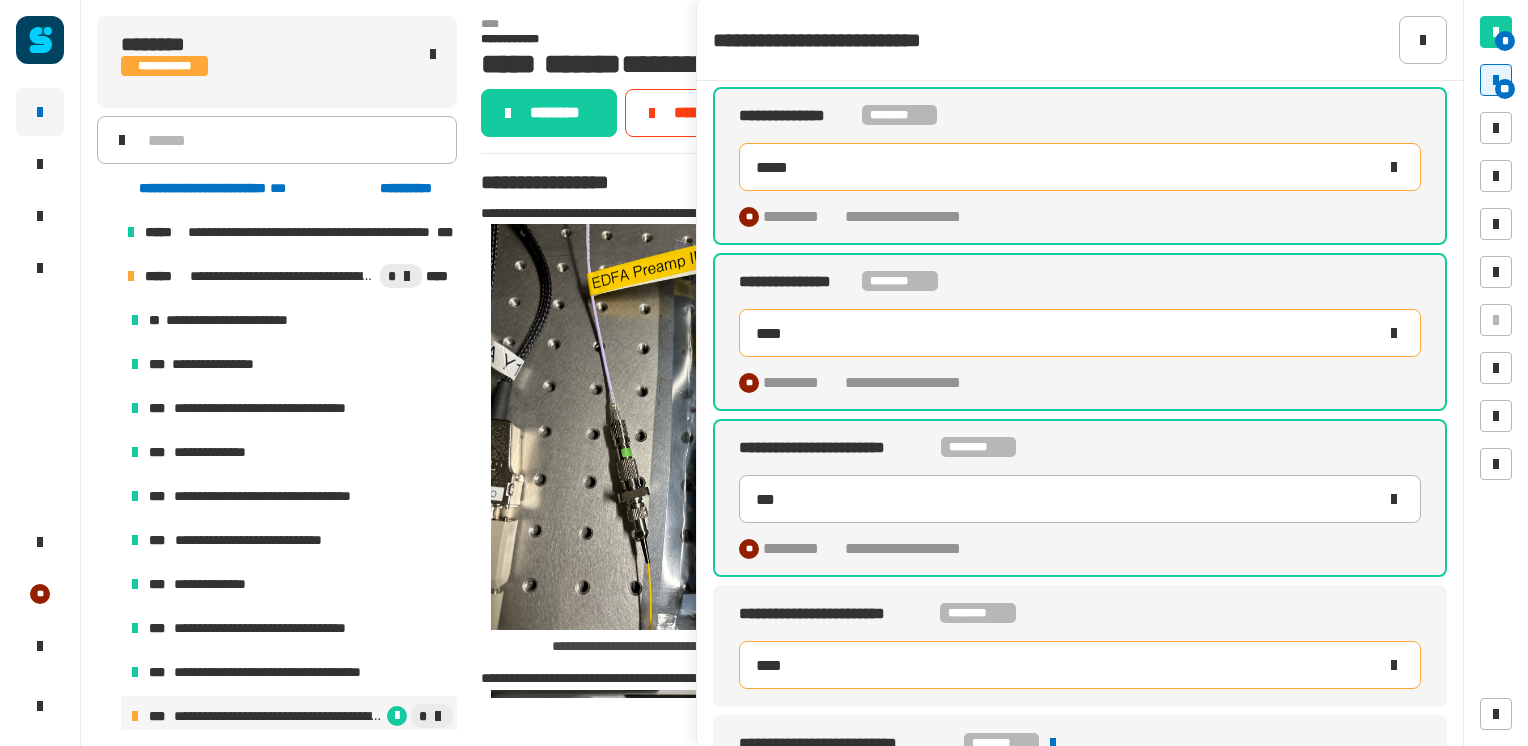 type on "****" 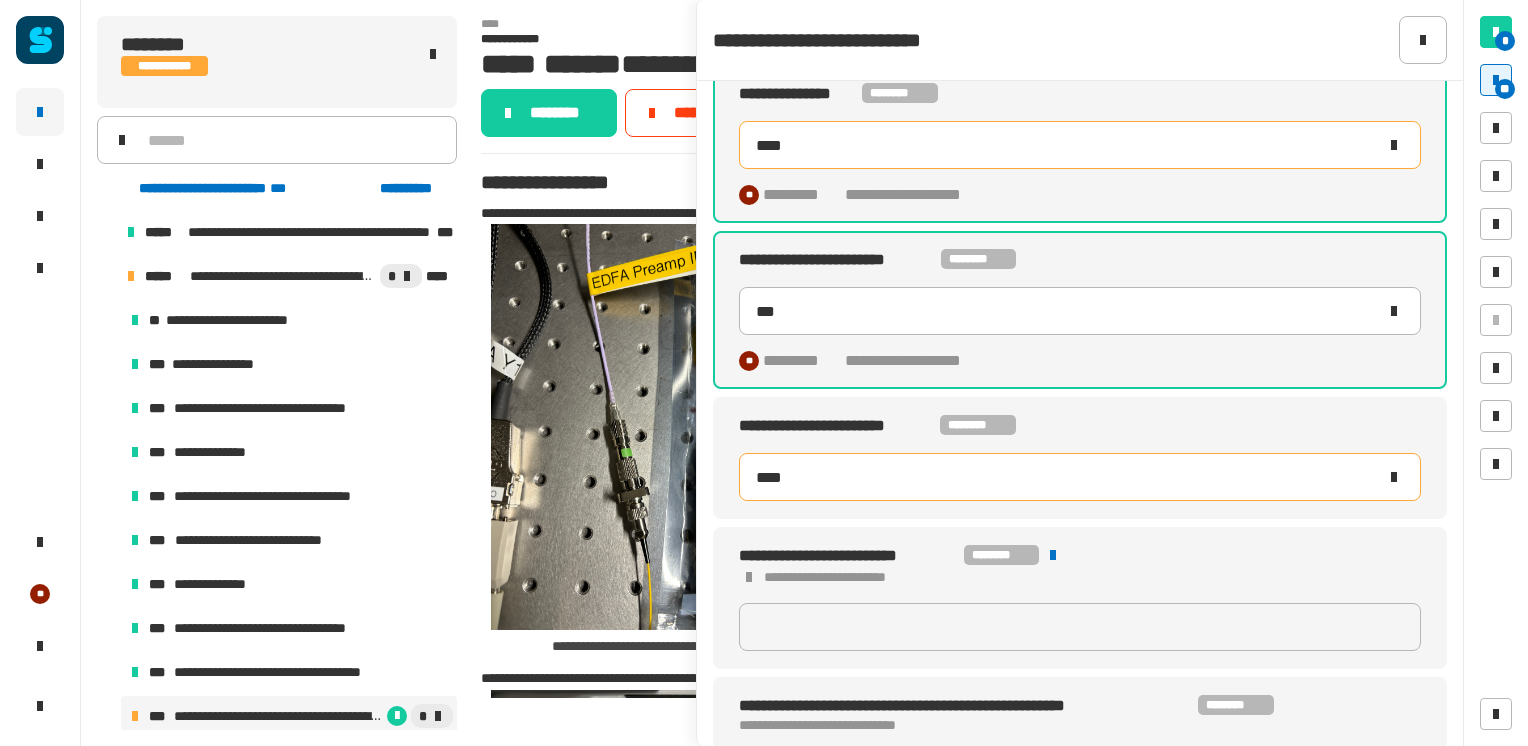 scroll, scrollTop: 1795, scrollLeft: 0, axis: vertical 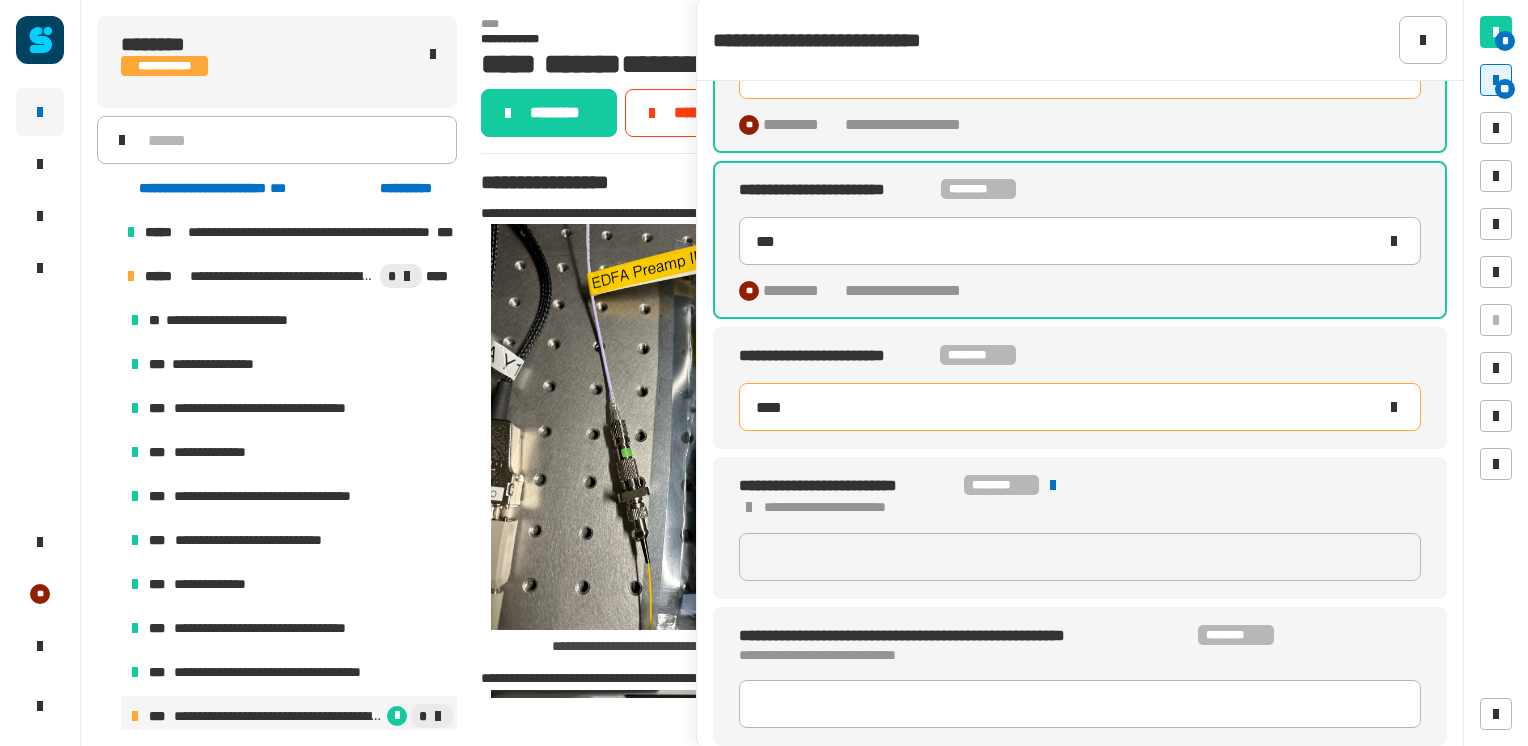 type on "*****" 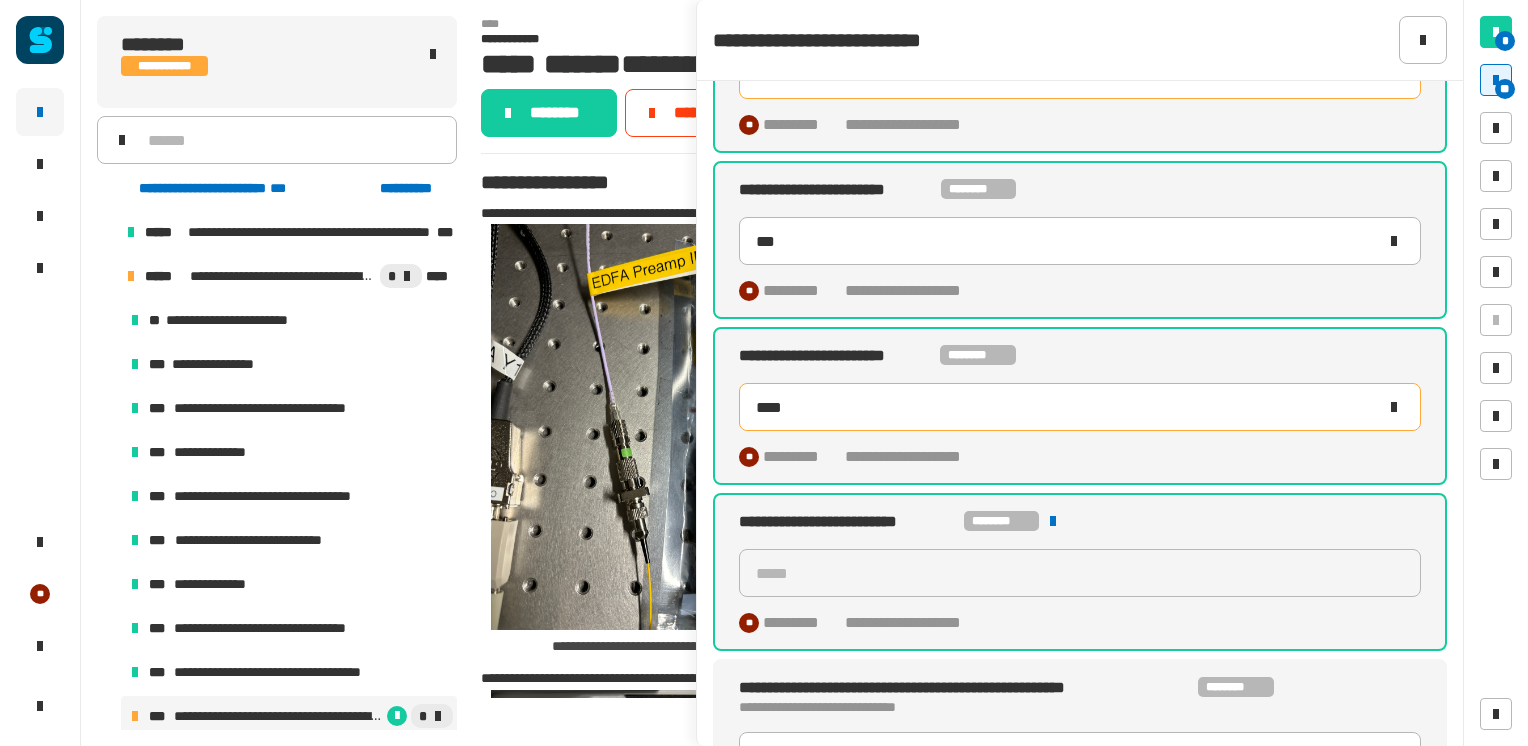 scroll, scrollTop: 1847, scrollLeft: 0, axis: vertical 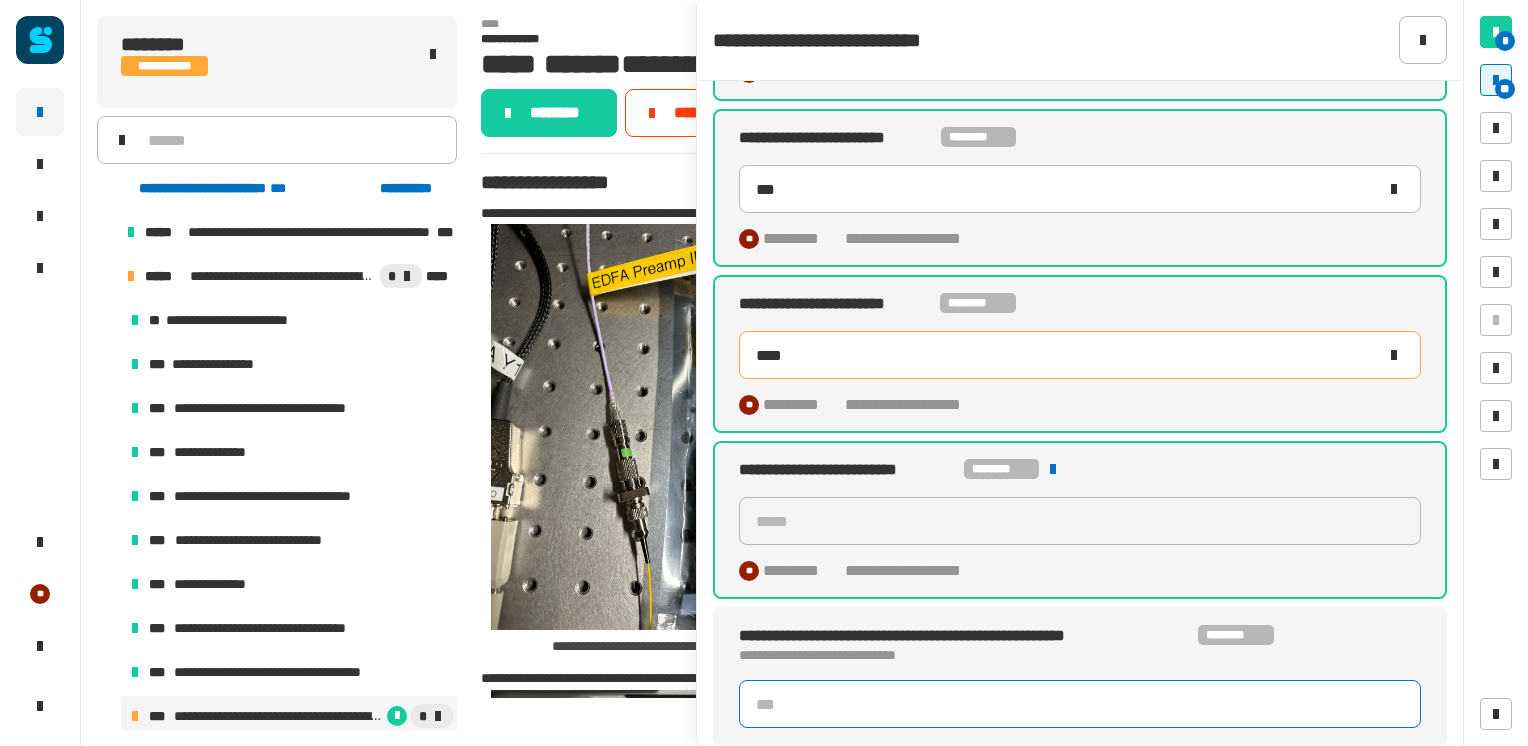 click 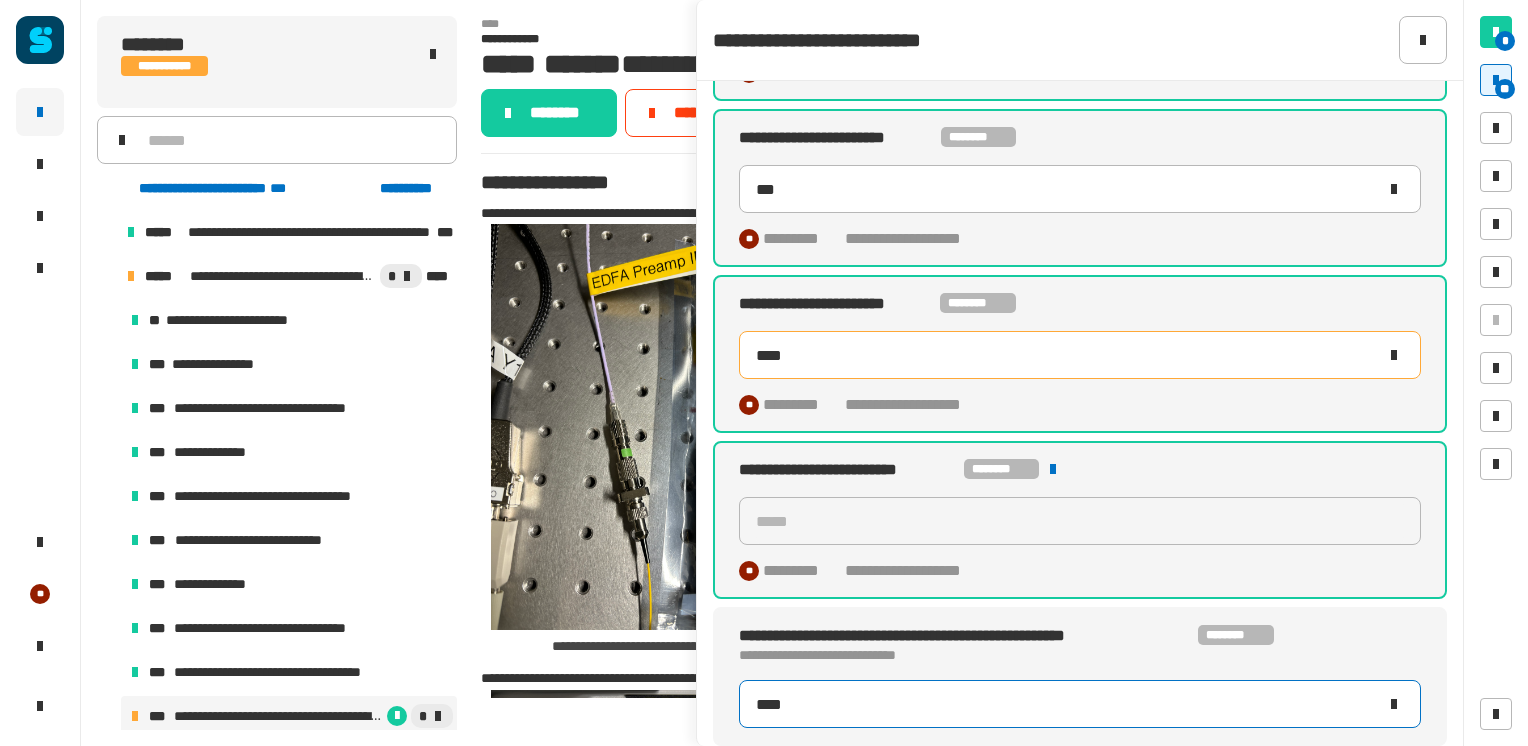type on "****" 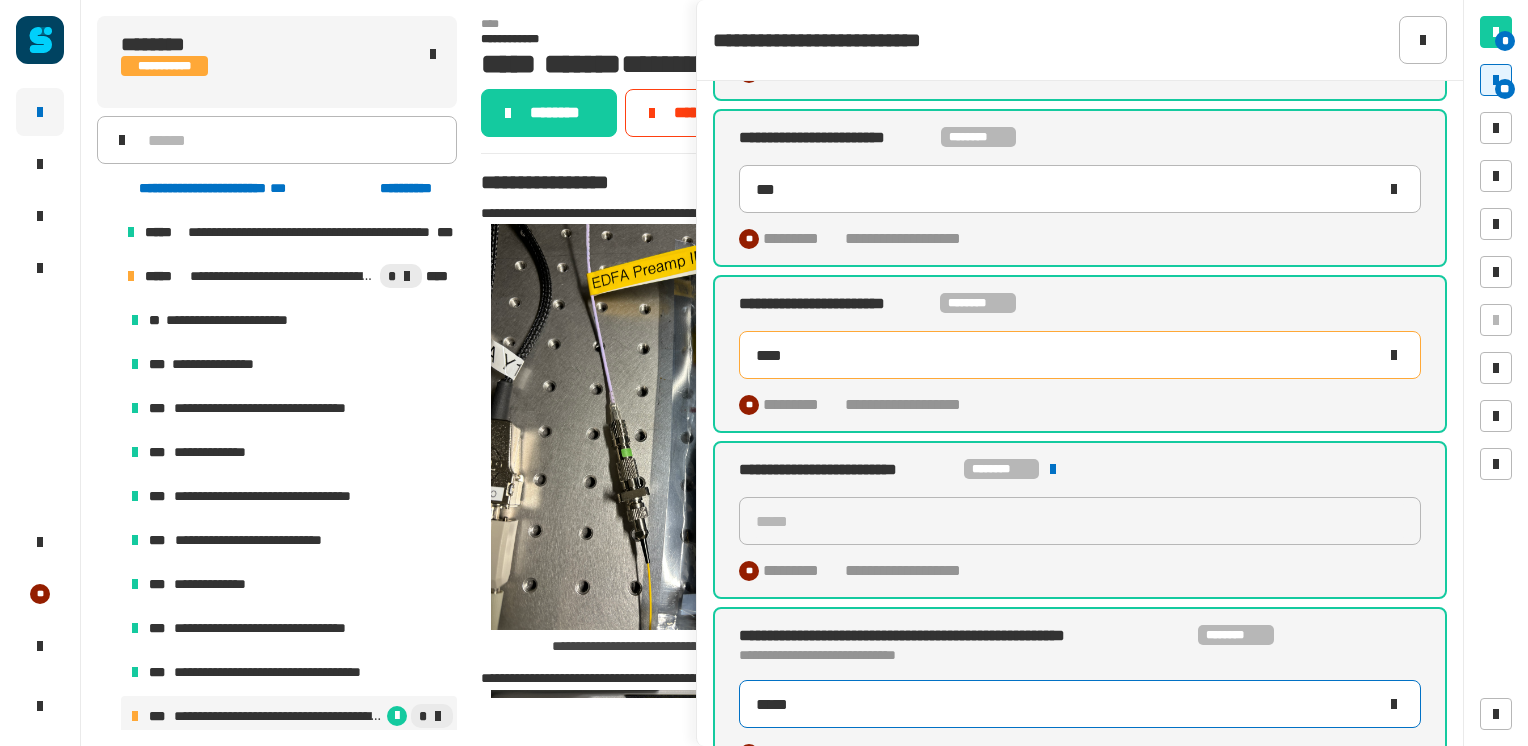type on "*****" 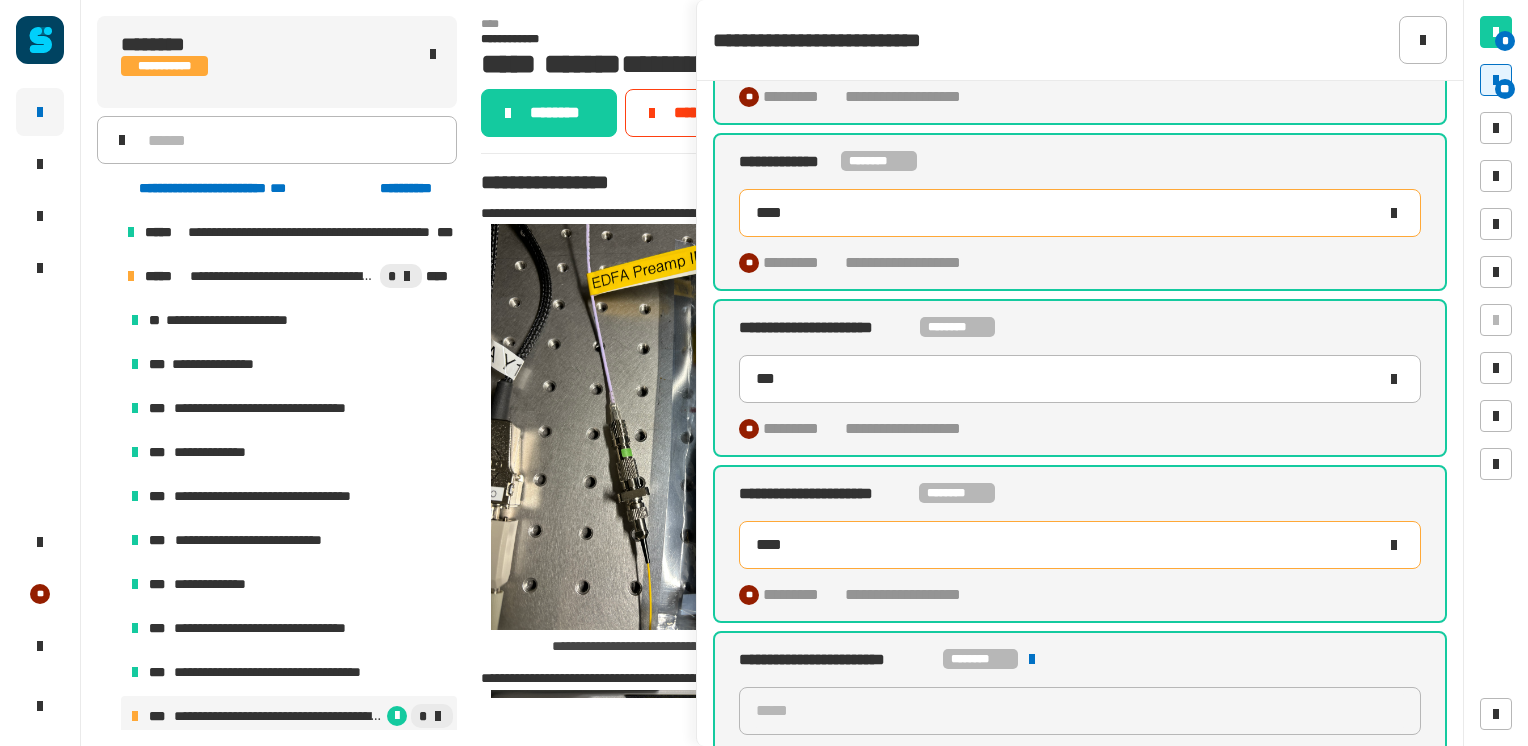 scroll, scrollTop: 0, scrollLeft: 0, axis: both 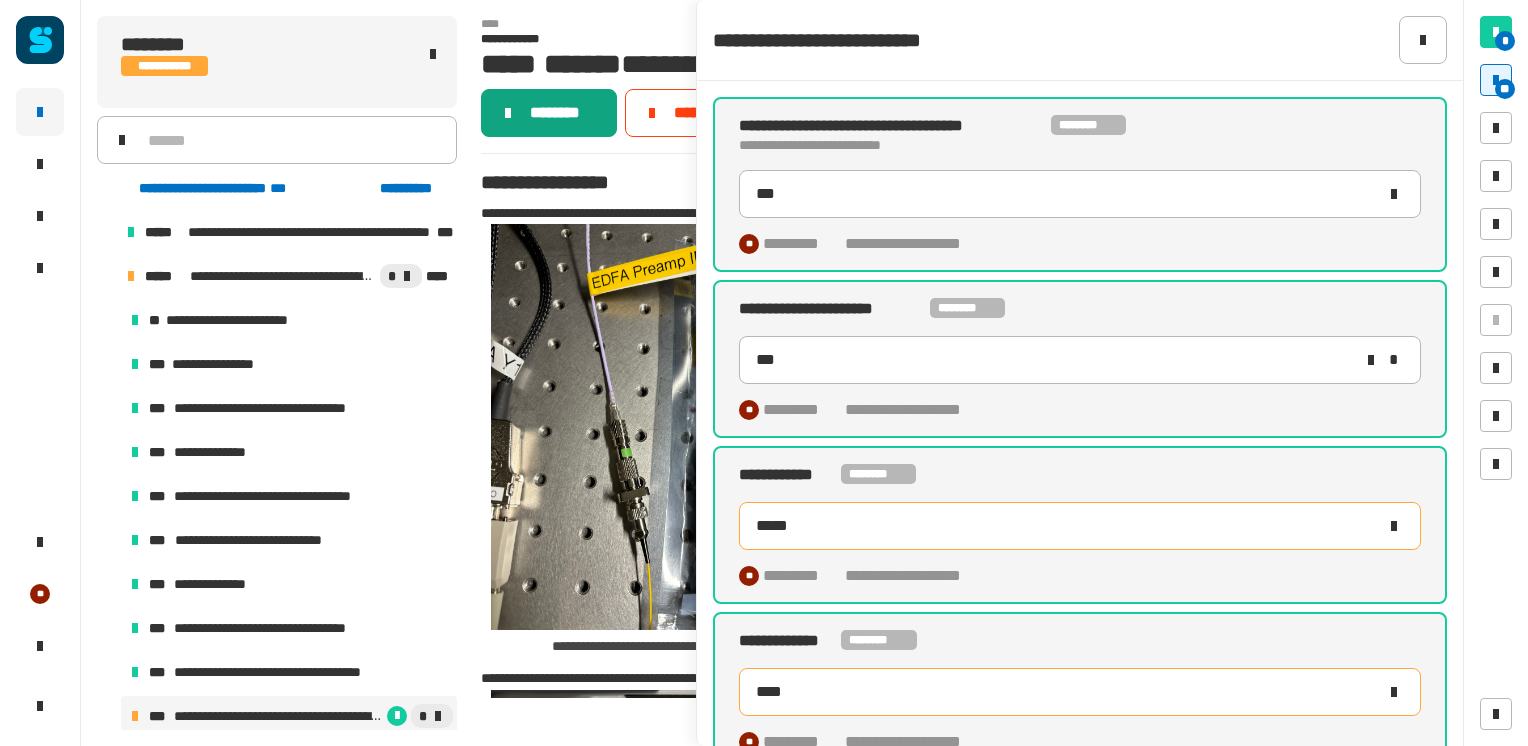 click on "********" 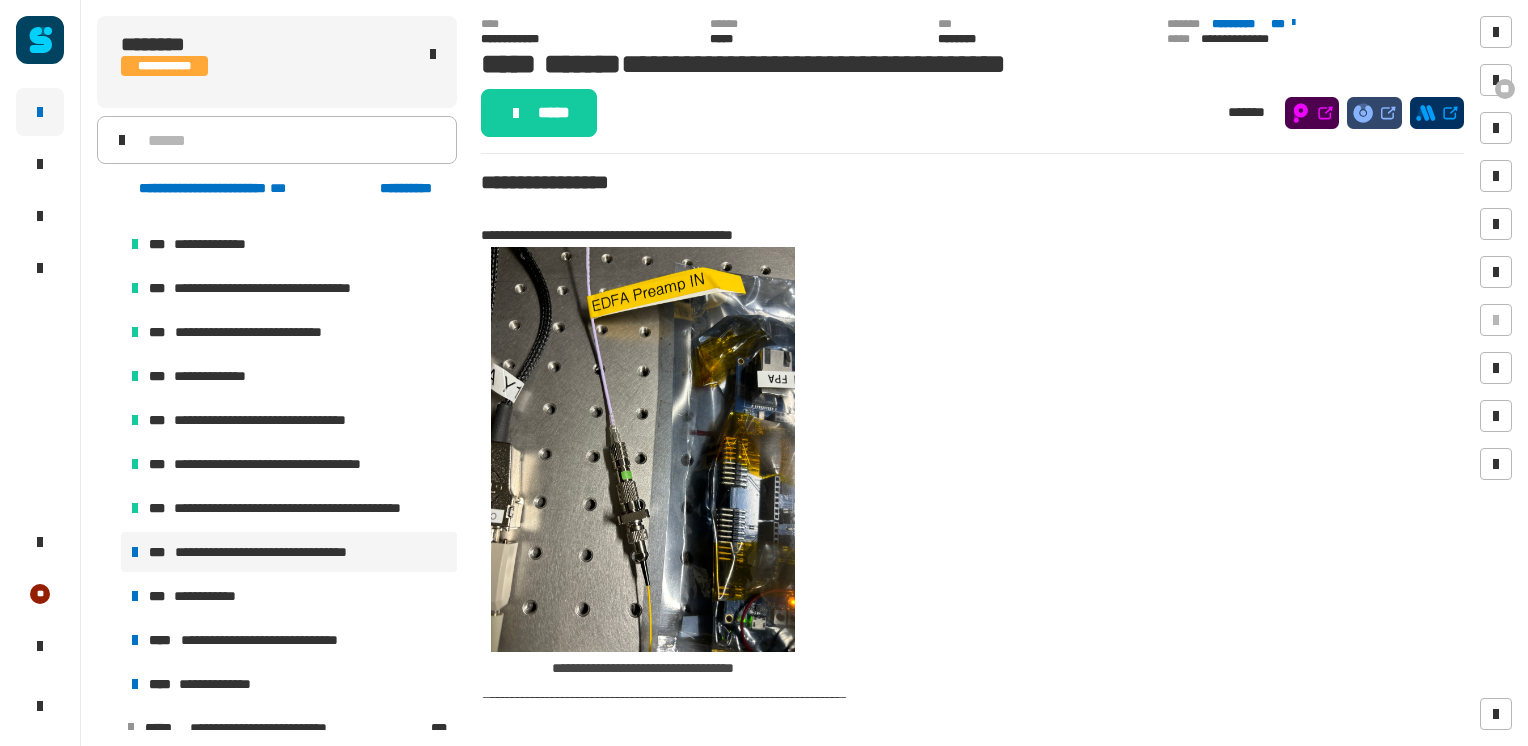 scroll, scrollTop: 274, scrollLeft: 0, axis: vertical 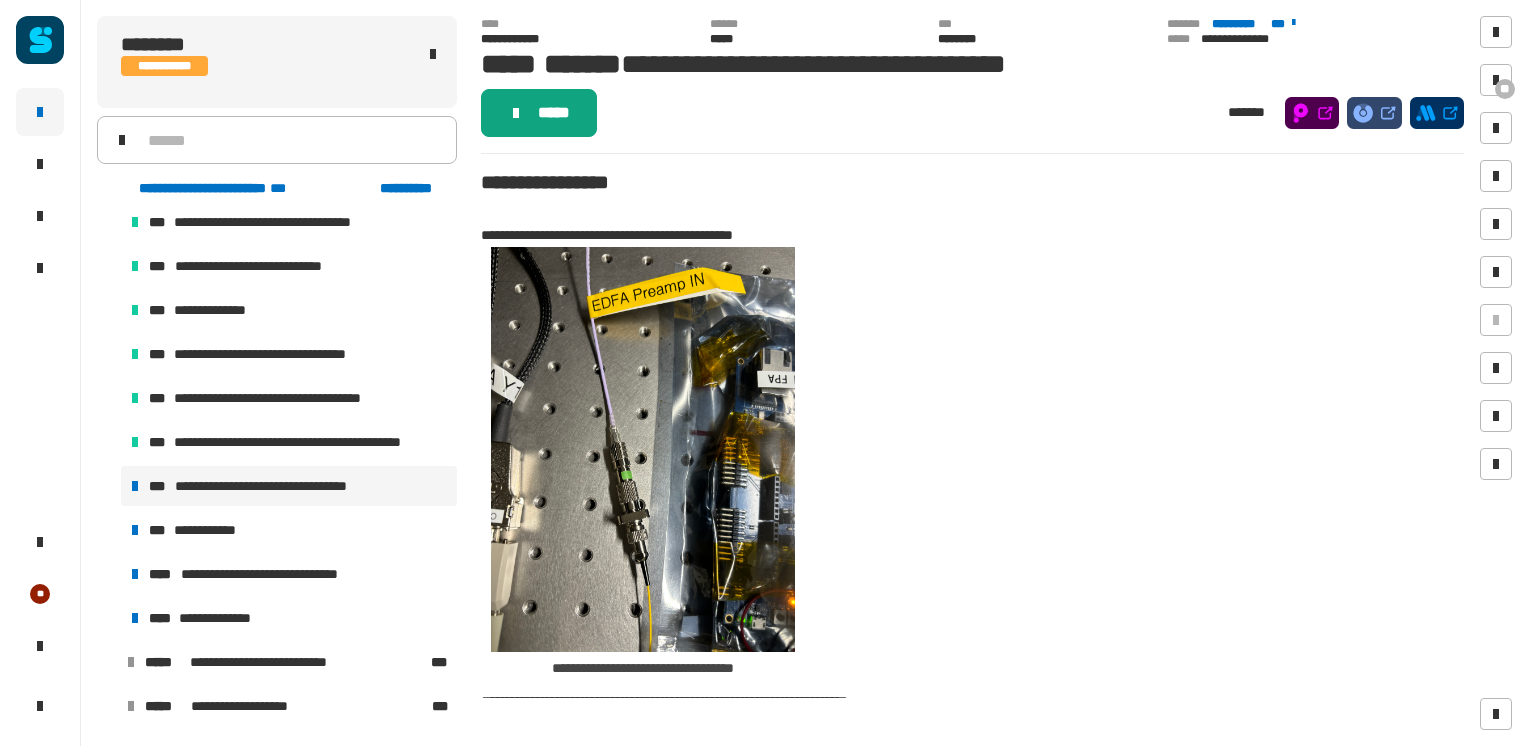 click on "*****" 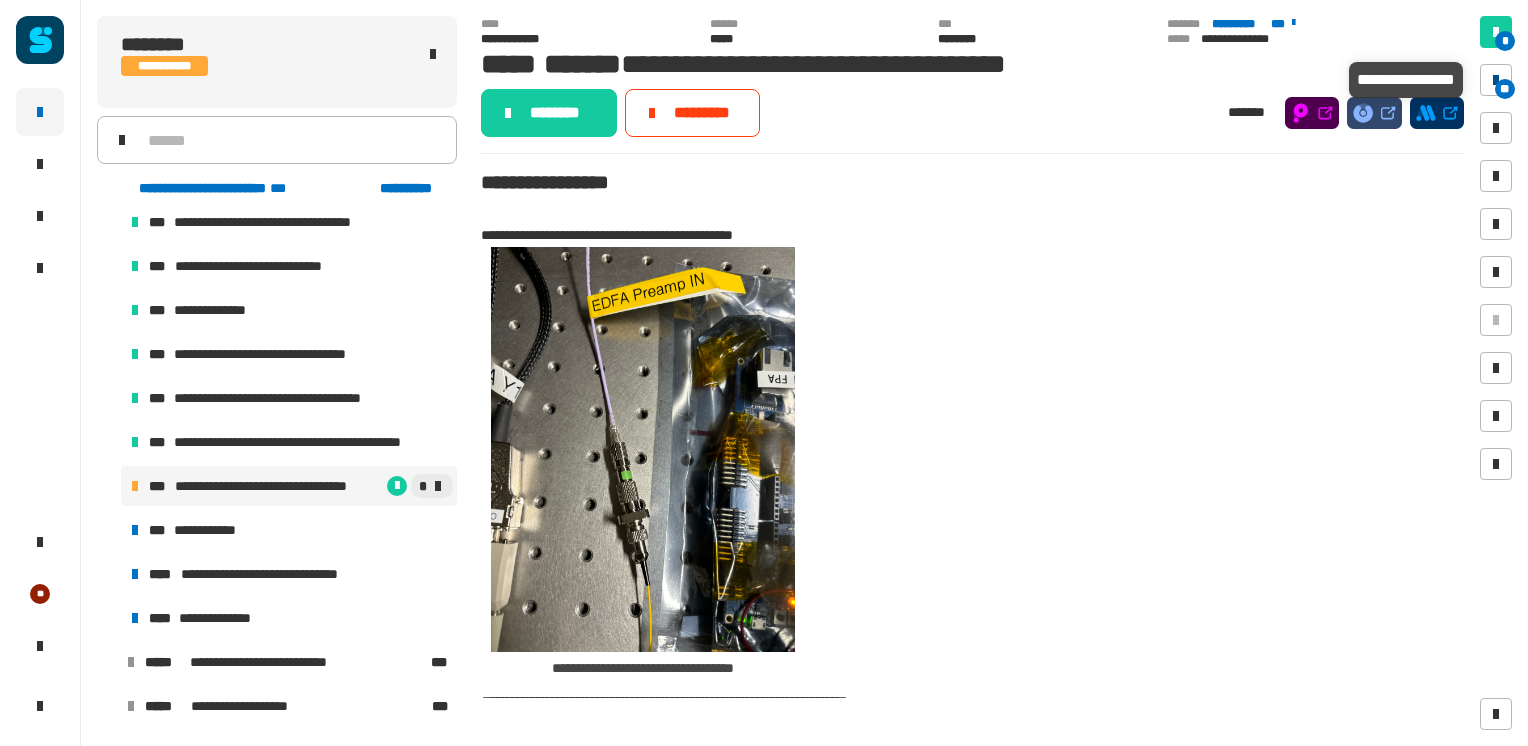 click on "**" at bounding box center (1496, 80) 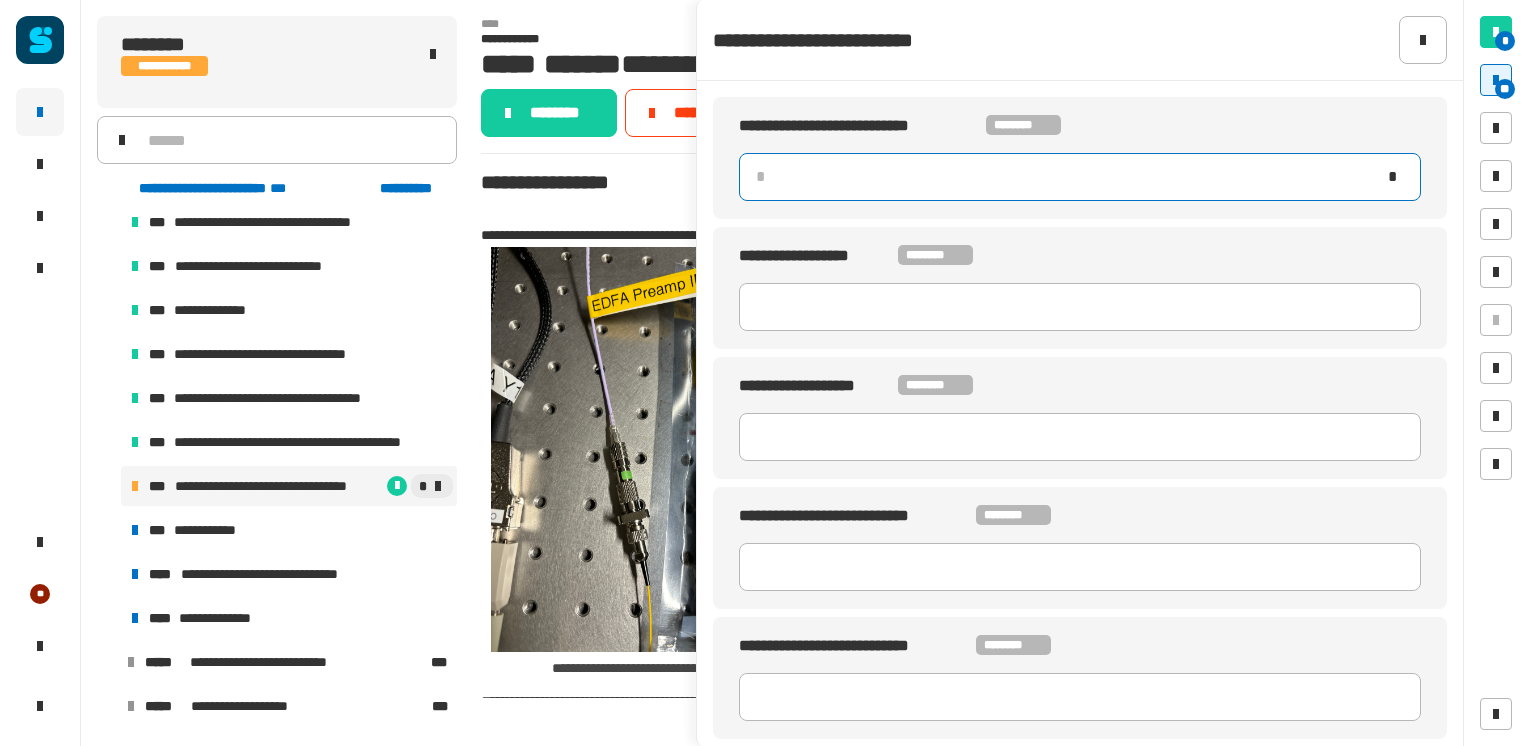 click 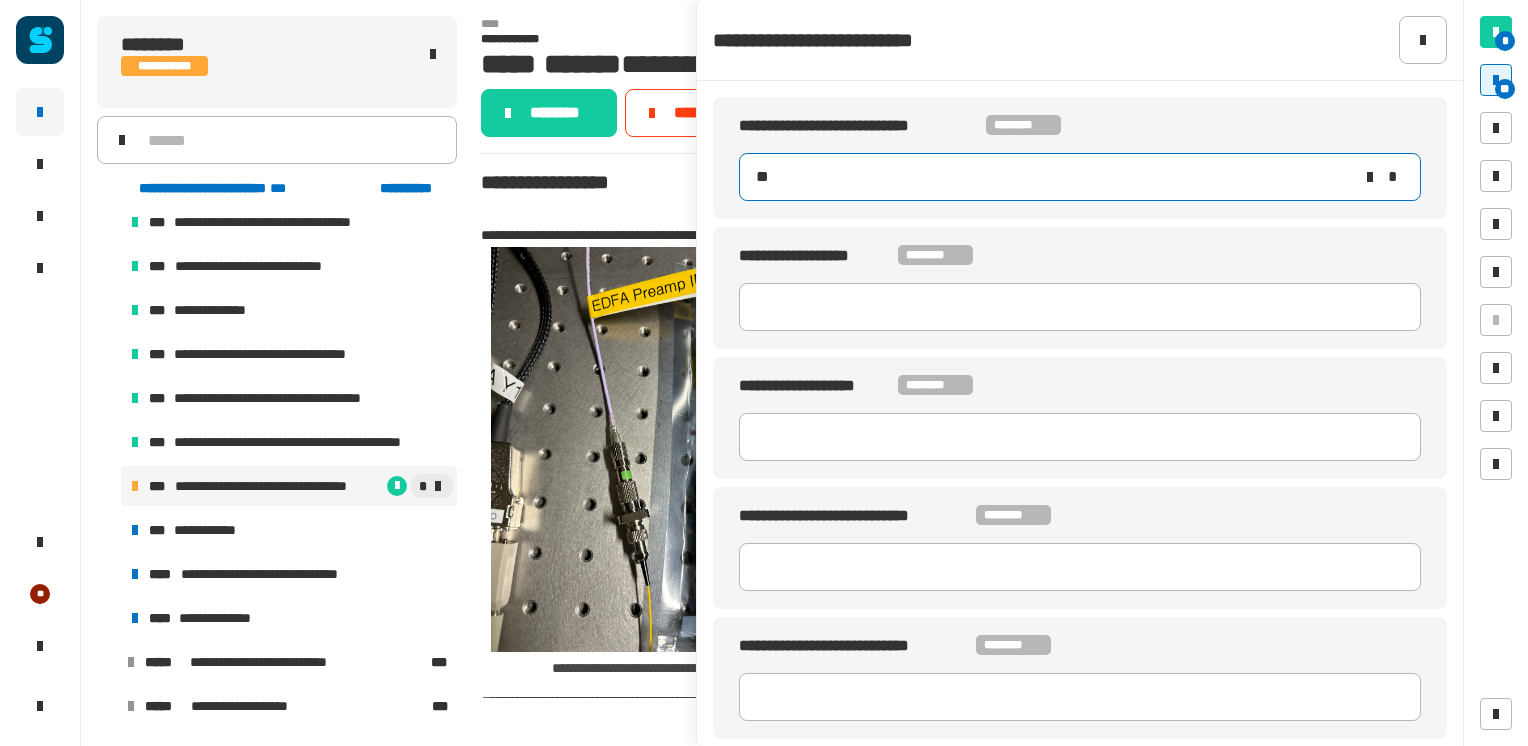type on "***" 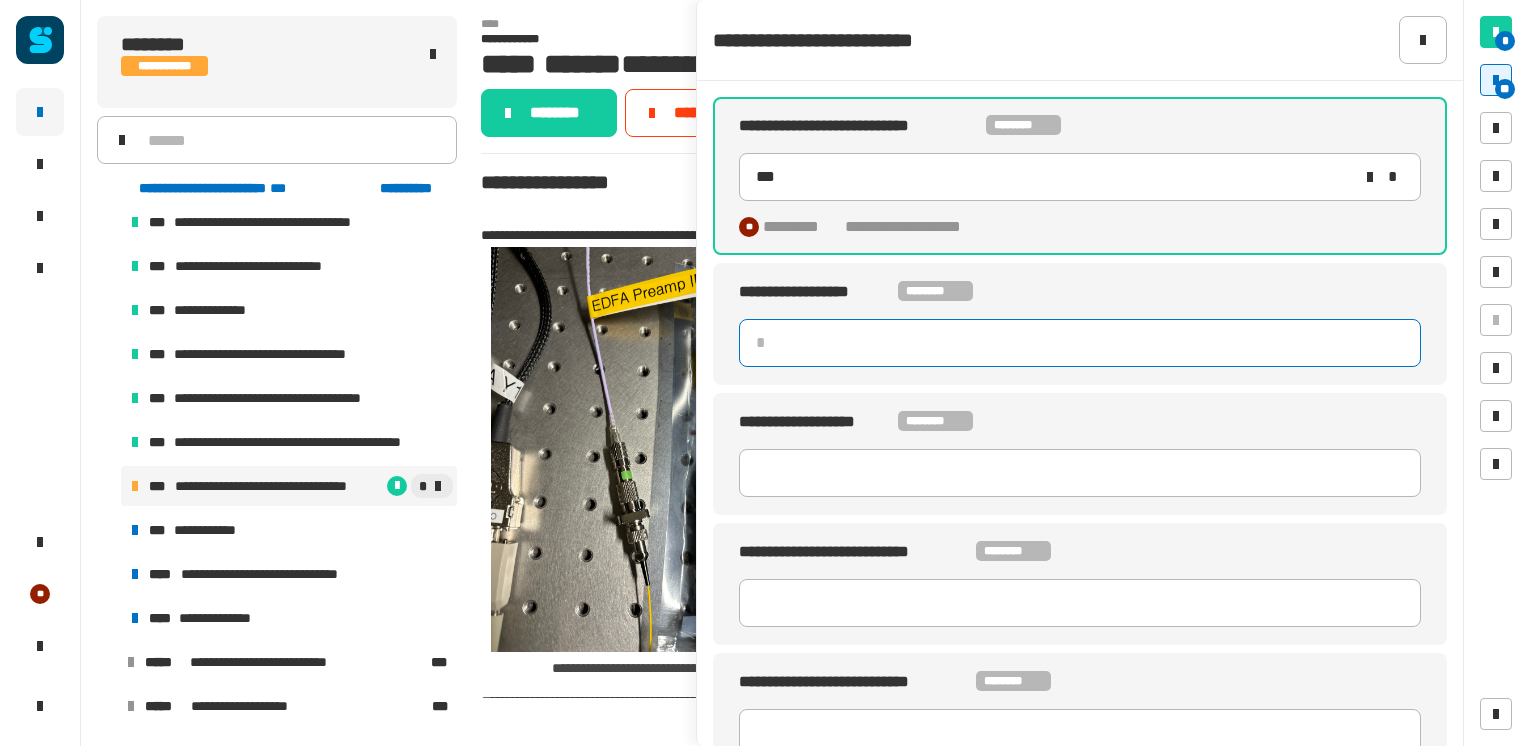 click 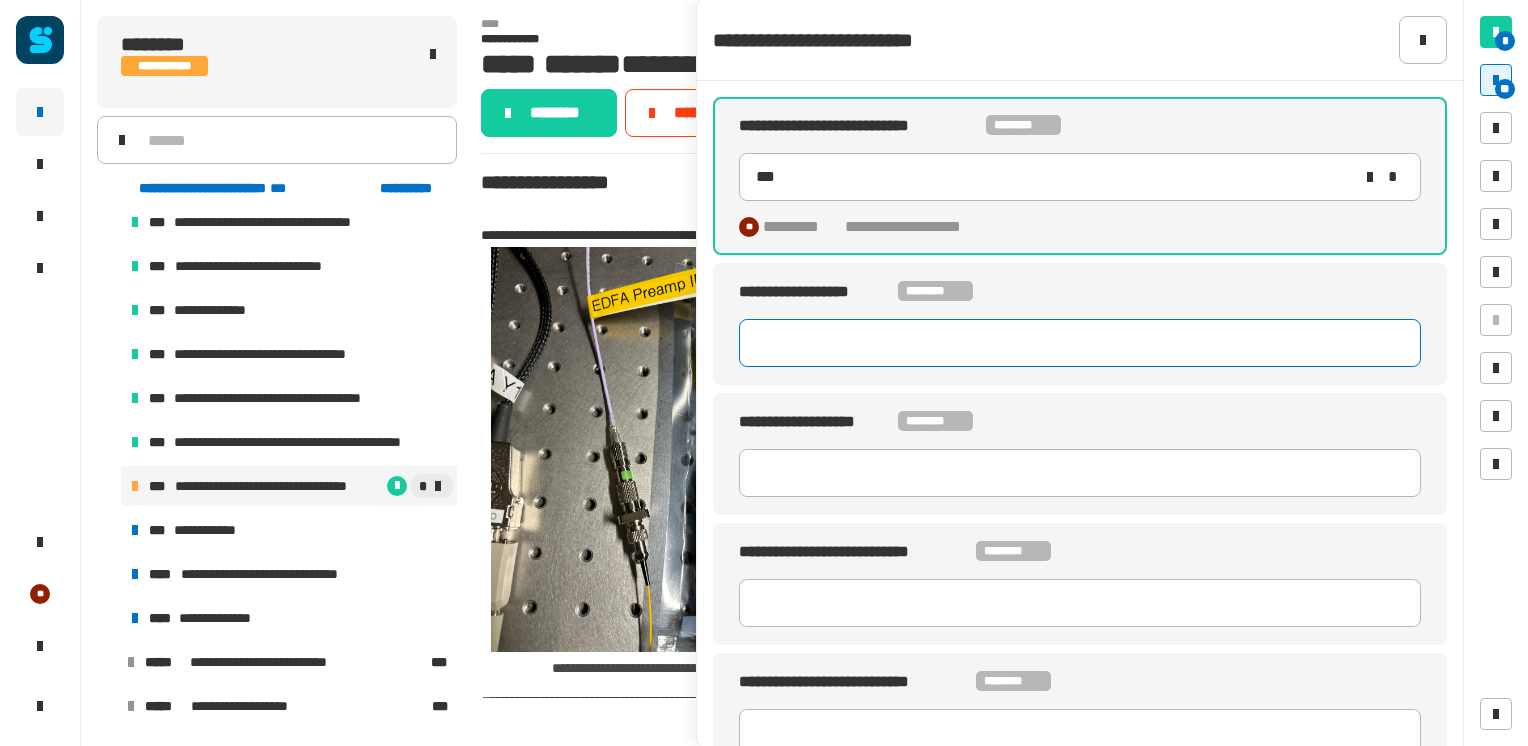 click 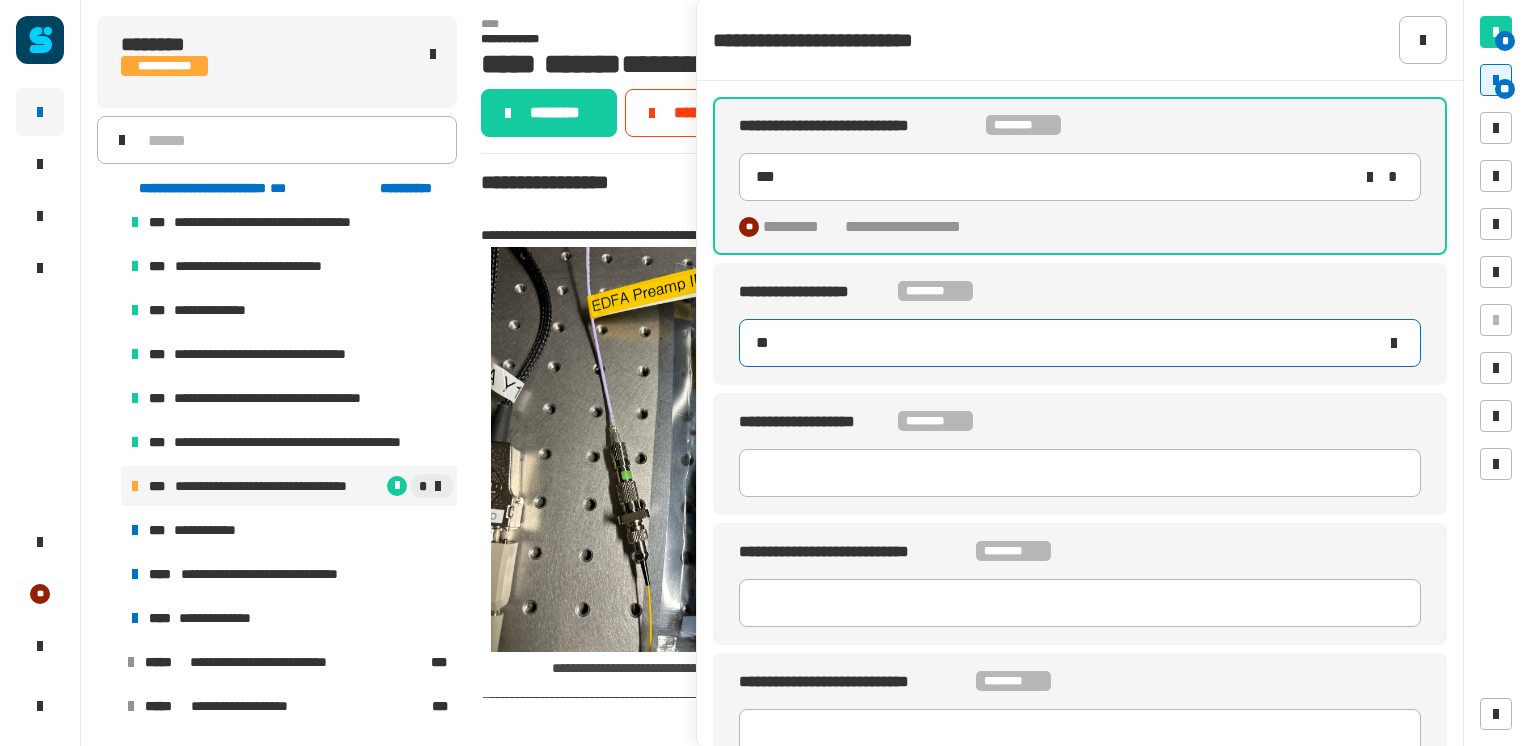 type on "**" 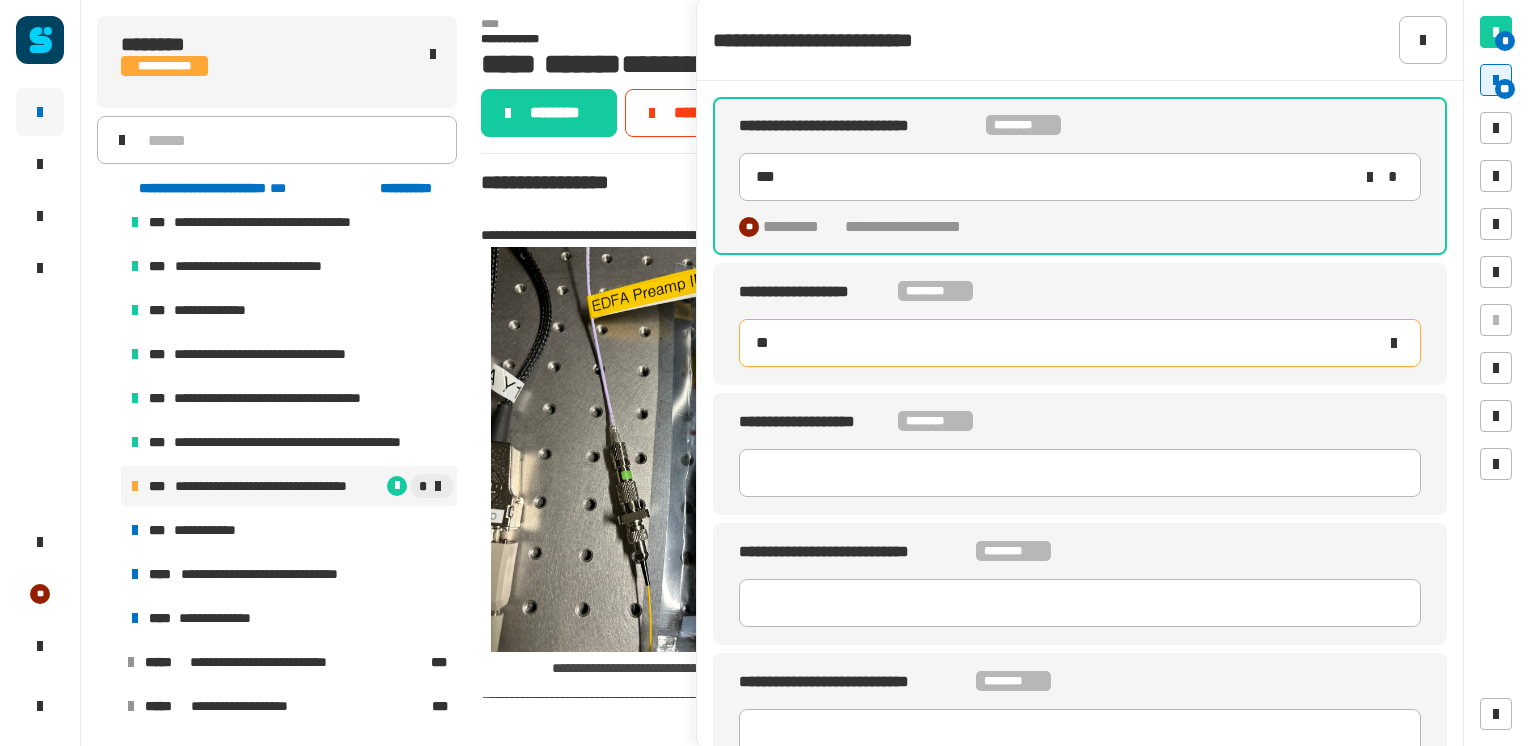 type on "***" 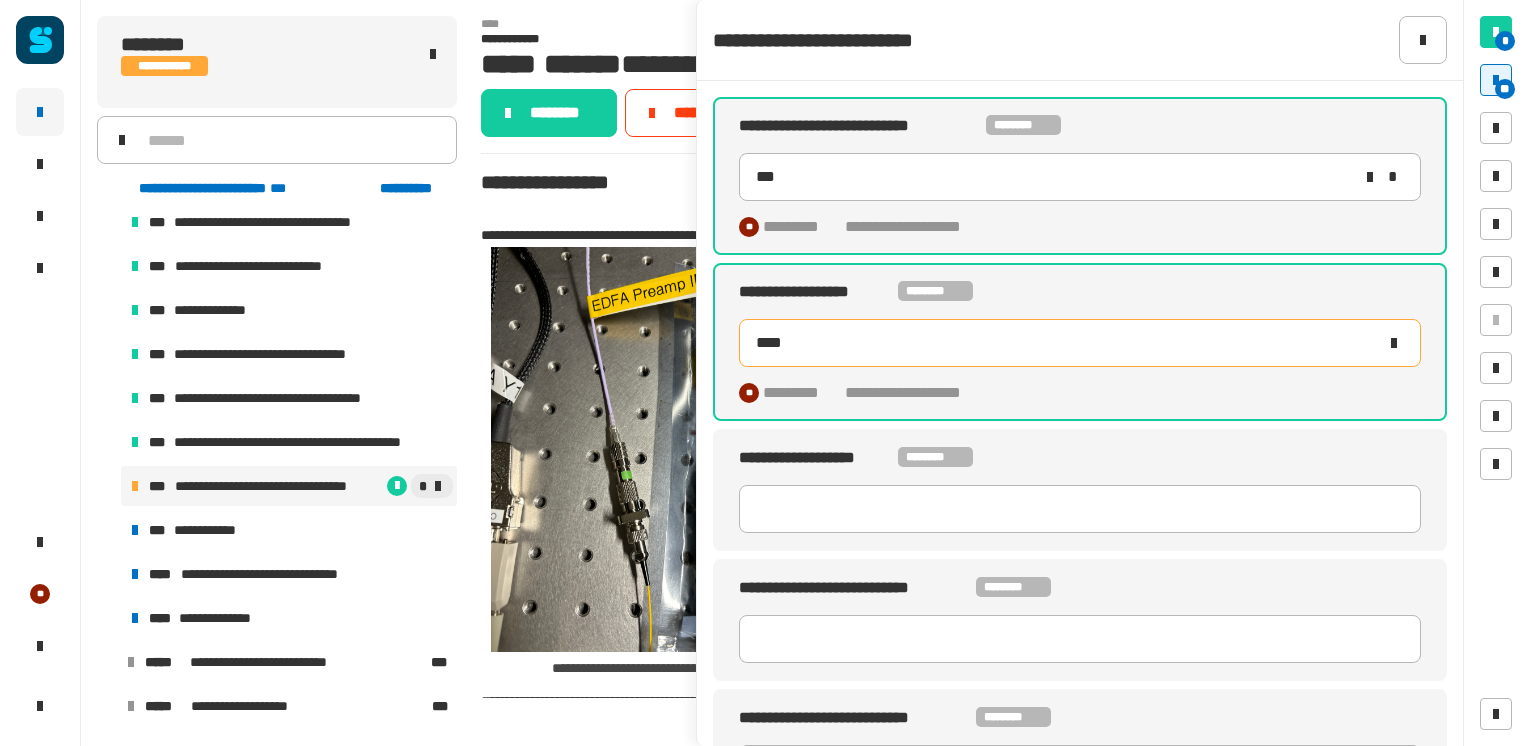 type on "*****" 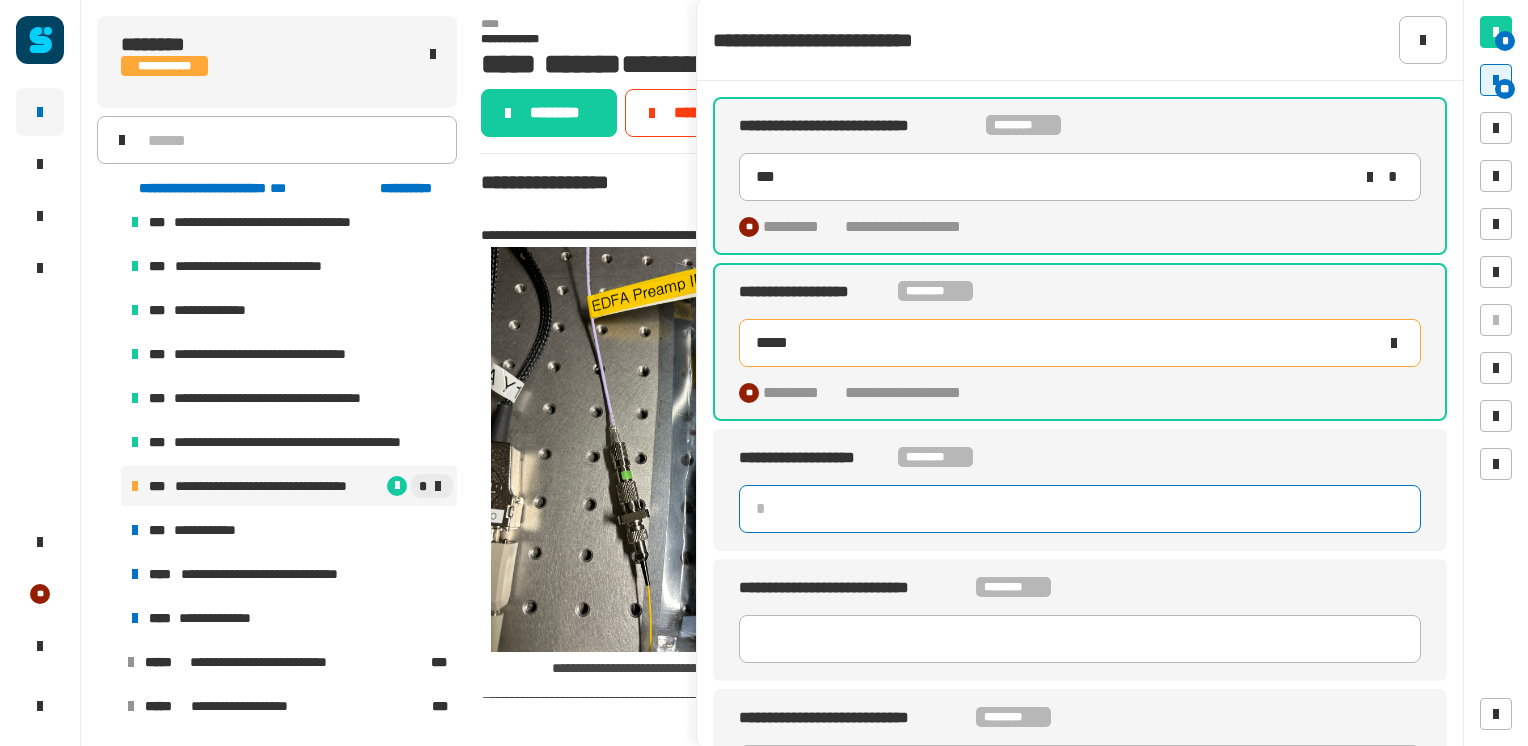 click 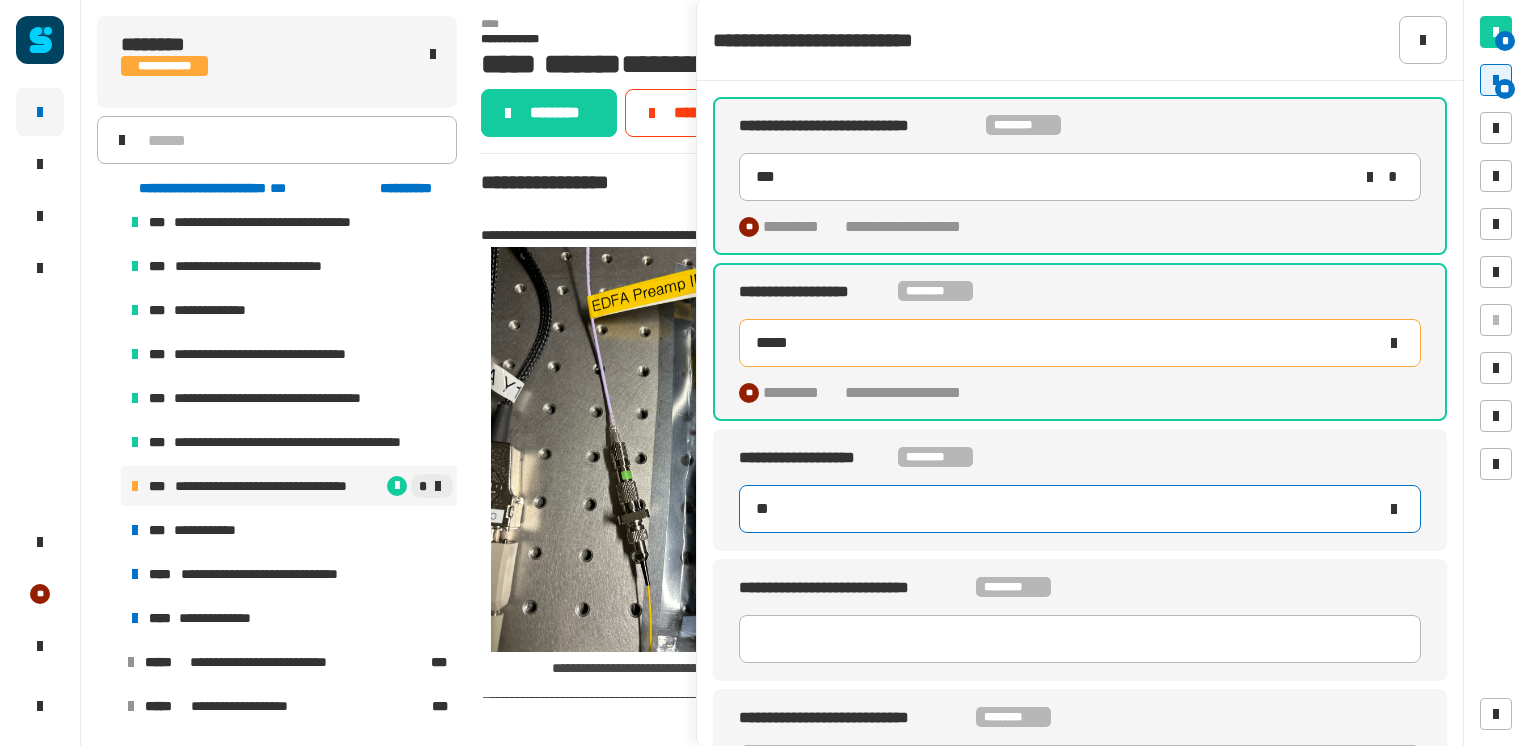 type on "**" 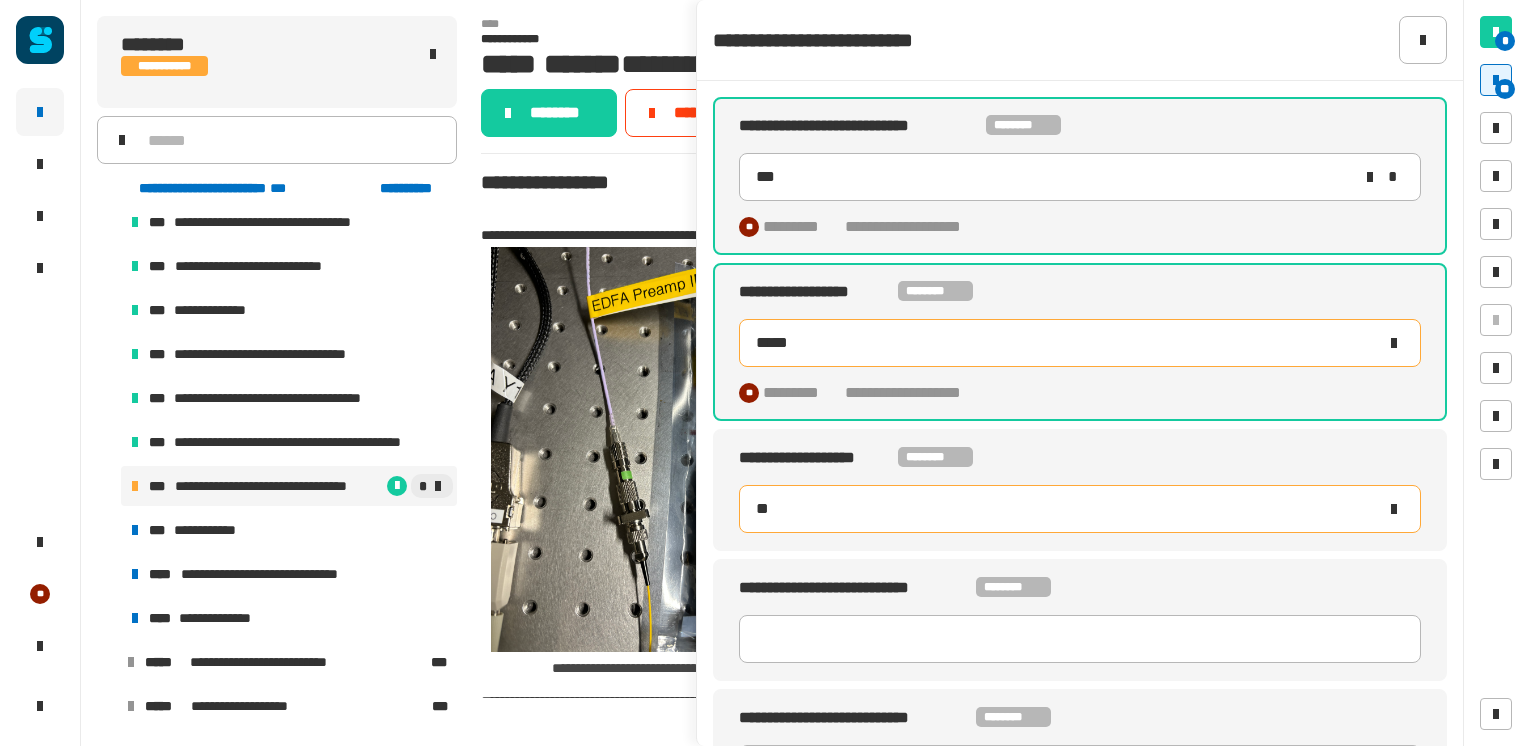 type on "*****" 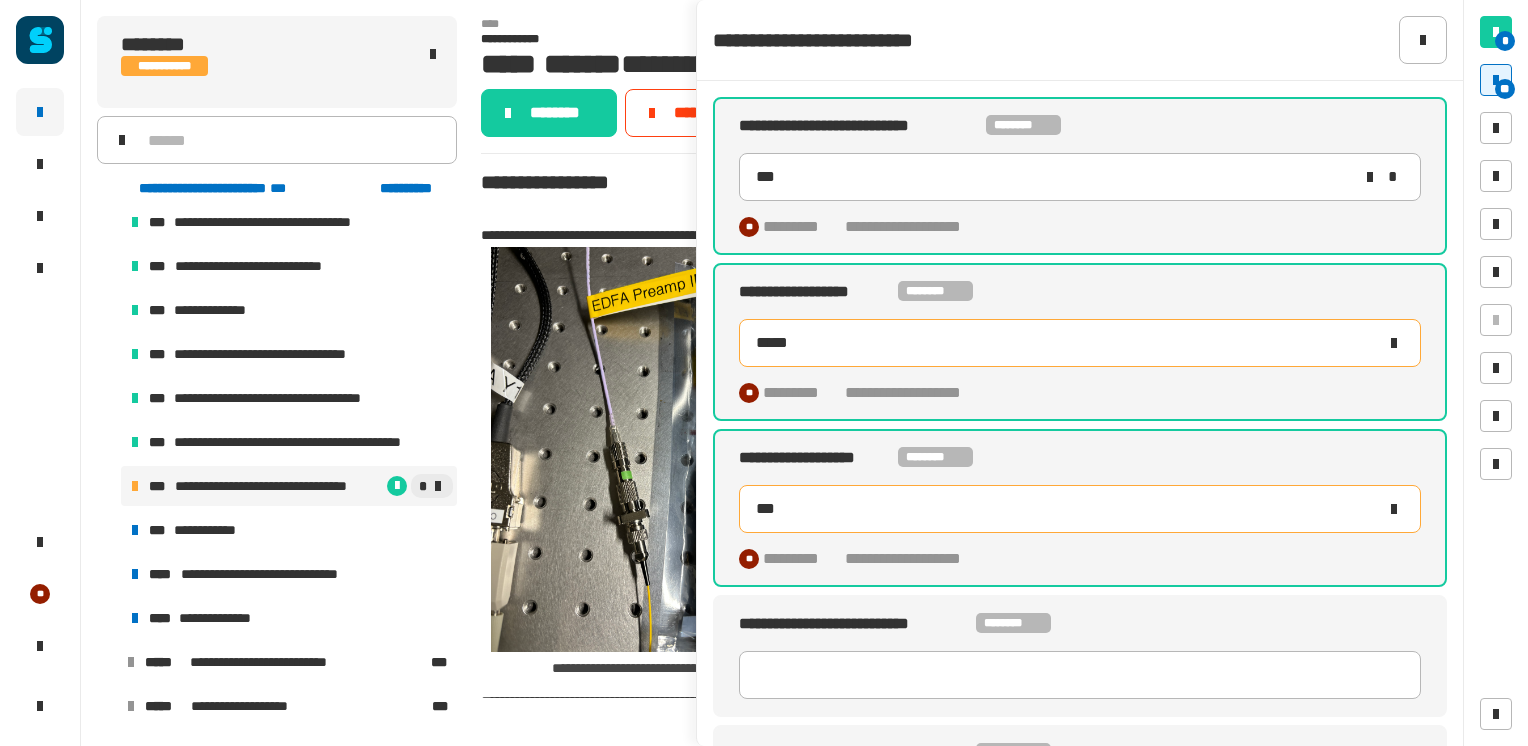 type on "****" 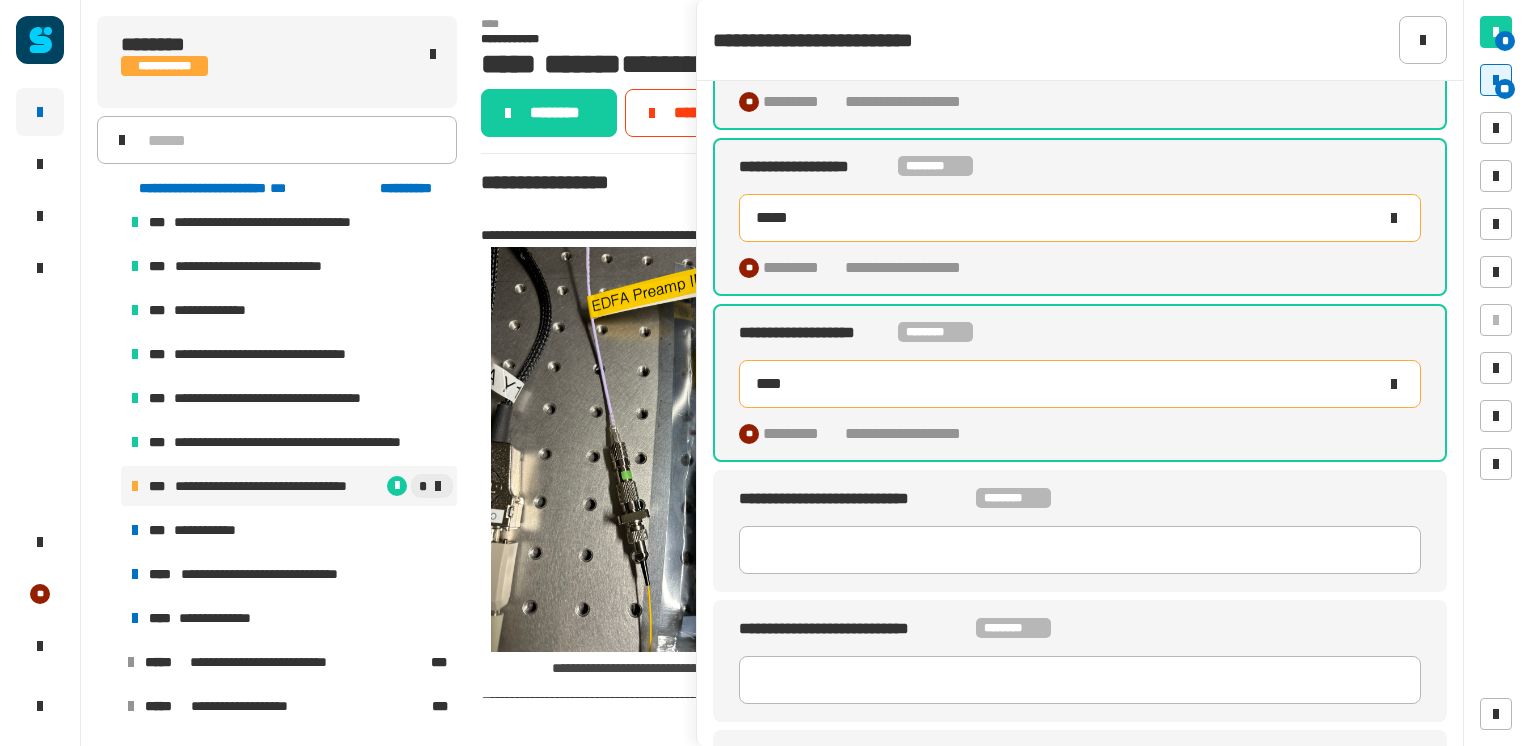scroll, scrollTop: 126, scrollLeft: 0, axis: vertical 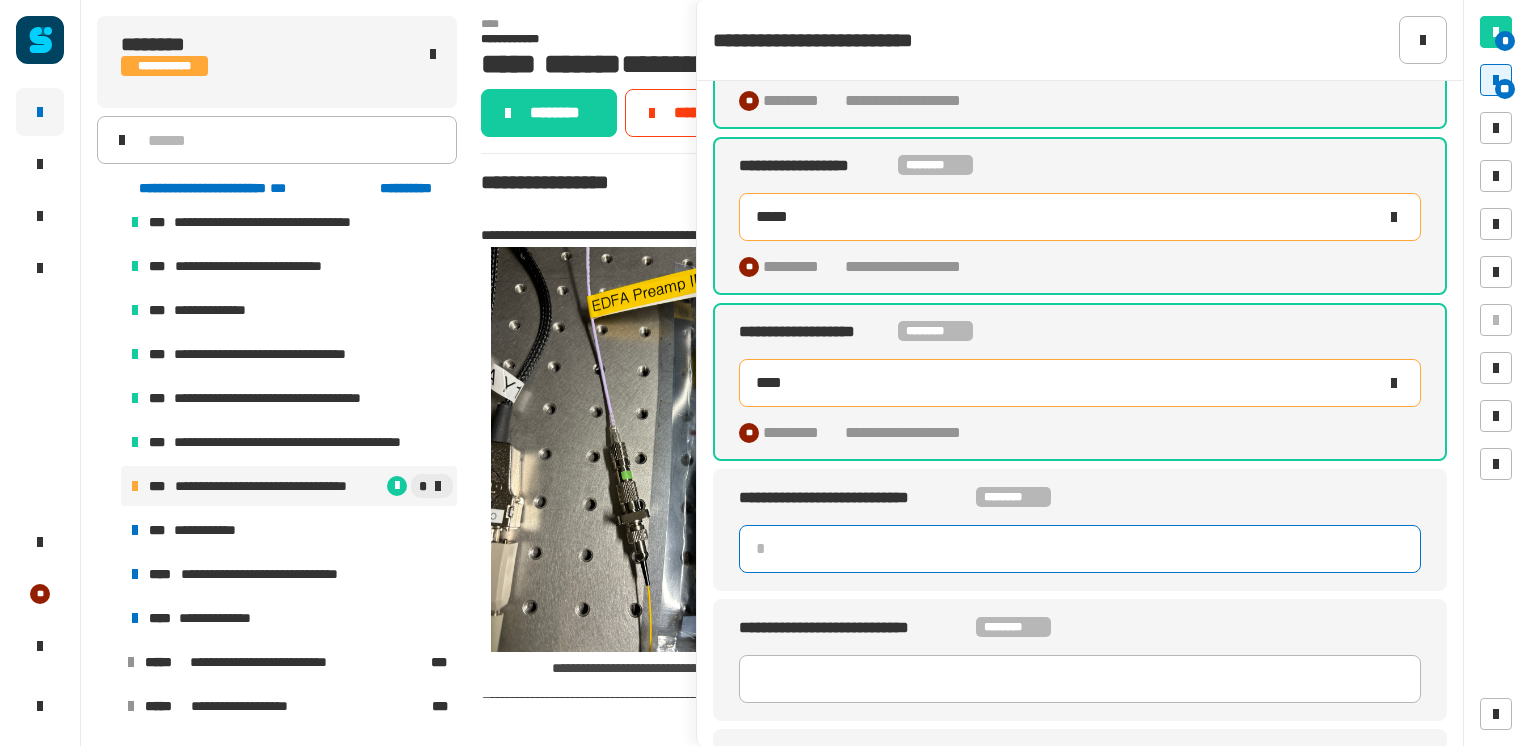 click 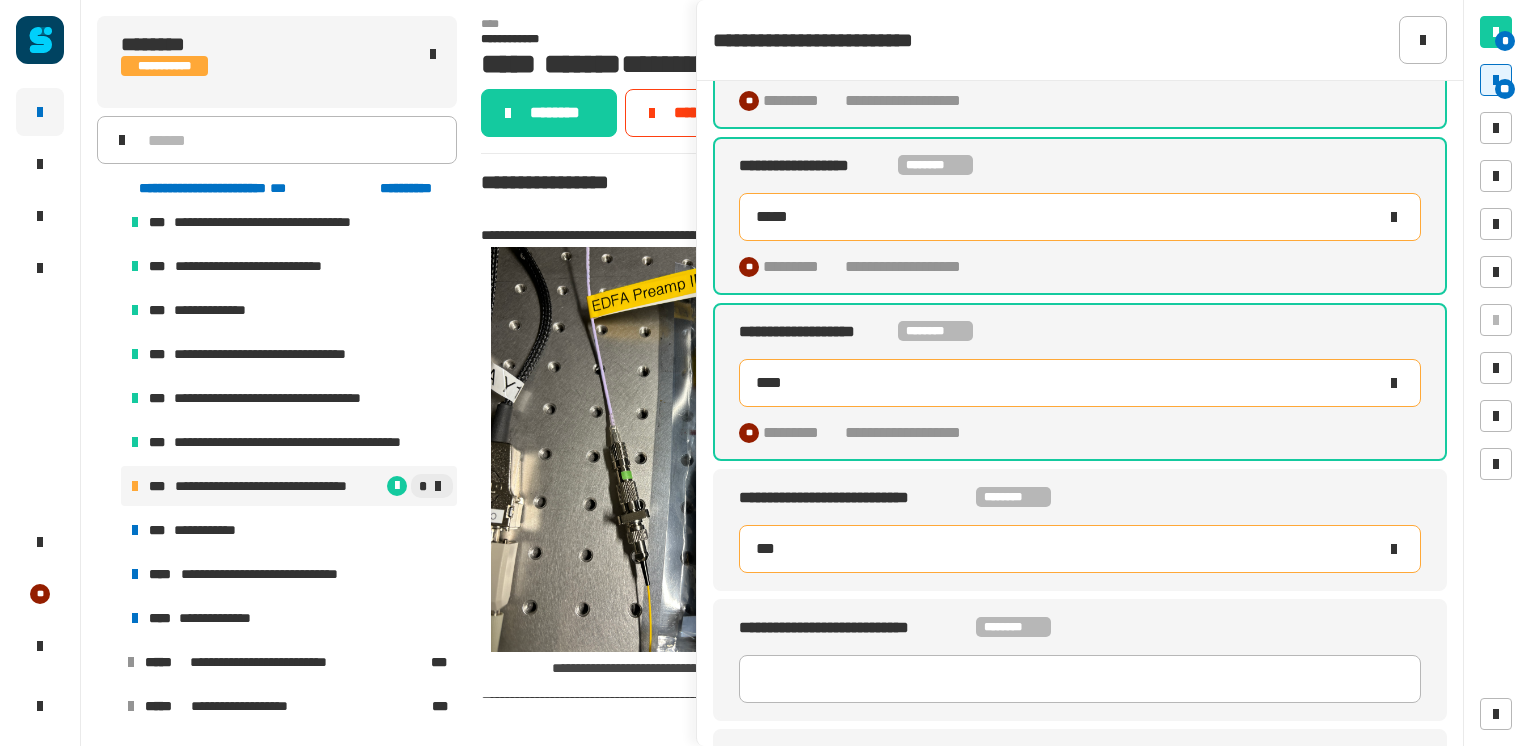 type on "***" 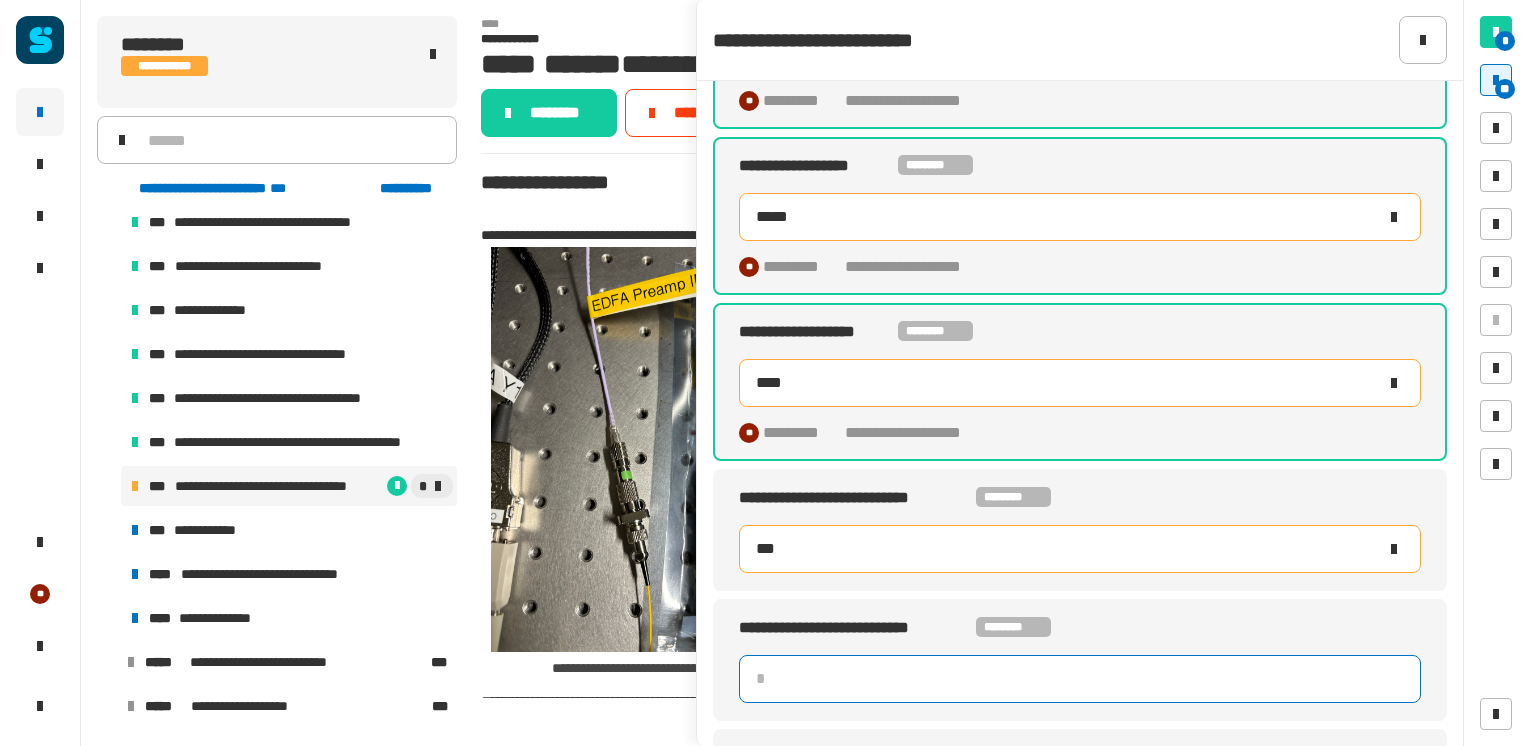 type 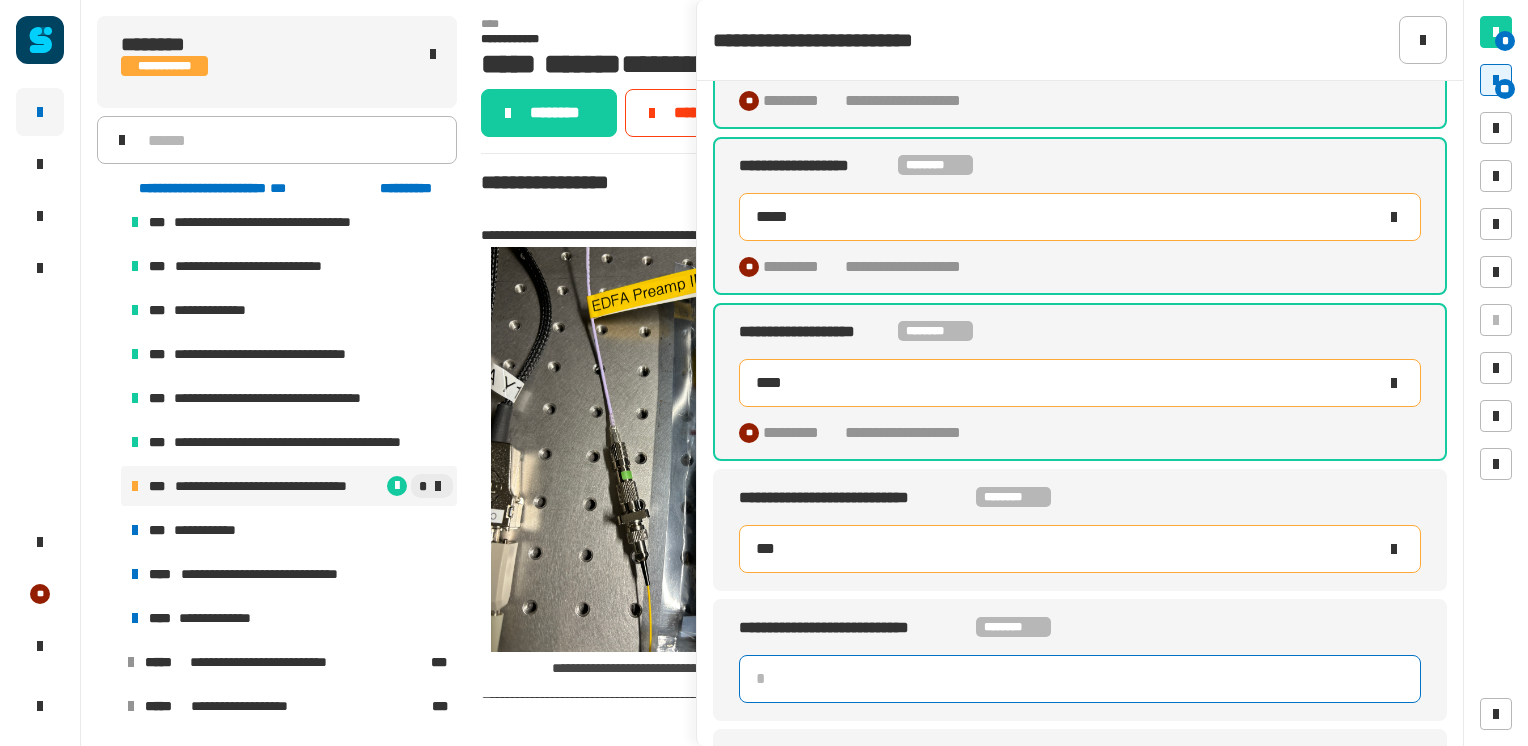 type on "****" 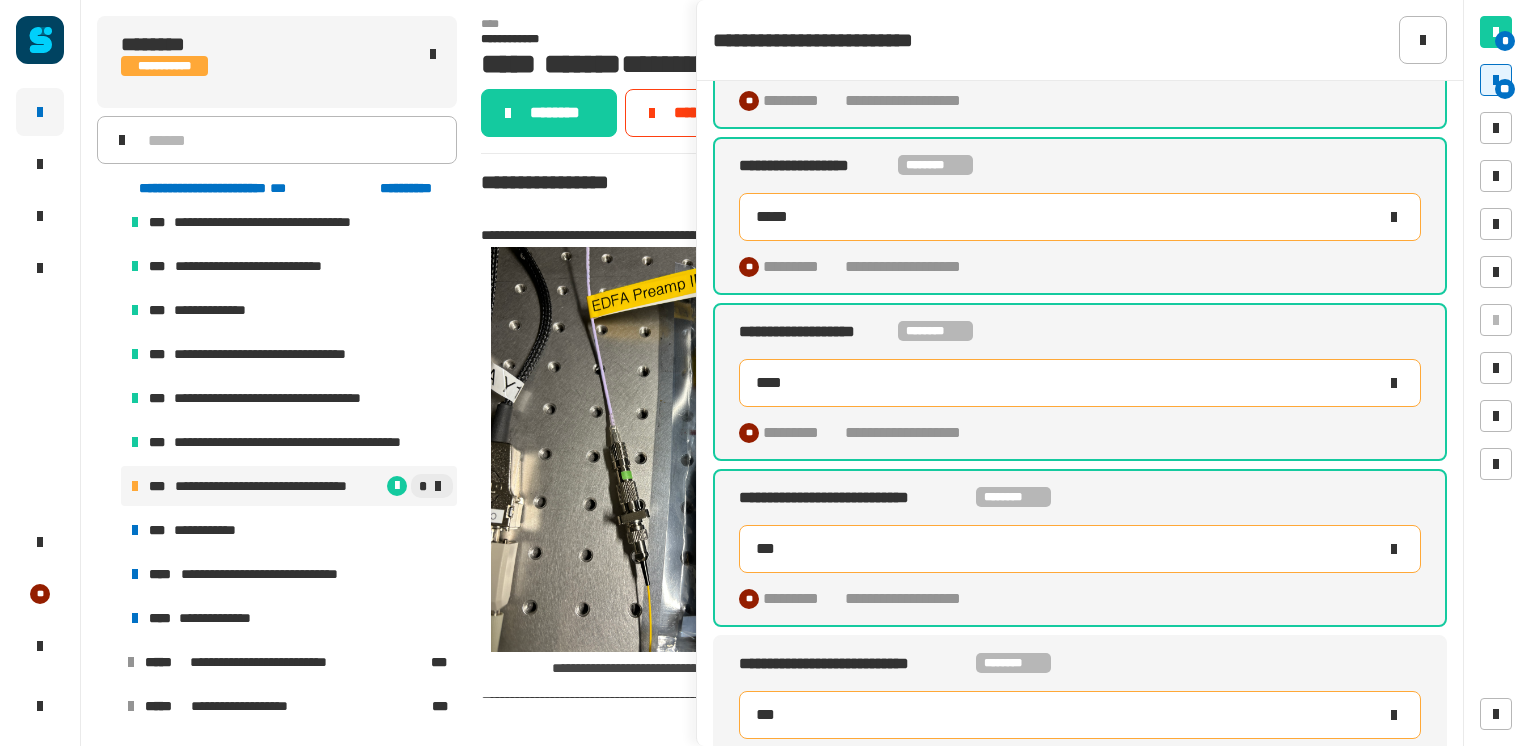 type on "***" 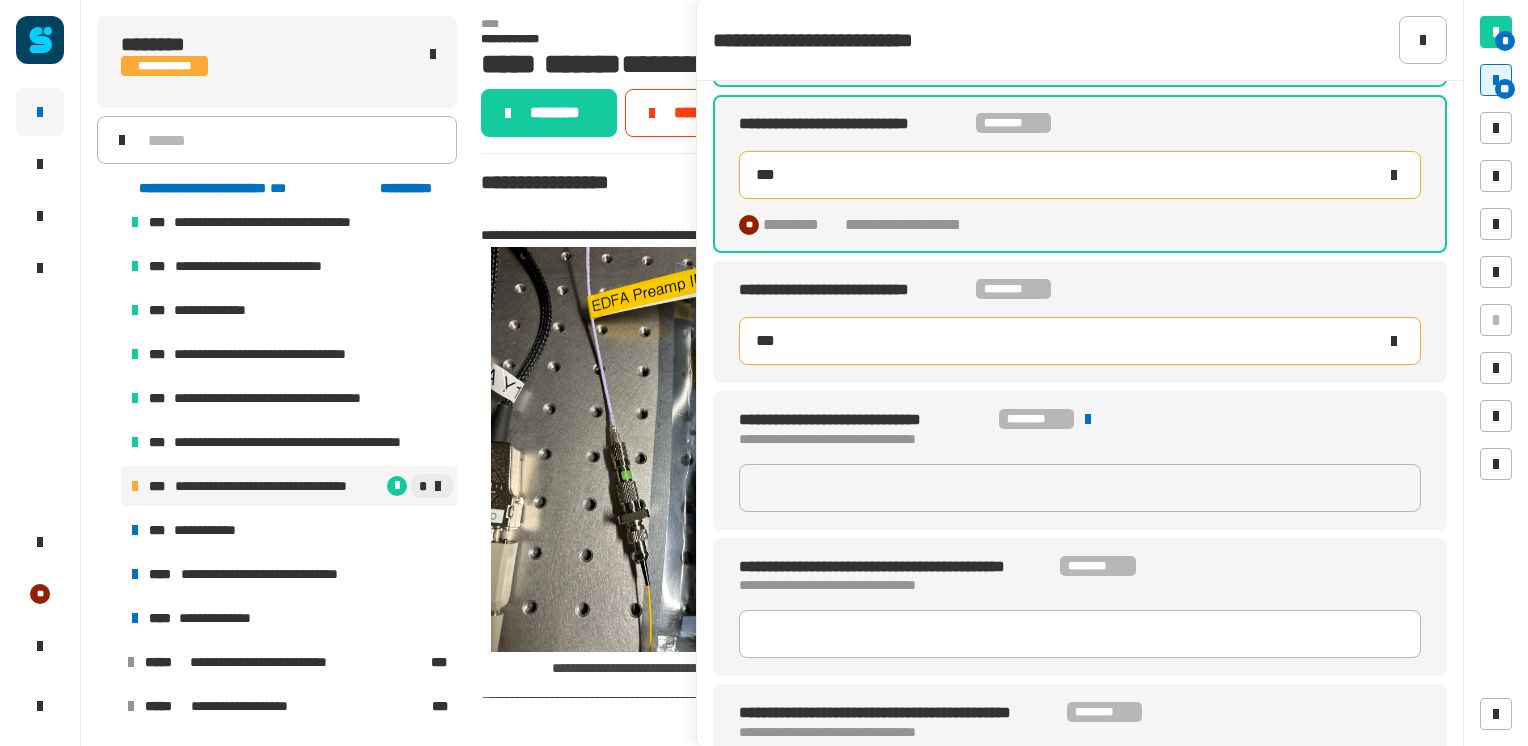 scroll, scrollTop: 529, scrollLeft: 0, axis: vertical 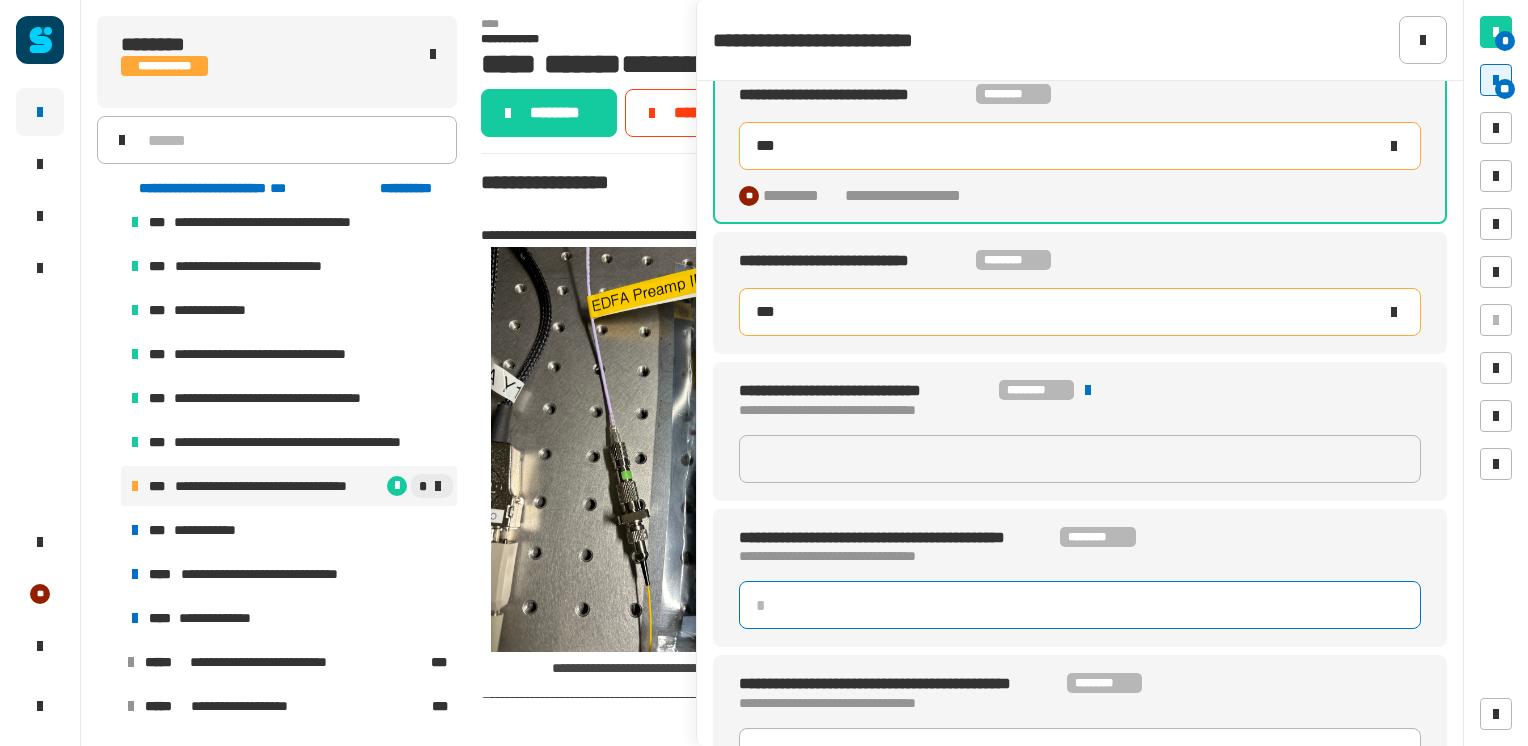 type on "**********" 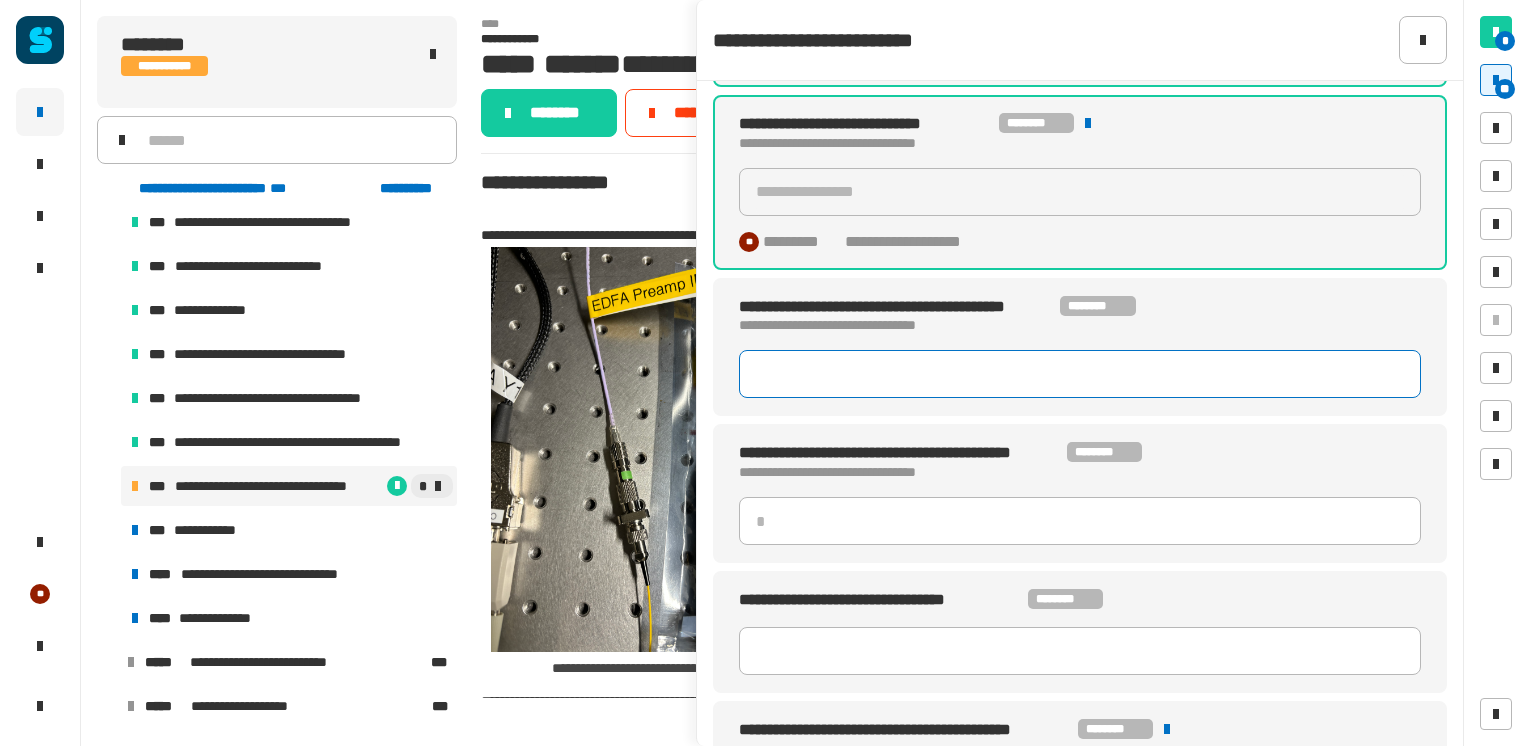 scroll, scrollTop: 833, scrollLeft: 0, axis: vertical 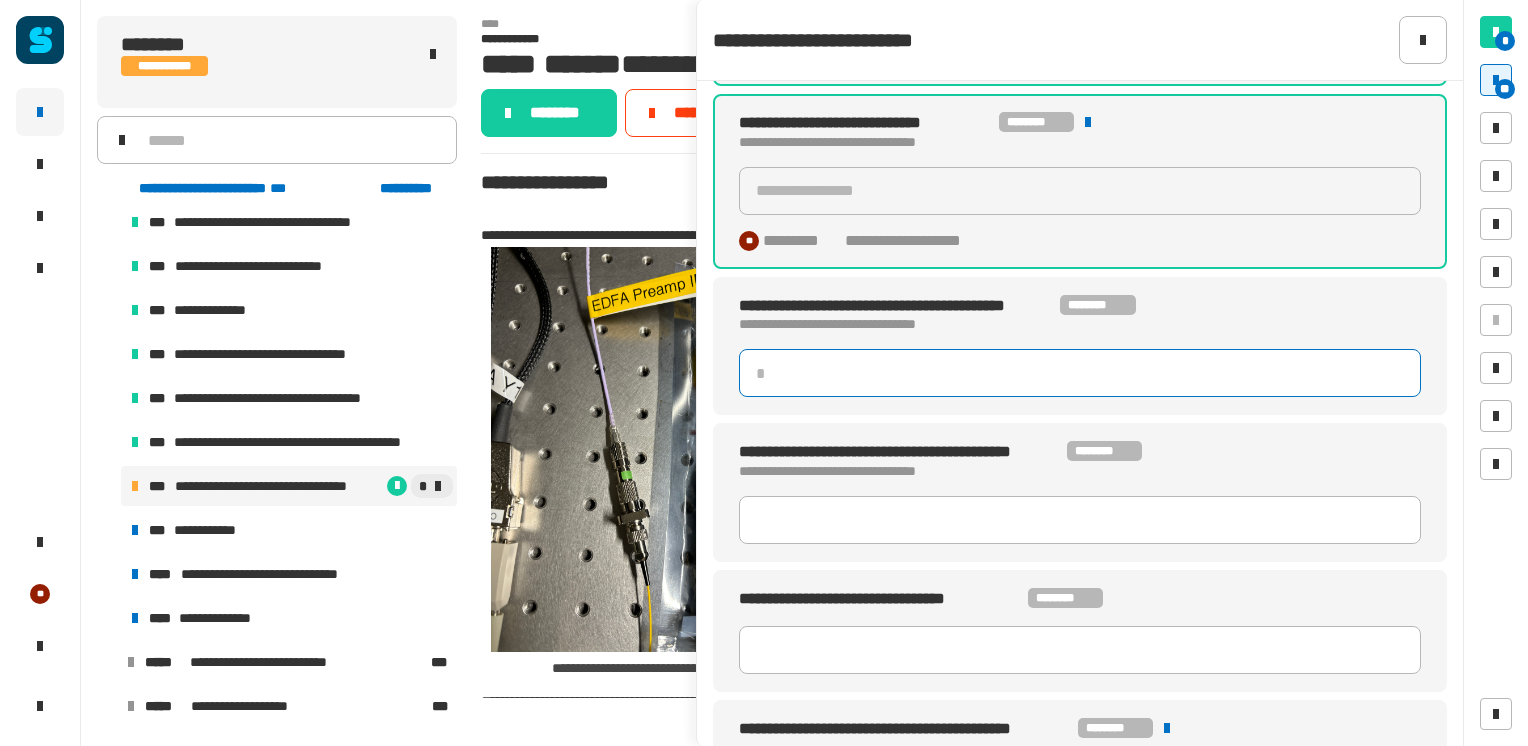 click 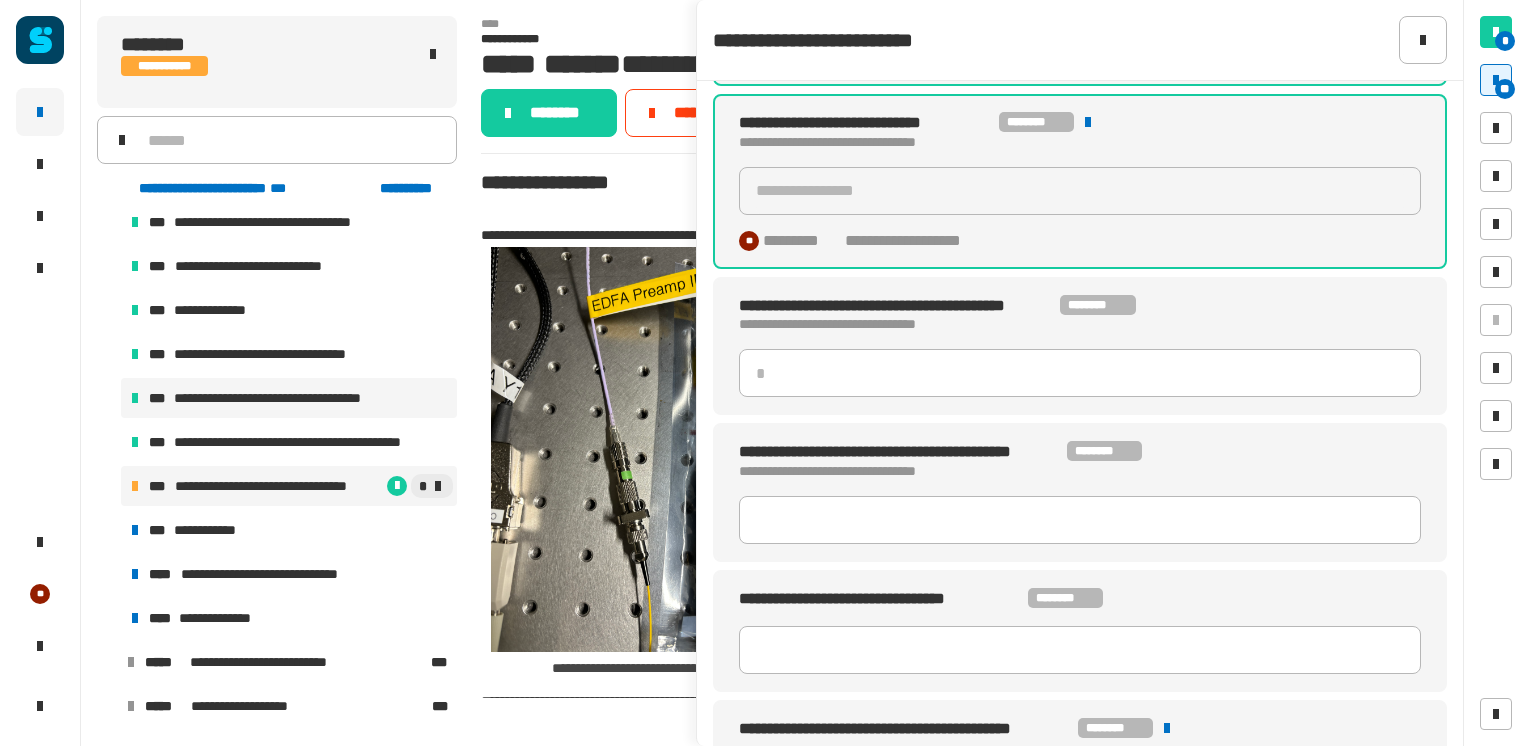 type 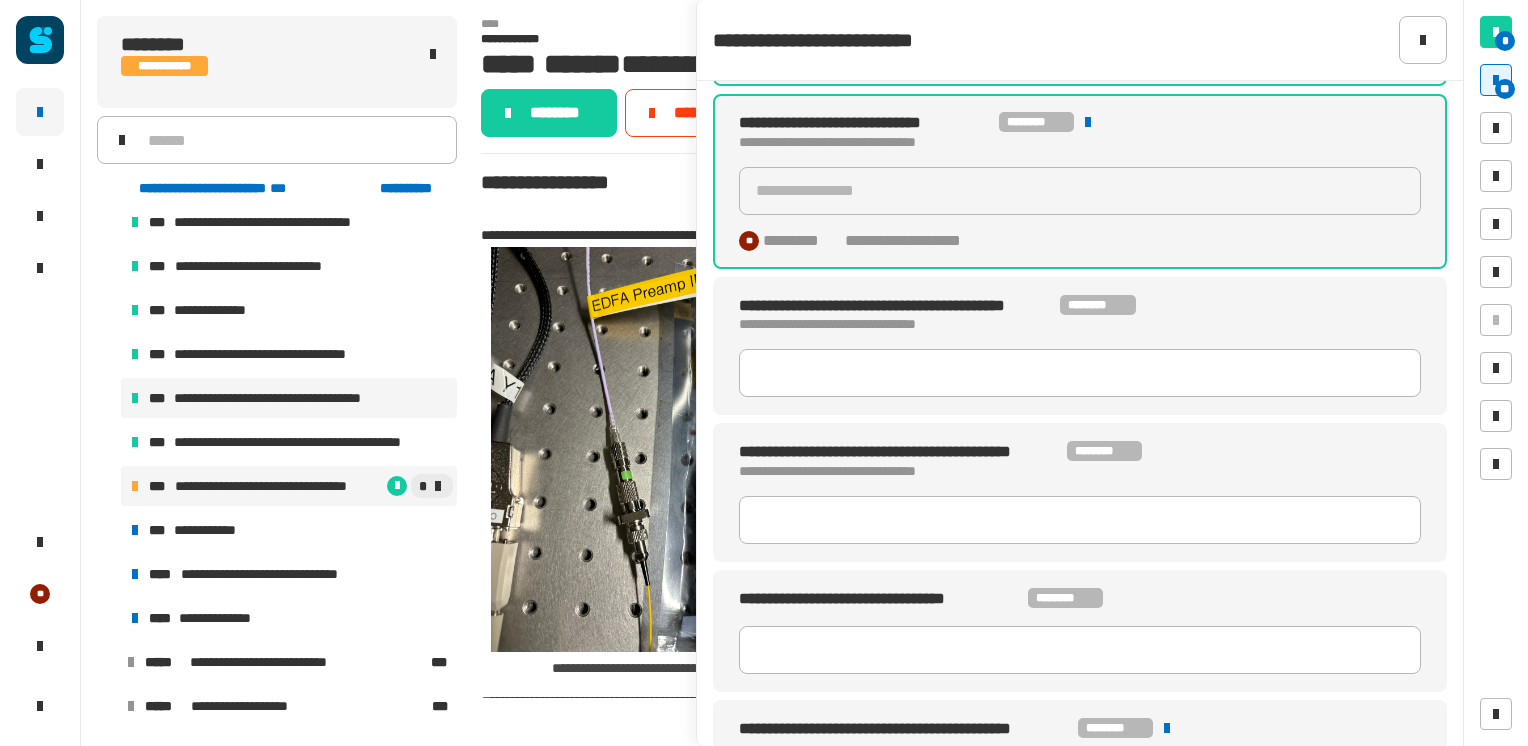 click on "**********" at bounding box center [281, 398] 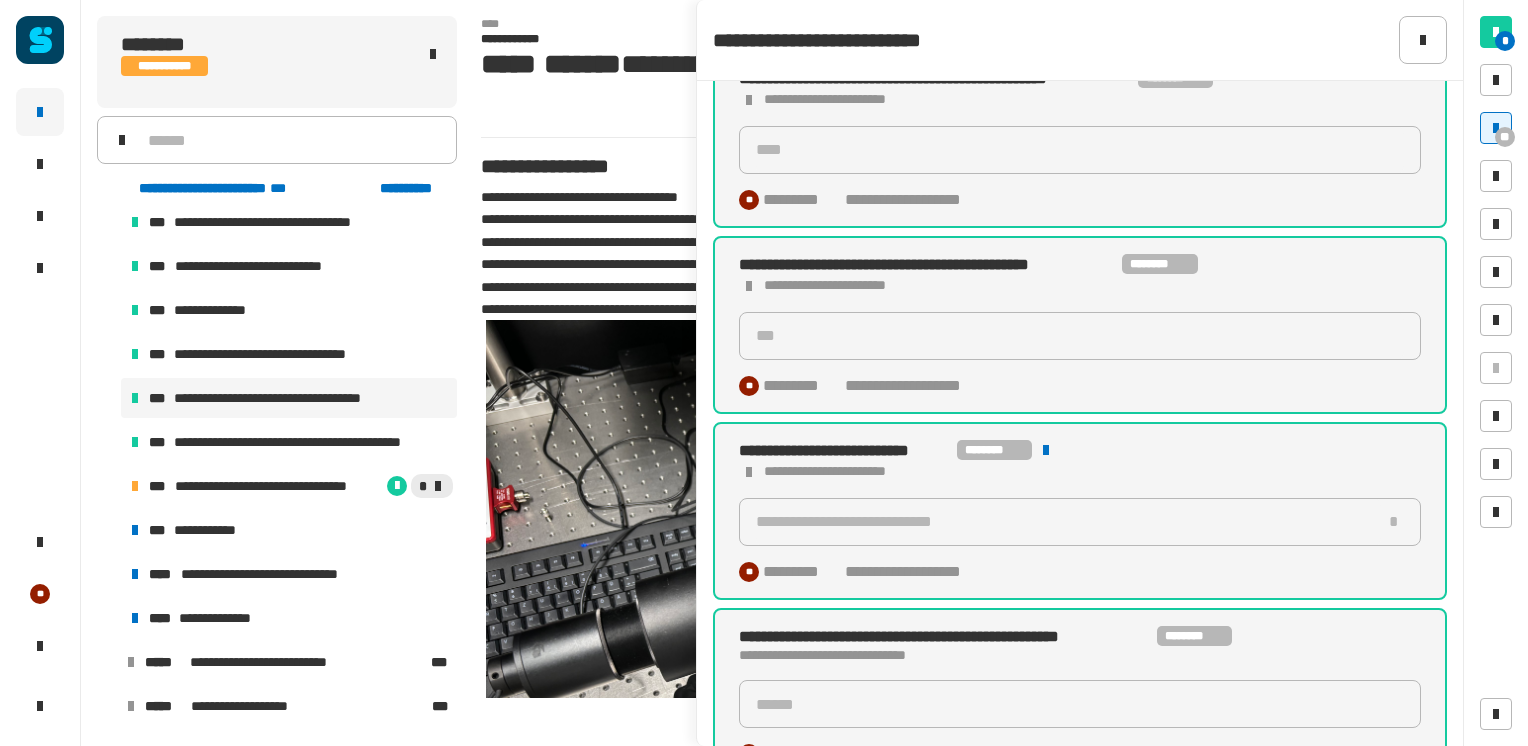 scroll, scrollTop: 1724, scrollLeft: 0, axis: vertical 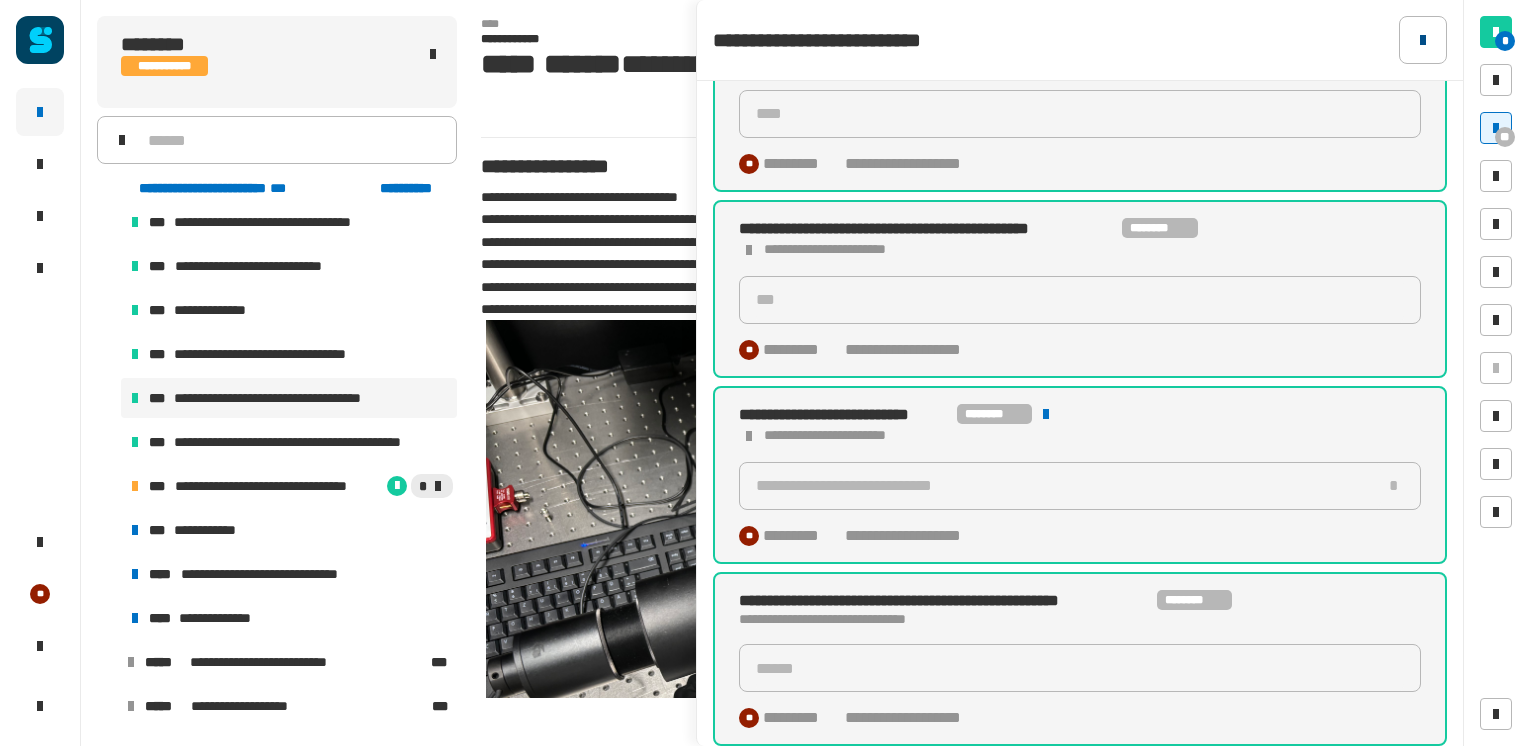 click 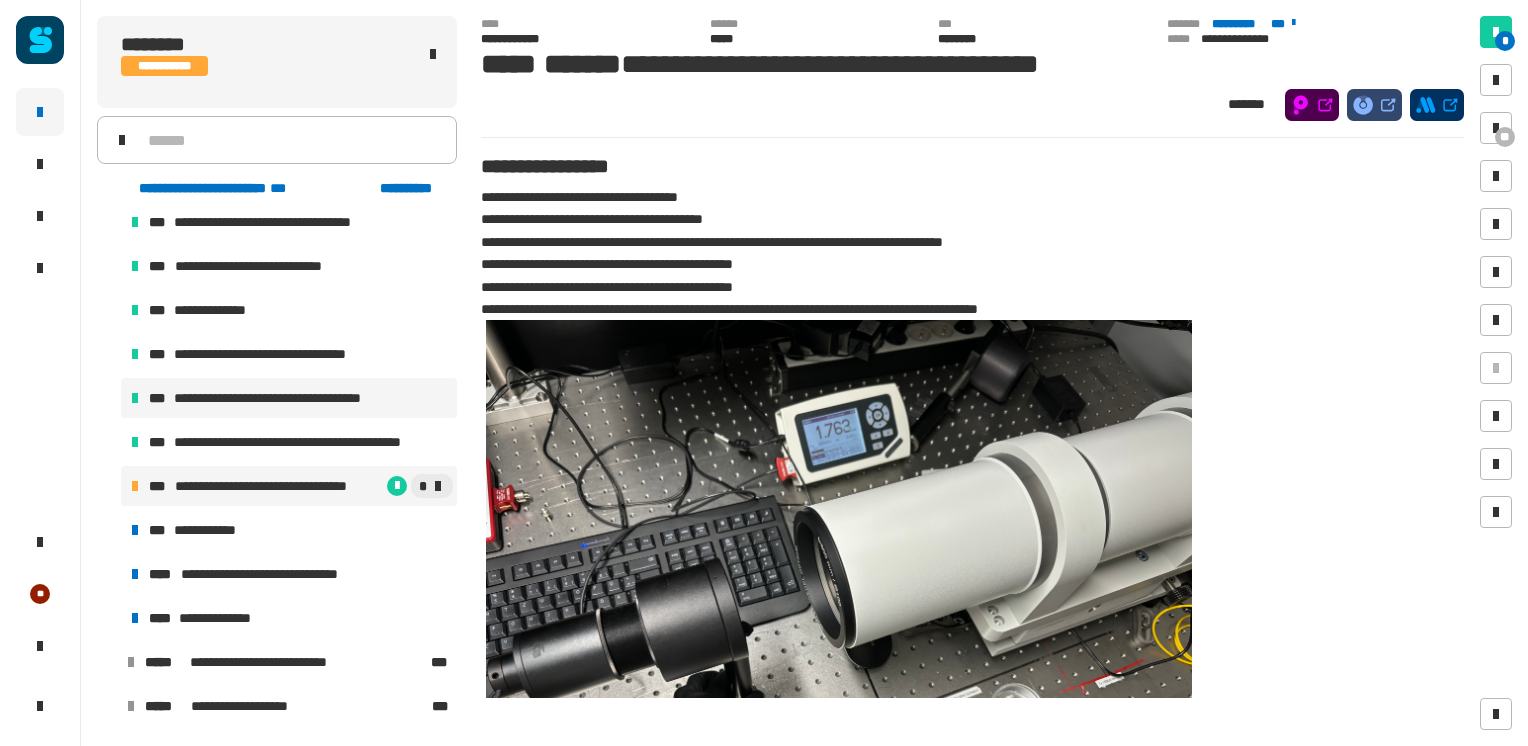 click on "**********" at bounding box center (278, 486) 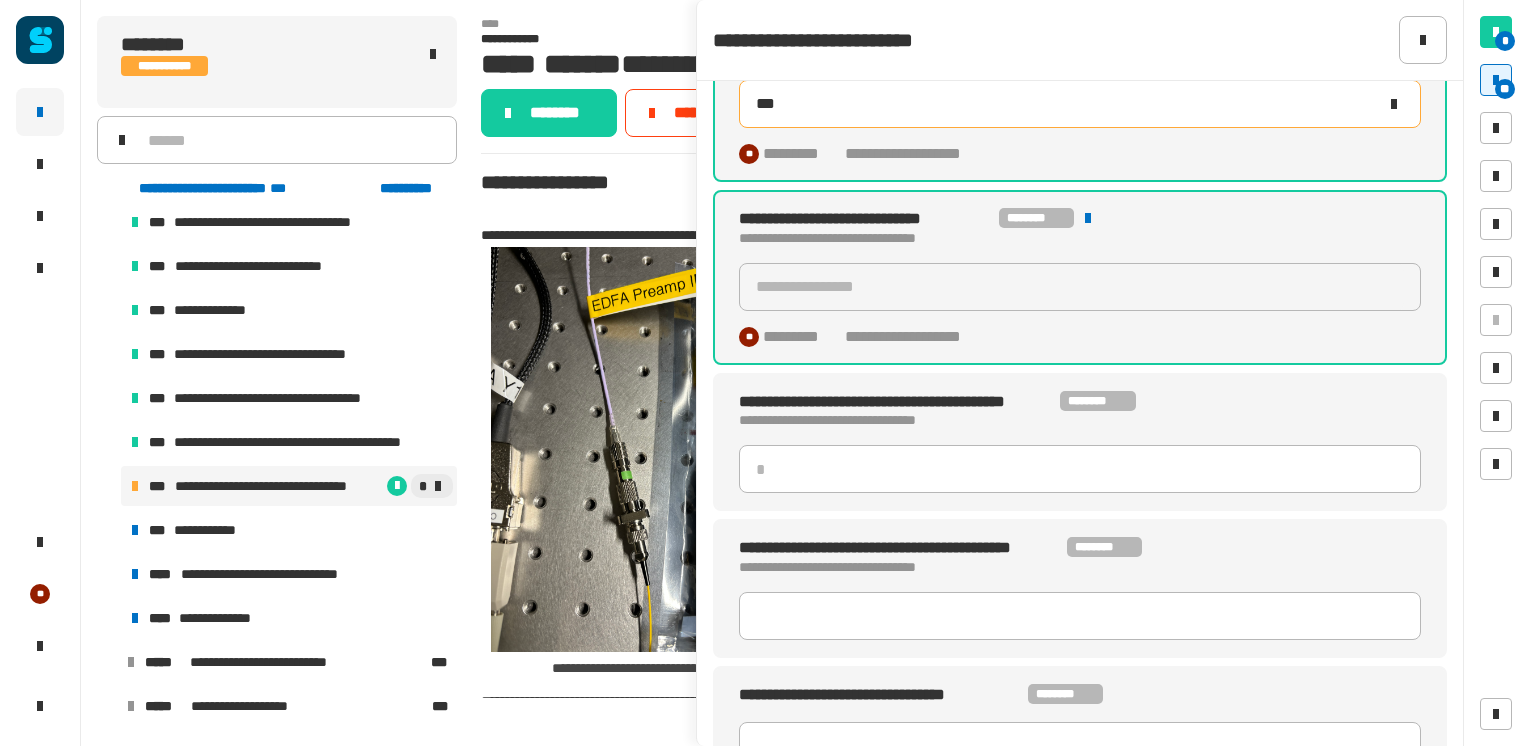 scroll, scrollTop: 736, scrollLeft: 0, axis: vertical 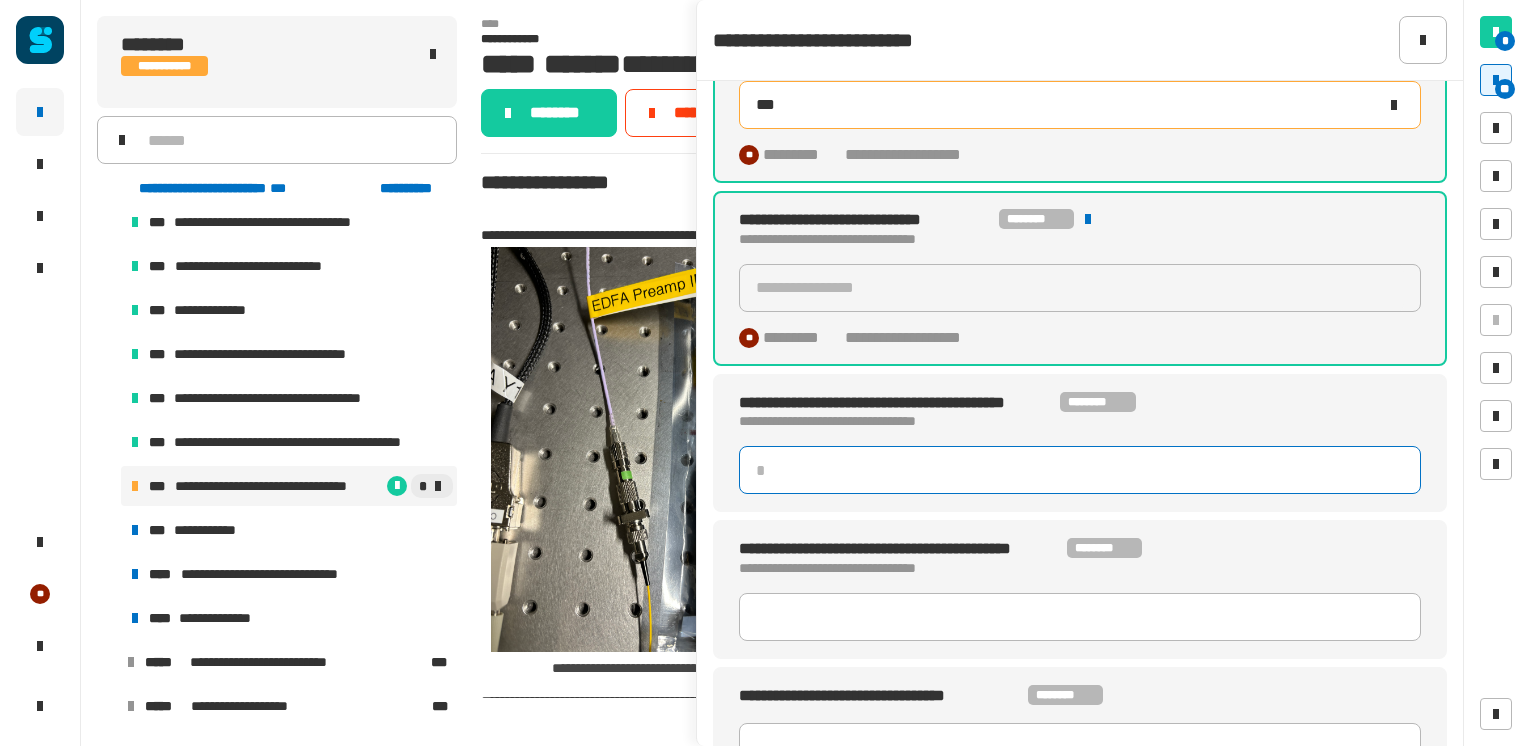 click 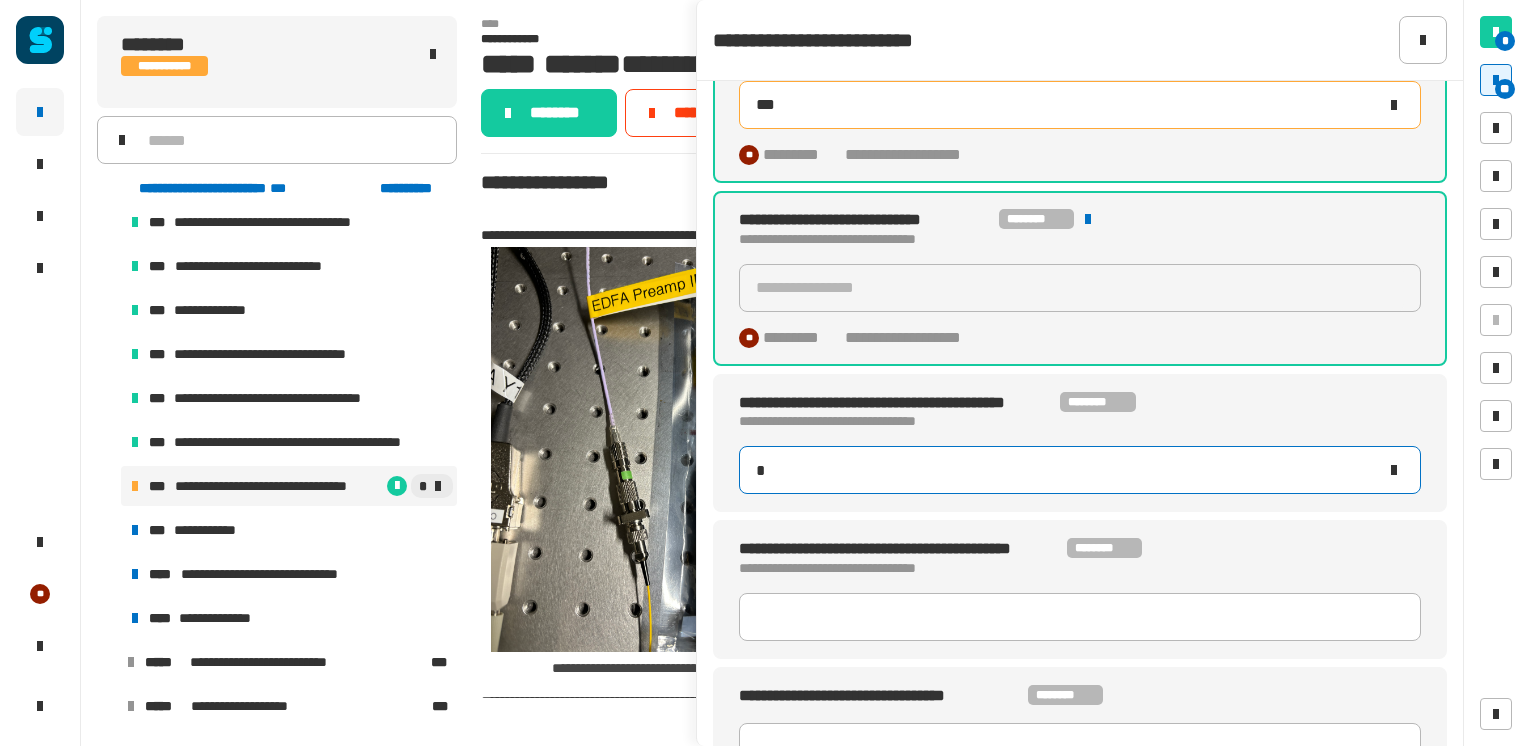 type on "**" 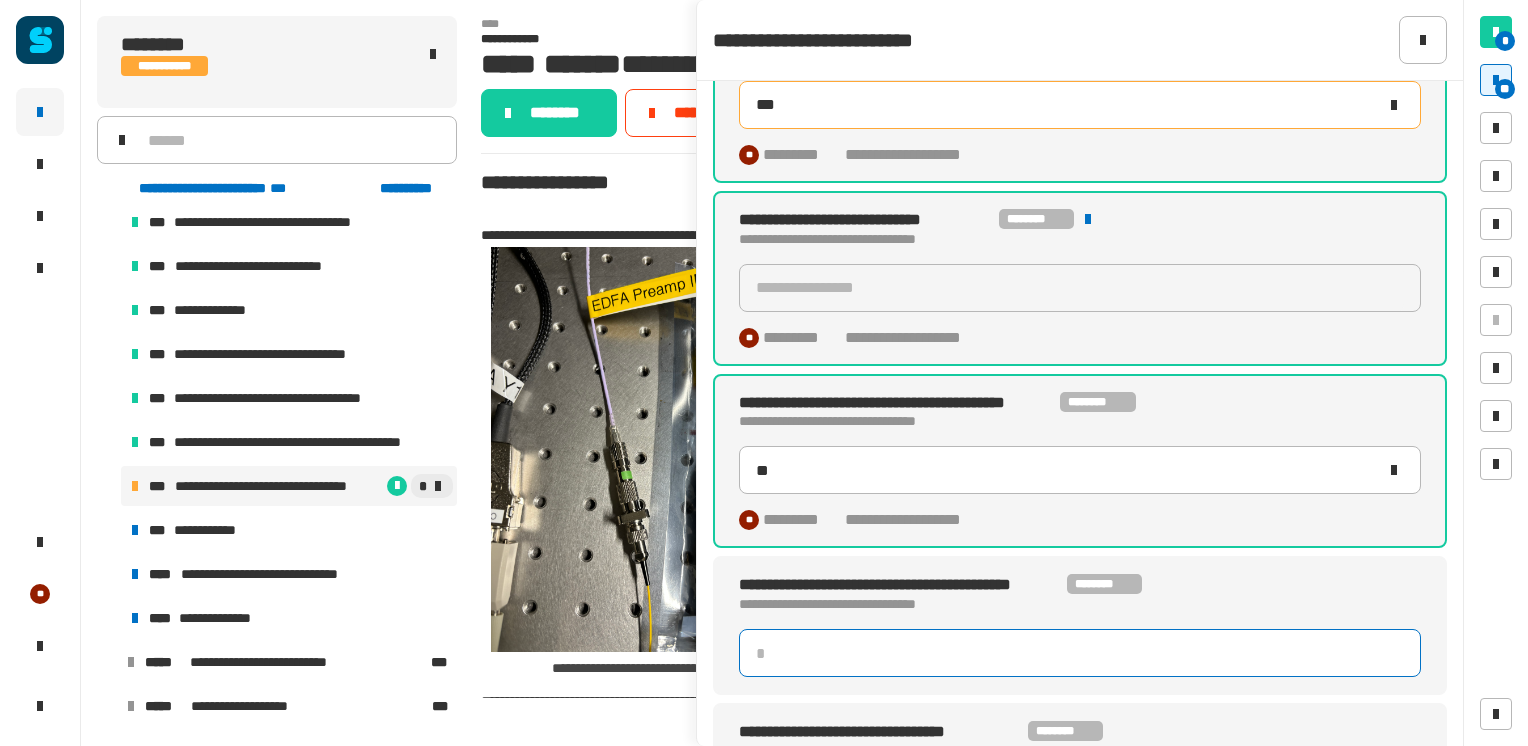 click 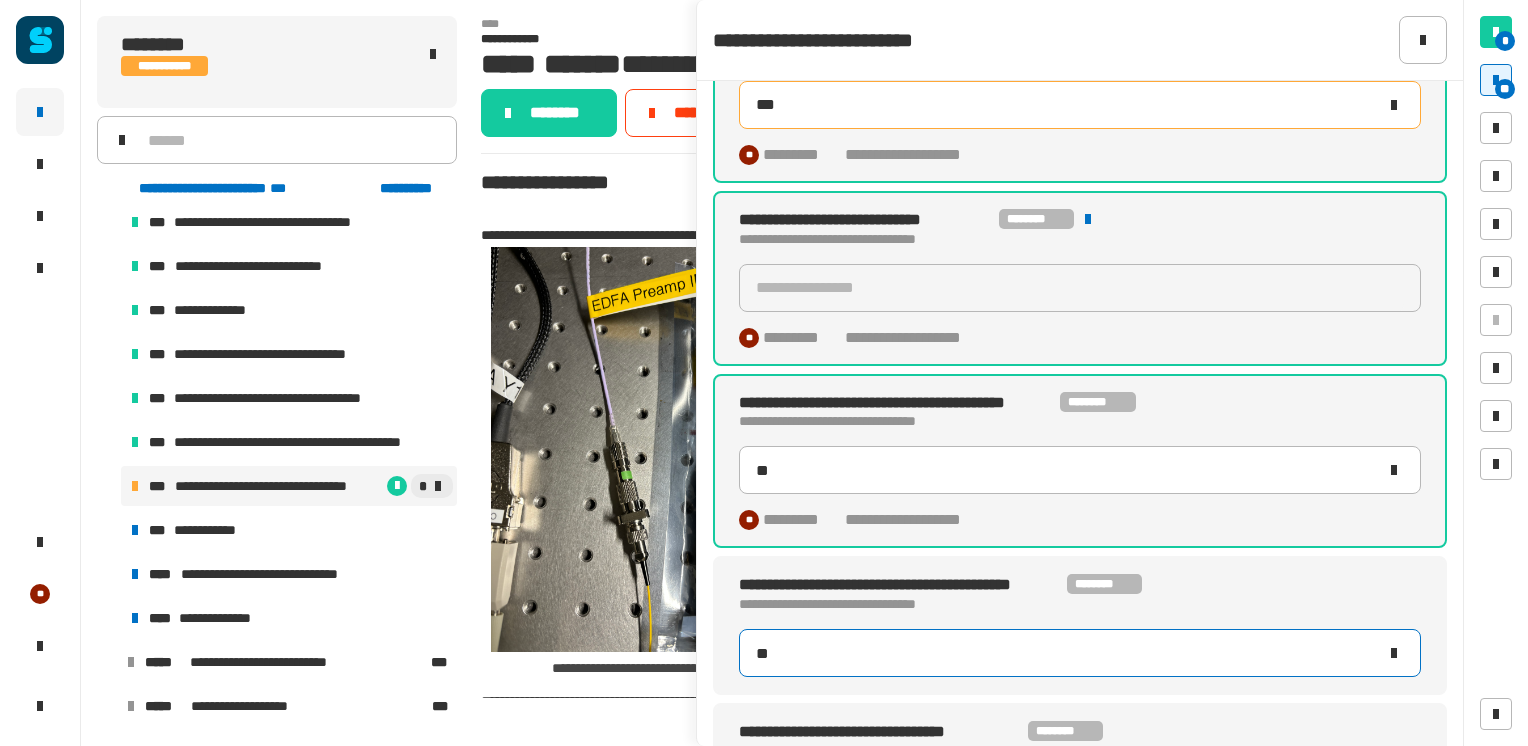 type on "***" 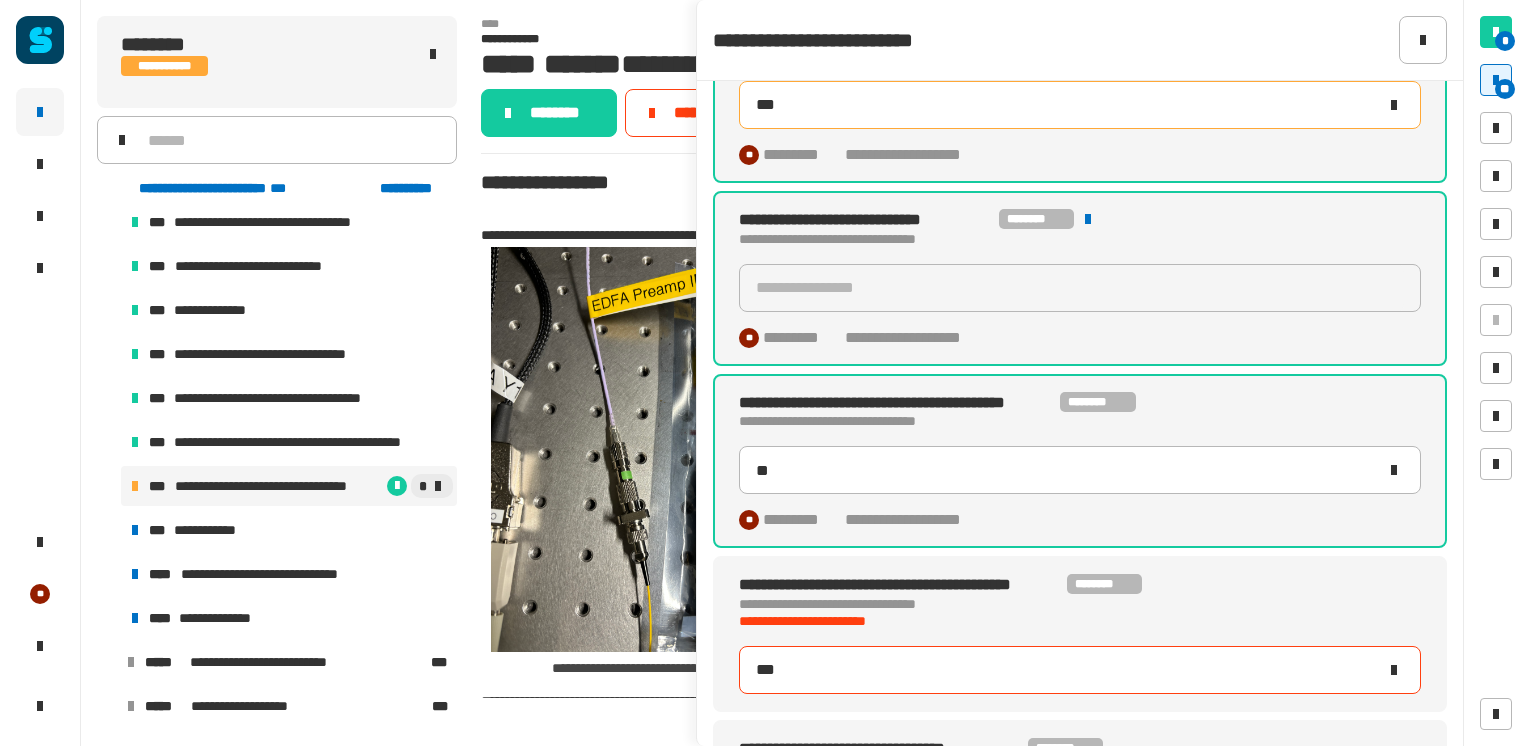 type on "**" 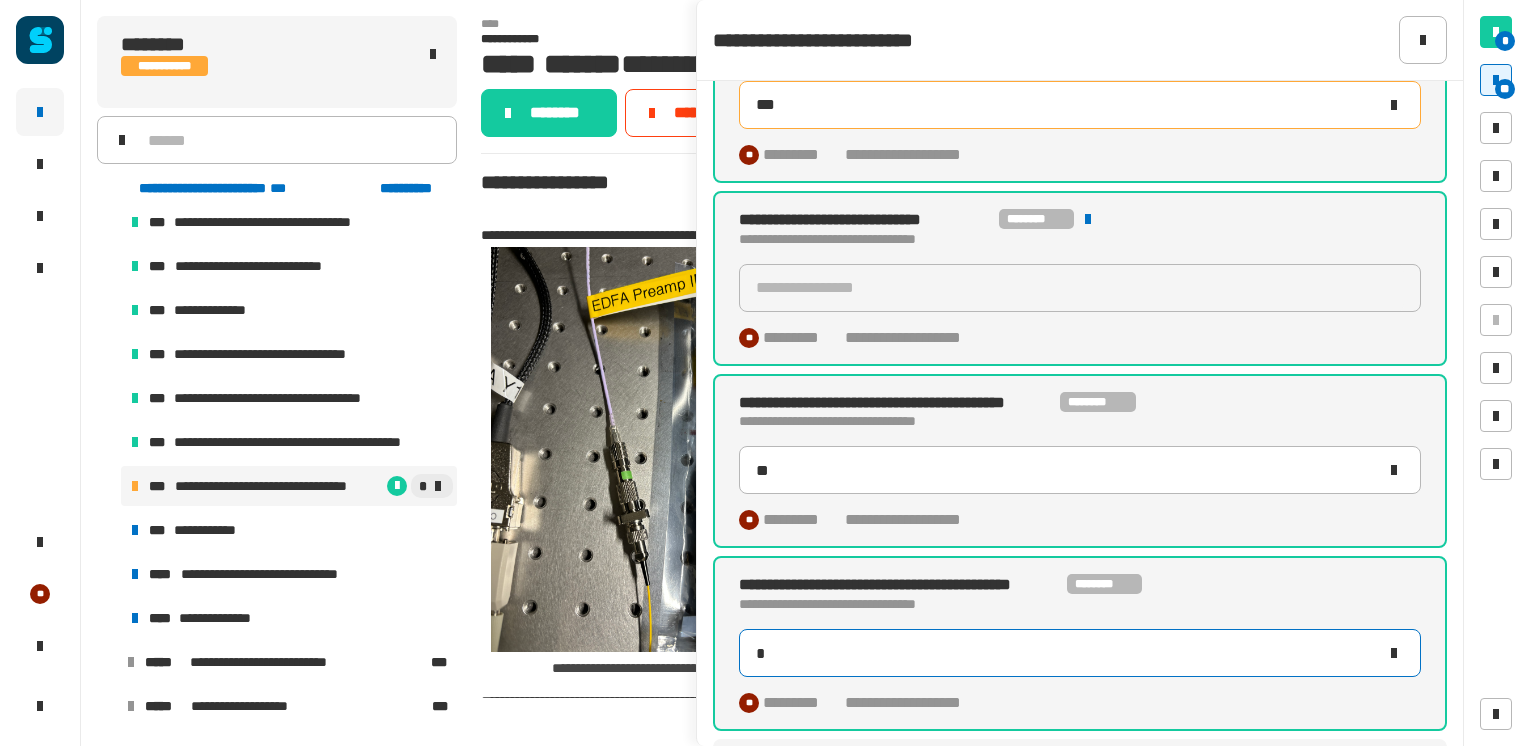type on "**" 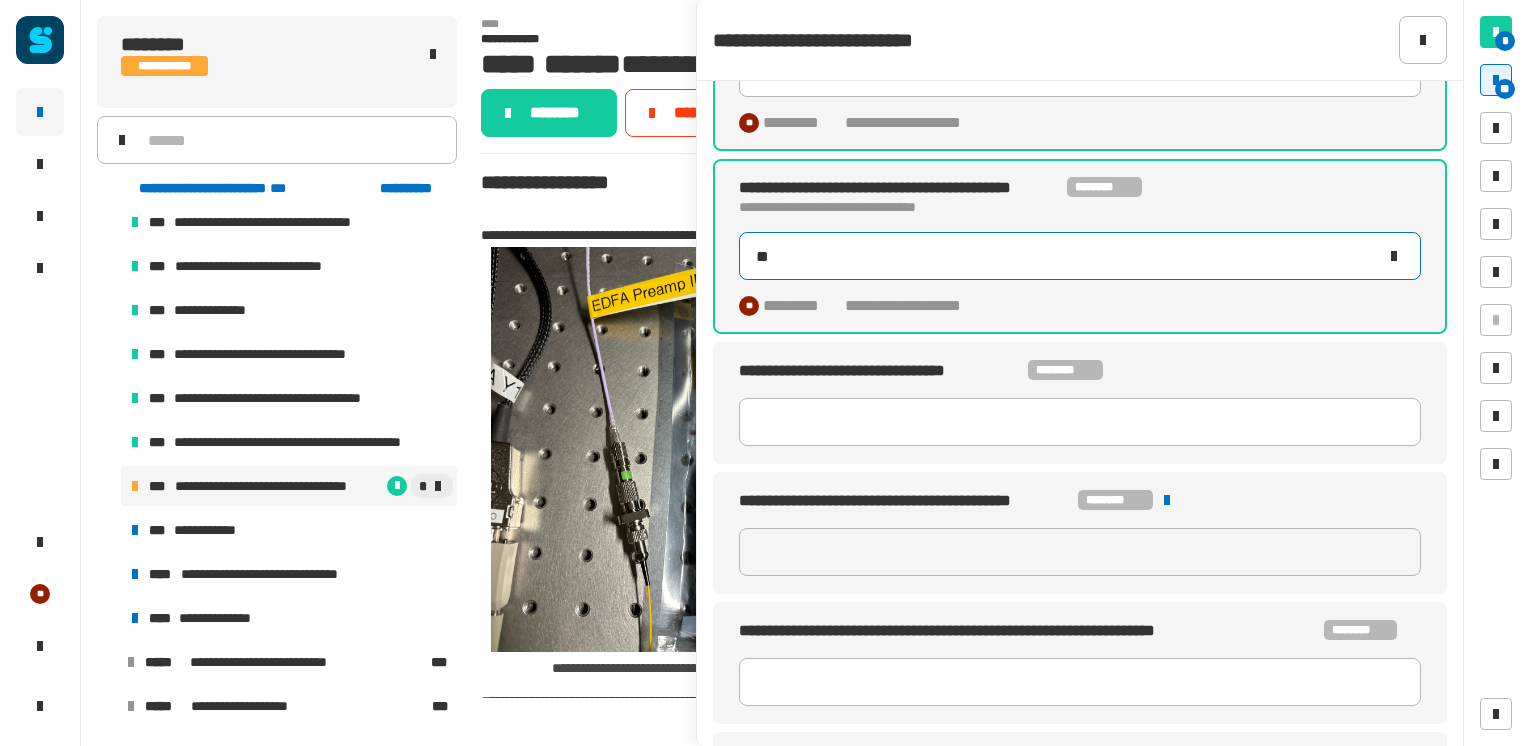 scroll, scrollTop: 1140, scrollLeft: 0, axis: vertical 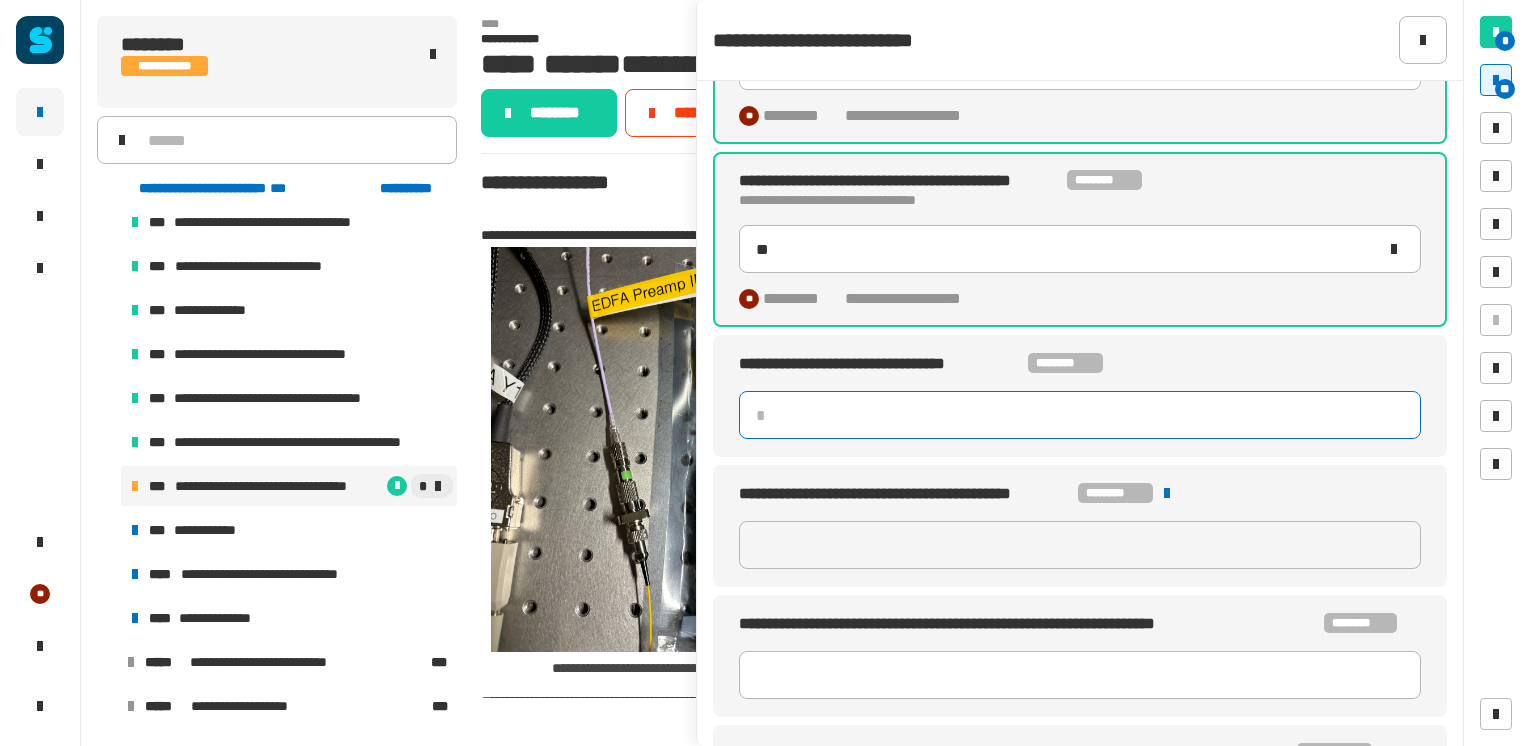 click 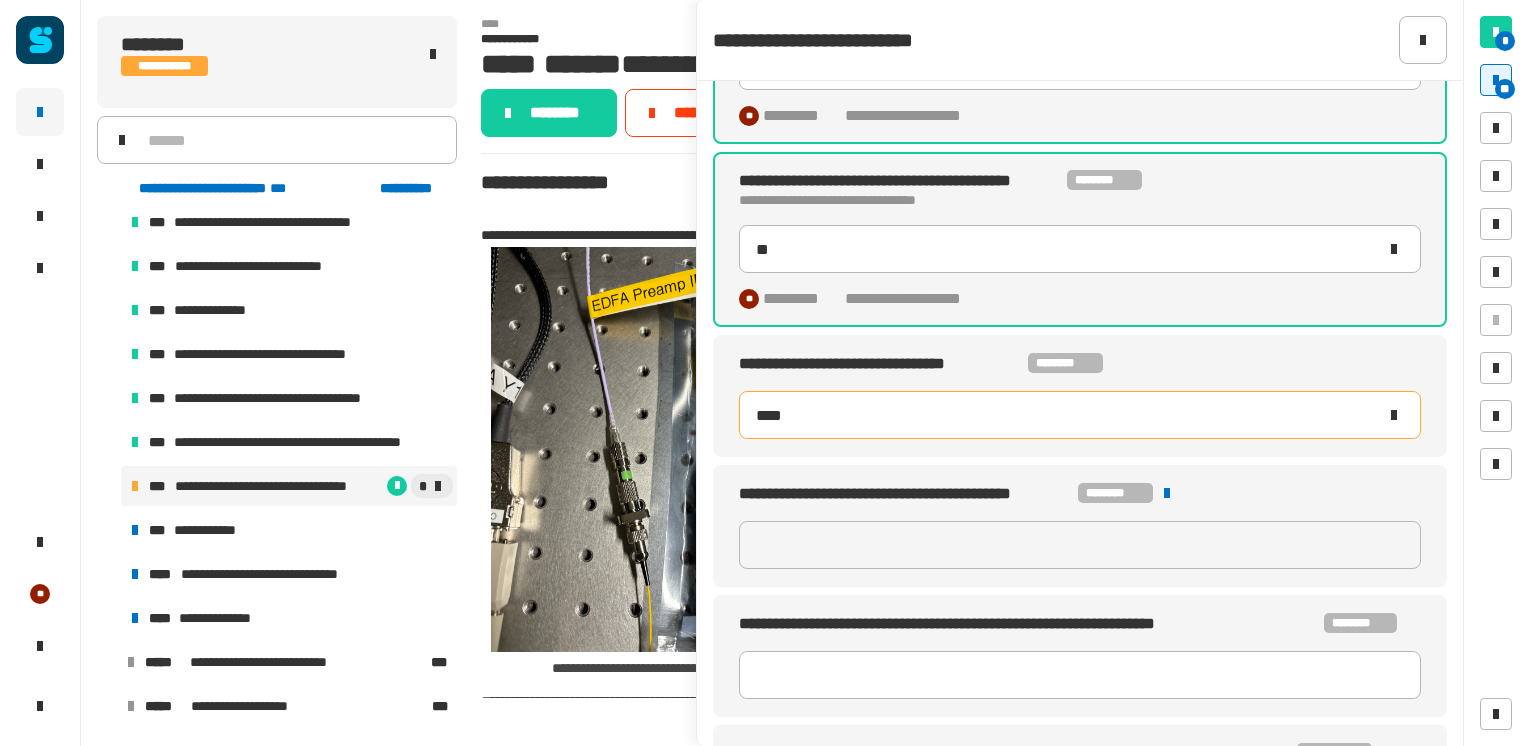 type on "*****" 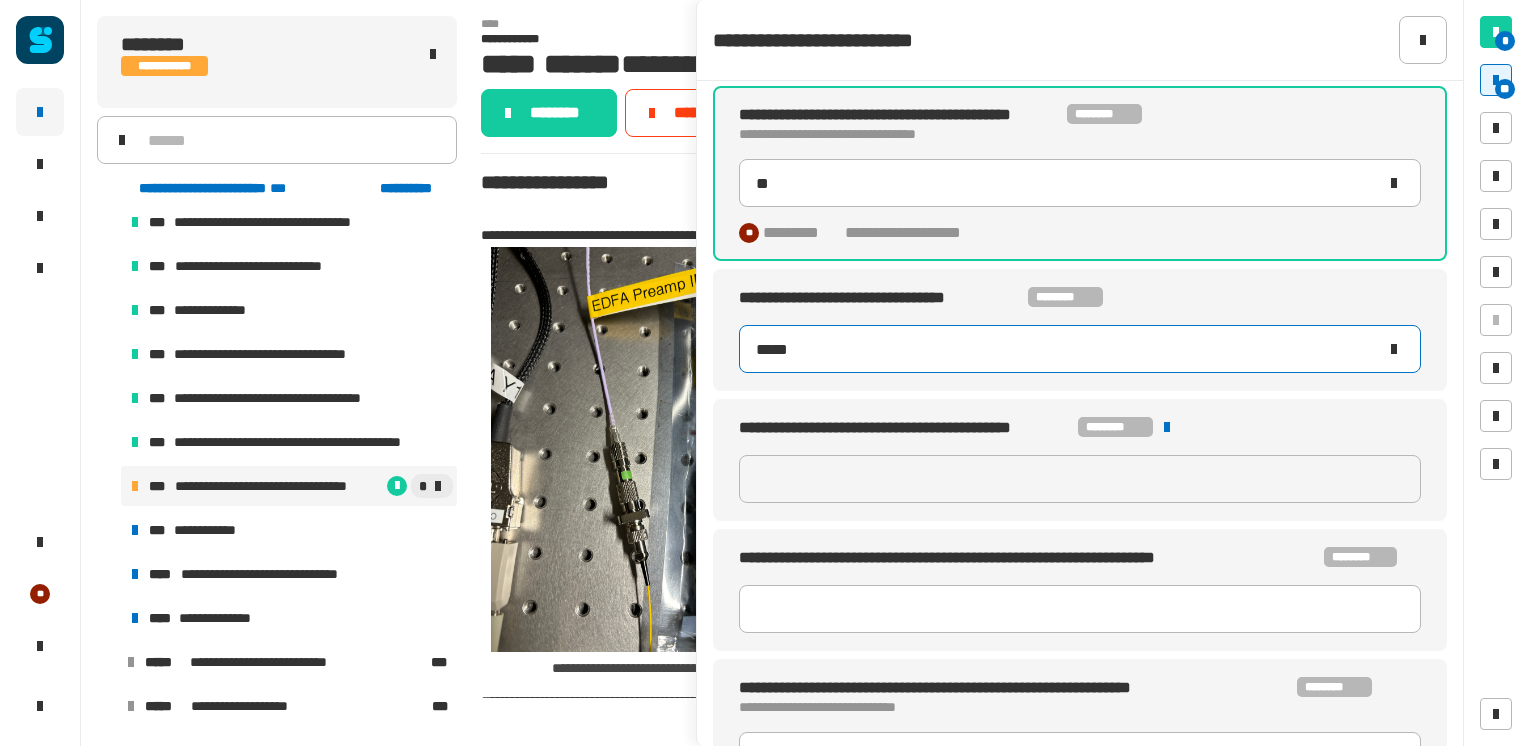scroll, scrollTop: 1229, scrollLeft: 0, axis: vertical 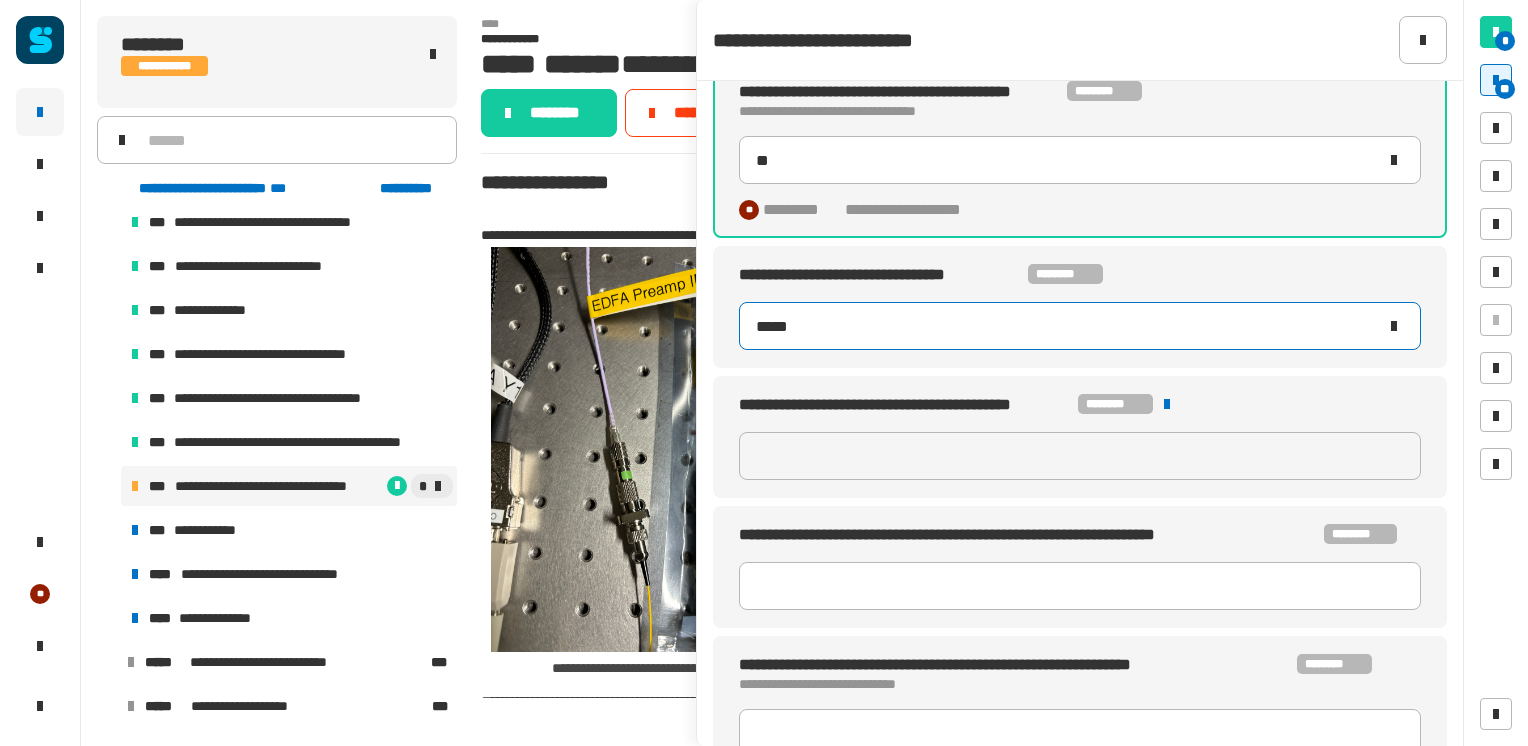 type on "**" 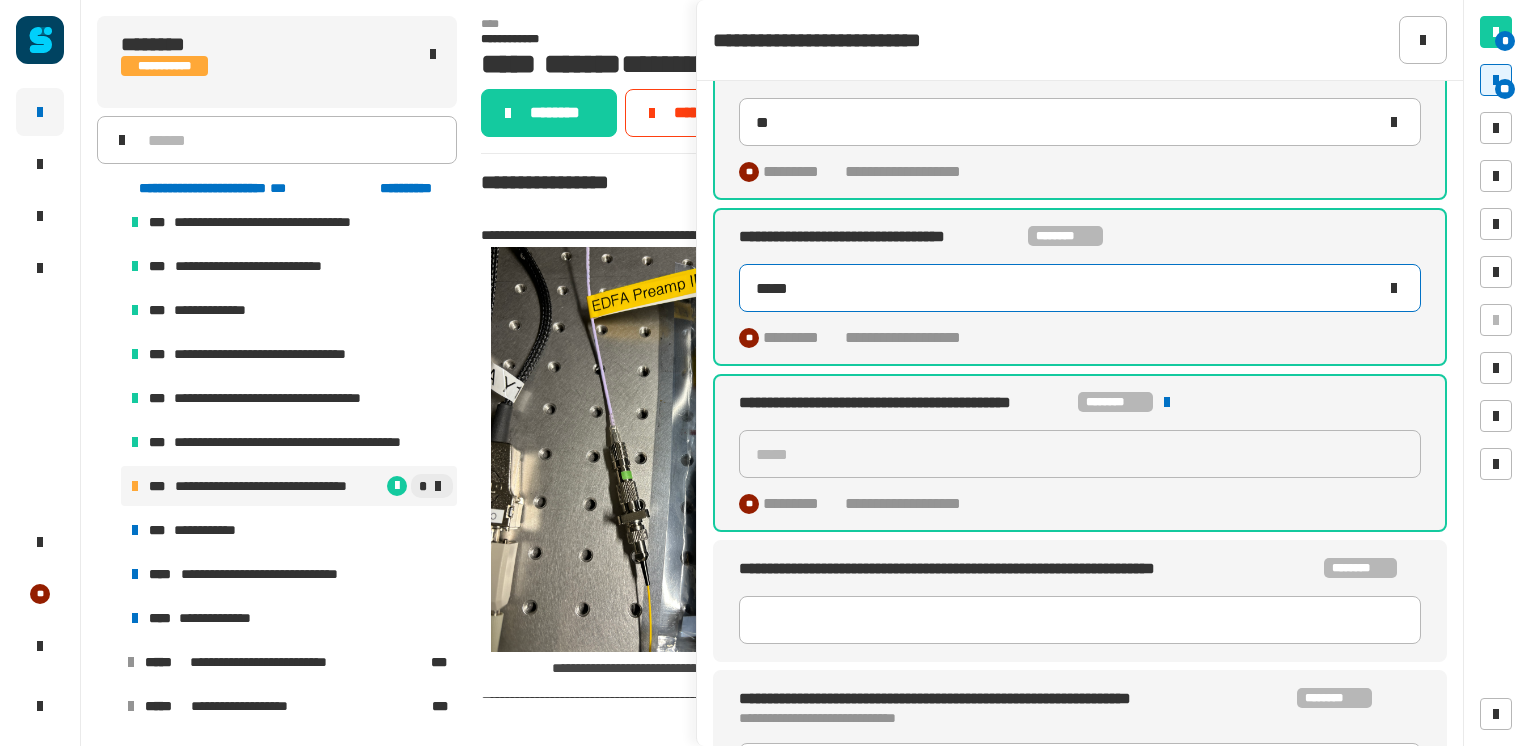 scroll, scrollTop: 1330, scrollLeft: 0, axis: vertical 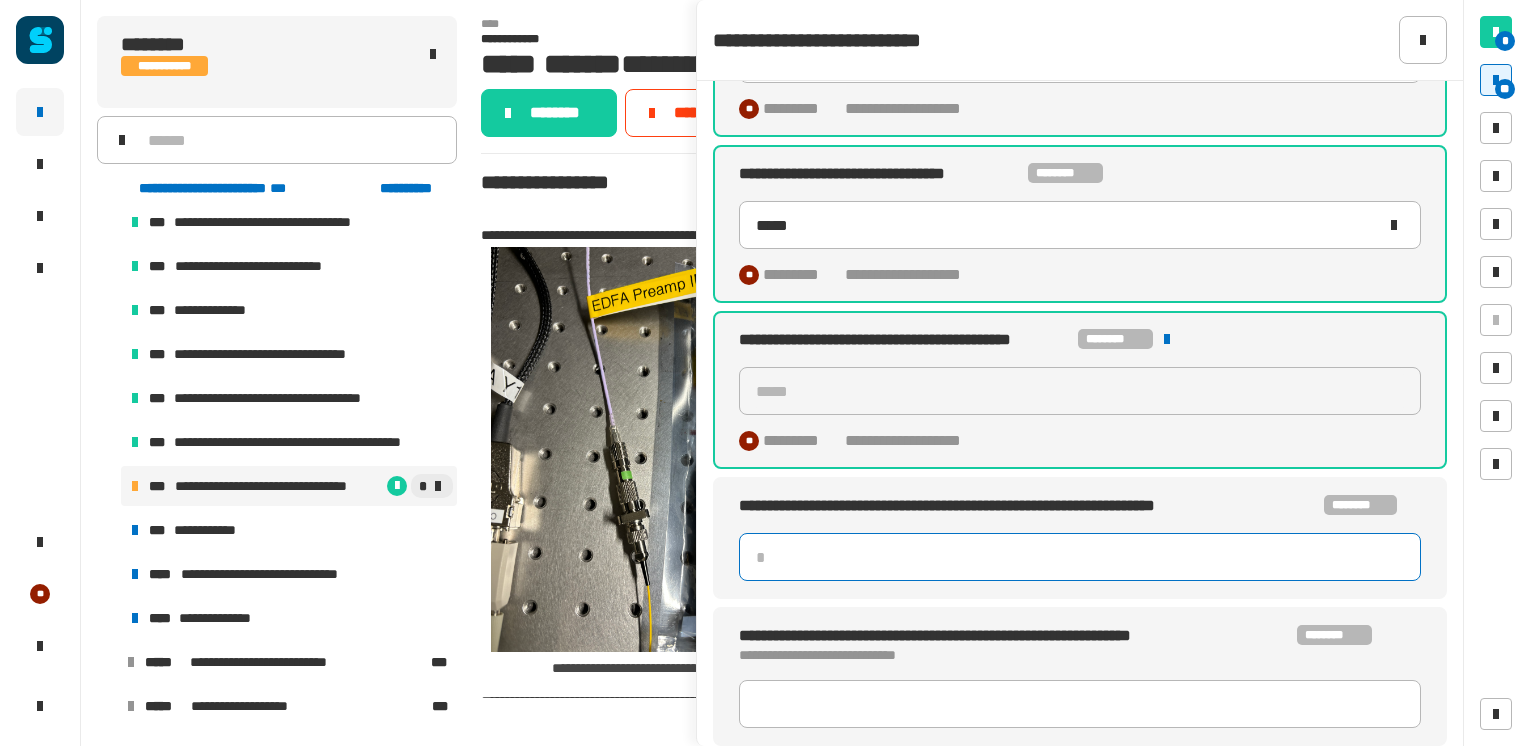click 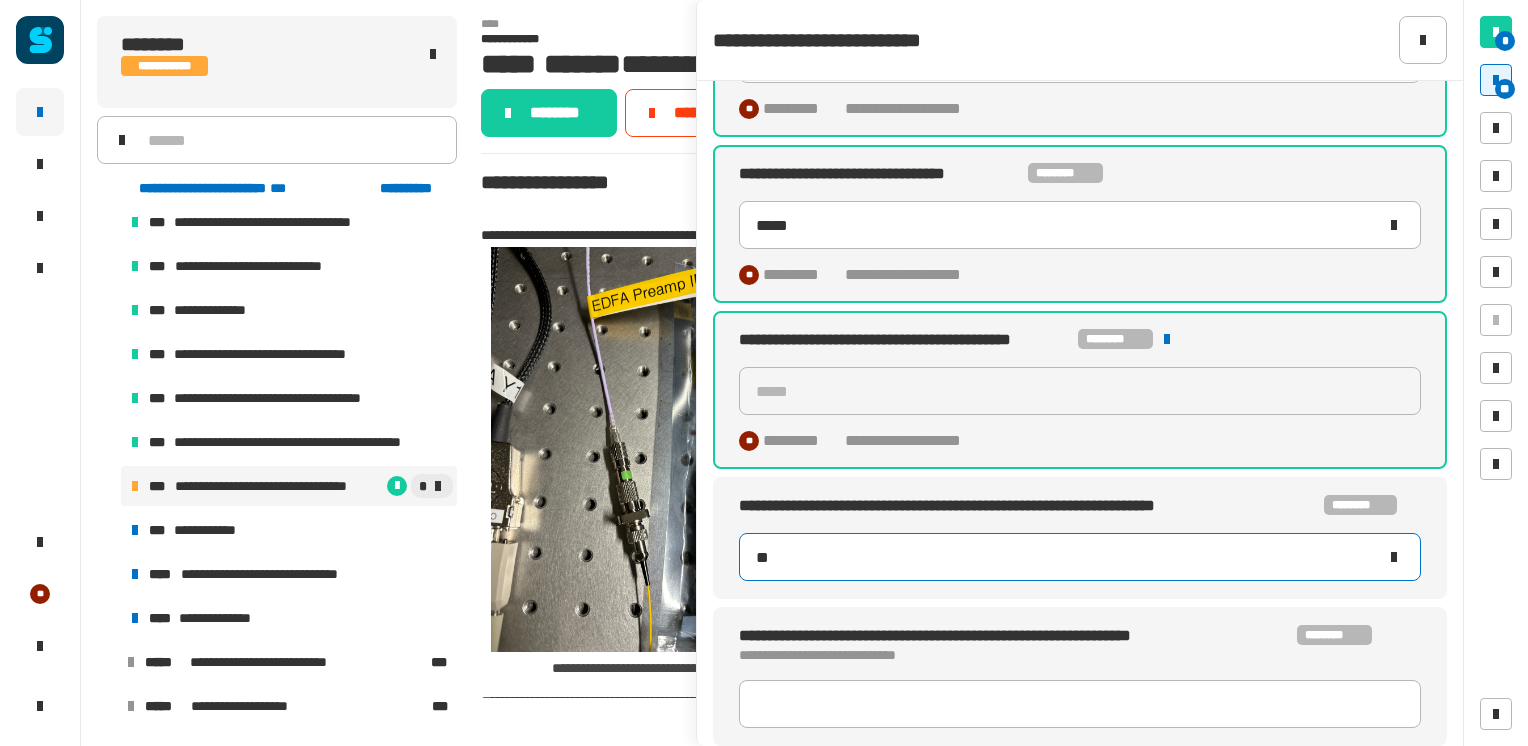 type on "**" 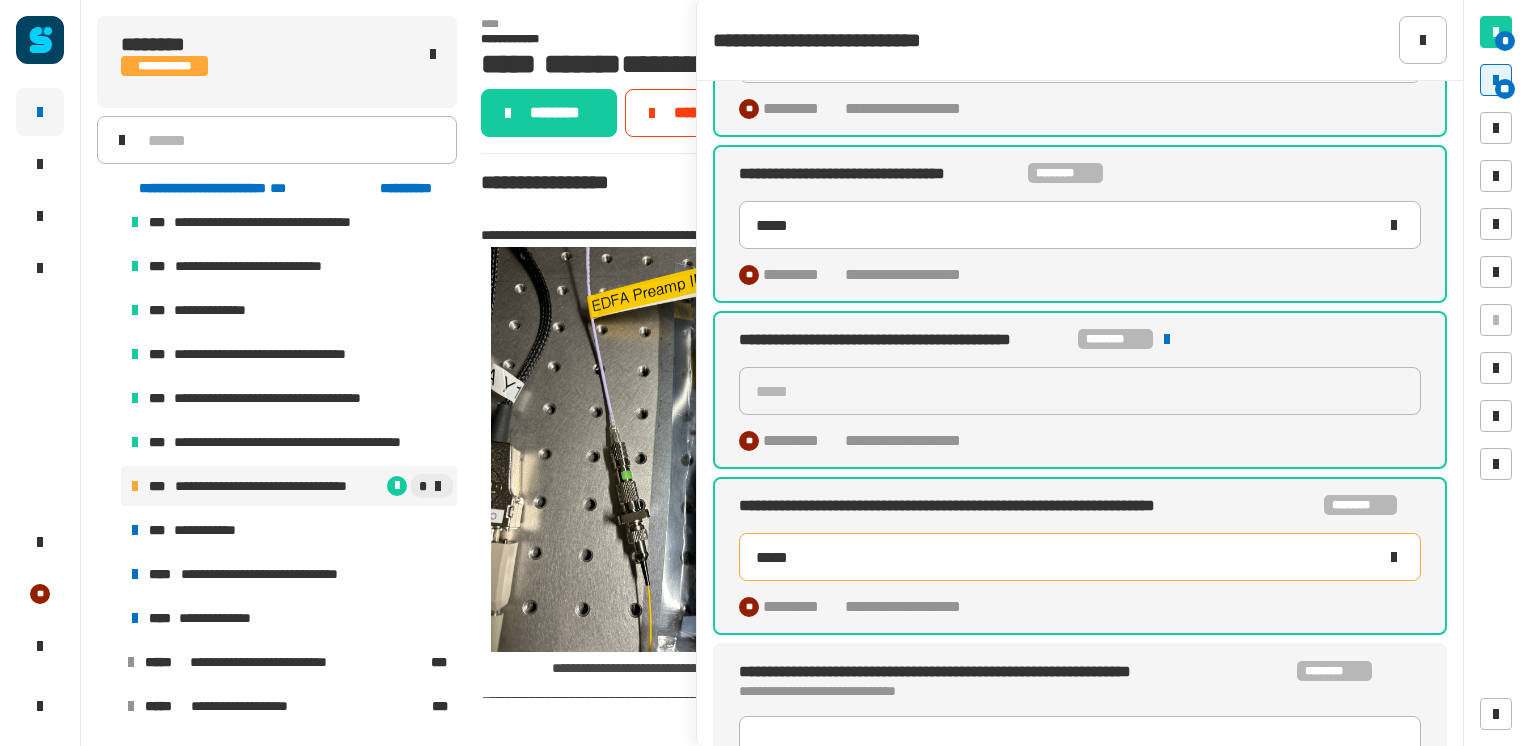 type on "*****" 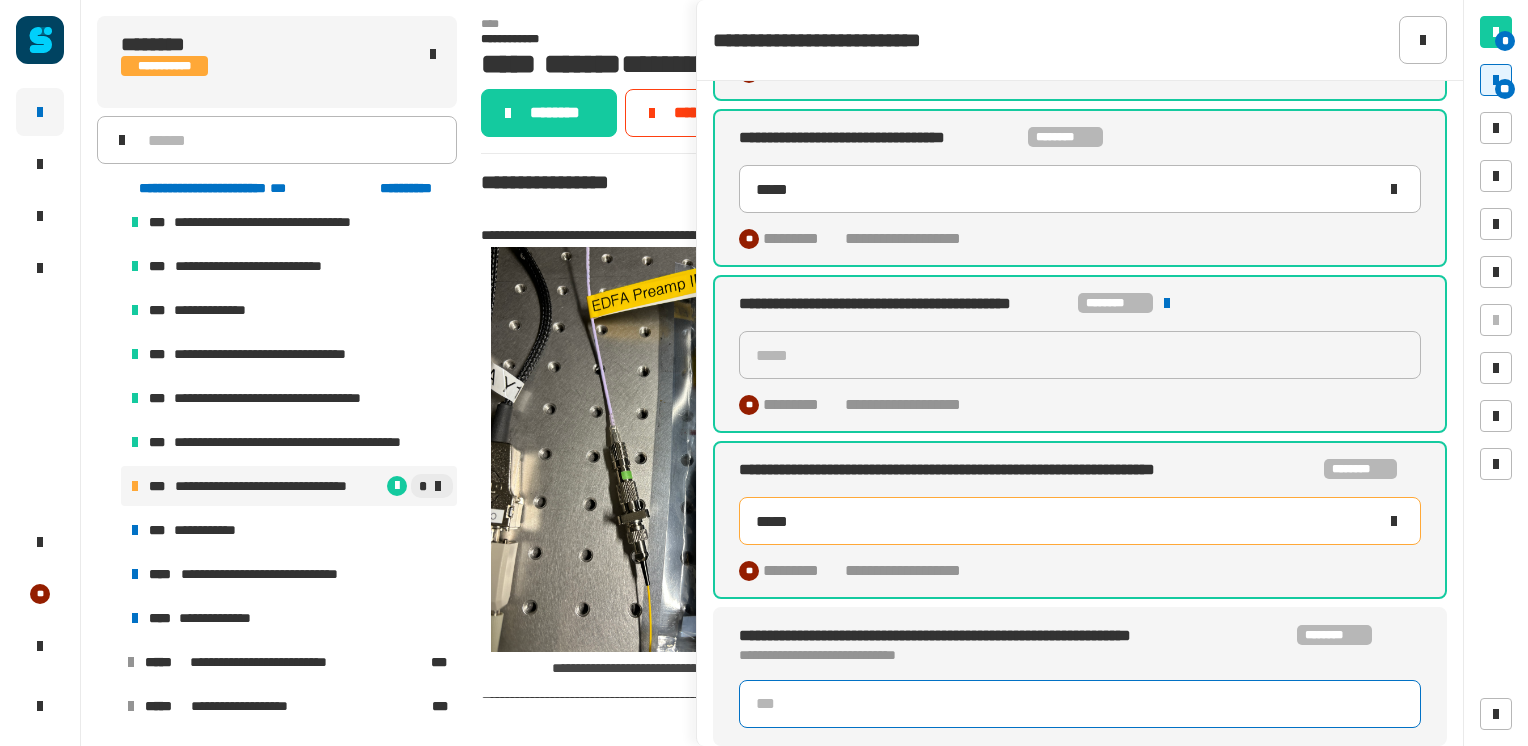 click 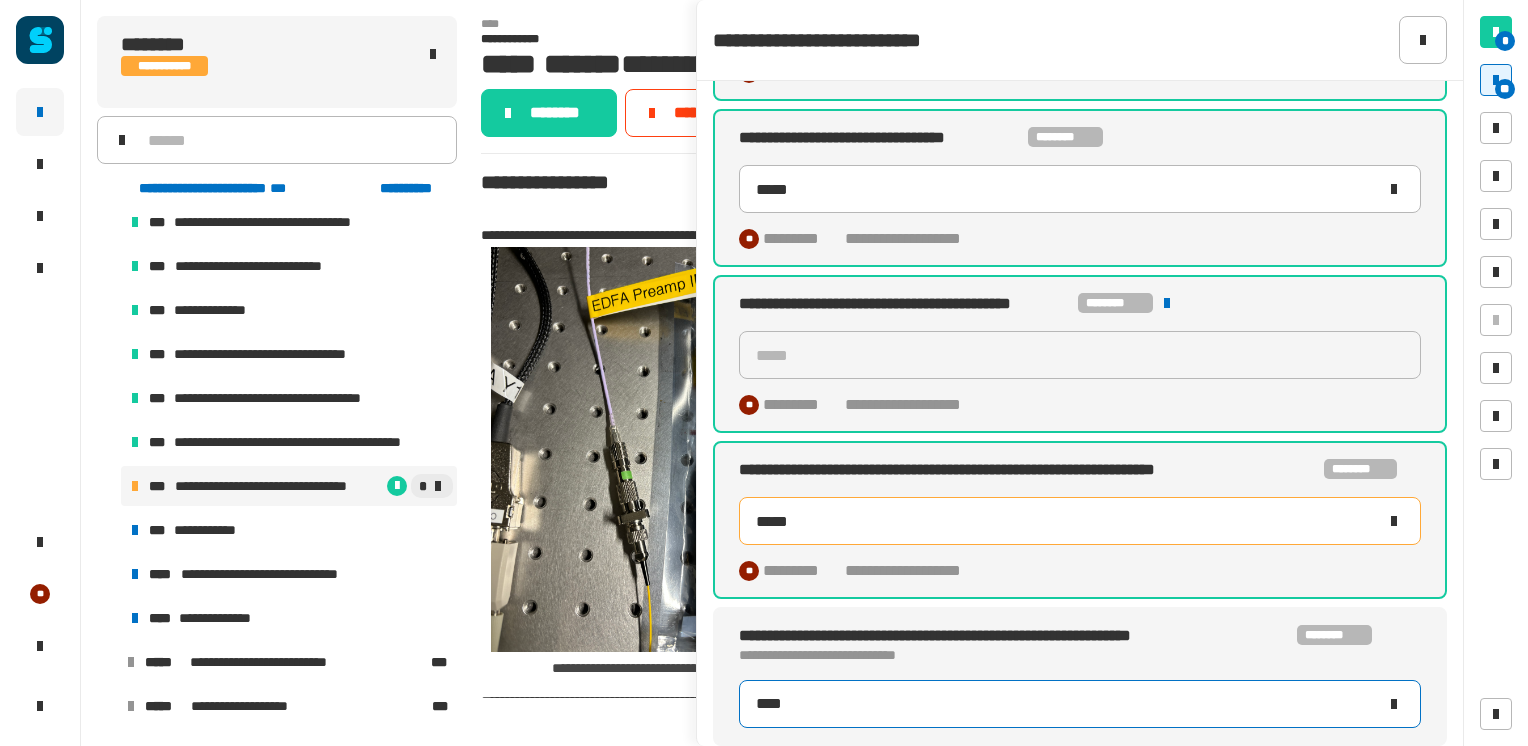 type on "****" 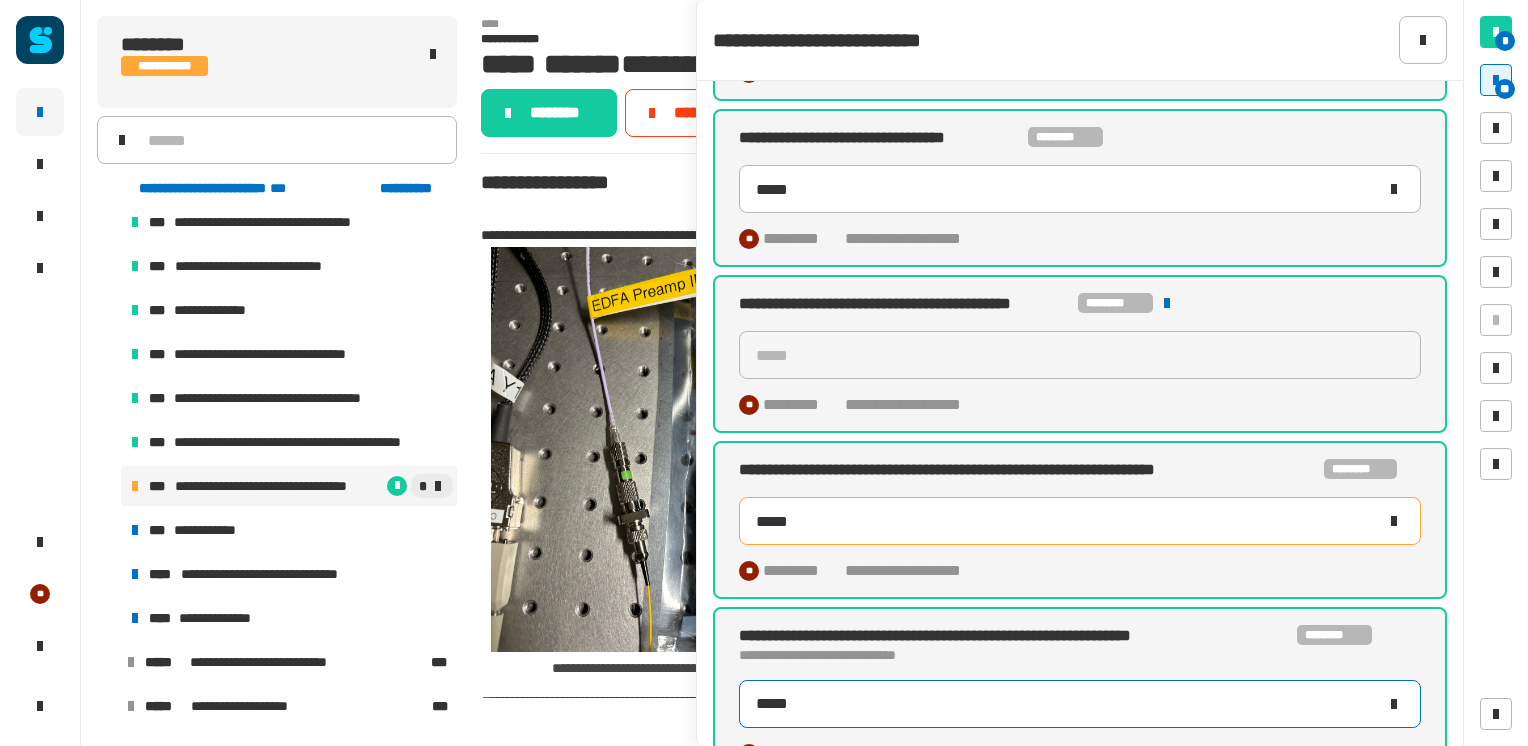 type on "*****" 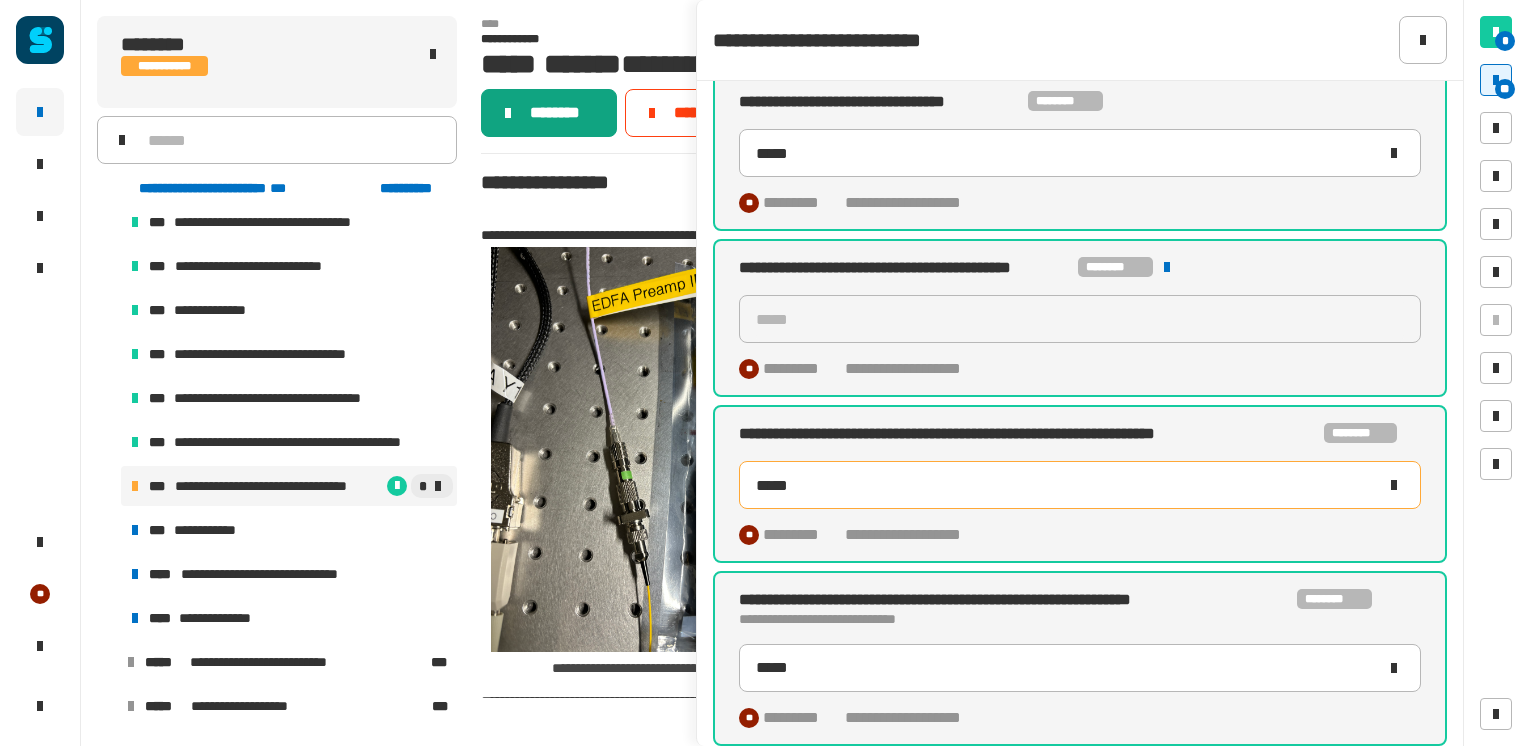 click on "********" 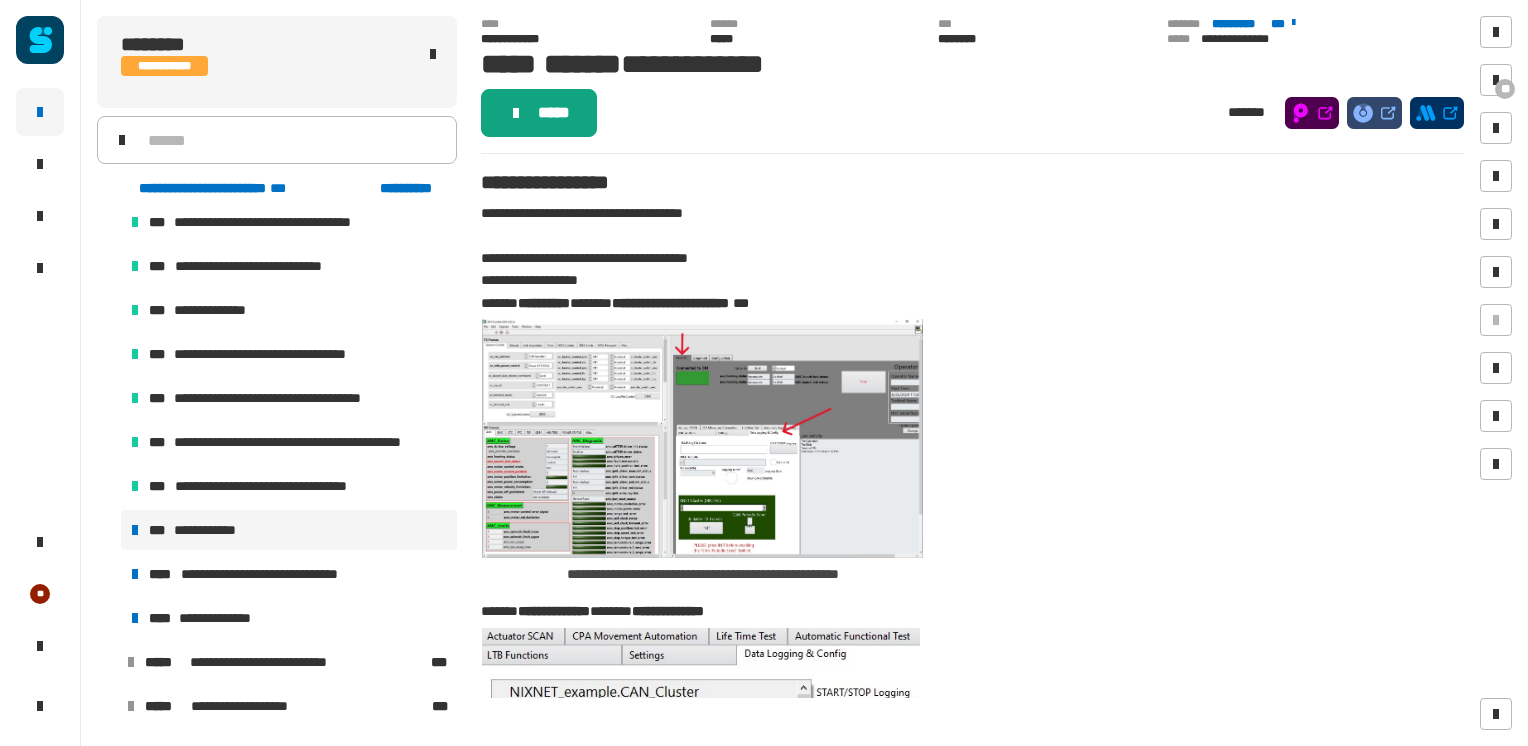 click 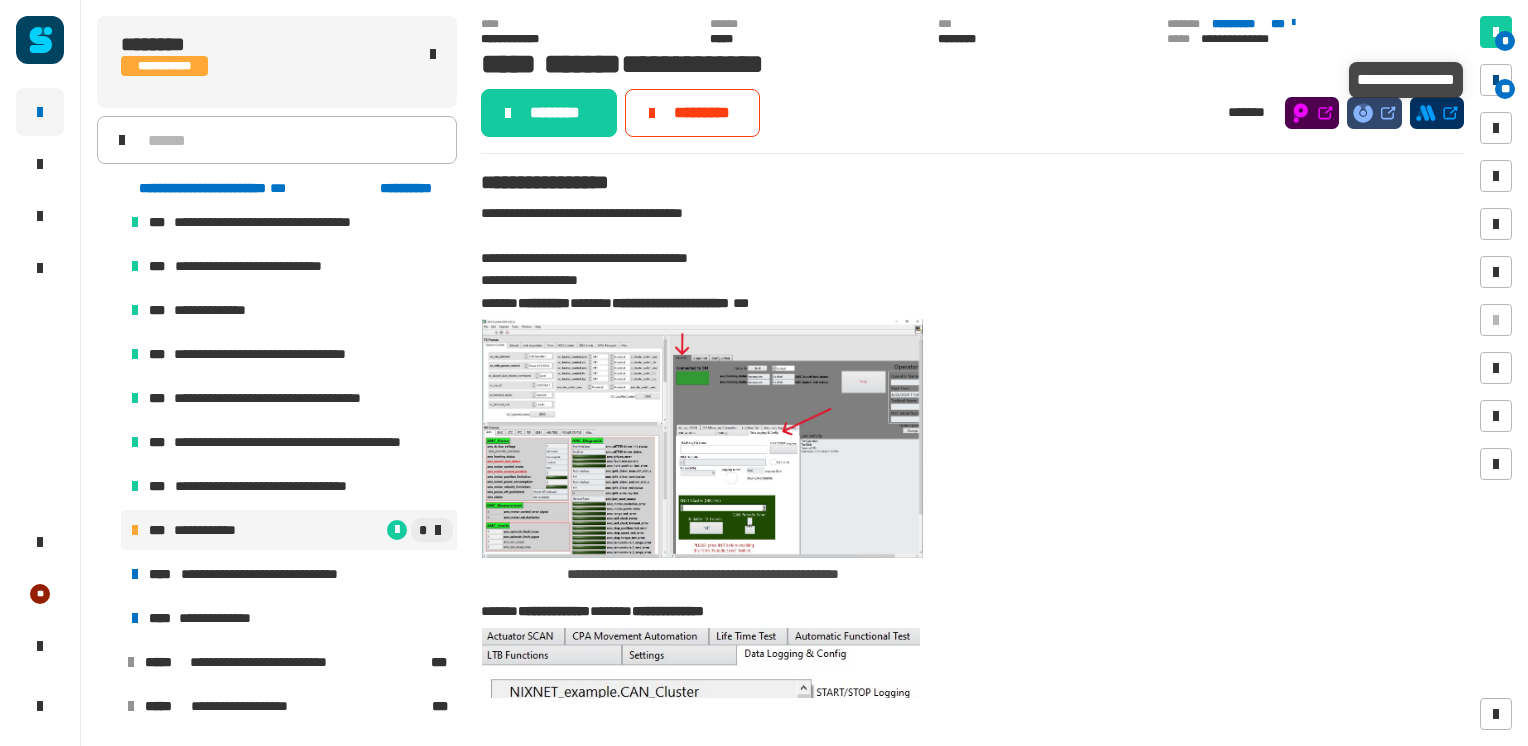 click at bounding box center [1496, 80] 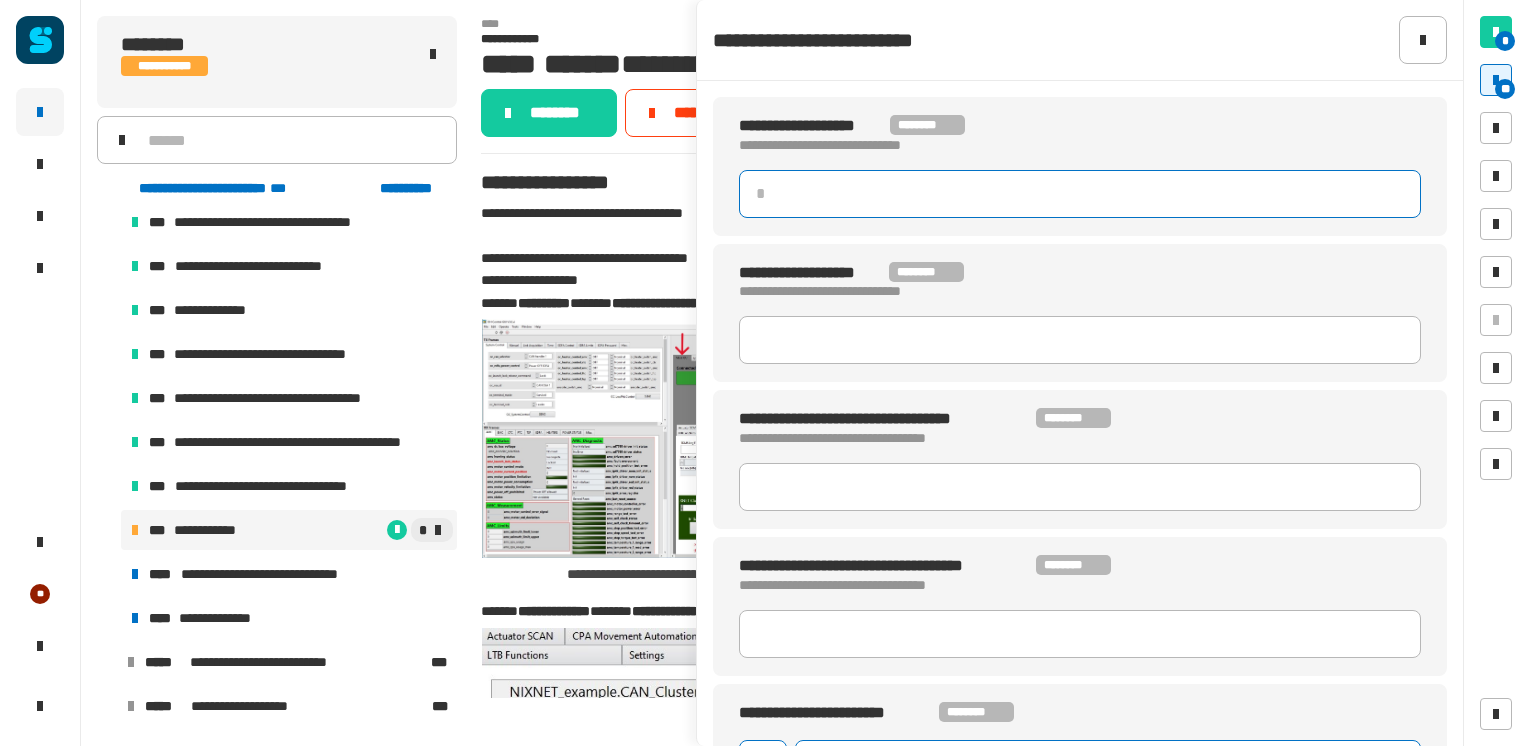 click 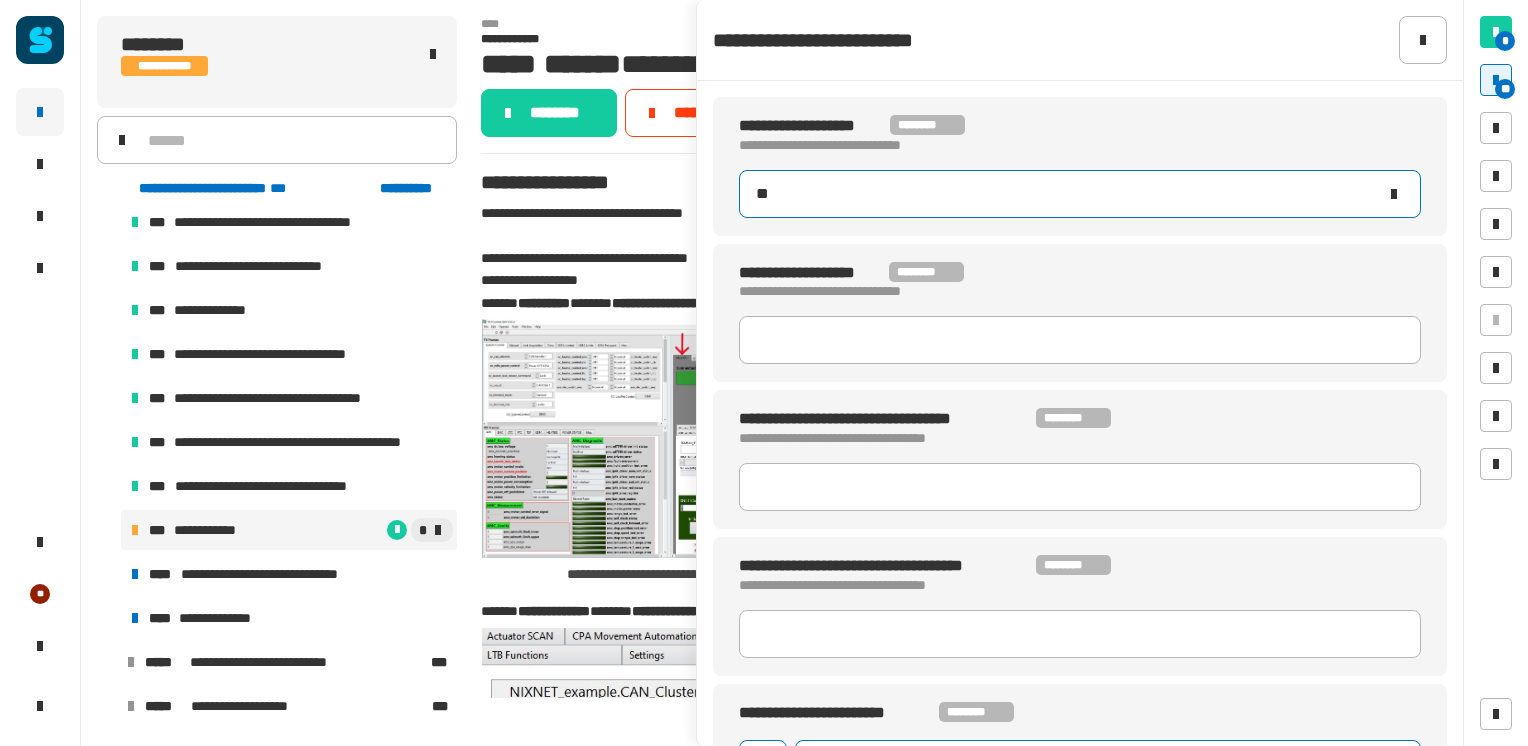 type on "***" 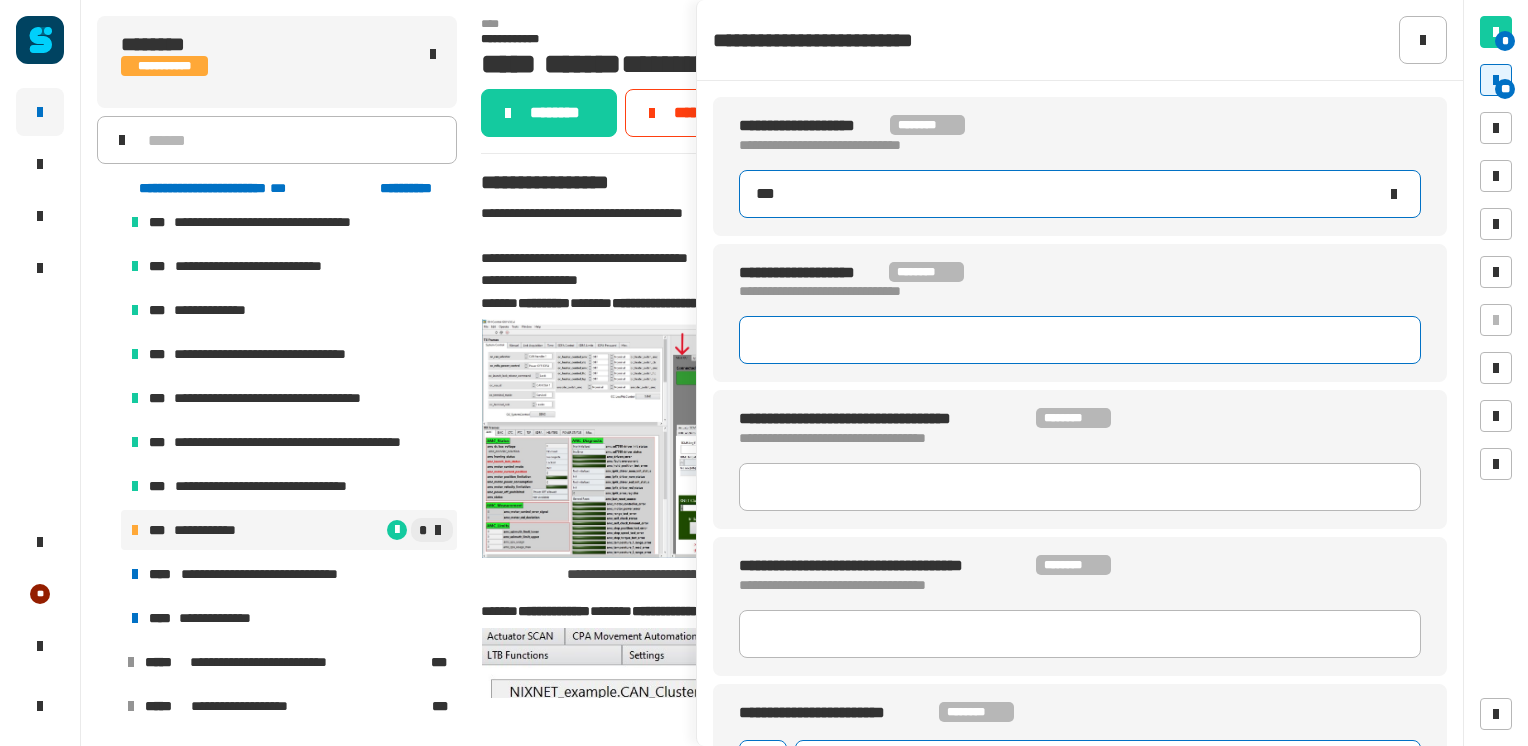 type 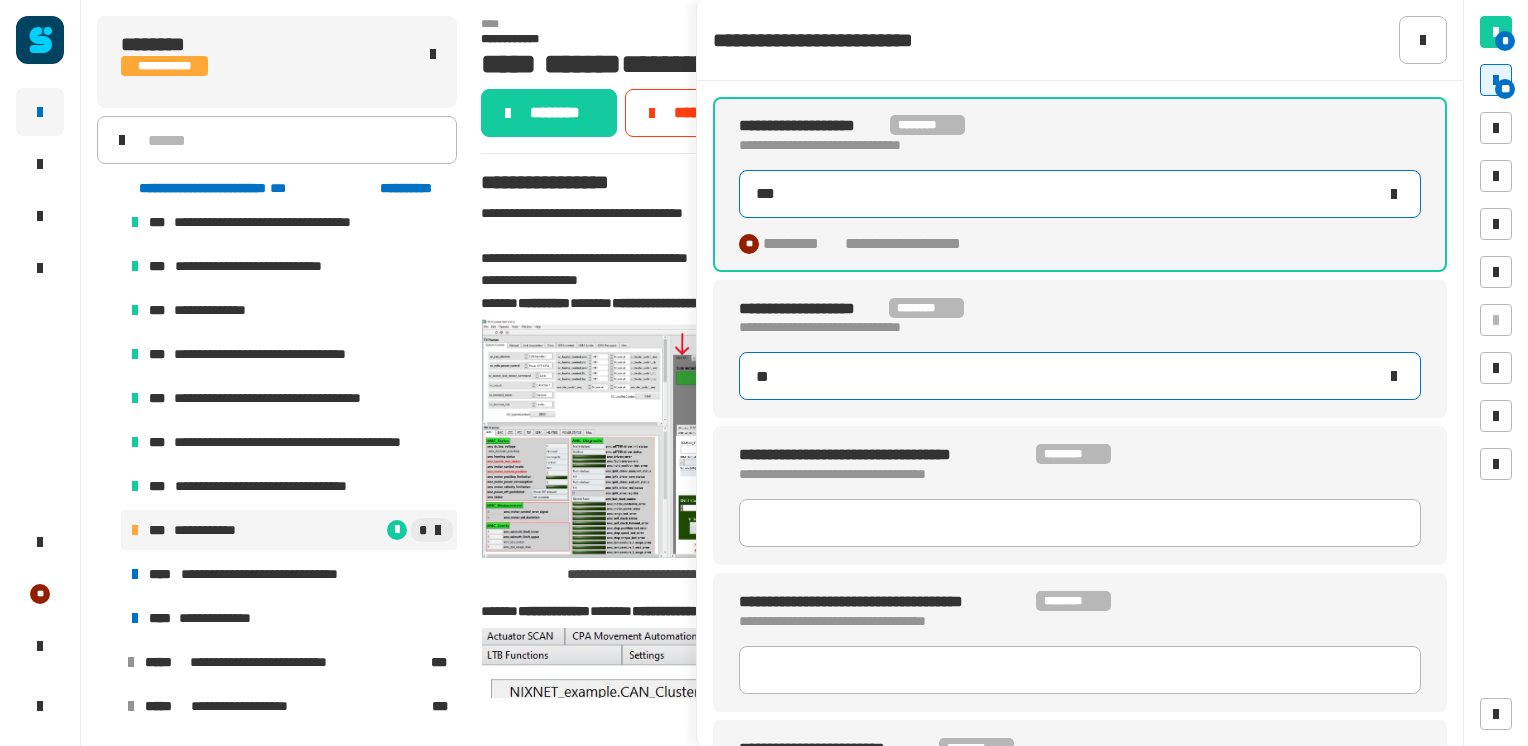 type on "***" 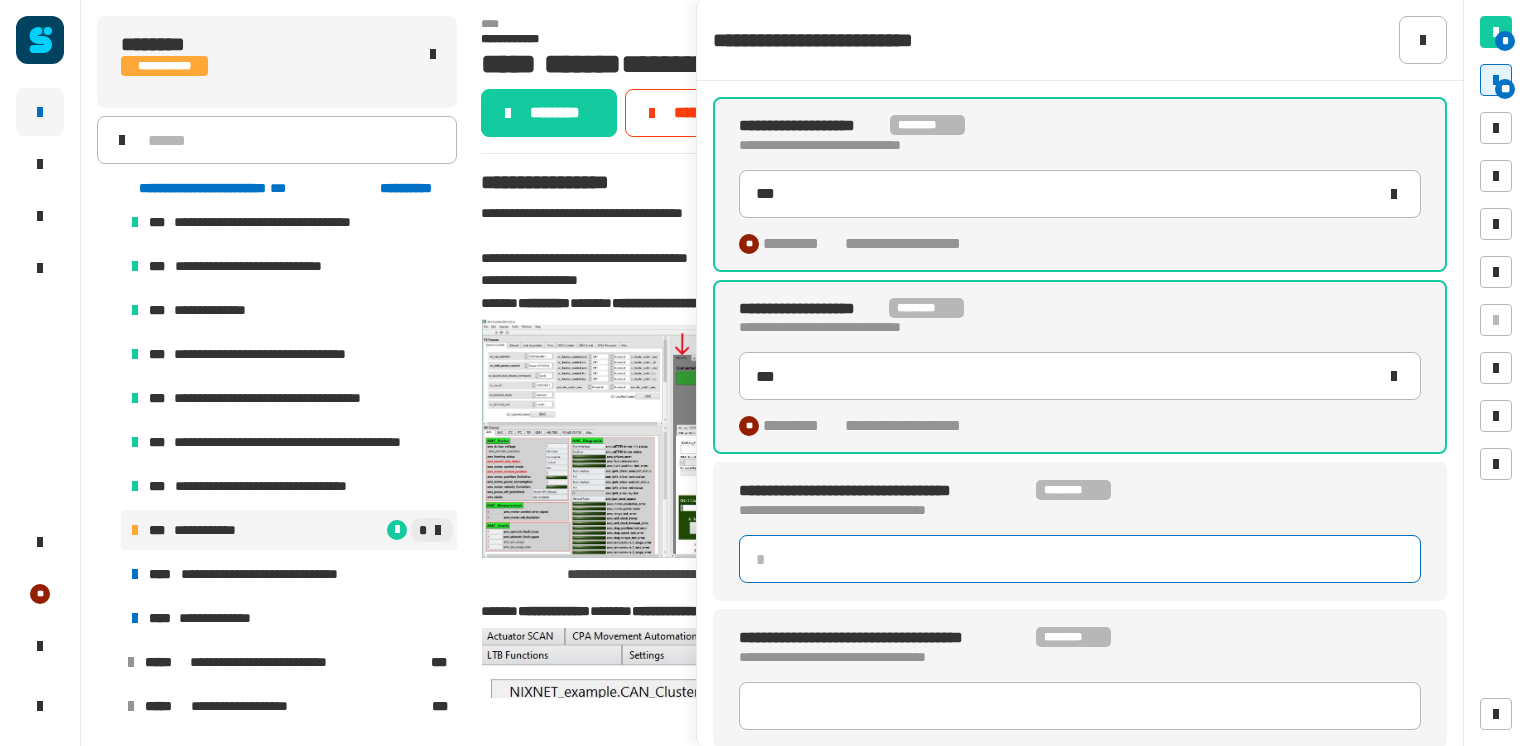 click 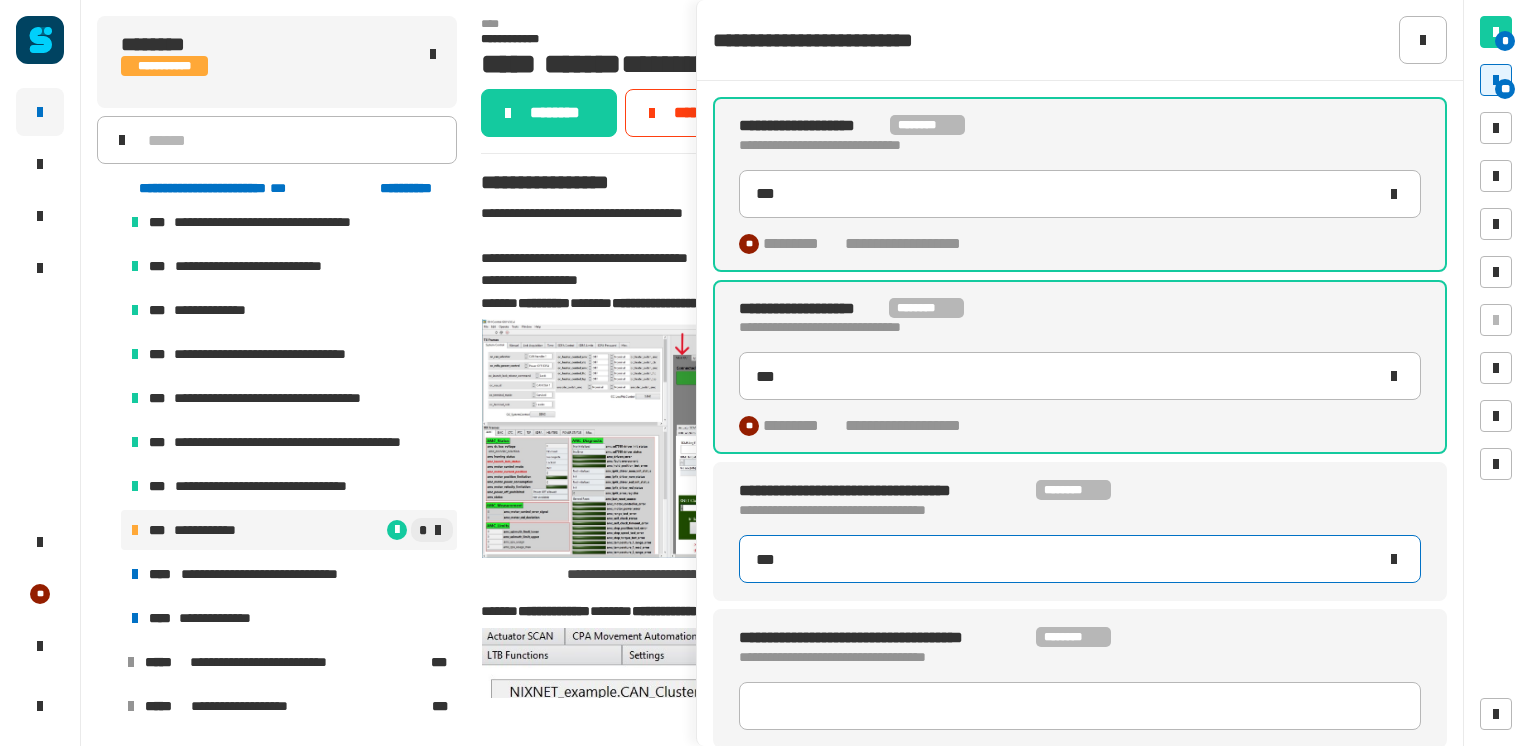 type on "****" 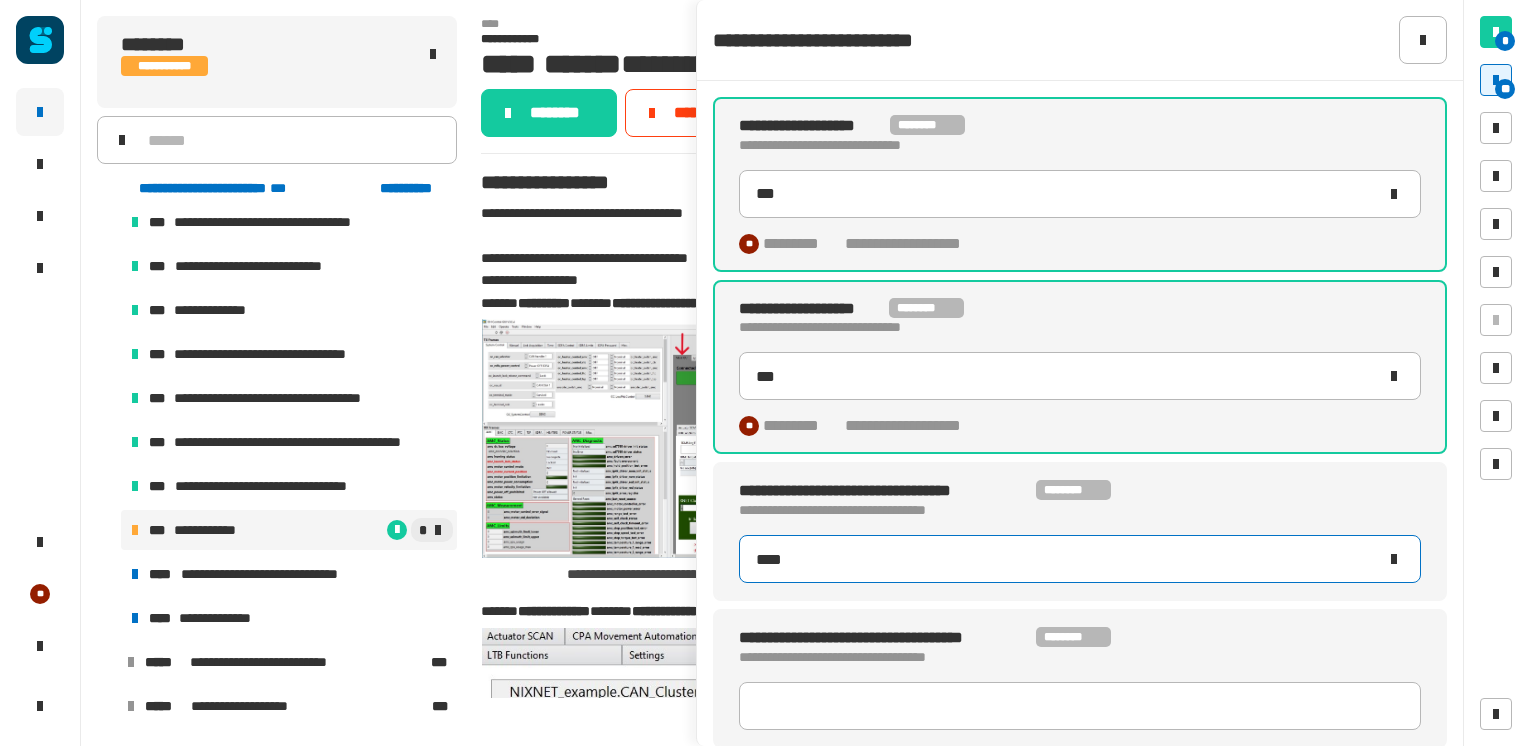 type on "***" 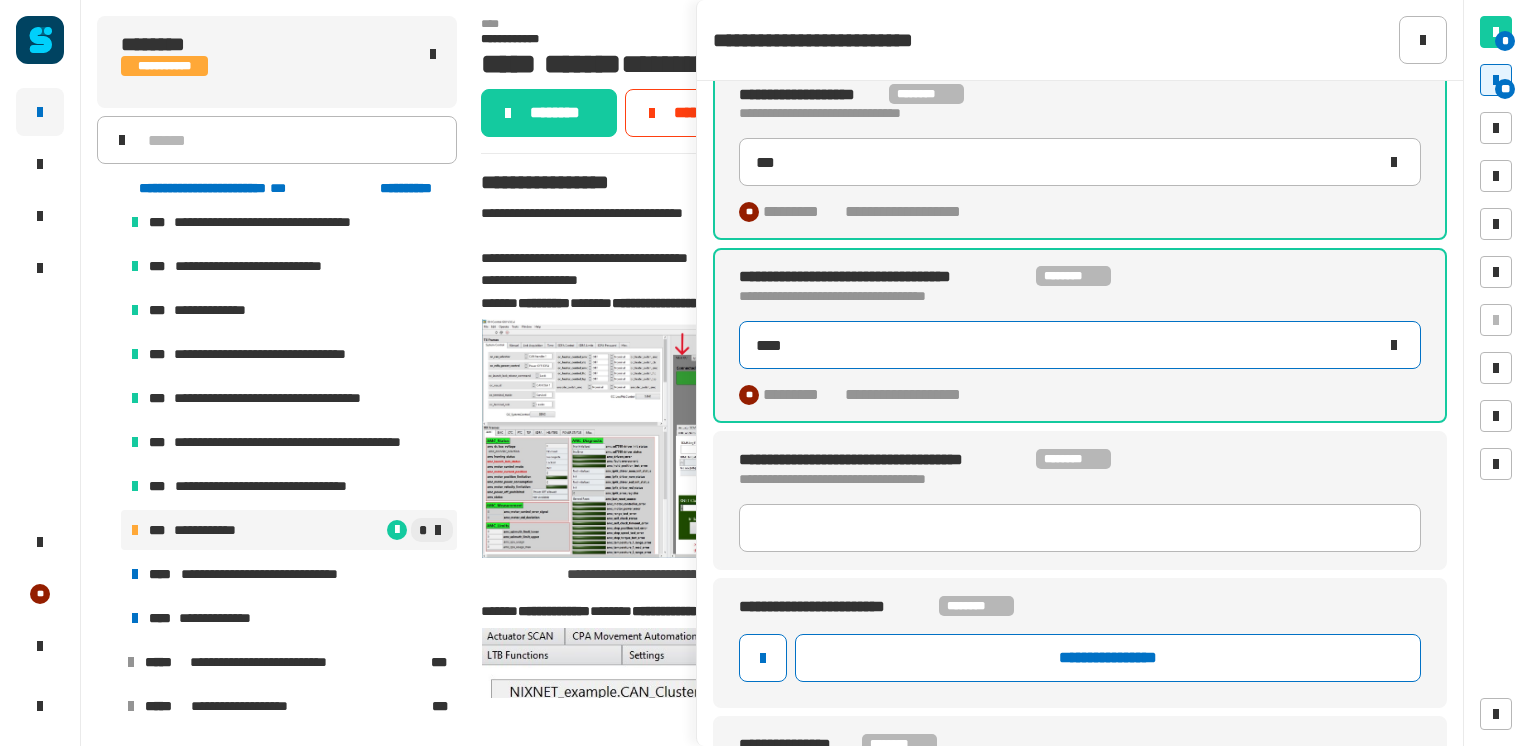 scroll, scrollTop: 218, scrollLeft: 0, axis: vertical 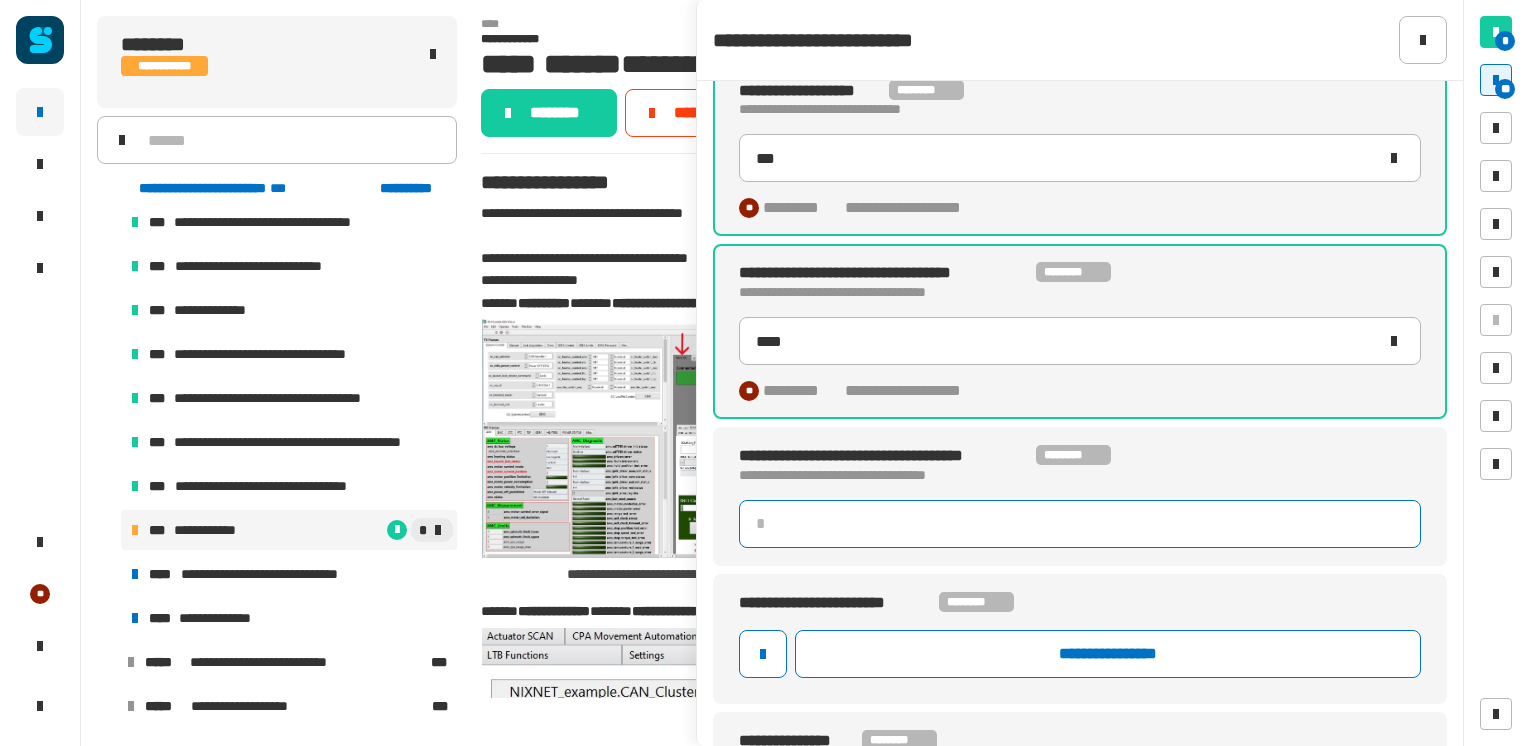 click 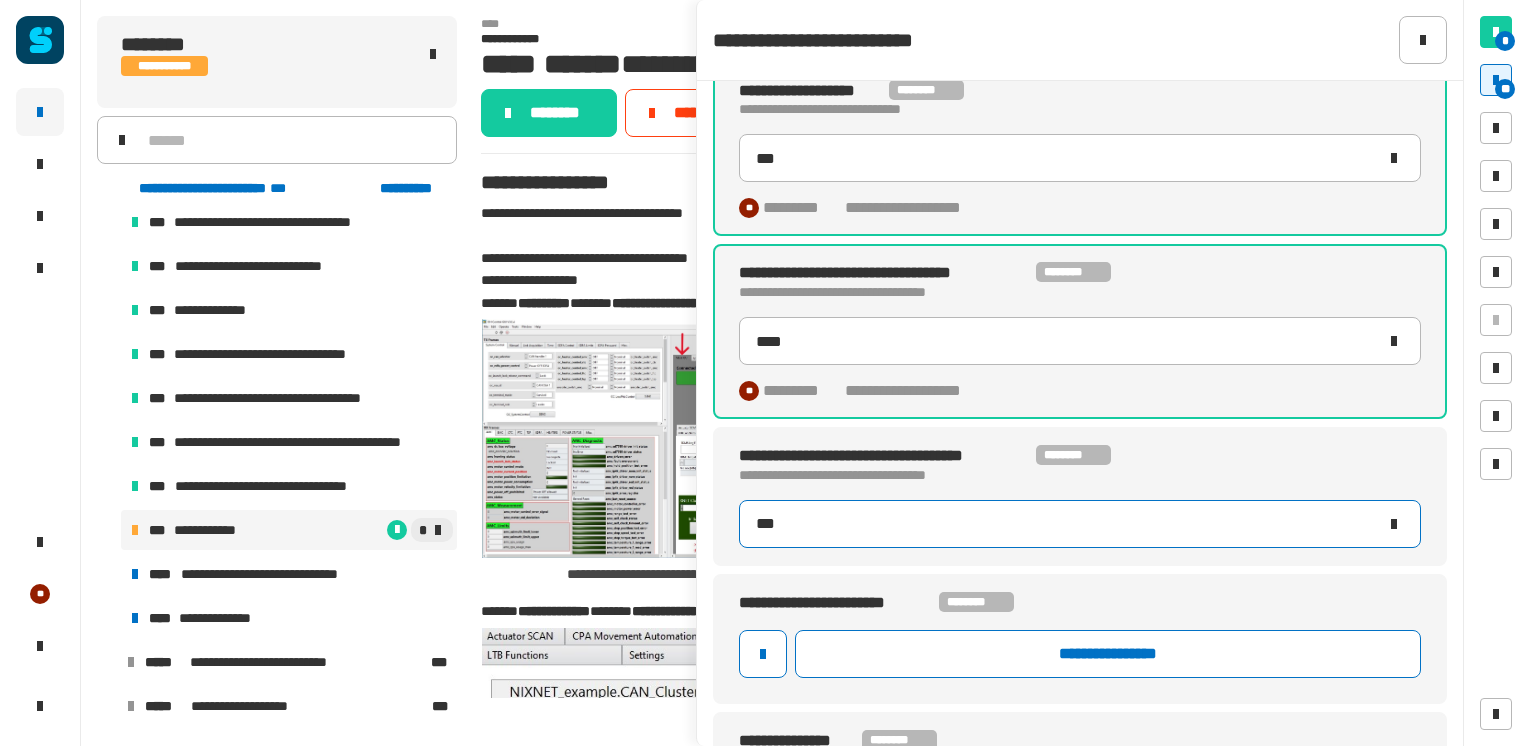 type on "****" 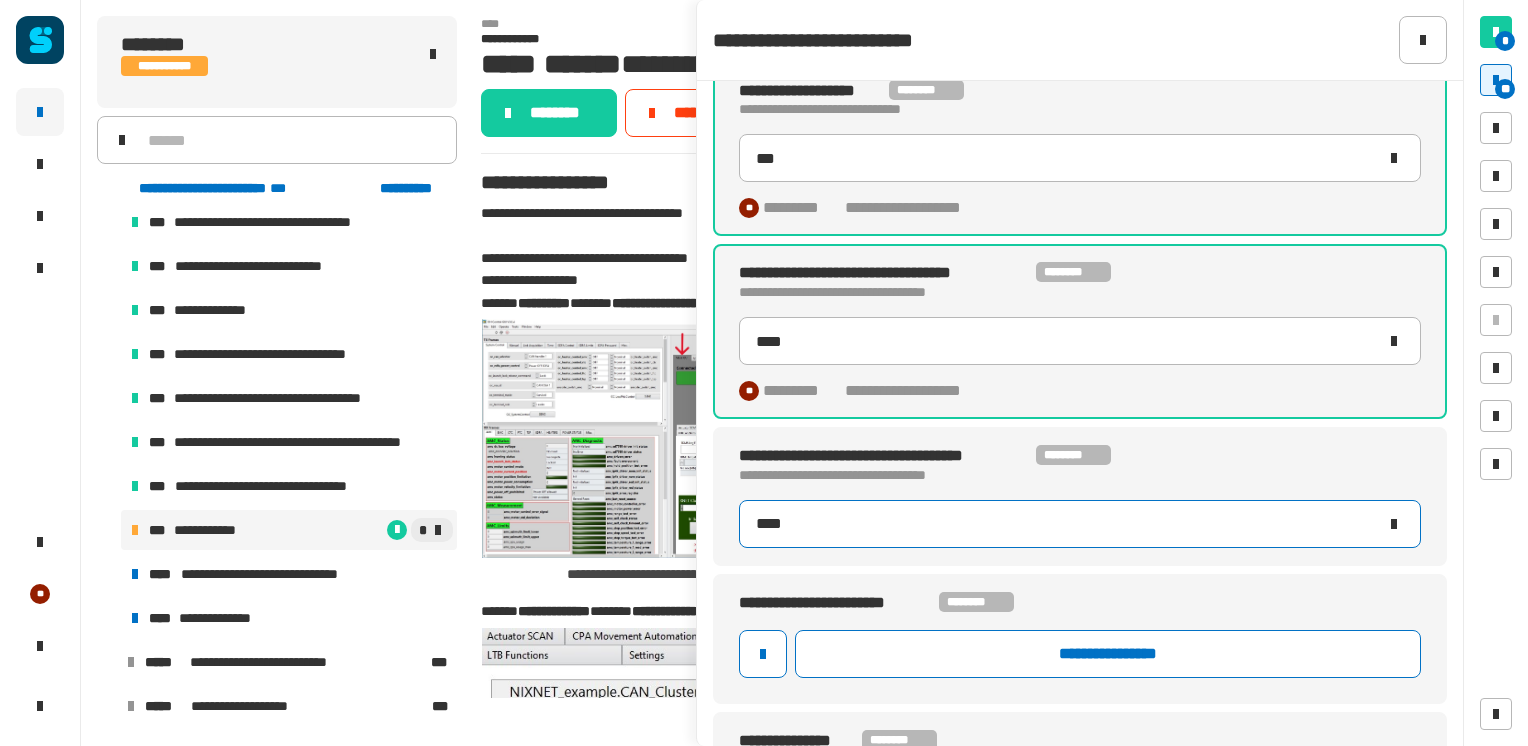 type on "****" 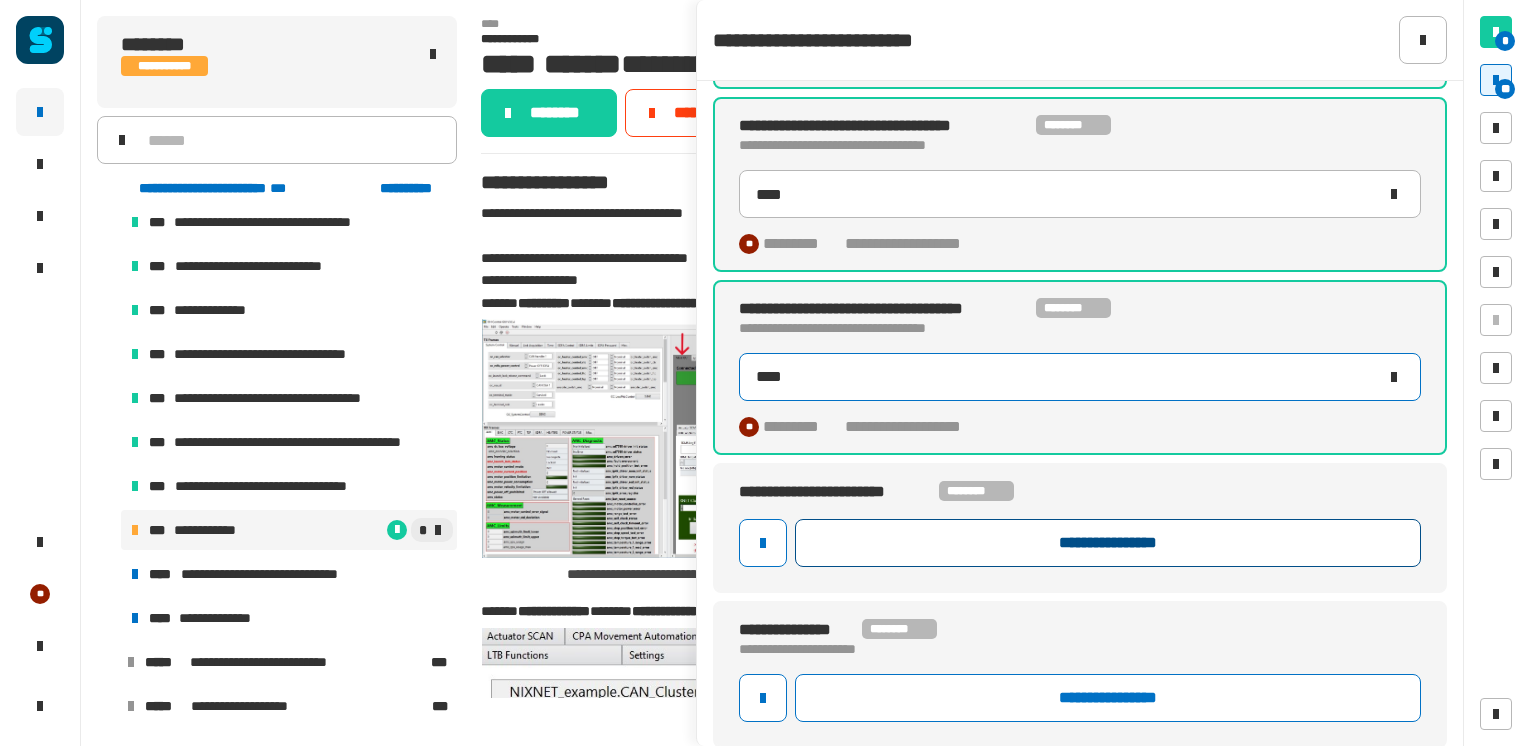 scroll, scrollTop: 366, scrollLeft: 0, axis: vertical 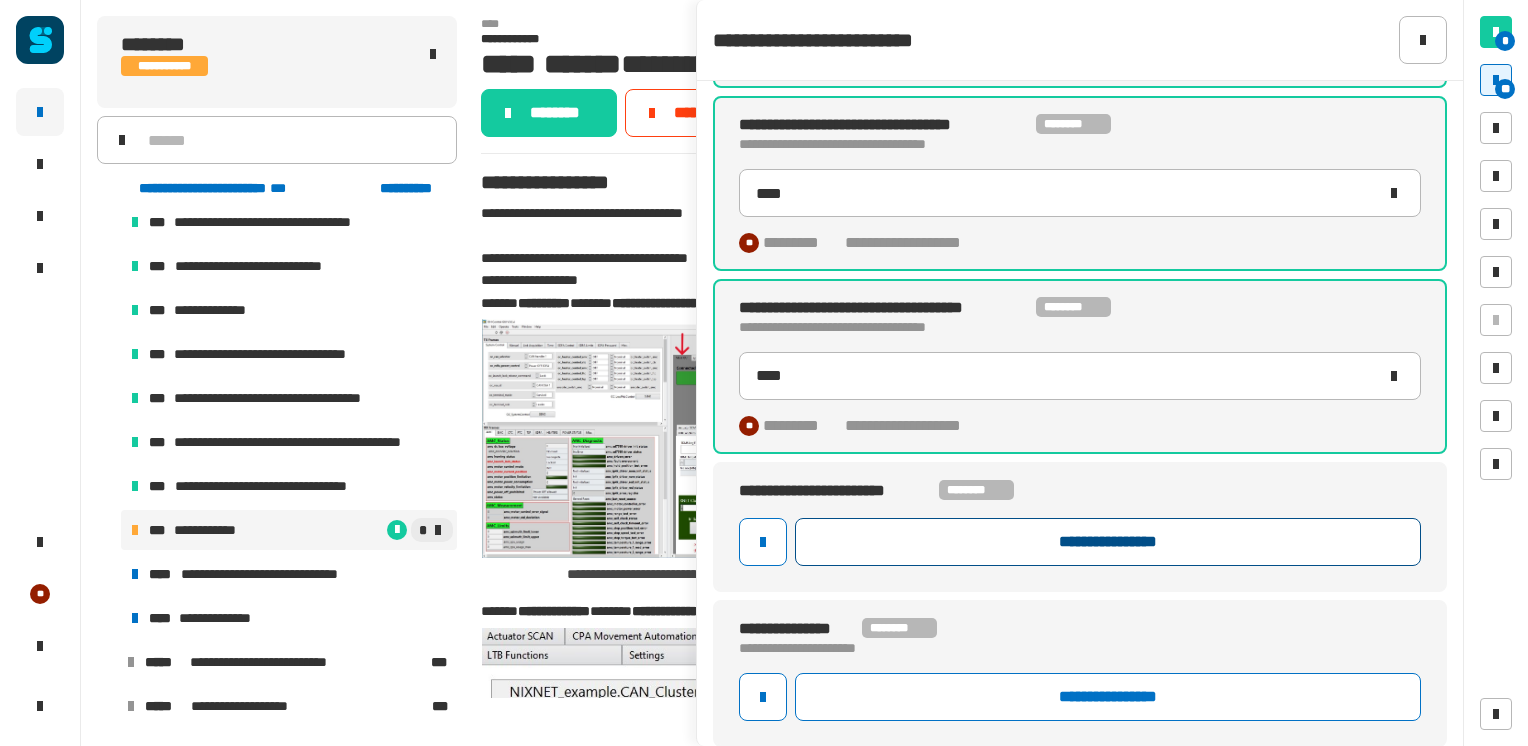 click on "**********" 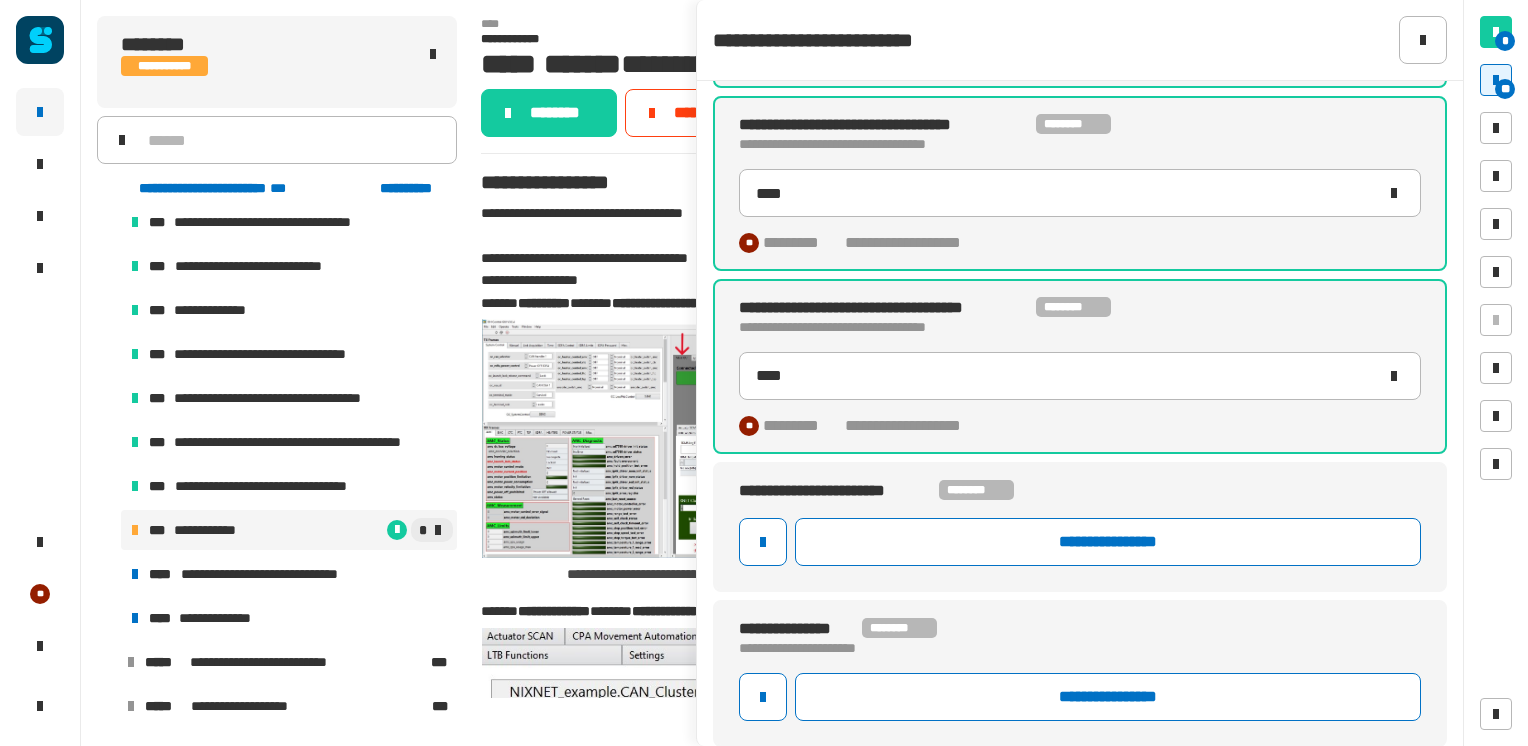 type on "****" 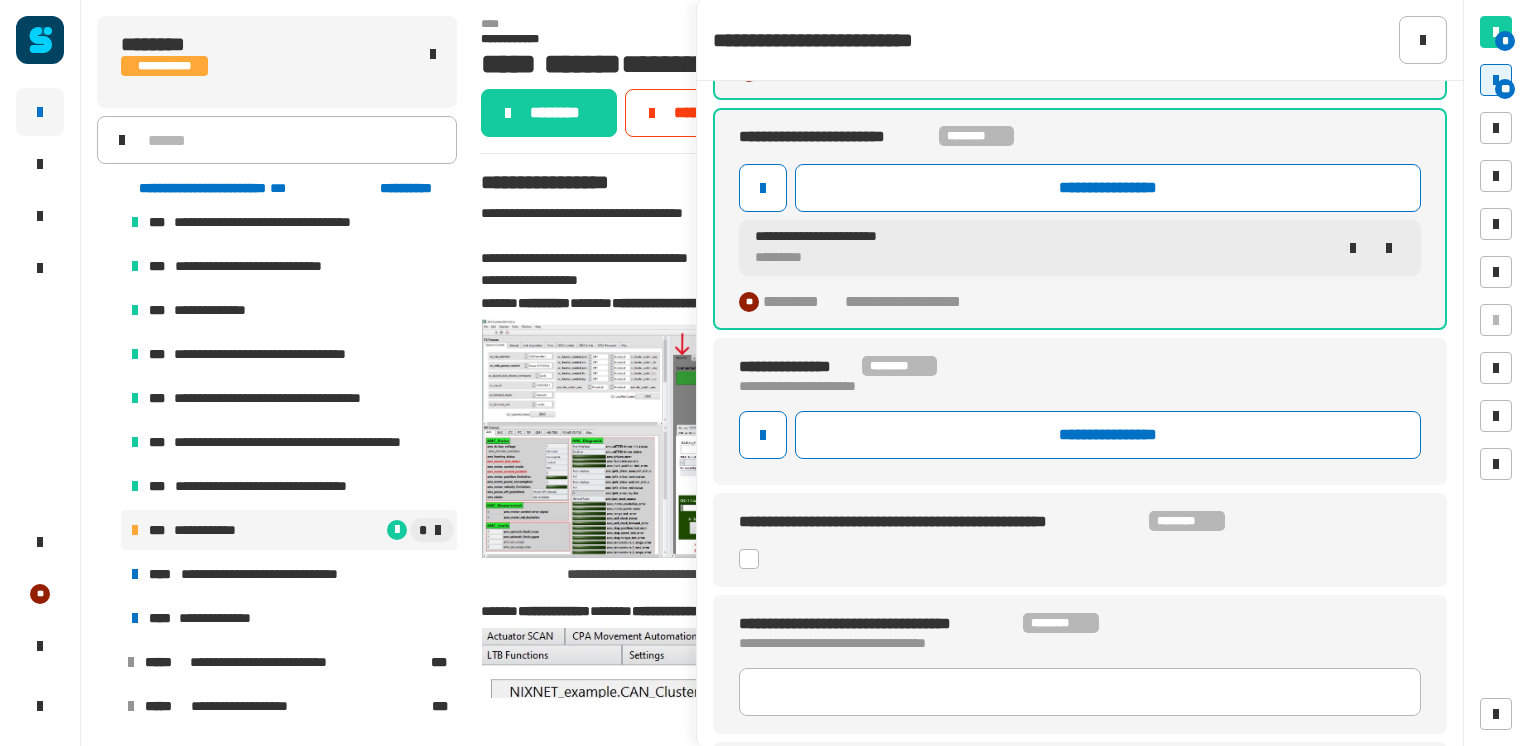 scroll, scrollTop: 724, scrollLeft: 0, axis: vertical 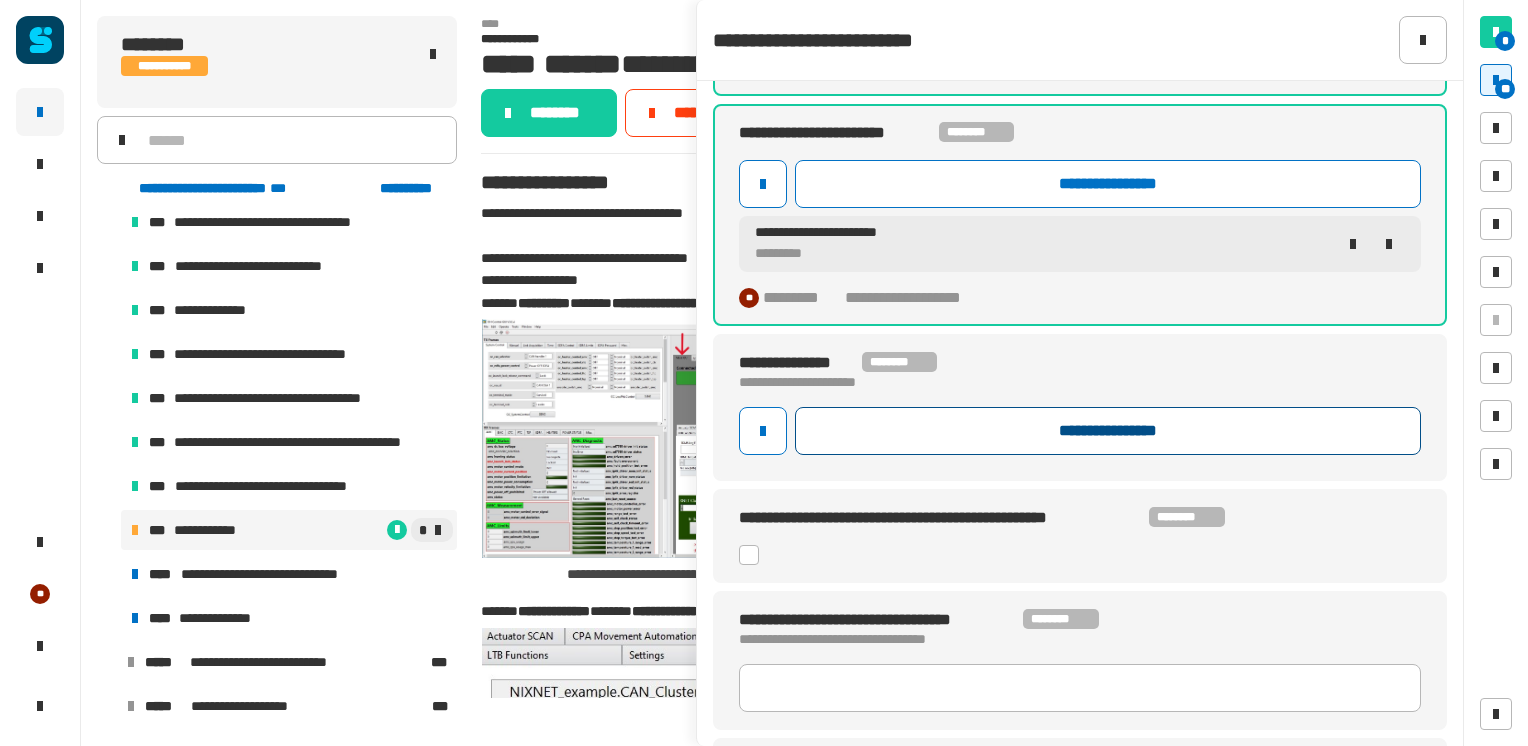 click on "**********" 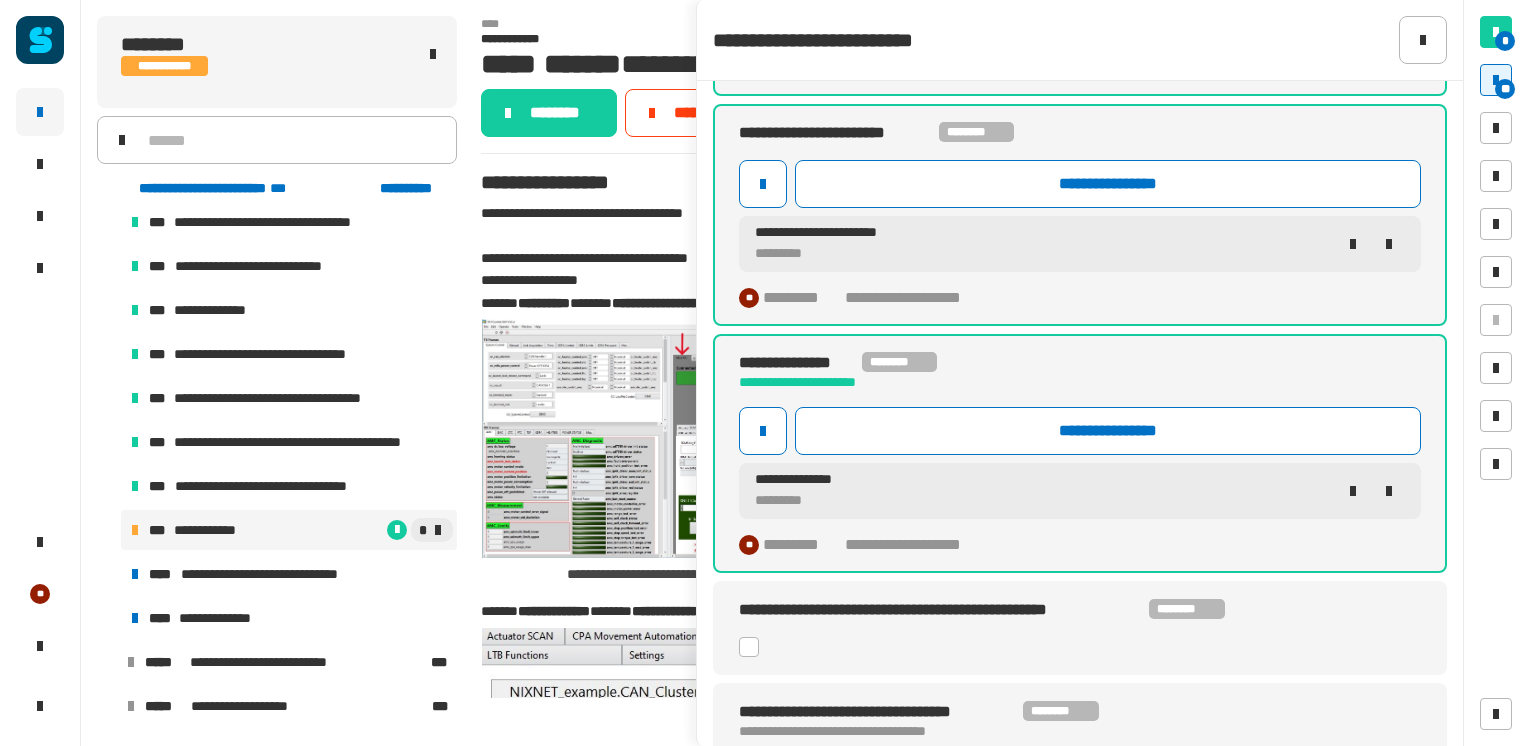 click on "**********" 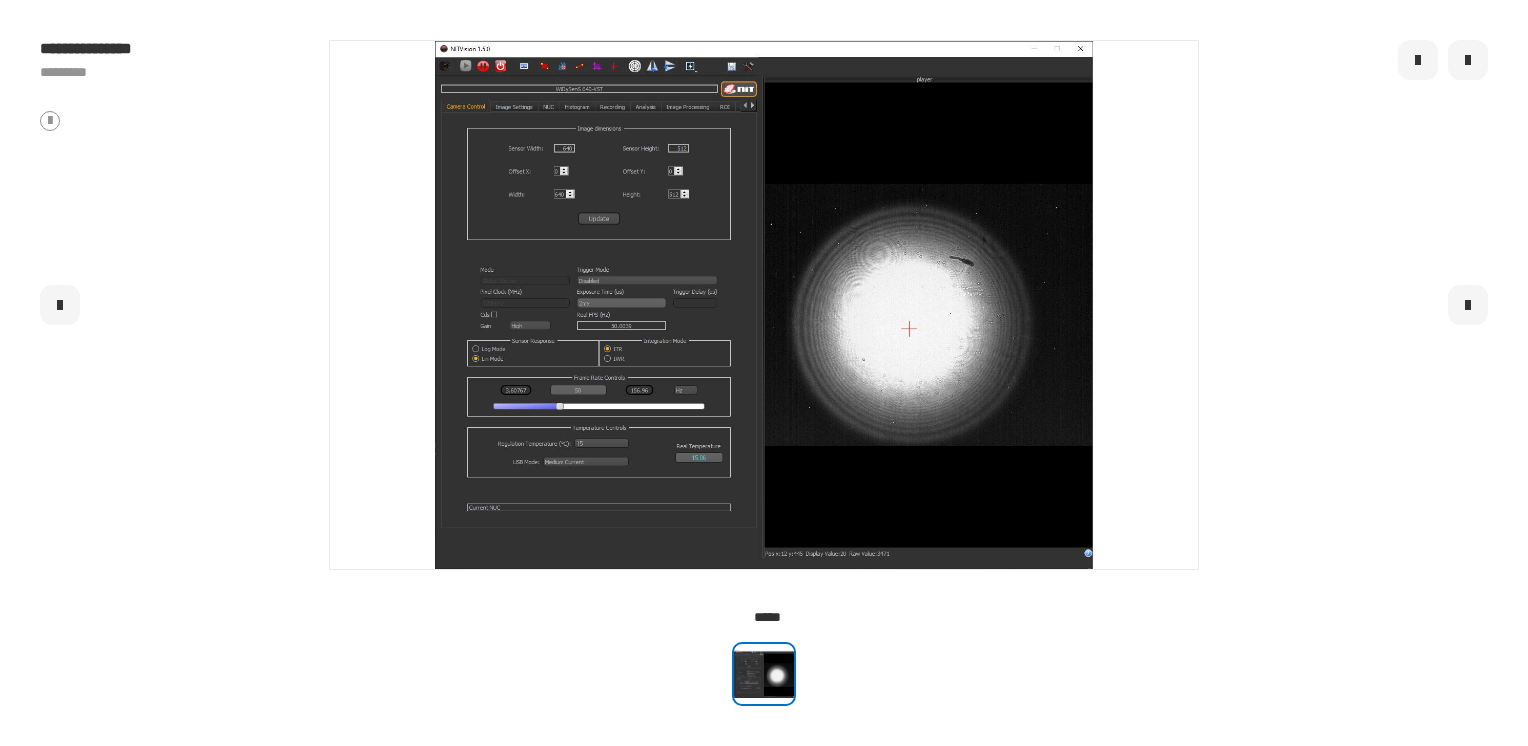 click 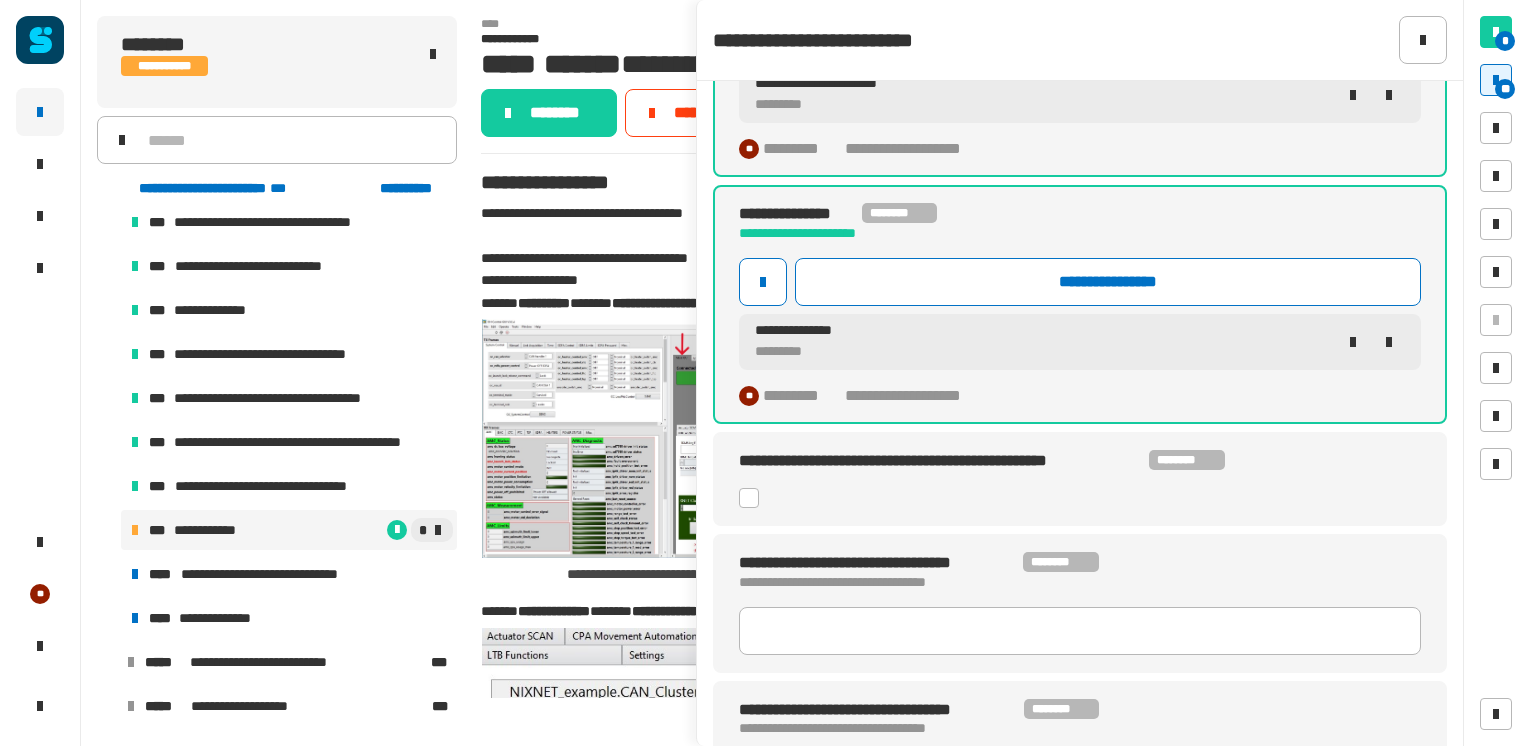 scroll, scrollTop: 886, scrollLeft: 0, axis: vertical 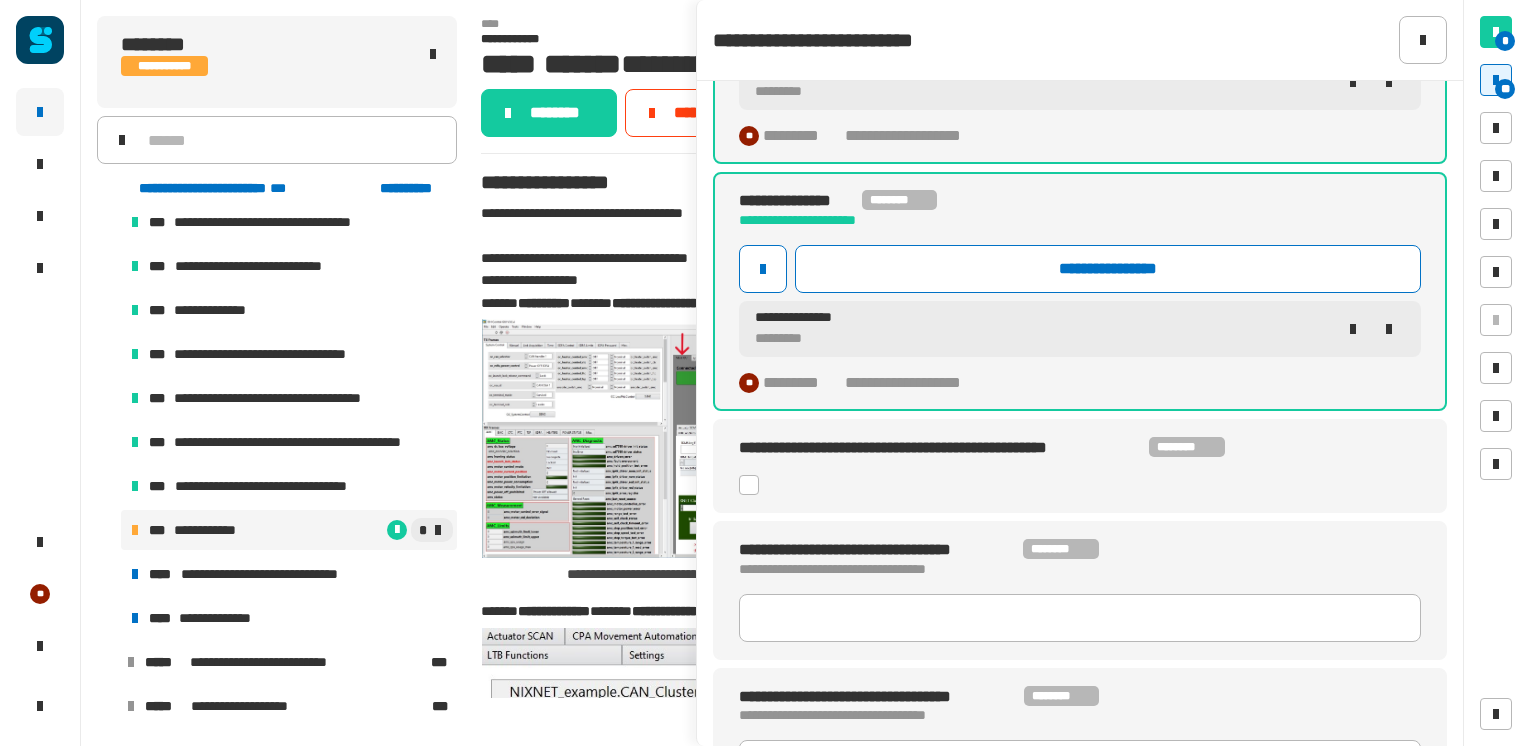 click 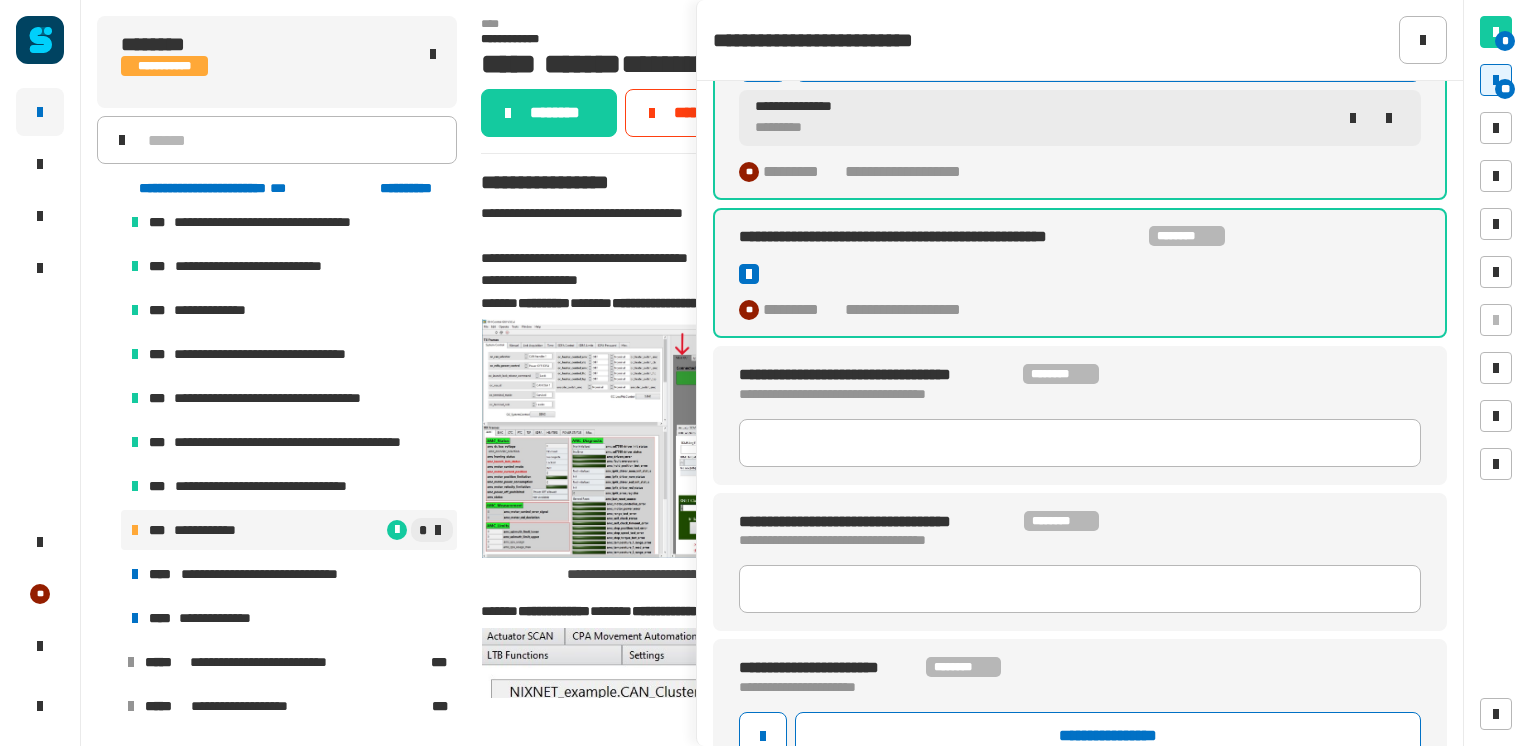 scroll, scrollTop: 1096, scrollLeft: 0, axis: vertical 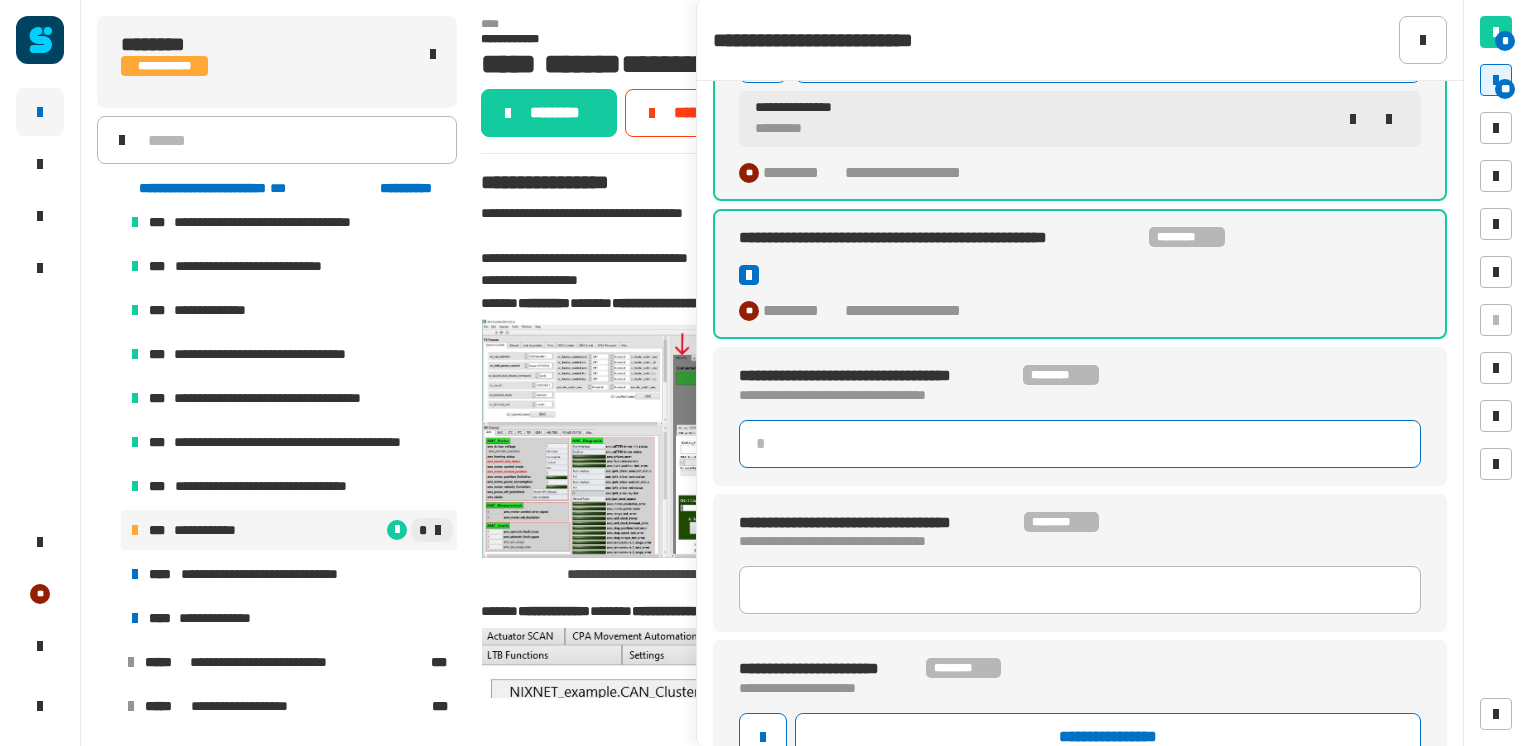click 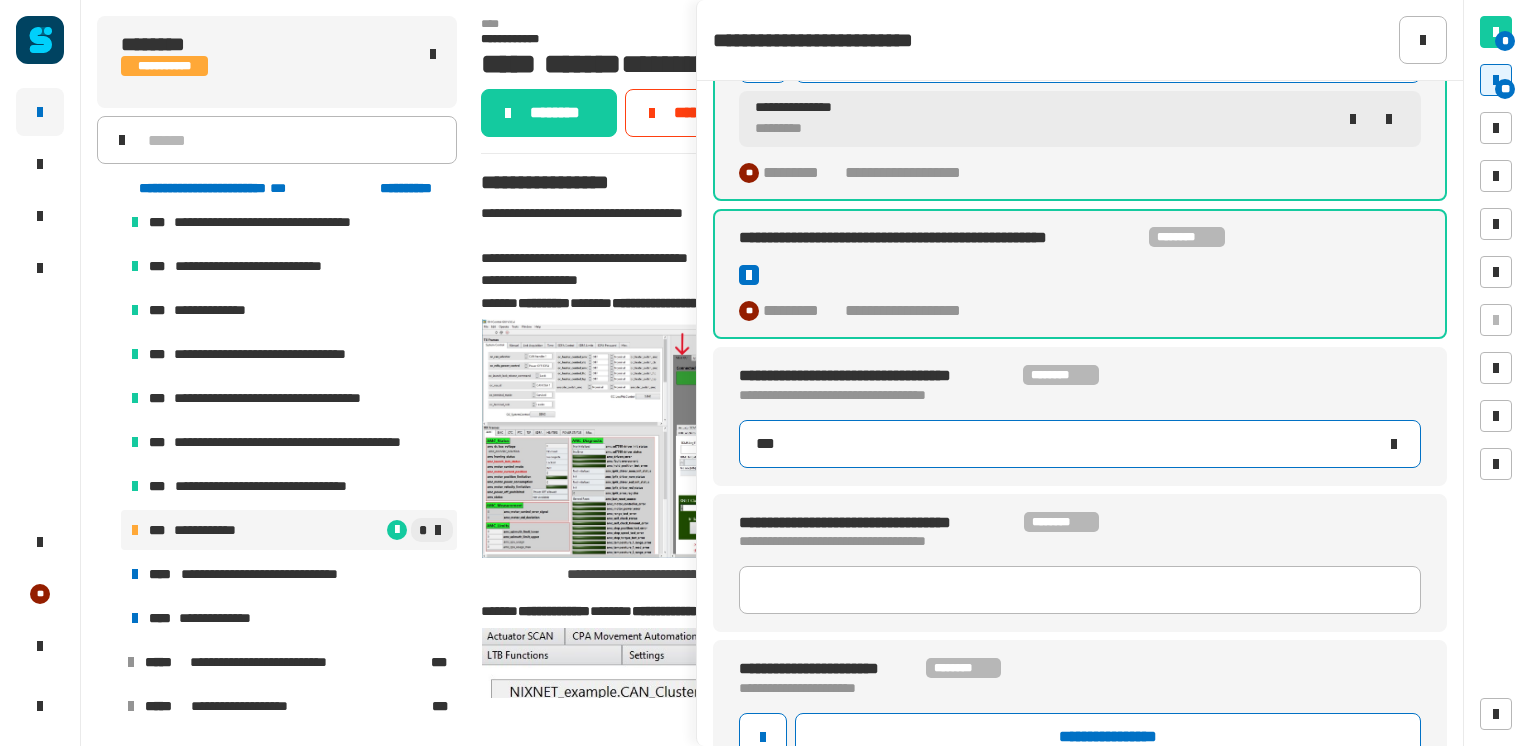 type on "****" 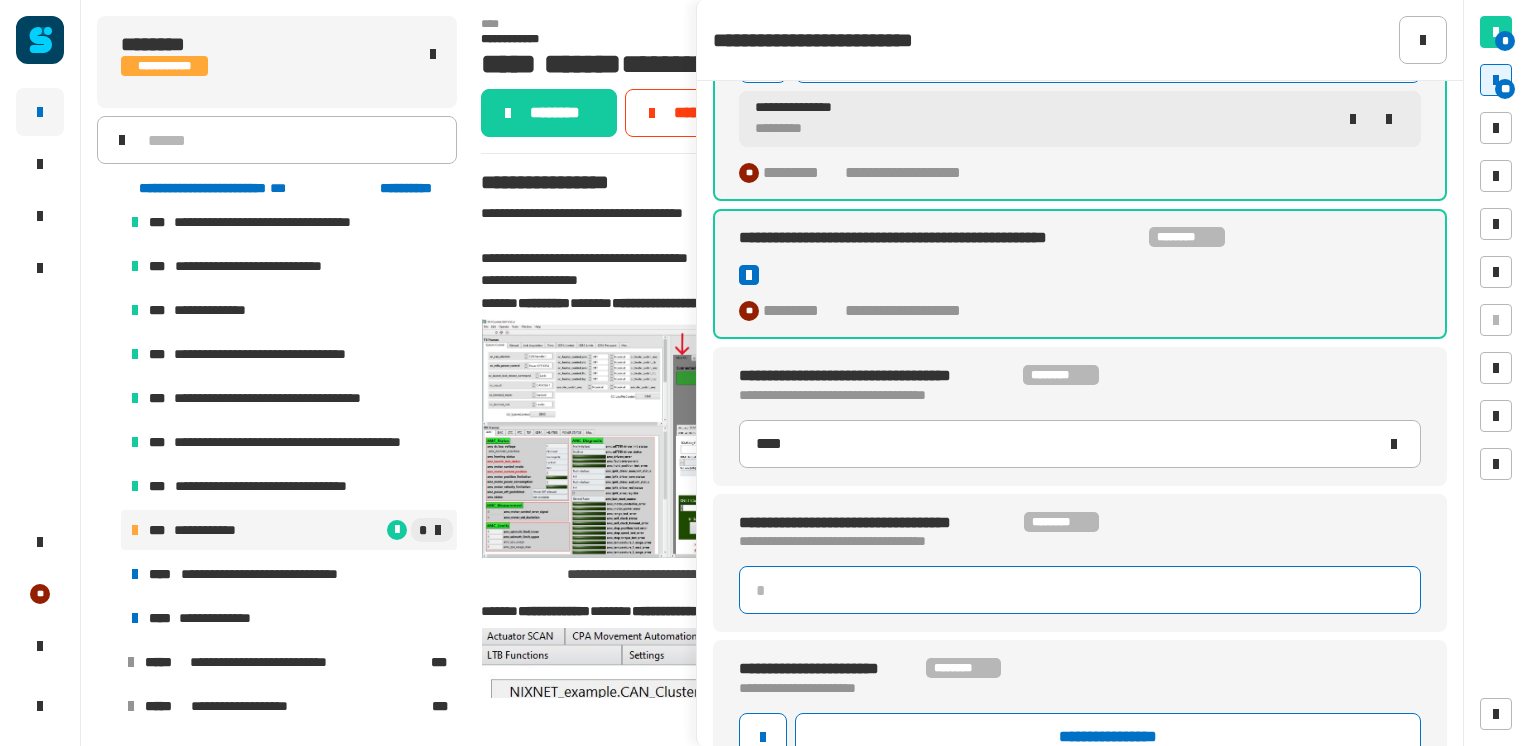 click 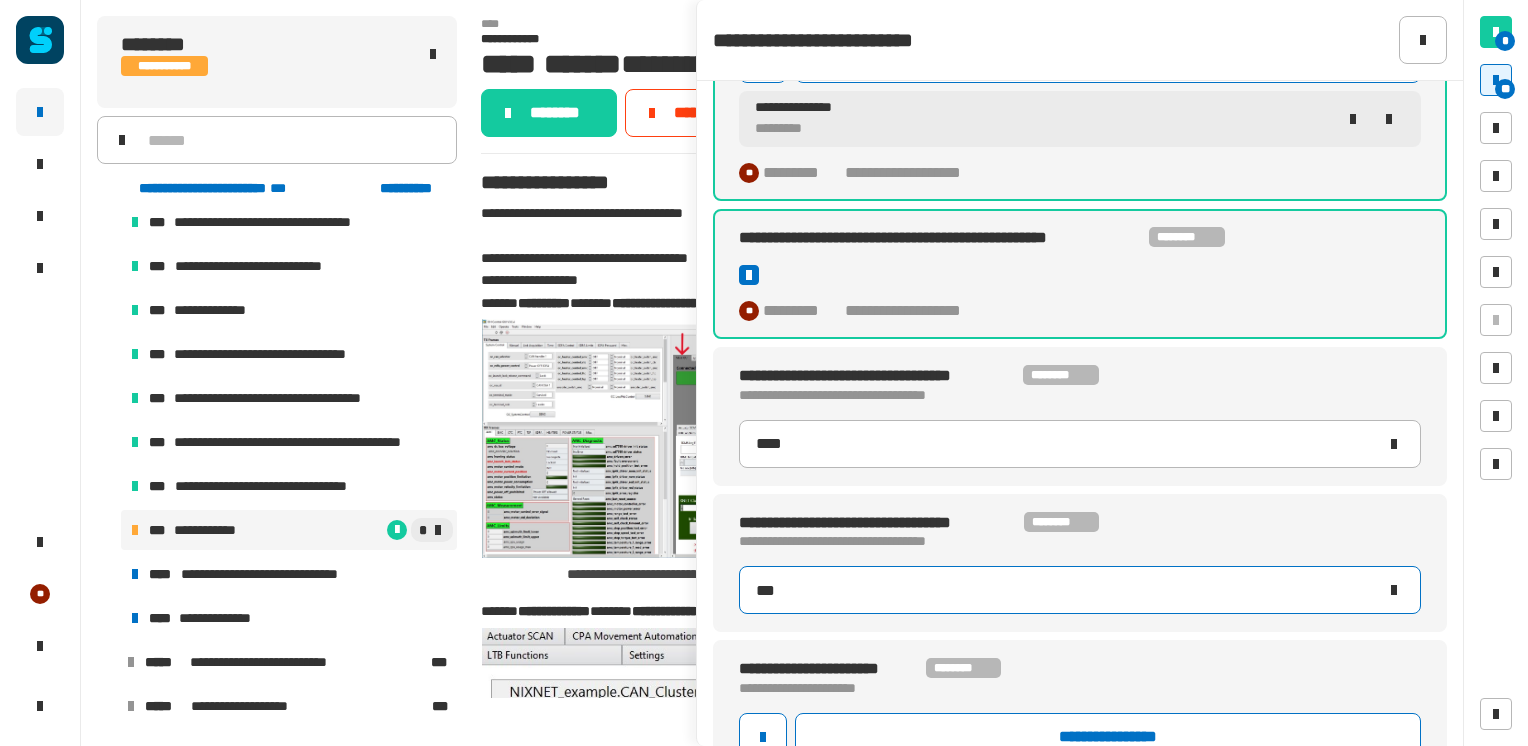 type on "****" 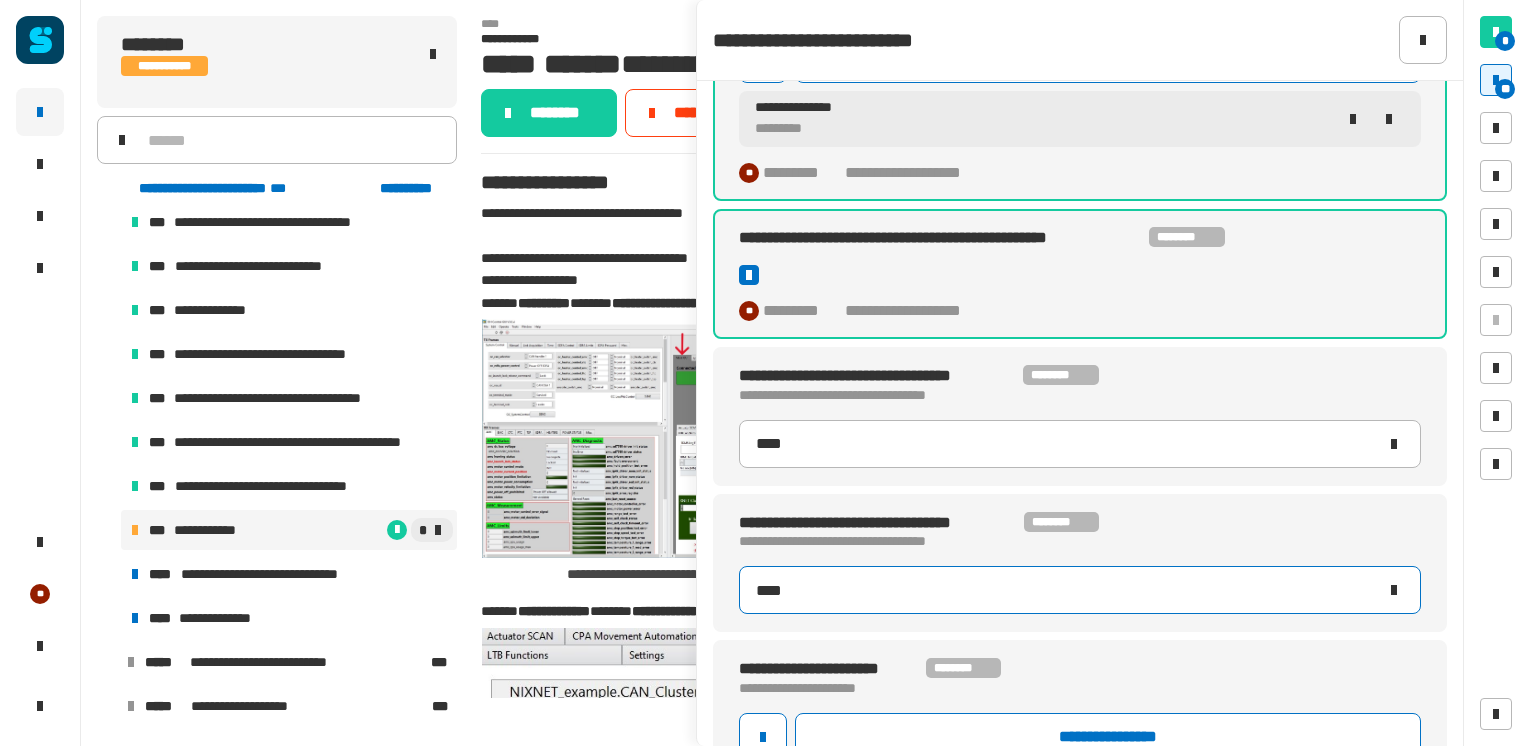 type on "****" 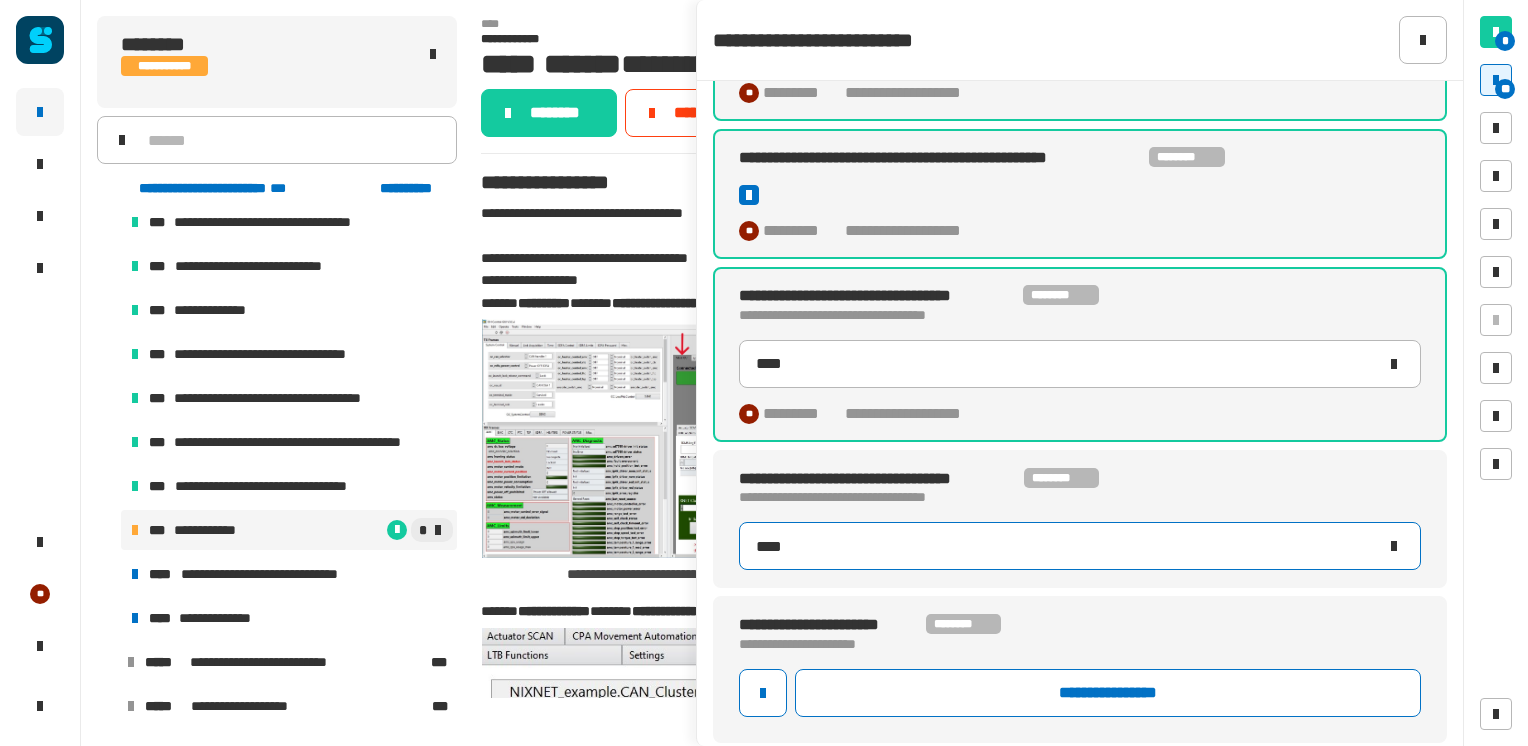 scroll, scrollTop: 1323, scrollLeft: 0, axis: vertical 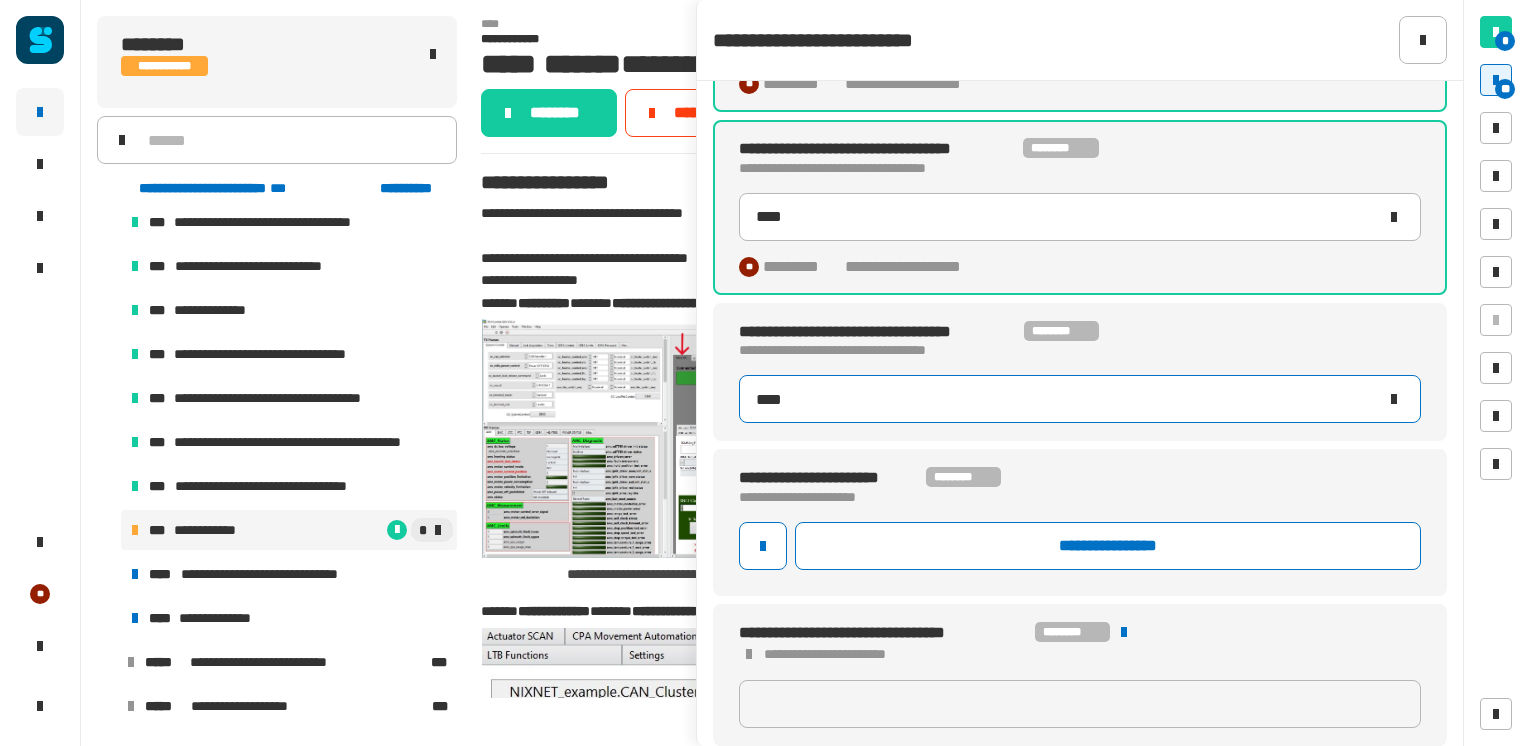 type on "*******" 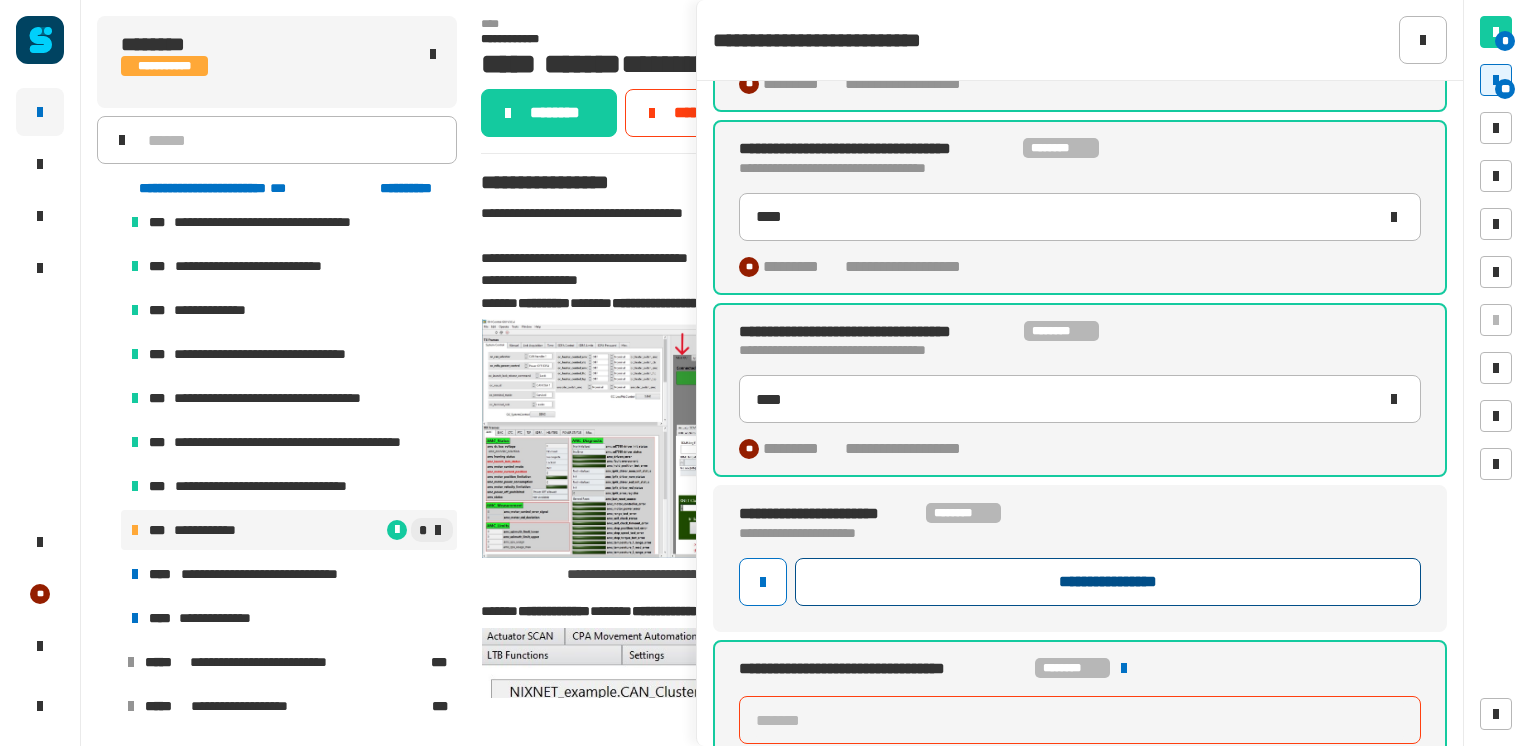 click on "**********" 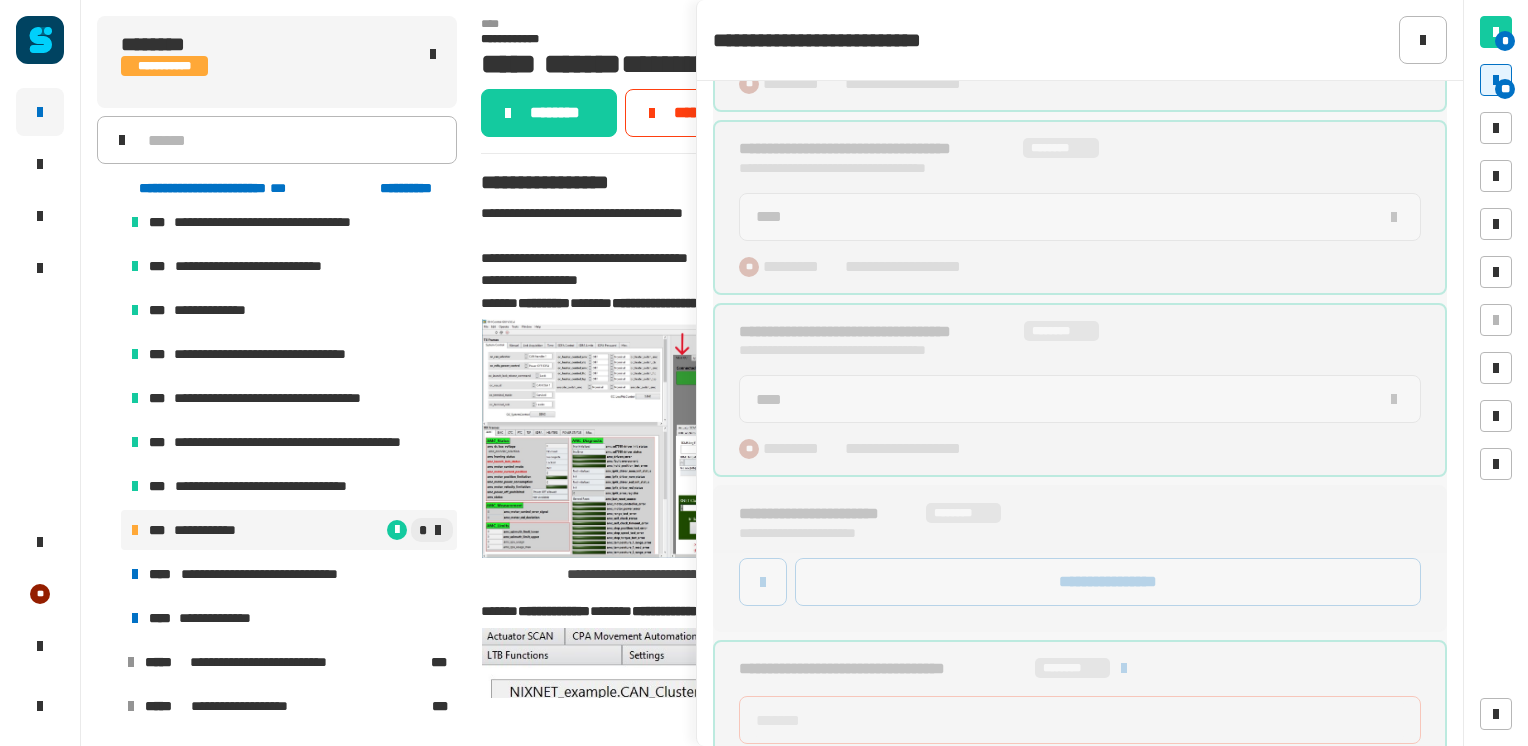 type on "****" 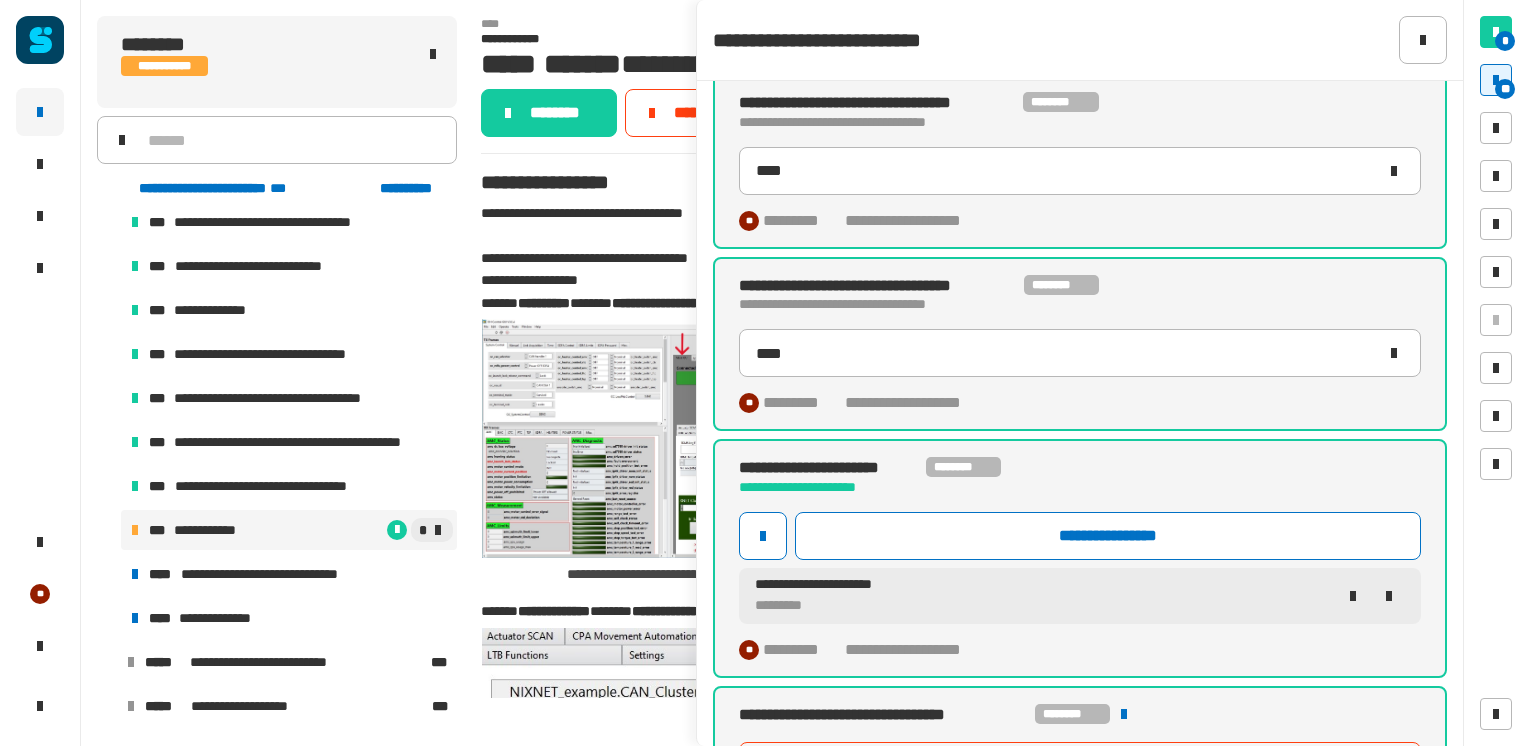 scroll, scrollTop: 1431, scrollLeft: 0, axis: vertical 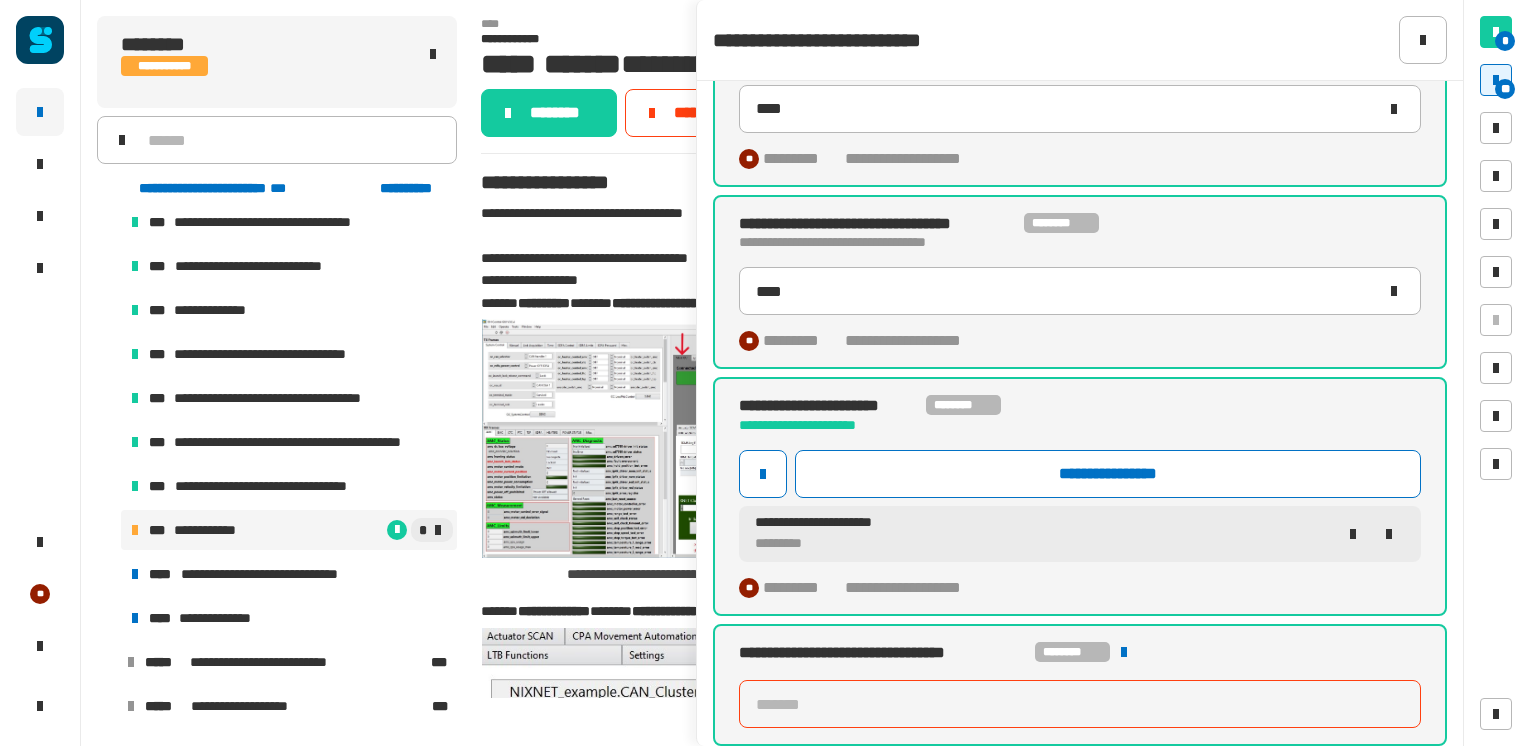 type 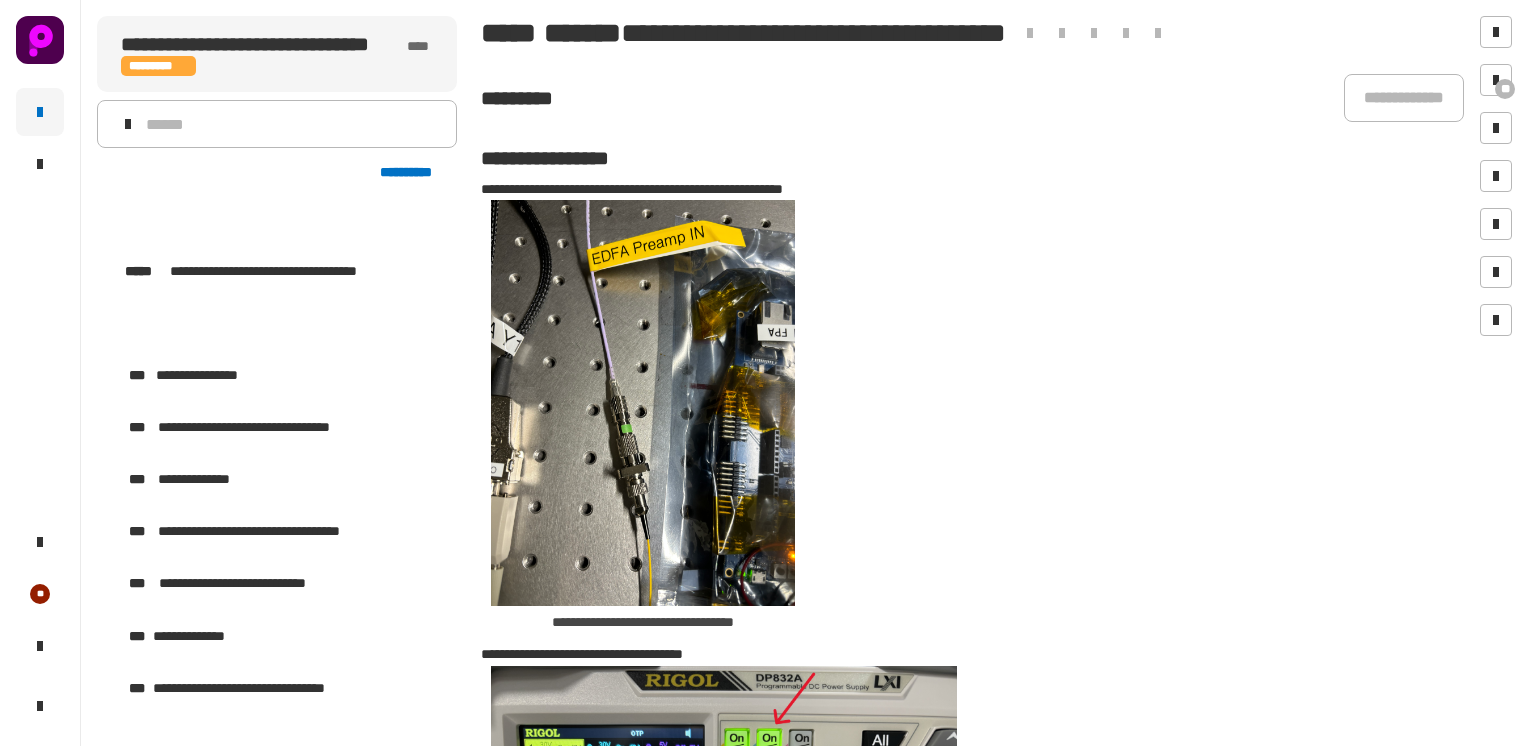 scroll, scrollTop: 0, scrollLeft: 0, axis: both 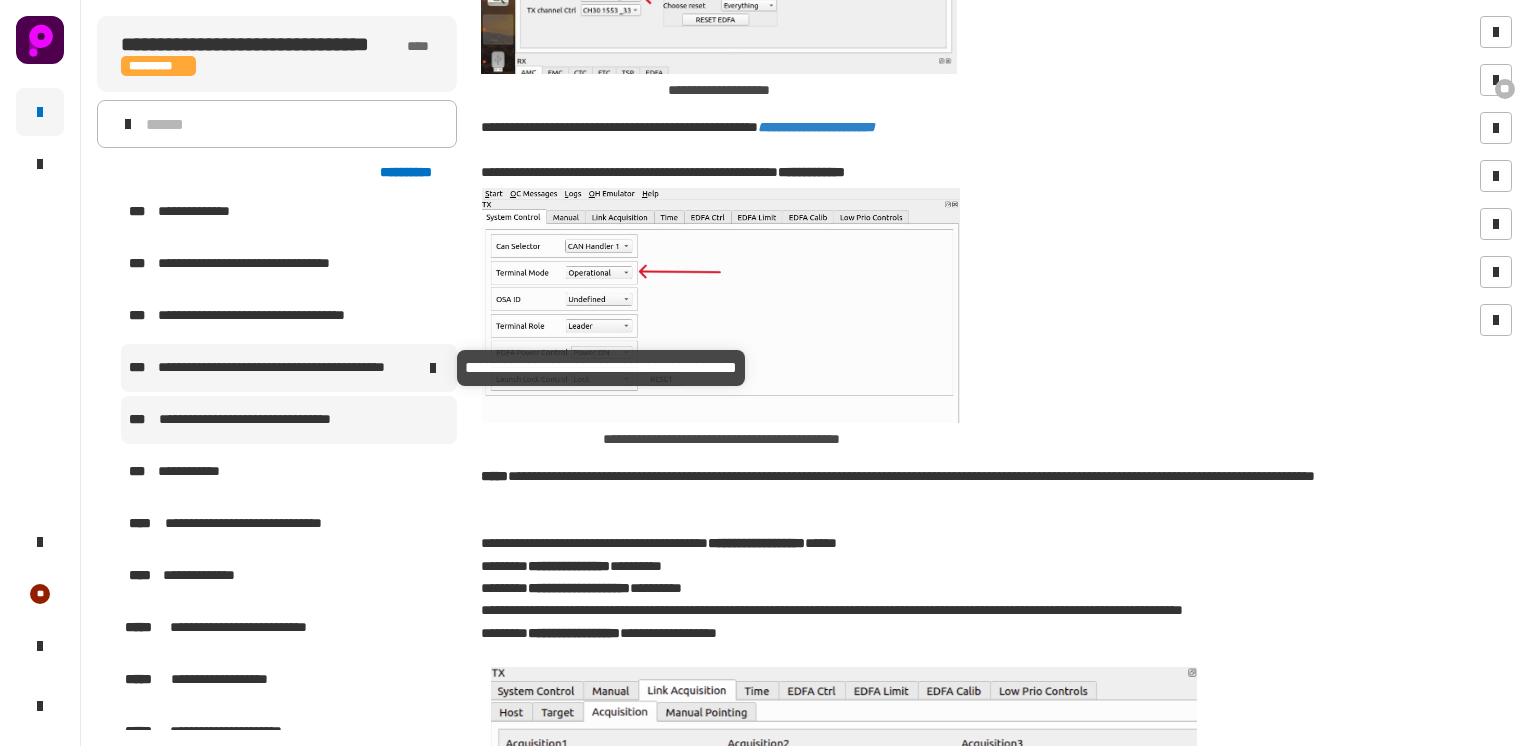 click on "**********" at bounding box center [287, 368] 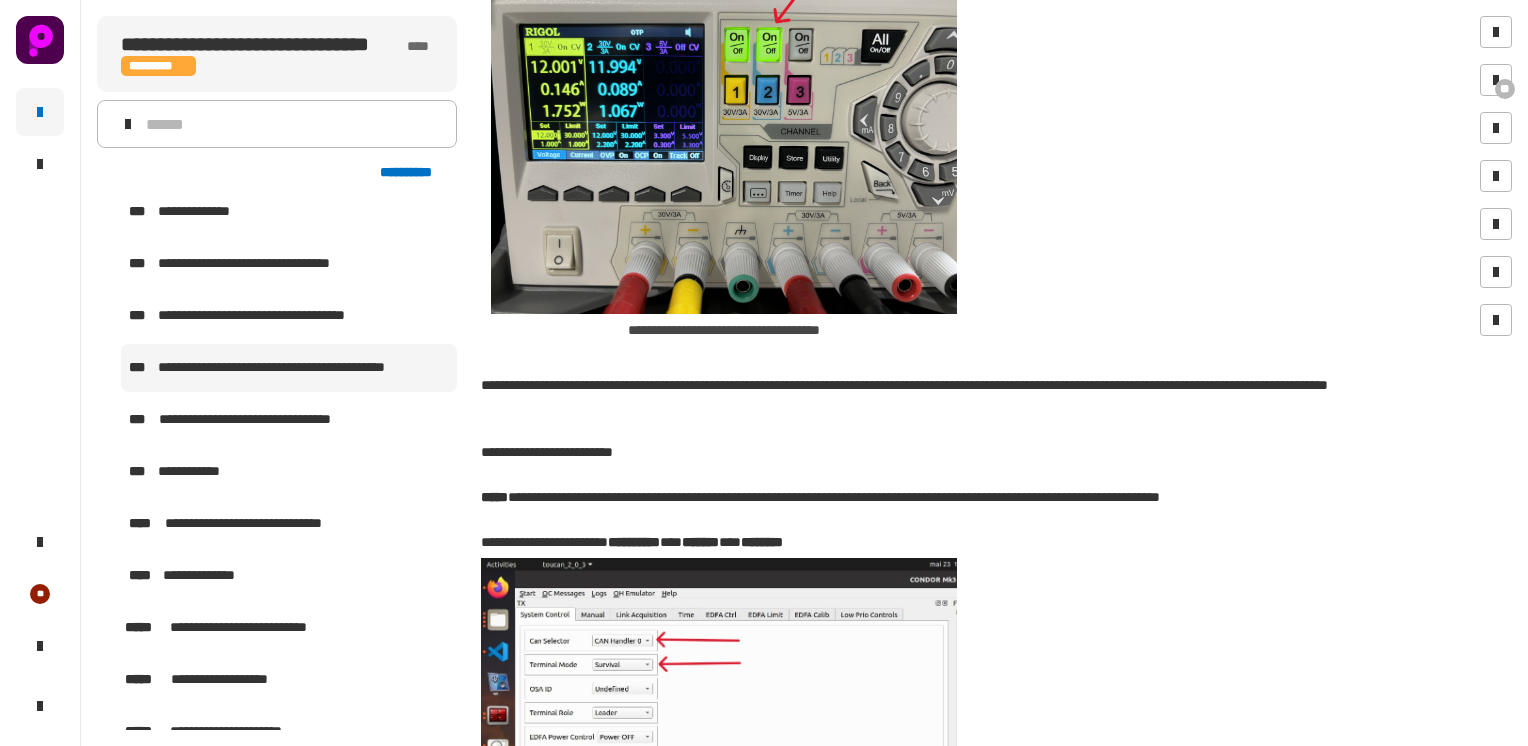 scroll, scrollTop: 1521, scrollLeft: 0, axis: vertical 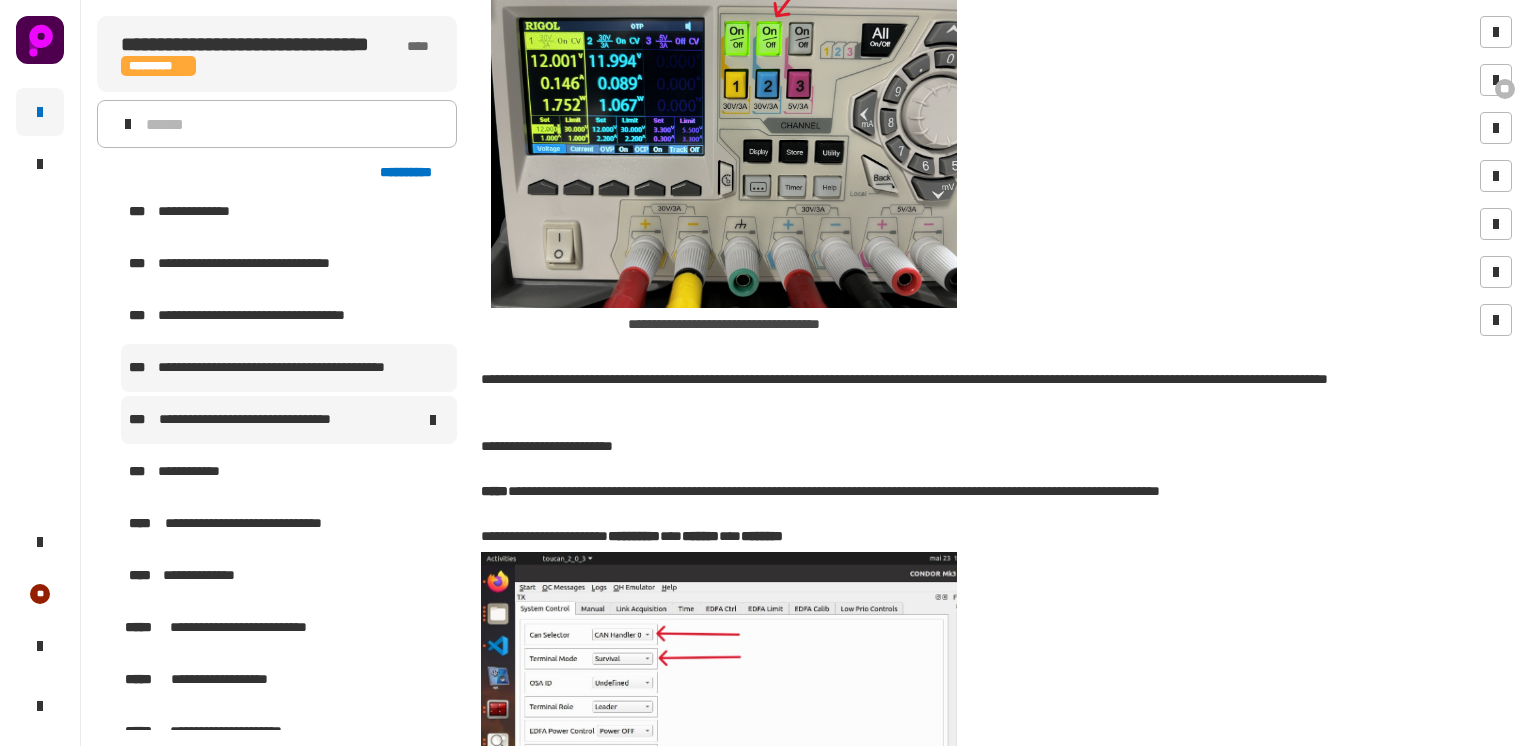 click on "**********" at bounding box center [262, 420] 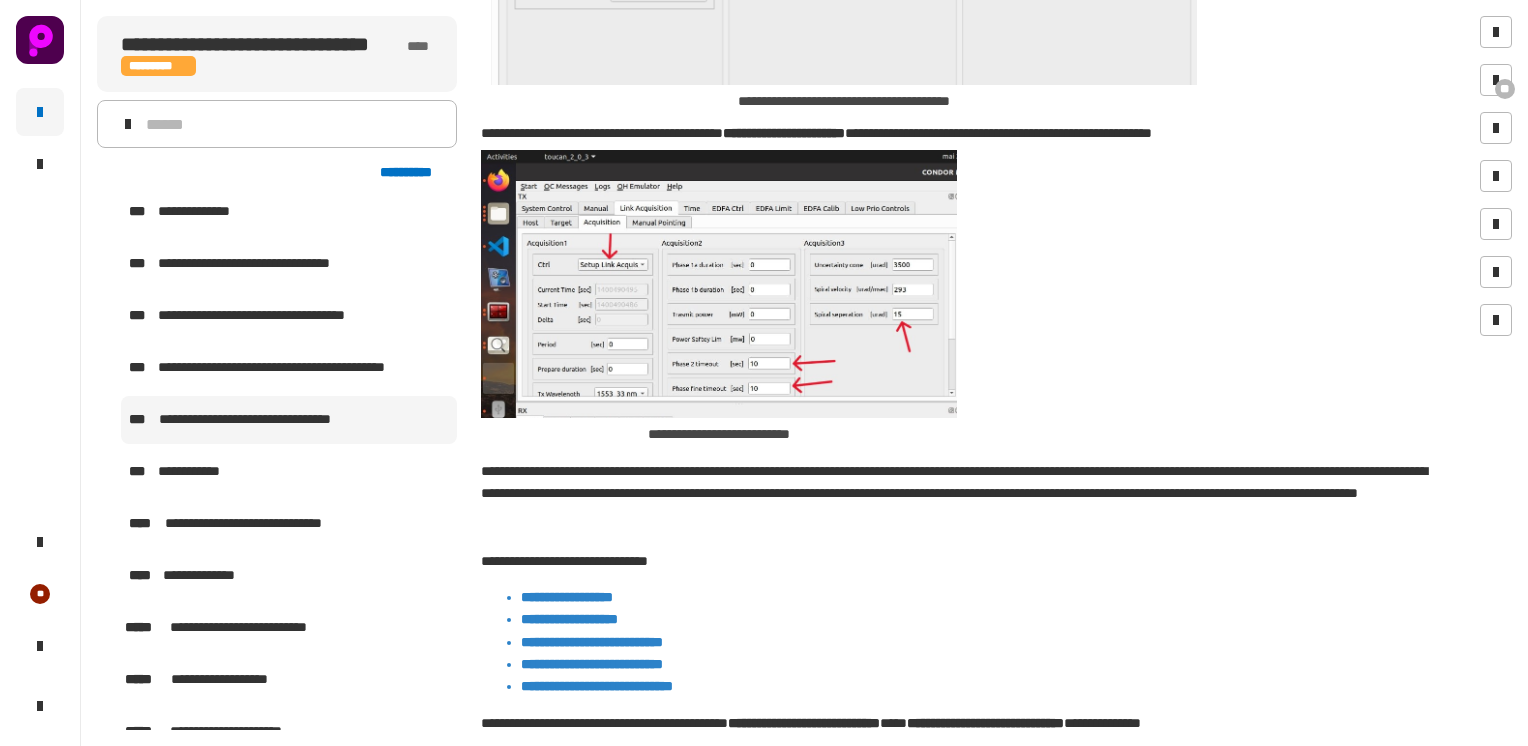 scroll, scrollTop: 3691, scrollLeft: 0, axis: vertical 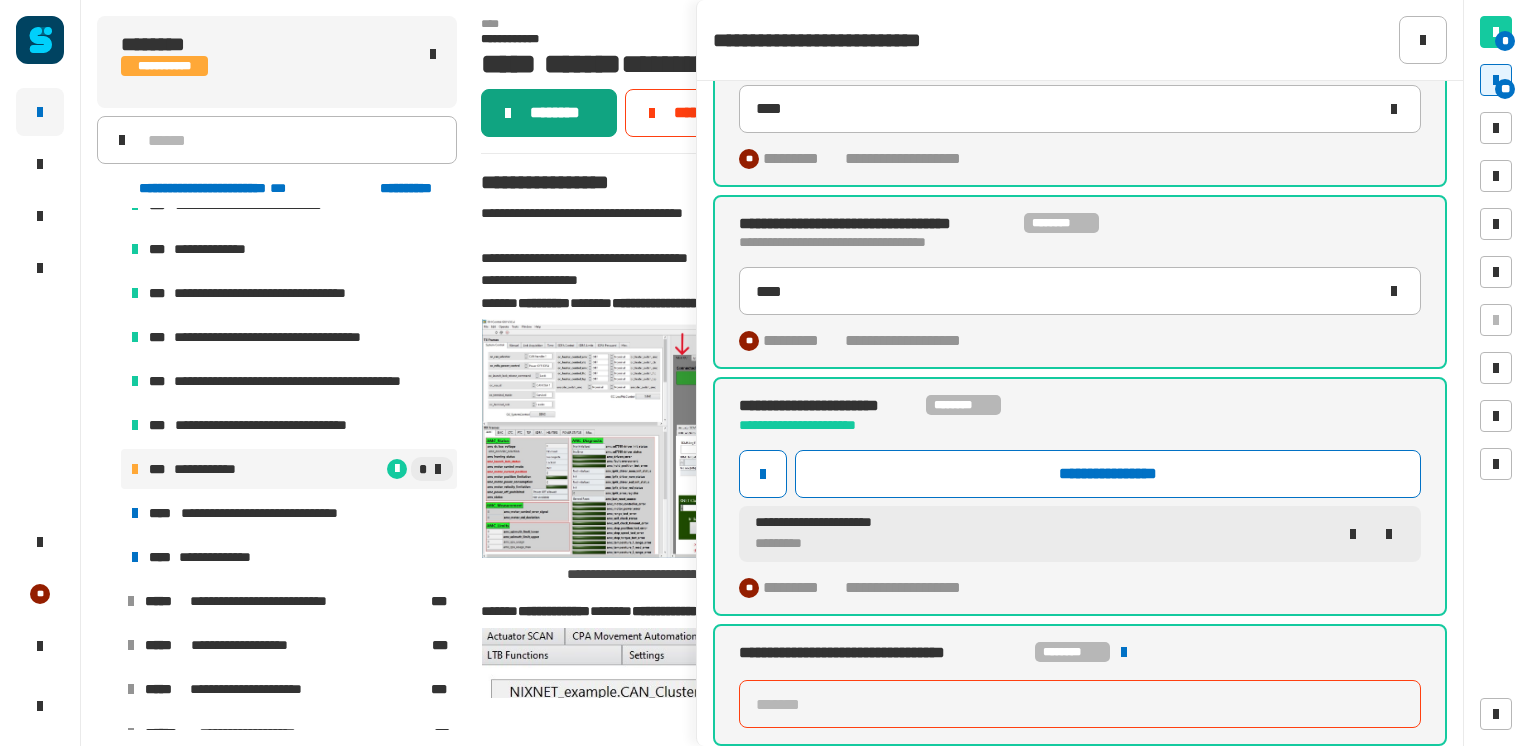 click on "********" 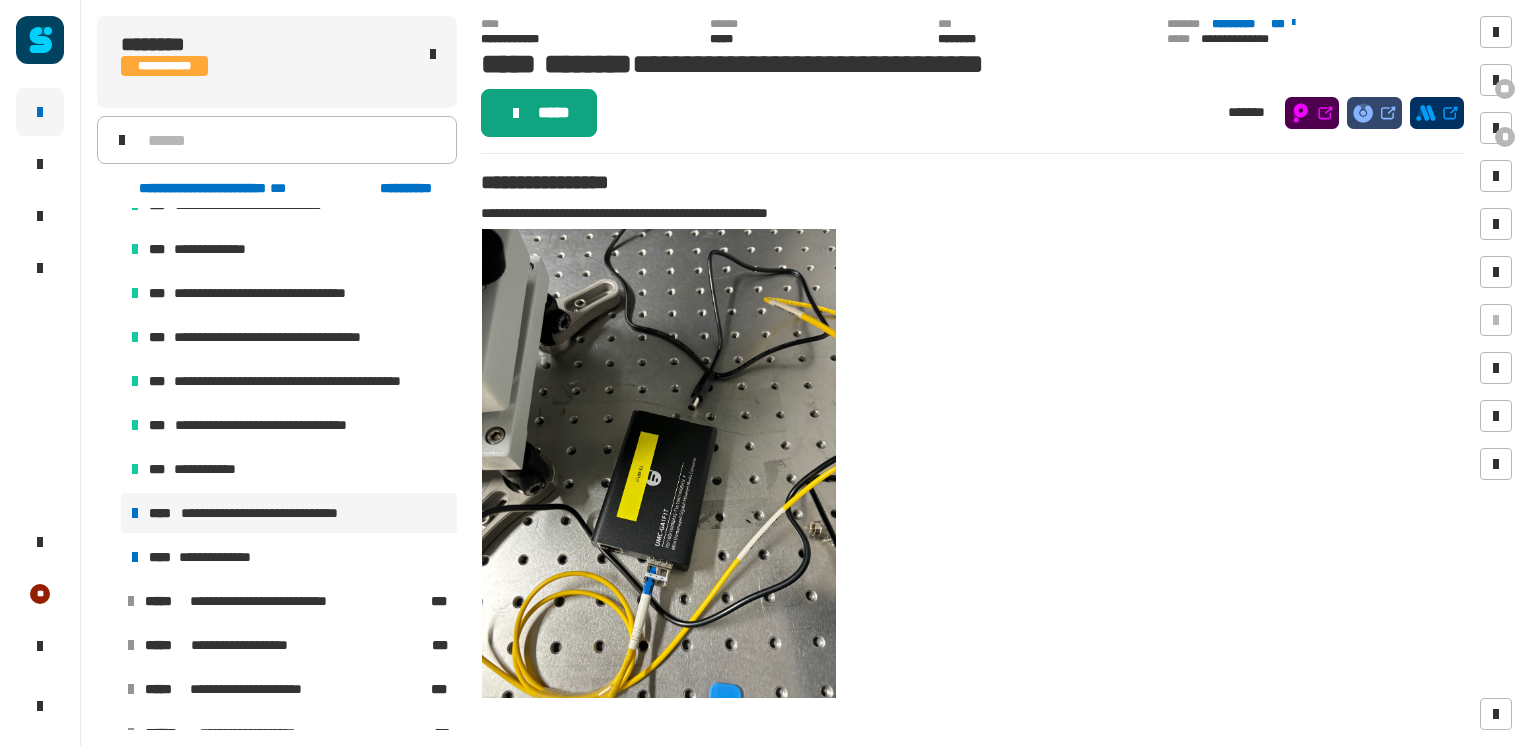 click on "*****" 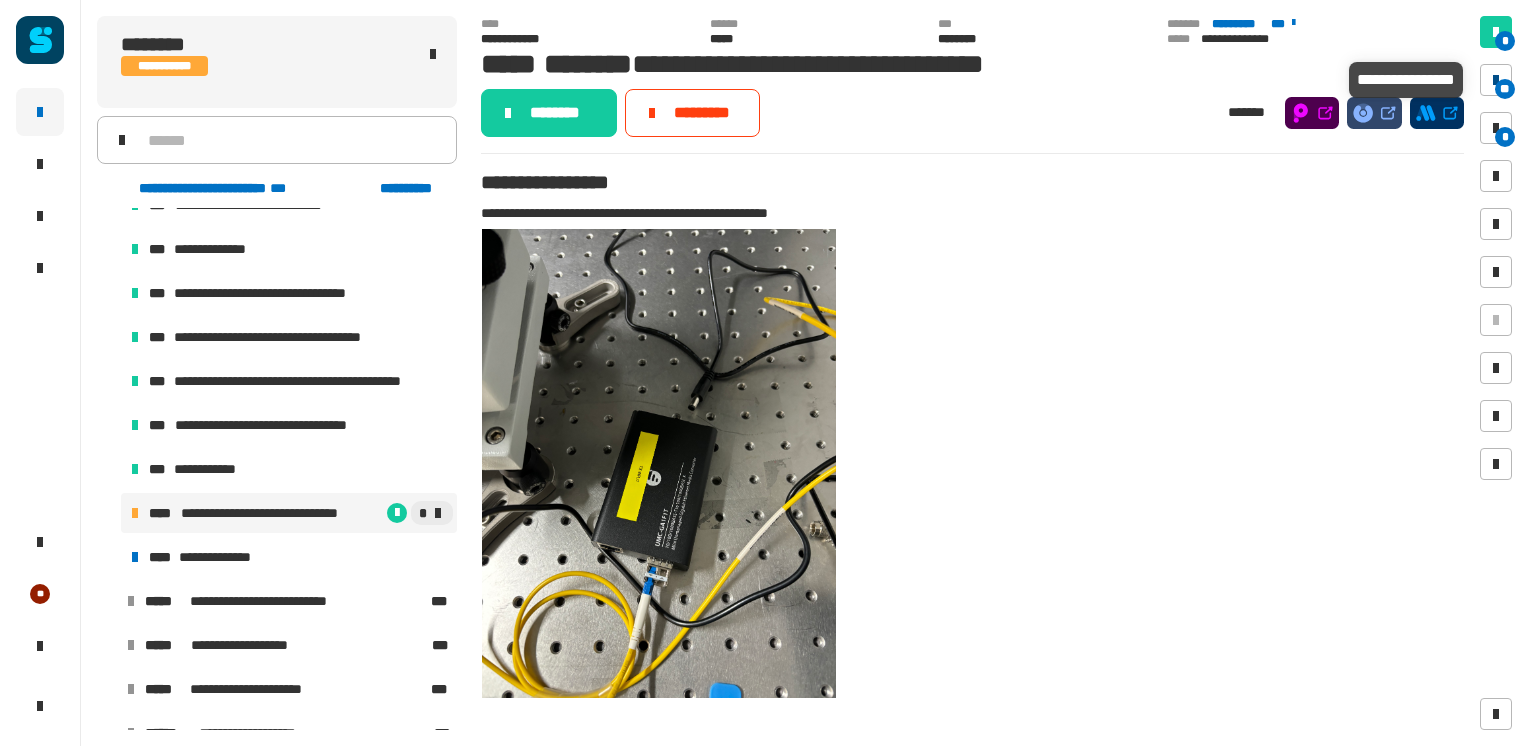 click on "**" at bounding box center [1505, 89] 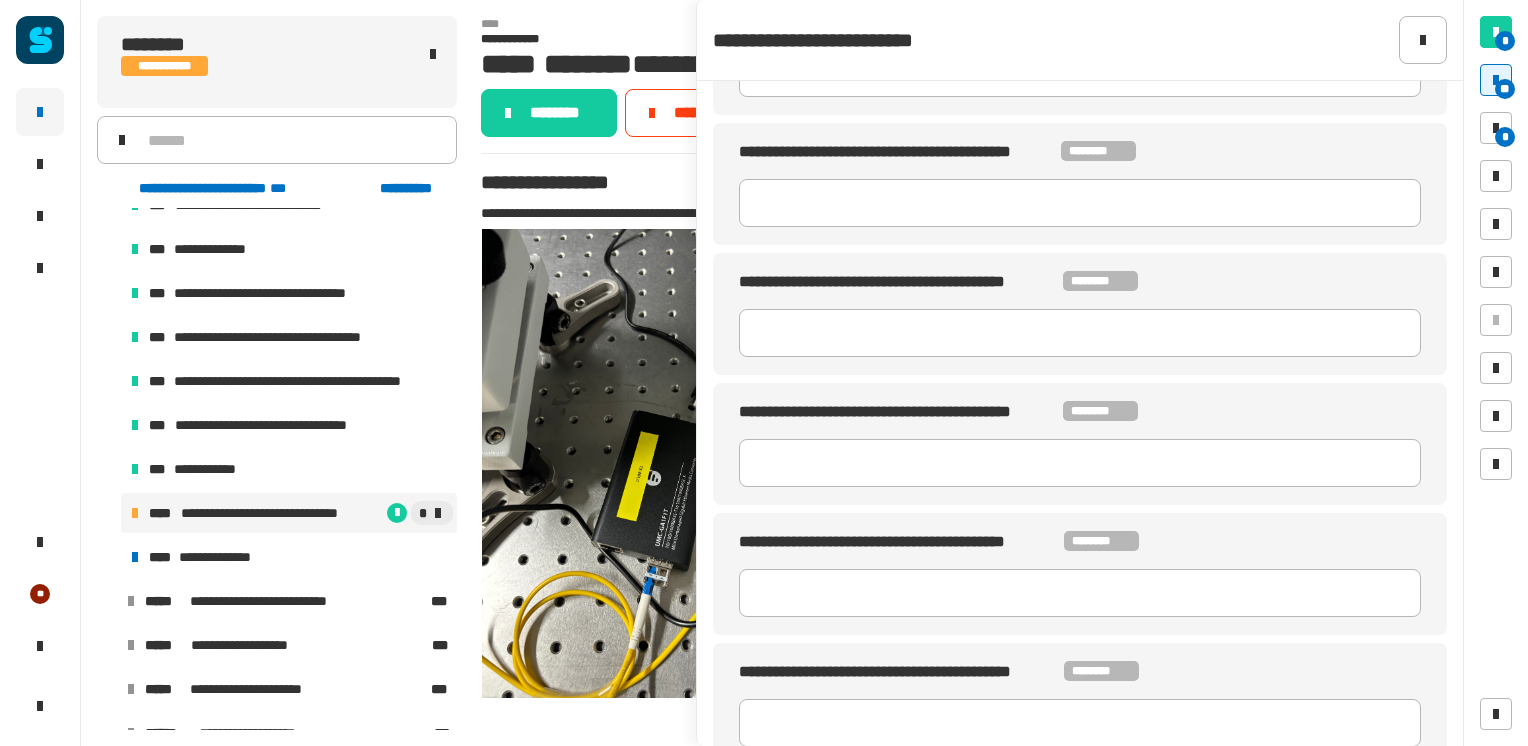 scroll, scrollTop: 0, scrollLeft: 0, axis: both 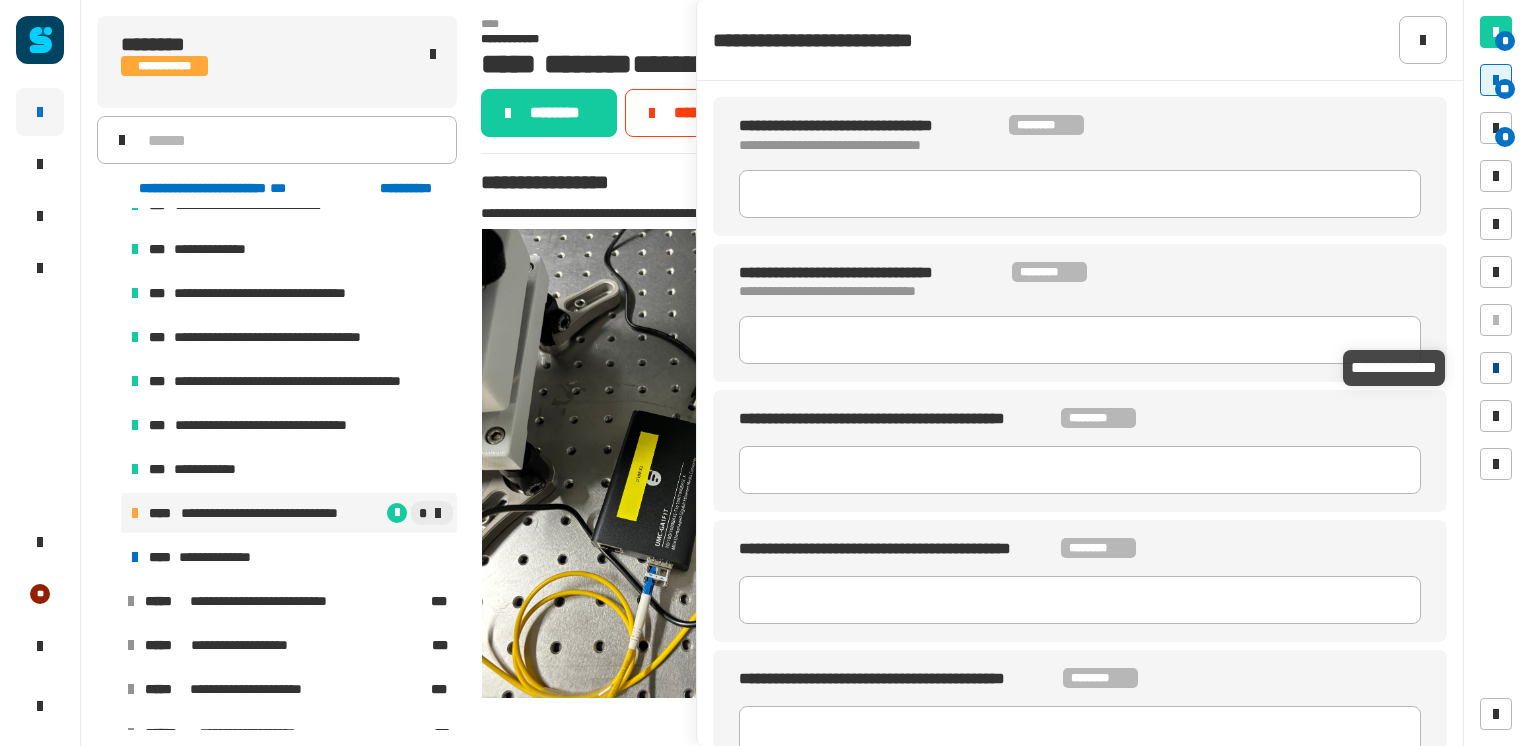 click at bounding box center [1496, 368] 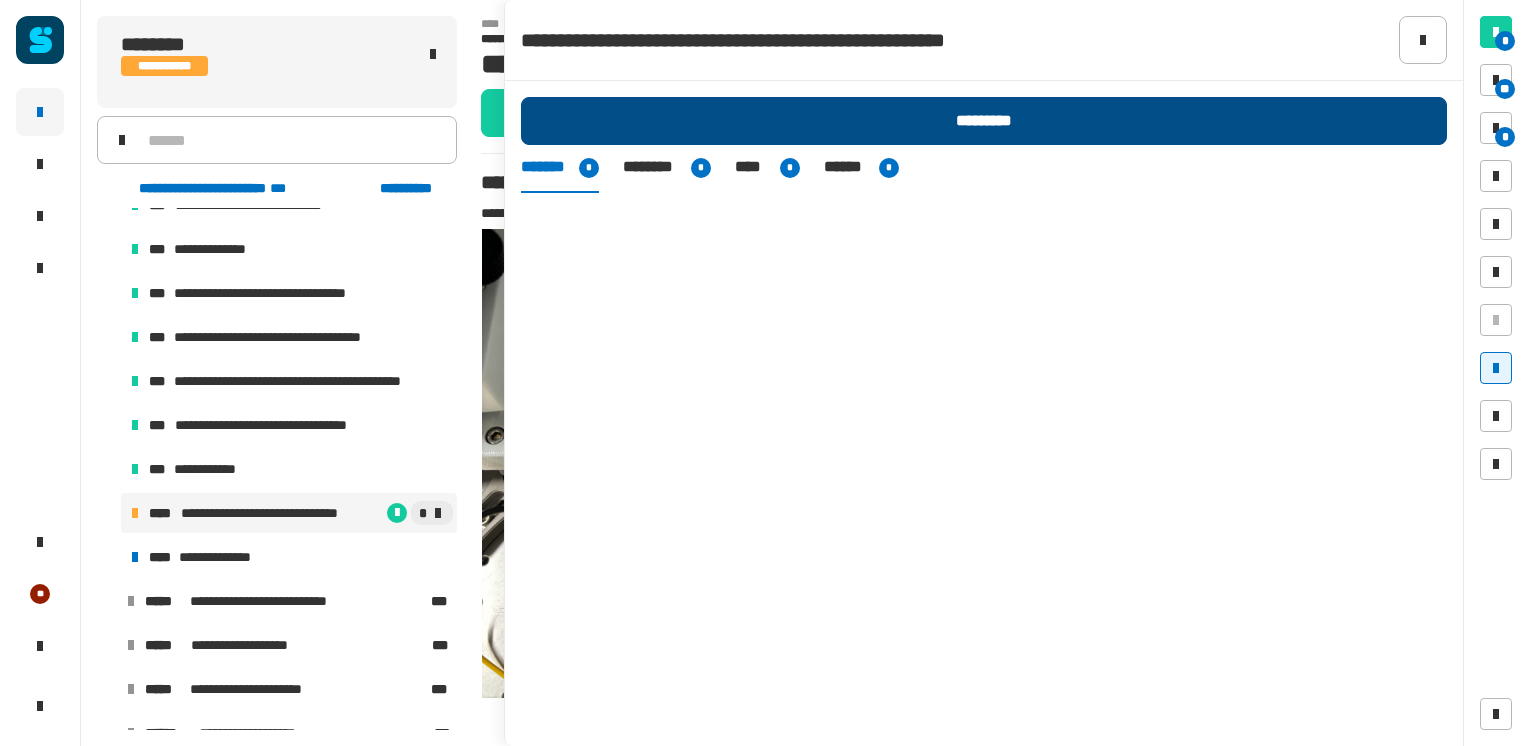 click on "*********" 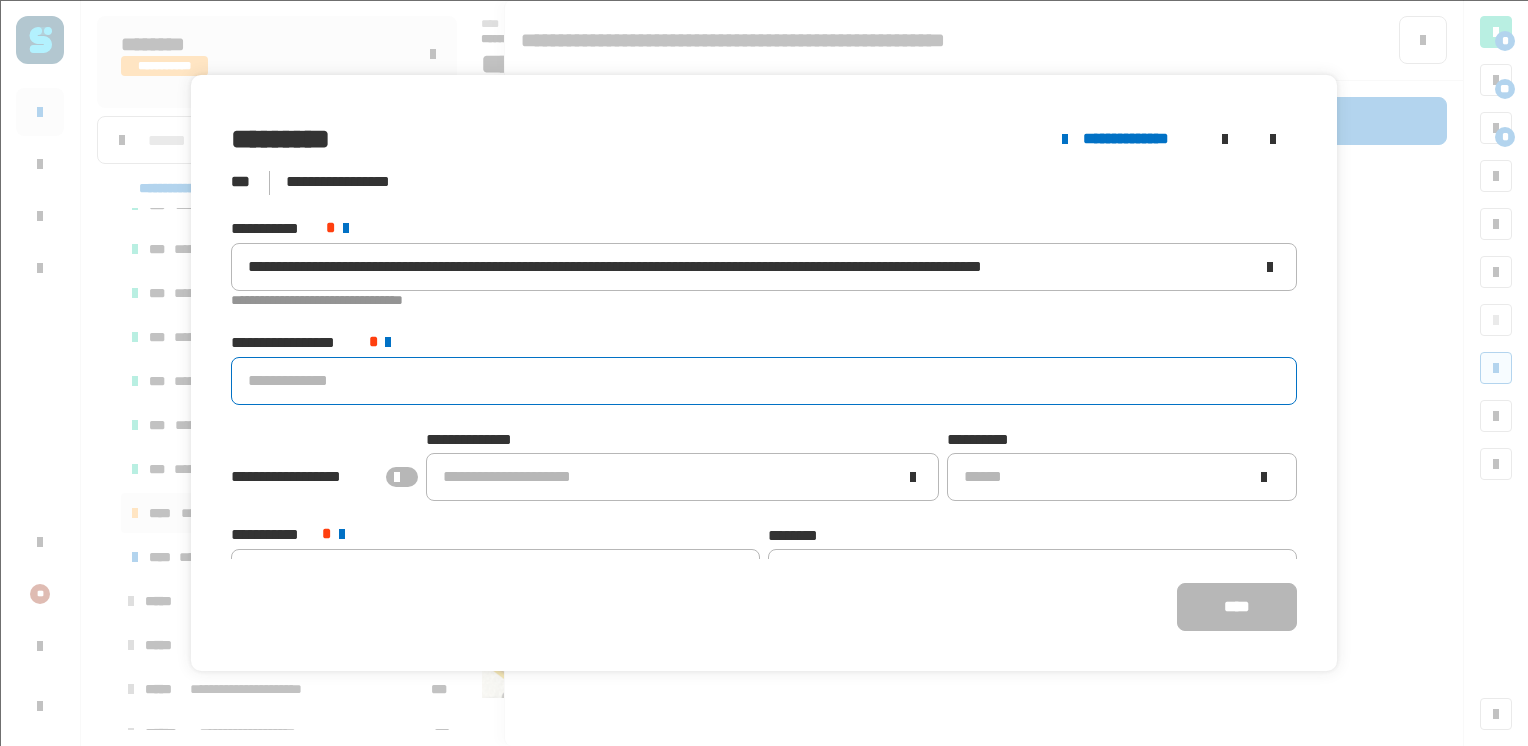 click 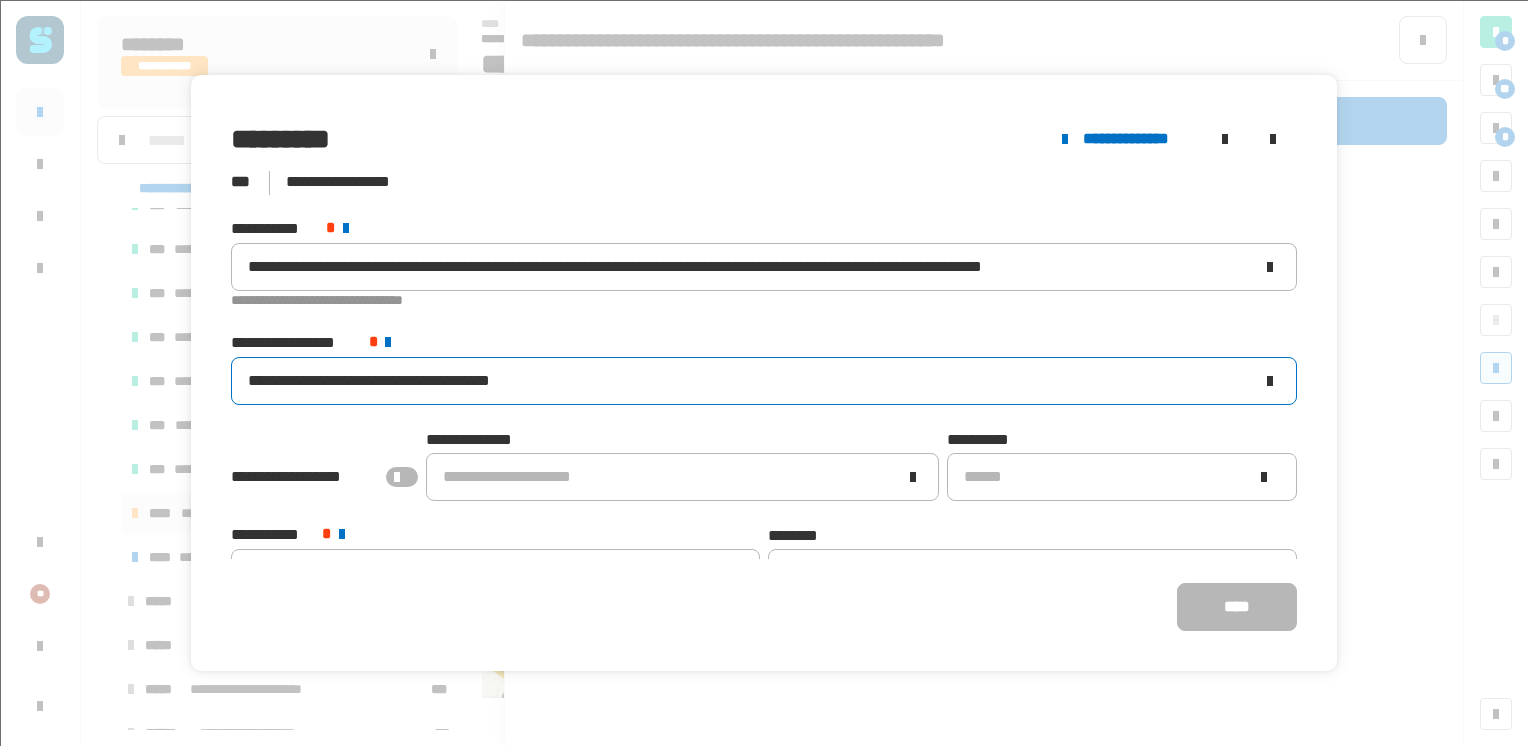 type on "**********" 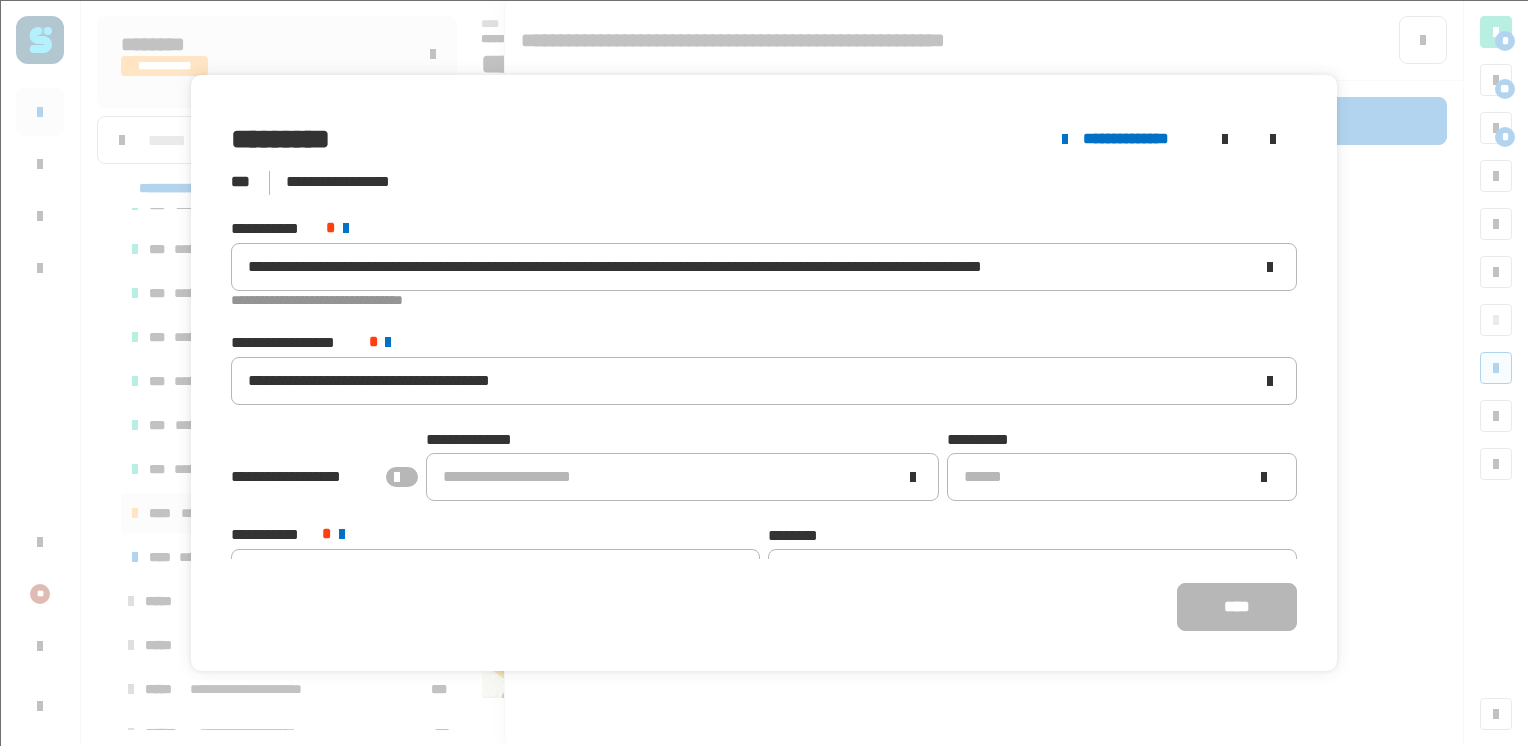 click 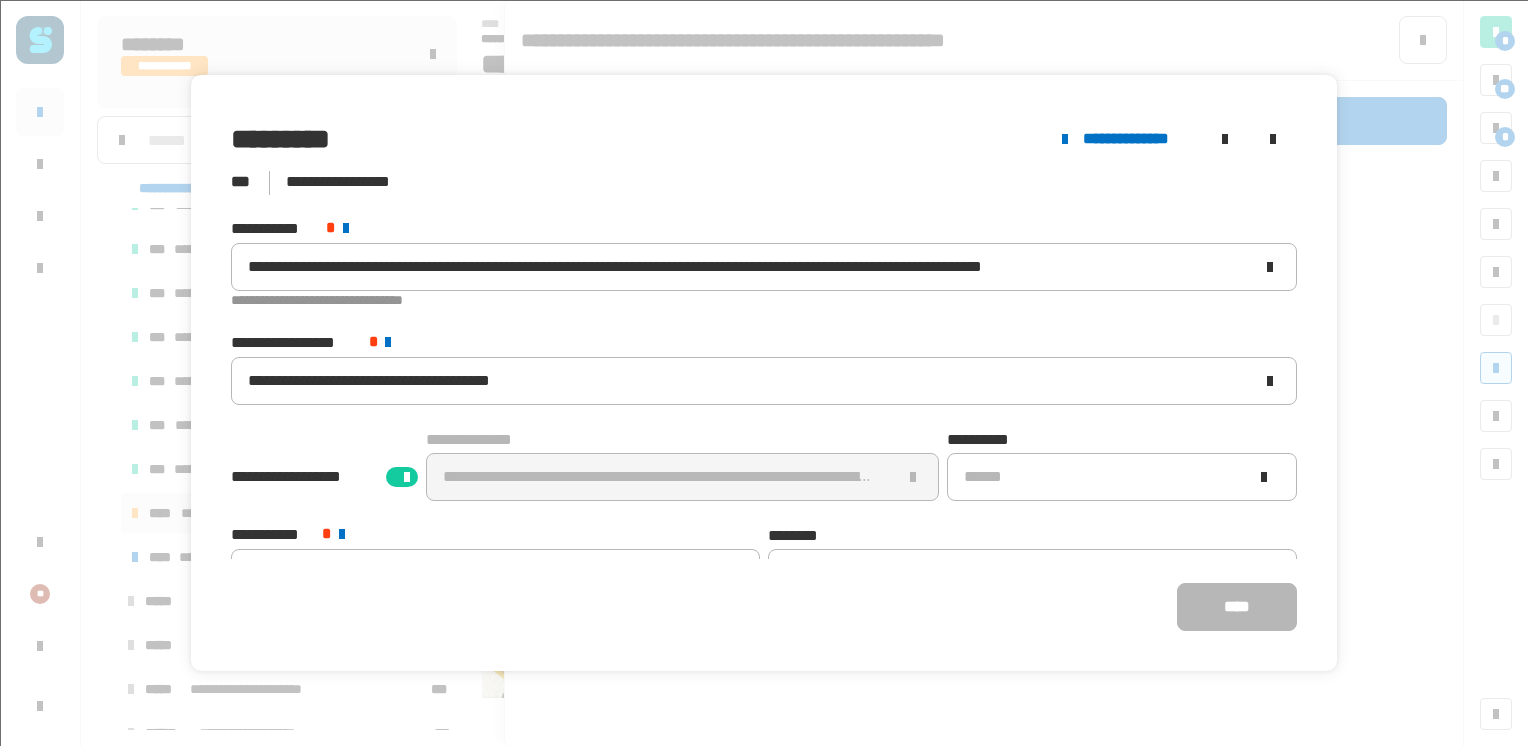 scroll, scrollTop: 37, scrollLeft: 0, axis: vertical 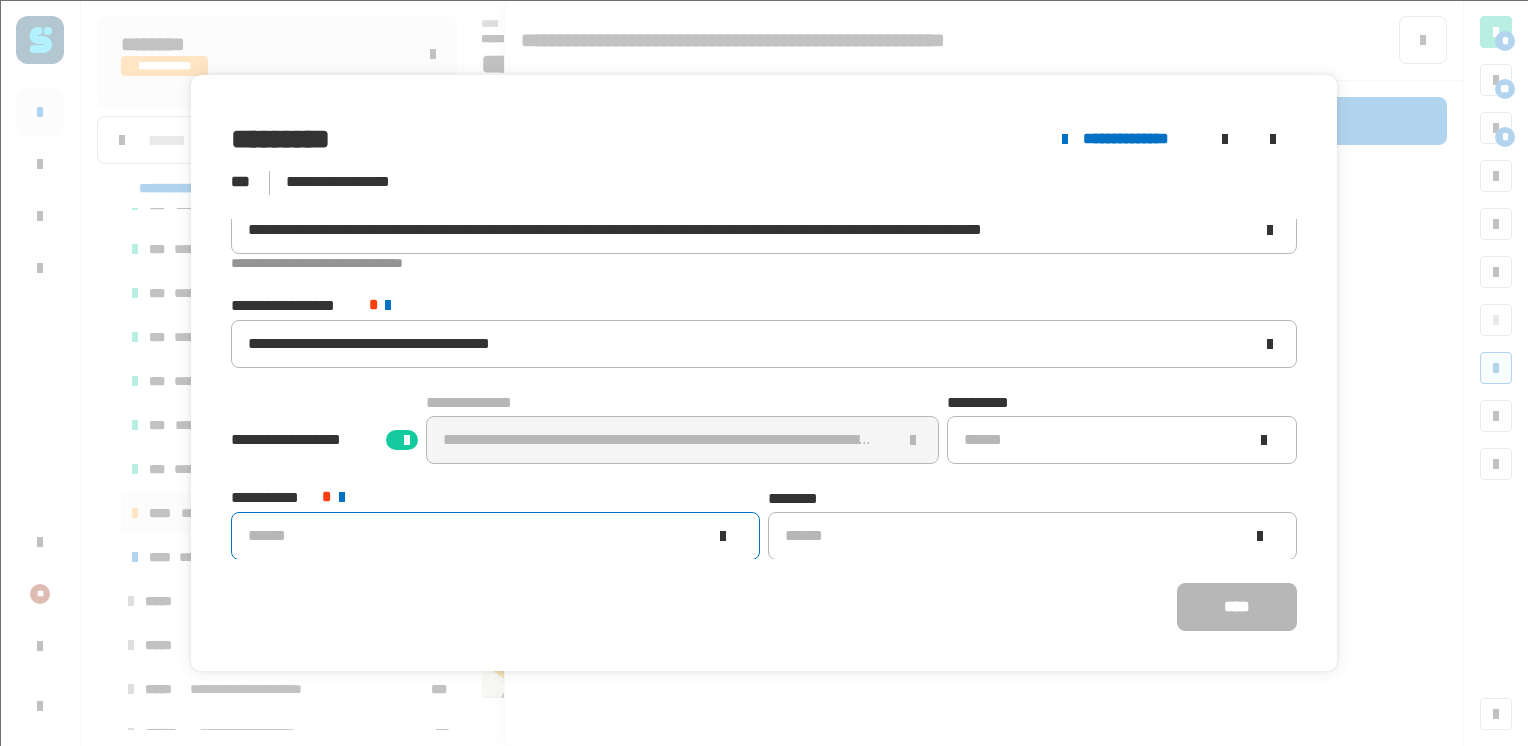 click on "******" 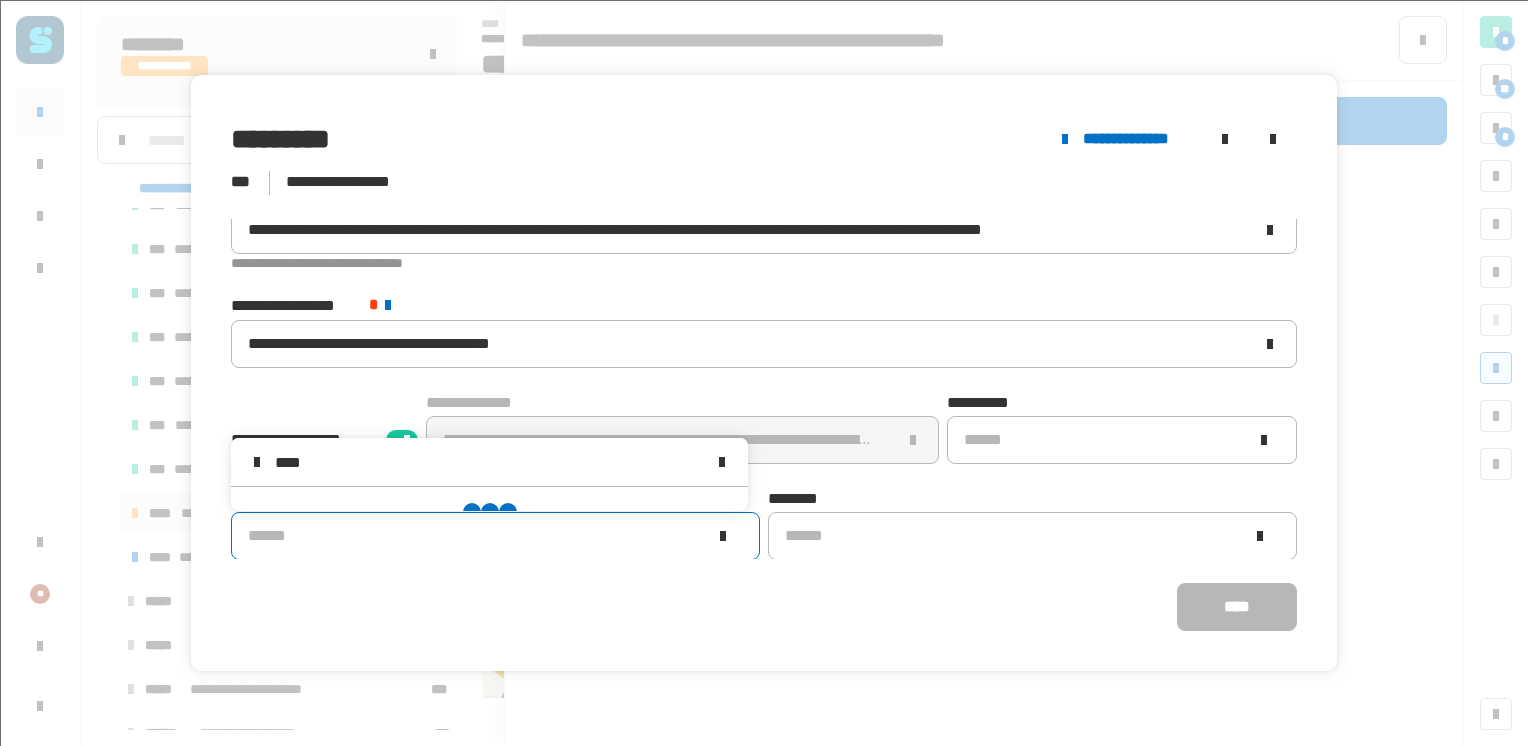 scroll, scrollTop: 0, scrollLeft: 0, axis: both 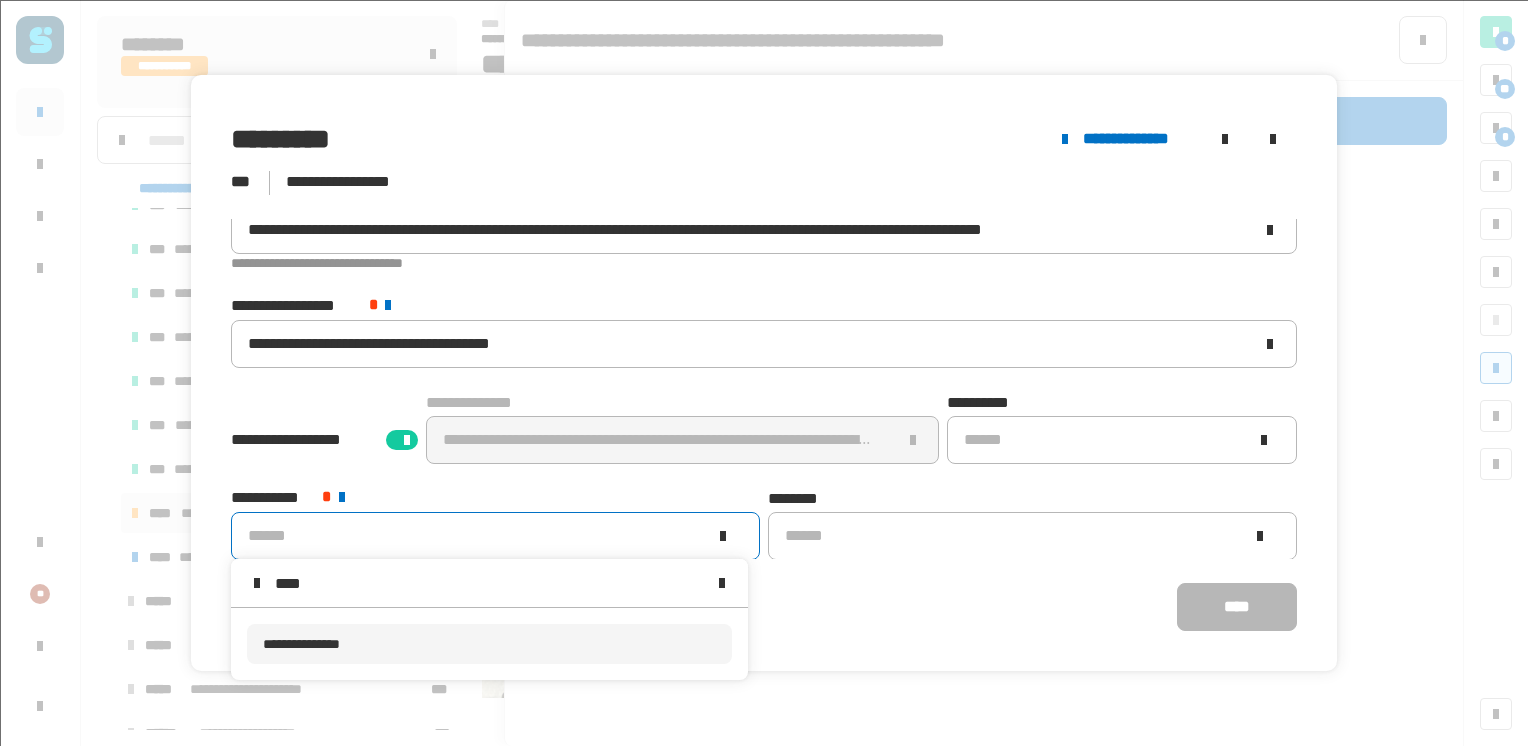 type on "****" 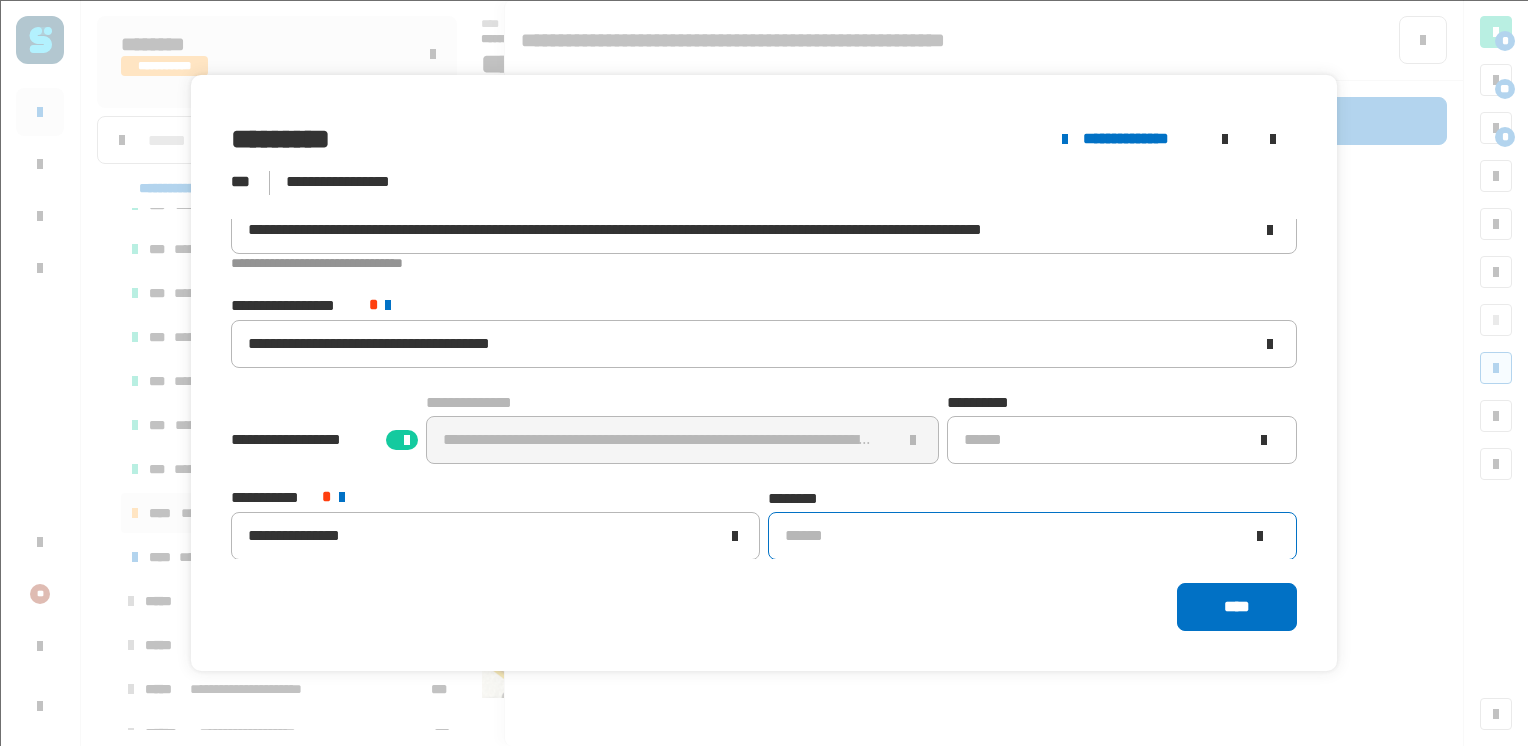 click on "******" 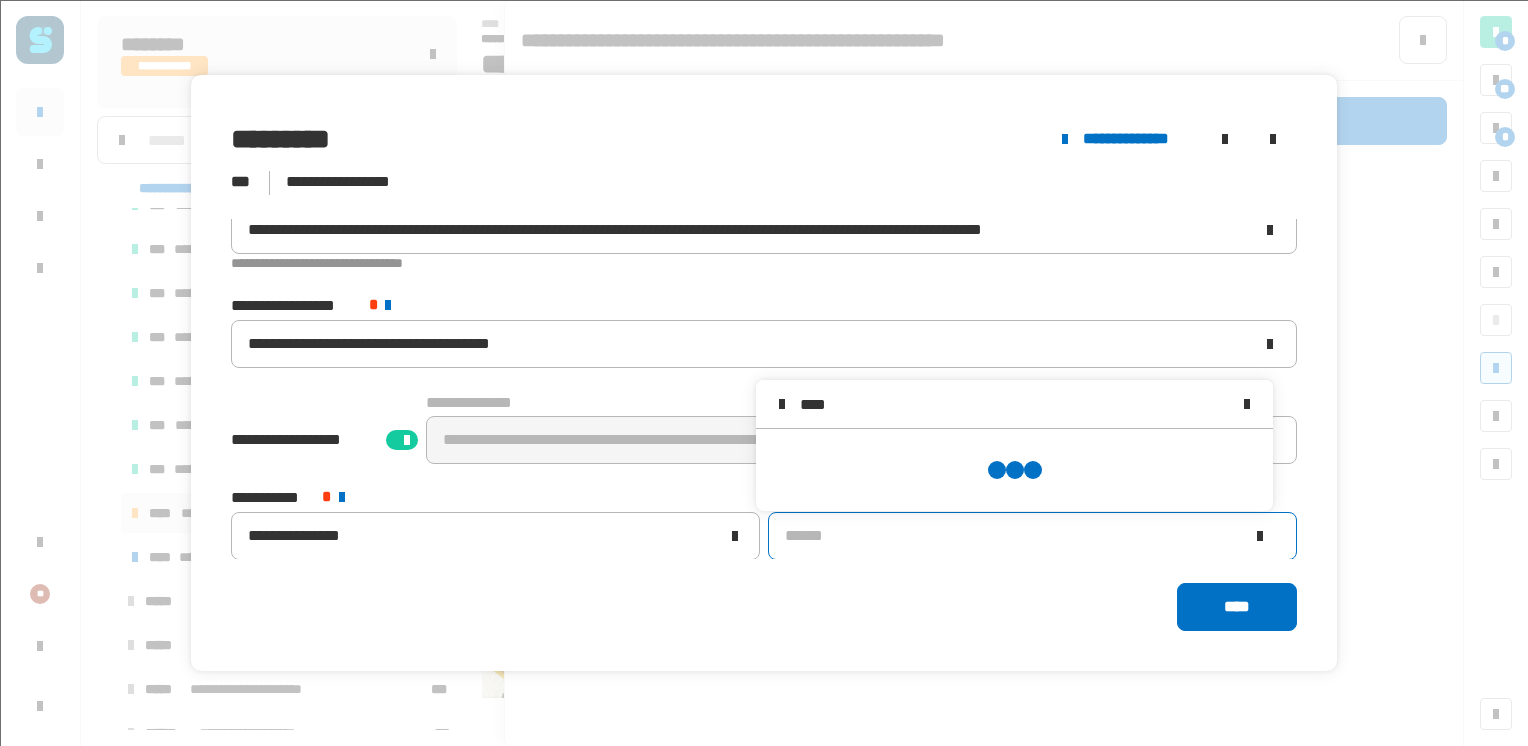 scroll, scrollTop: 0, scrollLeft: 0, axis: both 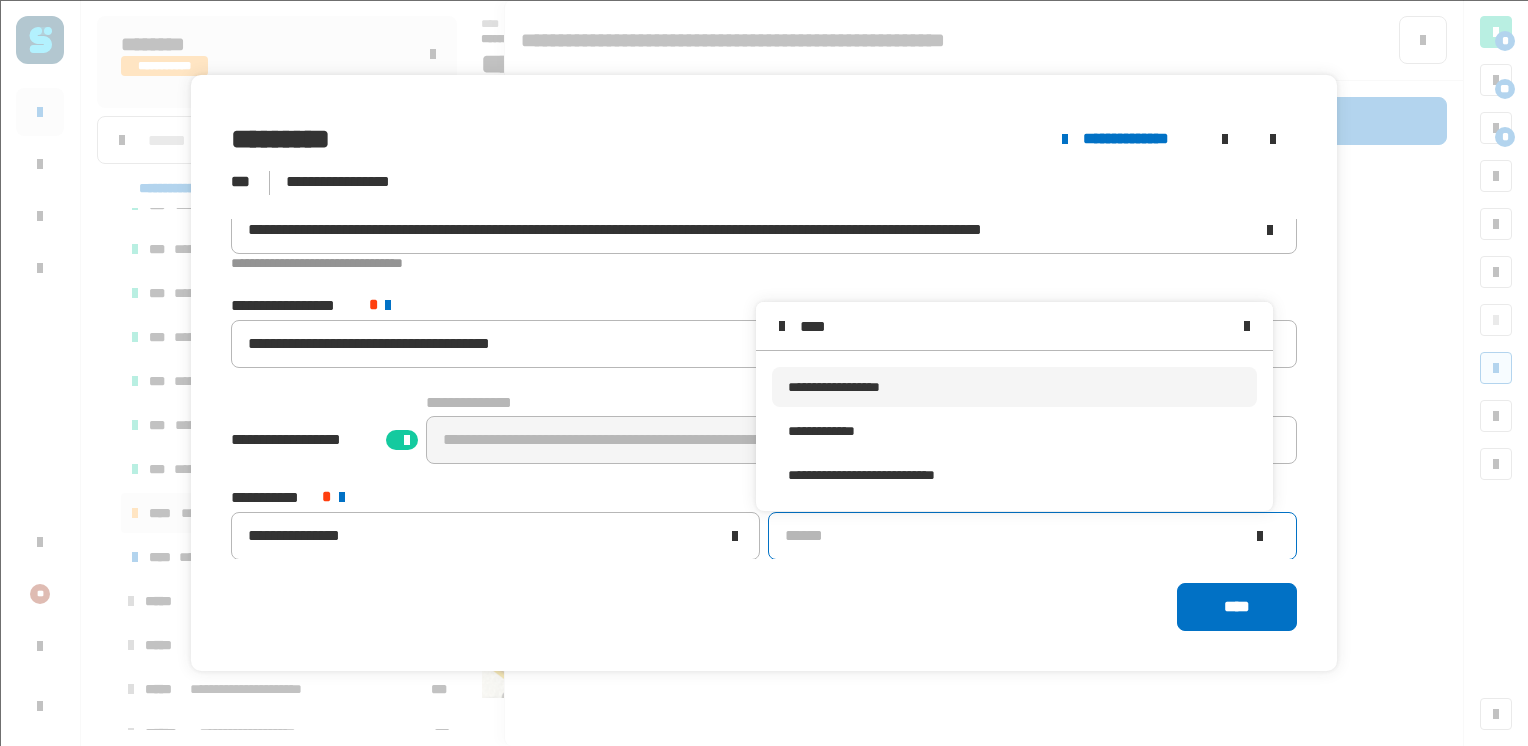 type on "****" 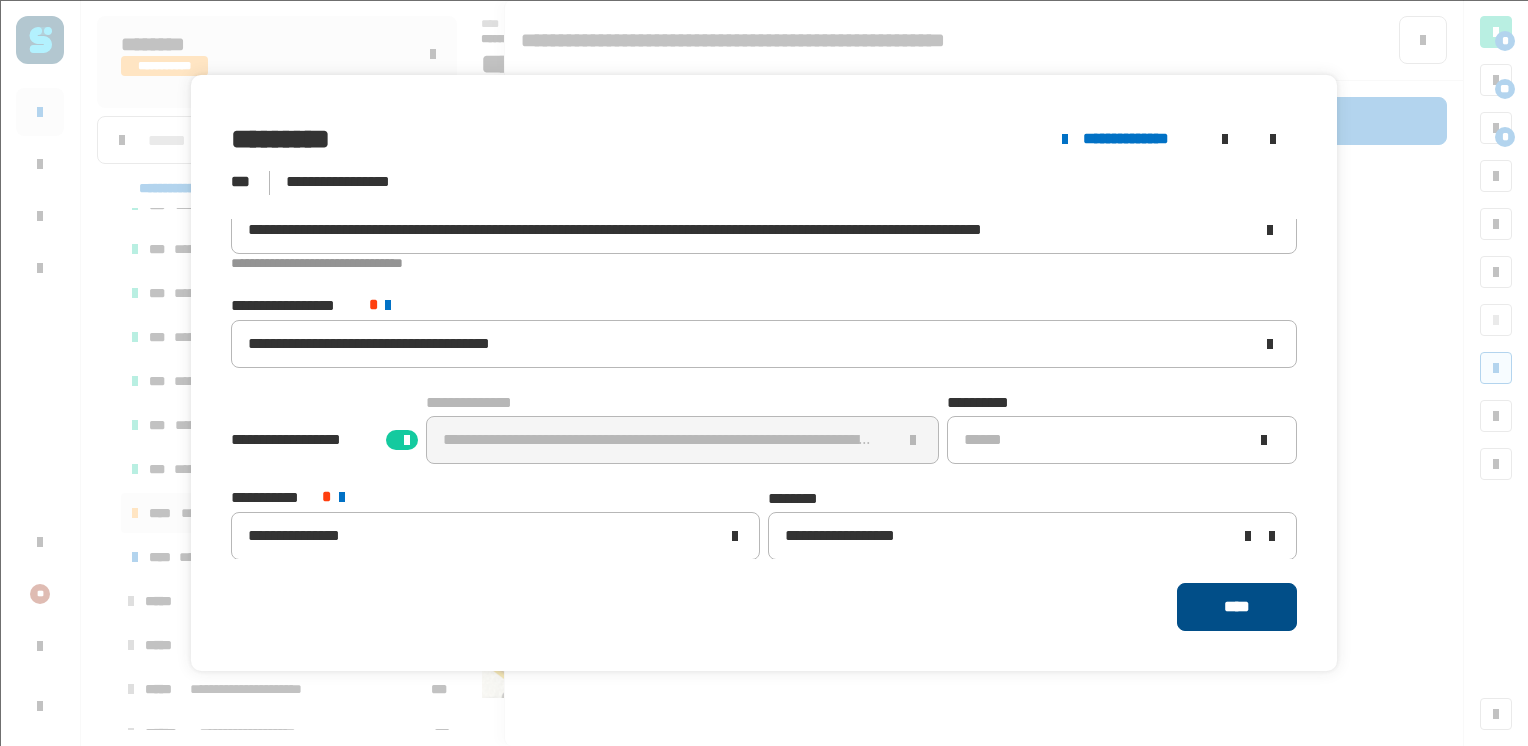 click on "****" 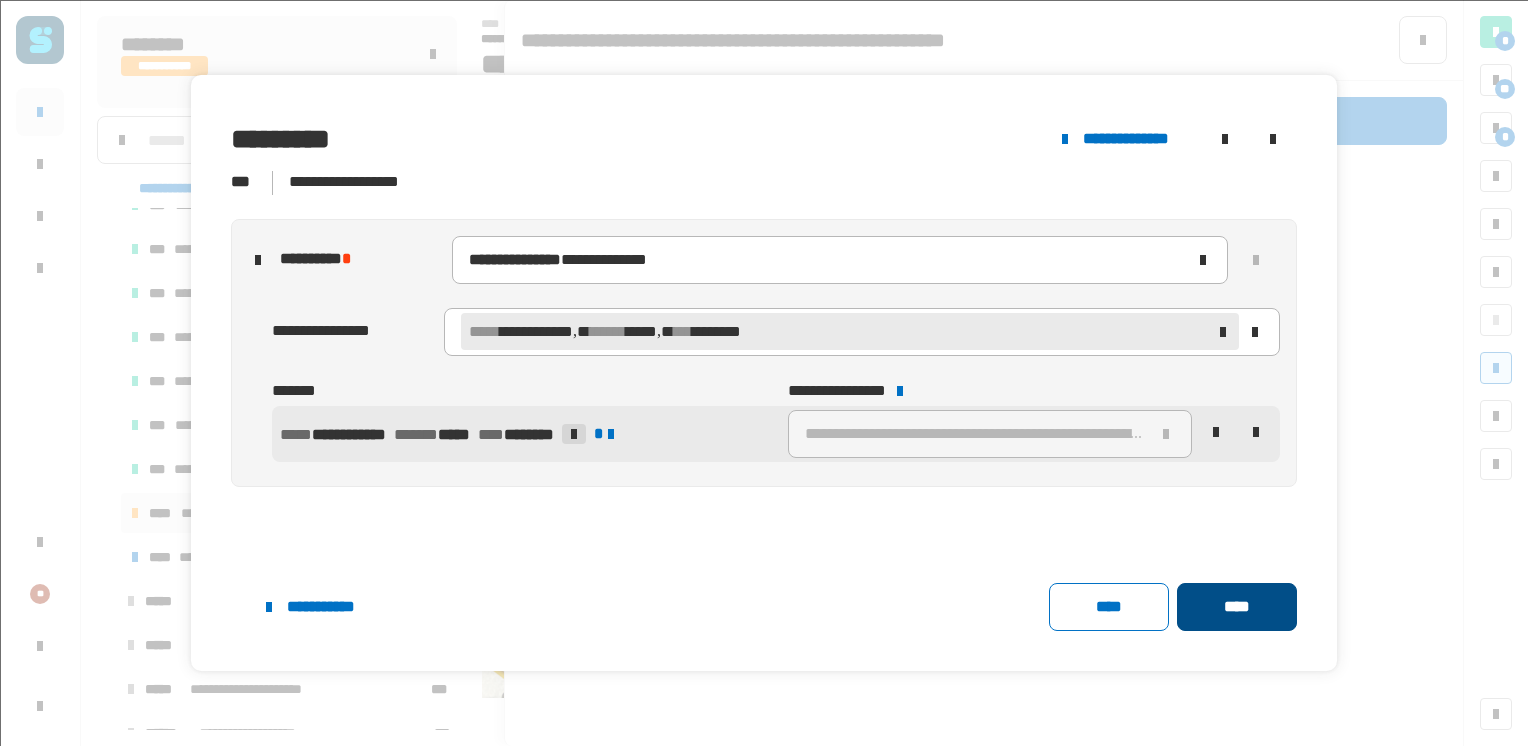 click on "****" 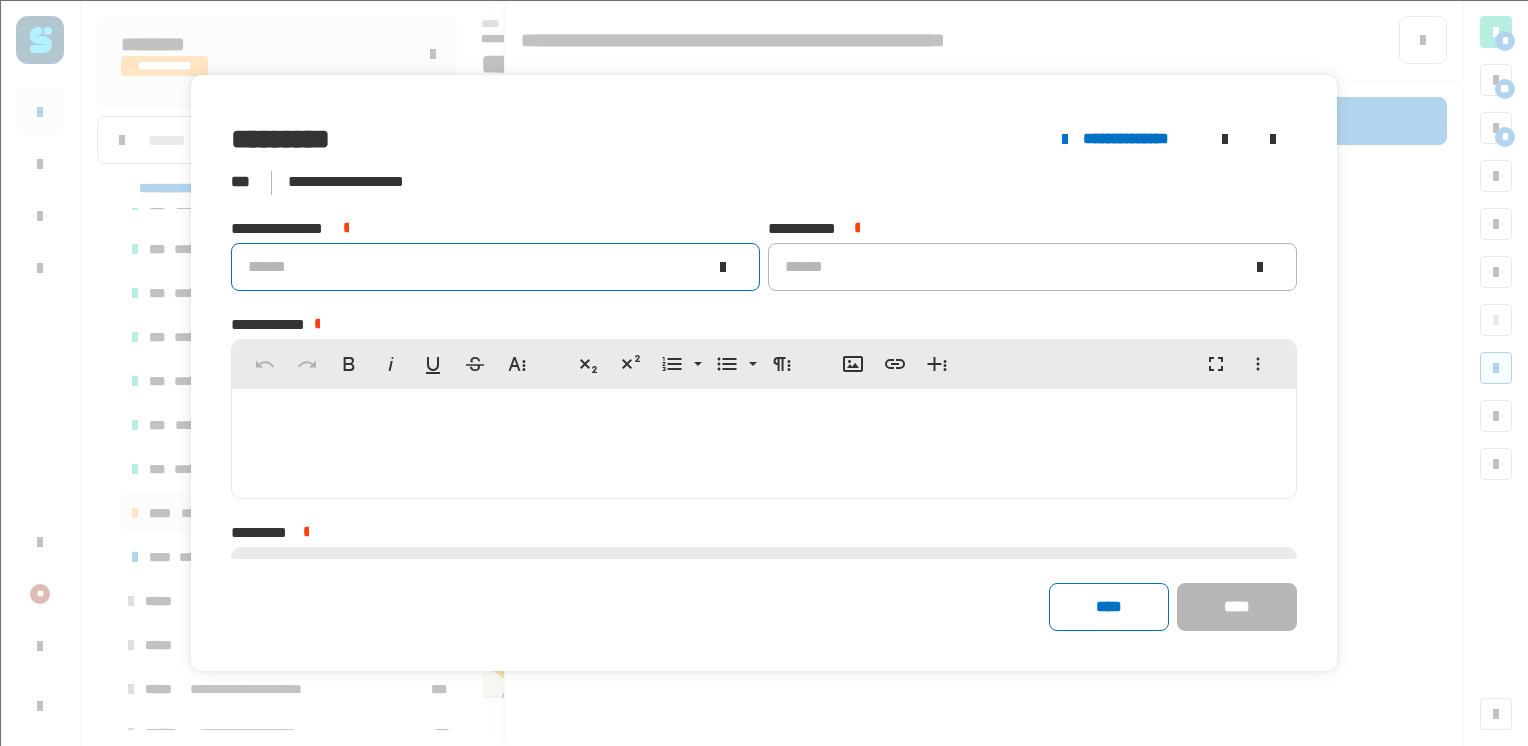click on "******" 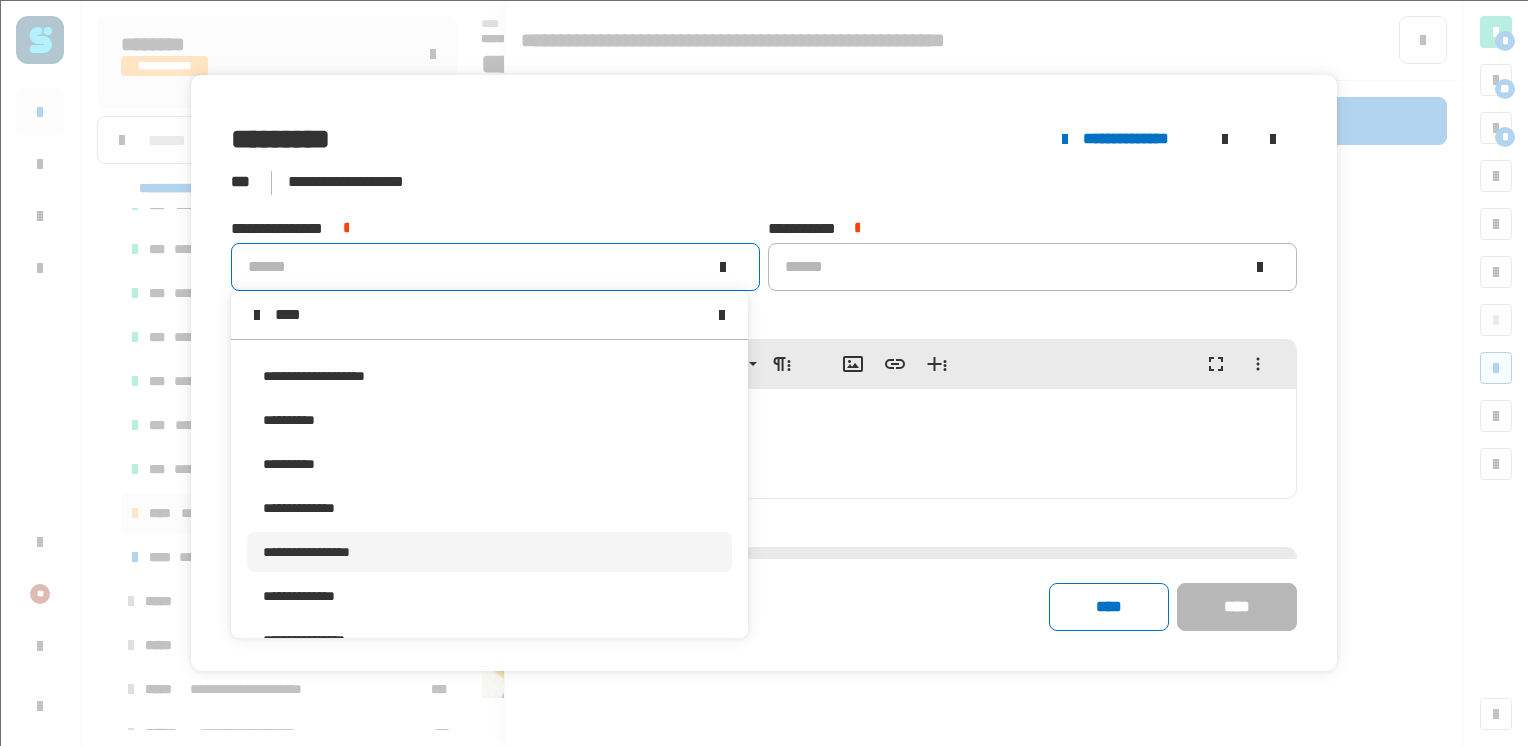 scroll, scrollTop: 85, scrollLeft: 0, axis: vertical 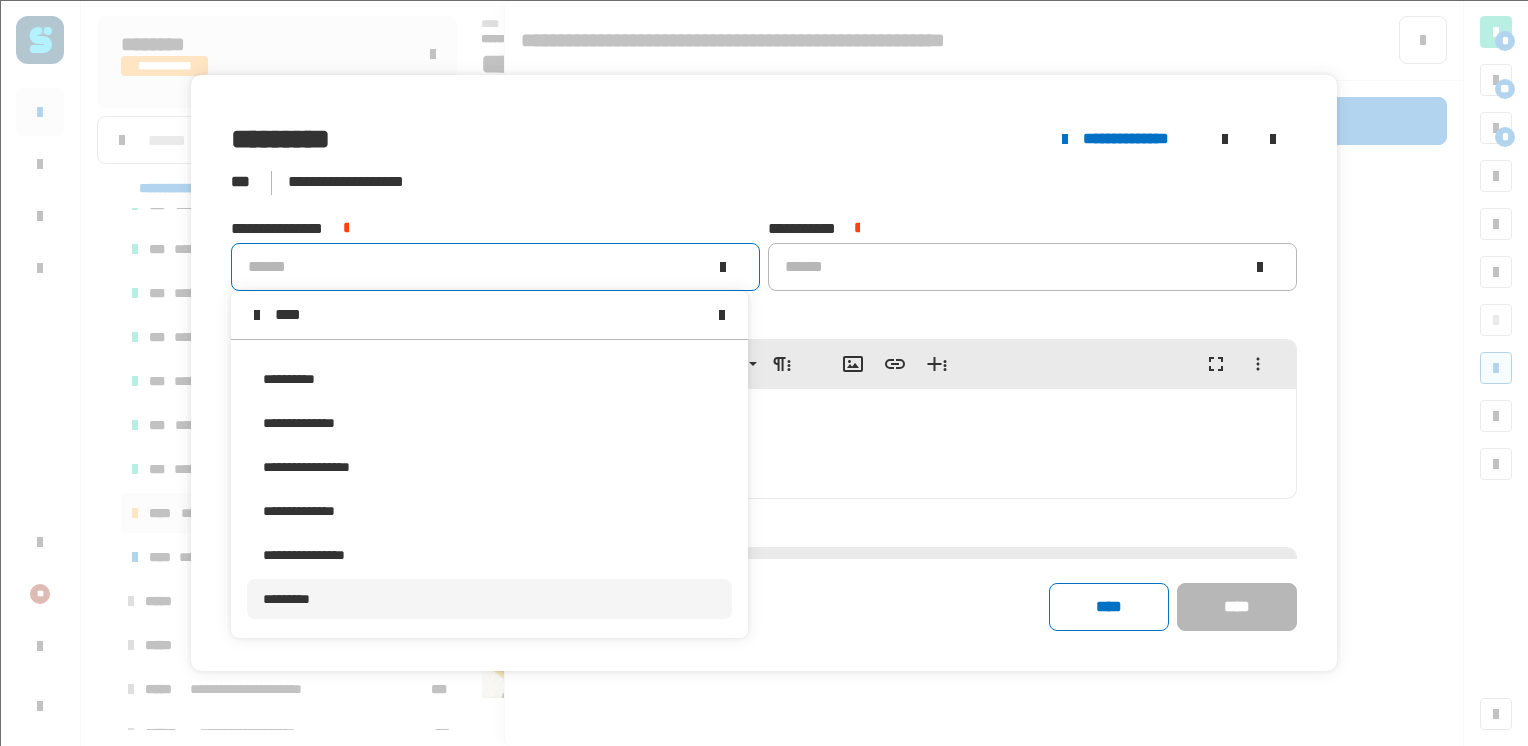 type on "****" 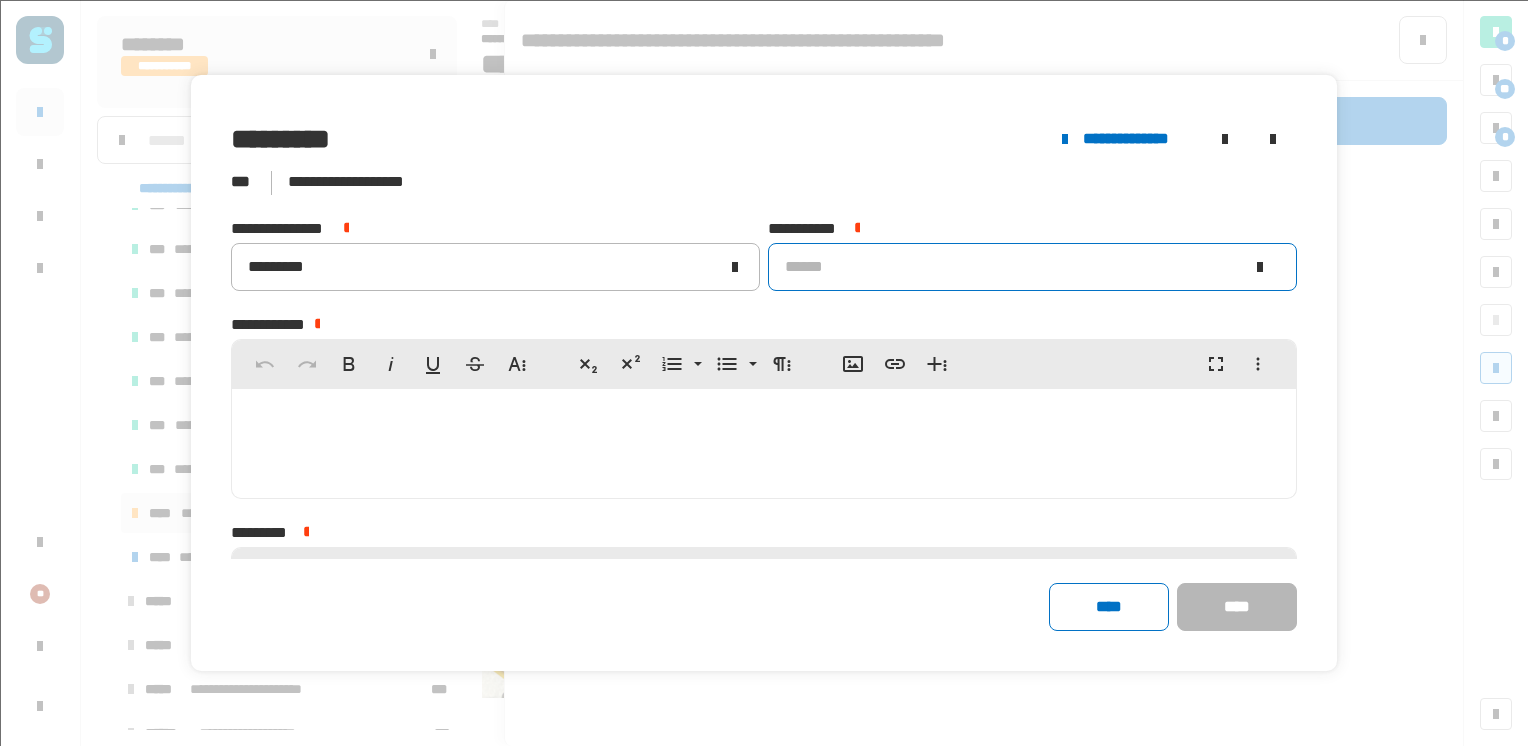 click on "******" 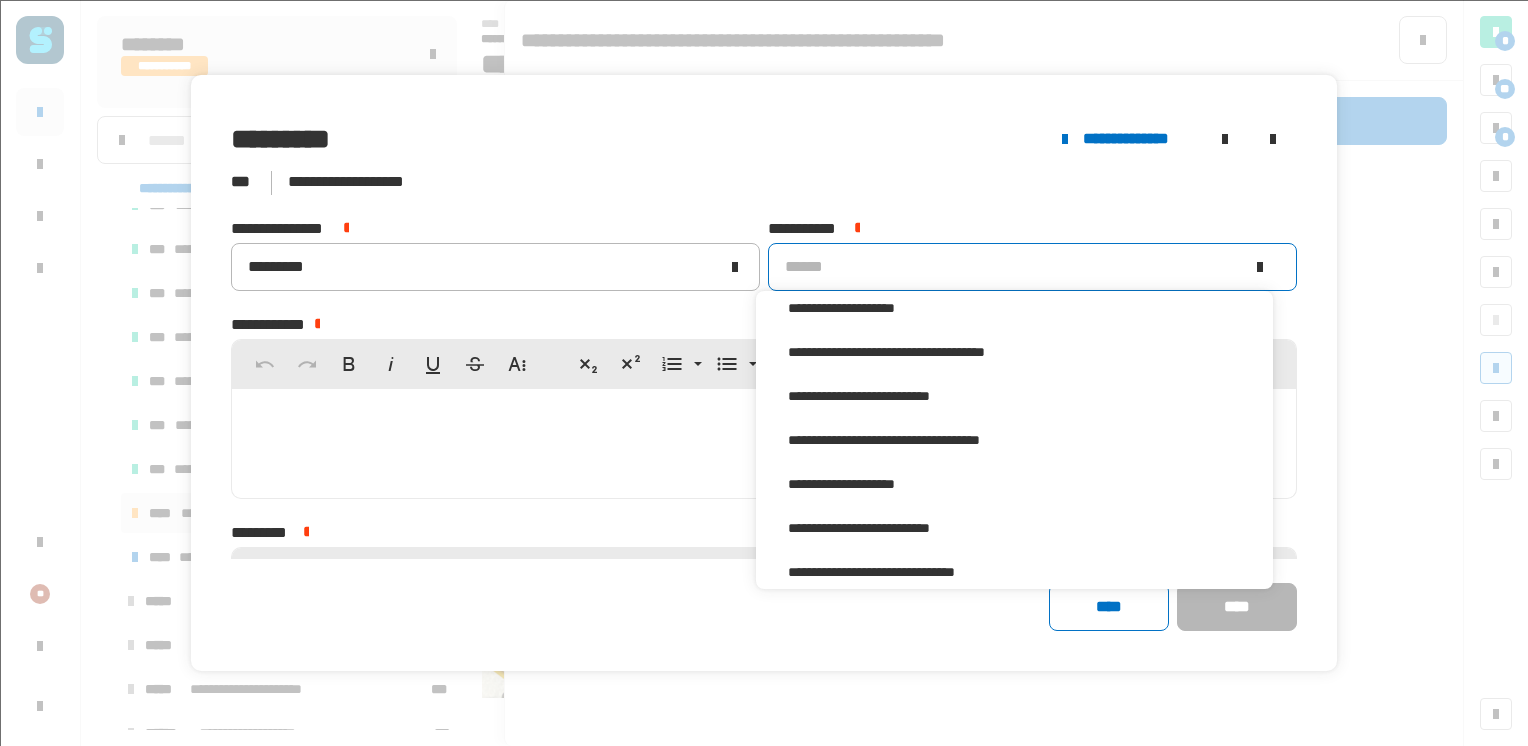 scroll, scrollTop: 190, scrollLeft: 0, axis: vertical 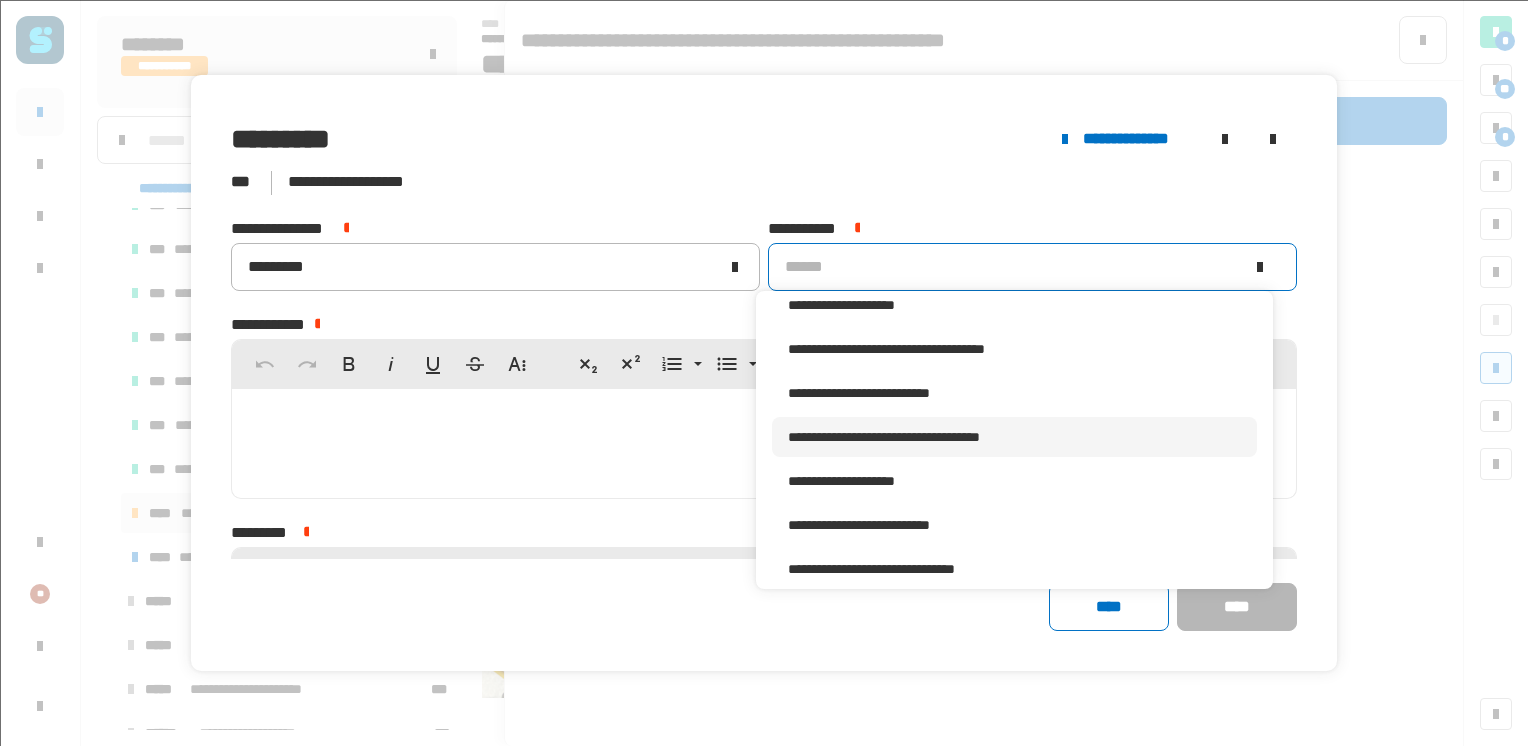 click on "**********" at bounding box center (884, 437) 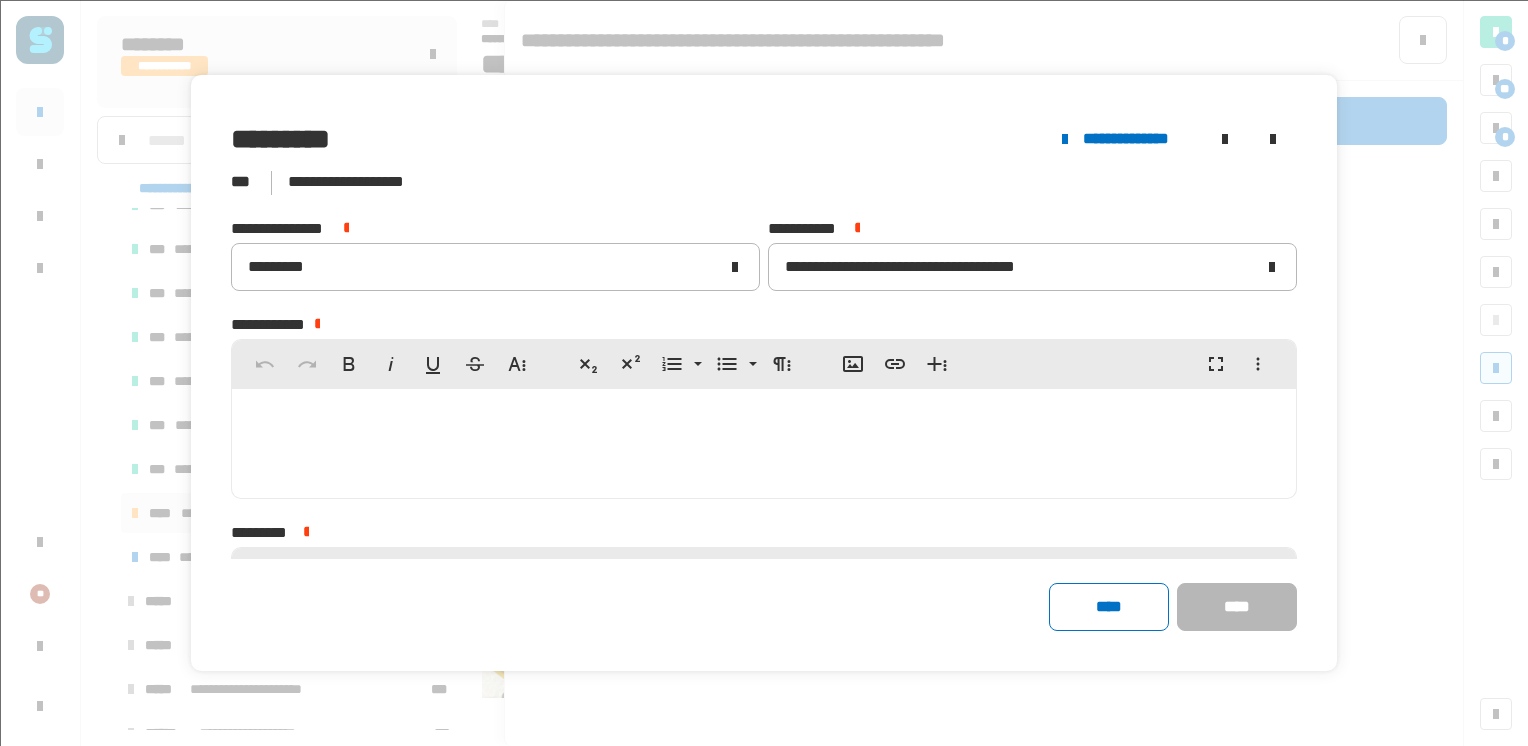 click 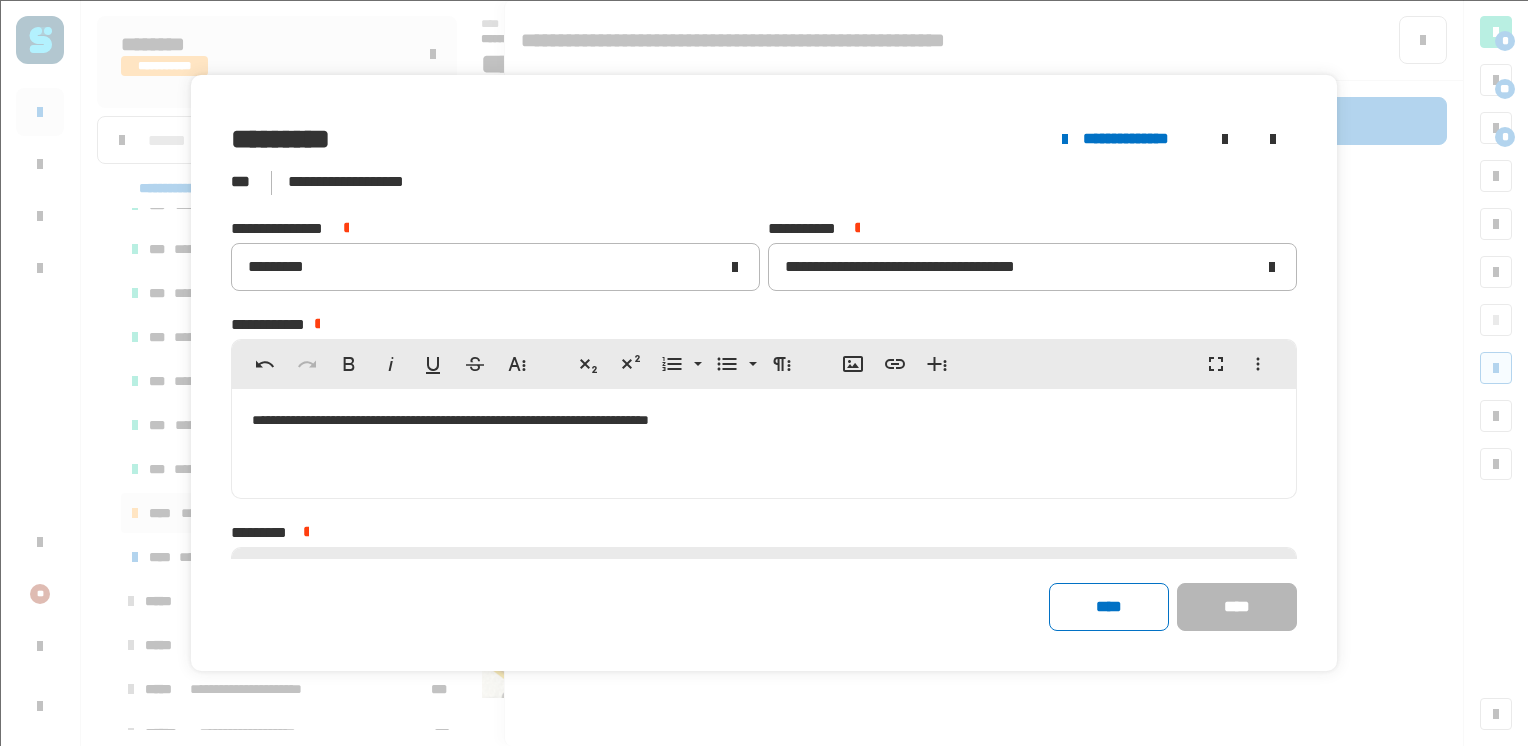click on "**********" 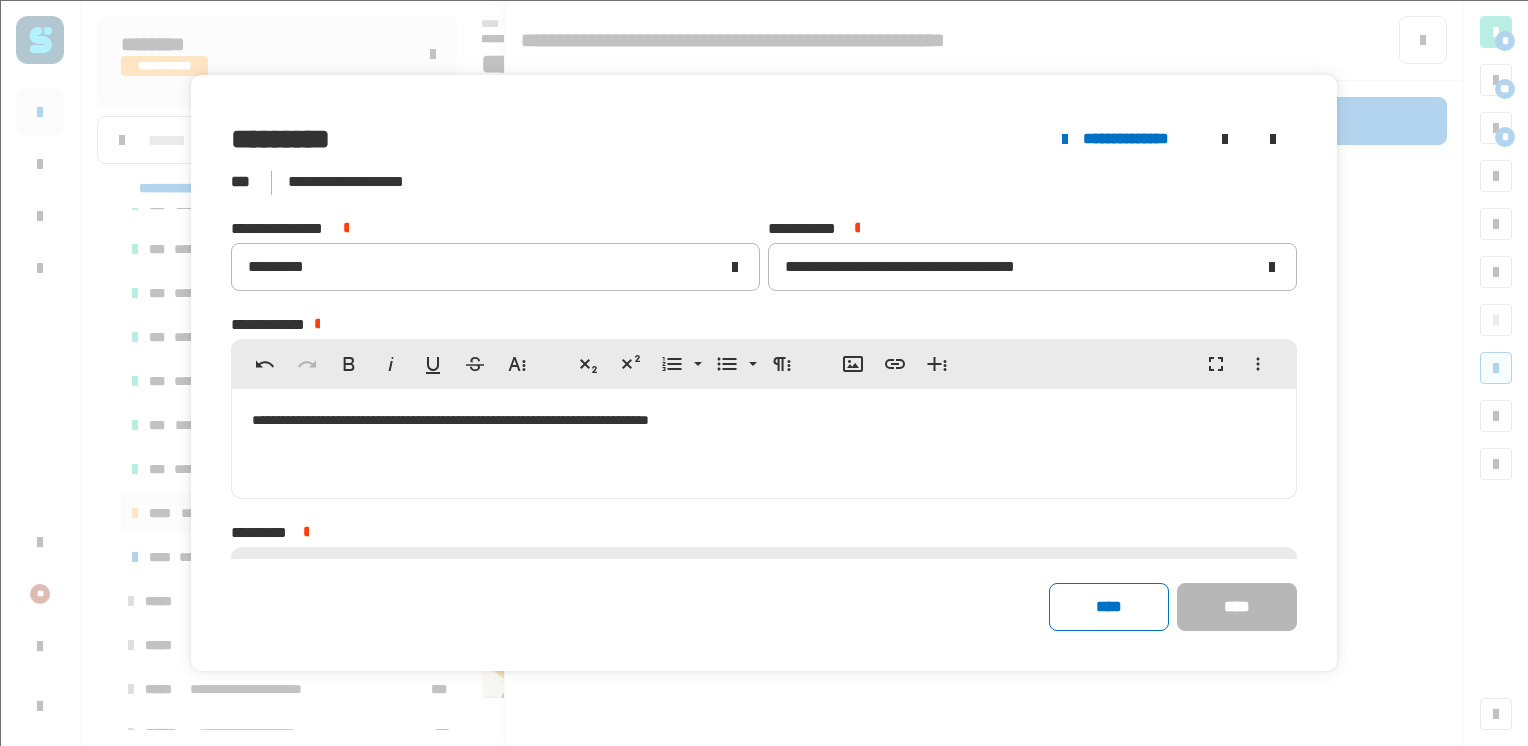 scroll, scrollTop: 146, scrollLeft: 0, axis: vertical 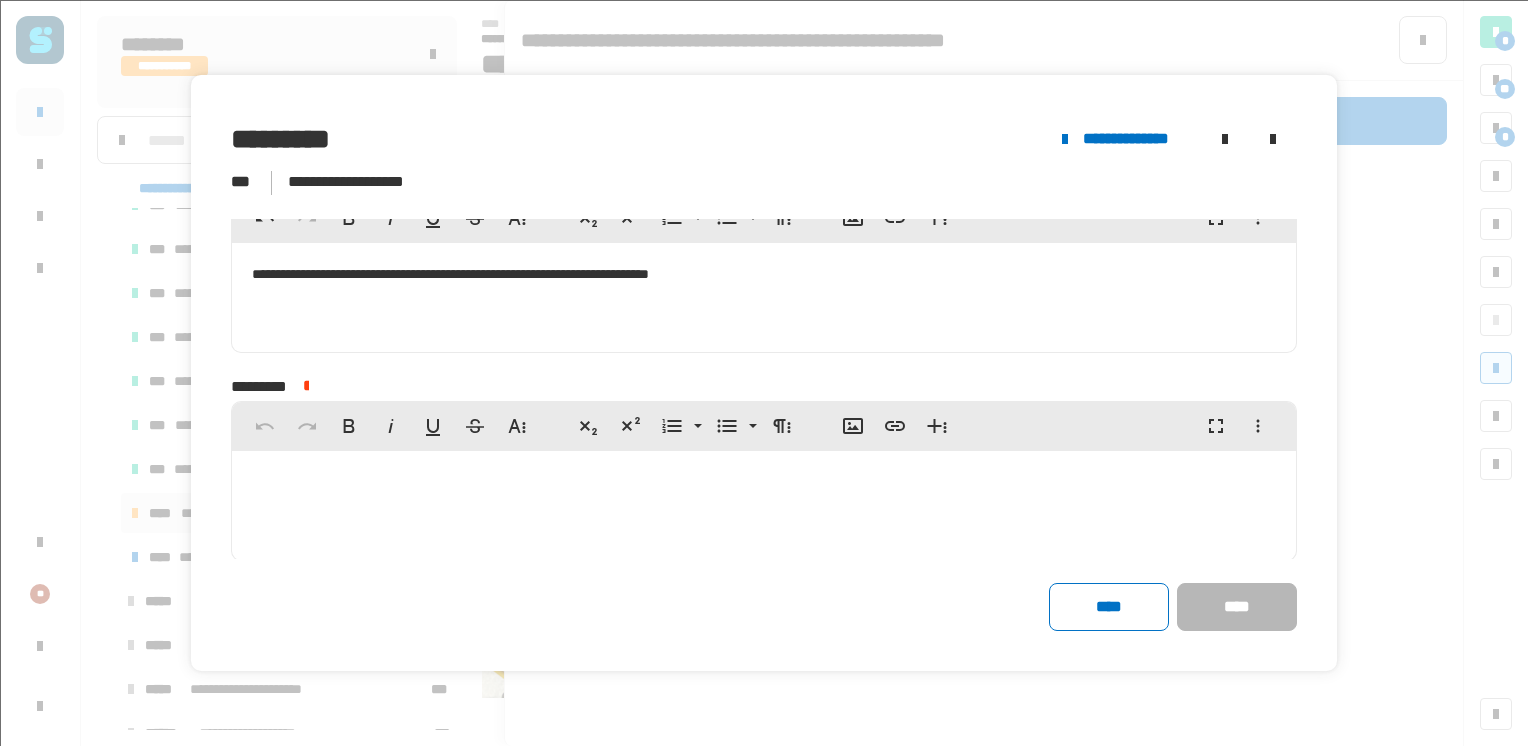 click 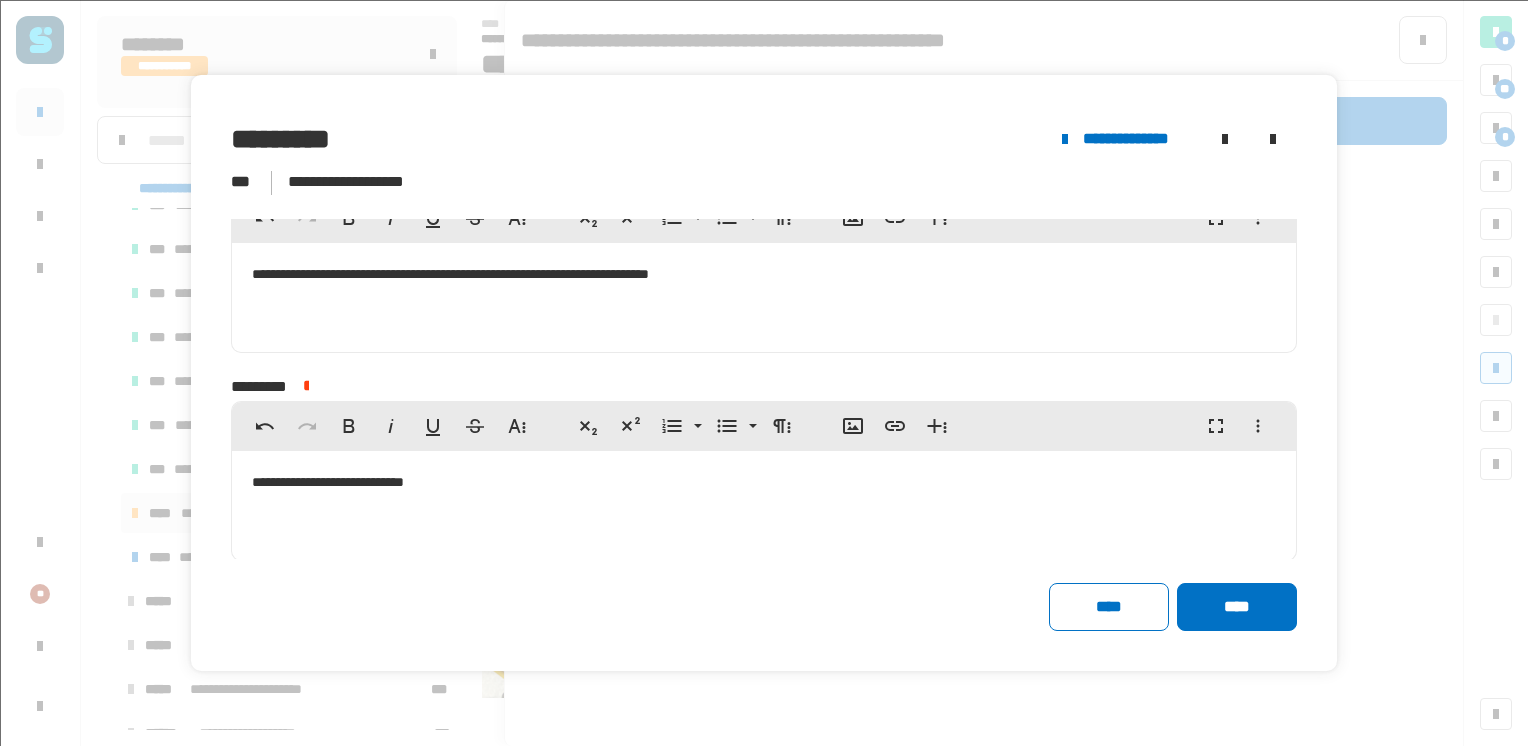 click on "**********" 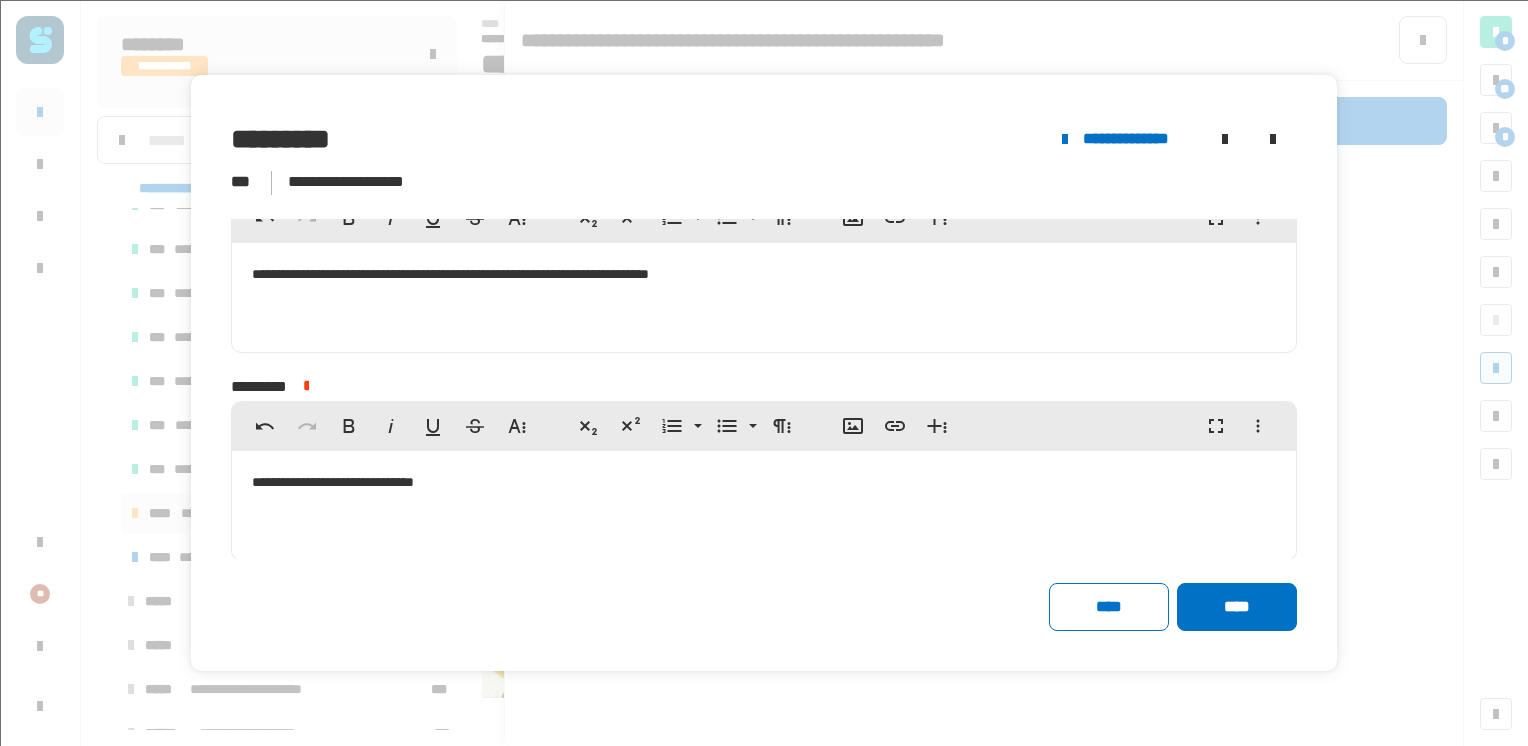 click on "**********" 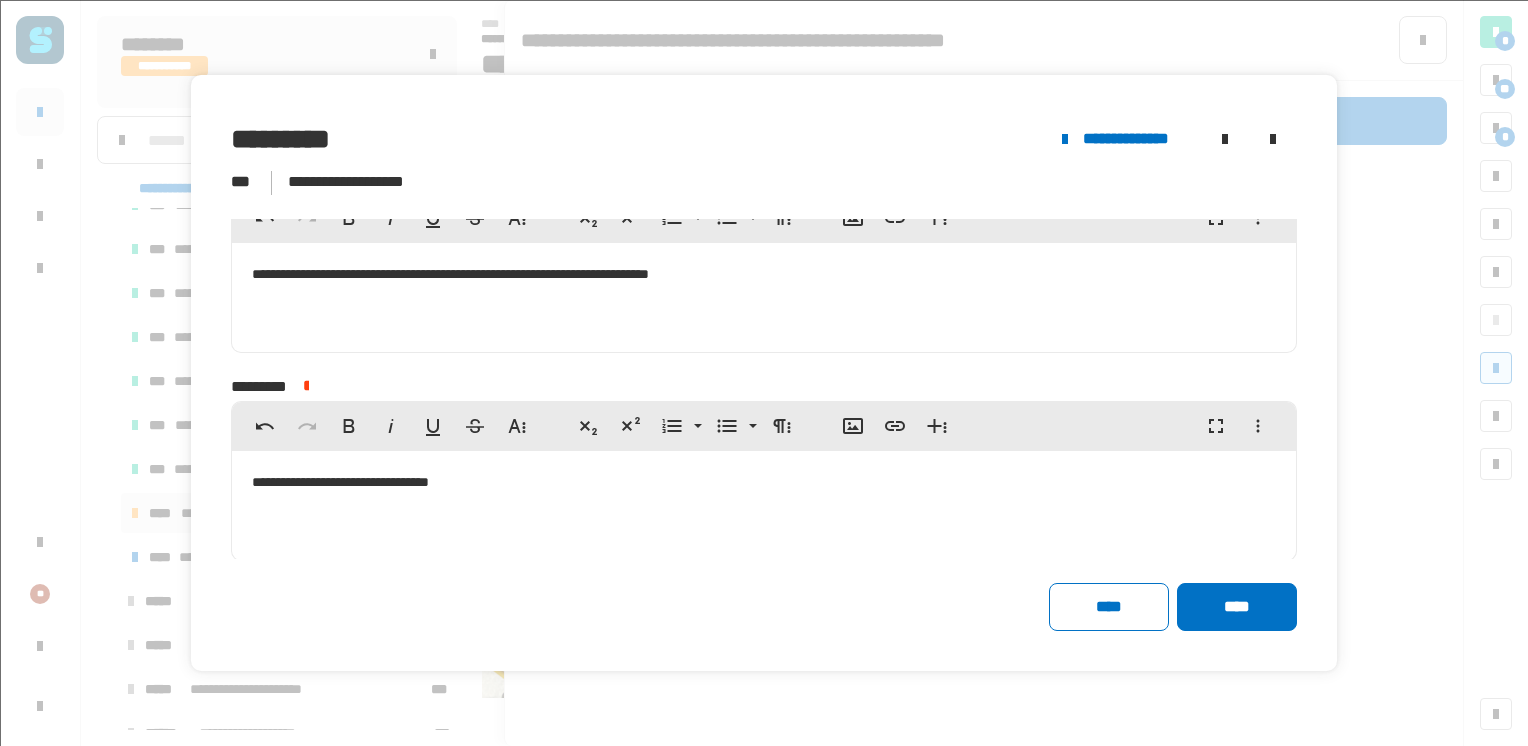 click on "**********" 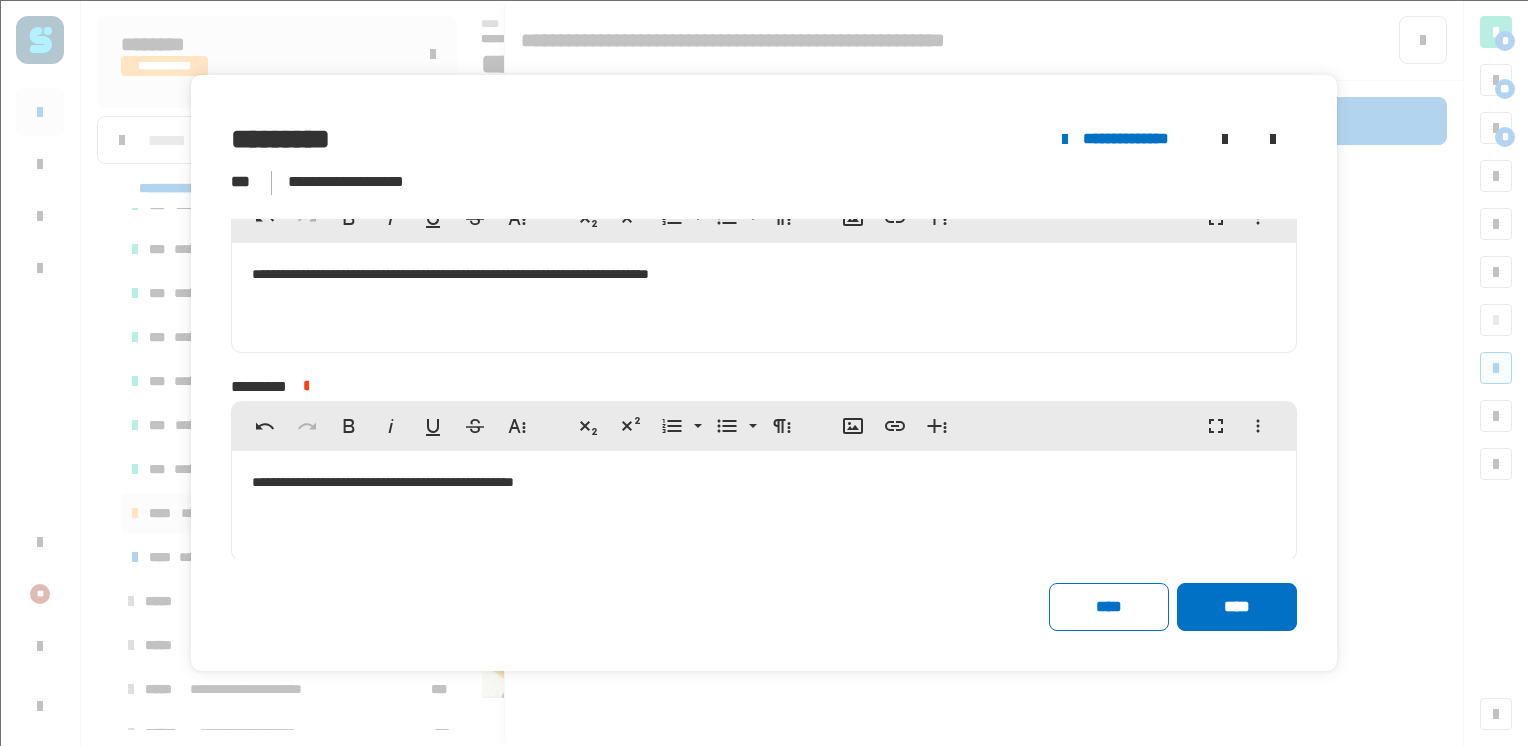 click on "**********" 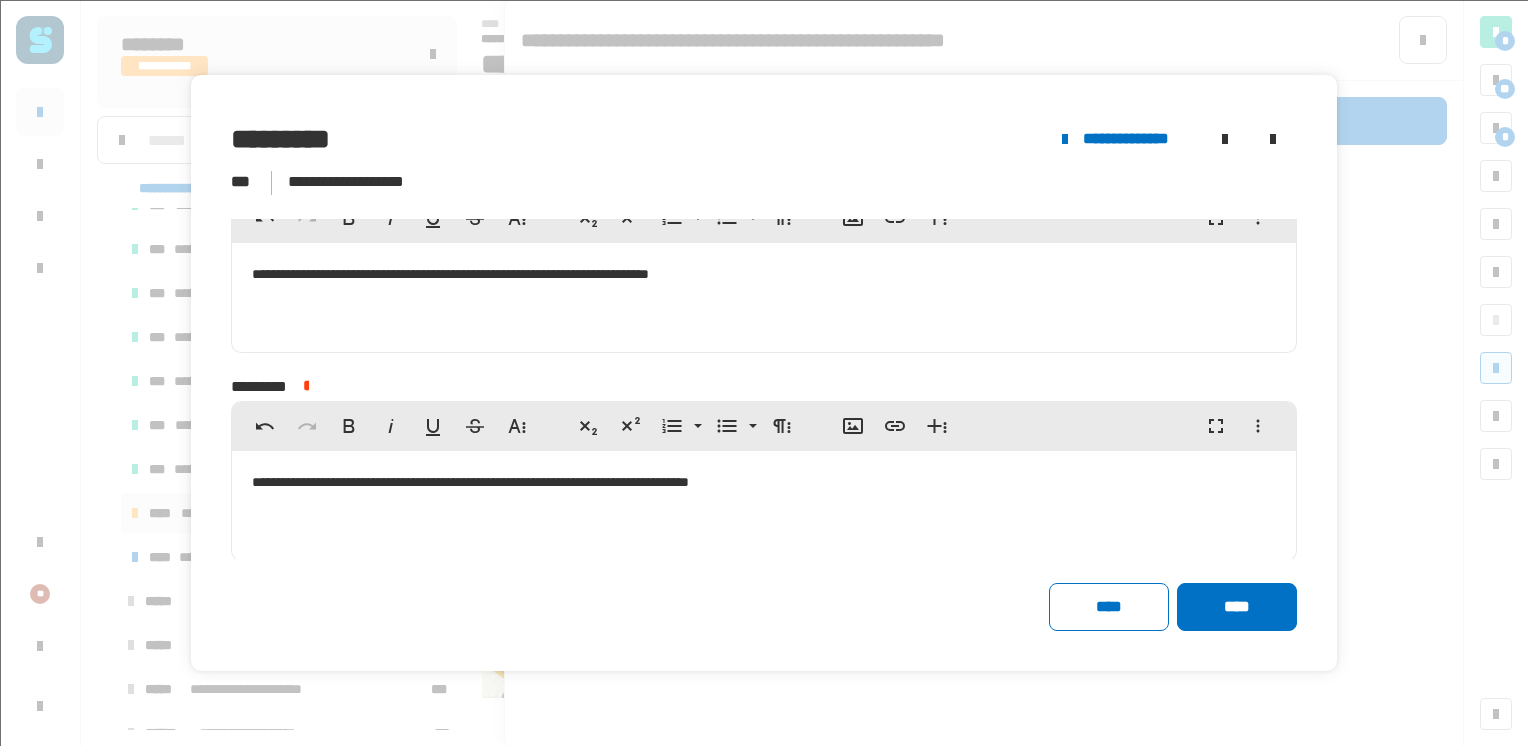 click on "**********" 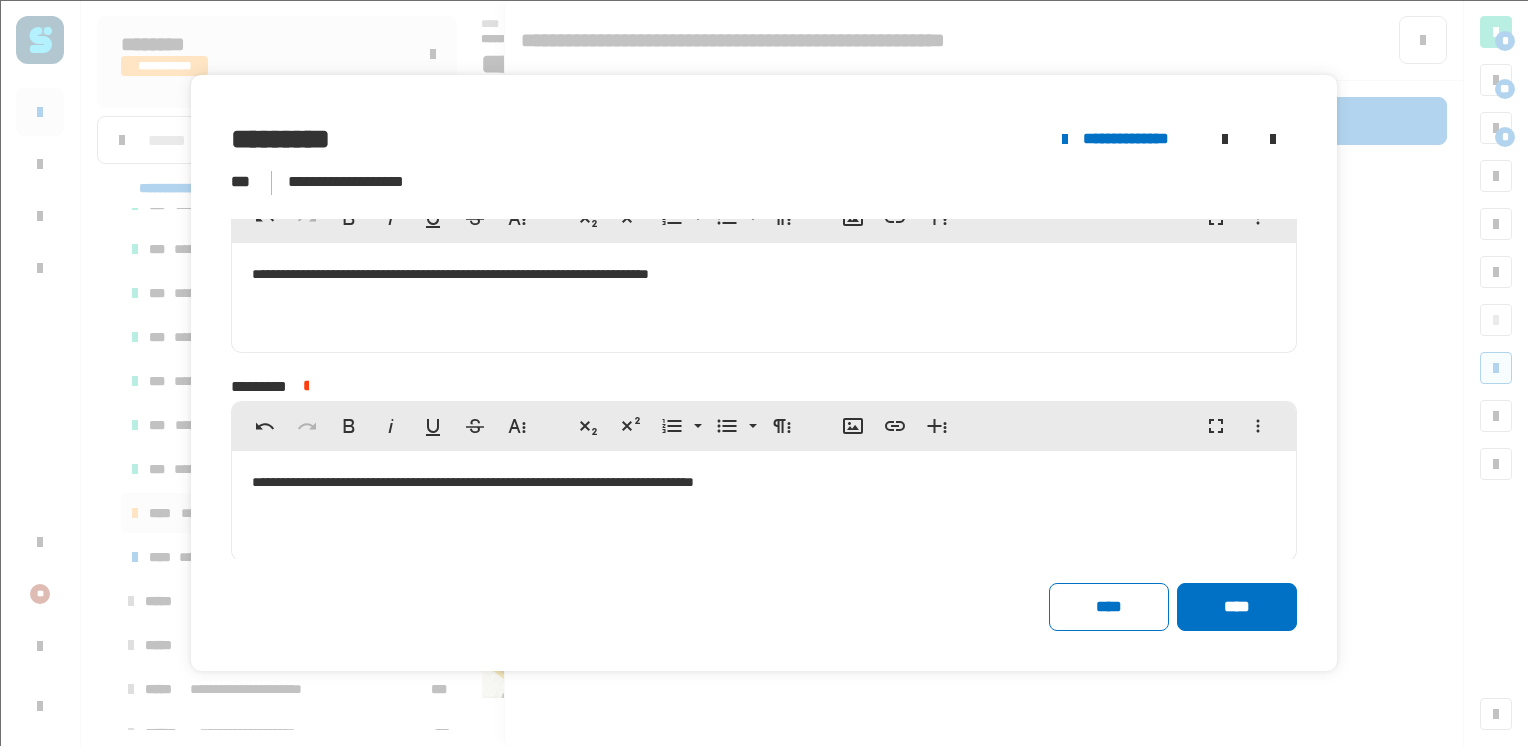 click on "**********" 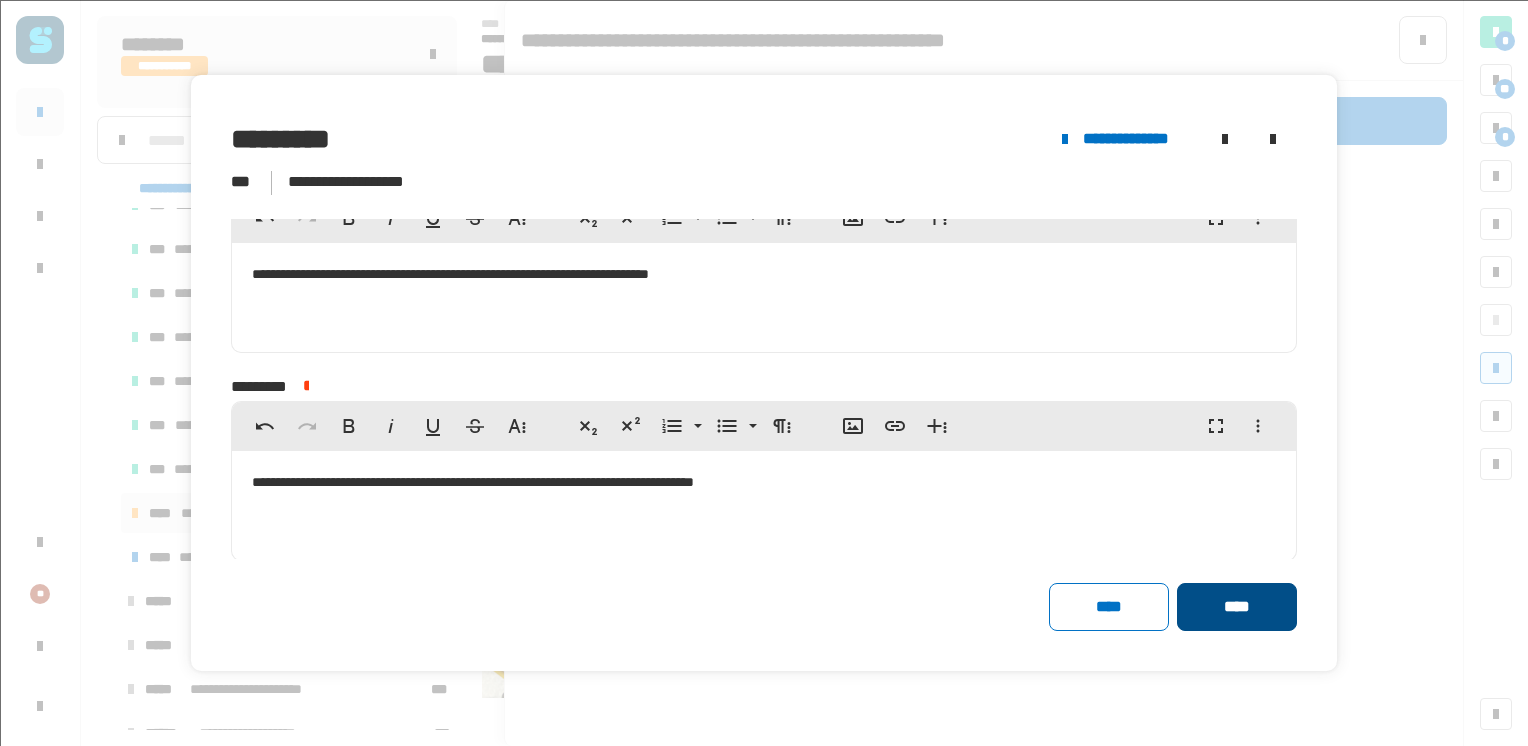 click on "****" 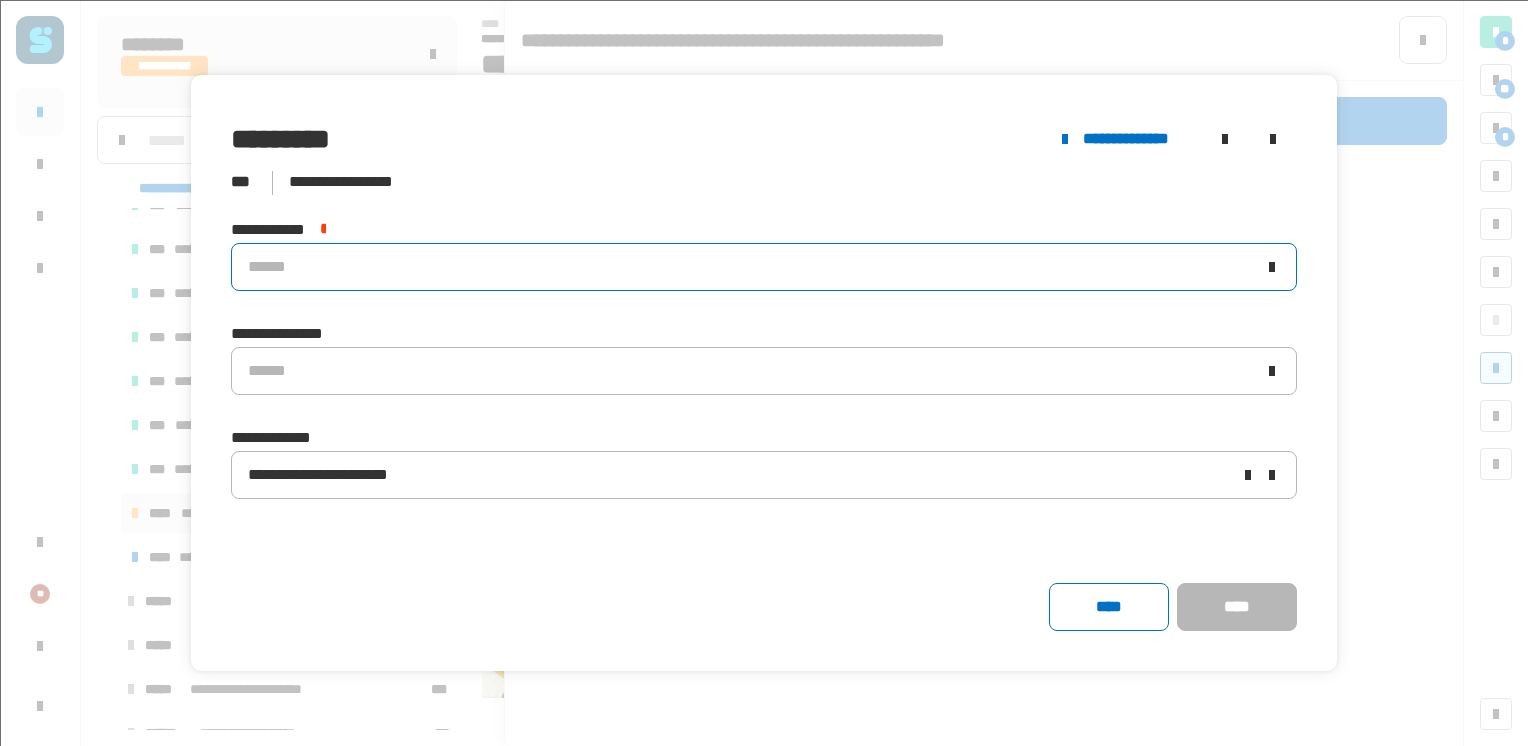 click on "******" 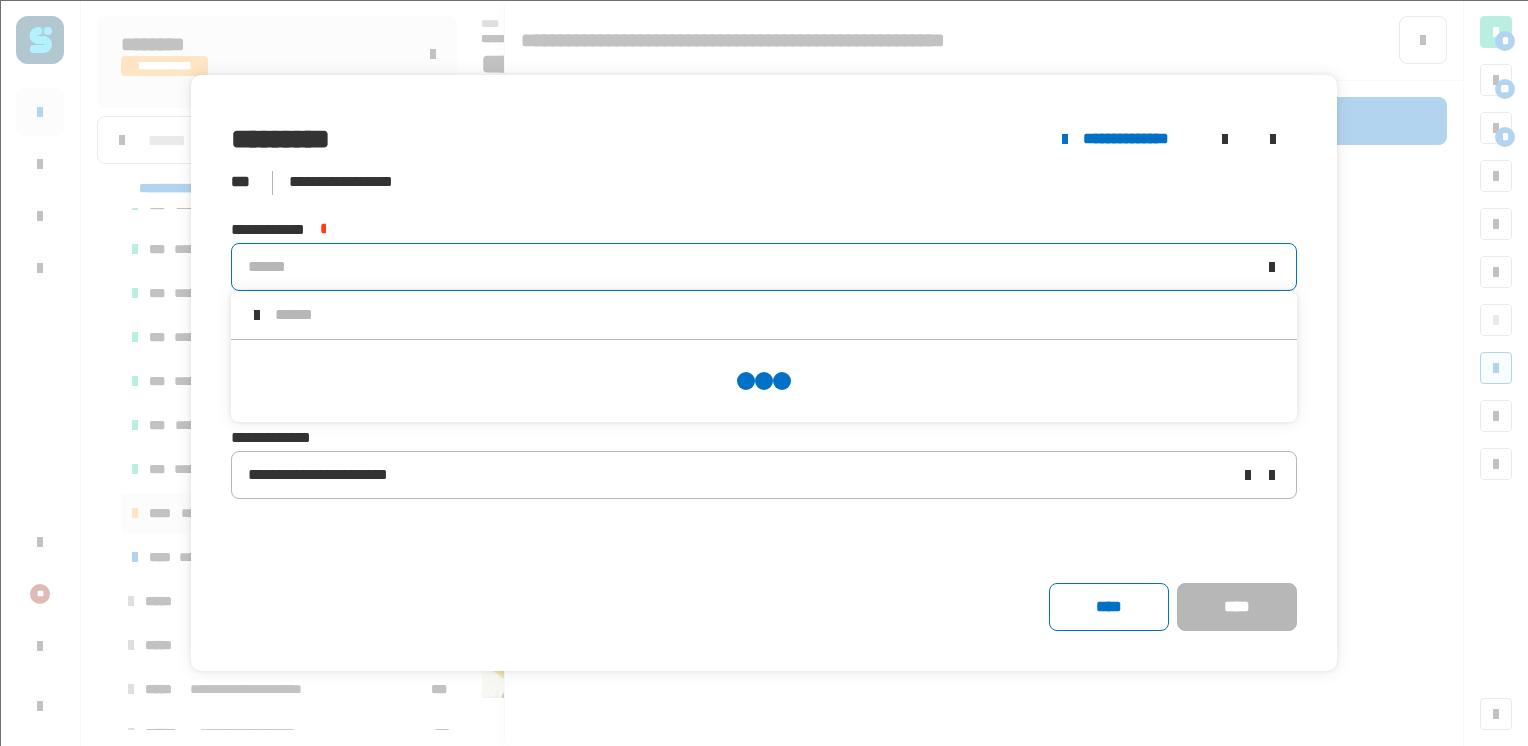 scroll, scrollTop: 0, scrollLeft: 0, axis: both 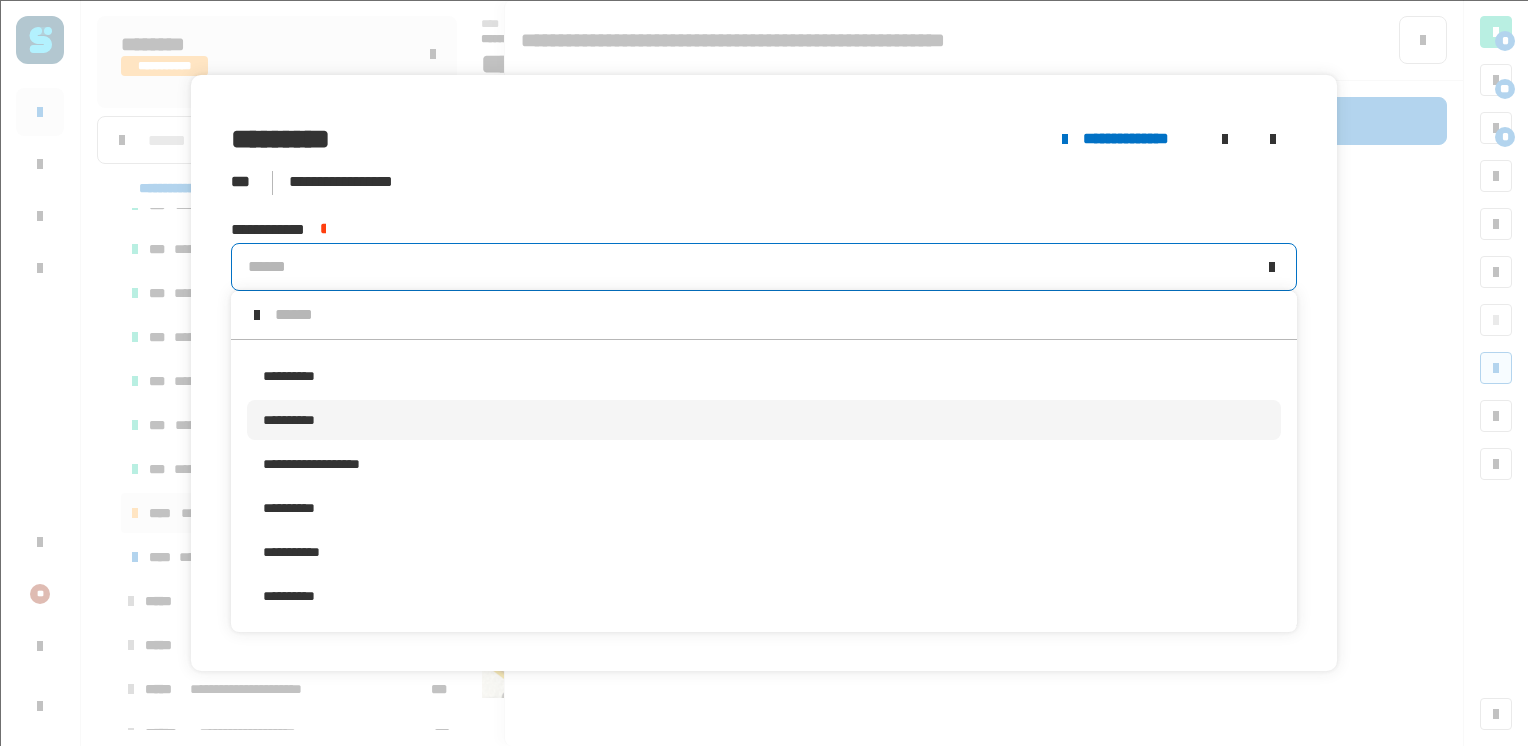 click on "**********" at bounding box center [301, 420] 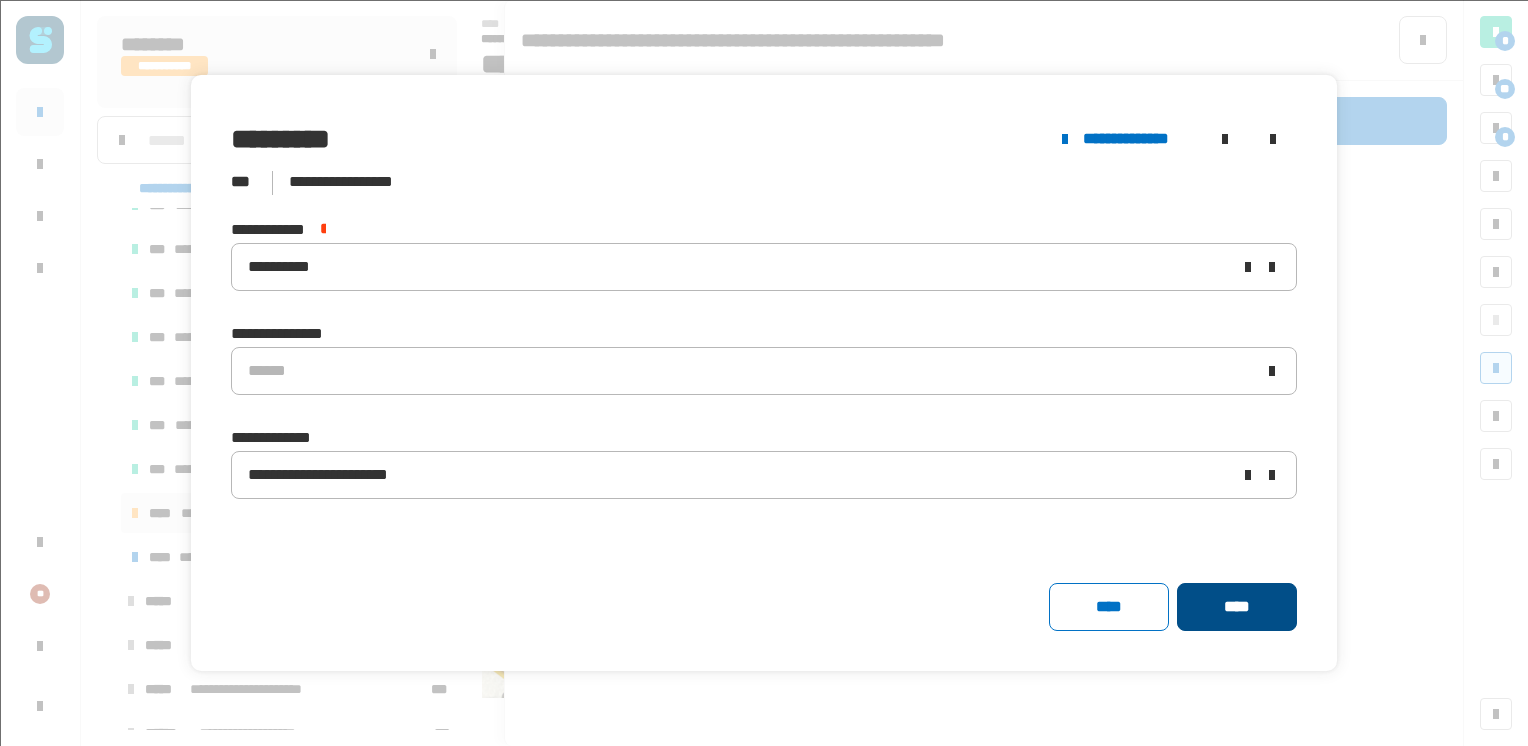 click on "****" 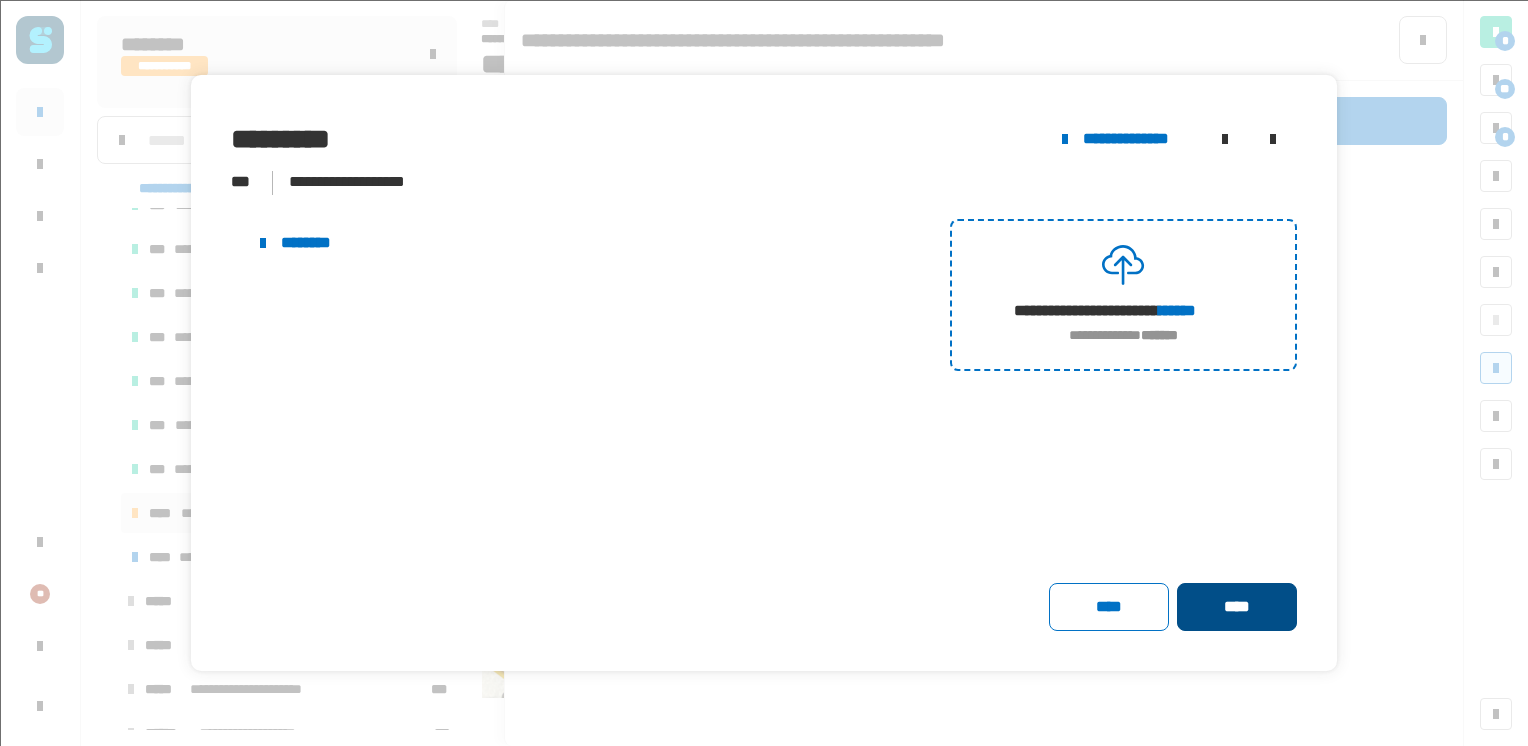 click on "****" 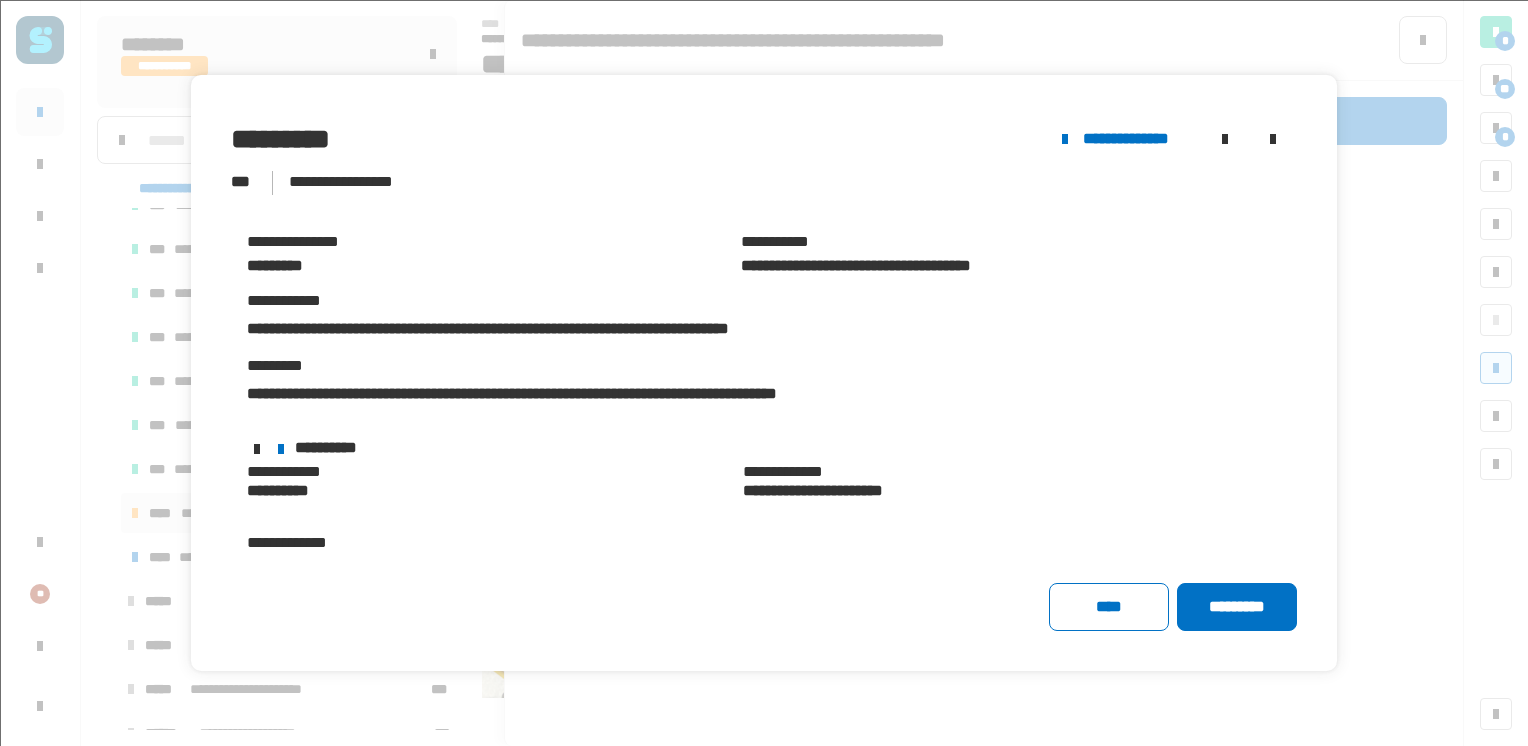 scroll, scrollTop: 381, scrollLeft: 0, axis: vertical 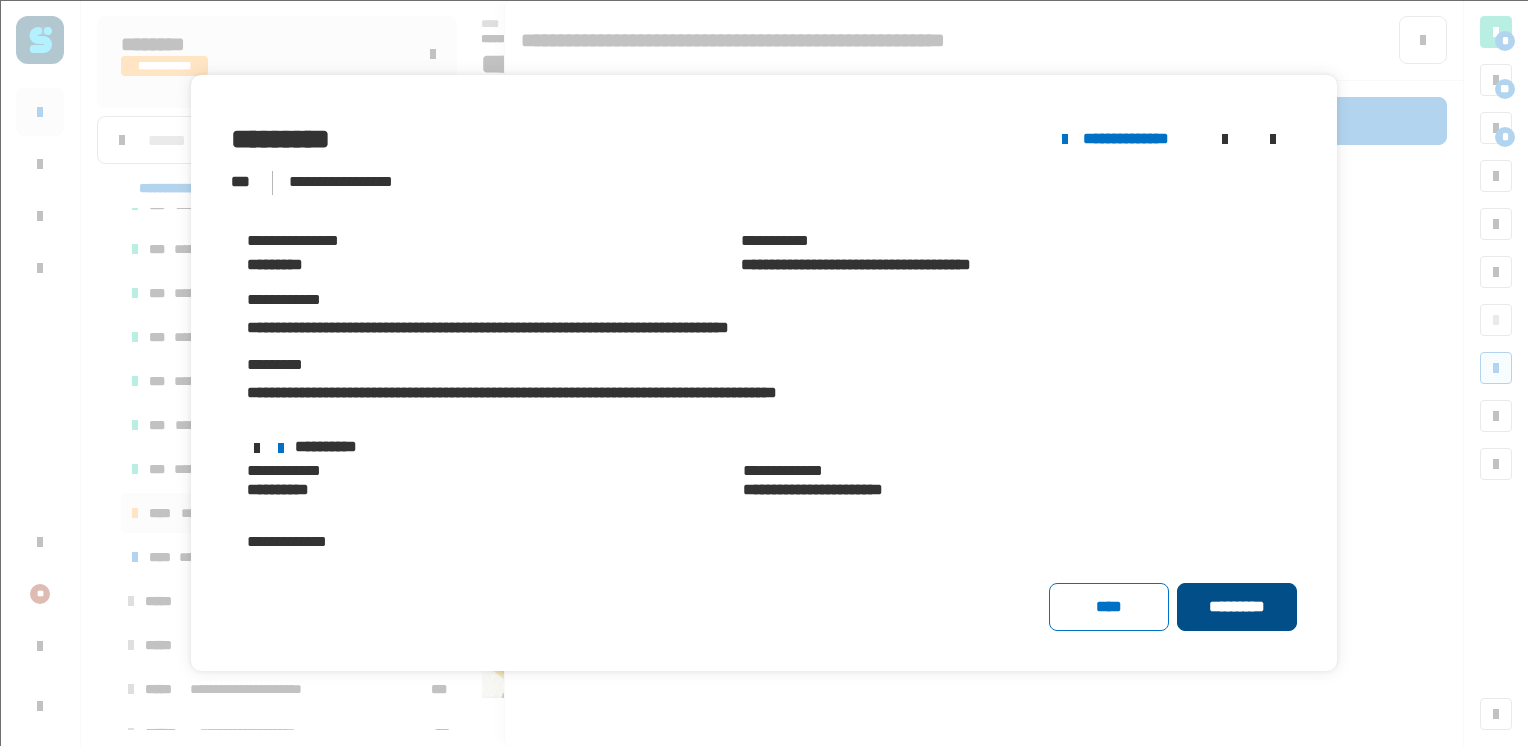 click on "*********" 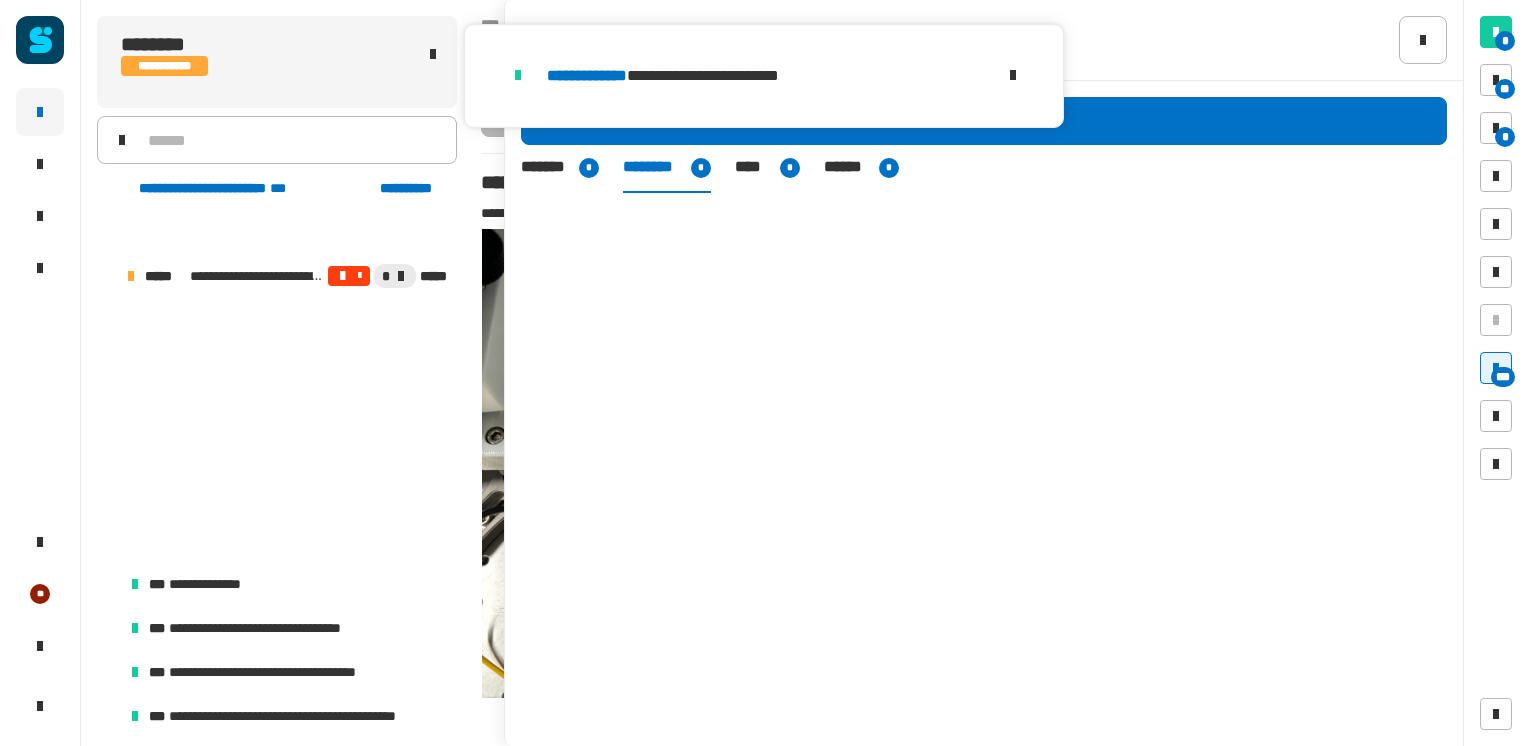 scroll, scrollTop: 379, scrollLeft: 0, axis: vertical 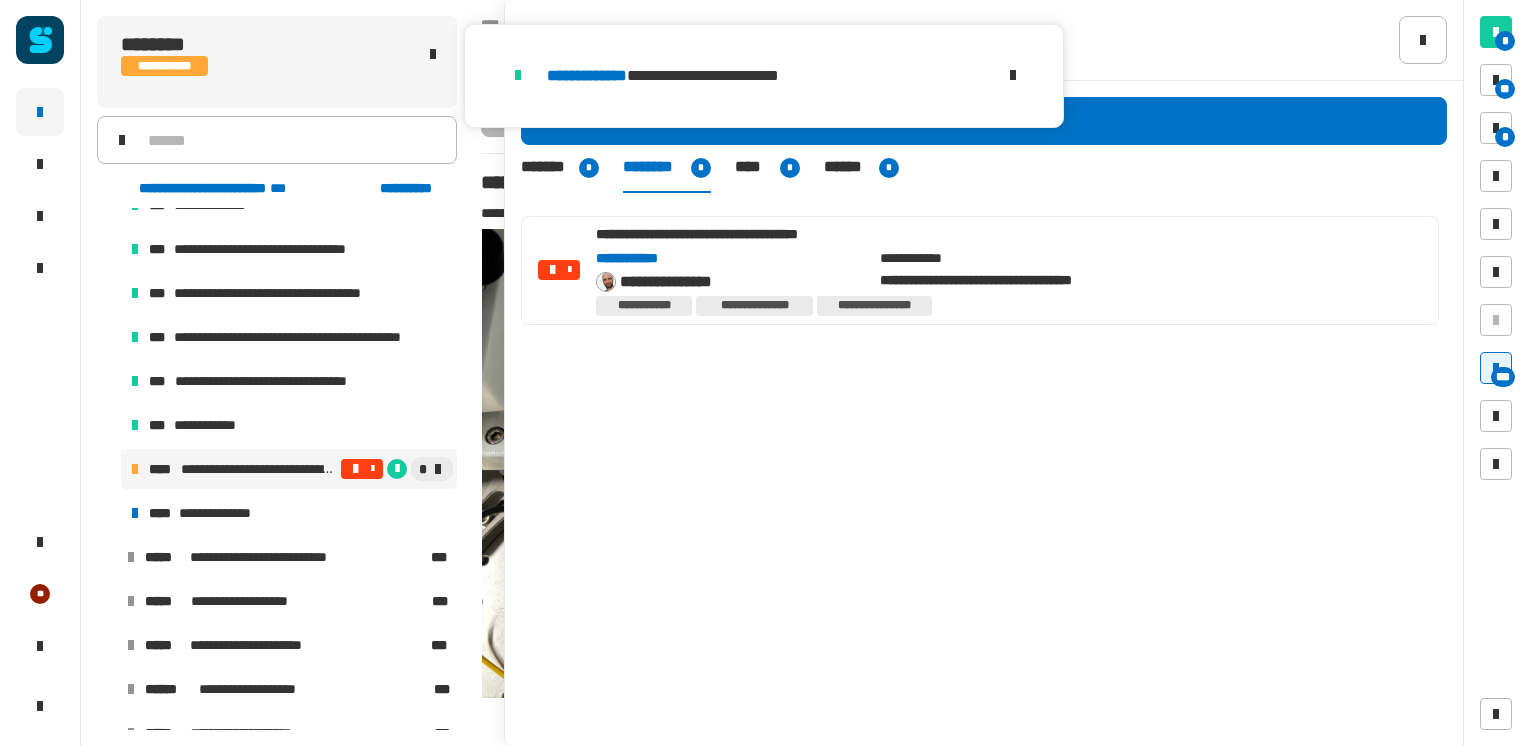 click on "**********" 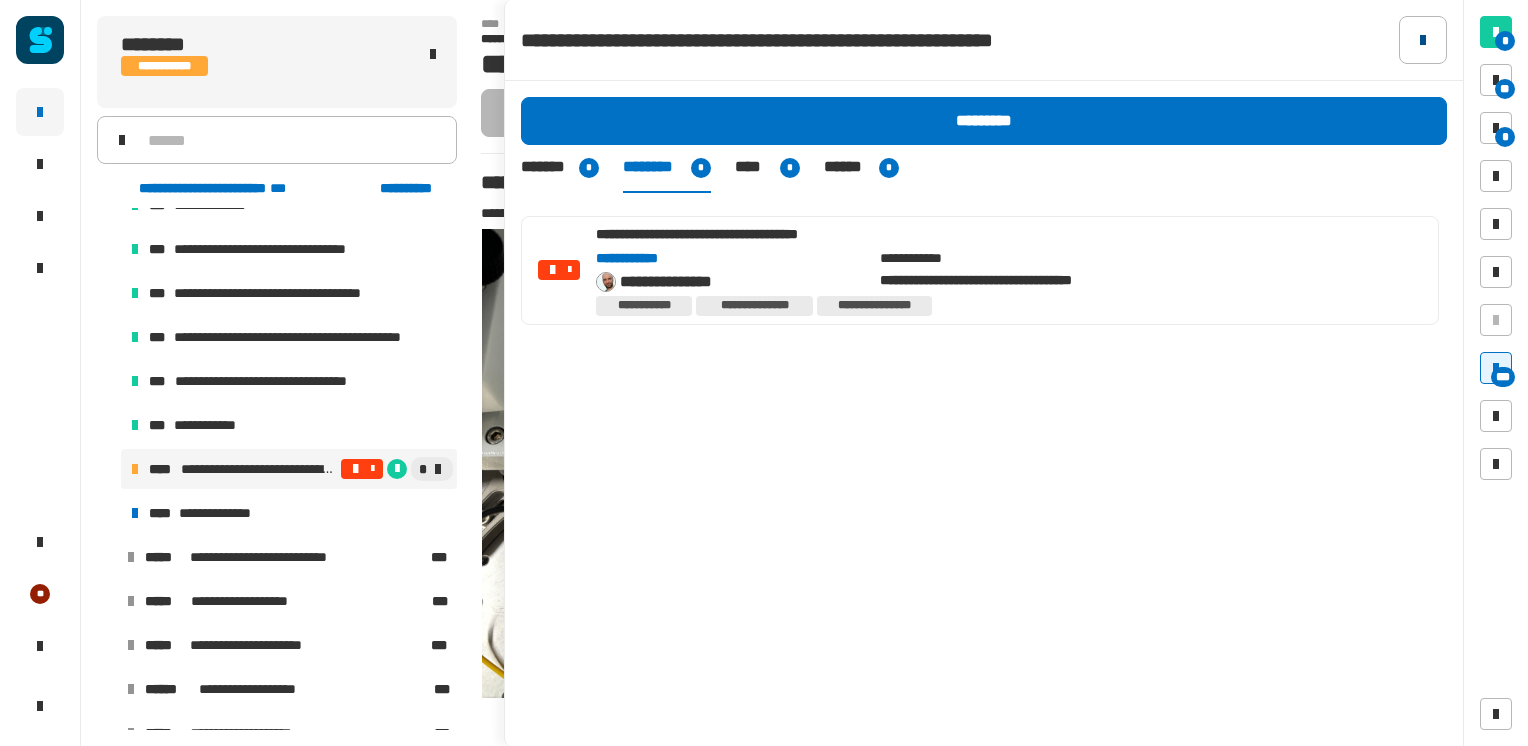 click 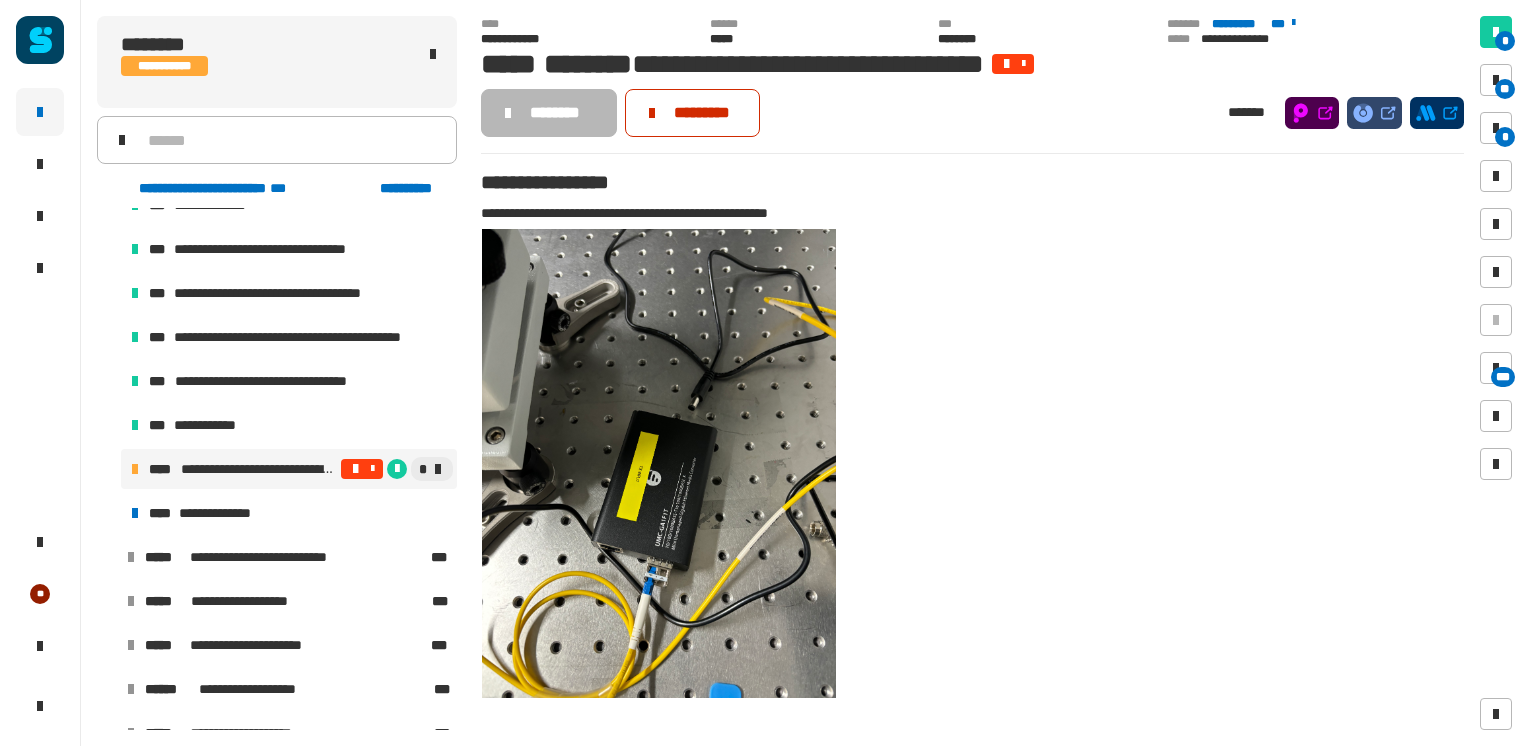 click on "*********" 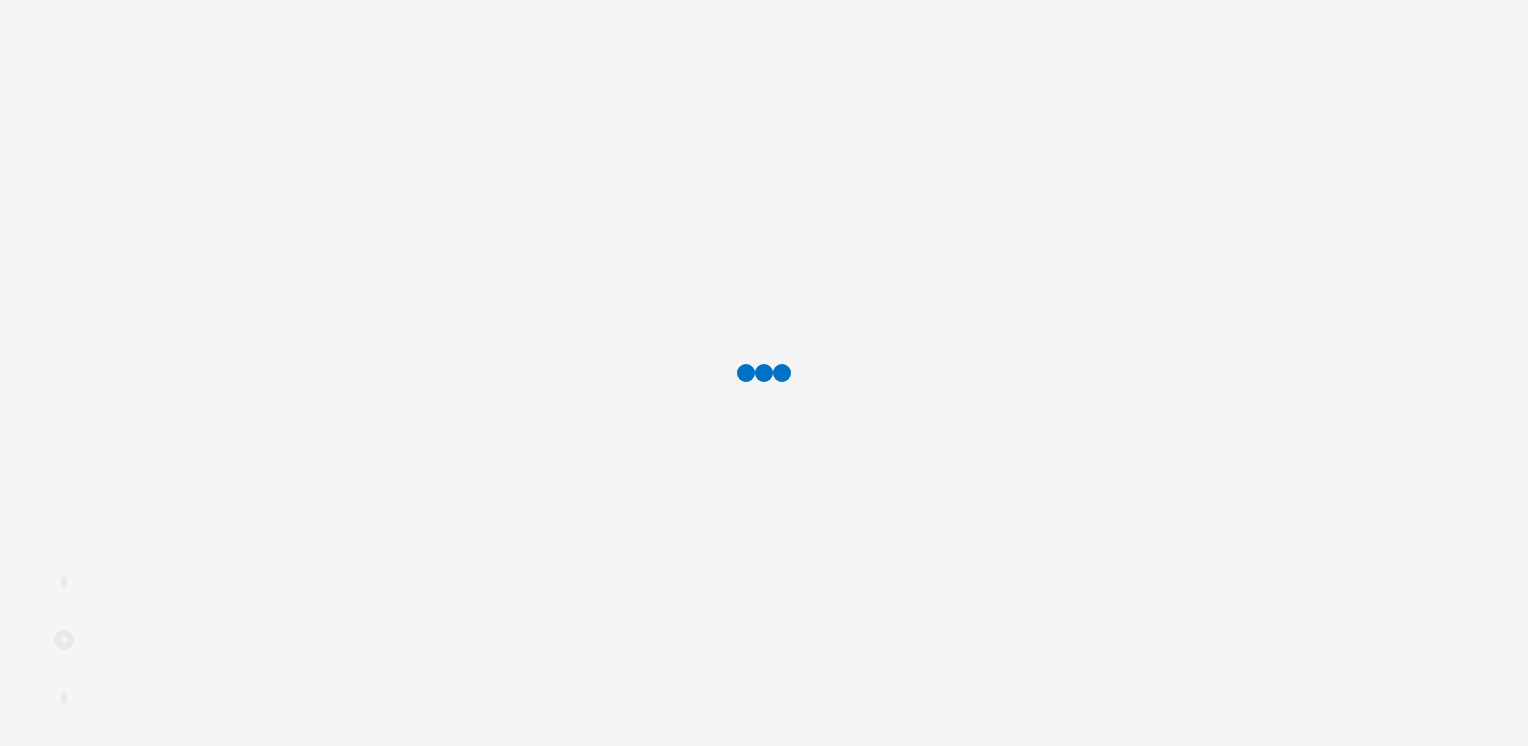 scroll, scrollTop: 0, scrollLeft: 0, axis: both 